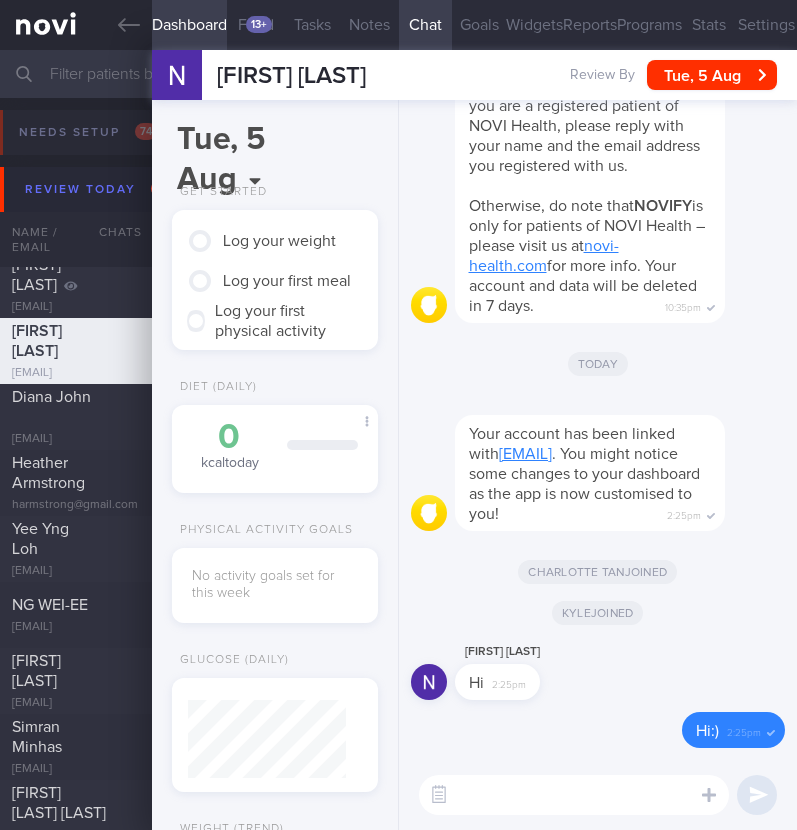 scroll, scrollTop: 0, scrollLeft: 0, axis: both 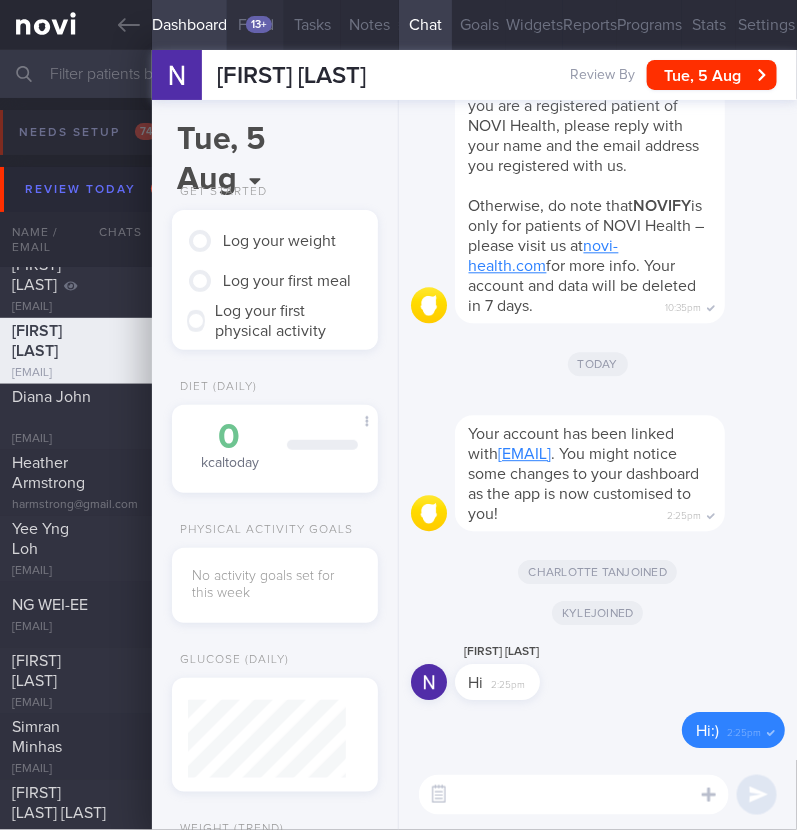 click on "13+" at bounding box center [259, 24] 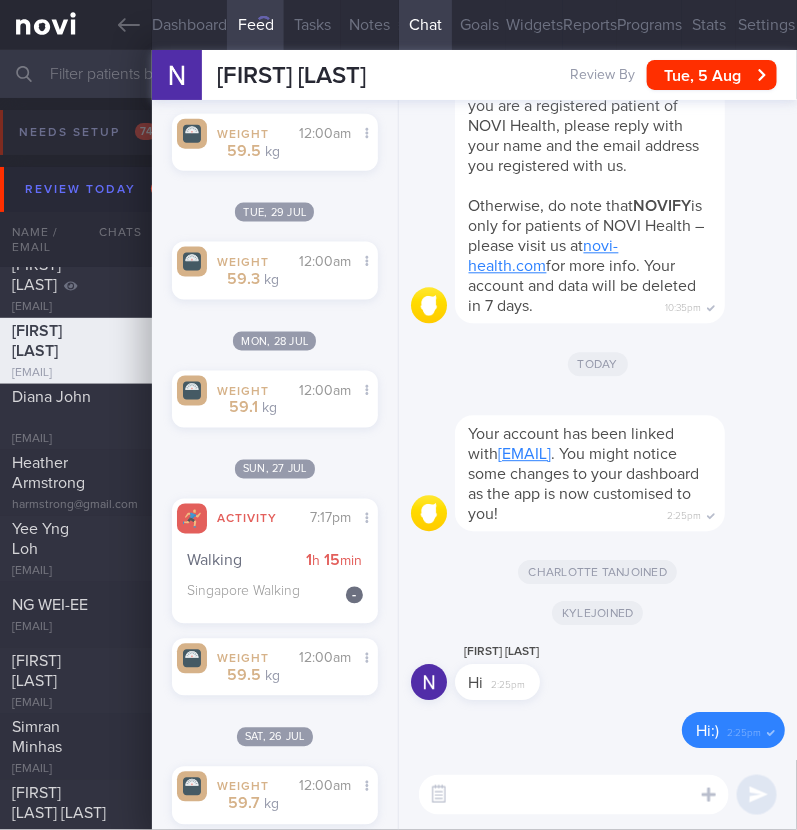 scroll, scrollTop: 874, scrollLeft: 0, axis: vertical 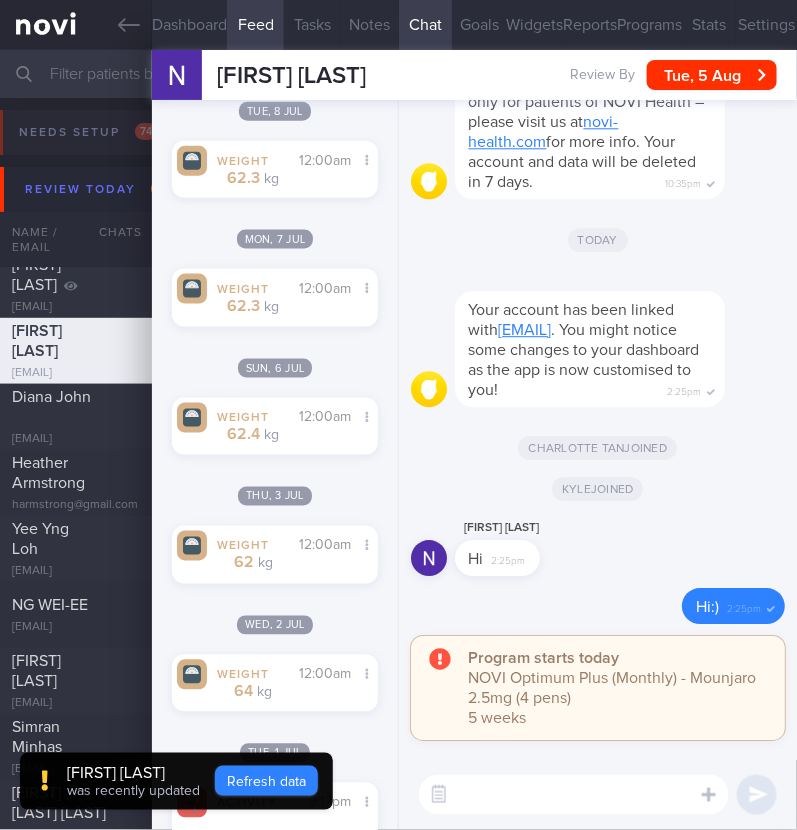 click on "Refresh data" at bounding box center (266, 781) 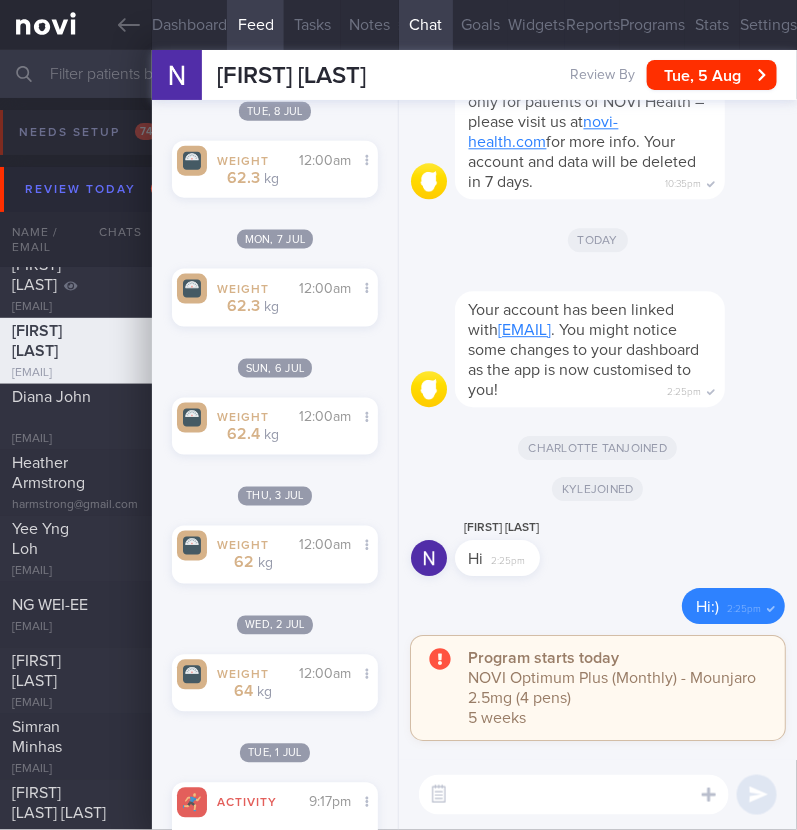 scroll, scrollTop: 878, scrollLeft: 0, axis: vertical 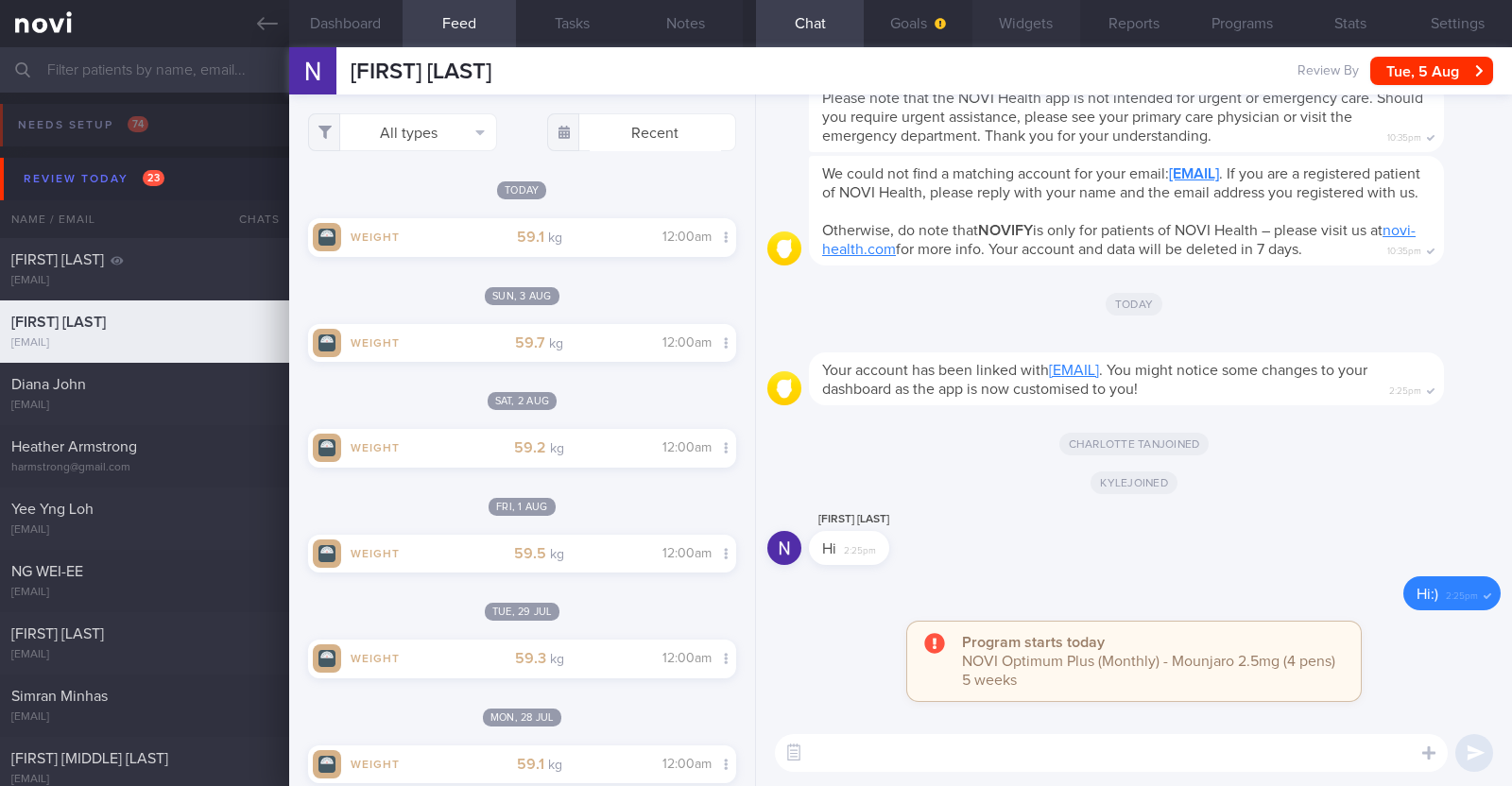 click on "Widgets" at bounding box center [1026, 24] 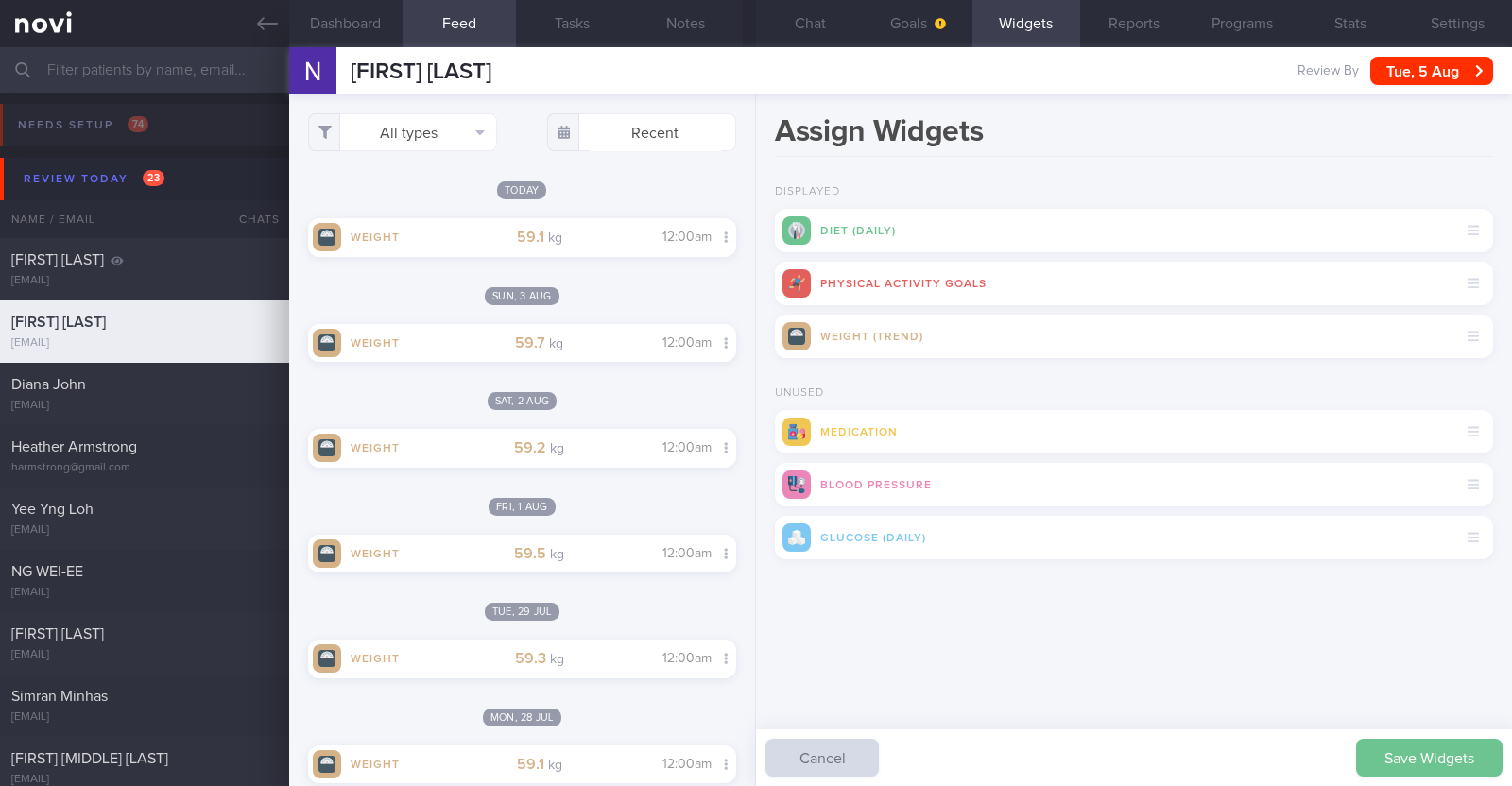 click on "Save Widgets" at bounding box center (1429, 758) 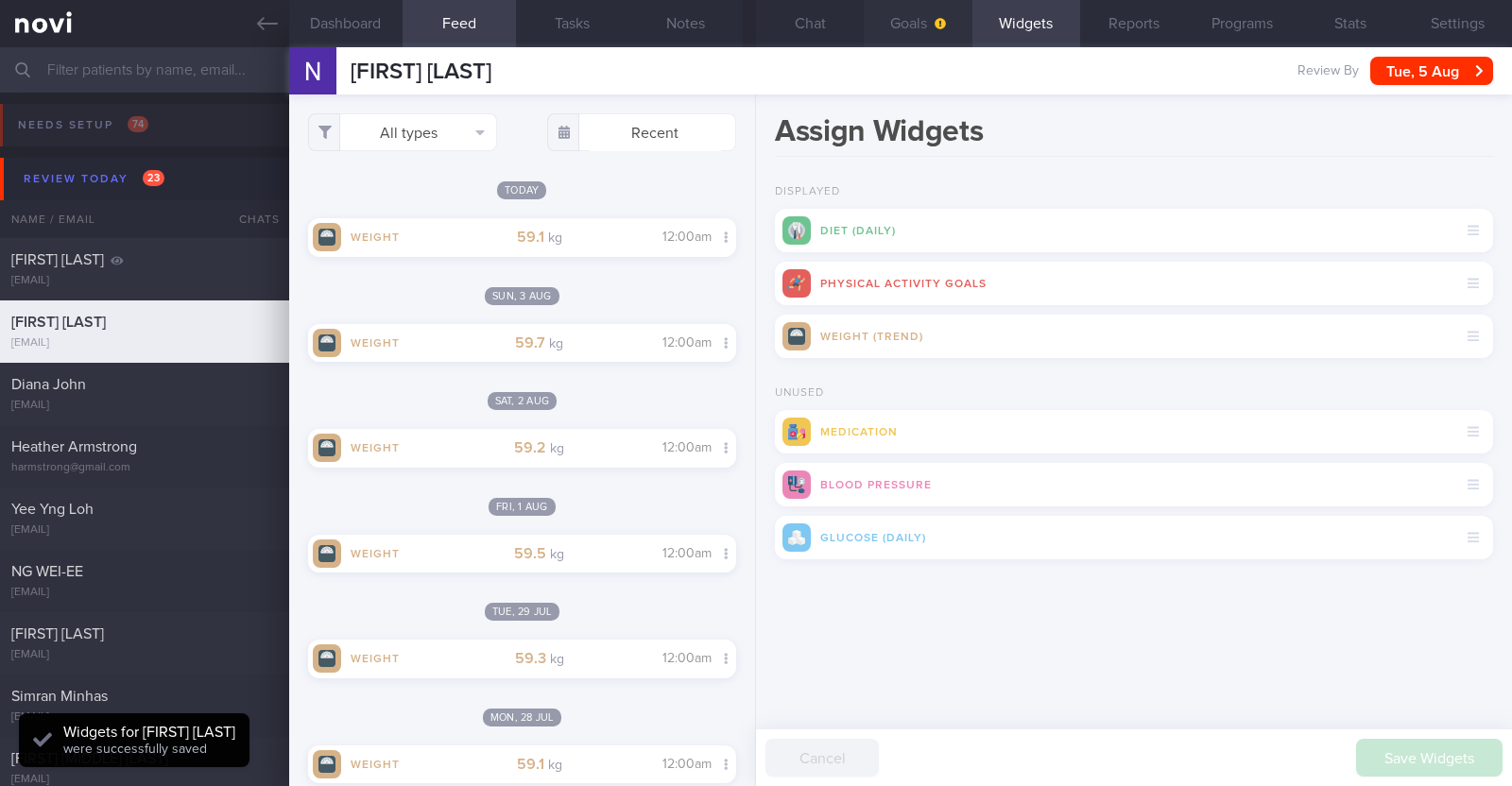 click on "Goals" at bounding box center [918, 24] 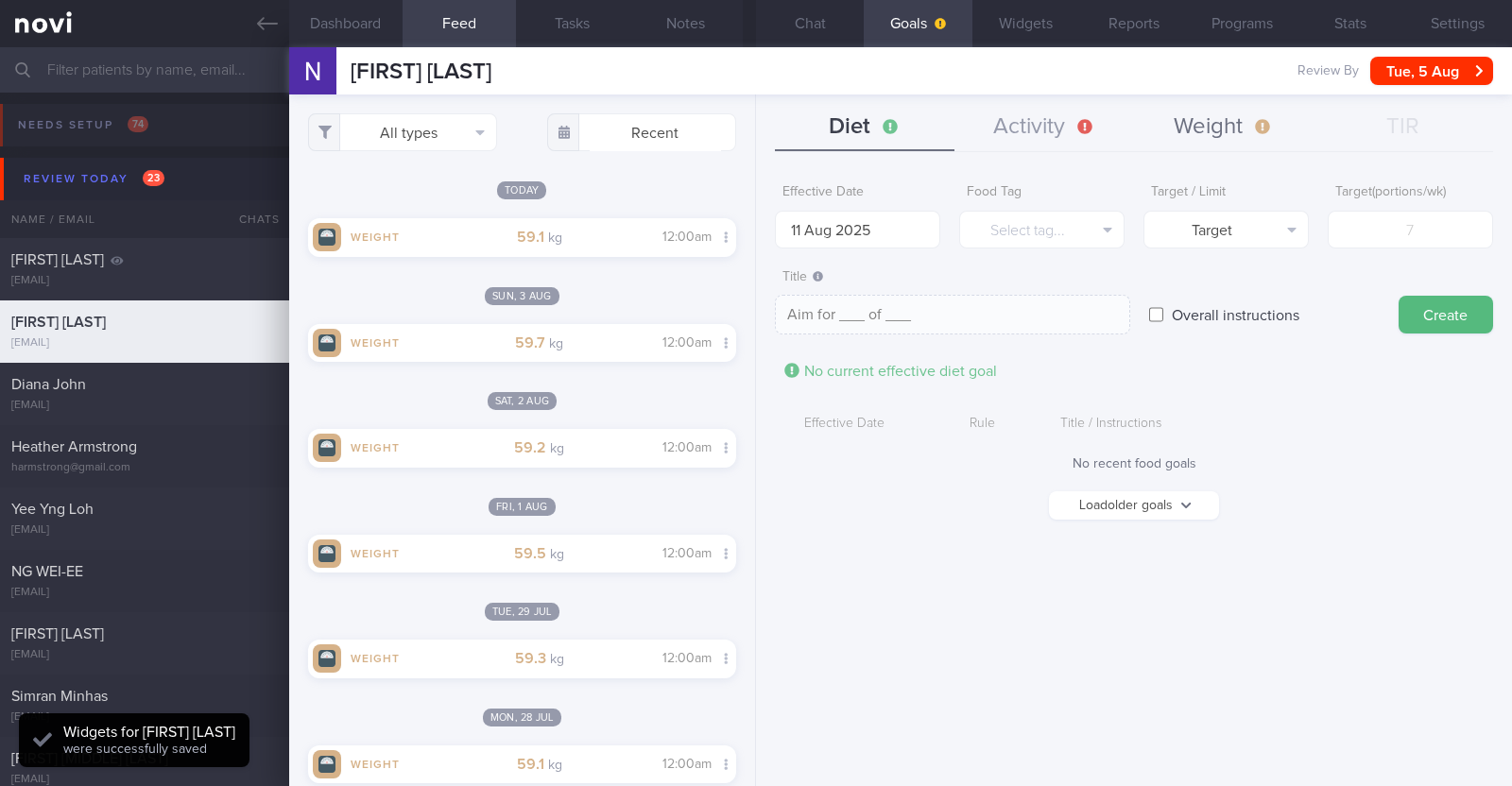 click on "Weight" at bounding box center [1224, 128] 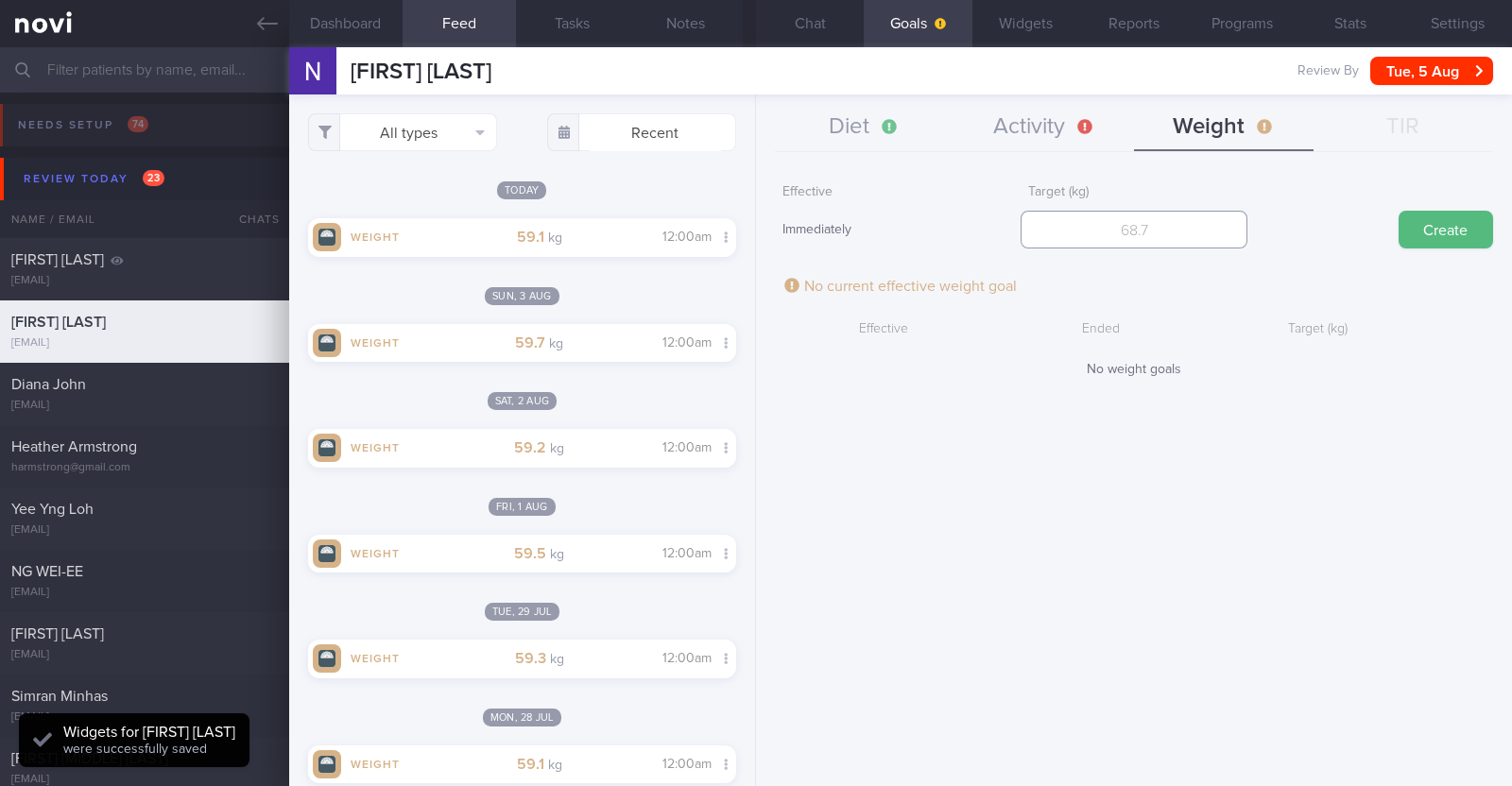click at bounding box center [1134, 230] 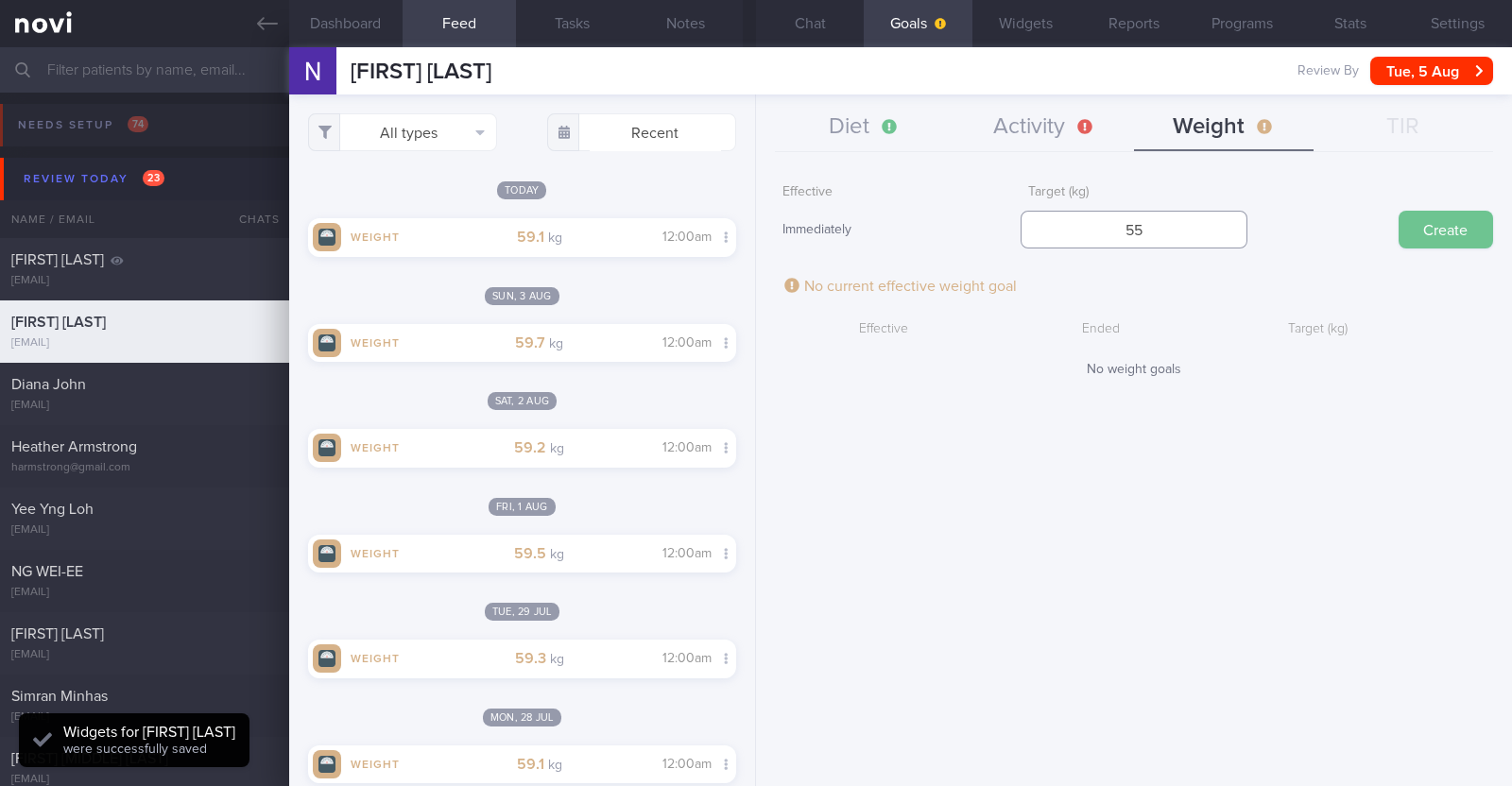 type on "55" 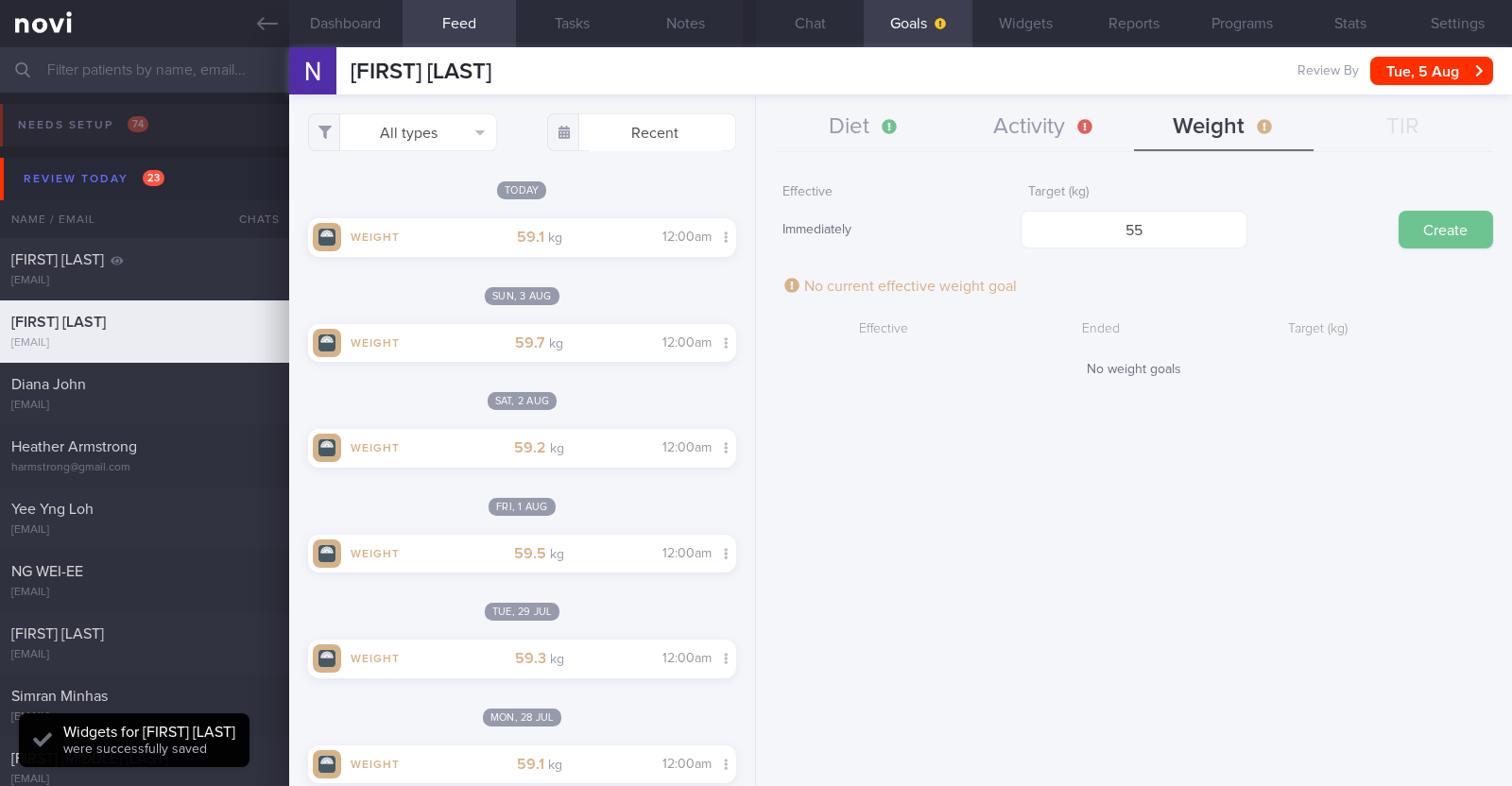 click on "Create" at bounding box center (1446, 230) 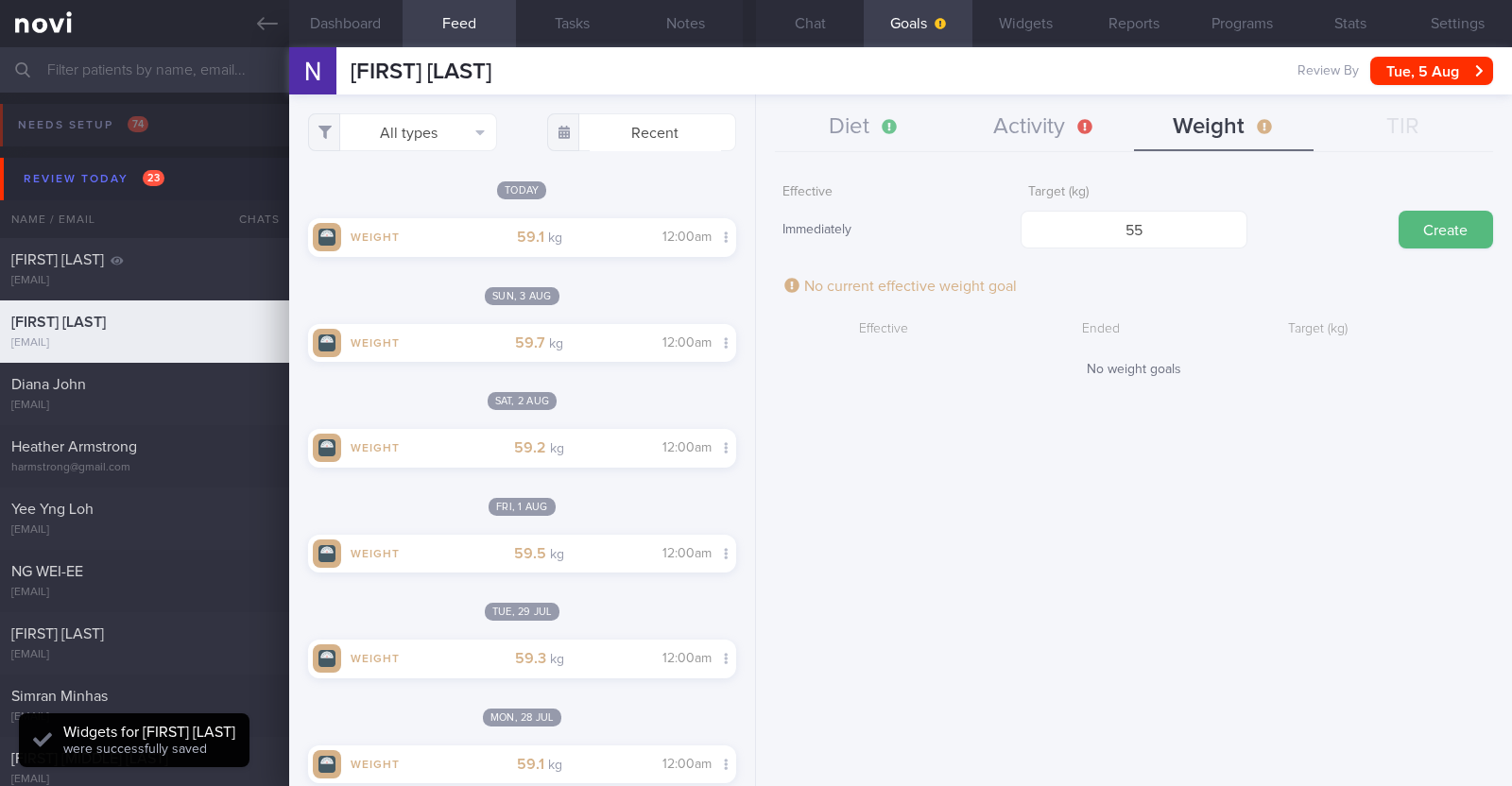 type 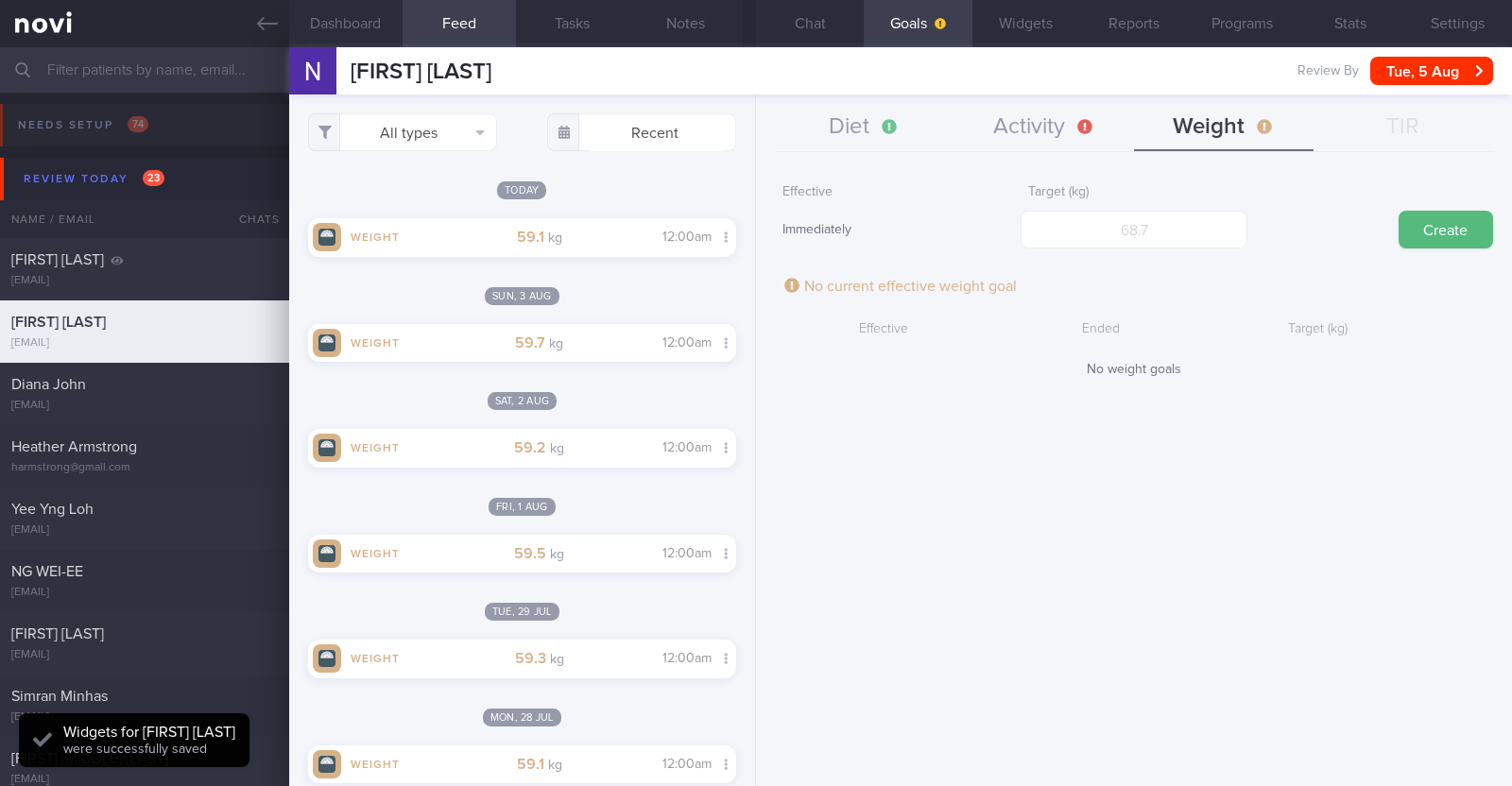 scroll, scrollTop: 944495, scrollLeft: 944623, axis: both 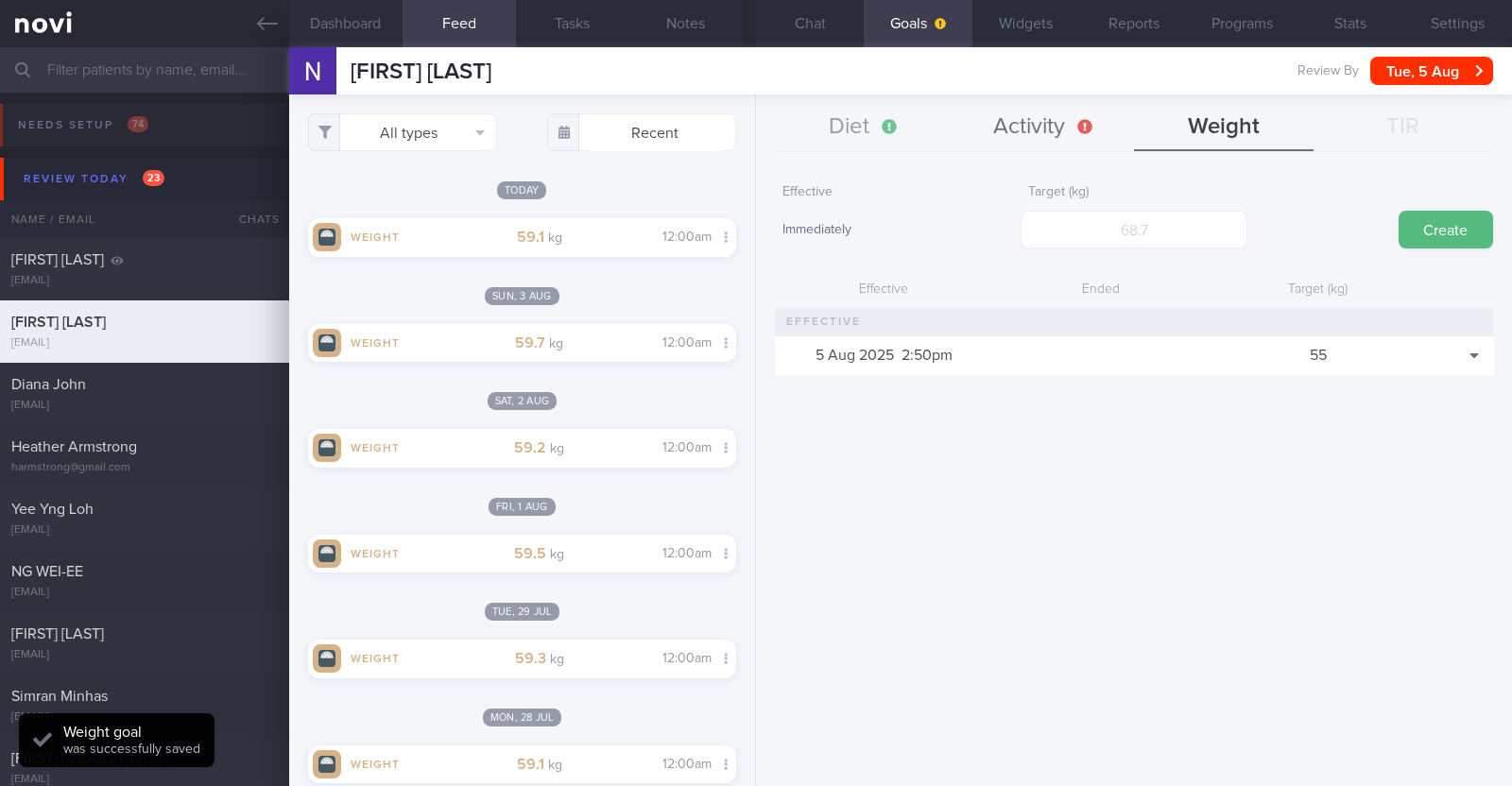 click on "Activity" at bounding box center [1044, 128] 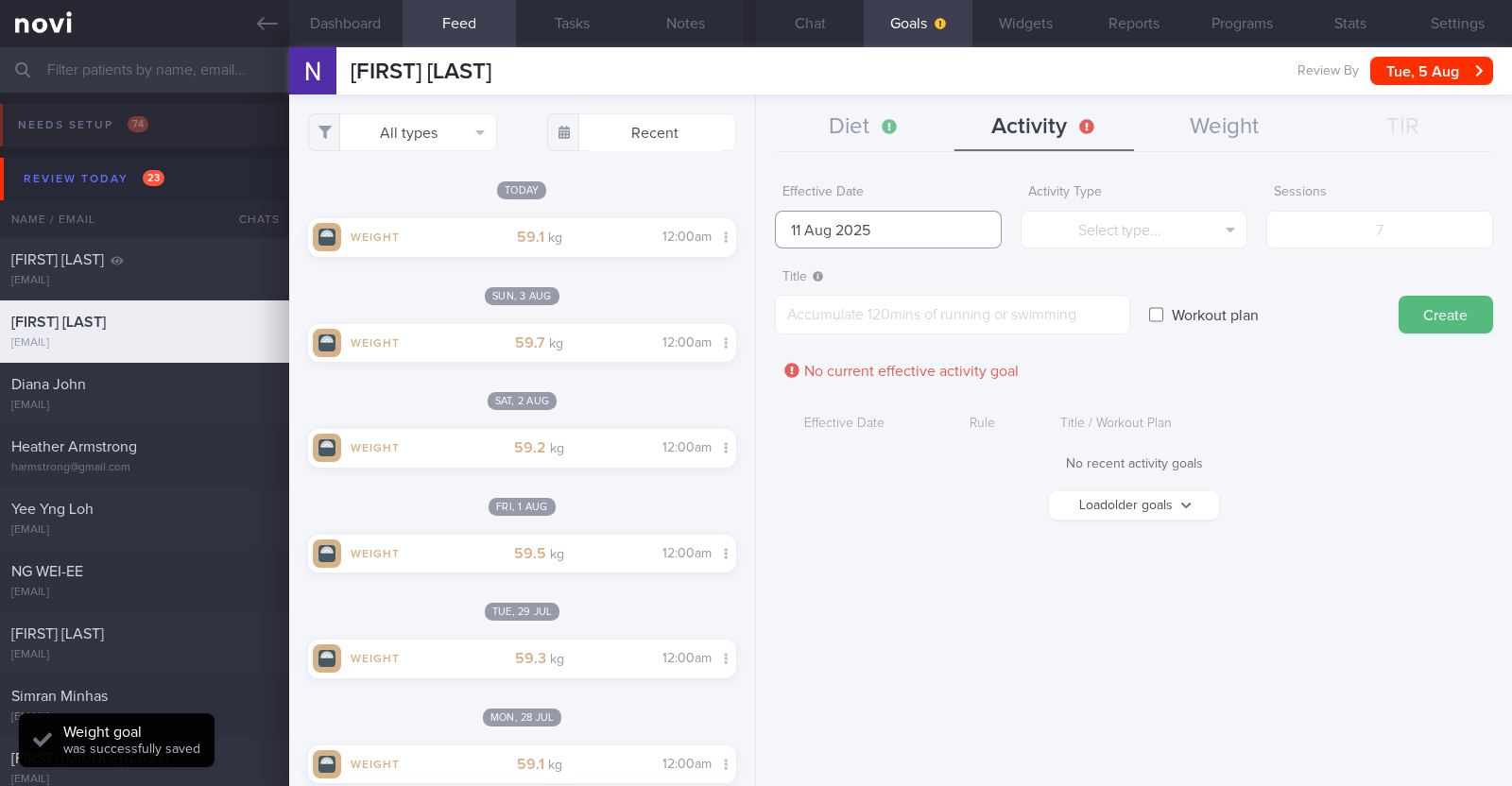 click on "11 Aug 2025" at bounding box center [888, 230] 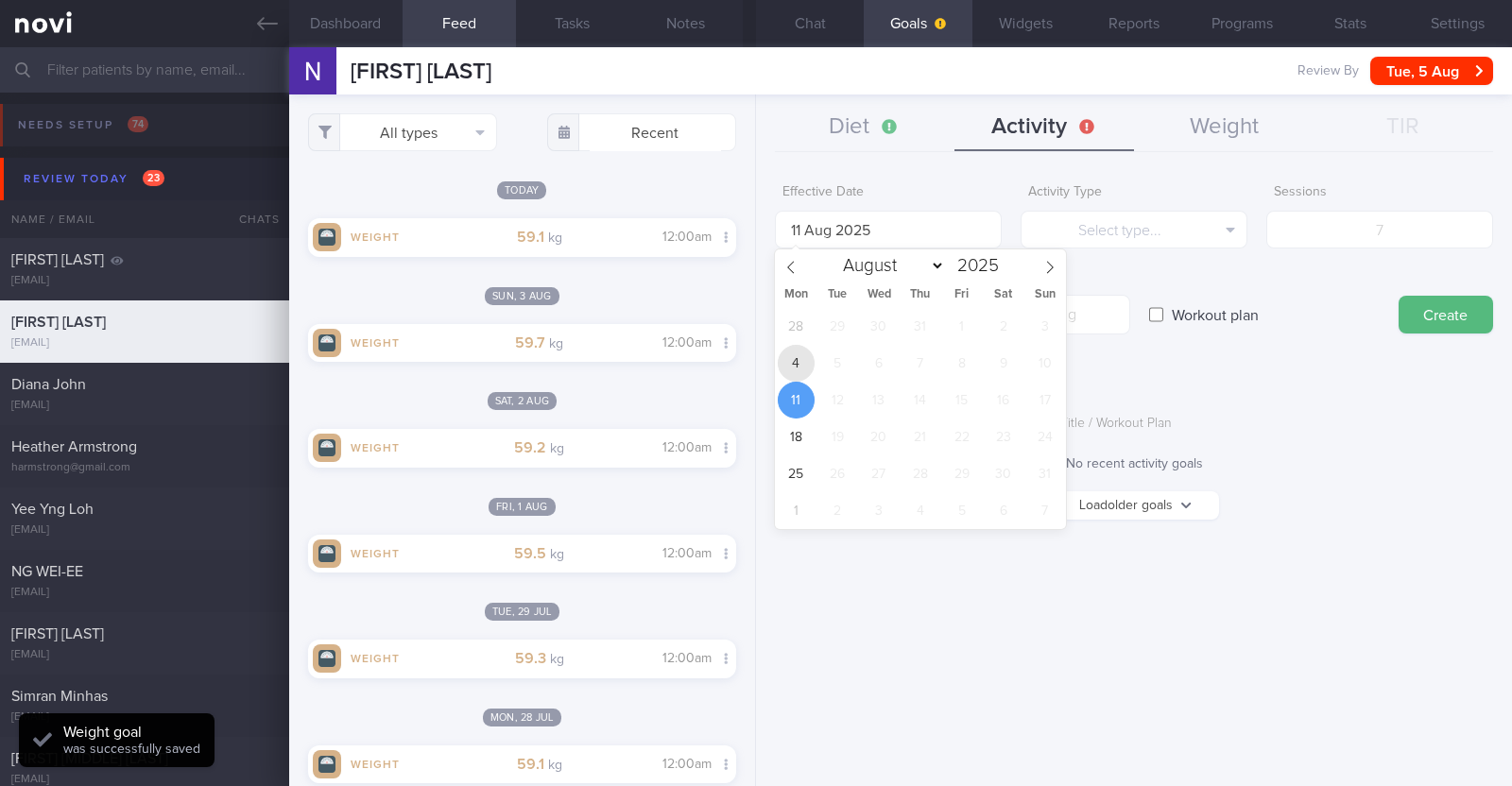 click on "4" at bounding box center [796, 363] 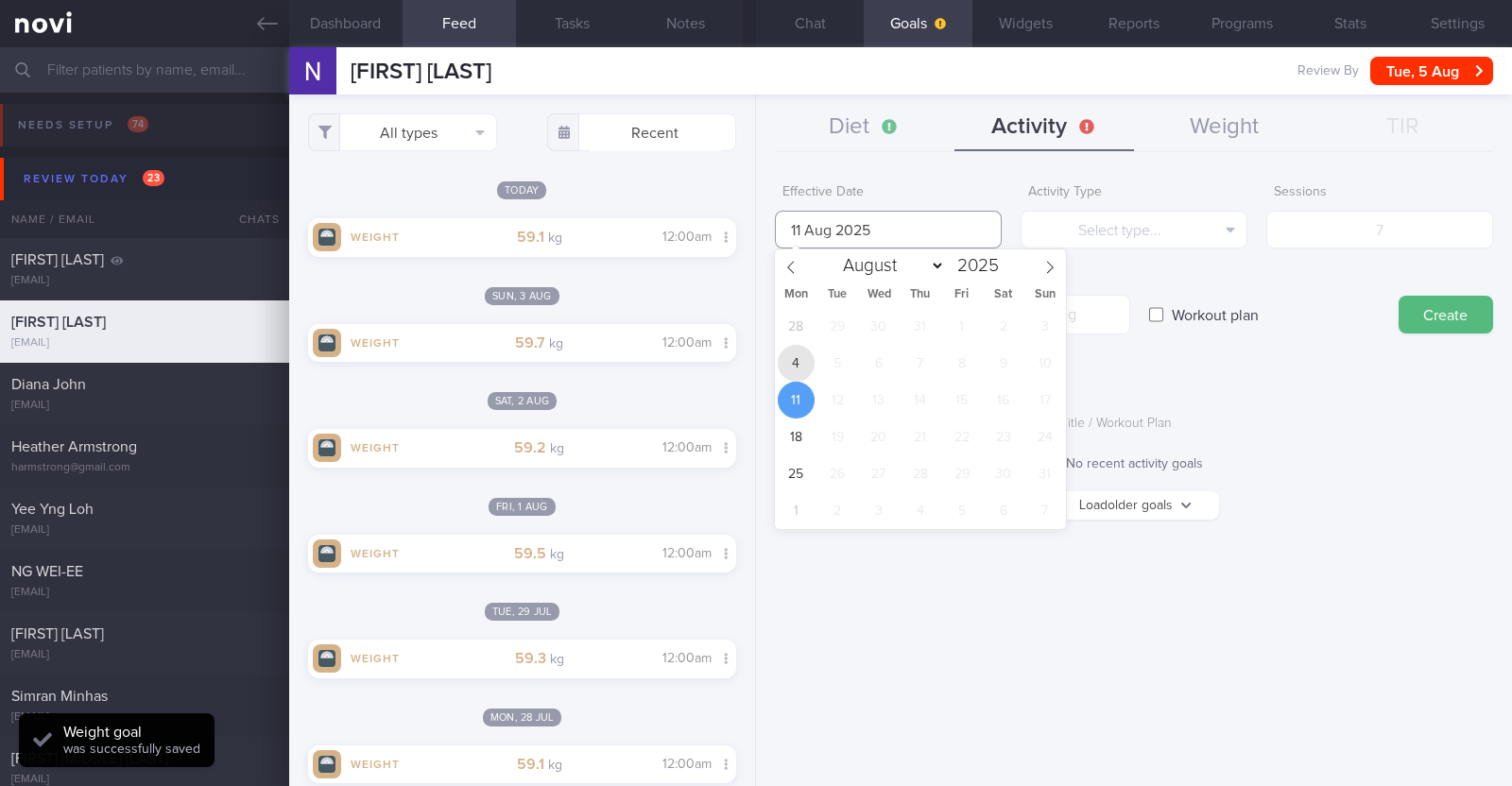 type on "4 Aug 2025" 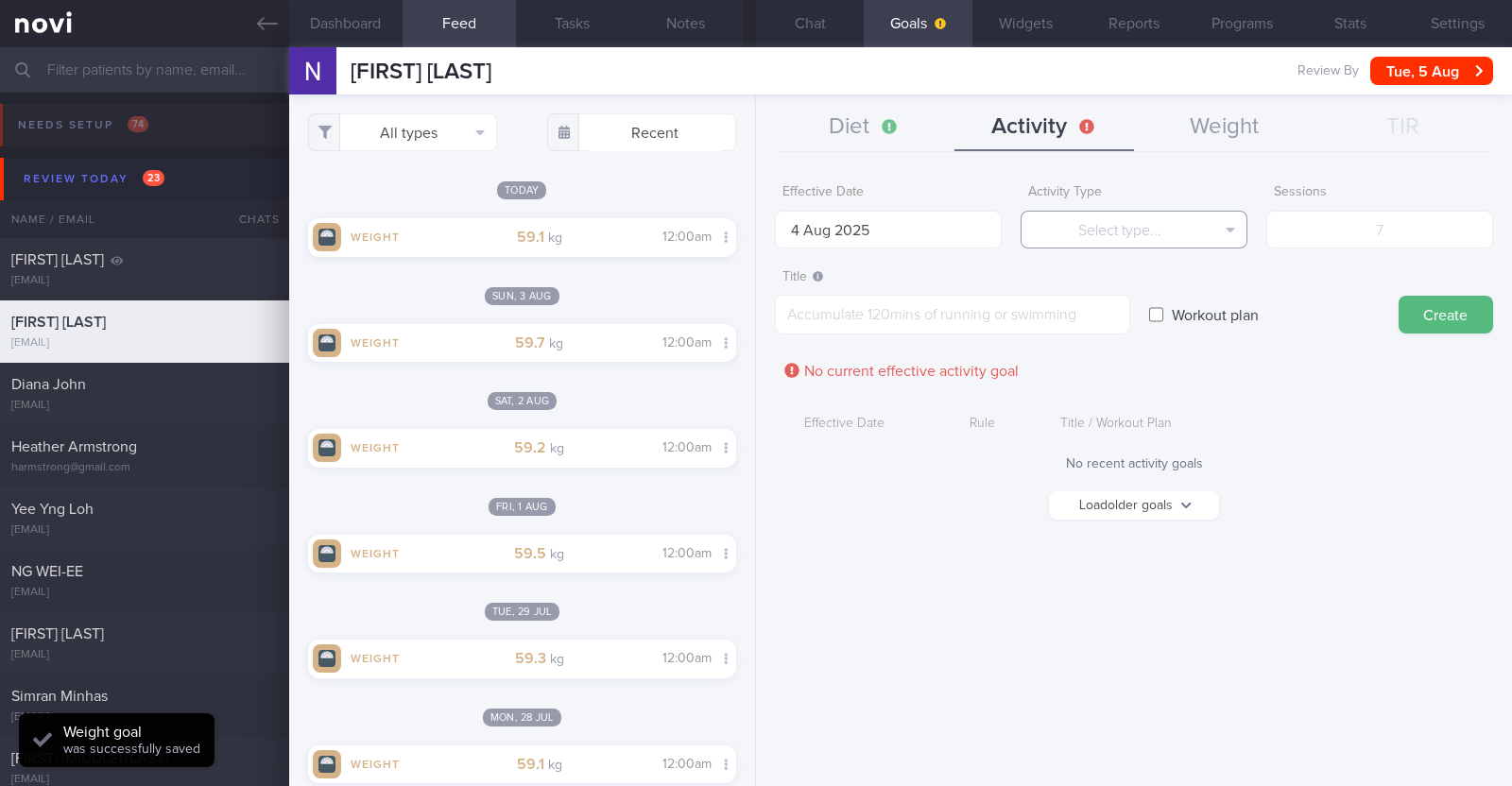 click on "Select type..." at bounding box center (1134, 230) 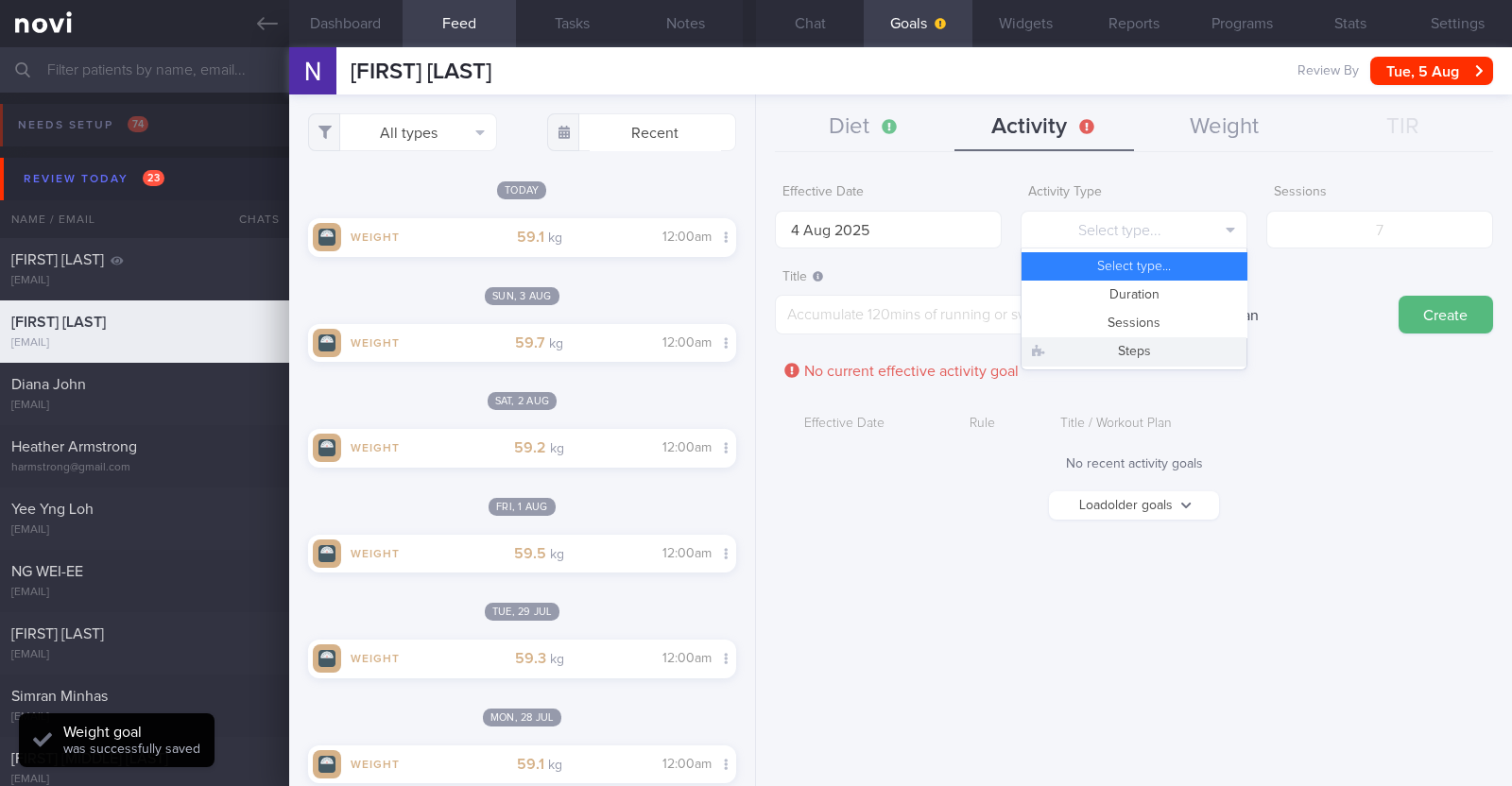 click on "Steps" at bounding box center (1134, 351) 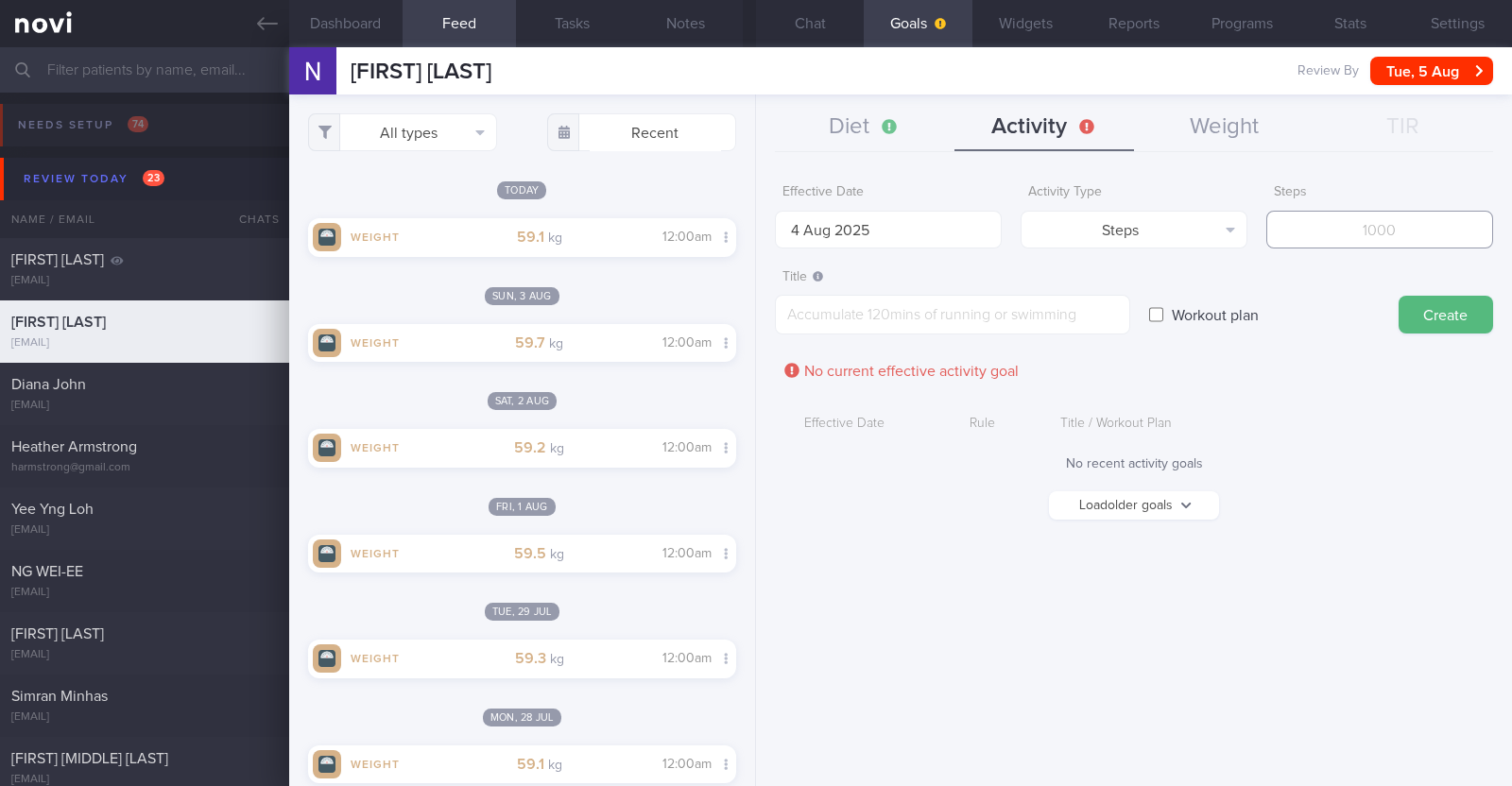 click at bounding box center [1380, 230] 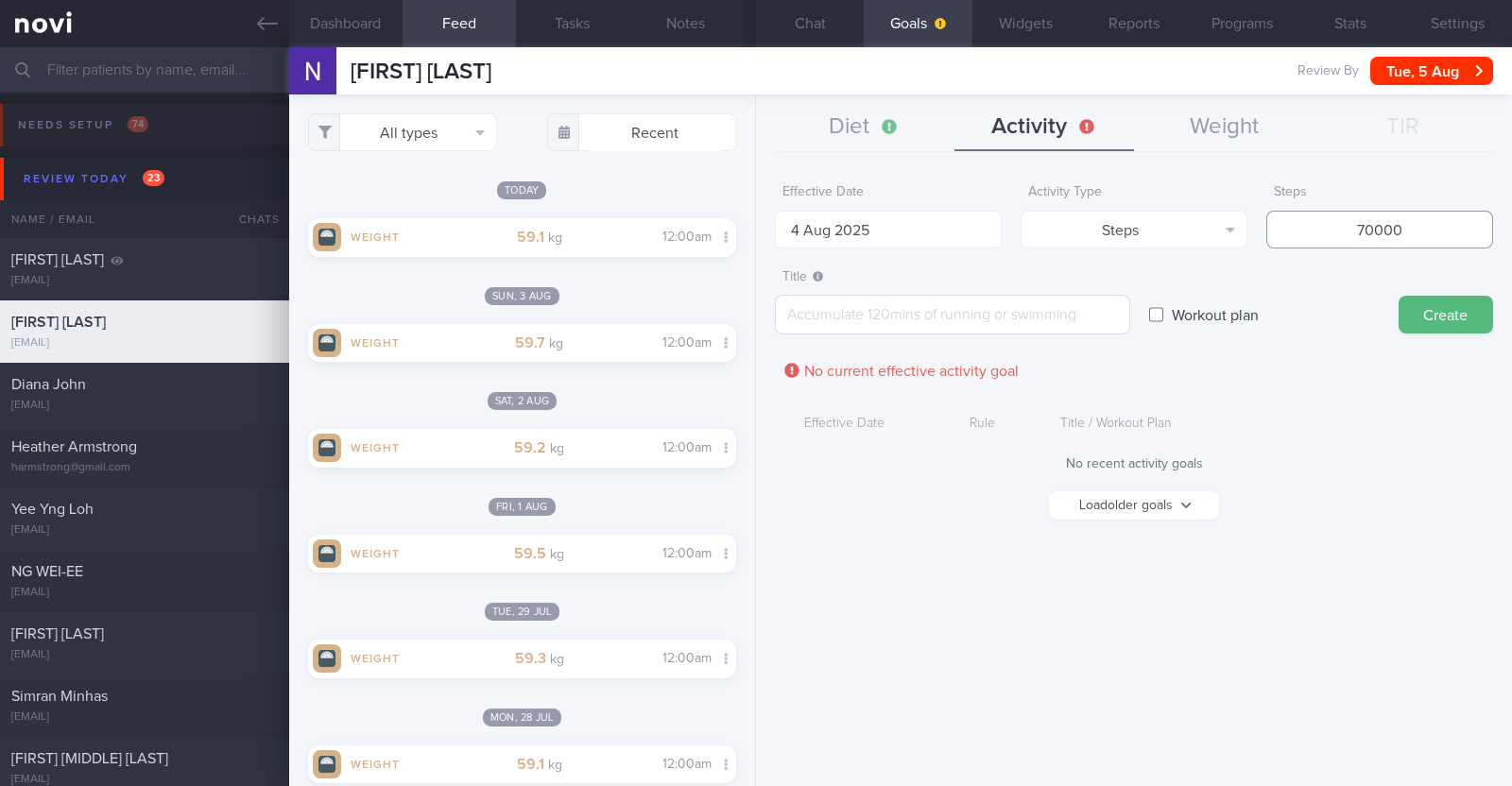 type on "70000" 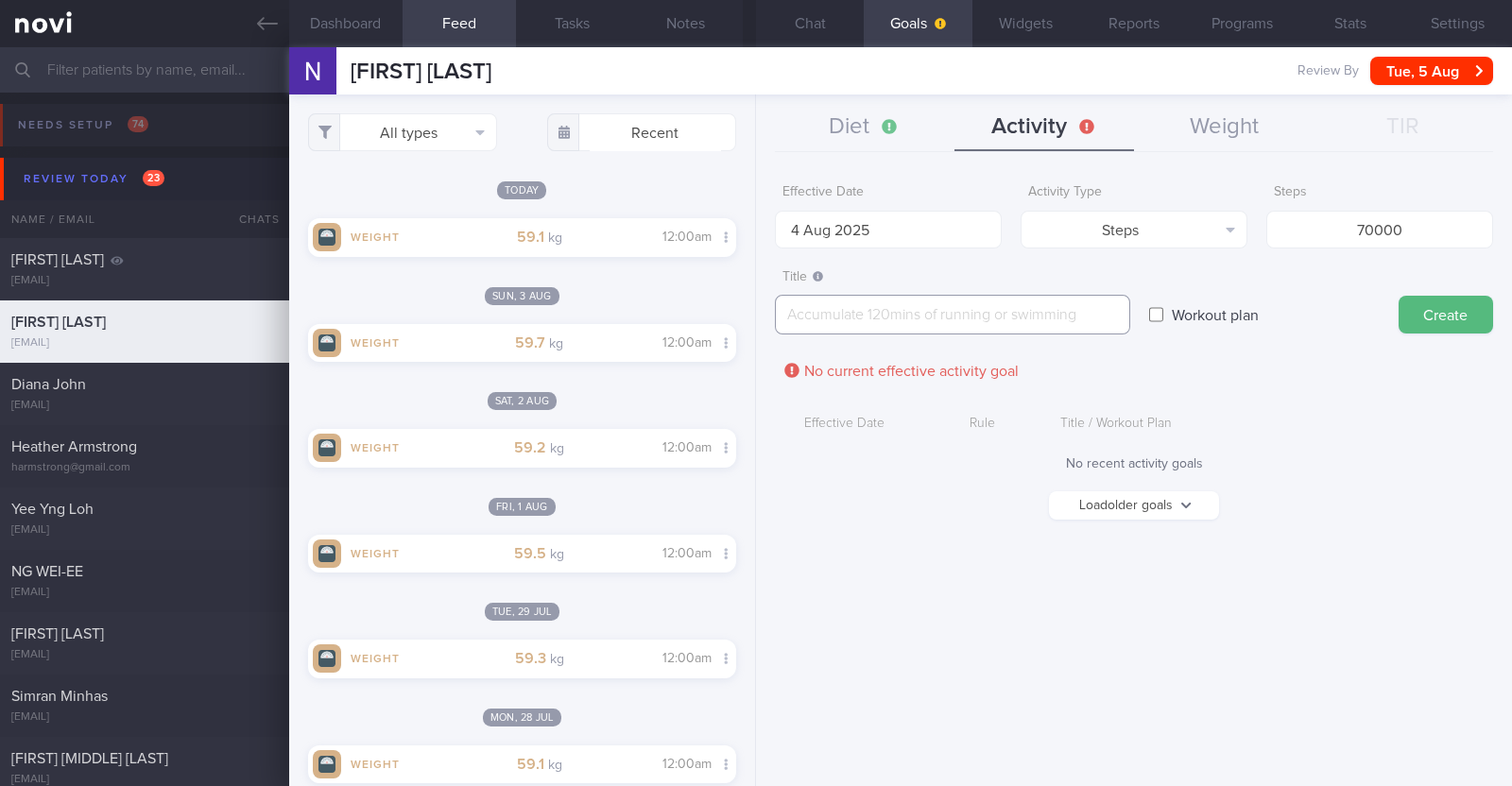 click at bounding box center (953, 315) 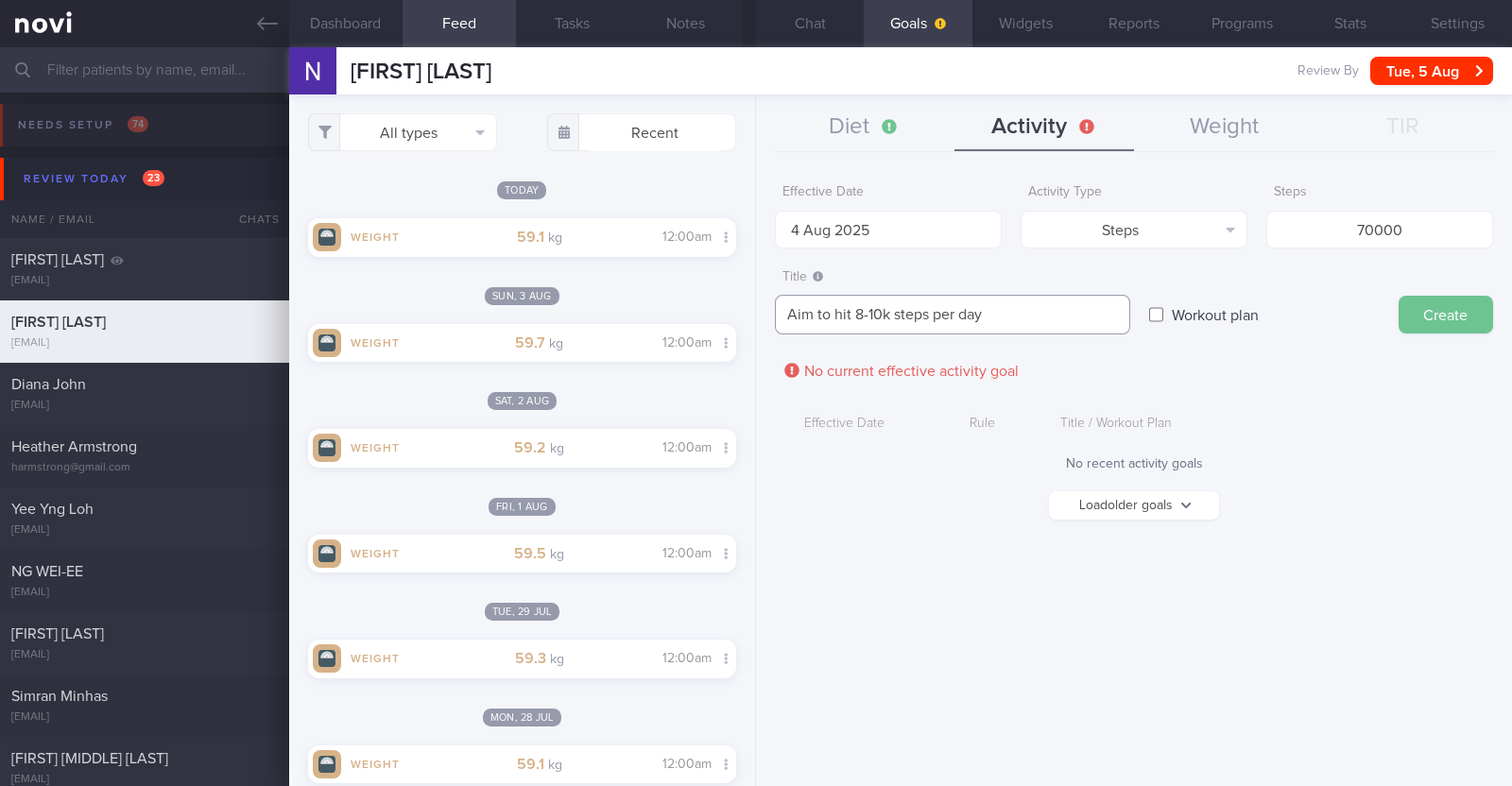 type on "Aim to hit 8-10k steps per day" 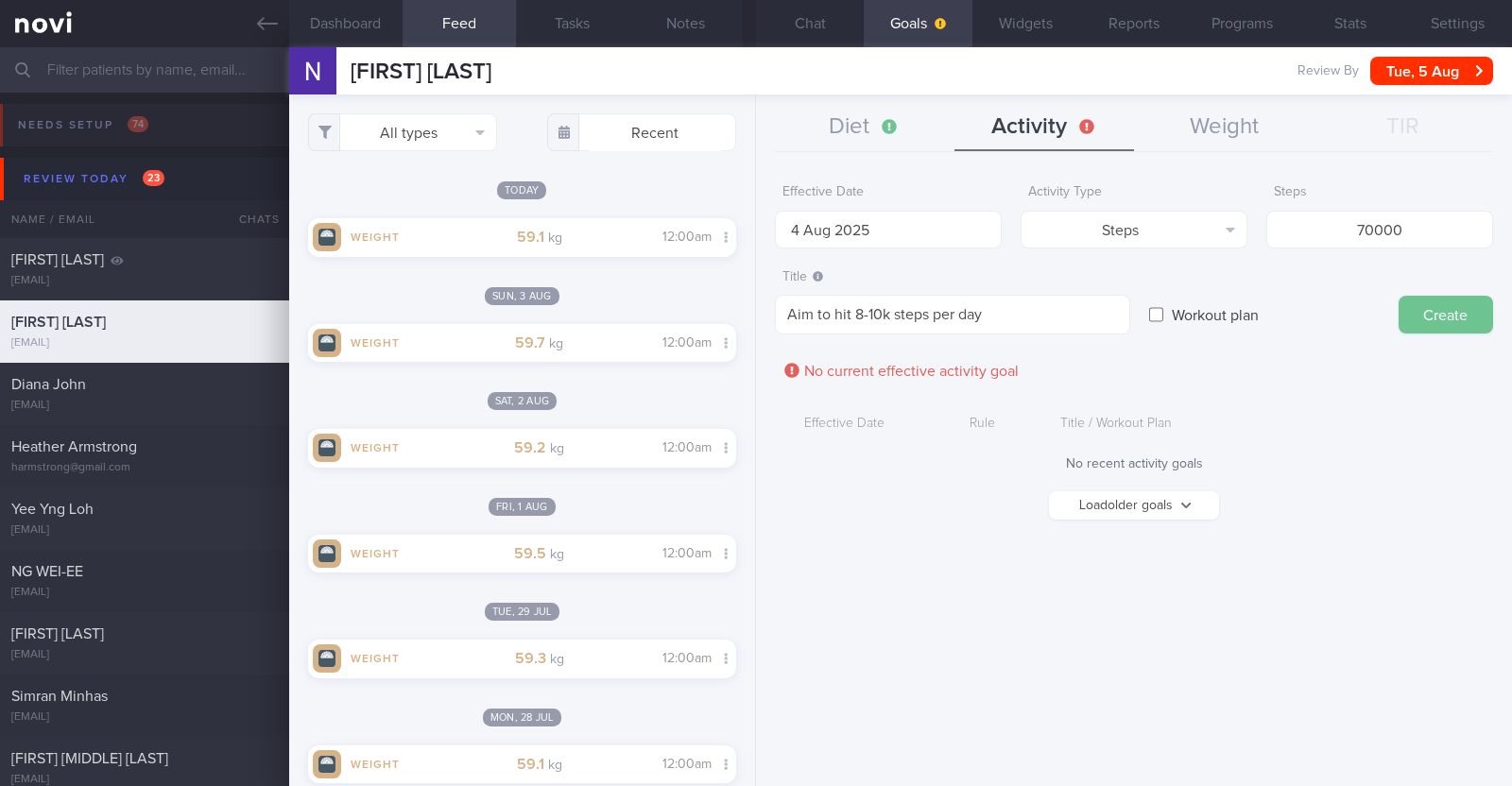 click on "Create" at bounding box center (1446, 315) 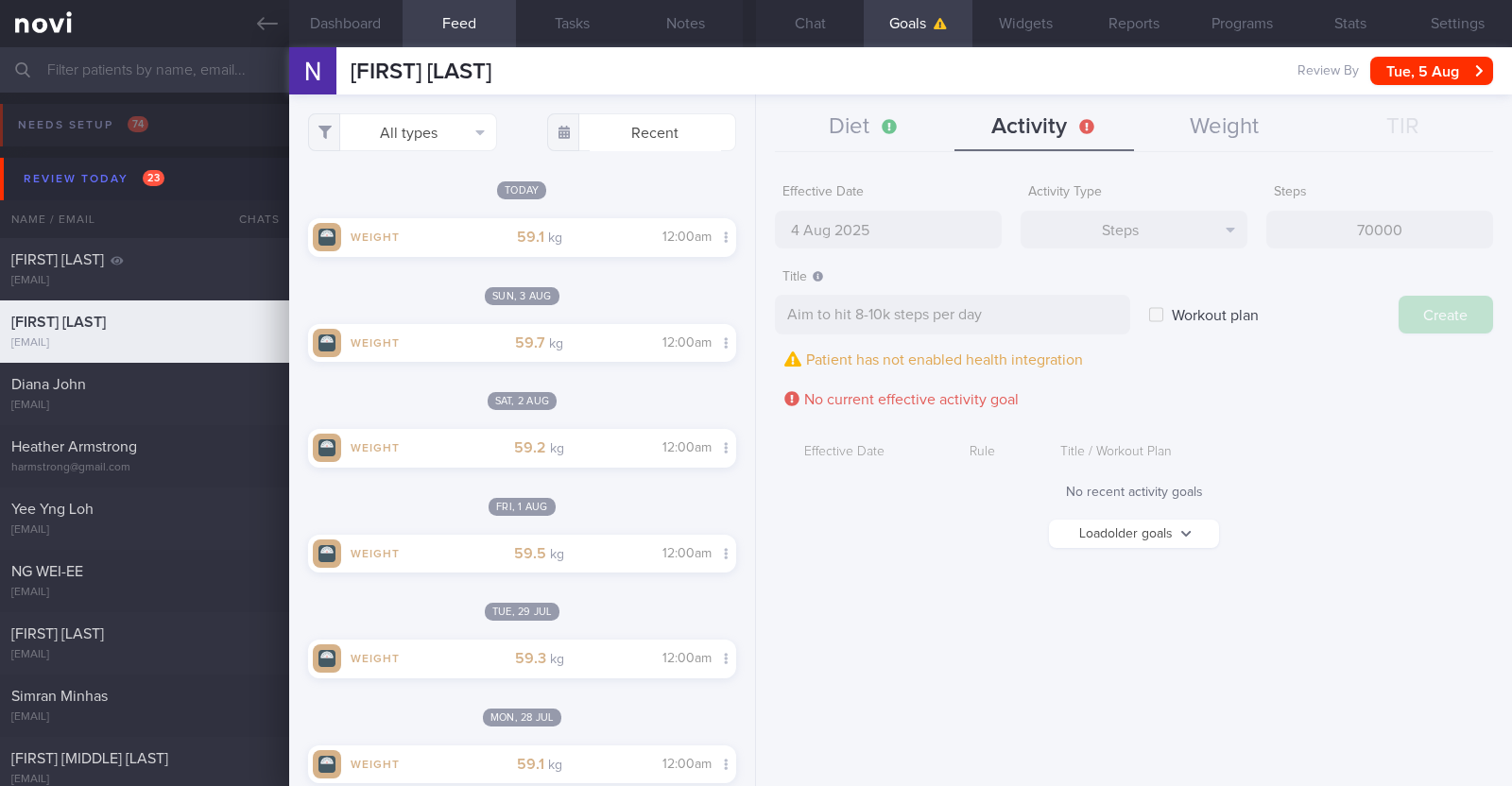 type on "11 Aug 2025" 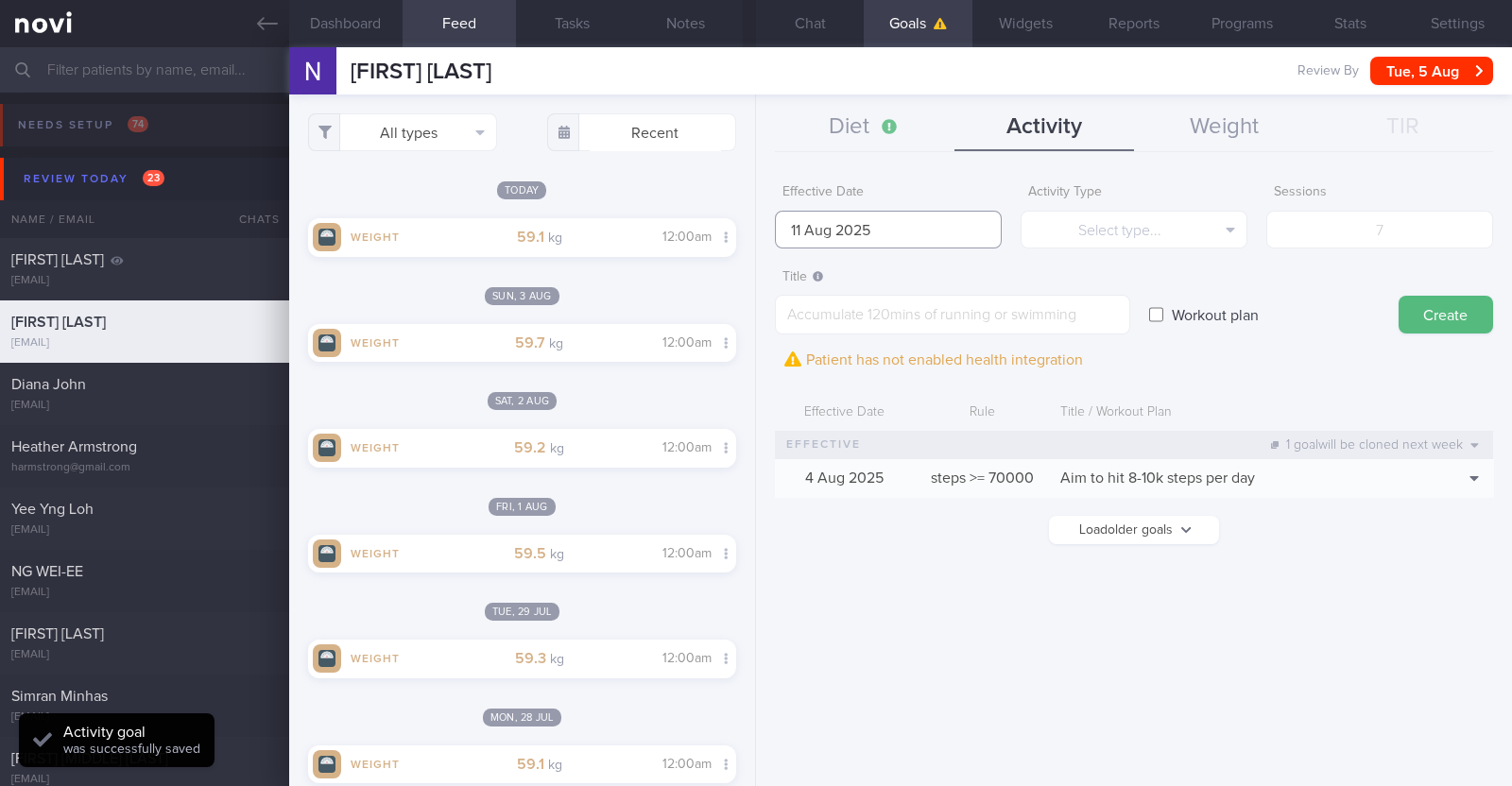 click on "You are offline!  Some functionality will be unavailable
Patients
New Users
Coaches
Assigned patients
Assigned patients
All active patients
Archived patients
Needs setup
74
Name / Email
Chats" at bounding box center (756, 393) 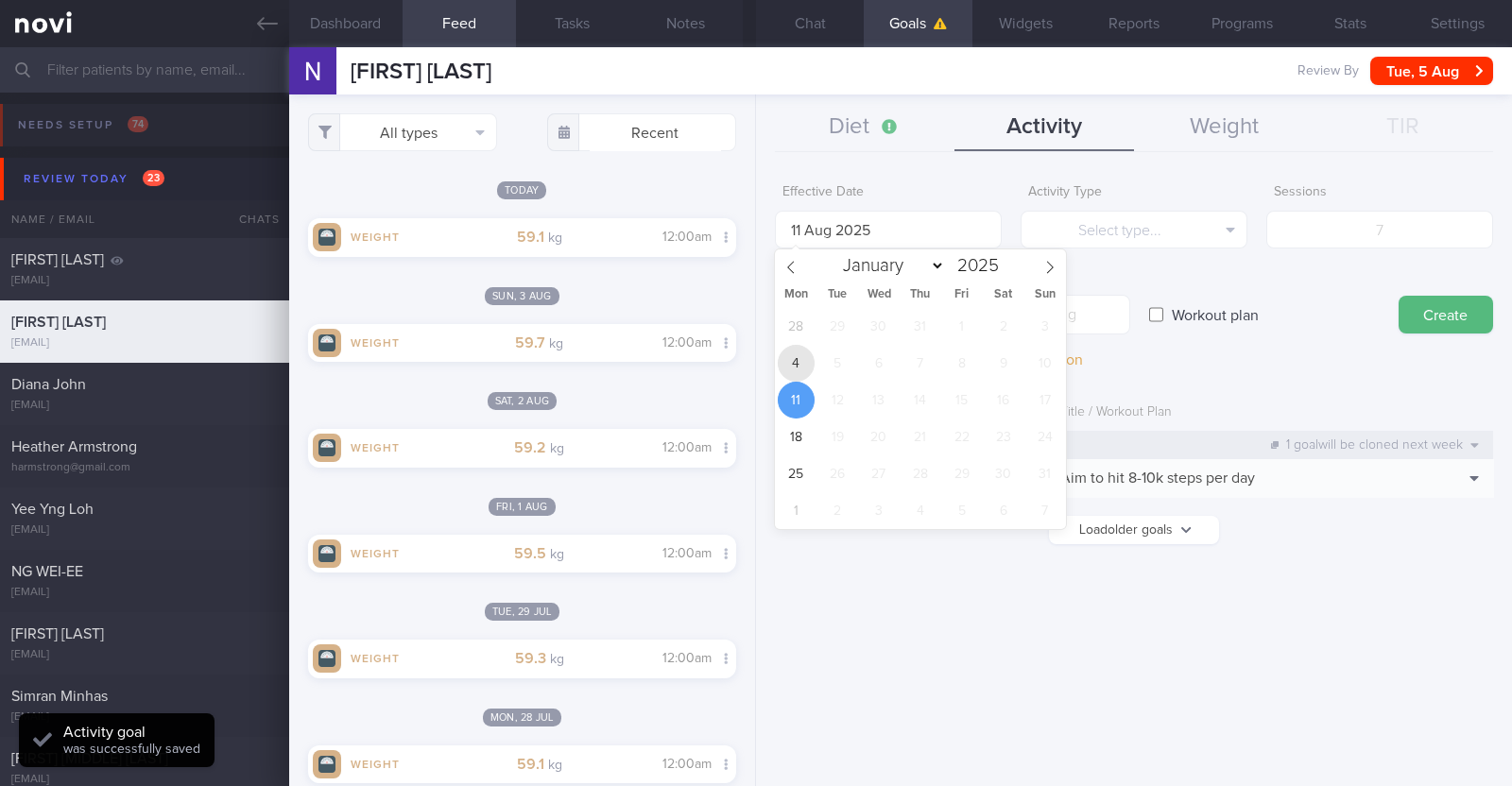 click on "4" at bounding box center [796, 363] 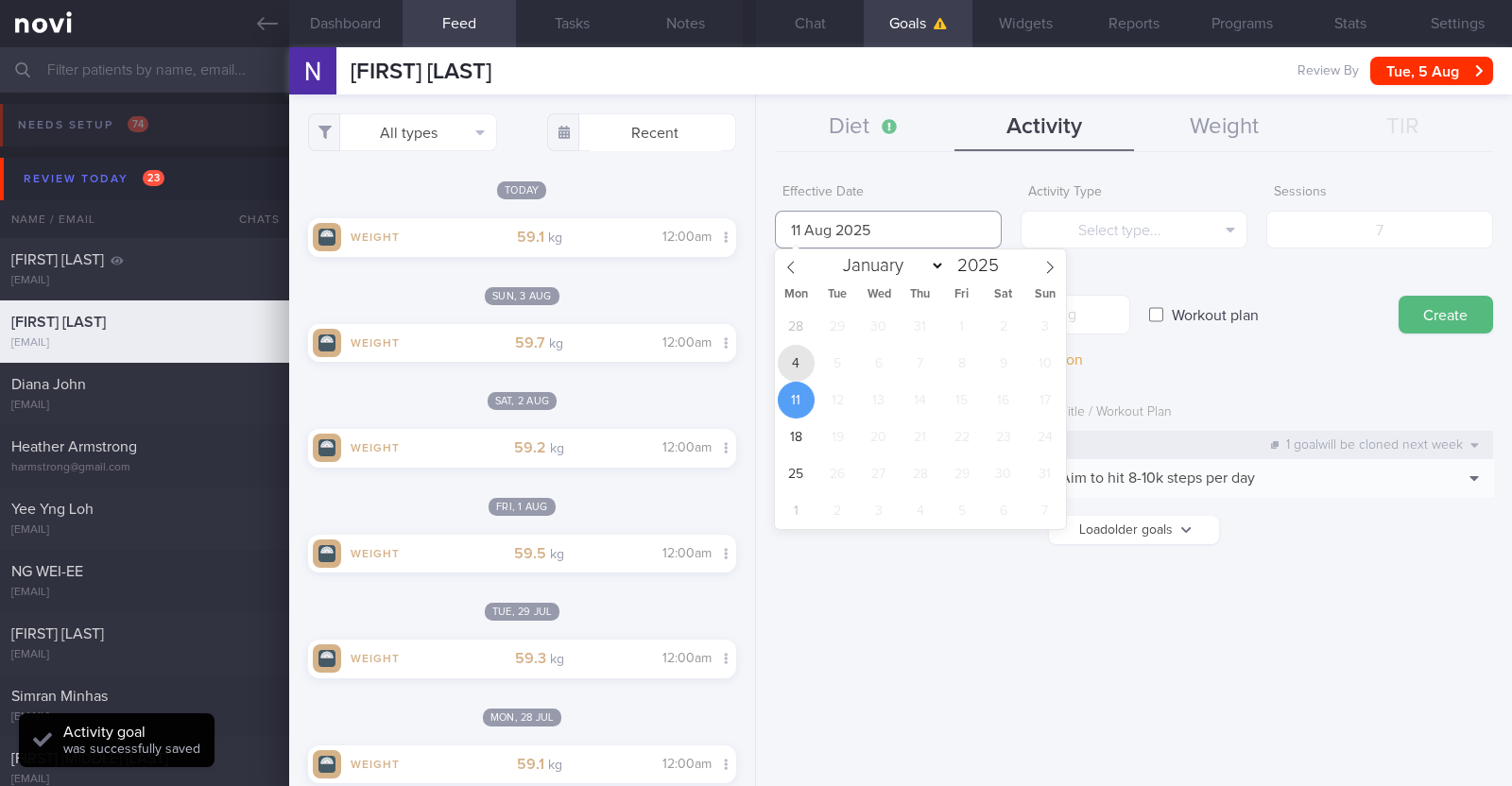 type on "4 Aug 2025" 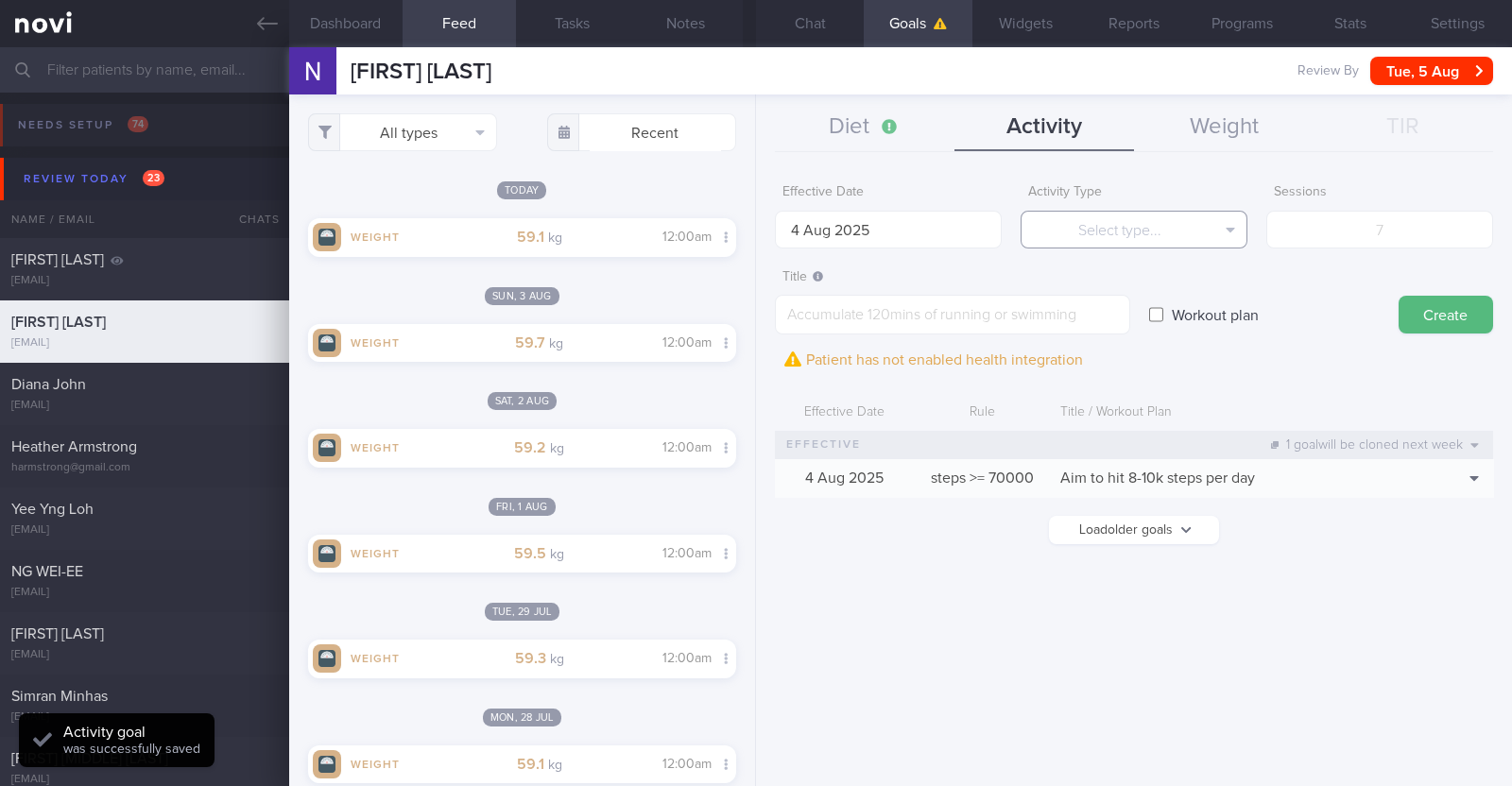 click on "Select type..." at bounding box center [1134, 230] 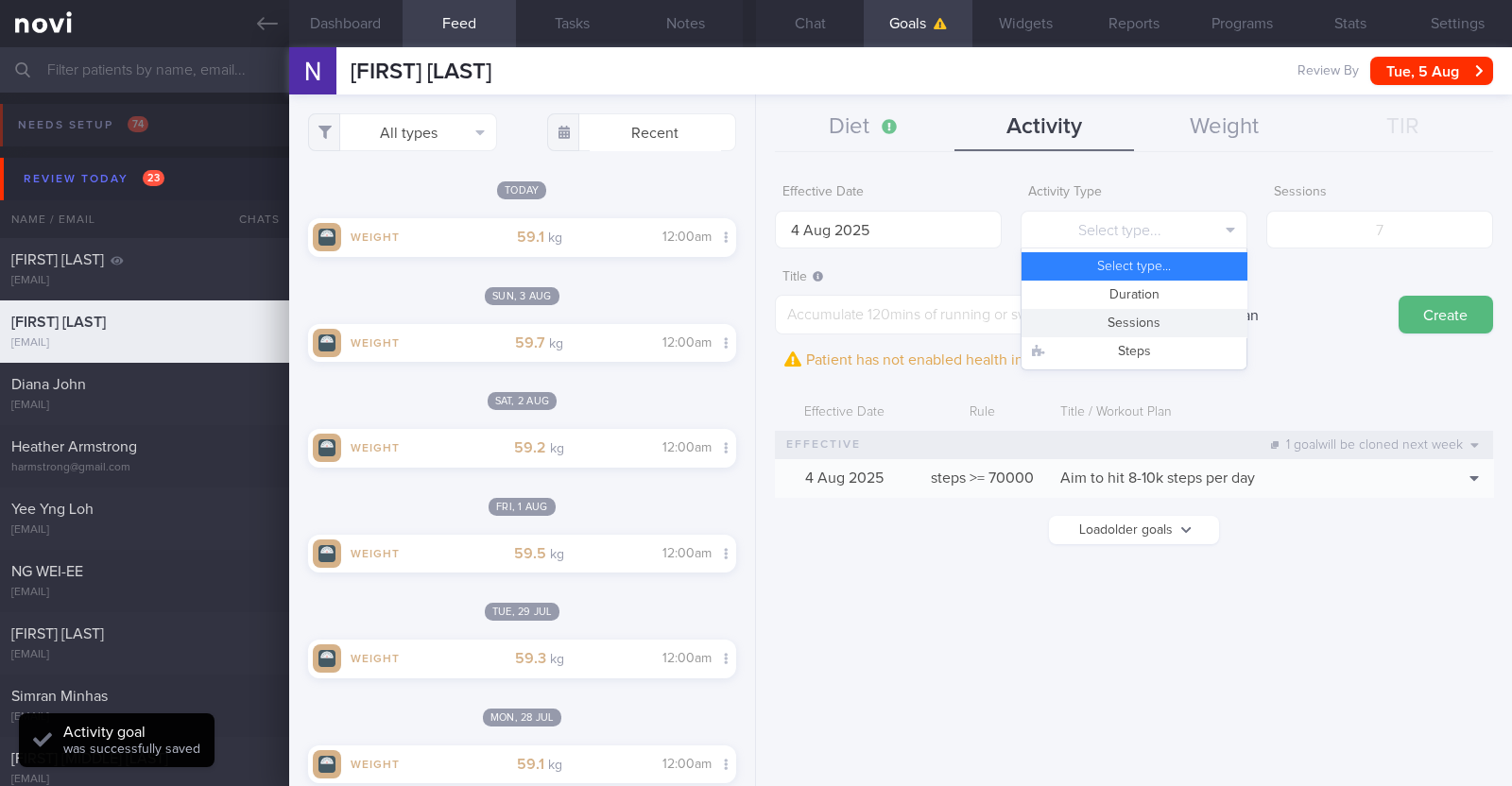 click on "Sessions" at bounding box center [1134, 323] 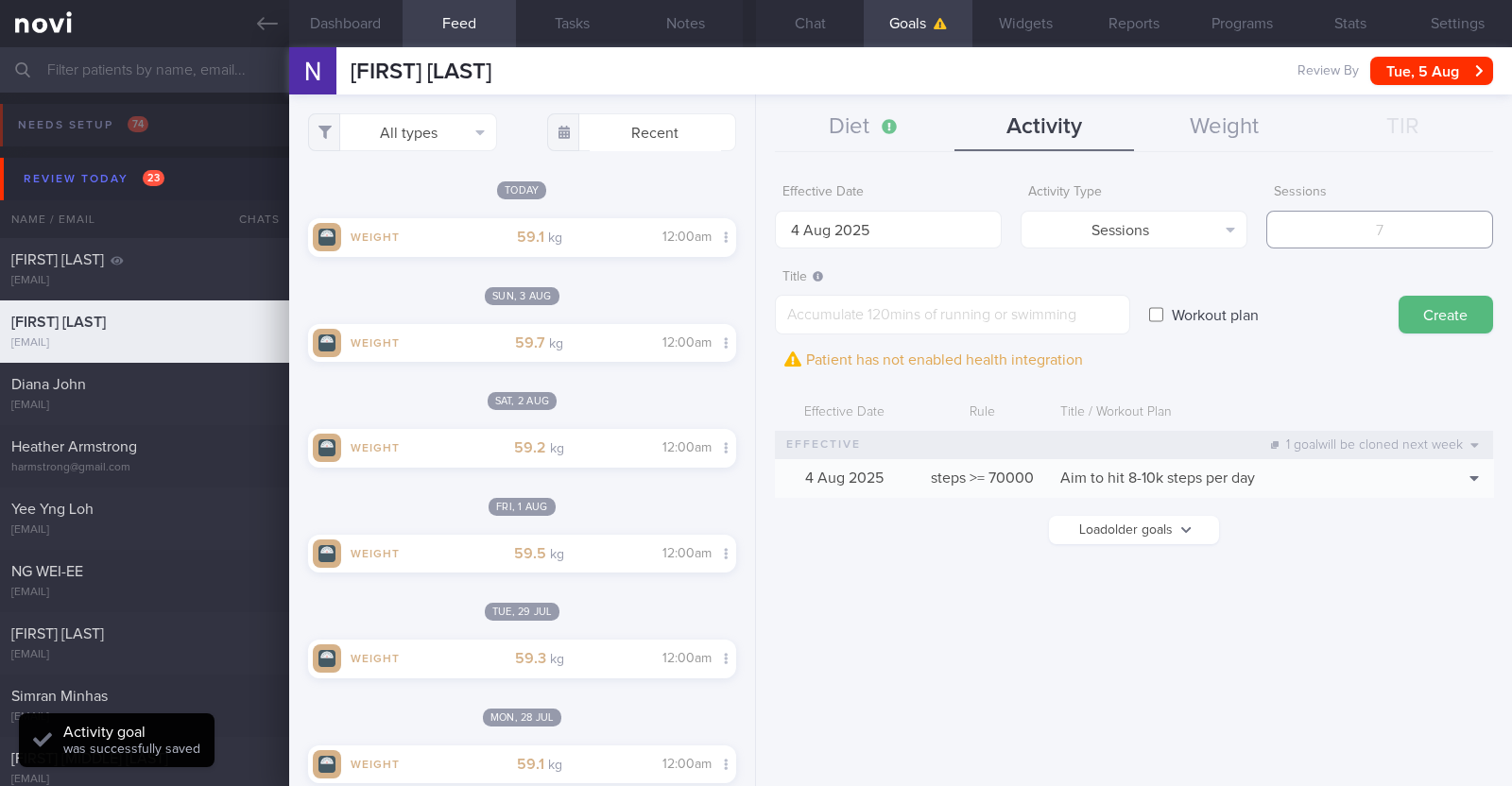 click at bounding box center (1380, 230) 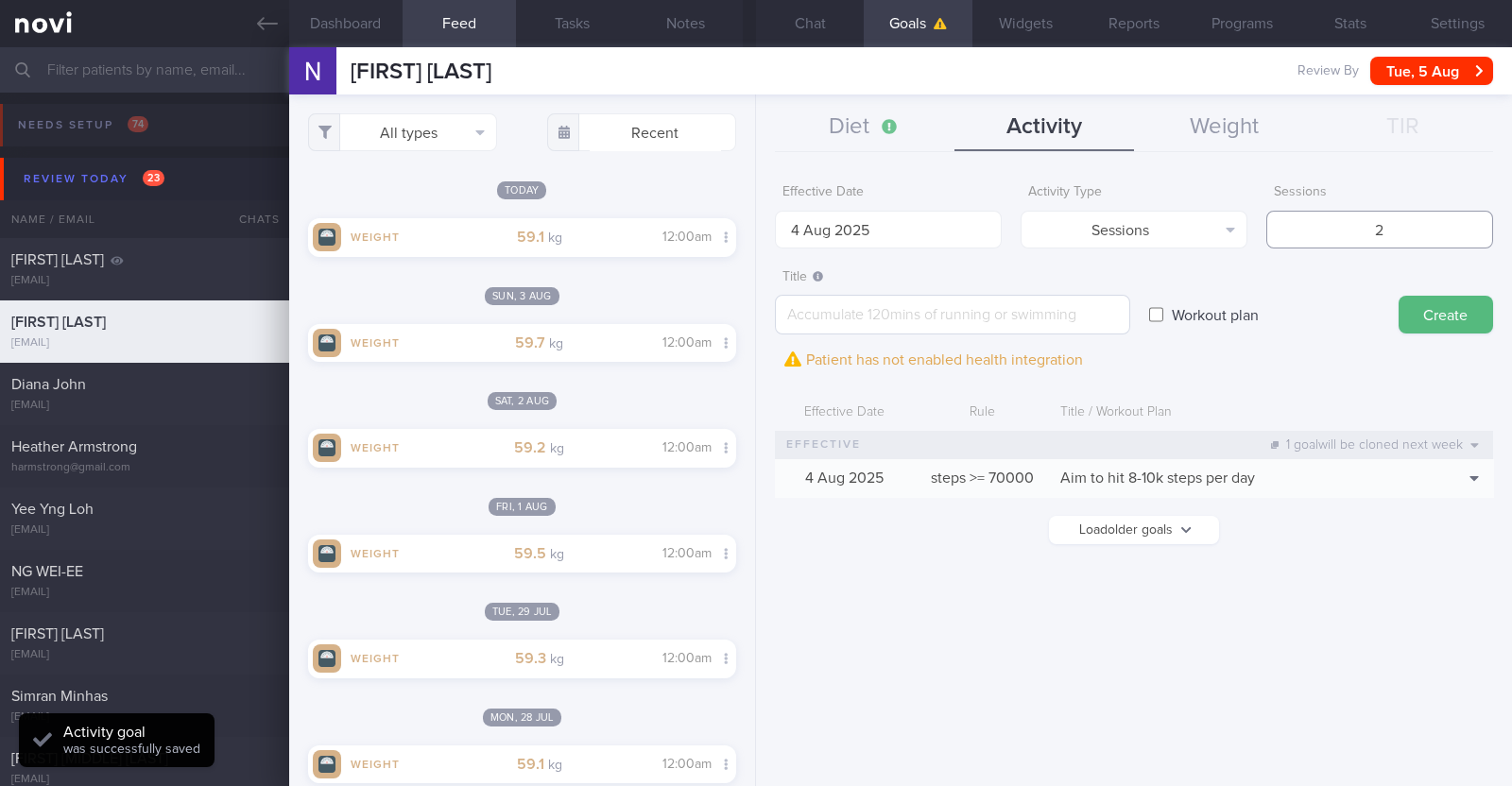 type on "2" 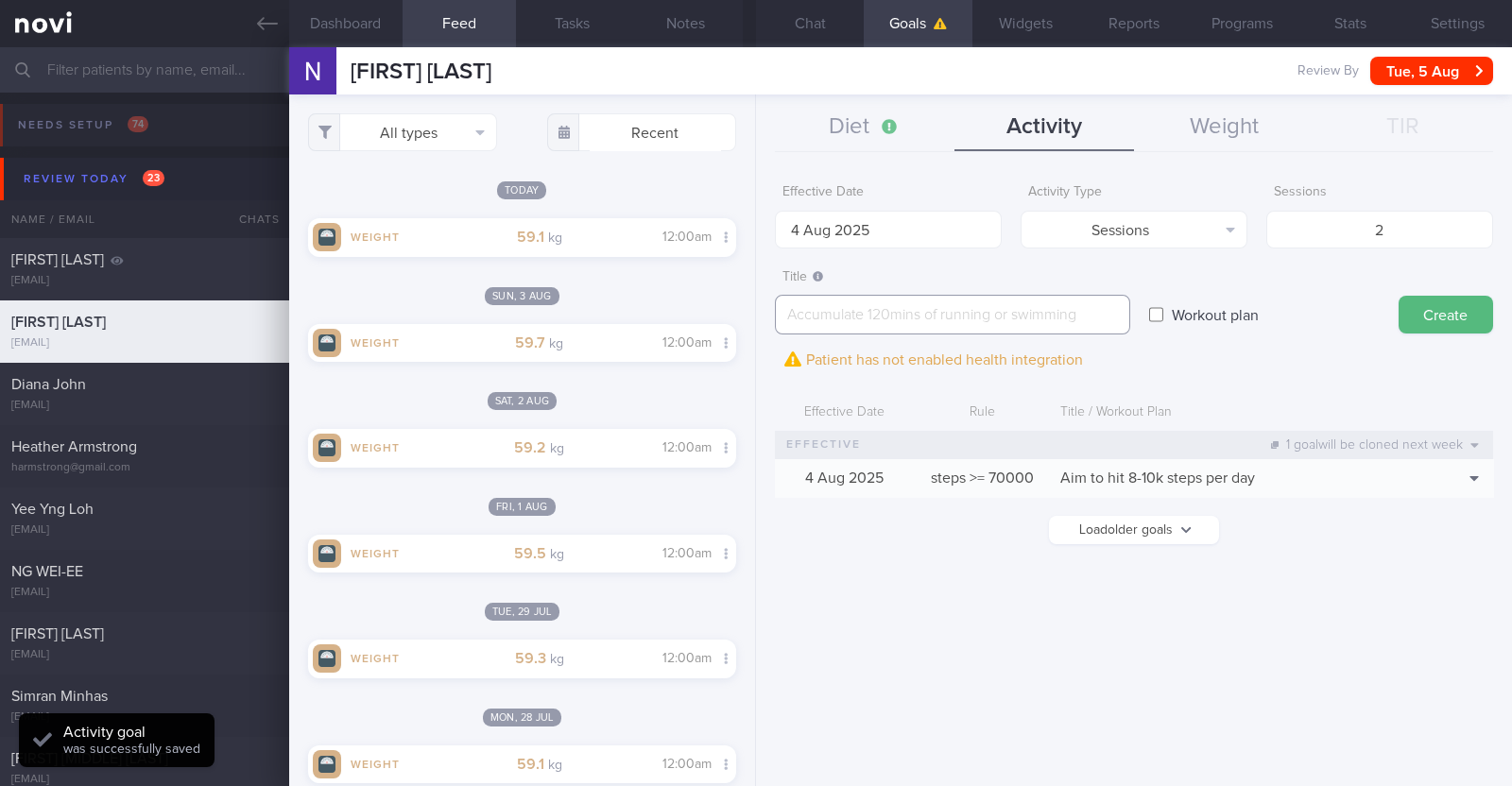 click at bounding box center (953, 315) 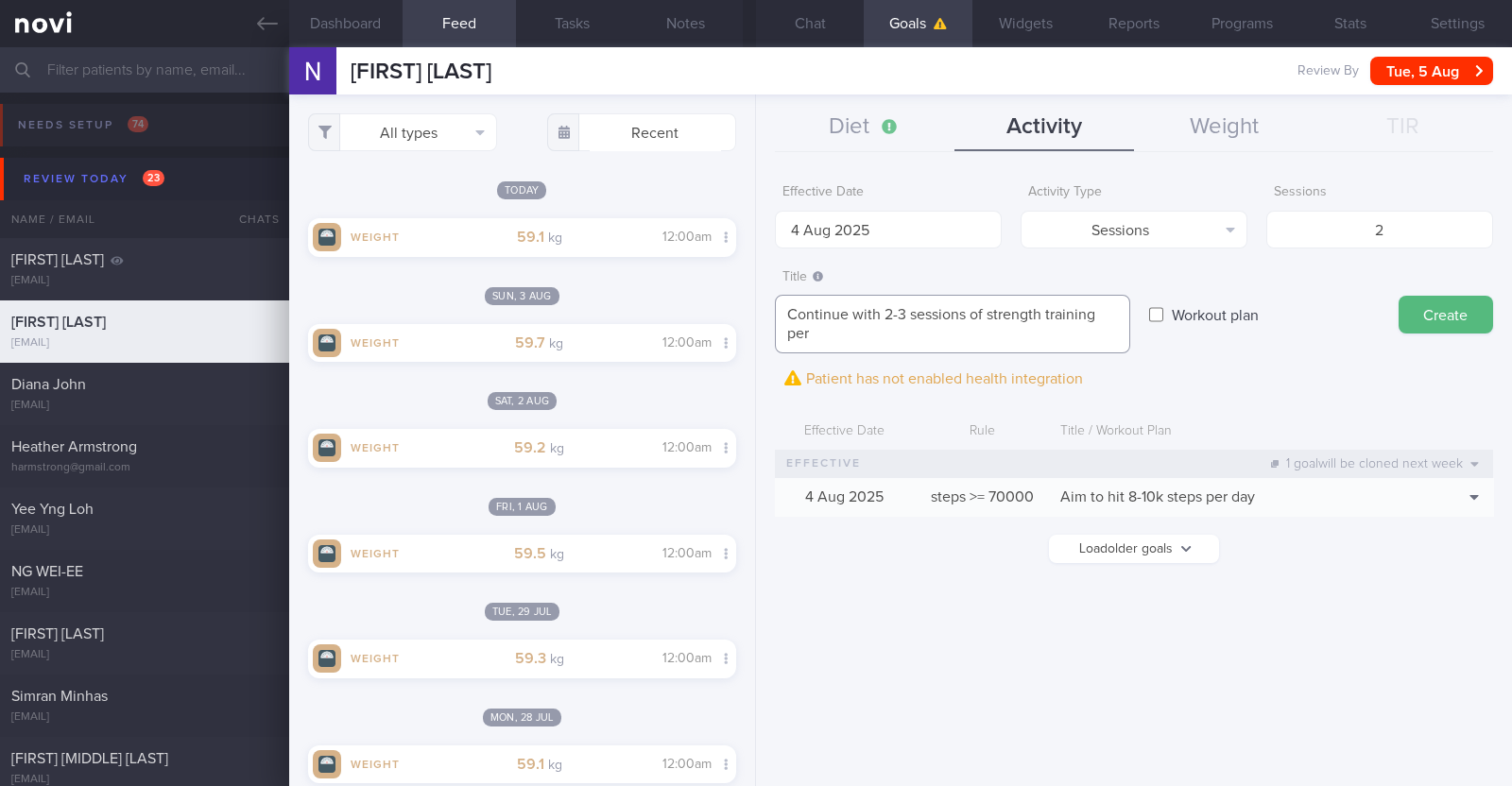scroll, scrollTop: 0, scrollLeft: 0, axis: both 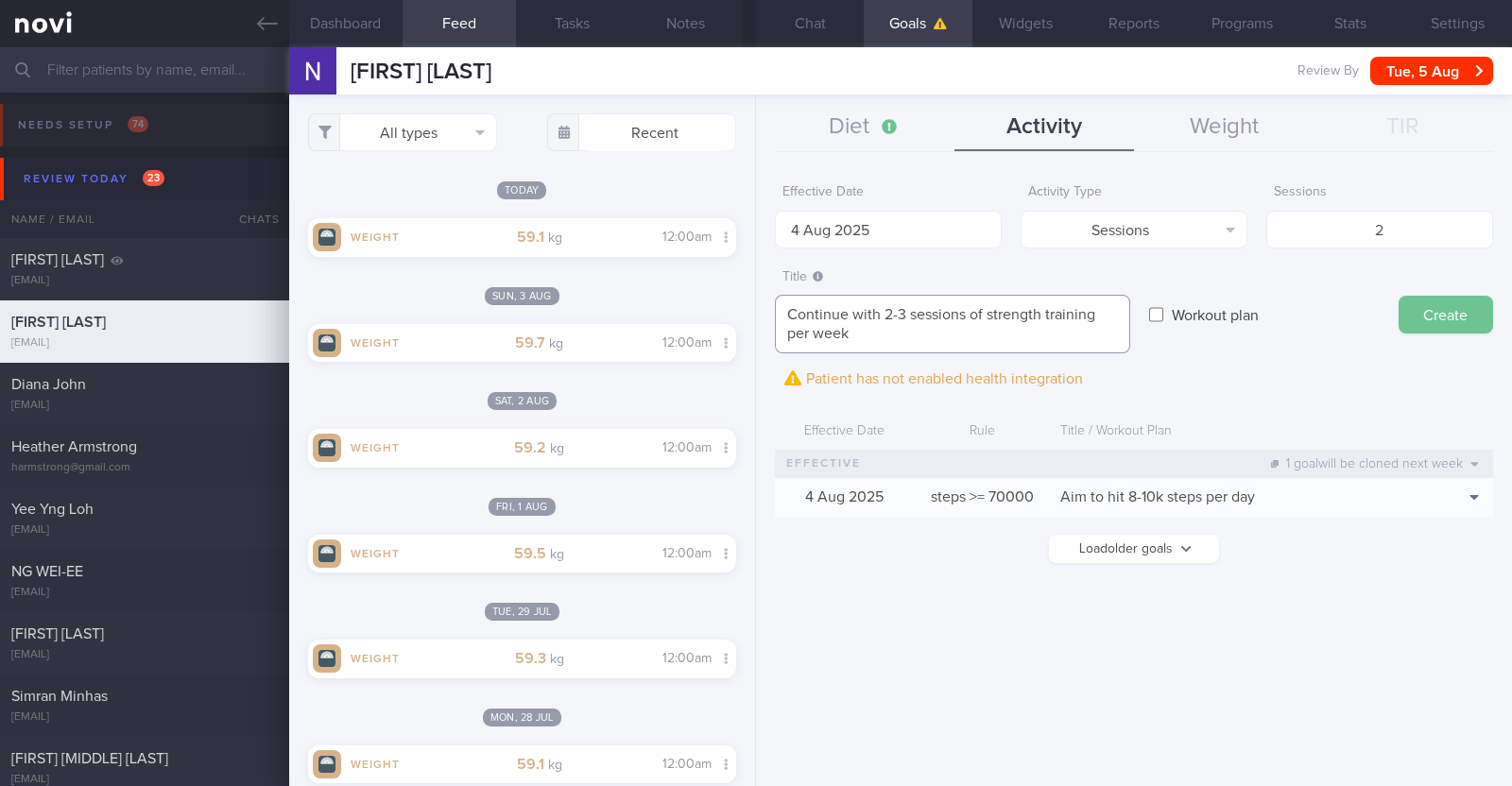 type on "Continue with 2-3 sessions of strength training per week" 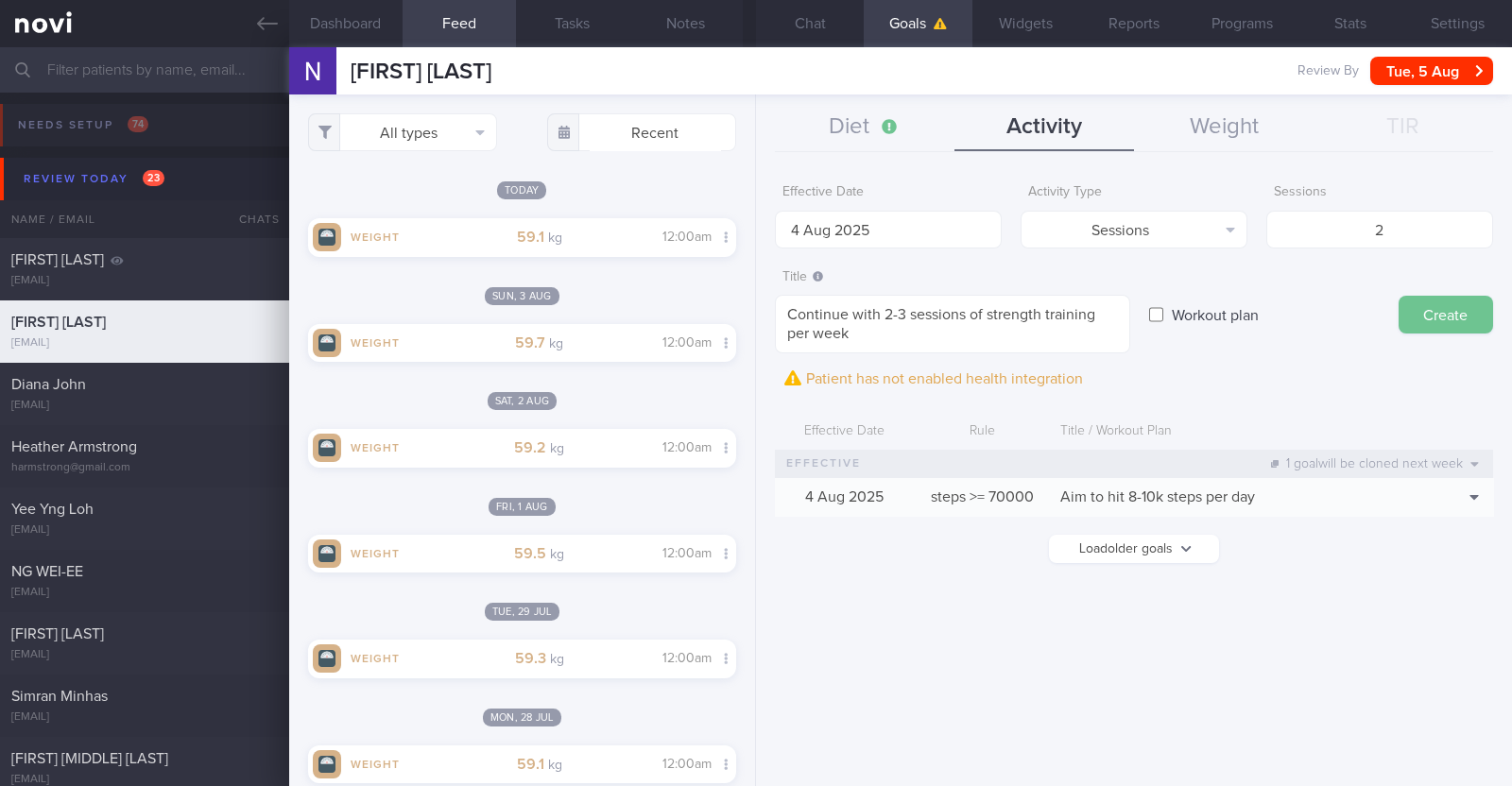 click on "Create" at bounding box center (1446, 315) 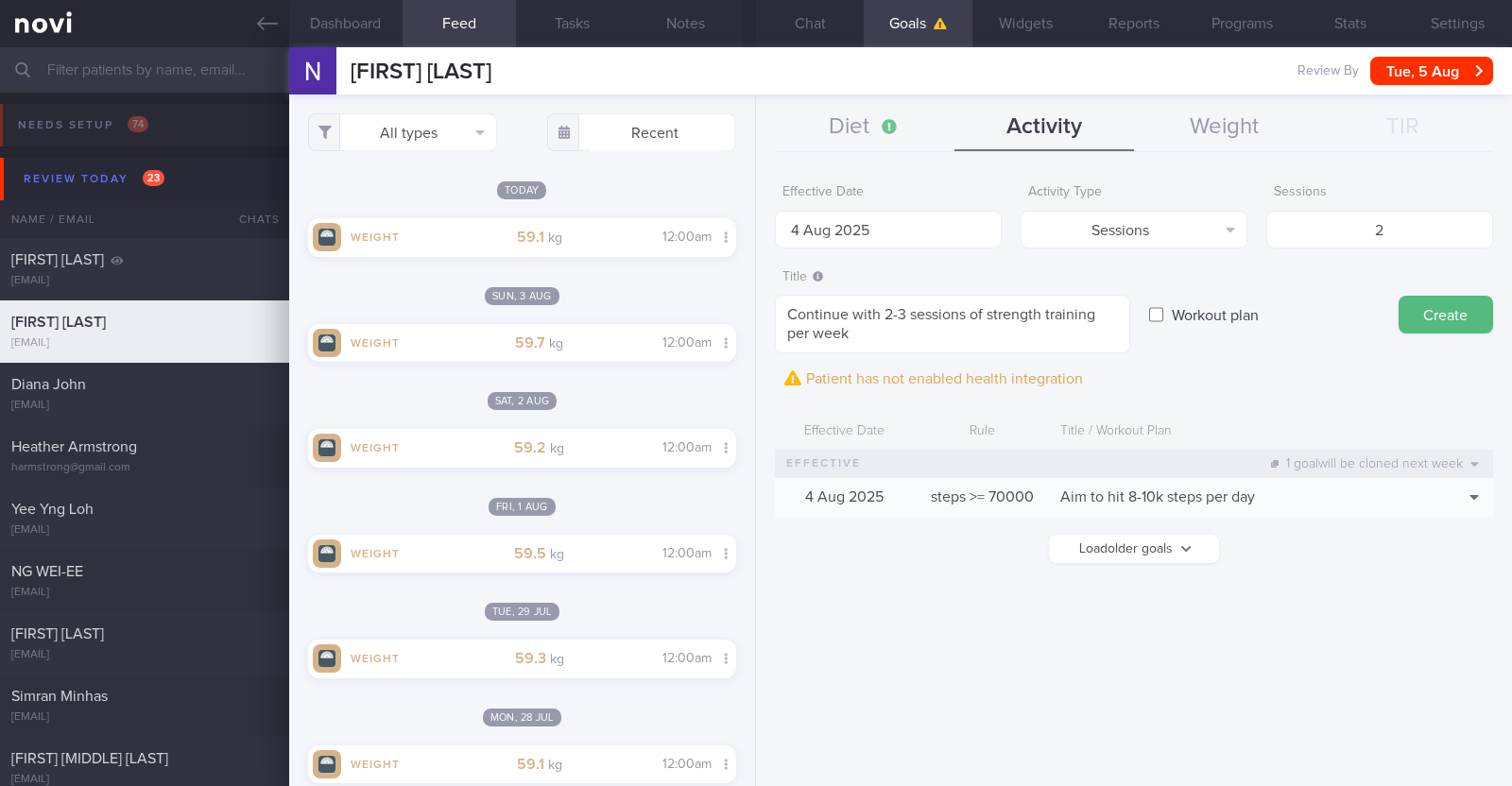 type on "11 Aug 2025" 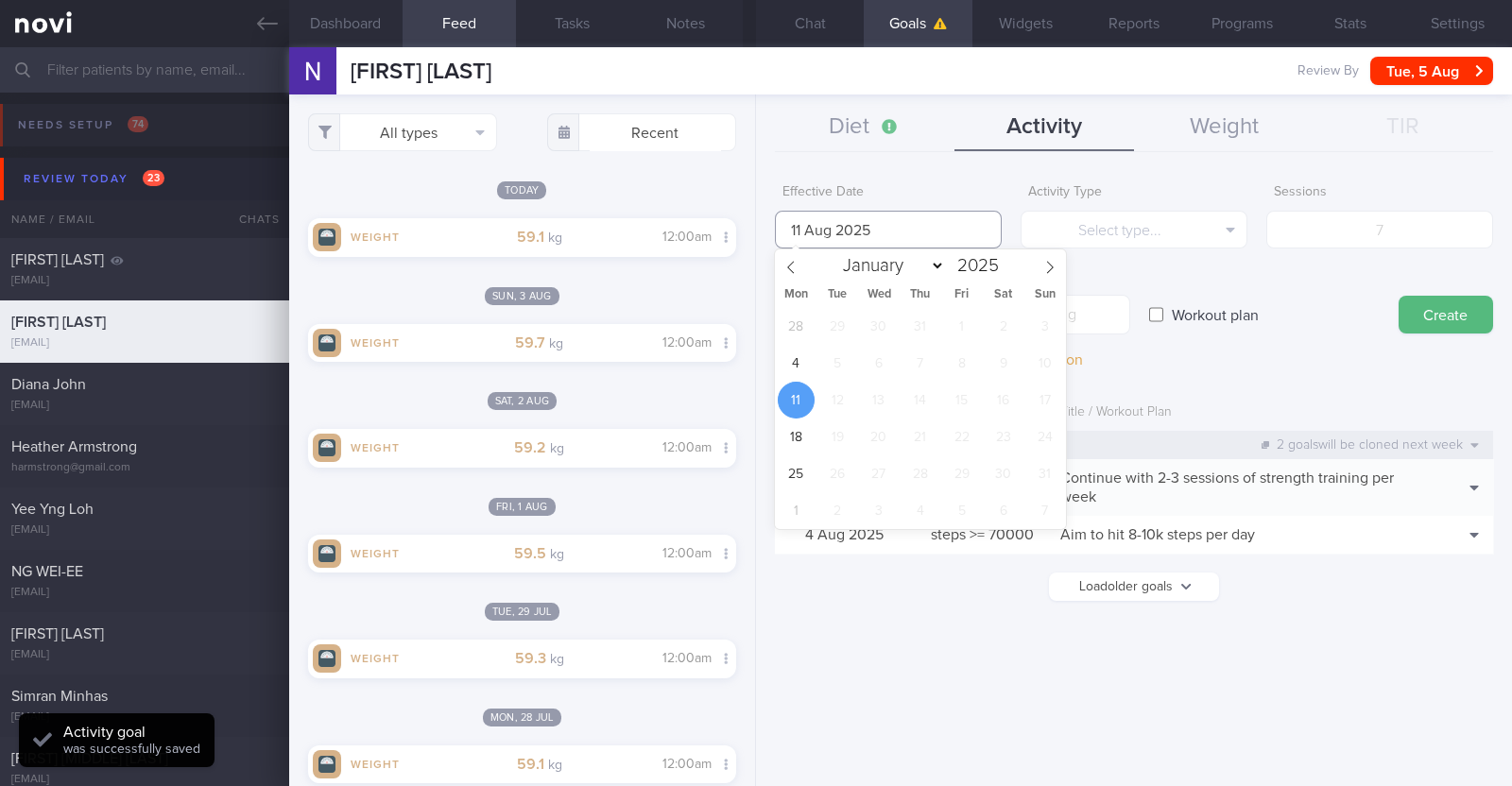 click on "11 Aug 2025" at bounding box center (888, 230) 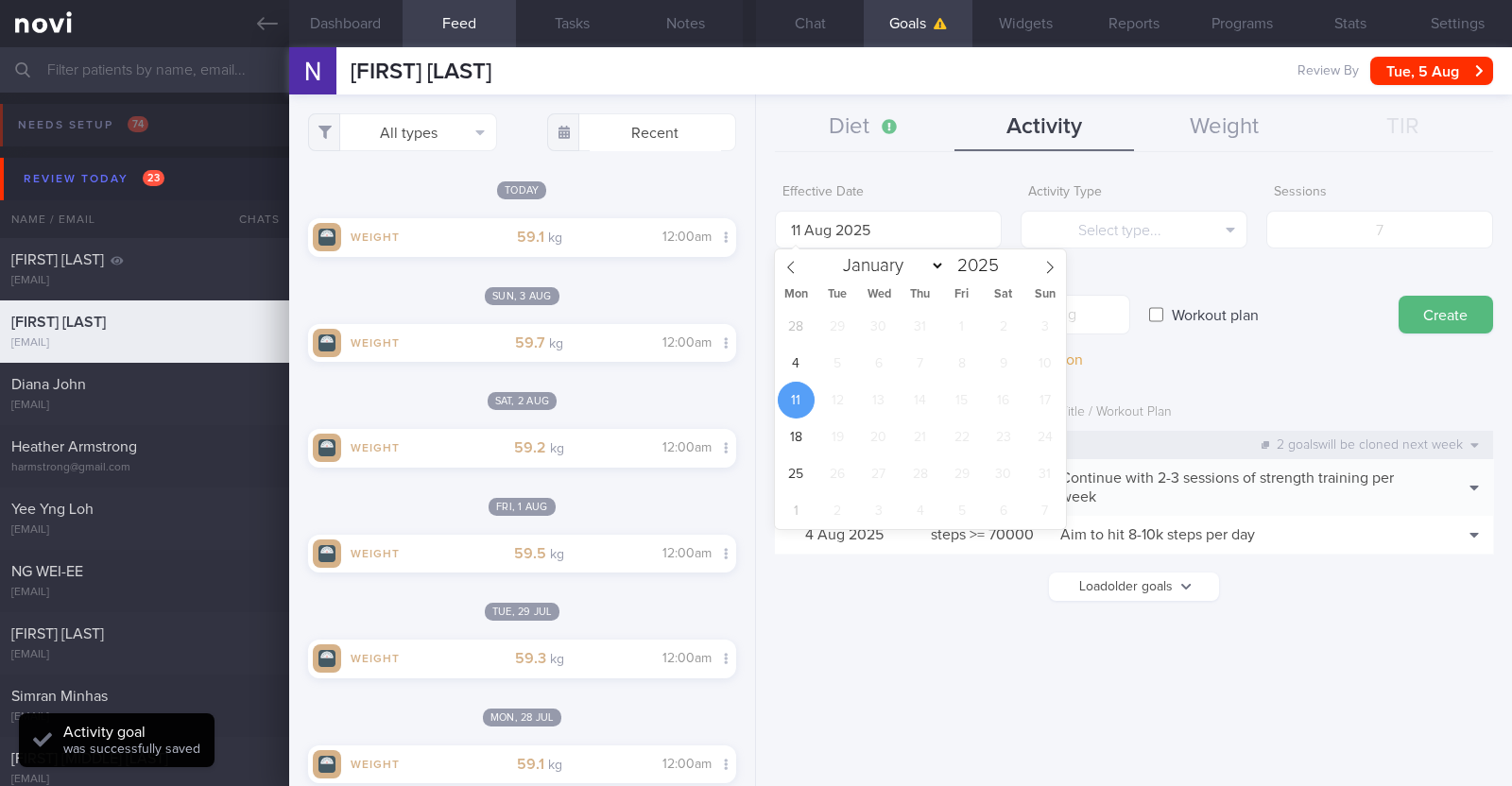 click on "Effective Date
11 Aug 2025" at bounding box center (888, 212) 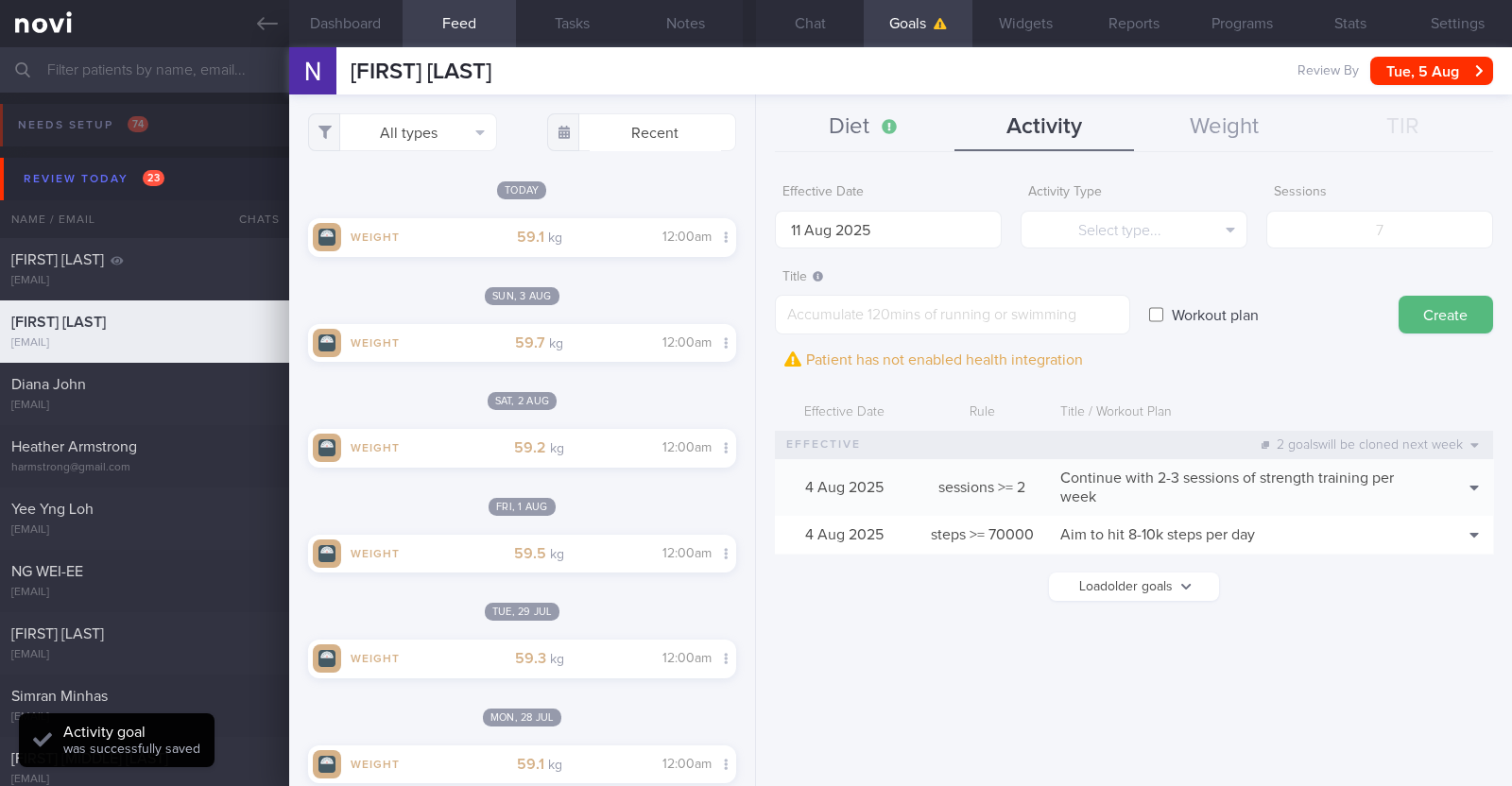 click on "Diet" at bounding box center (865, 128) 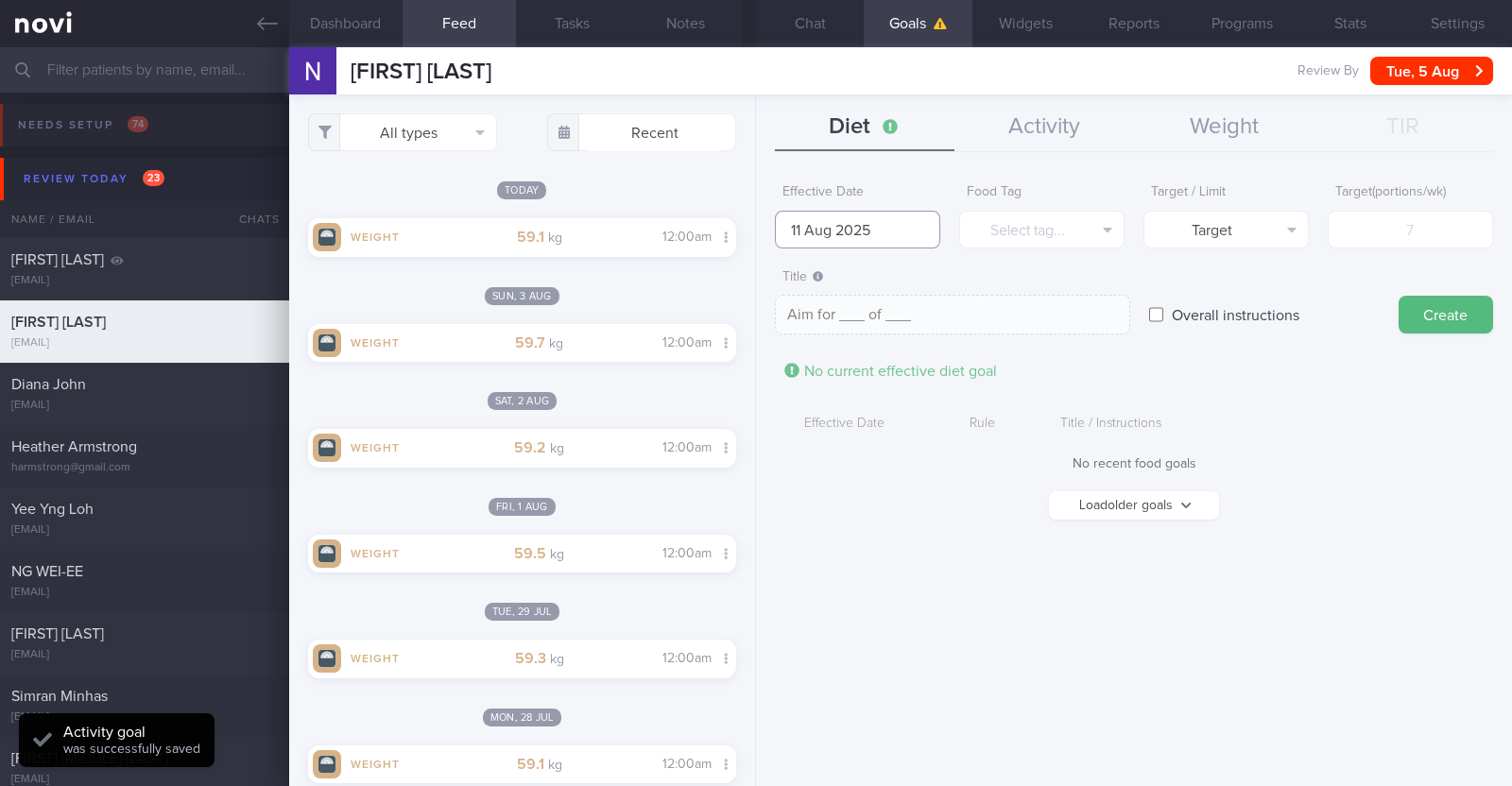 click on "11 Aug 2025" at bounding box center (857, 230) 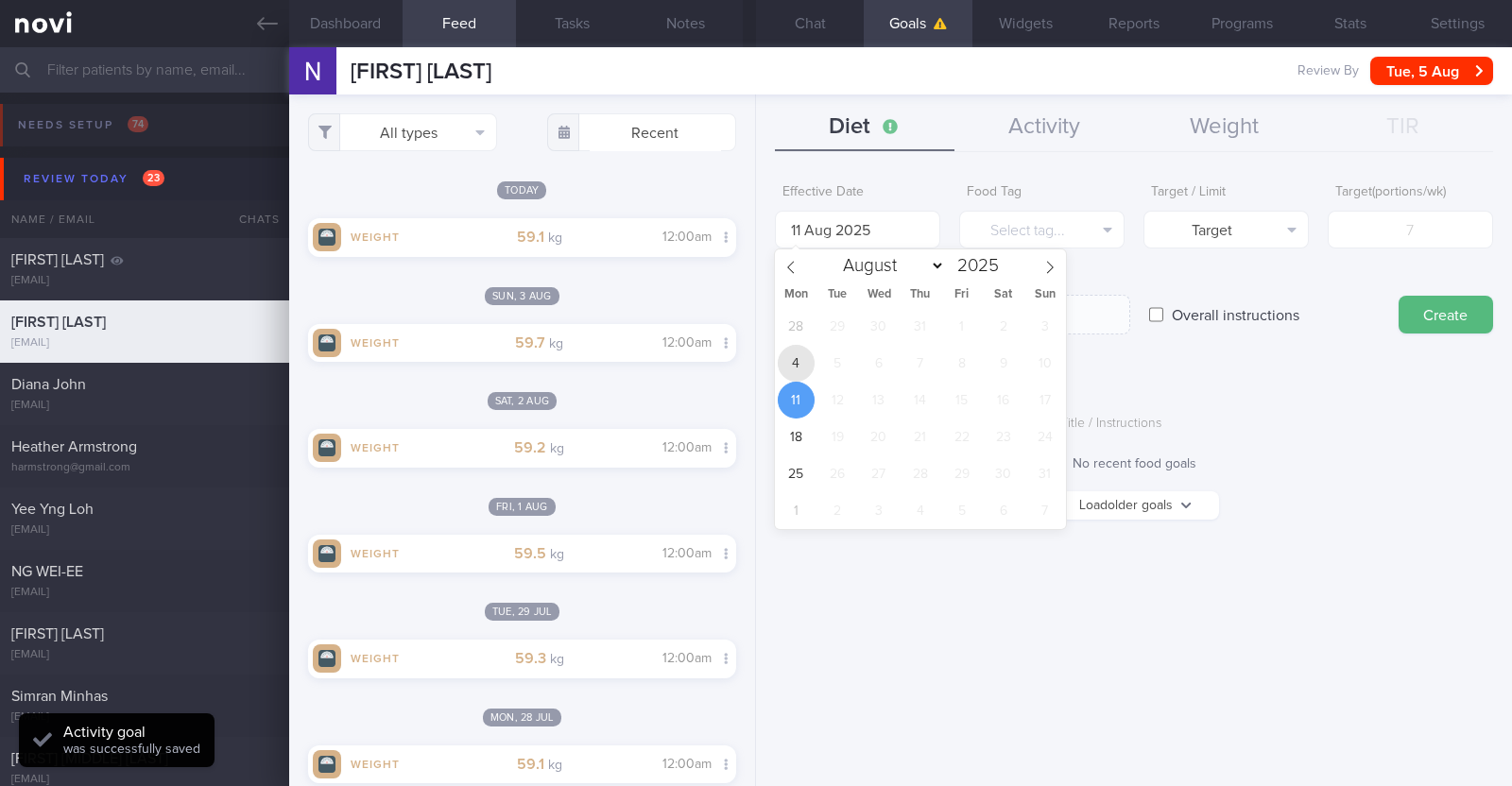 click on "4" at bounding box center (796, 363) 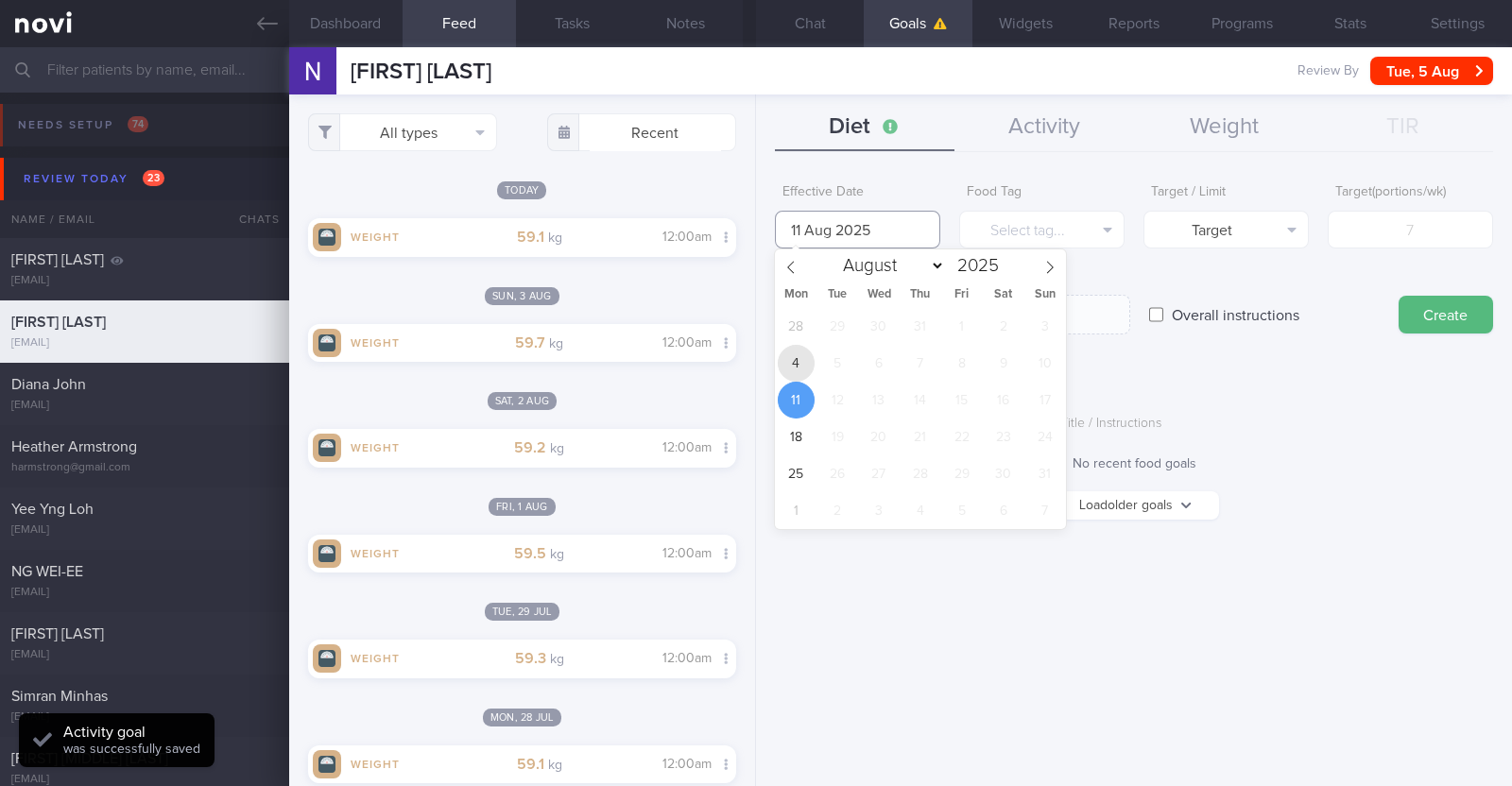 type on "4 Aug 2025" 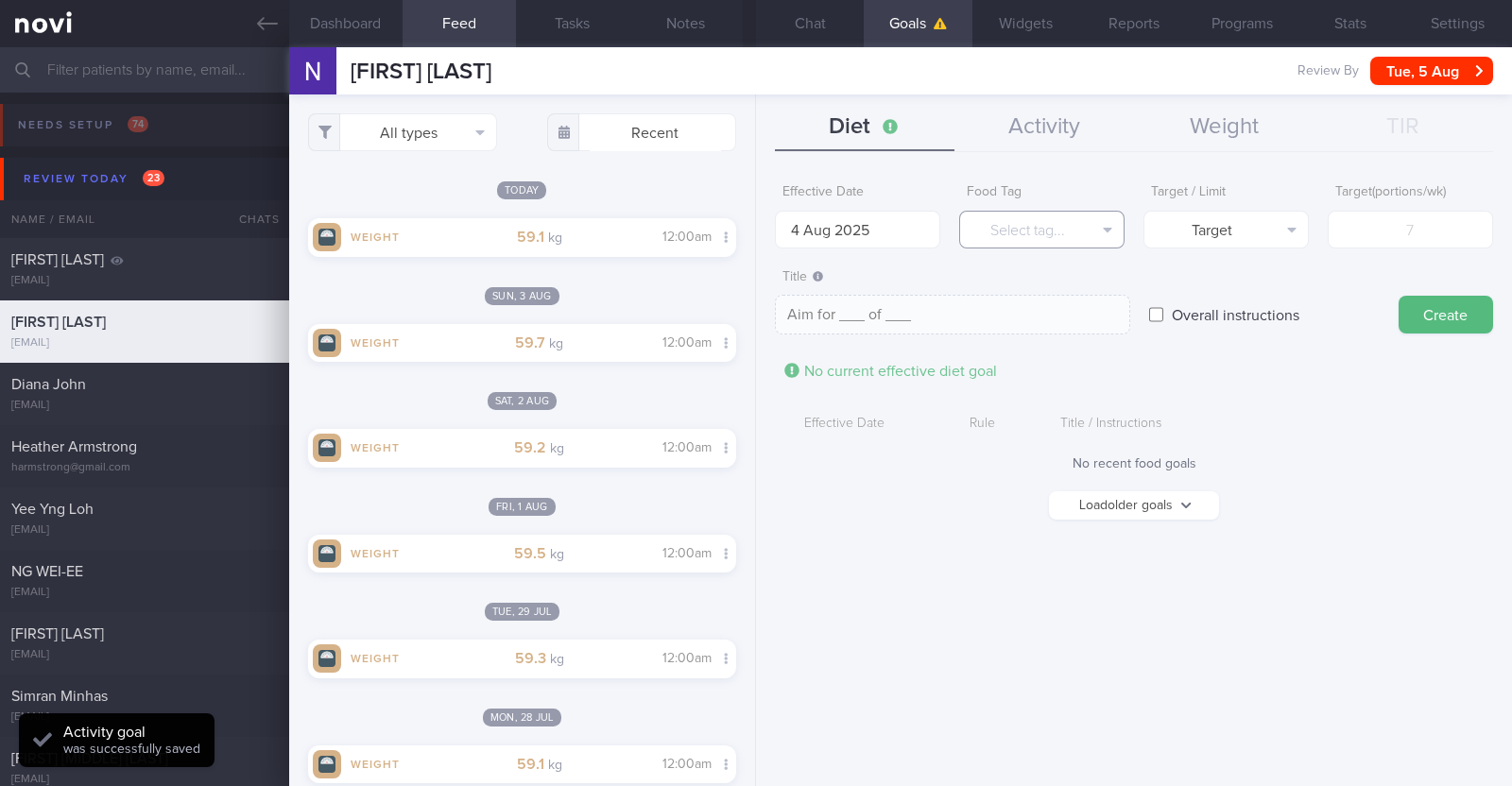 click on "Select tag..." at bounding box center [1041, 230] 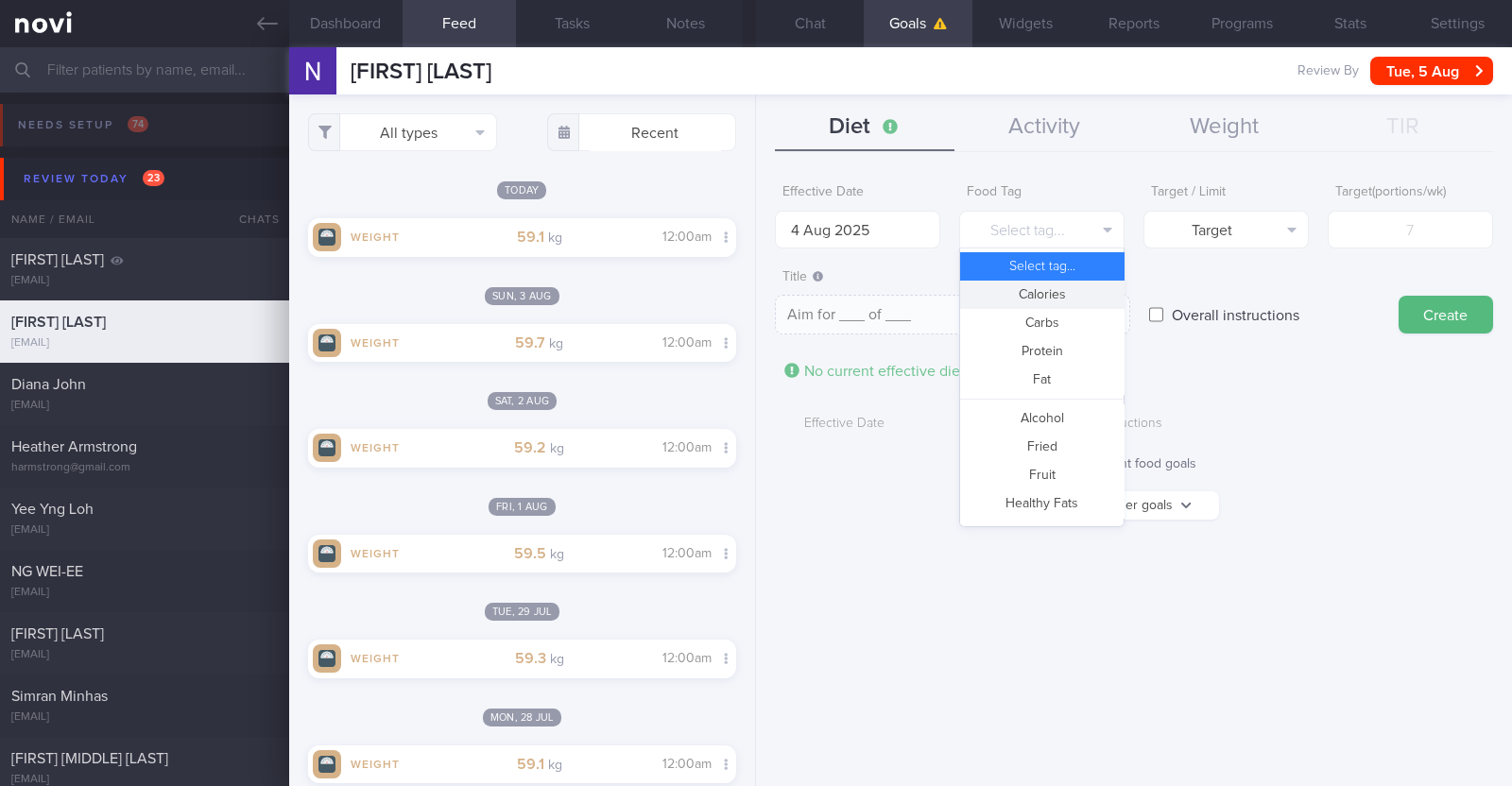 click on "Calories" at bounding box center (1041, 295) 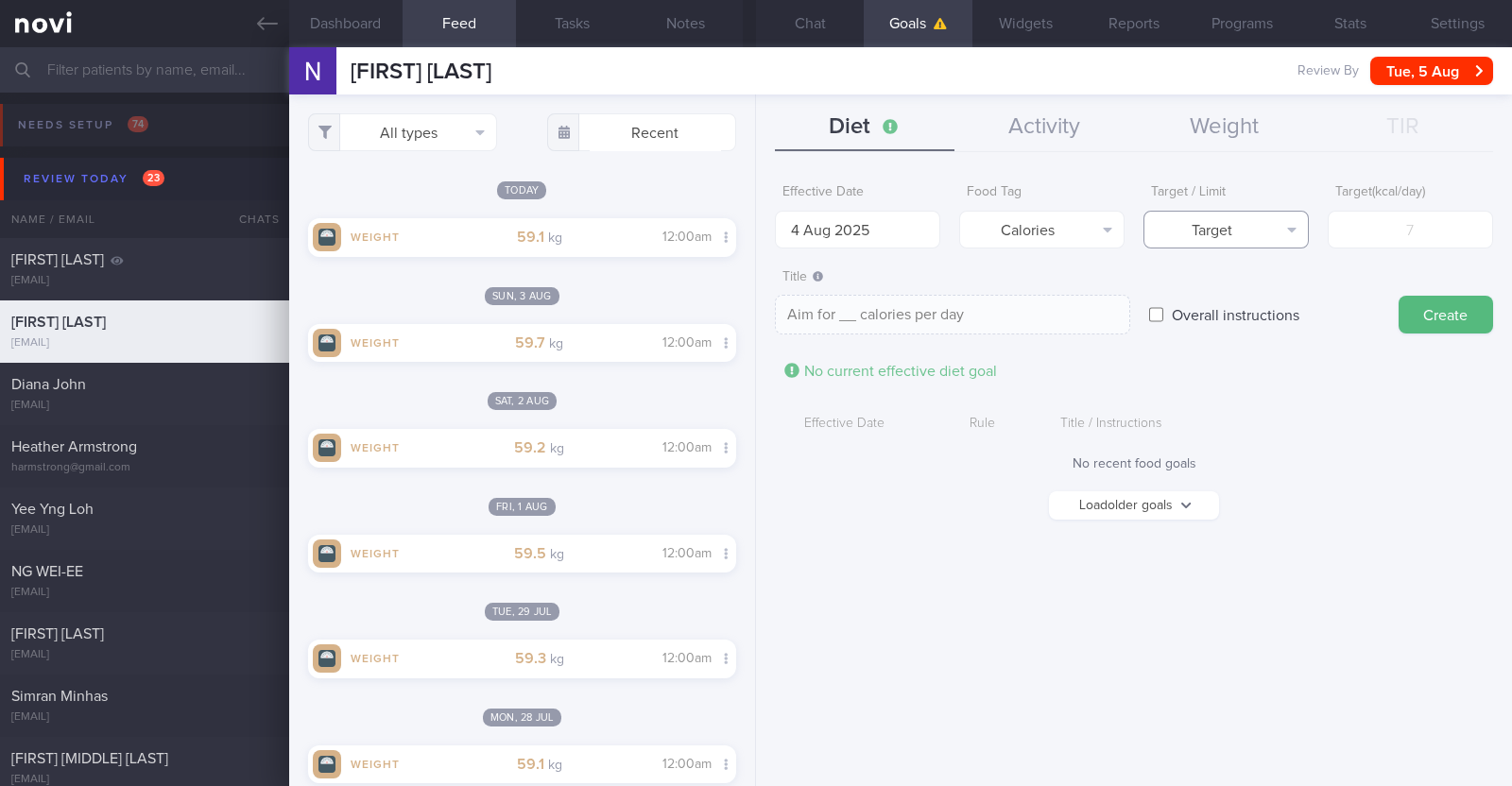 click on "Target" at bounding box center [1226, 230] 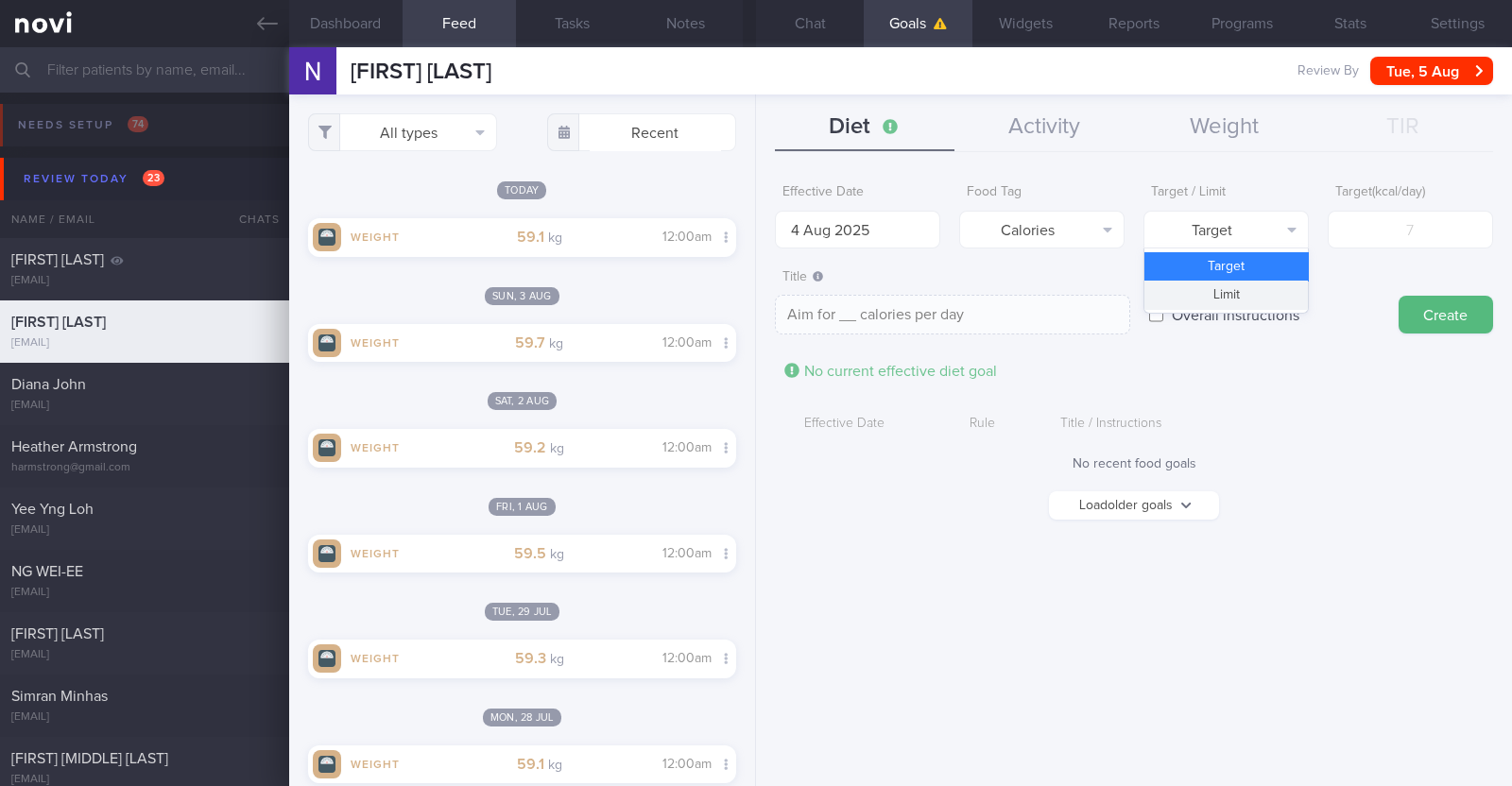 click on "Limit" at bounding box center [1226, 295] 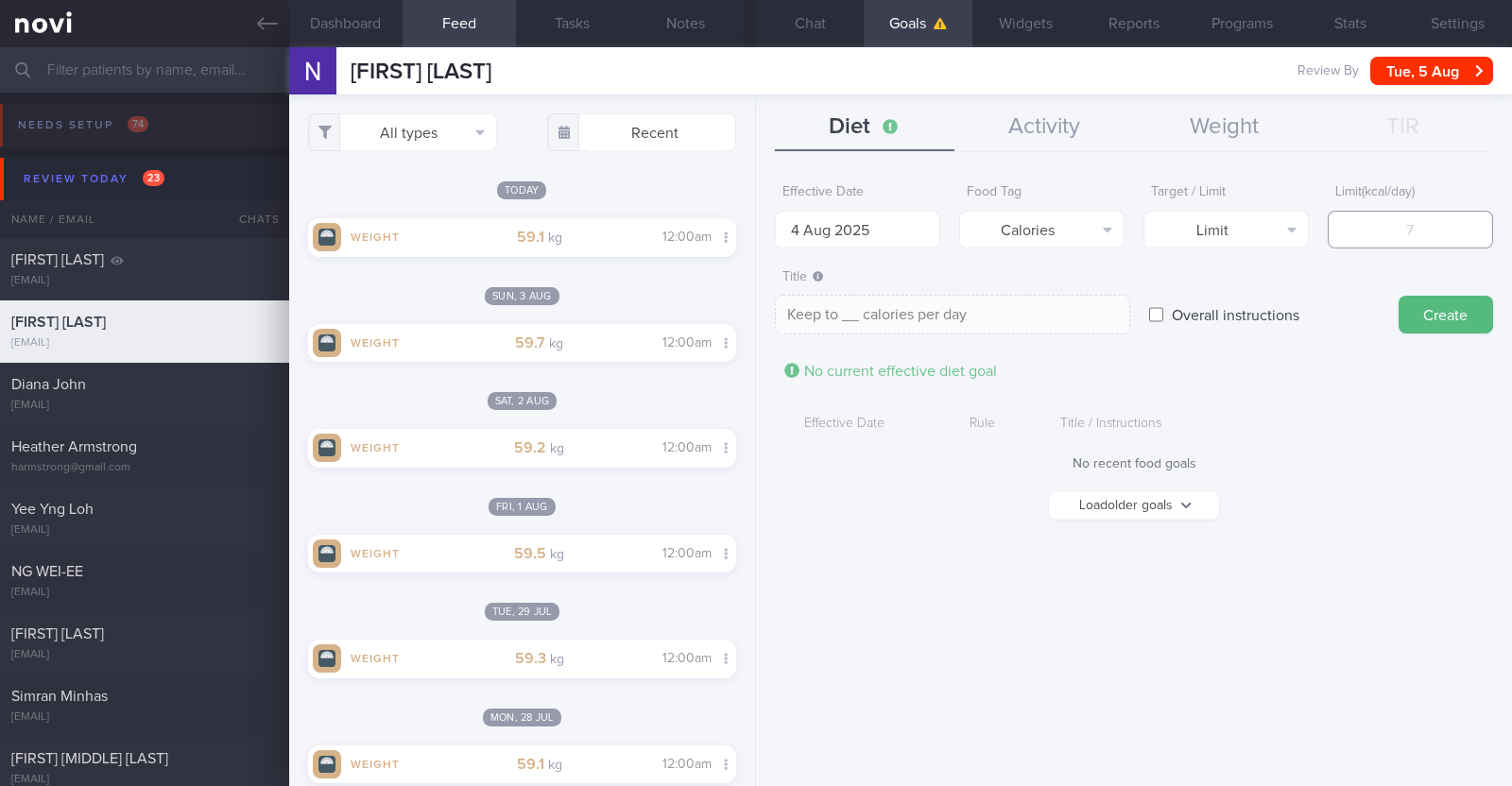 click at bounding box center [1410, 230] 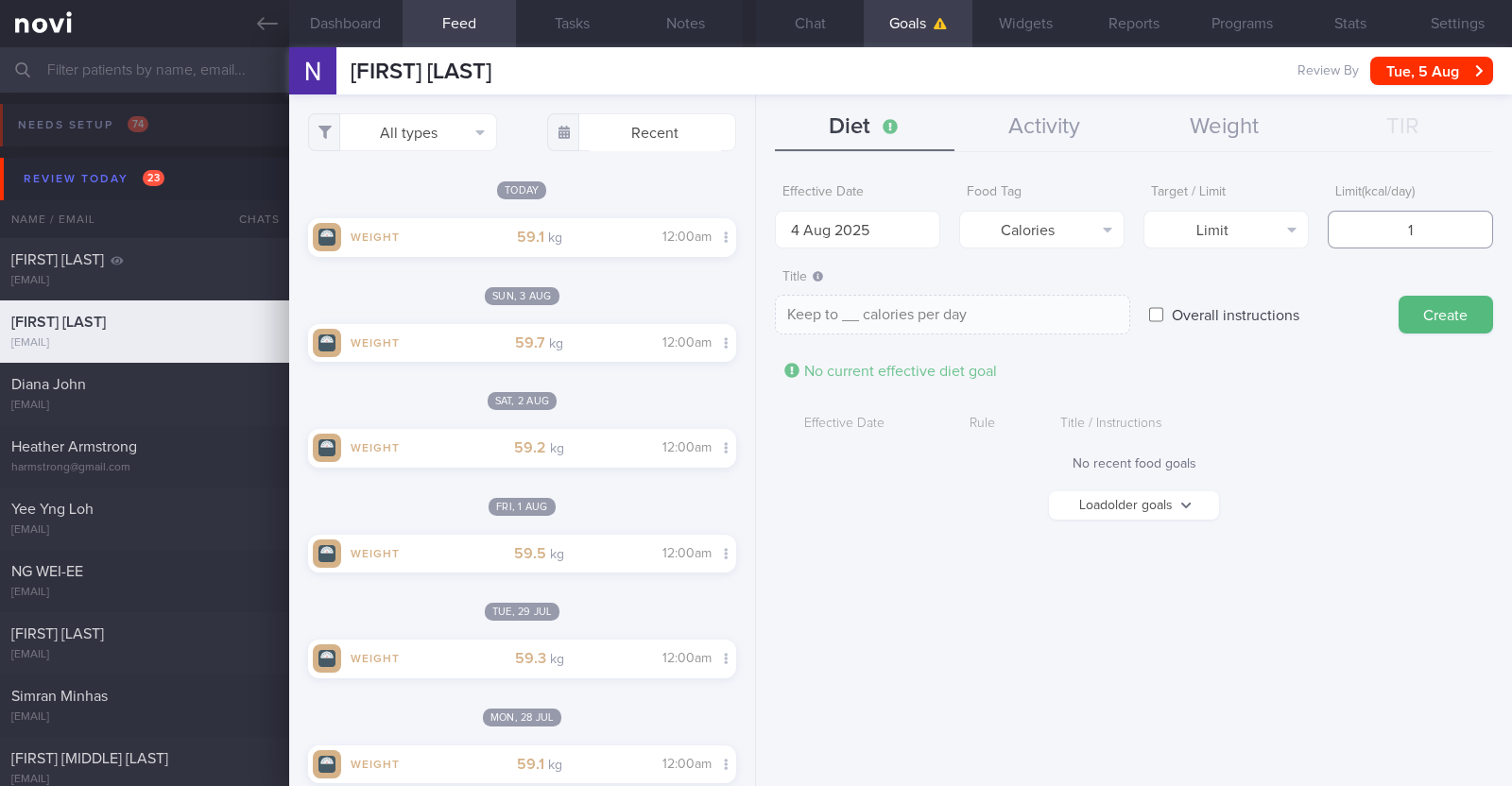 type on "12" 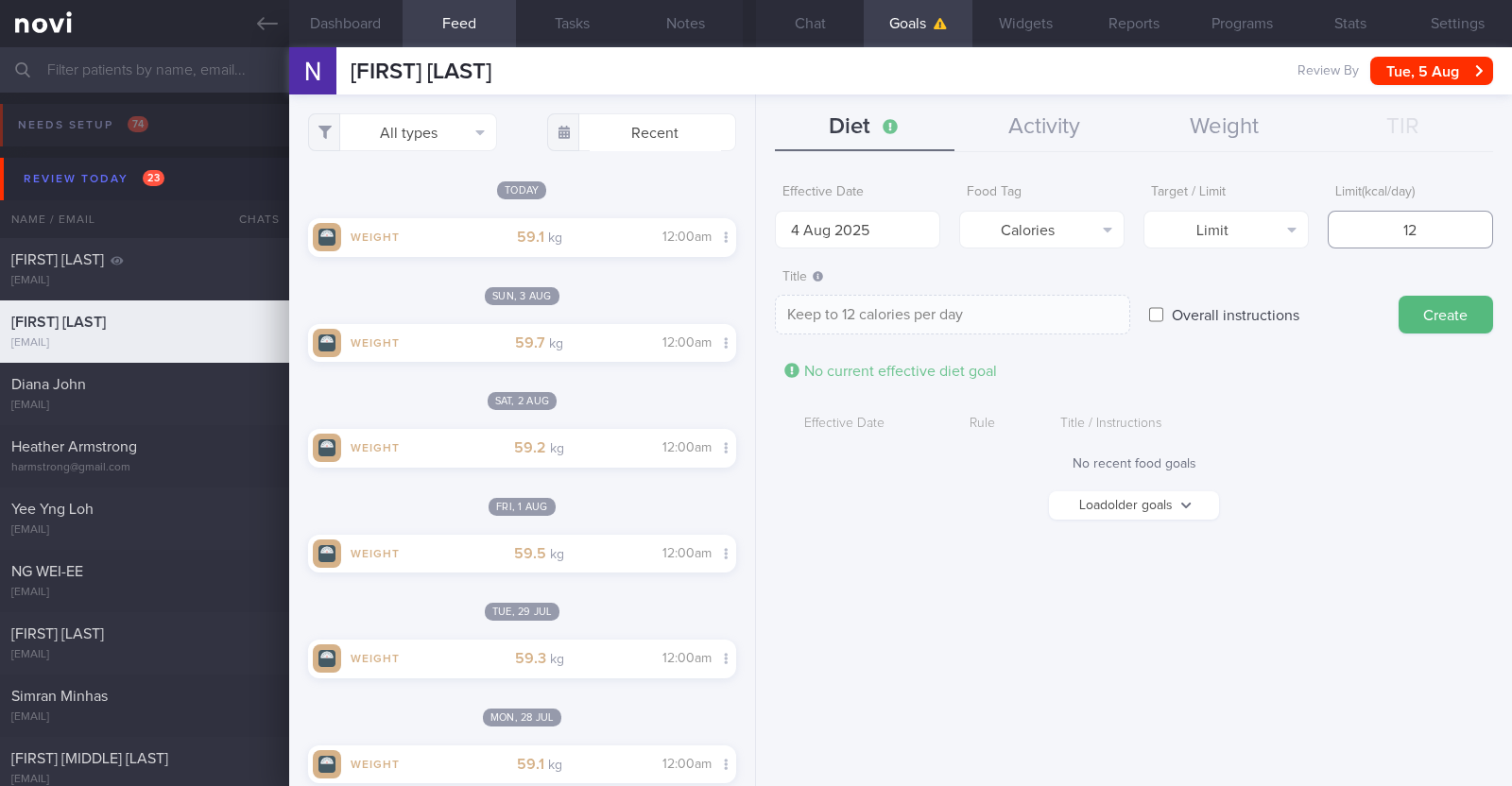 type on "120" 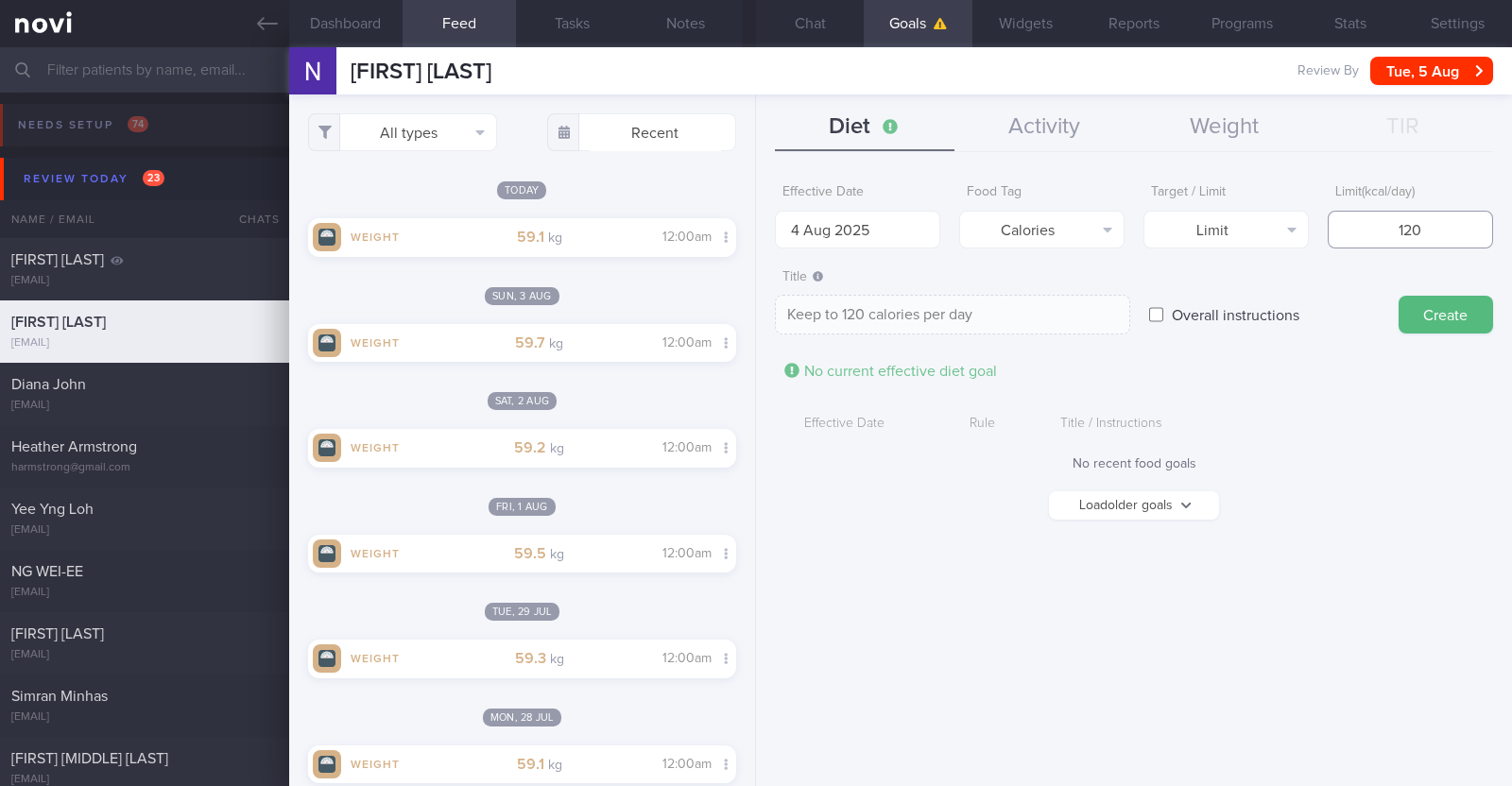 type on "1200" 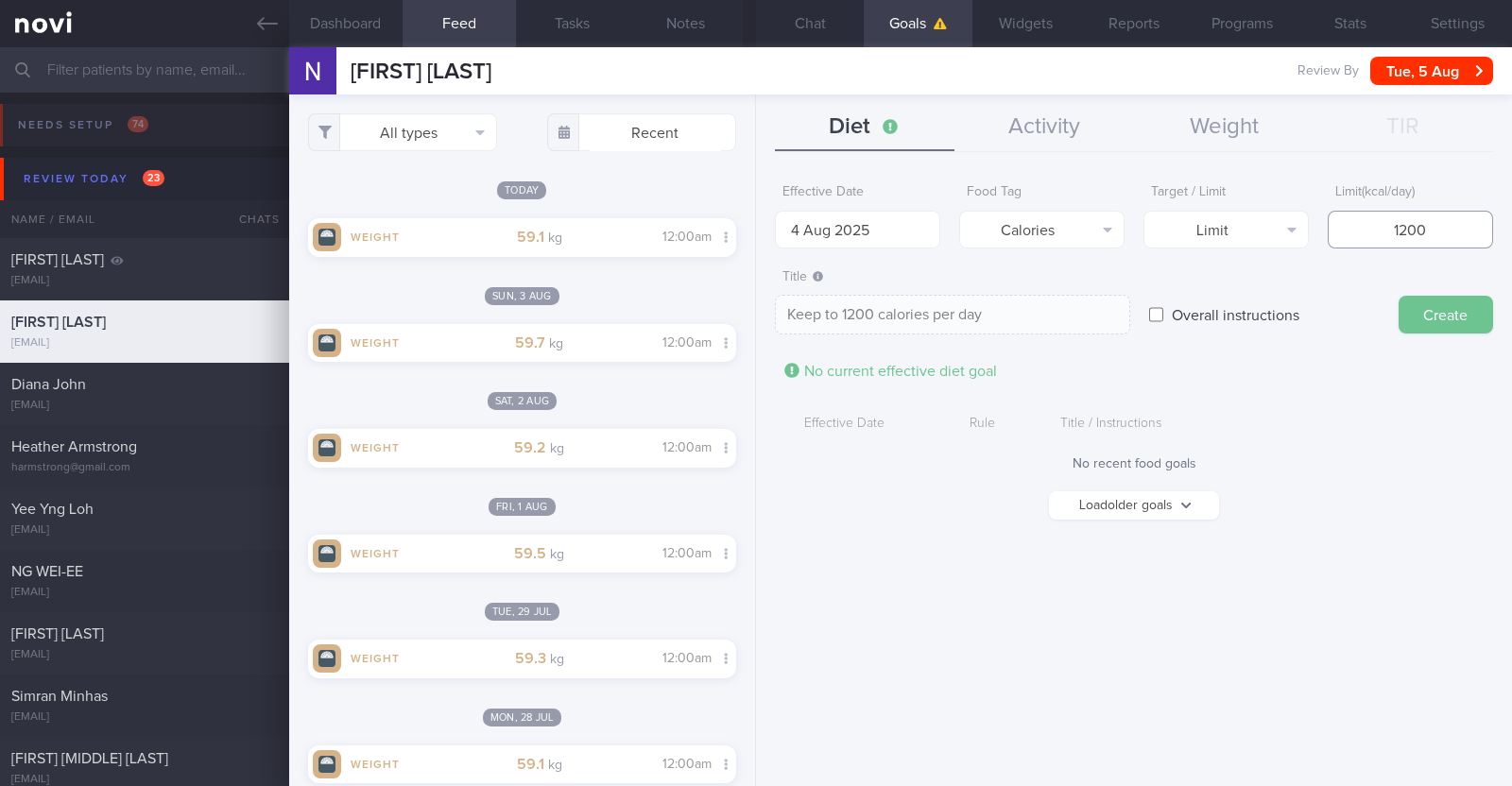 type on "1200" 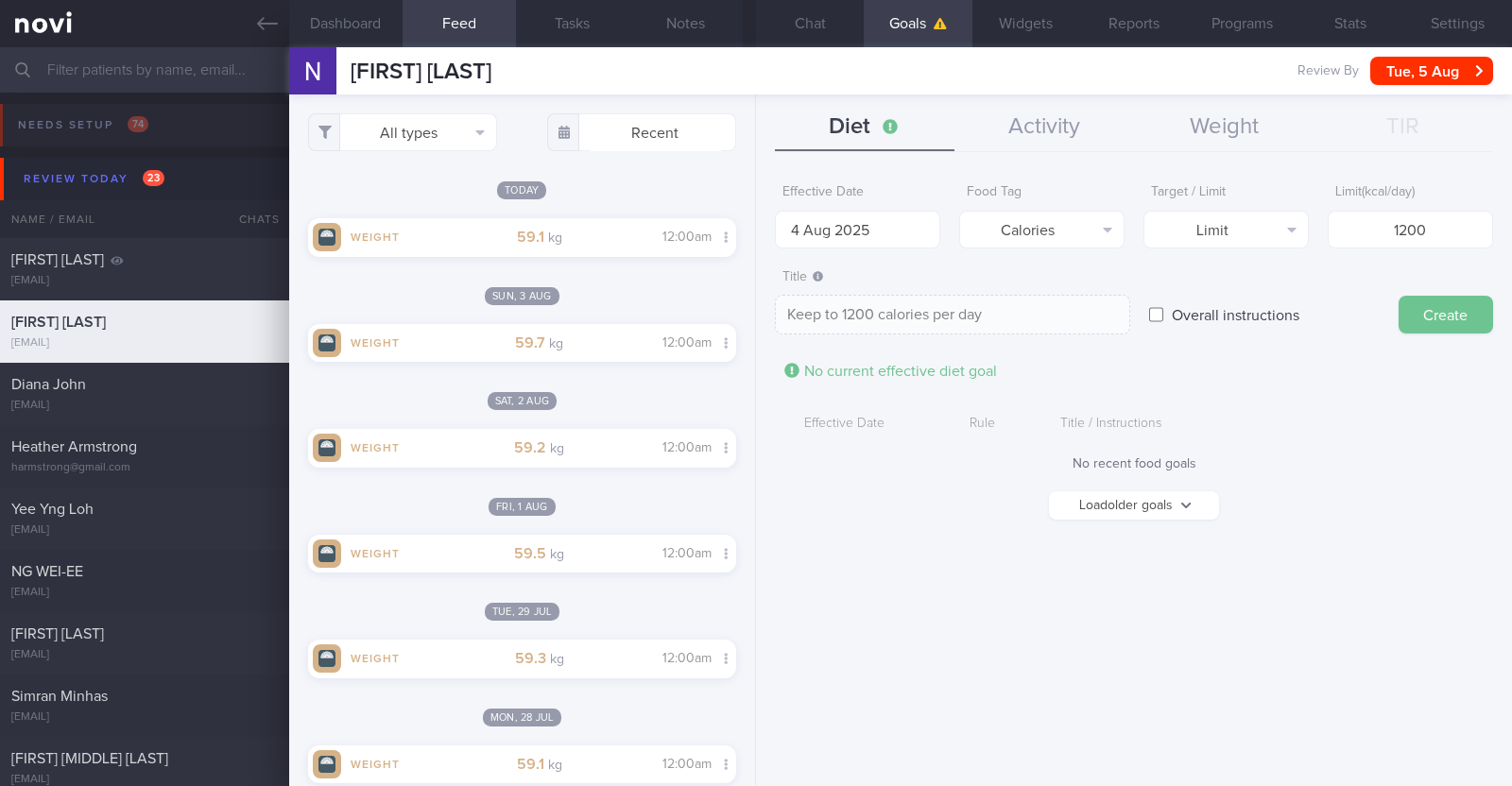 click on "Create" at bounding box center [1446, 315] 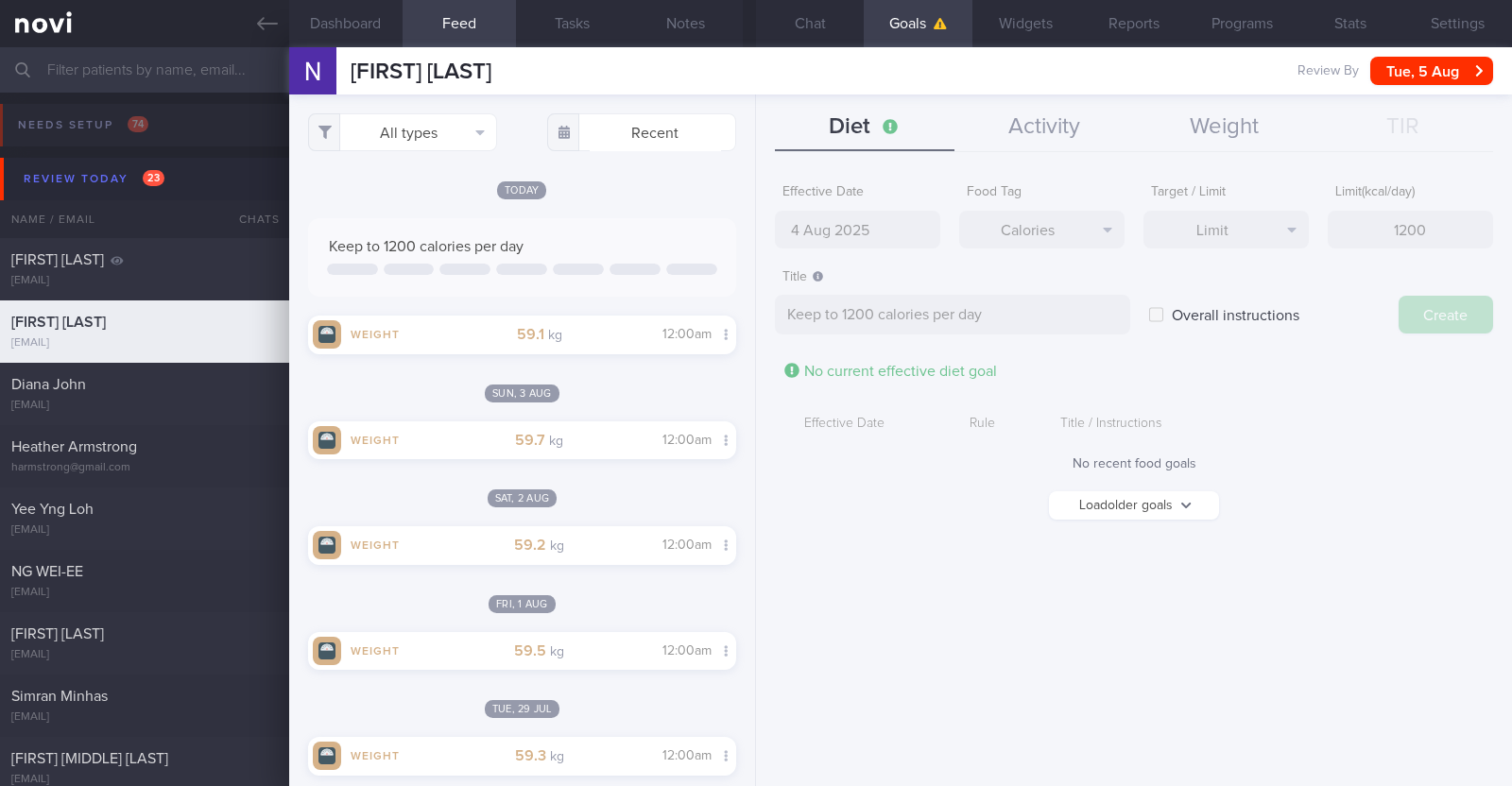 type on "11 Aug 2025" 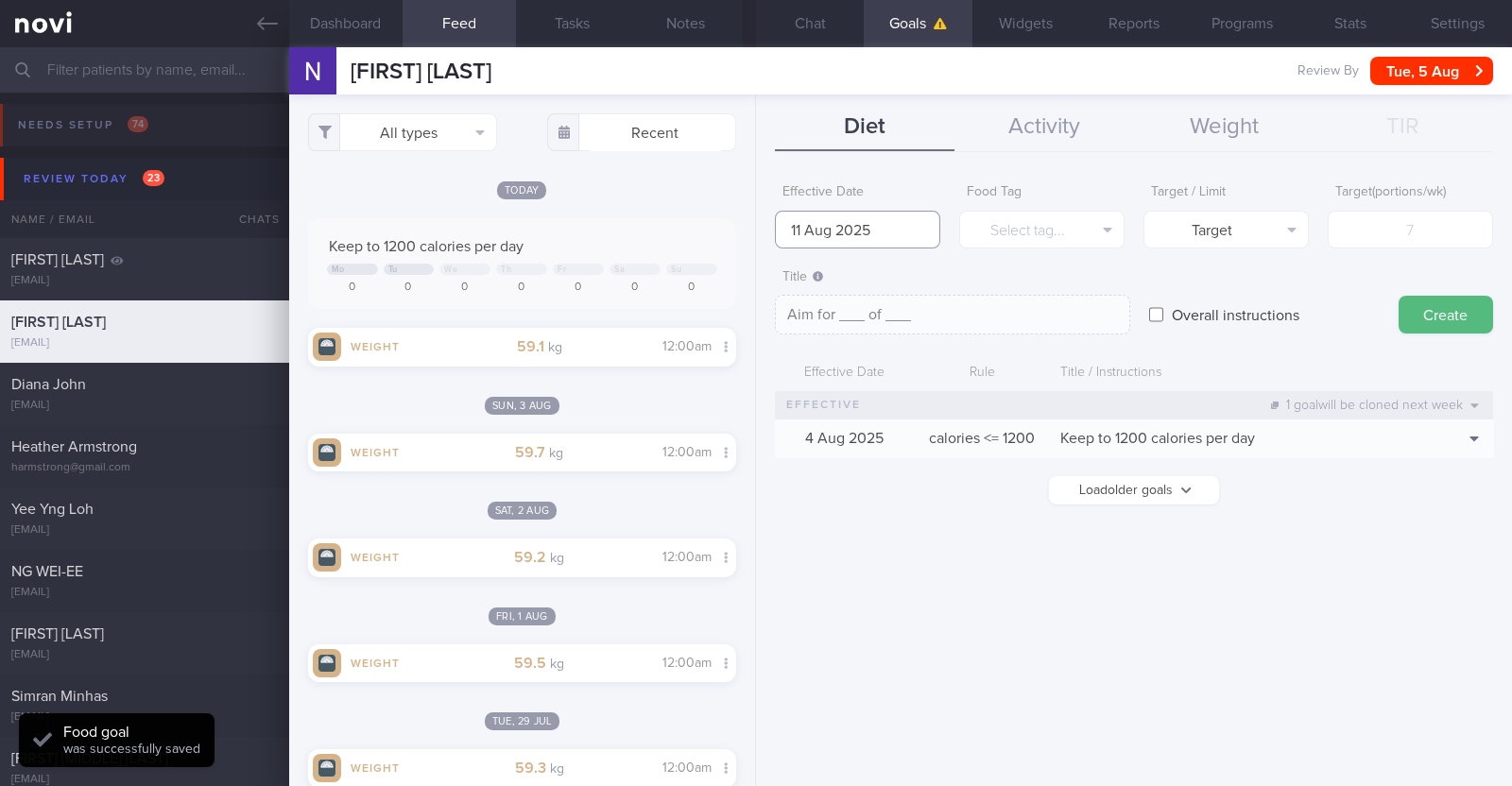 click on "11 Aug 2025" at bounding box center (857, 230) 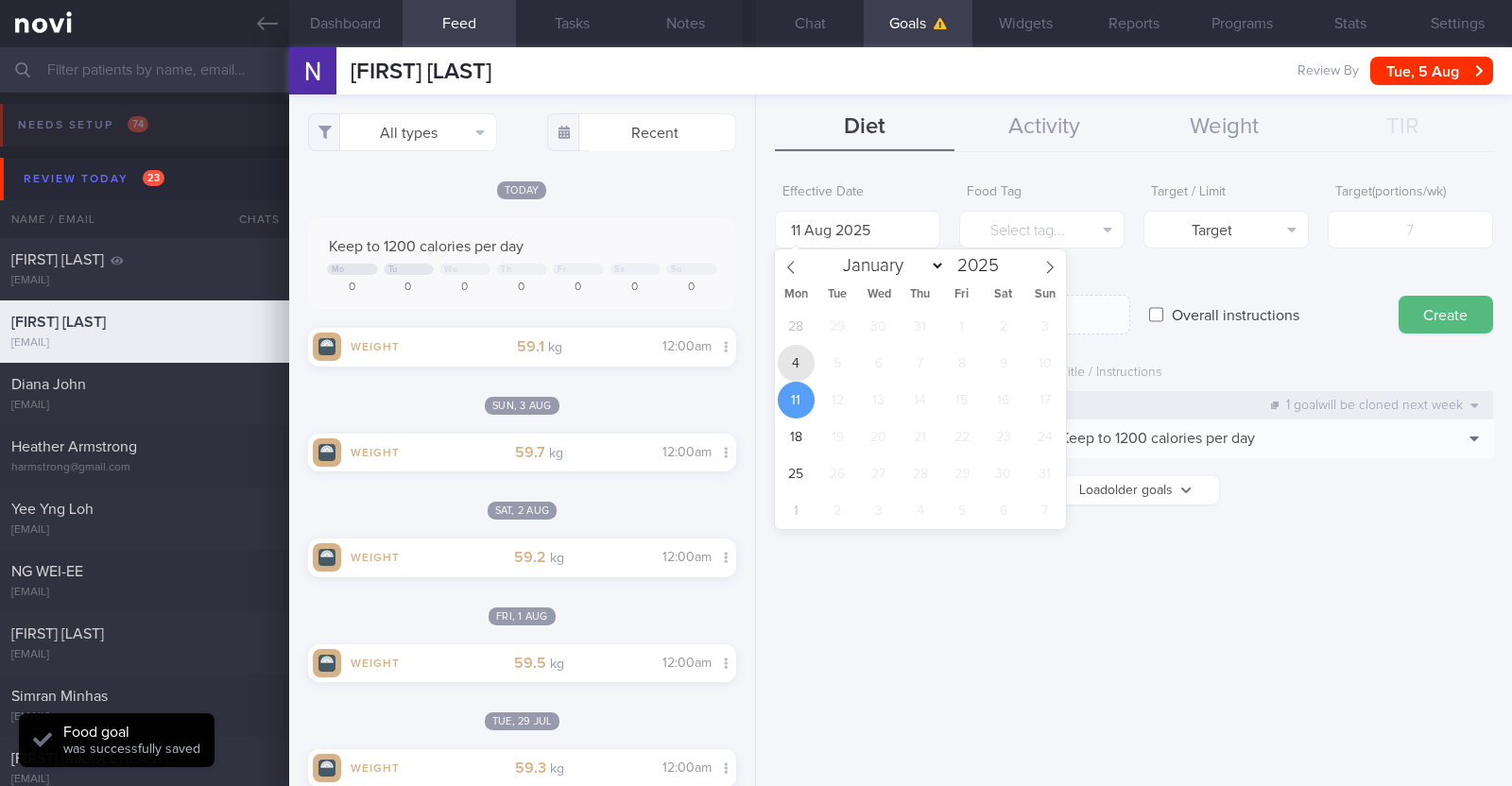 click on "4" at bounding box center (796, 363) 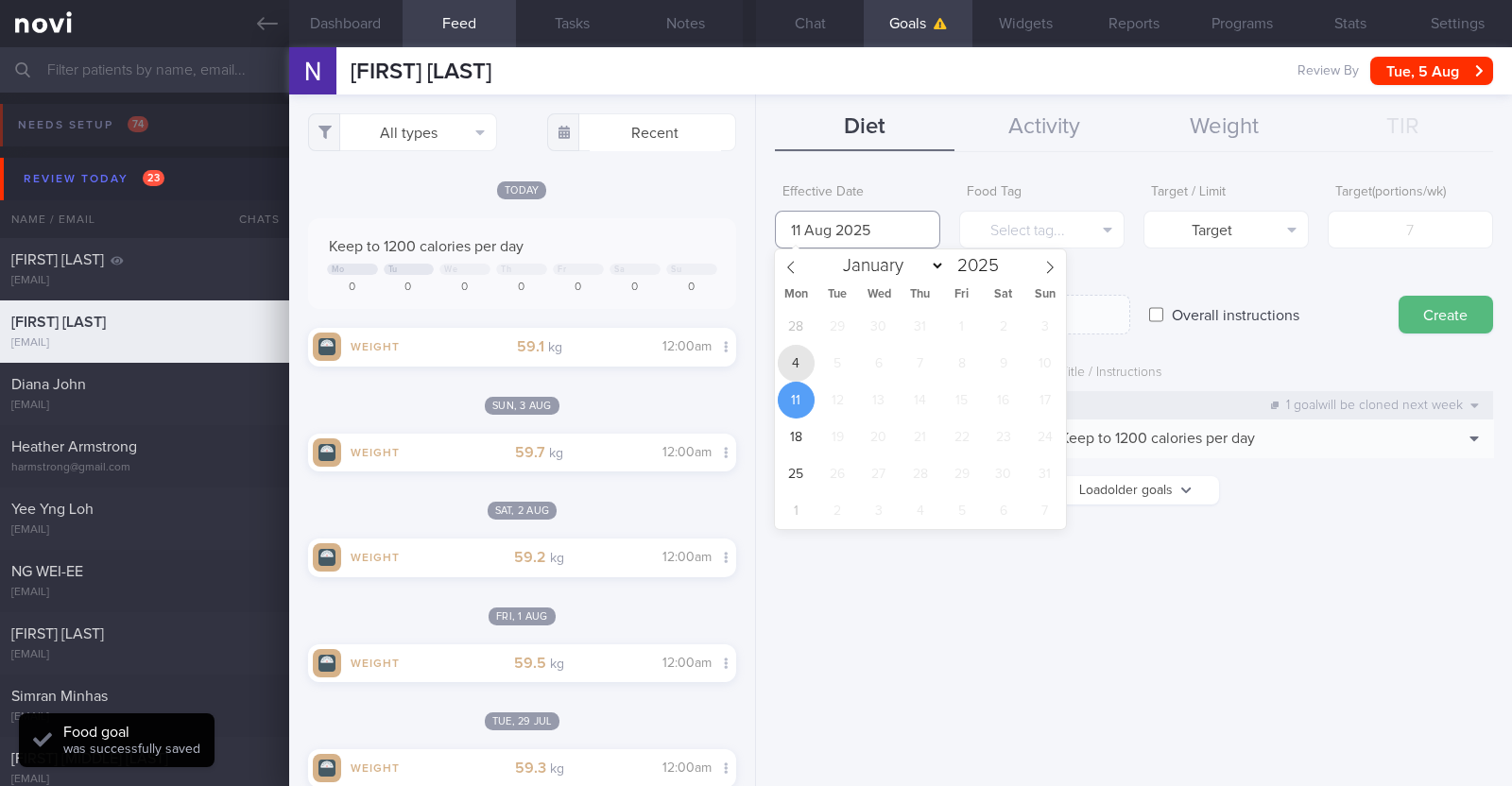 type on "4 Aug 2025" 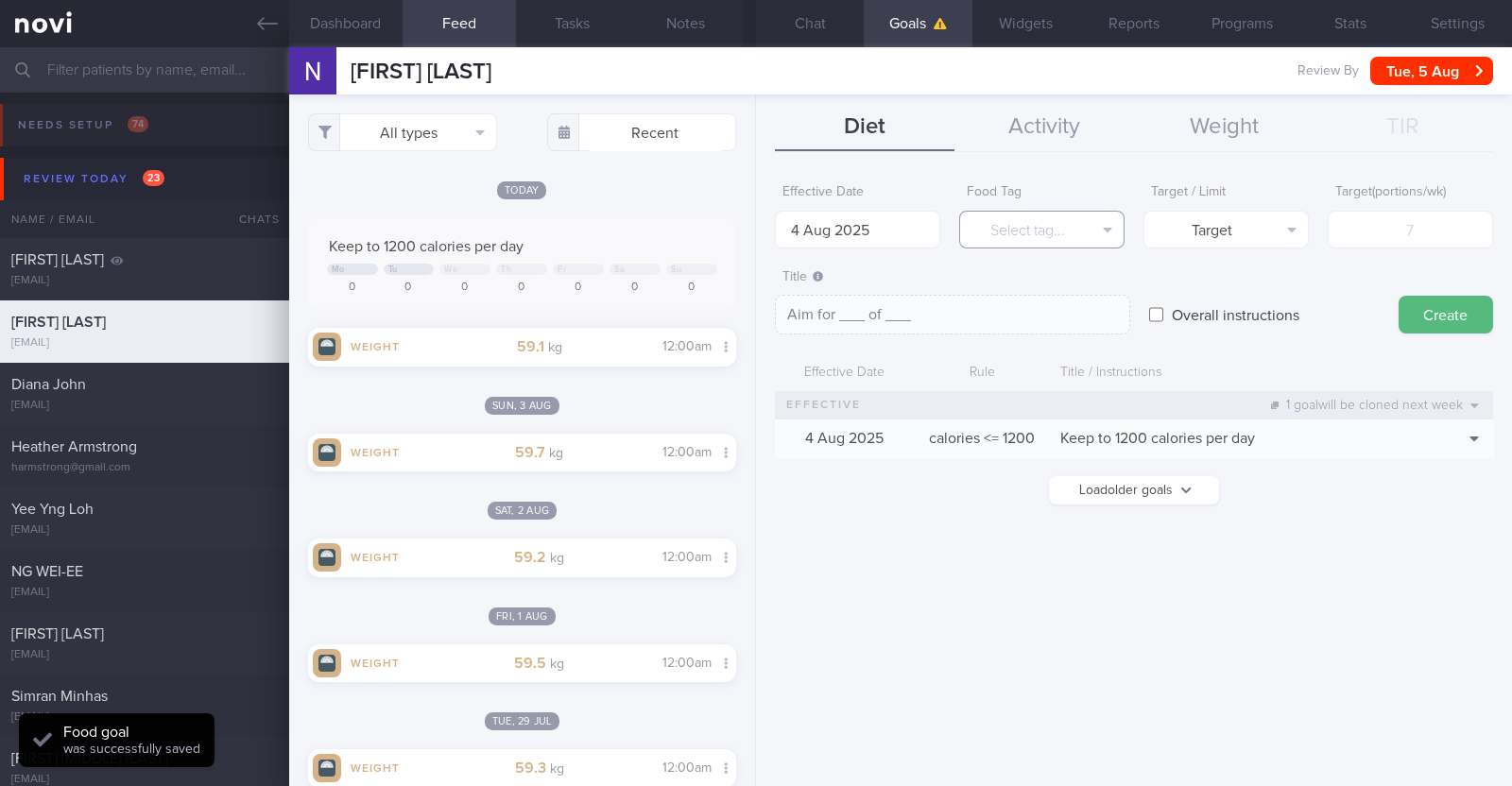click on "Select tag..." at bounding box center [1041, 230] 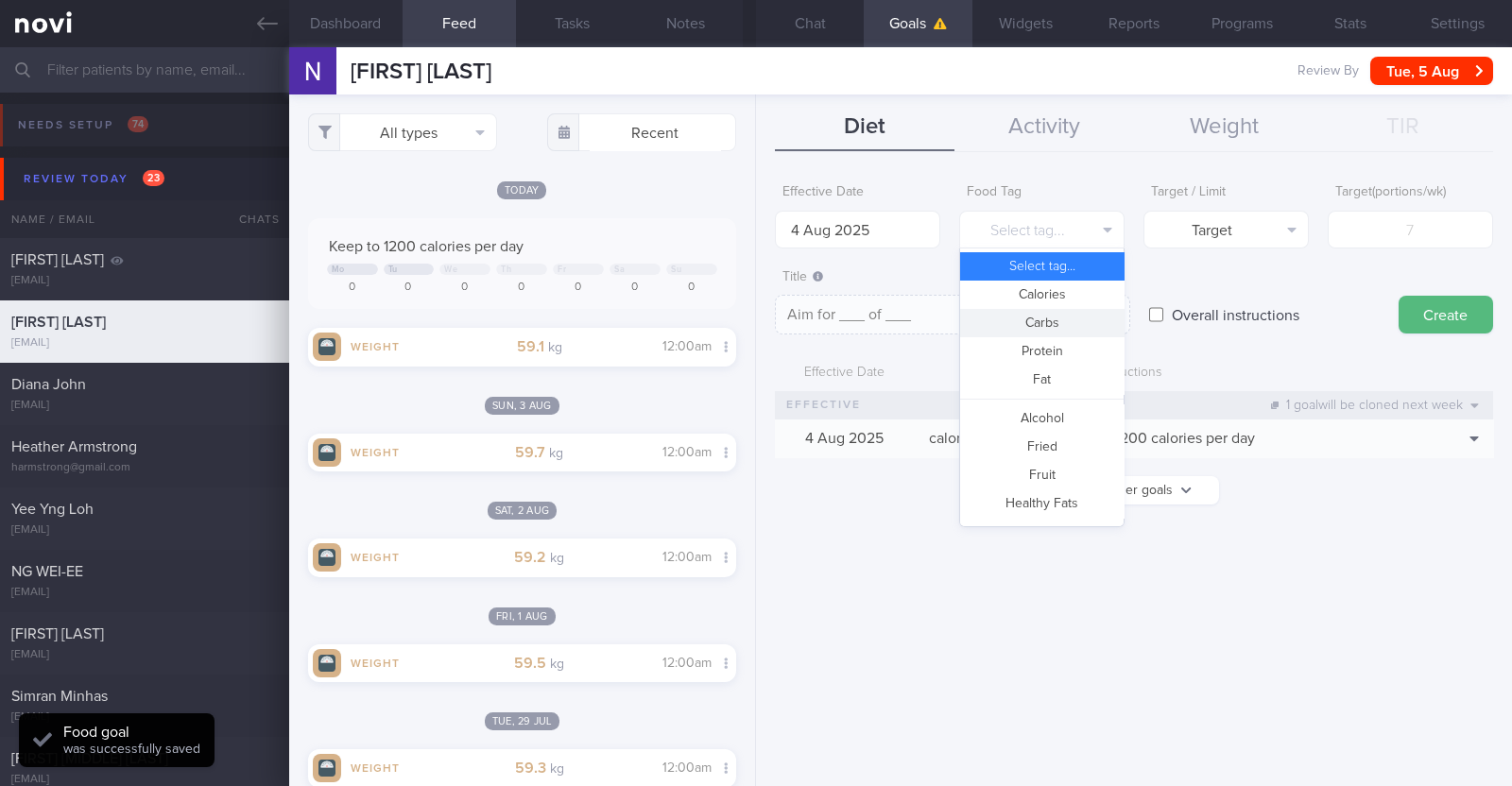 click on "Carbs" at bounding box center [1041, 323] 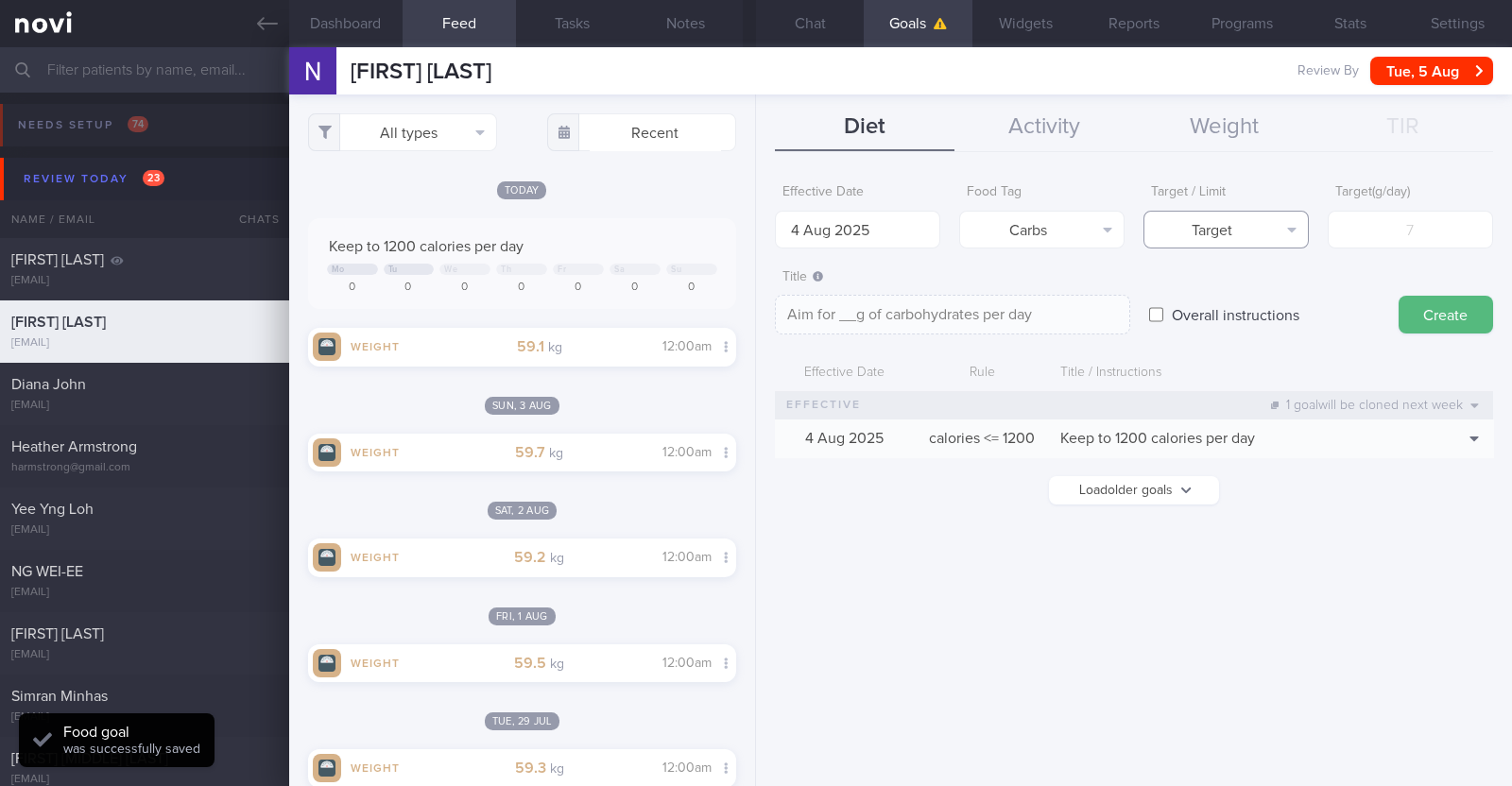 click on "Target" at bounding box center (1226, 230) 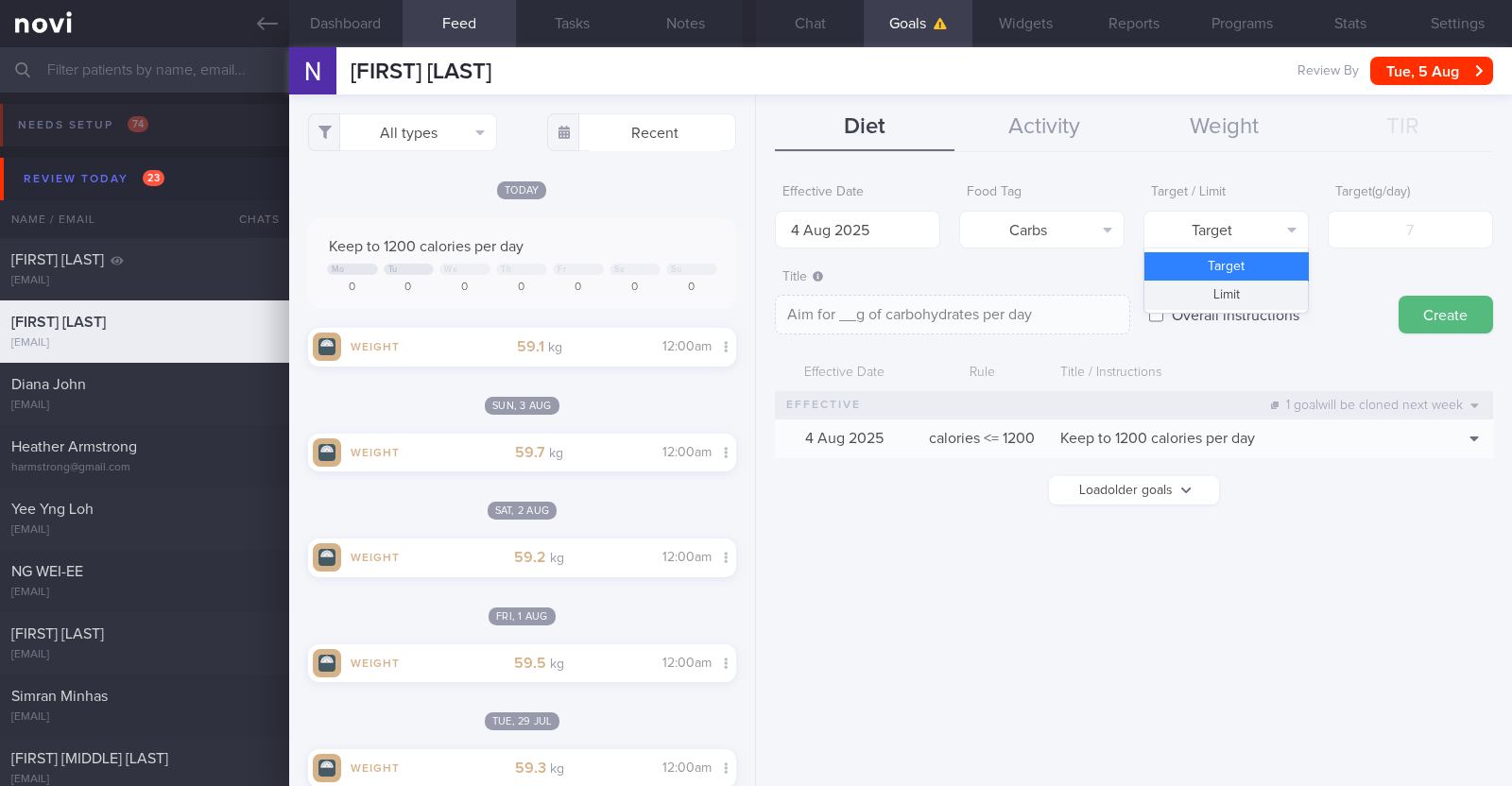 click on "Limit" at bounding box center (1226, 295) 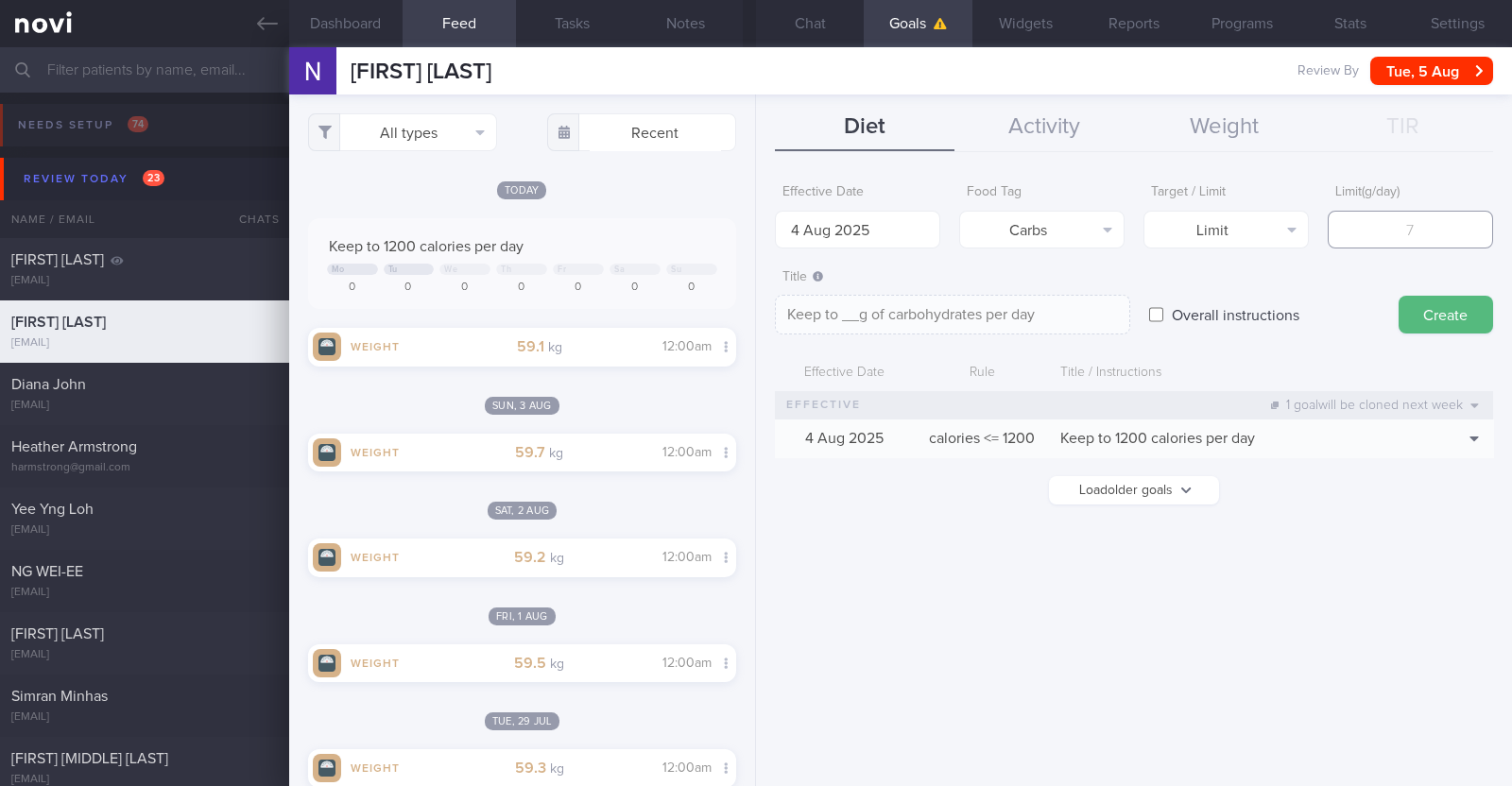 click at bounding box center [1410, 230] 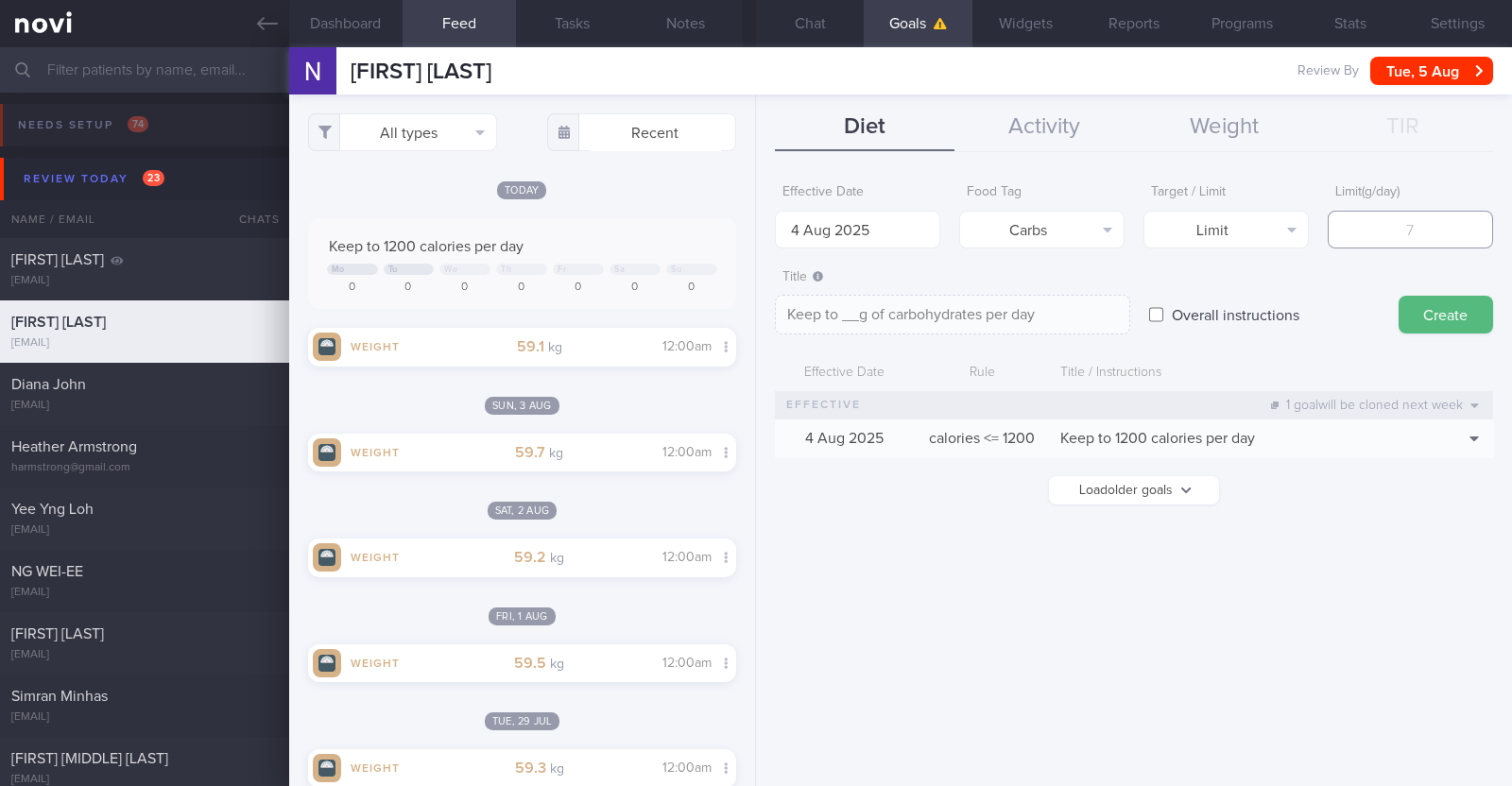 type on "Keep to 1g of carbohydrates per day" 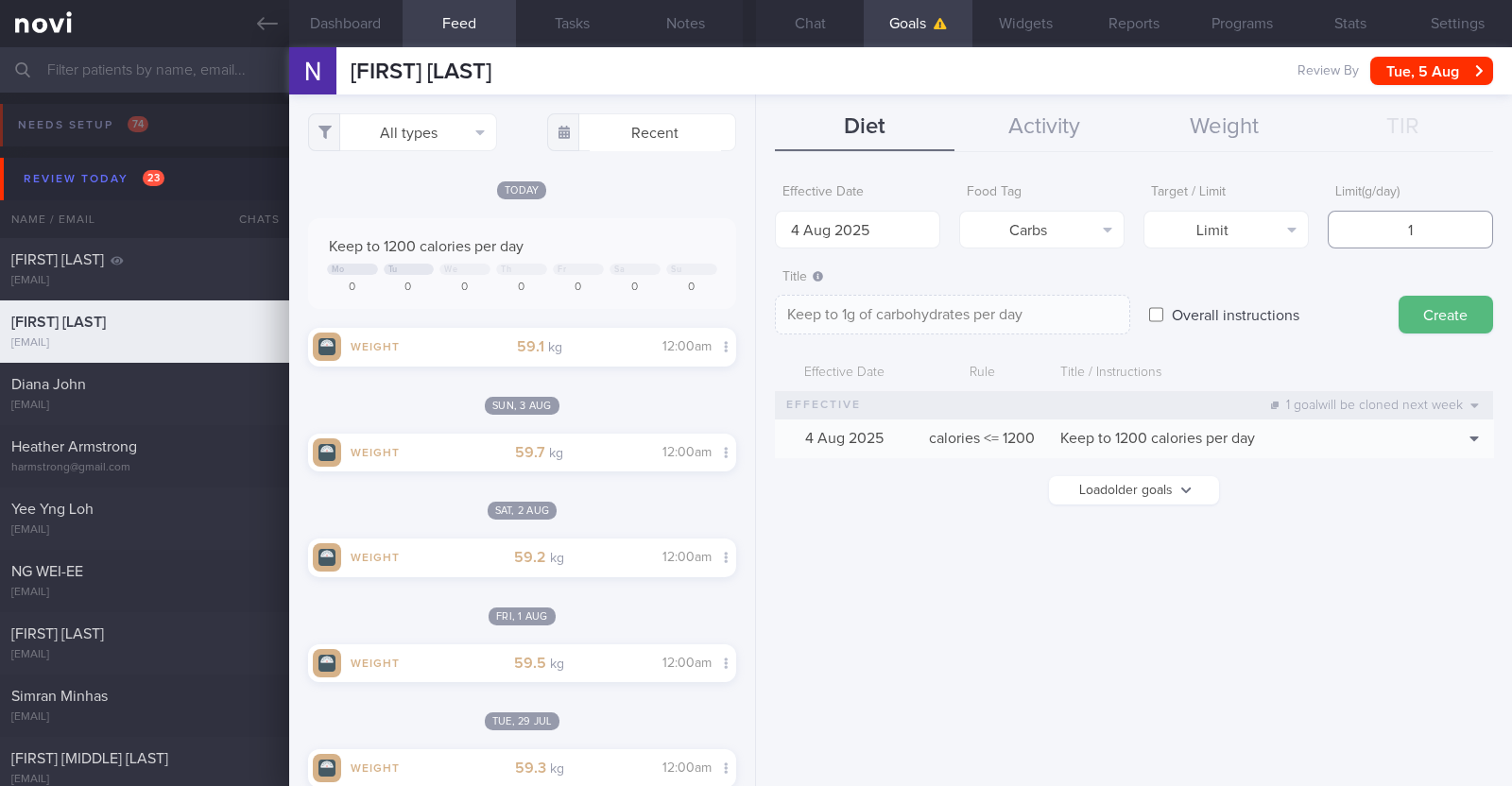 type on "12" 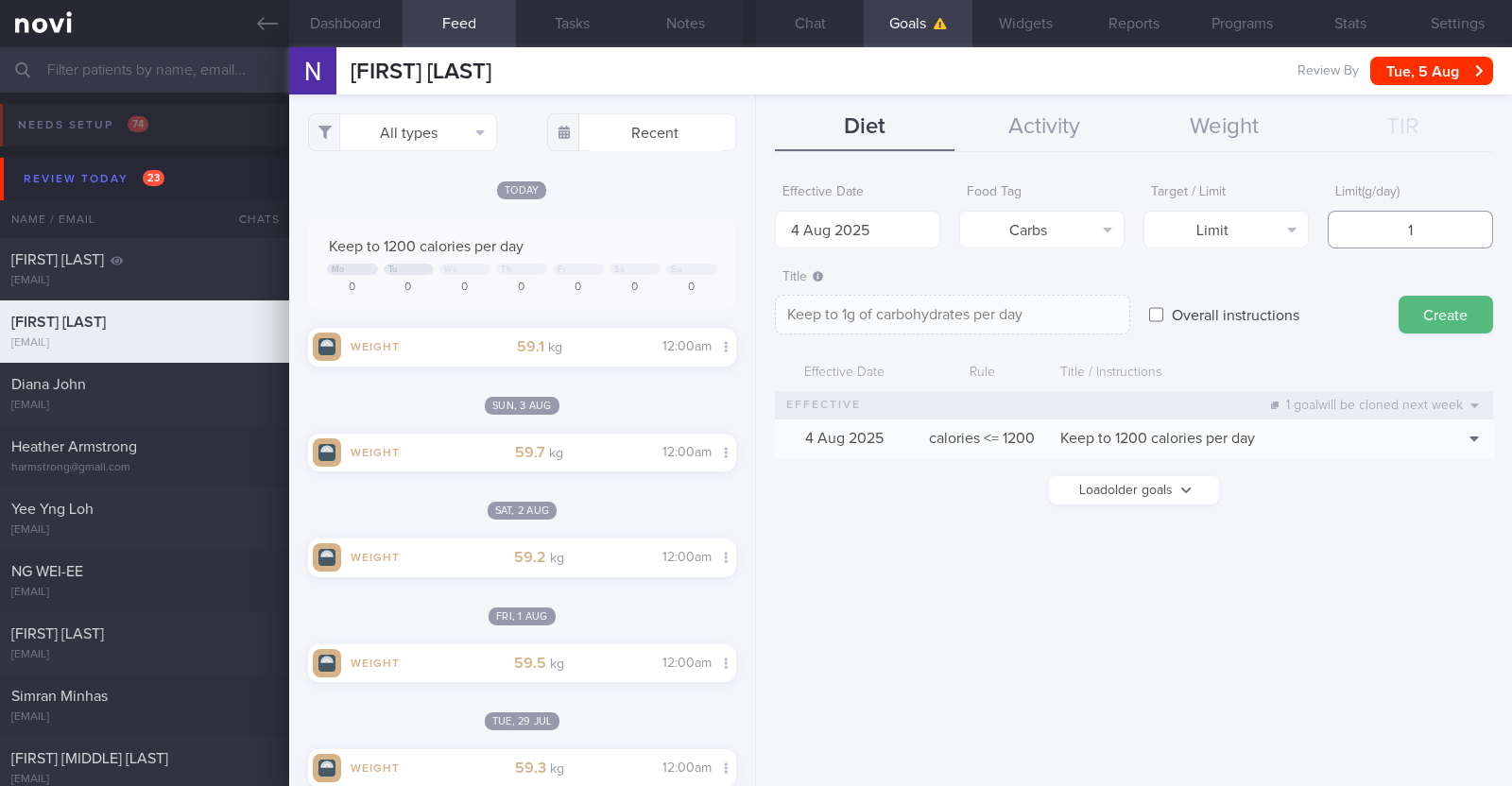 type on "Keep to 12g of carbohydrates per day" 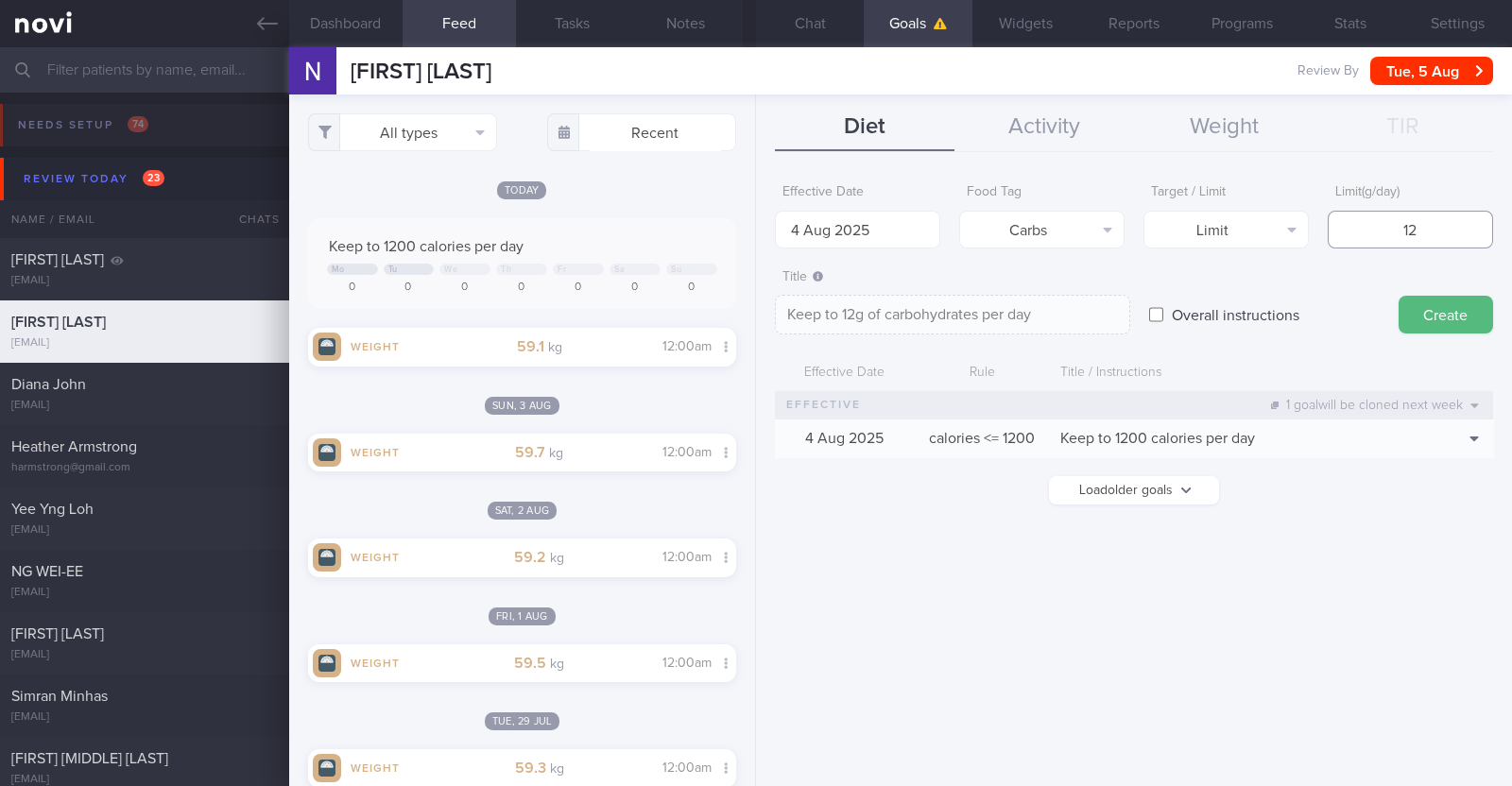 type on "120" 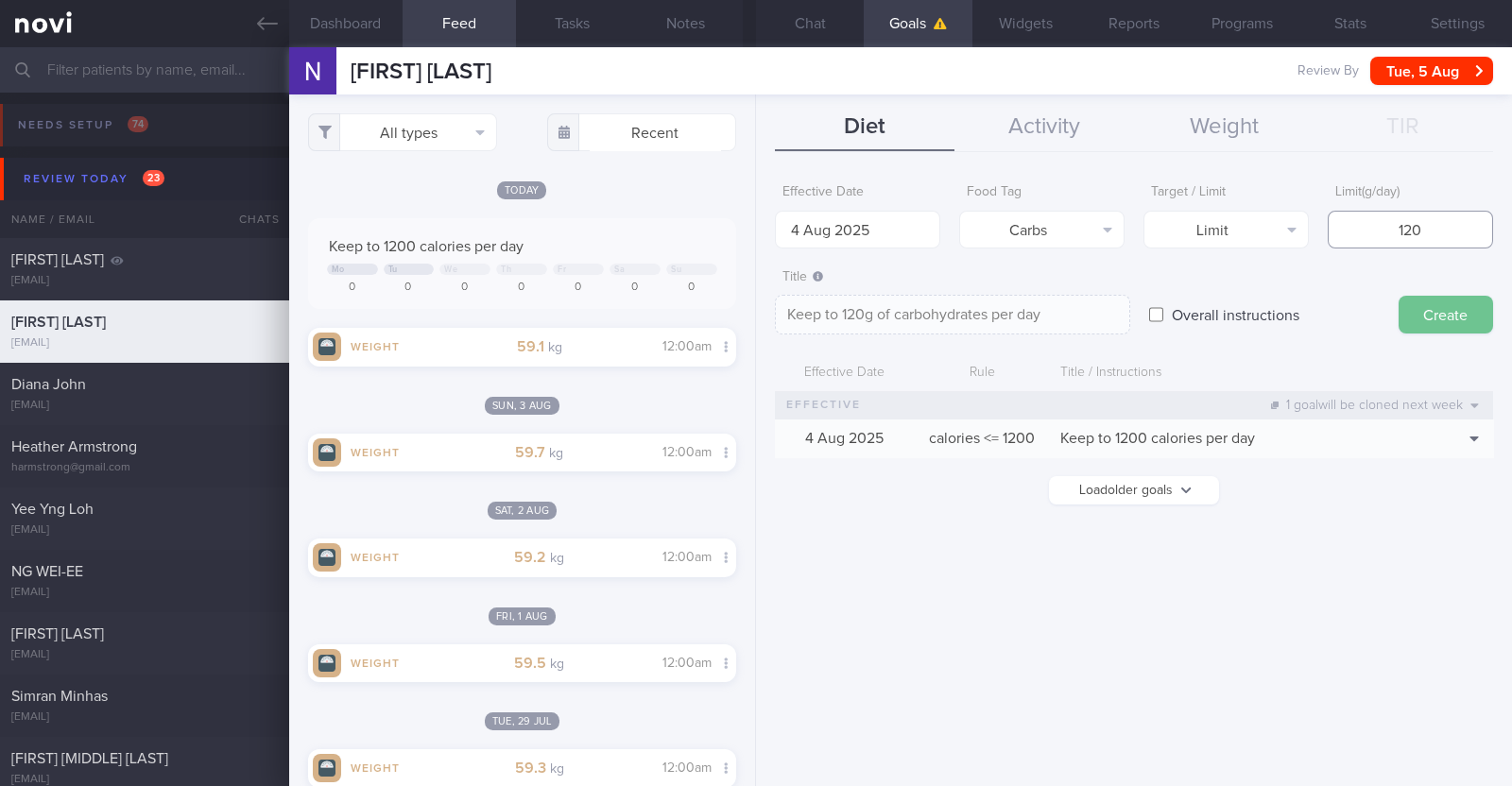 type on "120" 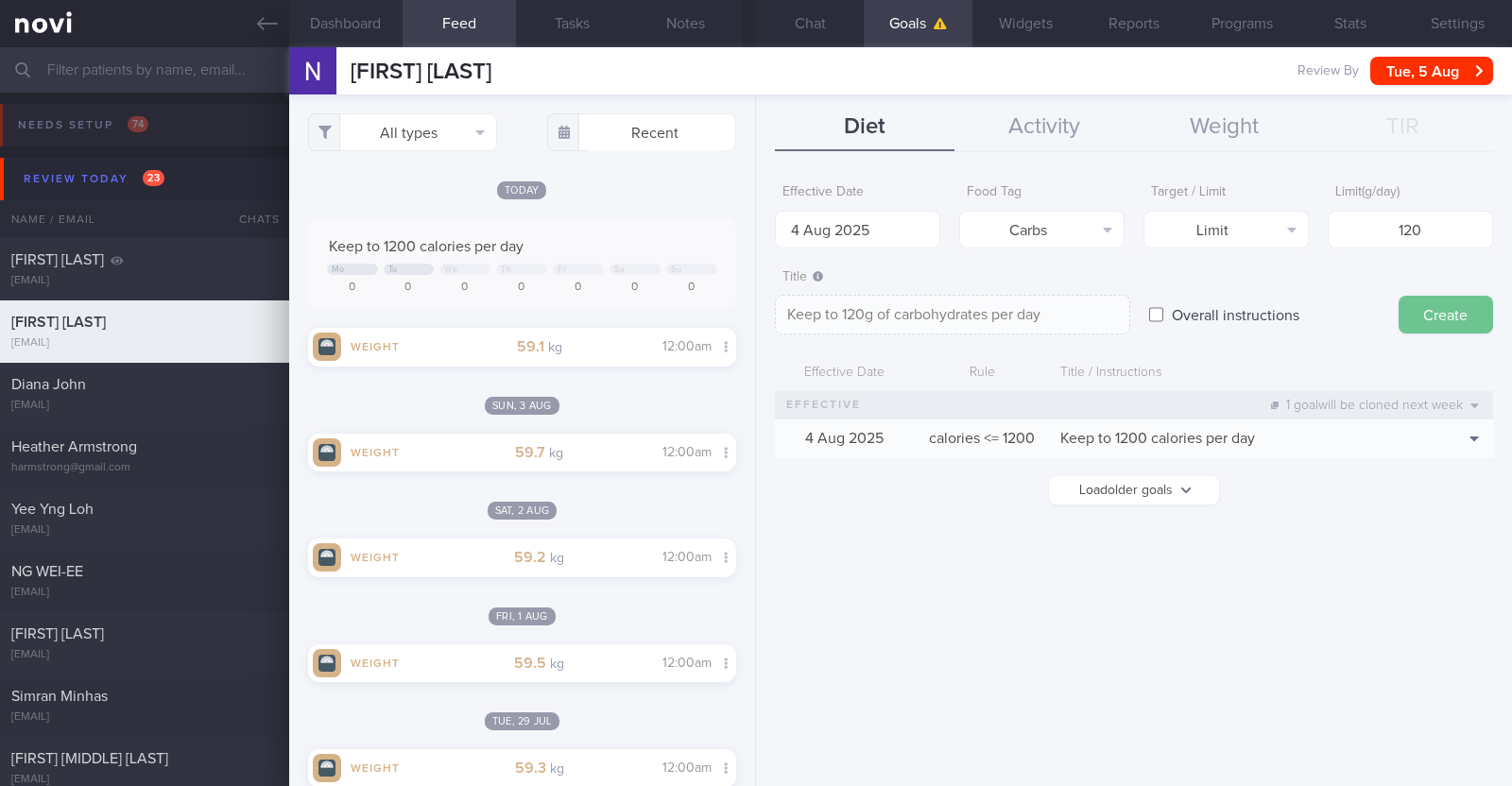 click on "Create" at bounding box center (1446, 315) 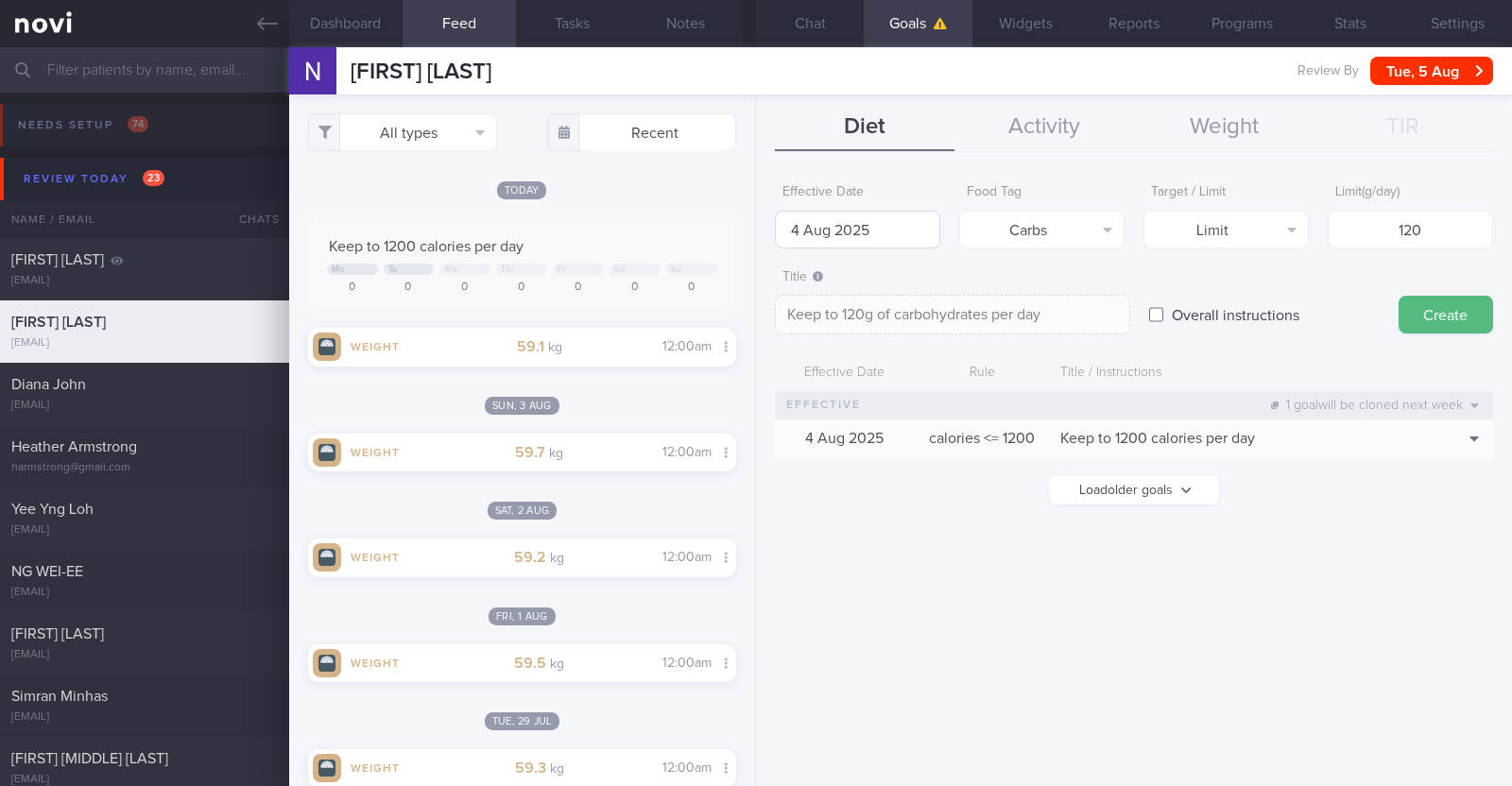 type on "11 Aug 2025" 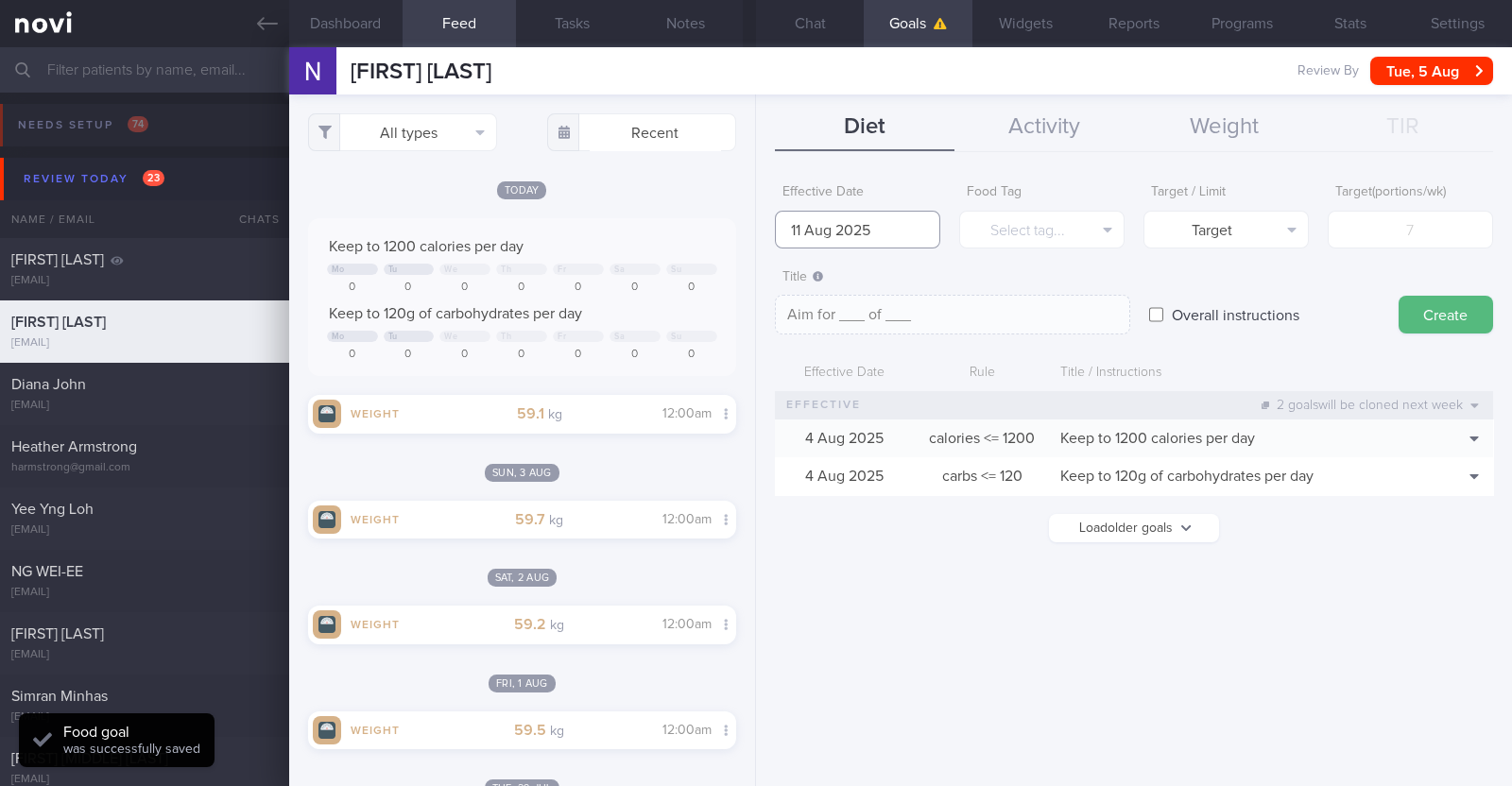 click on "11 Aug 2025" at bounding box center [857, 230] 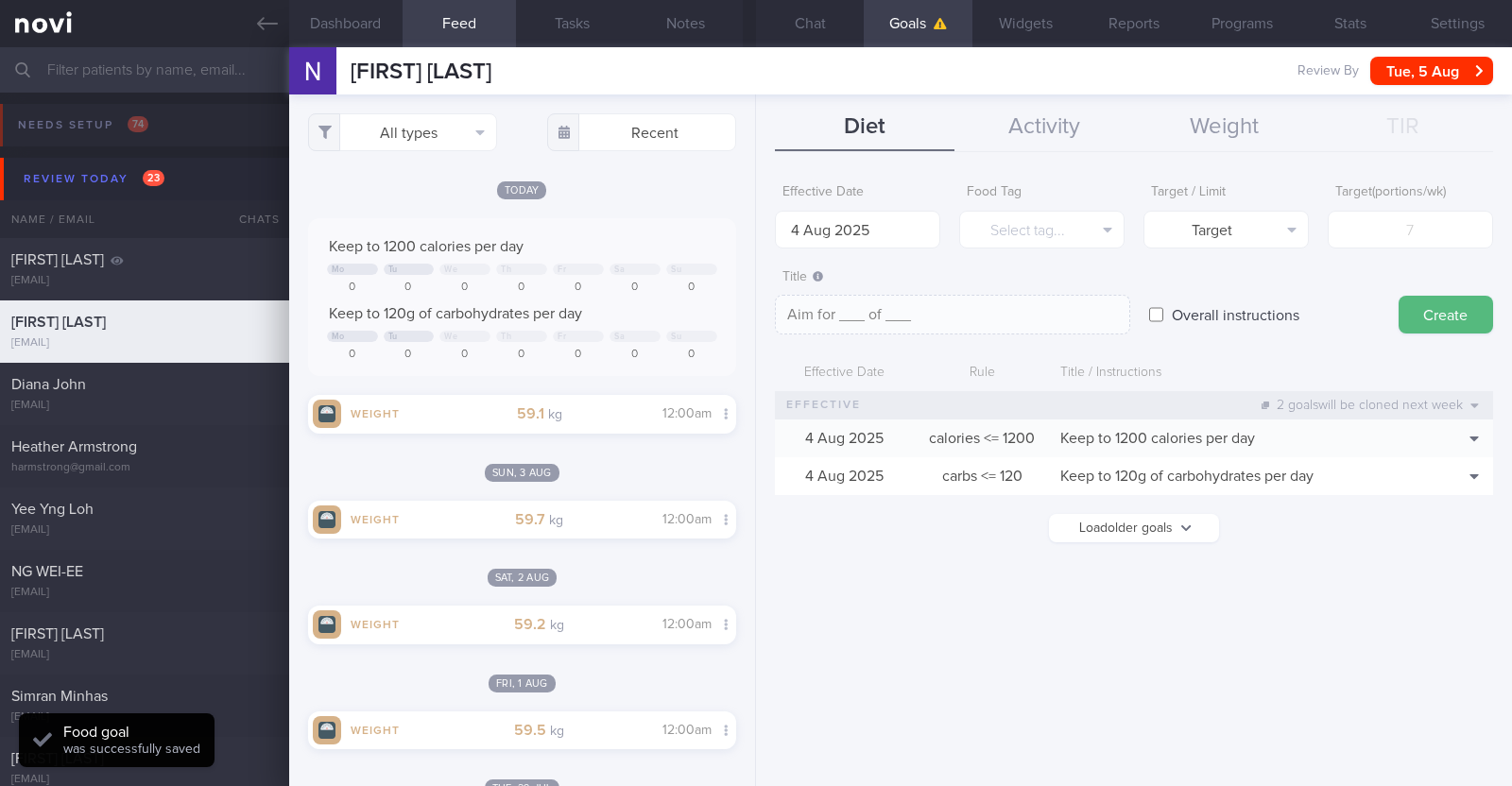 scroll, scrollTop: 0, scrollLeft: 0, axis: both 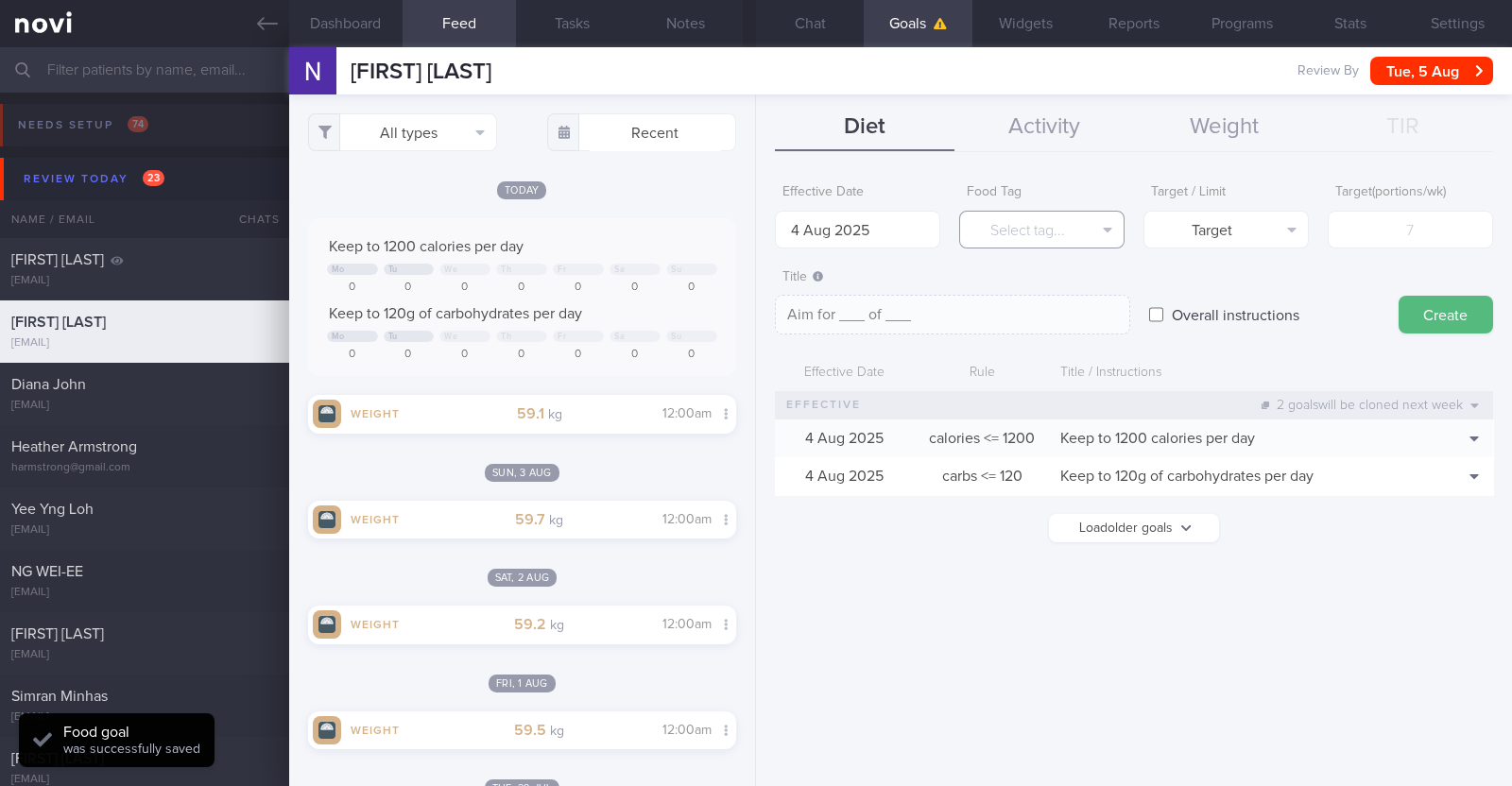 click on "Select tag..." at bounding box center [1041, 230] 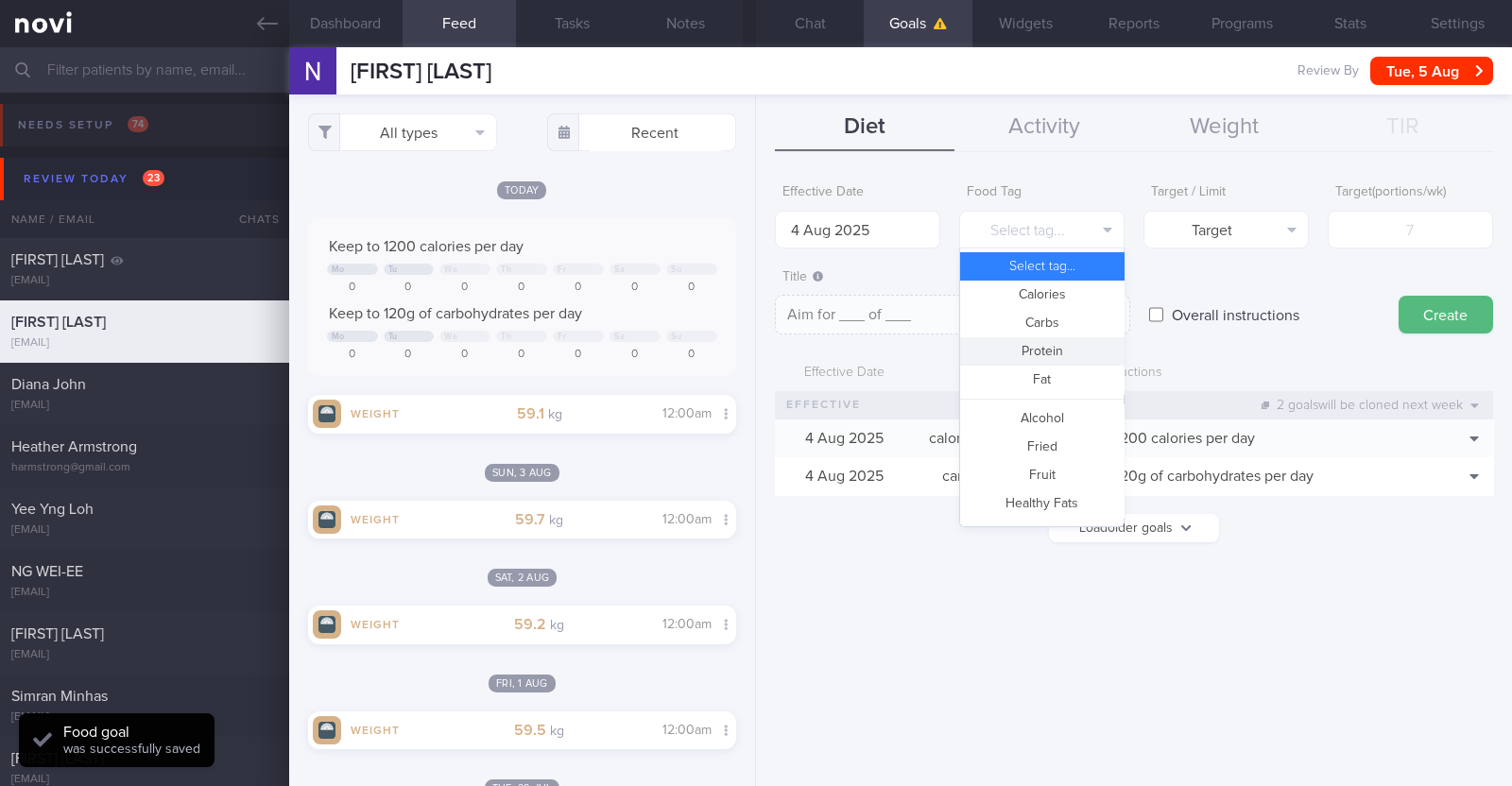 click on "Protein" at bounding box center (1041, 351) 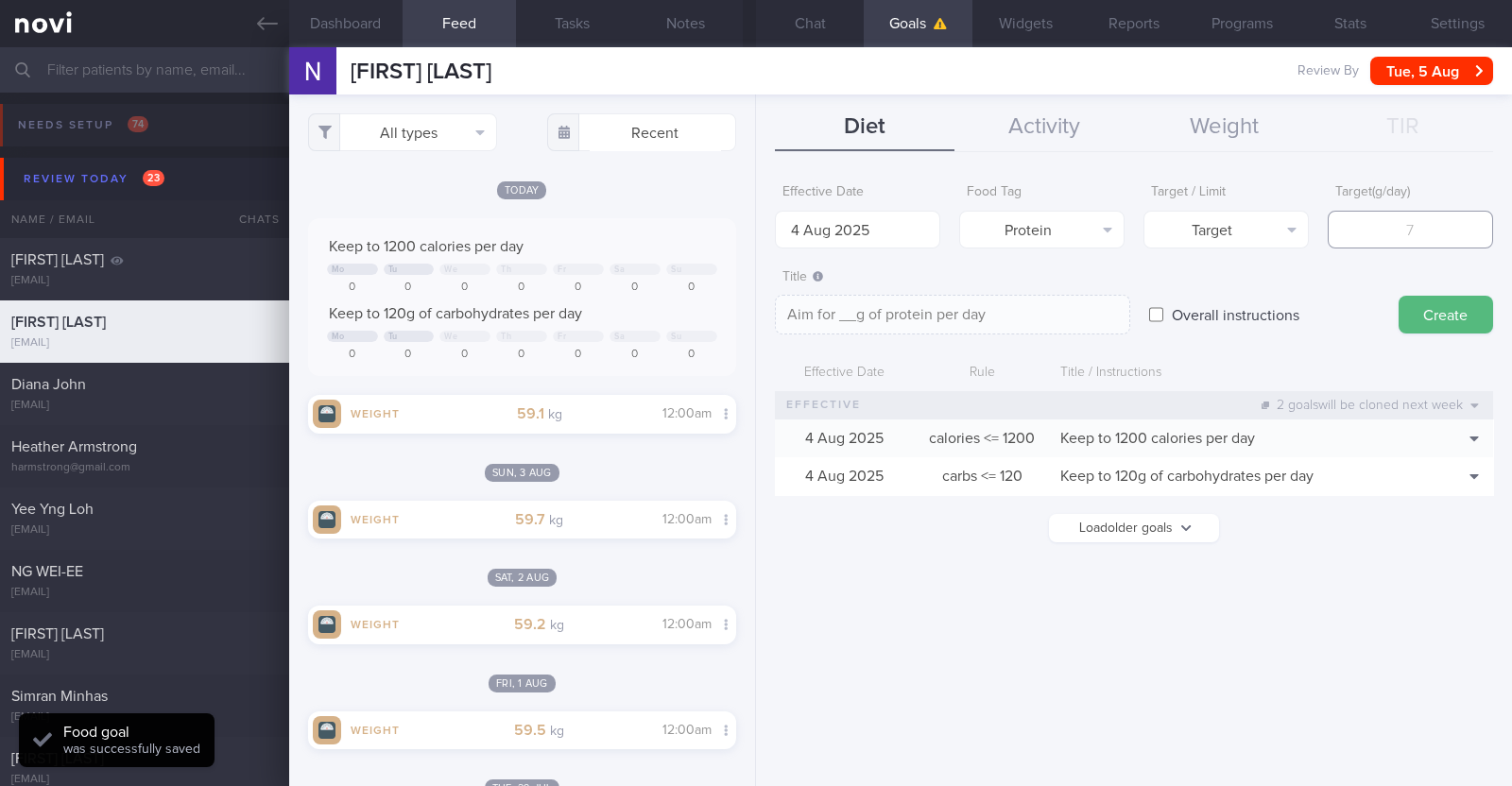 click at bounding box center [1410, 230] 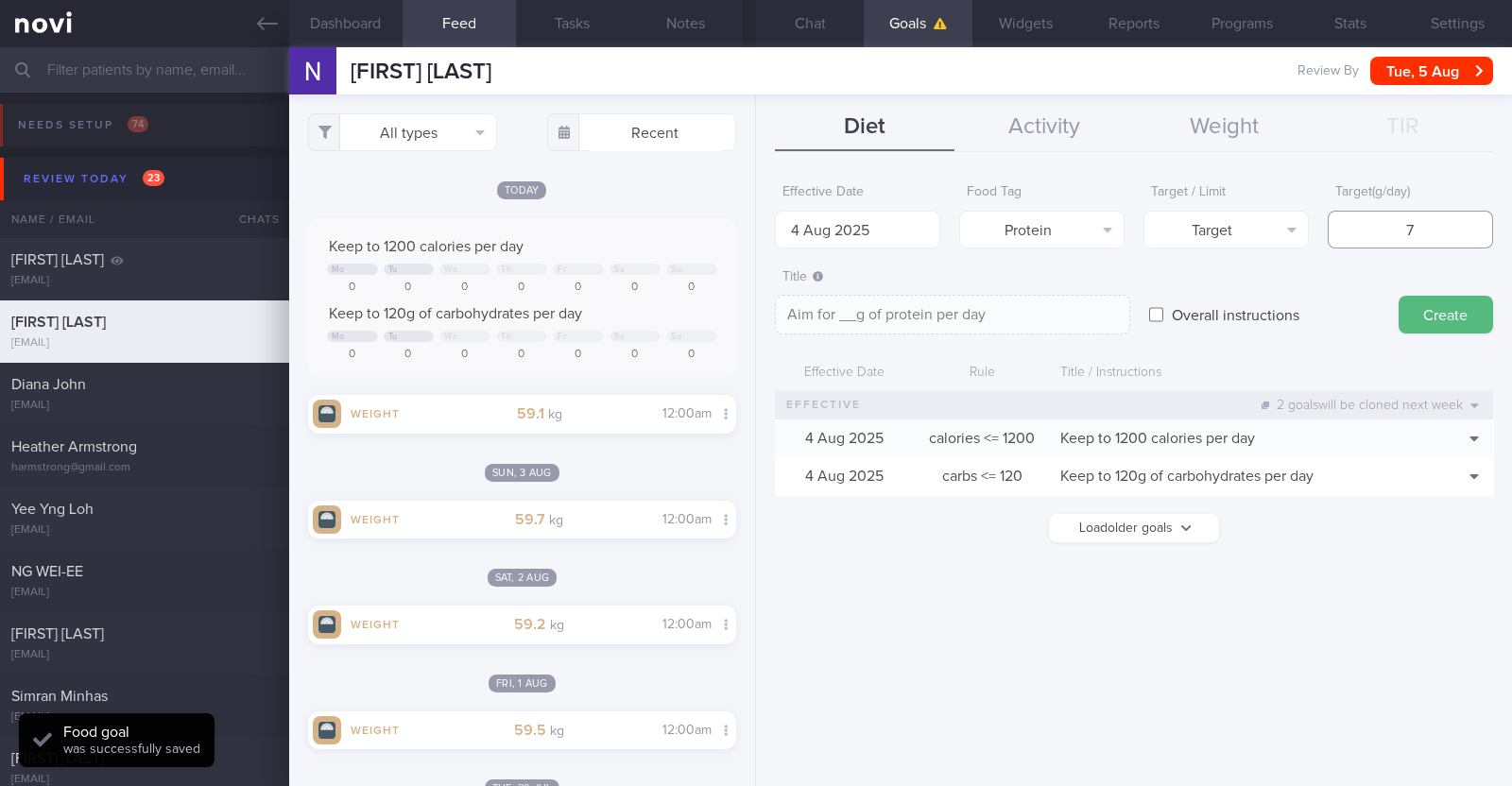 type on "Aim for 7g of protein per day" 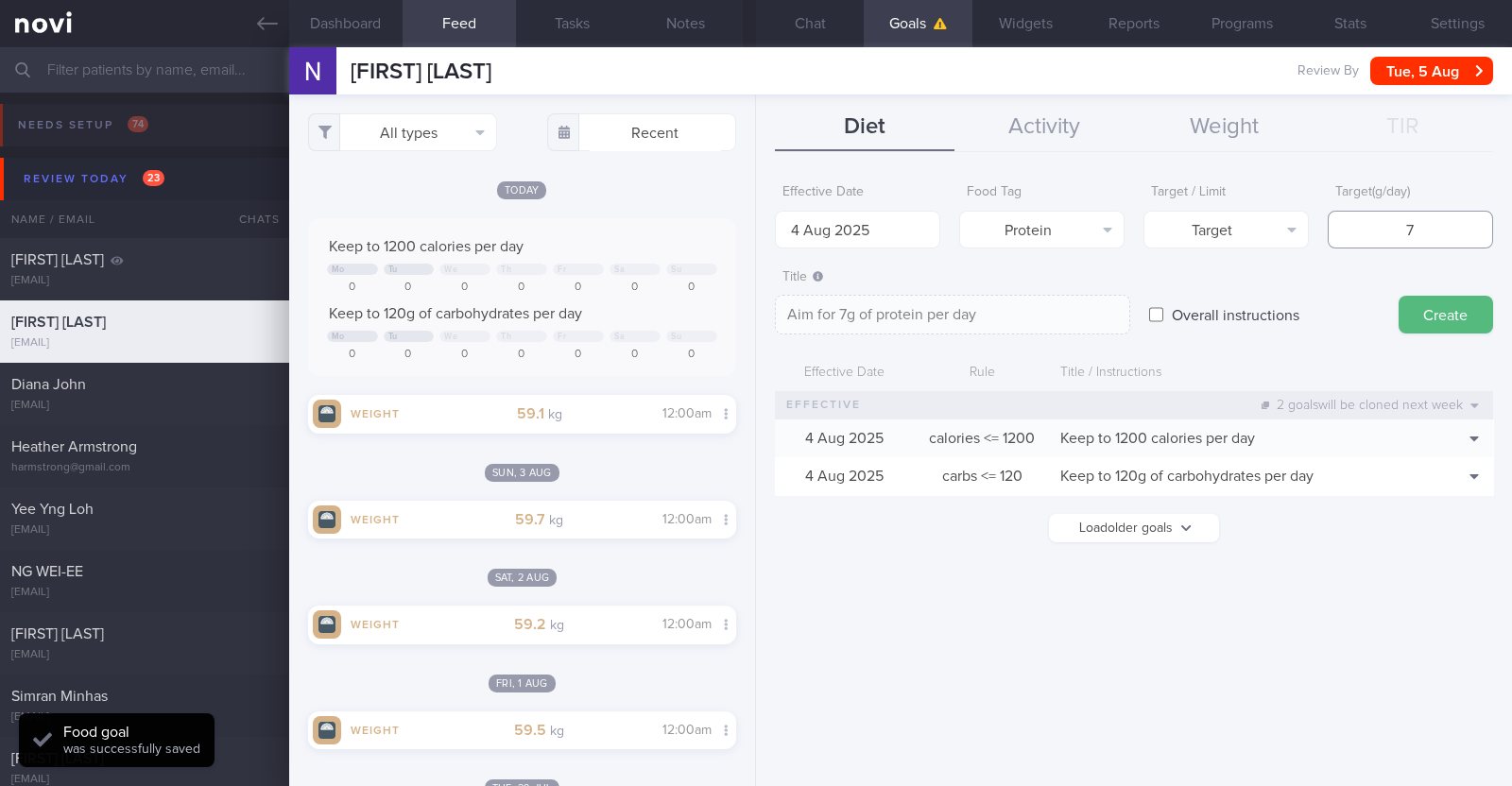 type on "70" 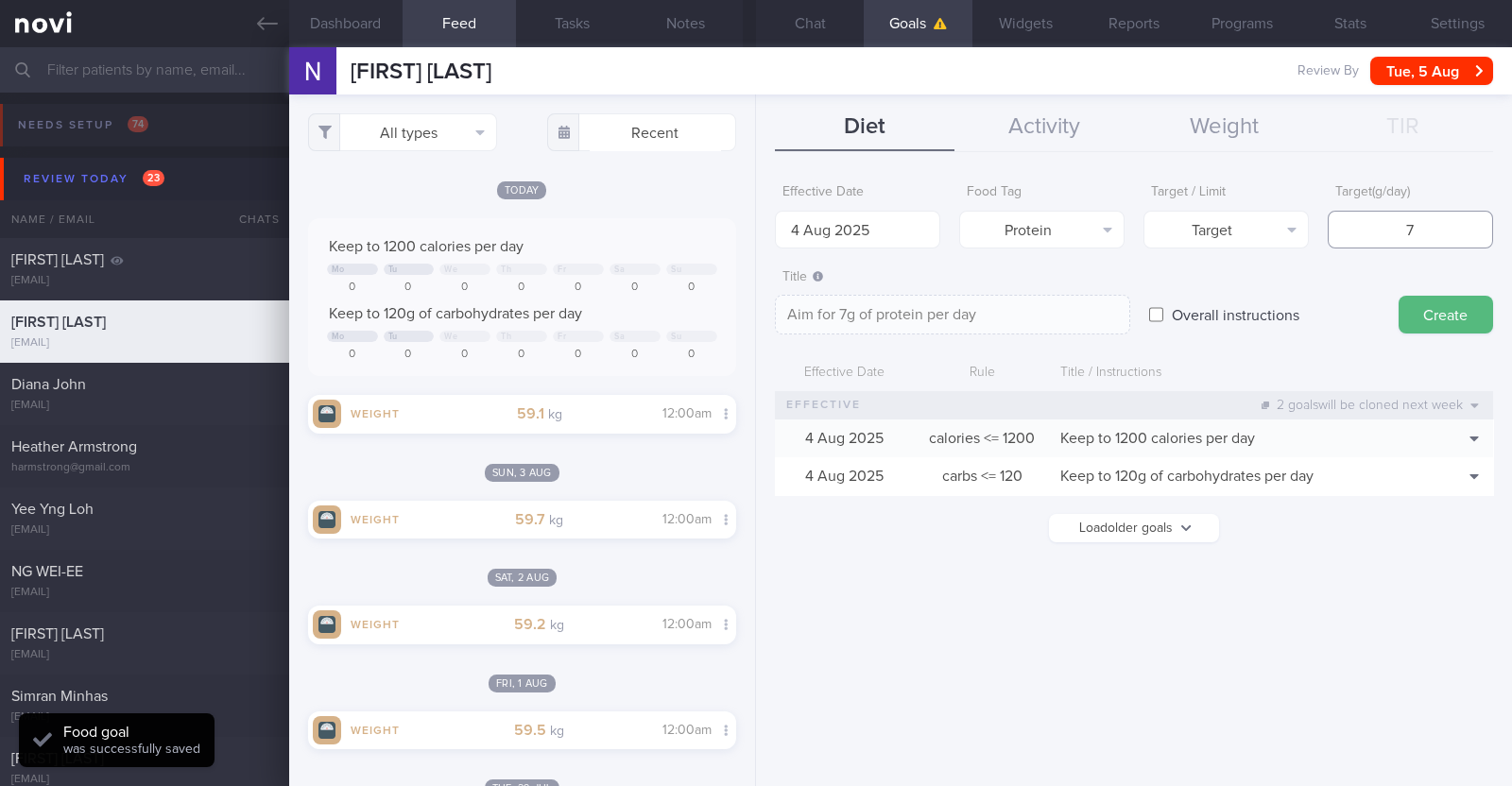 type on "Aim for 70g of protein per day" 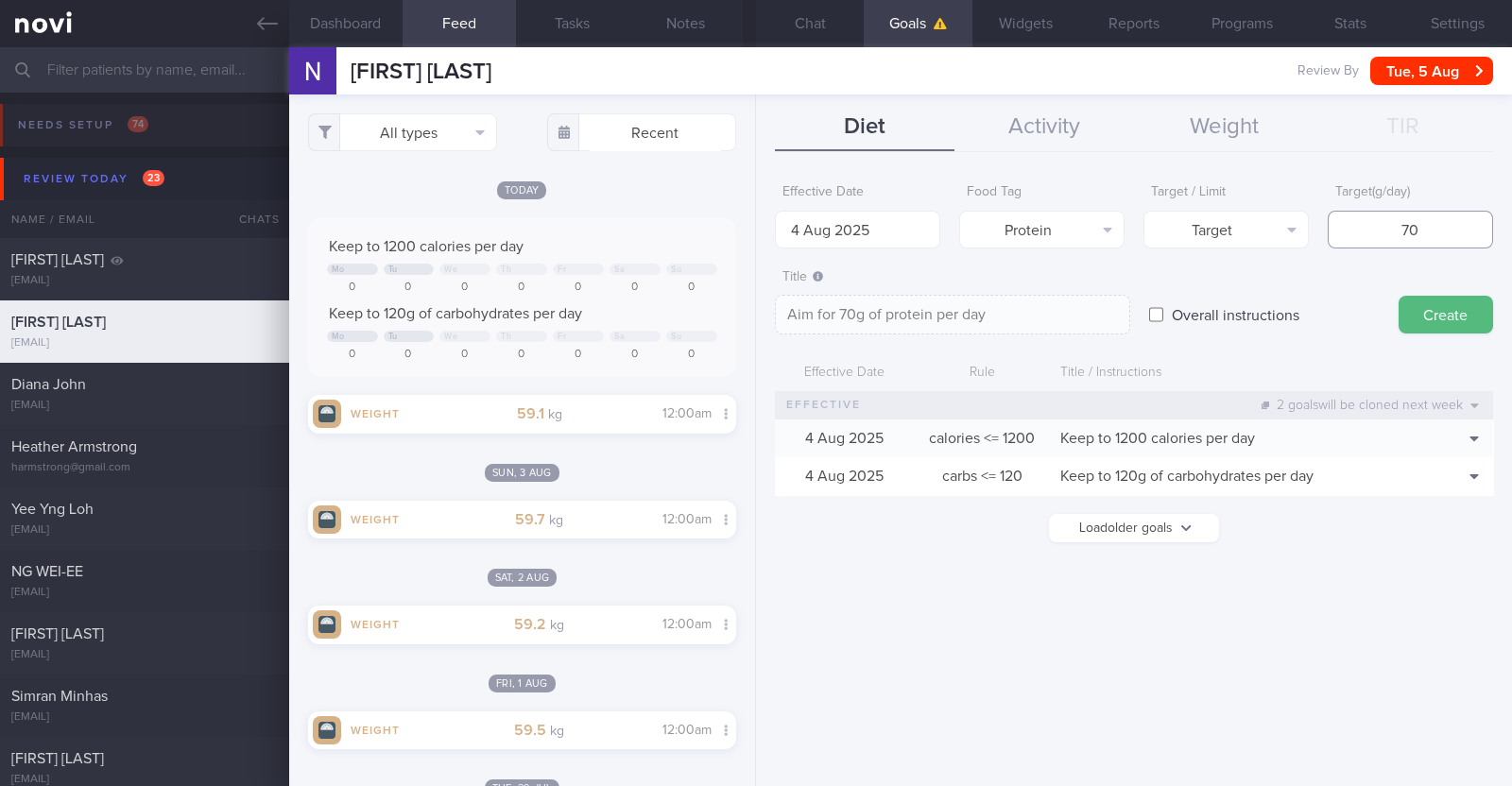 type on "7" 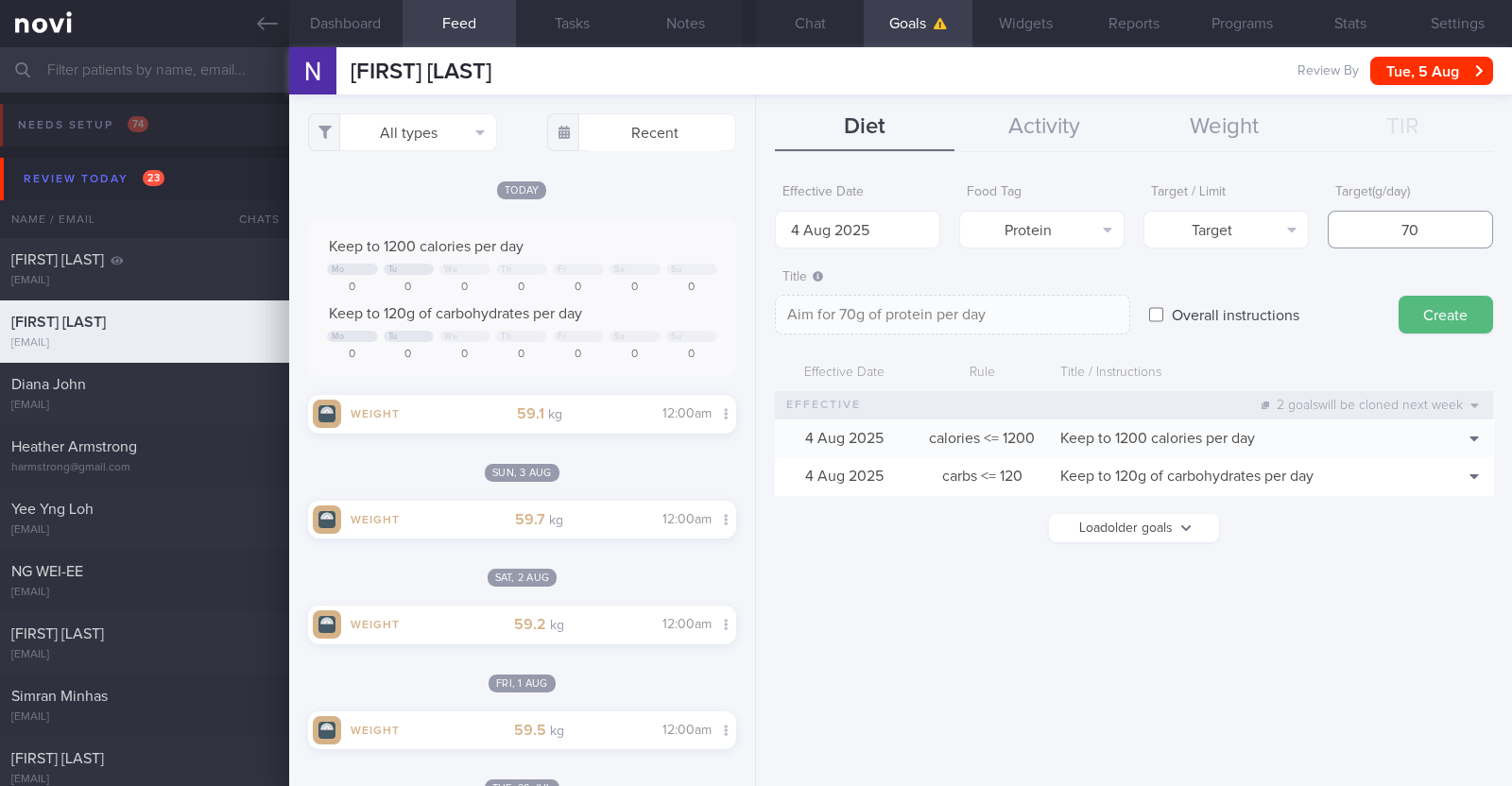 type on "Aim for 7g of protein per day" 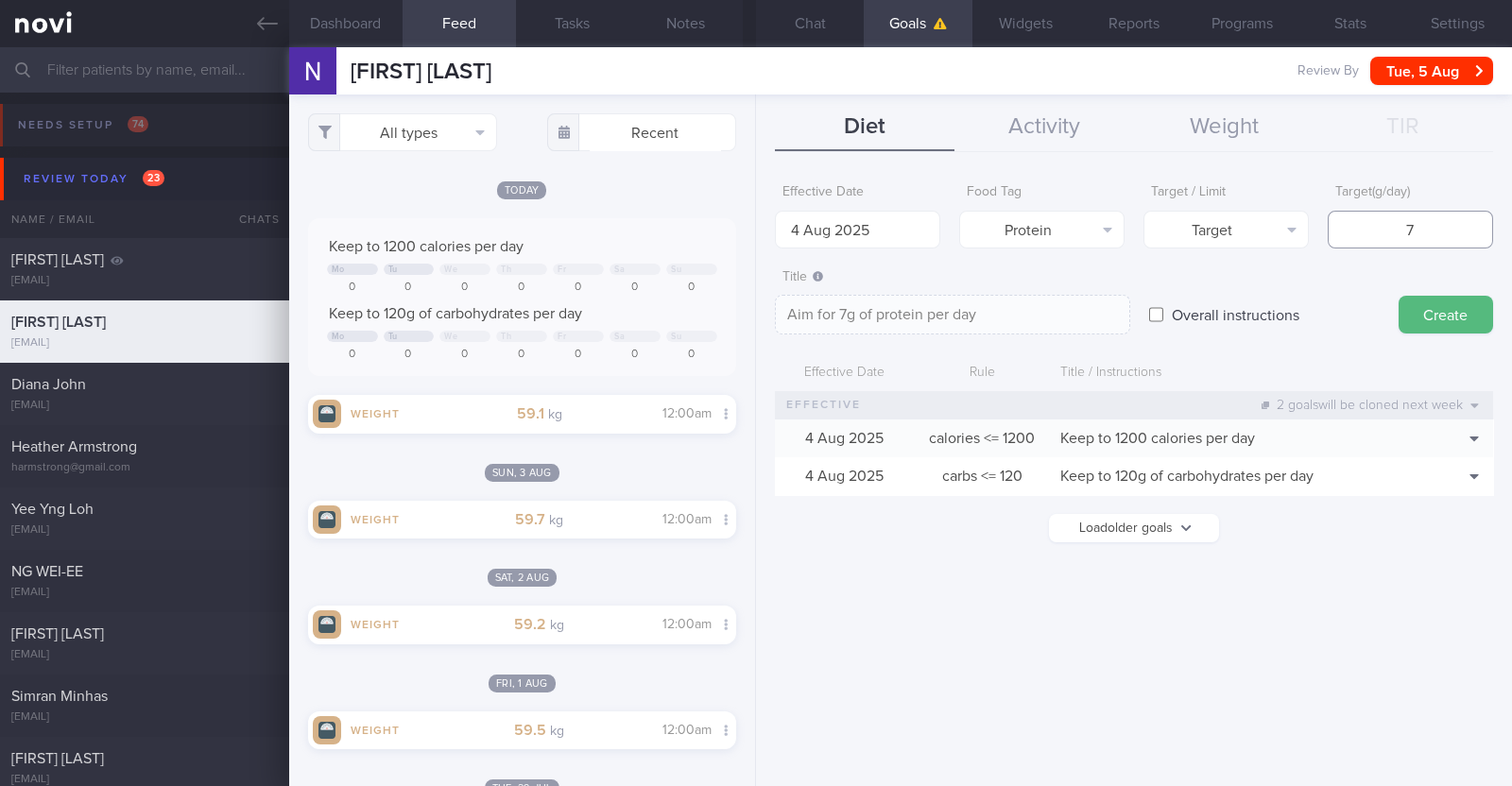 type 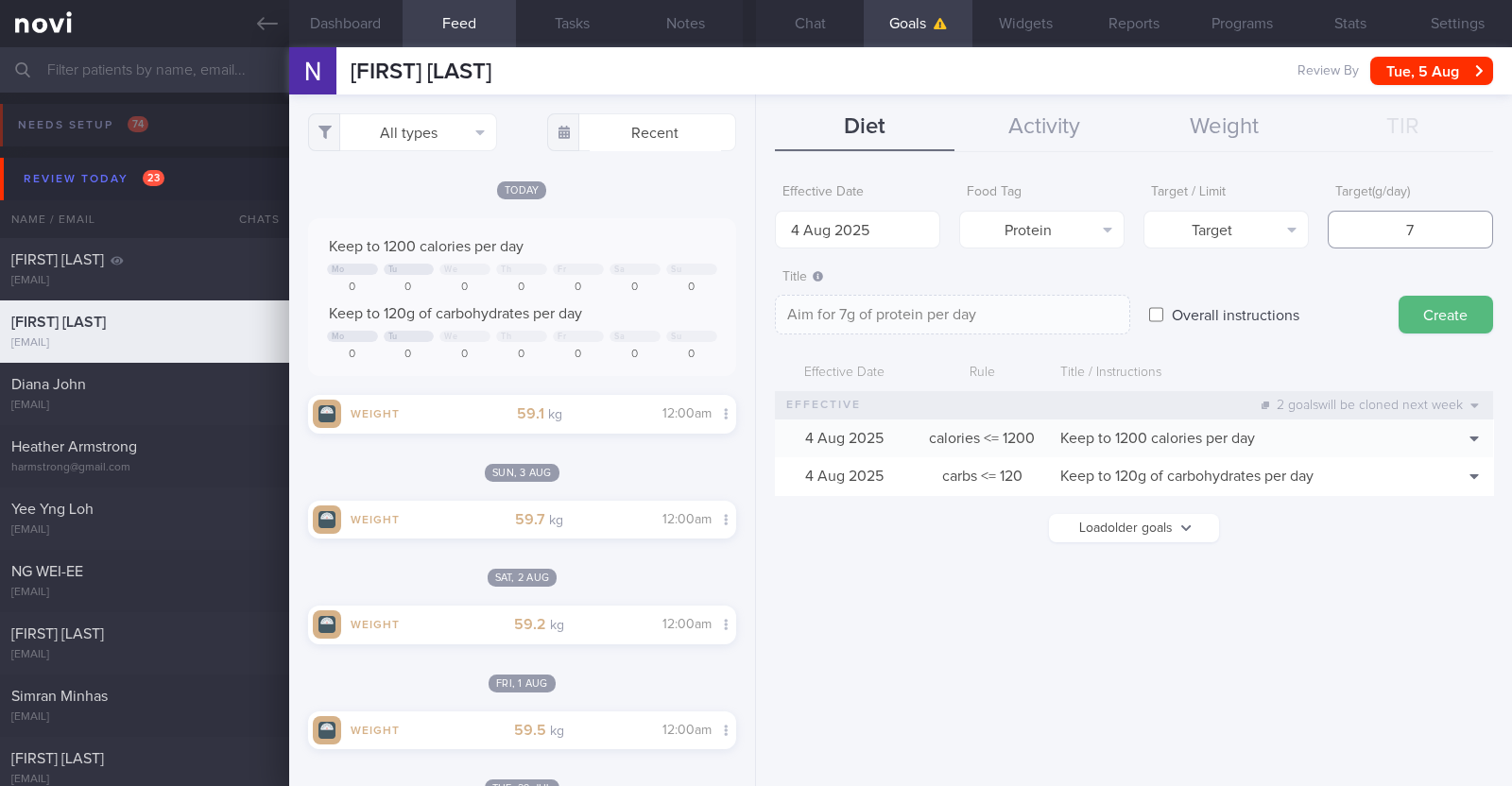 type on "Aim for __g of protein per day" 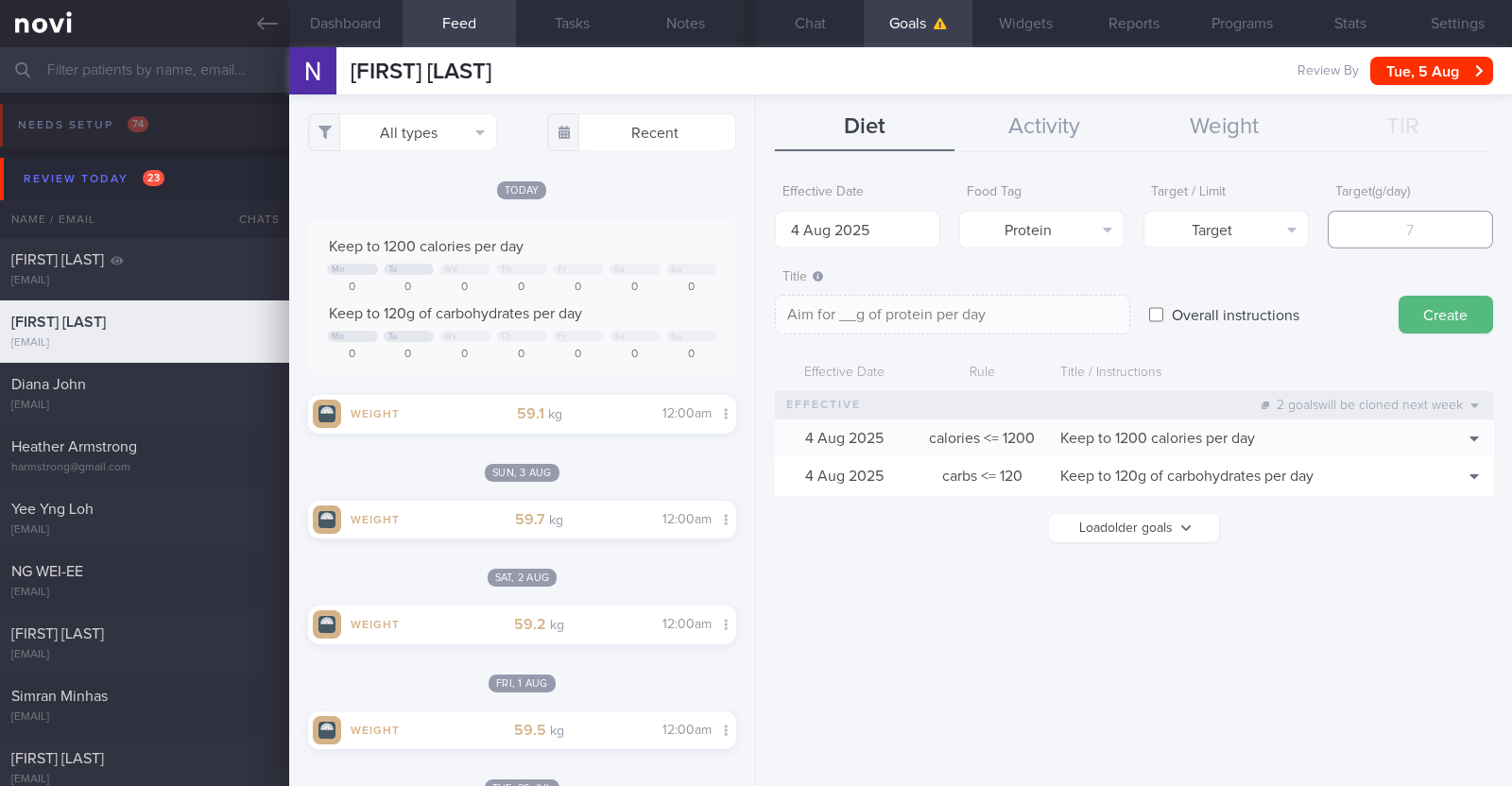 type on "6" 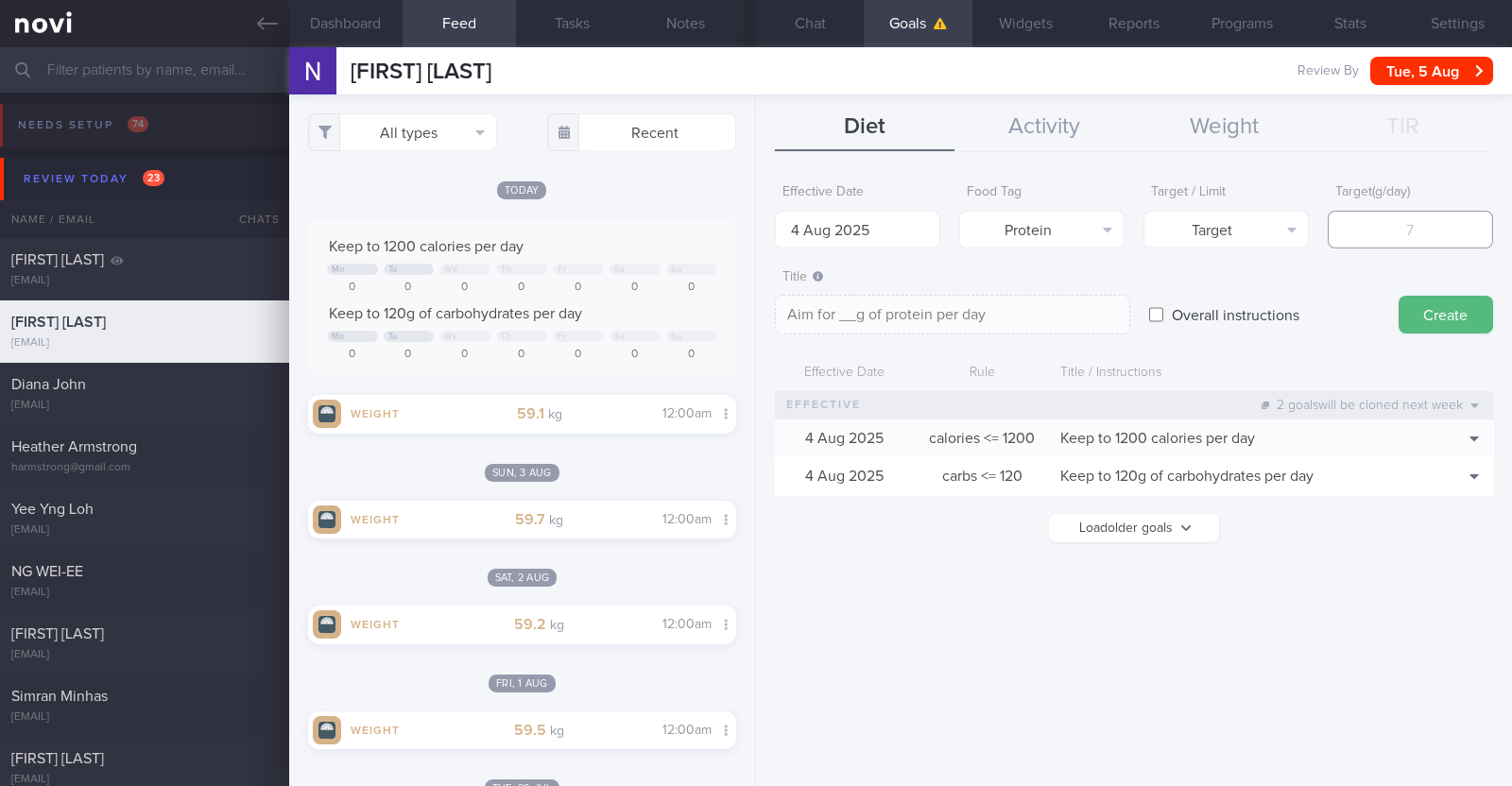 type on "Aim for 6g of protein per day" 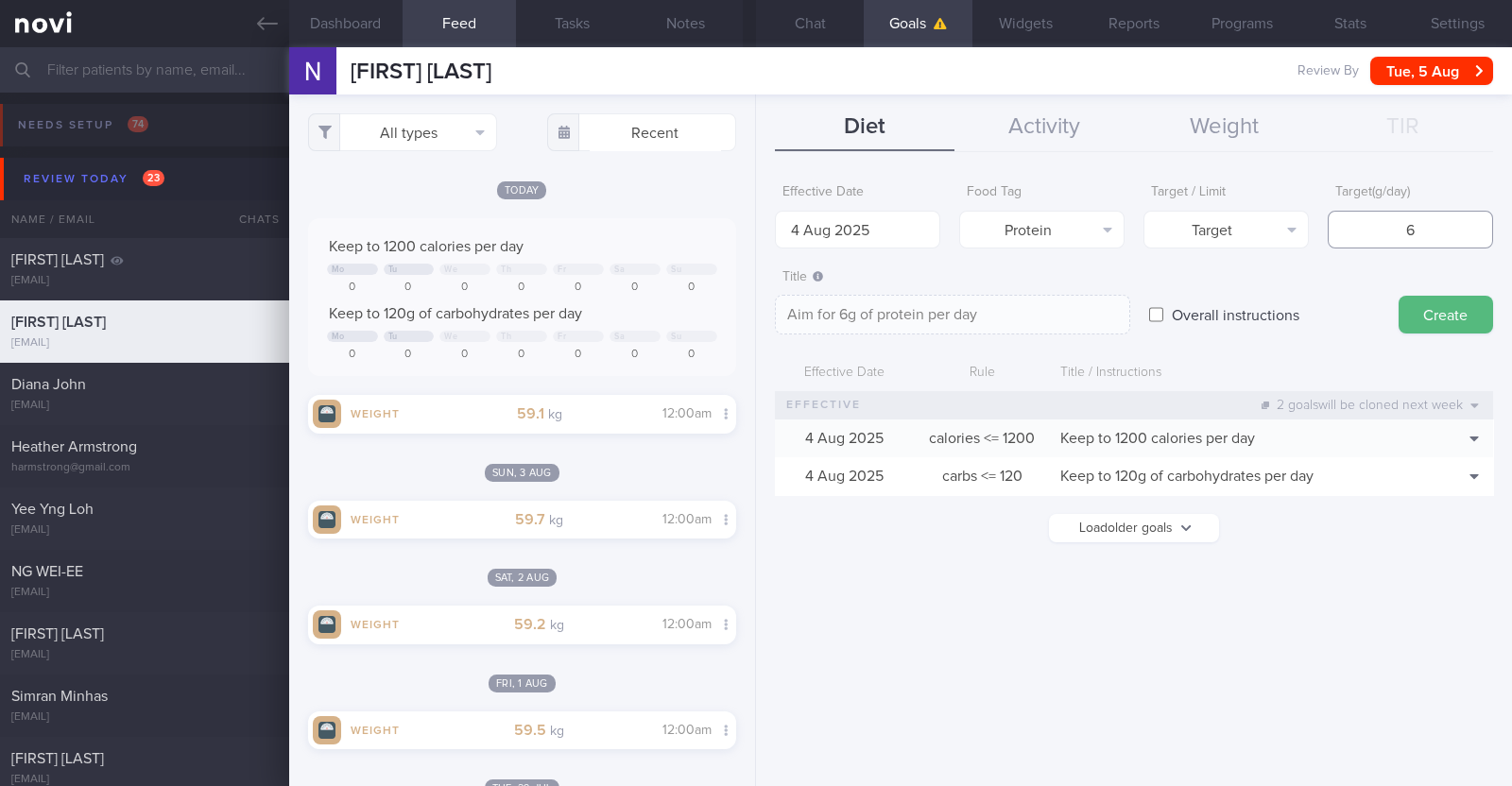 type on "65" 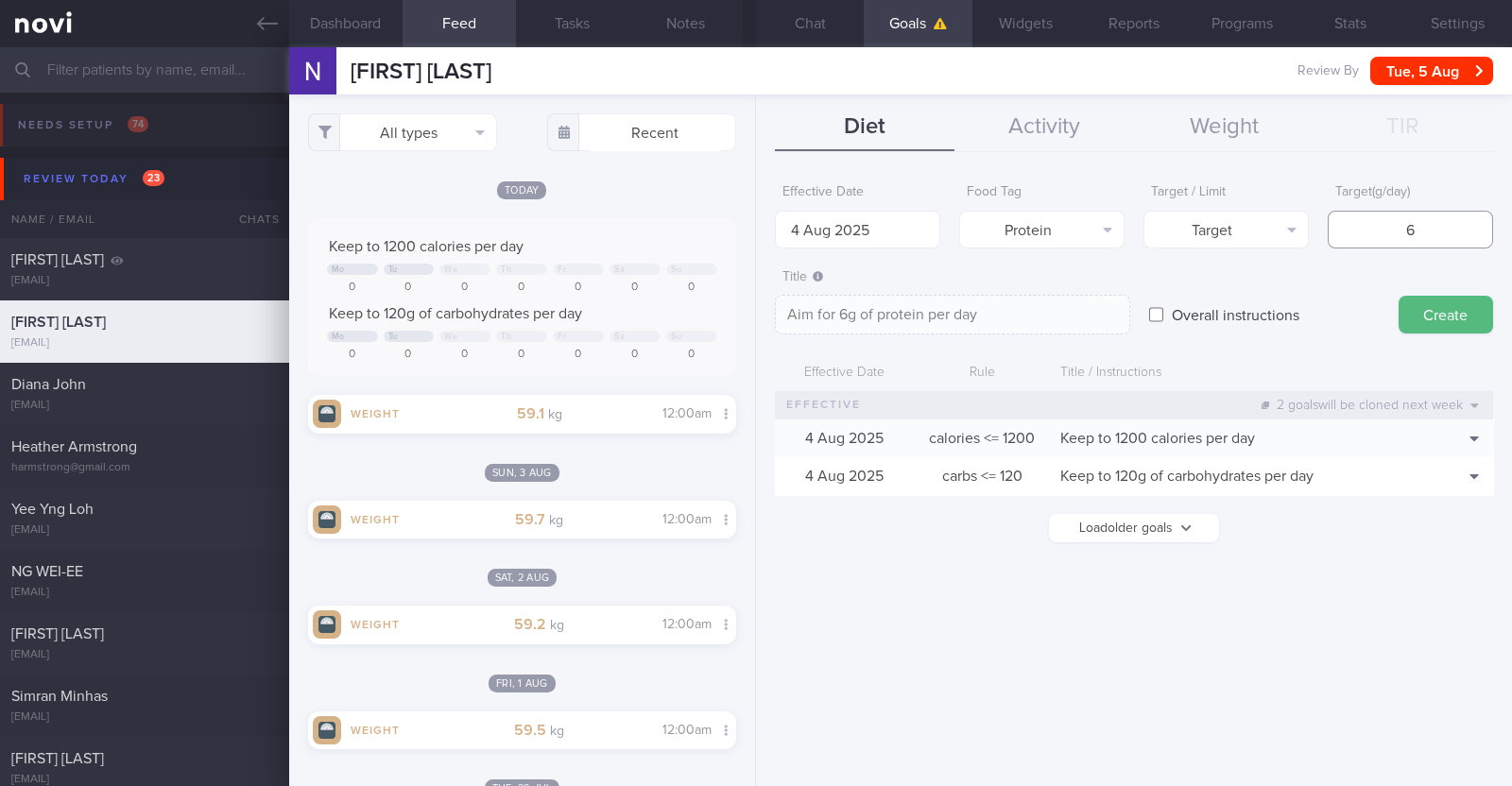 type on "Aim for 65g of protein per day" 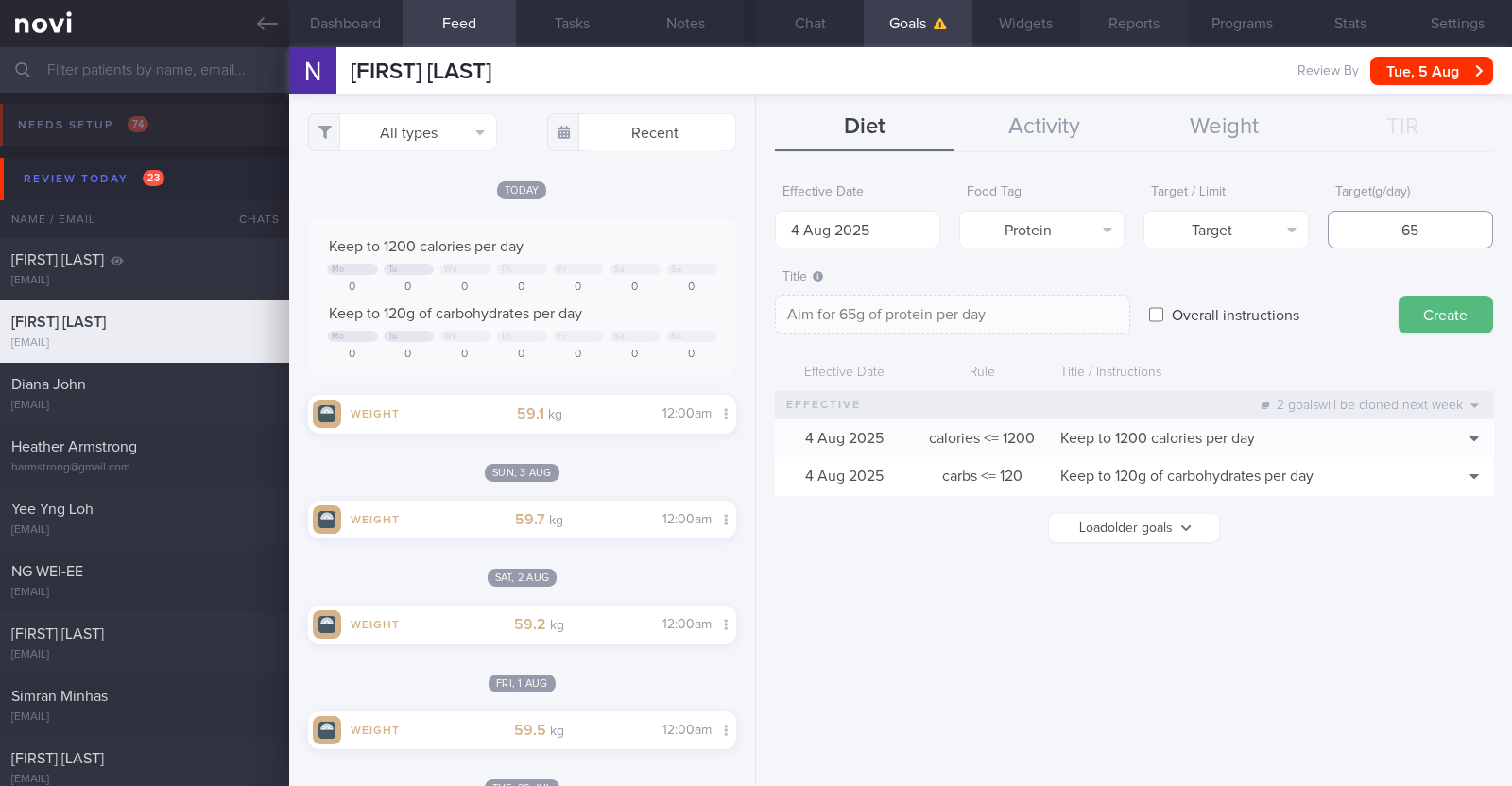 type on "65" 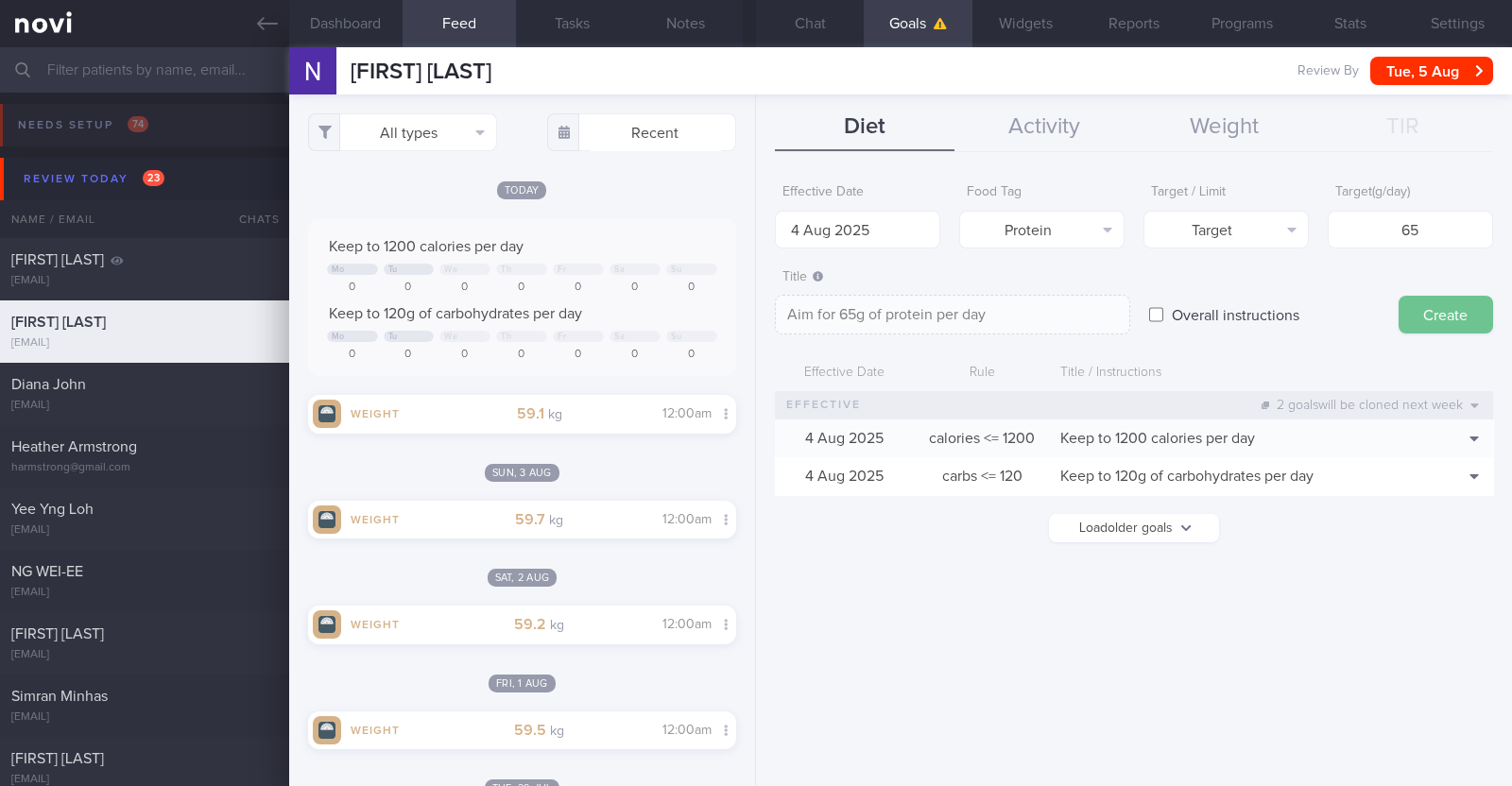 click on "Create" at bounding box center [1446, 315] 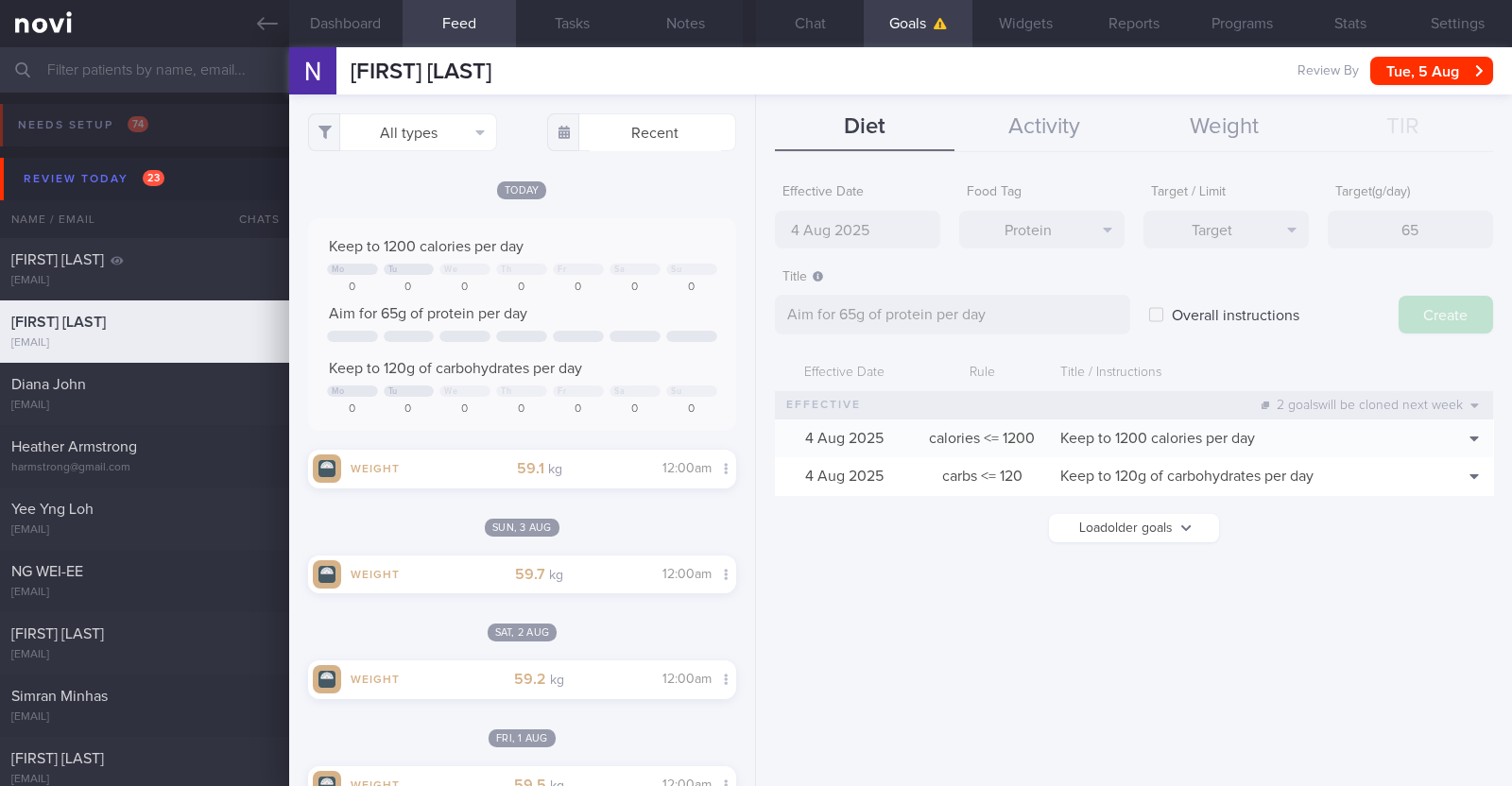 type on "11 Aug 2025" 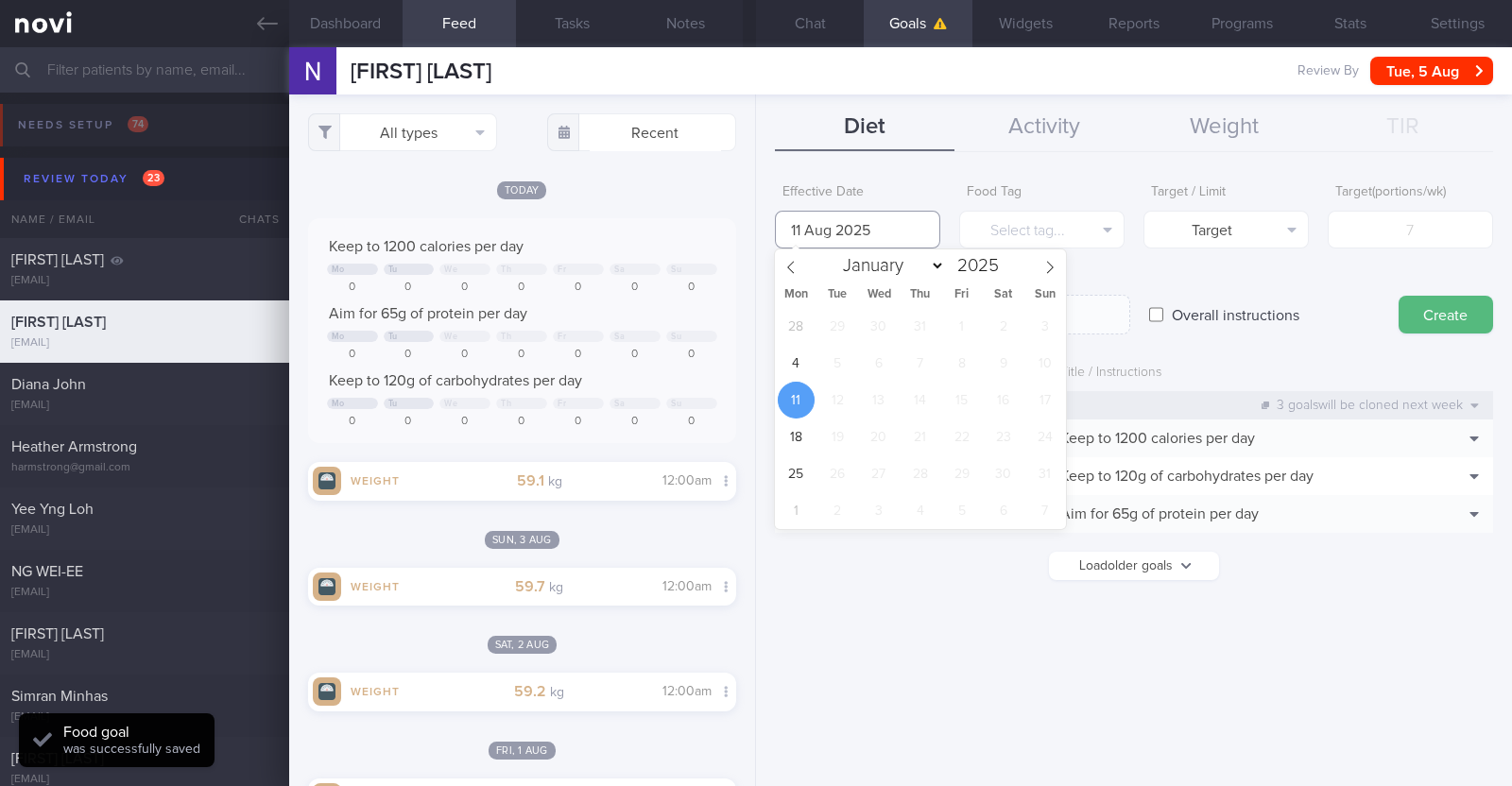 click on "11 Aug 2025" at bounding box center (857, 230) 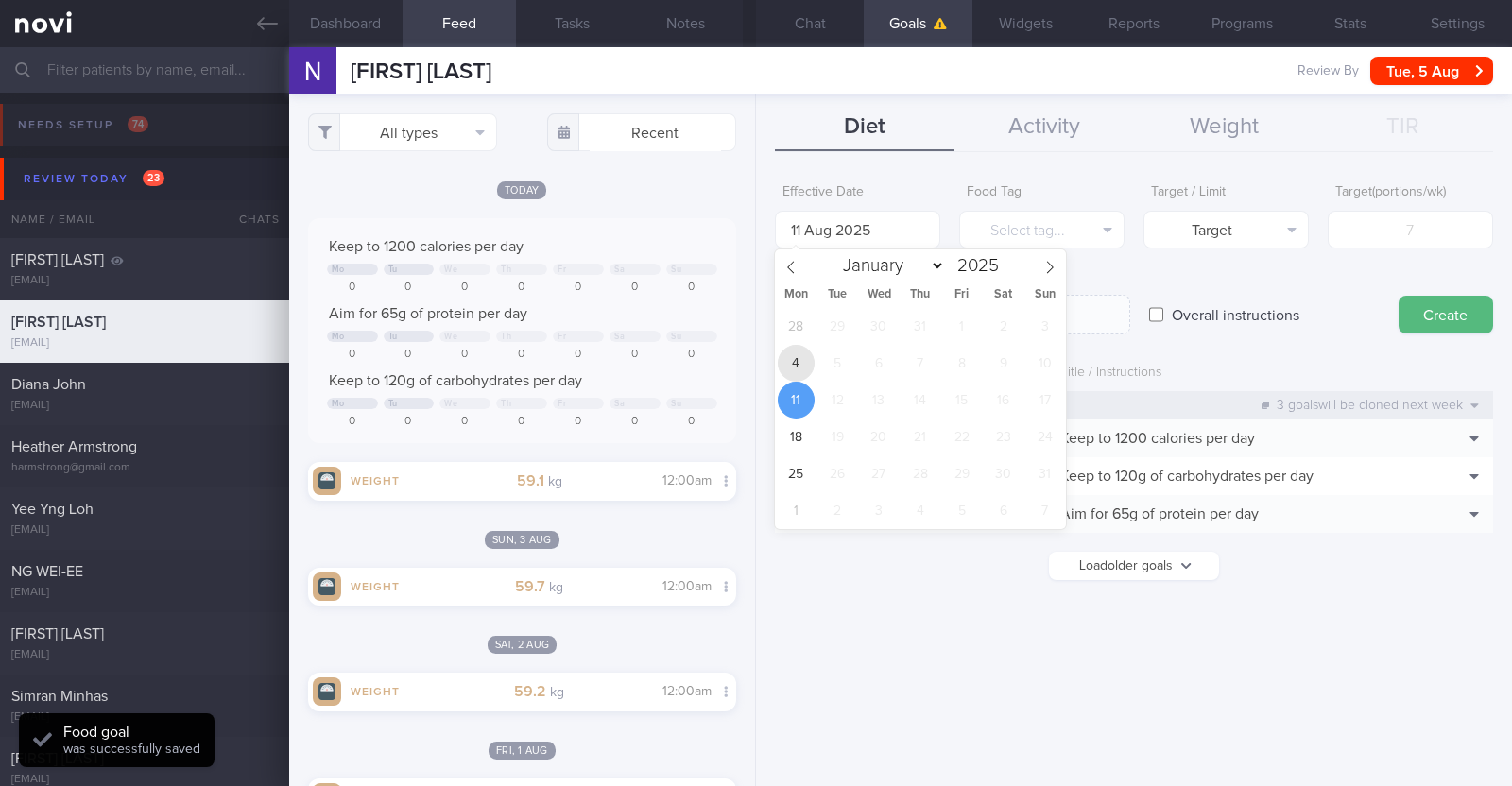 click on "4" at bounding box center (796, 363) 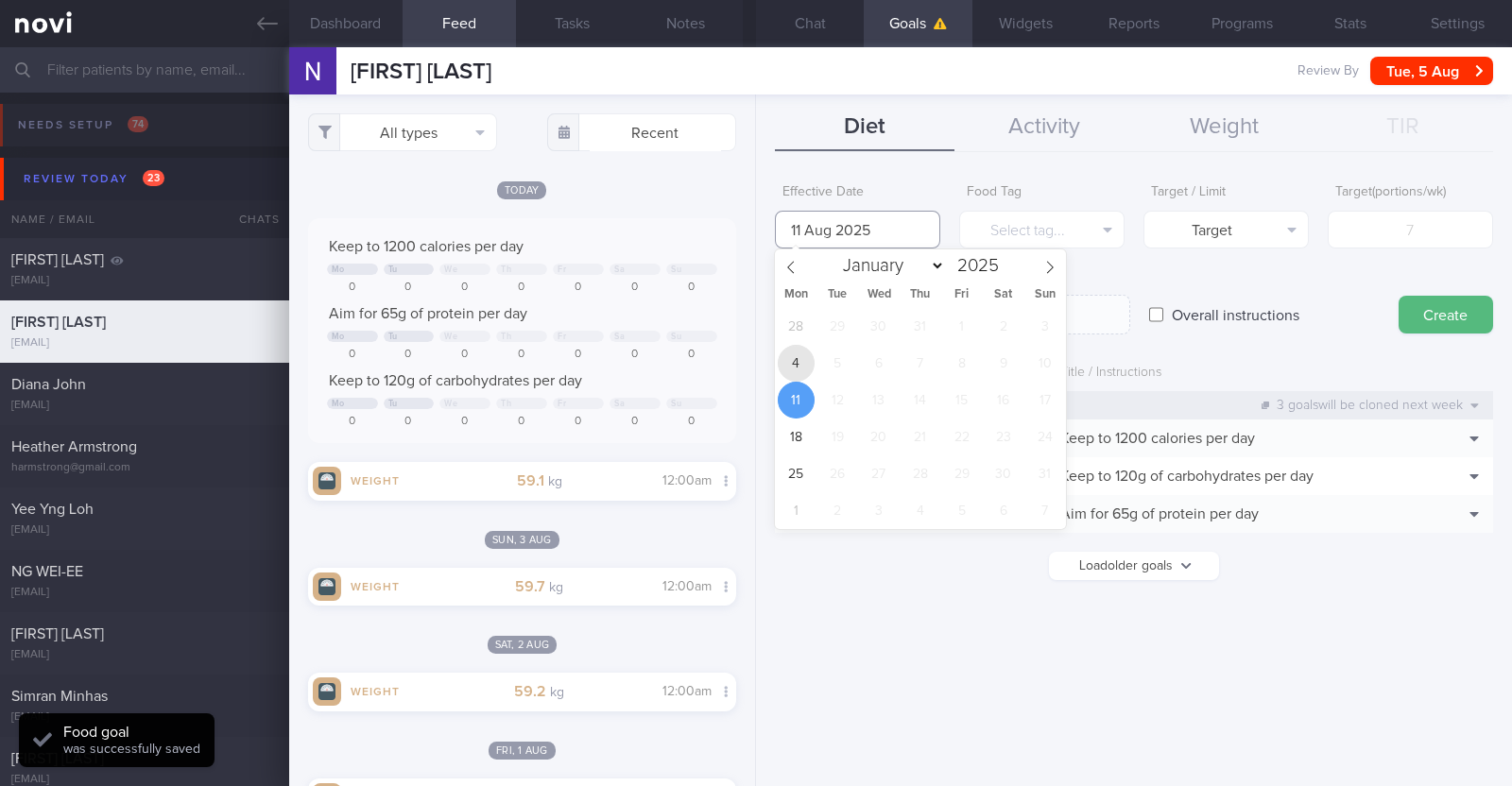 type on "4 Aug 2025" 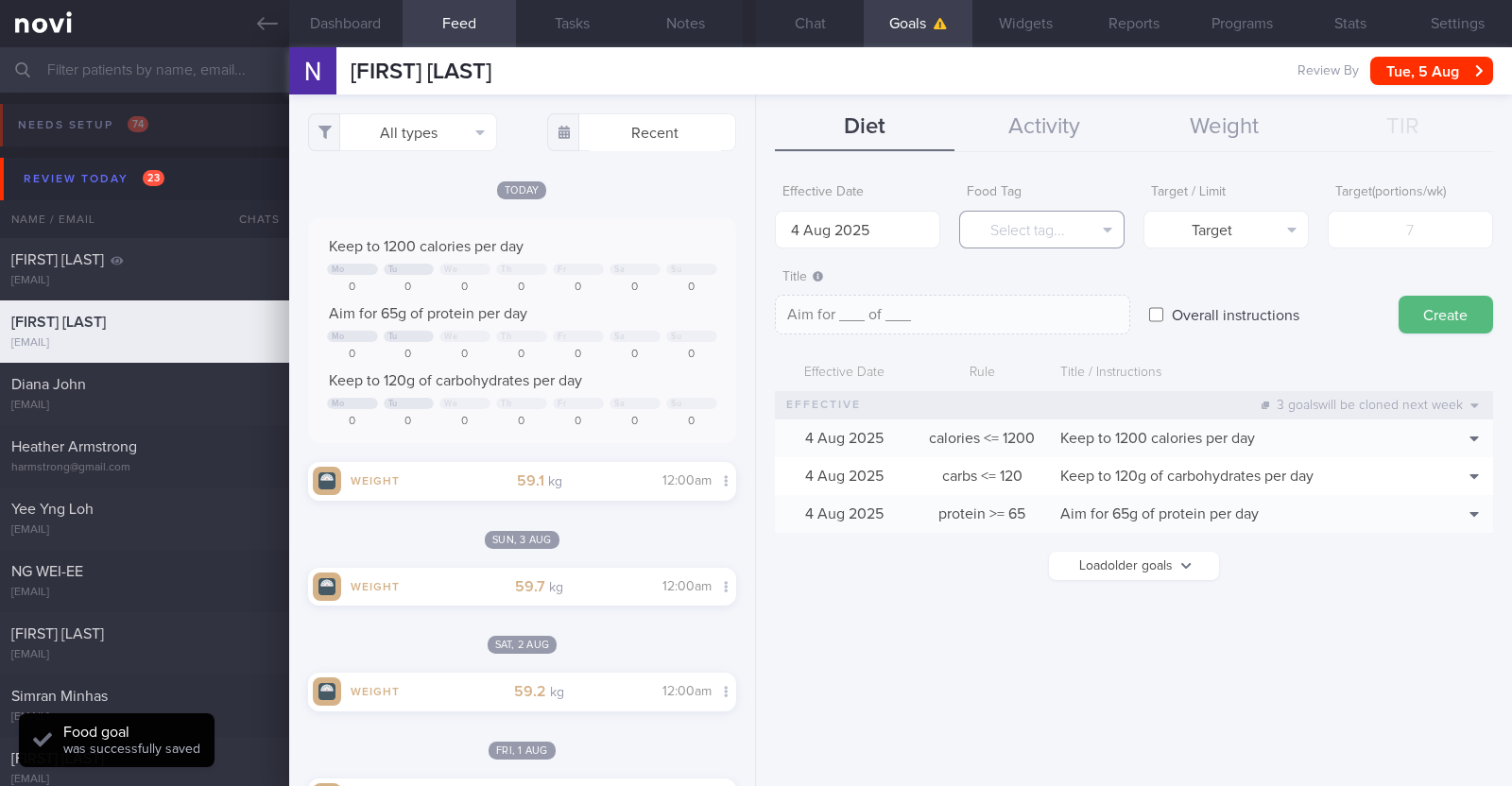 click on "Select tag..." at bounding box center (1041, 230) 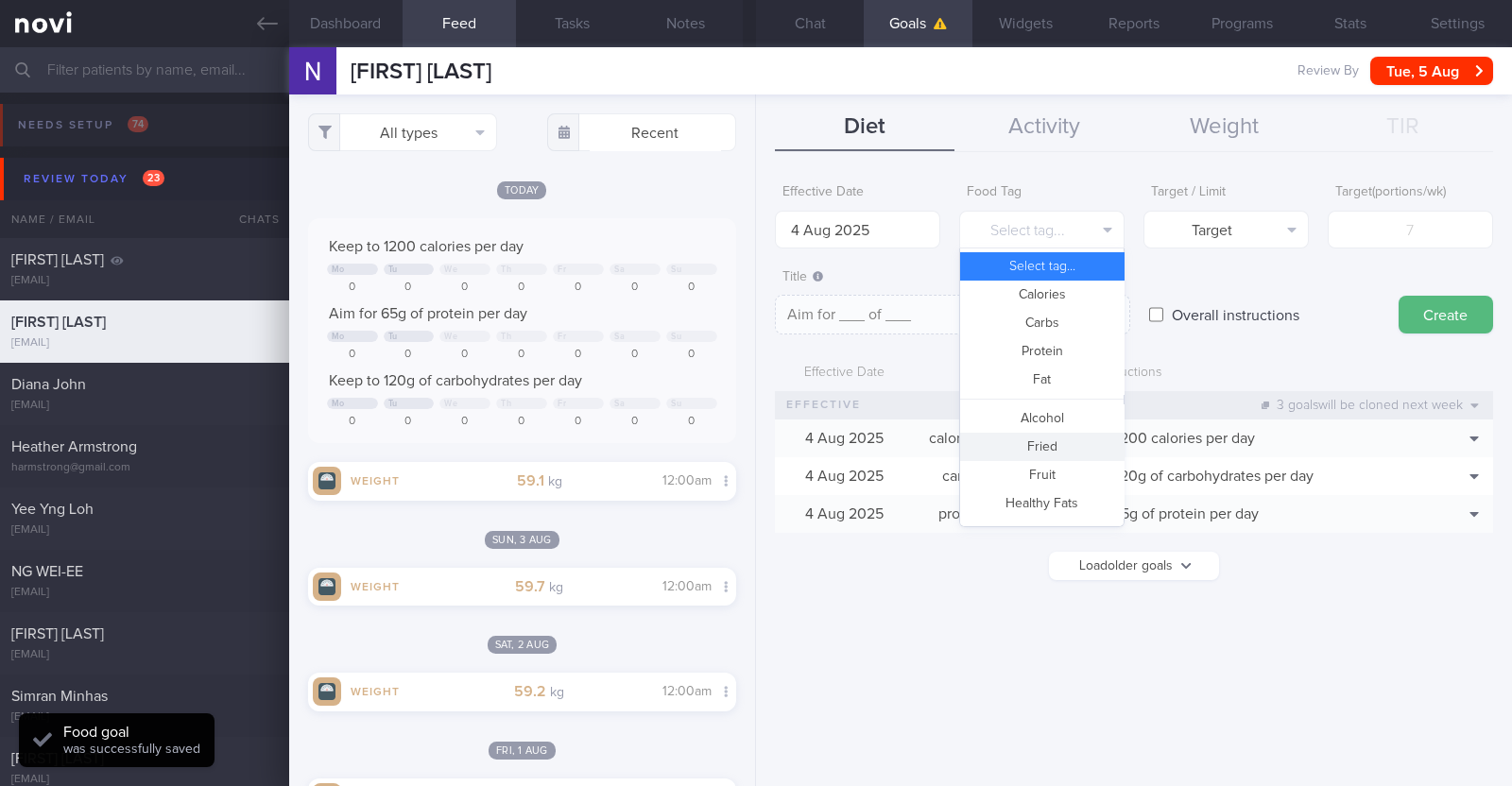 click on "Fried" at bounding box center (1041, 447) 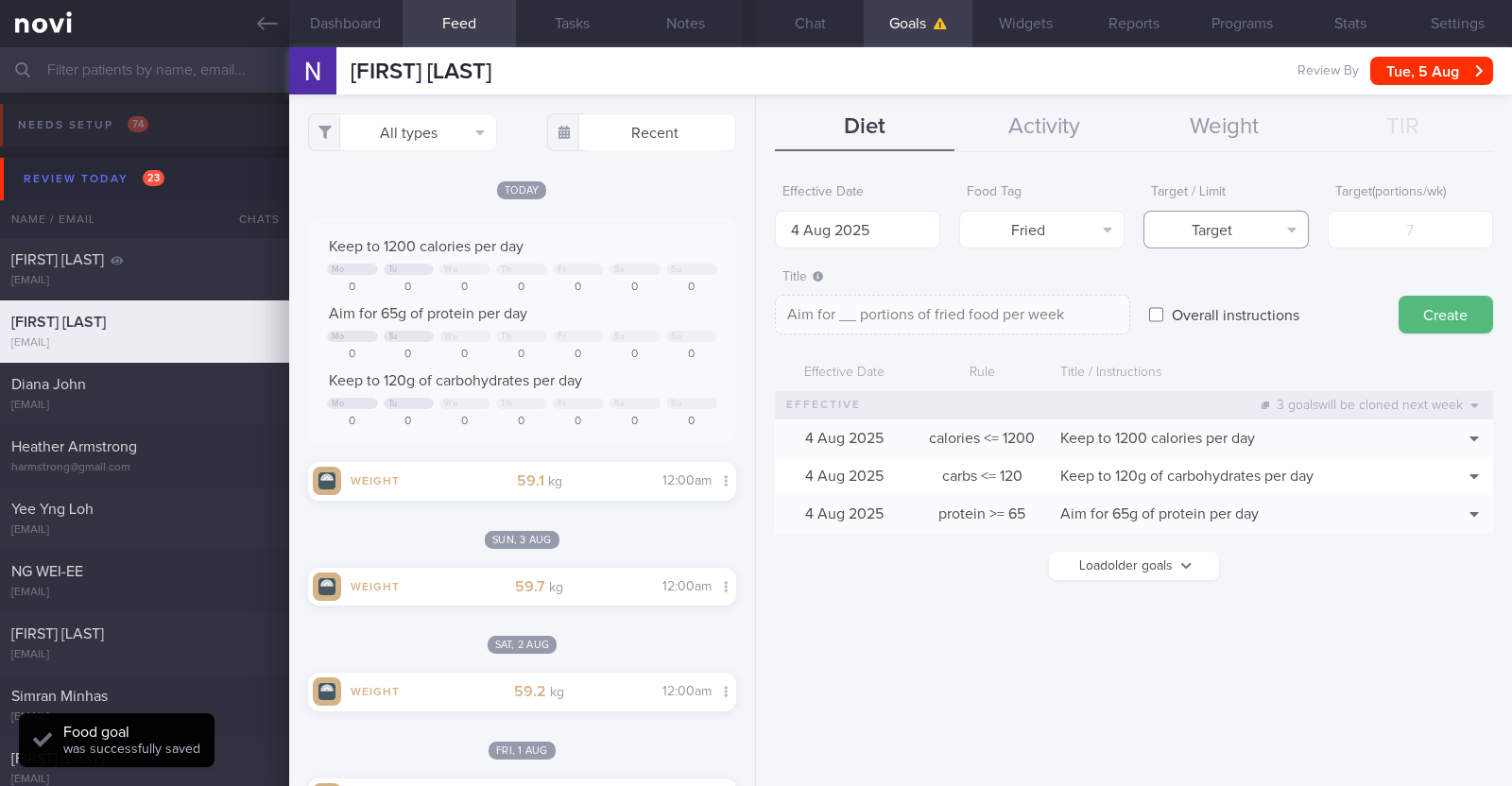 click on "Target" at bounding box center (1226, 230) 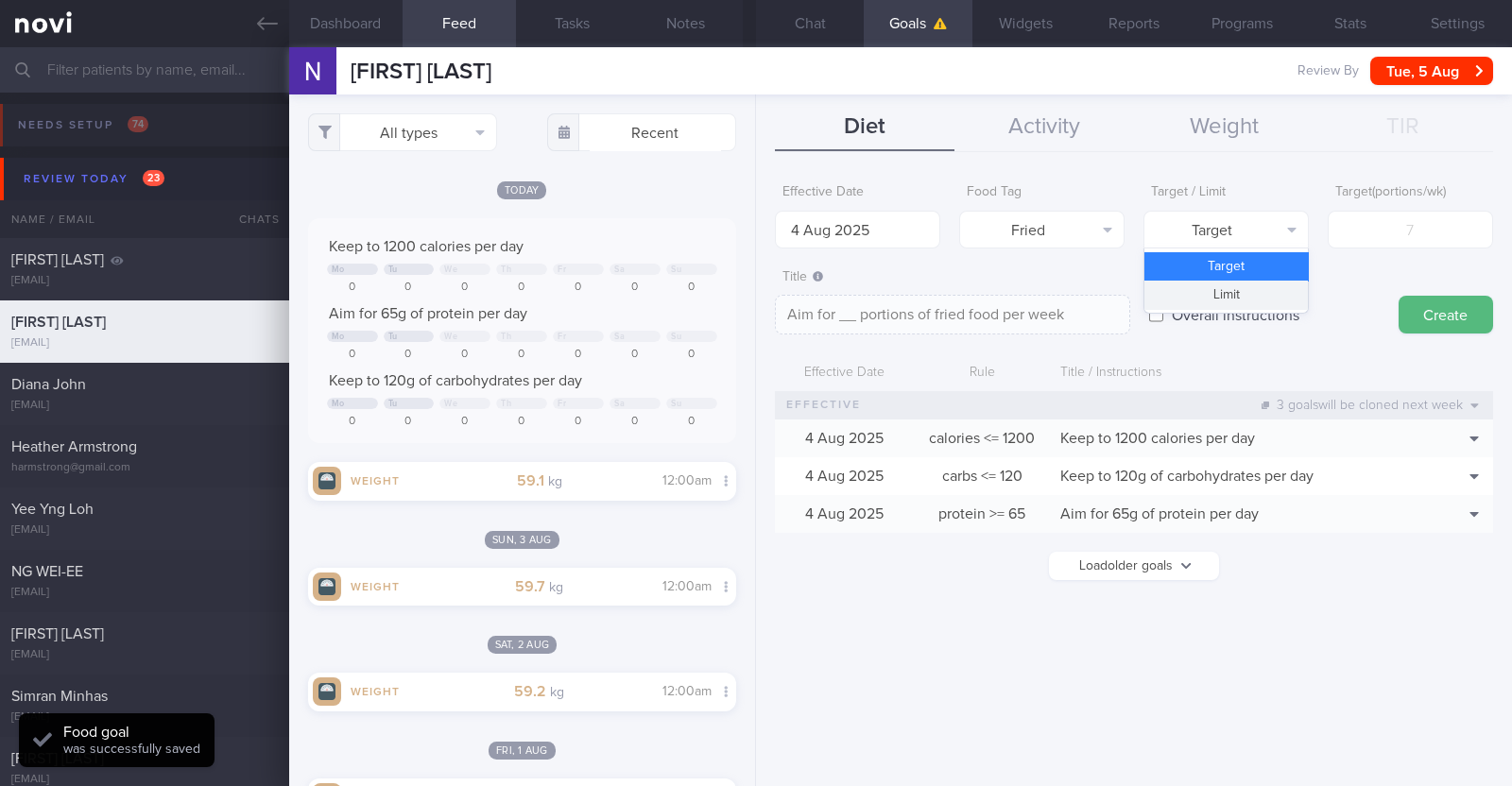 click on "Limit" at bounding box center (1226, 295) 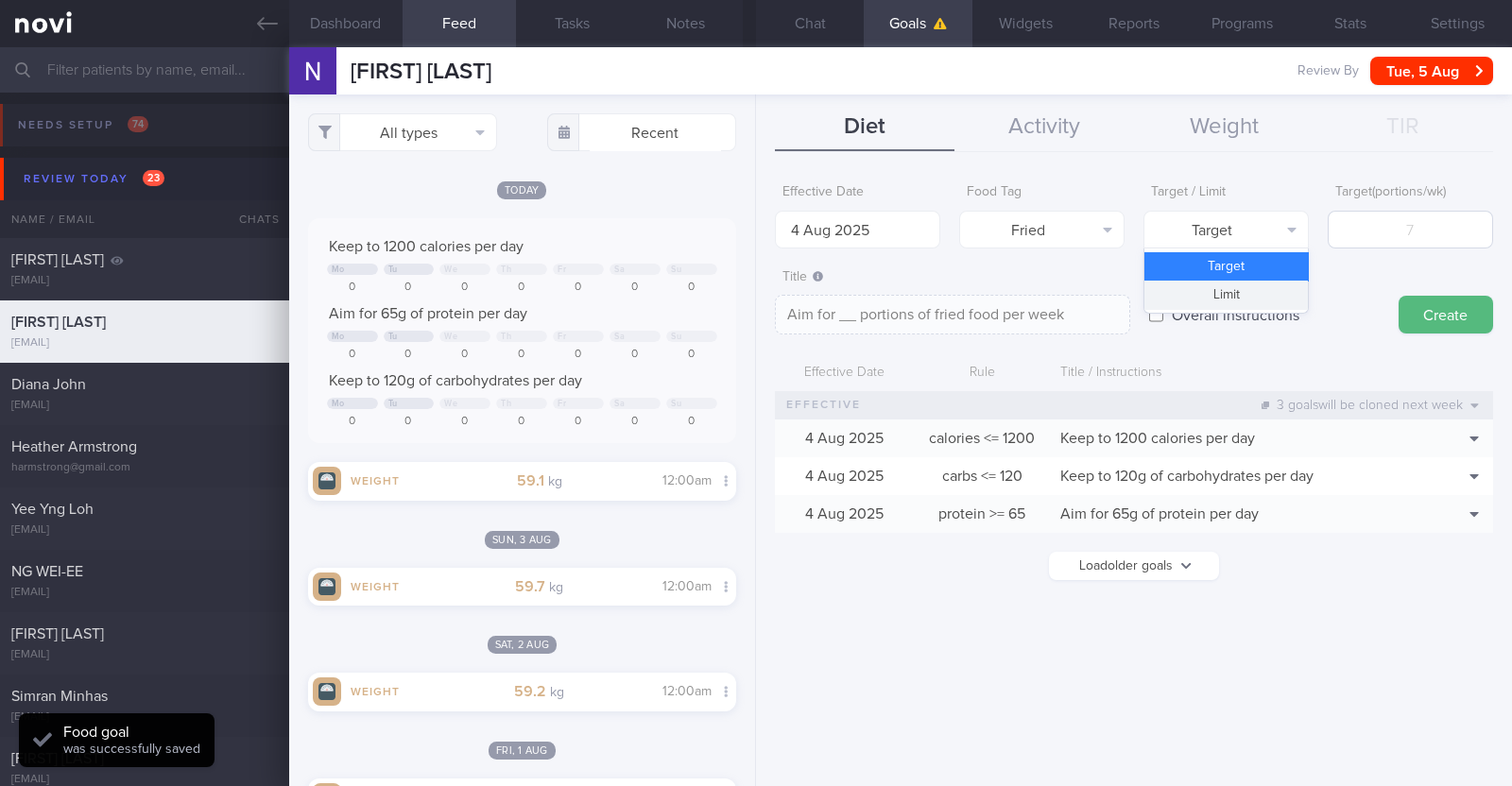 type on "Keep to __ portions of fried food per week" 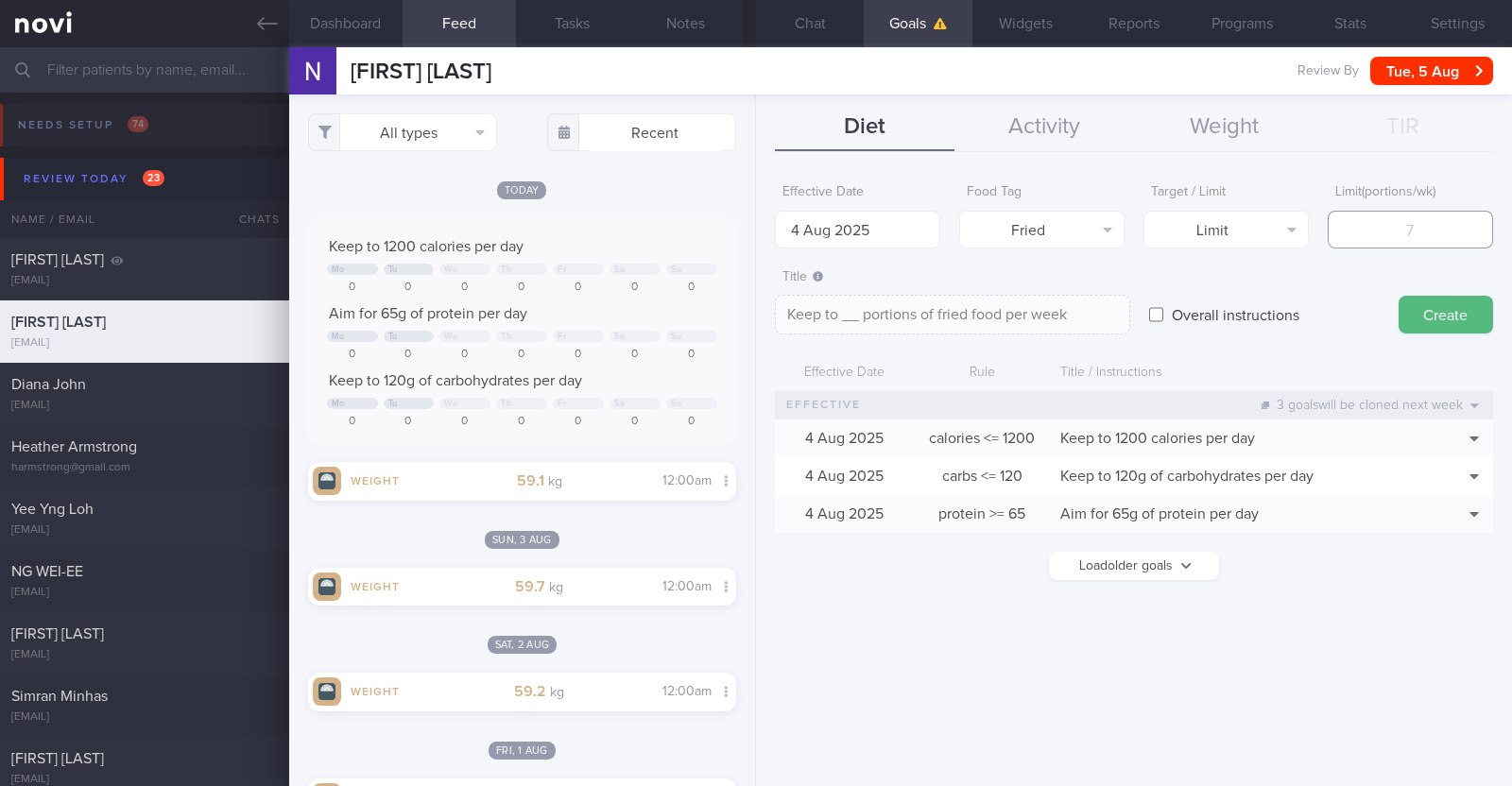 click at bounding box center (1410, 230) 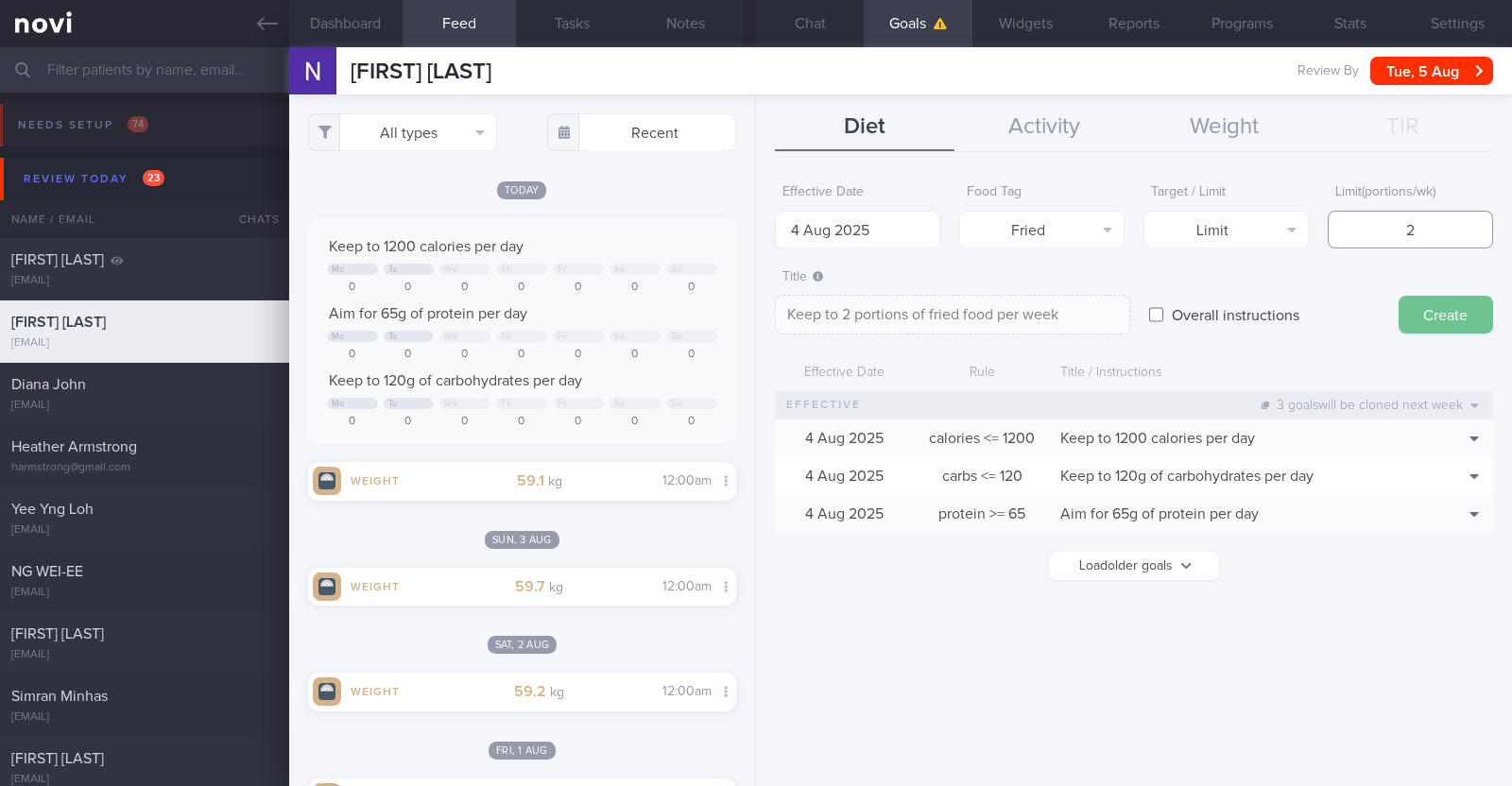 type on "2" 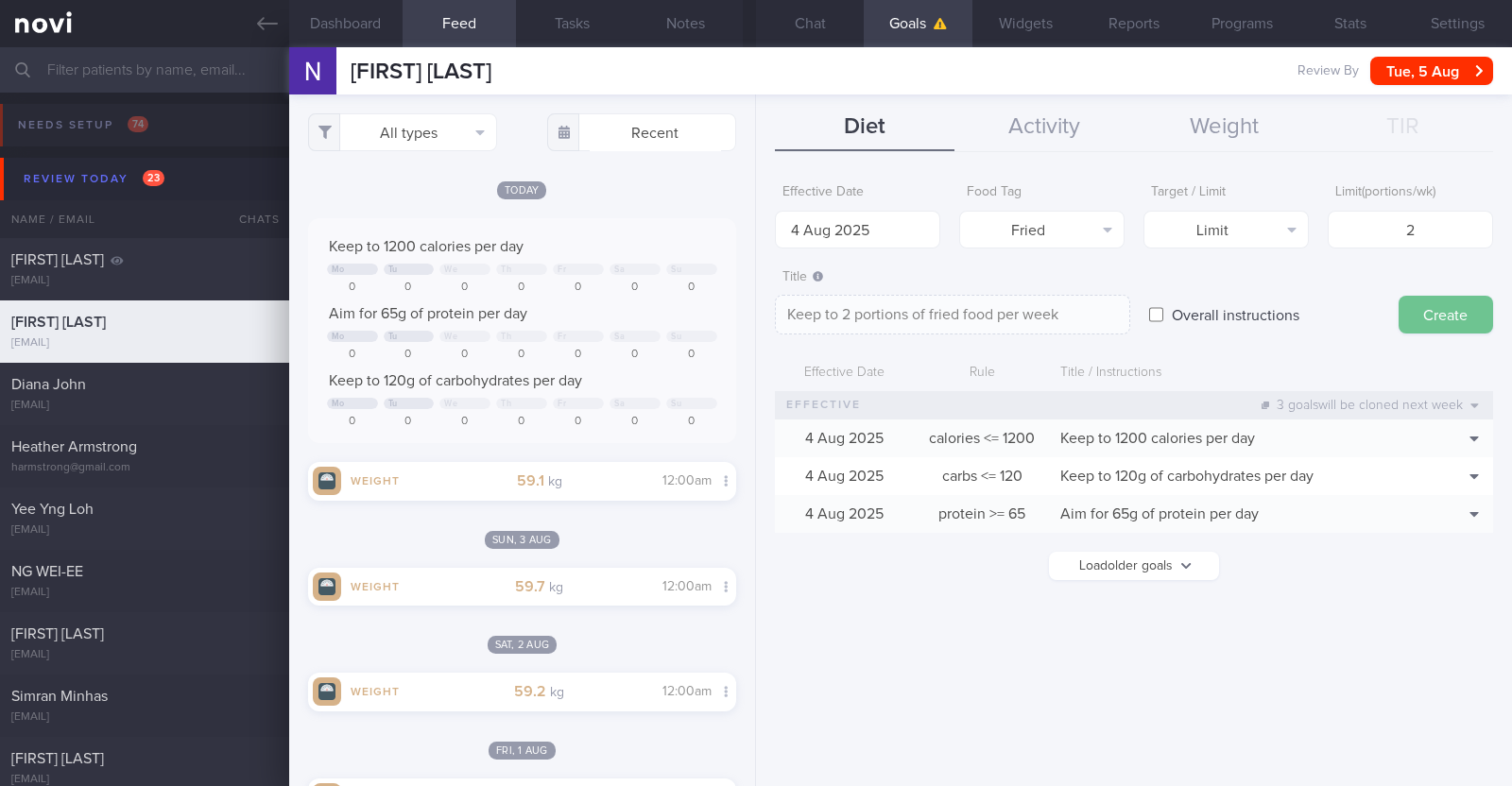 click on "Create" at bounding box center (1446, 315) 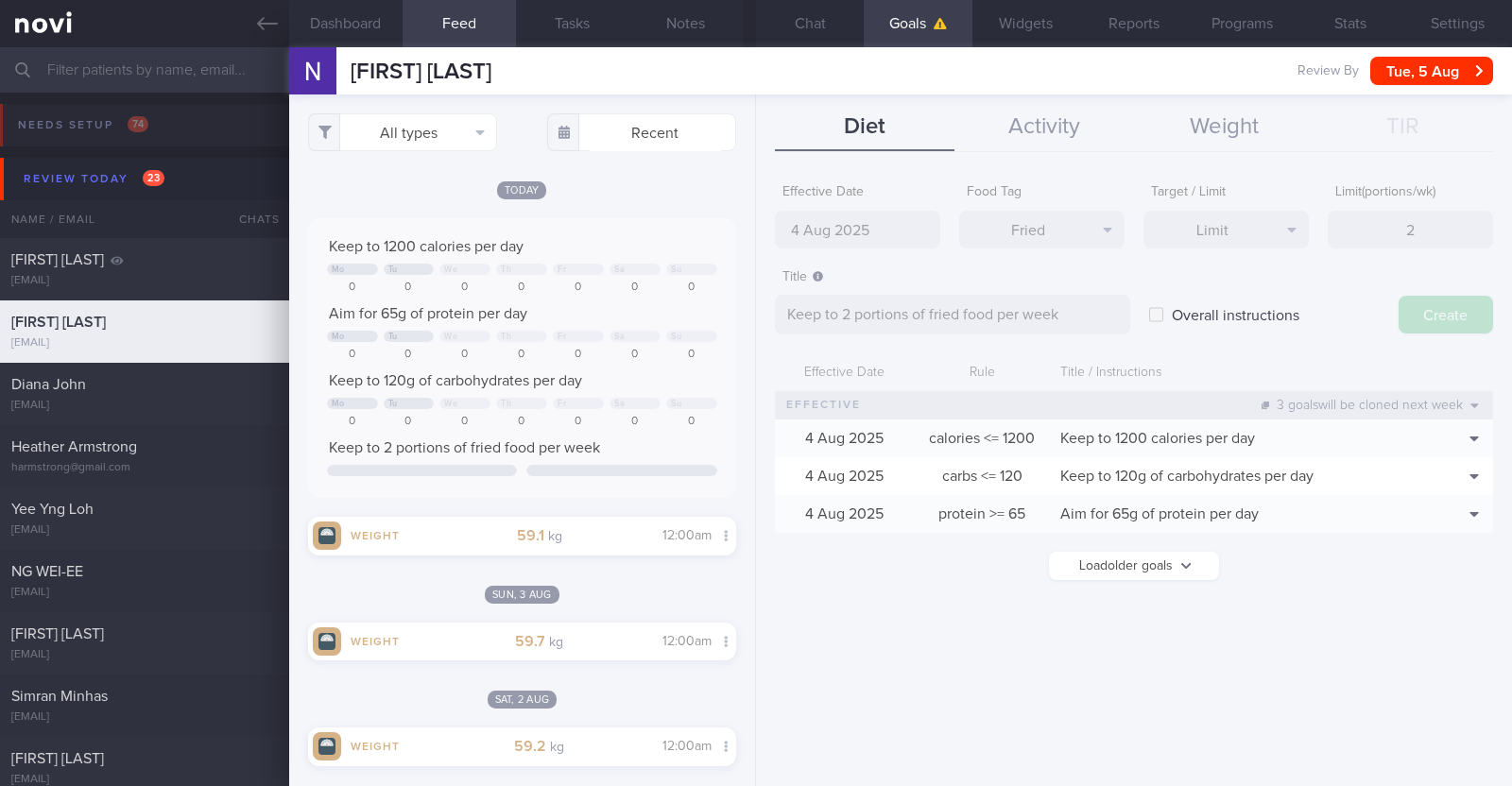 type on "11 Aug 2025" 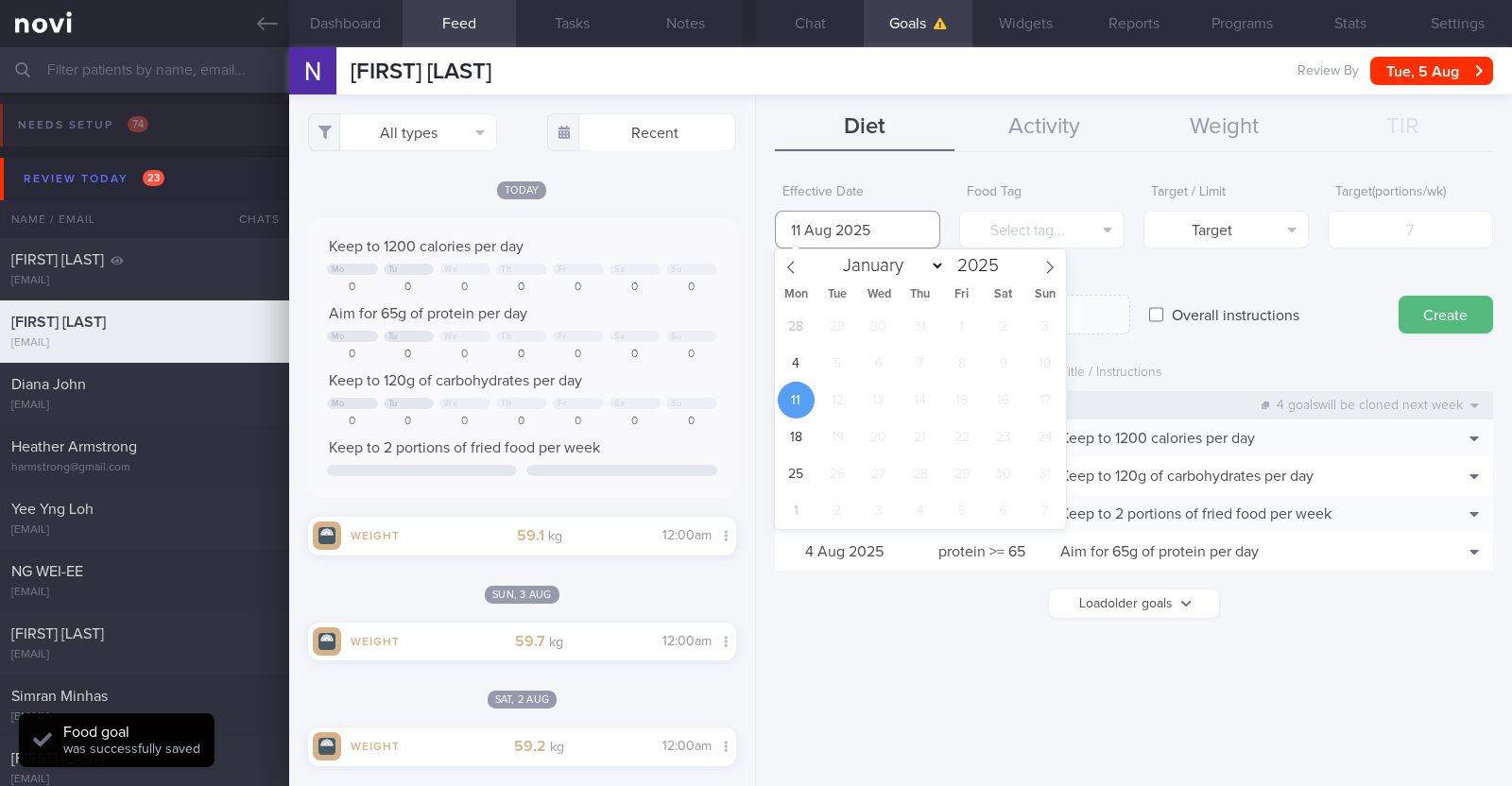 click on "11 Aug 2025" at bounding box center (857, 230) 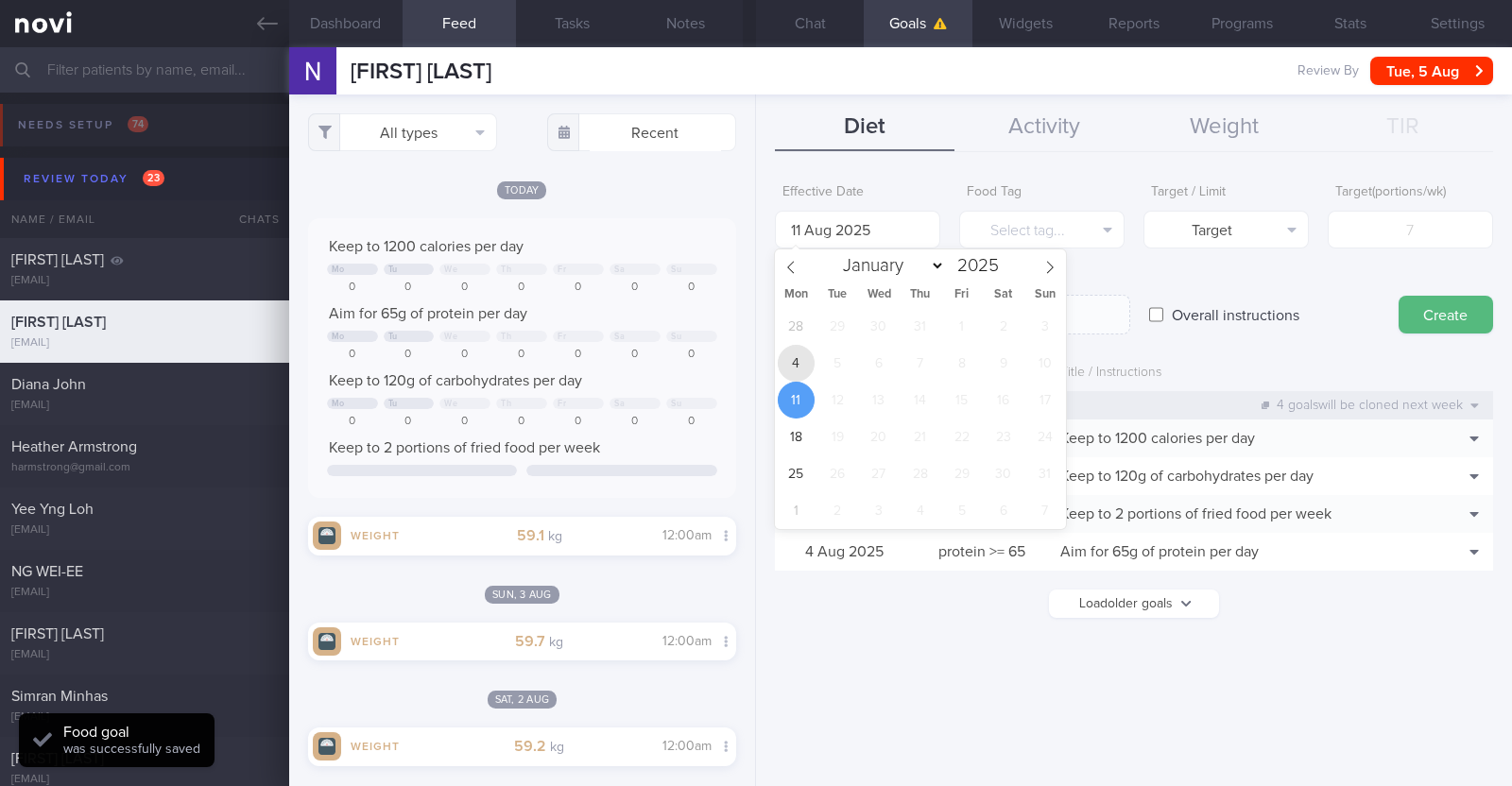 click on "4" at bounding box center (796, 363) 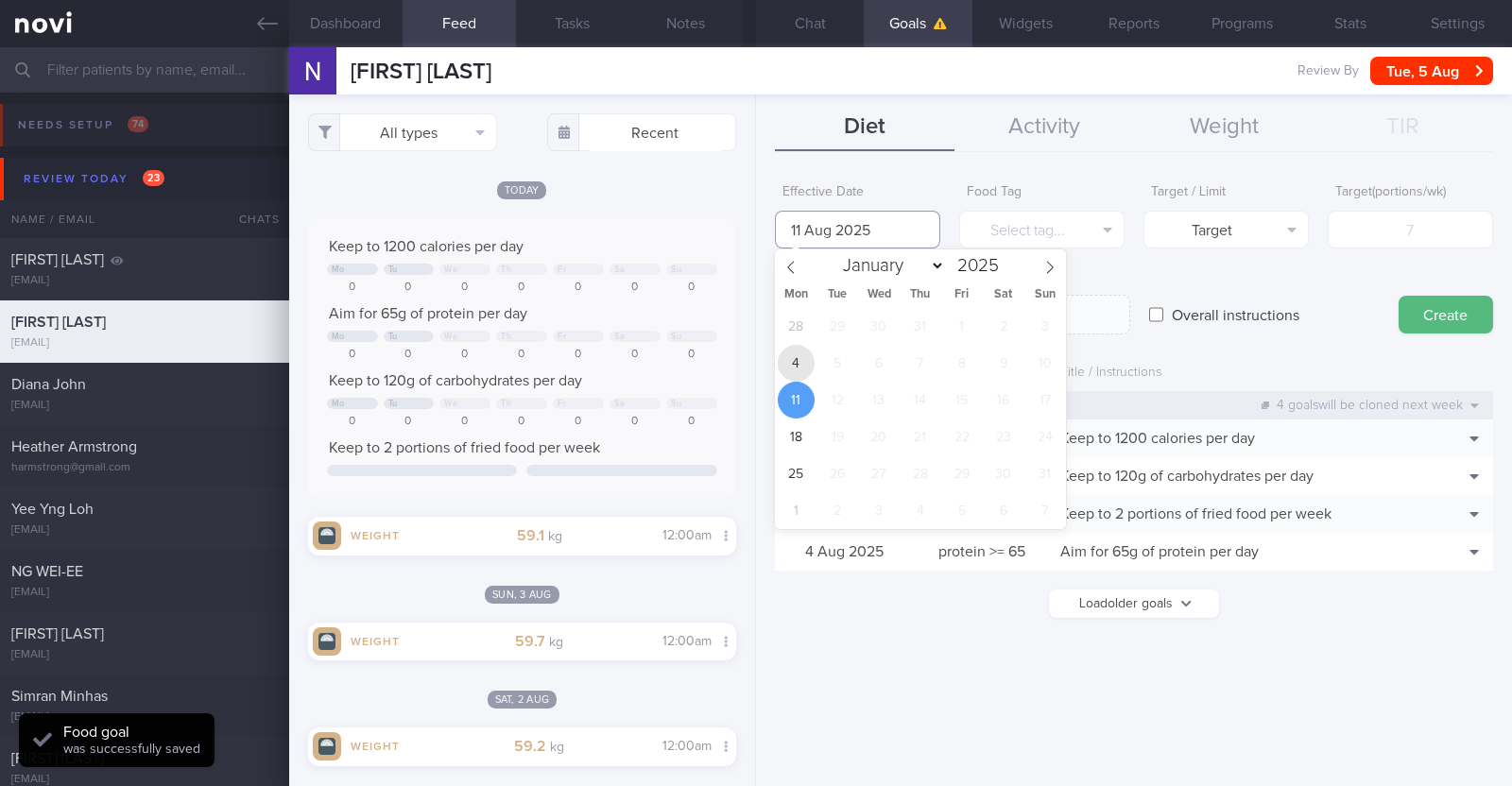 type on "4 Aug 2025" 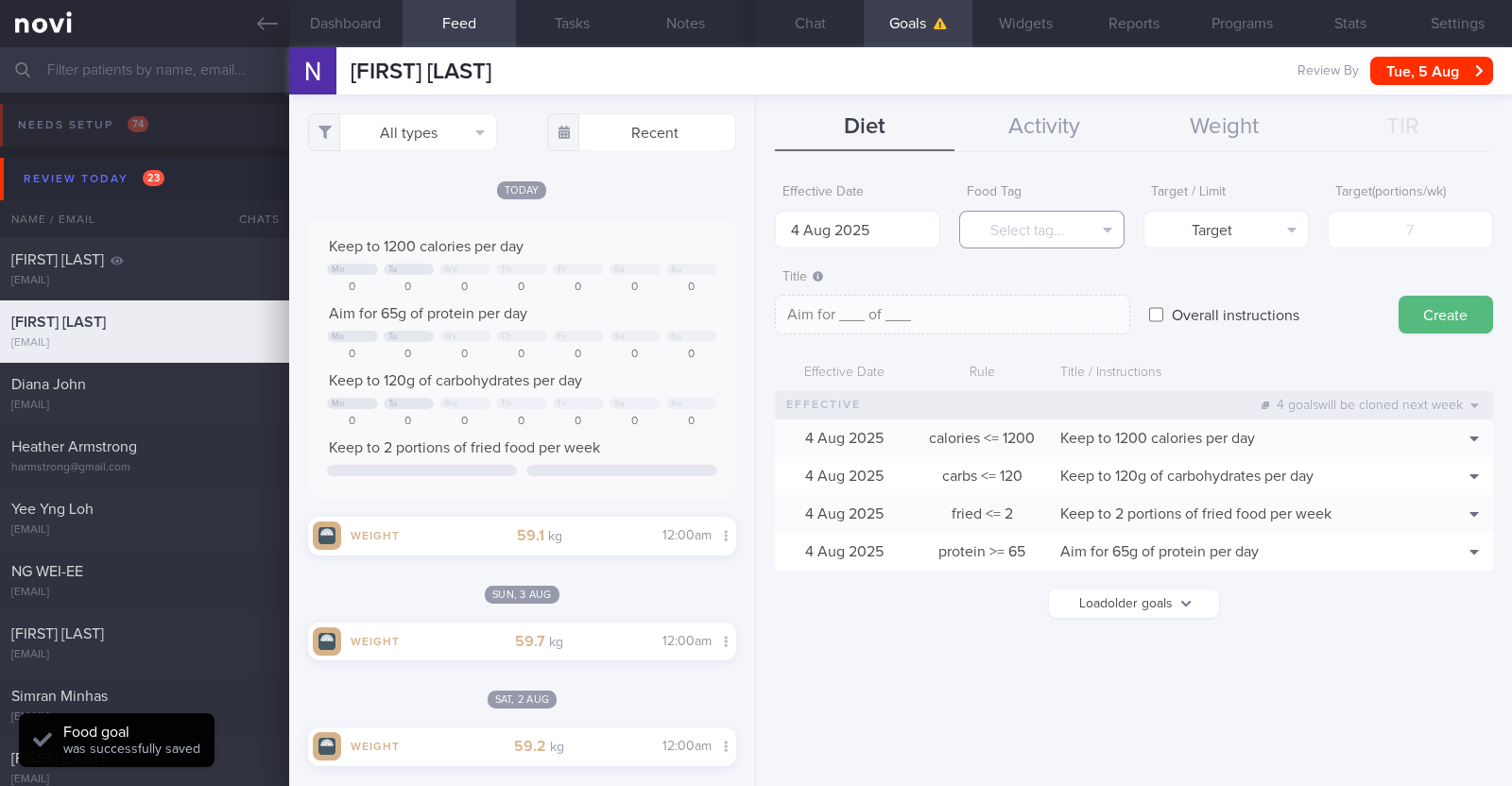 click on "Select tag..." at bounding box center [1041, 230] 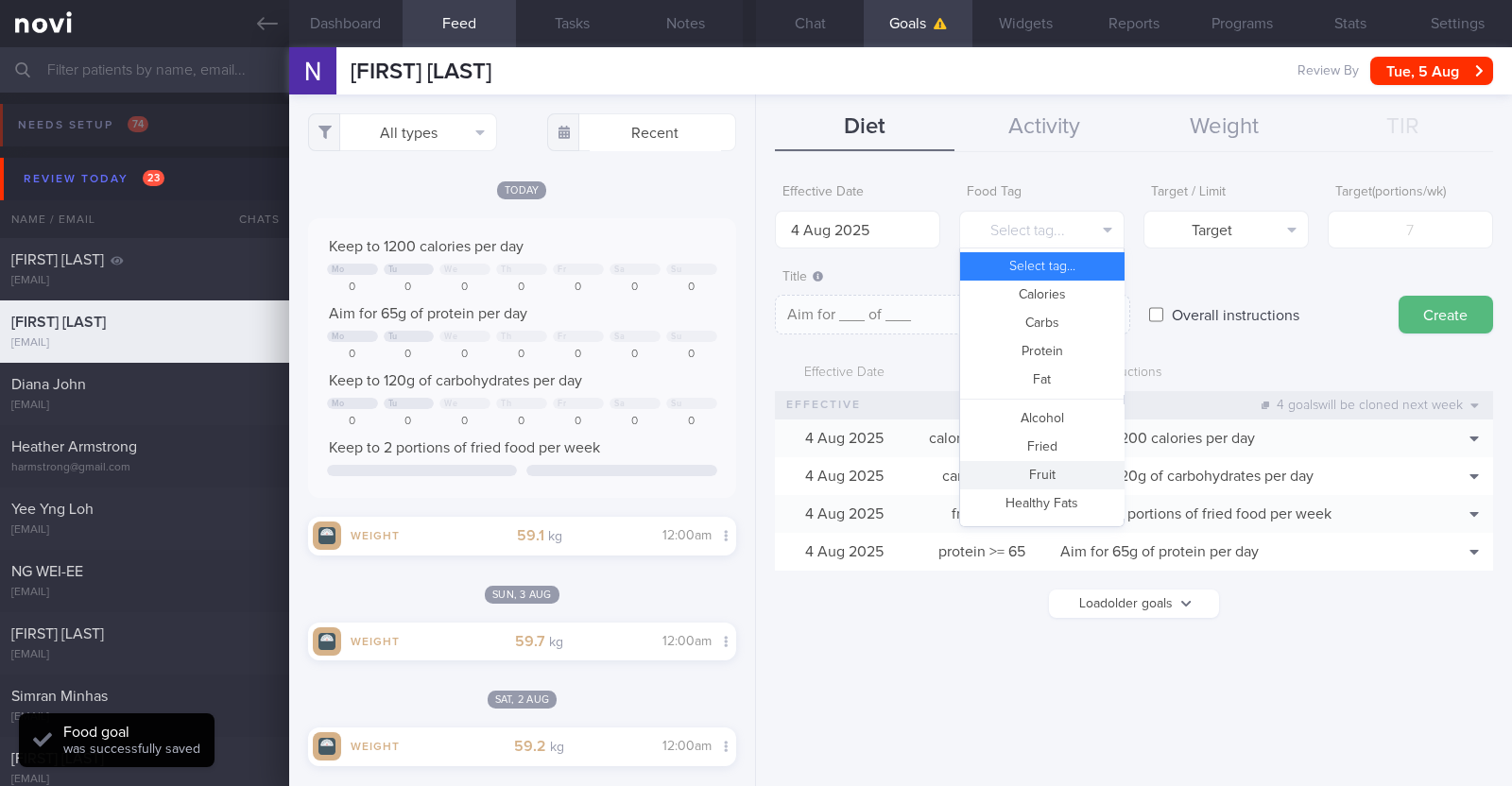 click on "Fruit" at bounding box center [1041, 475] 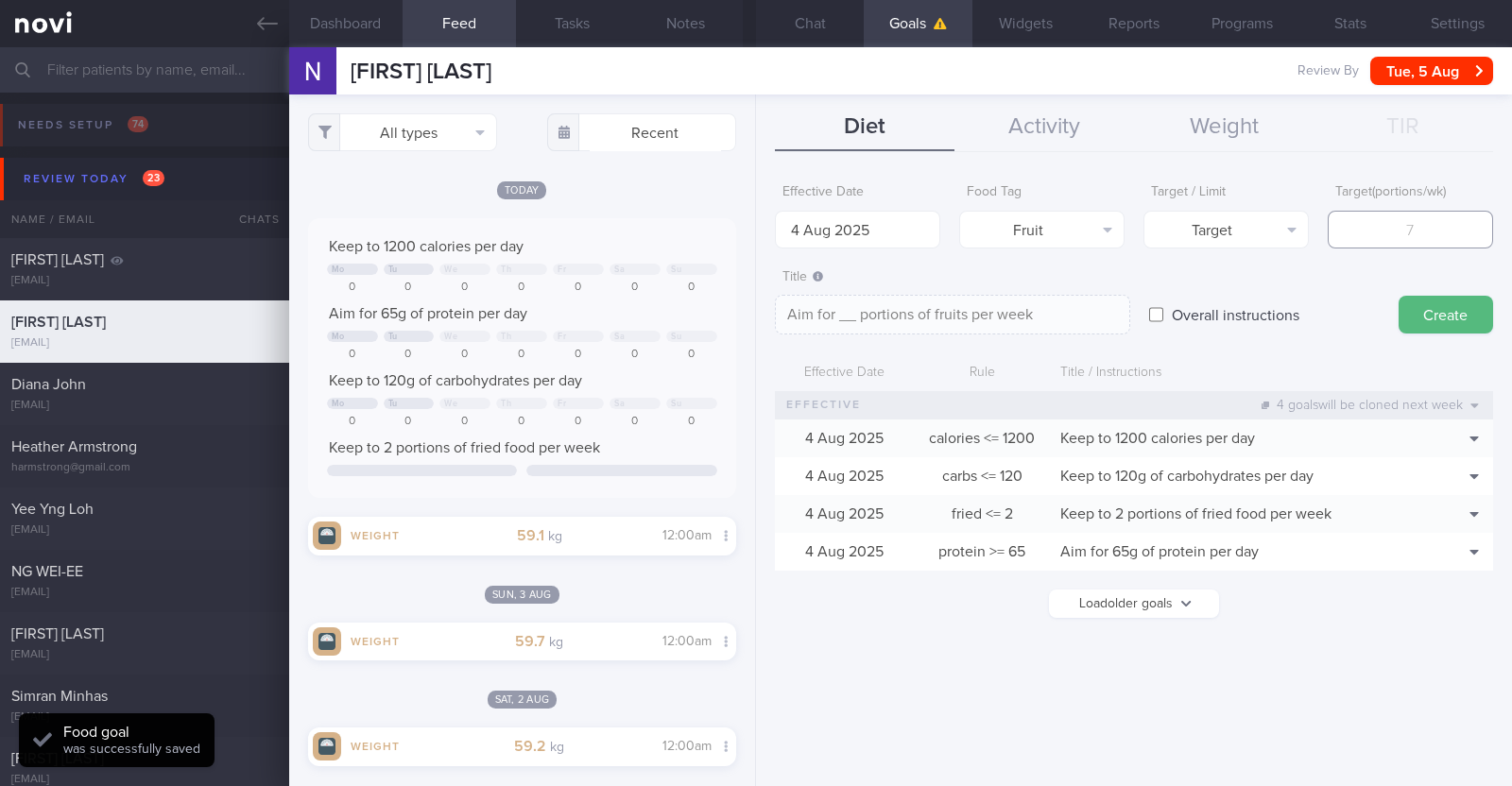 click at bounding box center [1410, 230] 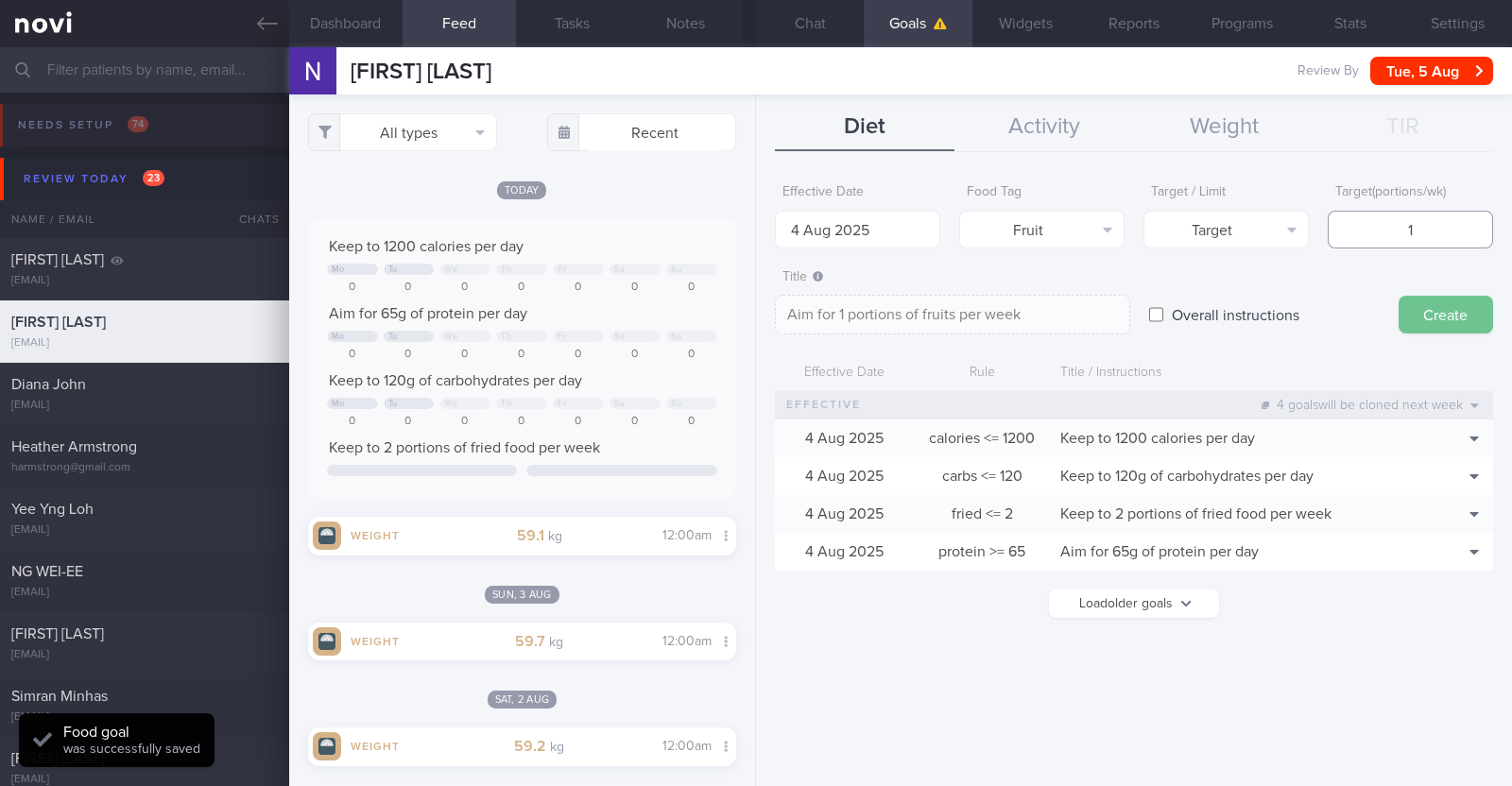 type on "14" 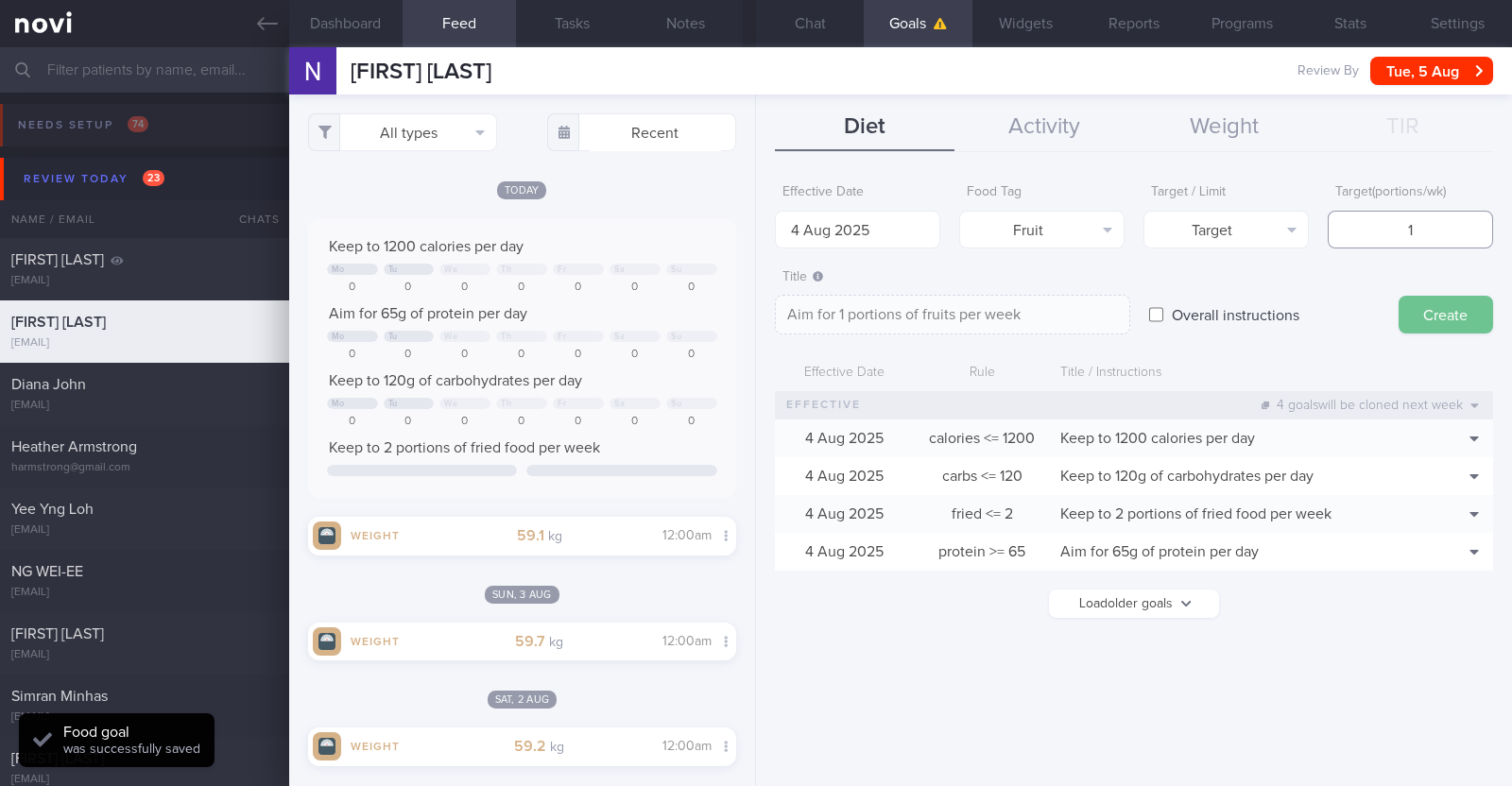 type on "Aim for 14 portions of fruits per week" 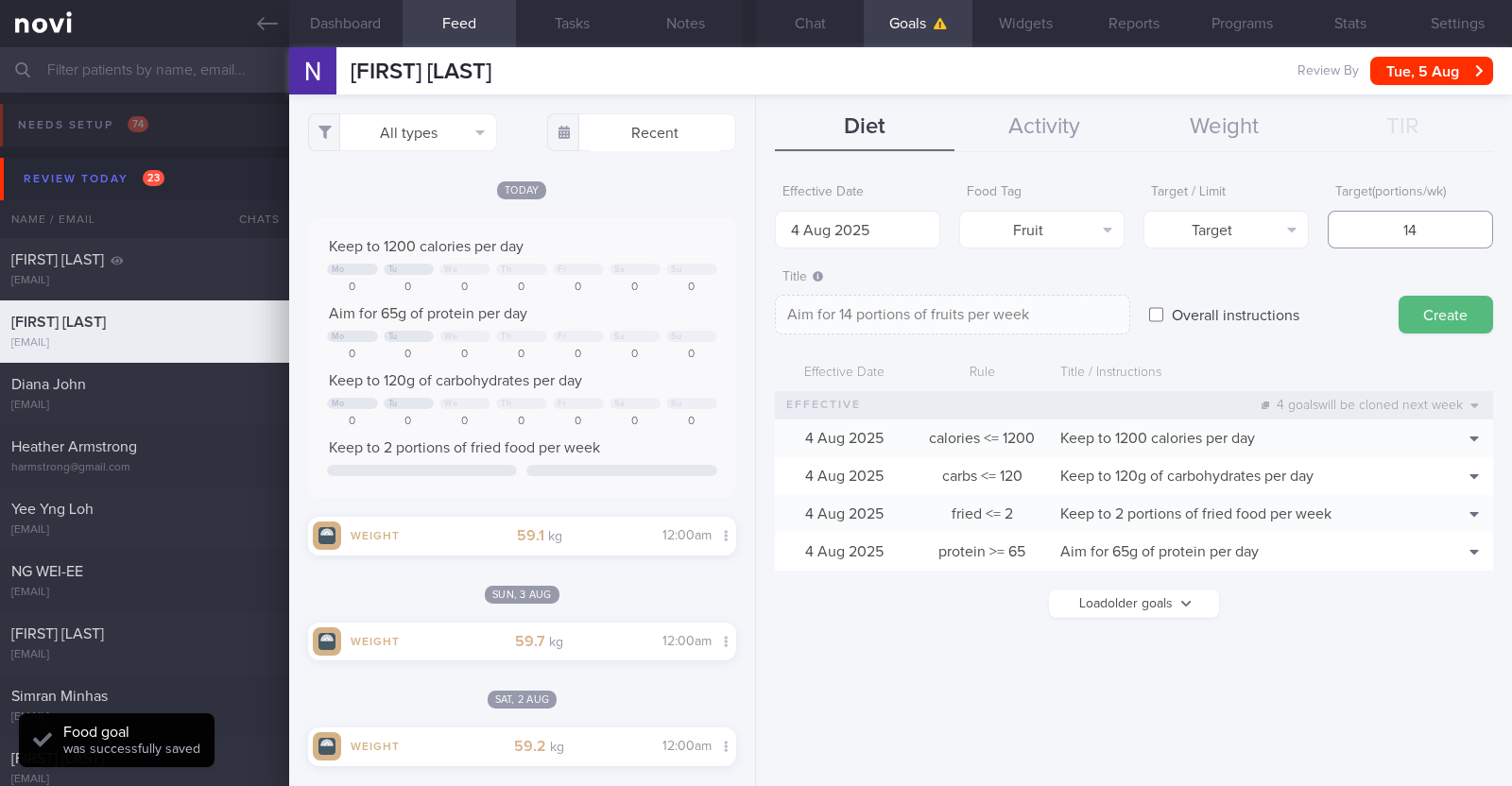type on "14" 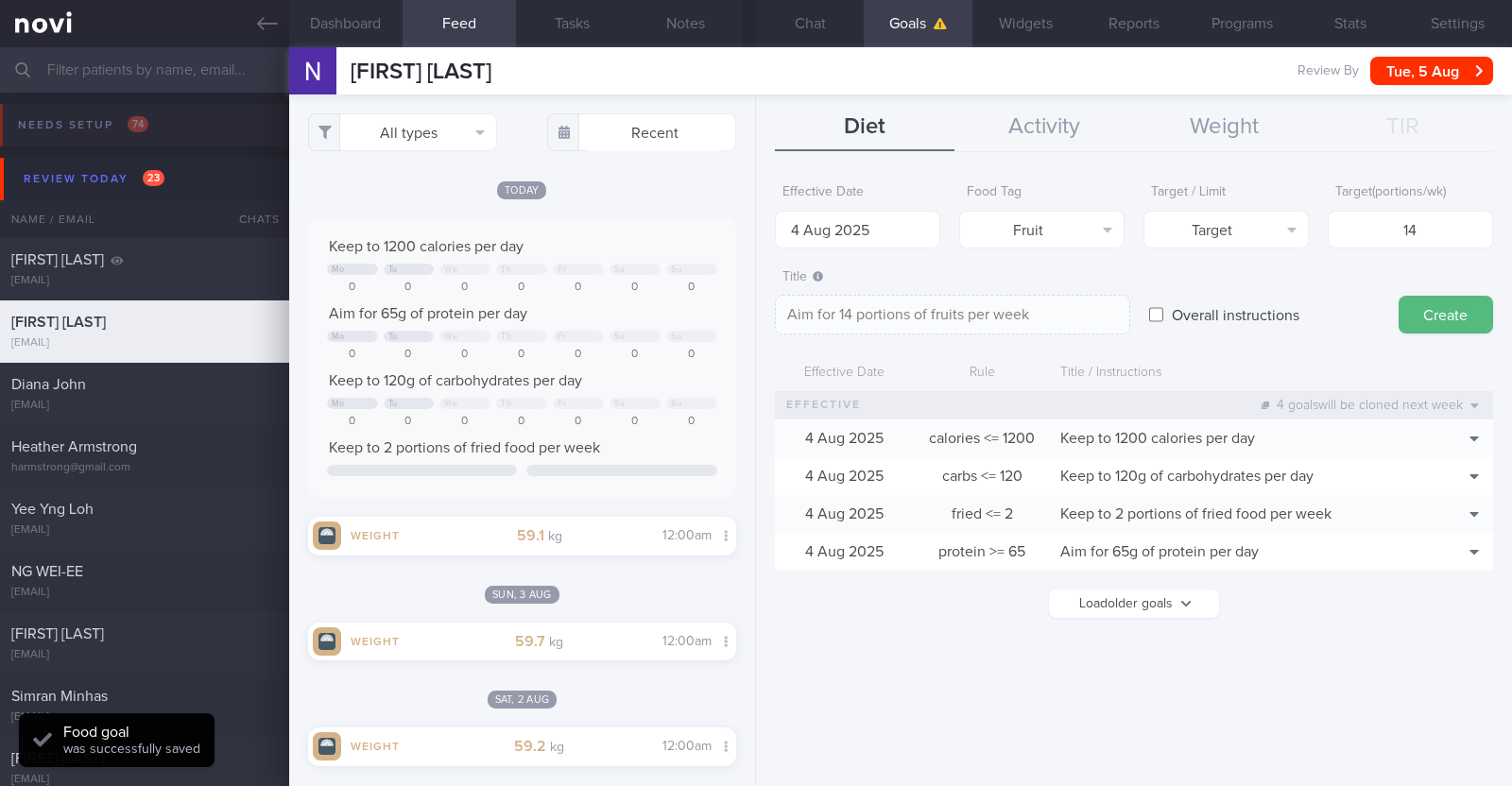 click on "Create" at bounding box center (1446, 315) 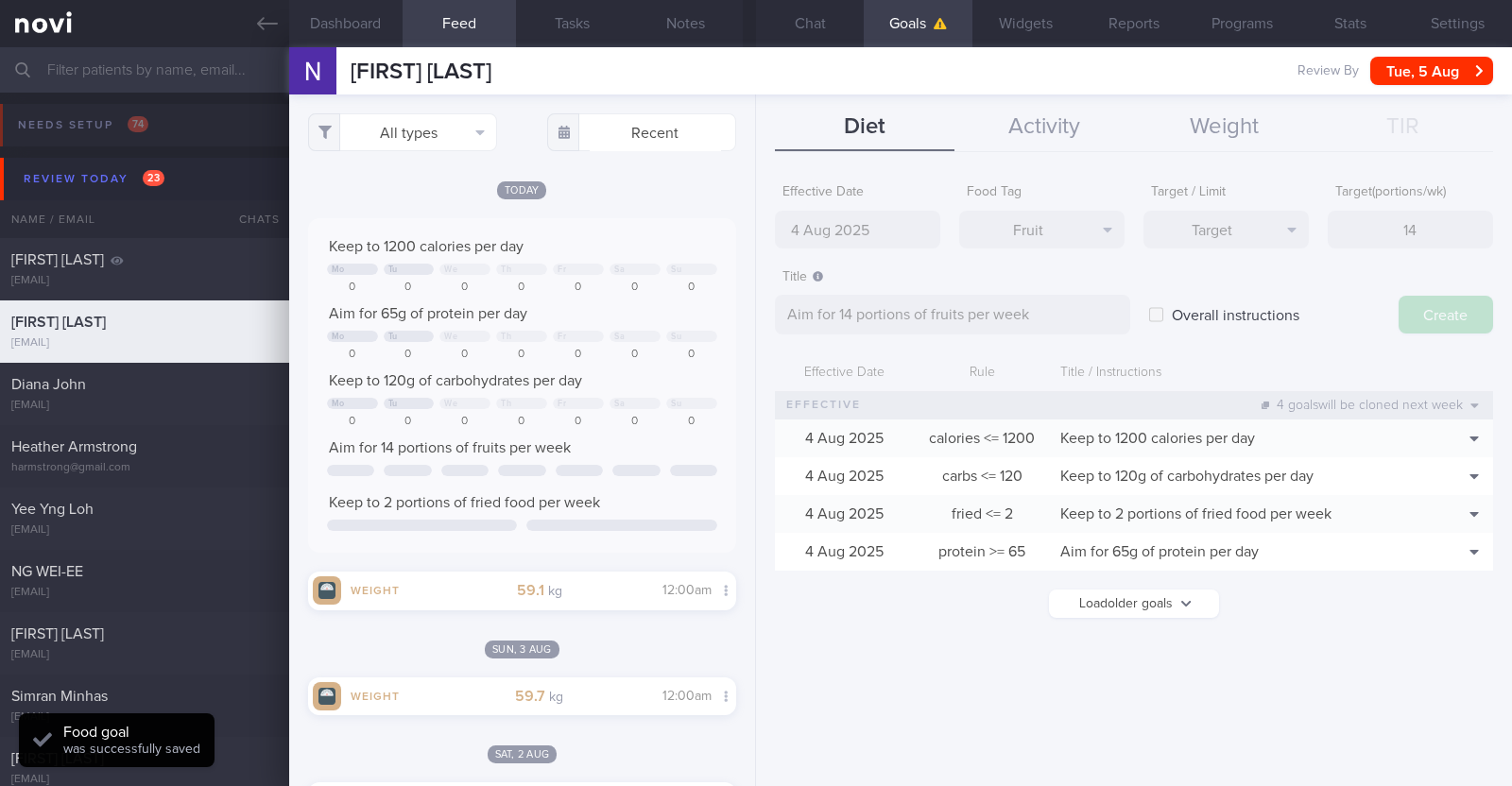 type on "11 Aug 2025" 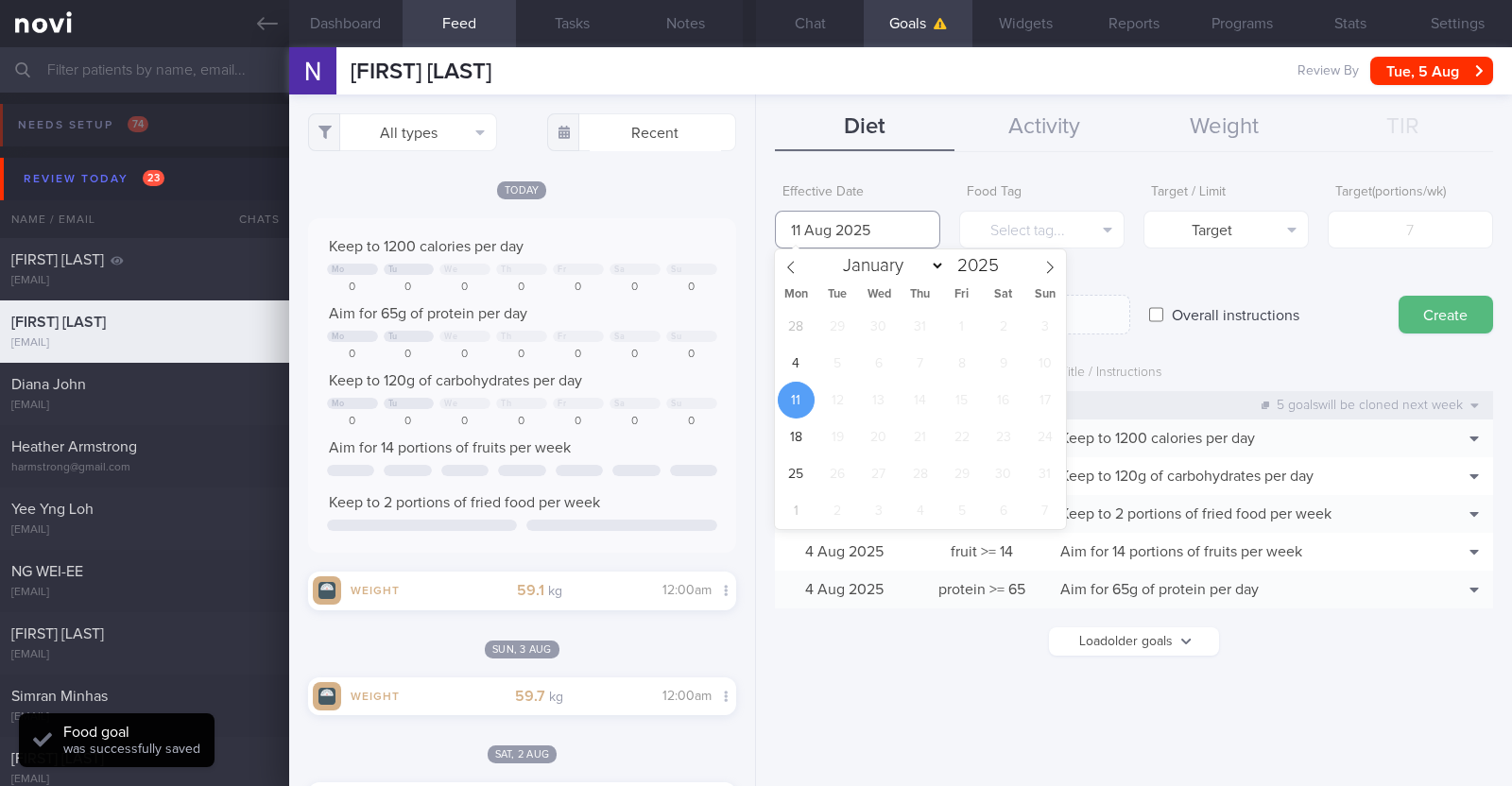 click on "11 Aug 2025" at bounding box center (857, 230) 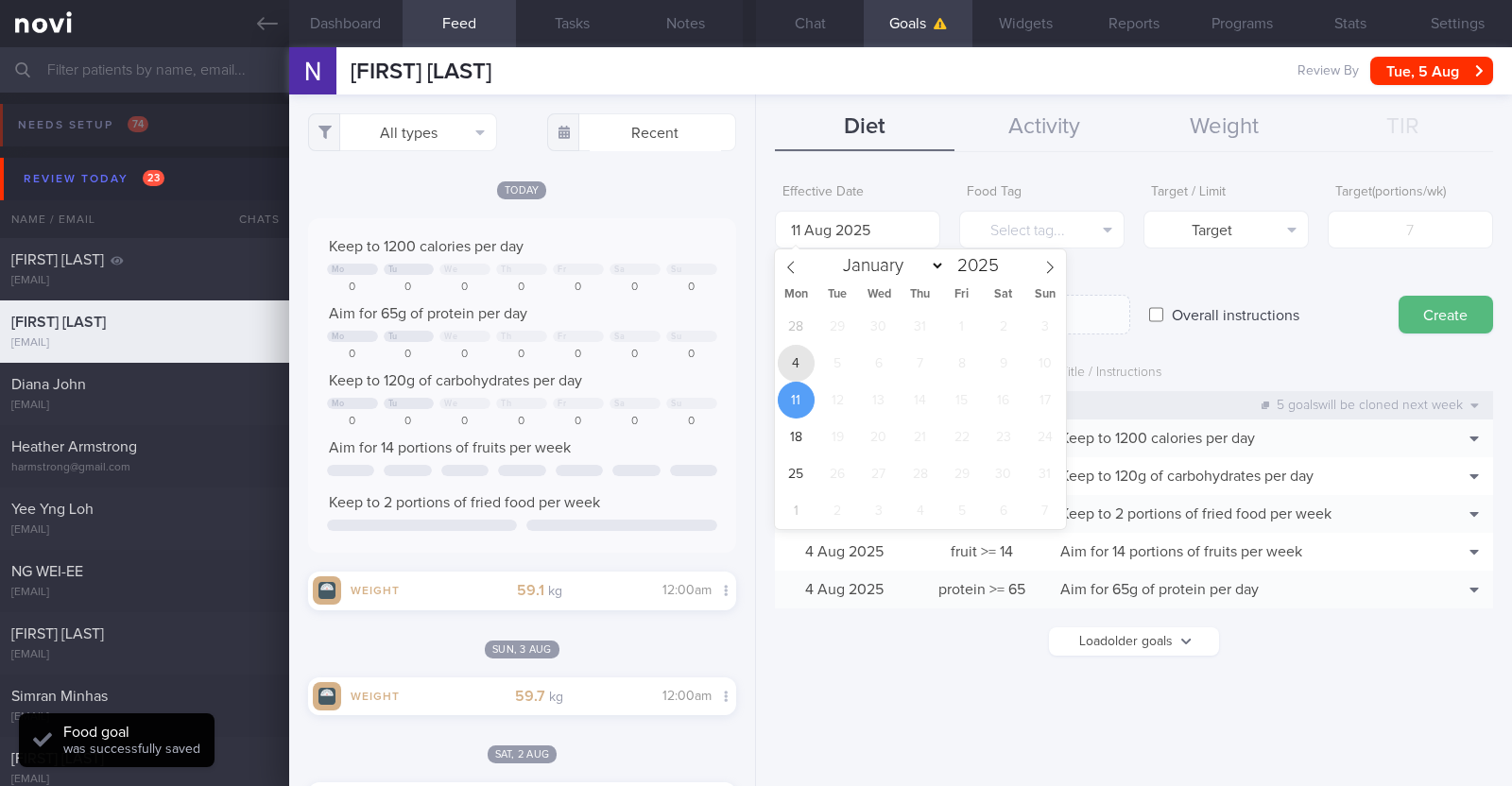 click on "4" at bounding box center [796, 363] 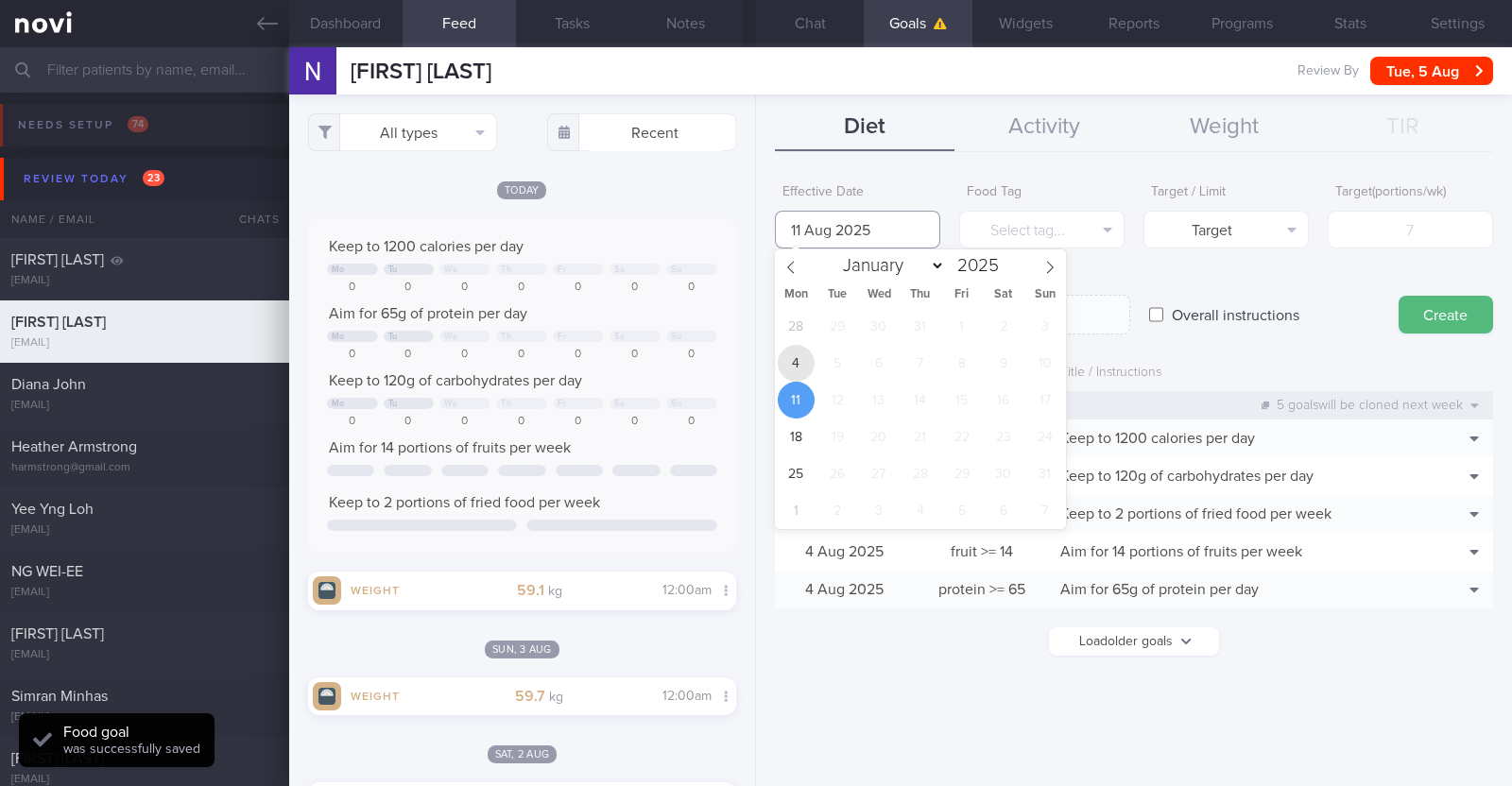 type on "4 Aug 2025" 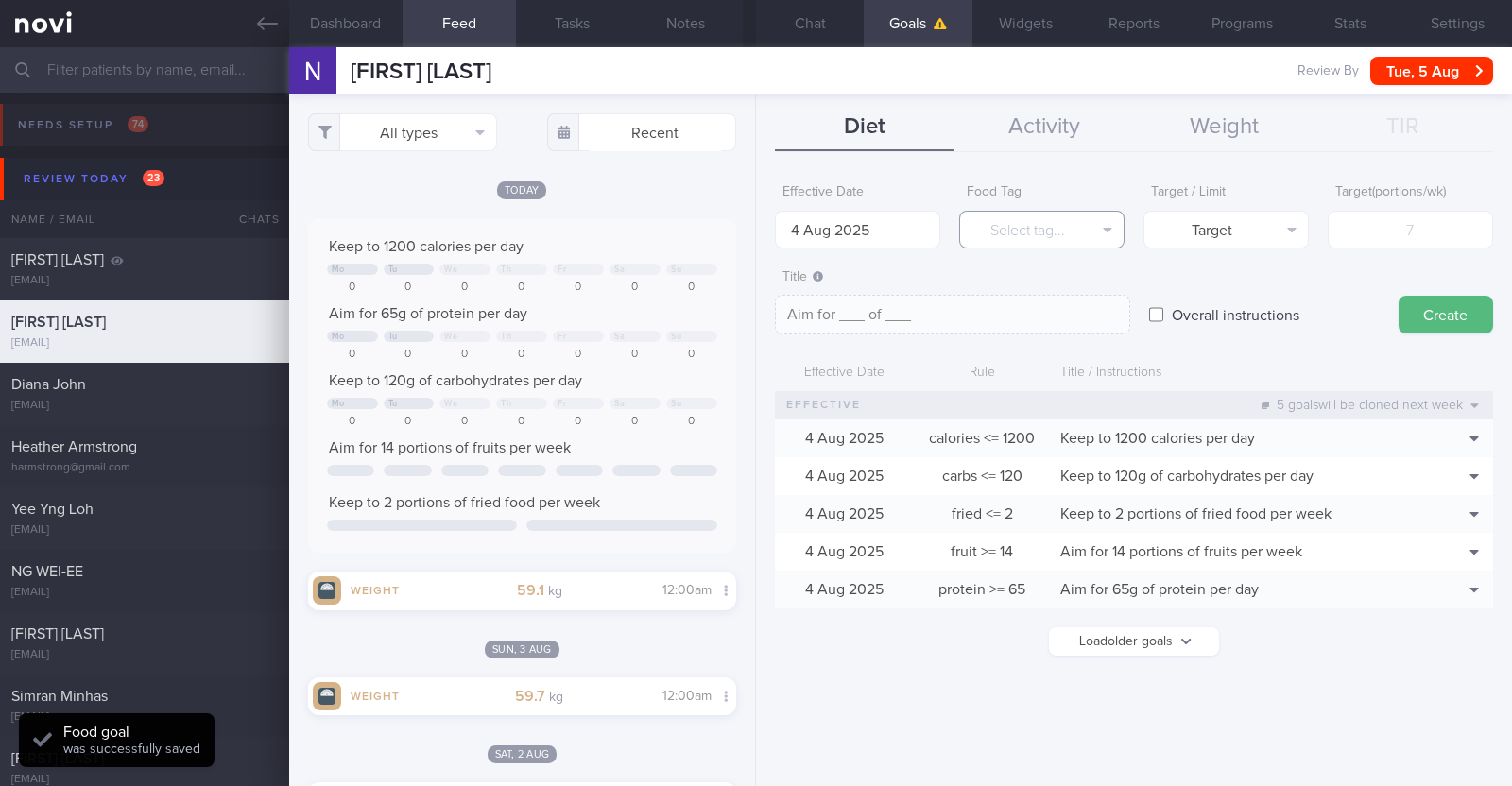 click on "Select tag..." at bounding box center (1041, 230) 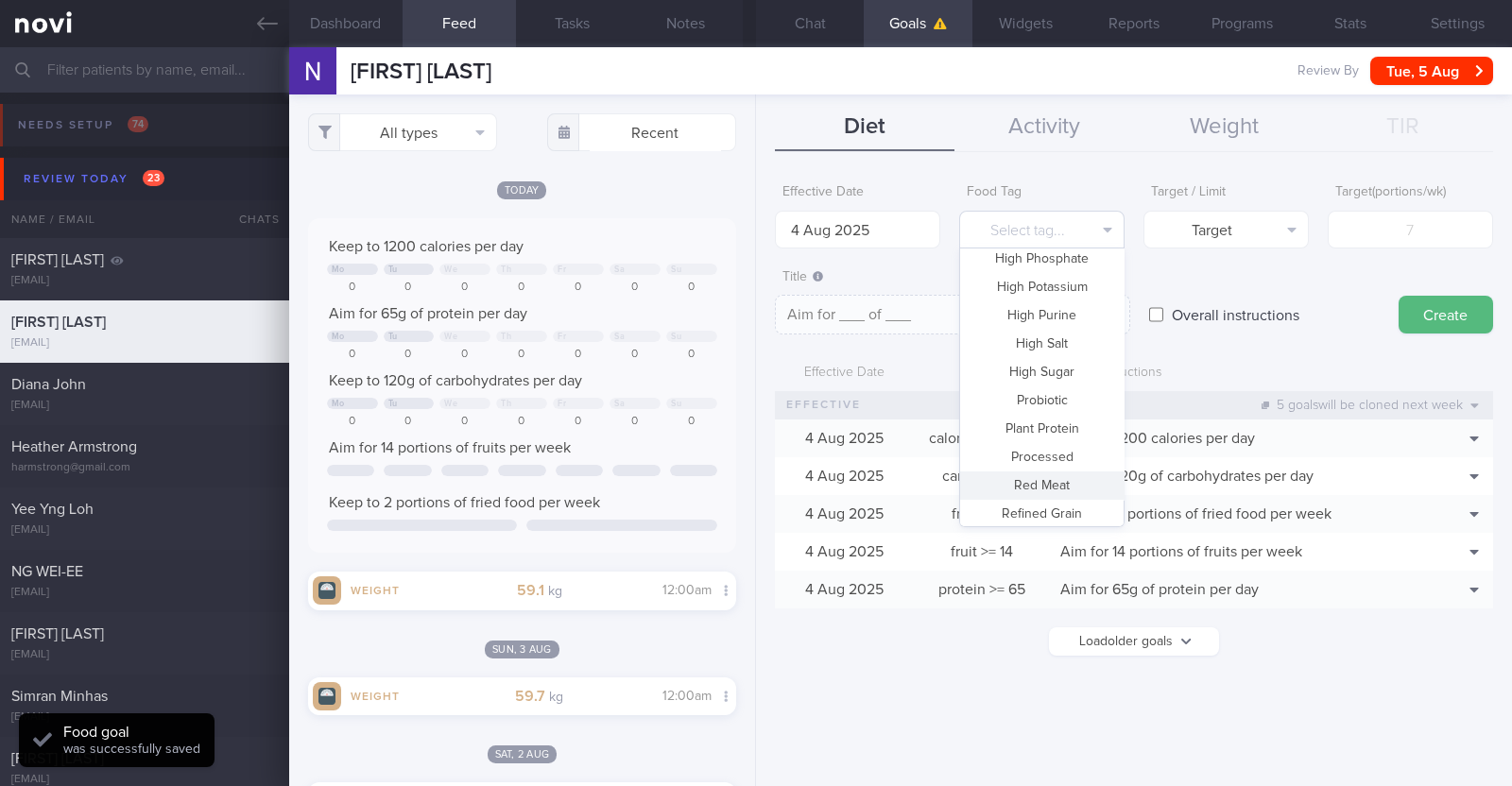 scroll, scrollTop: 562, scrollLeft: 0, axis: vertical 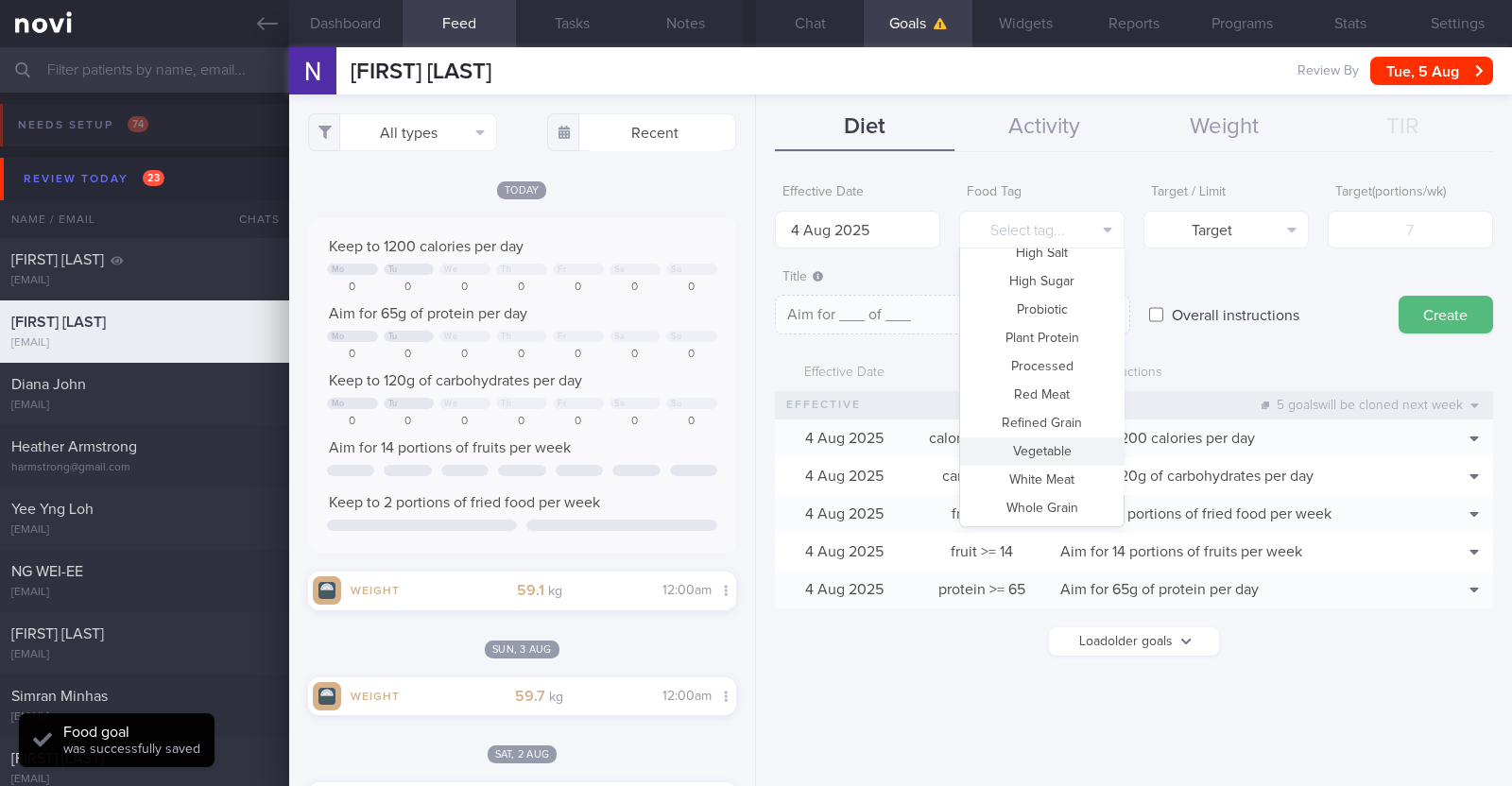 click on "Vegetable" at bounding box center (1041, 452) 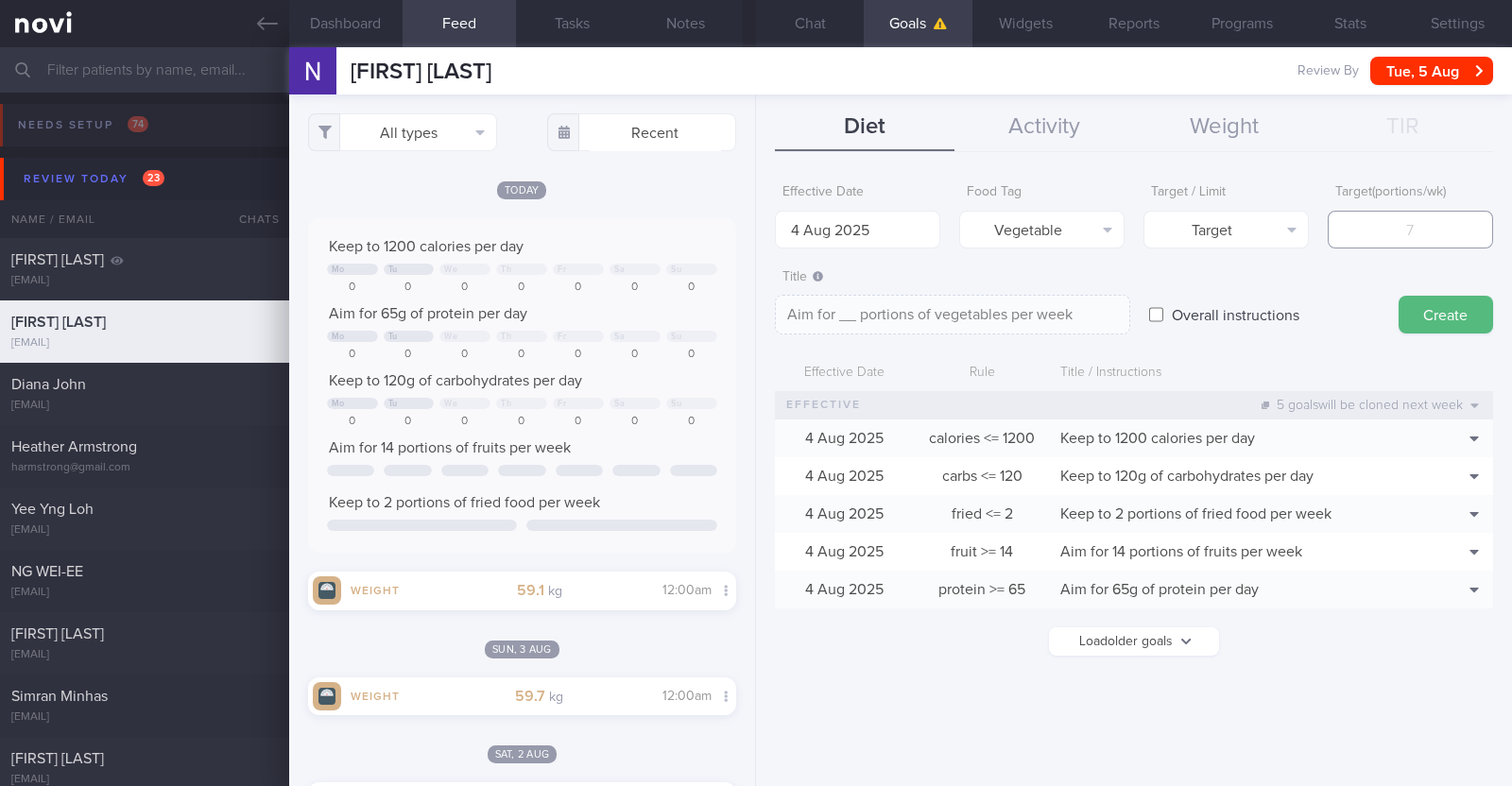 click at bounding box center [1410, 230] 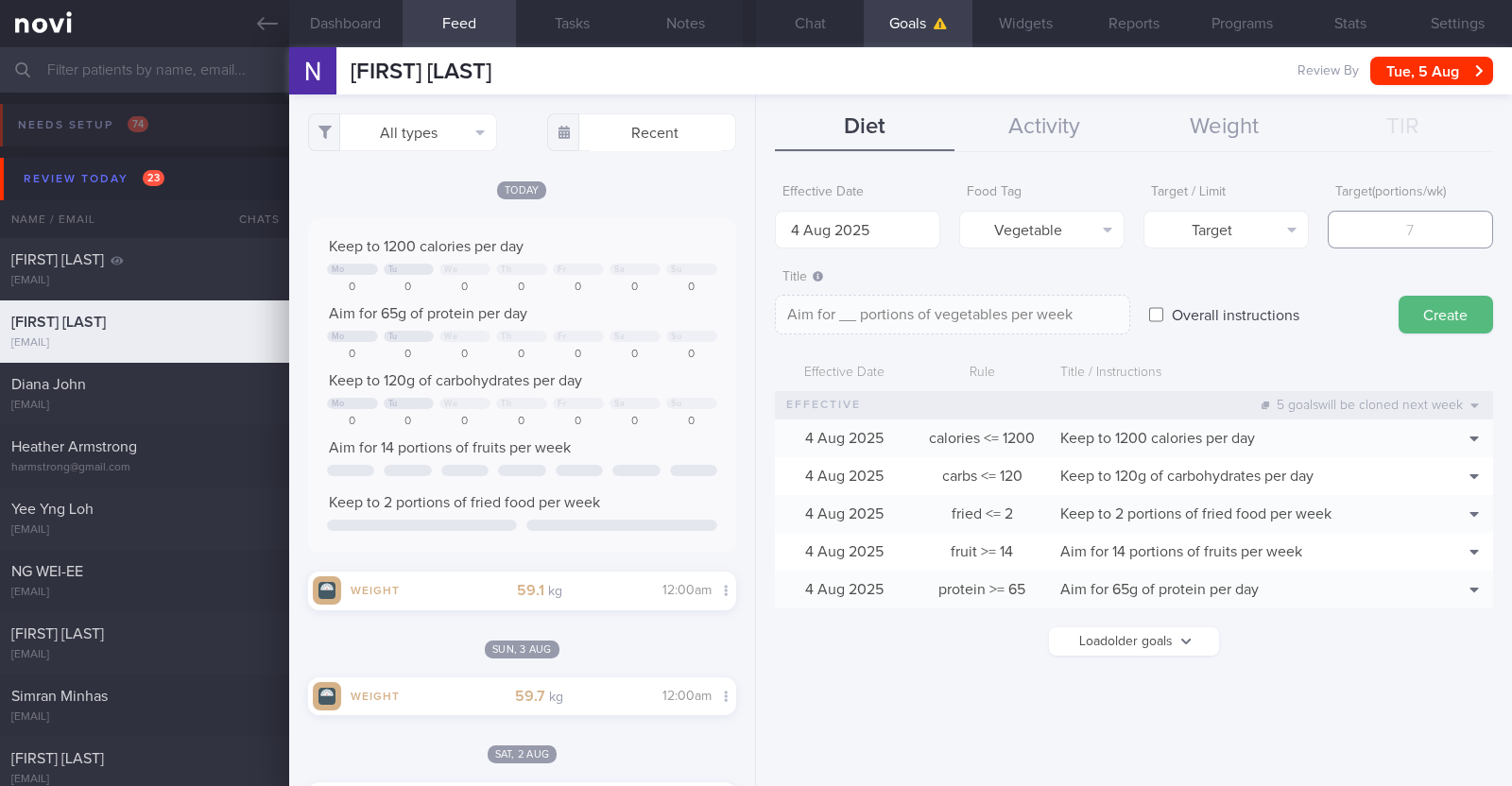 type on "1" 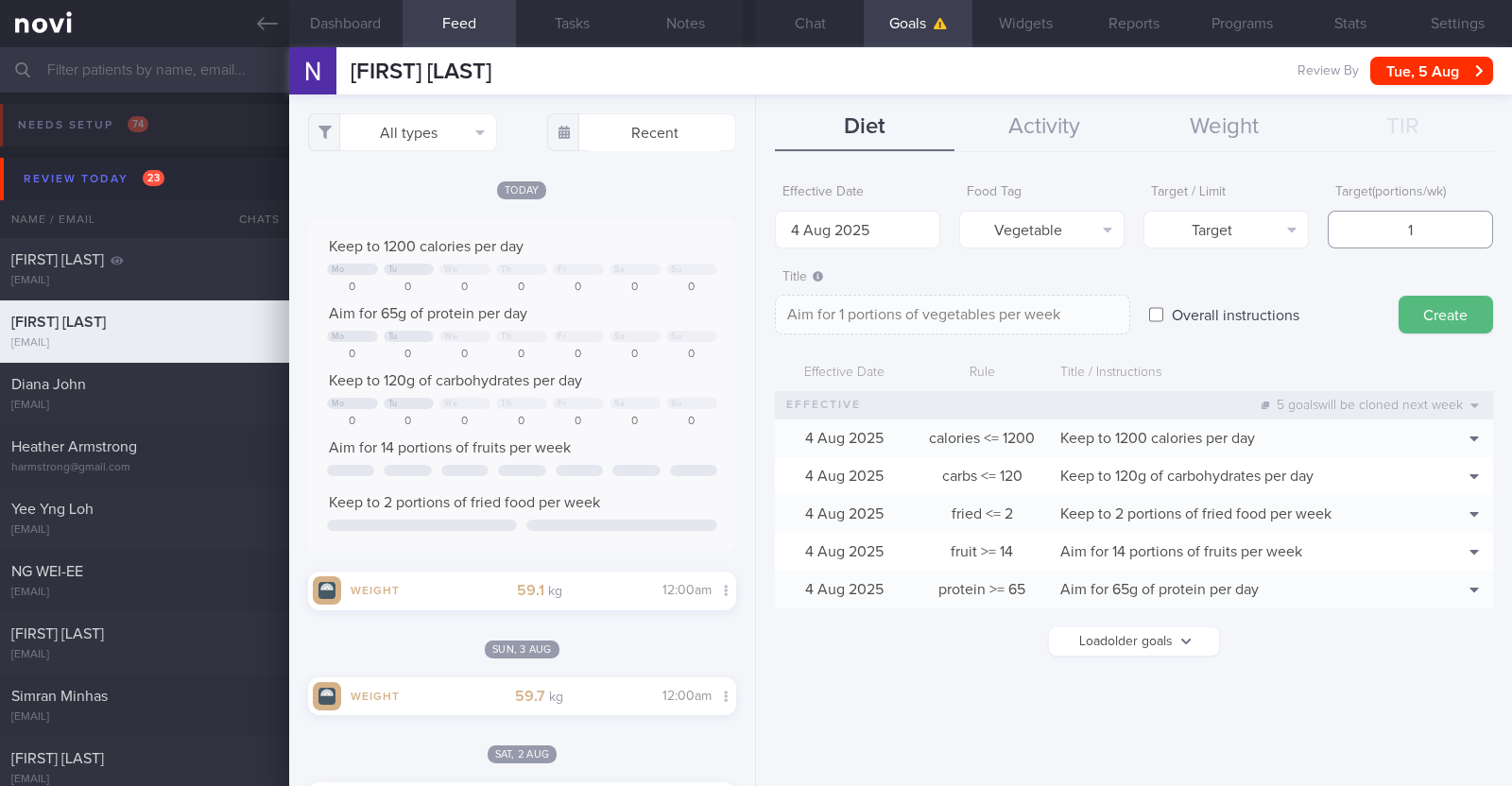 type on "14" 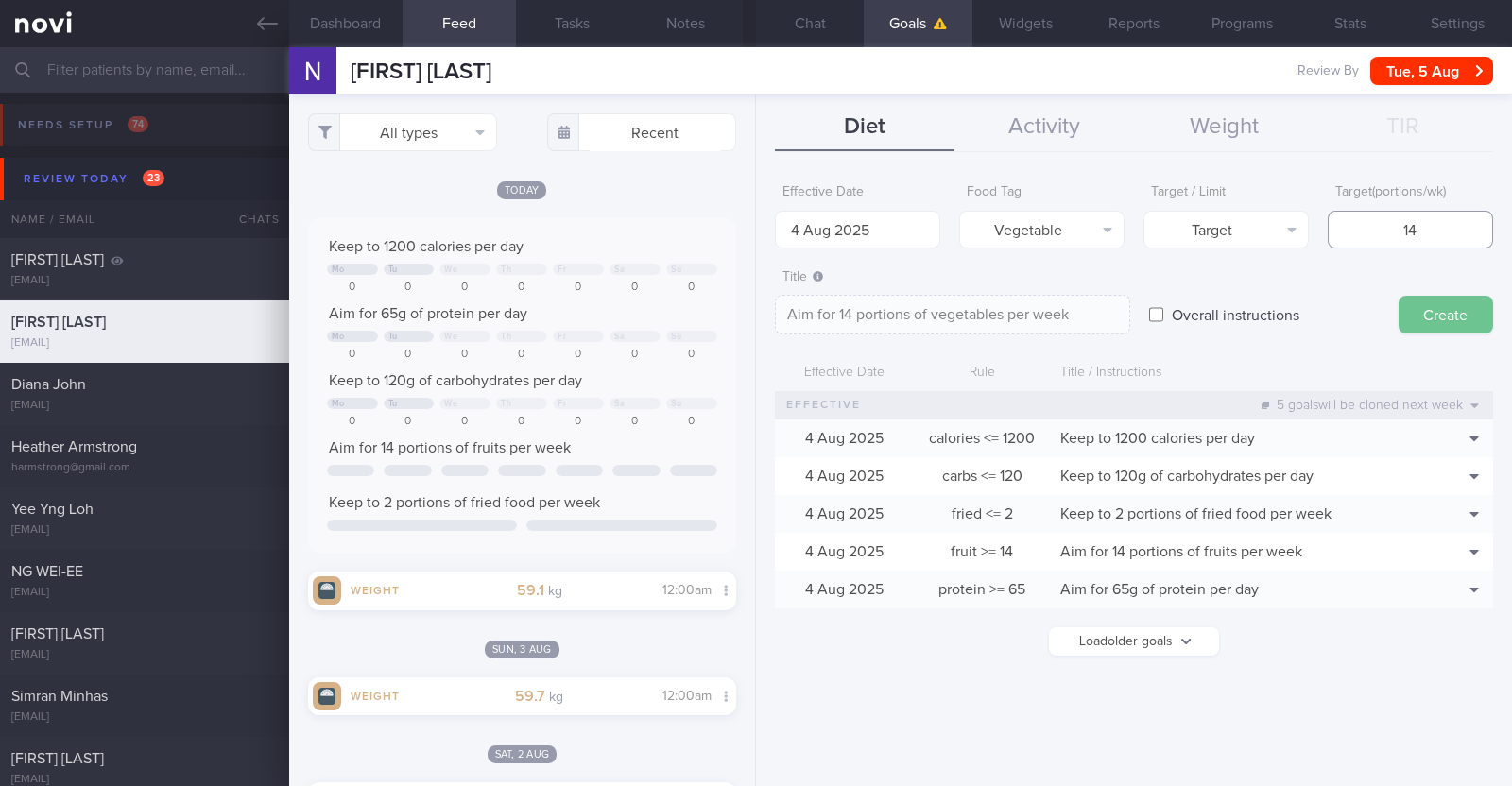 type on "14" 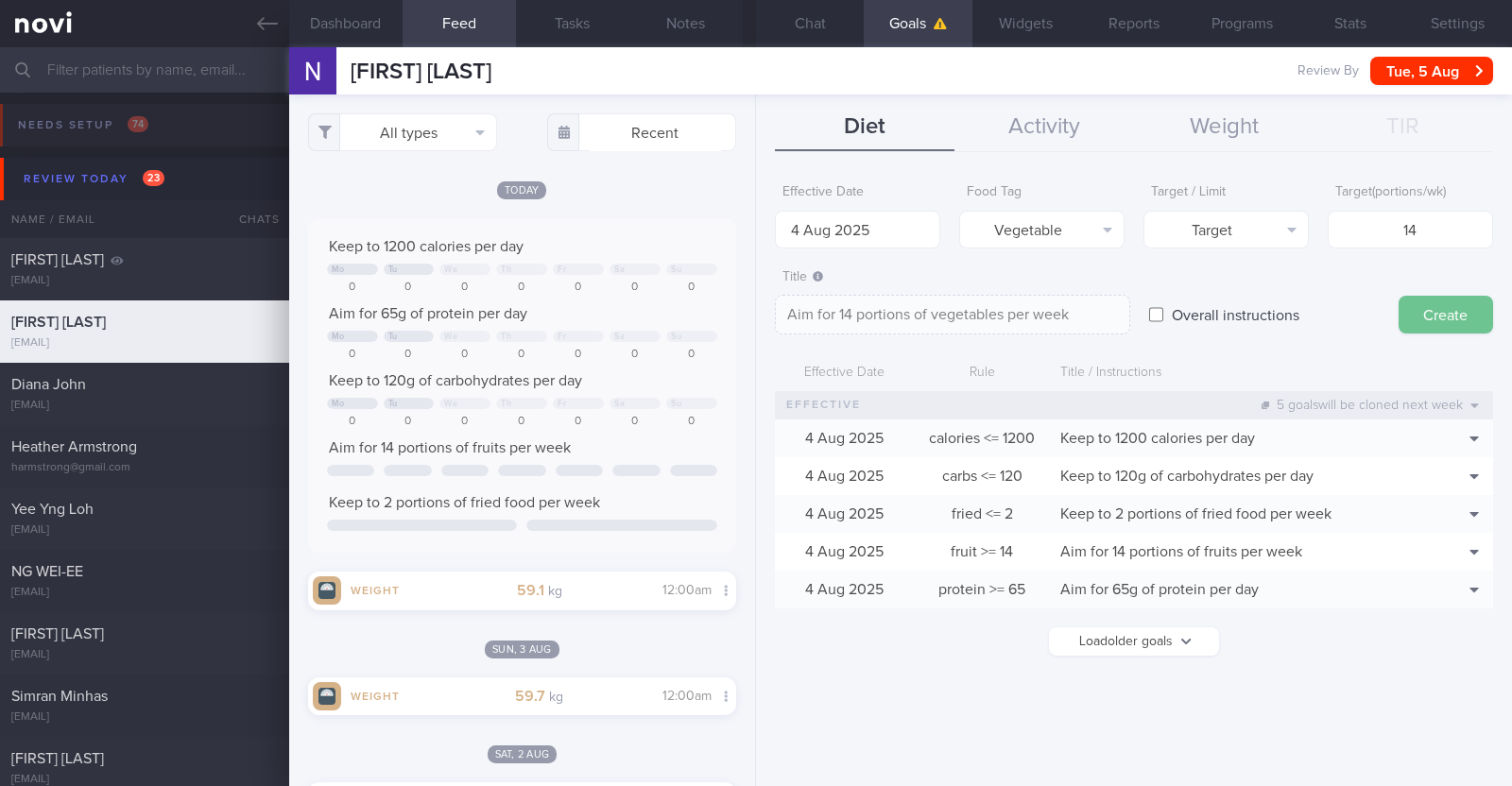 click on "Create" at bounding box center (1446, 315) 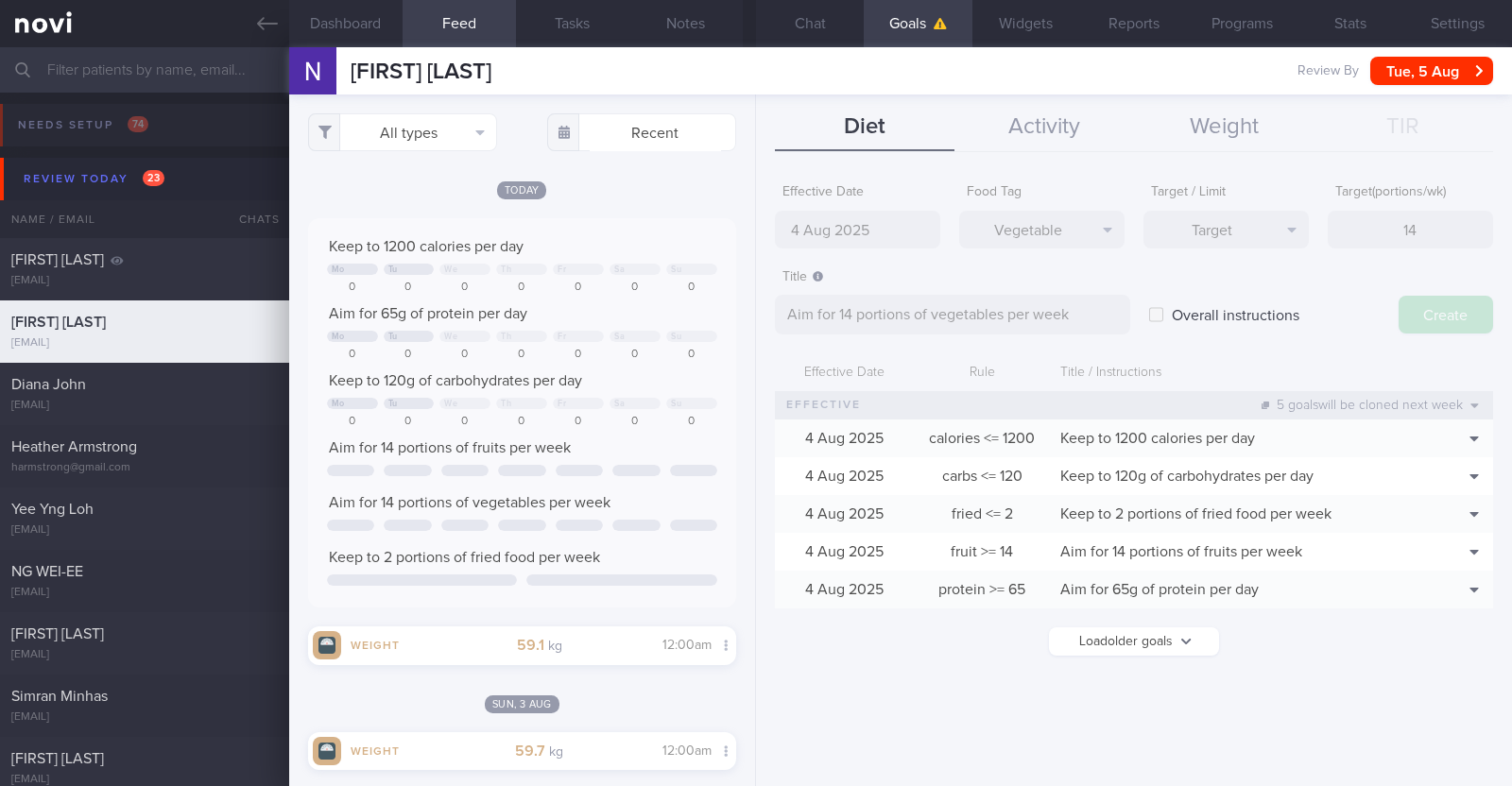 type on "11 Aug 2025" 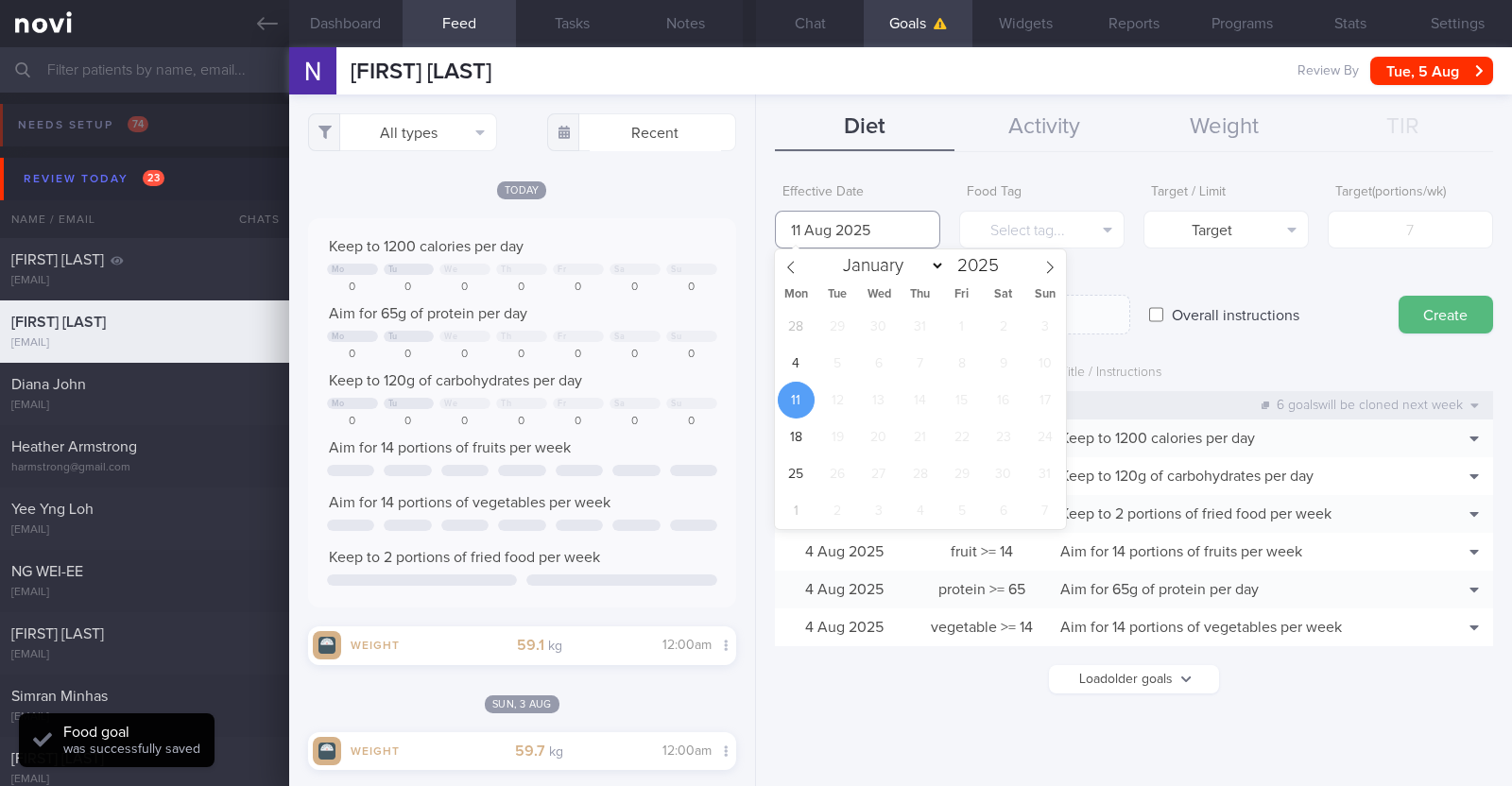 click on "11 Aug 2025" at bounding box center [857, 230] 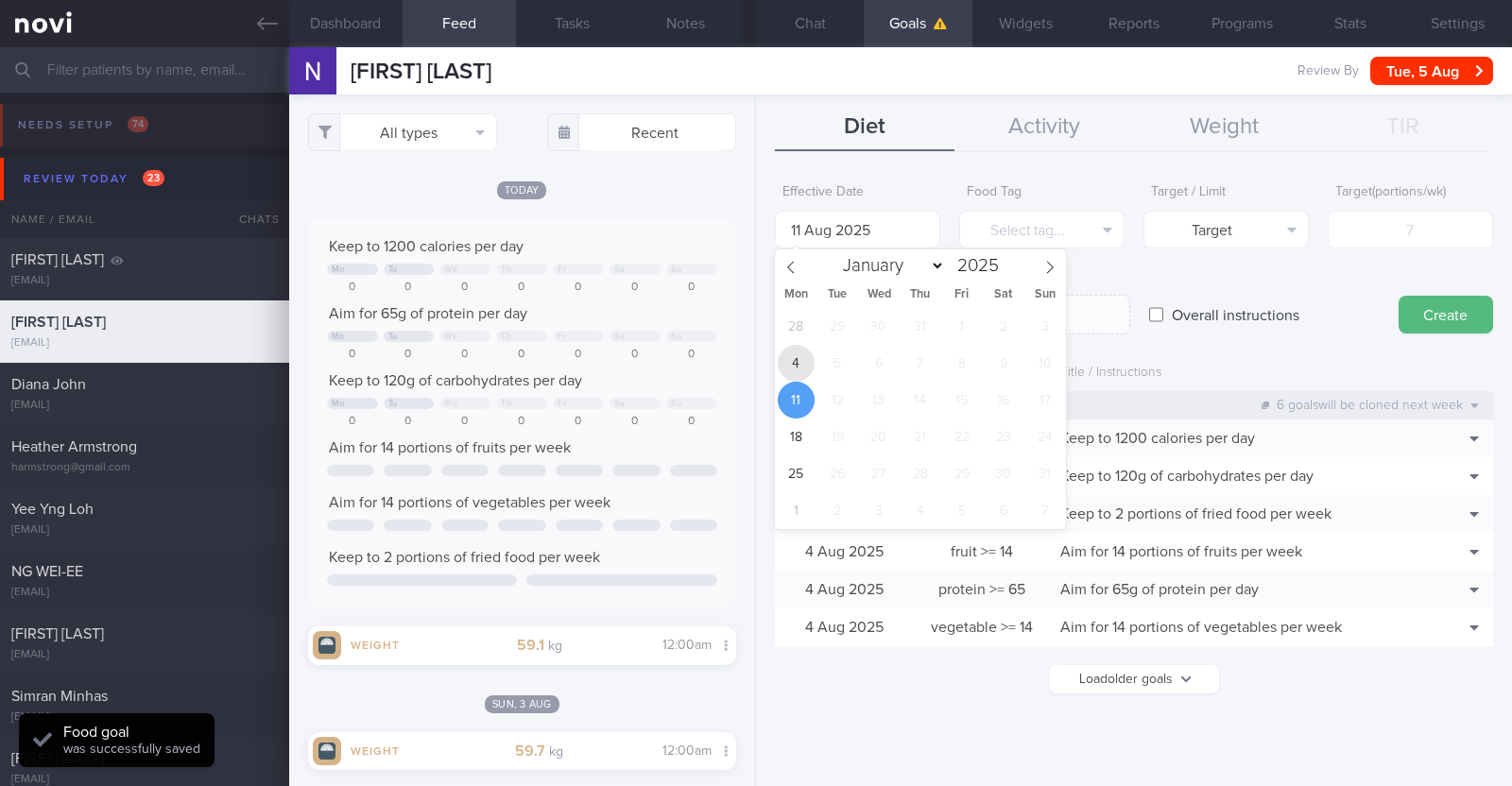 click on "4" at bounding box center (796, 363) 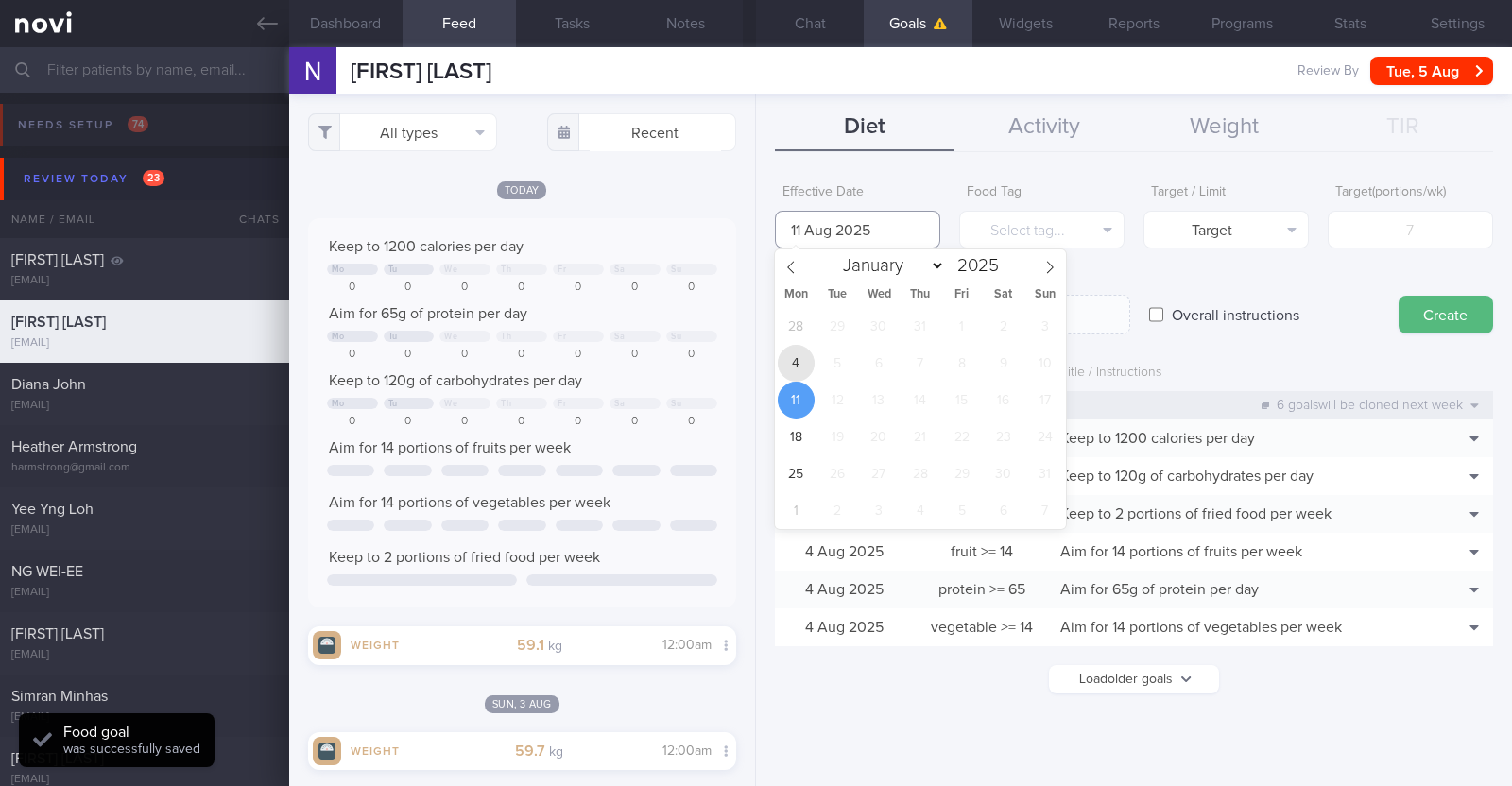 type on "4 Aug 2025" 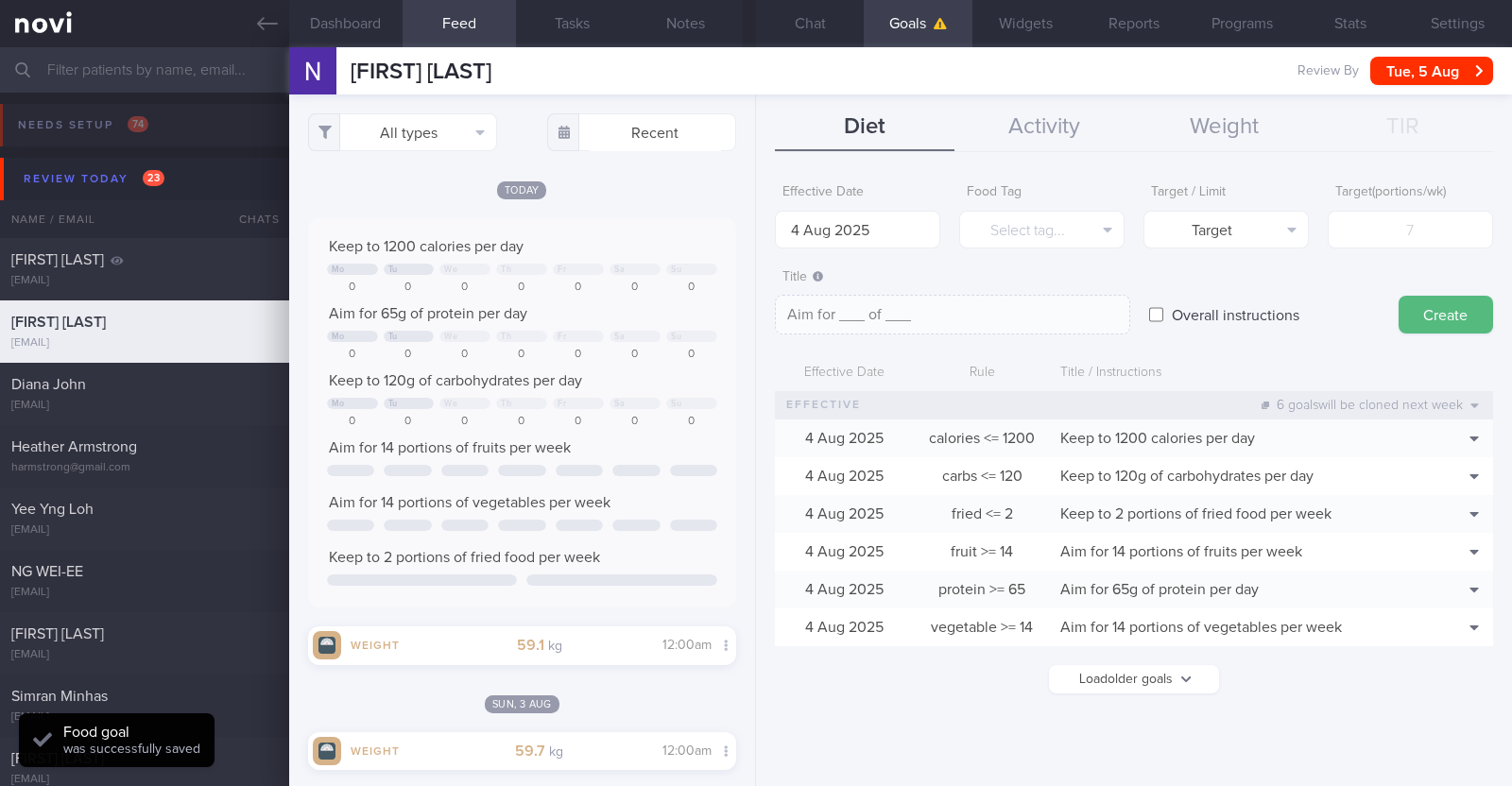 click on "Overall instructions" at bounding box center [1156, 315] 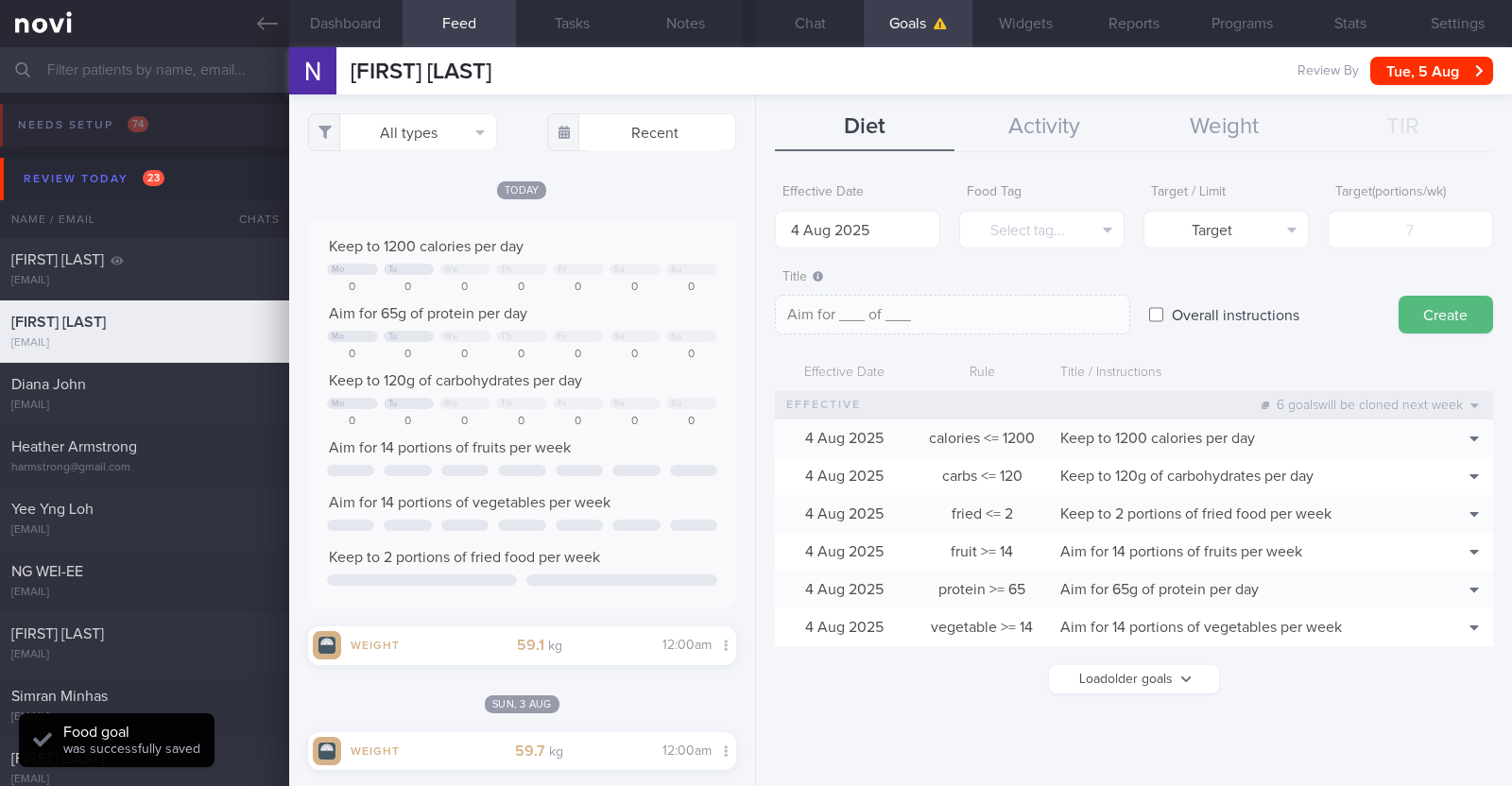 checkbox on "true" 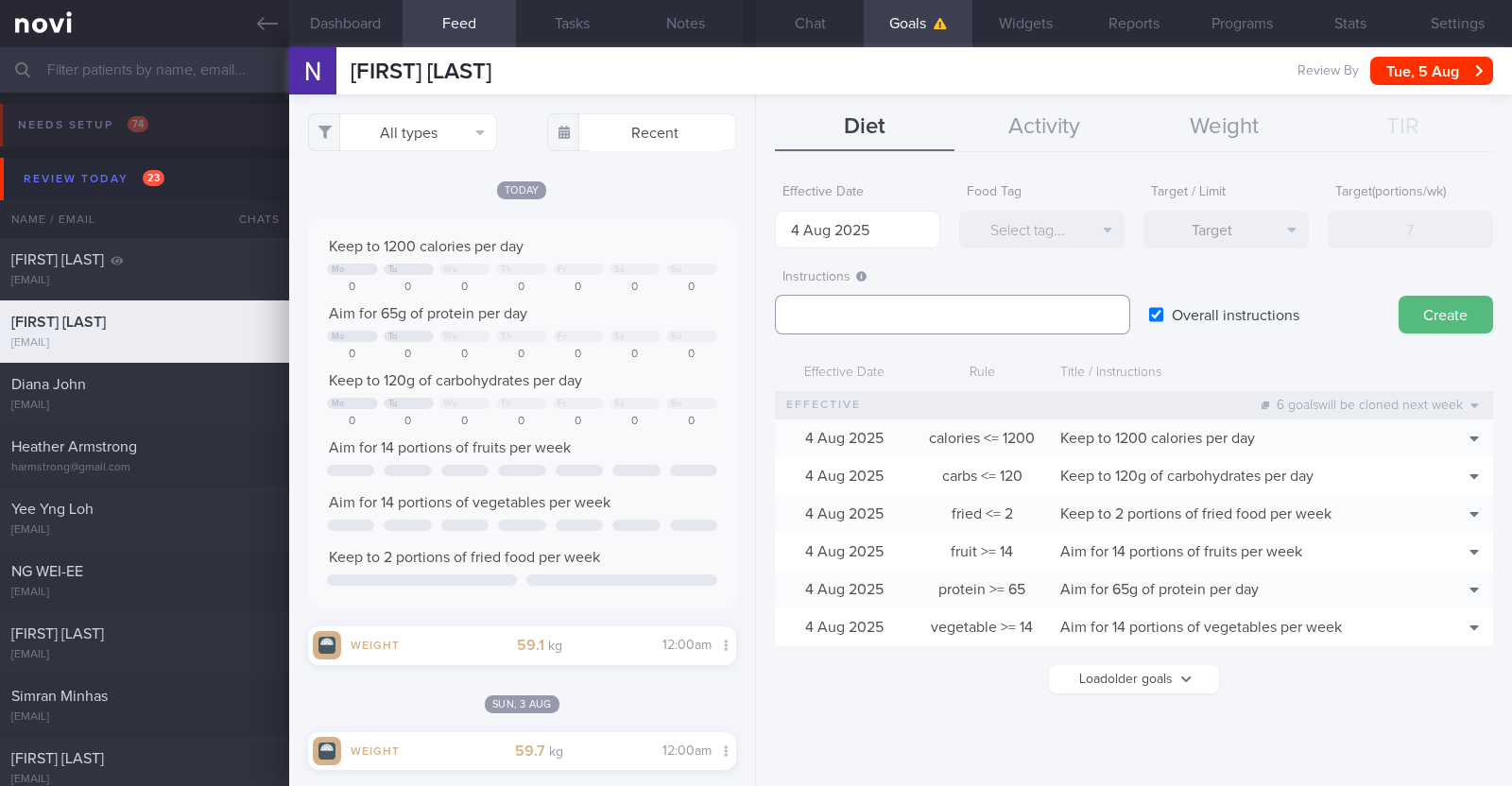 click at bounding box center (953, 315) 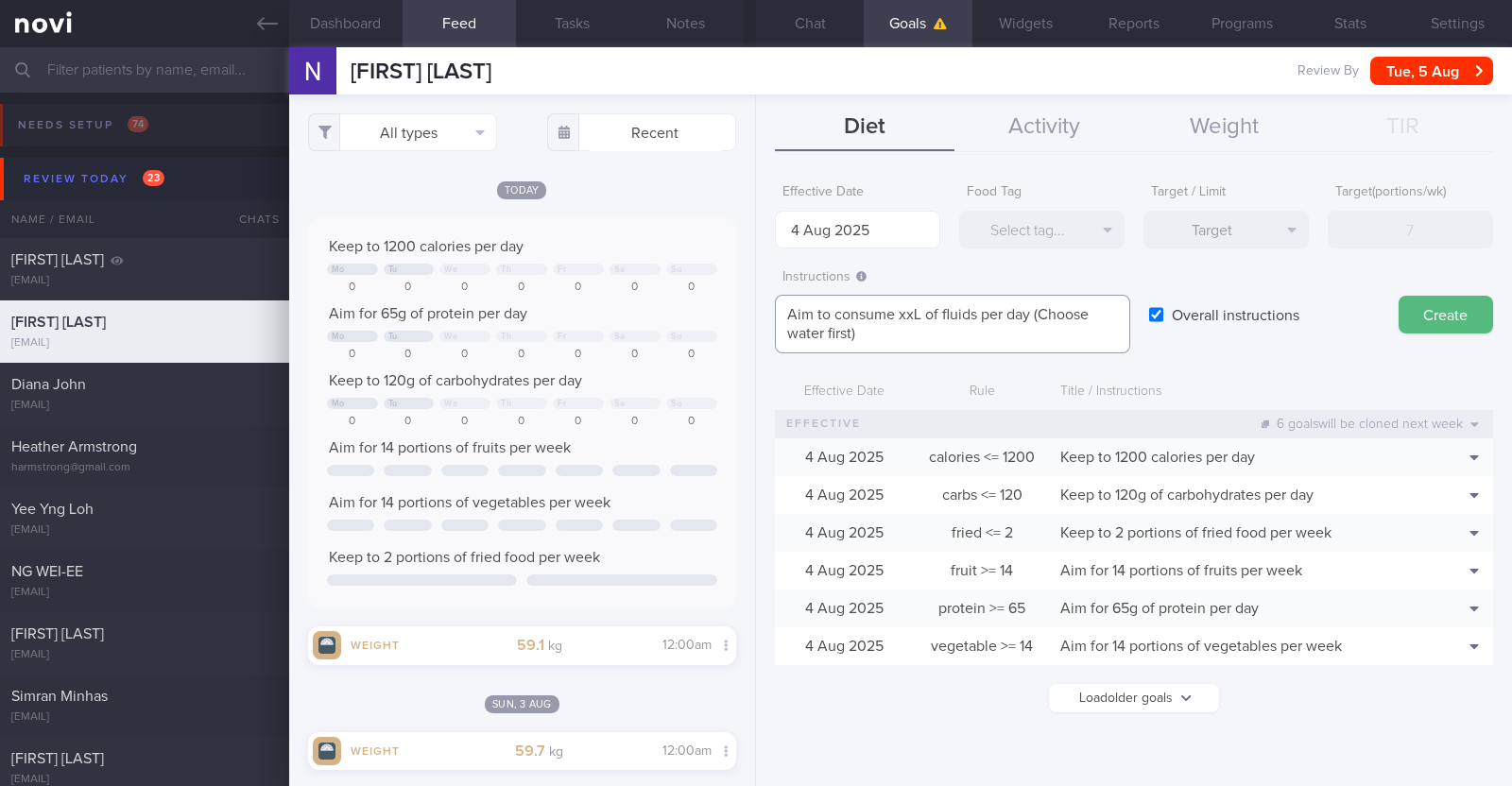 scroll, scrollTop: 0, scrollLeft: 0, axis: both 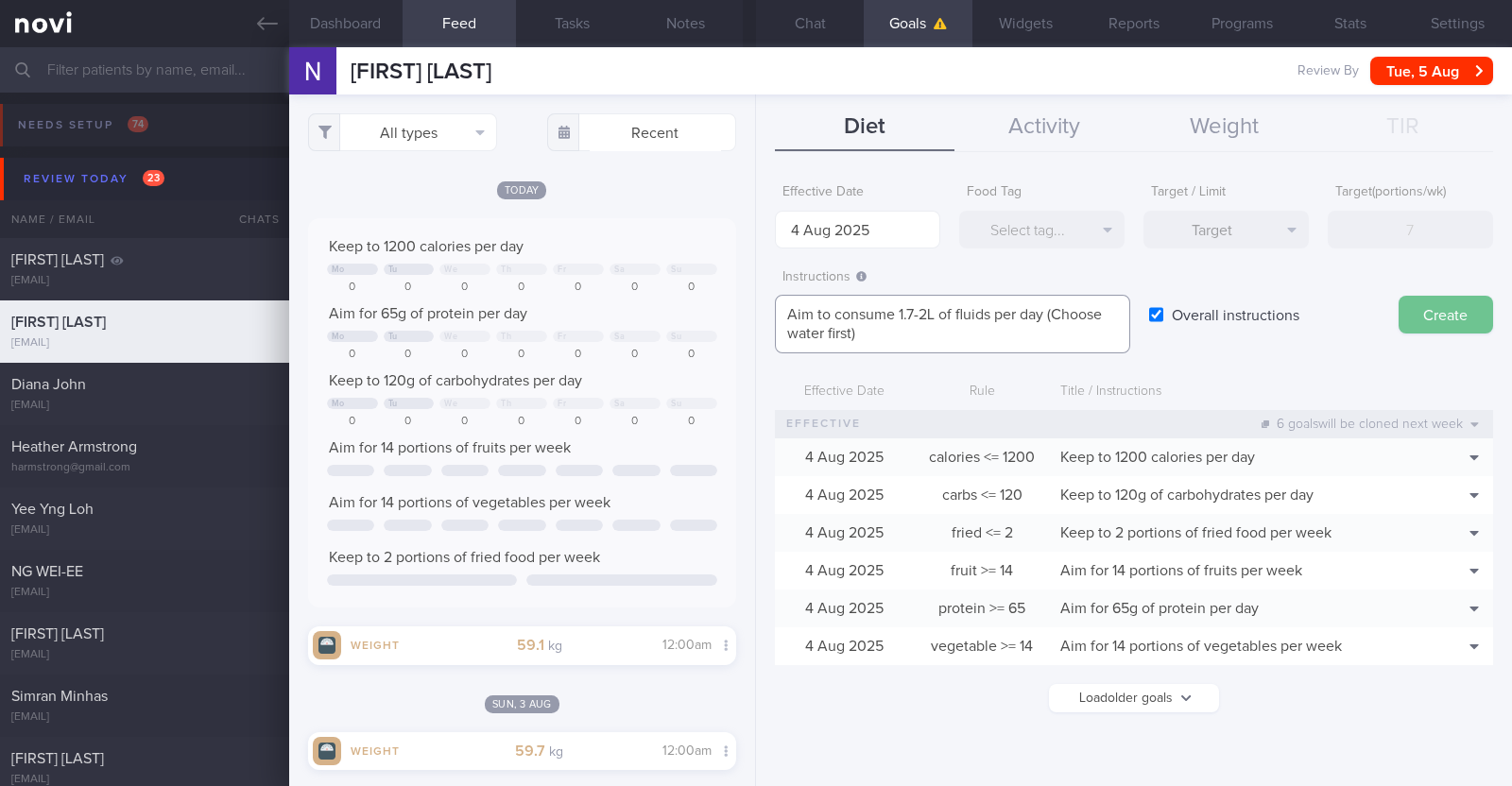 type on "Aim to consume 1.7-2L of fluids per day (Choose water first)" 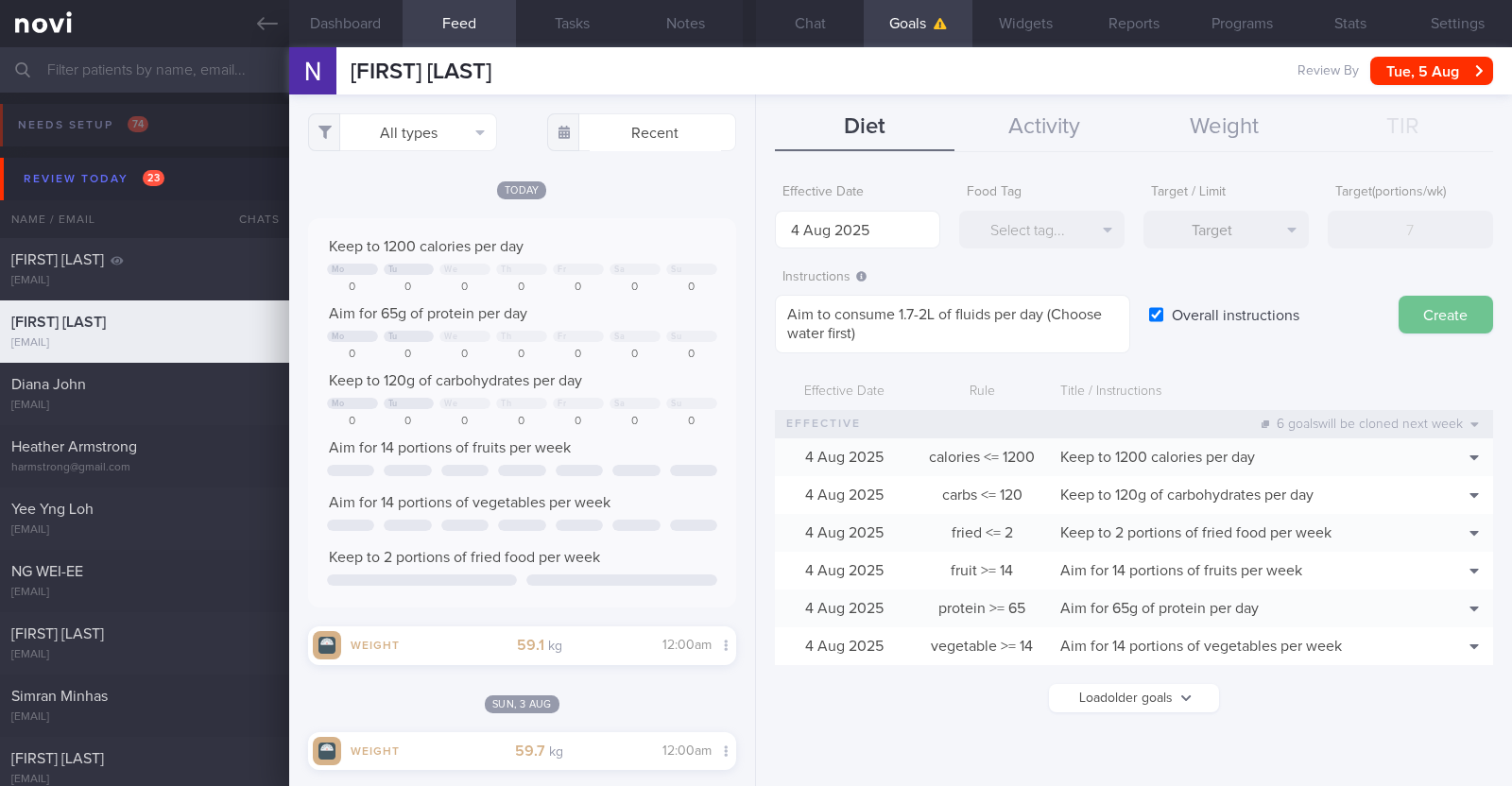 click on "Create" at bounding box center (1446, 315) 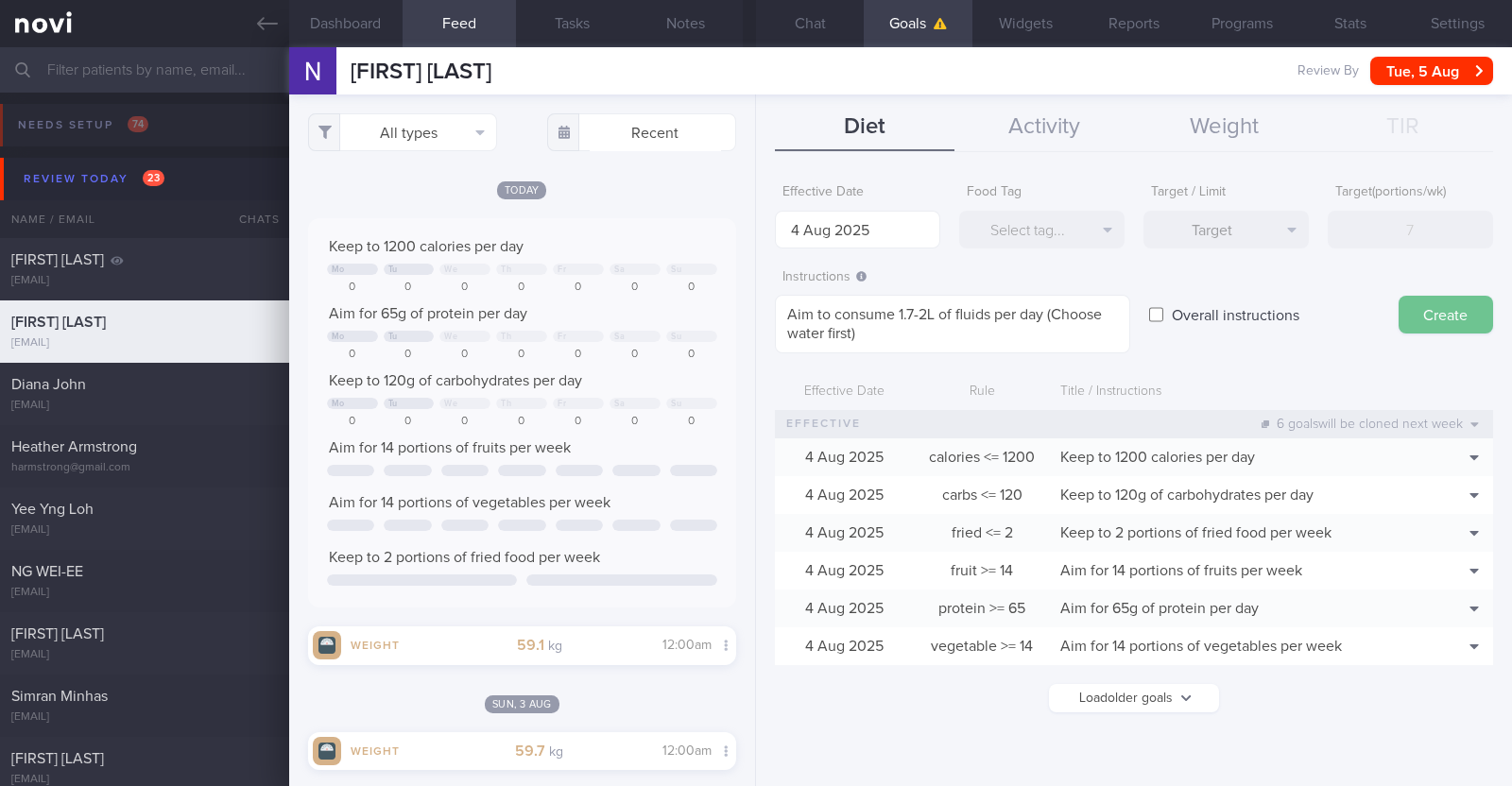 type on "11 Aug 2025" 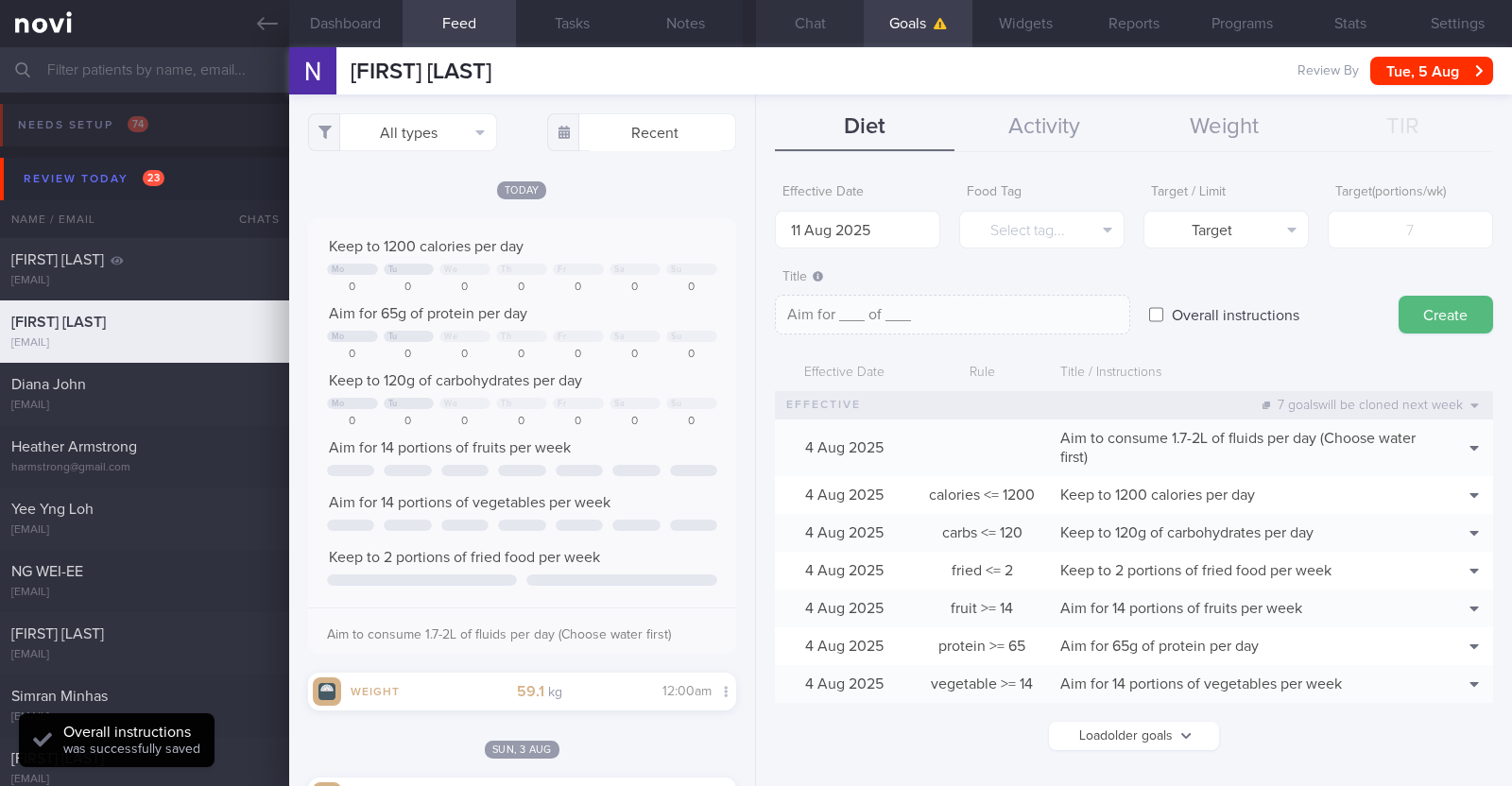 click on "Chat" at bounding box center [810, 24] 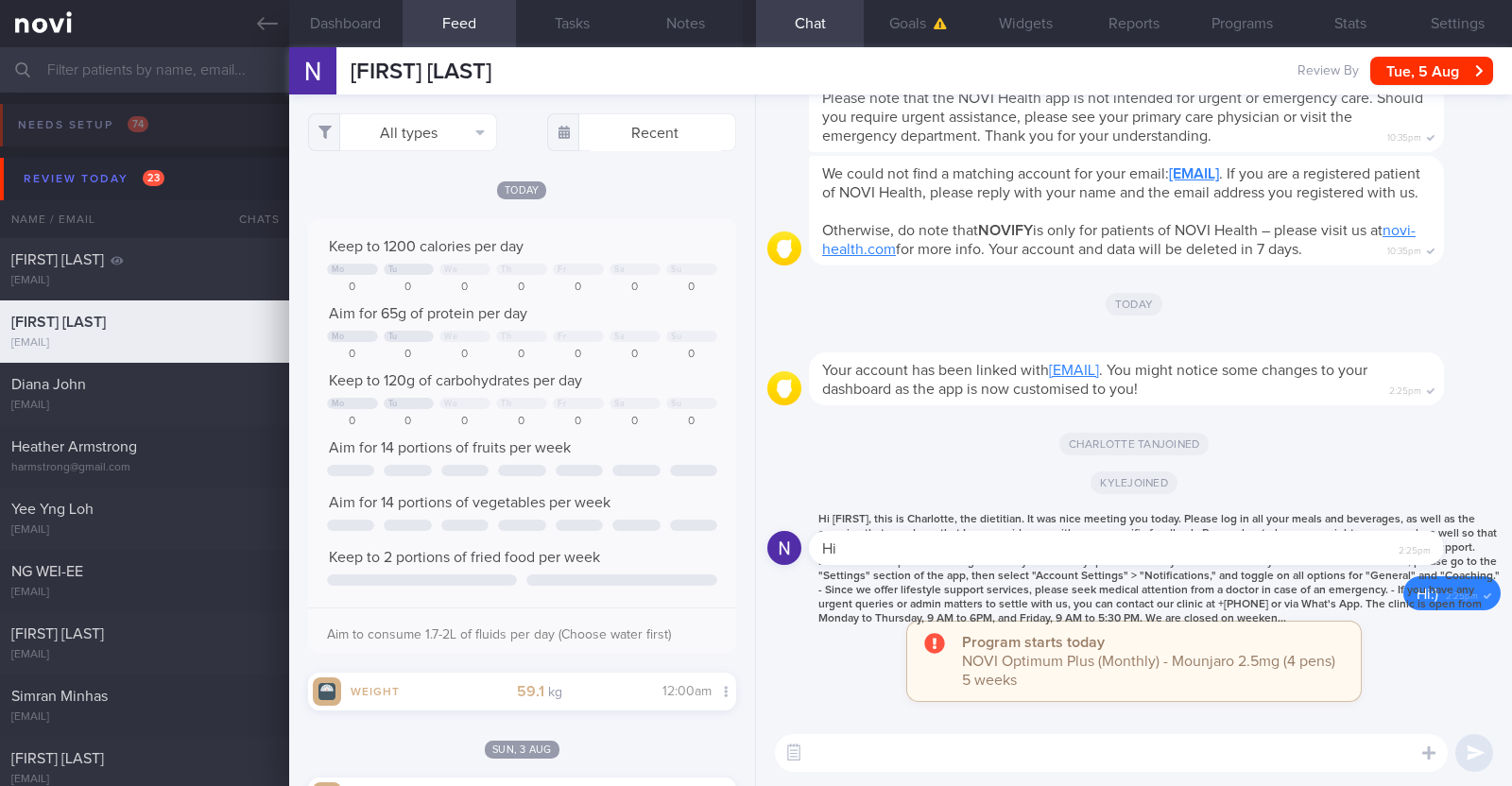 click at bounding box center [1111, 753] 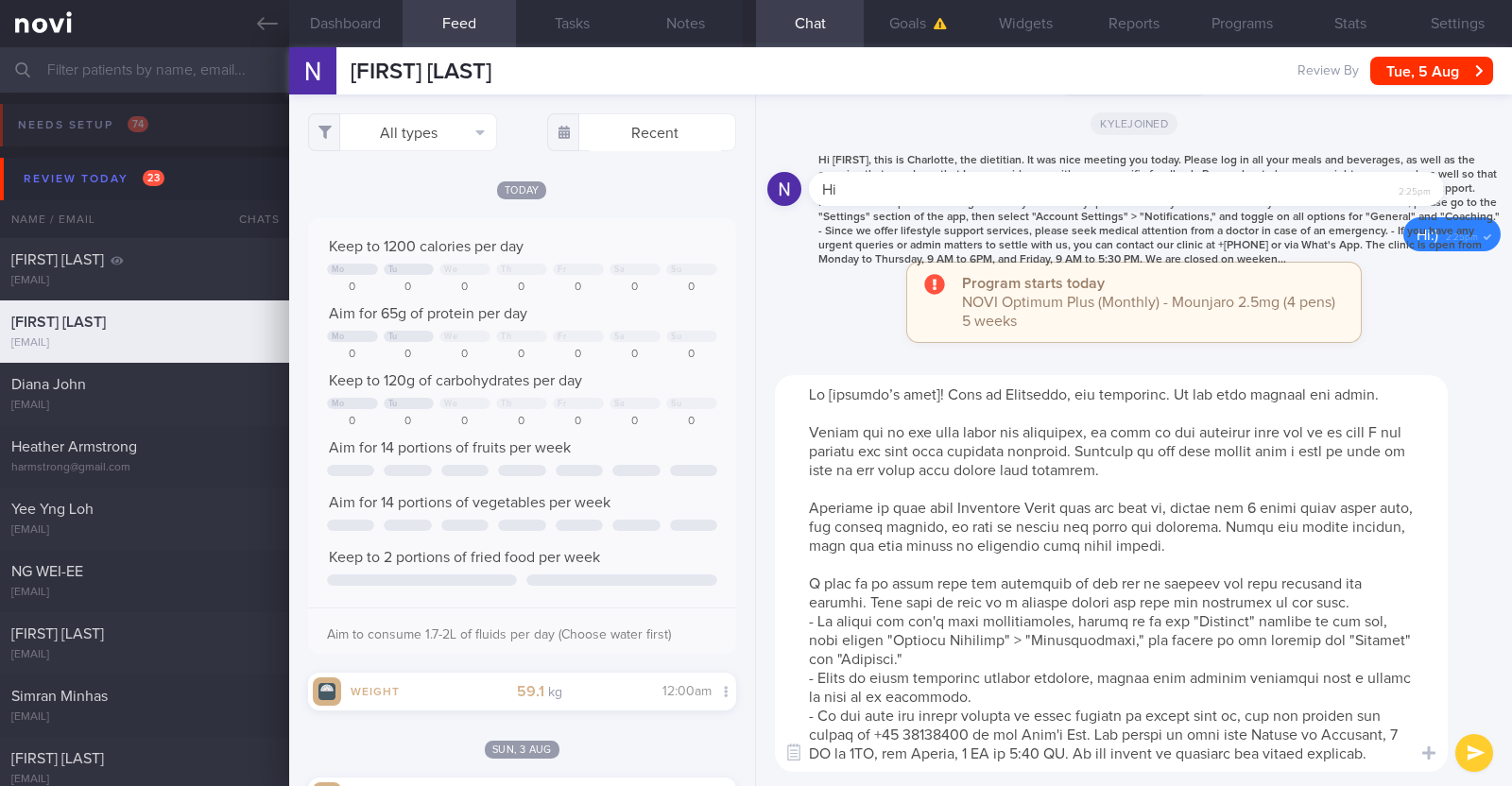 scroll, scrollTop: 94, scrollLeft: 0, axis: vertical 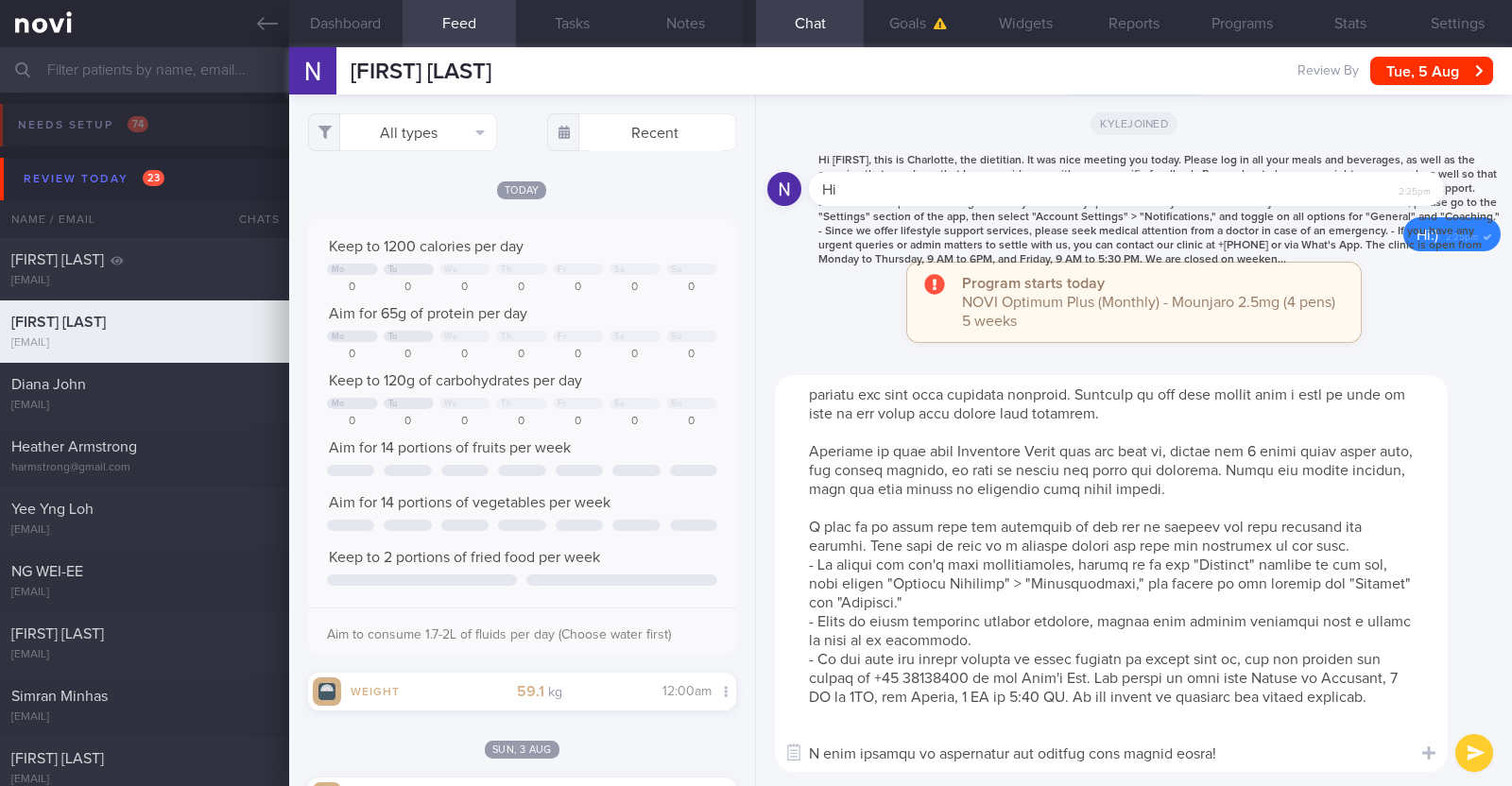 click at bounding box center (1111, 573) 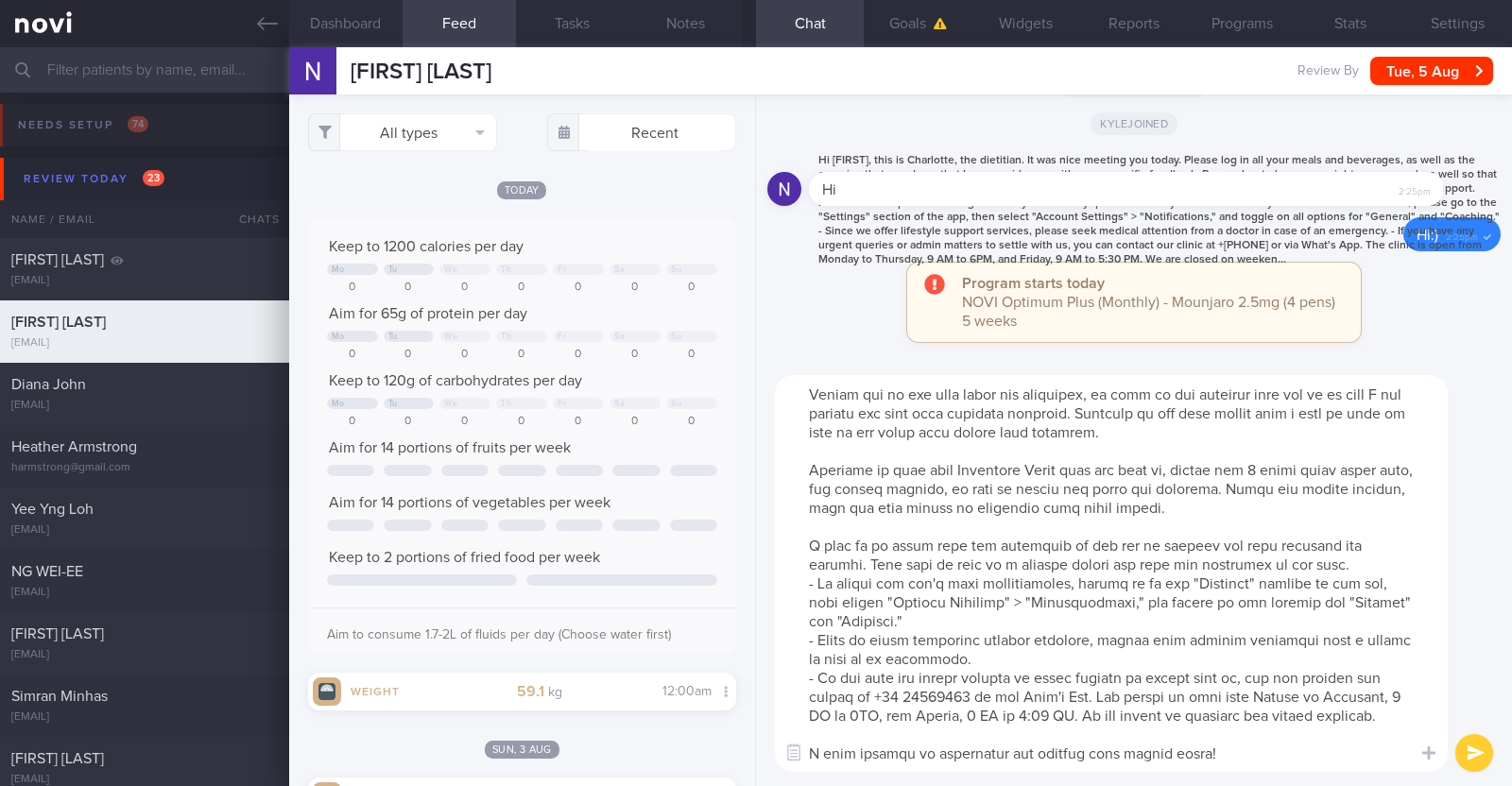 scroll, scrollTop: 56, scrollLeft: 0, axis: vertical 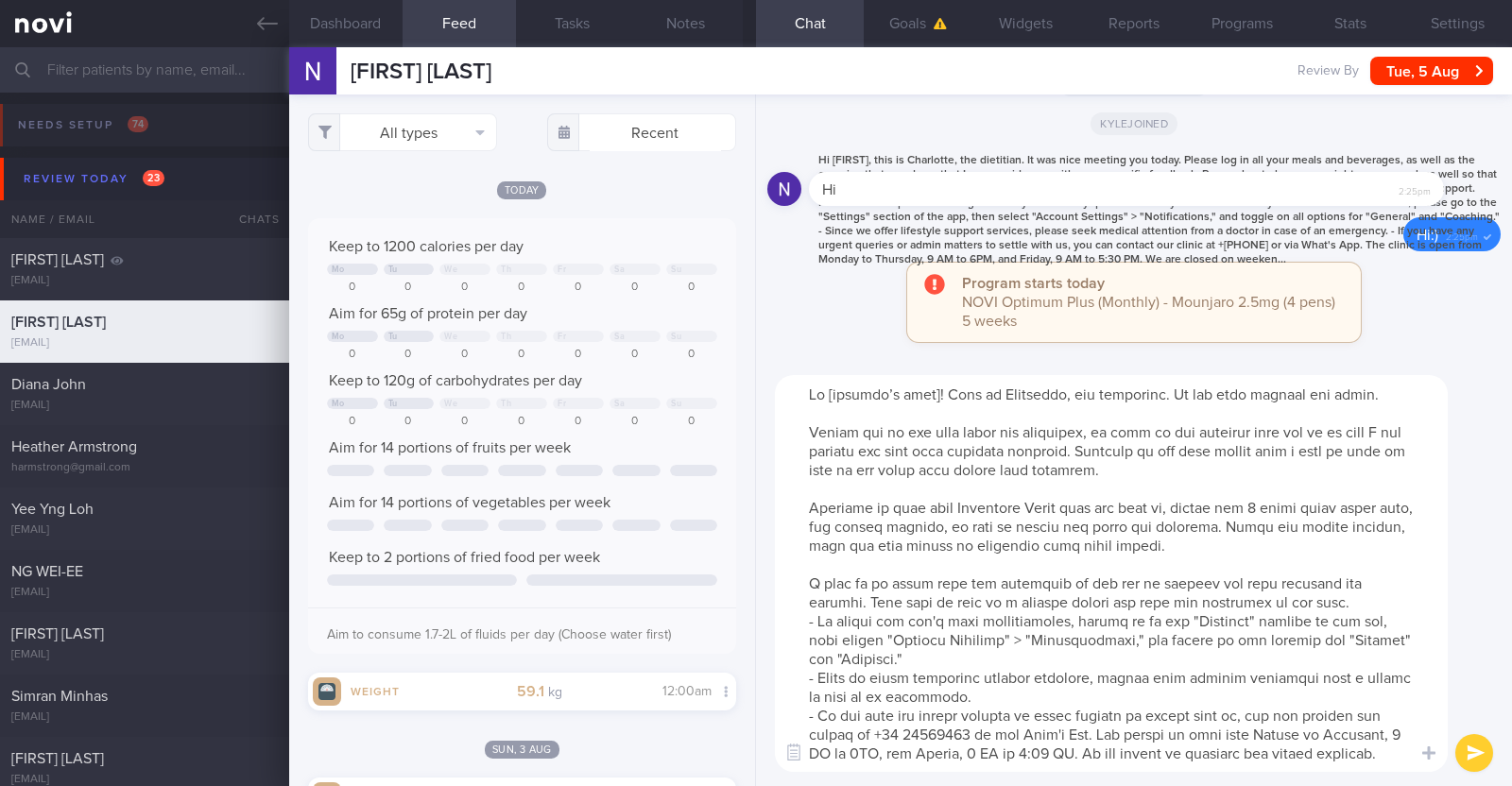 click at bounding box center [1111, 573] 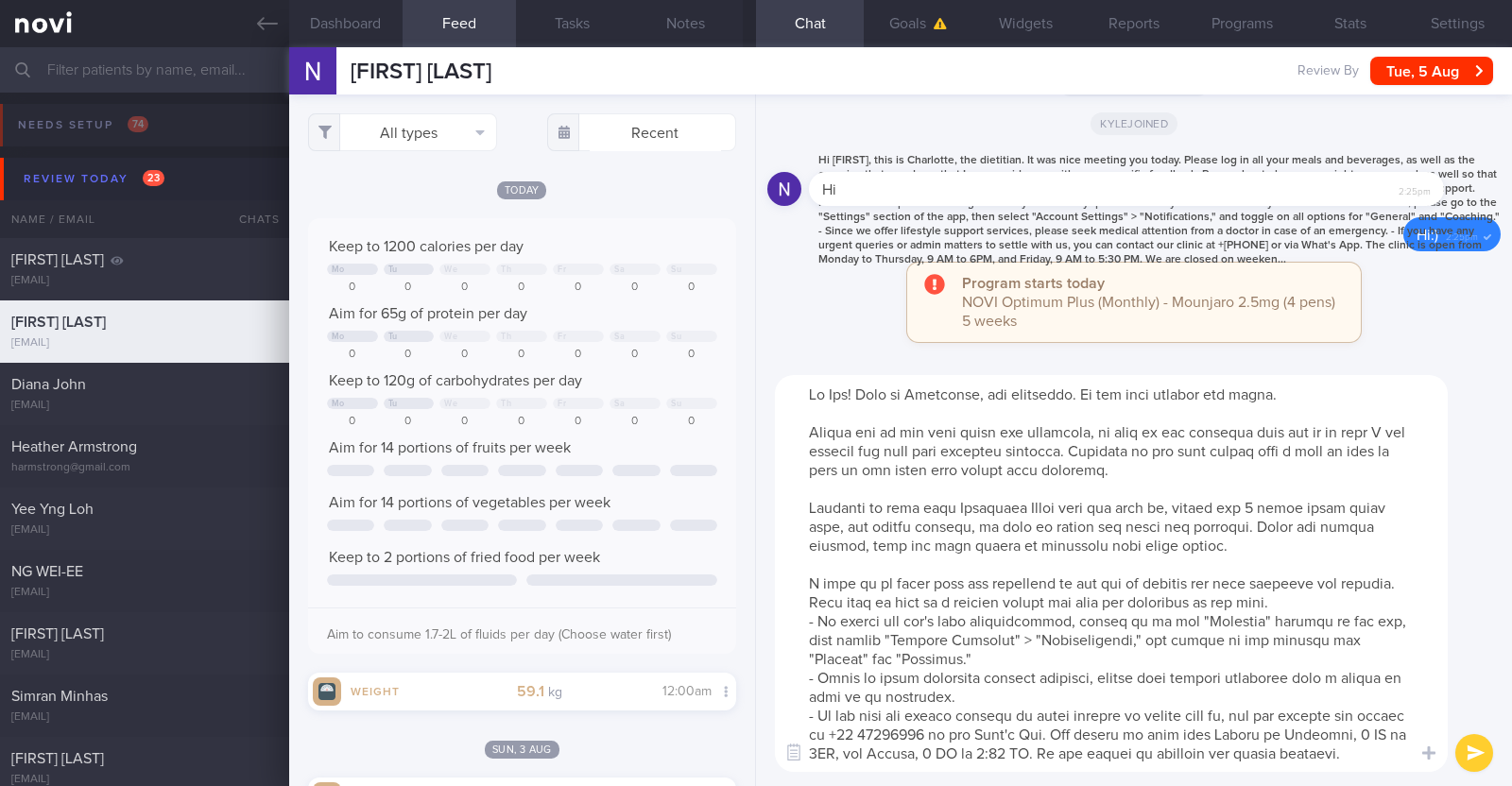 drag, startPoint x: 796, startPoint y: 505, endPoint x: 1285, endPoint y: 567, distance: 492.9148 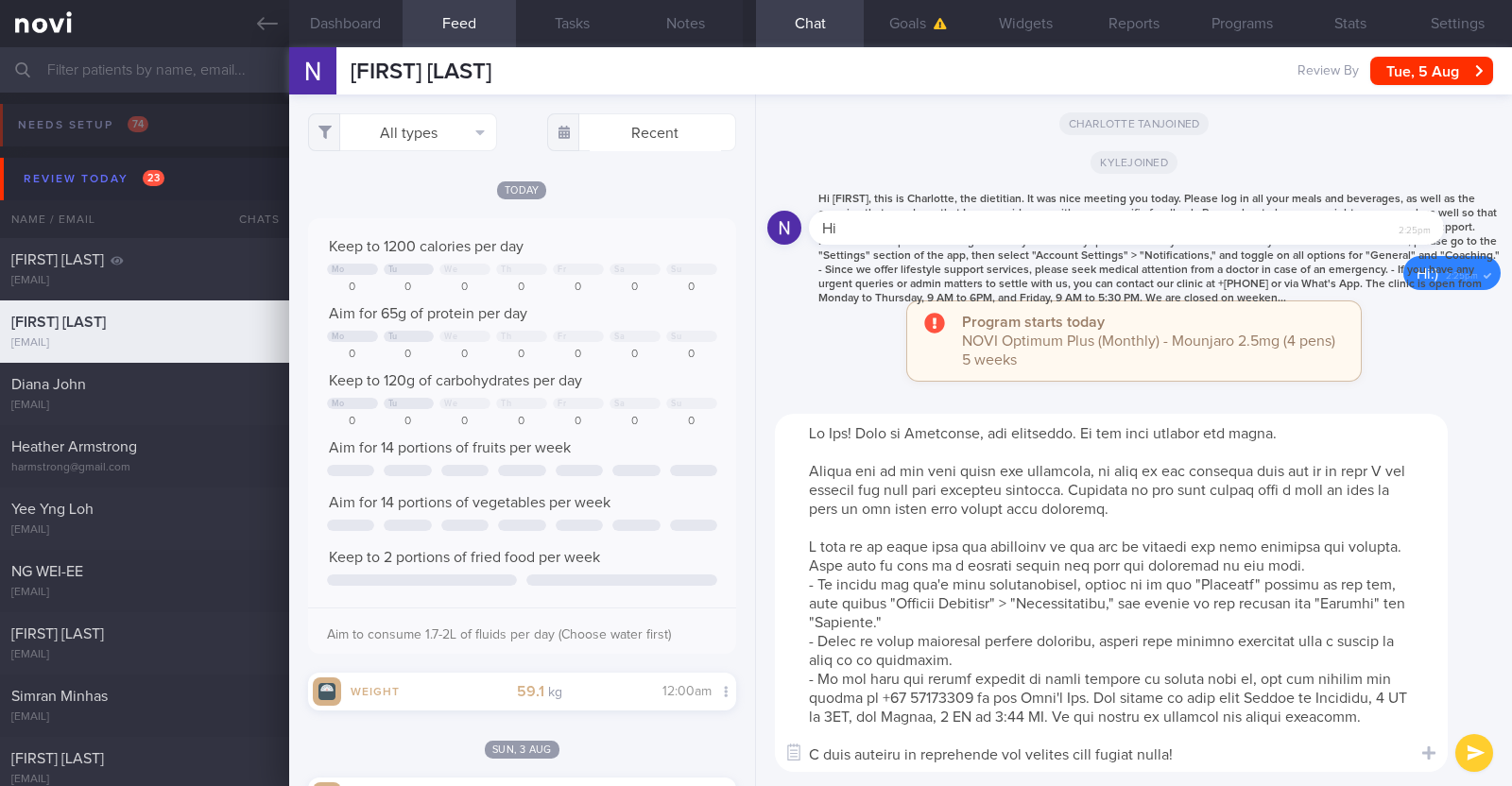 type on "Hi Nat! This is Charlotte, the dietitian. It was nice meeting you today.
Please log in all your meals and beverages, as well as the exercise that you do so that I can provide you with more specific feedback. Remember to log your weight once a week as well so that we can track your weight loss progress.
I will be in touch with you regularly on the app to provide you with guidance and support. Feel free to drop me a message should you have any questions at any time.
- To ensure you don't miss notifications, please go to the "Settings" section of the app, then select "Account Settings" > "Notifications," and toggle on all options for "General" and "Coaching."
- Since we offer lifestyle support services, please seek medical attention from a doctor in case of an emergency.
- If you have any urgent queries or admin matters to settle with us, you can contact our clinic at +65 86003628 or via What's App. The clinic is open from Monday to Thursday, 9 AM to 6PM, and Friday, 9 AM to 5:30 PM. We are closed on weeken..." 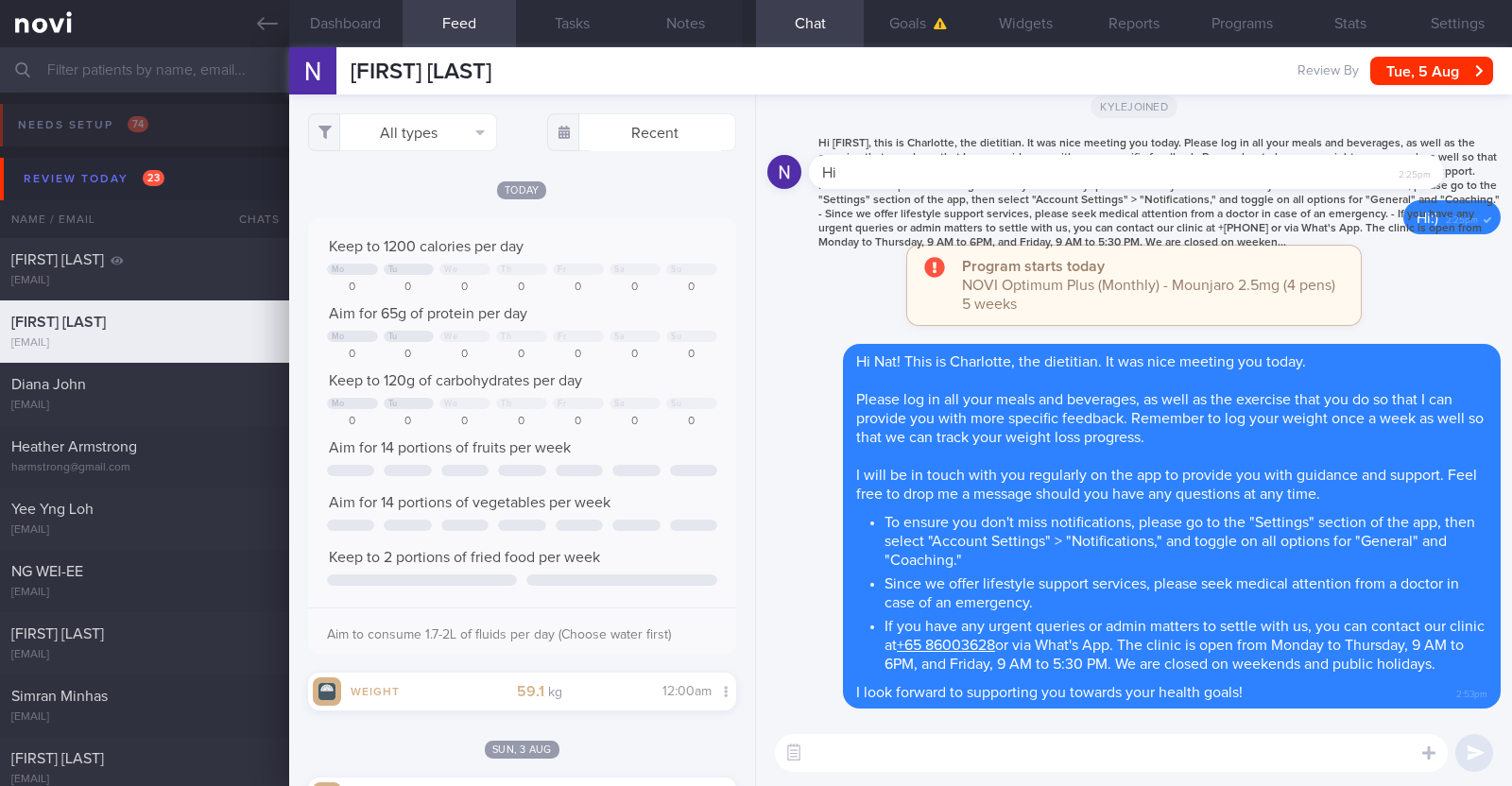 click at bounding box center (1111, 753) 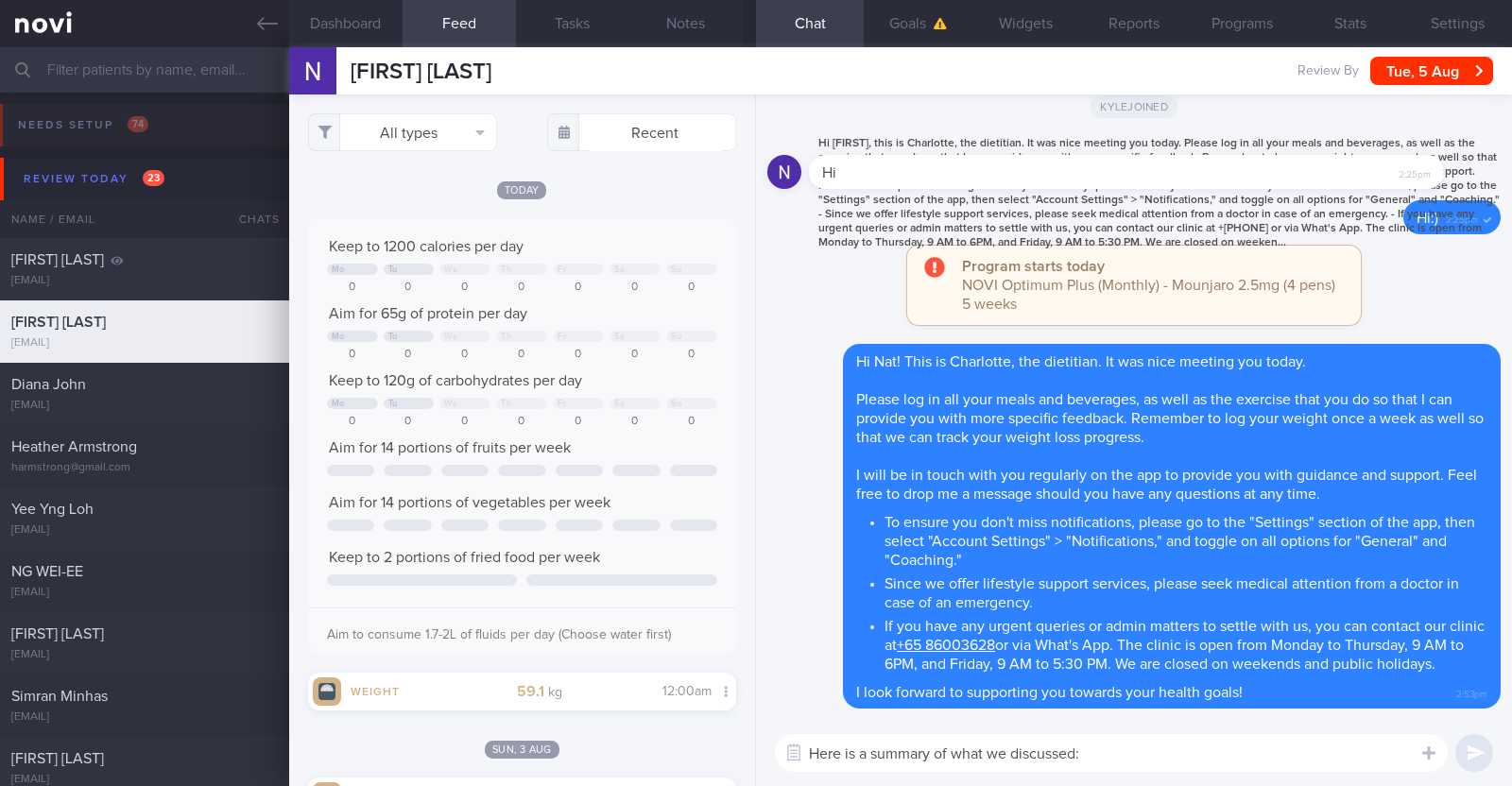 scroll, scrollTop: 0, scrollLeft: 0, axis: both 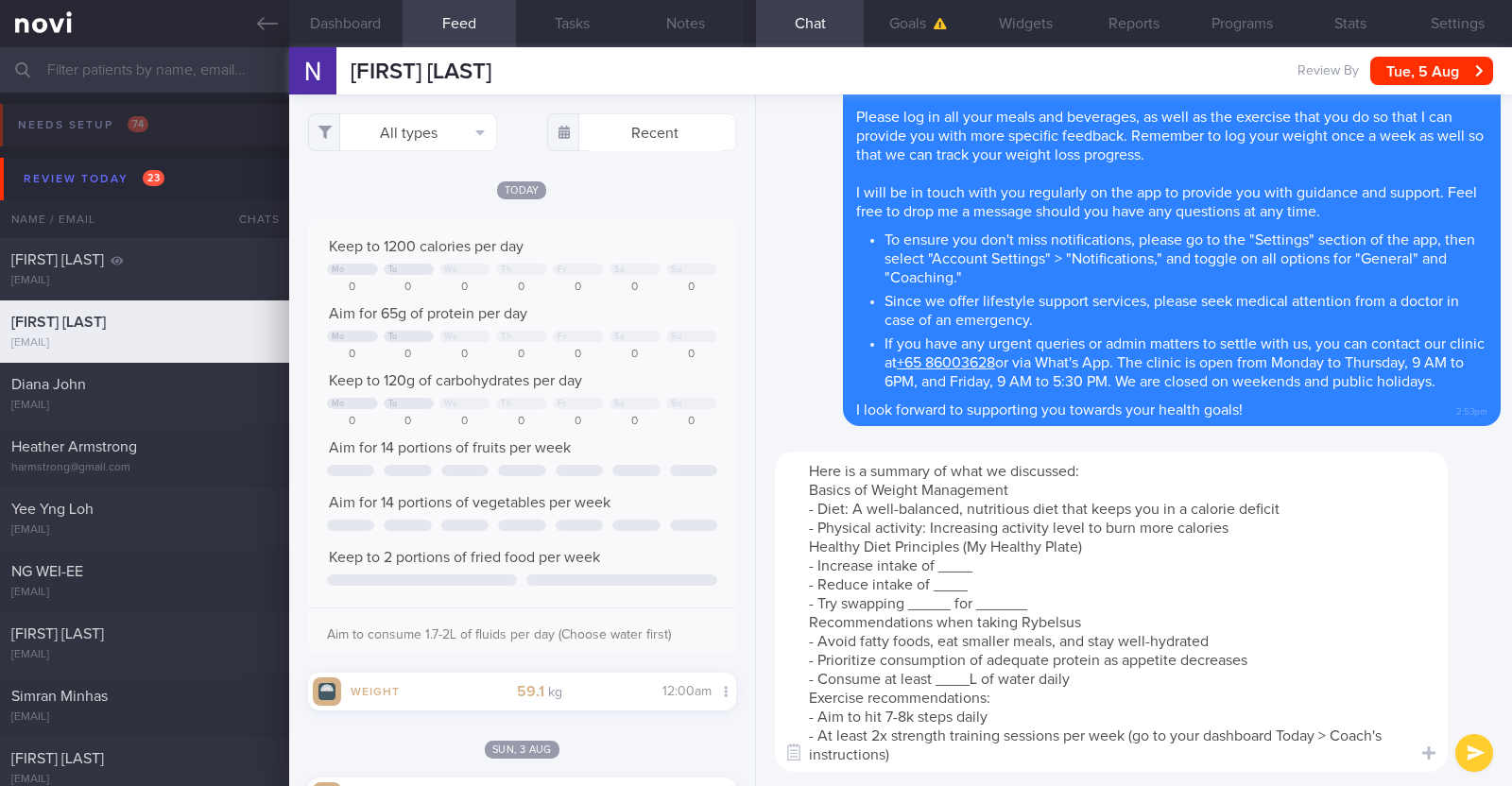 click on "Here is a summary of what we discussed:
Basics of Weight Management
- Diet: A well-balanced, nutritious diet that keeps you in a calorie deficit
- Physical activity: Increasing activity level to burn more calories
Healthy Diet Principles (My Healthy Plate)
- Increase intake of ____
- Reduce intake of ____
- Try swapping _____ for ______
Recommendations when taking Rybelsus
- Avoid fatty foods, eat smaller meals, and stay well-hydrated
- Prioritize consumption of adequate protein as appetite decreases
- Consume at least ____L of water daily
Exercise recommendations:
- Aim to hit 7-8k steps daily
- At least 2x strength training sessions per week (go to your dashboard Today > Coach's instructions)" at bounding box center (1111, 611) 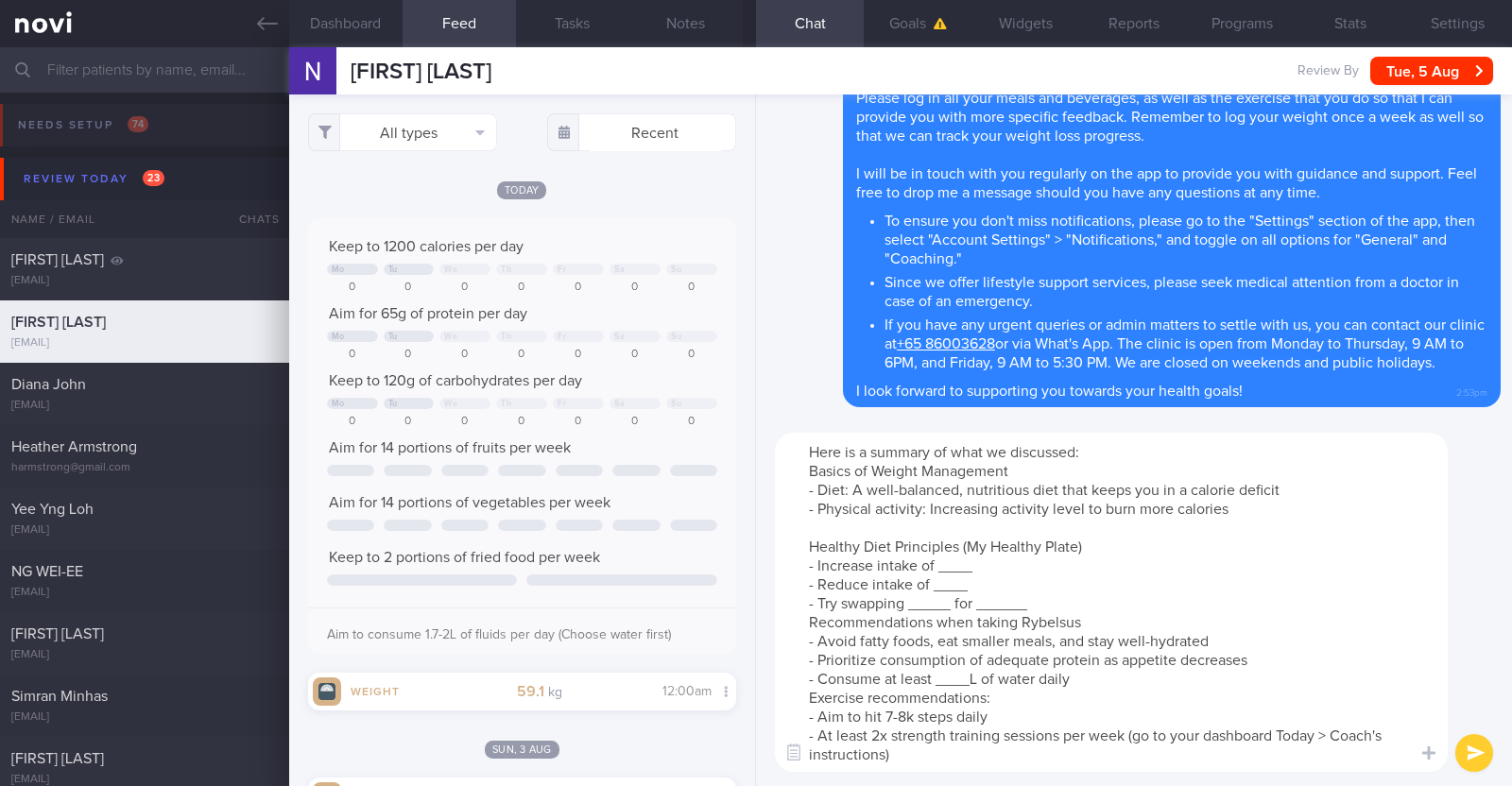 drag, startPoint x: 1104, startPoint y: 555, endPoint x: 965, endPoint y: 548, distance: 139.17615 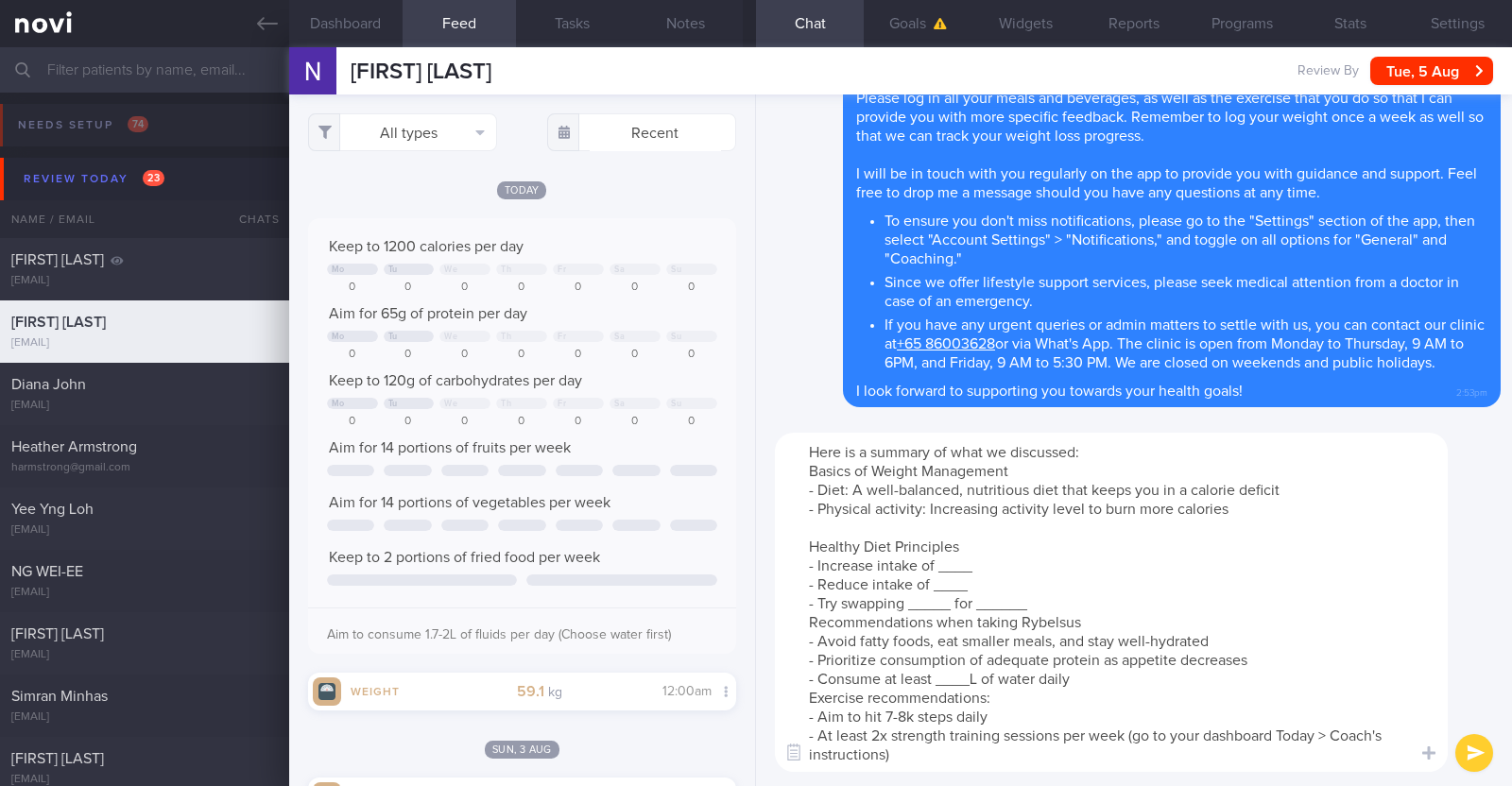 click on "Here is a summary of what we discussed:
Basics of Weight Management
- Diet: A well-balanced, nutritious diet that keeps you in a calorie deficit
- Physical activity: Increasing activity level to burn more calories
Healthy Diet Principles
- Increase intake of ____
- Reduce intake of ____
- Try swapping _____ for ______
Recommendations when taking Rybelsus
- Avoid fatty foods, eat smaller meals, and stay well-hydrated
- Prioritize consumption of adequate protein as appetite decreases
- Consume at least ____L of water daily
Exercise recommendations:
- Aim to hit 7-8k steps daily
- At least 2x strength training sessions per week (go to your dashboard Today > Coach's instructions)" at bounding box center [1111, 602] 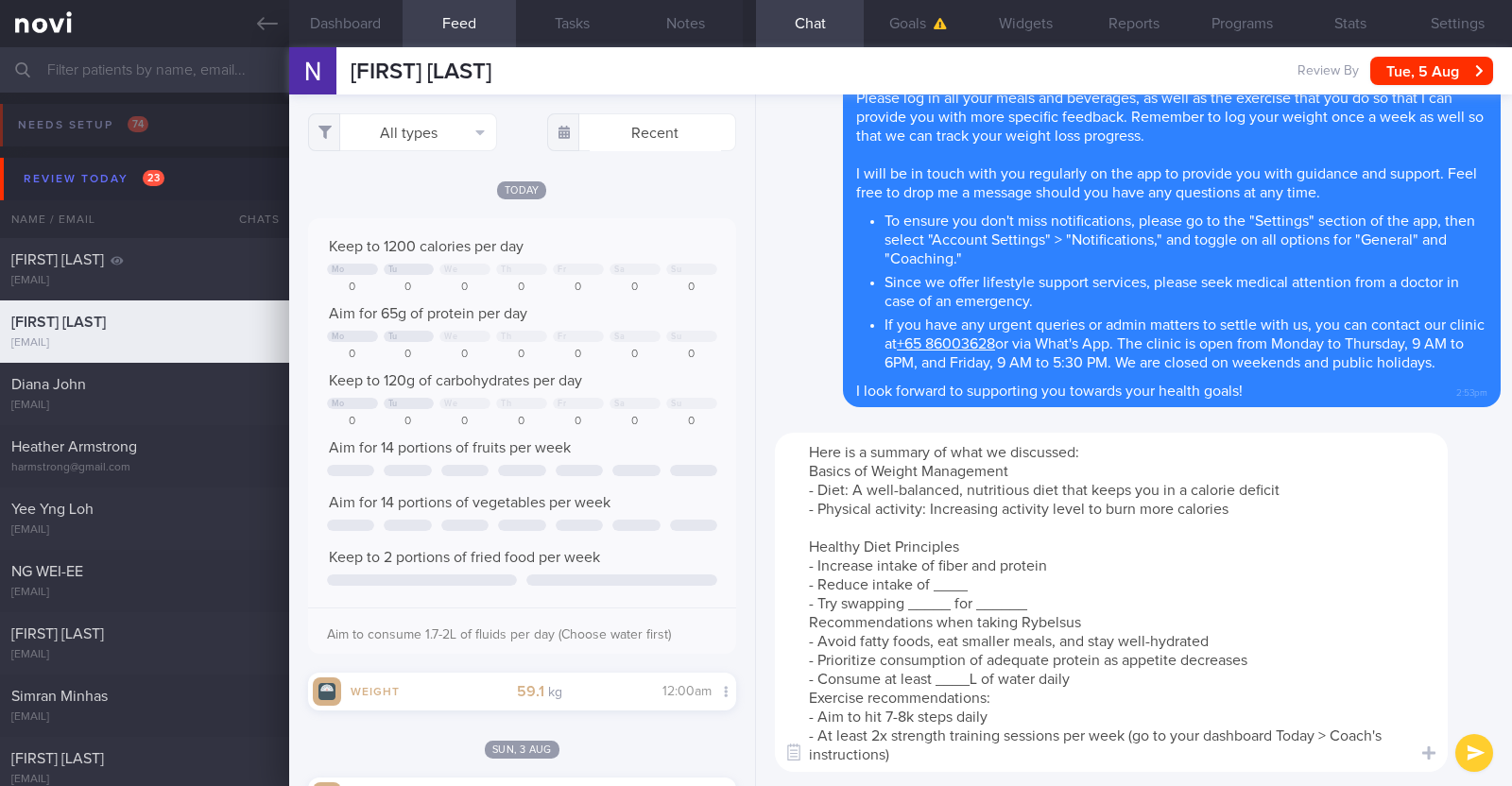 click on "Here is a summary of what we discussed:
Basics of Weight Management
- Diet: A well-balanced, nutritious diet that keeps you in a calorie deficit
- Physical activity: Increasing activity level to burn more calories
Healthy Diet Principles
- Increase intake of fiber and protein
- Reduce intake of ____
- Try swapping _____ for ______
Recommendations when taking Rybelsus
- Avoid fatty foods, eat smaller meals, and stay well-hydrated
- Prioritize consumption of adequate protein as appetite decreases
- Consume at least ____L of water daily
Exercise recommendations:
- Aim to hit 7-8k steps daily
- At least 2x strength training sessions per week (go to your dashboard Today > Coach's instructions)" at bounding box center [1111, 602] 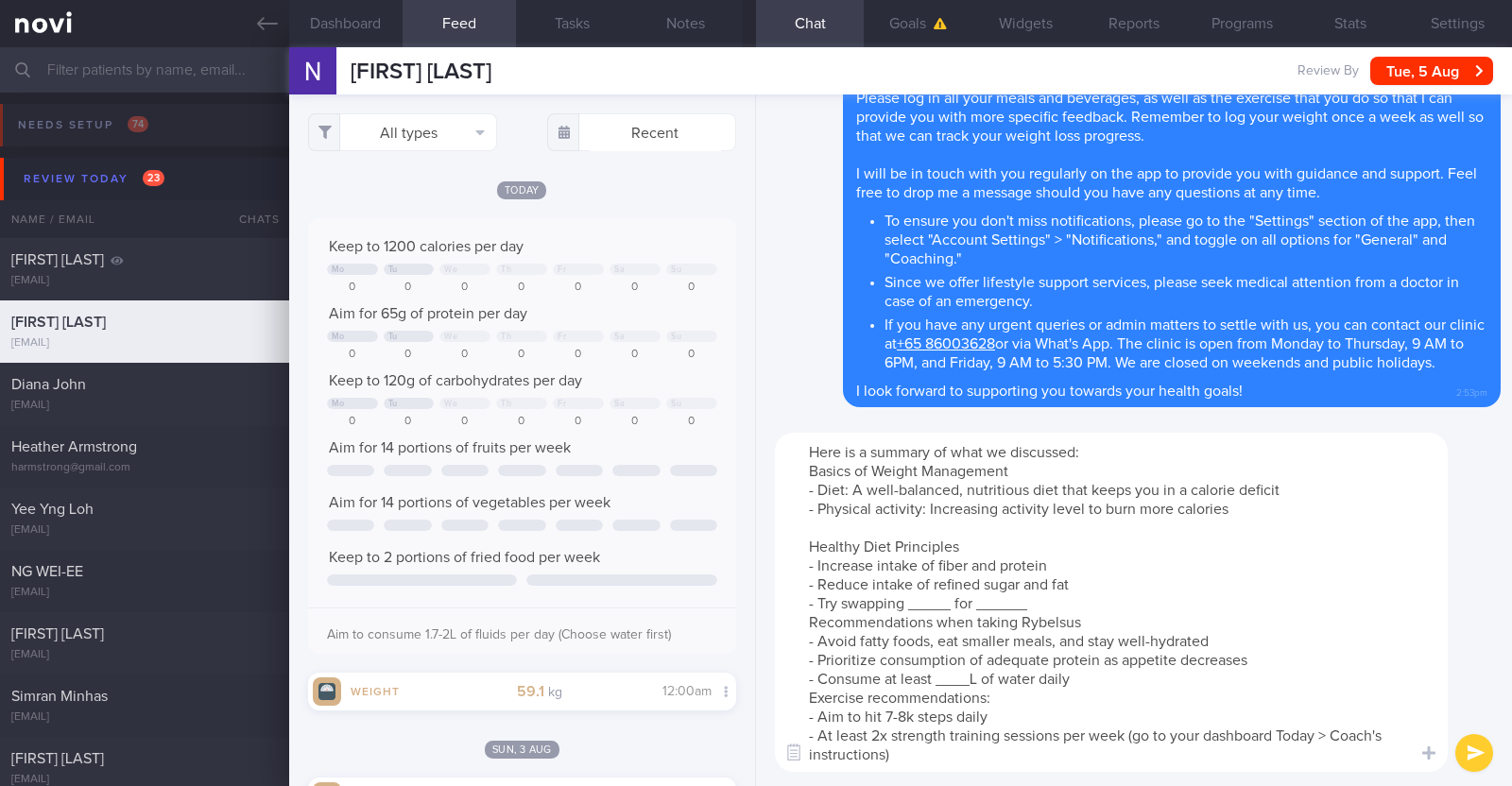 click on "Here is a summary of what we discussed:
Basics of Weight Management
- Diet: A well-balanced, nutritious diet that keeps you in a calorie deficit
- Physical activity: Increasing activity level to burn more calories
Healthy Diet Principles
- Increase intake of fiber and protein
- Reduce intake of refined sugar and fat
- Try swapping _____ for ______
Recommendations when taking Rybelsus
- Avoid fatty foods, eat smaller meals, and stay well-hydrated
- Prioritize consumption of adequate protein as appetite decreases
- Consume at least ____L of water daily
Exercise recommendations:
- Aim to hit 7-8k steps daily
- At least 2x strength training sessions per week (go to your dashboard Today > Coach's instructions)" at bounding box center [1111, 602] 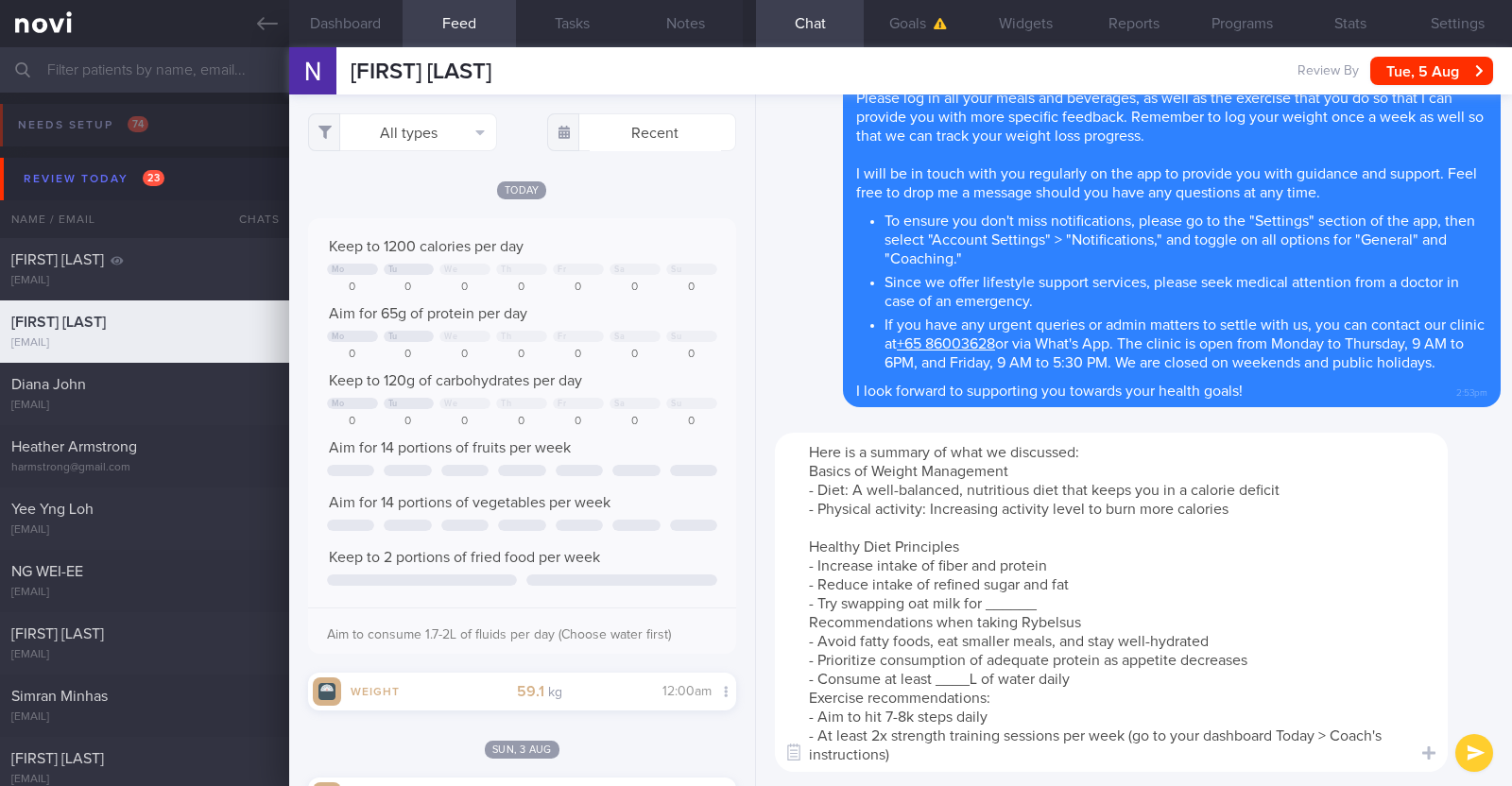 click on "Here is a summary of what we discussed:
Basics of Weight Management
- Diet: A well-balanced, nutritious diet that keeps you in a calorie deficit
- Physical activity: Increasing activity level to burn more calories
Healthy Diet Principles
- Increase intake of fiber and protein
- Reduce intake of refined sugar and fat
- Try swapping oat milk for ______
Recommendations when taking Rybelsus
- Avoid fatty foods, eat smaller meals, and stay well-hydrated
- Prioritize consumption of adequate protein as appetite decreases
- Consume at least ____L of water daily
Exercise recommendations:
- Aim to hit 7-8k steps daily
- At least 2x strength training sessions per week (go to your dashboard Today > Coach's instructions)" at bounding box center [1111, 602] 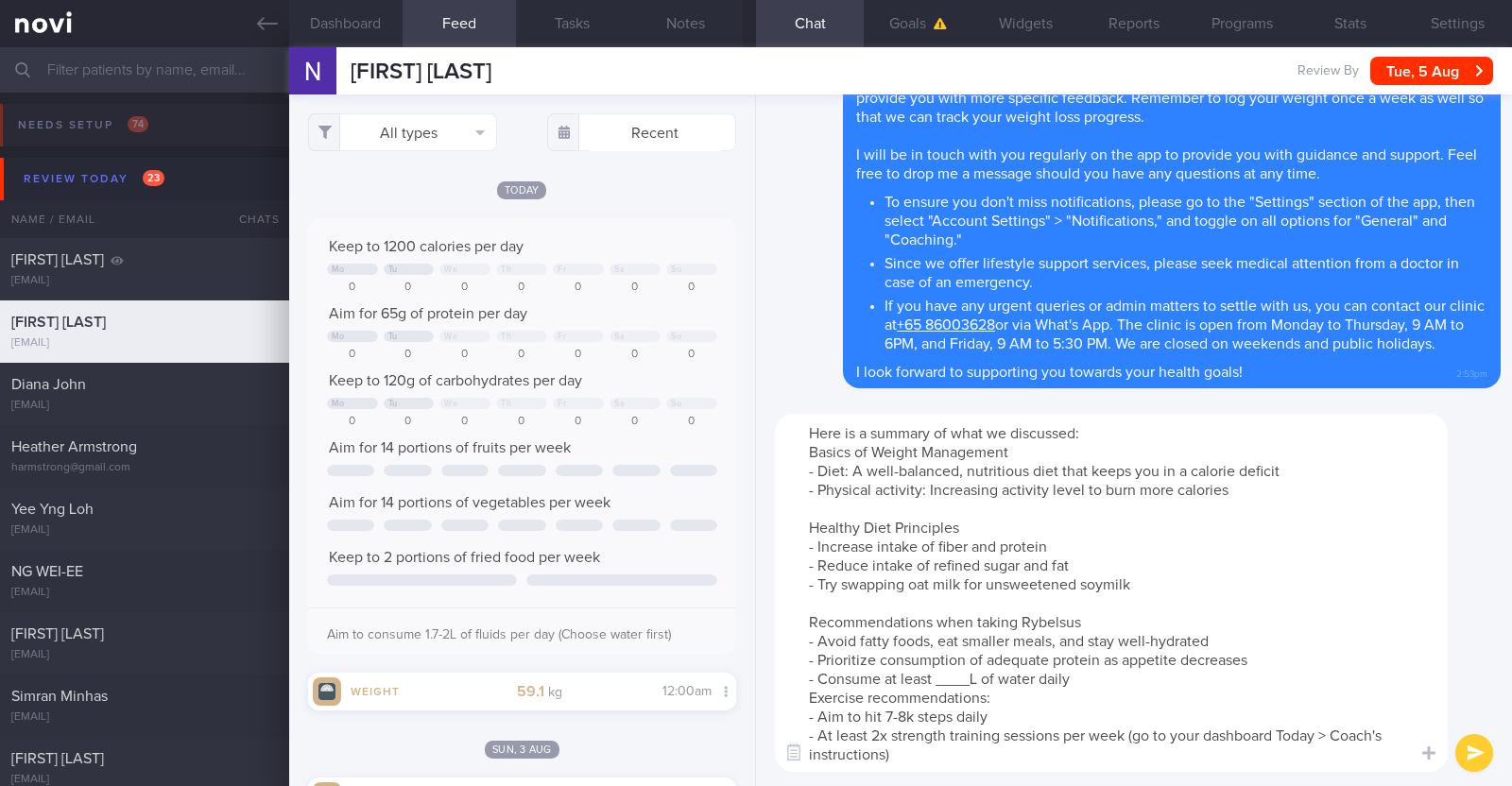 drag, startPoint x: 1092, startPoint y: 621, endPoint x: 1022, endPoint y: 617, distance: 70.11419 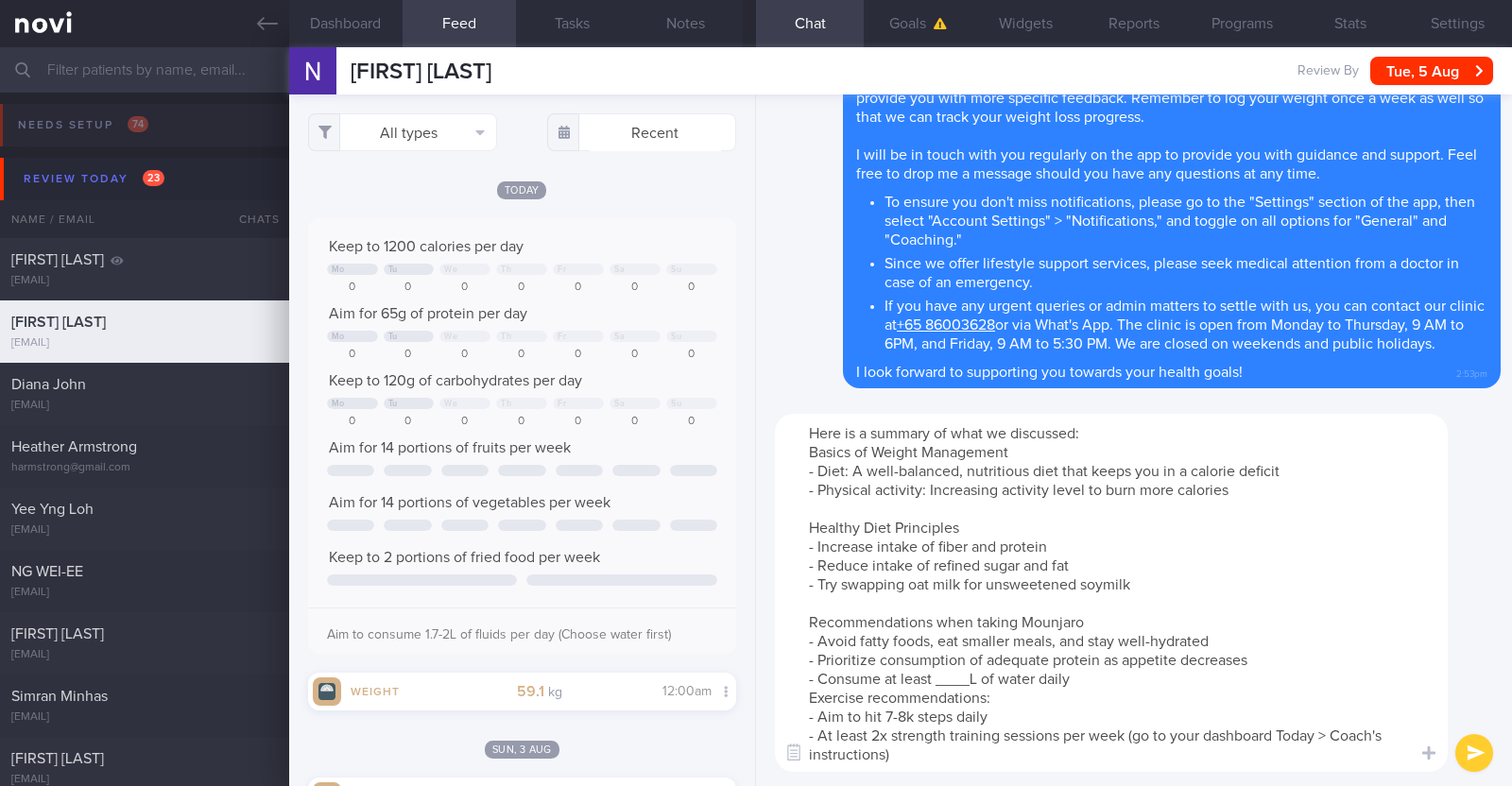 click on "Here is a summary of what we discussed:
Basics of Weight Management
- Diet: A well-balanced, nutritious diet that keeps you in a calorie deficit
- Physical activity: Increasing activity level to burn more calories
Healthy Diet Principles
- Increase intake of fiber and protein
- Reduce intake of refined sugar and fat
- Try swapping oat milk for unsweetened soymilk
Recommendations when taking Mounjaro
- Avoid fatty foods, eat smaller meals, and stay well-hydrated
- Prioritize consumption of adequate protein as appetite decreases
- Consume at least ____L of water daily
Exercise recommendations:
- Aim to hit 7-8k steps daily
- At least 2x strength training sessions per week (go to your dashboard Today > Coach's instructions)" at bounding box center (1111, 592) 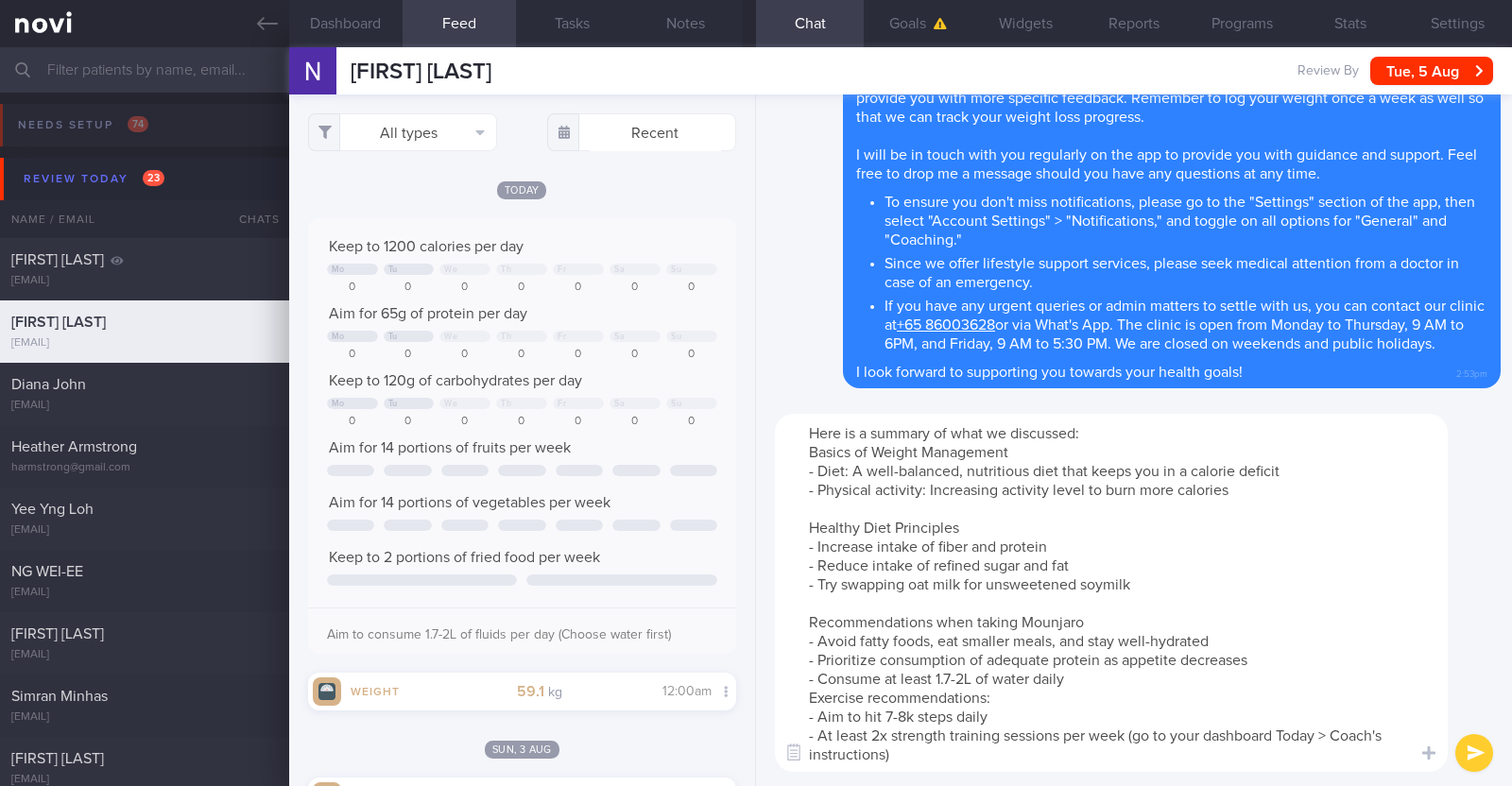 click on "Here is a summary of what we discussed:
Basics of Weight Management
- Diet: A well-balanced, nutritious diet that keeps you in a calorie deficit
- Physical activity: Increasing activity level to burn more calories
Healthy Diet Principles
- Increase intake of fiber and protein
- Reduce intake of refined sugar and fat
- Try swapping oat milk for unsweetened soymilk
Recommendations when taking Mounjaro
- Avoid fatty foods, eat smaller meals, and stay well-hydrated
- Prioritize consumption of adequate protein as appetite decreases
- Consume at least 1.7-2L of water daily
Exercise recommendations:
- Aim to hit 7-8k steps daily
- At least 2x strength training sessions per week (go to your dashboard Today > Coach's instructions)" at bounding box center [1111, 592] 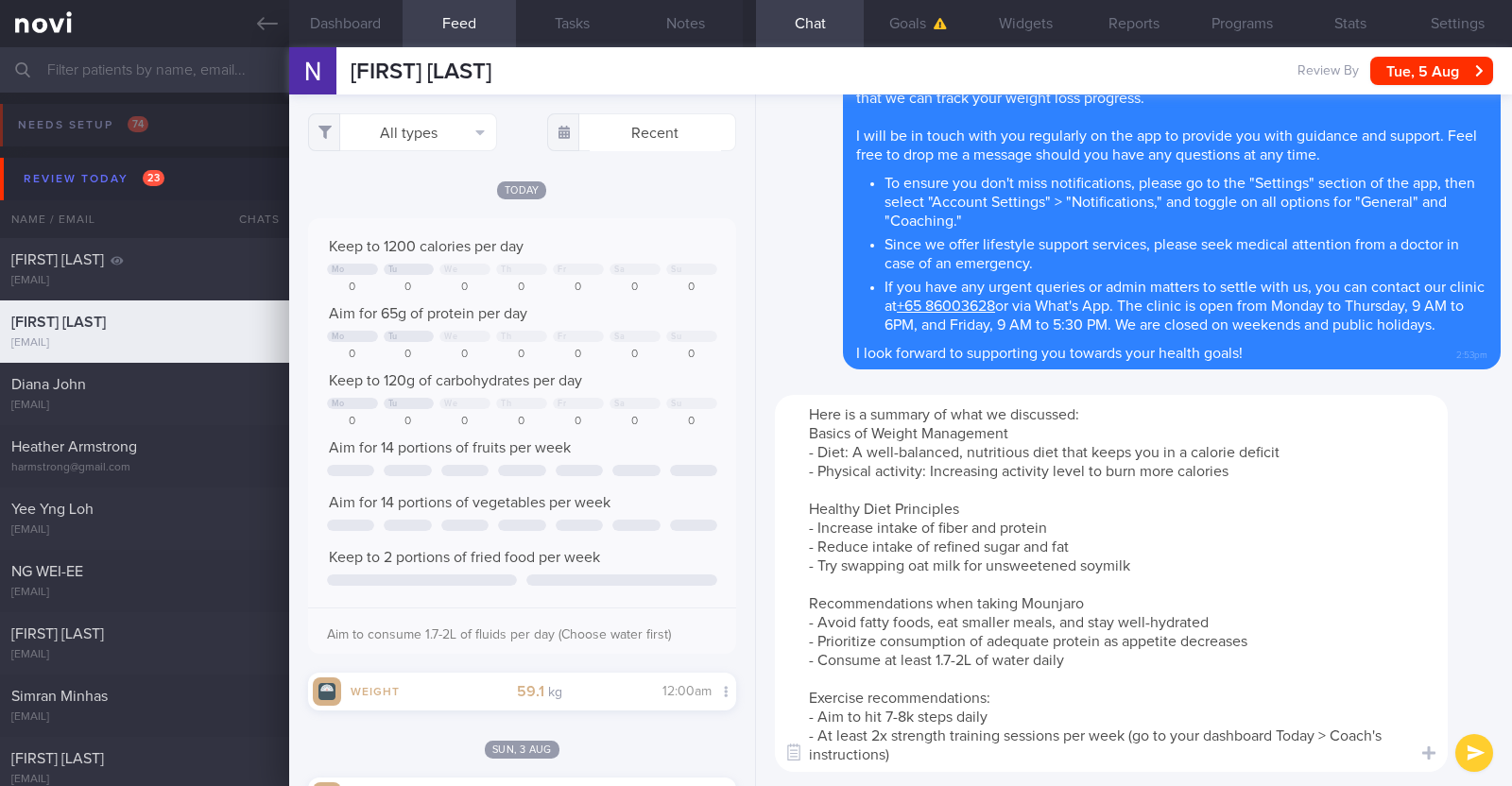 click on "Here is a summary of what we discussed:
Basics of Weight Management
- Diet: A well-balanced, nutritious diet that keeps you in a calorie deficit
- Physical activity: Increasing activity level to burn more calories
Healthy Diet Principles
- Increase intake of fiber and protein
- Reduce intake of refined sugar and fat
- Try swapping oat milk for unsweetened soymilk
Recommendations when taking Mounjaro
- Avoid fatty foods, eat smaller meals, and stay well-hydrated
- Prioritize consumption of adequate protein as appetite decreases
- Consume at least 1.7-2L of water daily
Exercise recommendations:
- Aim to hit 7-8k steps daily
- At least 2x strength training sessions per week (go to your dashboard Today > Coach's instructions)" at bounding box center (1111, 583) 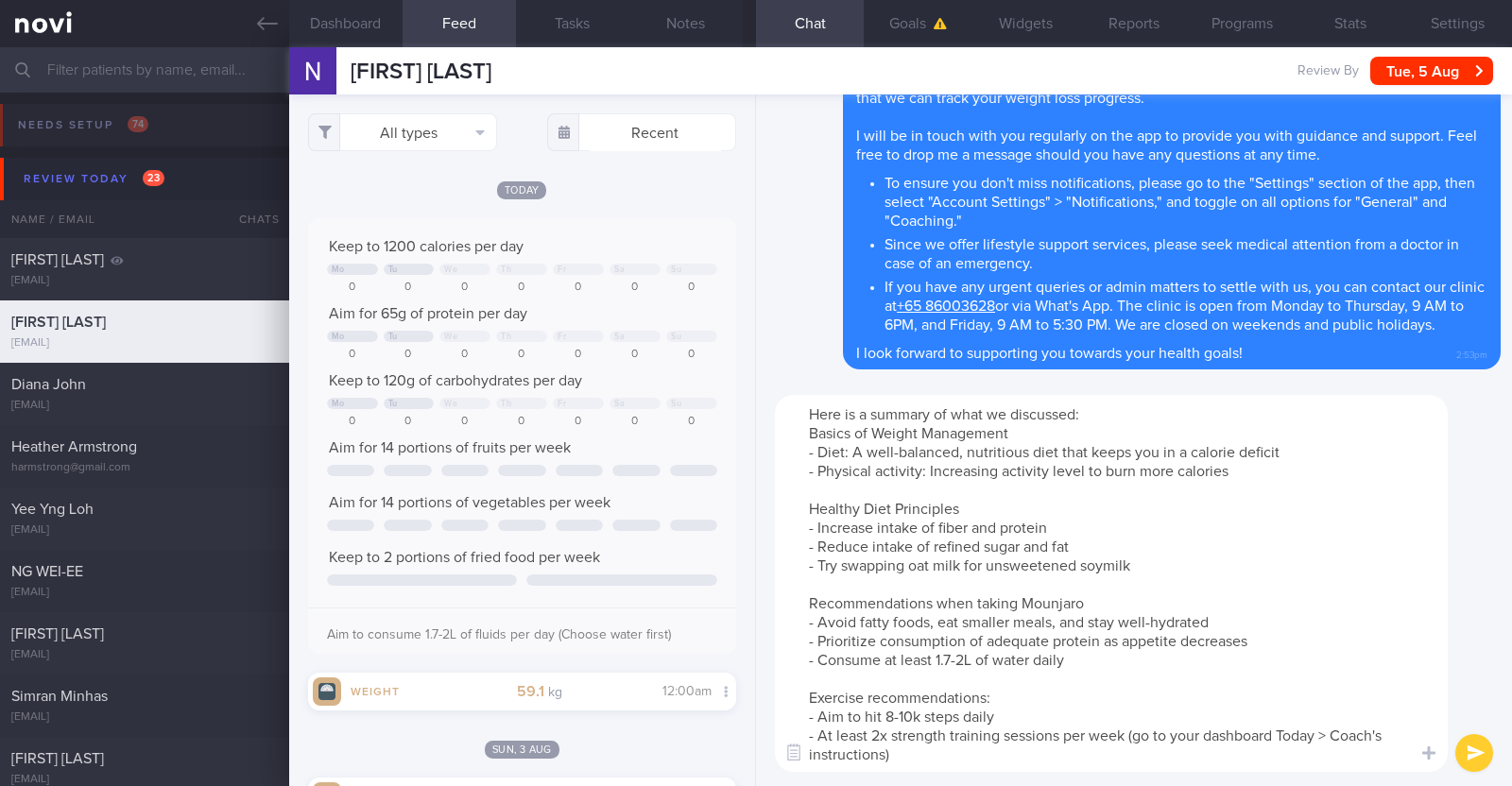 type on "Here is a summary of what we discussed:
Basics of Weight Management
- Diet: A well-balanced, nutritious diet that keeps you in a calorie deficit
- Physical activity: Increasing activity level to burn more calories
Healthy Diet Principles
- Increase intake of fiber and protein
- Reduce intake of refined sugar and fat
- Try swapping oat milk for unsweetened soymilk
Recommendations when taking Mounjaro
- Avoid fatty foods, eat smaller meals, and stay well-hydrated
- Prioritize consumption of adequate protein as appetite decreases
- Consume at least 1.7-2L of water daily
Exercise recommendations:
- Aim to hit 8-10k steps daily
- At least 2x strength training sessions per week (go to your dashboard Today > Coach's instructions)" 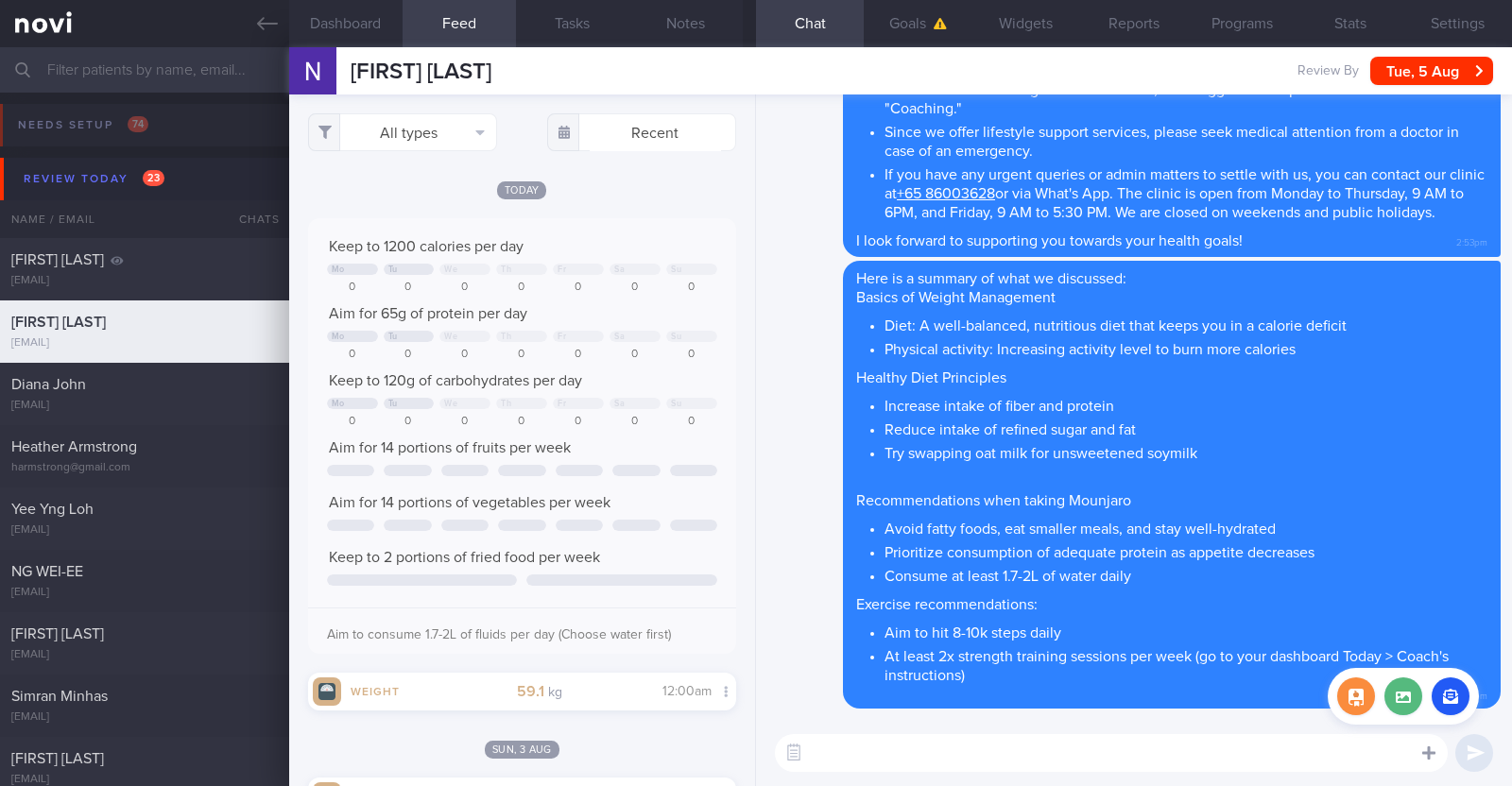 click at bounding box center (1429, 752) 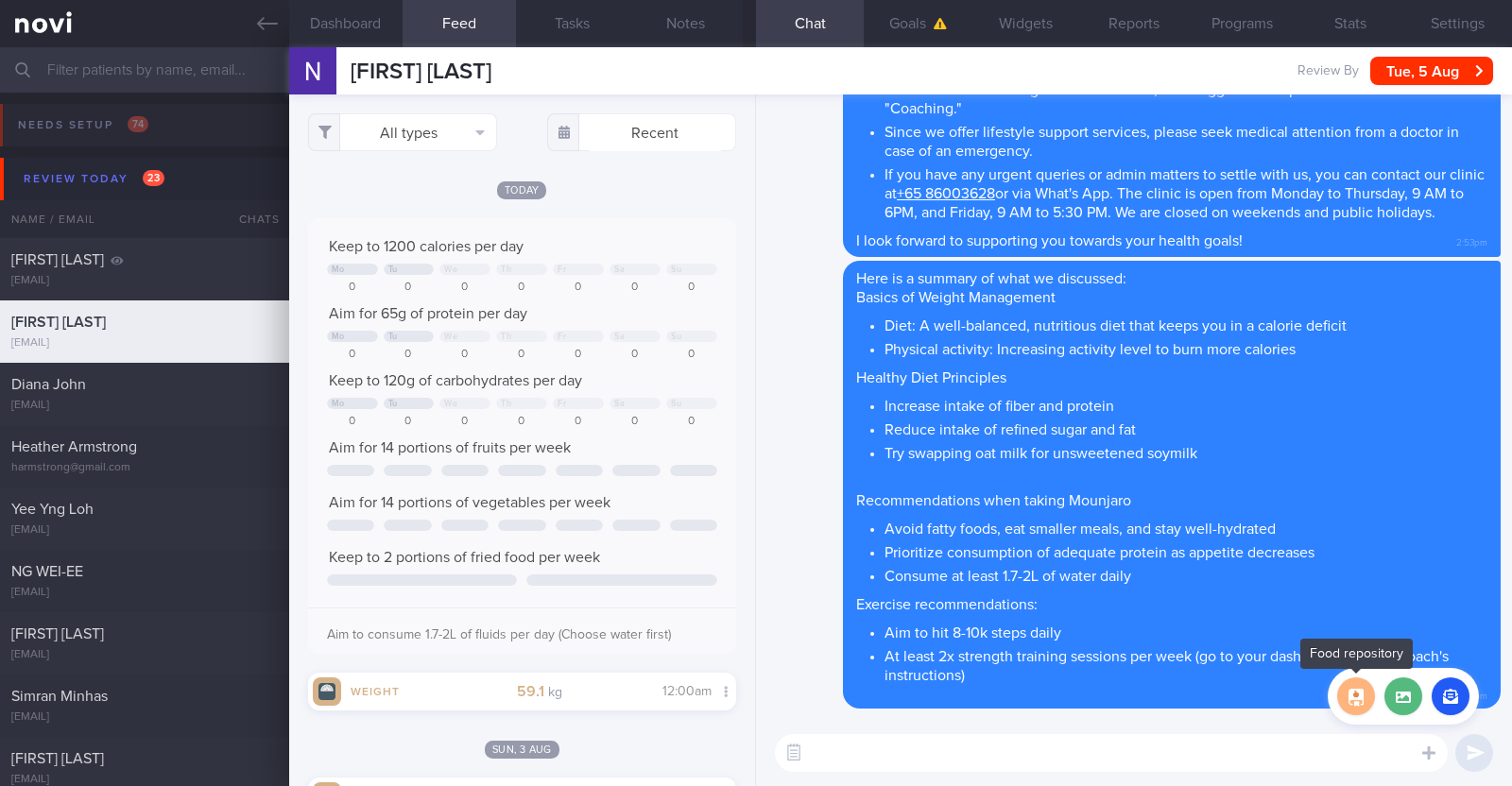 click at bounding box center (1356, 696) 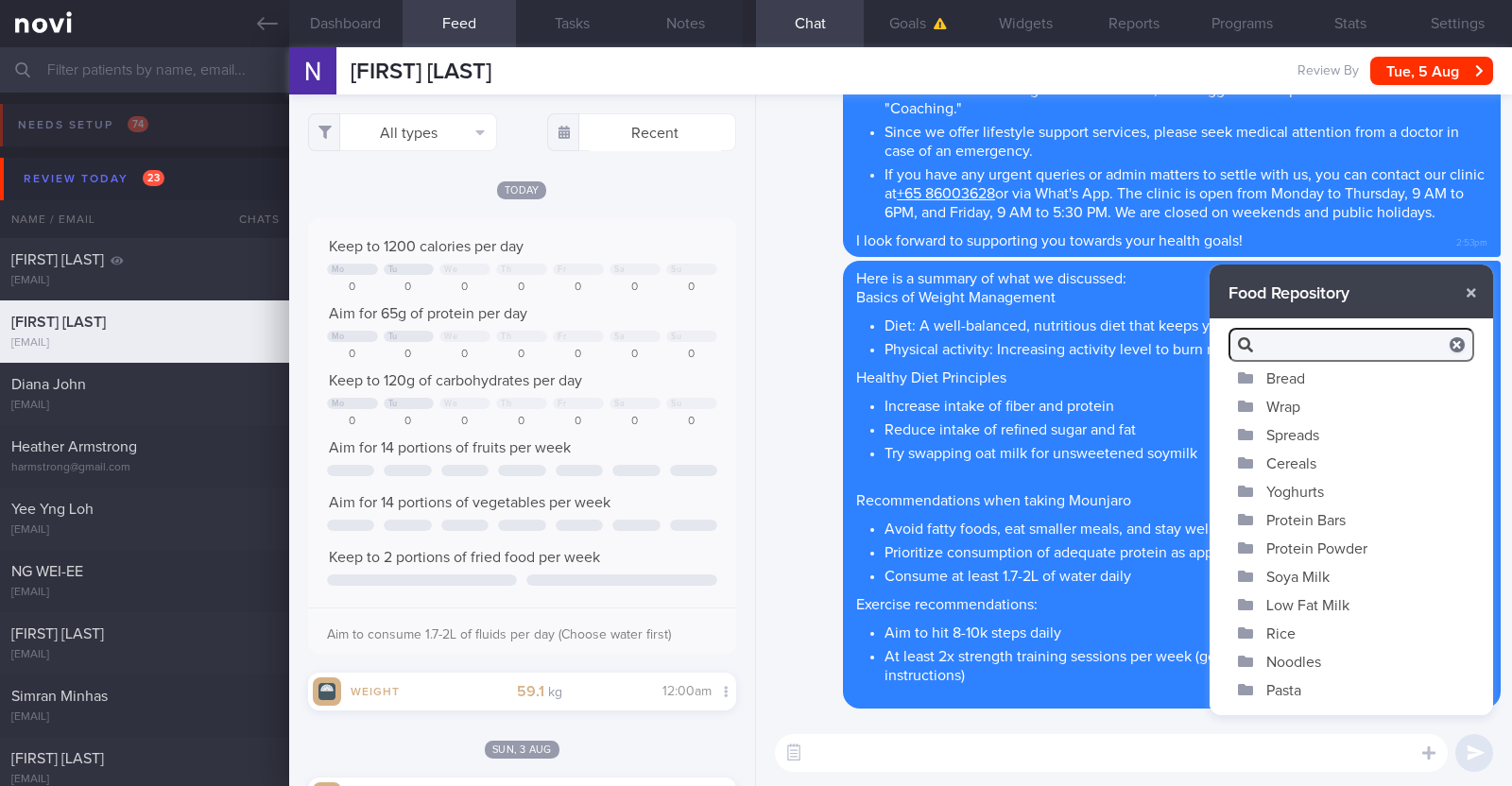 click on "Soya Milk" at bounding box center [1351, 576] 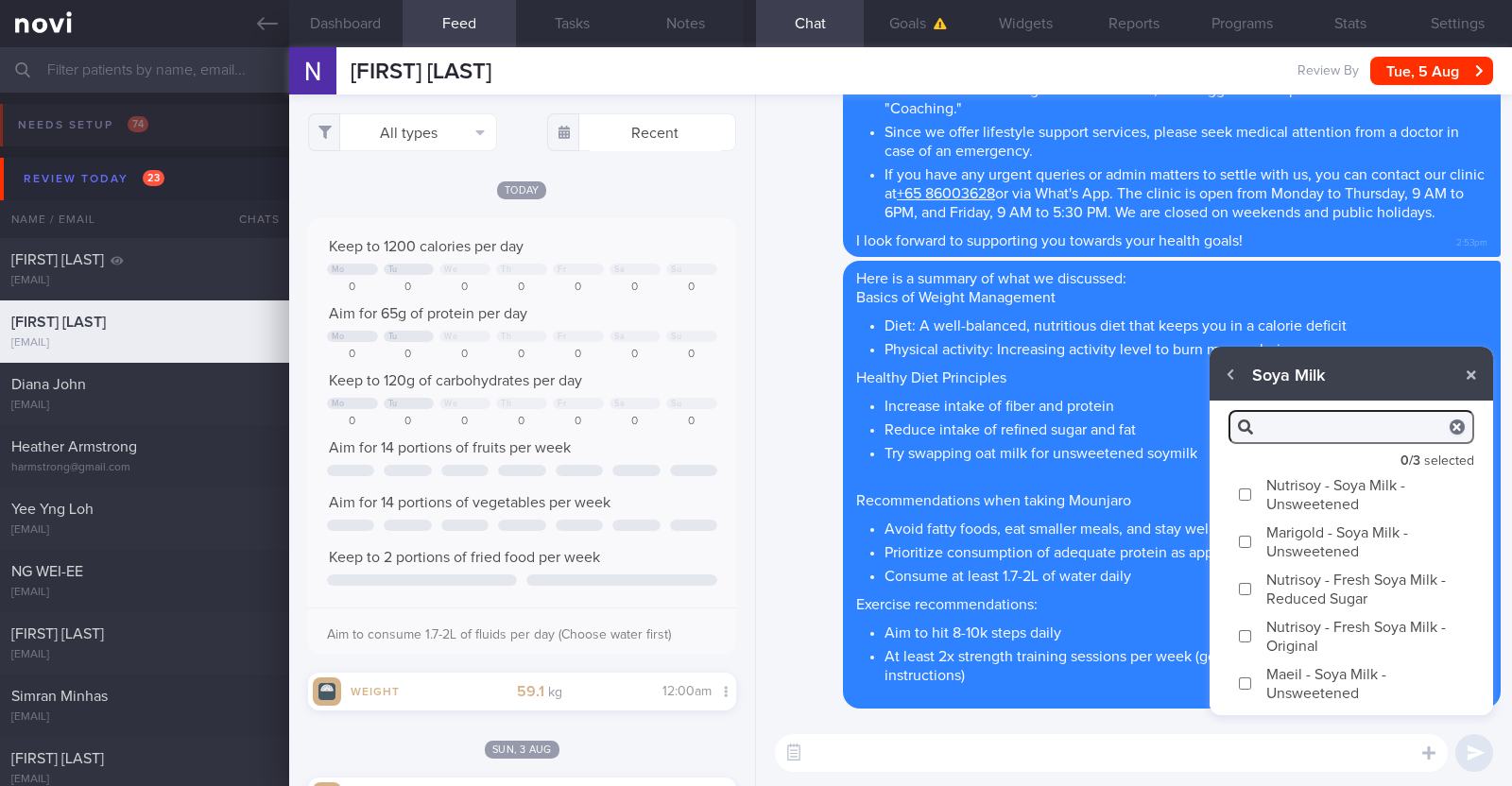 click on "Nutrisoy - Soya Milk - Unsweetened" at bounding box center [1351, 494] 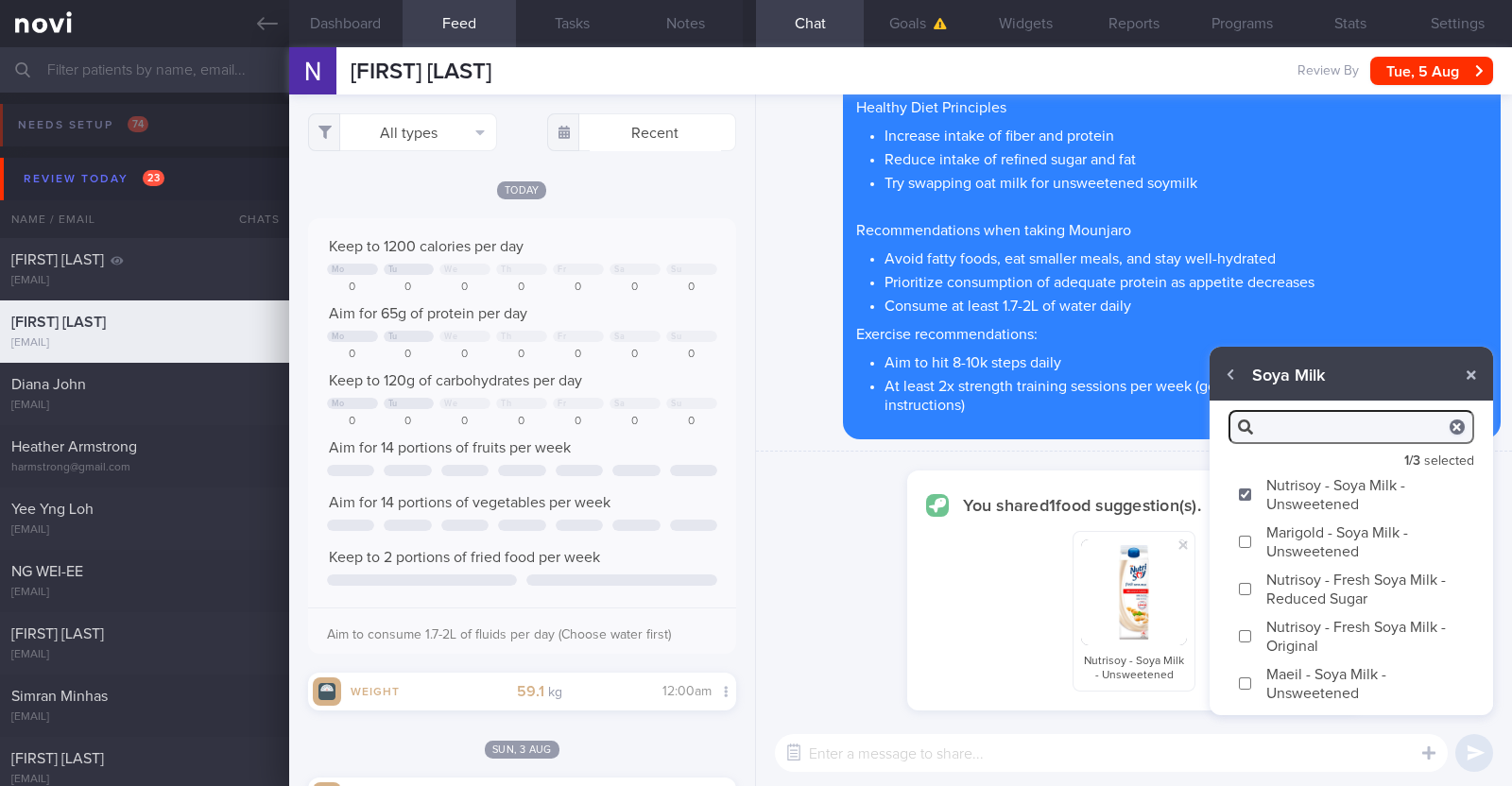 click on "Marigold - Soya Milk - Unsweetened" at bounding box center [1351, 541] 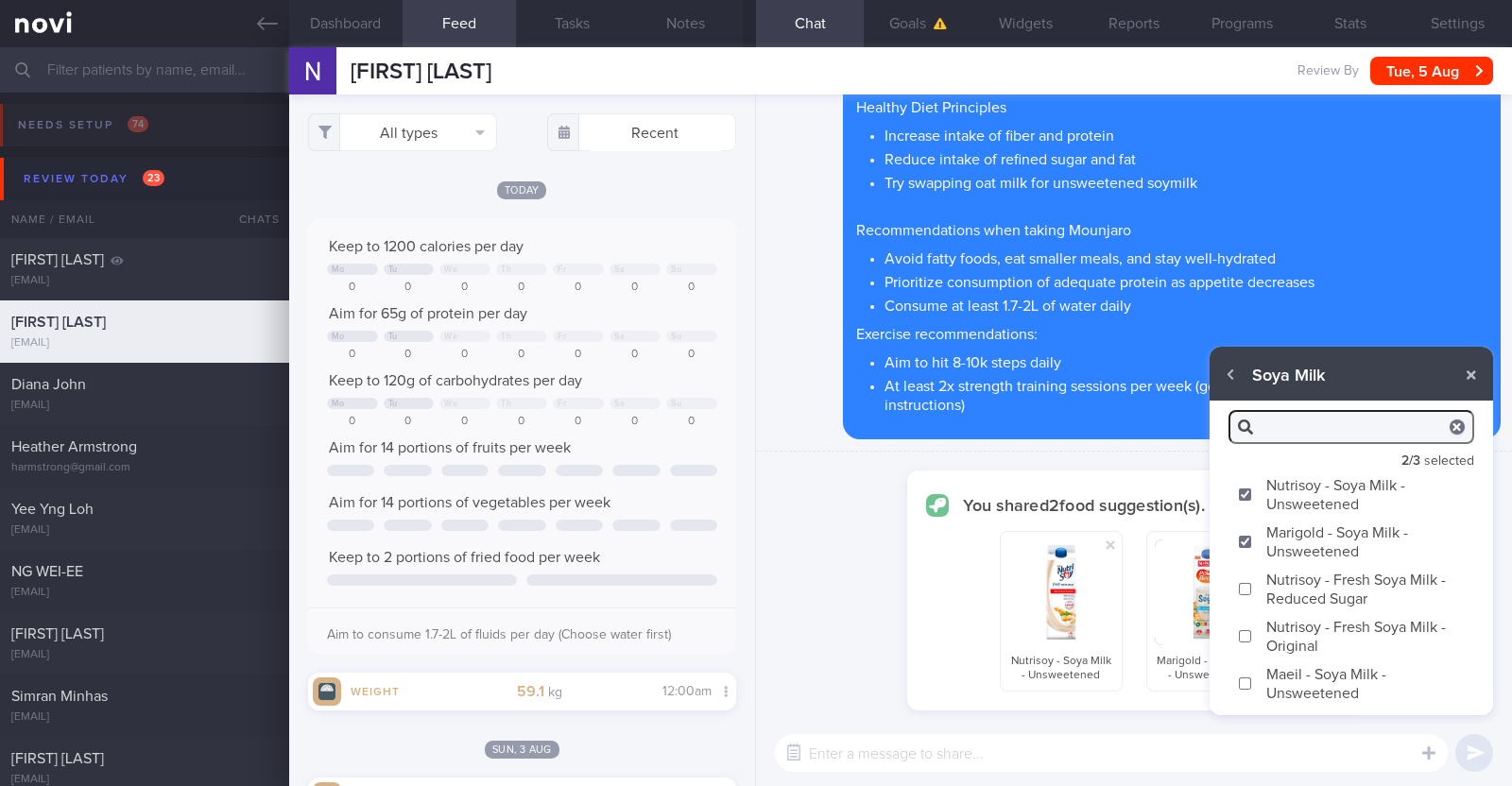 click on "Maeil - Soya Milk - Unsweetened" at bounding box center [1351, 683] 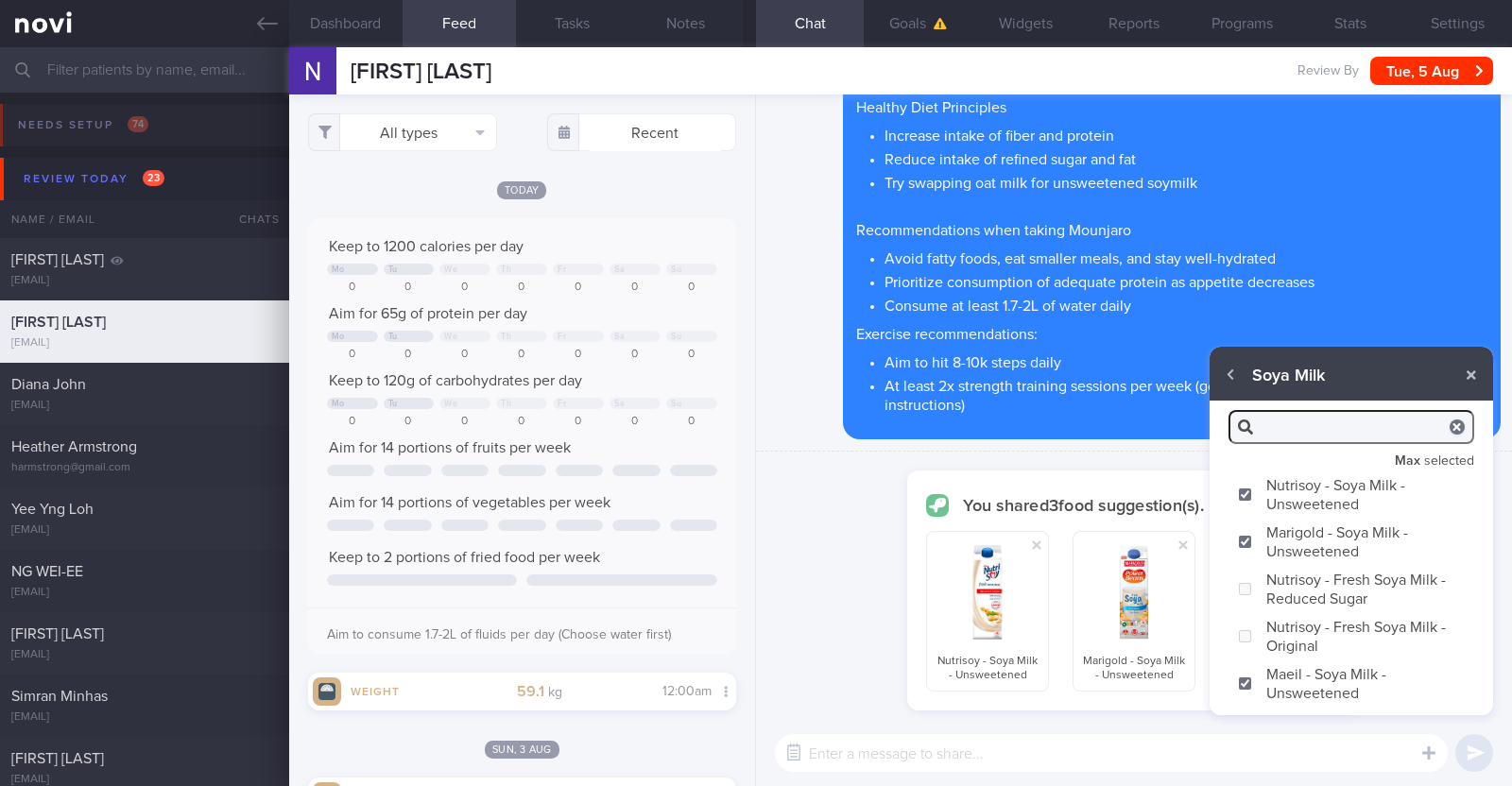 click at bounding box center (1111, 753) 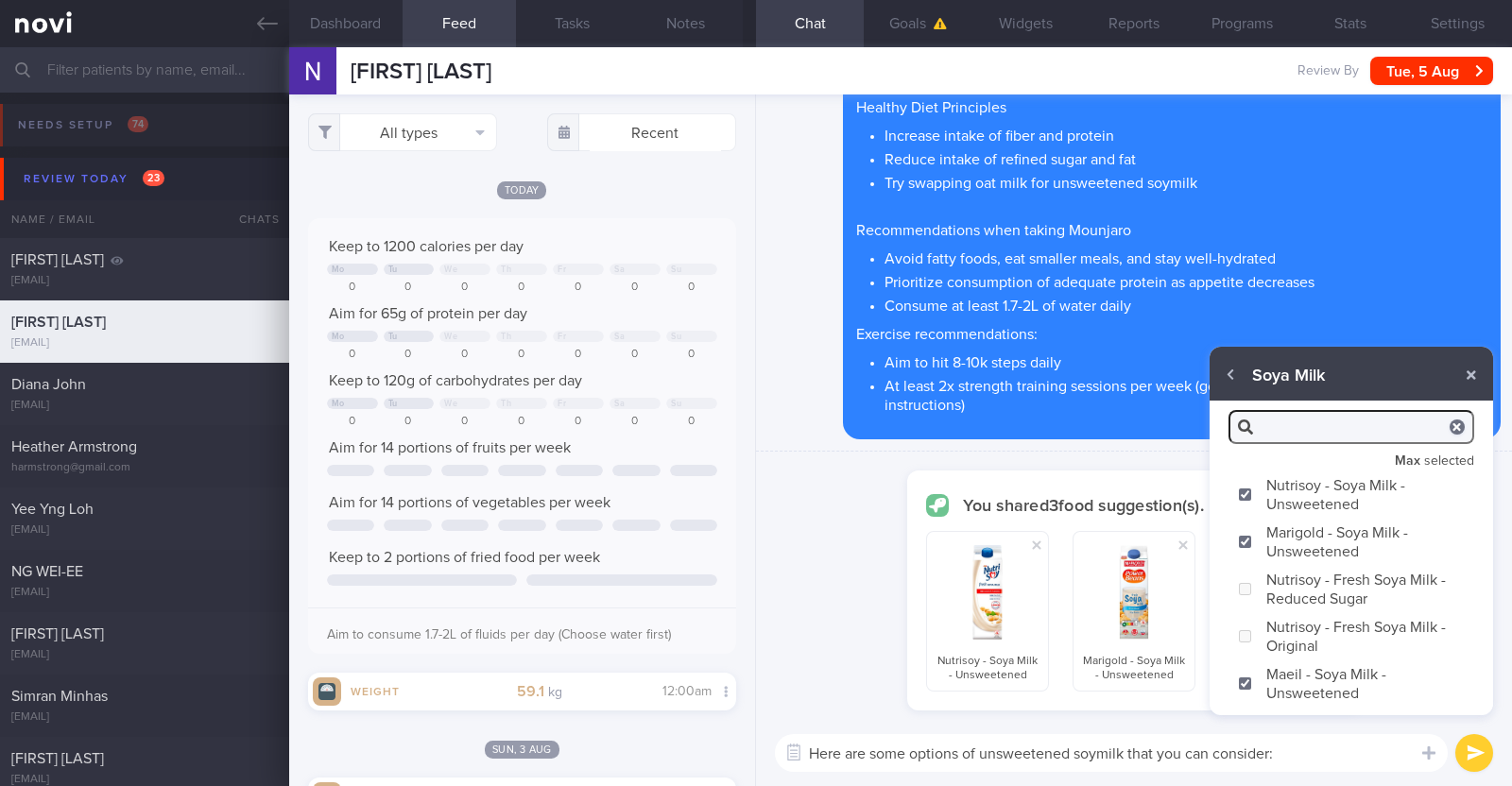 type on "Here are some options of unsweetened soymilk that you can consider:)" 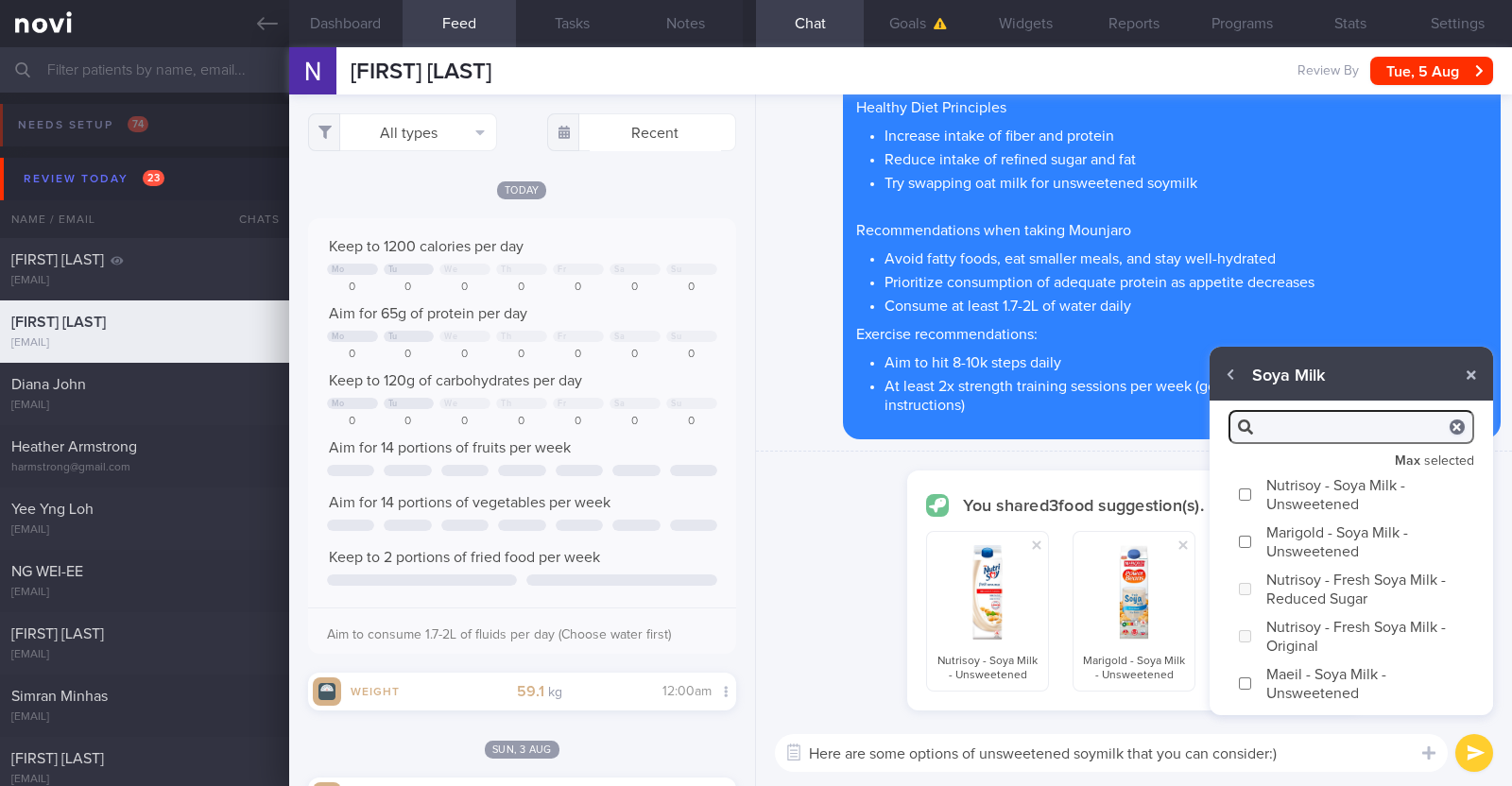 checkbox on "false" 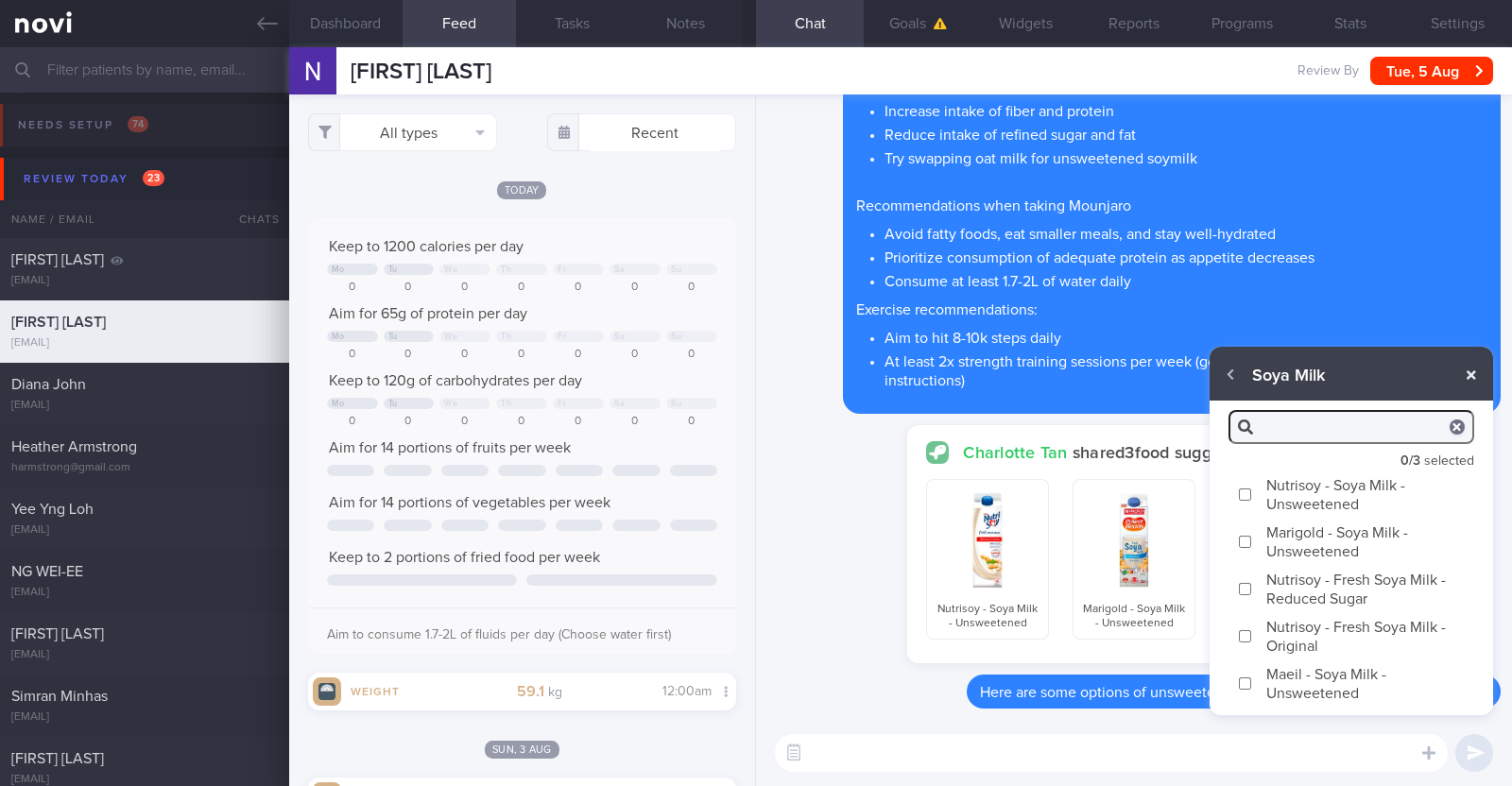 click at bounding box center (1471, 375) 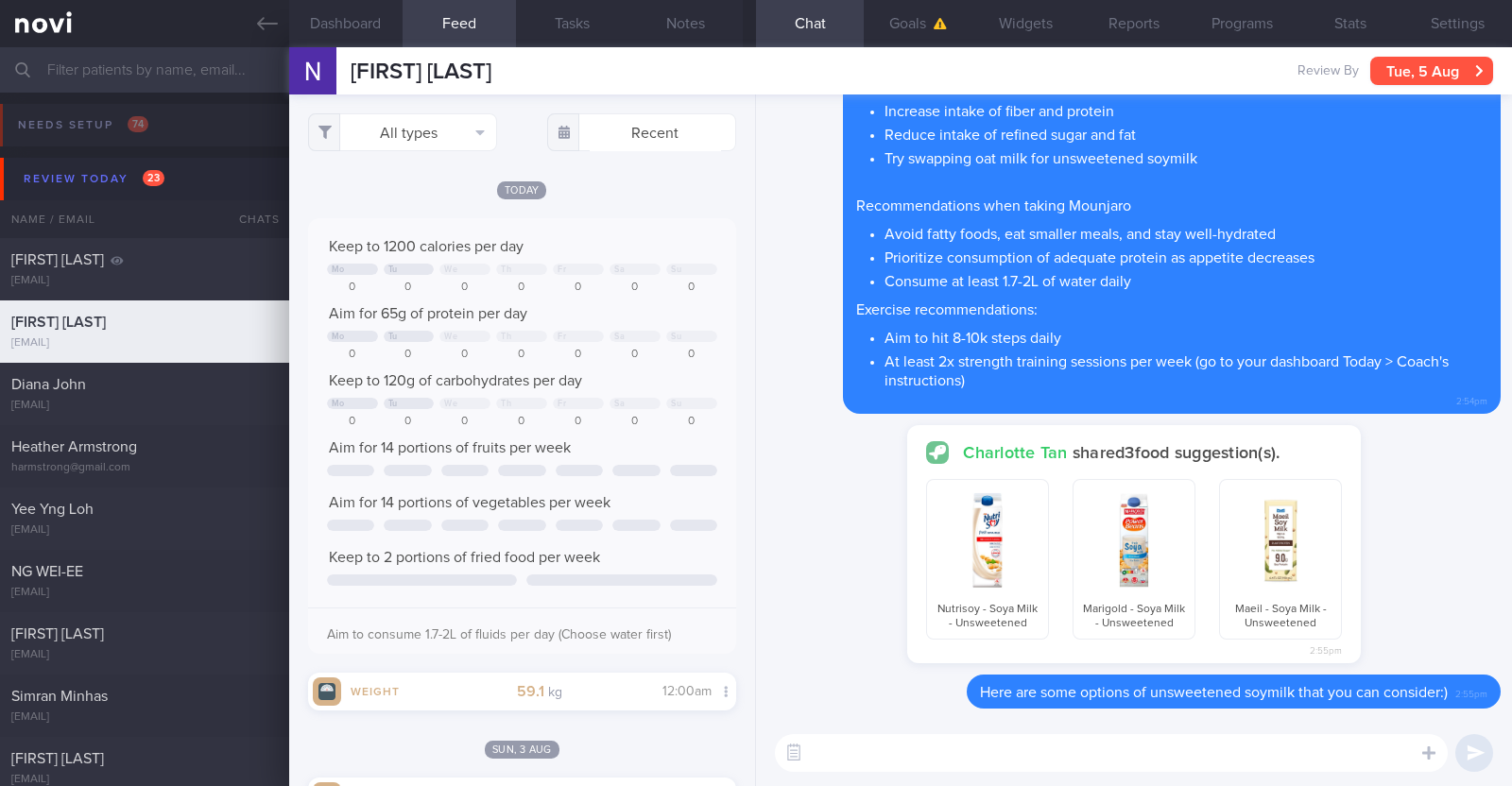 click on "Tue, 5 Aug" at bounding box center (1432, 71) 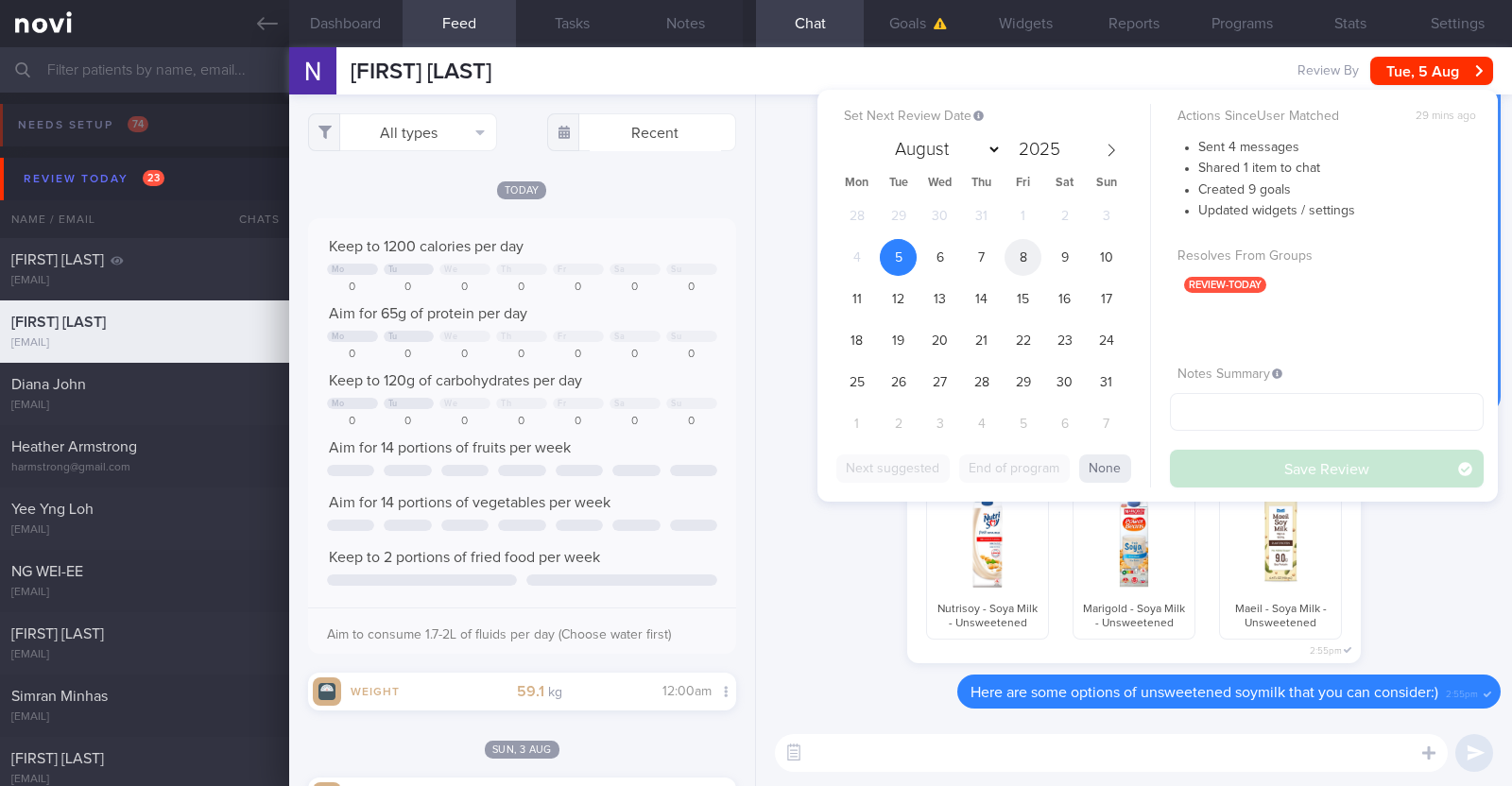 click on "8" at bounding box center [1022, 257] 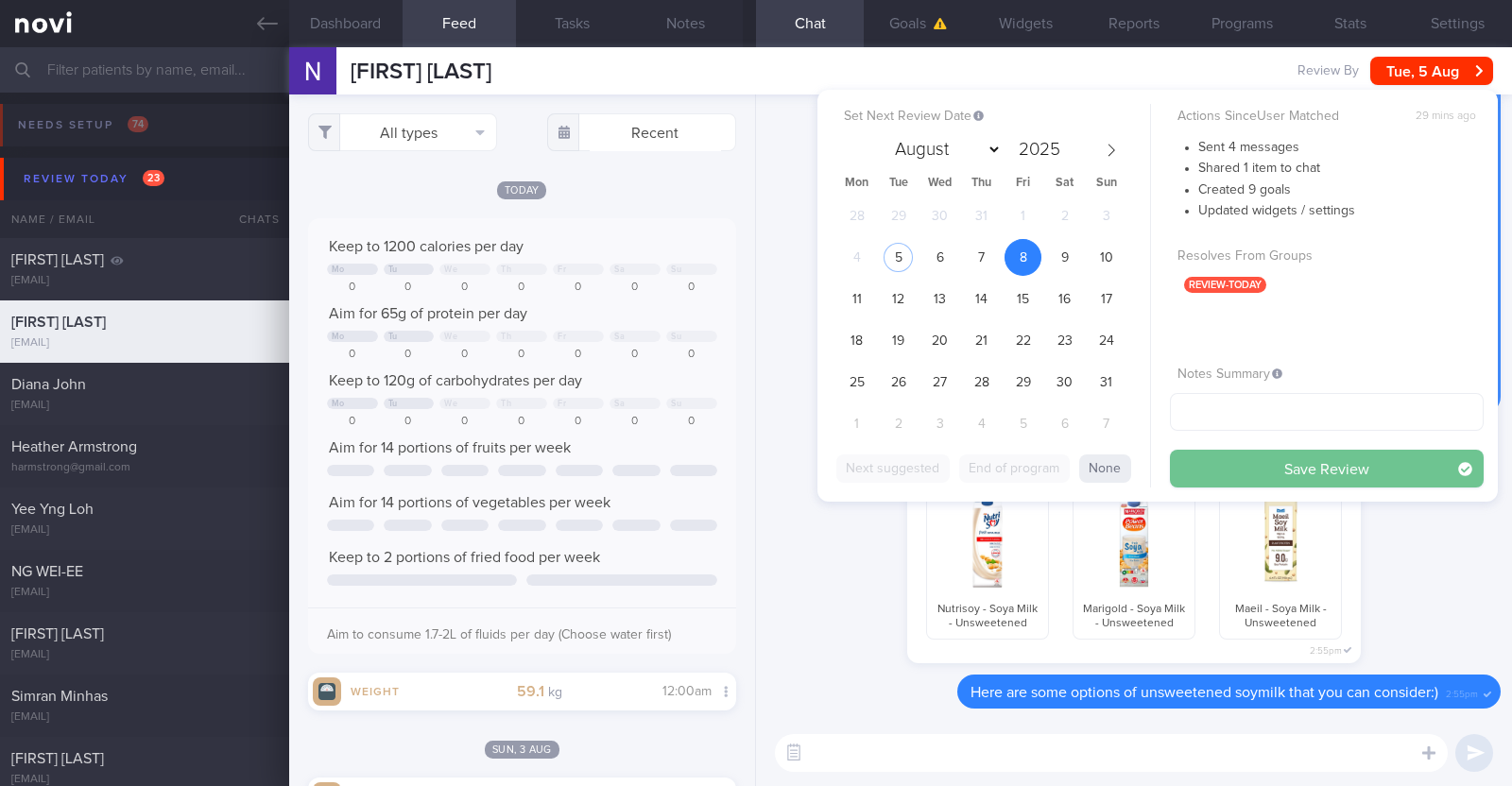 click on "Save Review" at bounding box center [1327, 469] 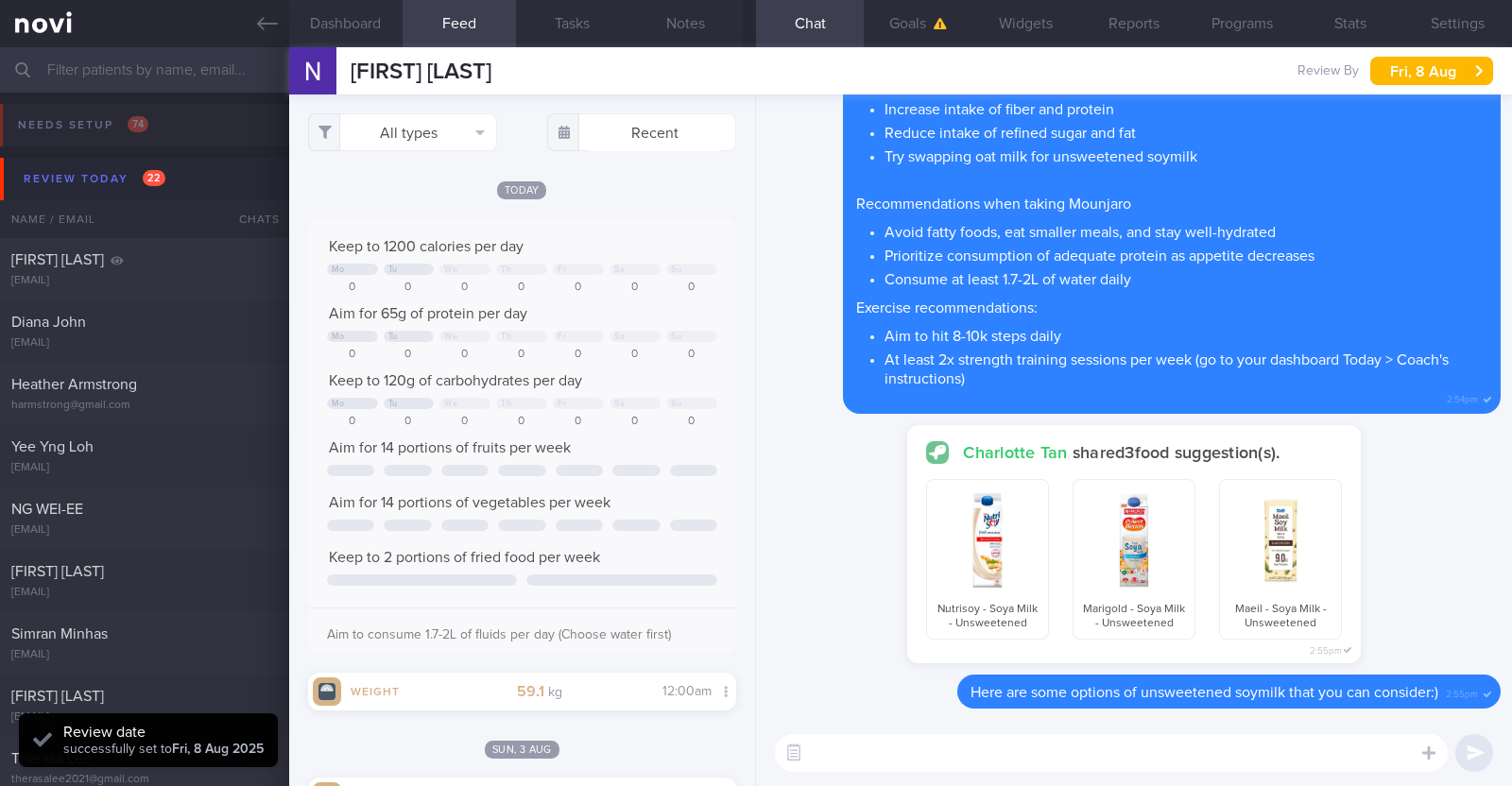 click on "Delete
Here is a summary of what we discussed: Basics of Weight Management Diet: A well-balanced, nutritious diet that keeps you in a calorie deficit Physical activity: Increasing activity level to burn more calories  Healthy Diet Principles  Increase intake of fiber and protein Reduce intake of refined sugar and fat Try swapping oat milk for unsweetened soymilk    Recommendations when taking Mounjaro Avoid fatty foods, eat smaller meals, and stay well-hydrated Prioritize consumption of adequate protein as appetite decreases Consume at least 1.7-2L of water daily Exercise recommendations: Aim to hit 8-10k steps daily At least 2x strength training sessions per week (go to your dashboard Today > Coach's instructions)
2:54pm" at bounding box center [1134, 189] 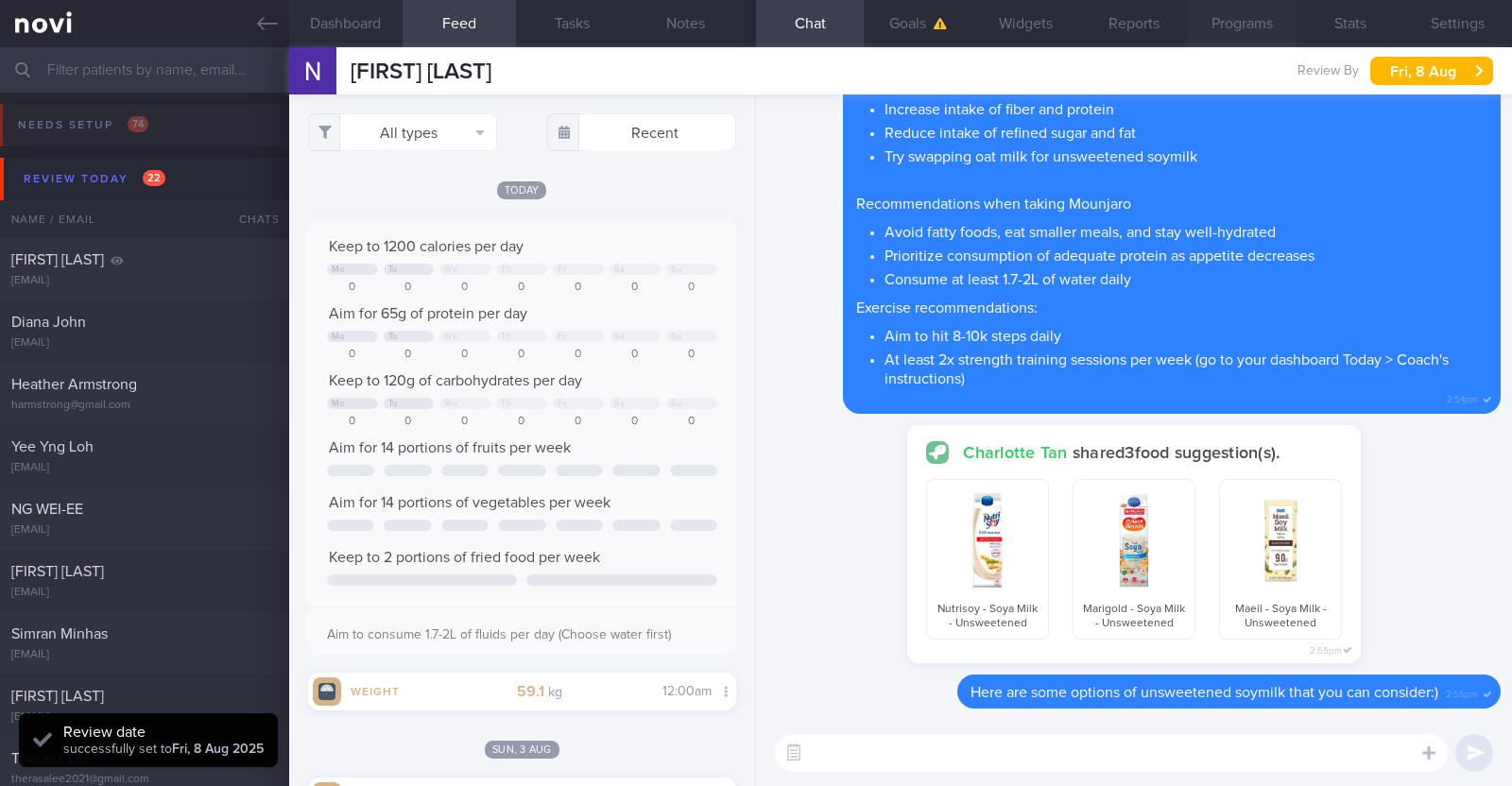 click on "Programs" at bounding box center (1242, 24) 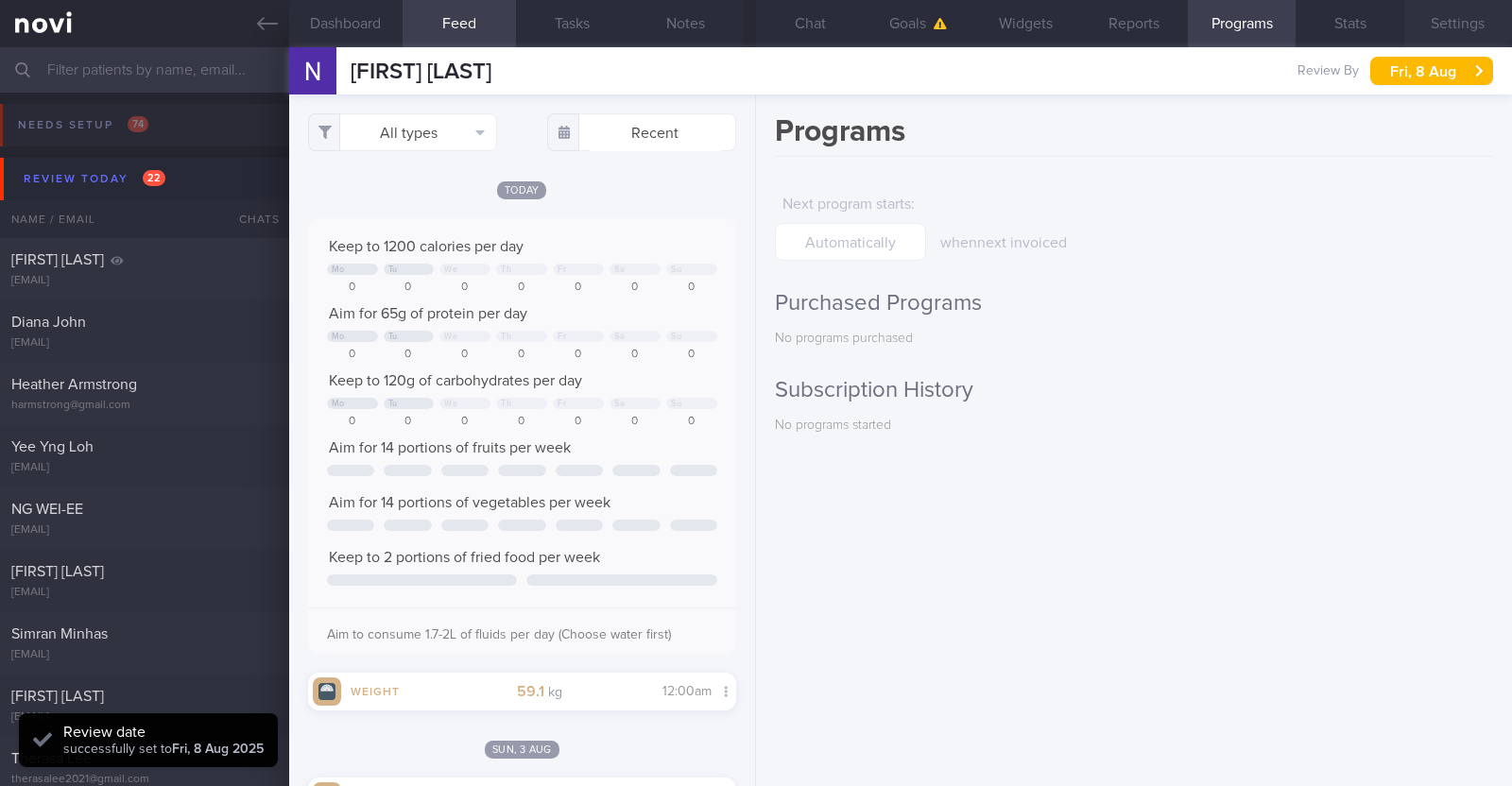 click on "Settings" at bounding box center (1458, 24) 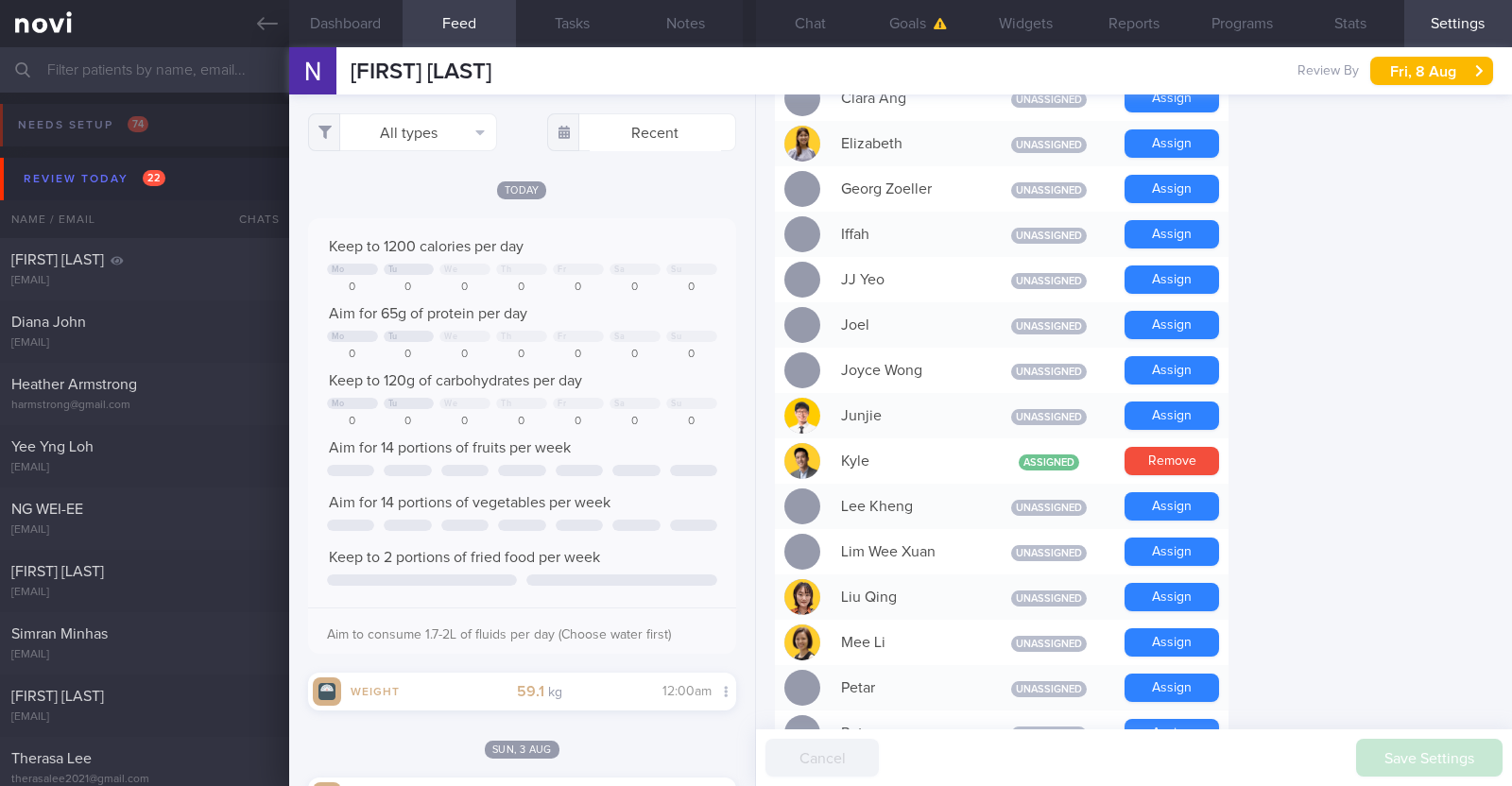 click on "Profile
Display Name
Natsuko Macaud
Email
macaud.n@gmail.com
Login Method
Google
Plato ID
c0b42dce113a4ff9d267045a528eac8e
Plato Name
MACAUD NATSUKO
Plato Email
macaud.n@gmail.com
Libre Settings
Libre Name
Libre Email
Coach Assignments
Abel Sanchez" at bounding box center (1134, 522) 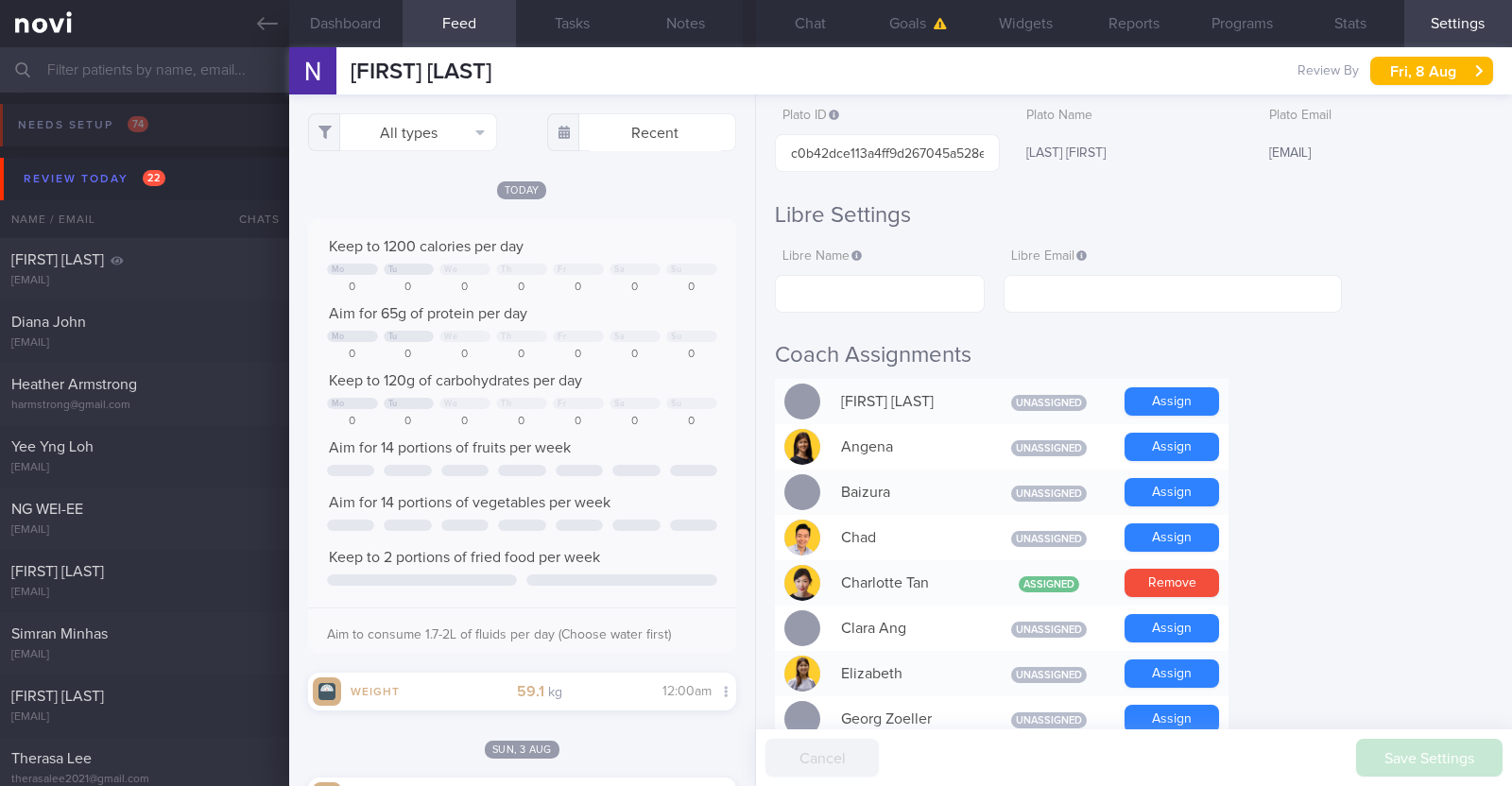 scroll, scrollTop: 0, scrollLeft: 0, axis: both 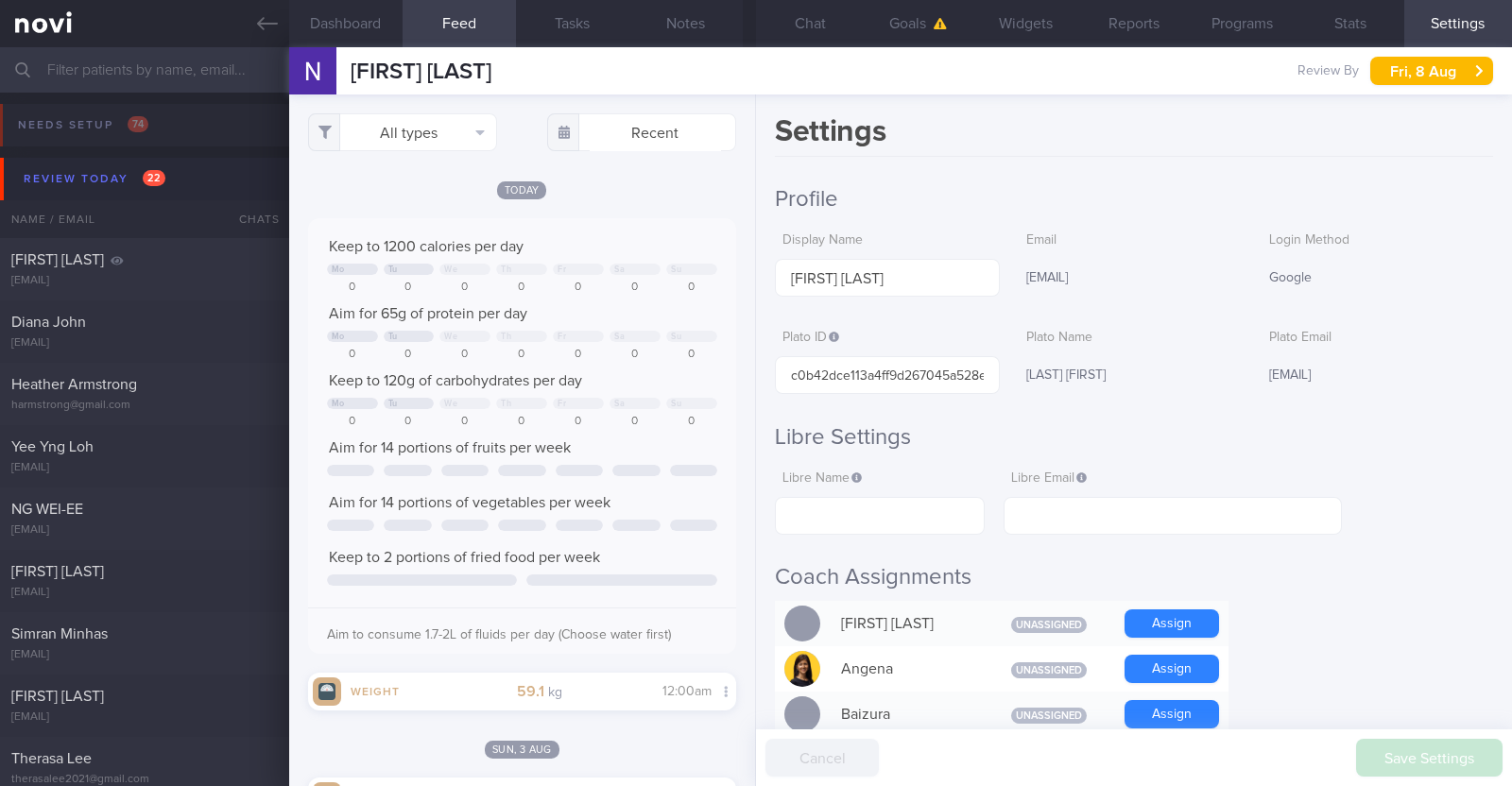 click on "Profile
Display Name
Natsuko Macaud
Email
macaud.n@gmail.com
Login Method
Google
Plato ID
c0b42dce113a4ff9d267045a528eac8e
Plato Name
MACAUD NATSUKO
Plato Email
macaud.n@gmail.com
Libre Settings
Libre Name
Libre Email
Coach Assignments
Abel Sanchez" at bounding box center [1134, 1274] 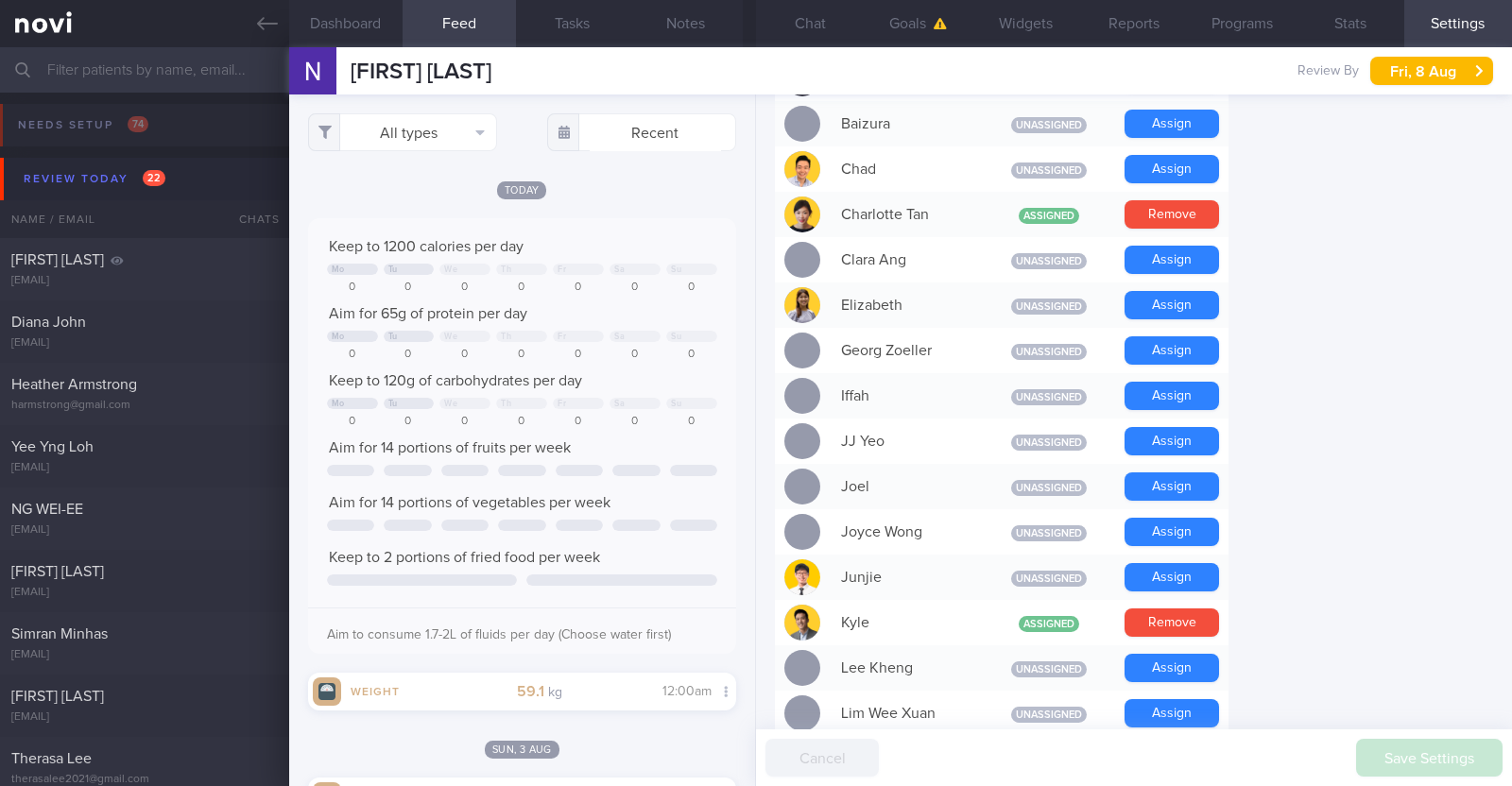 scroll, scrollTop: 0, scrollLeft: 0, axis: both 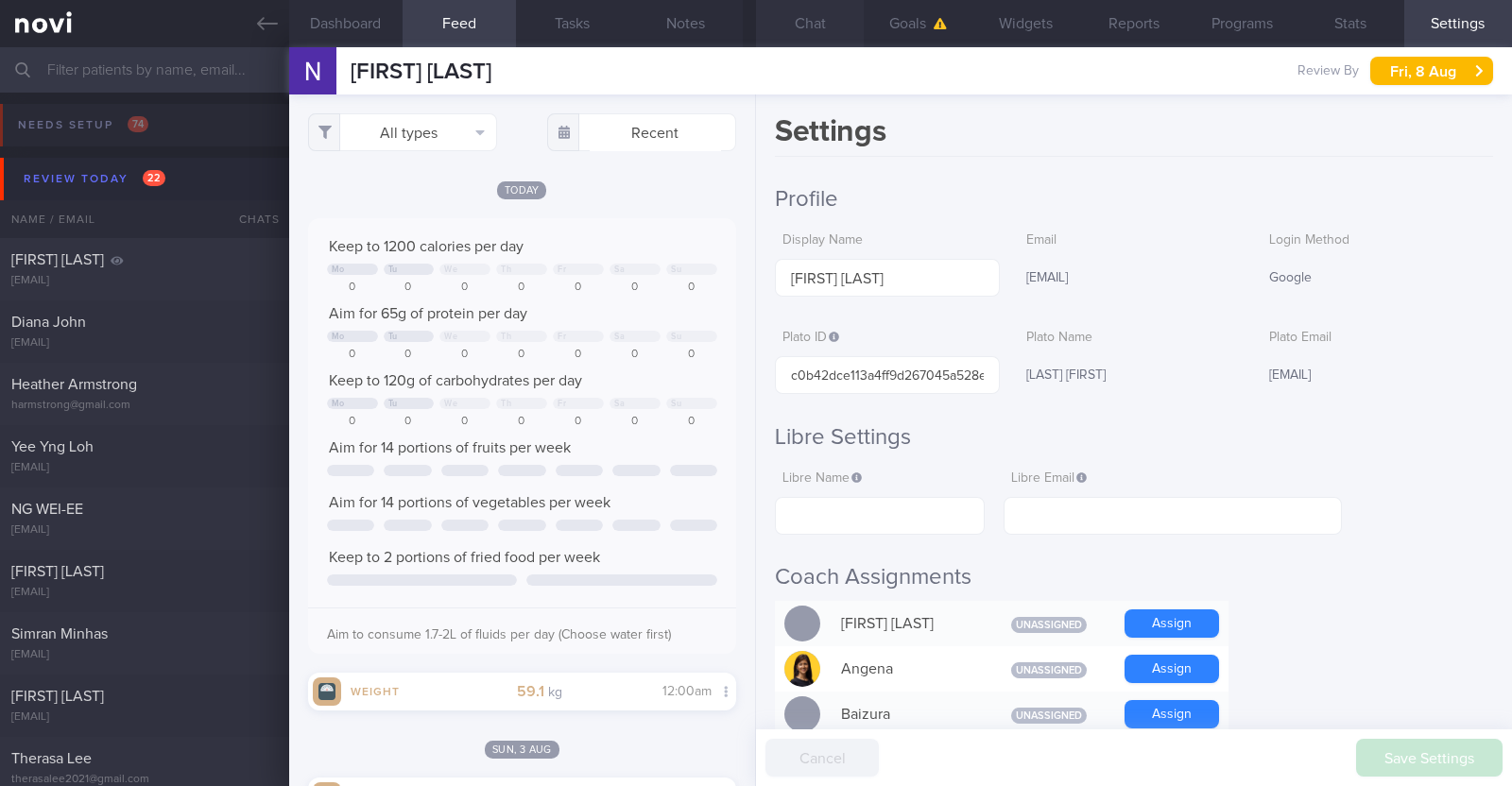 click on "Chat" at bounding box center (810, 24) 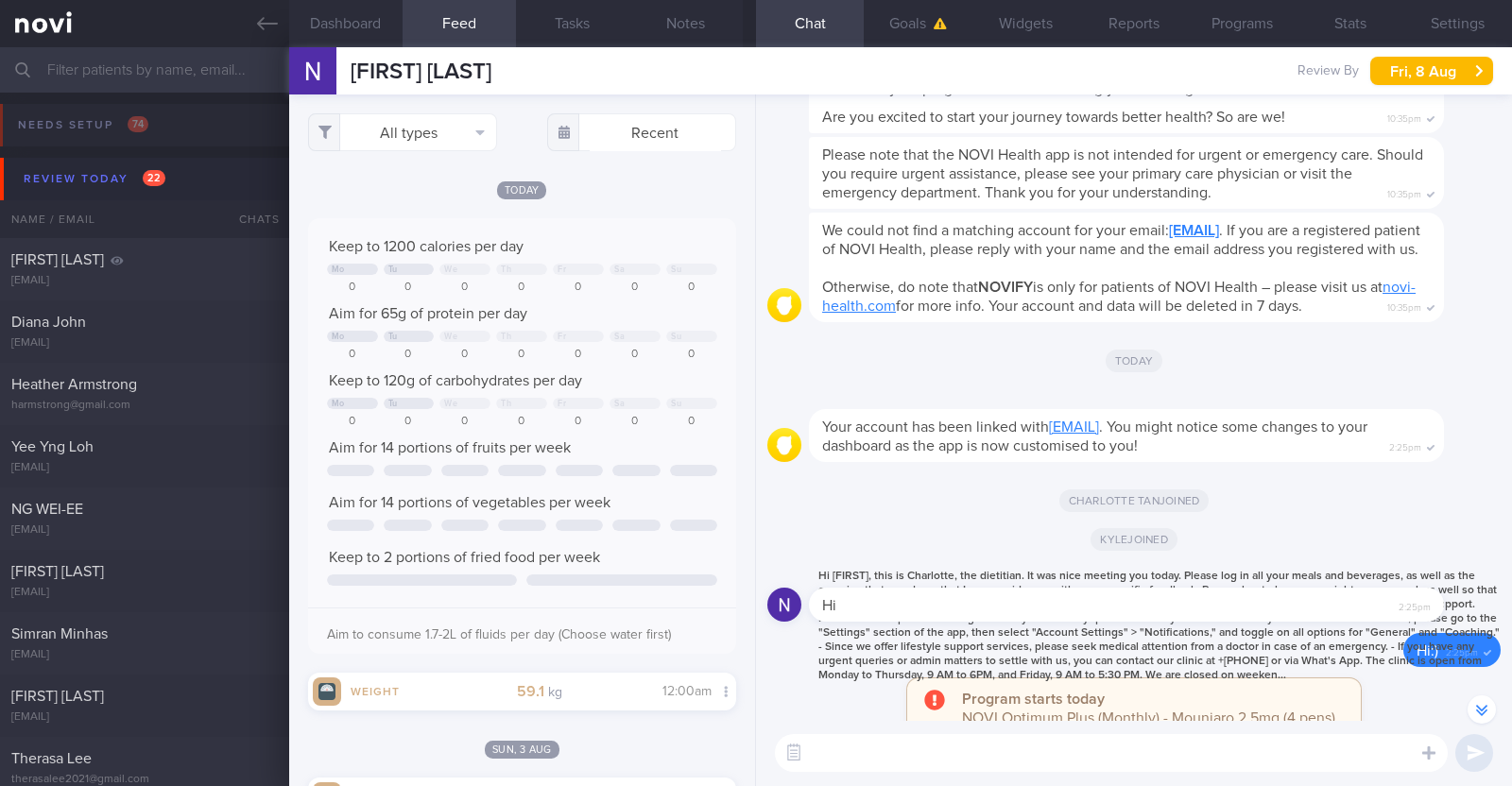 scroll, scrollTop: -944, scrollLeft: 0, axis: vertical 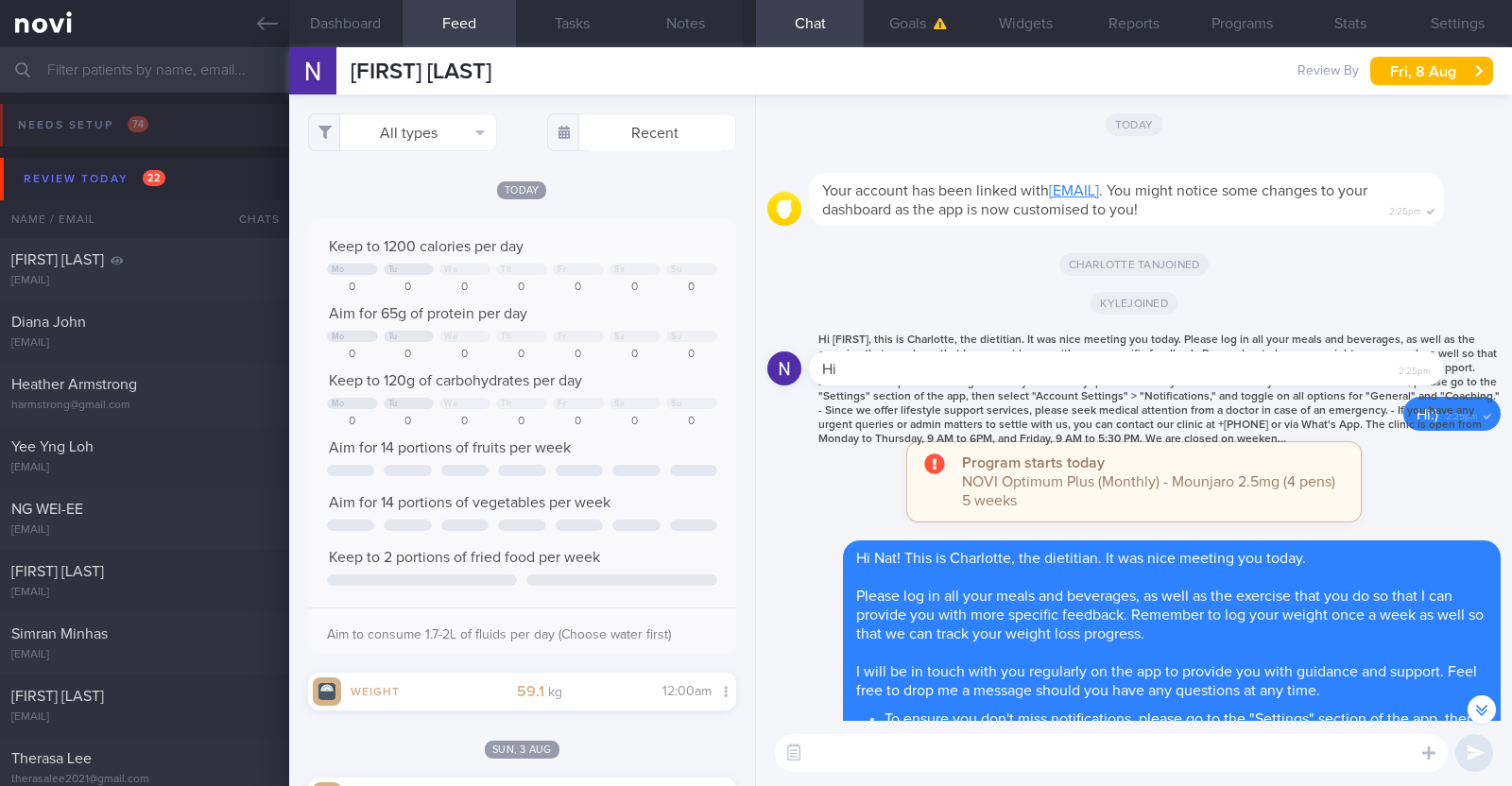 click on "NOVI Optimum Plus (Monthly) - Mounjaro 2.5mg (4 pens)" at bounding box center (1148, 482) 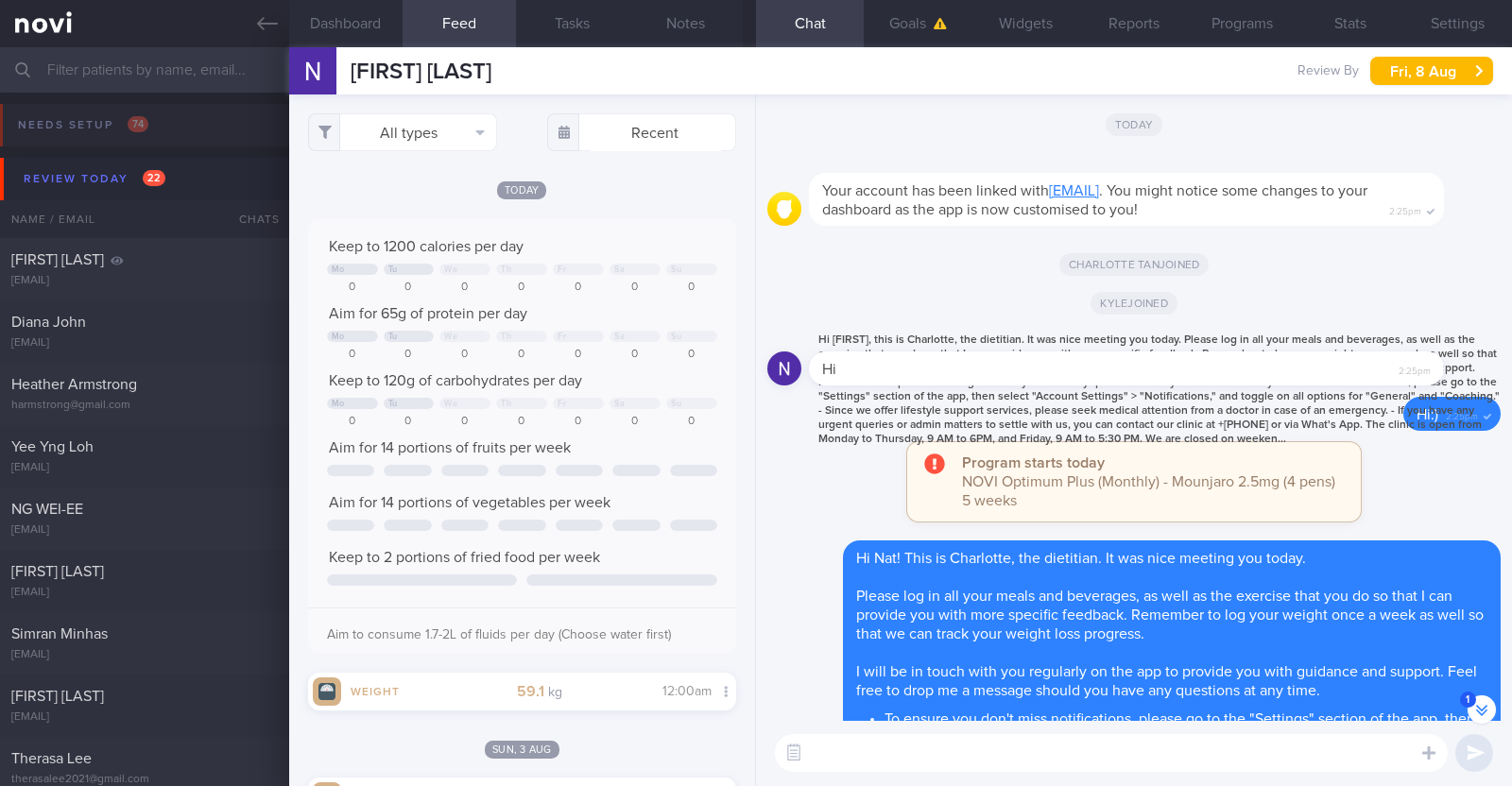 click on "Program starts today NOVI Optimum Plus (Monthly) - Mounjaro 2.5mg (4 pens) 5 weeks" at bounding box center [1134, 491] 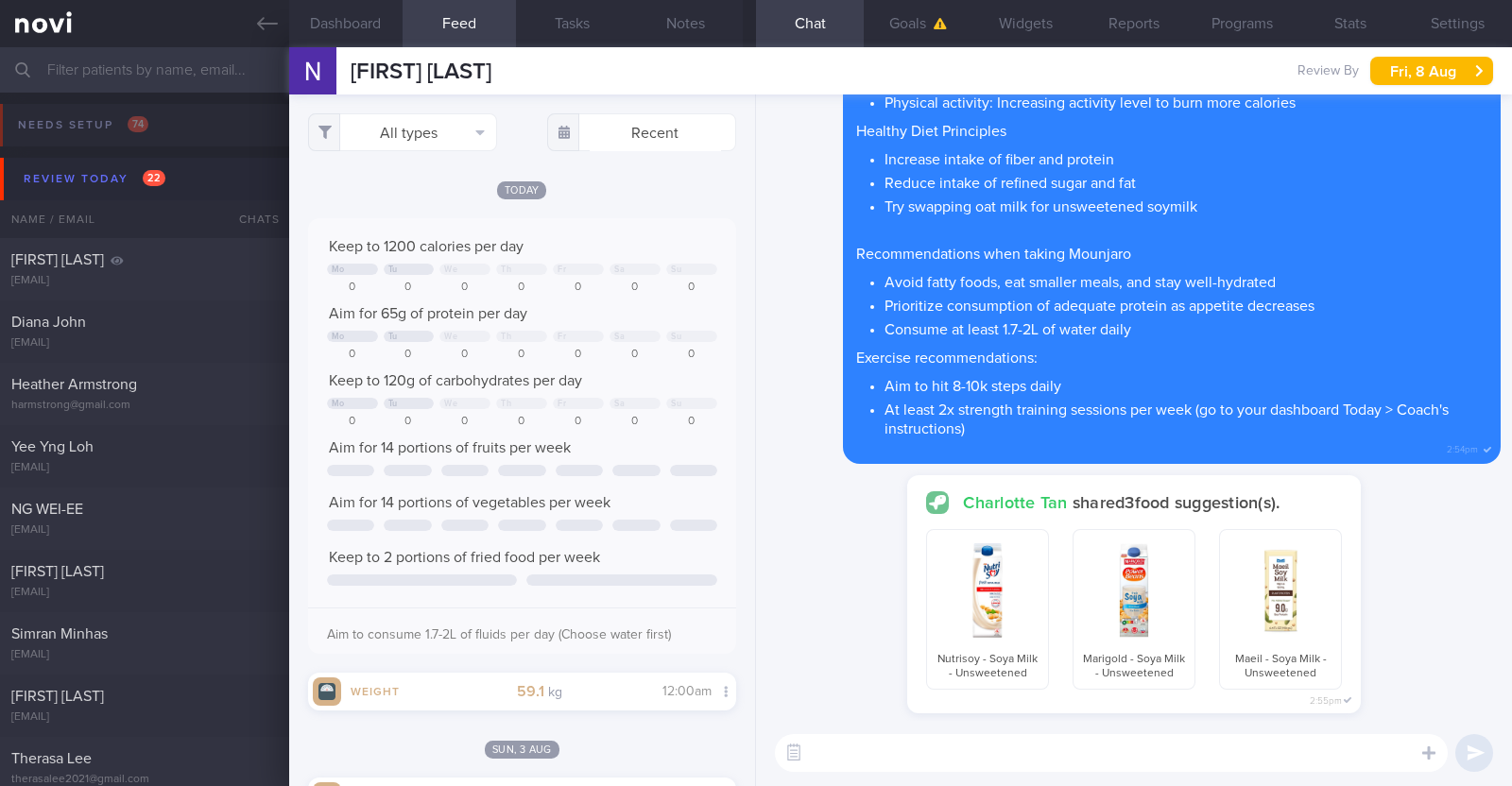 scroll, scrollTop: 0, scrollLeft: 0, axis: both 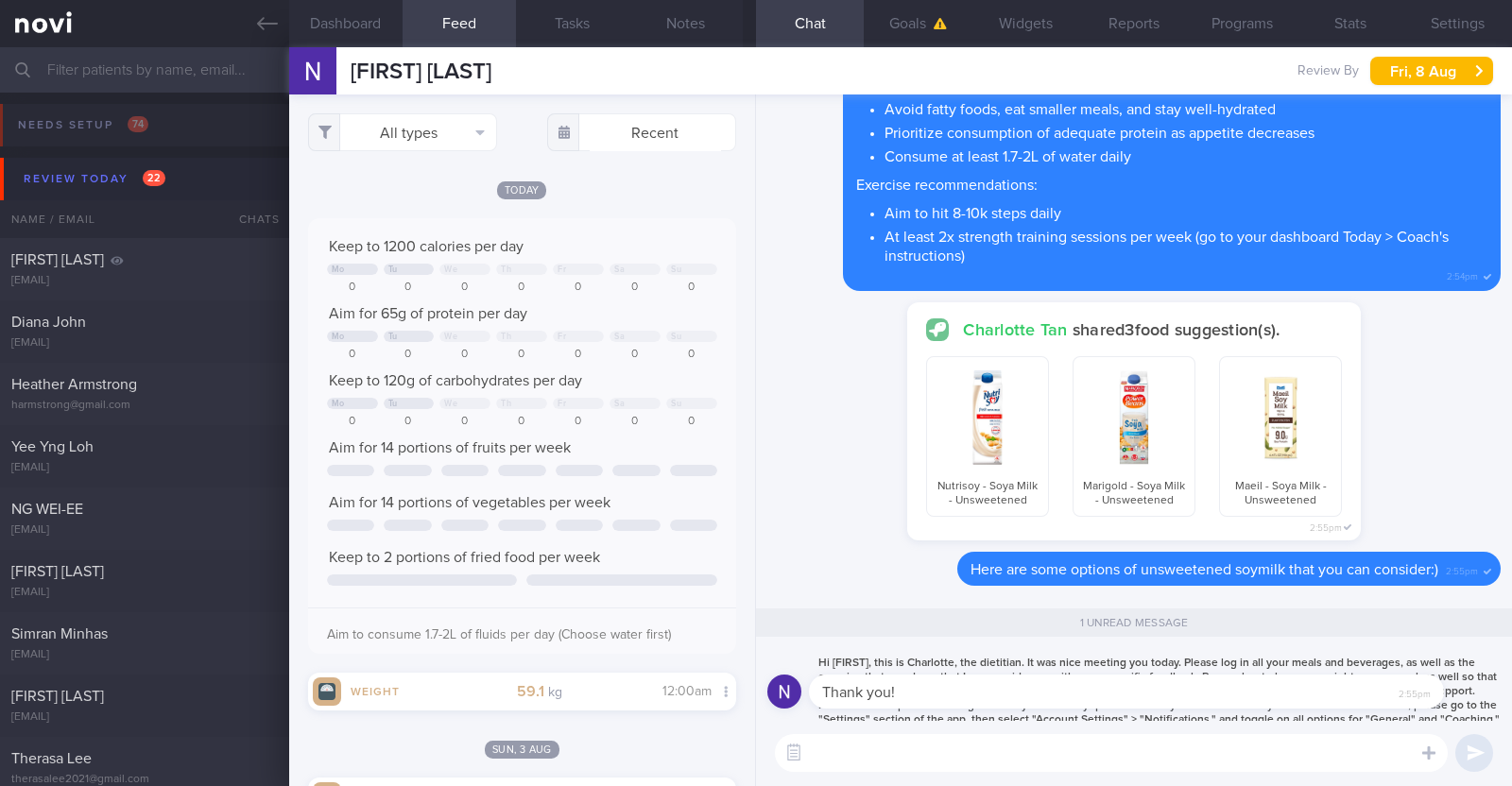 click at bounding box center (1111, 753) 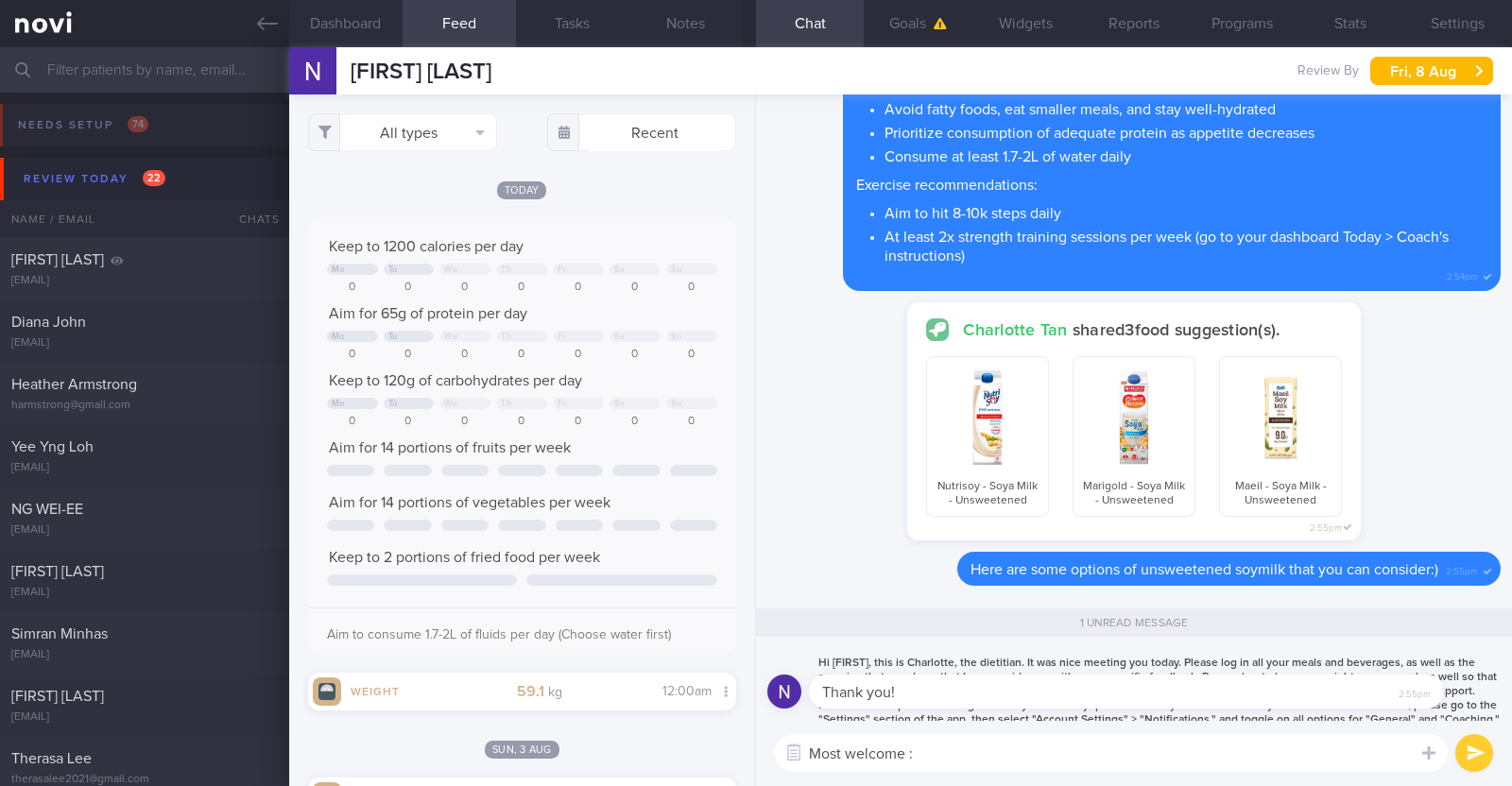 type on "Most welcome :)" 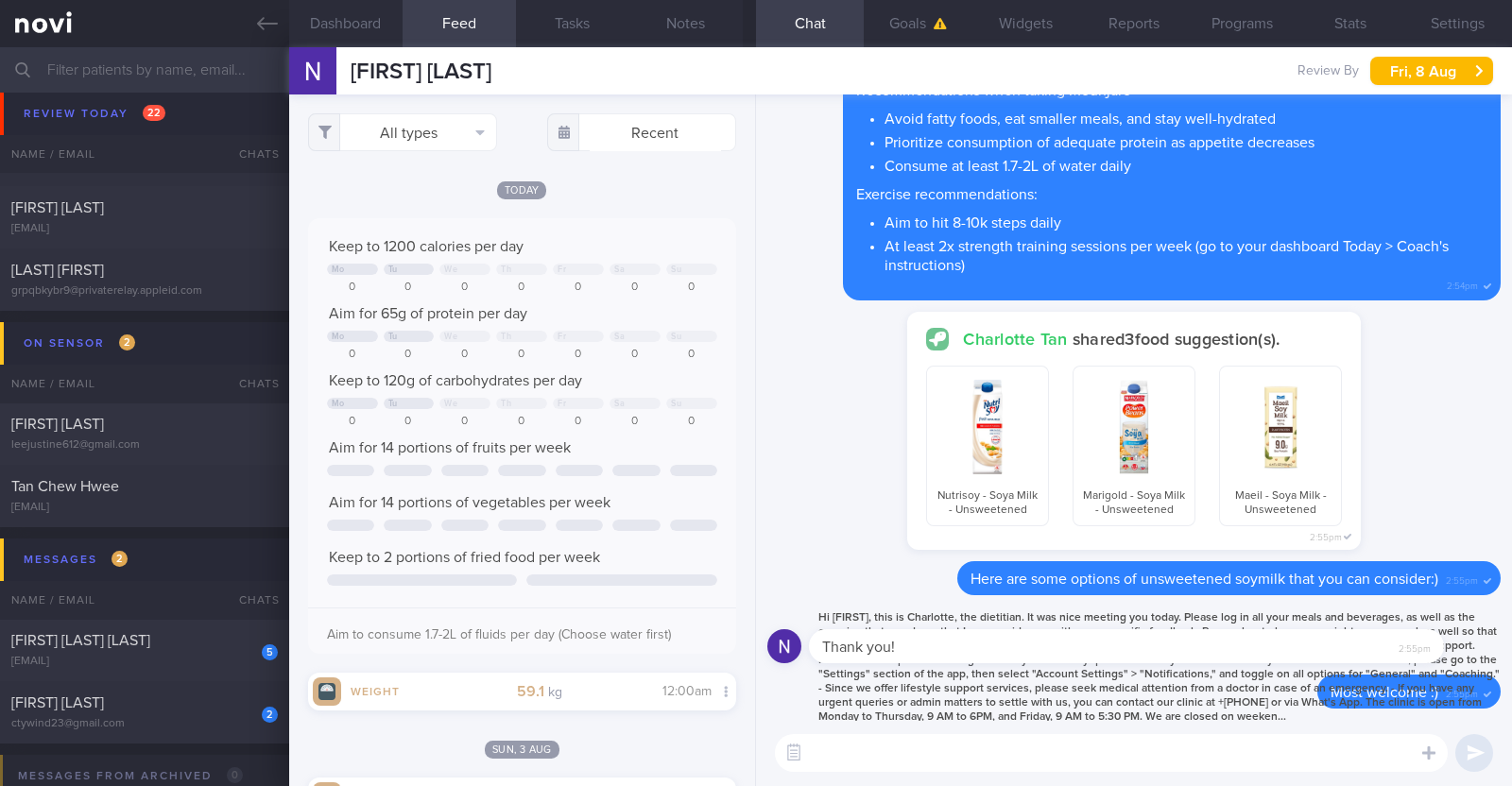 scroll, scrollTop: 1417, scrollLeft: 0, axis: vertical 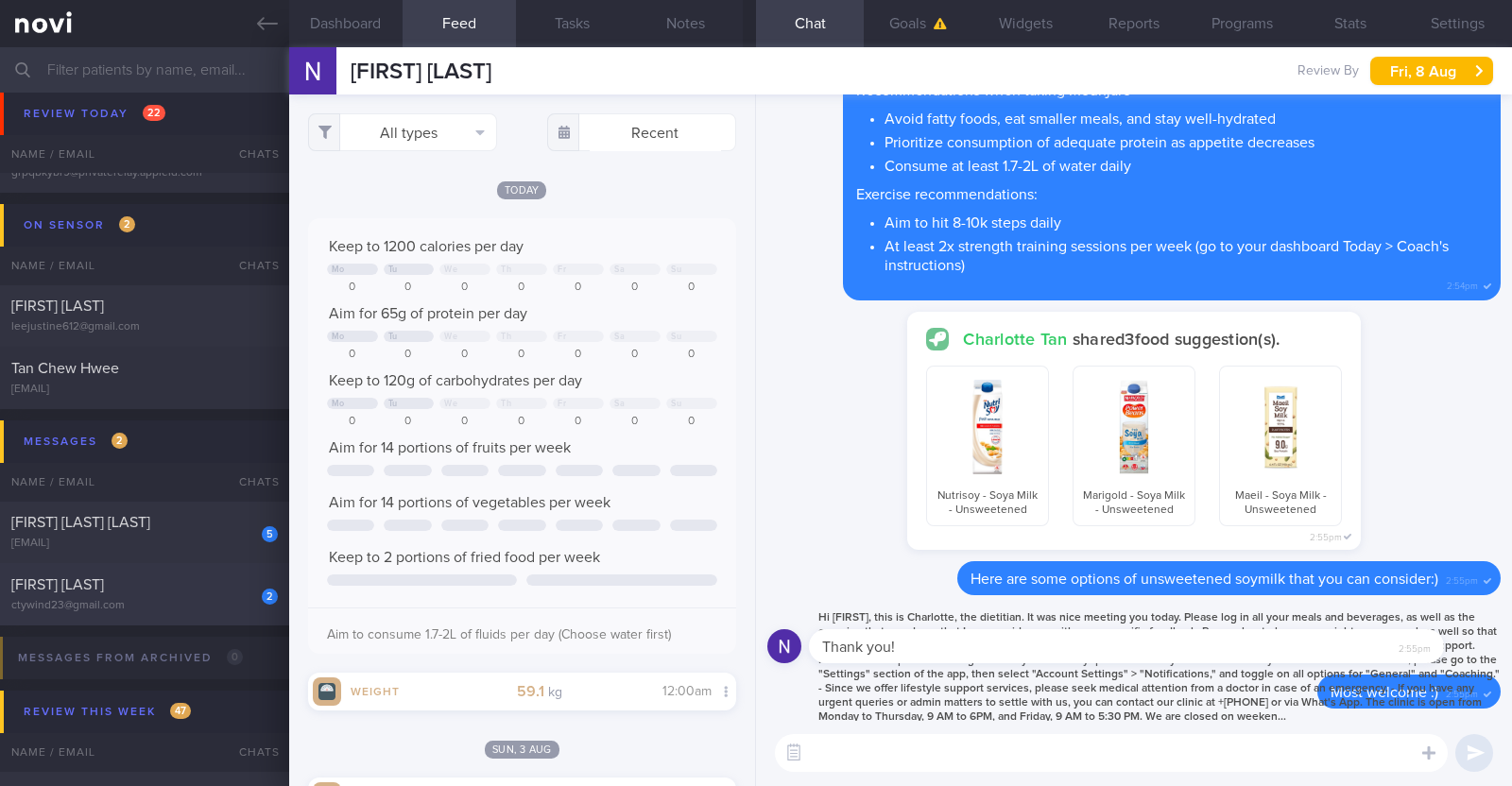 click on "ctywind23@gmail.com" at bounding box center (145, 606) 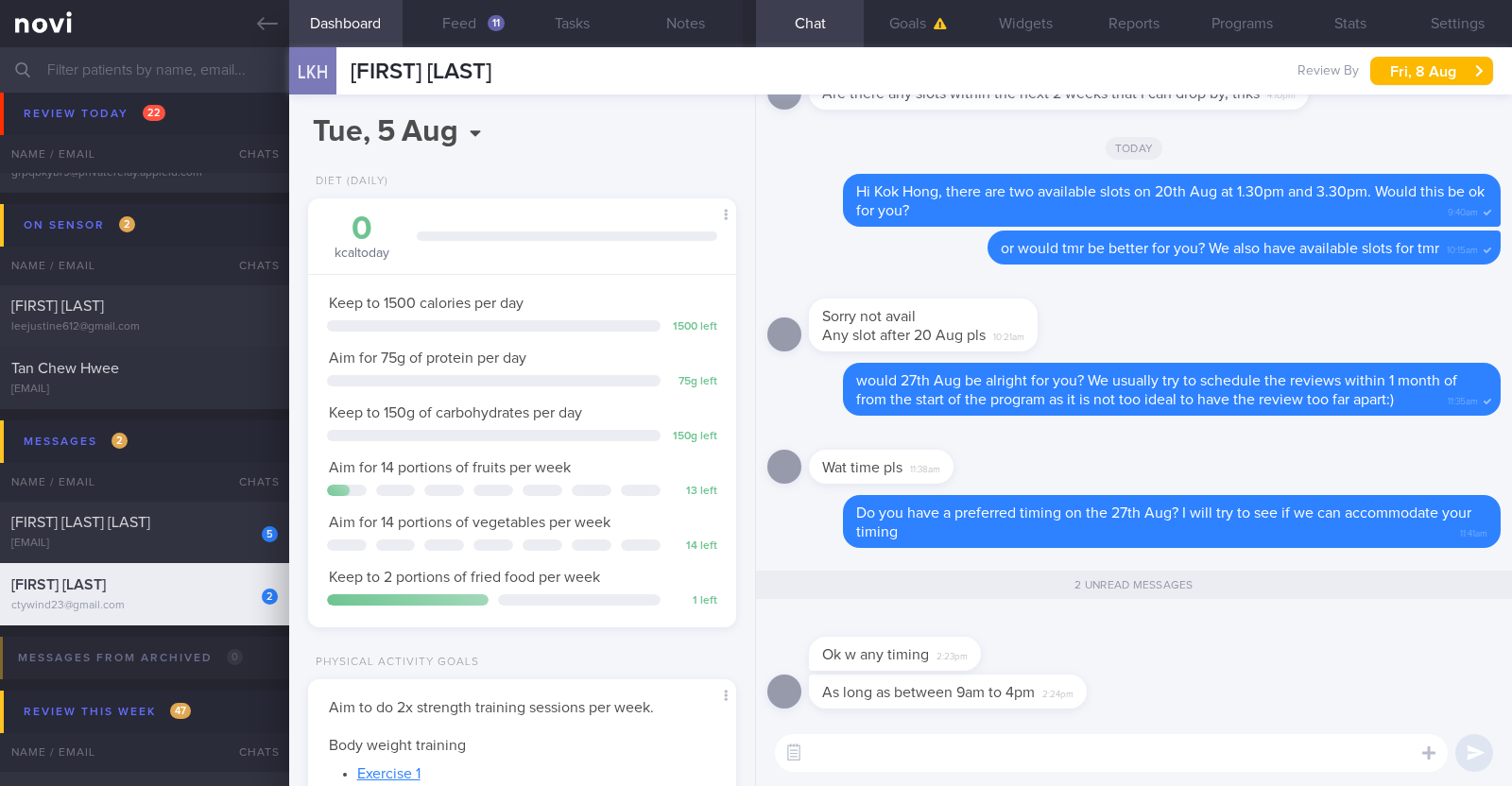 scroll, scrollTop: 944495, scrollLeft: 944623, axis: both 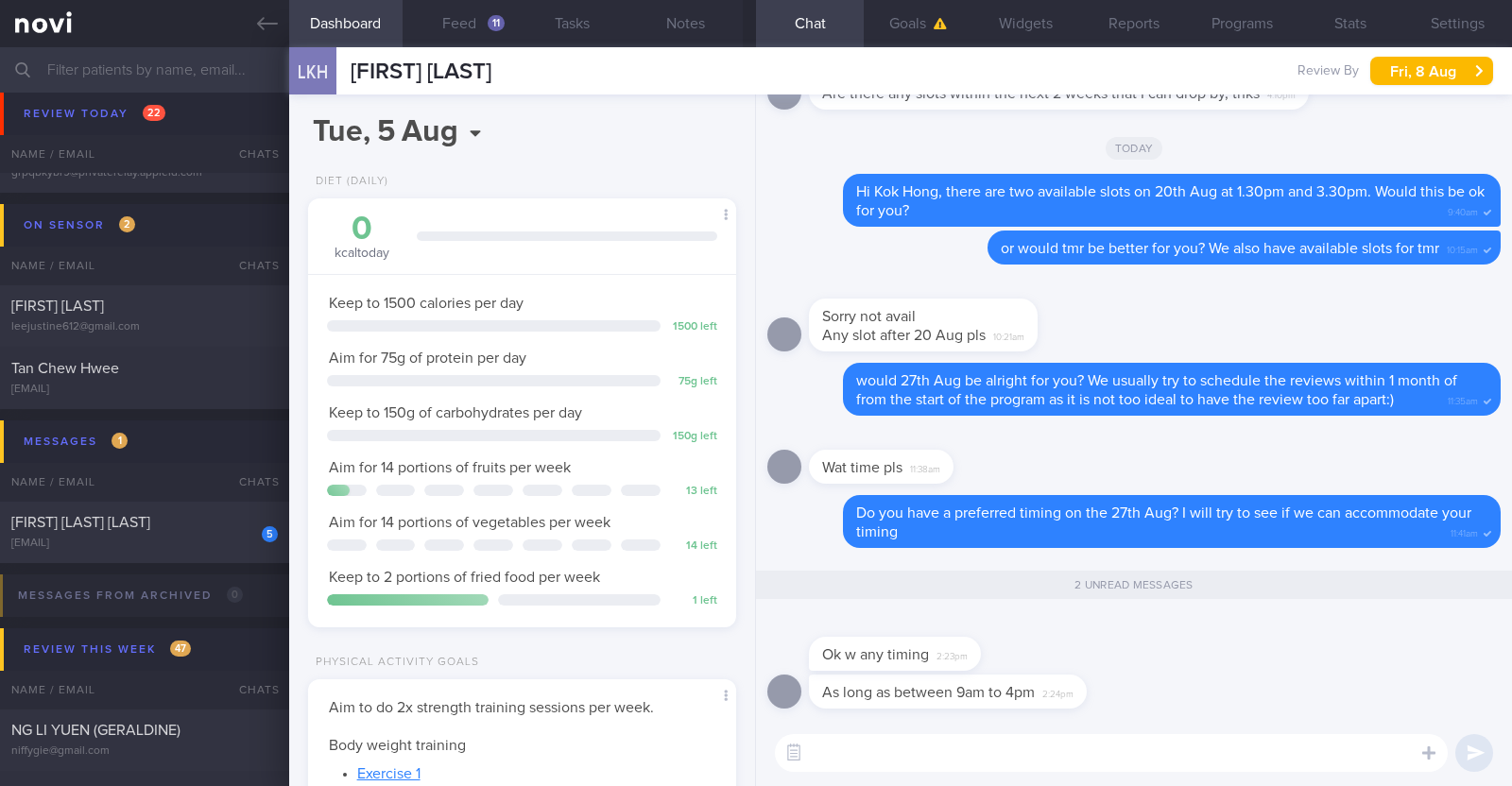 click at bounding box center [1111, 753] 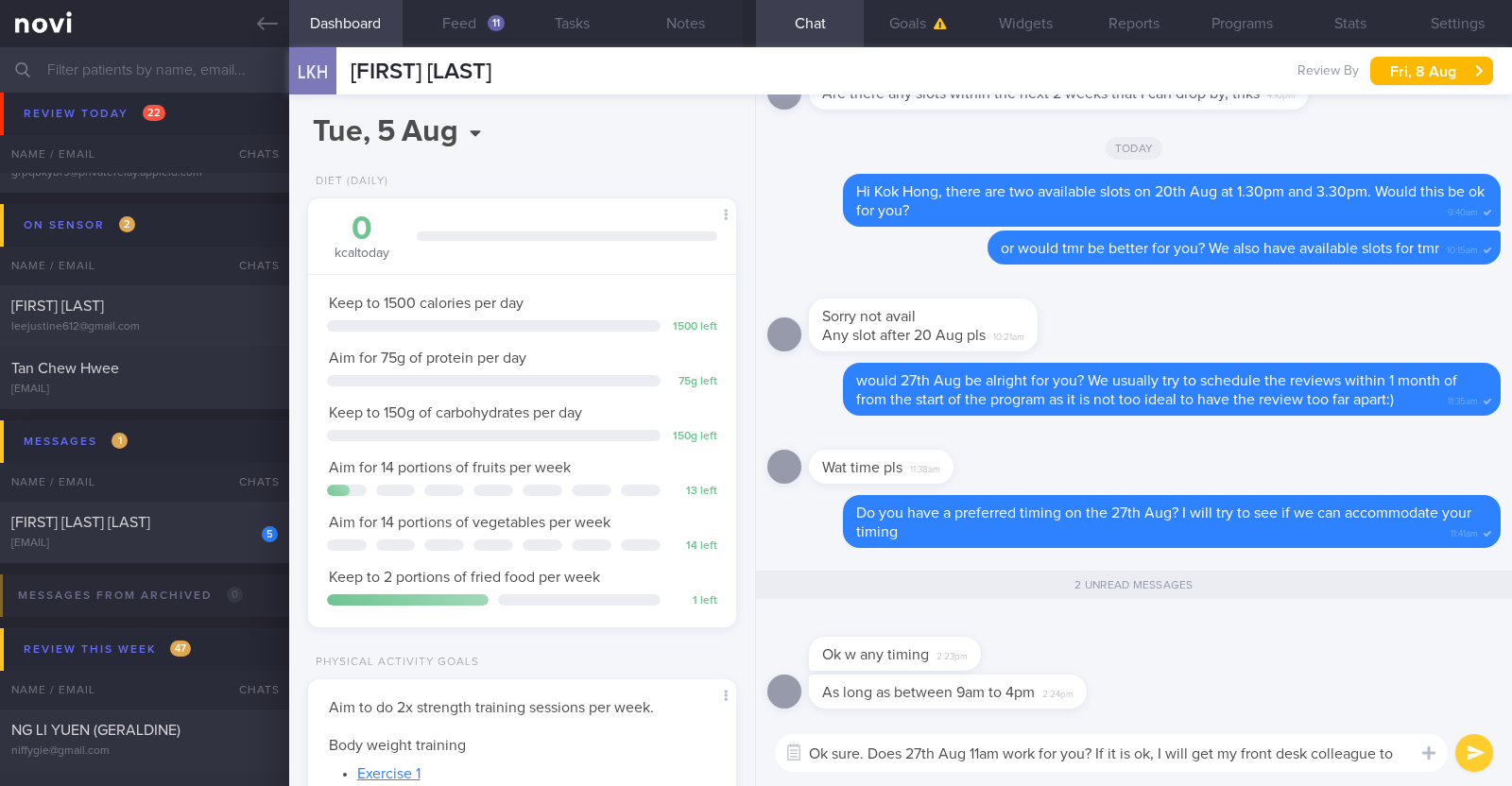 scroll, scrollTop: 0, scrollLeft: 0, axis: both 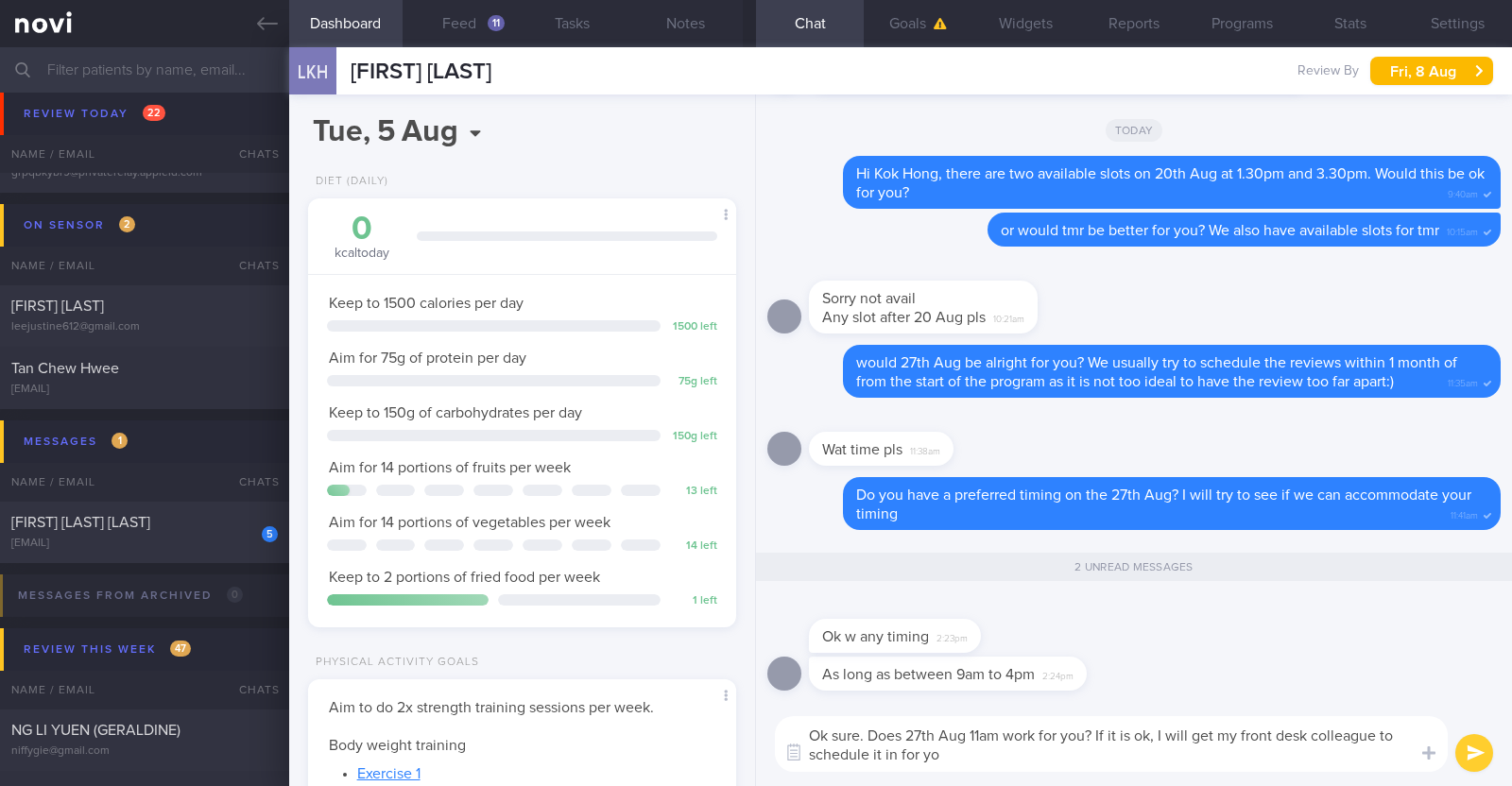 type on "Ok sure. Does 27th Aug 11am work for you? If it is ok, I will get my front desk colleague to schedule it in for you" 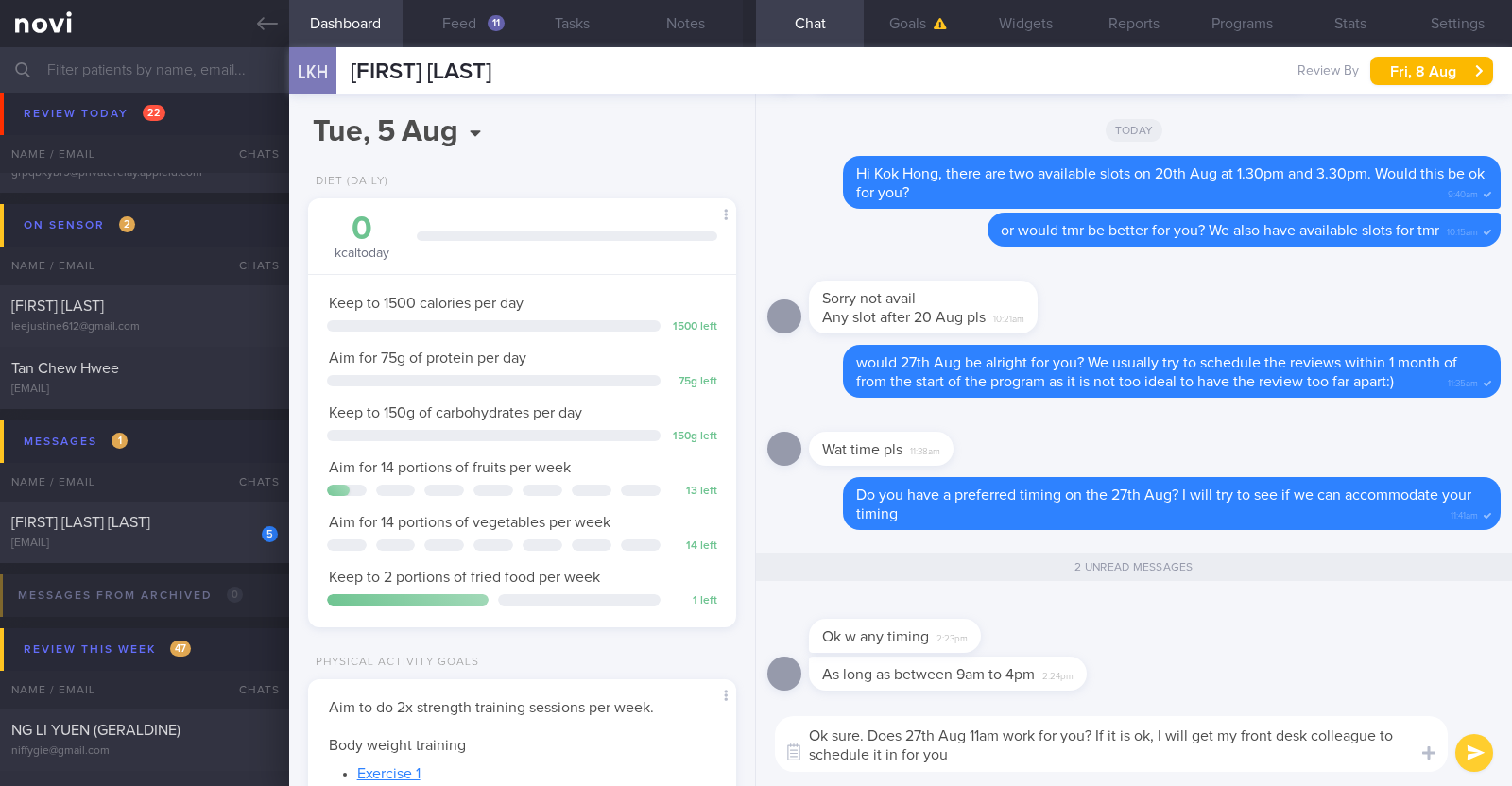 type 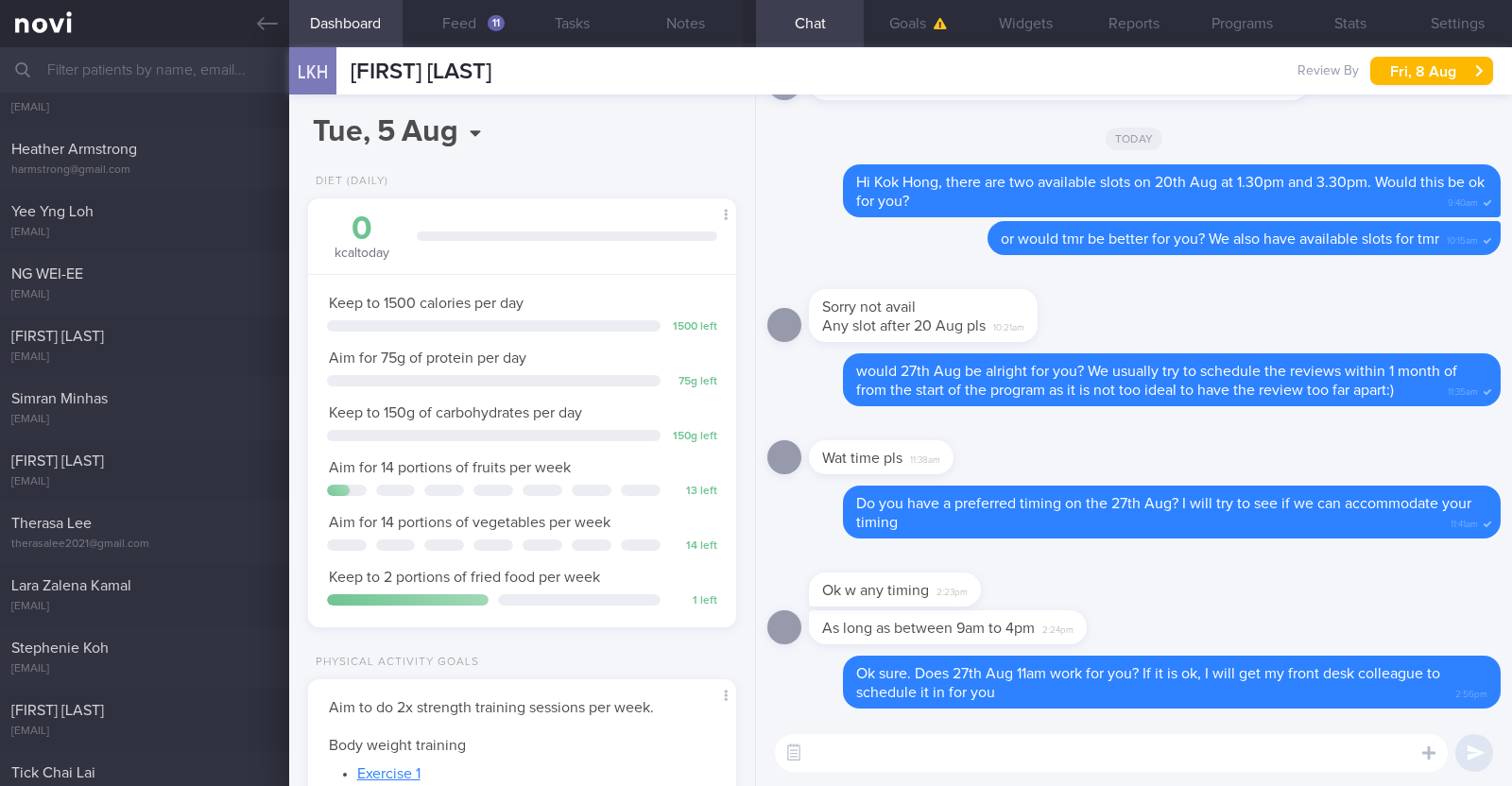 scroll, scrollTop: 0, scrollLeft: 0, axis: both 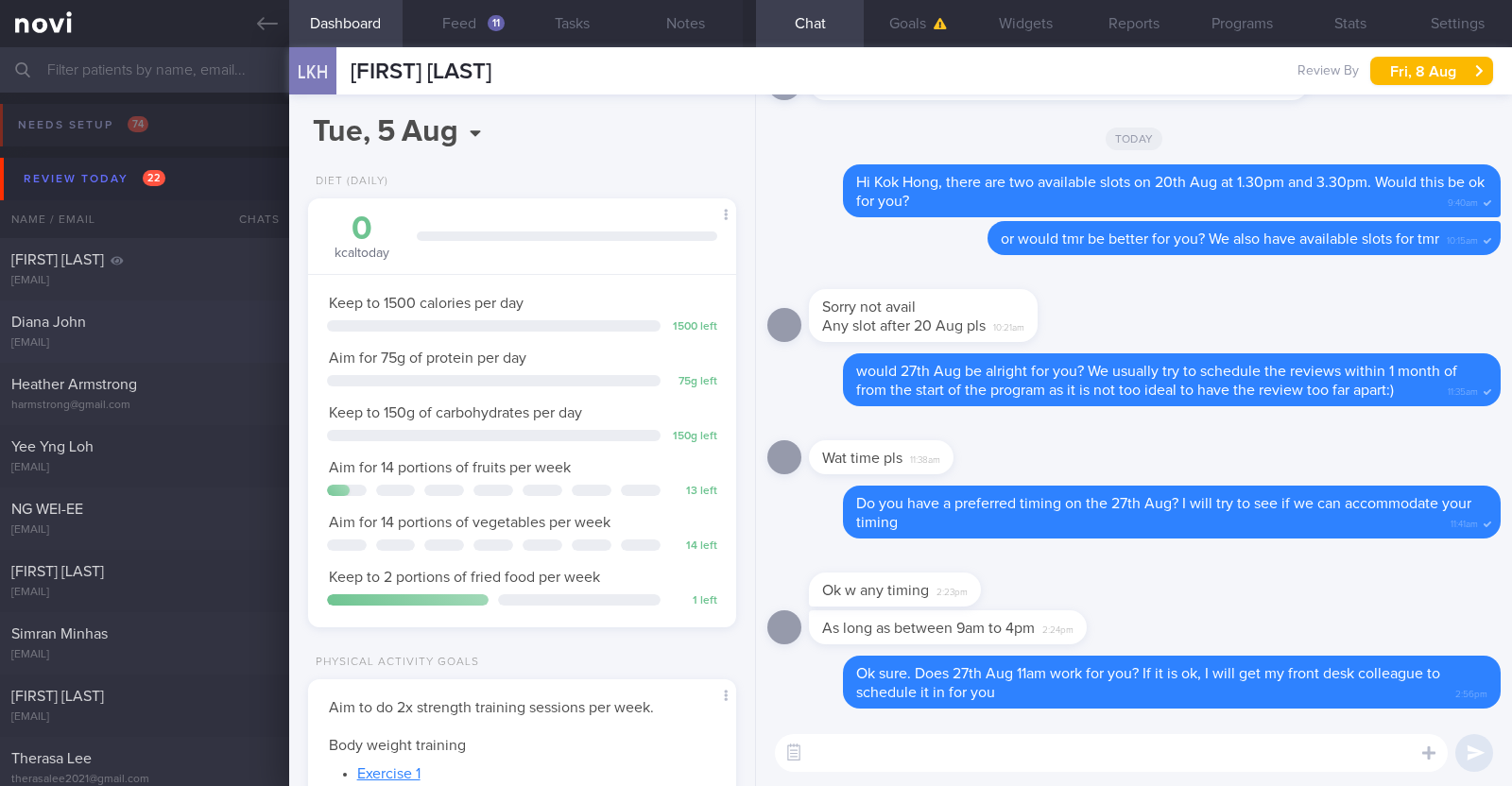 click on "[NAME]@[DOMAIN]" at bounding box center (145, 343) 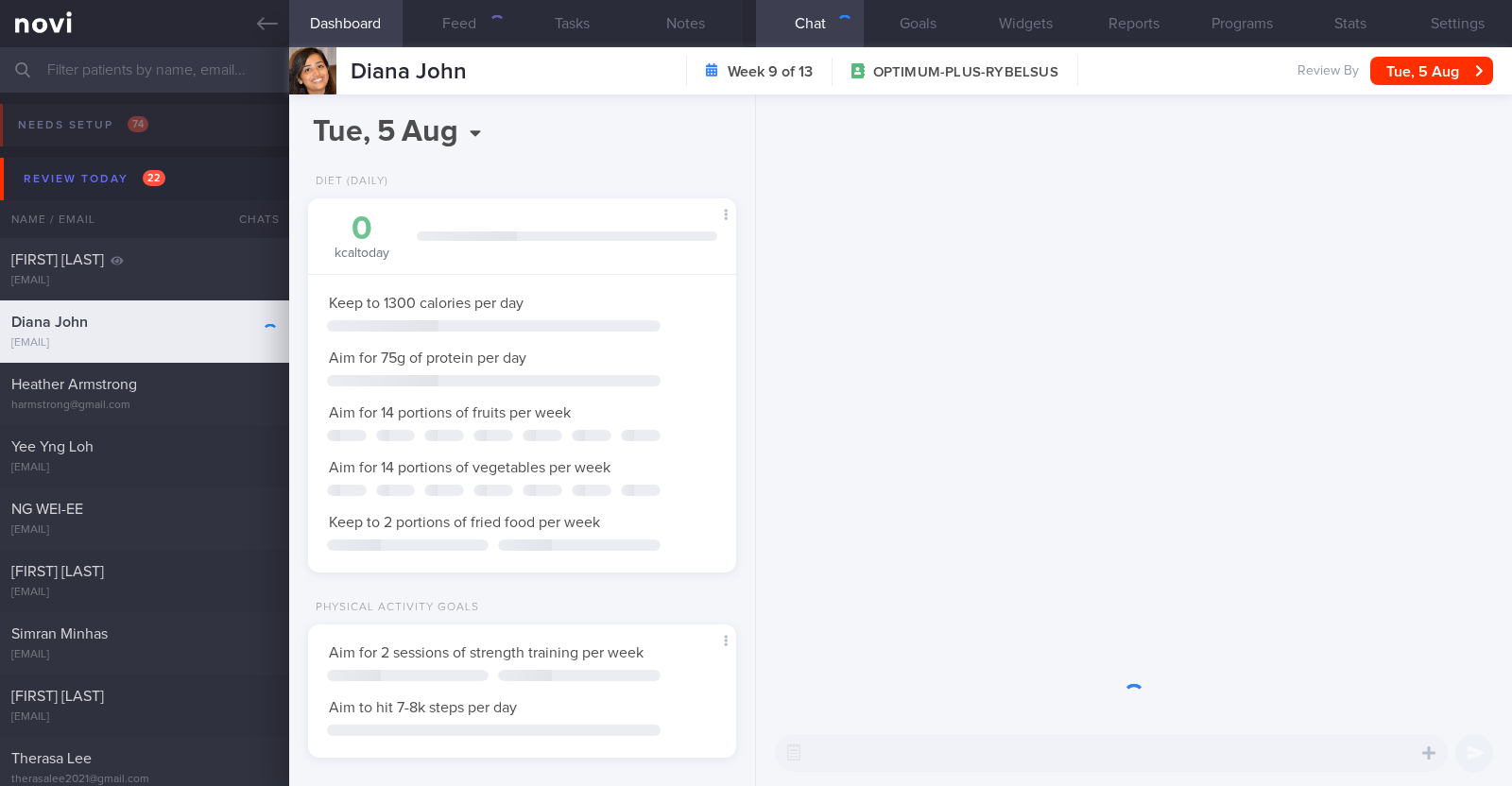 scroll, scrollTop: 0, scrollLeft: 0, axis: both 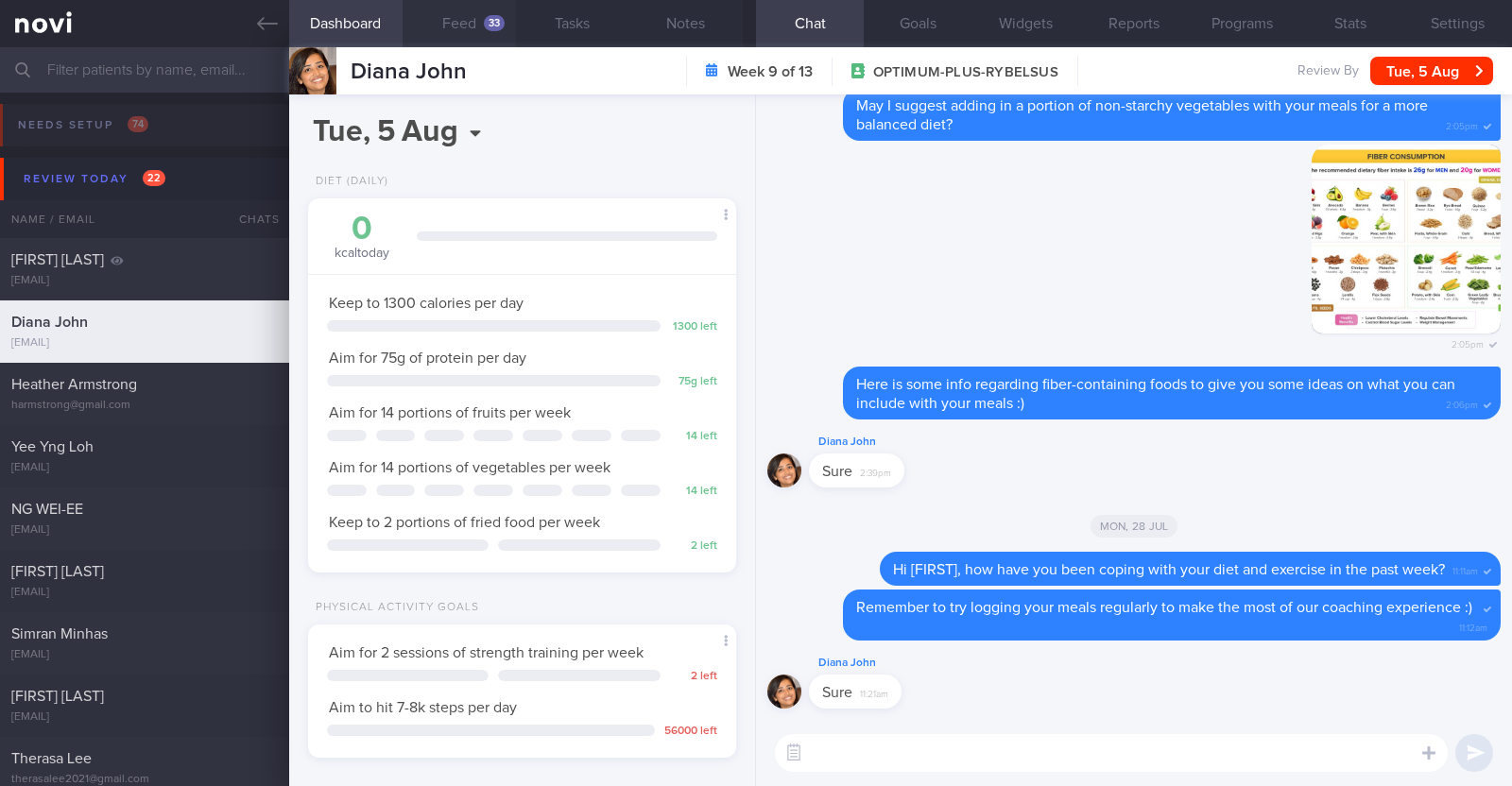 click on "Feed
33" at bounding box center (459, 24) 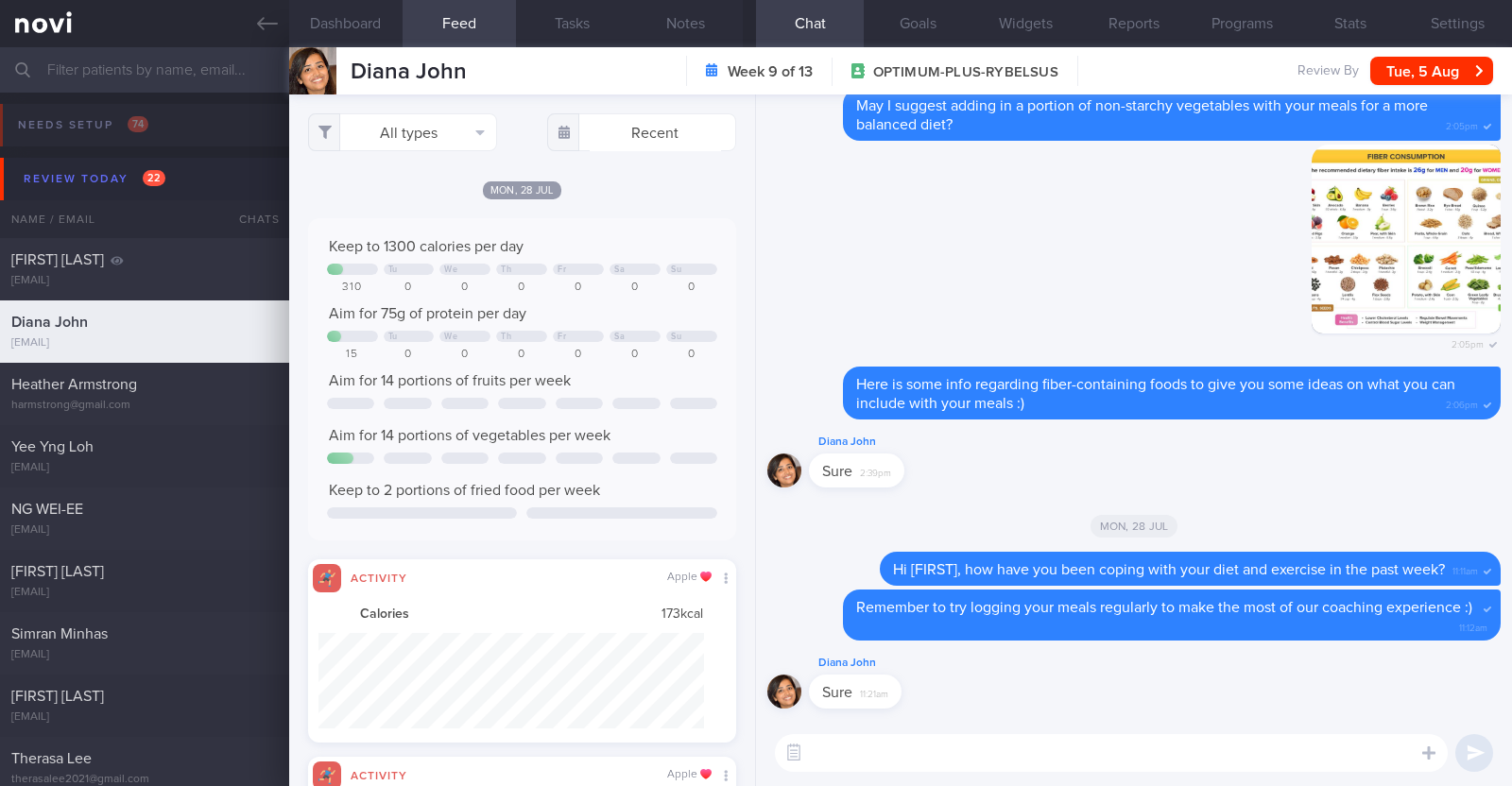 scroll, scrollTop: 944615, scrollLeft: 944613, axis: both 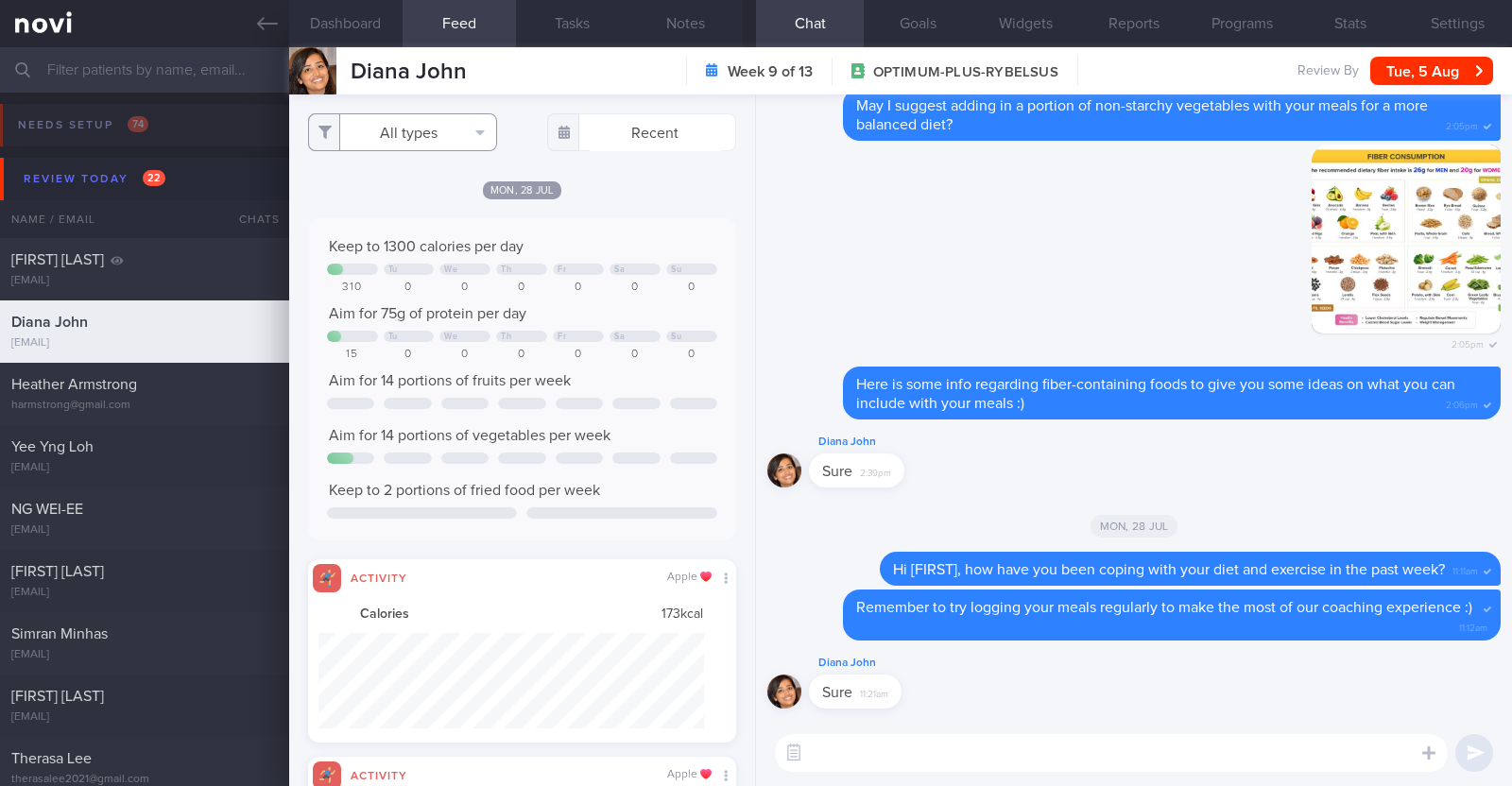 click on "All types" at bounding box center [403, 132] 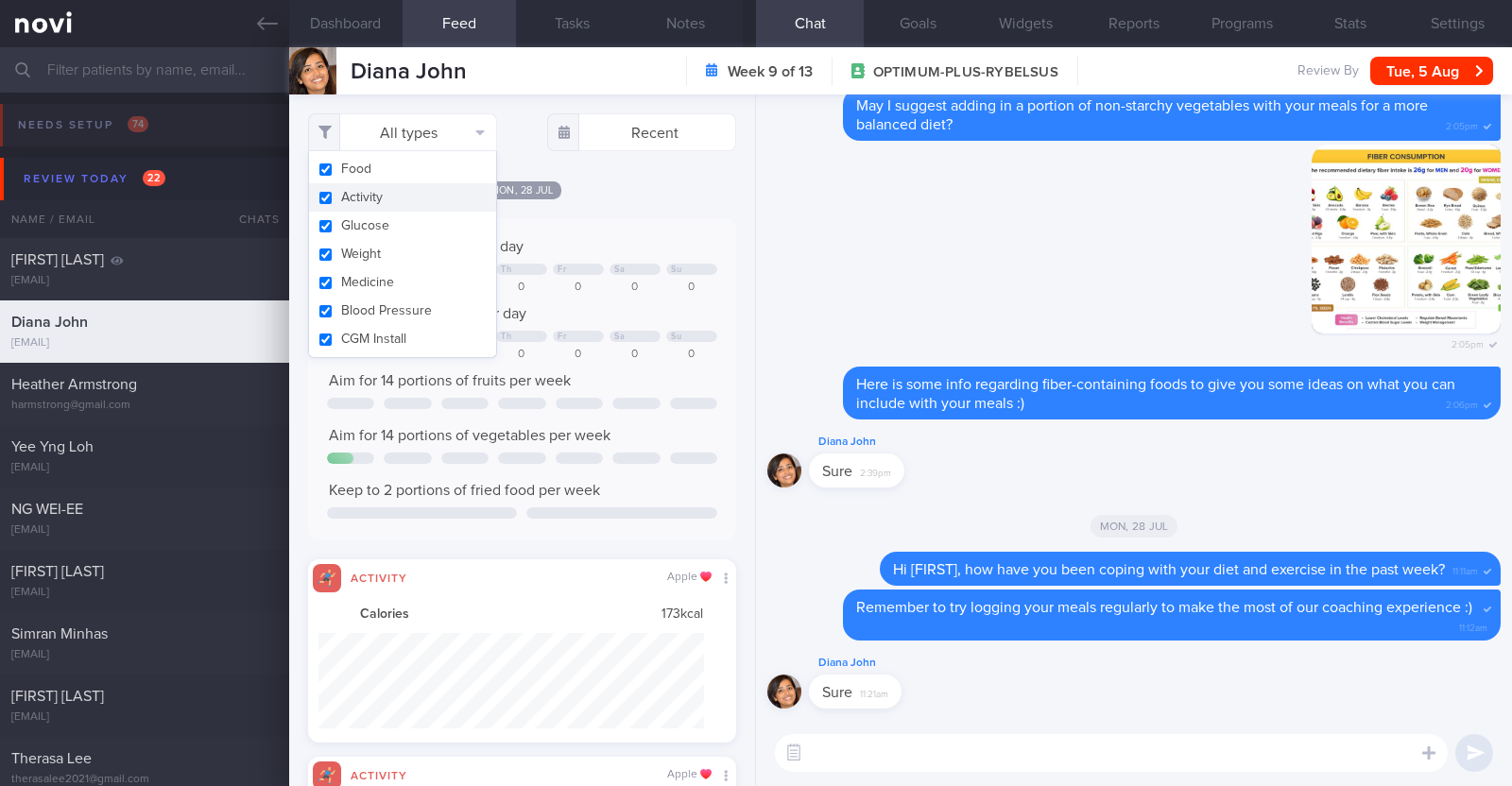 click on "Activity" at bounding box center [403, 197] 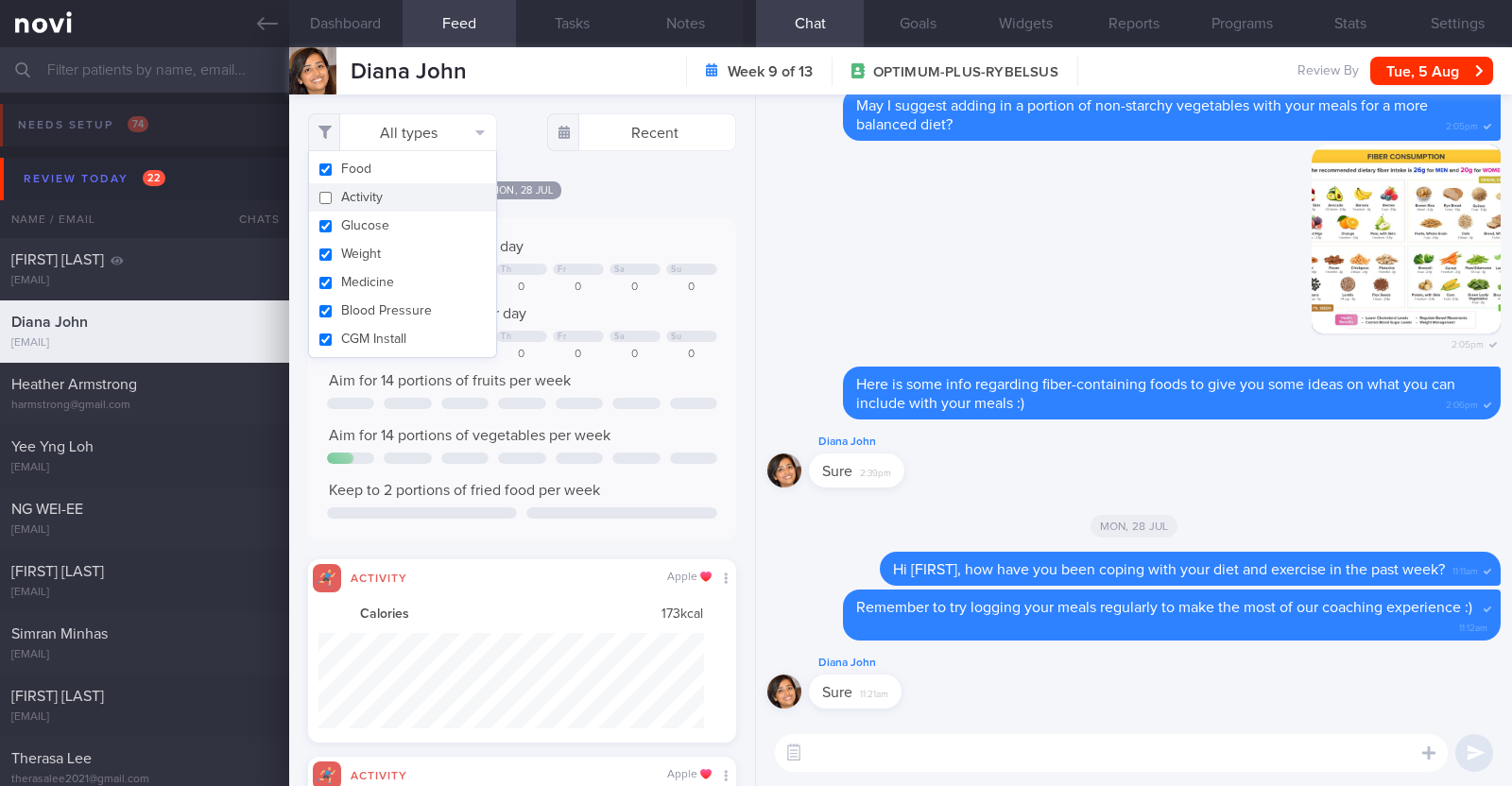 checkbox on "false" 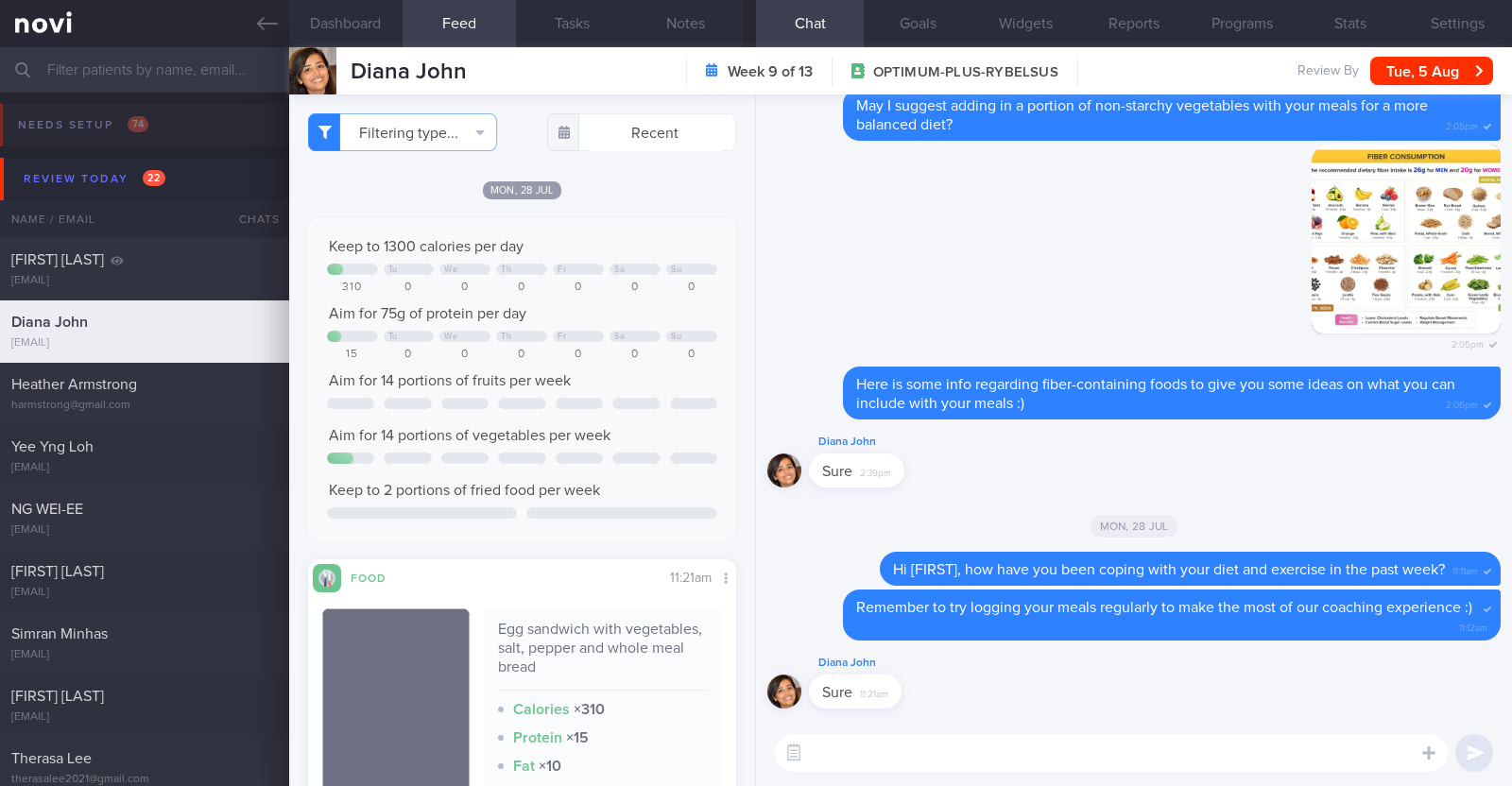 click on "Mon, 28 Jul" at bounding box center [522, 189] 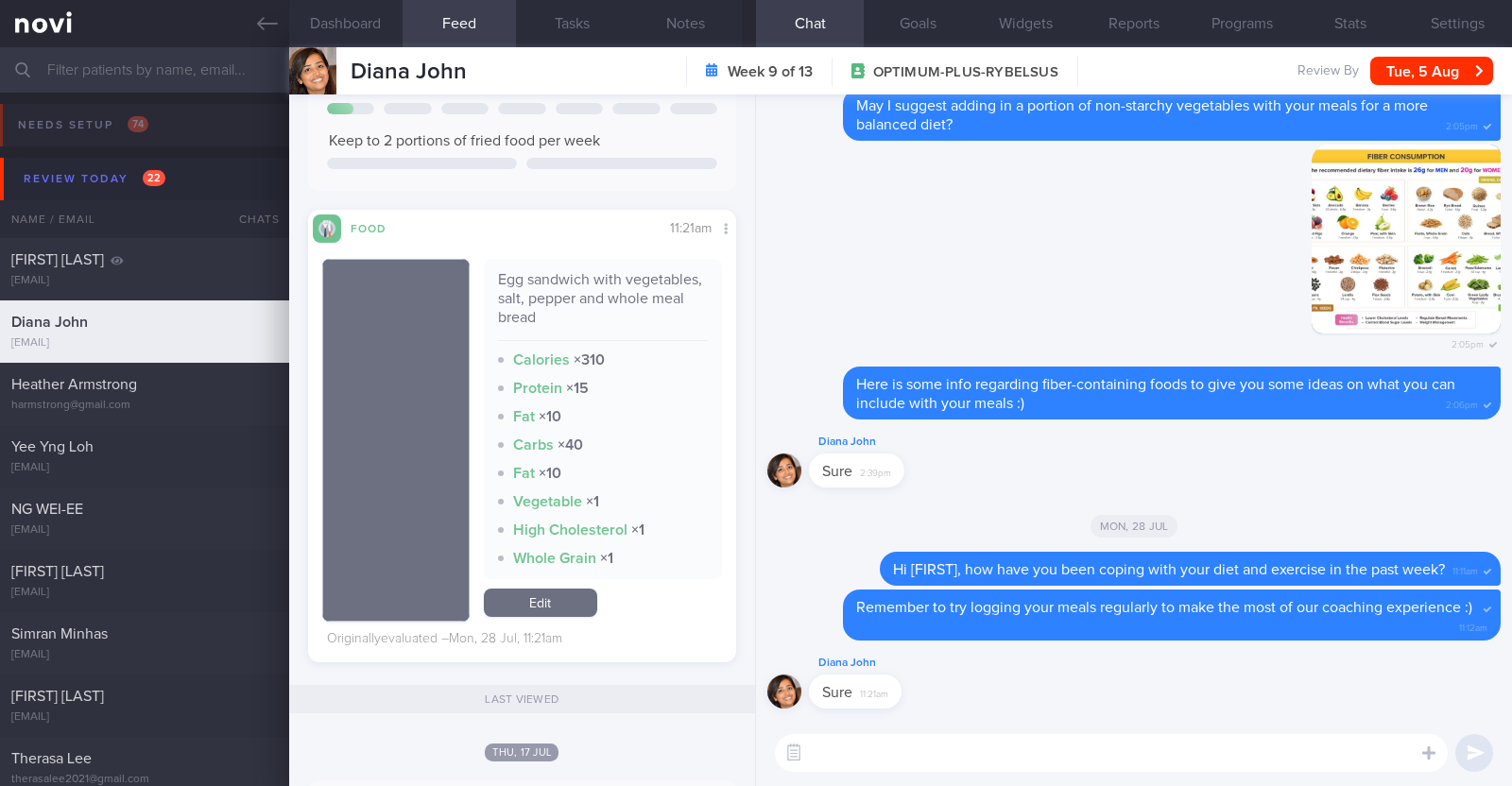 scroll, scrollTop: 354, scrollLeft: 0, axis: vertical 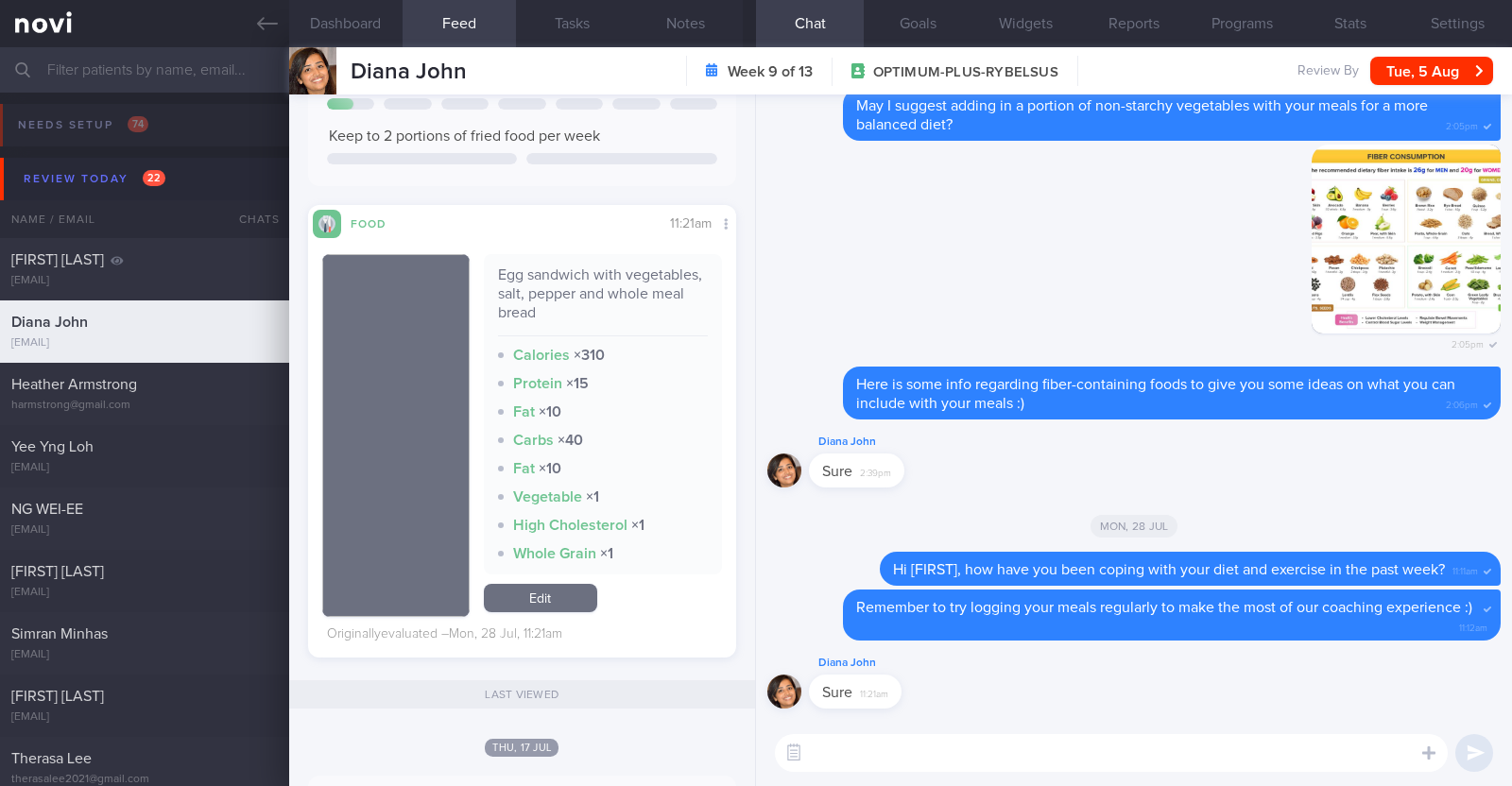 click at bounding box center (1111, 753) 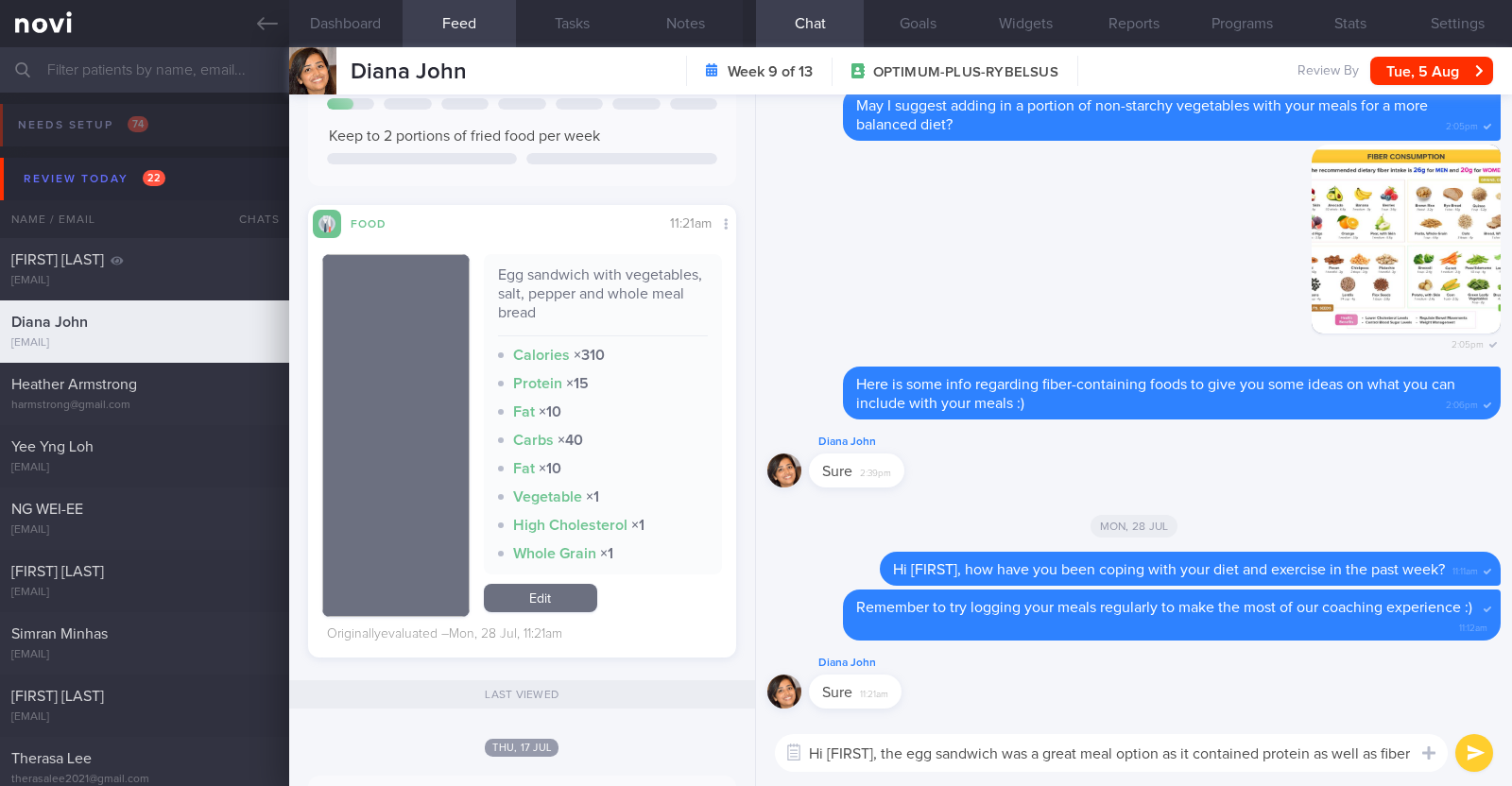 scroll, scrollTop: 0, scrollLeft: 0, axis: both 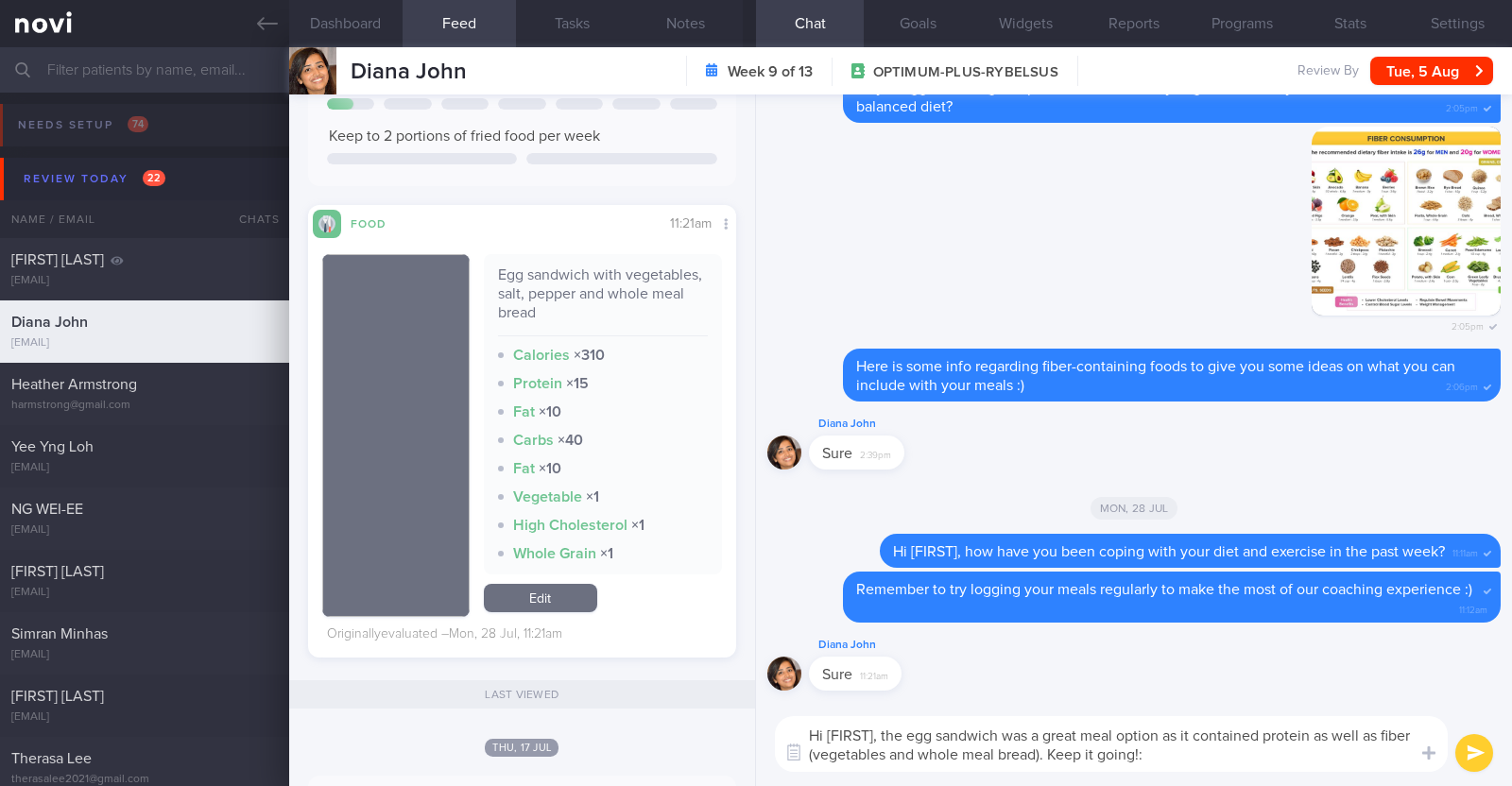 type on "Hi Diana, the egg sandwich was a great meal option as it contained protein as well as fiber (vegetables and whole meal bread). Keep it going!:)" 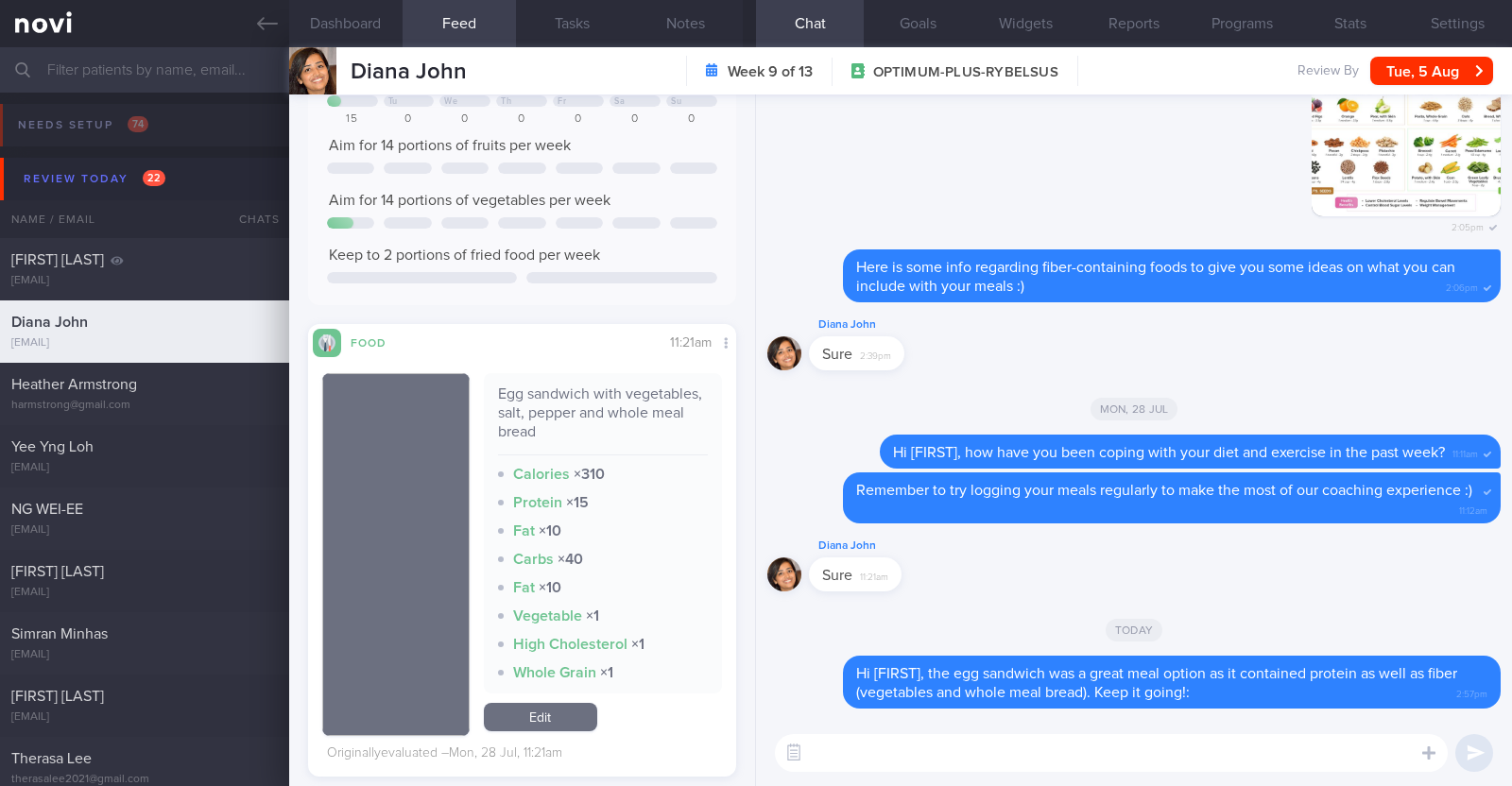 scroll, scrollTop: 0, scrollLeft: 0, axis: both 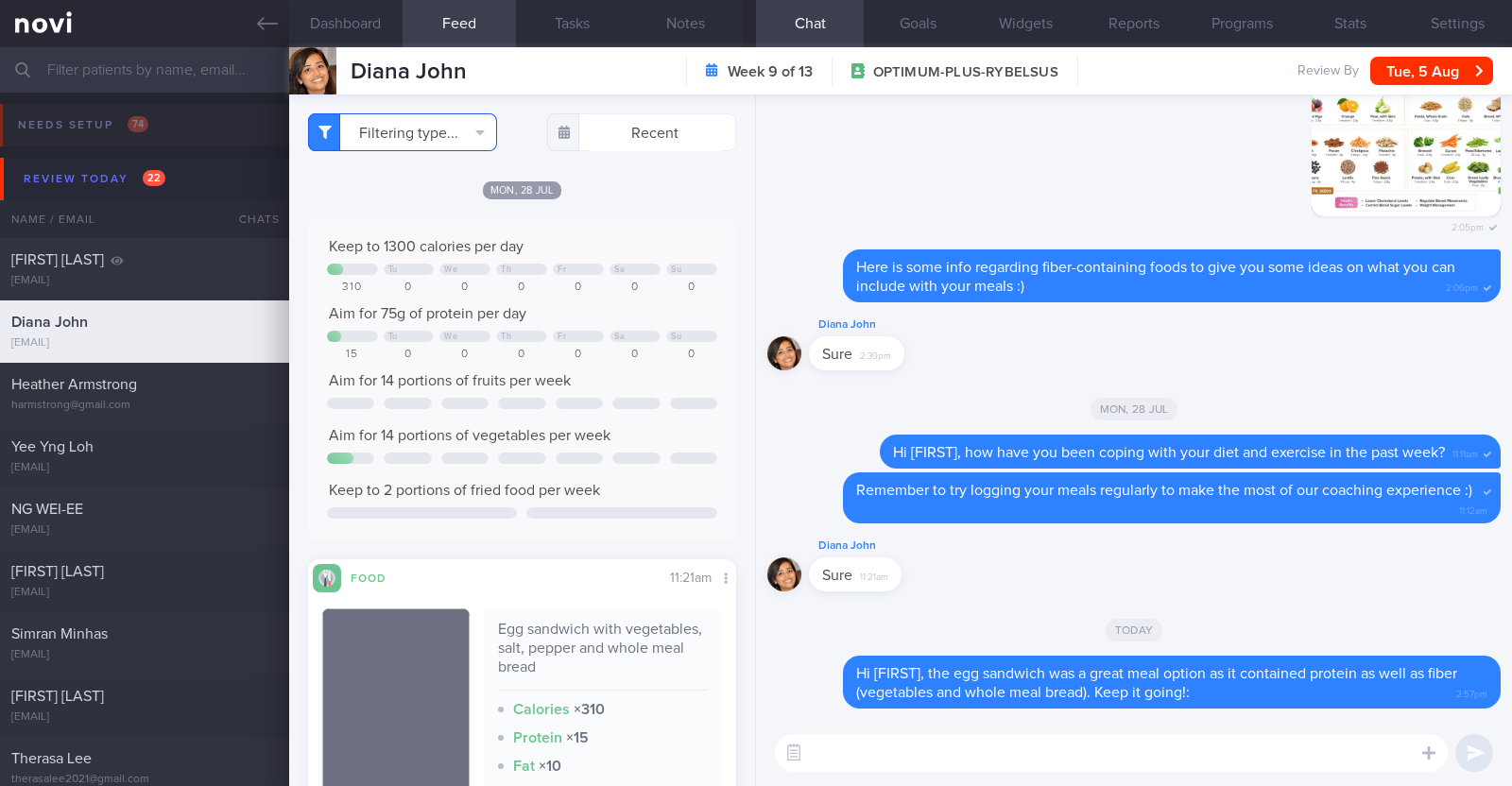 click on "Filtering type..." at bounding box center (403, 132) 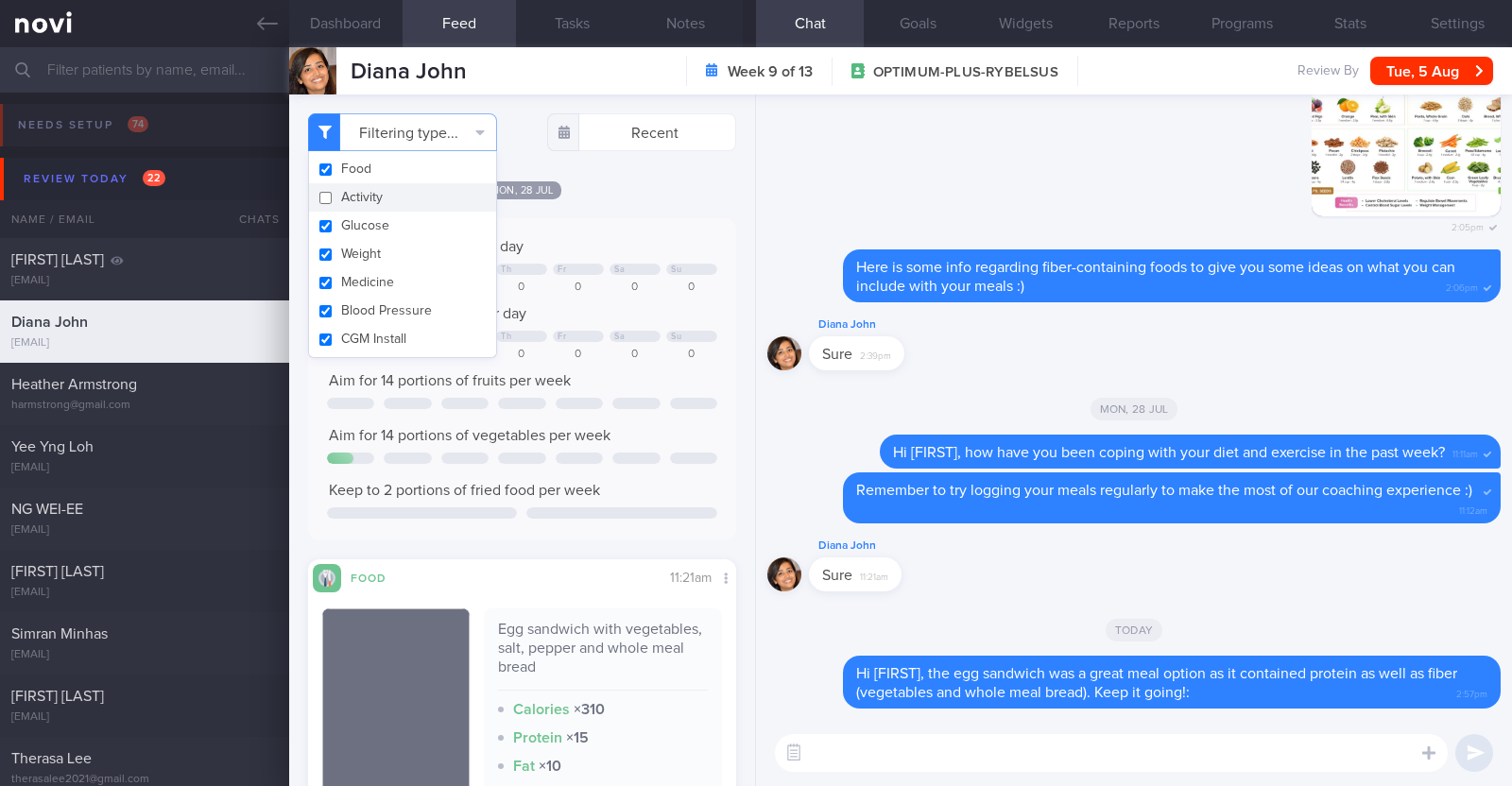 click on "Activity" at bounding box center [403, 197] 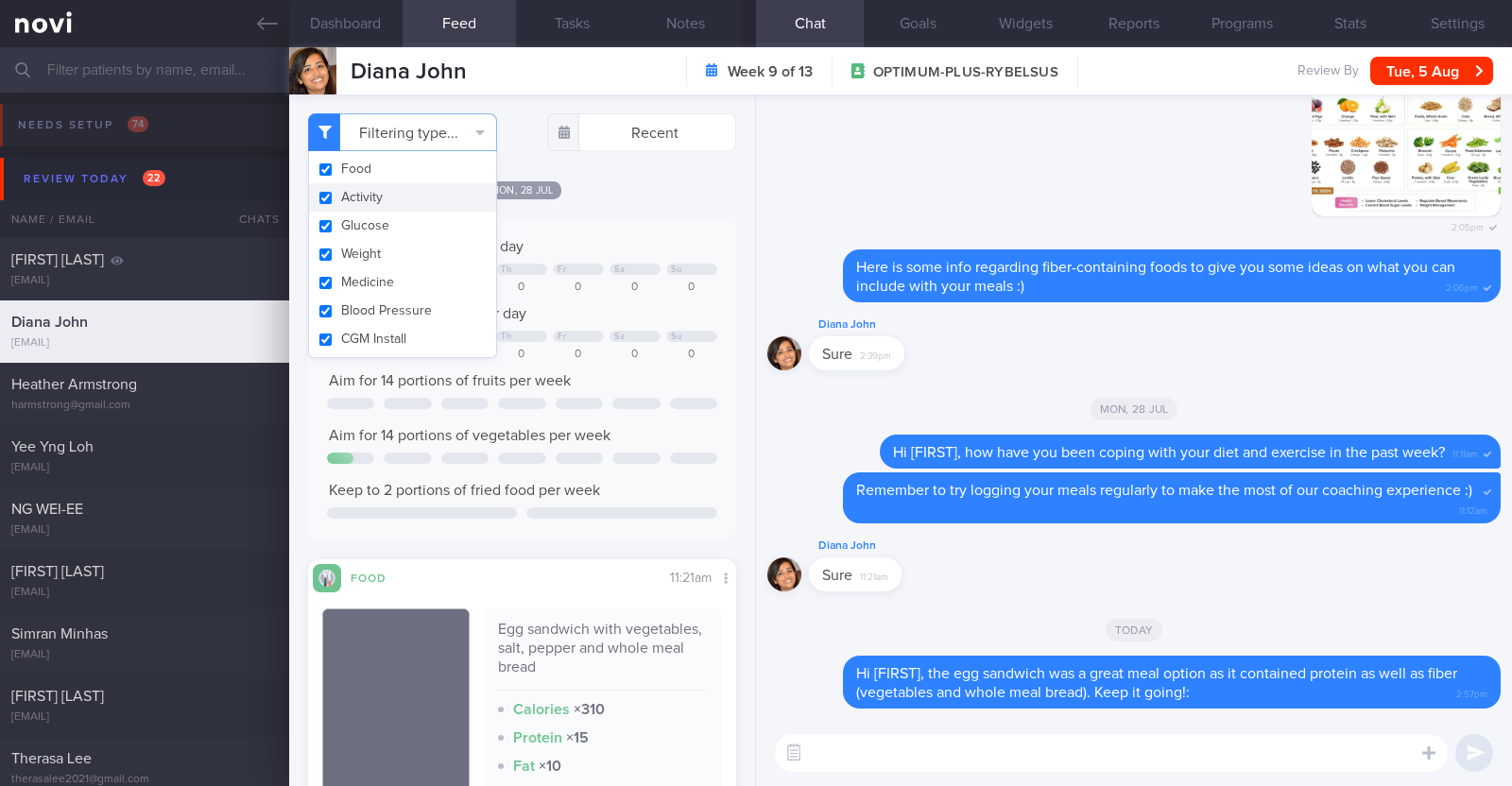 checkbox on "true" 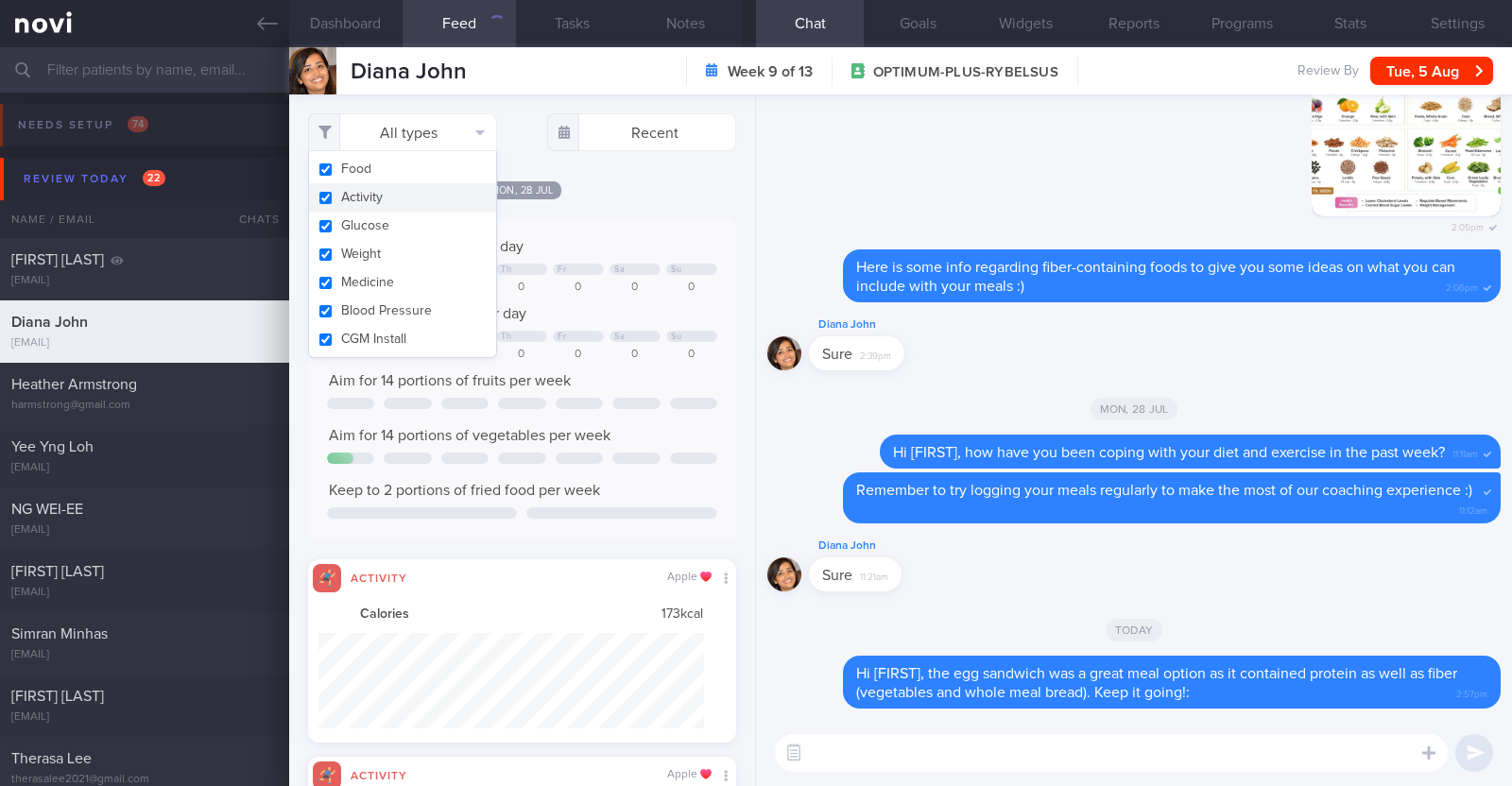 scroll, scrollTop: 944615, scrollLeft: 944613, axis: both 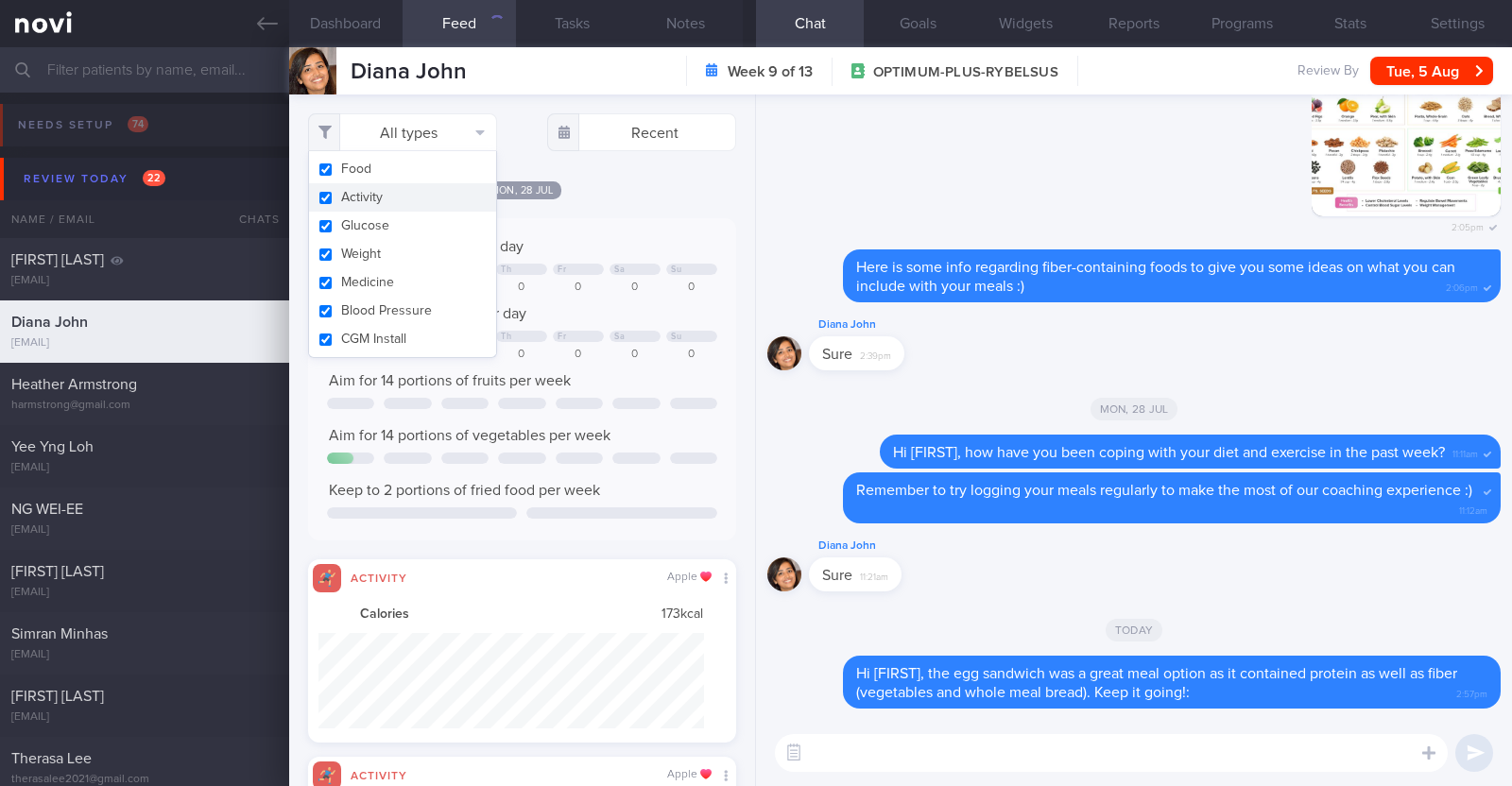 click on "Mon, 28 Jul" at bounding box center (522, 189) 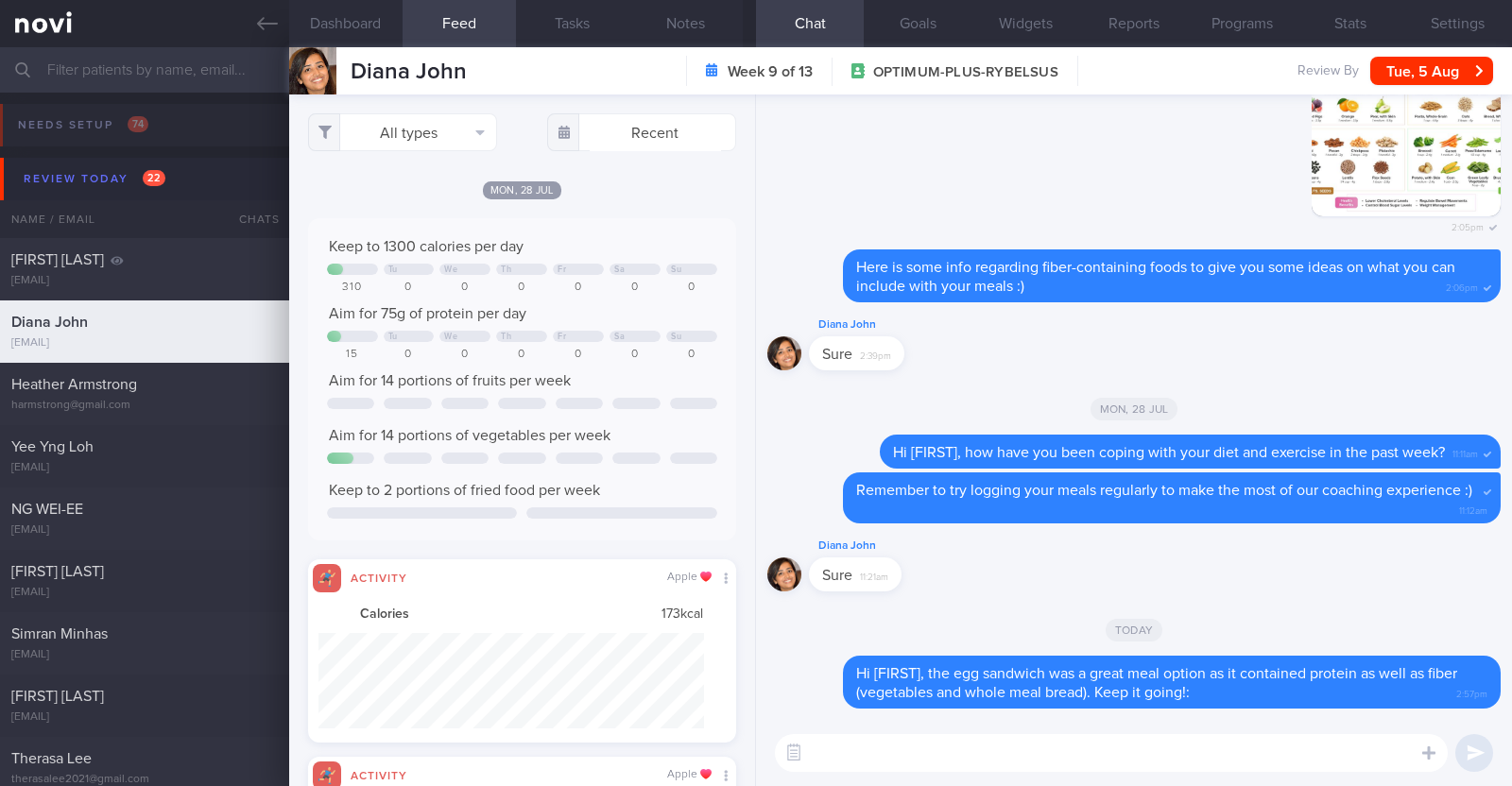 scroll, scrollTop: 944615, scrollLeft: 944613, axis: both 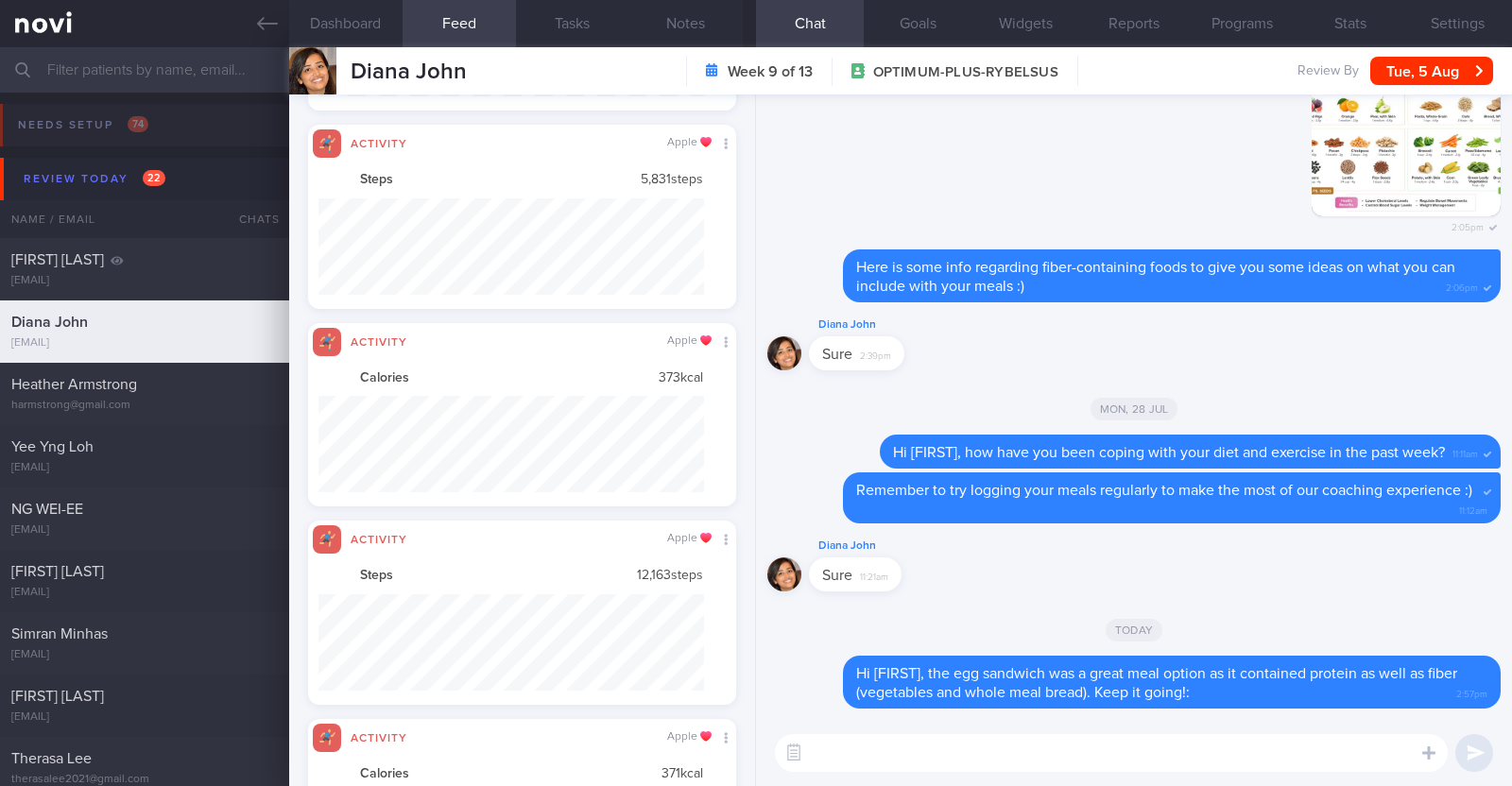 click at bounding box center (1111, 753) 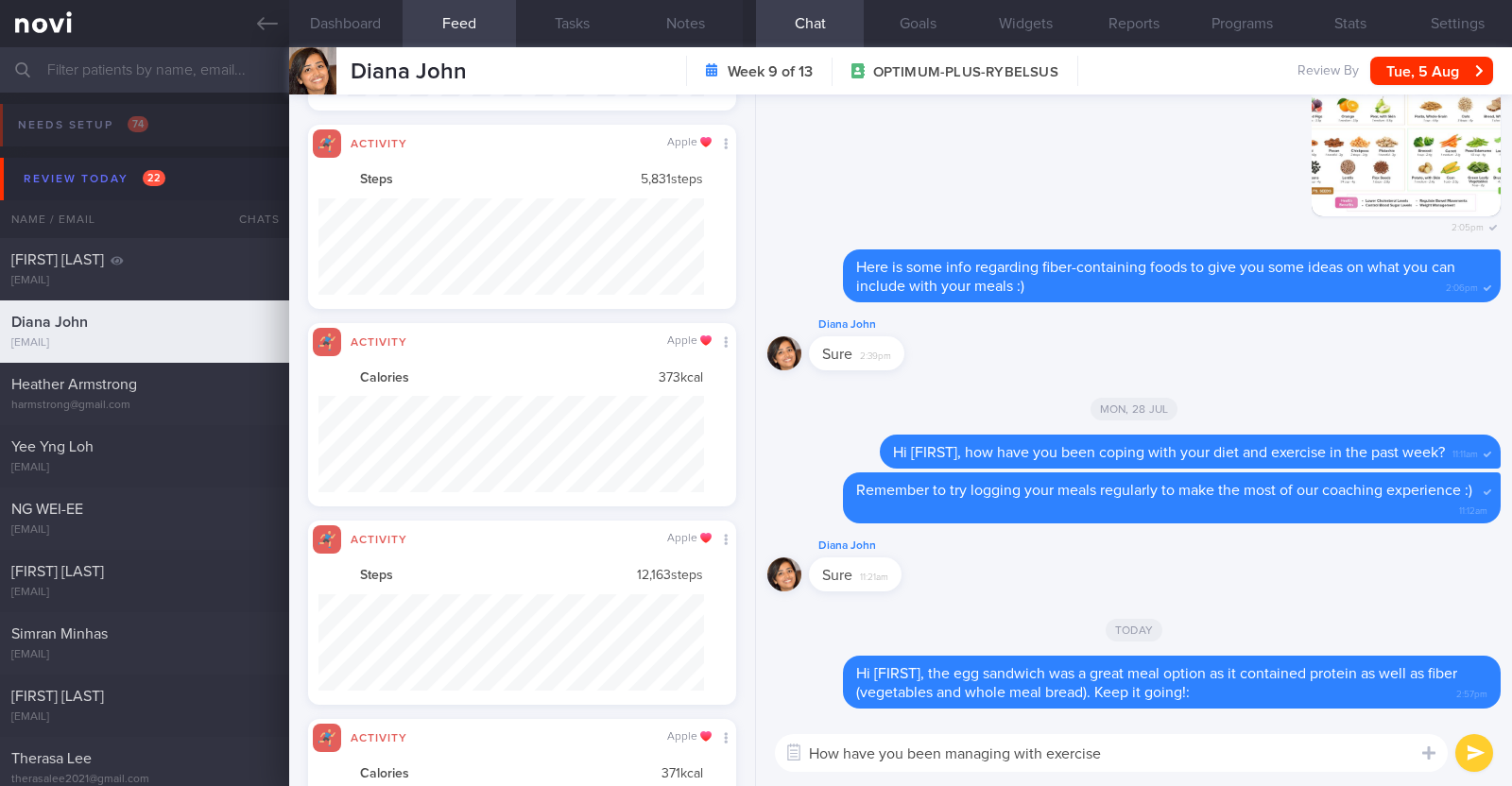 type on "How have you been managing with exercise?" 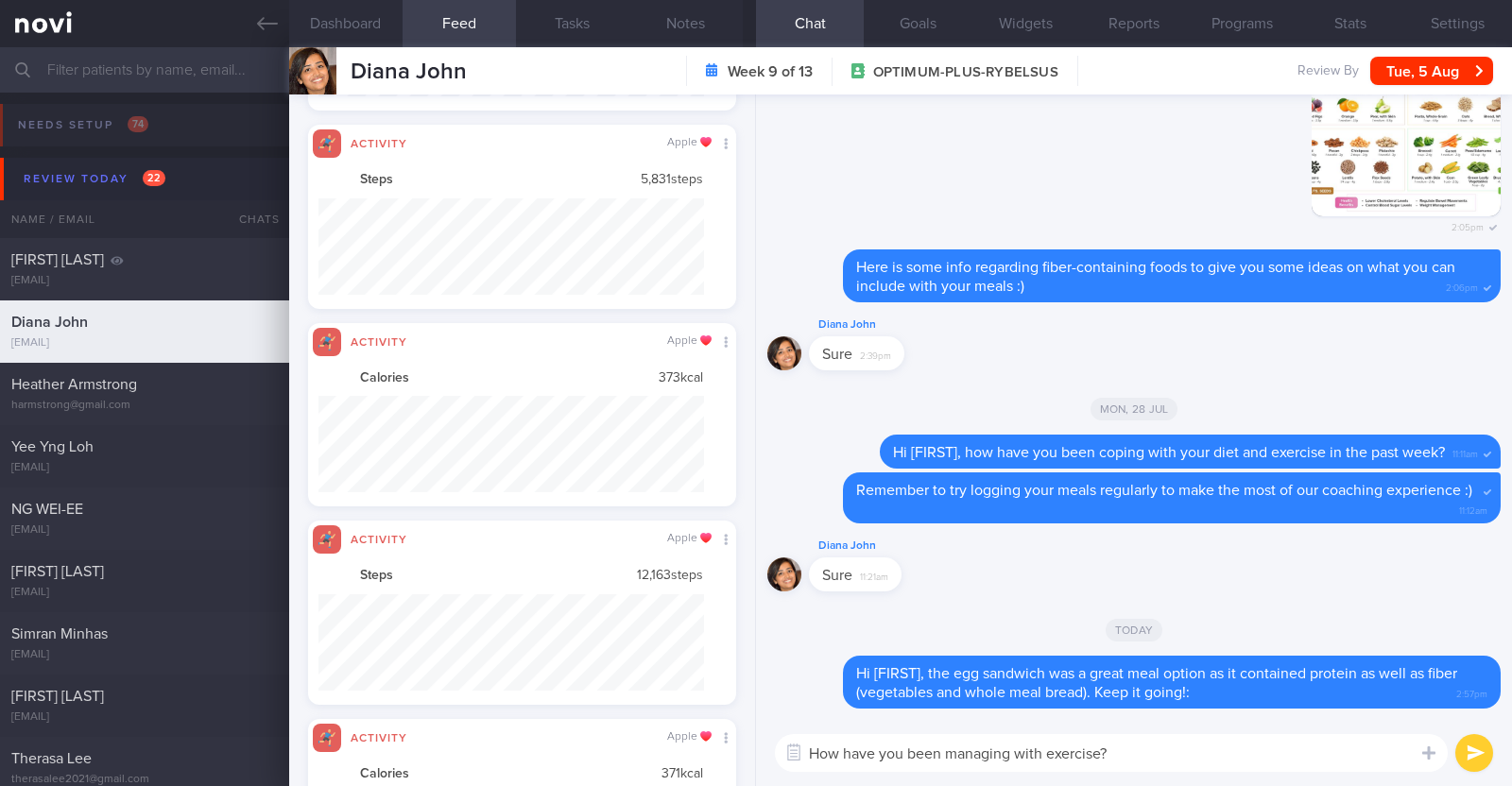 type 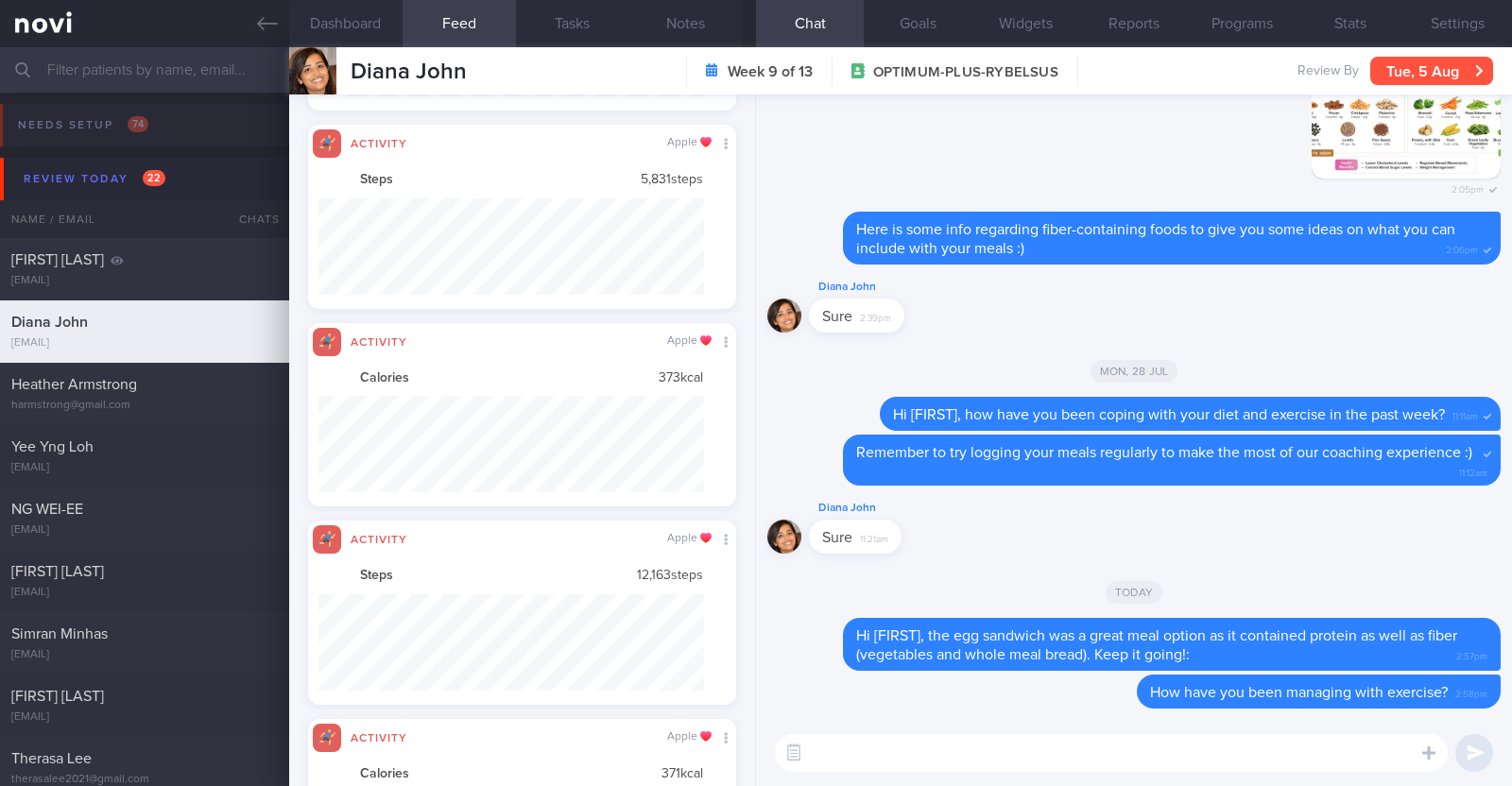 click on "Tue, 5 Aug" at bounding box center [1432, 71] 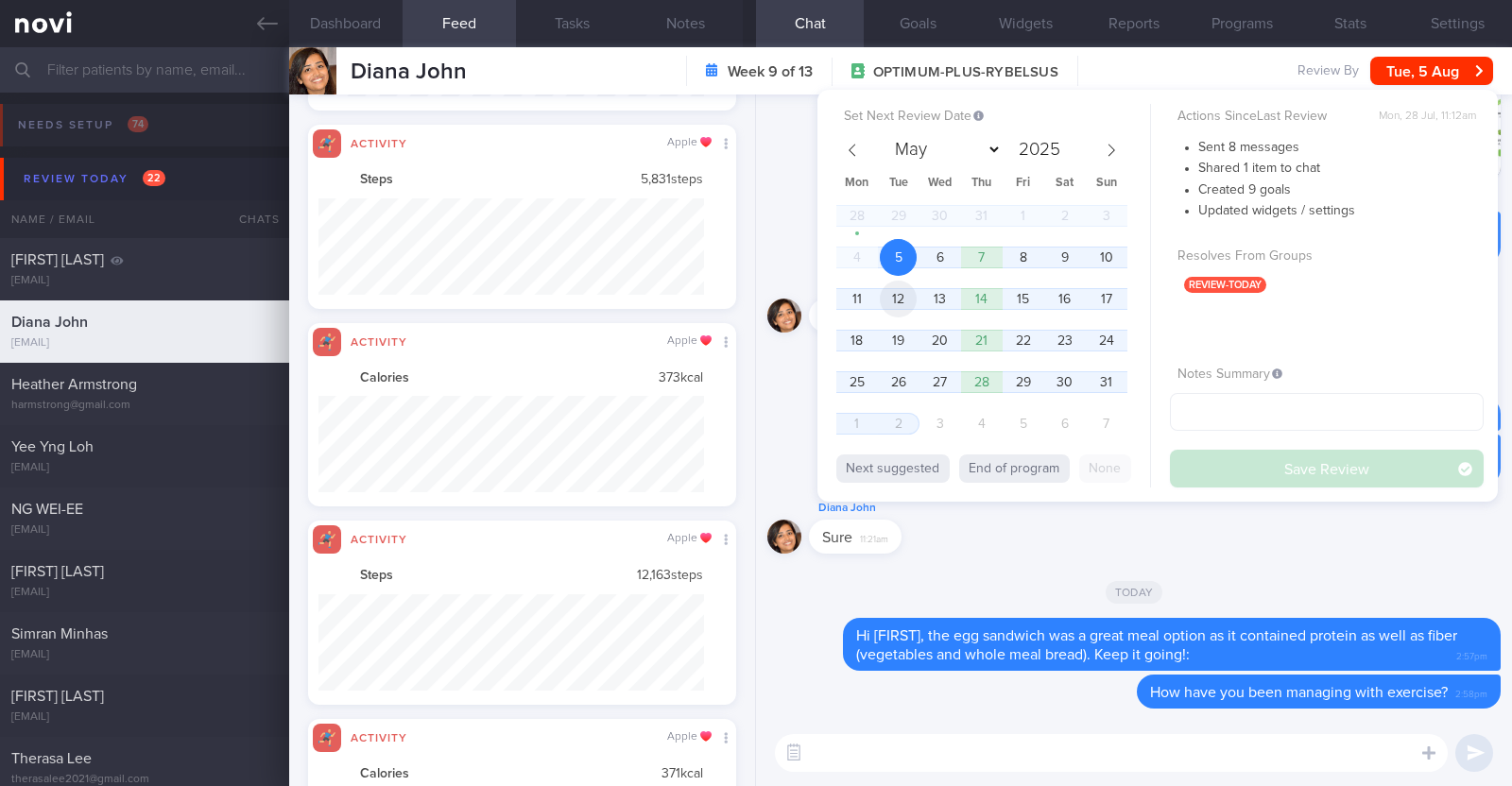 click on "12" at bounding box center [898, 299] 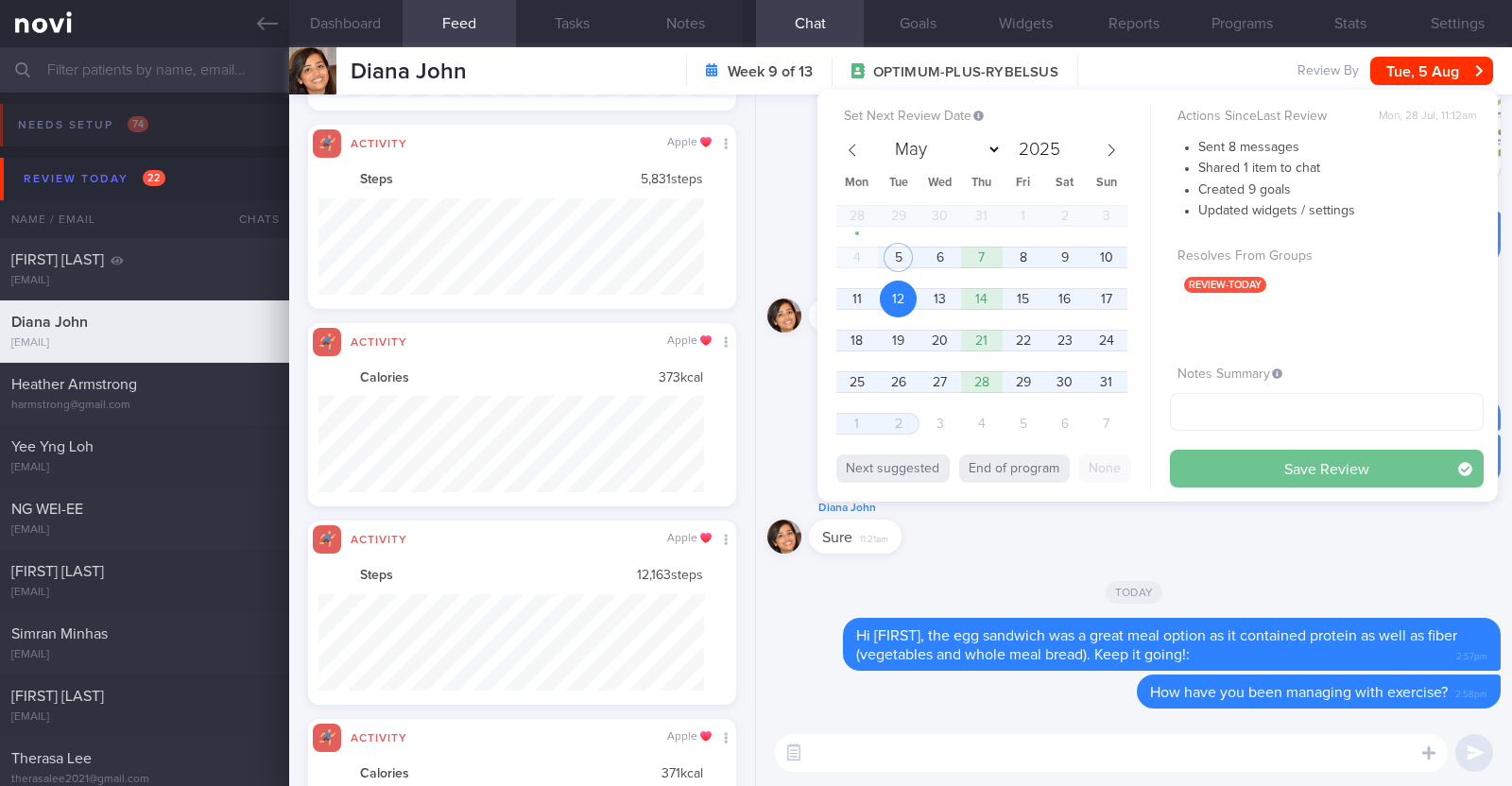 click on "Save Review" at bounding box center [1327, 469] 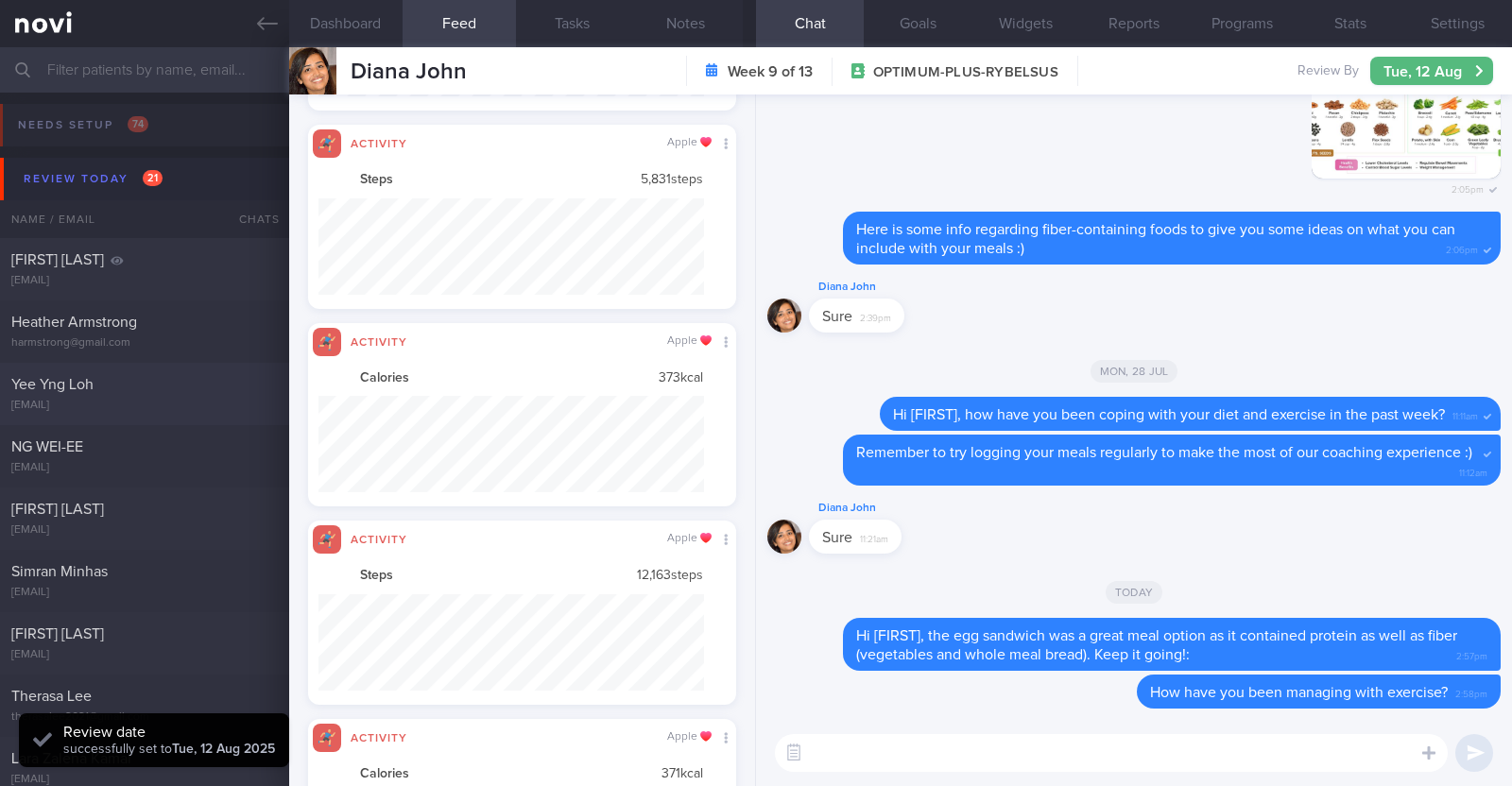 click on "[NAME]@[DOMAIN]" at bounding box center (145, 405) 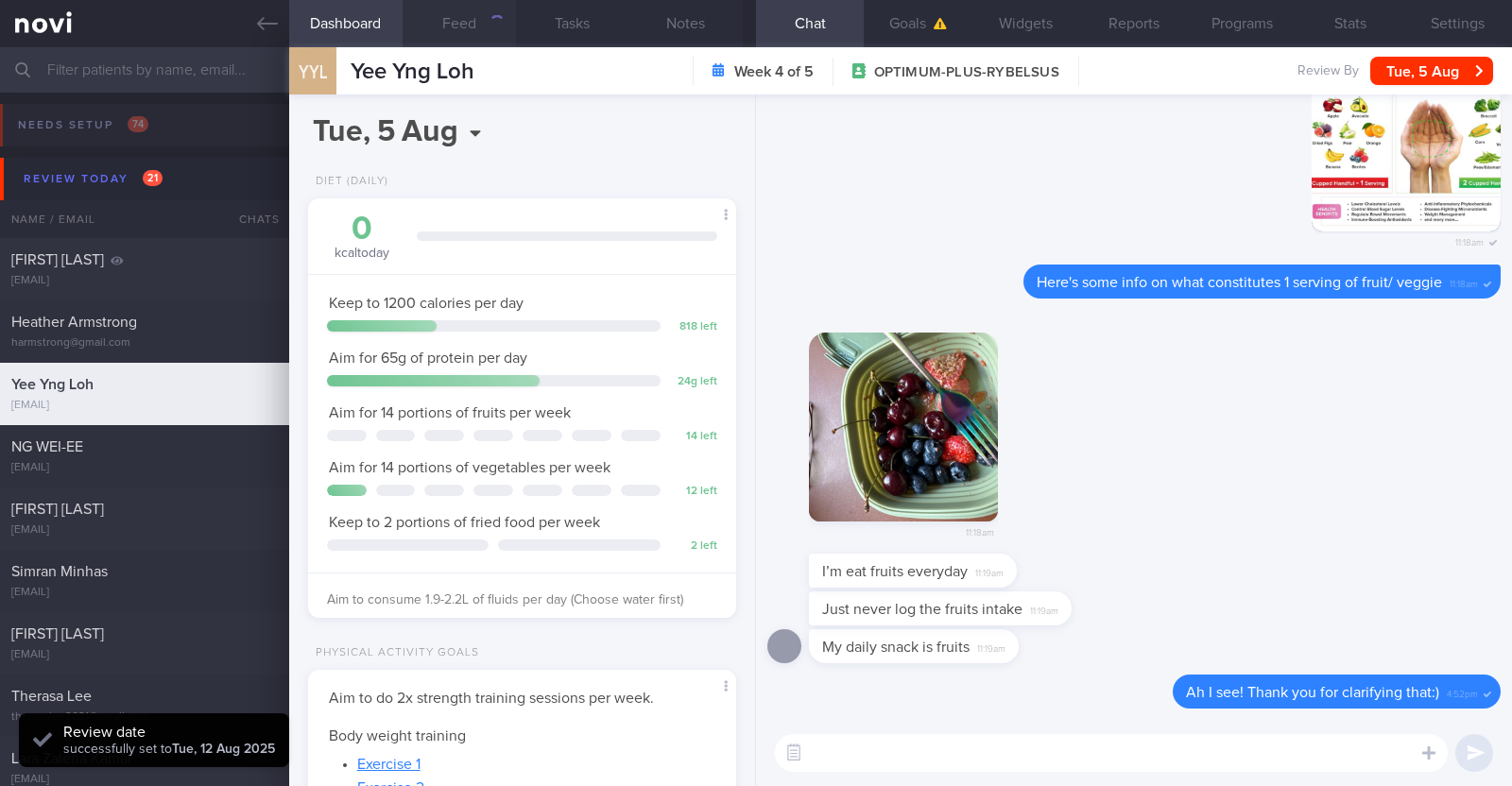 click on "Feed" at bounding box center (459, 24) 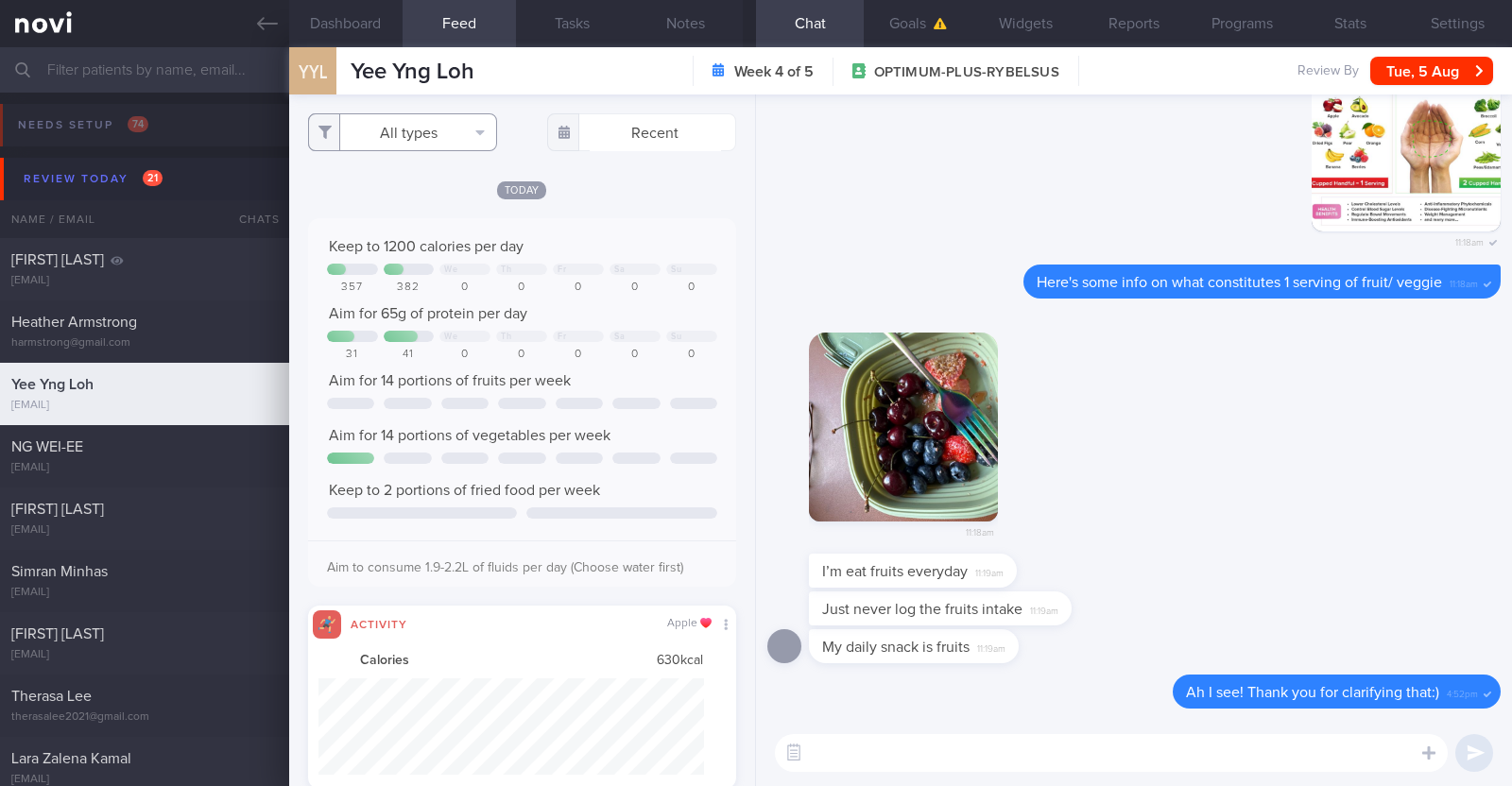 click on "All types" at bounding box center (403, 132) 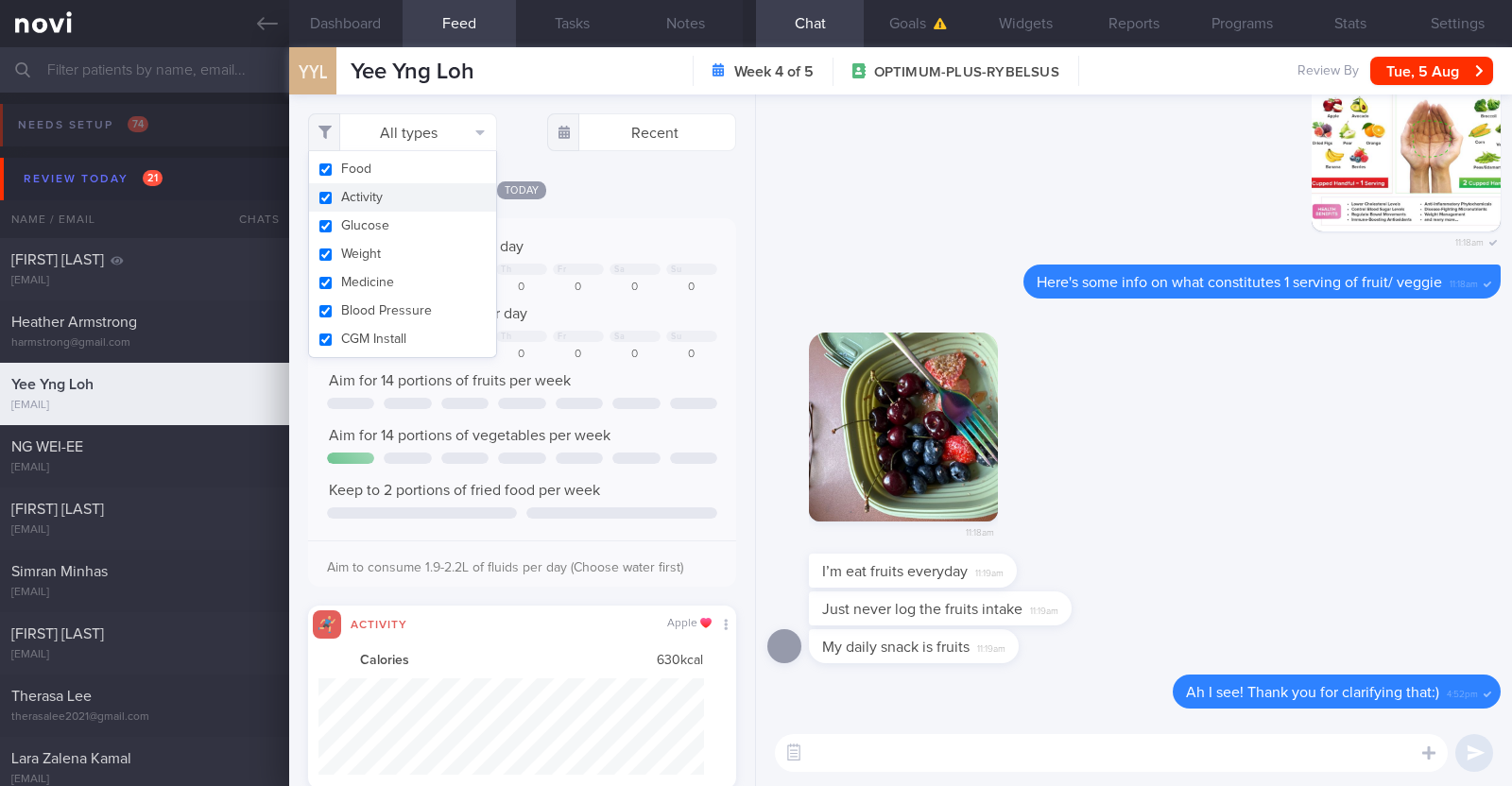click on "Activity" at bounding box center (403, 197) 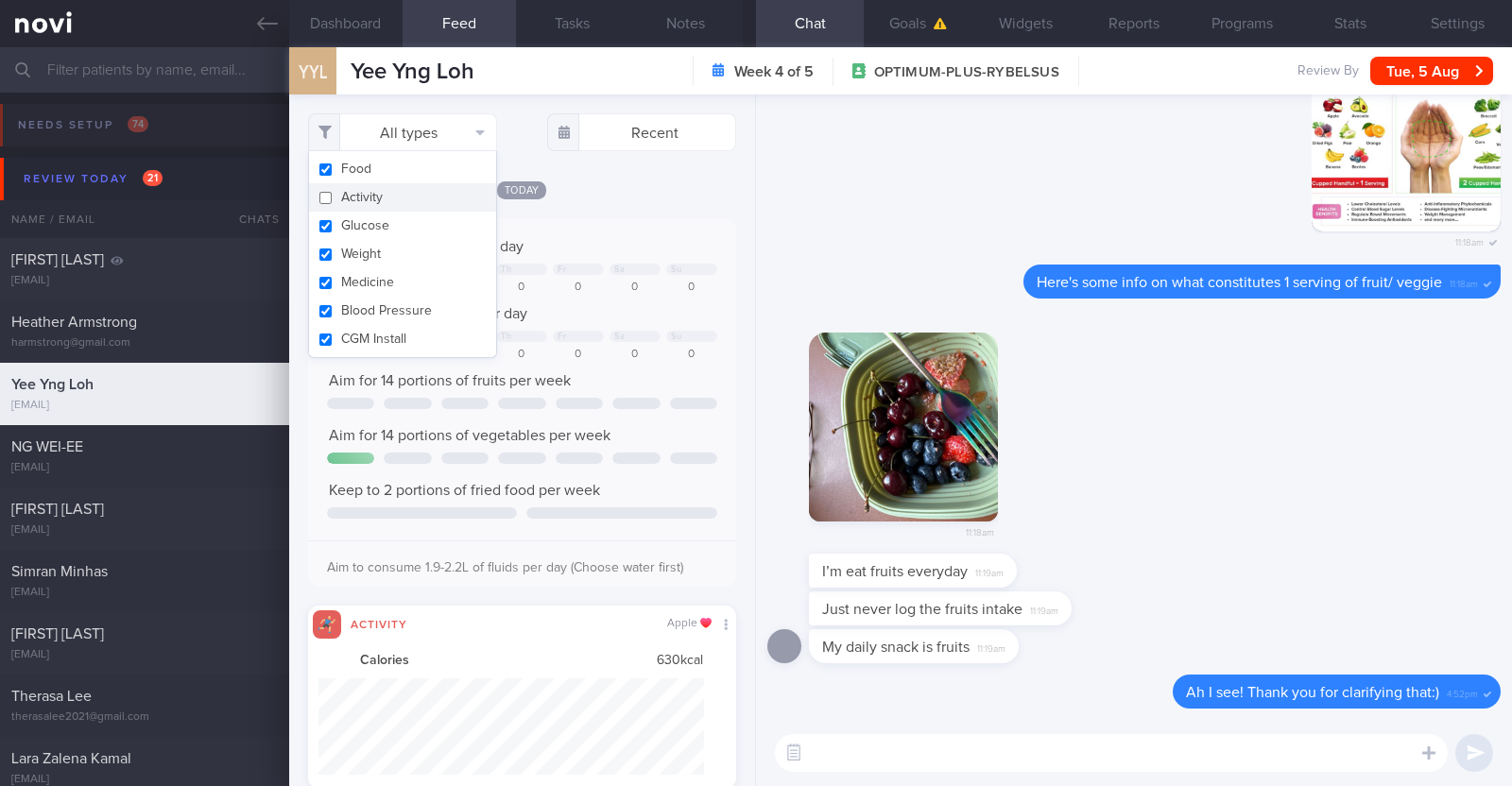 checkbox on "false" 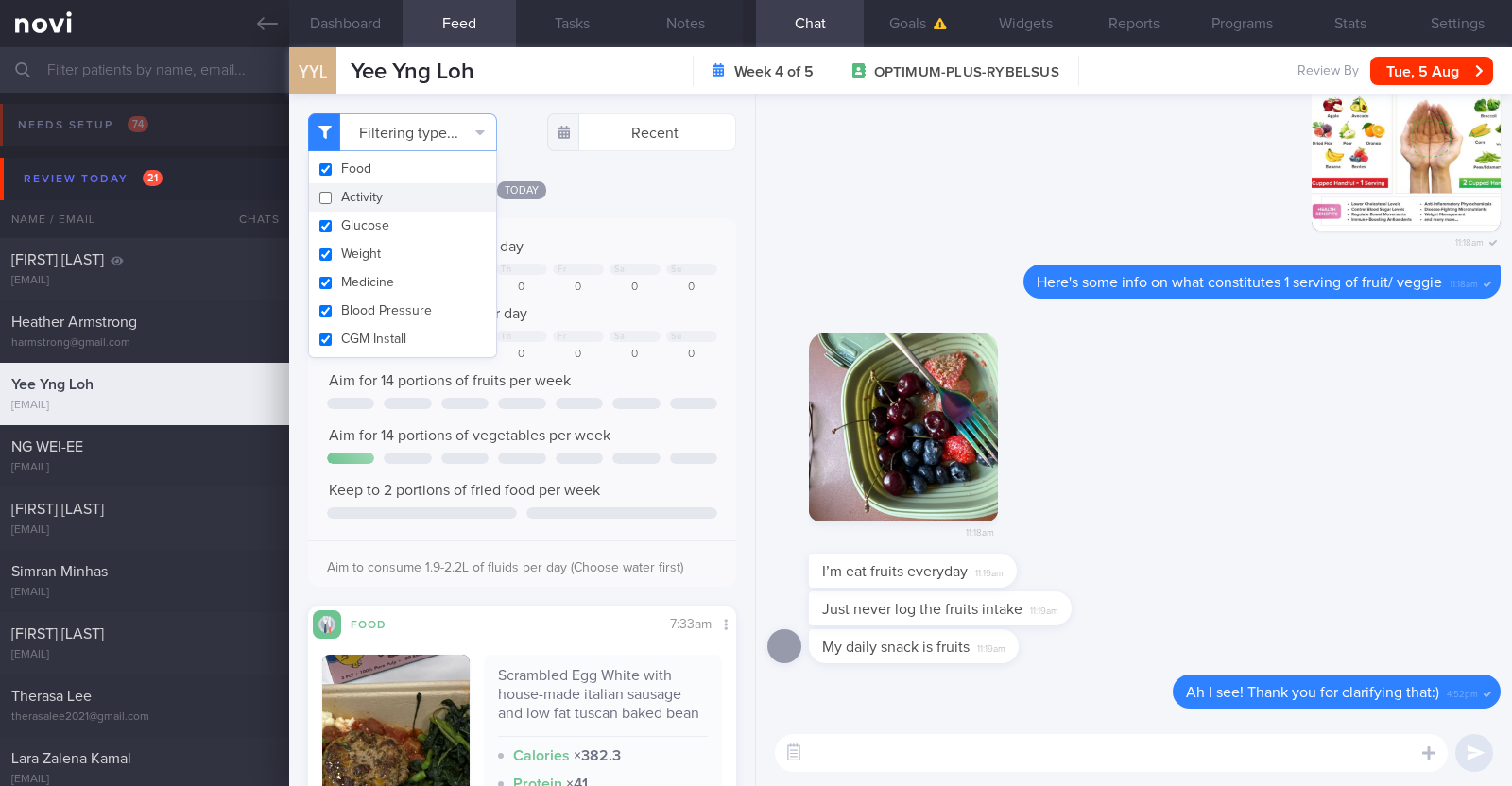click on "Today" at bounding box center (522, 189) 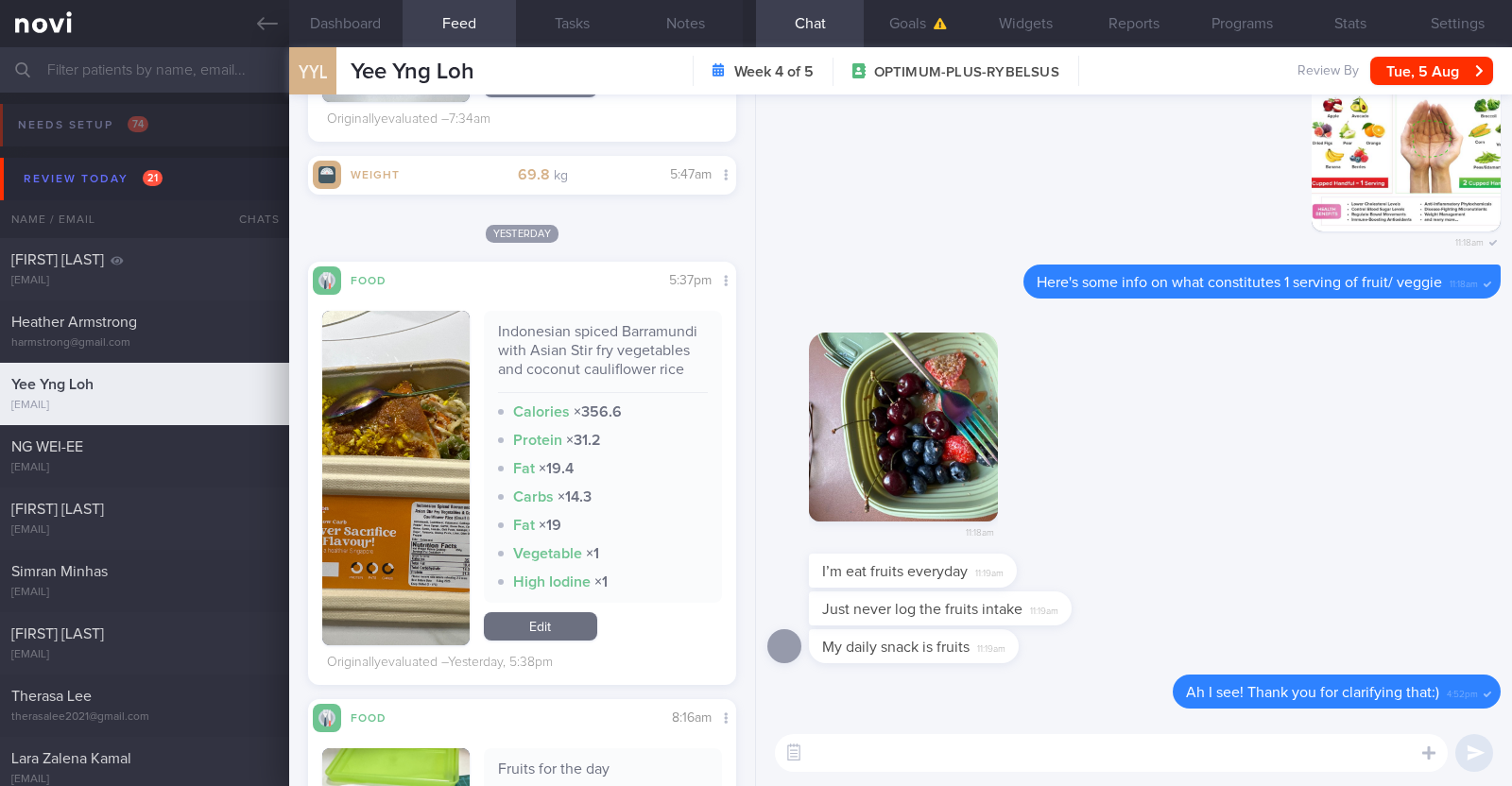 click at bounding box center (396, 478) 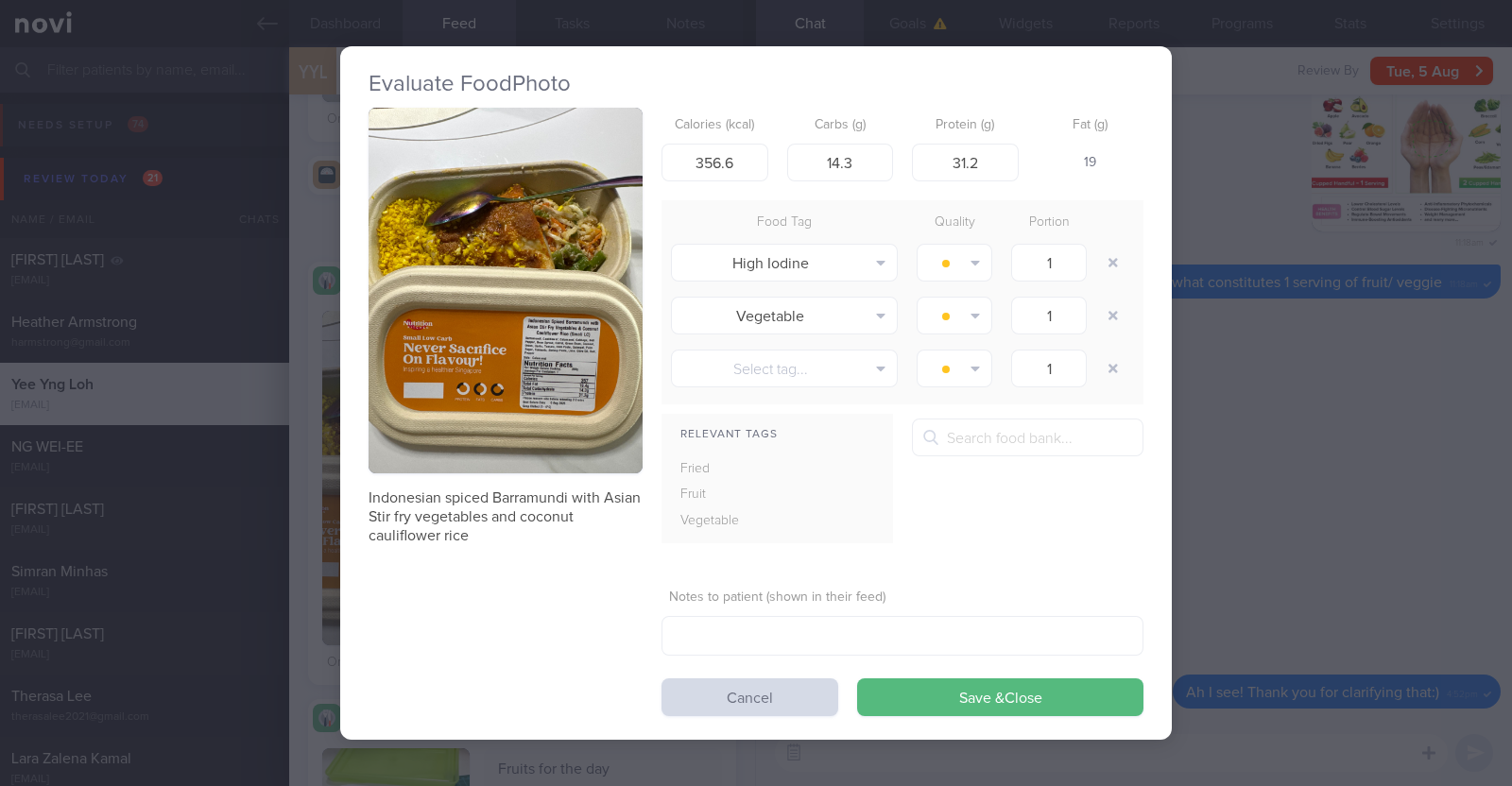 click at bounding box center (506, 290) 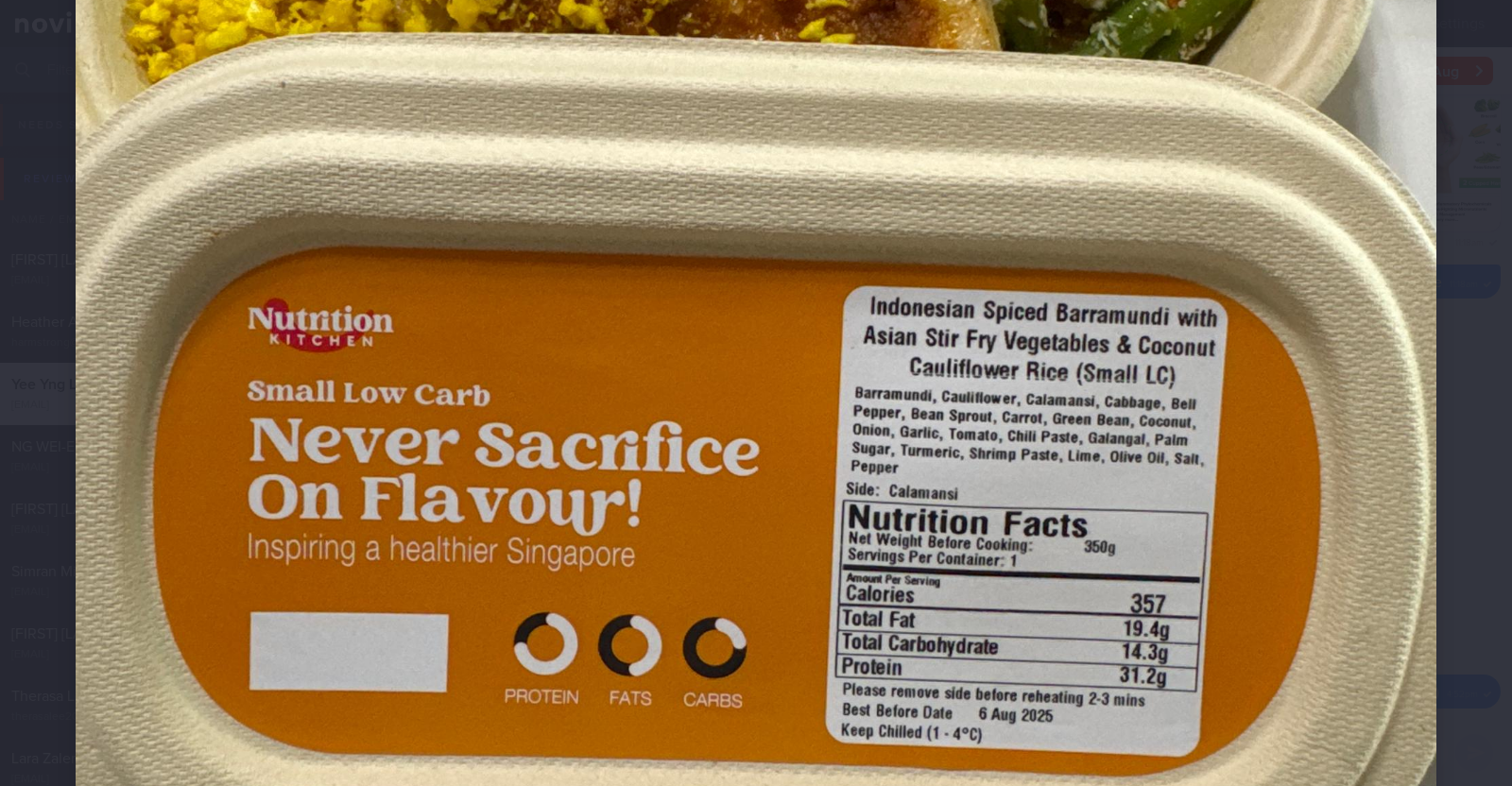 click at bounding box center [756, 157] 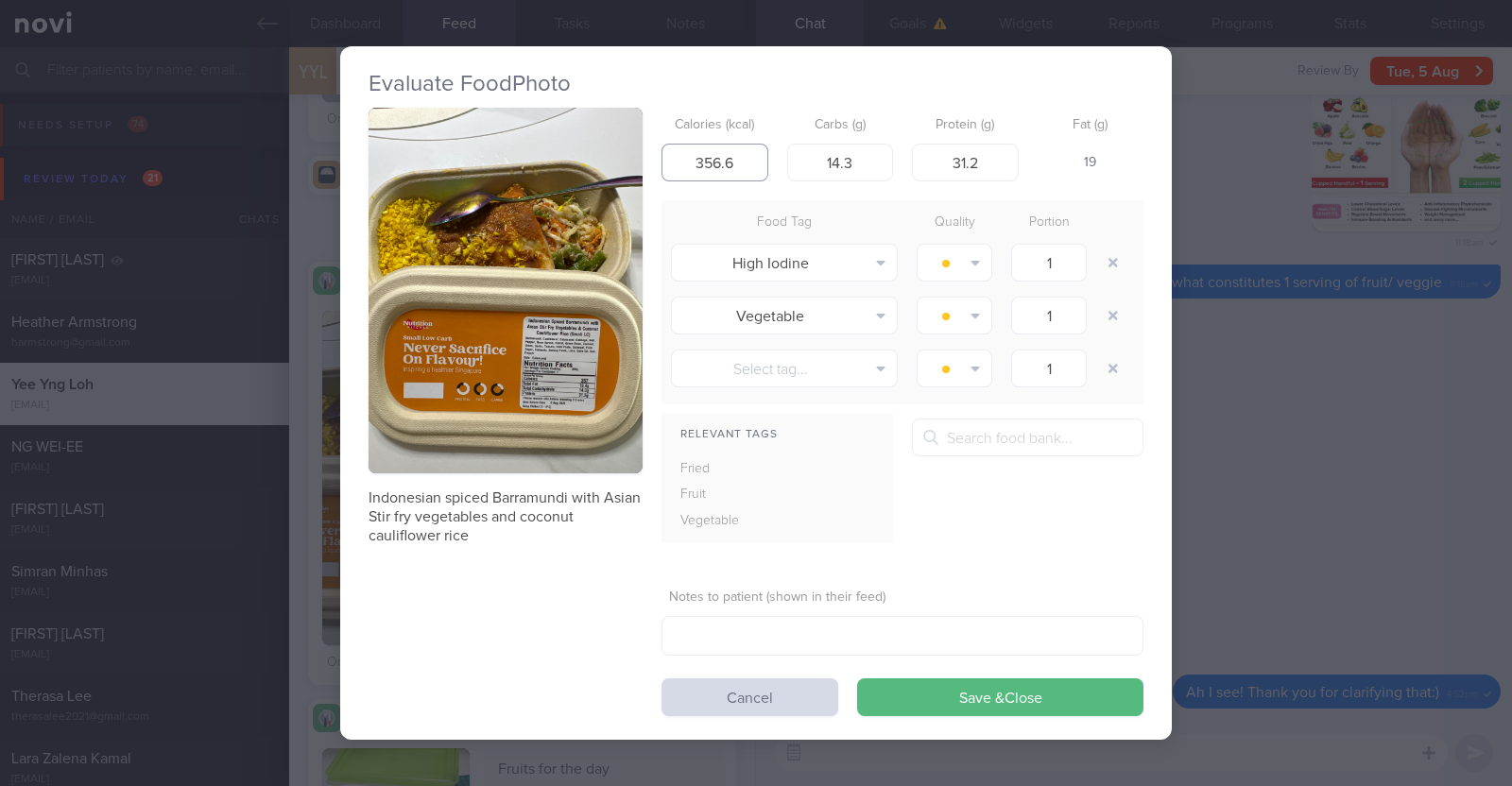 click on "356.6" at bounding box center (714, 162) 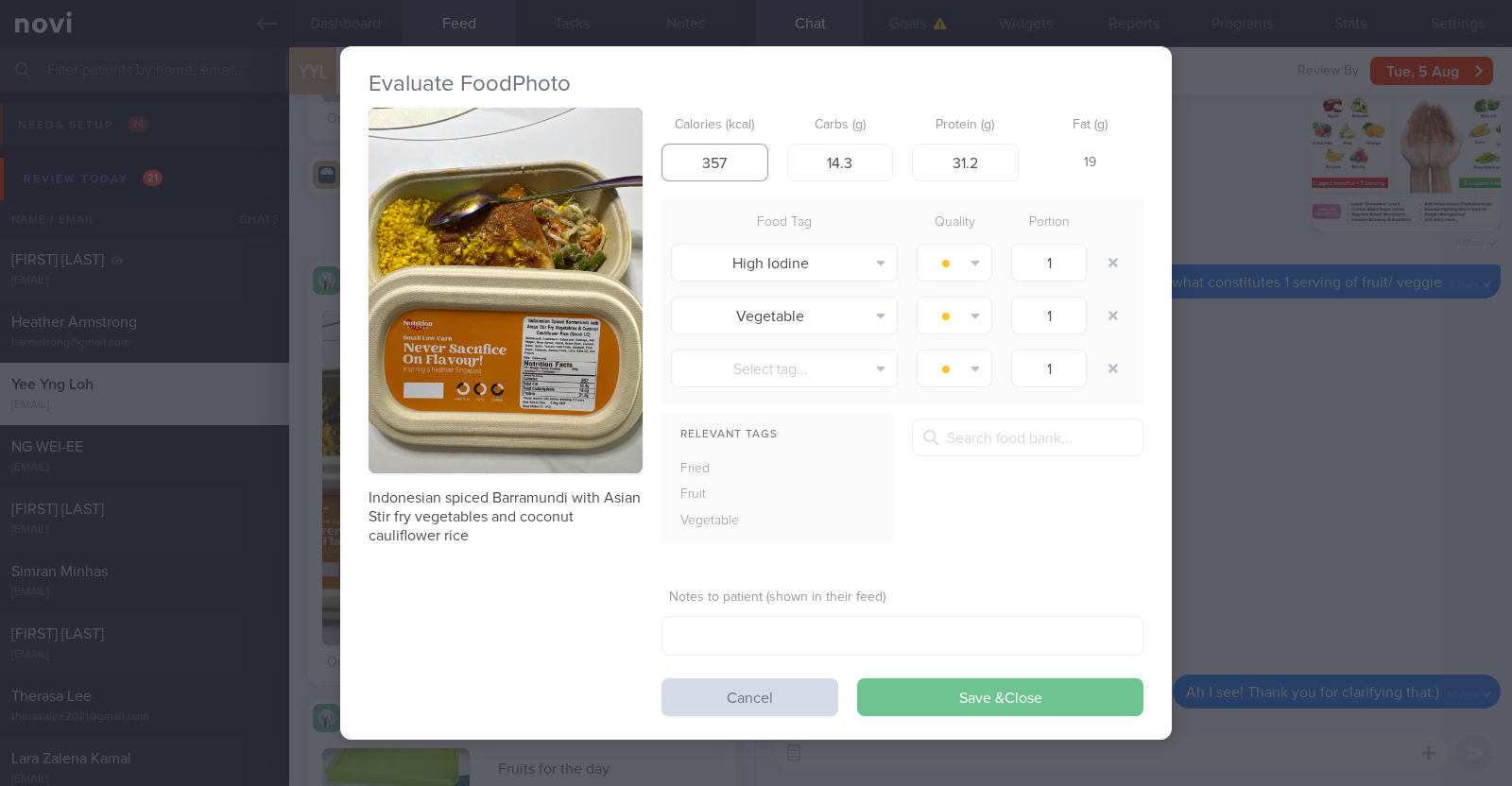 type on "357" 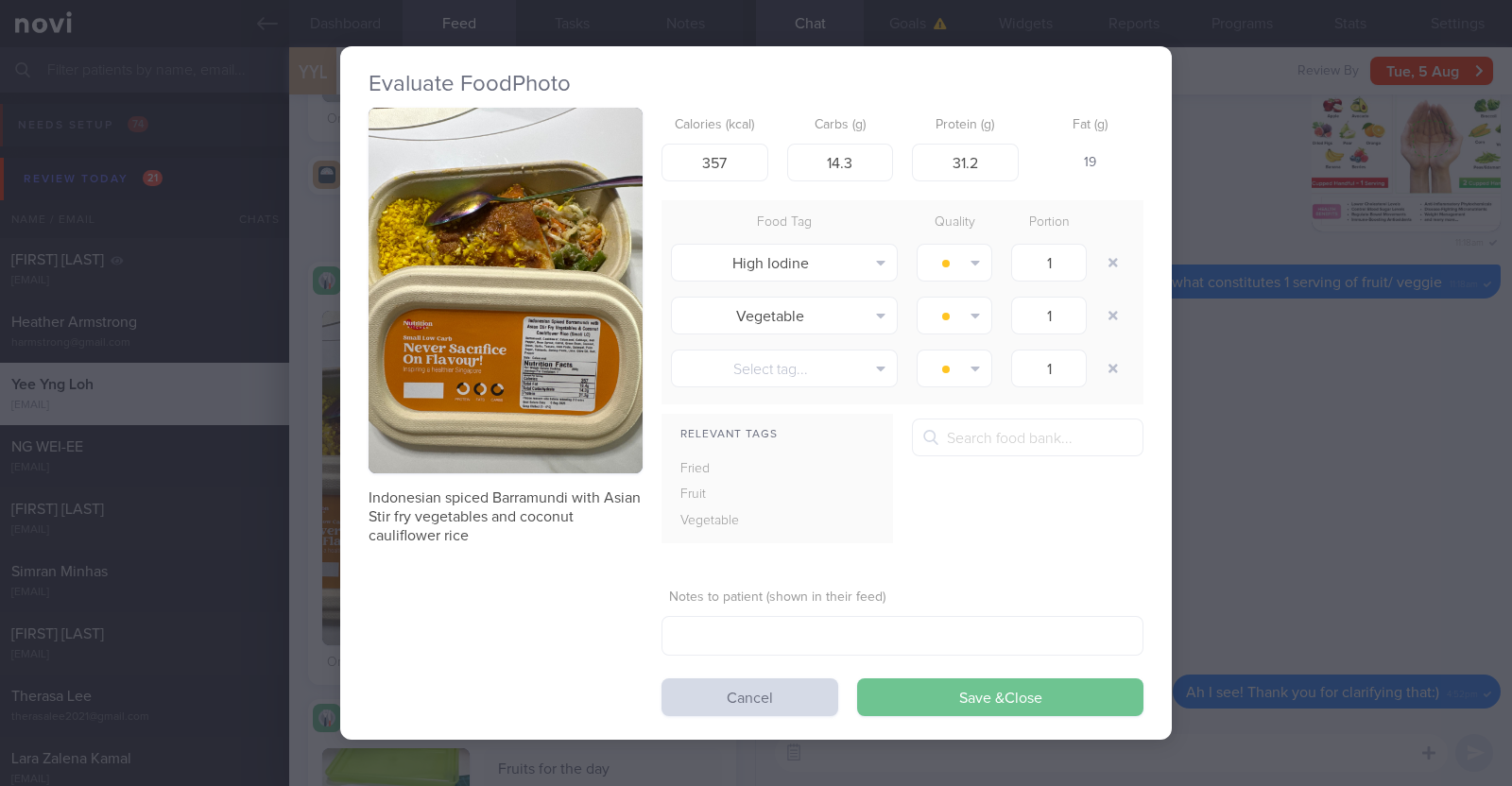 click on "Save &
Close" at bounding box center (1000, 697) 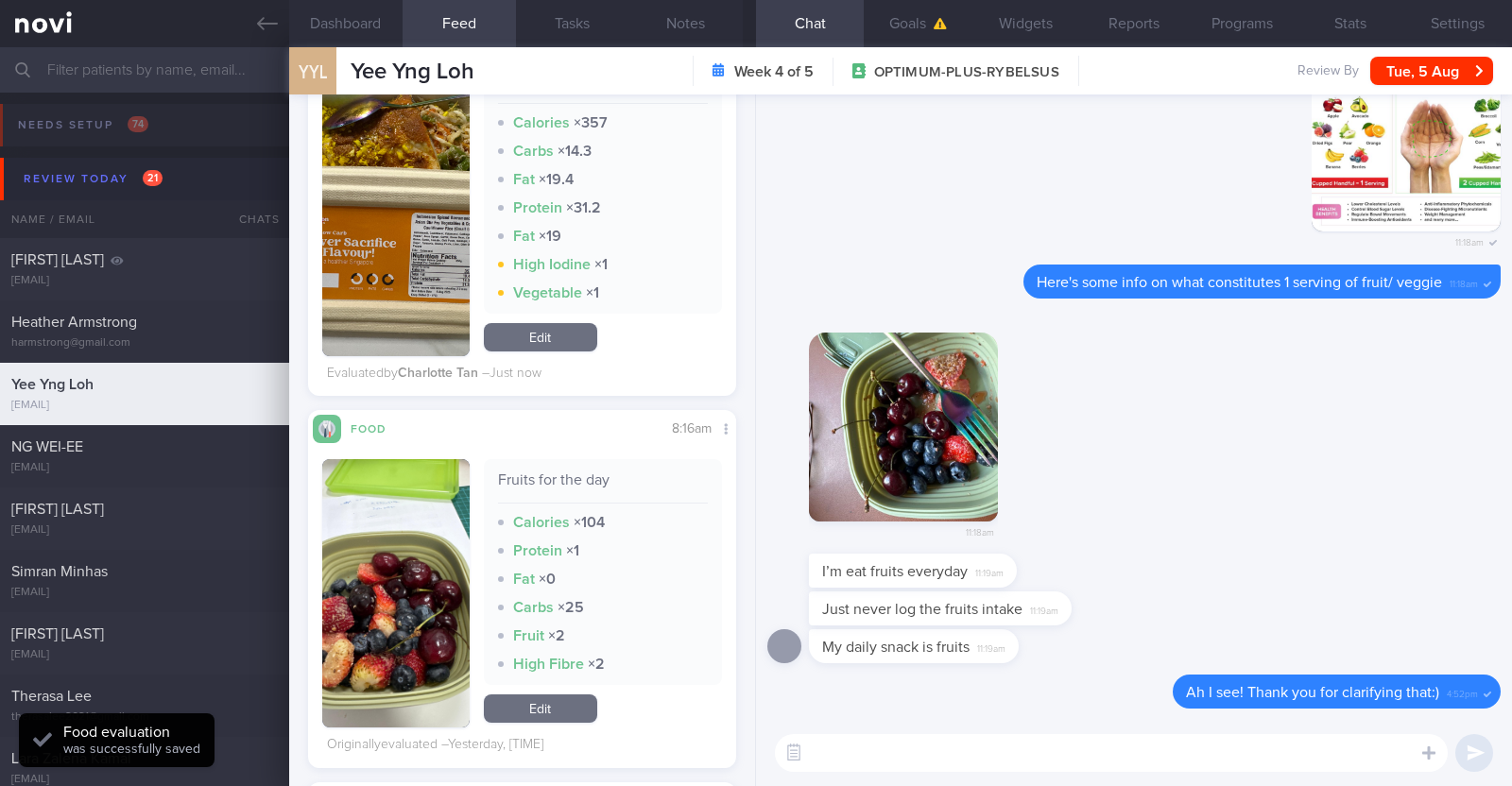 scroll, scrollTop: 1299, scrollLeft: 0, axis: vertical 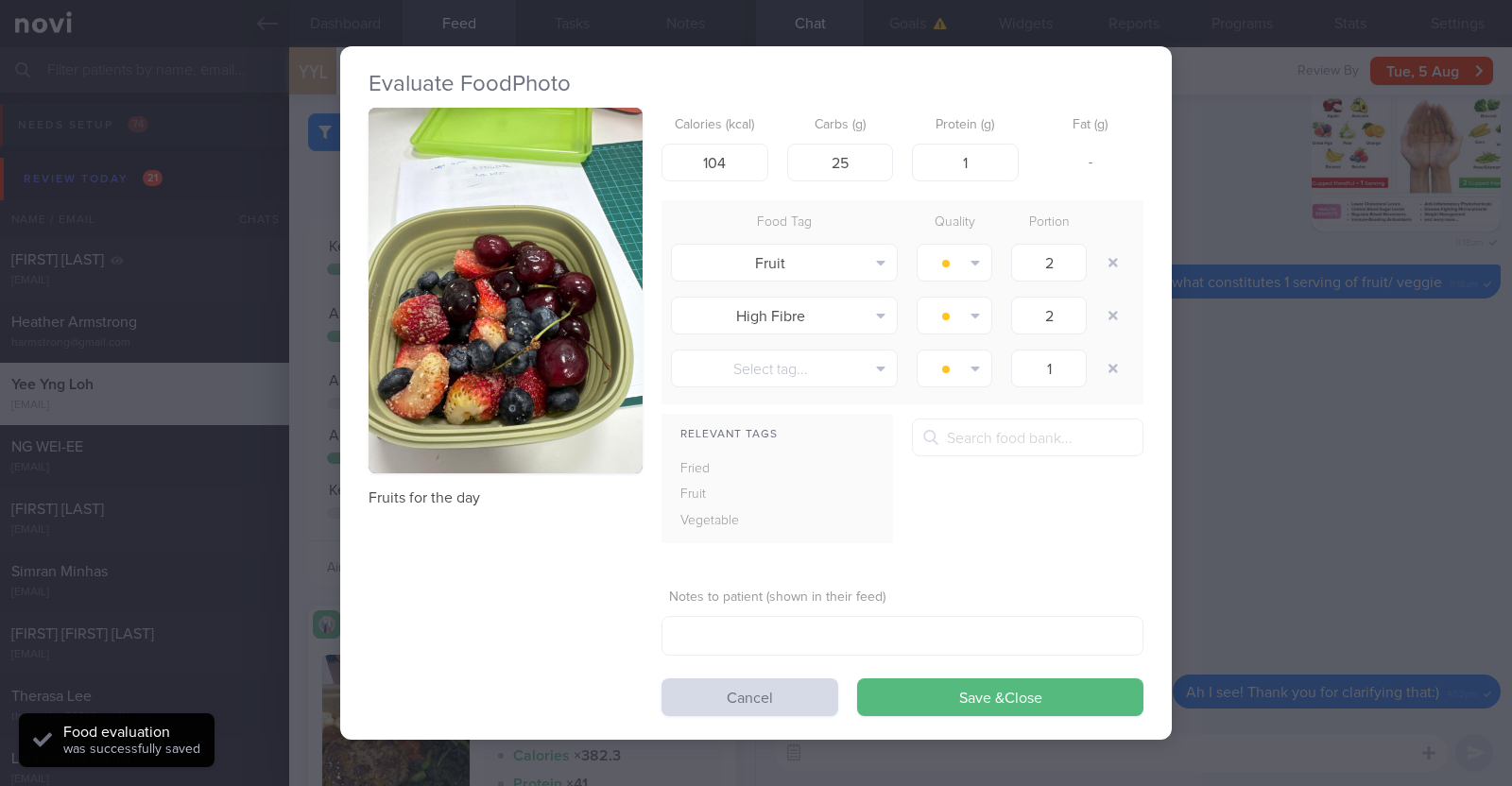 select on "7" 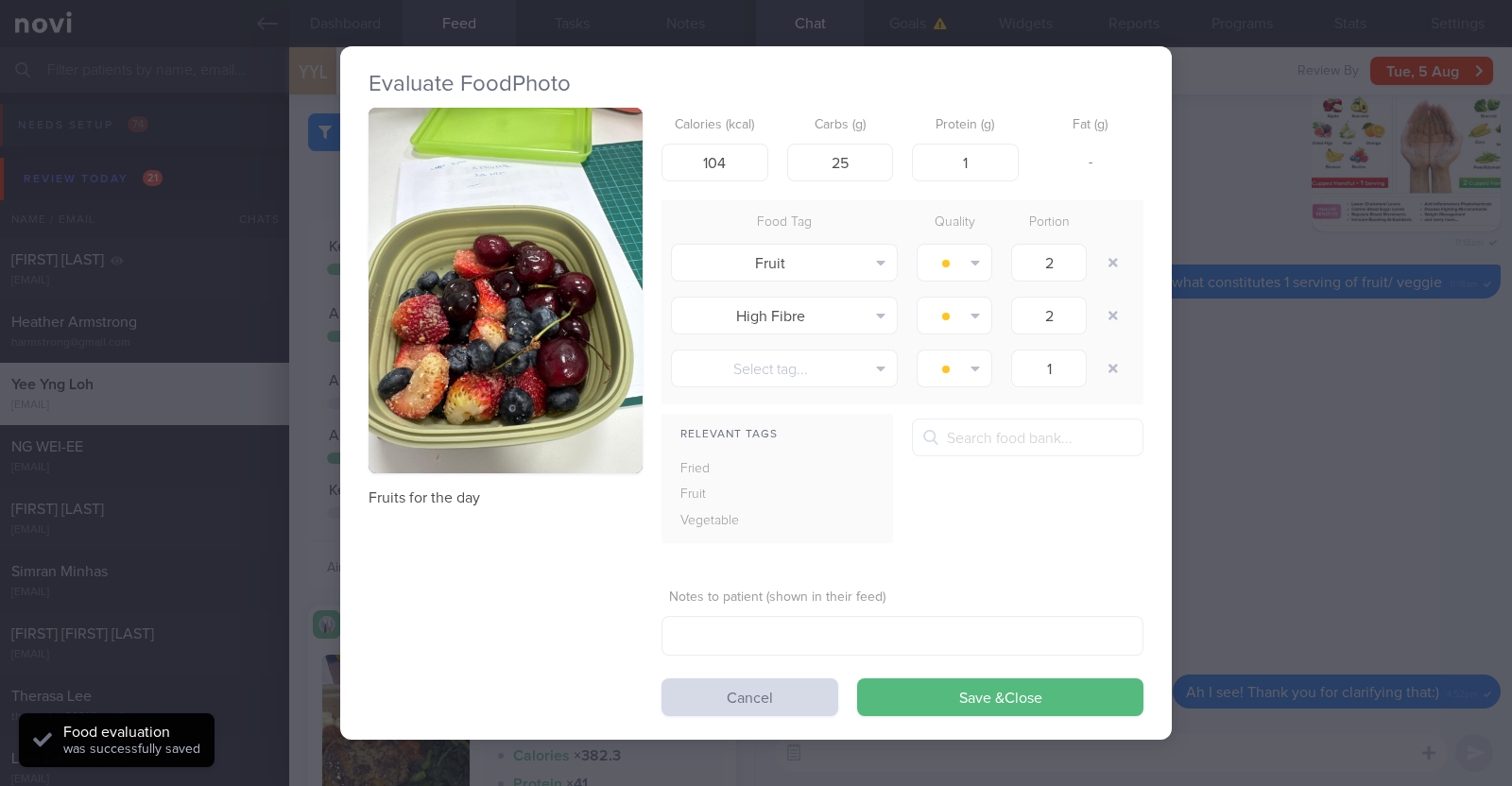 scroll, scrollTop: 944495, scrollLeft: 944623, axis: both 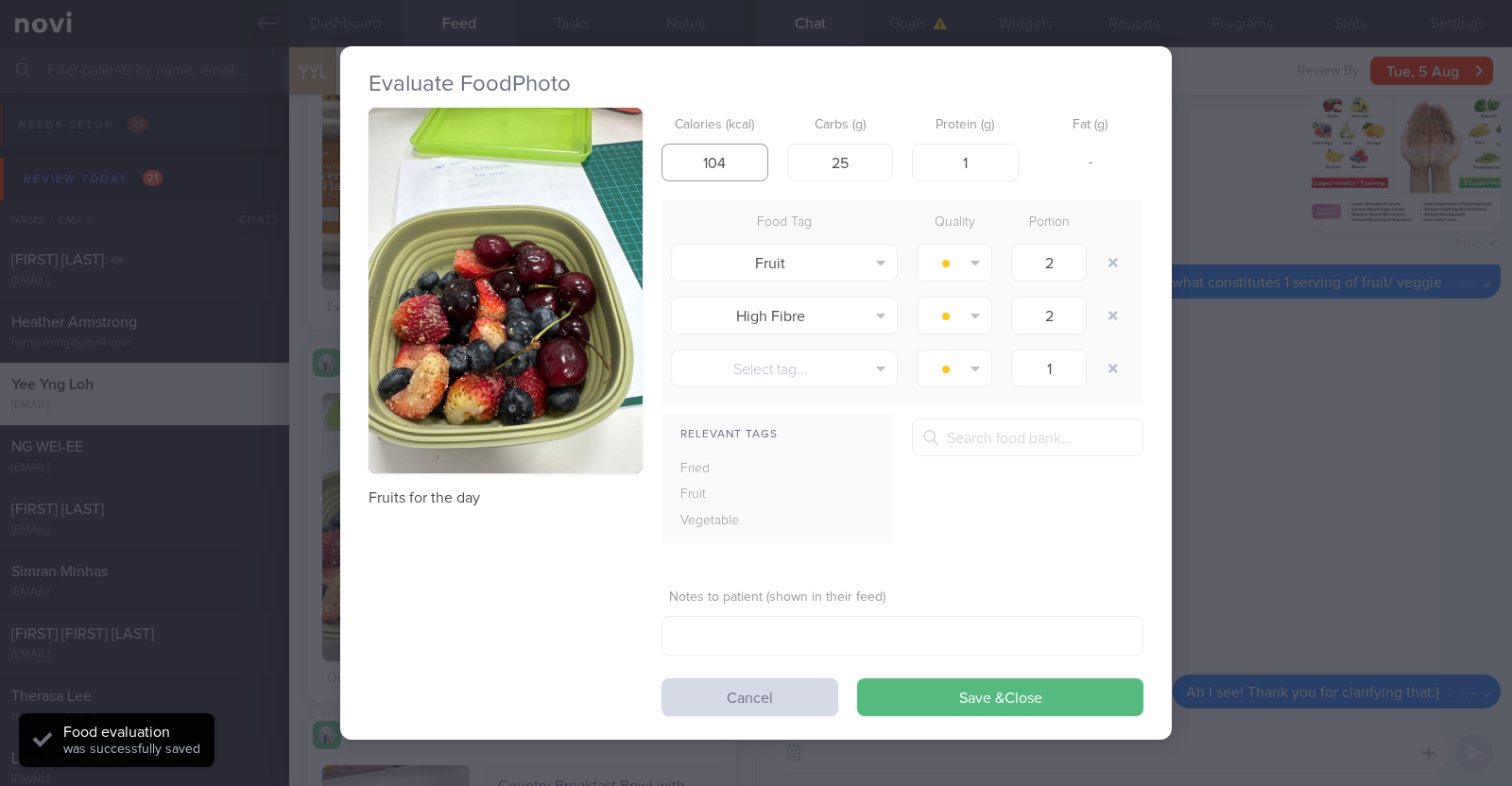 click on "104" at bounding box center [714, 162] 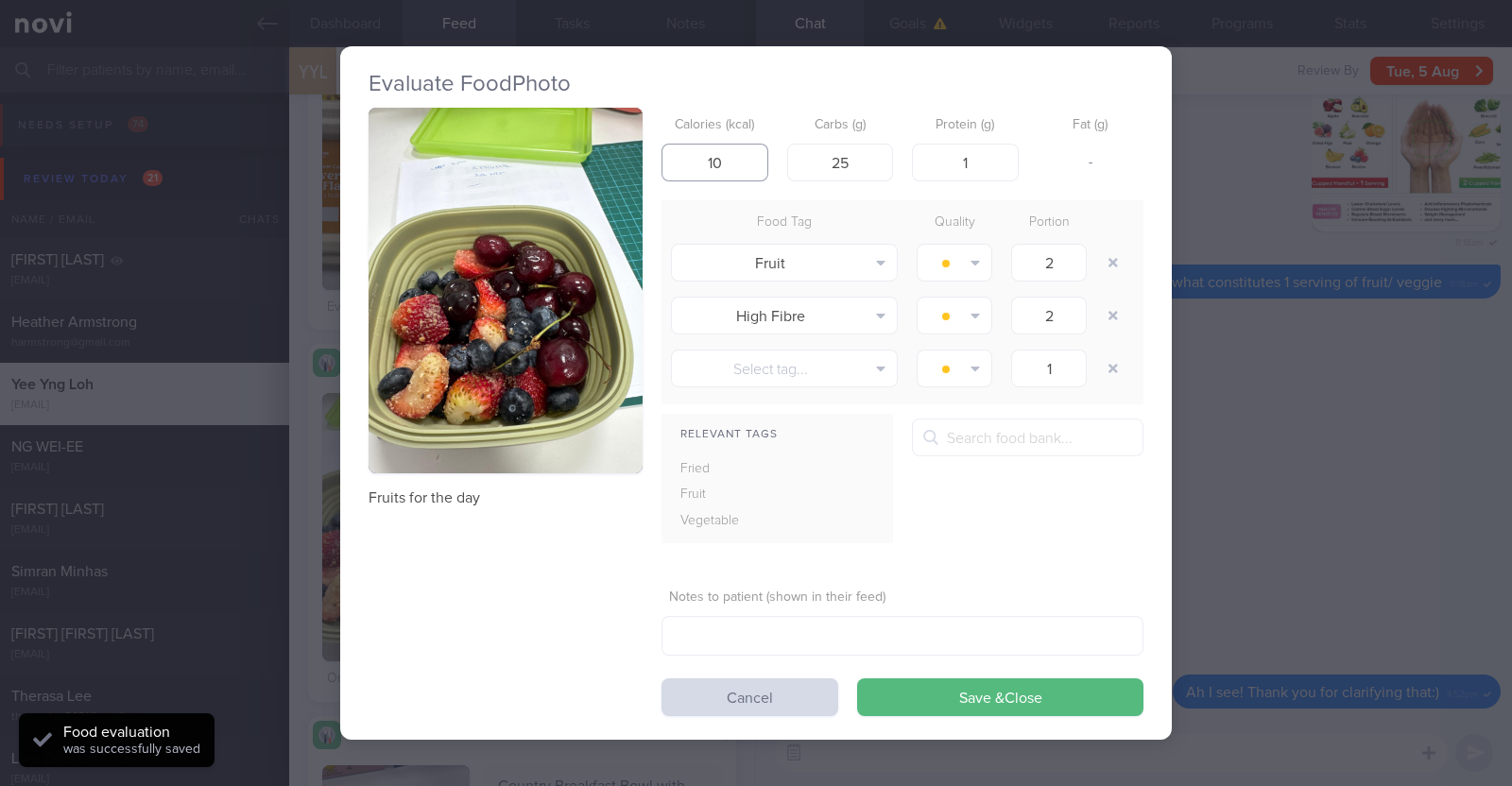 type on "104" 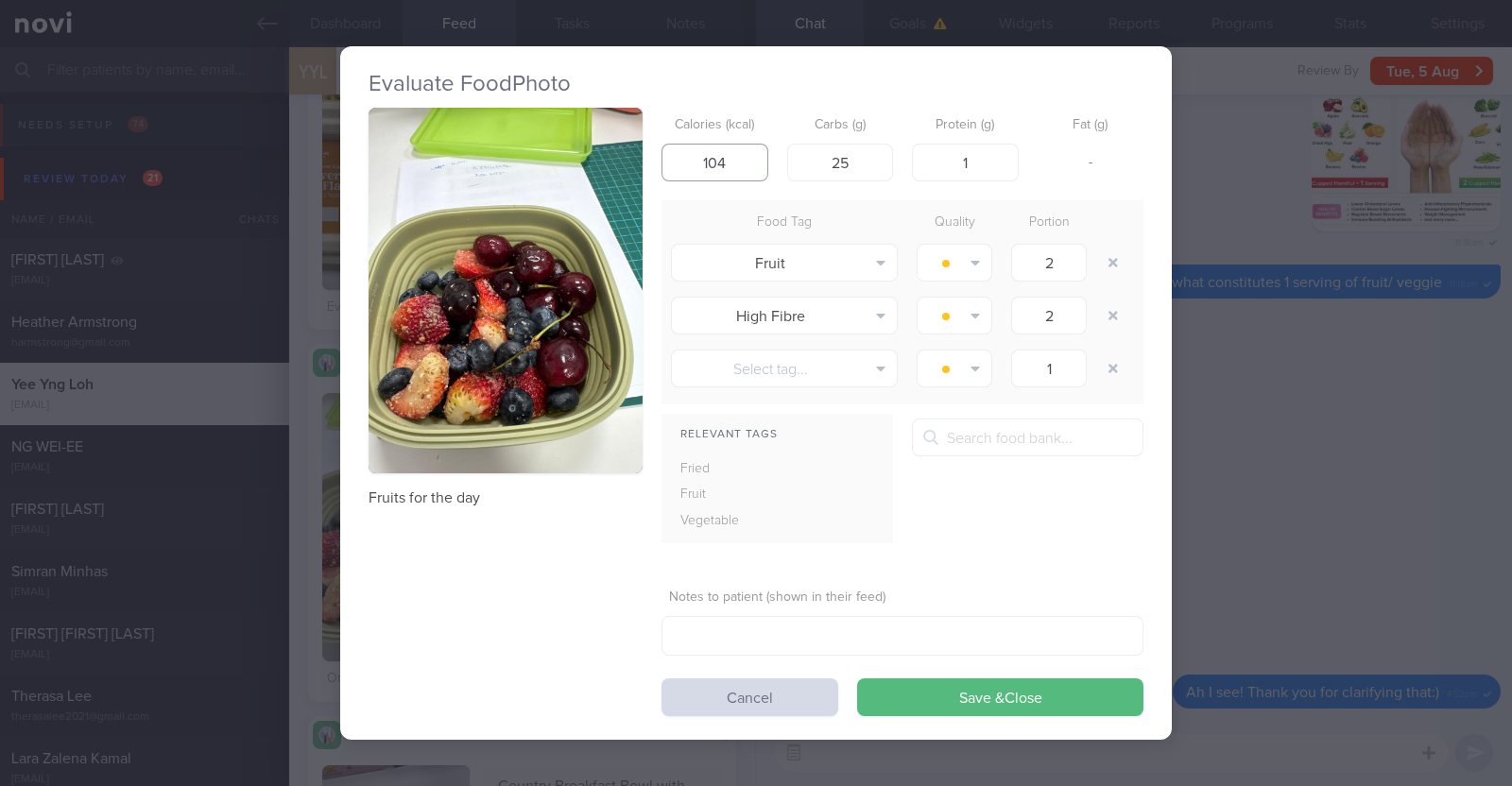 click on "Save &
Close" at bounding box center [1000, 697] 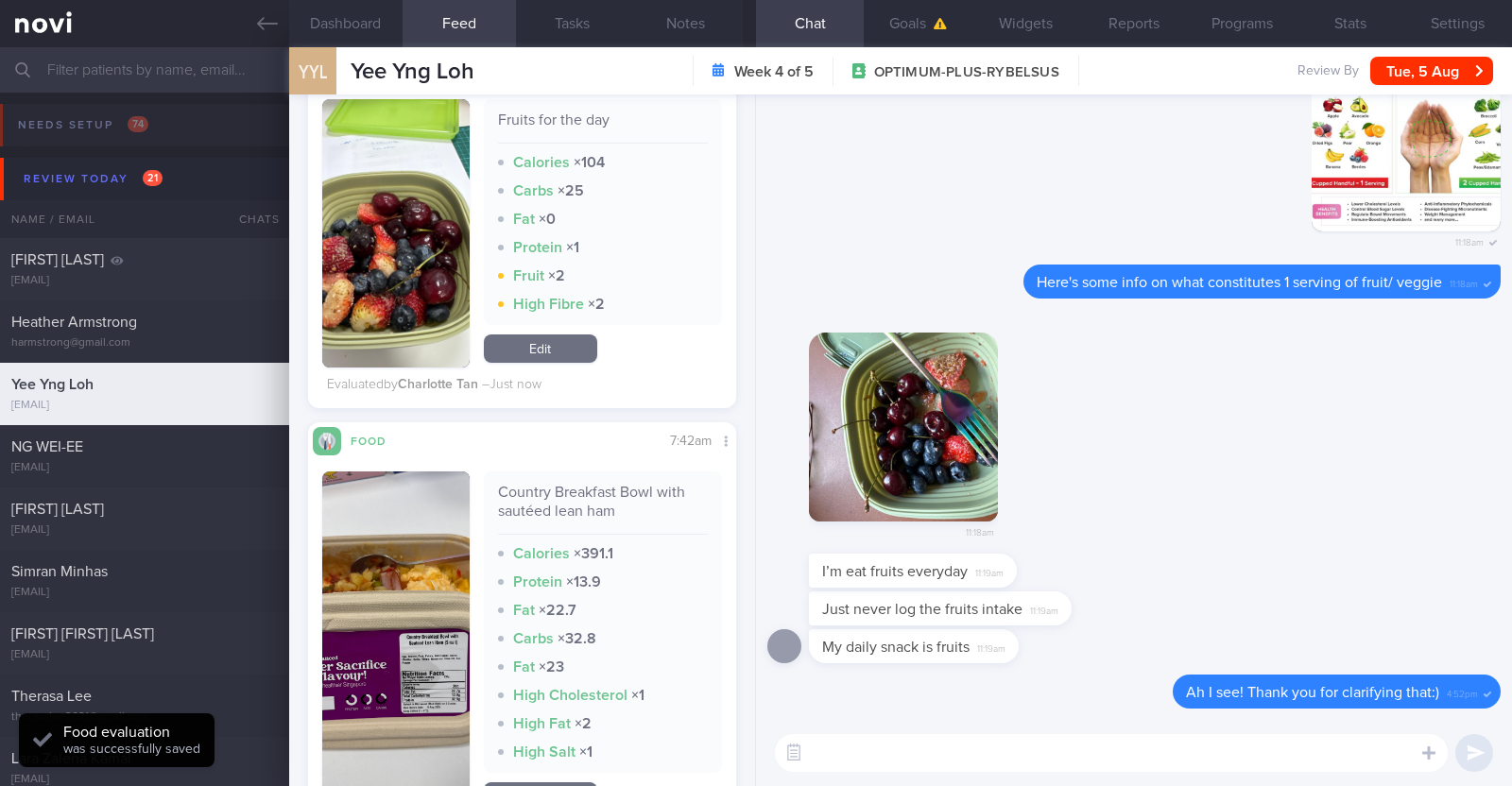 scroll, scrollTop: 1770, scrollLeft: 0, axis: vertical 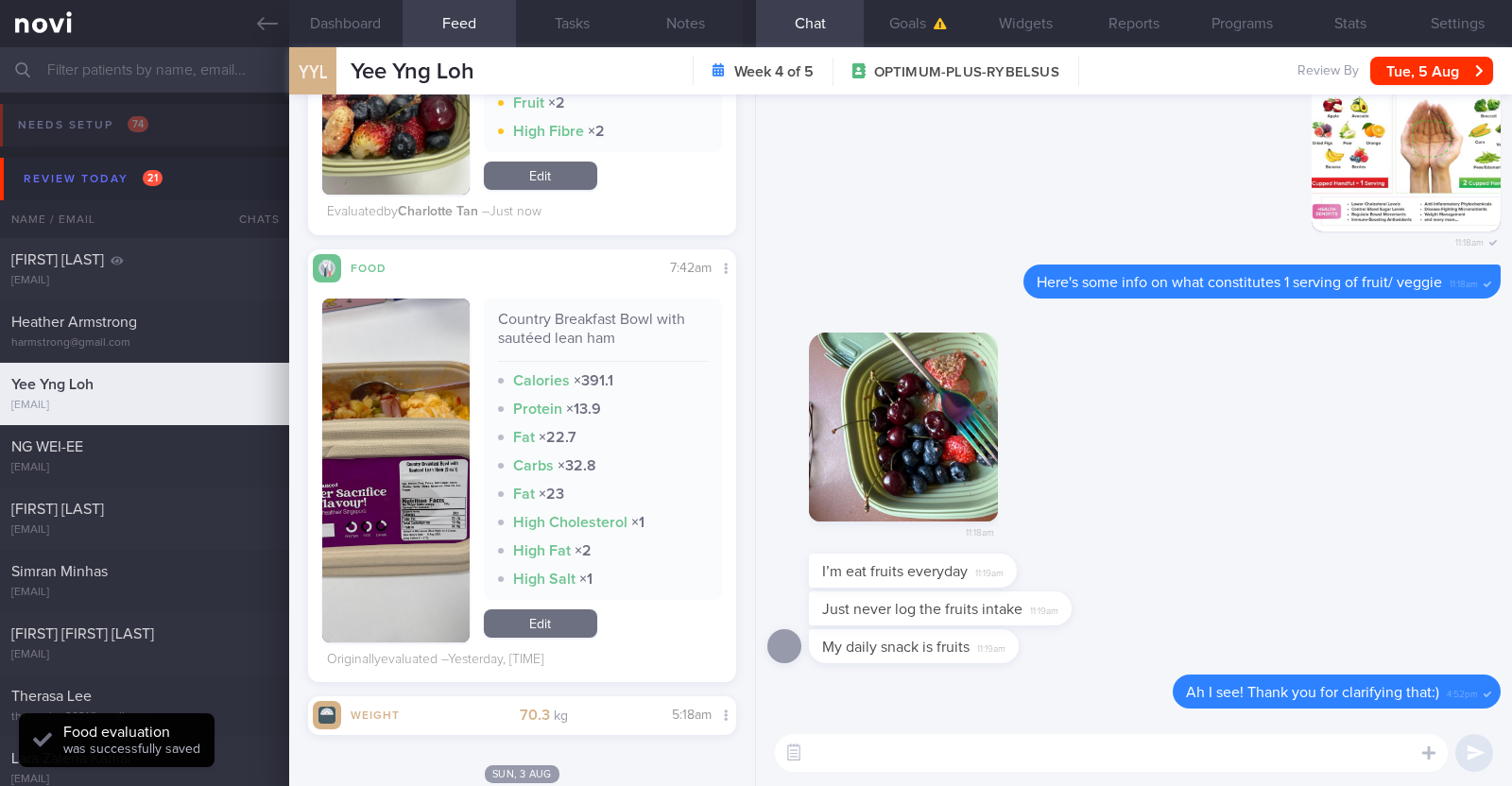 click at bounding box center (396, 470) 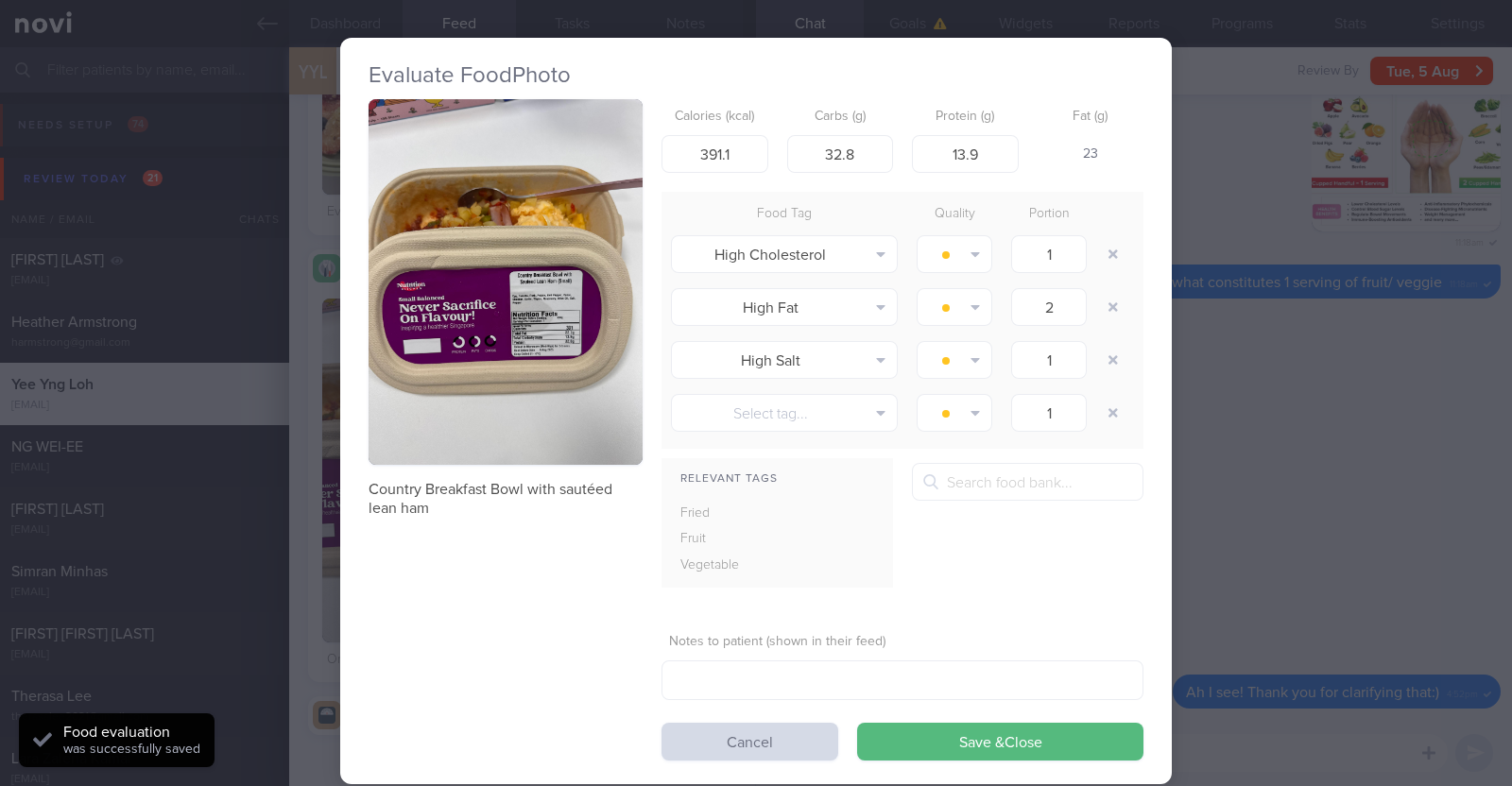 click at bounding box center [506, 282] 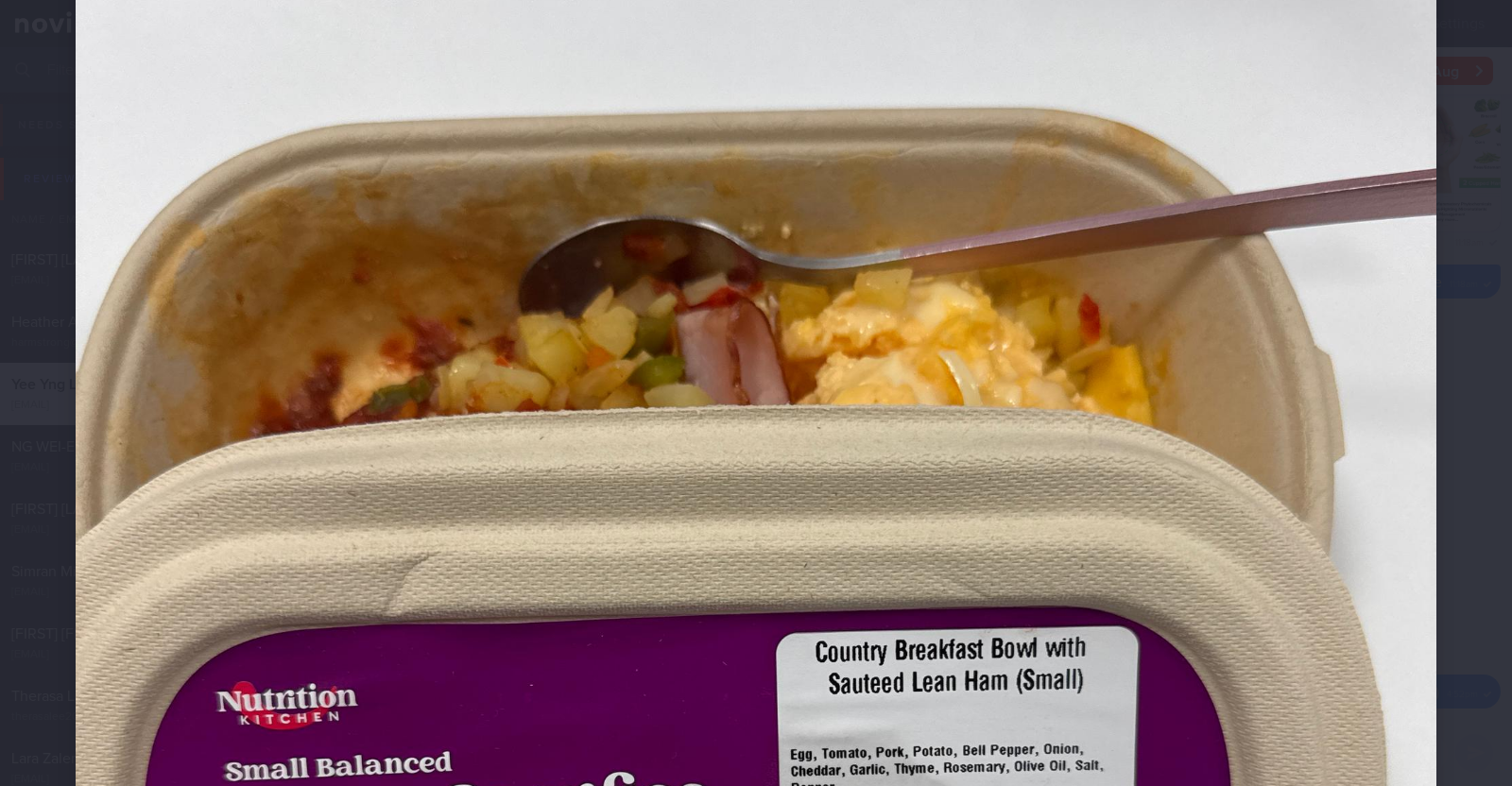 scroll, scrollTop: 709, scrollLeft: 0, axis: vertical 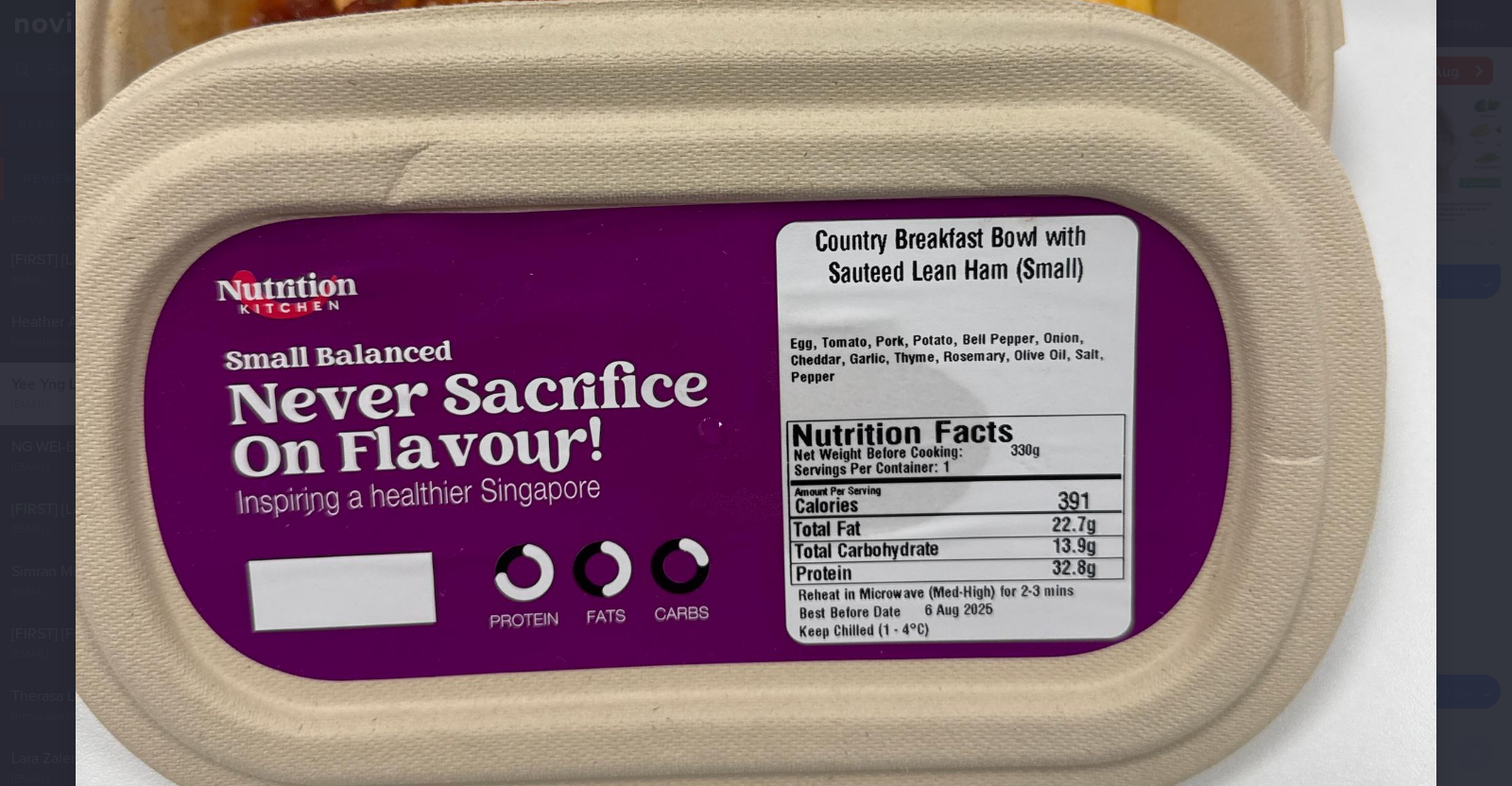 click at bounding box center (756, 274) 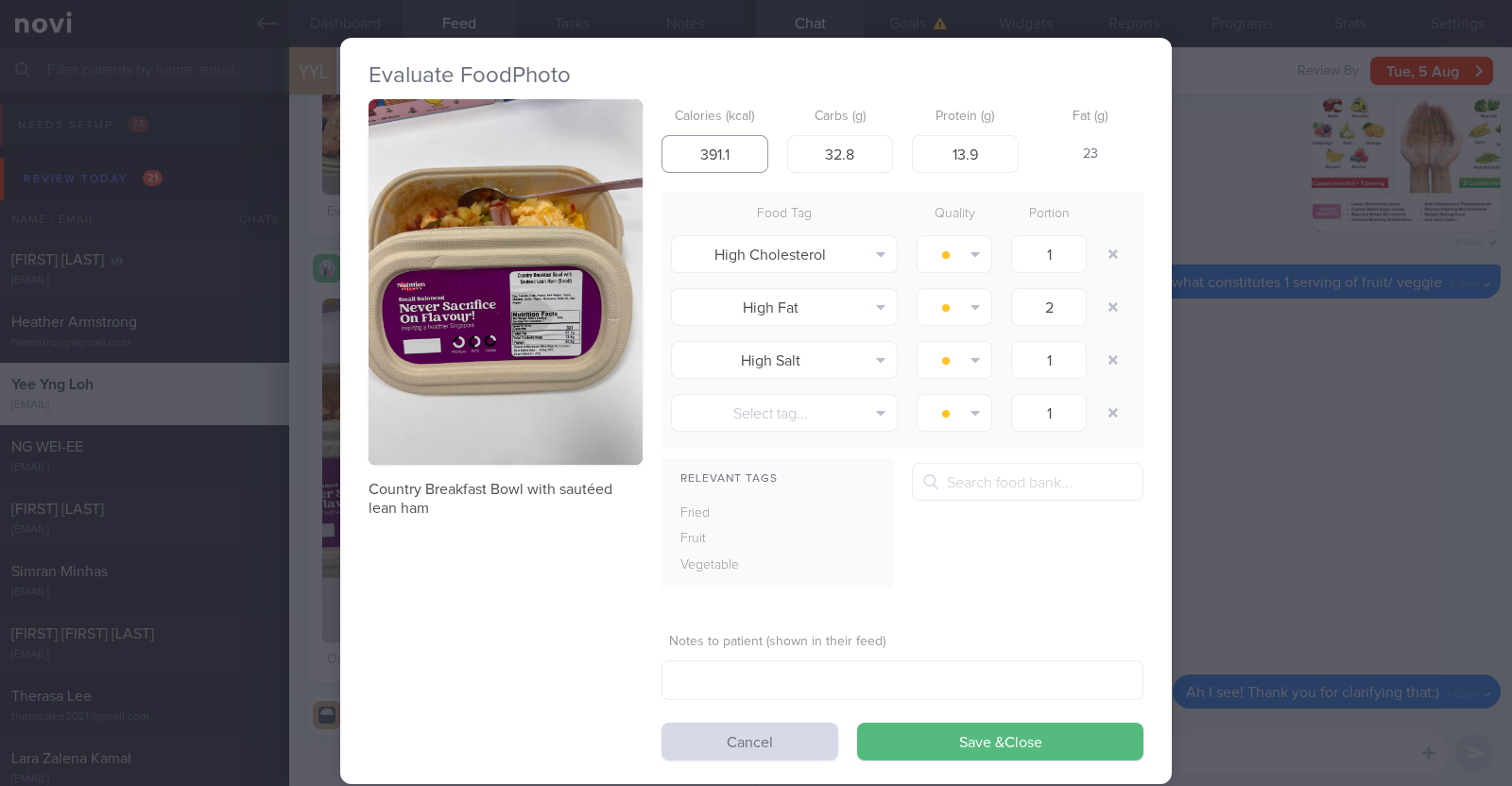 click on "391.1" at bounding box center (714, 154) 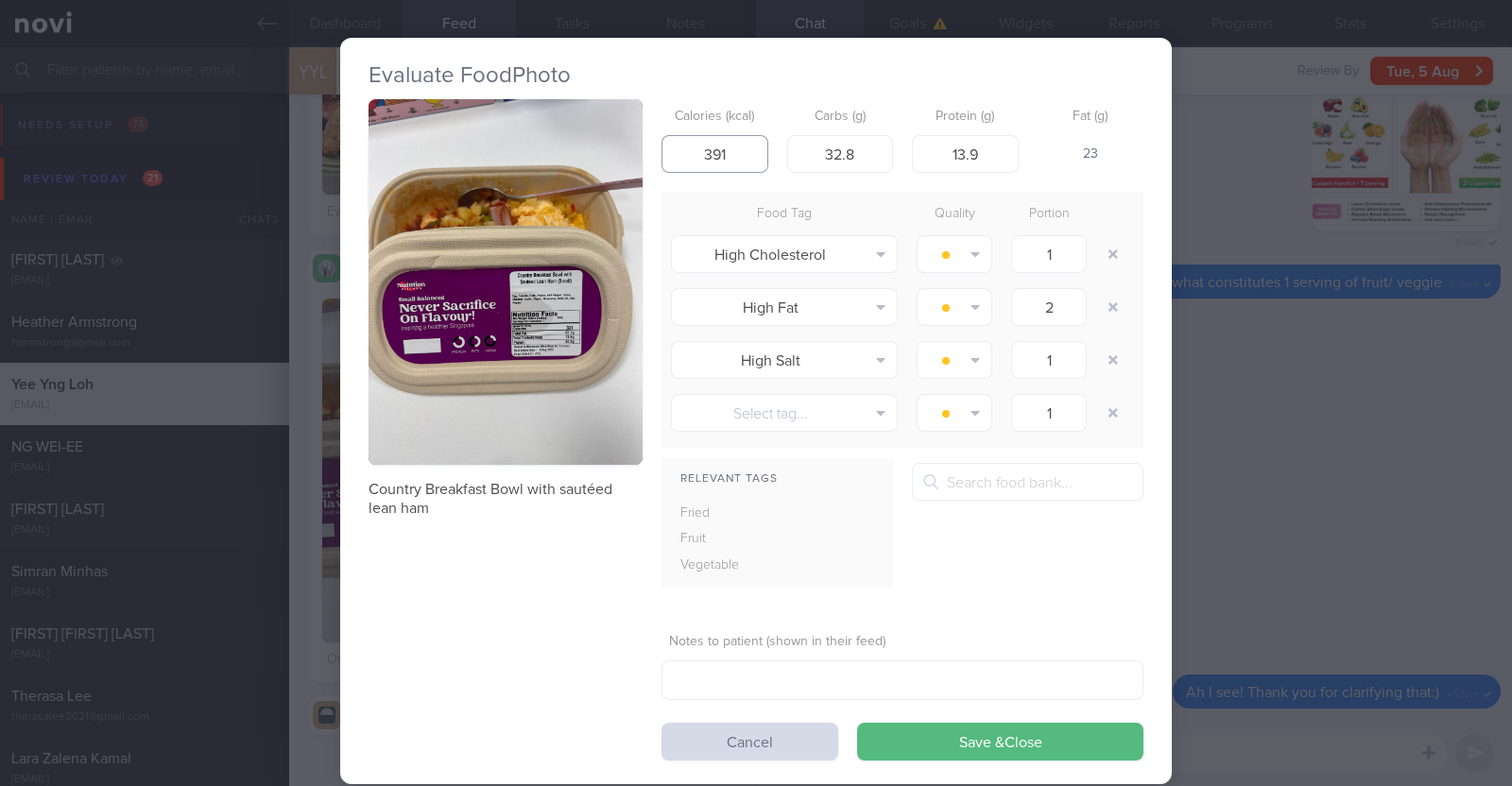 type on "391" 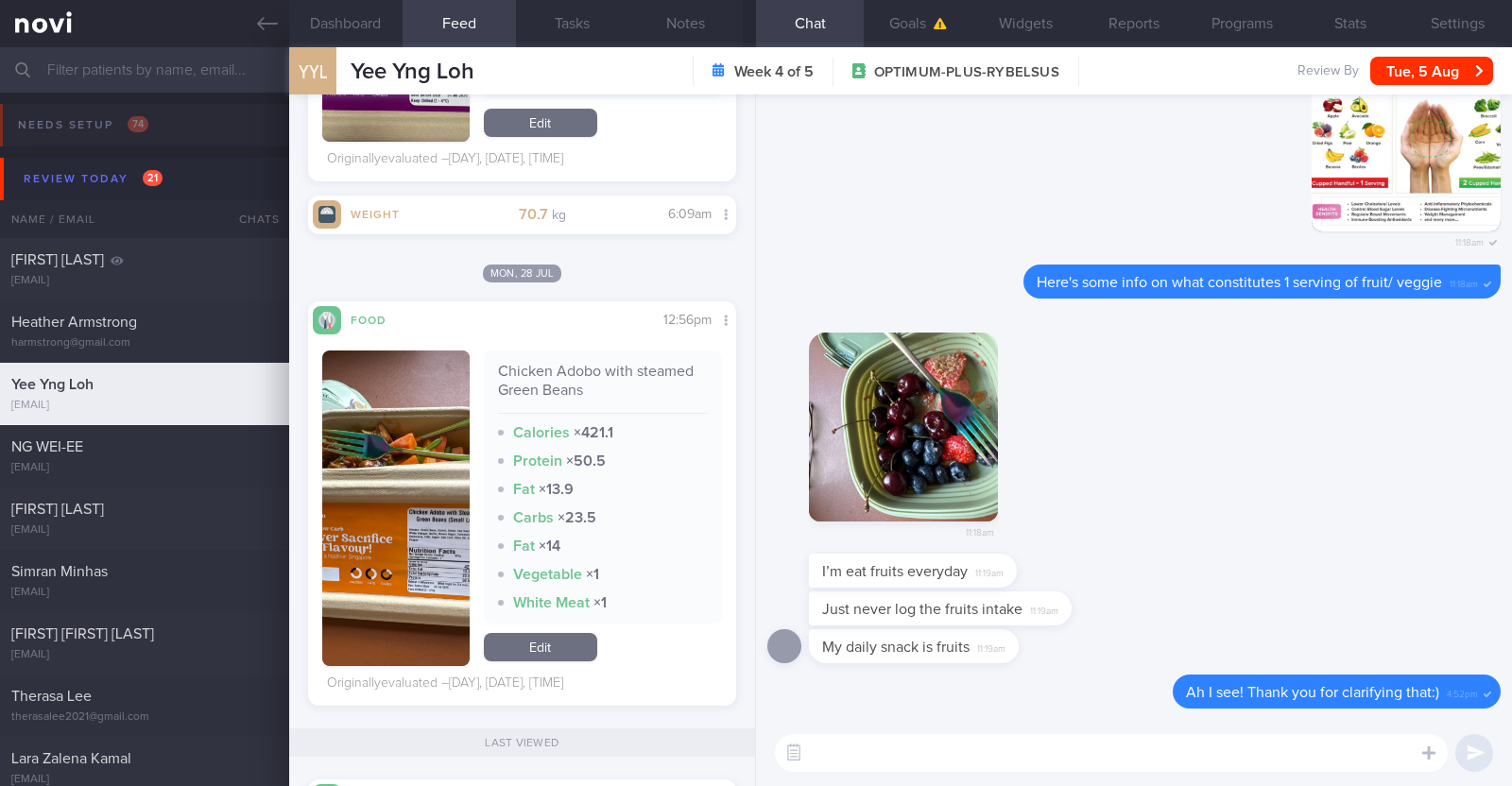 scroll, scrollTop: 7585, scrollLeft: 0, axis: vertical 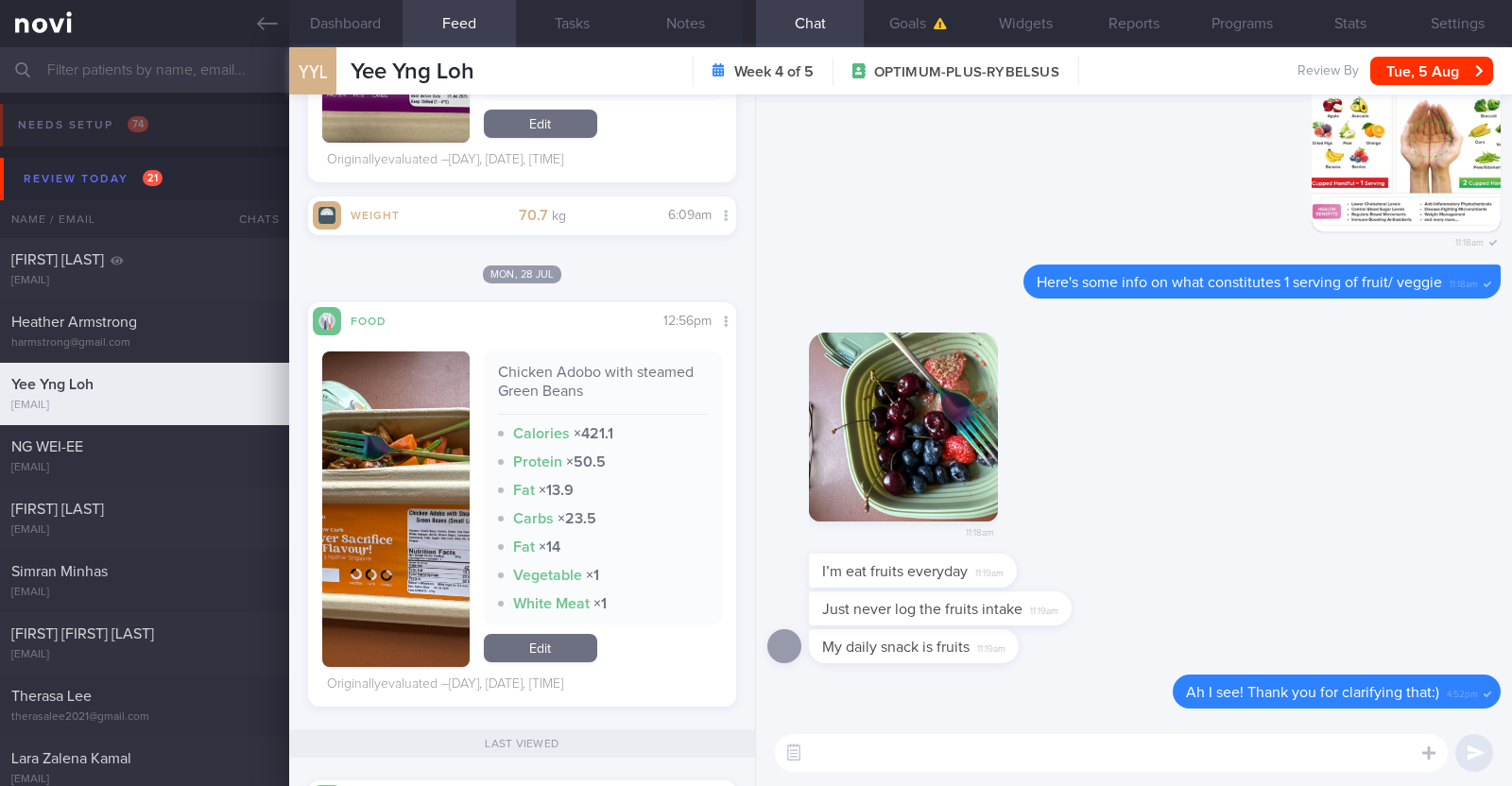 click at bounding box center (1111, 753) 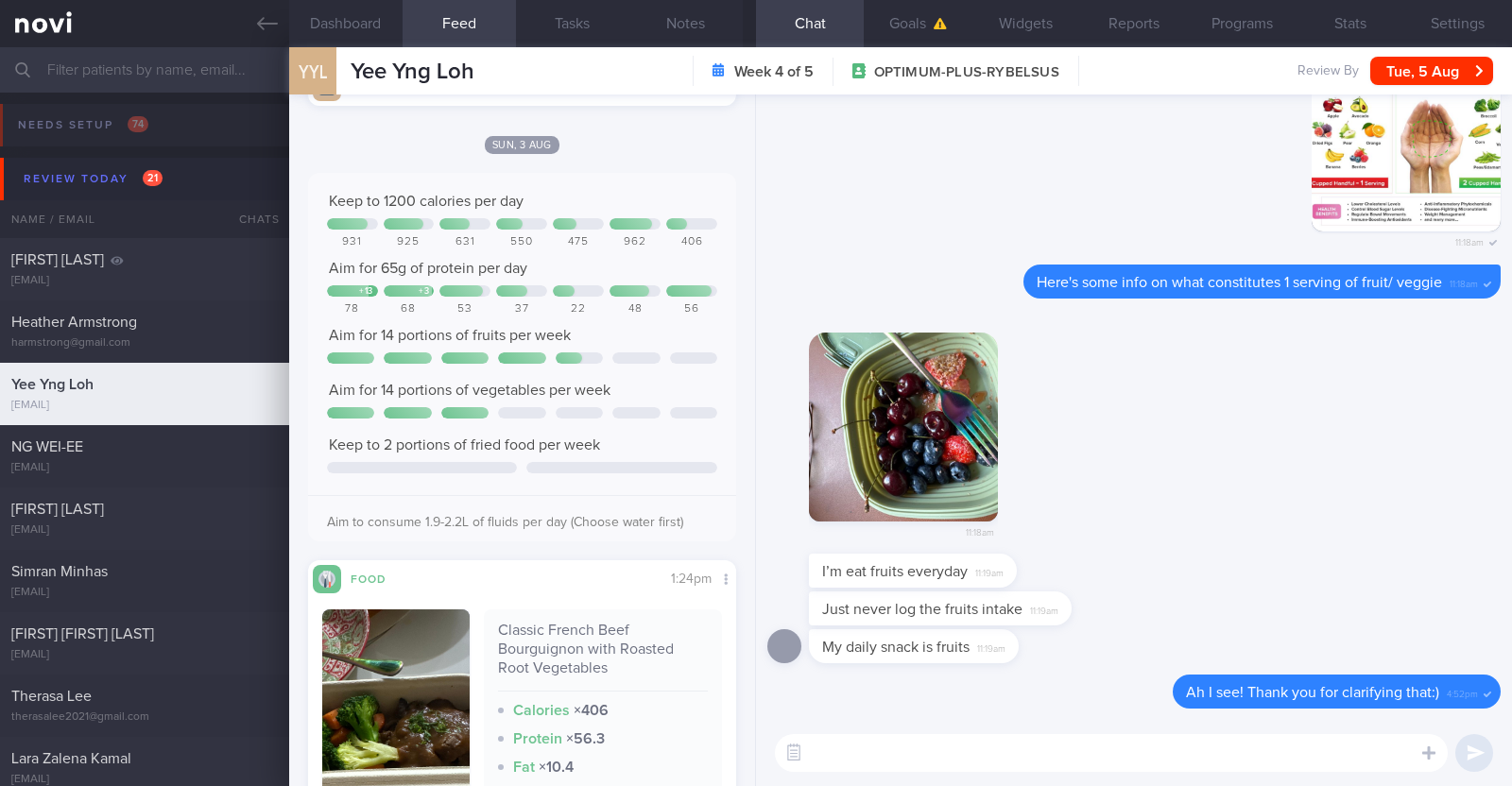 scroll, scrollTop: 3098, scrollLeft: 0, axis: vertical 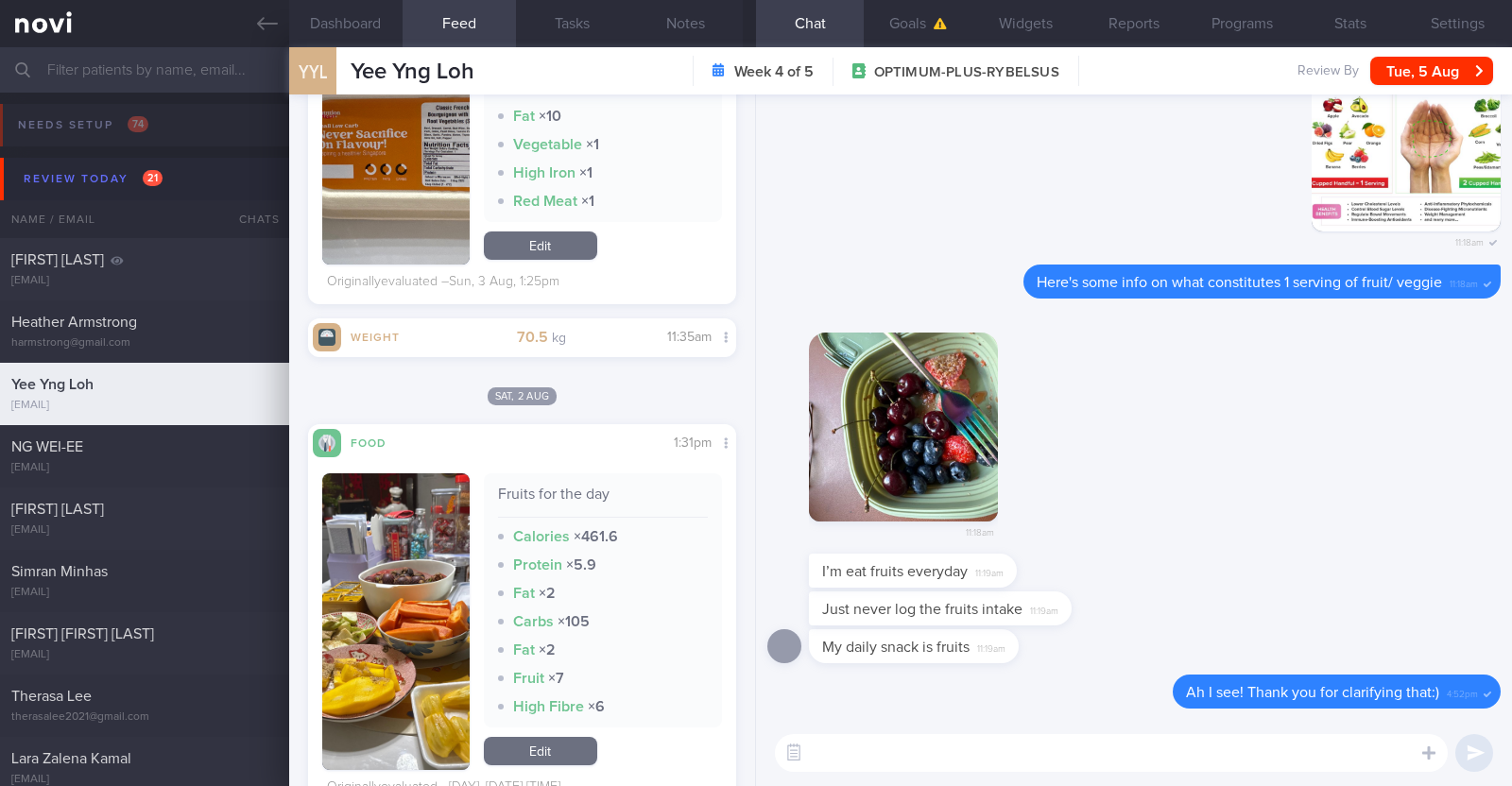 click at bounding box center (1111, 753) 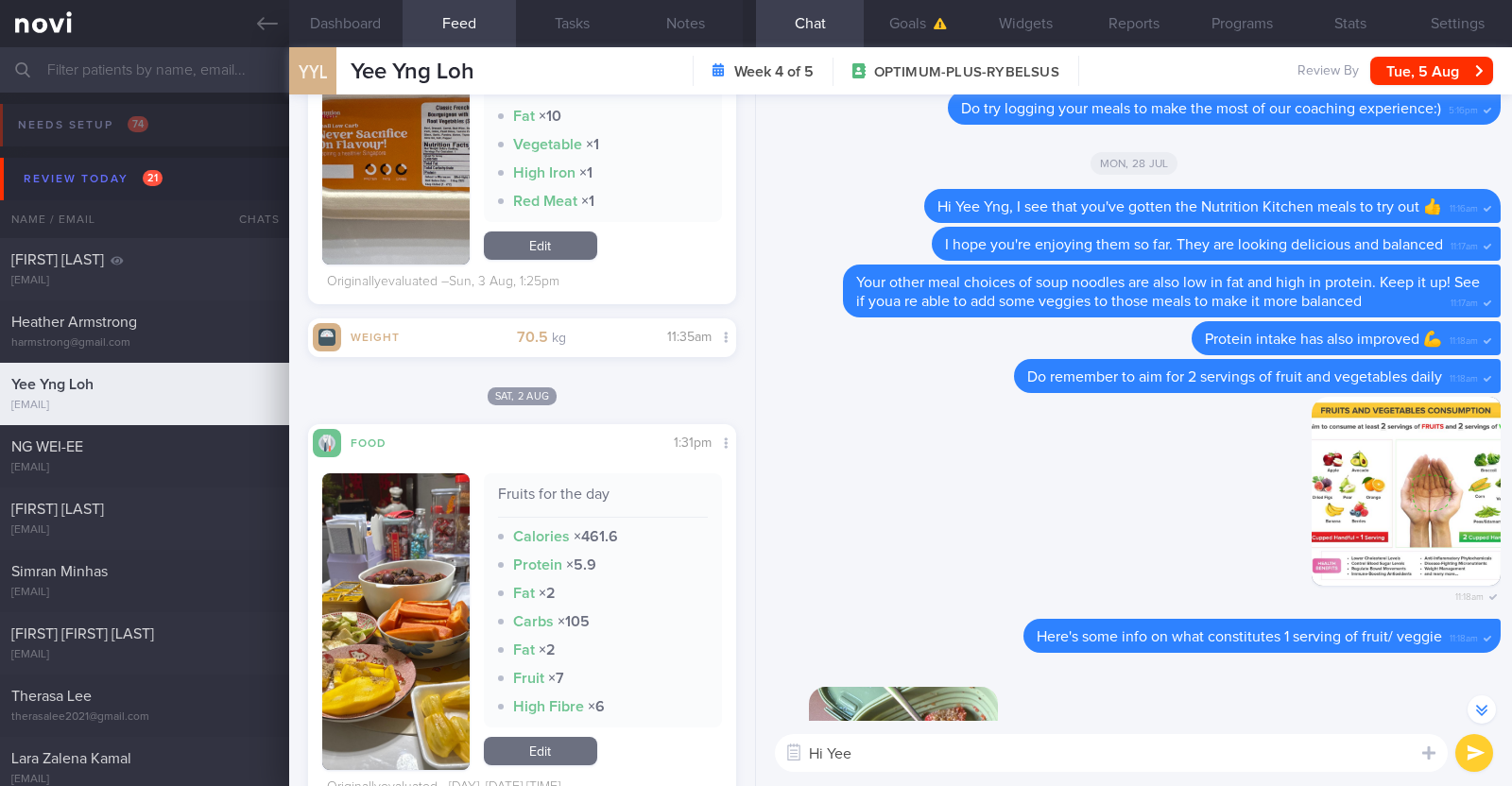 scroll, scrollTop: -117, scrollLeft: 0, axis: vertical 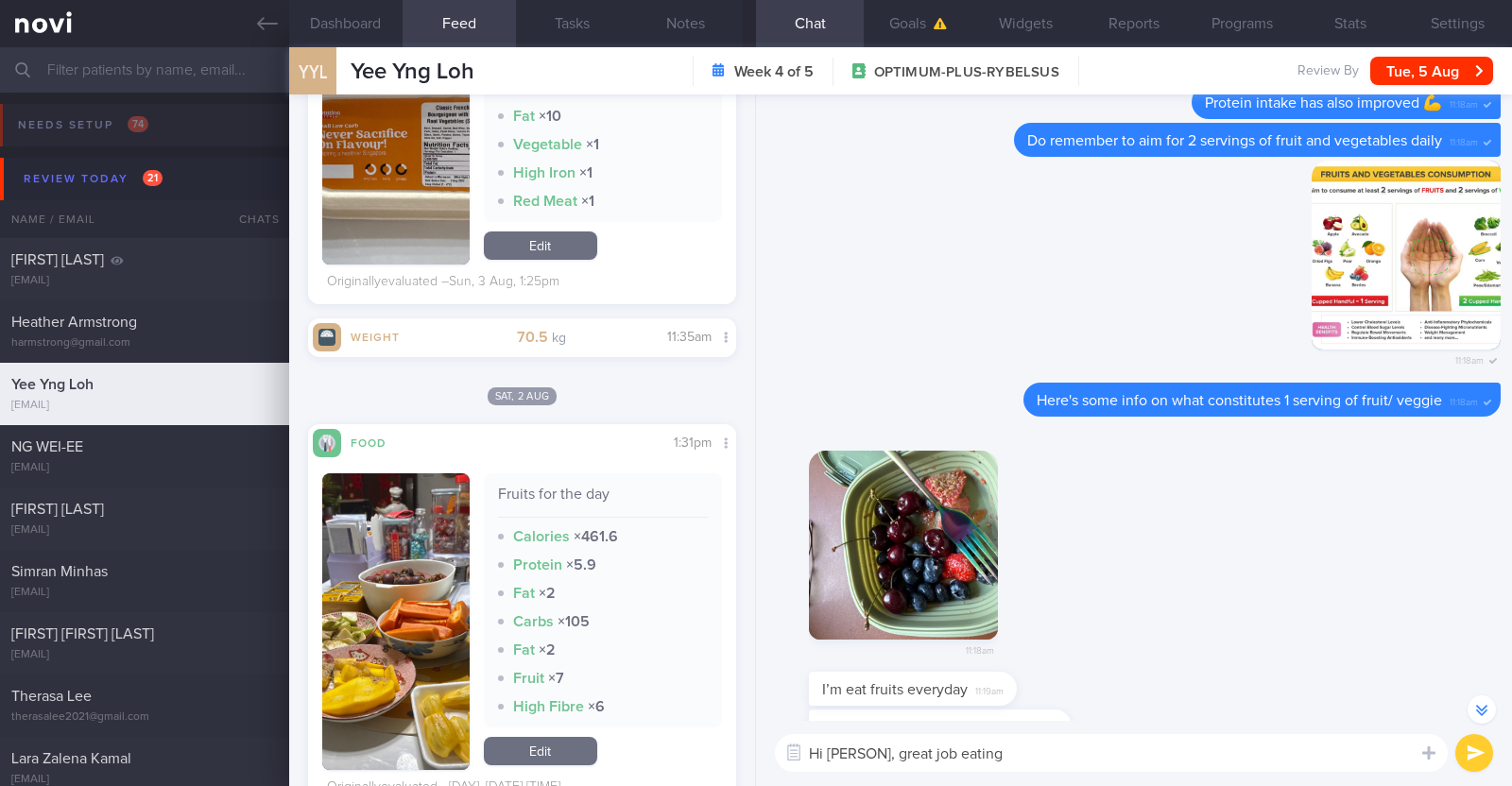 click on "Hi Yee Yng, great job eating" at bounding box center [1111, 753] 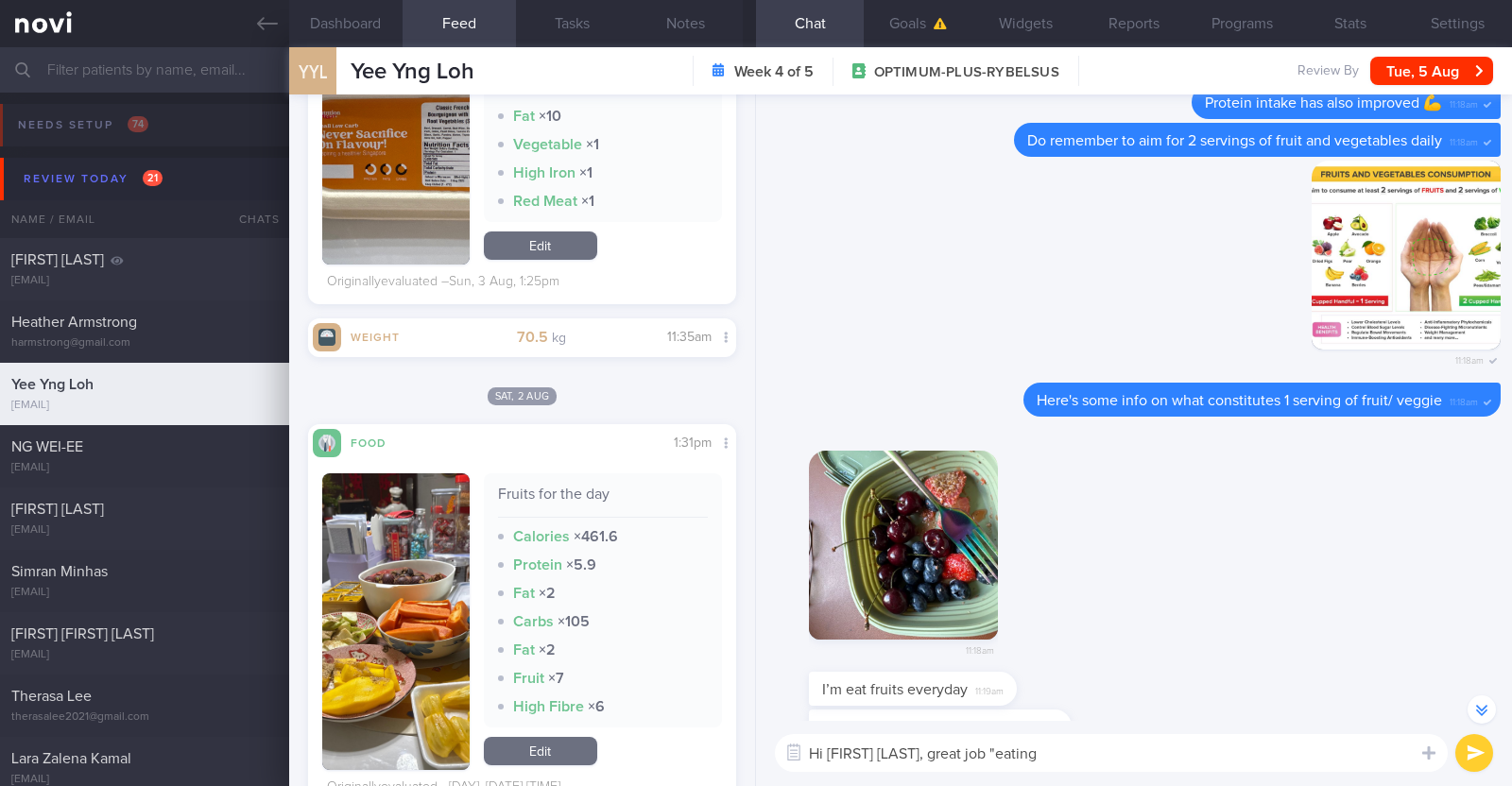 click on "Hi Yee Yng, great job "eating" at bounding box center [1111, 753] 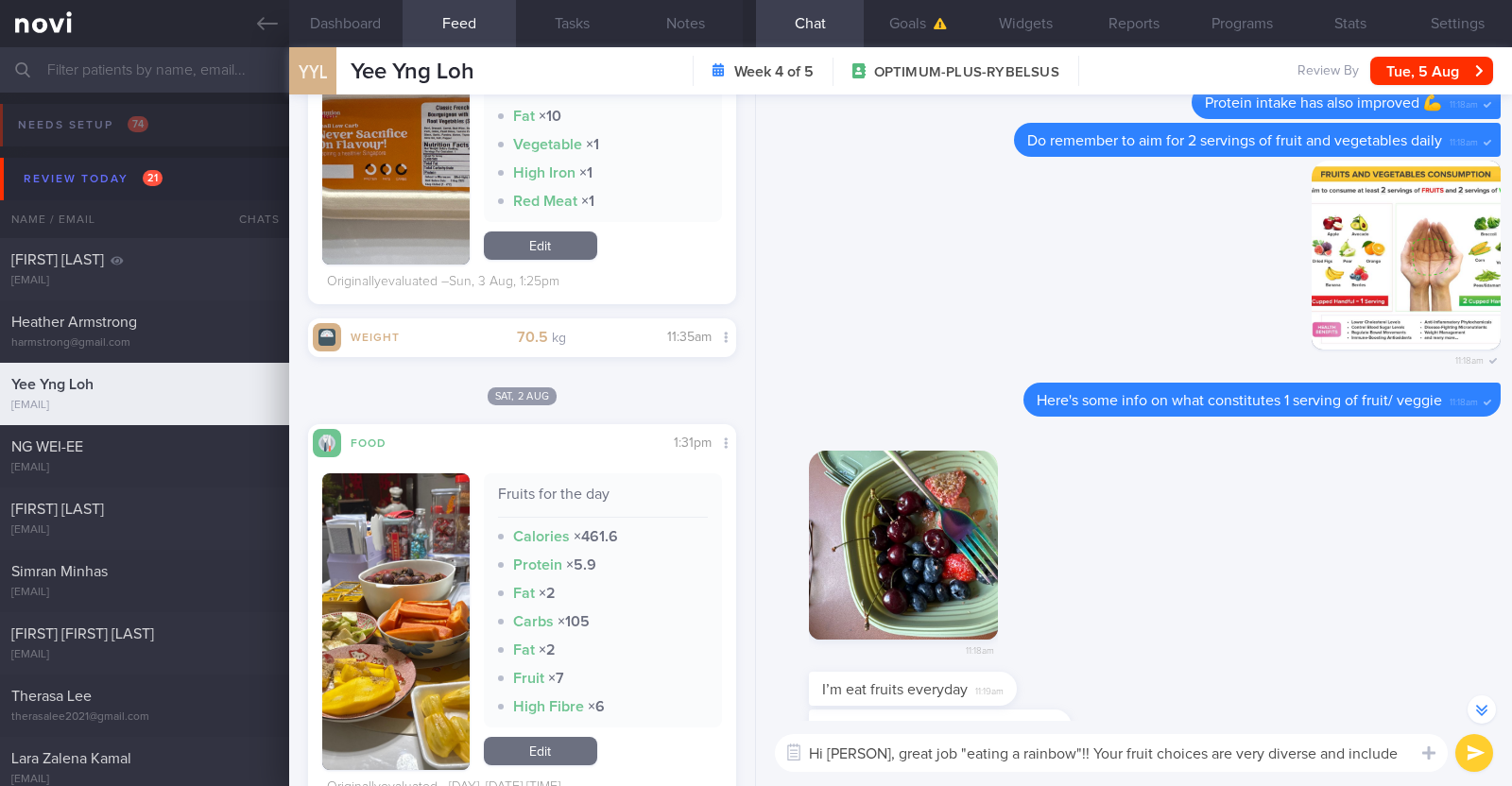 scroll, scrollTop: 0, scrollLeft: 0, axis: both 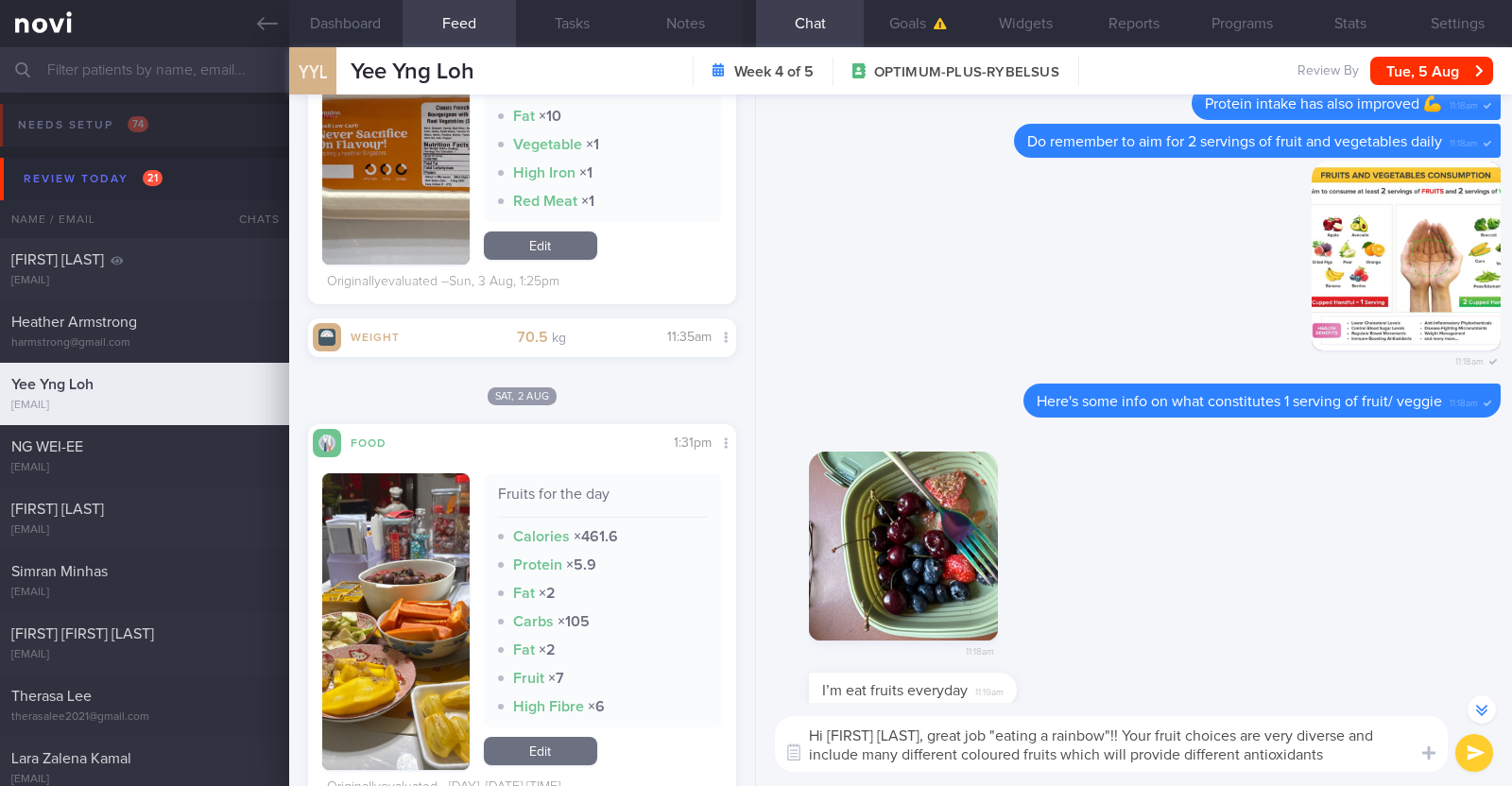 paste on "👍" 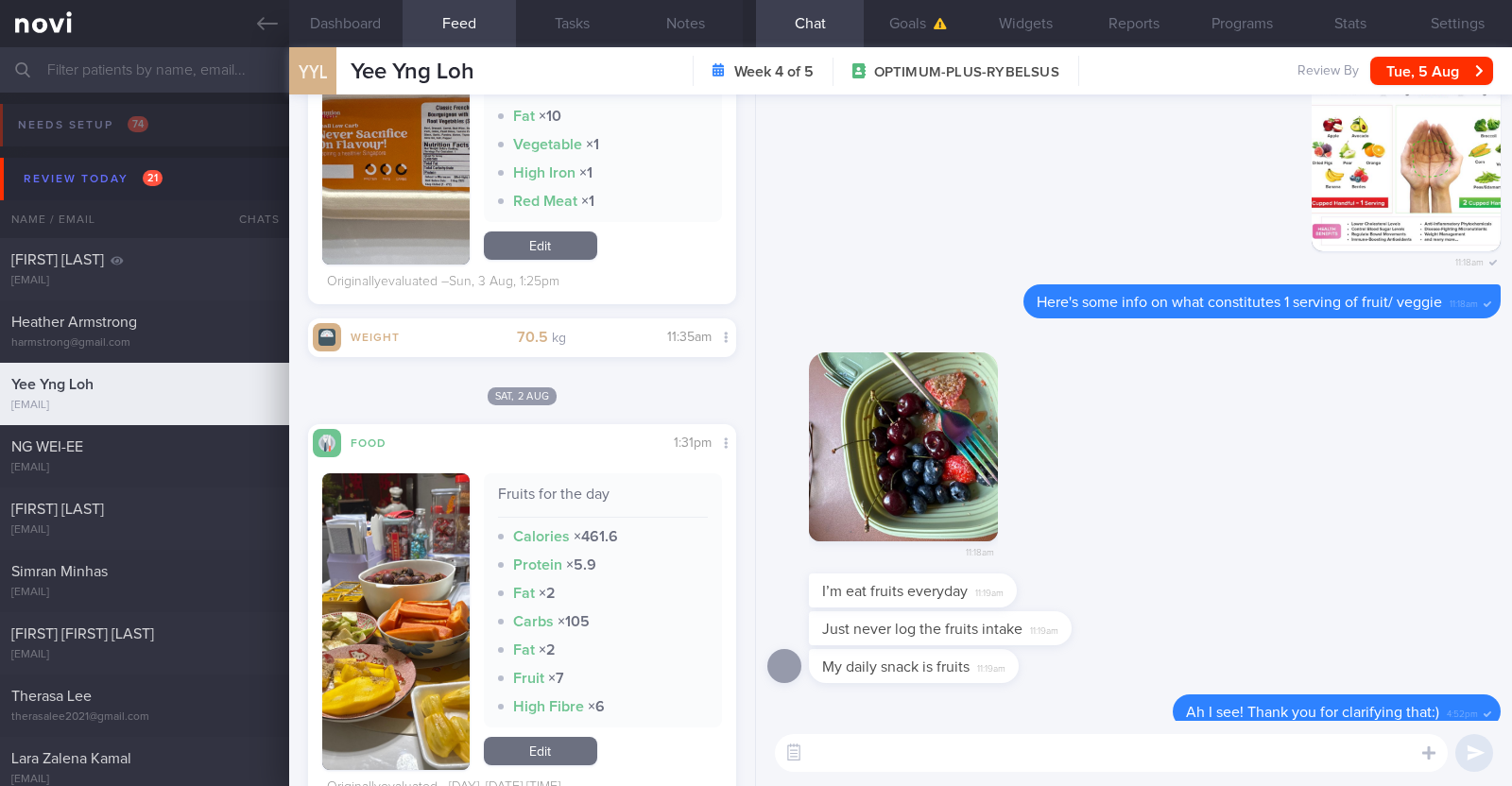 scroll, scrollTop: 0, scrollLeft: 0, axis: both 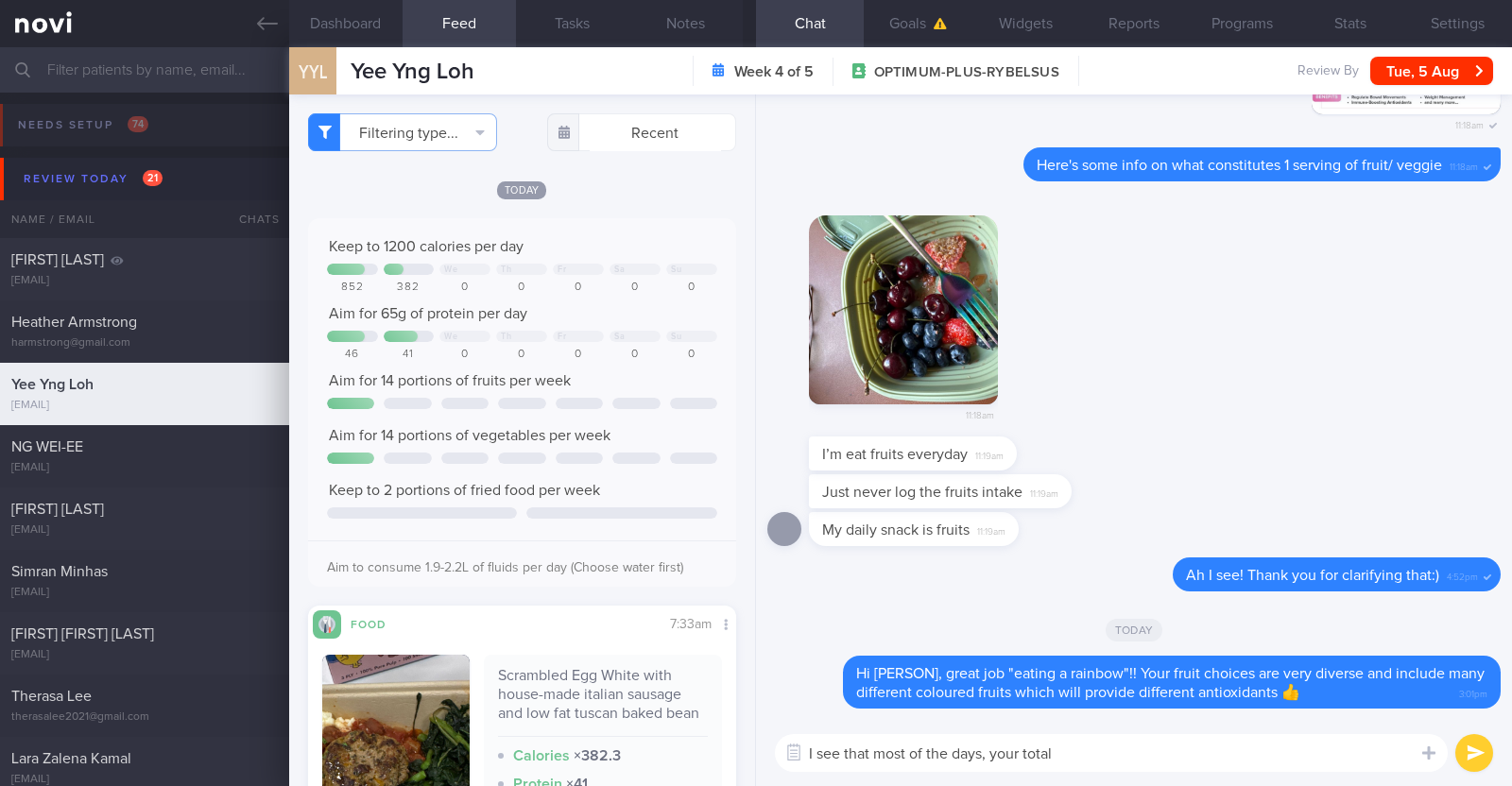 click on "I see that most of the days, your total" at bounding box center (1111, 753) 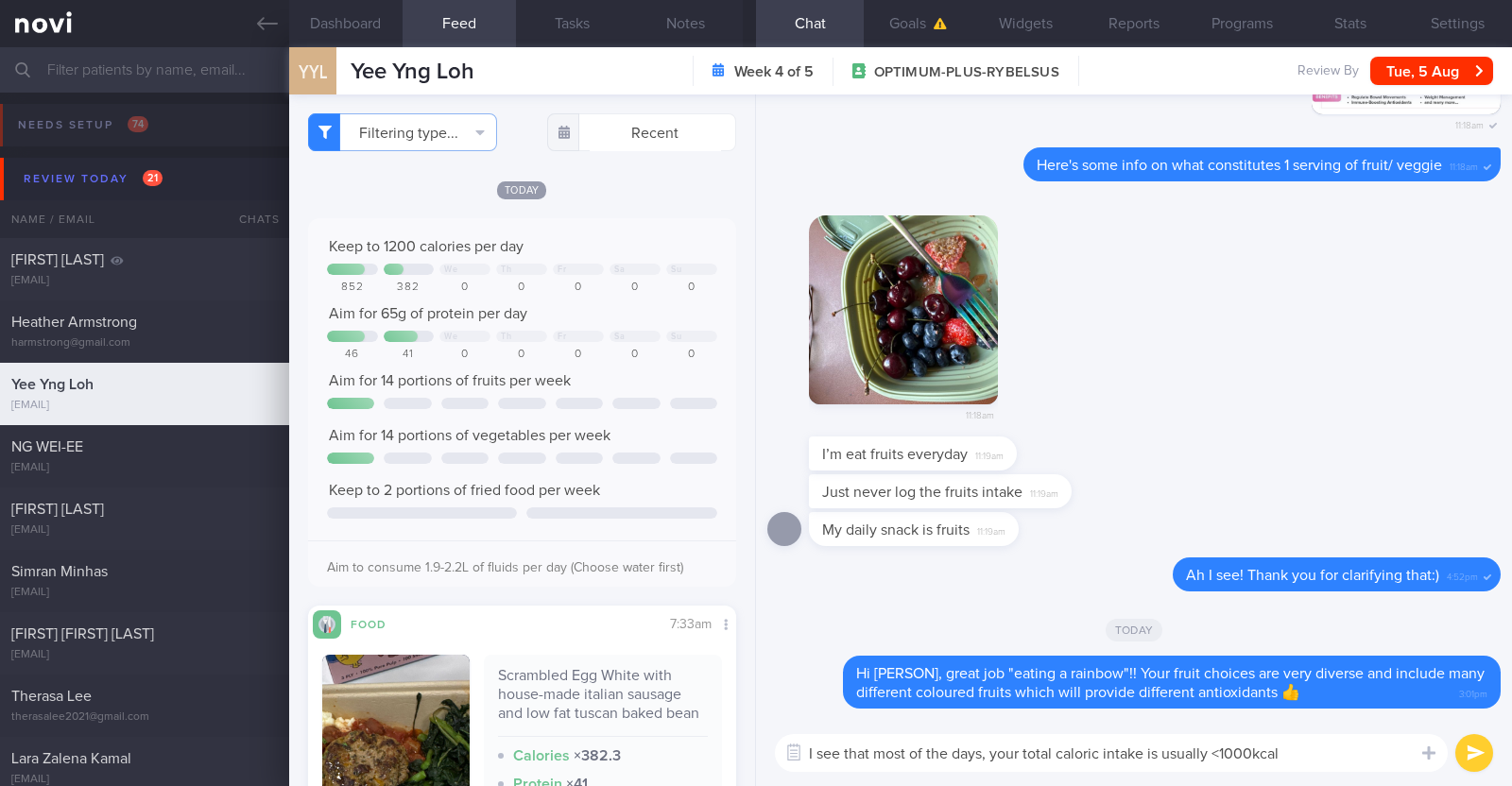 click on "I see that most of the days, your total caloric intake is usually <1000kcal" at bounding box center [1111, 753] 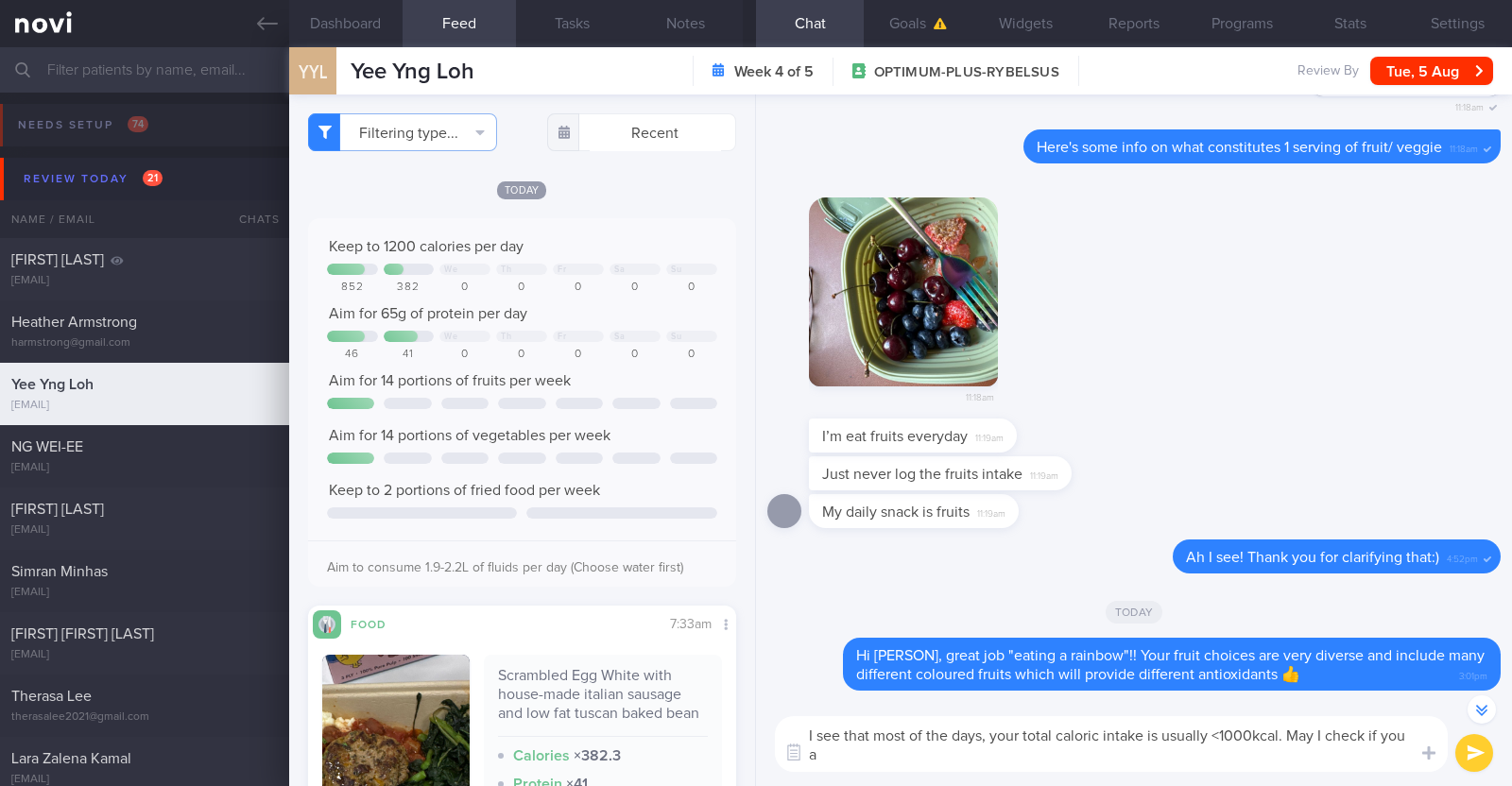 scroll, scrollTop: 0, scrollLeft: 0, axis: both 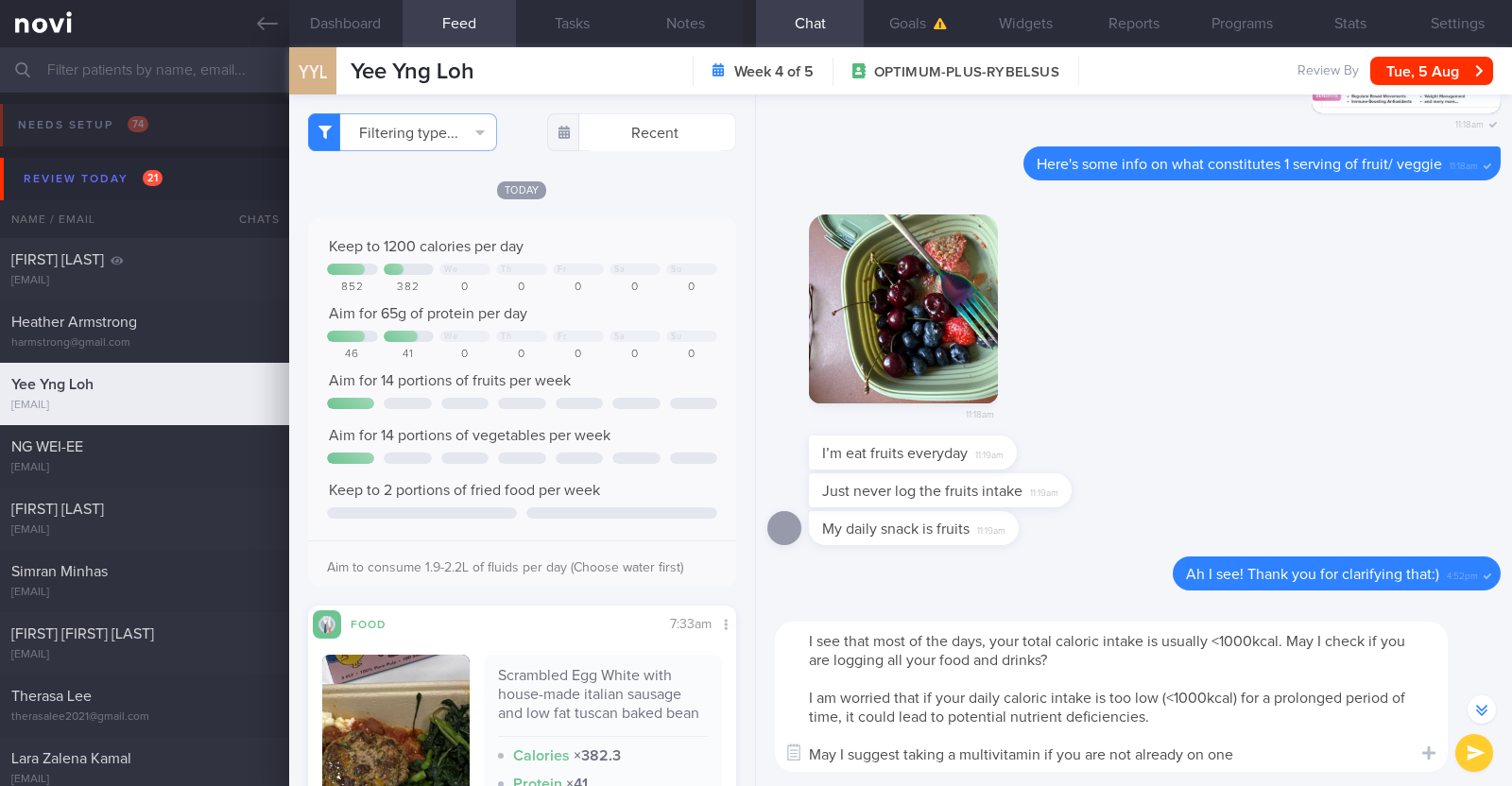 type on "I see that most of the days, your total caloric intake is usually <1000kcal. May I check if you are logging all your food and drinks?
I am worried that if your daily caloric intake is too low (<1000kcal) for a prolonged period of time, it could lead to potential nutrient deficiencies.
May I suggest taking a multivitamin if you are not already on one?" 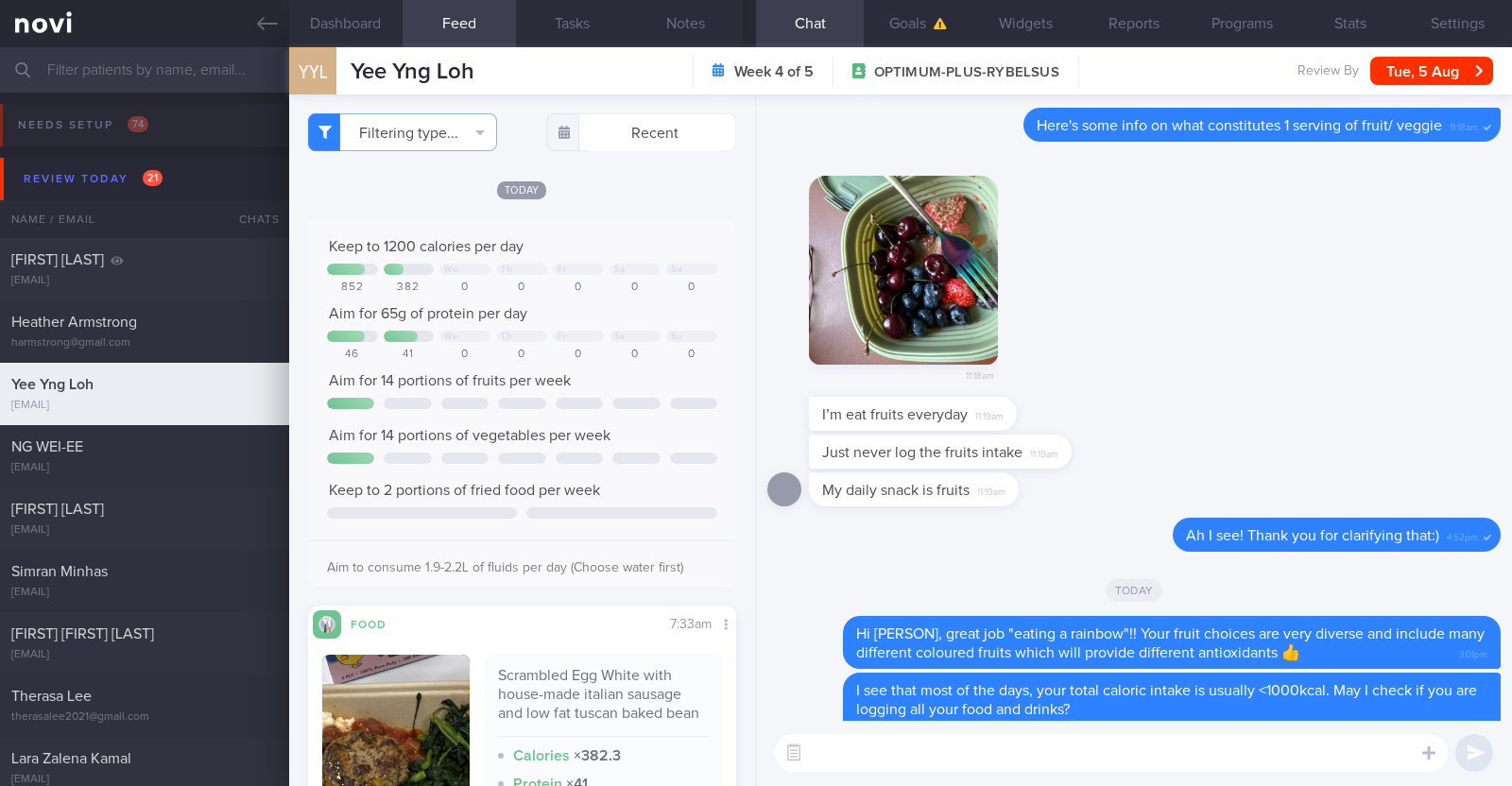 scroll, scrollTop: 0, scrollLeft: 0, axis: both 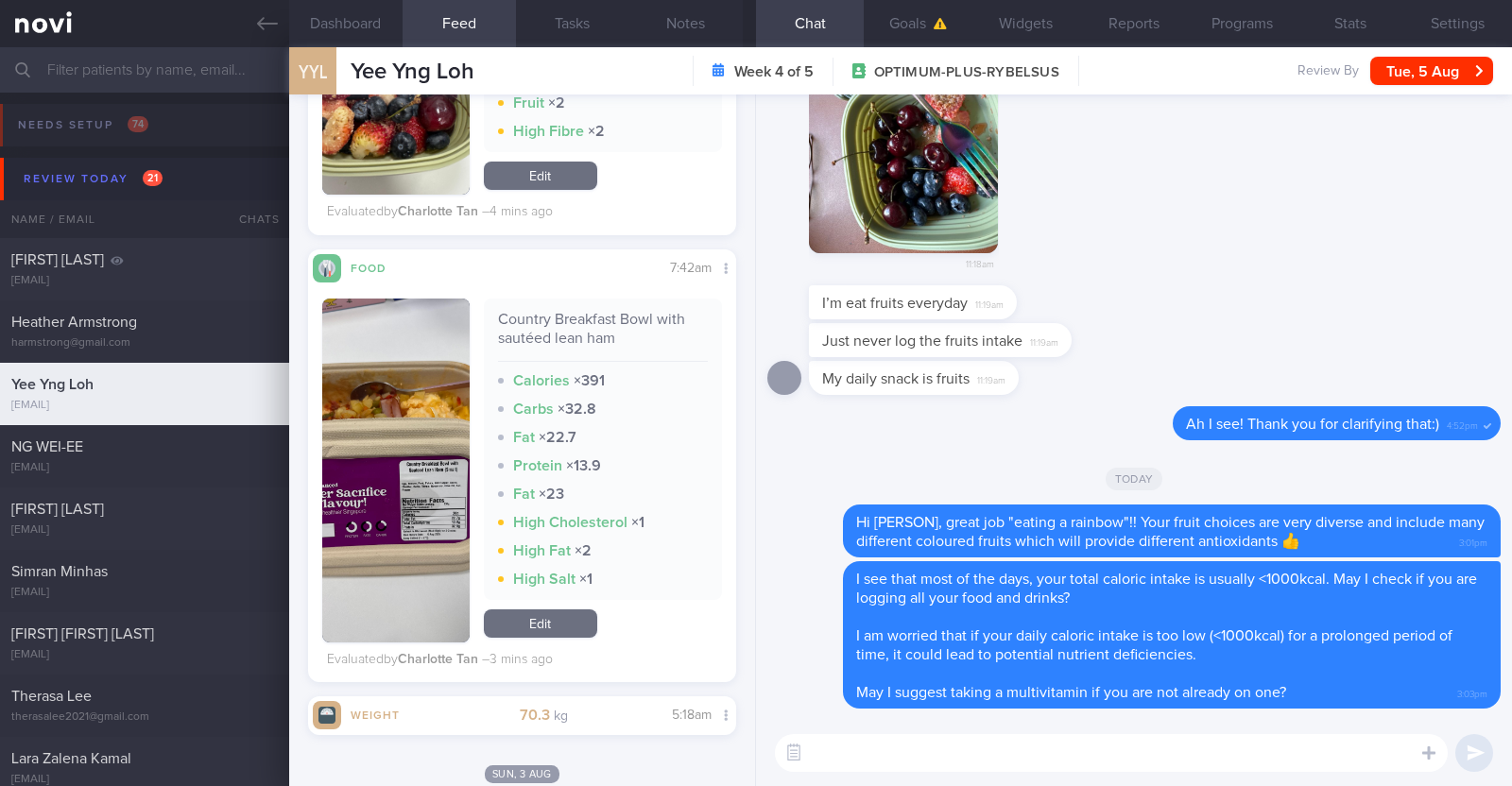 type 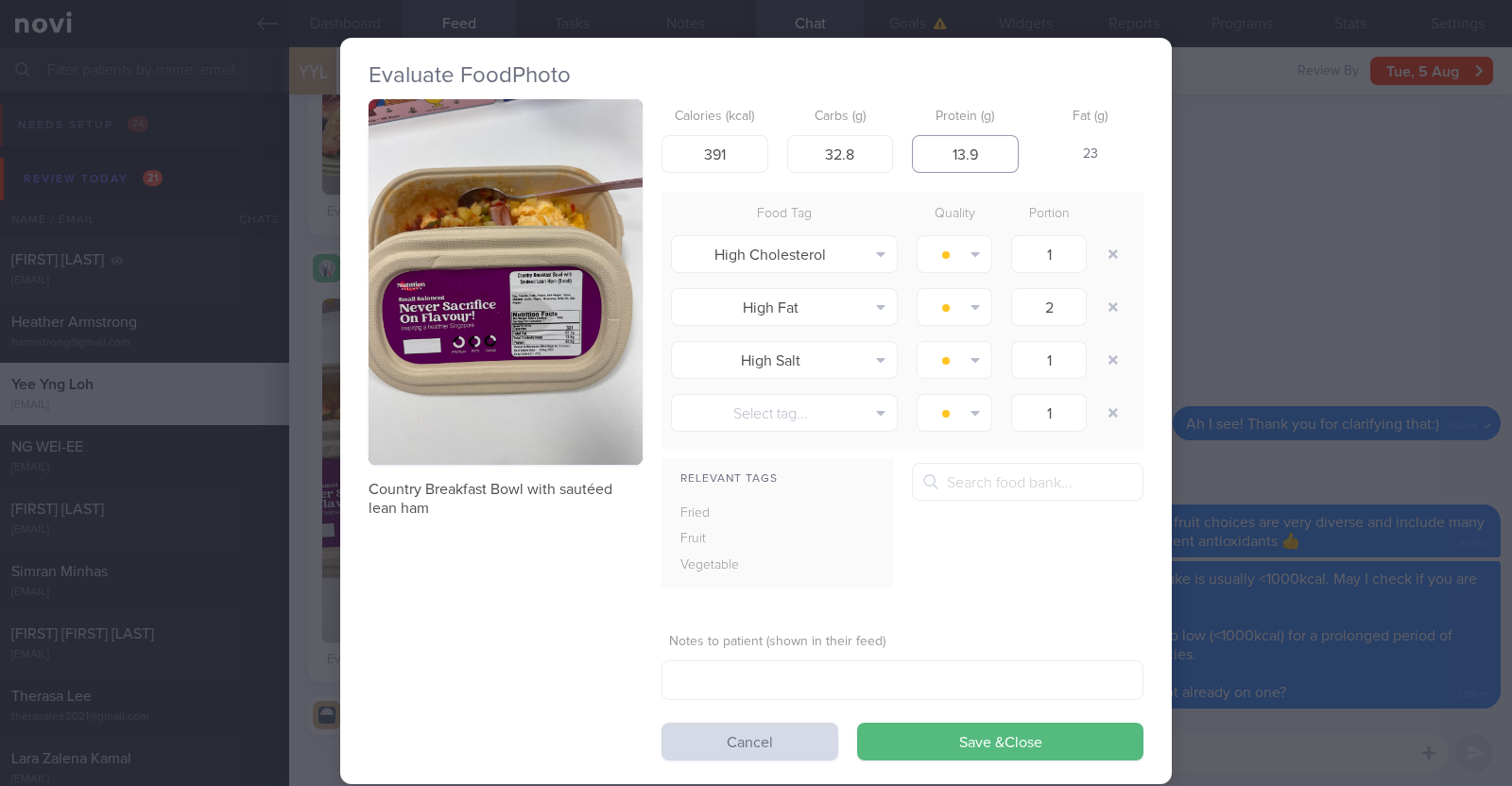 click on "13.9" at bounding box center (965, 154) 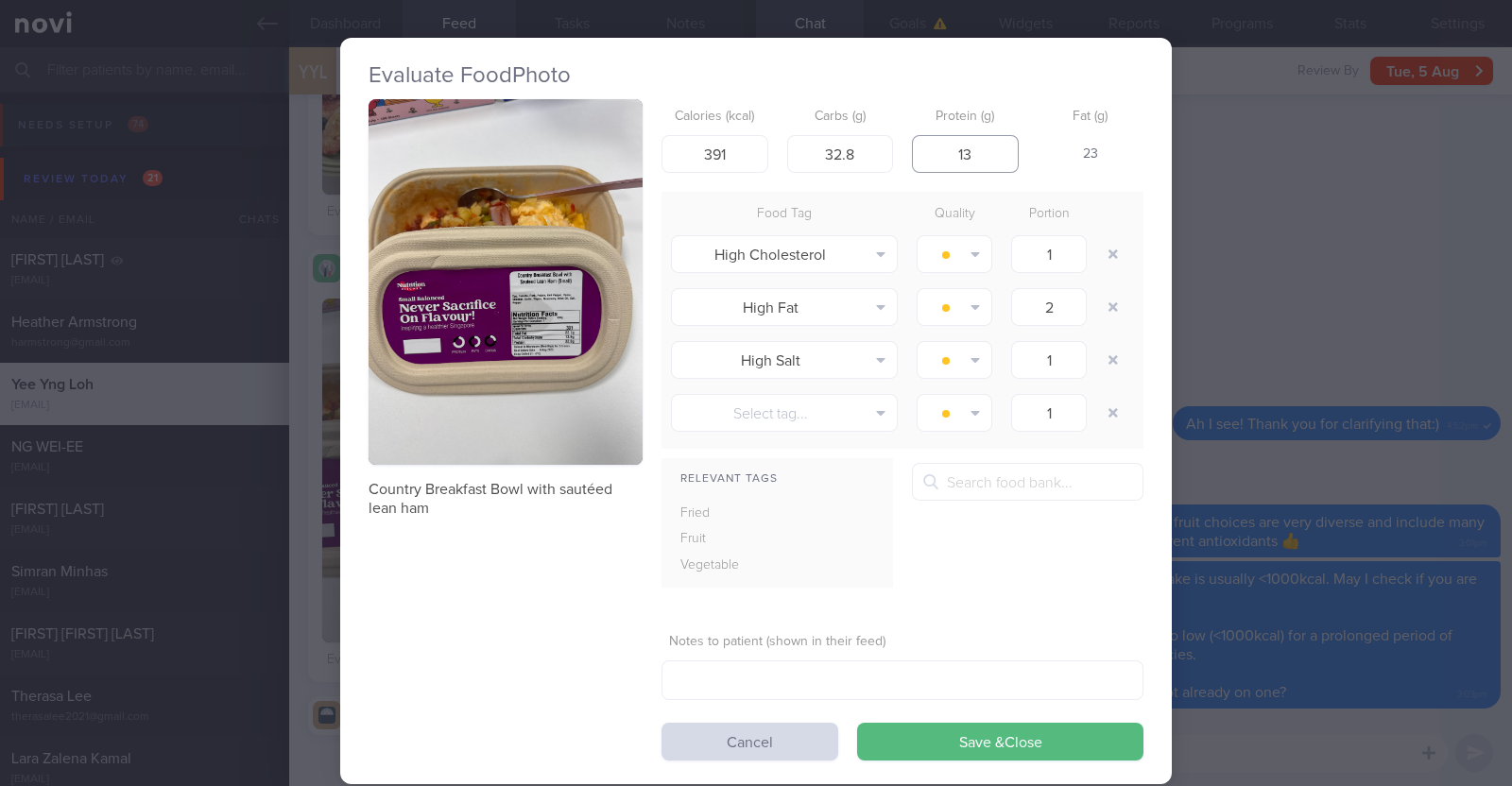 type on "13.9" 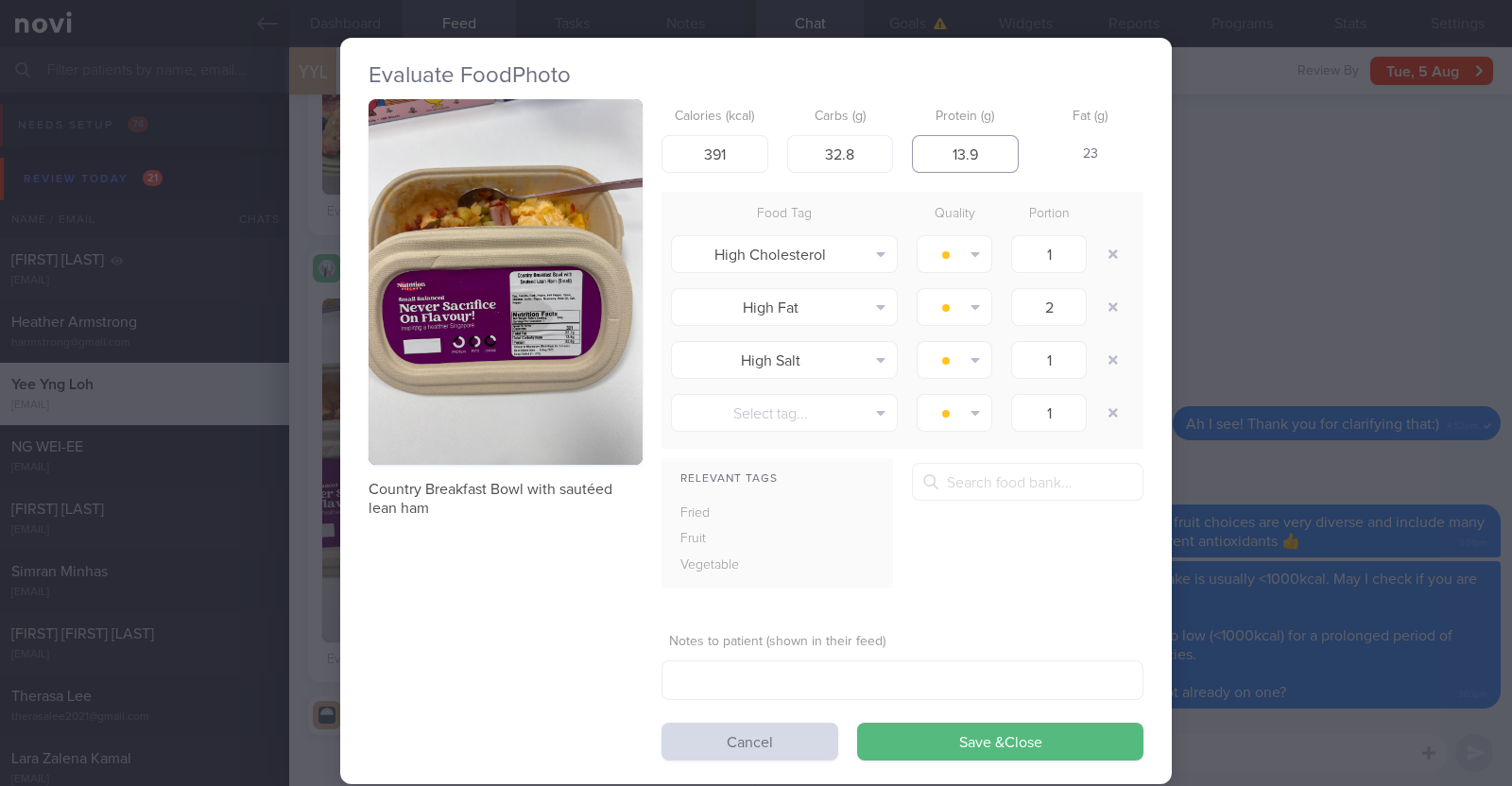 click on "Save &
Close" at bounding box center (1000, 742) 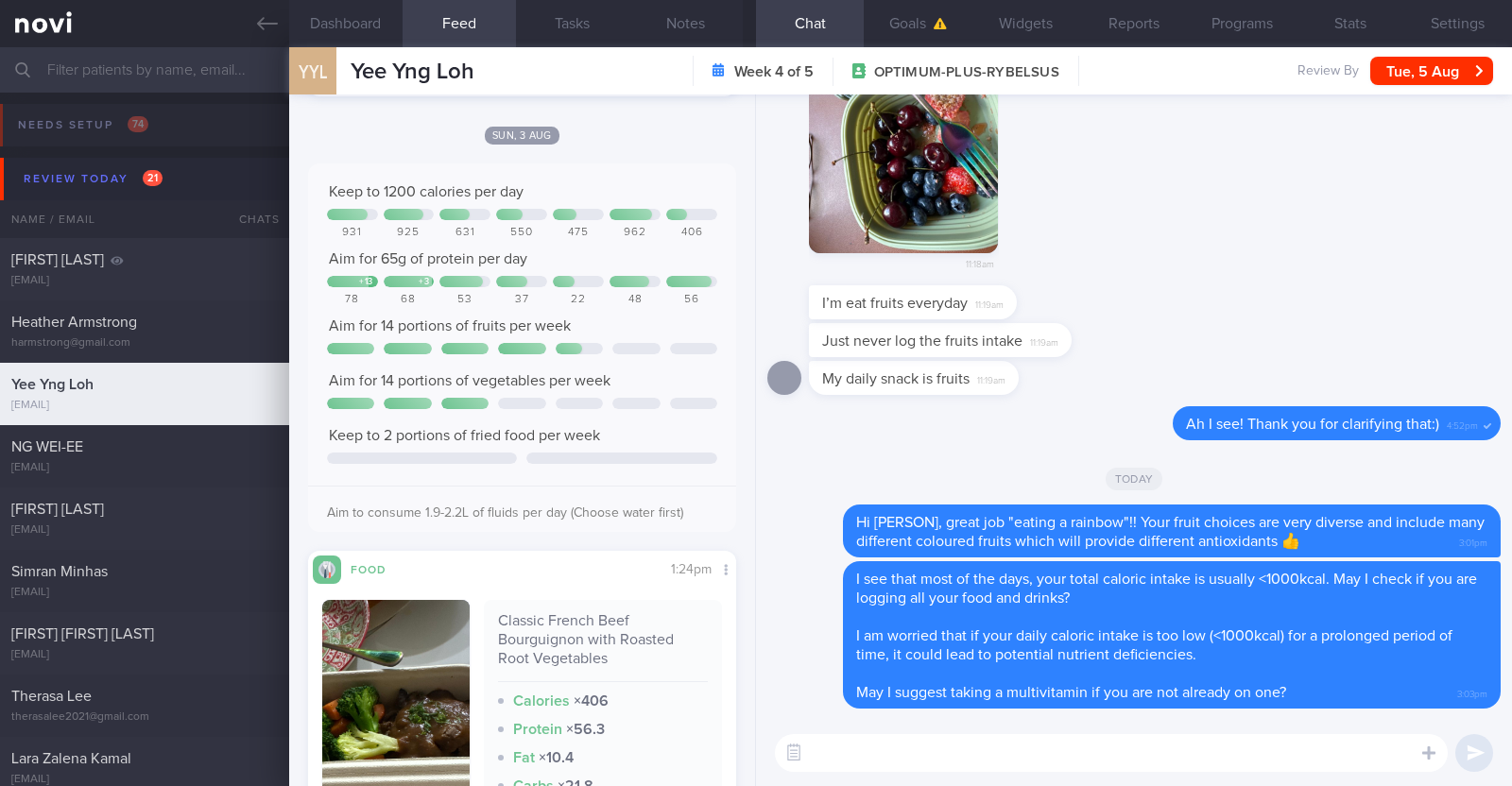 scroll, scrollTop: 2376, scrollLeft: 0, axis: vertical 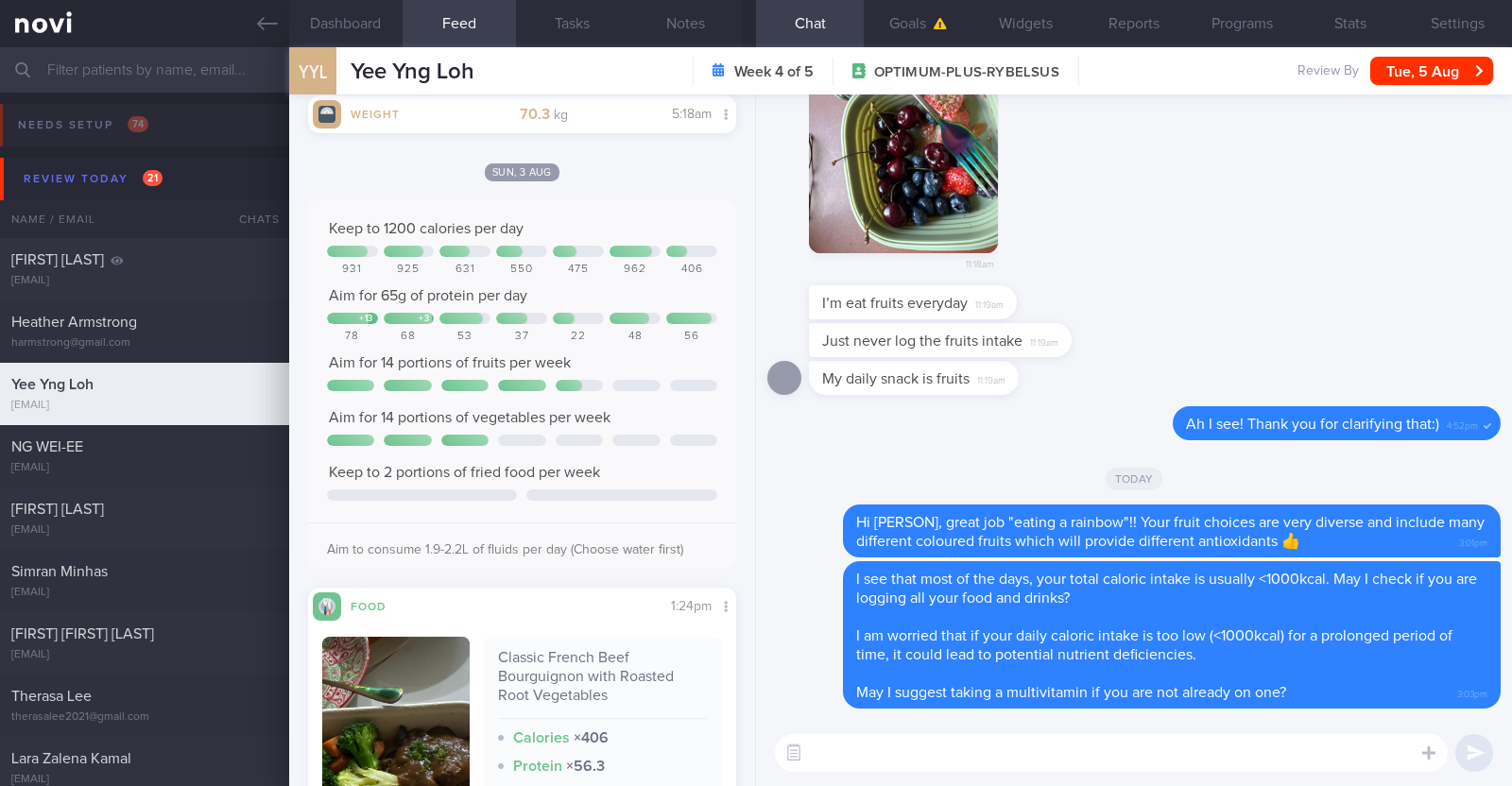 click at bounding box center [1111, 753] 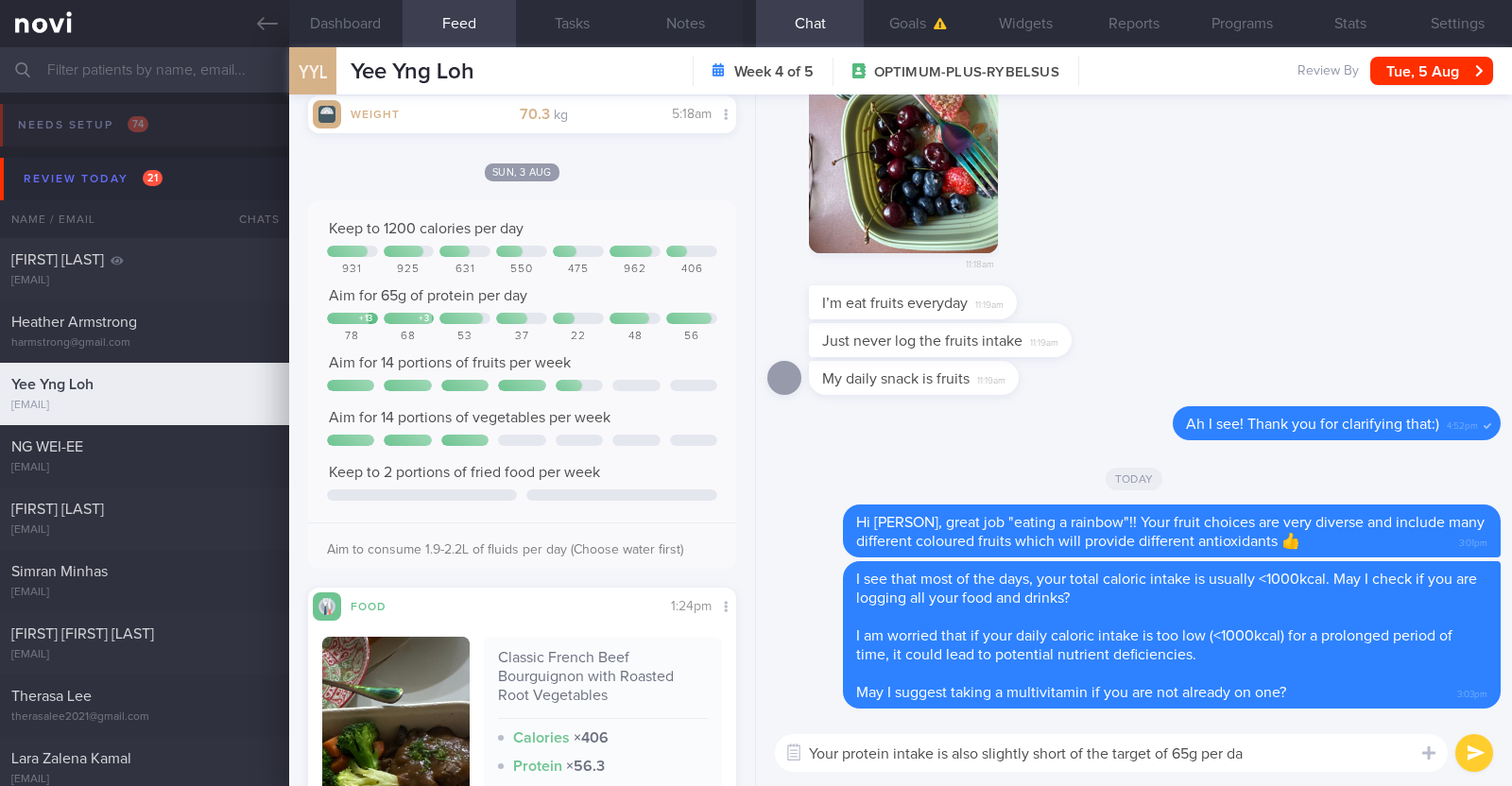 type on "Your protein intake is also slightly short of the target of 65g per day" 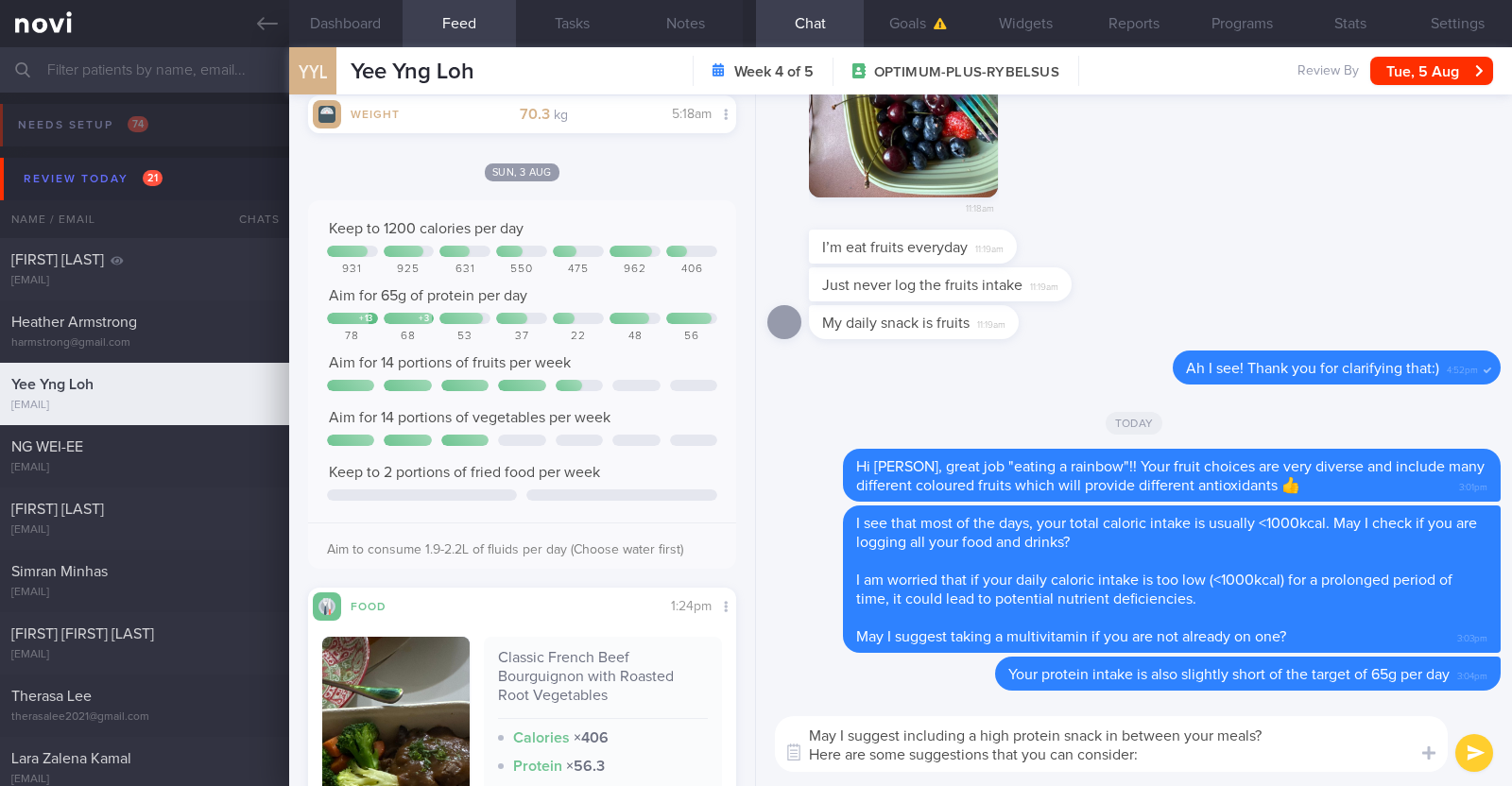 scroll, scrollTop: 0, scrollLeft: 0, axis: both 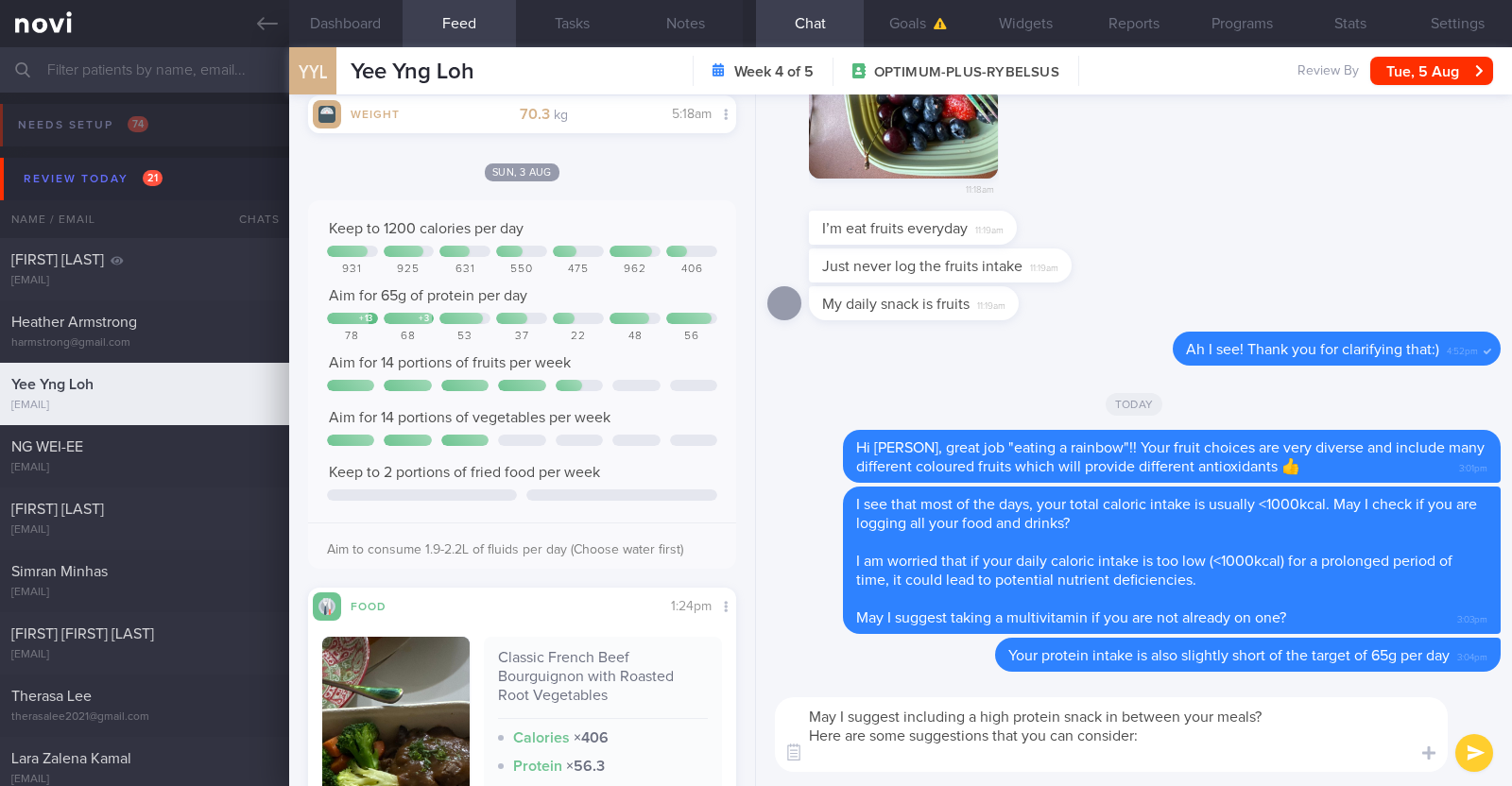 paste on "- Hard boiled egg
- Unsalted edamame
- Unsweetened soy milk
- Low fat milk
- [Low fat Greek yoghurt](https://www.fairprice.com.sg/product/emmi-greek-style-yogurt-natural-0-fat-150g-13051601)
- [Arla chocolate pudding](https://coldstorage.com.sg/en/p/Arla%20Protein%20Chocolate%20Pudding%20200g/i/113484404.html?srsltid=AfmBOoqb_HF5evaTFpOu4DrzeQXu-RcL6NrV9S2lpqV0TCG2a3GIrp94), contains 154kcal, 20g protein
- Protein powder" 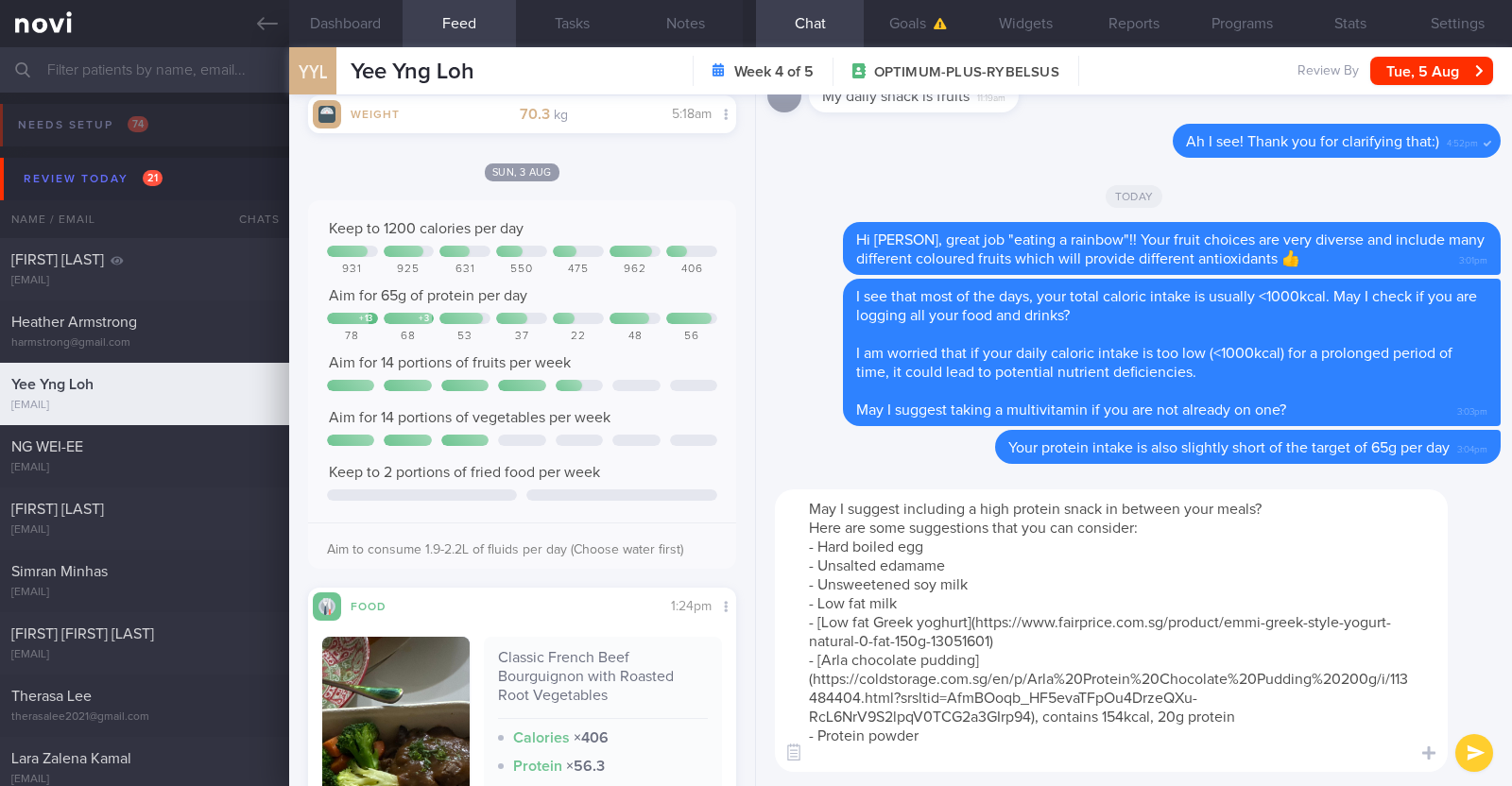 scroll, scrollTop: 0, scrollLeft: 0, axis: both 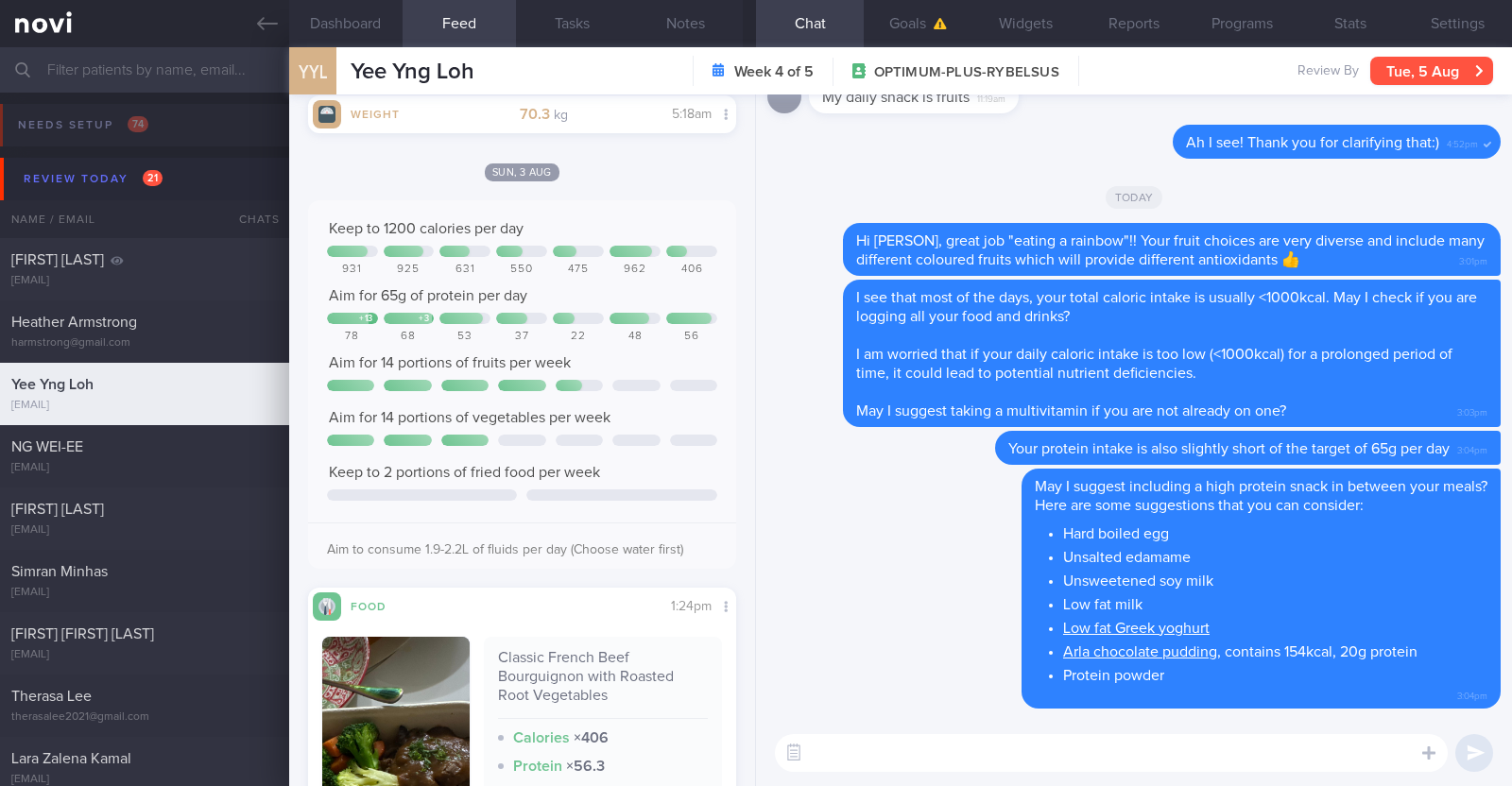 type 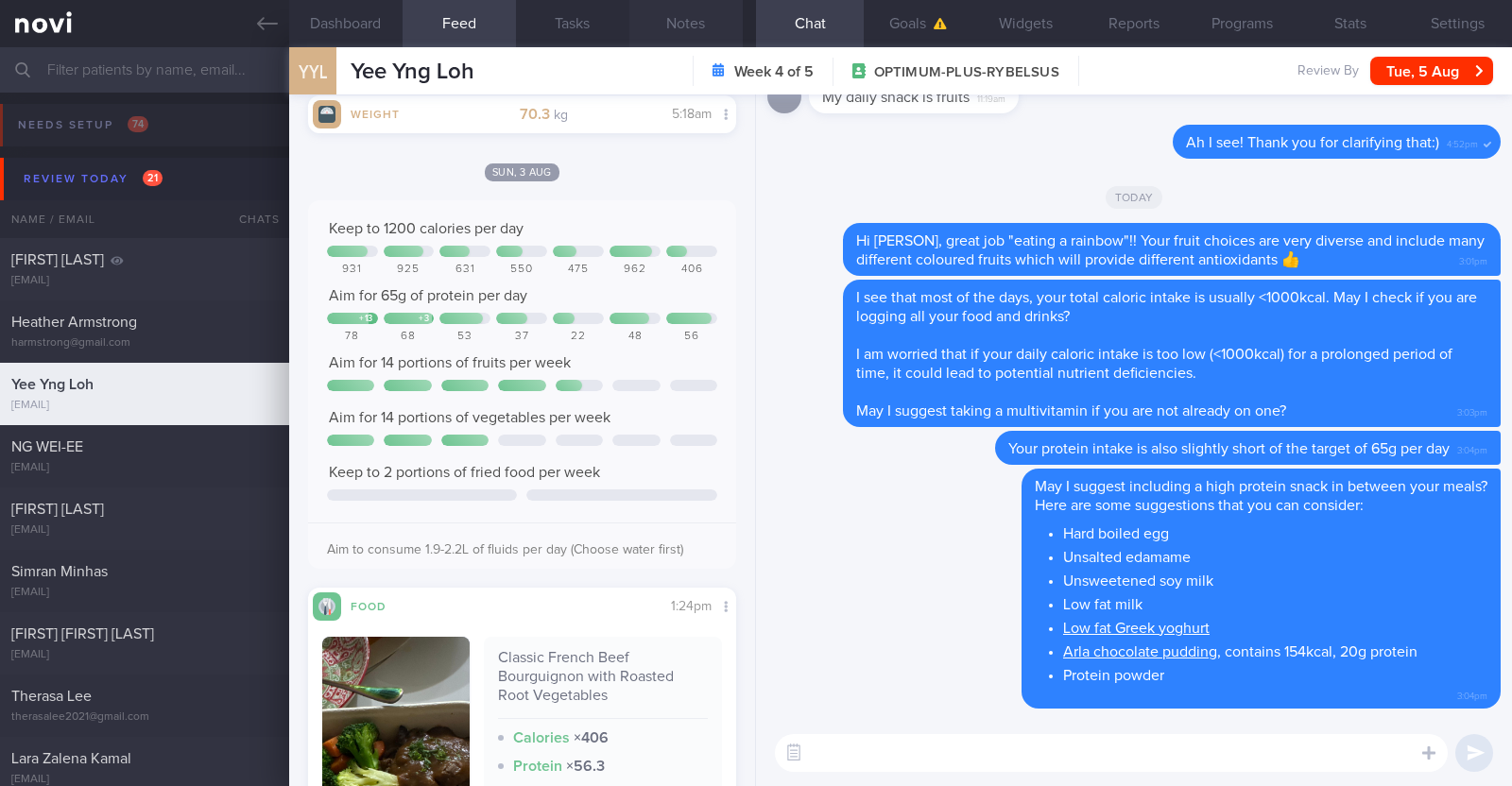 click on "Notes" at bounding box center (686, 24) 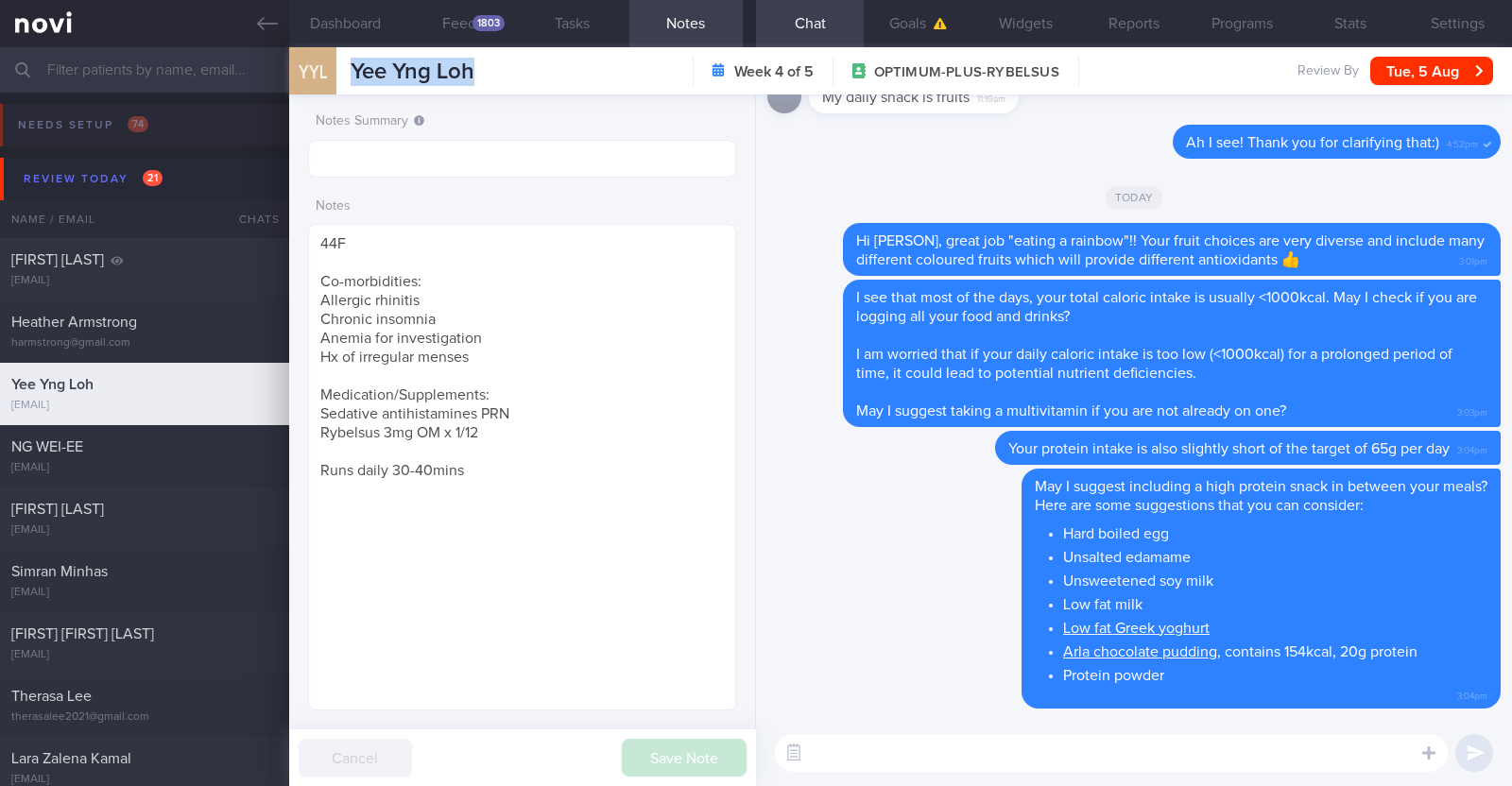 drag, startPoint x: 476, startPoint y: 66, endPoint x: 345, endPoint y: 70, distance: 131.06105 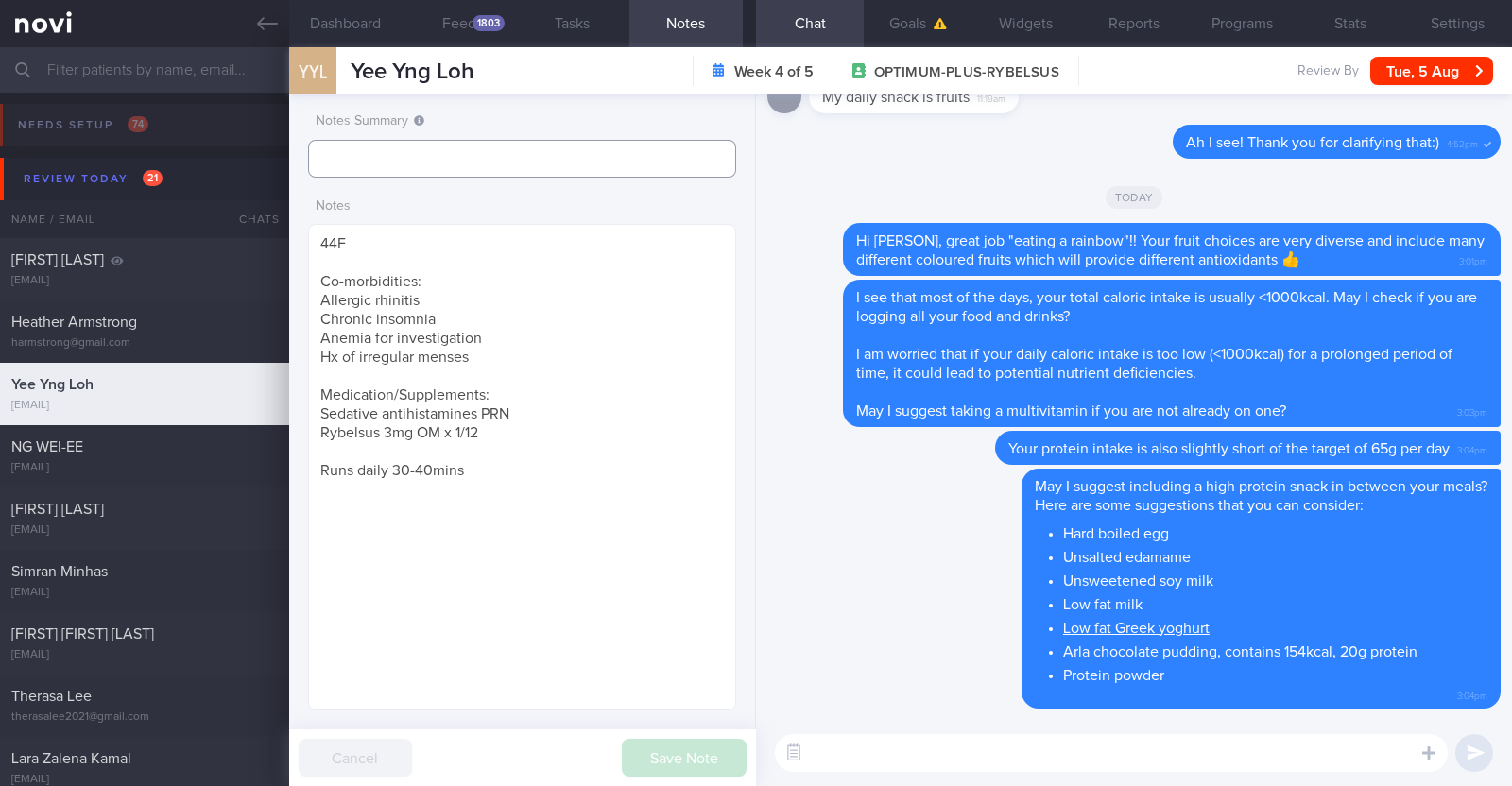 click at bounding box center [522, 159] 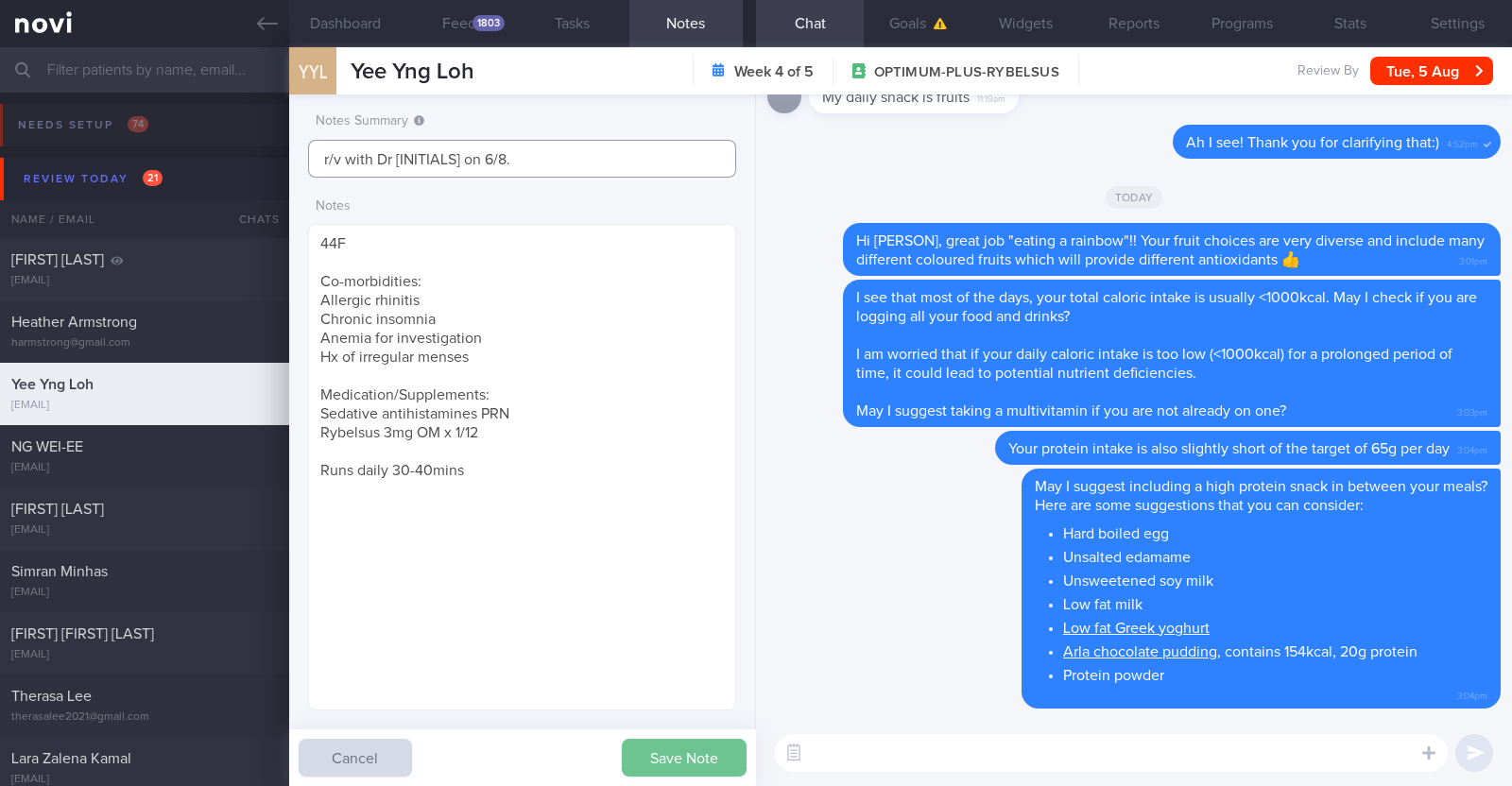 type on "r/v with Dr JJ on 6/8." 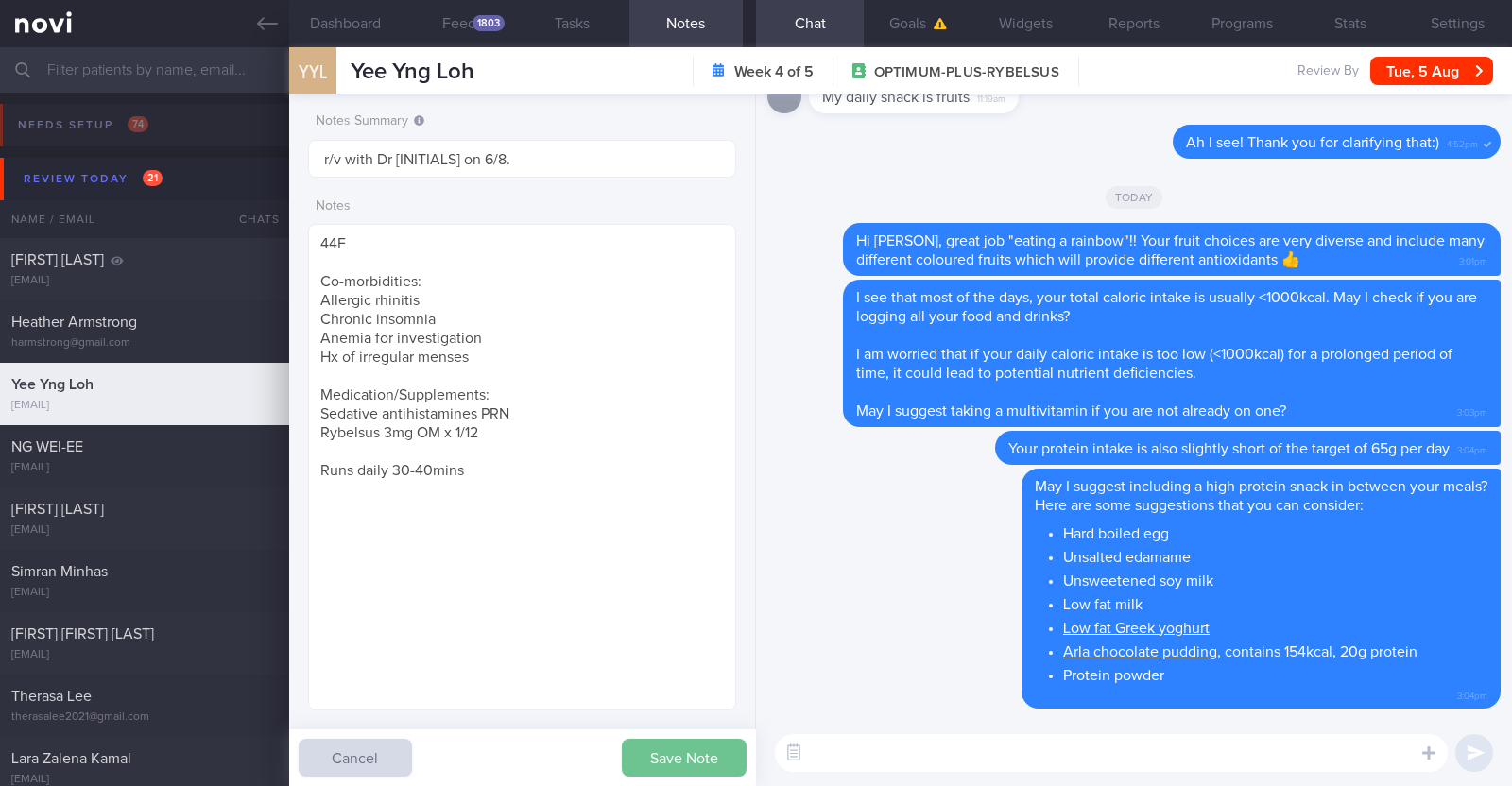 click on "Save Note" at bounding box center (684, 758) 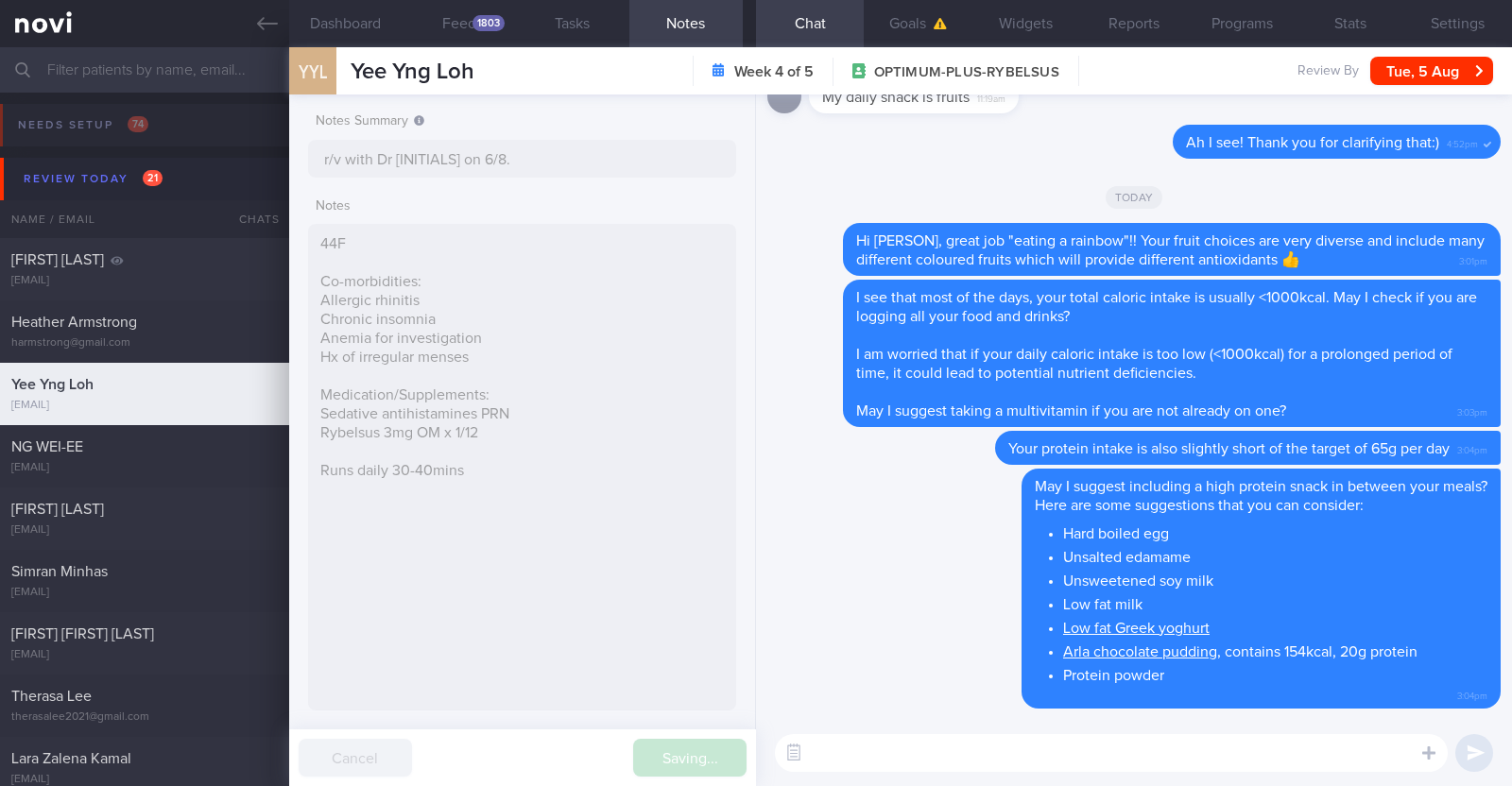 type on "r/v with Dr JJ on 6/8." 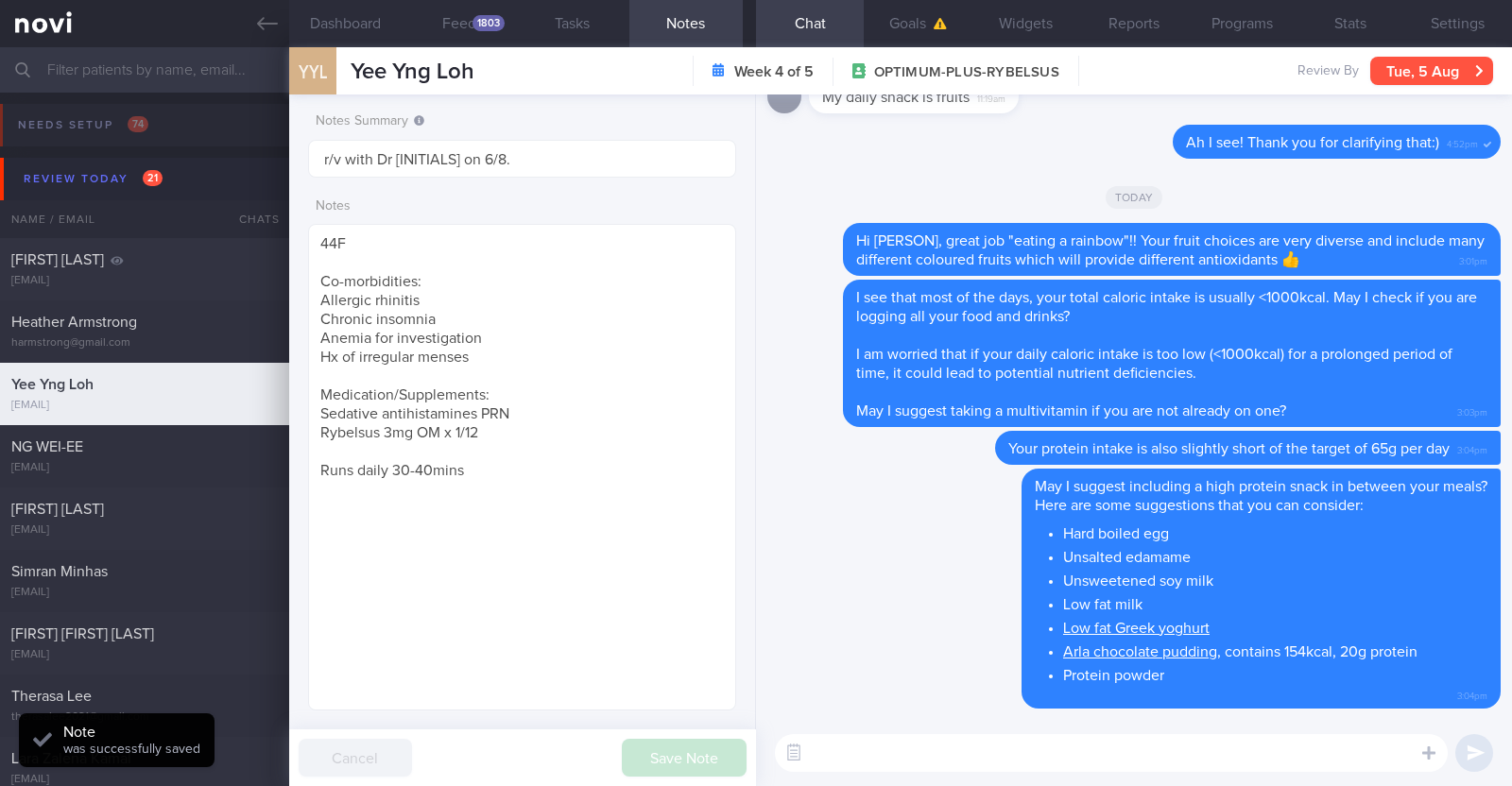 click on "Tue, 5 Aug" at bounding box center (1432, 71) 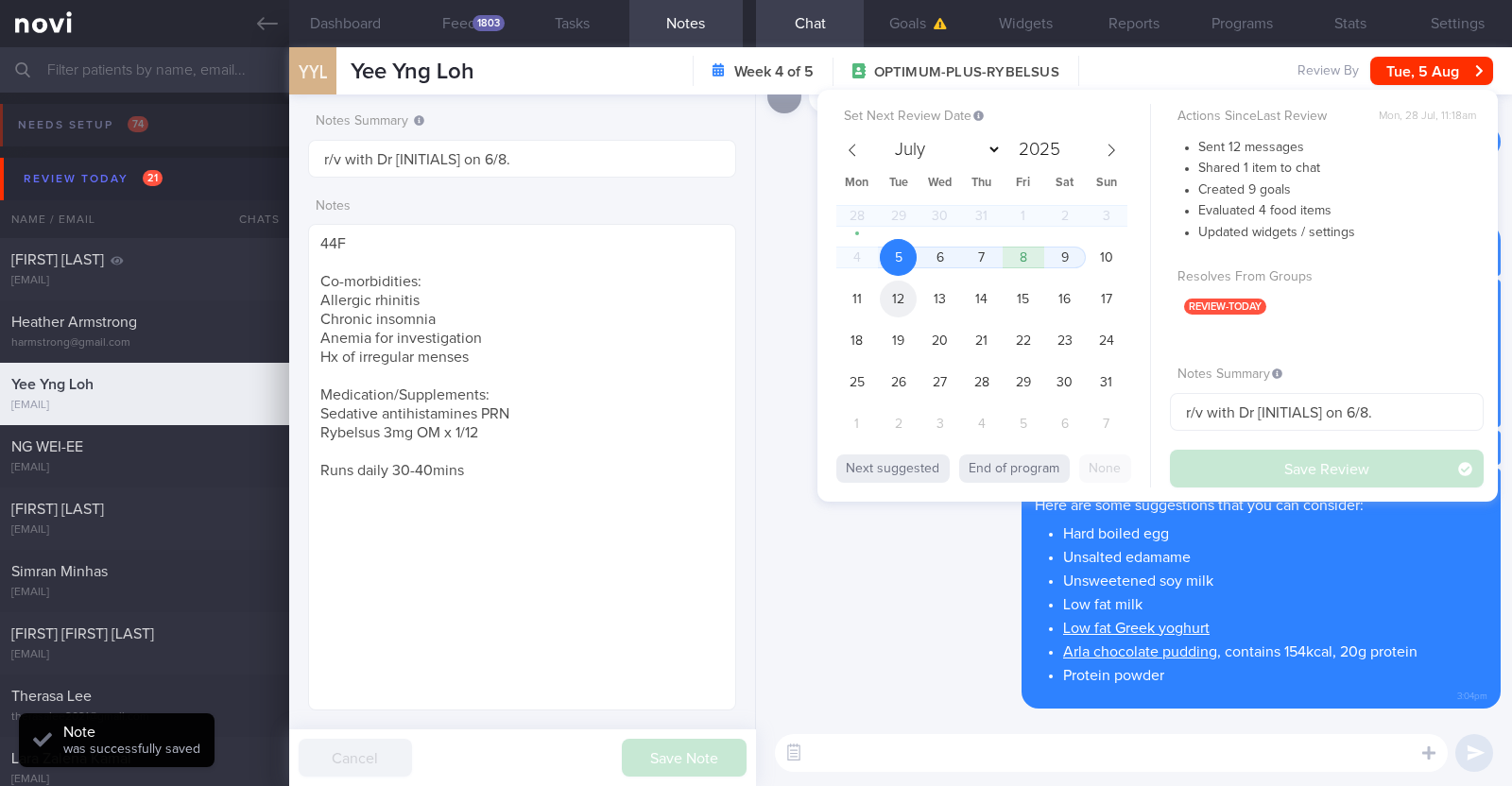 click on "12" at bounding box center (898, 299) 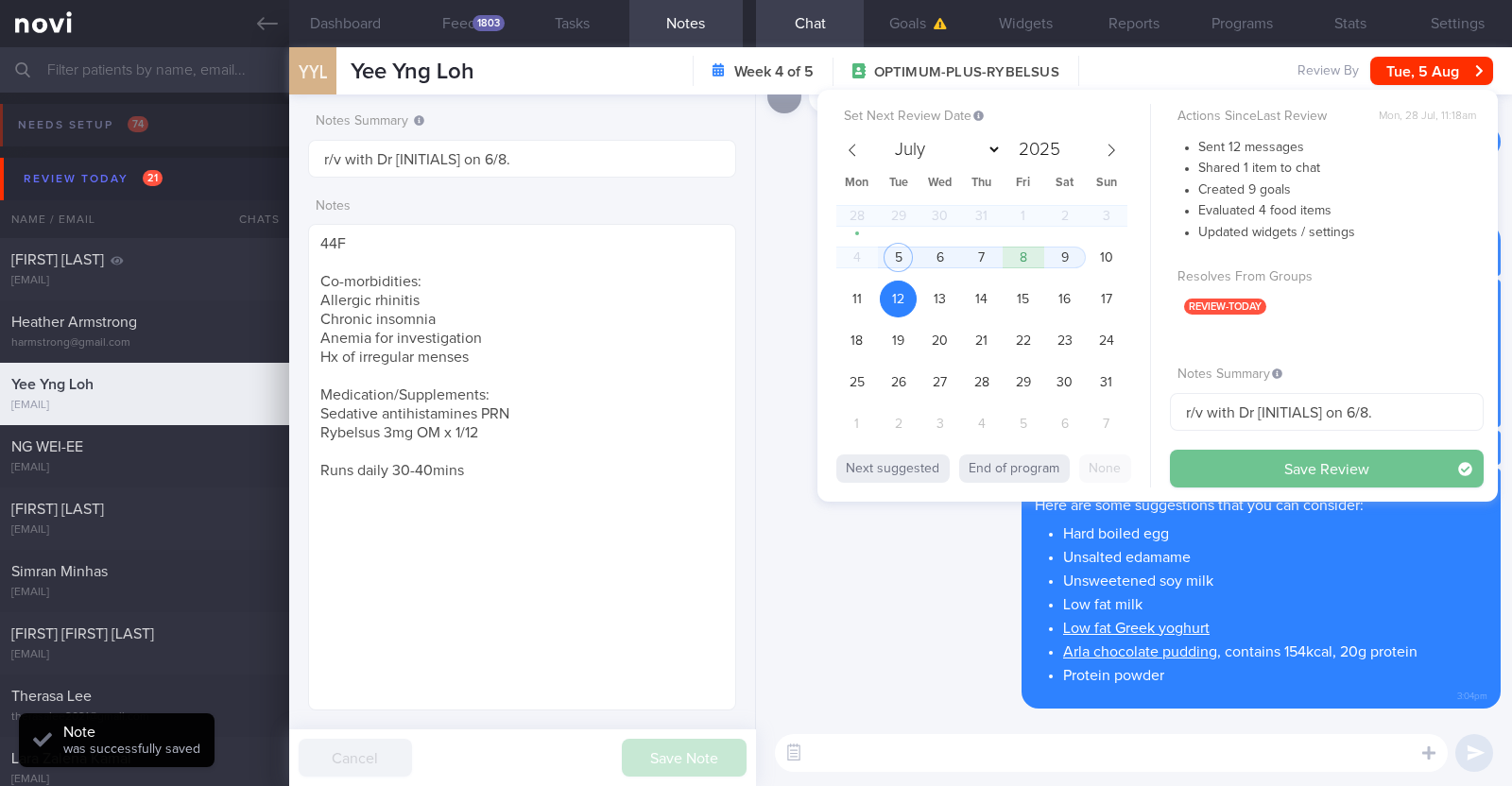 click on "Save Review" at bounding box center (1327, 469) 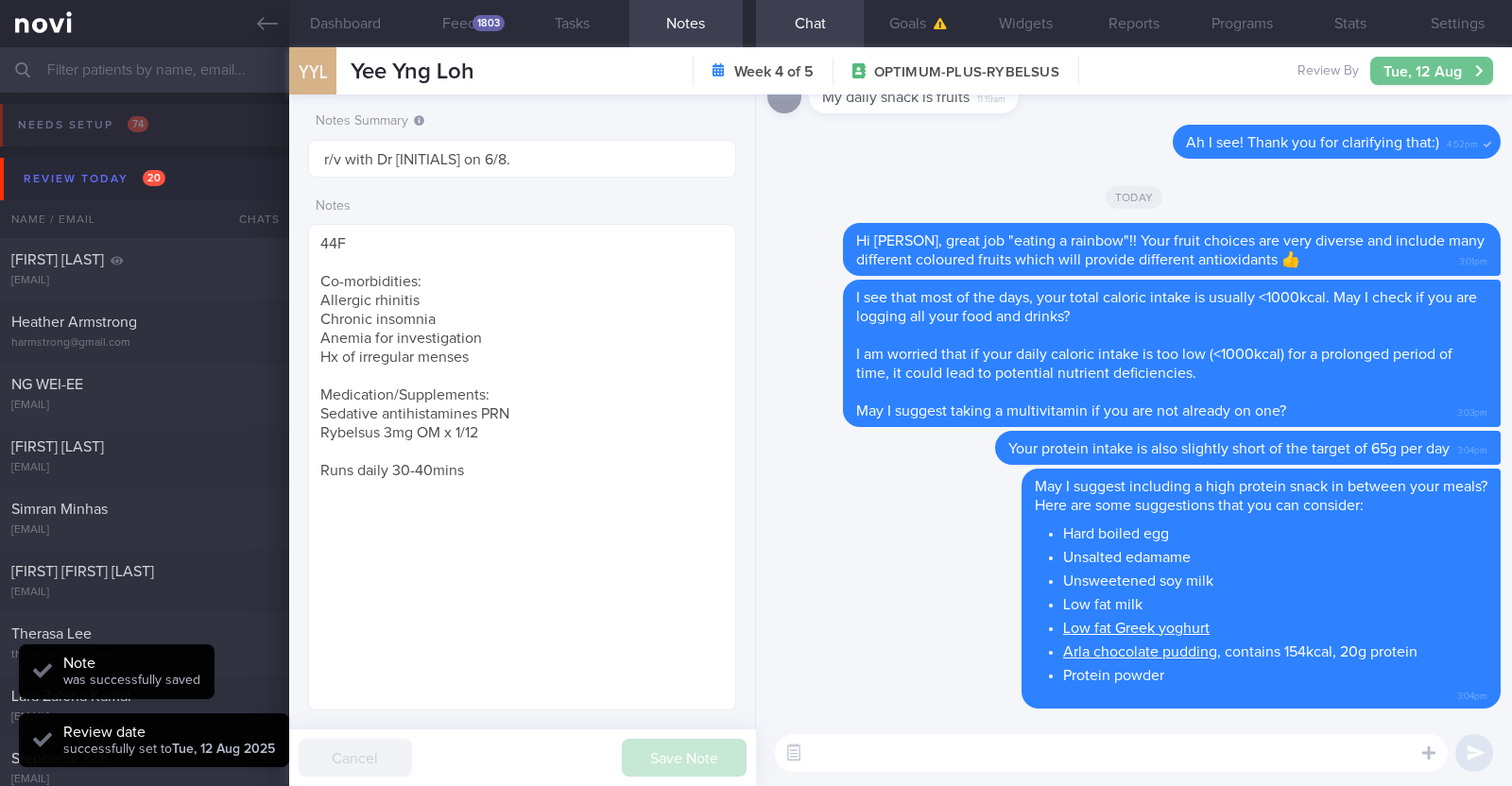 click on "Tue, 12 Aug" at bounding box center (1432, 71) 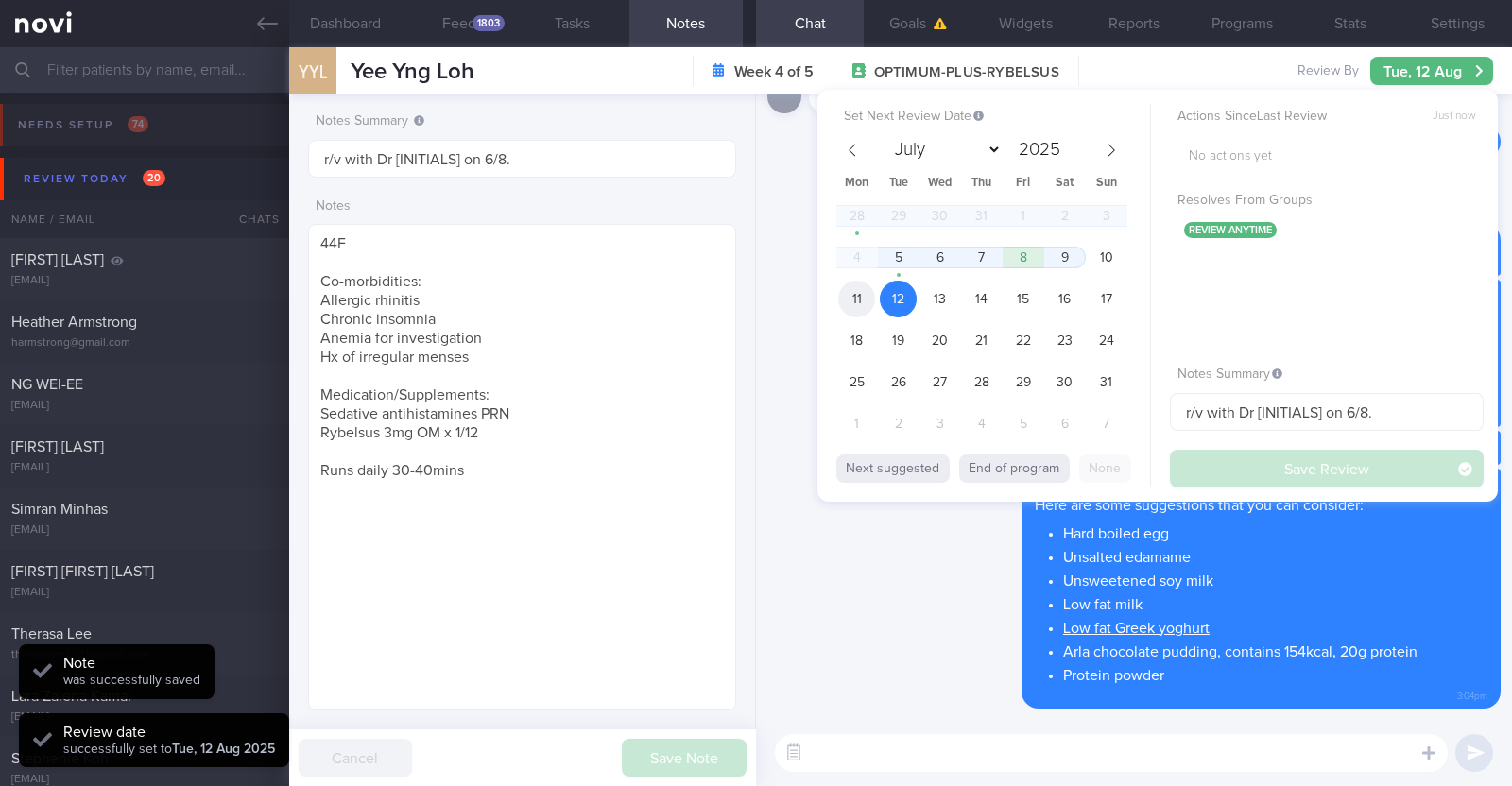 click on "11" at bounding box center (856, 299) 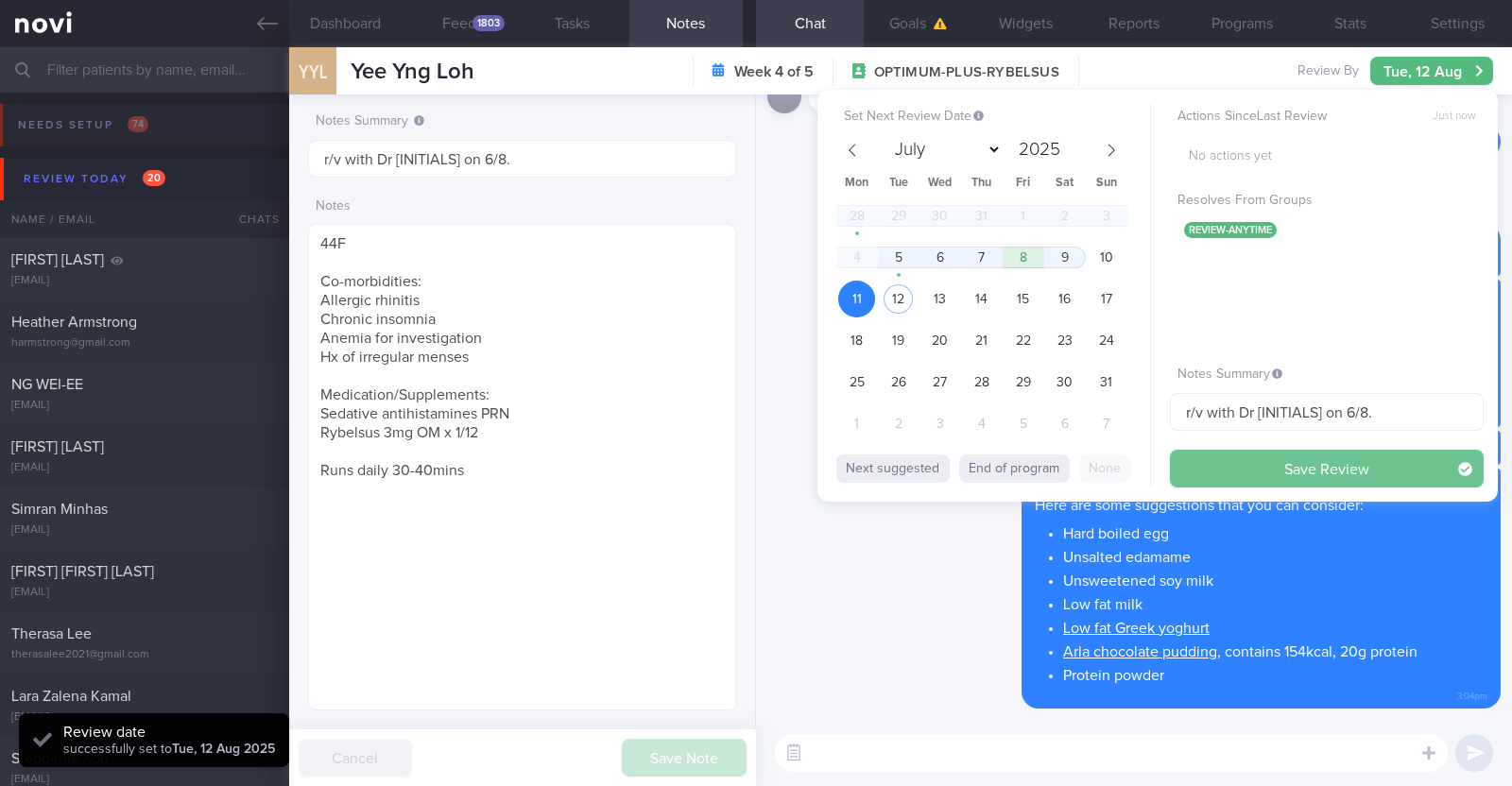 click on "Save Review" at bounding box center [1327, 469] 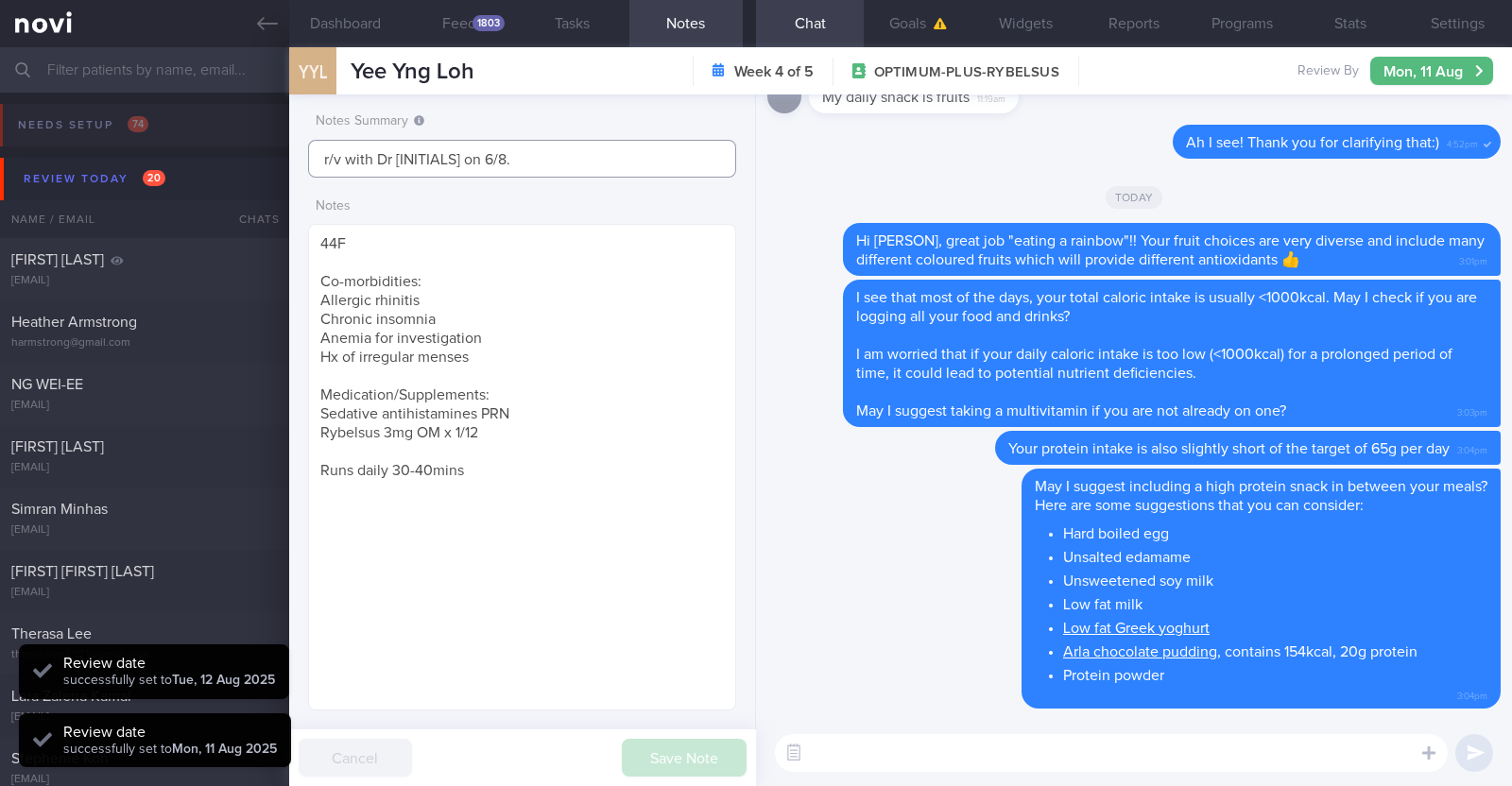 click on "r/v with Dr JJ on 6/8." at bounding box center (522, 159) 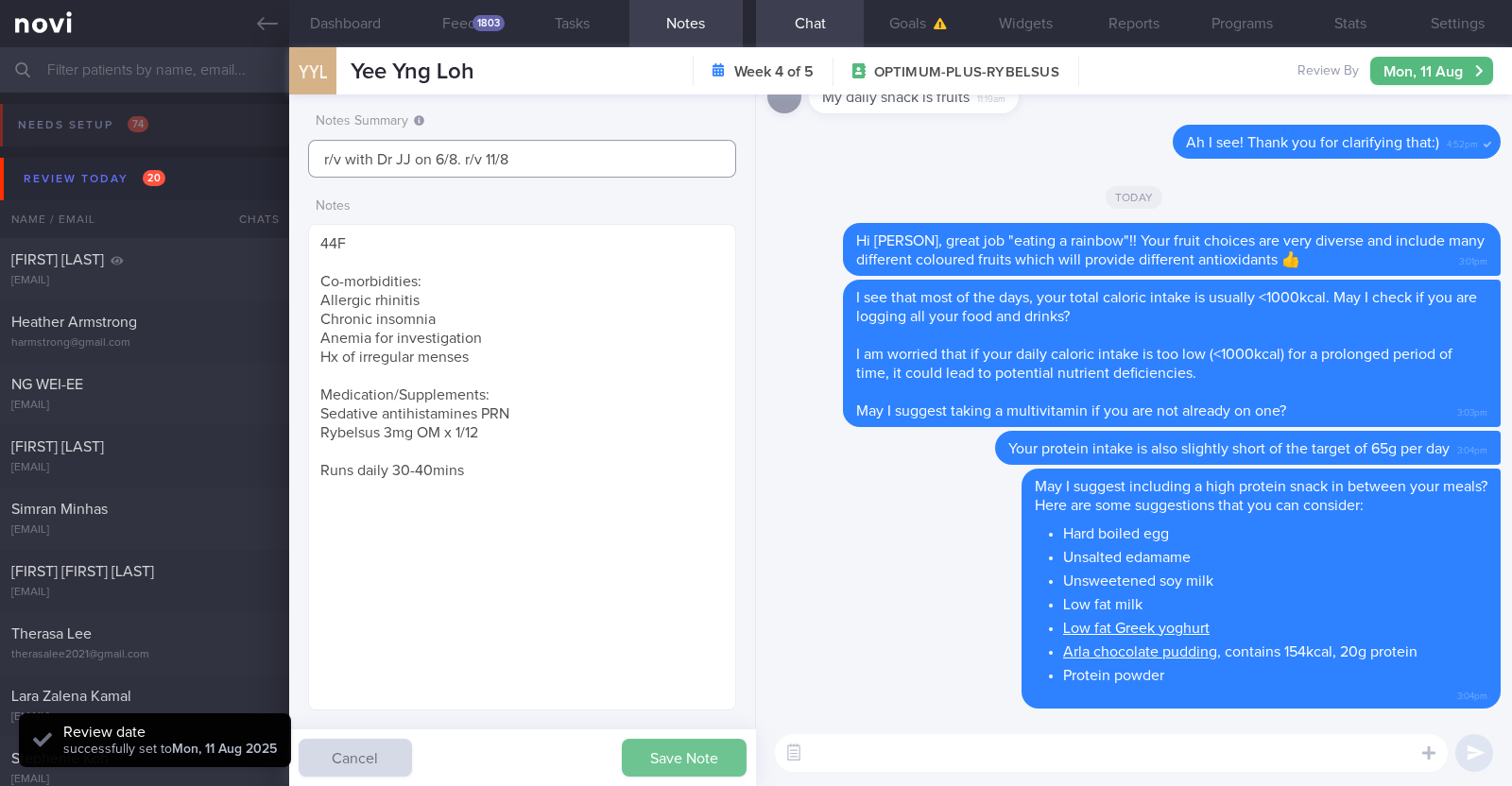 type on "r/v with Dr JJ on 6/8. r/v 11/8" 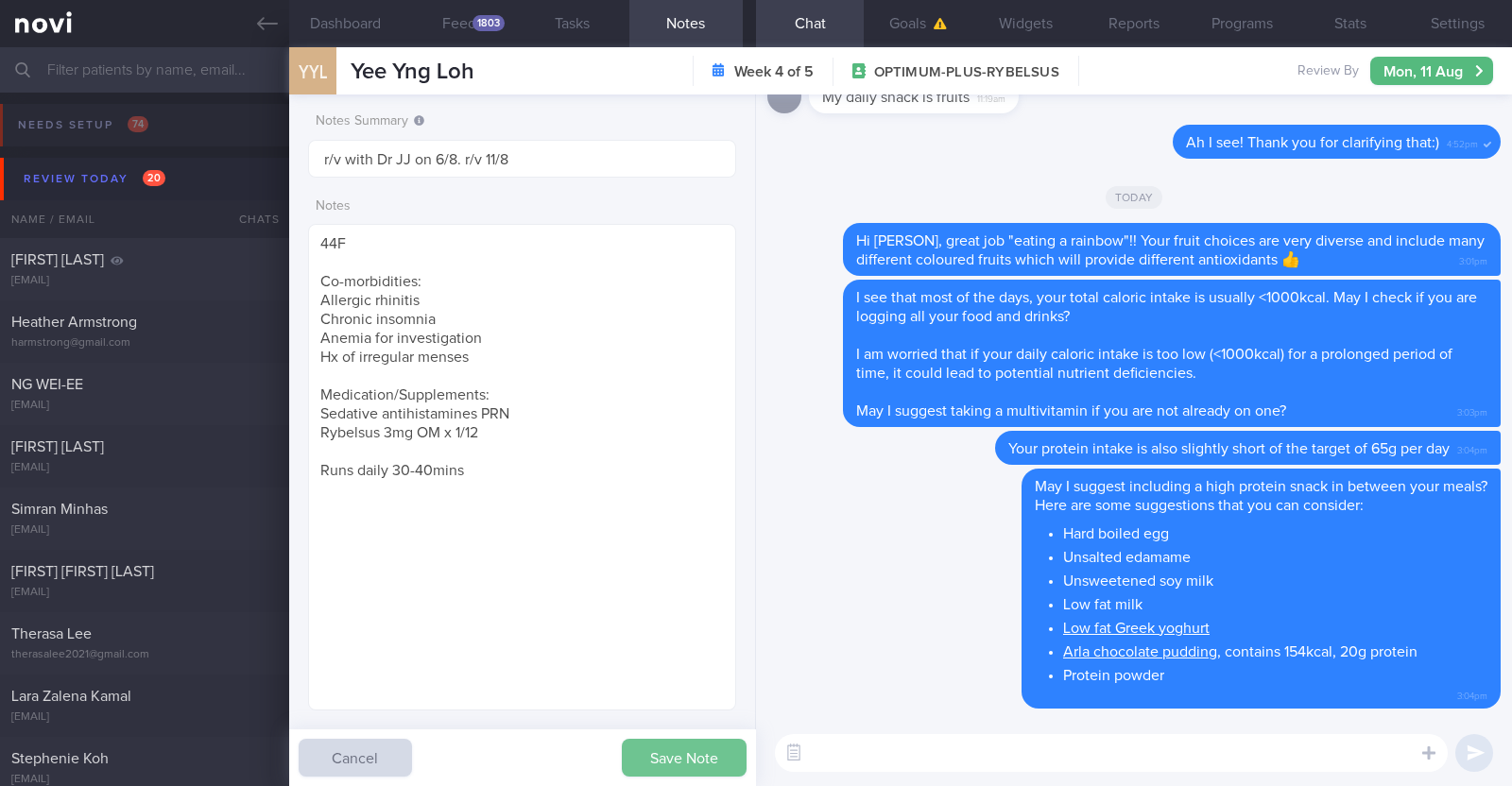 click on "Save Note" at bounding box center (684, 758) 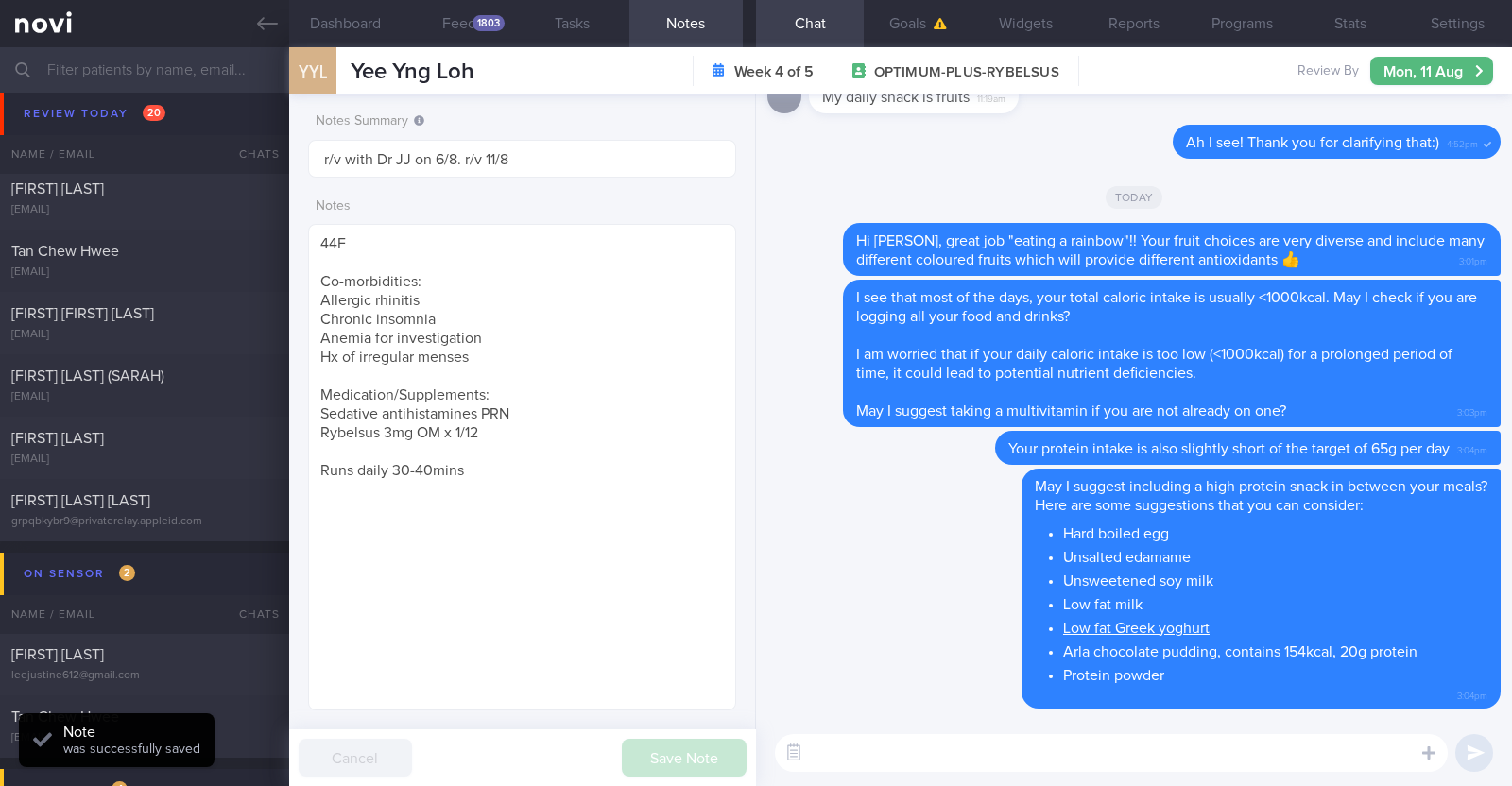 scroll, scrollTop: 826, scrollLeft: 0, axis: vertical 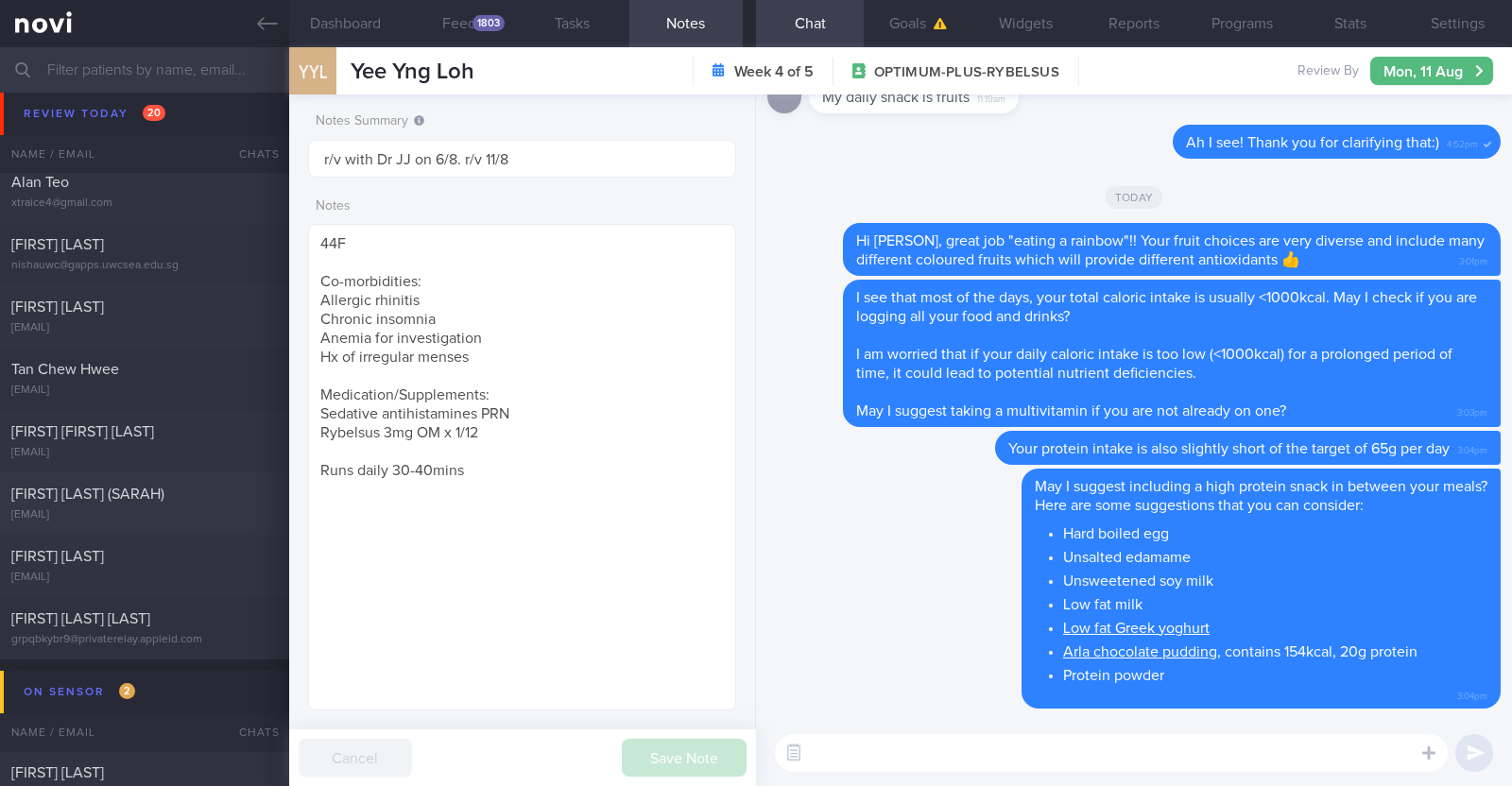 click on "[EMAIL]" at bounding box center [145, 515] 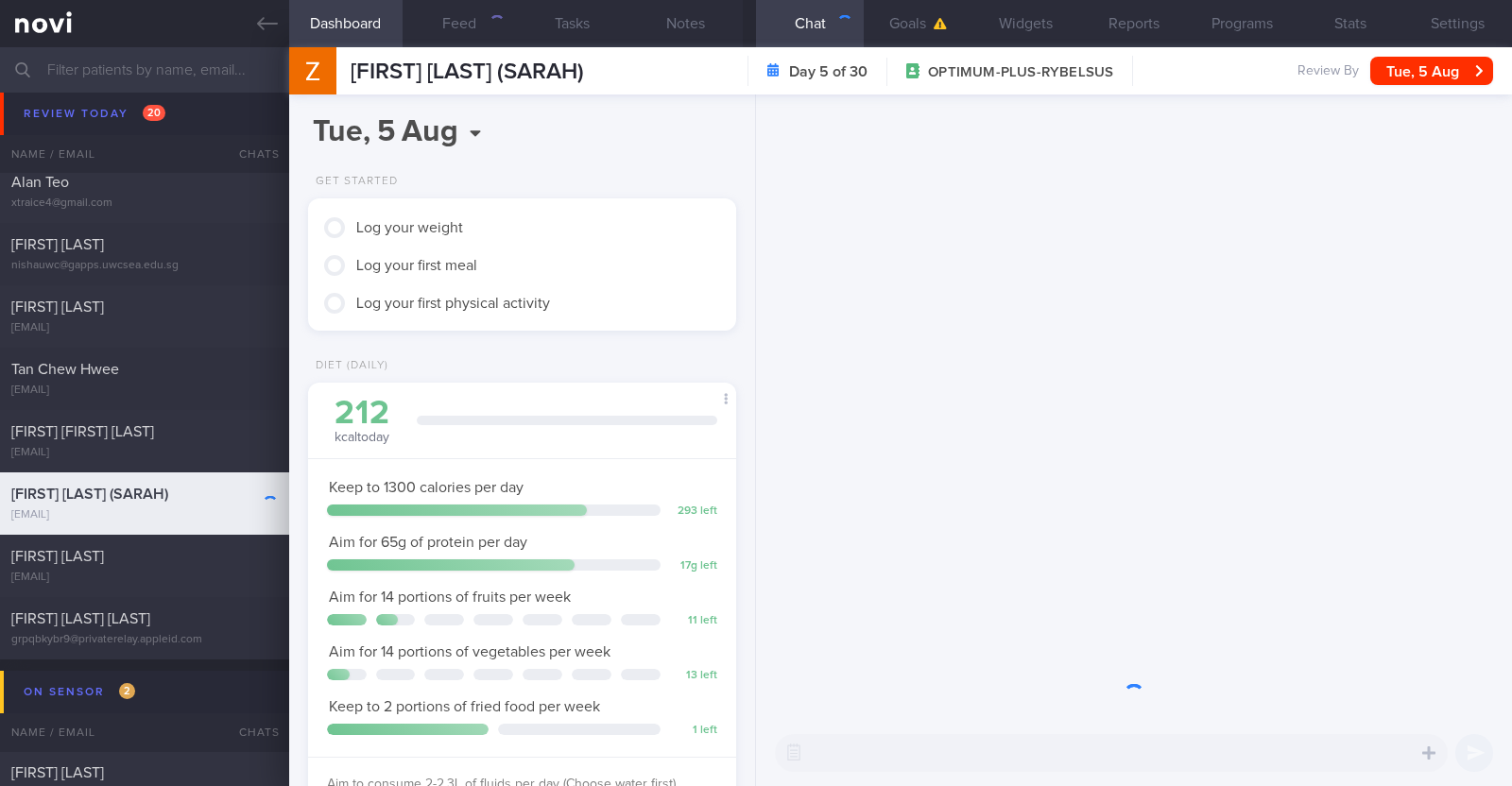 scroll, scrollTop: 214, scrollLeft: 376, axis: both 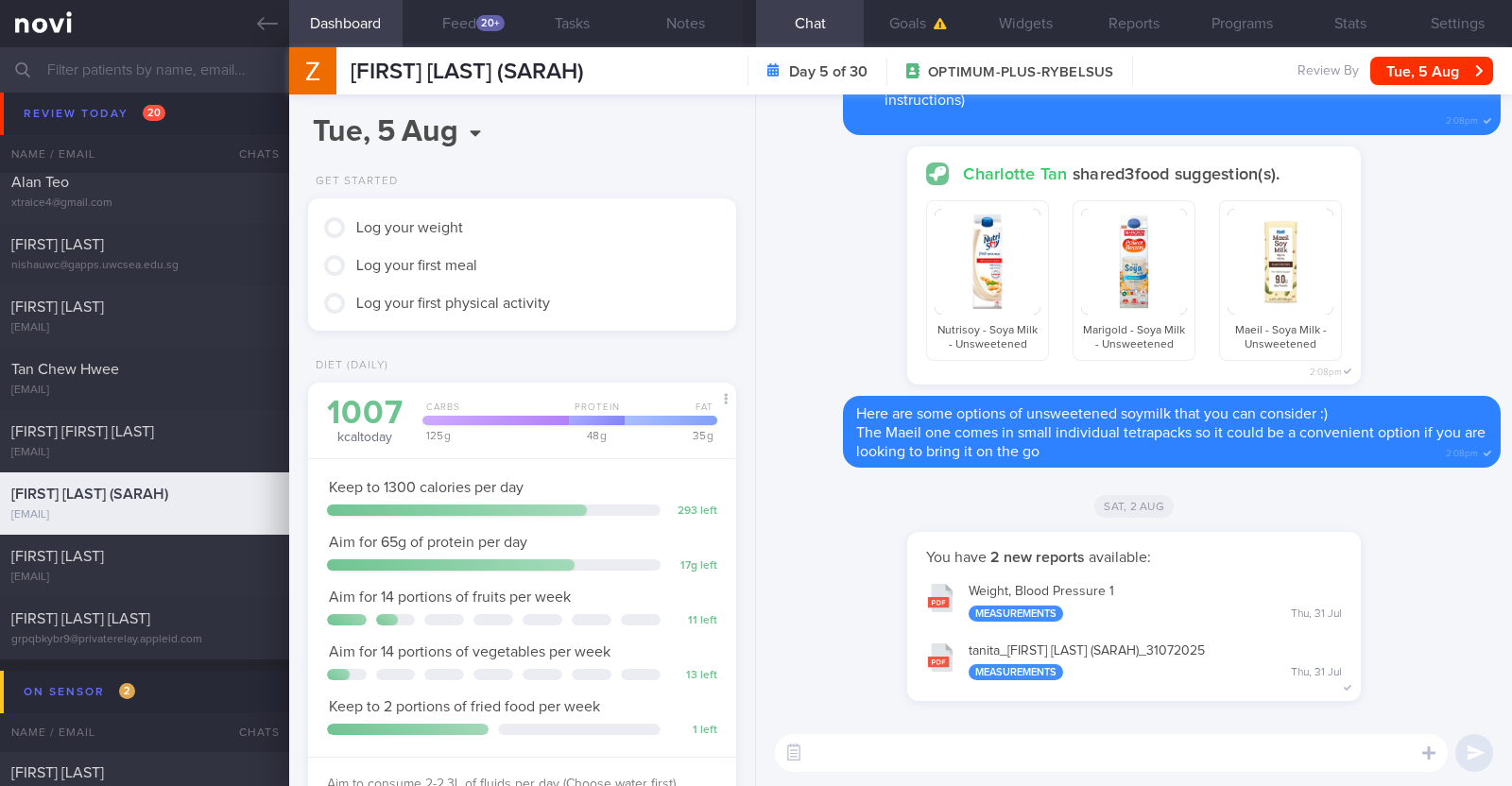 click at bounding box center [756, 70] 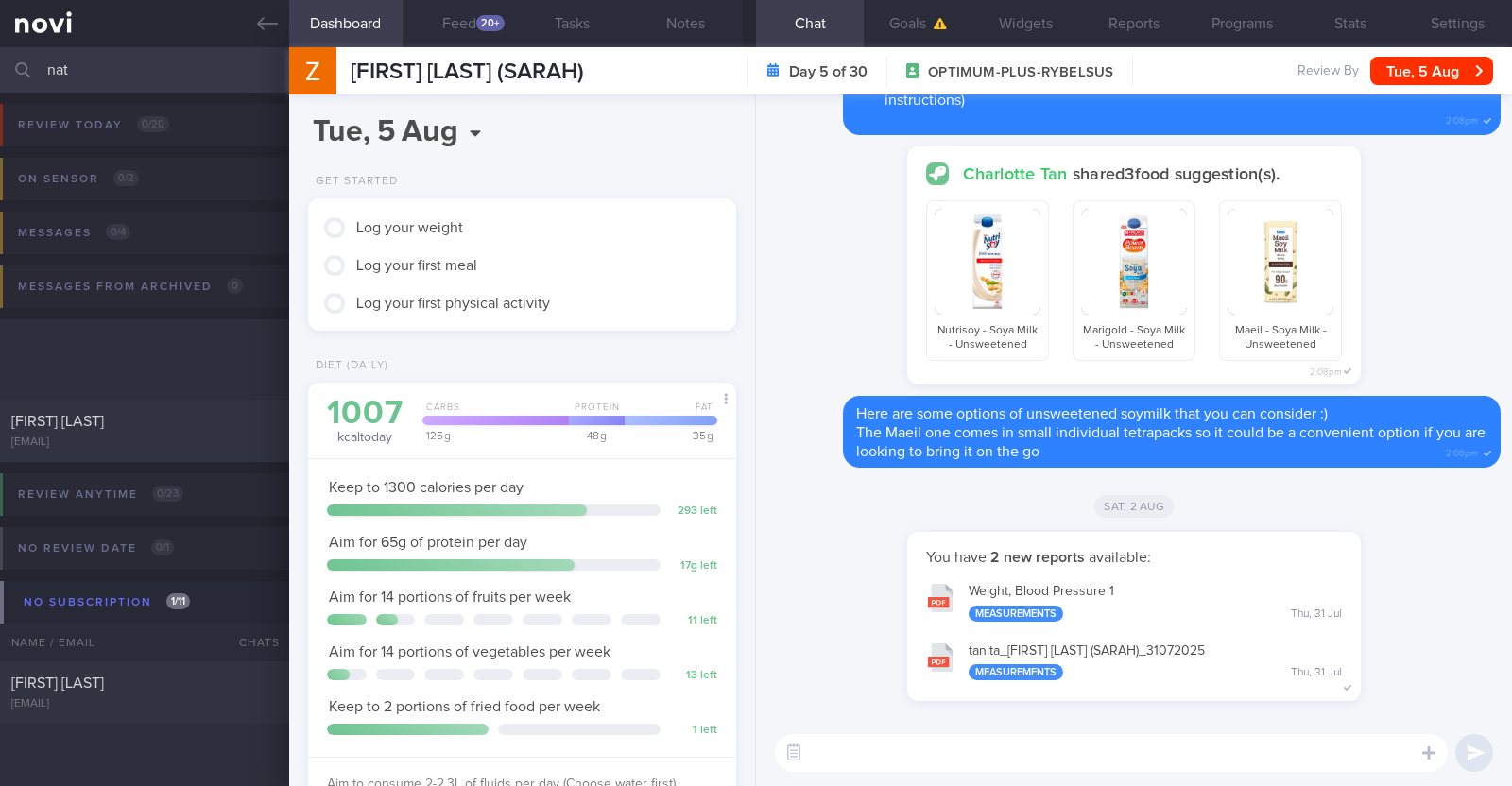 scroll, scrollTop: 54, scrollLeft: 0, axis: vertical 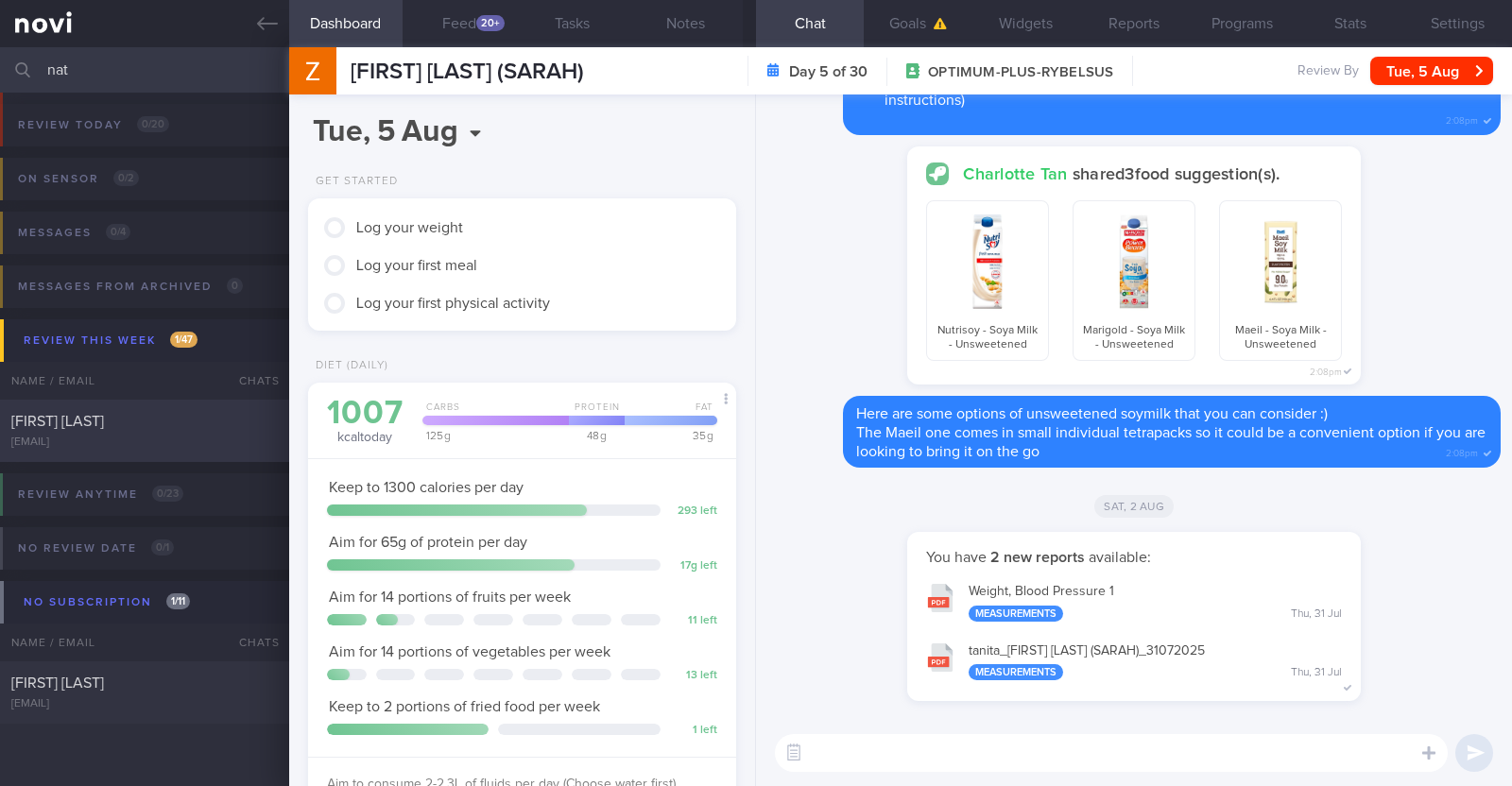type on "nat" 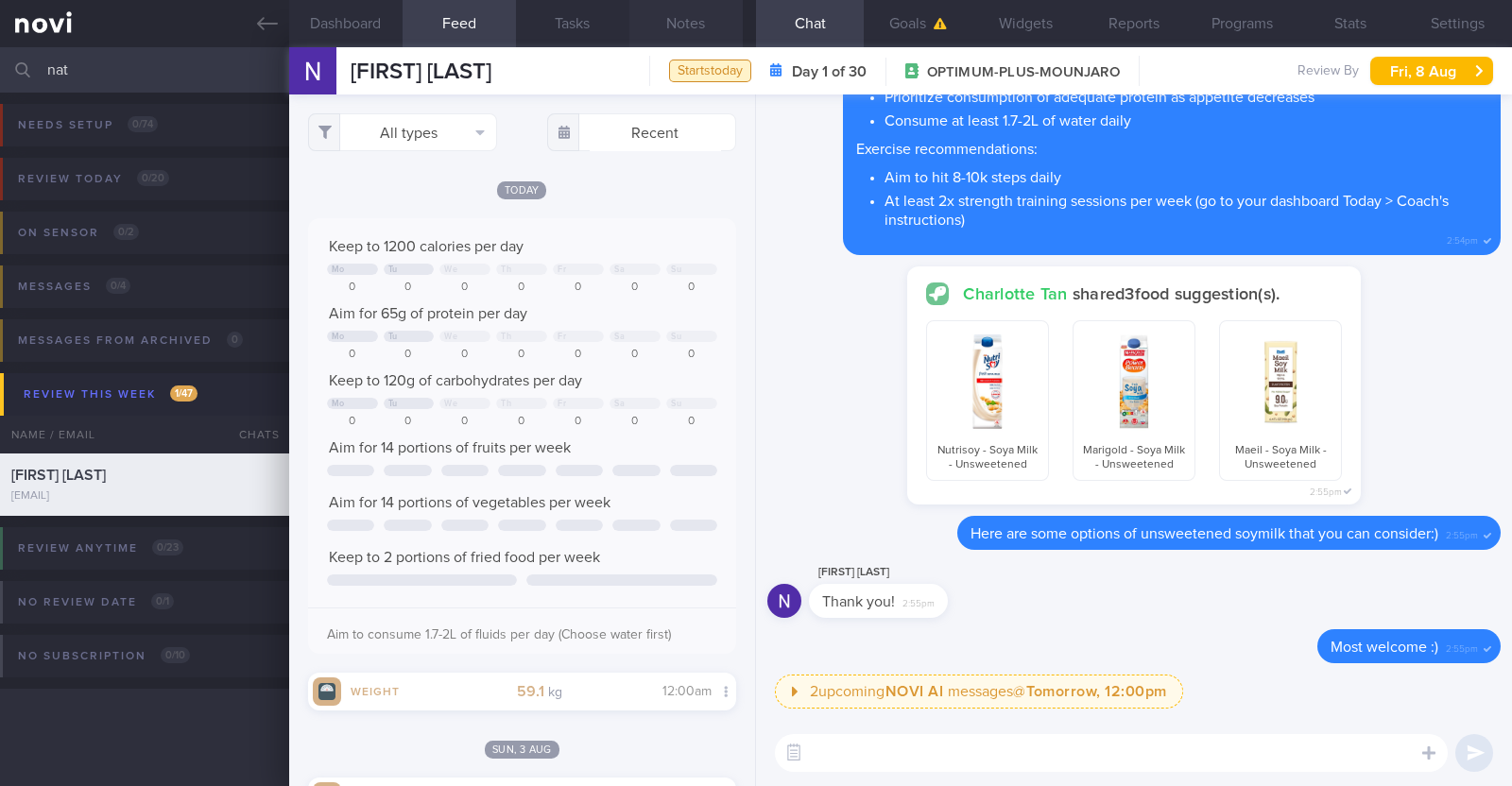 scroll, scrollTop: 0, scrollLeft: 0, axis: both 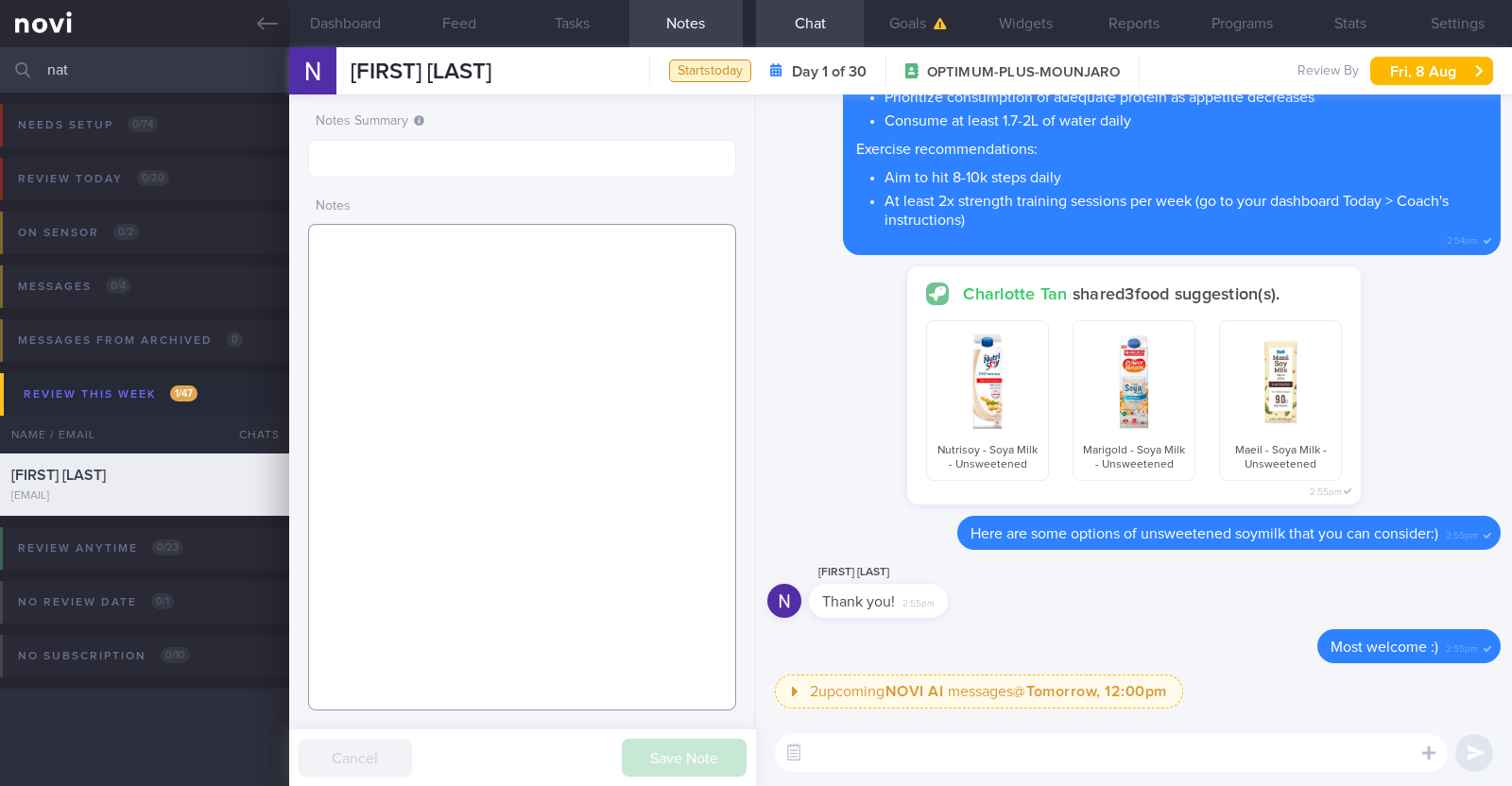click at bounding box center [522, 467] 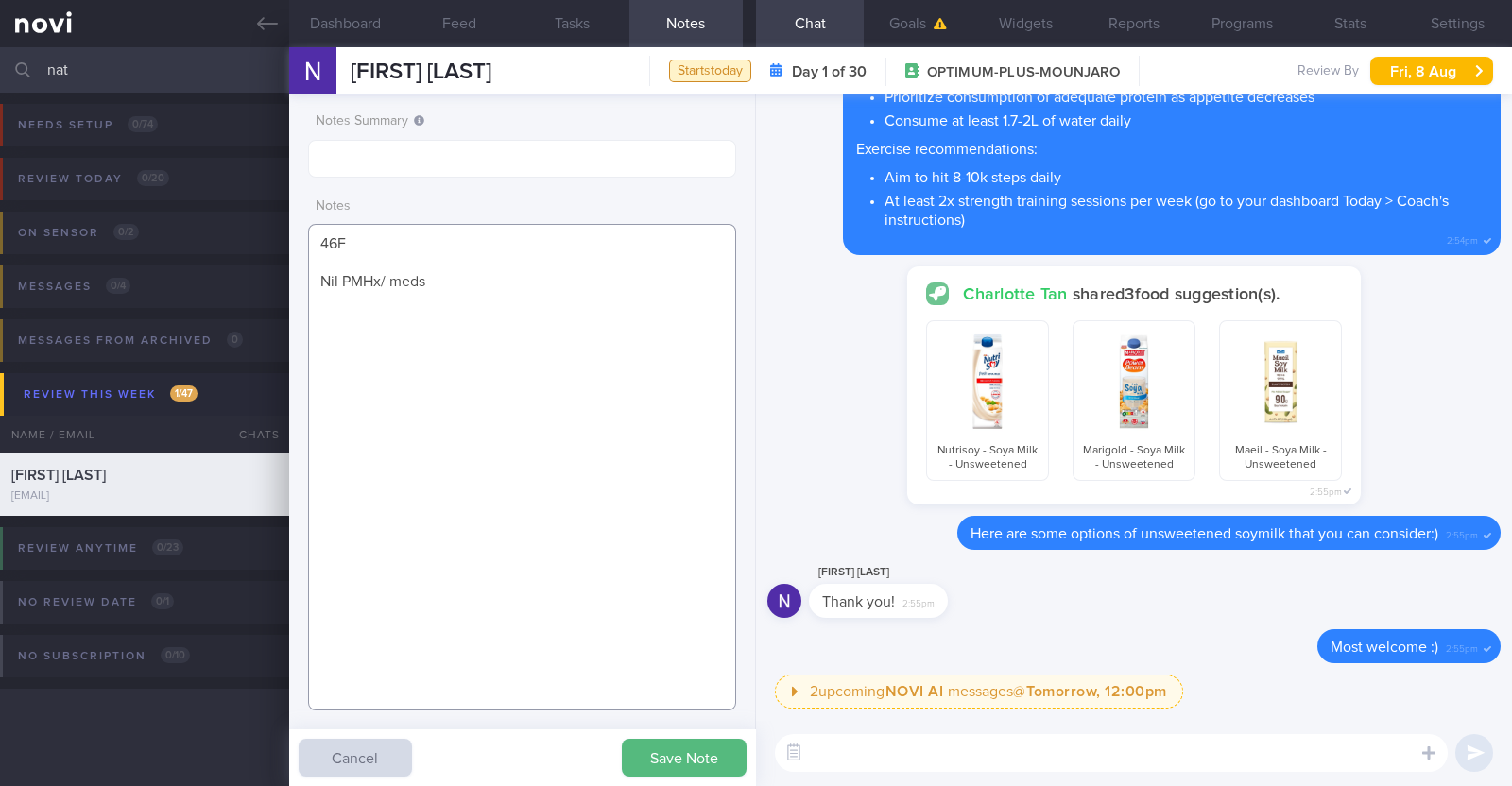 paste on "Mounjaro 5mg" 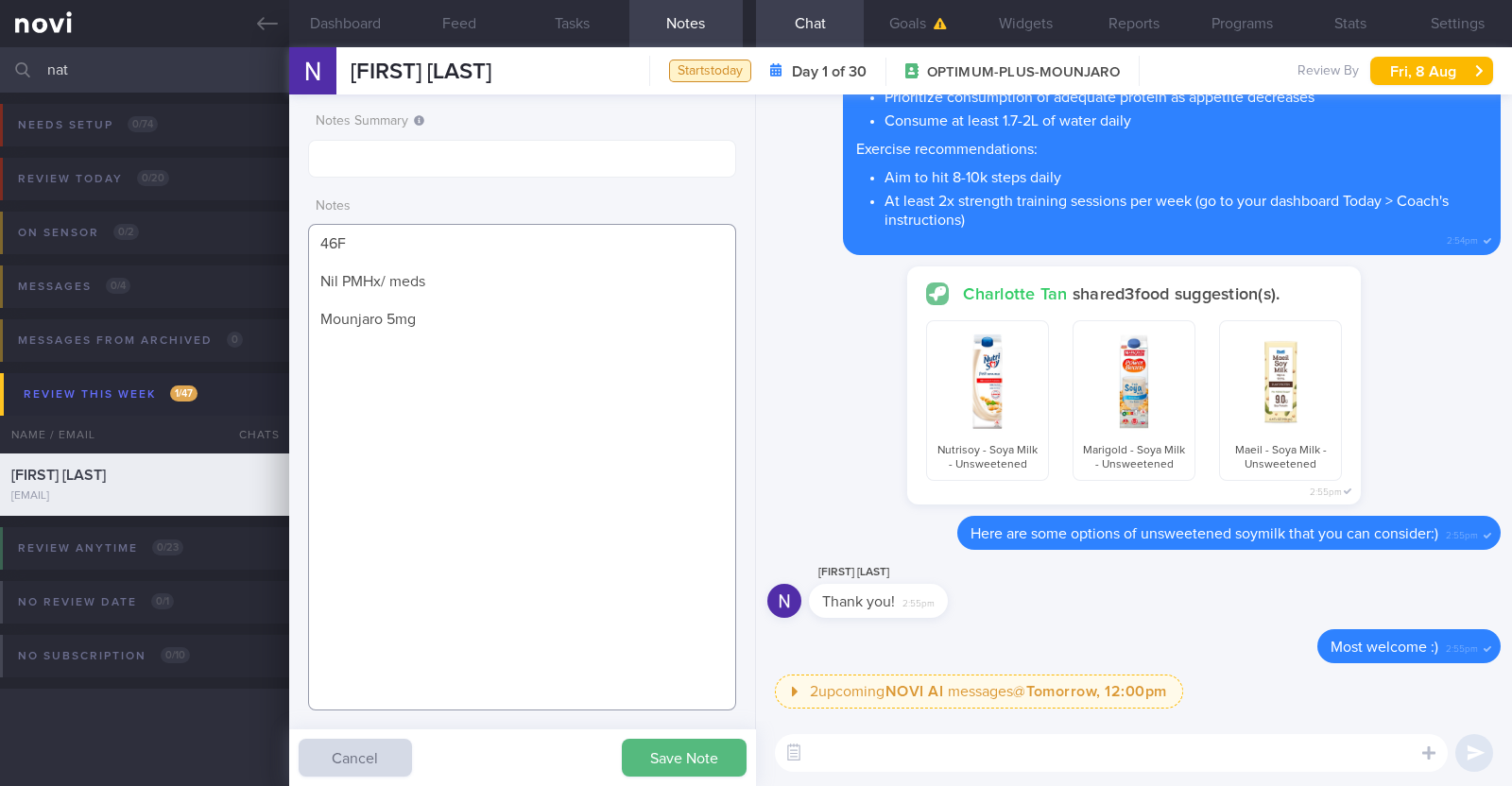 paste on "Strength training 2x a week" 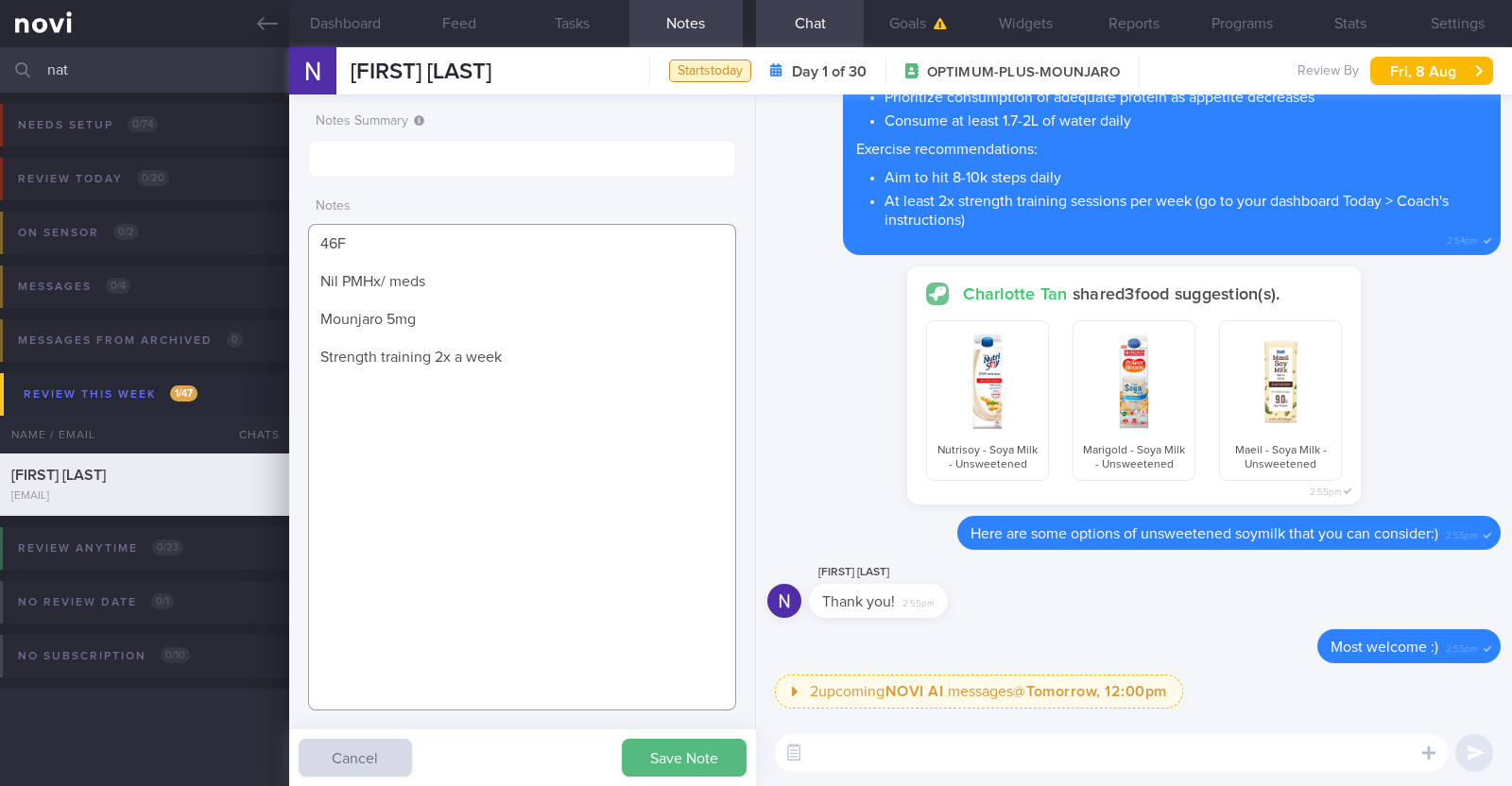 drag, startPoint x: 524, startPoint y: 361, endPoint x: 387, endPoint y: 267, distance: 166.14752 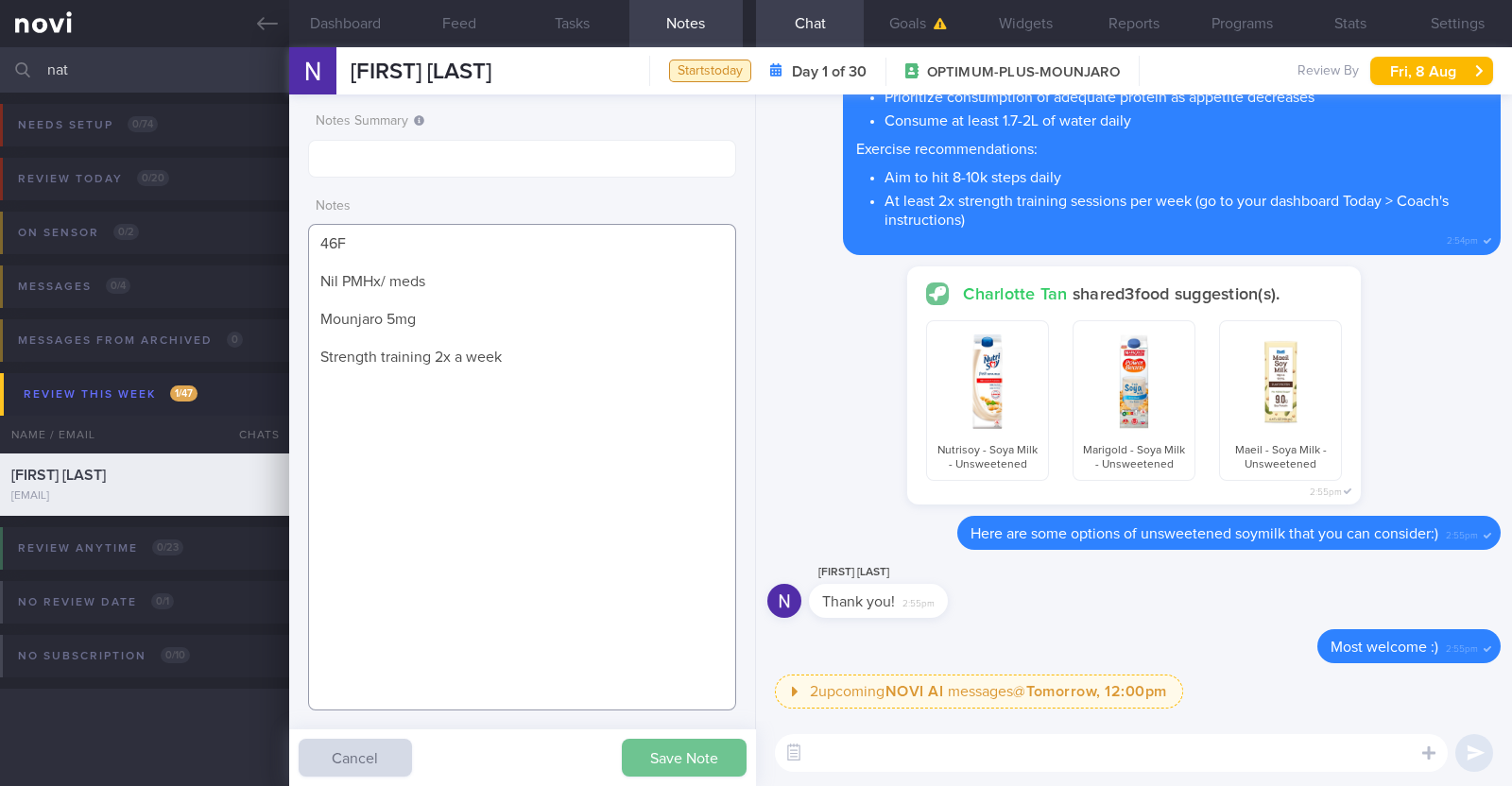 type on "46F
Nil PMHx/ meds
Mounjaro 5mg
Strength training 2x a week" 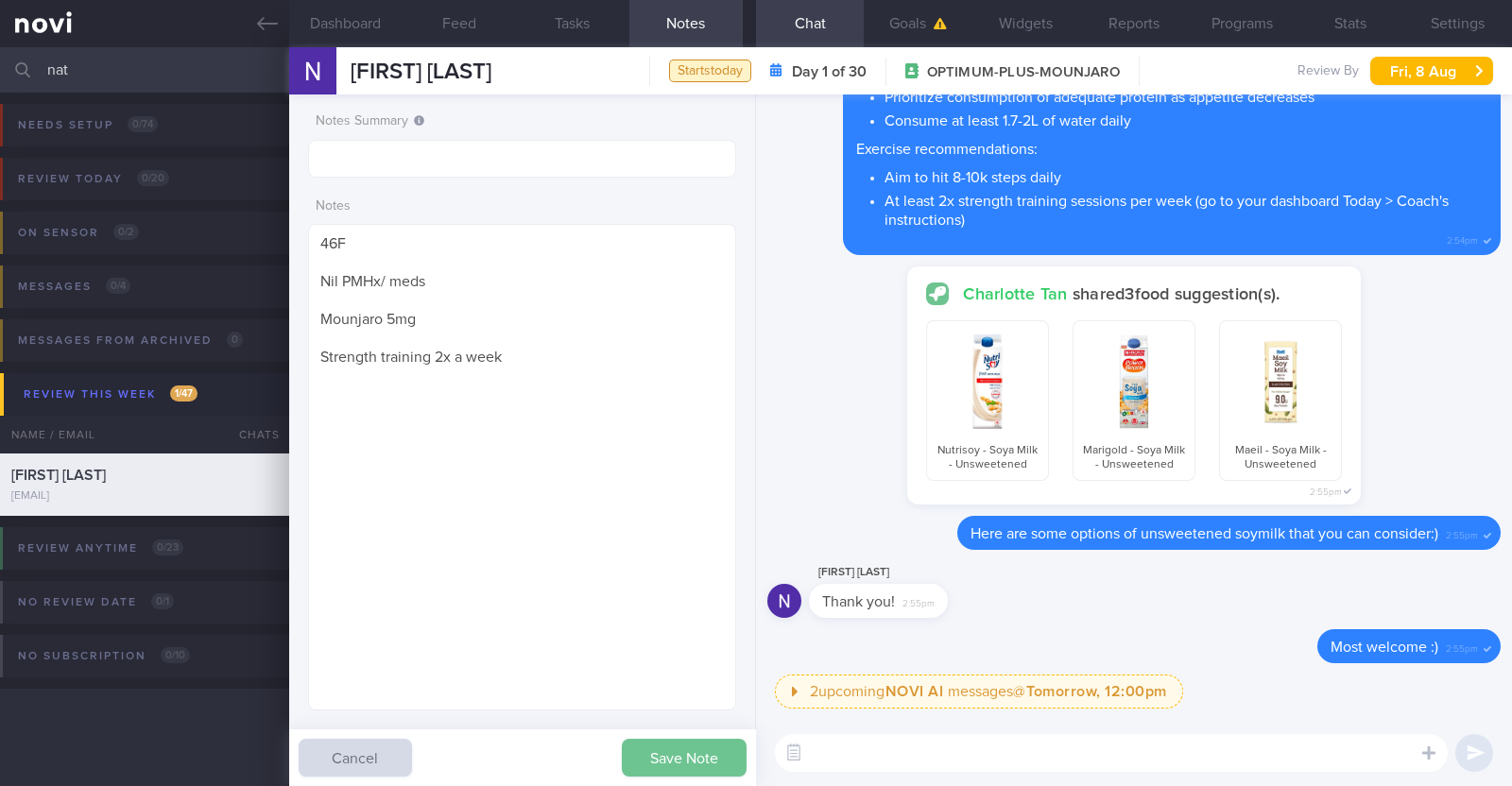click on "Save Note" at bounding box center (684, 758) 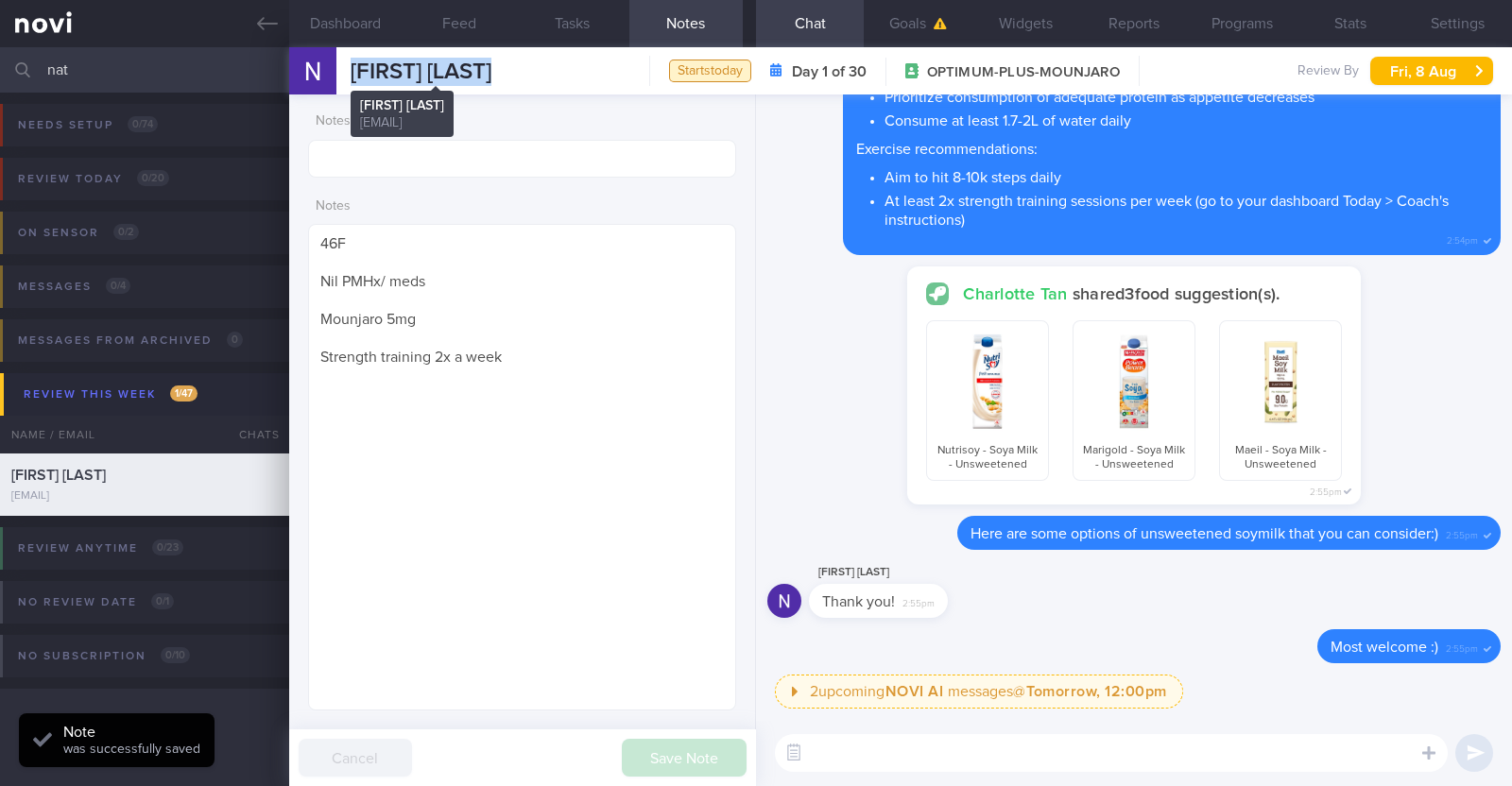 drag, startPoint x: 529, startPoint y: 67, endPoint x: 350, endPoint y: 68, distance: 179.00279 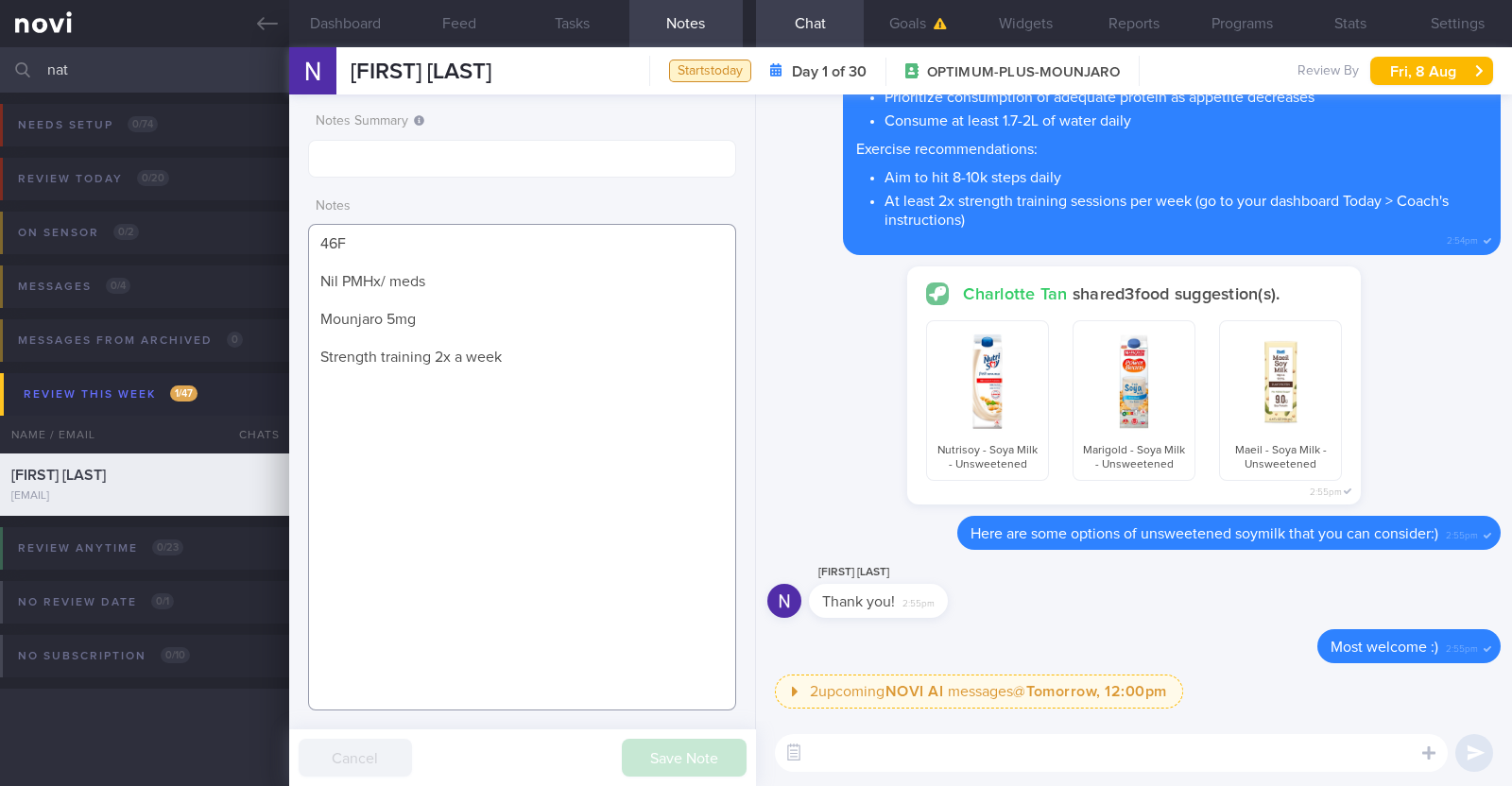 drag, startPoint x: 528, startPoint y: 351, endPoint x: 302, endPoint y: 248, distance: 248.36465 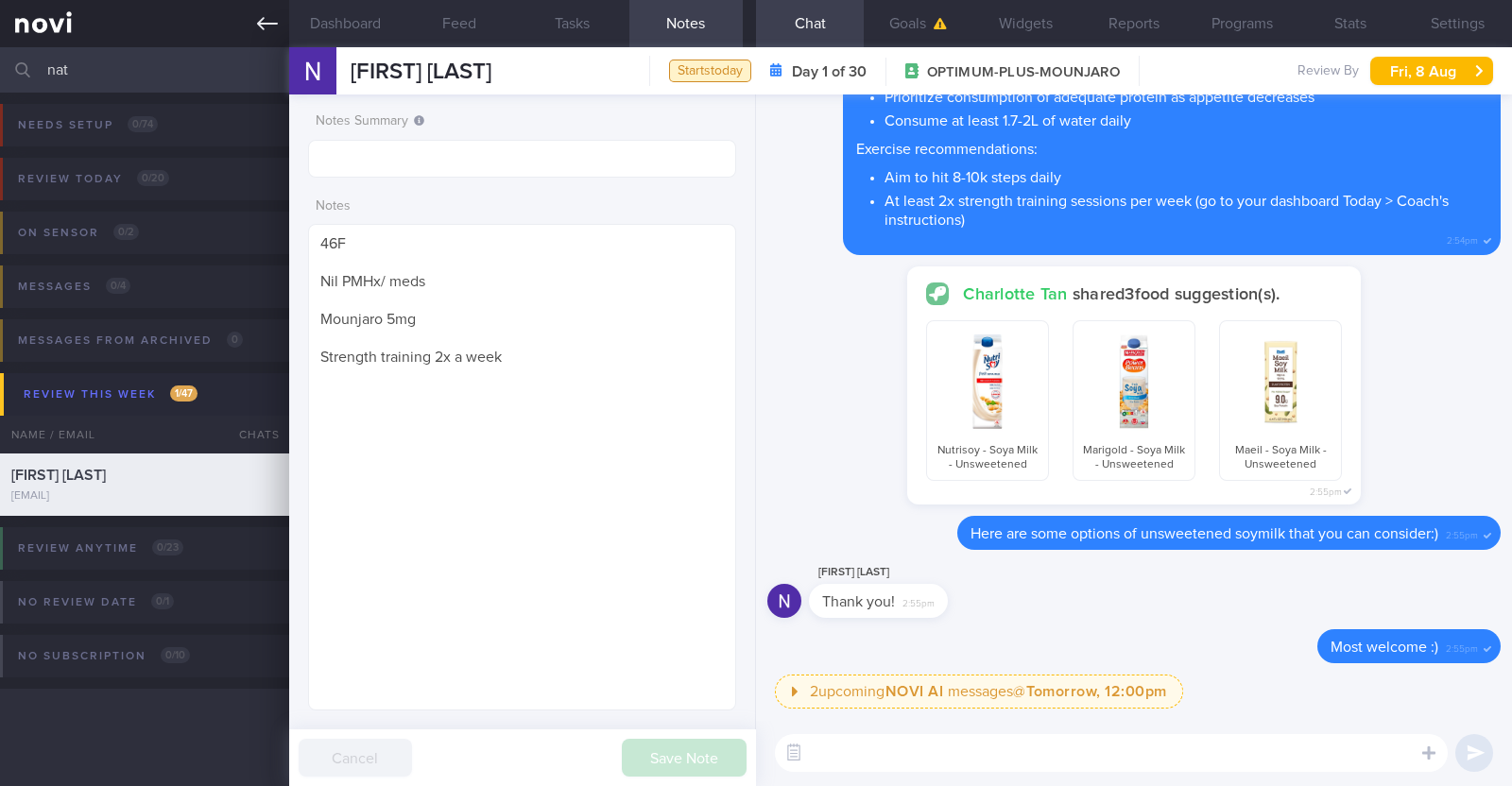 drag, startPoint x: 107, startPoint y: 63, endPoint x: 0, endPoint y: 25, distance: 113.54735 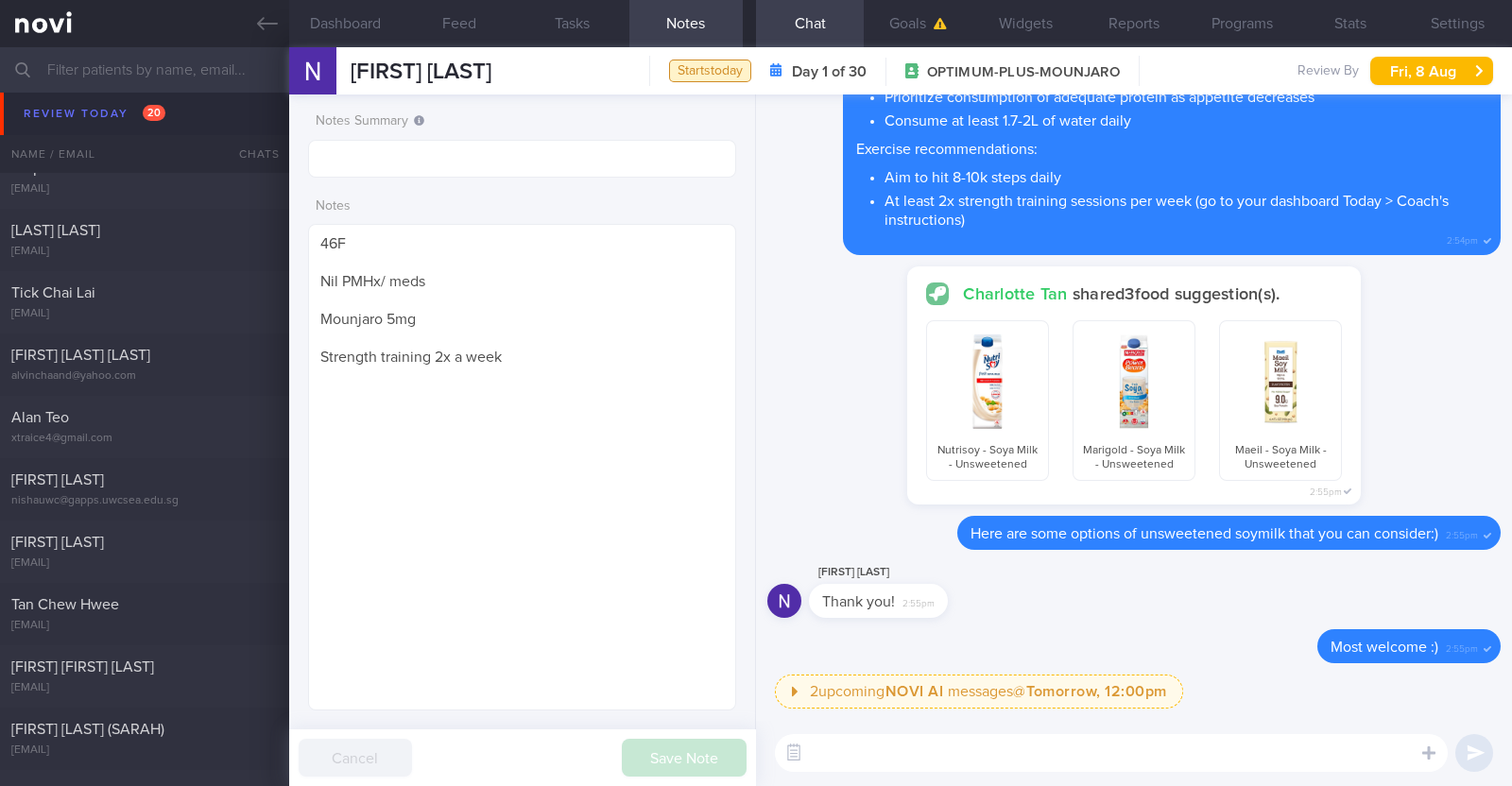 scroll, scrollTop: 826, scrollLeft: 0, axis: vertical 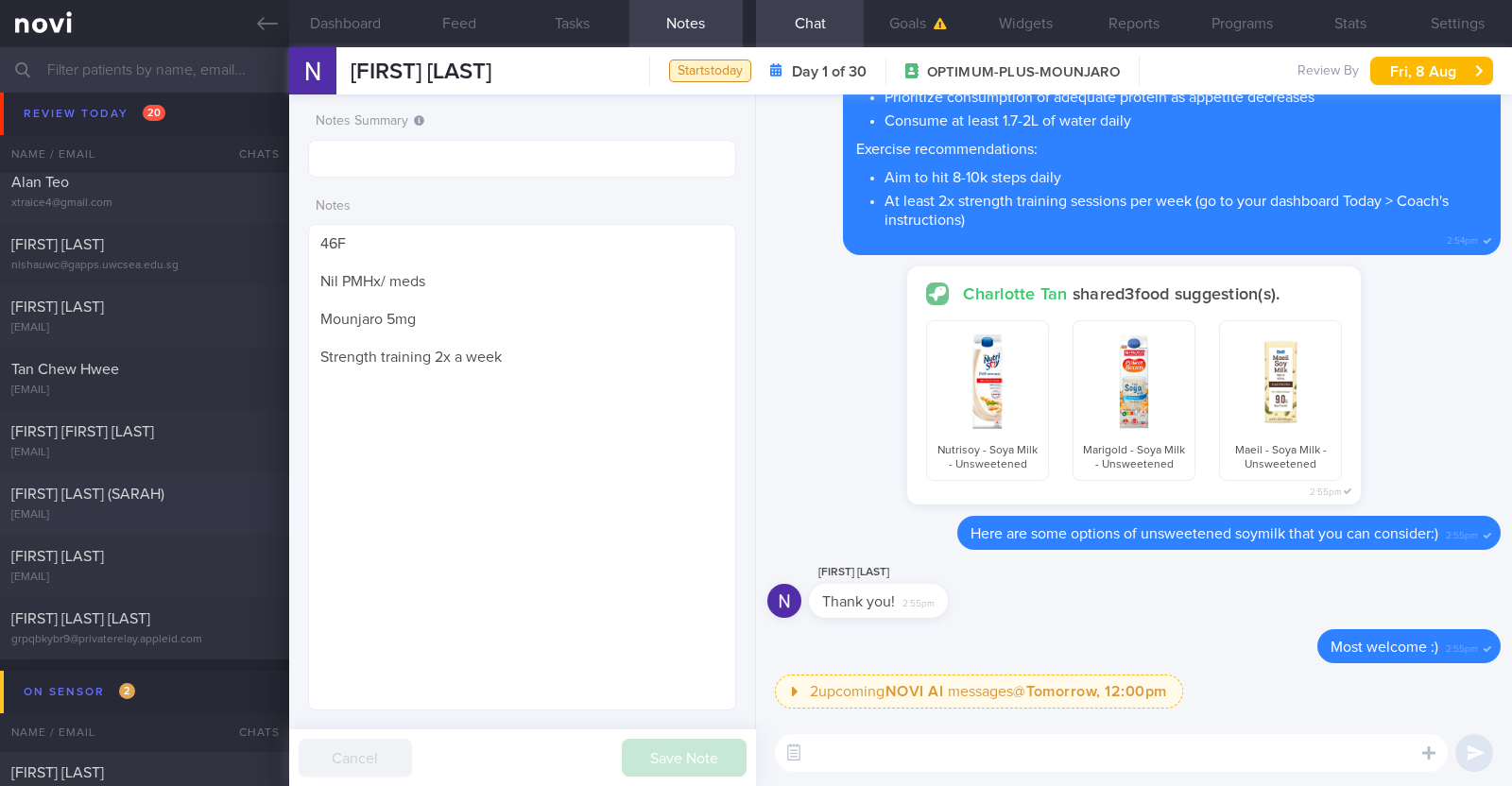 type 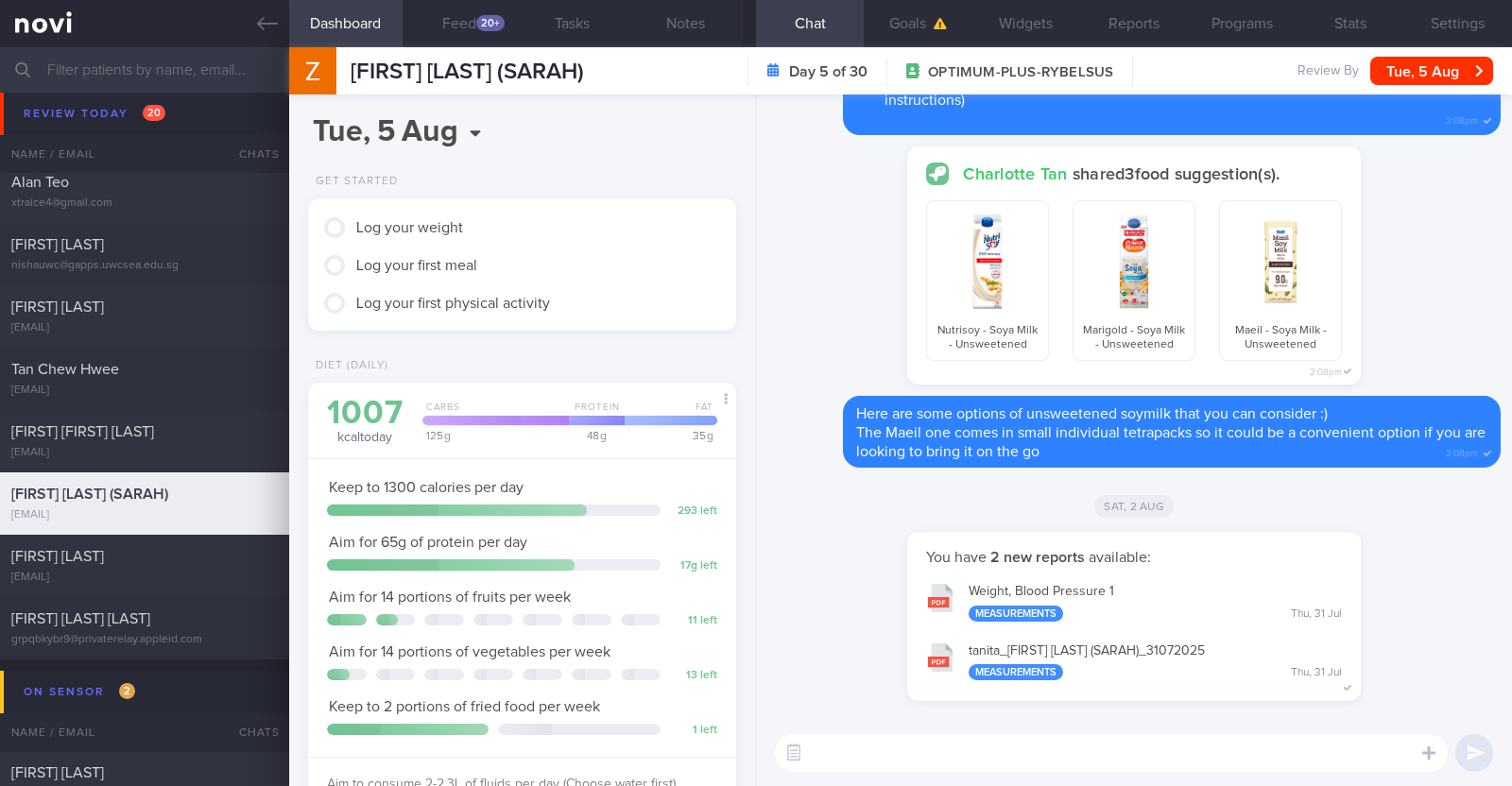 scroll, scrollTop: 944495, scrollLeft: 944623, axis: both 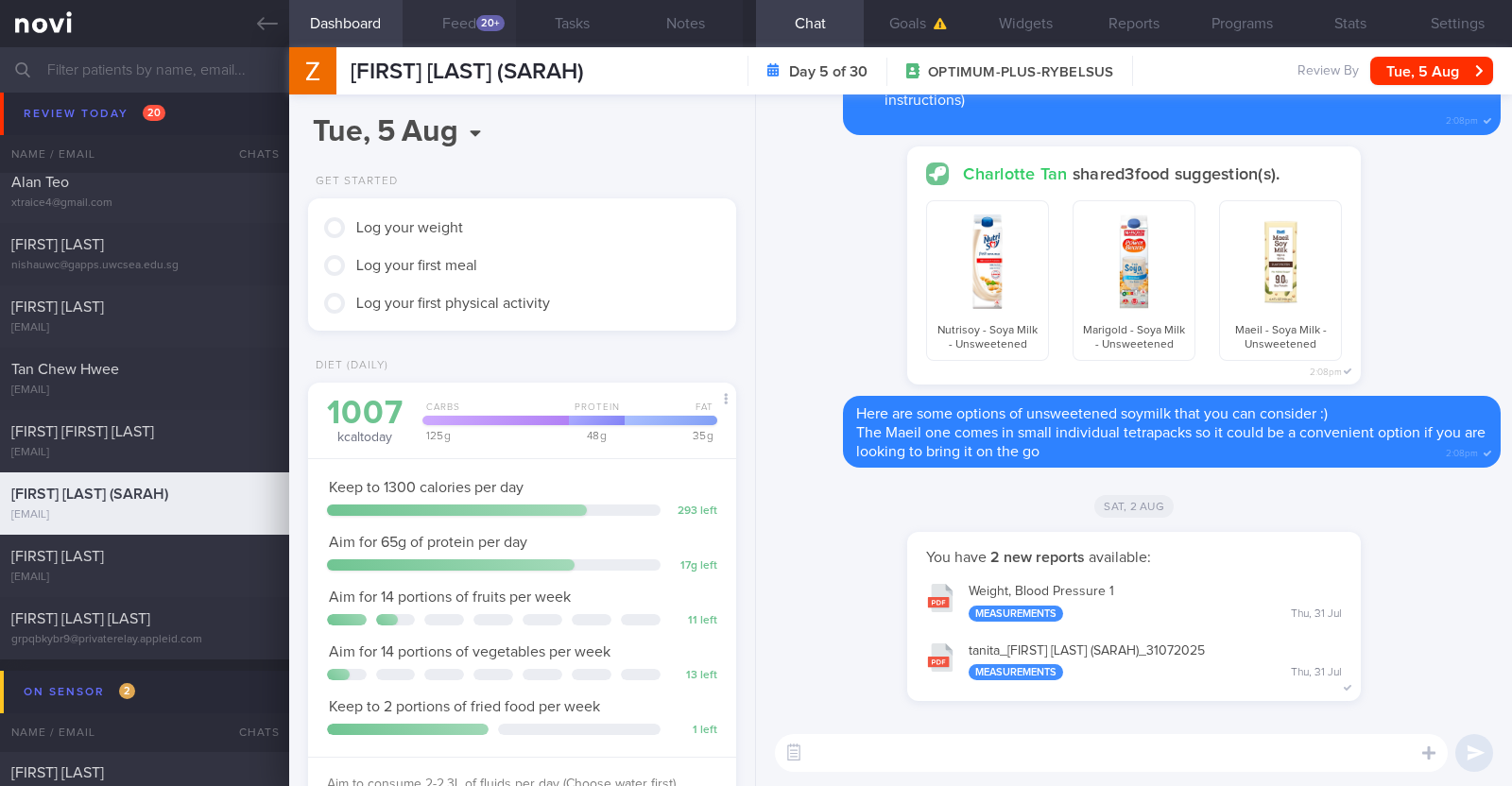 click on "20+" at bounding box center [490, 23] 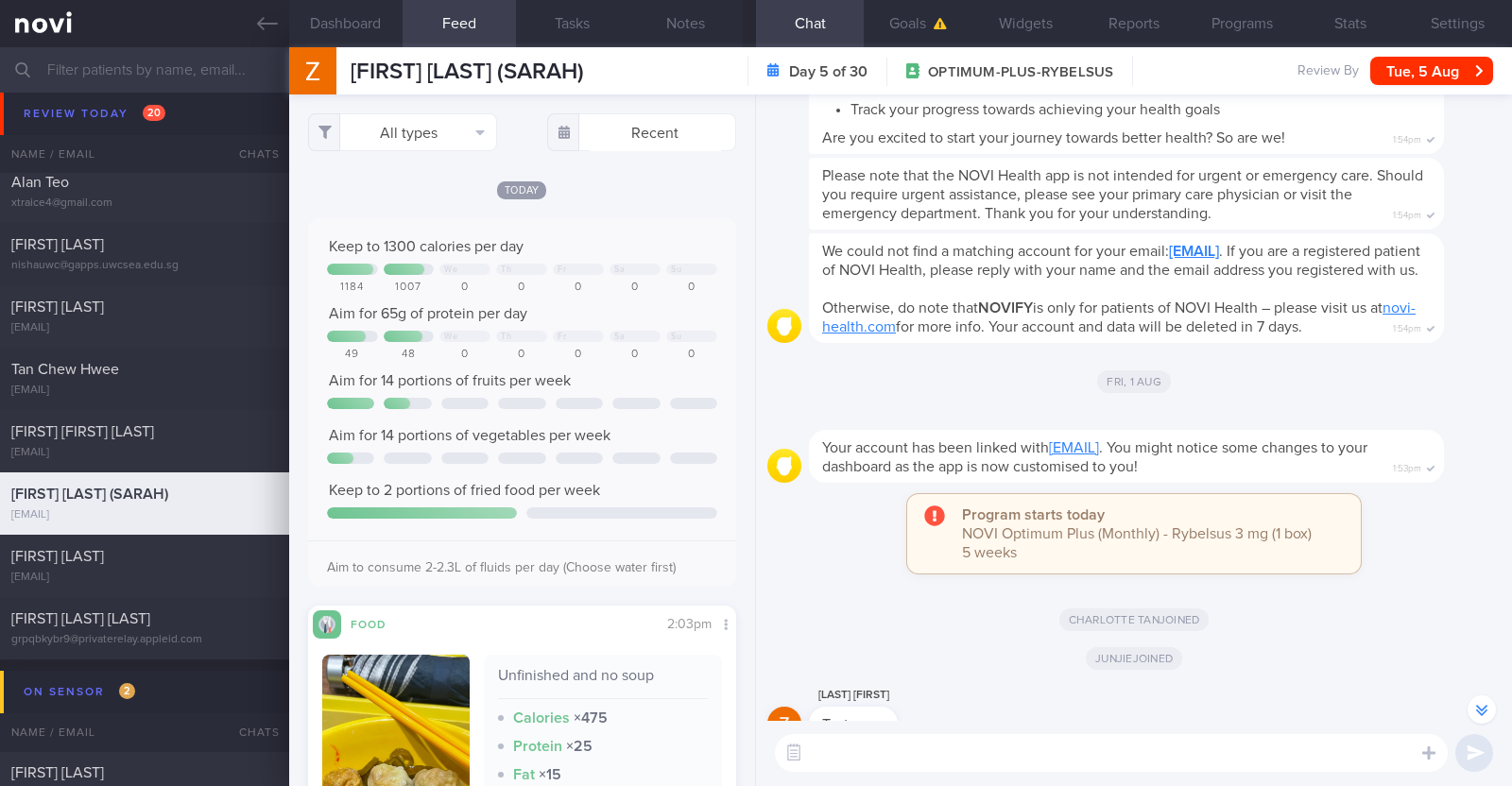 scroll, scrollTop: -1534, scrollLeft: 0, axis: vertical 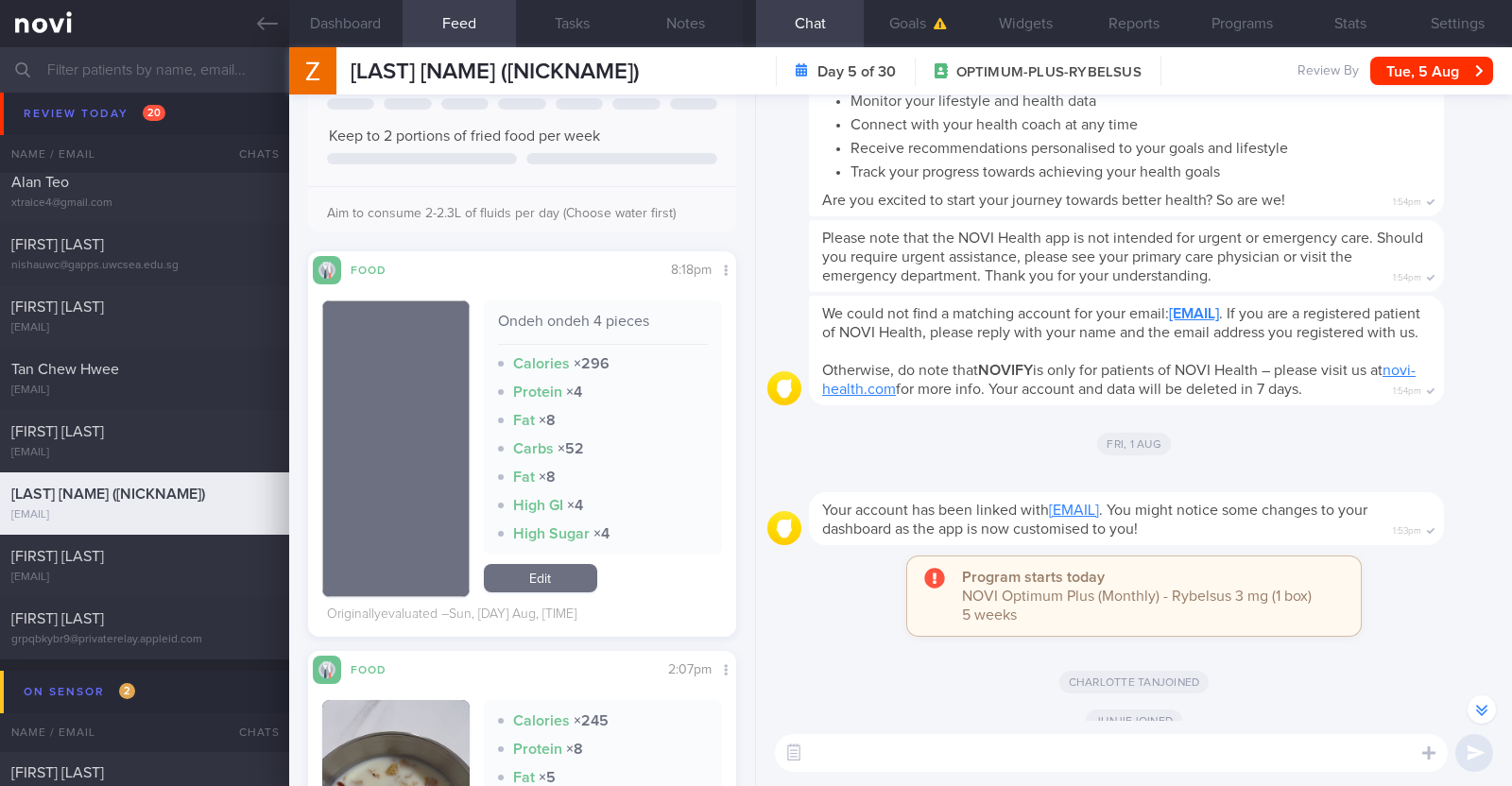 click on "Edit" at bounding box center [541, 578] 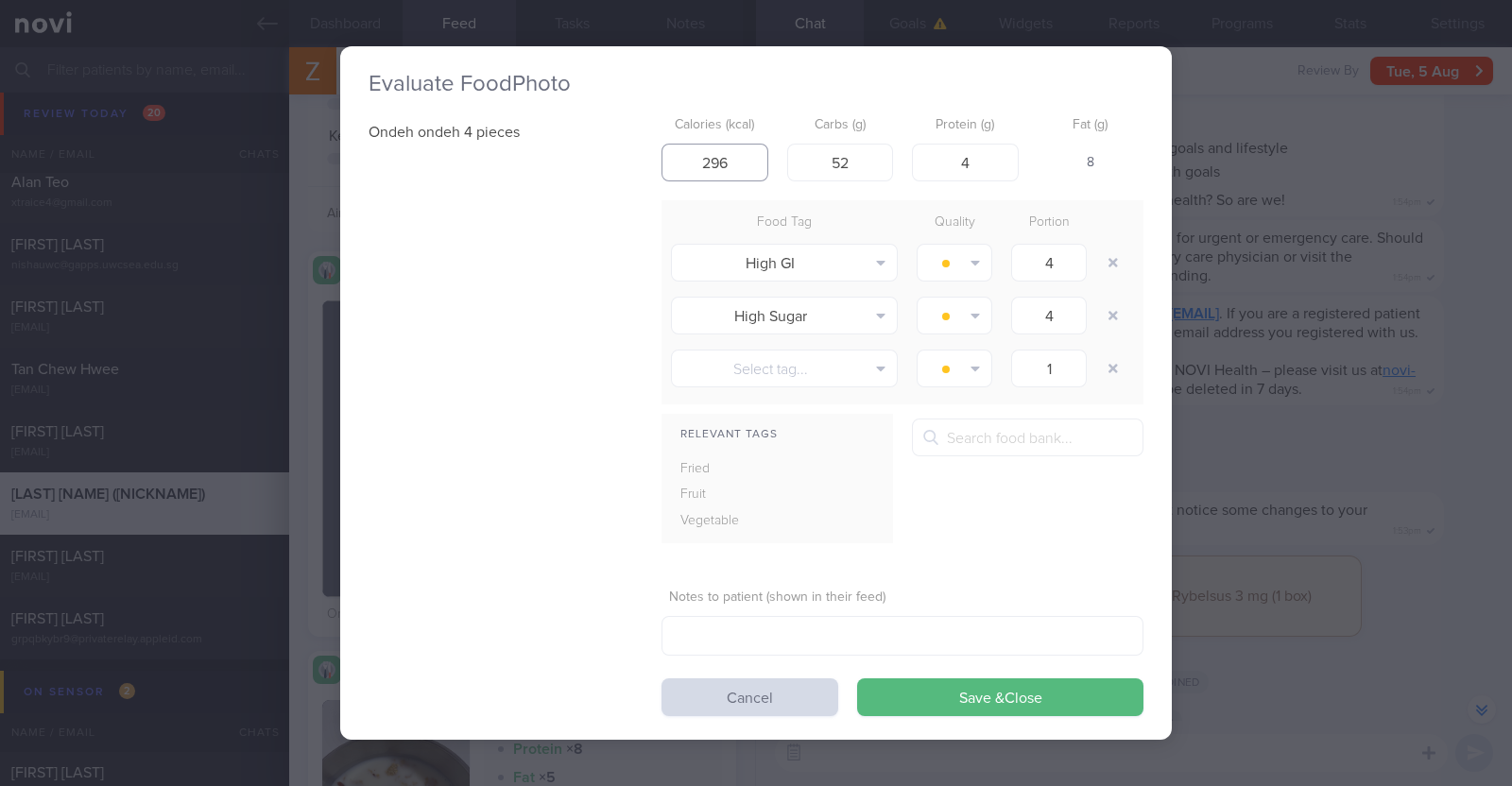 click on "296" at bounding box center [714, 162] 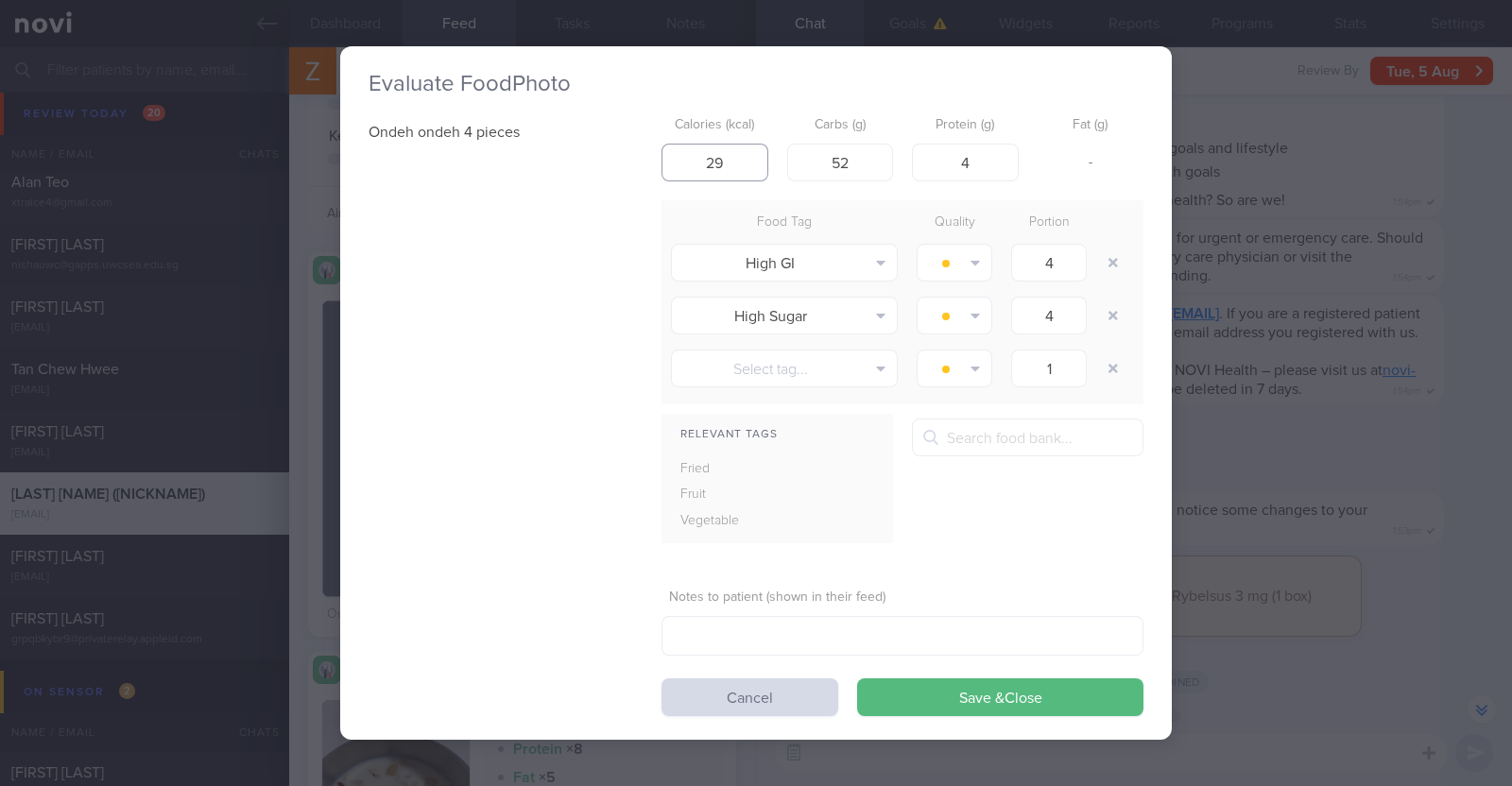 type on "296" 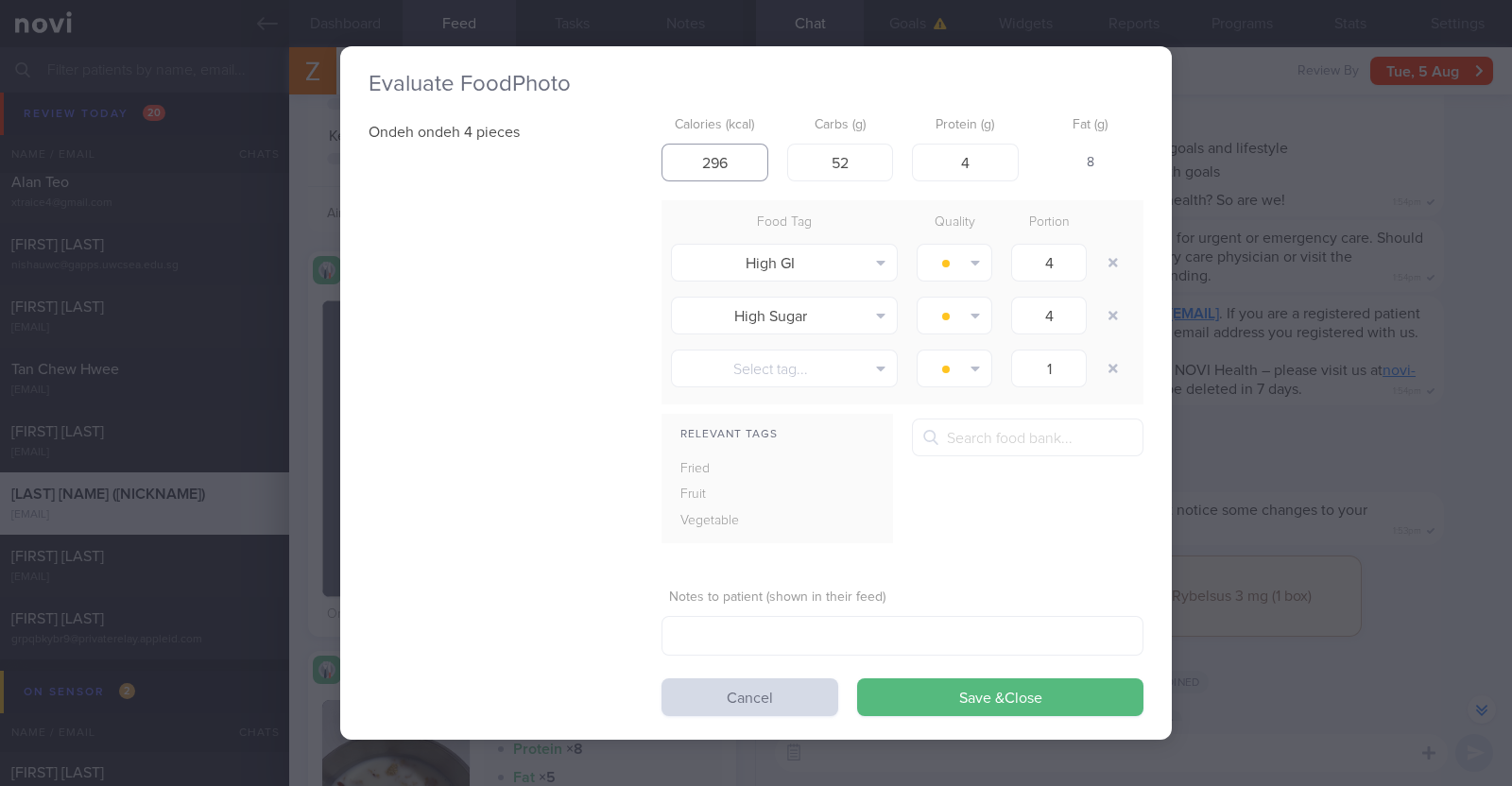 click on "Save &
Close" at bounding box center [1000, 697] 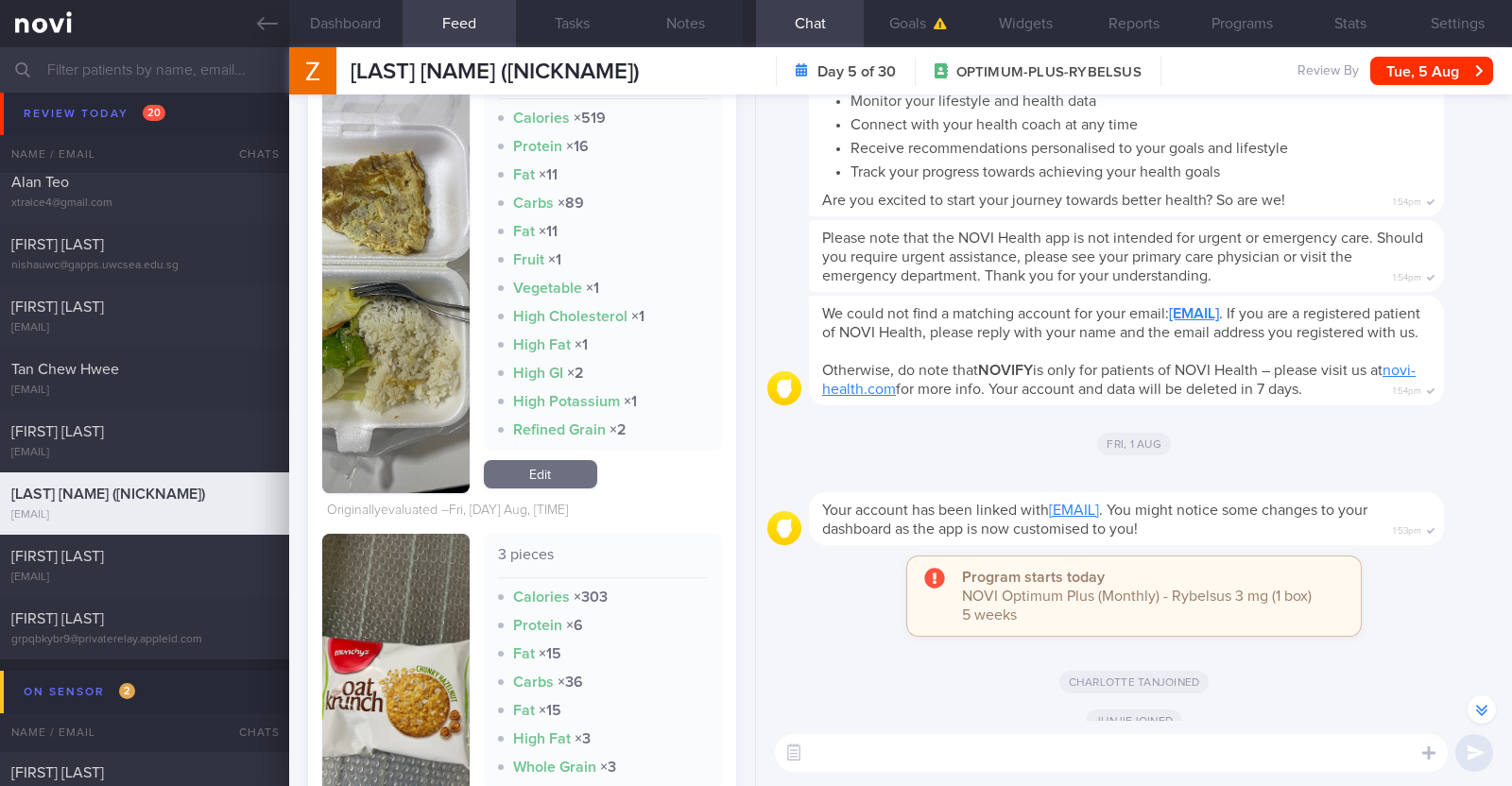 scroll, scrollTop: 9201, scrollLeft: 0, axis: vertical 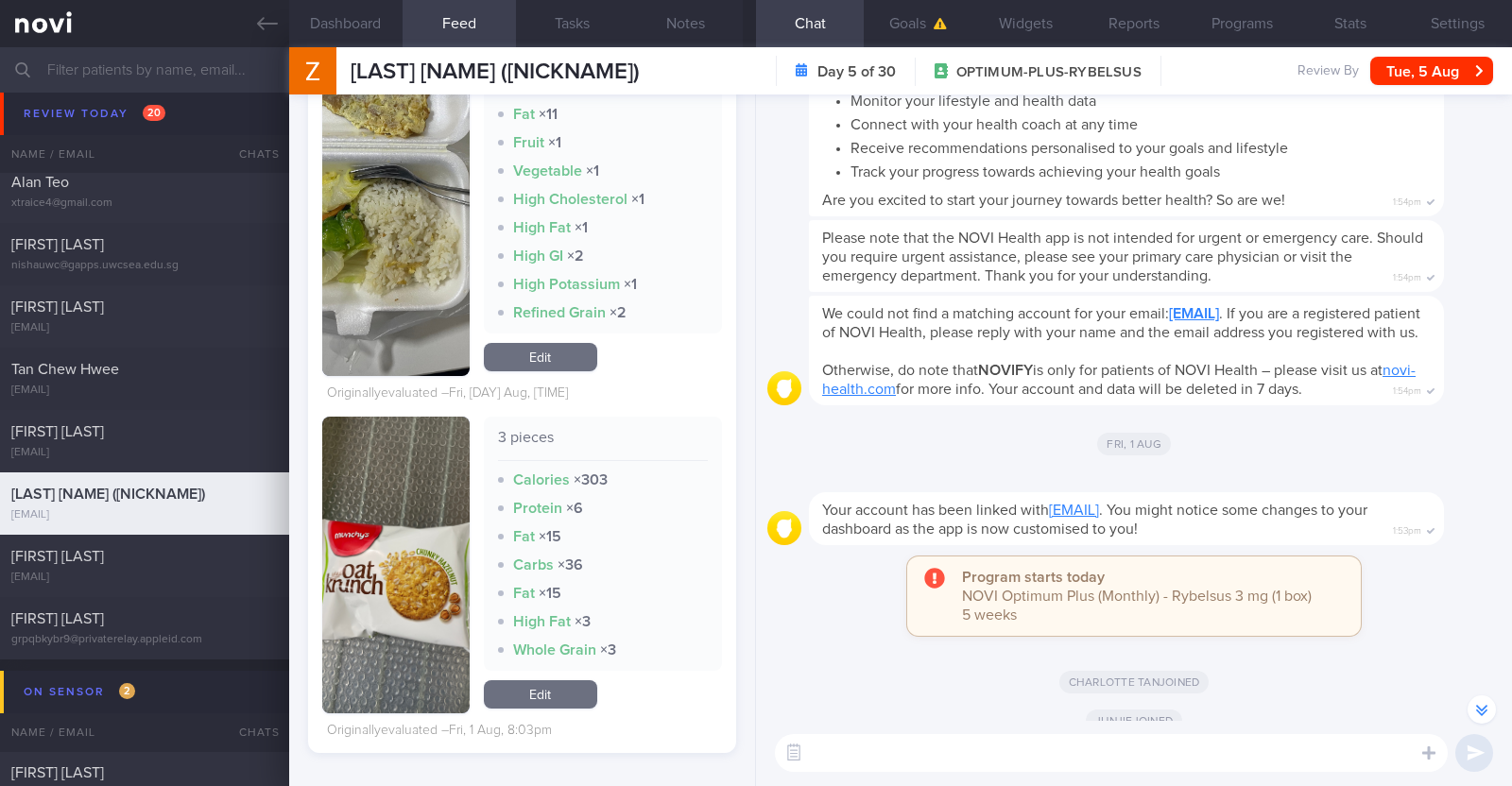 click at bounding box center [1111, 753] 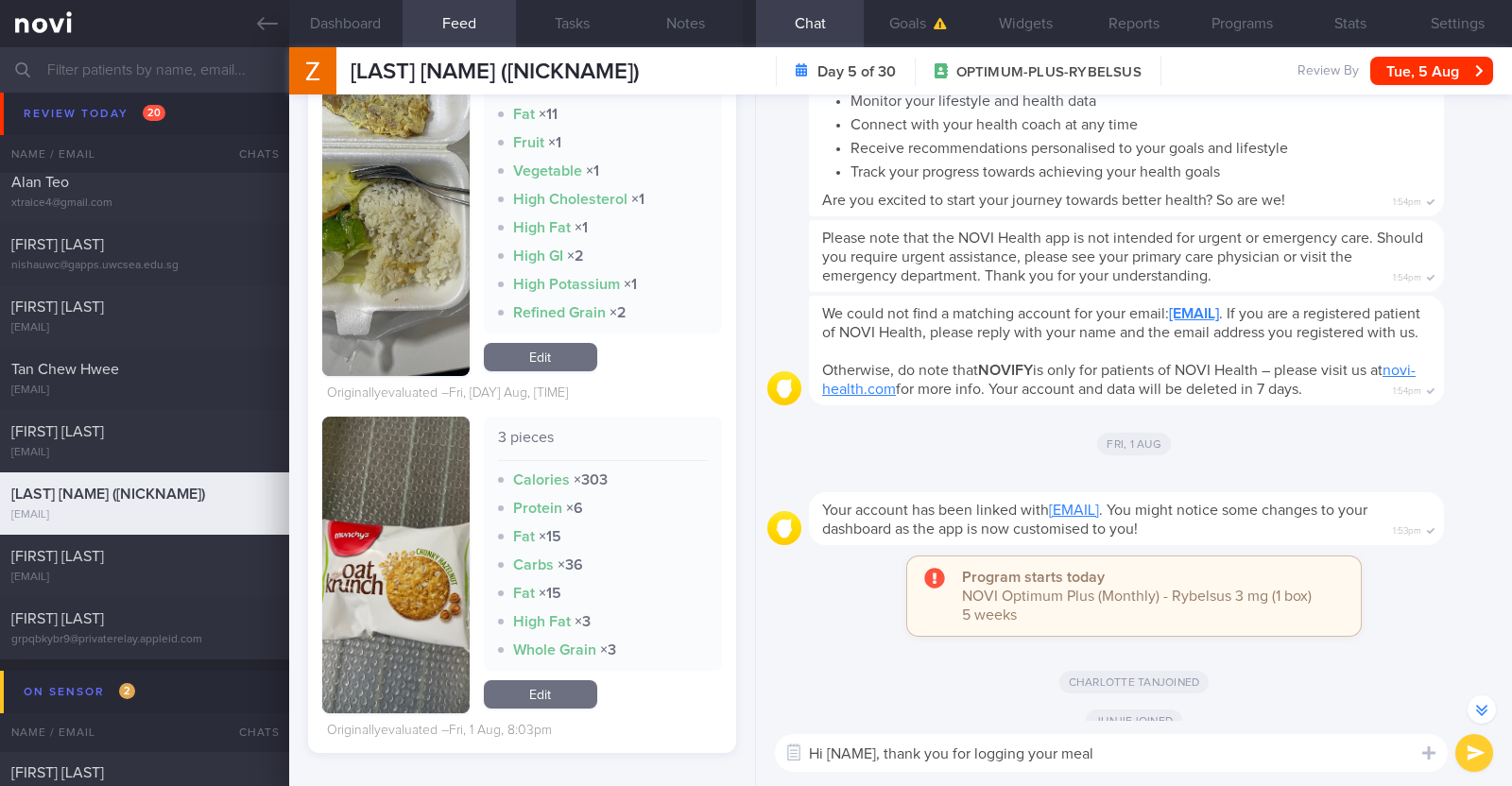 type on "Hi [NAME], thank you for logging your meals" 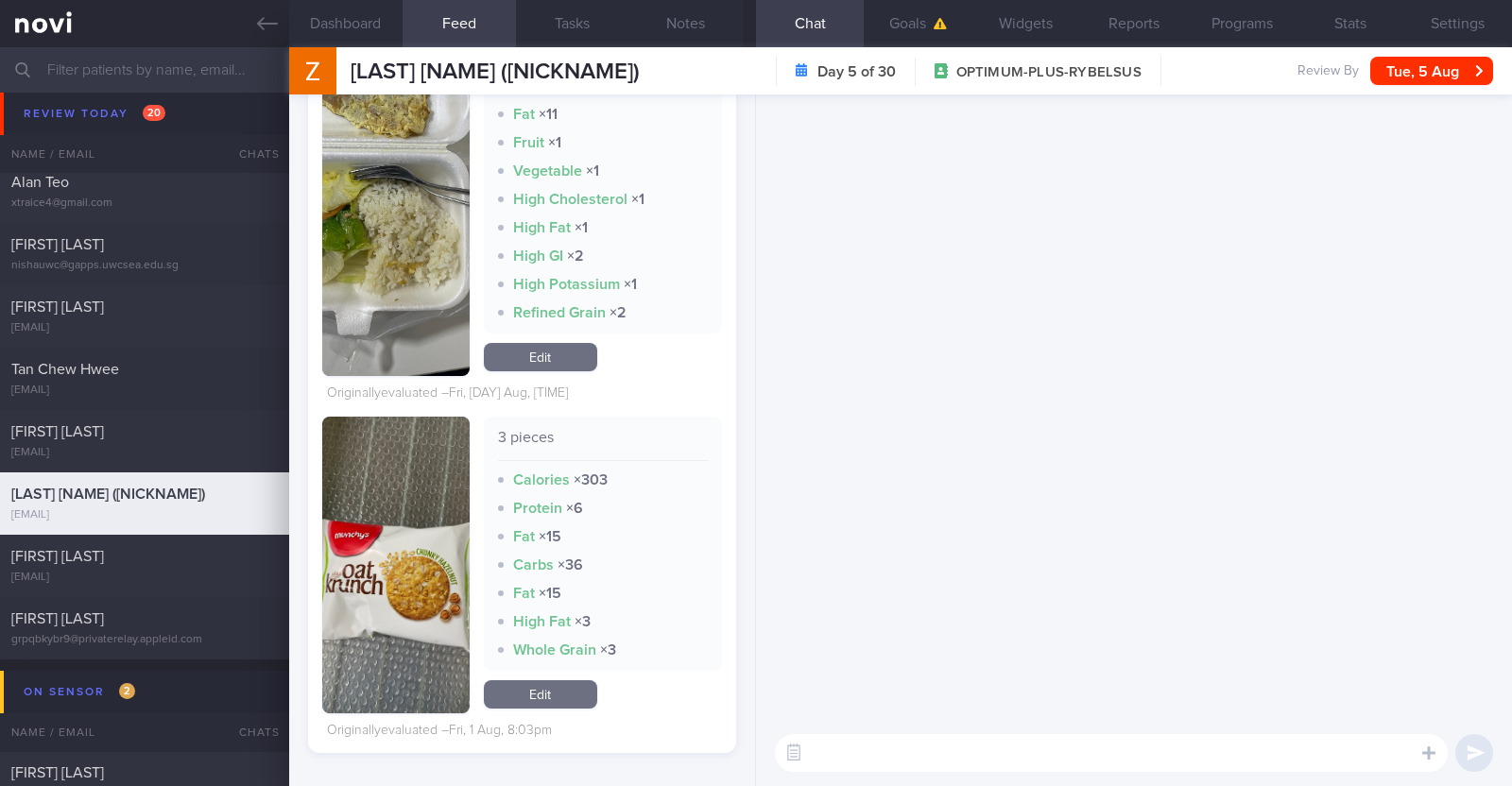 scroll, scrollTop: 0, scrollLeft: 0, axis: both 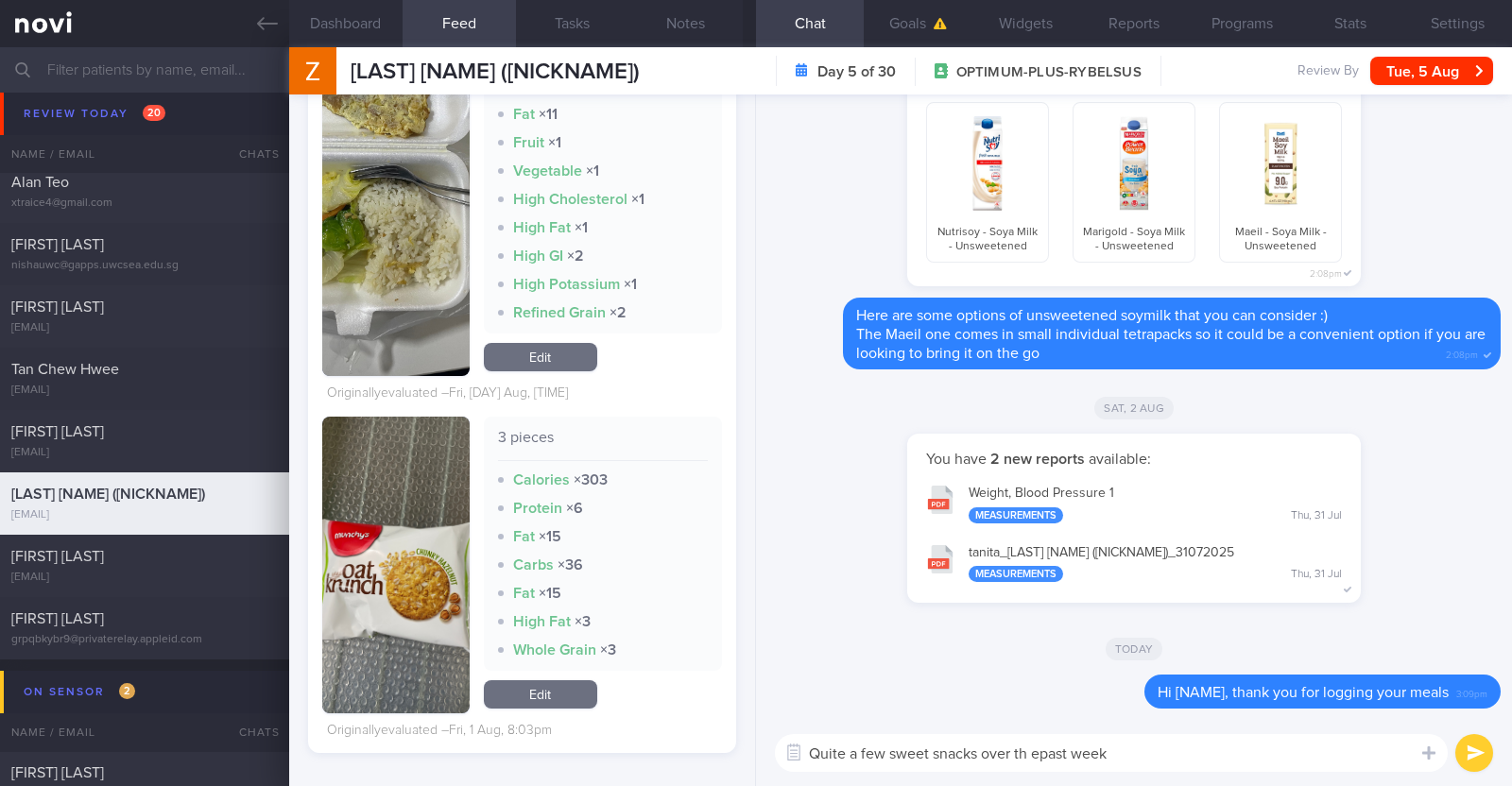 click on "Quite a few sweet snacks over th epast week" at bounding box center [1111, 753] 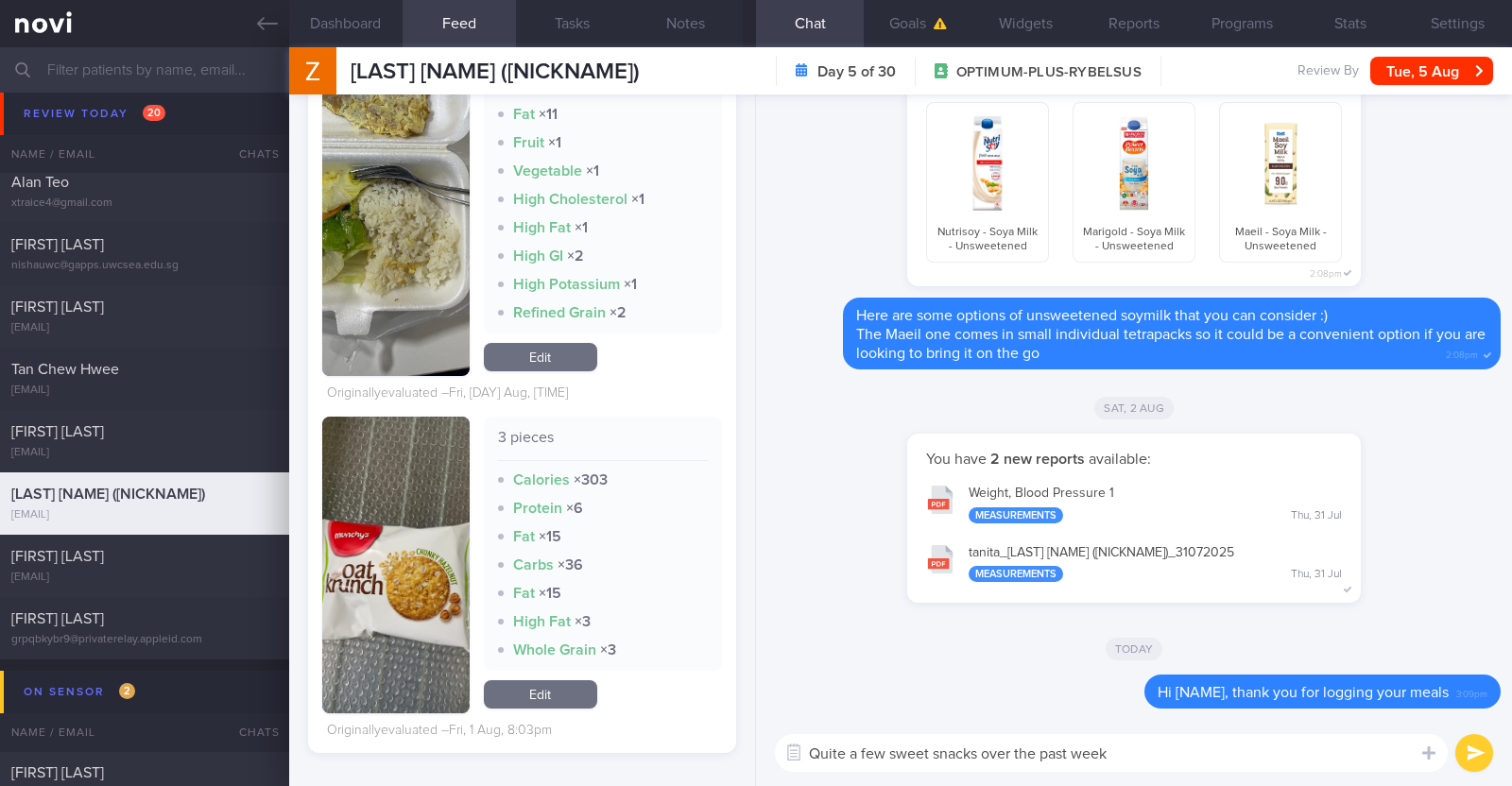 click on "Quite a few sweet snacks over the past week" at bounding box center [1111, 753] 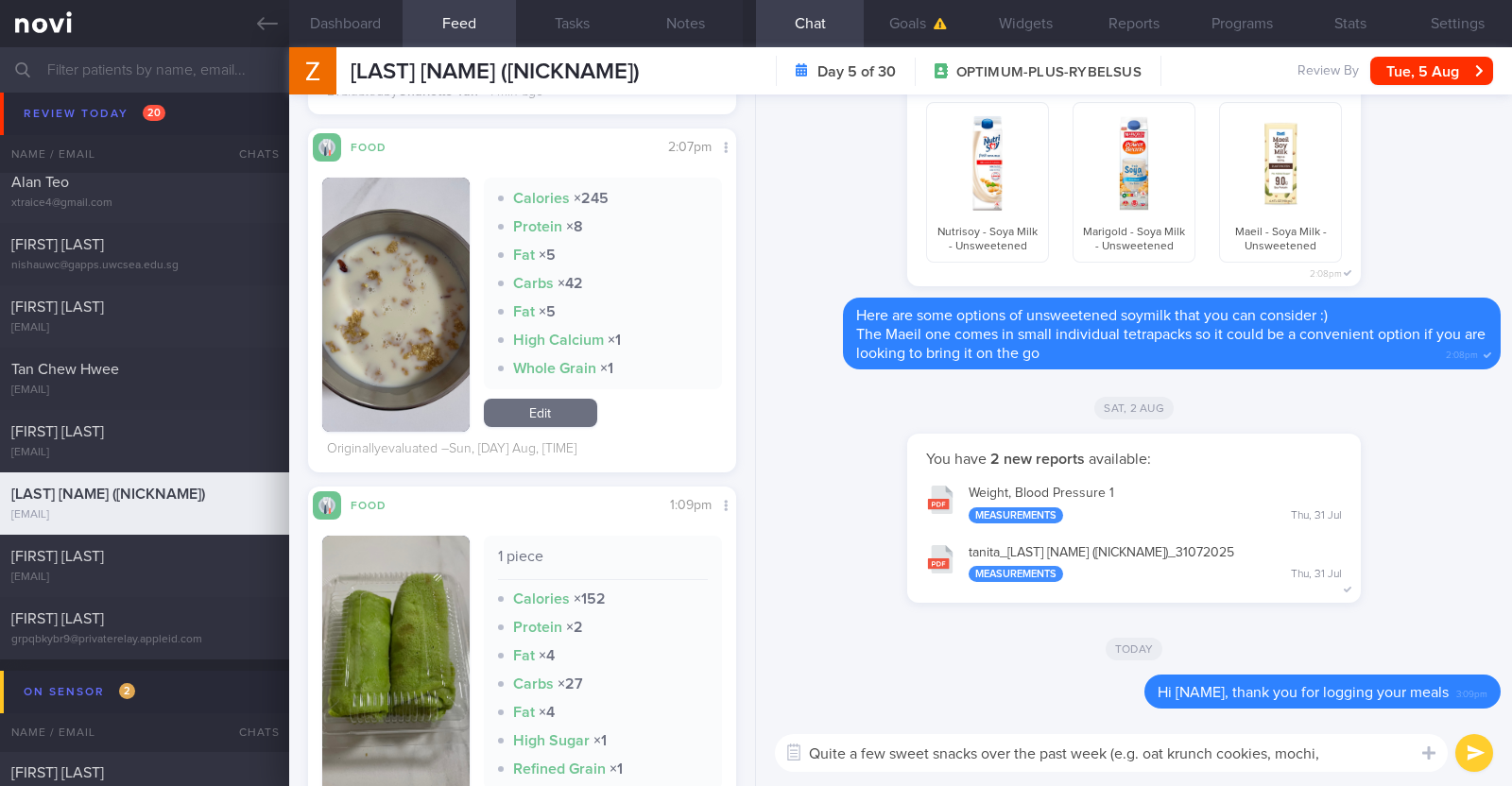 scroll, scrollTop: 5540, scrollLeft: 0, axis: vertical 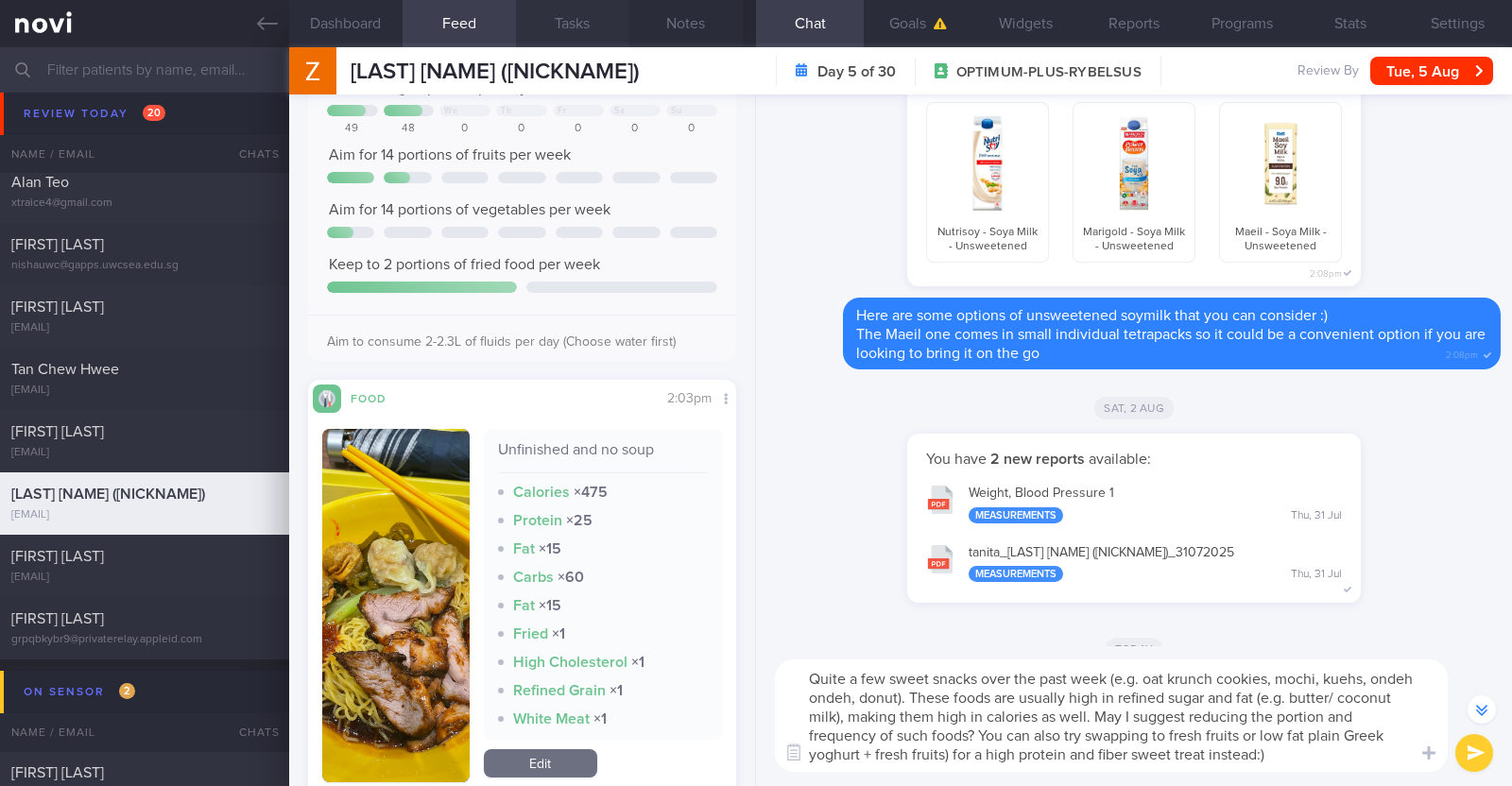 type on "Quite a few sweet snacks over the past week (e.g. oat krunch cookies, mochi, kuehs, ondeh ondeh, donut). These foods are usually high in refined sugar and fat (e.g. butter/ coconut milk), making them high in calories as well. May I suggest reducing the portion and frequency of such foods? You can also try swapping to fresh fruits or low fat plain Greek yoghurt + fresh fruits) for a high protein and fiber sweet treat instead:)" 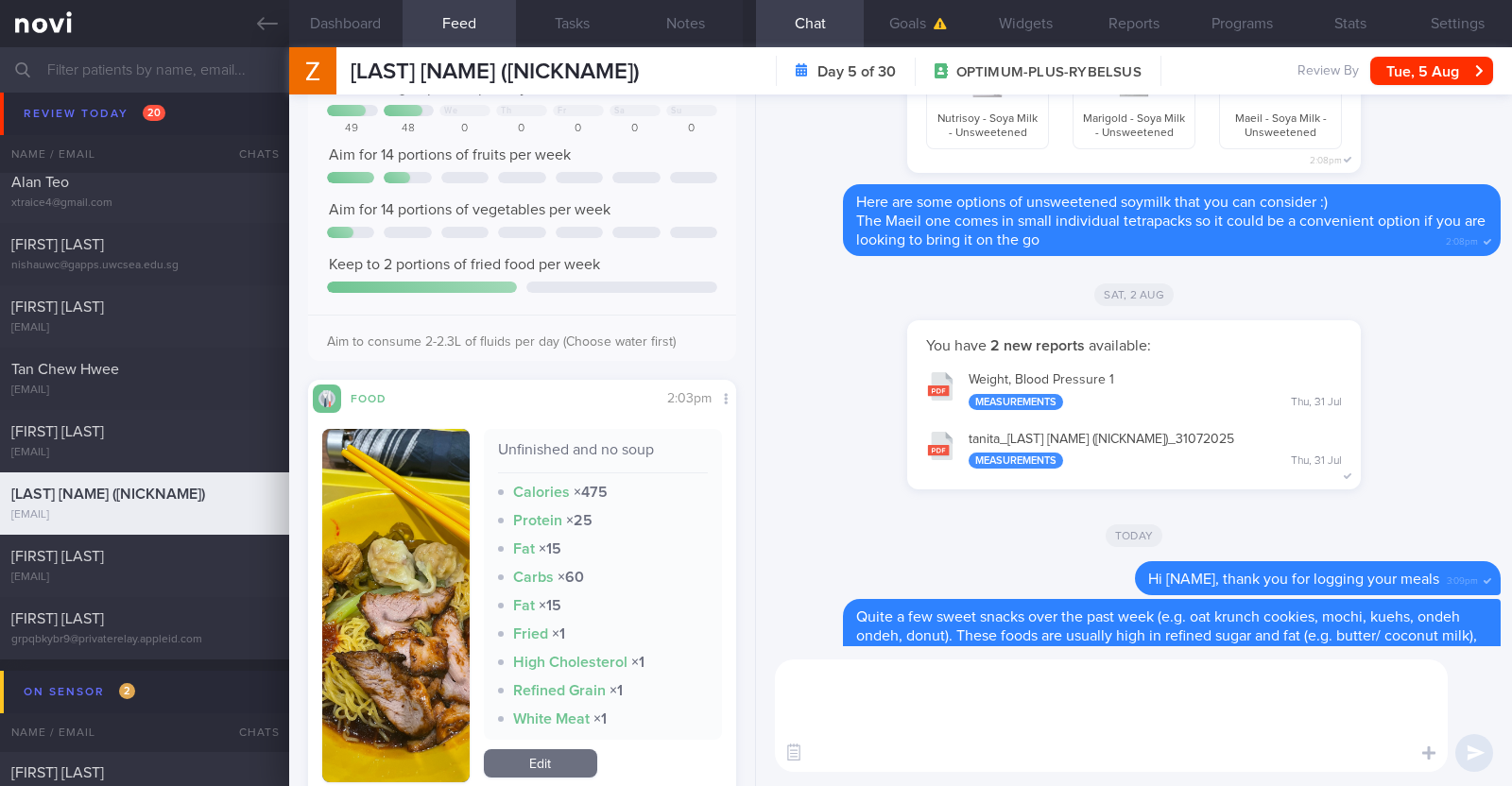scroll, scrollTop: 0, scrollLeft: 0, axis: both 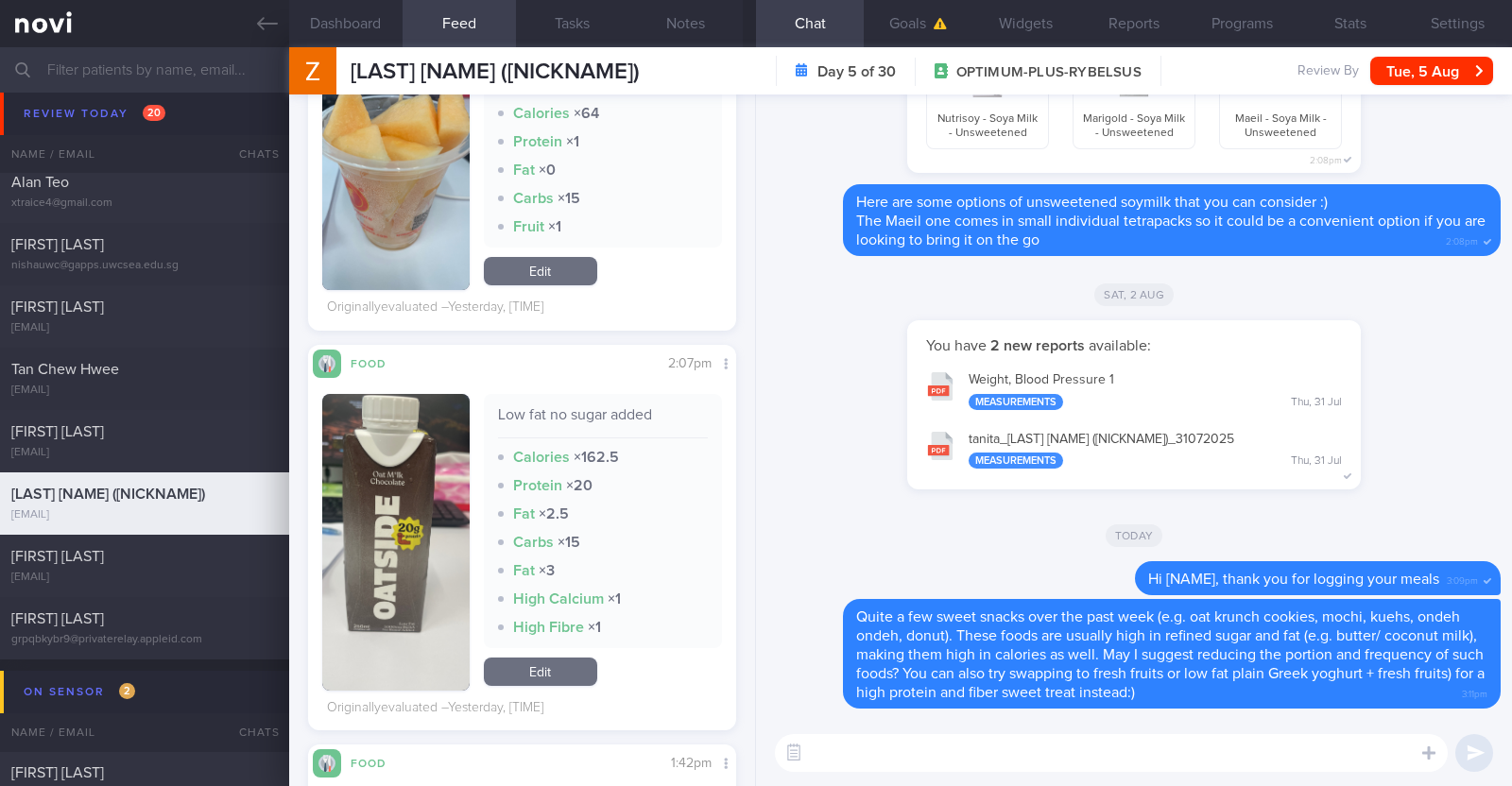 click at bounding box center [1111, 753] 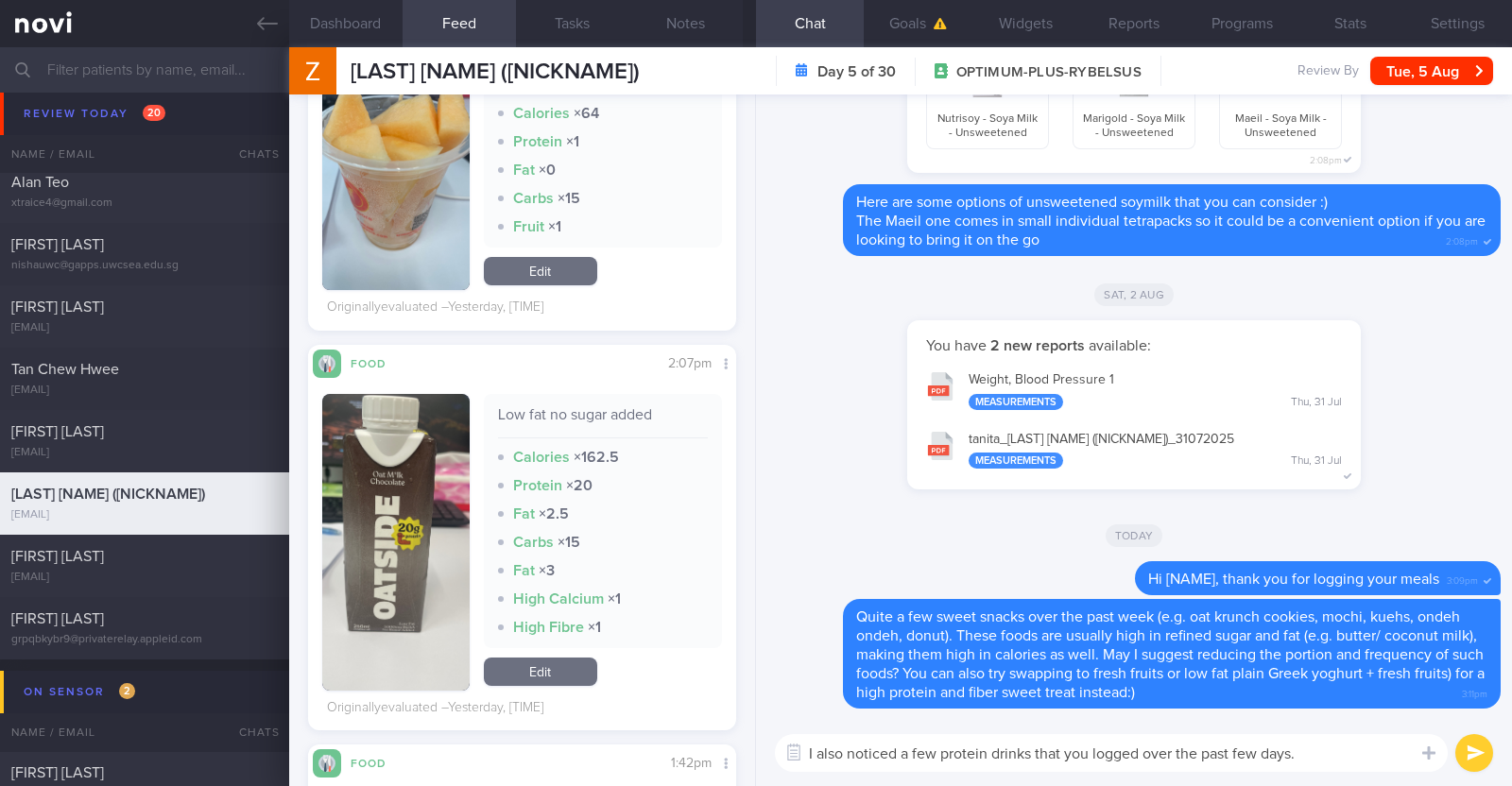 scroll, scrollTop: 0, scrollLeft: 0, axis: both 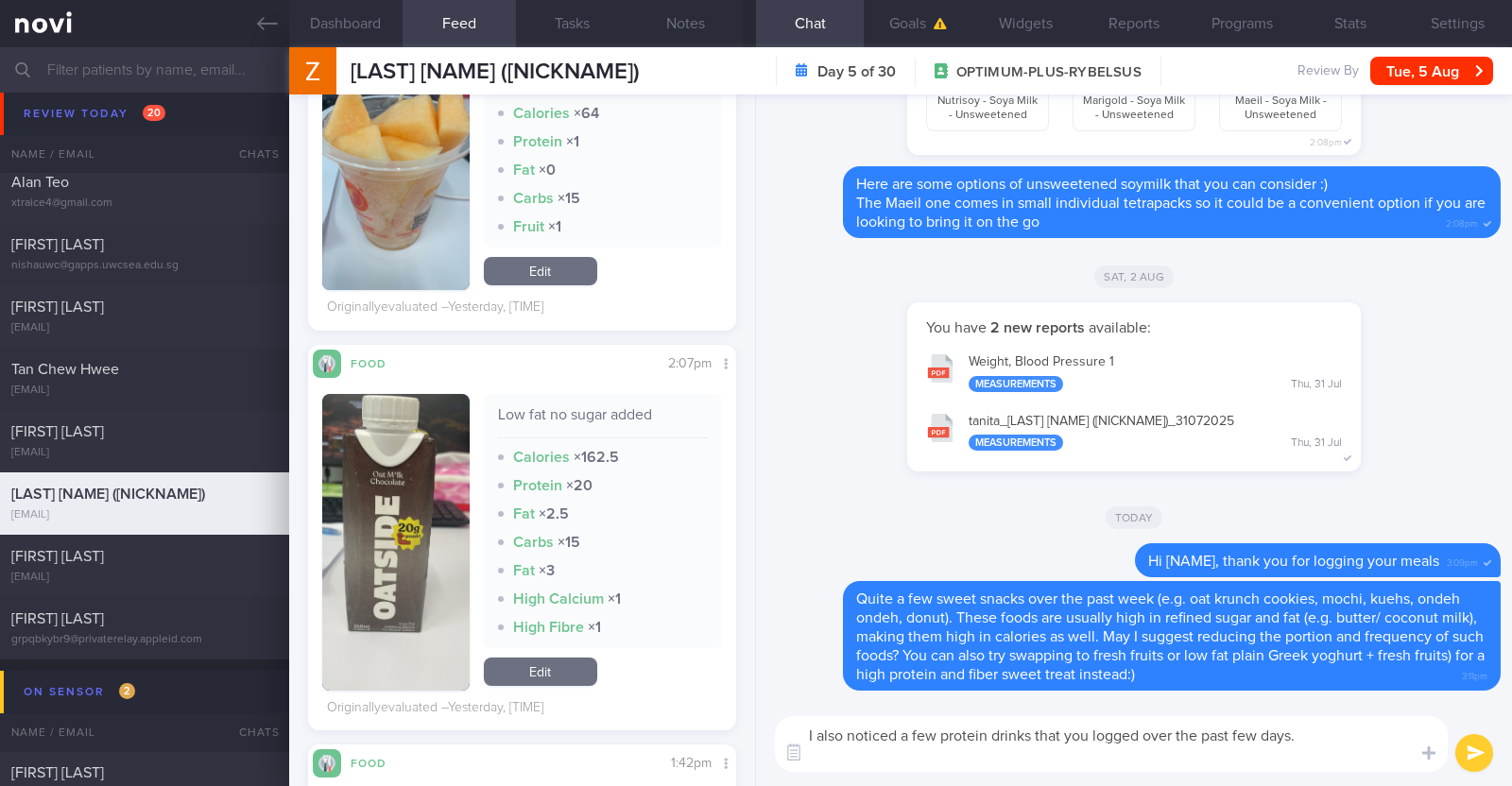 paste on "Instead of Rokeby's protein smoothie, which is considered high in calories and geared towards athletes who are trying to pack on mass, consider a lower calorie protein shake. These protein shakes have similar amounts of protein with almost half the amount of calories: Ensure max protein, Glucerna Protein Smart, Quest Protein Shake, Optimum Nutrition Protein shake. These would be better options for weight loss while still getting the protein you need.
Consider these options instead of Oatside milk, which does not provide much protein (164kcal, 2.6g protein per 200ml, only 6% calories from protein)
[NutriSoy High Calcium Fresh Soya Milk - Omega (No Sugar Added)](https://www.fairprice.com.sg/product/f-n-nutrisoy-high-calcium-fresh-soya-milk-omega-no-sugar-added-946ml-11160106) 100kcal 11g protein 3g carbs (44% calories from protein)
[Ensure Max Protein](https://shopee.sg/Ensure-Max-Protein-French-Vanilla-4x330ml-i.394908021.16376138940?gad_source=1&gclid=CjwKCAjw17qvBhBrEiwA1rU9w06Er30JbCH5oa9SR7V9NxWMP..." 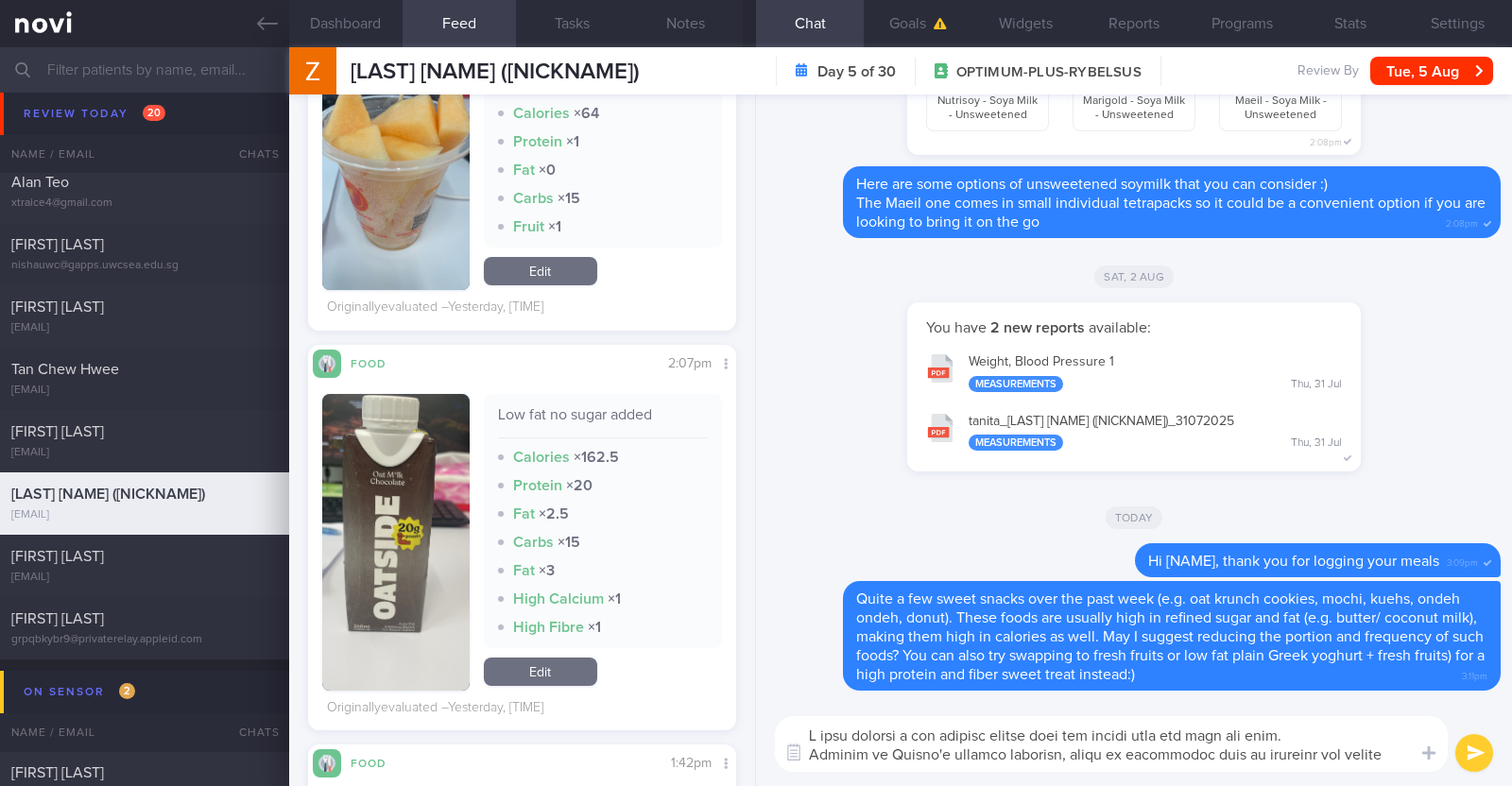 scroll, scrollTop: 320, scrollLeft: 0, axis: vertical 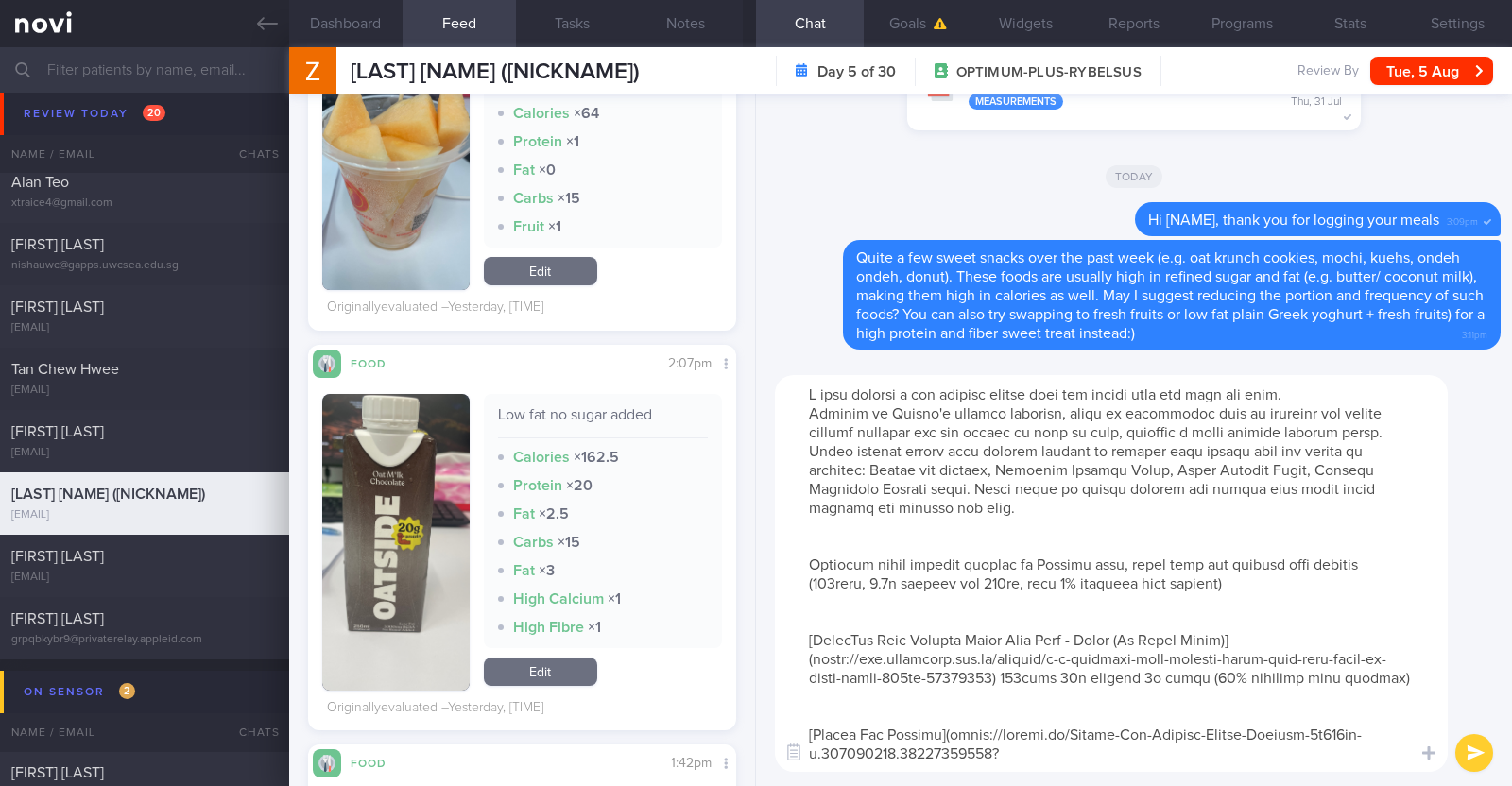 drag, startPoint x: 877, startPoint y: 410, endPoint x: 1051, endPoint y: 411, distance: 174.00287 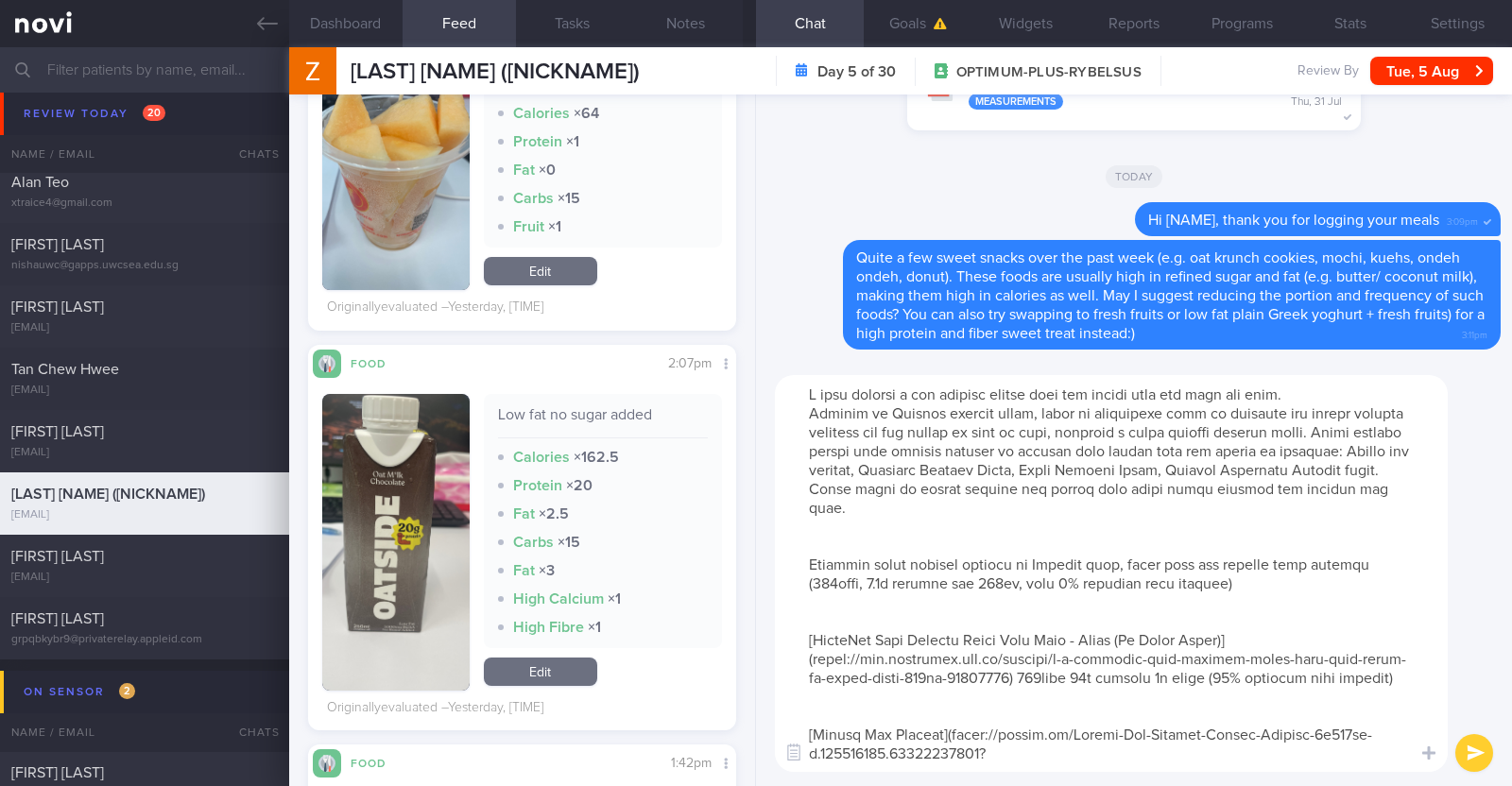 click at bounding box center (1111, 573) 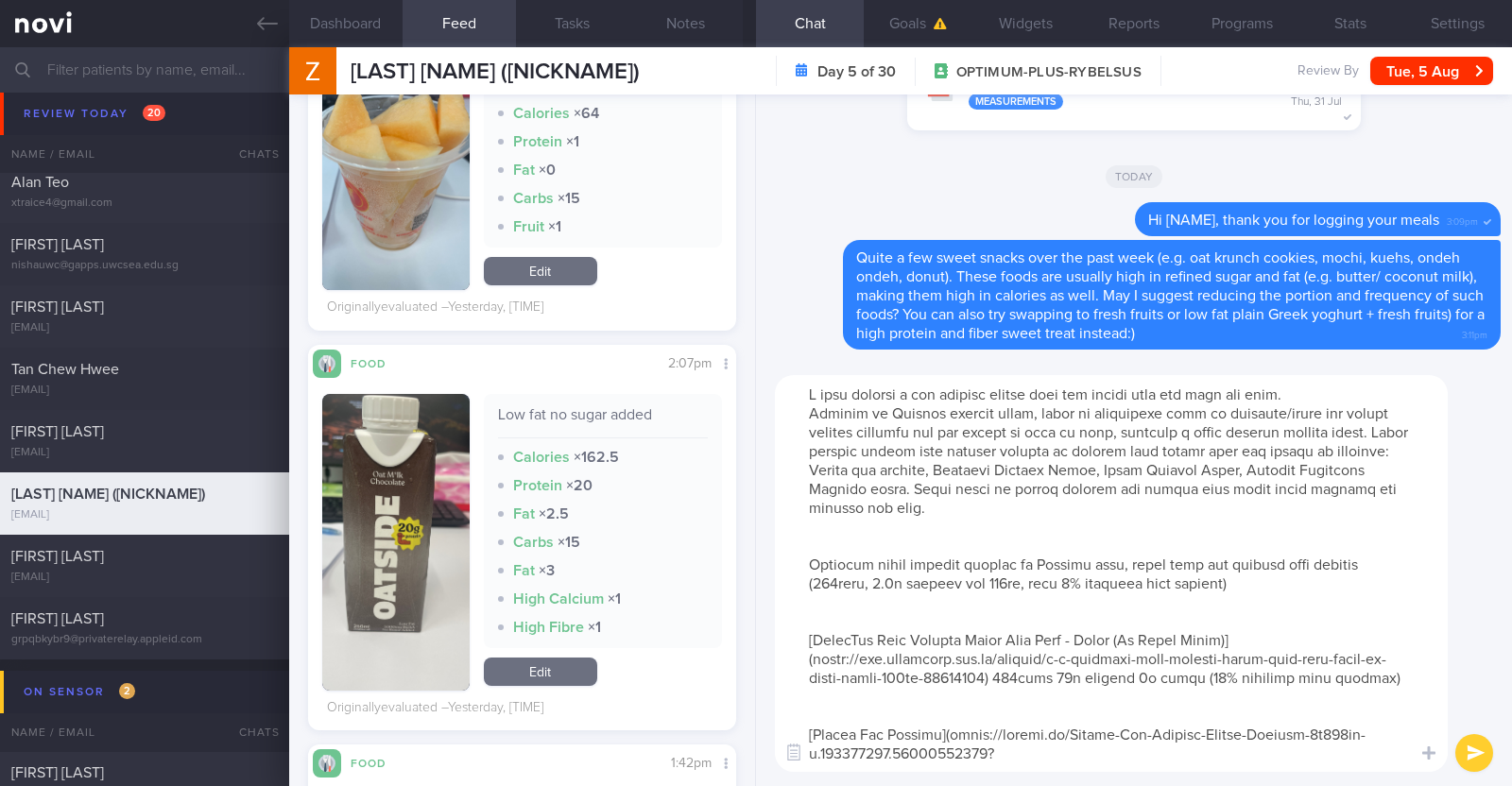 drag, startPoint x: 872, startPoint y: 465, endPoint x: 964, endPoint y: 486, distance: 94.36631 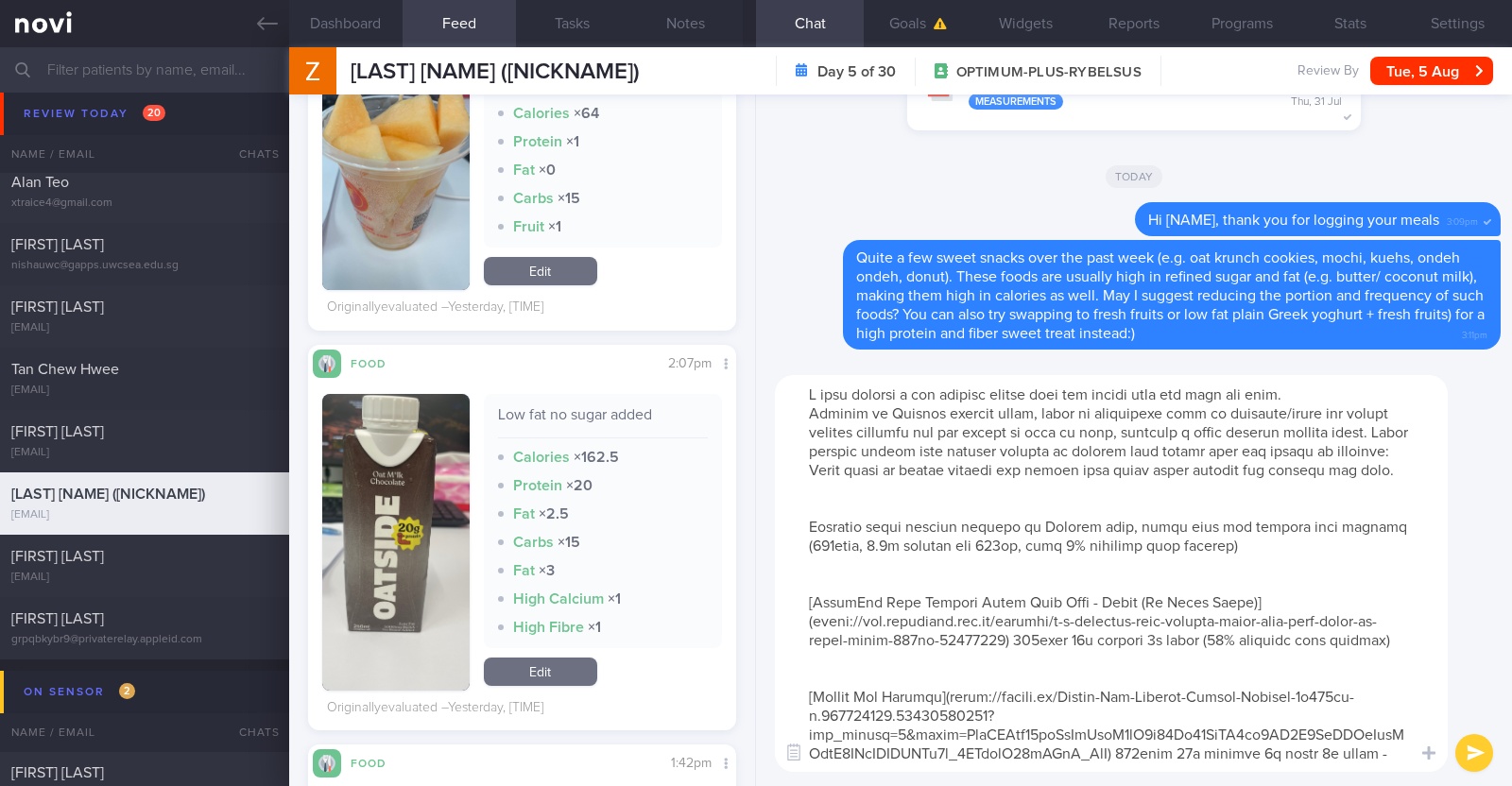 drag, startPoint x: 872, startPoint y: 471, endPoint x: 885, endPoint y: 489, distance: 22.203603 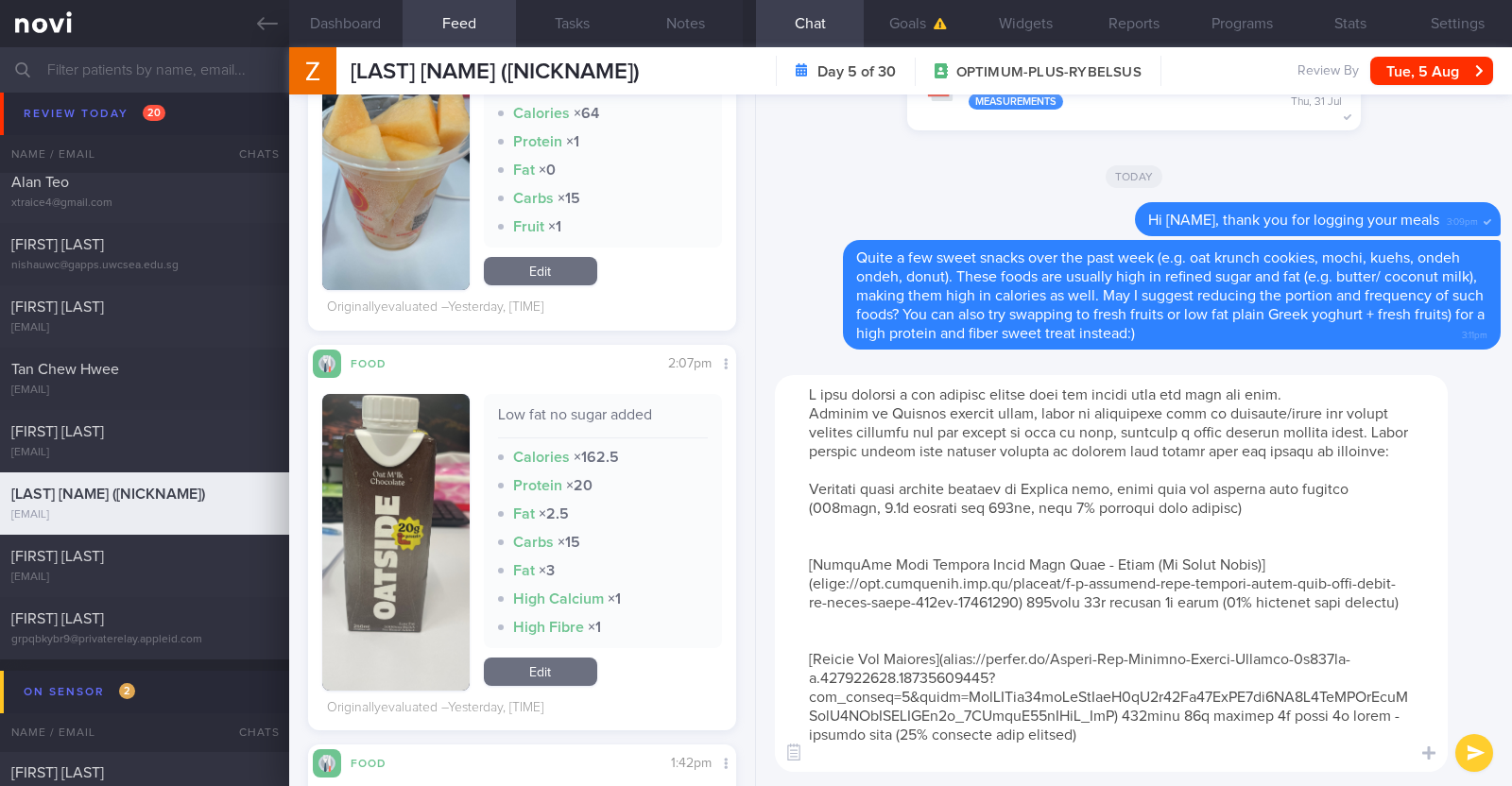 drag, startPoint x: 837, startPoint y: 488, endPoint x: 967, endPoint y: 664, distance: 218.80585 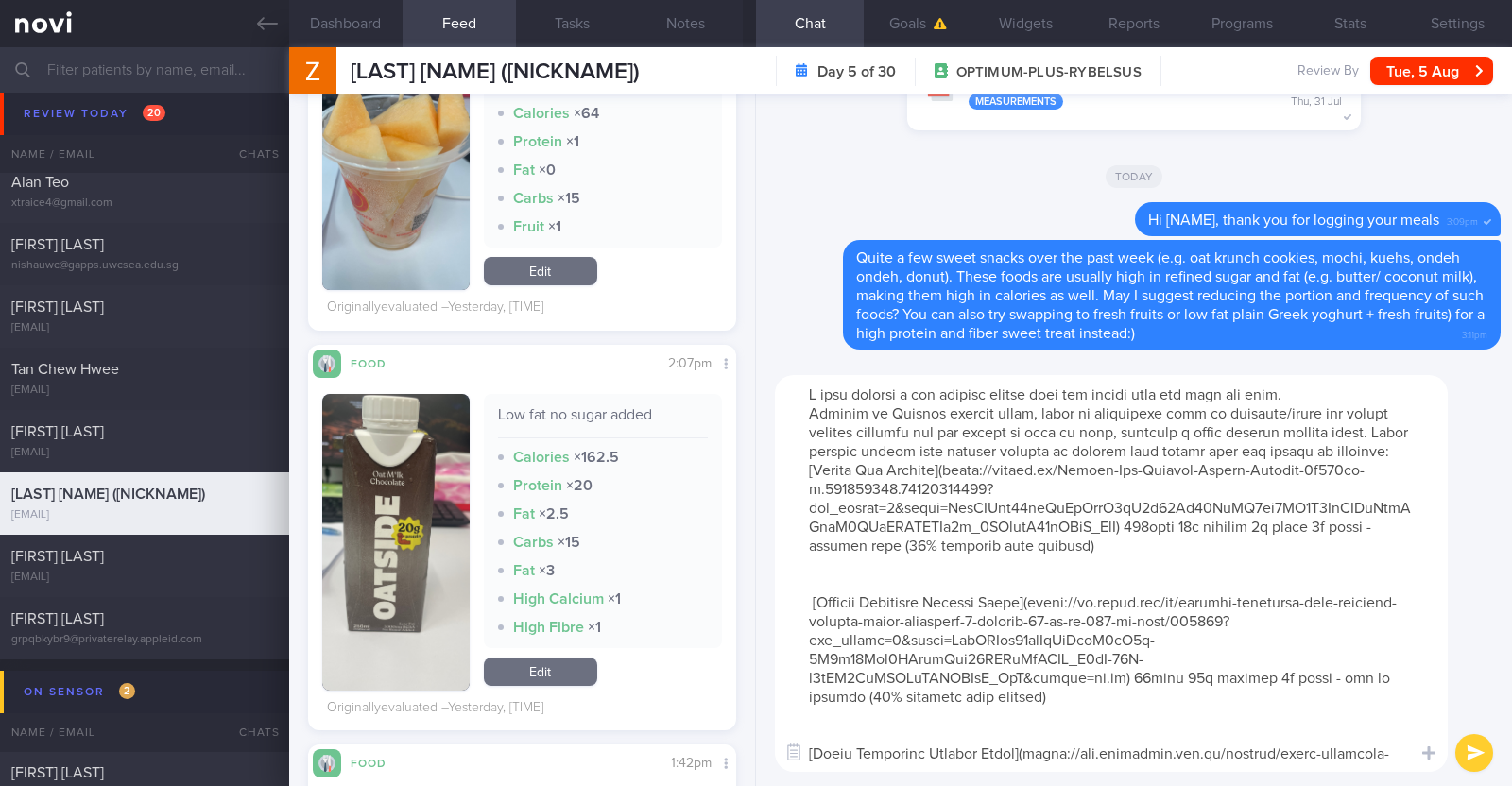click at bounding box center (1111, 573) 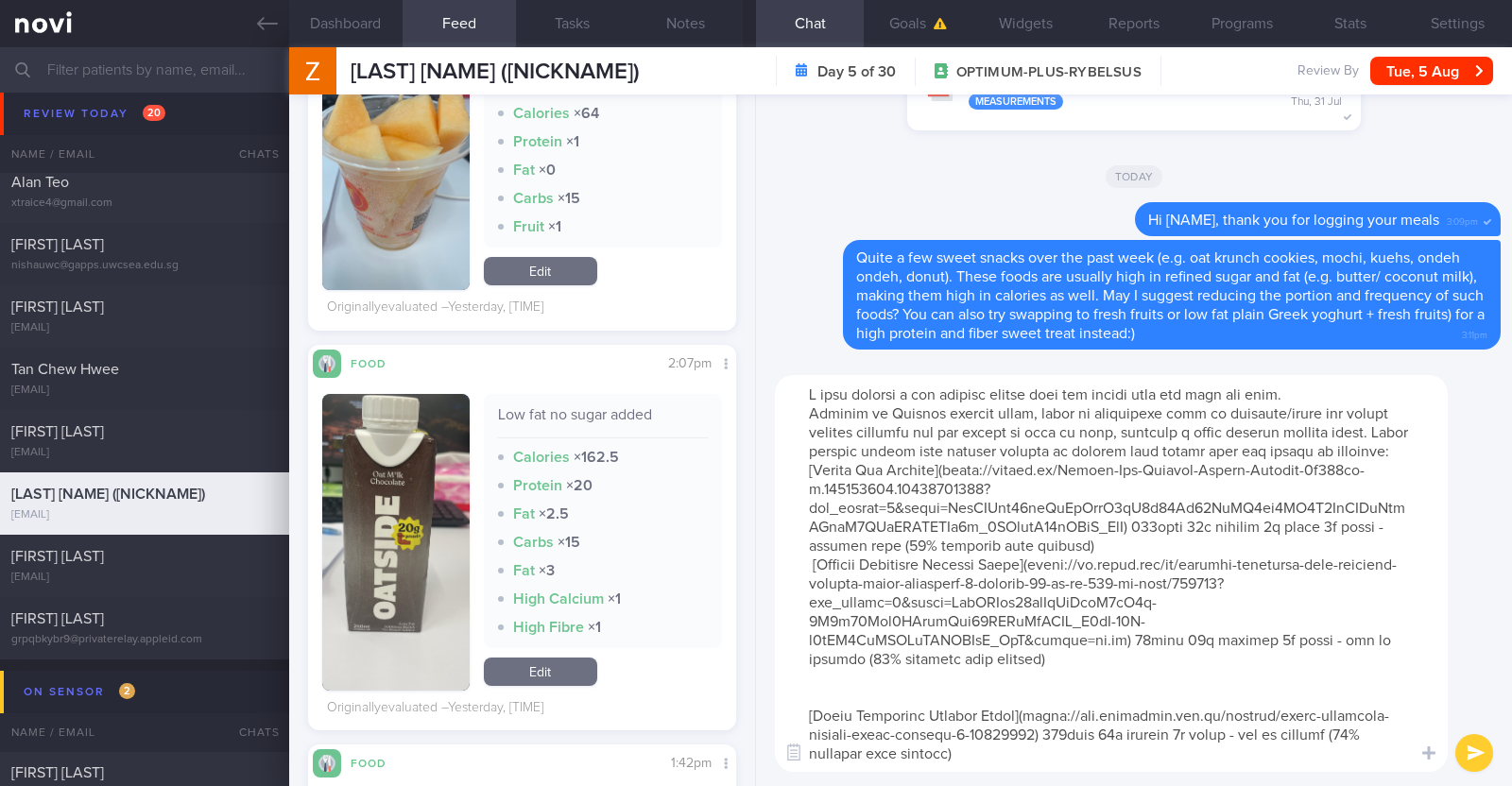 click at bounding box center [1111, 573] 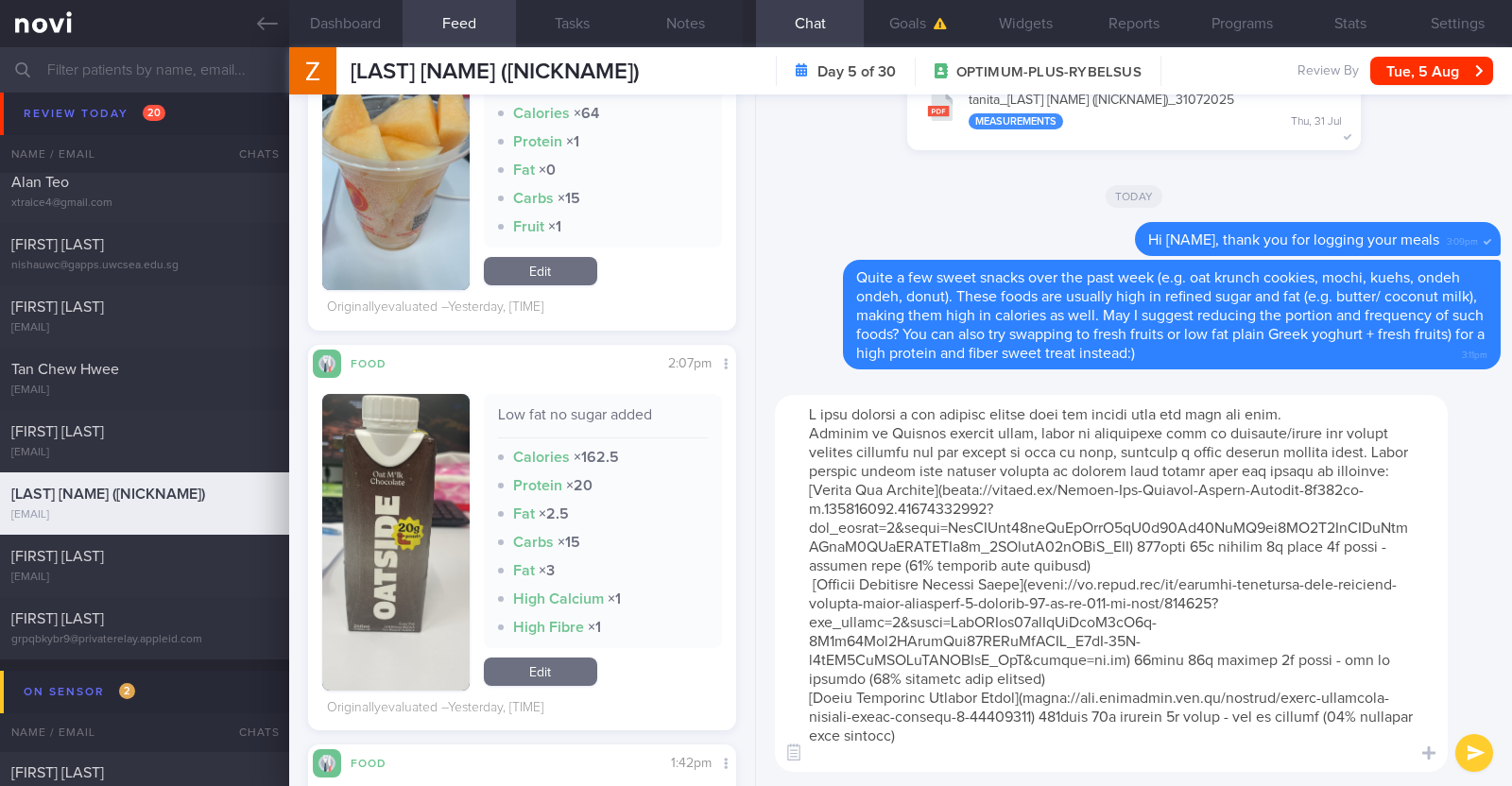 scroll, scrollTop: 19, scrollLeft: 0, axis: vertical 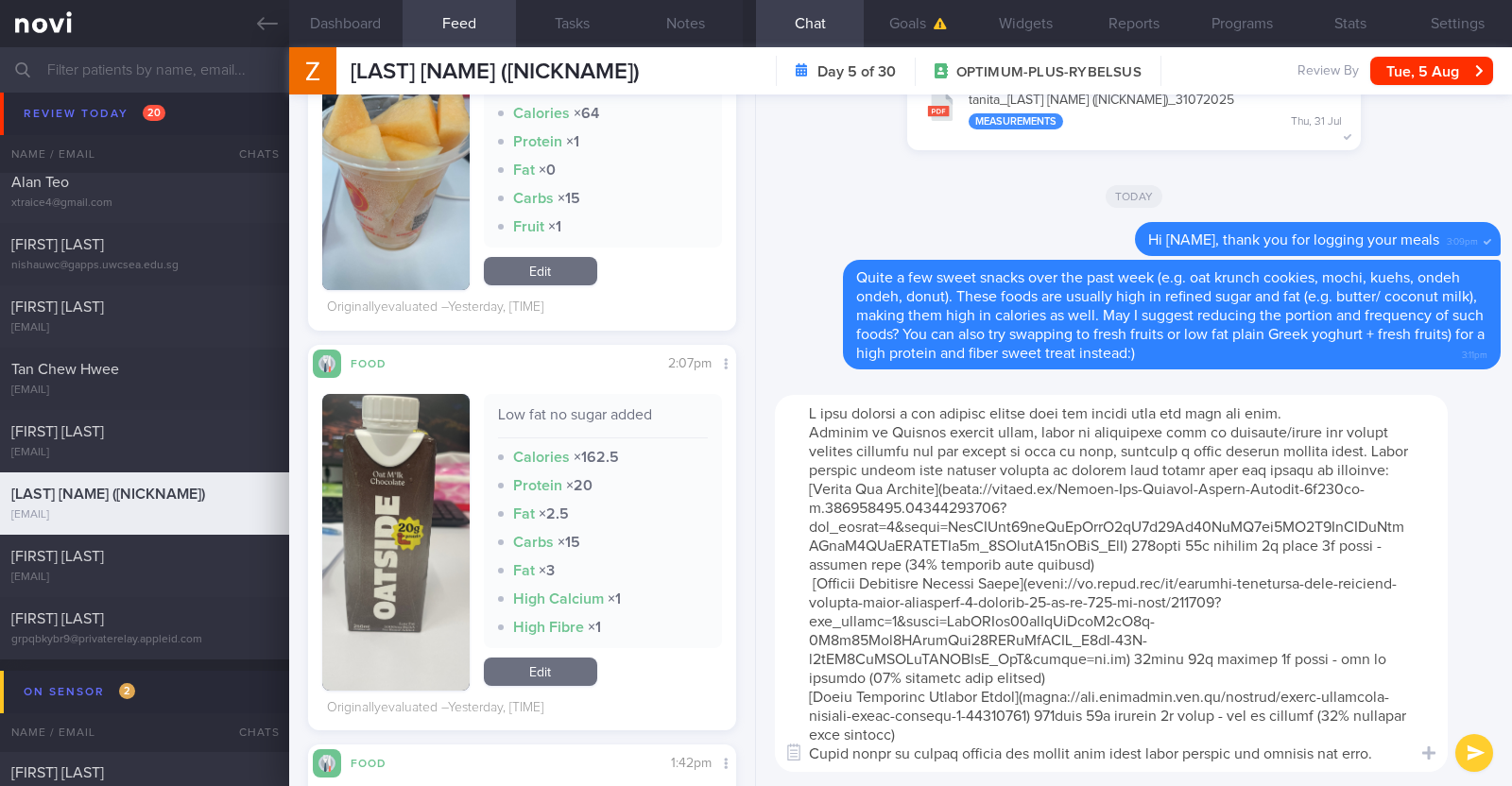 click at bounding box center [1111, 583] 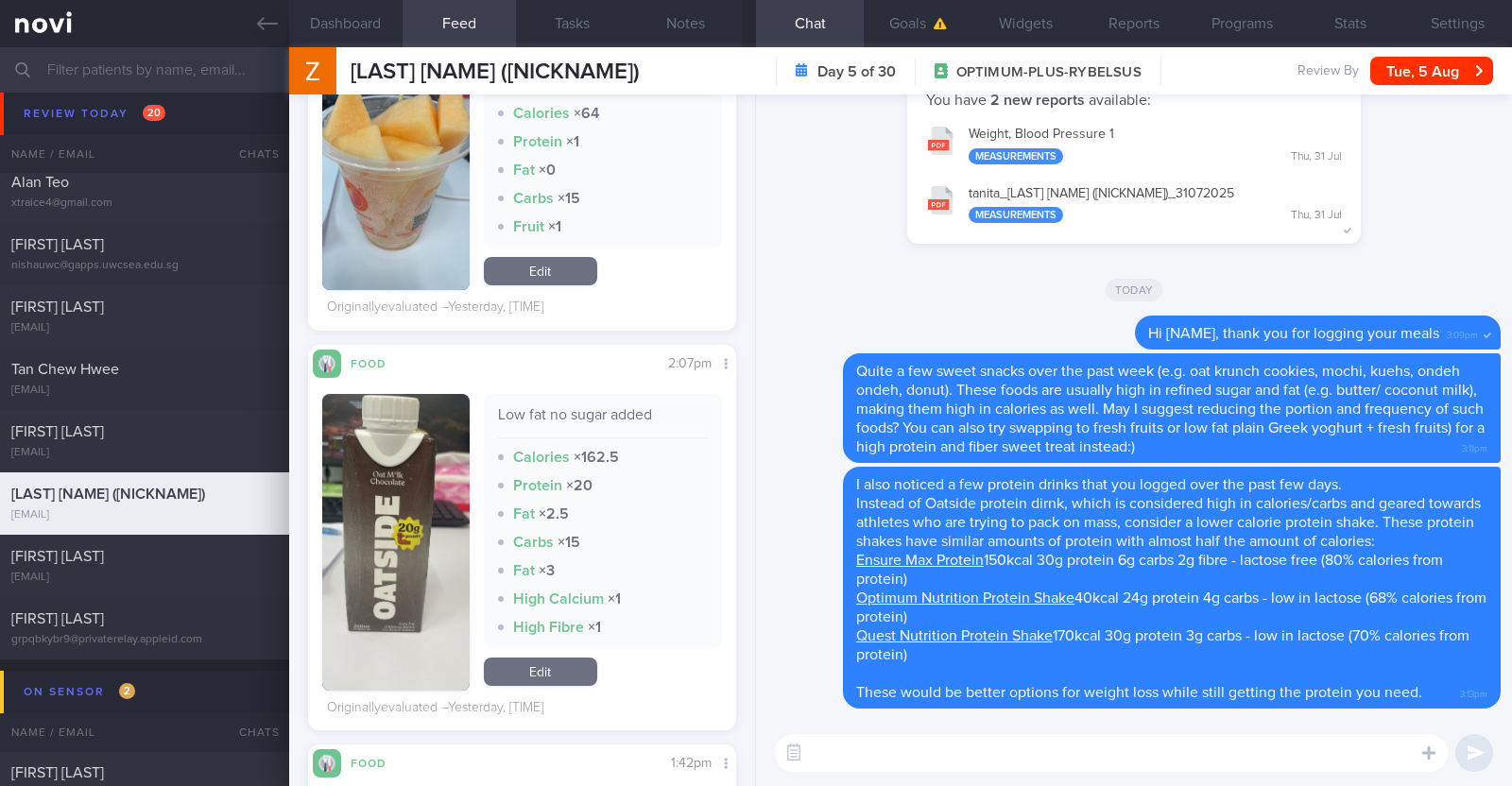 scroll, scrollTop: 0, scrollLeft: 0, axis: both 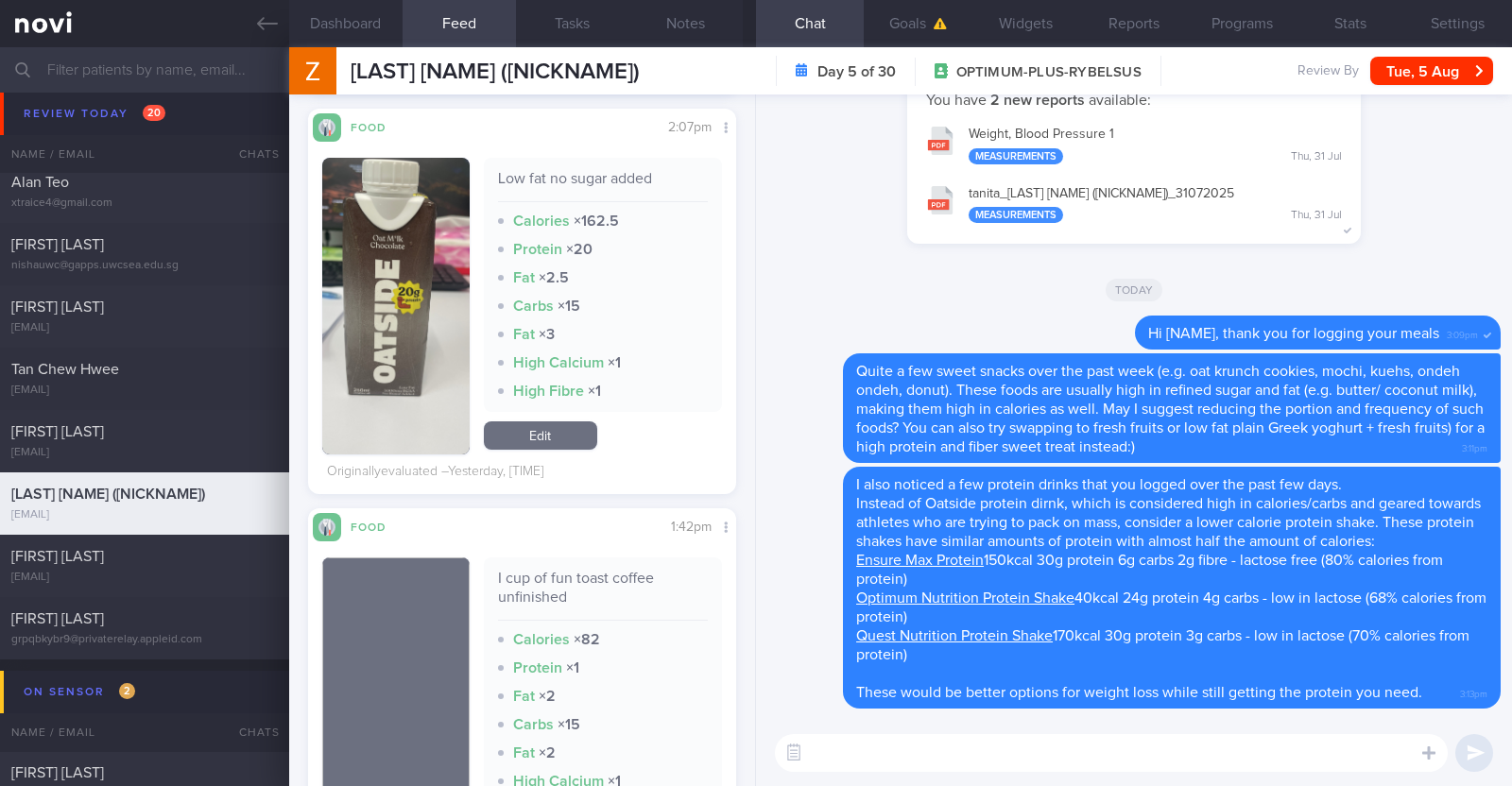 click at bounding box center (1111, 753) 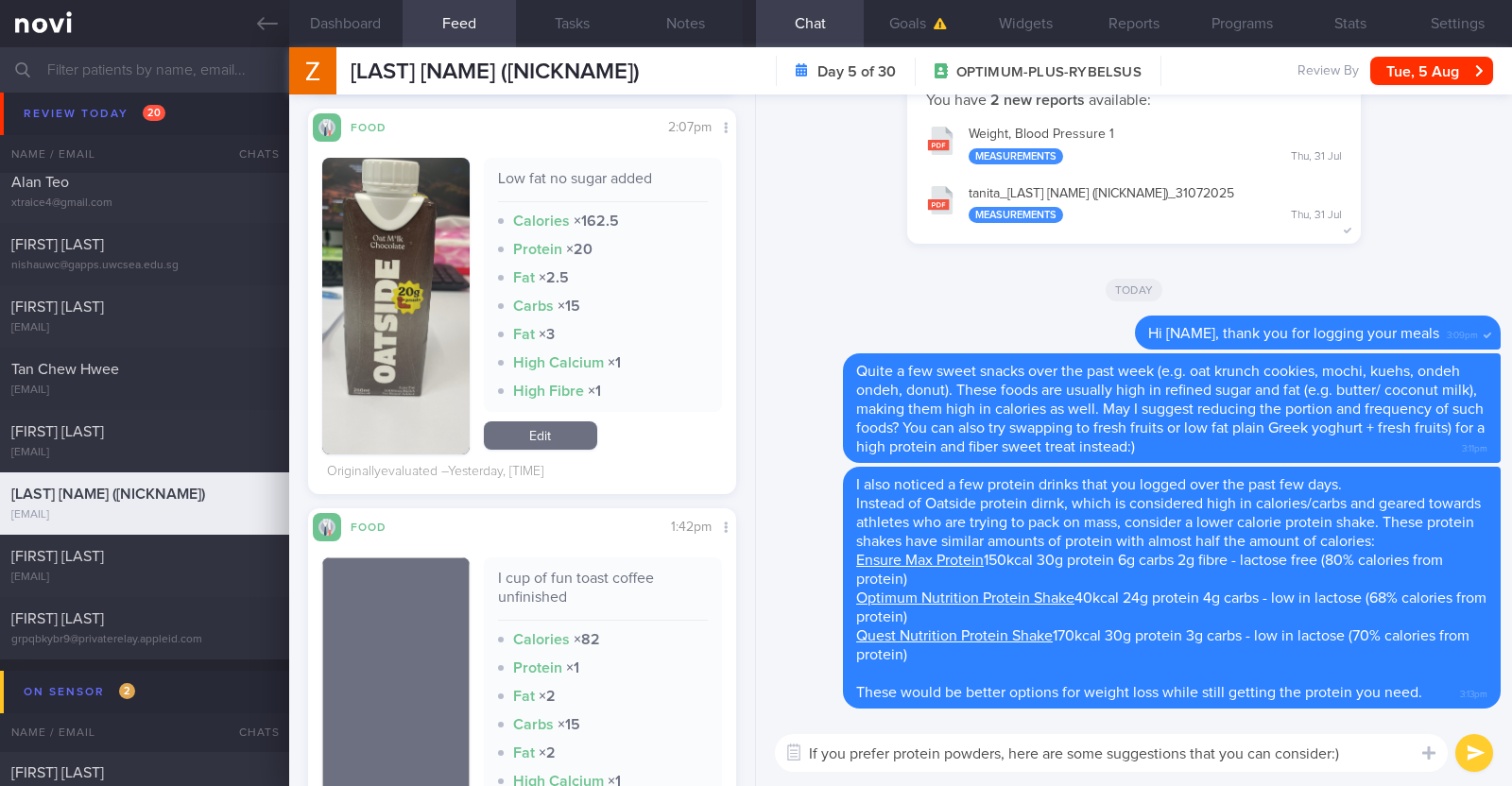 scroll, scrollTop: 0, scrollLeft: 0, axis: both 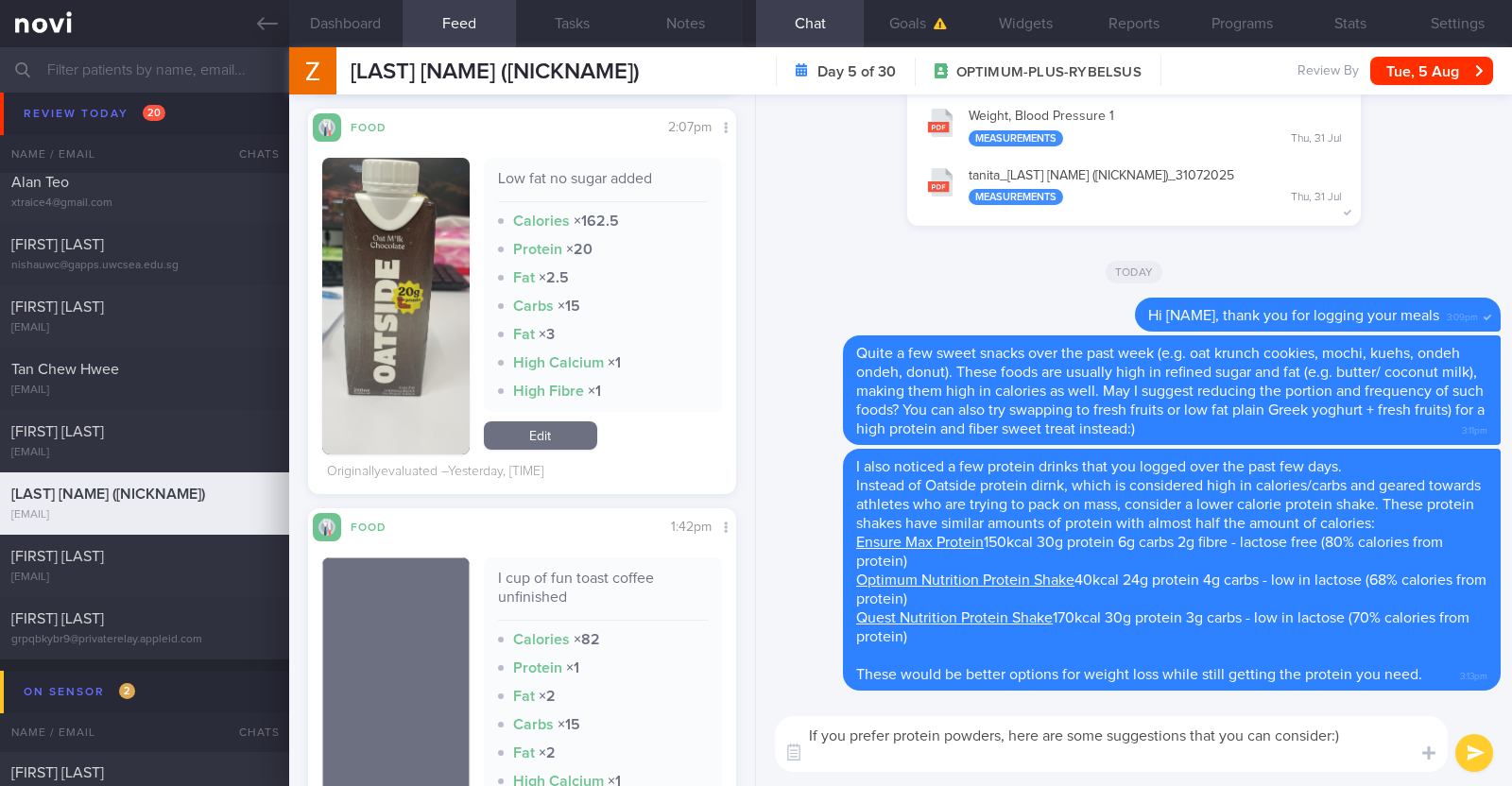 paste on "*Protein powders*
[MyProtein Impact Whey Isolate](https://shopee.sg/Myprotein-Impact-Whey-Isolate-Powder-Purest-Whey-Protein-Shake-to-Build-Muscle-1kg-2.5kg-5kg-i.34229630.9707558306?sp_atk=e94088ec-82e5-46d5-b126-eb76444fe016&xptdk=e94088ec-82e5-46d5-b126-eb76444fe016) 109kcal 26g protein 0.8g carbs per 30g scoop - low in lactose (95% calories from protein)
[Optimum Nutrition Gold Standard Whey](https://shopee.sg/Optimum-Nutrition-100-Whey-Gold-Standard-Protein-Powder-5LBs-Optimal-Results-Boost-Strength-Recovery-i.268028767.20179427818?sp_atk=db4b1e66-9dc4-41b1-a854-b281e653ef98&xptdk=db4b1e66-9dc4-41b1-a854-b281e653ef98) 120kcal 24g protein 3g carbs per 30g scoop - low in lactose (80% calories from protein)
[Optimum Nutrition Gold Standard Plant Protein - Pea and Brown Rice Protein](https://sg.iherb.com/pr/optimum-nutrition-gold-standard-100-plant-protein-creamy-vanilla-1-63-lbs-740-g/116769?gad_source=1&gclid=Cj0KCQjw6PGxBhCVARIsAIumnWbObamnNIWtTH88y7O-WRpr5Qdx7o3keQhU-Rw620hngVXQ0ly78OYaAja8EALw_wcB&gc..." 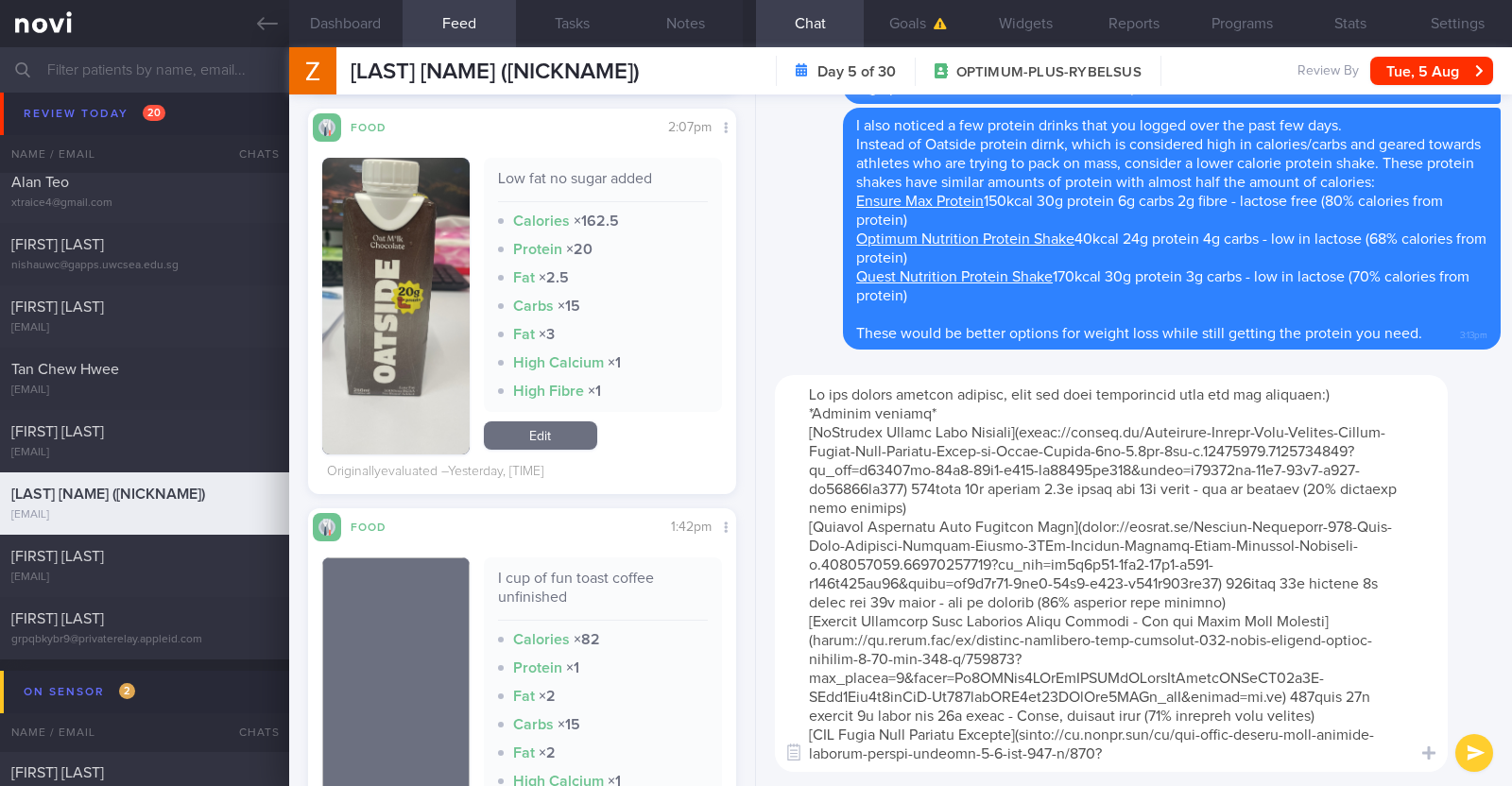 scroll, scrollTop: 604, scrollLeft: 0, axis: vertical 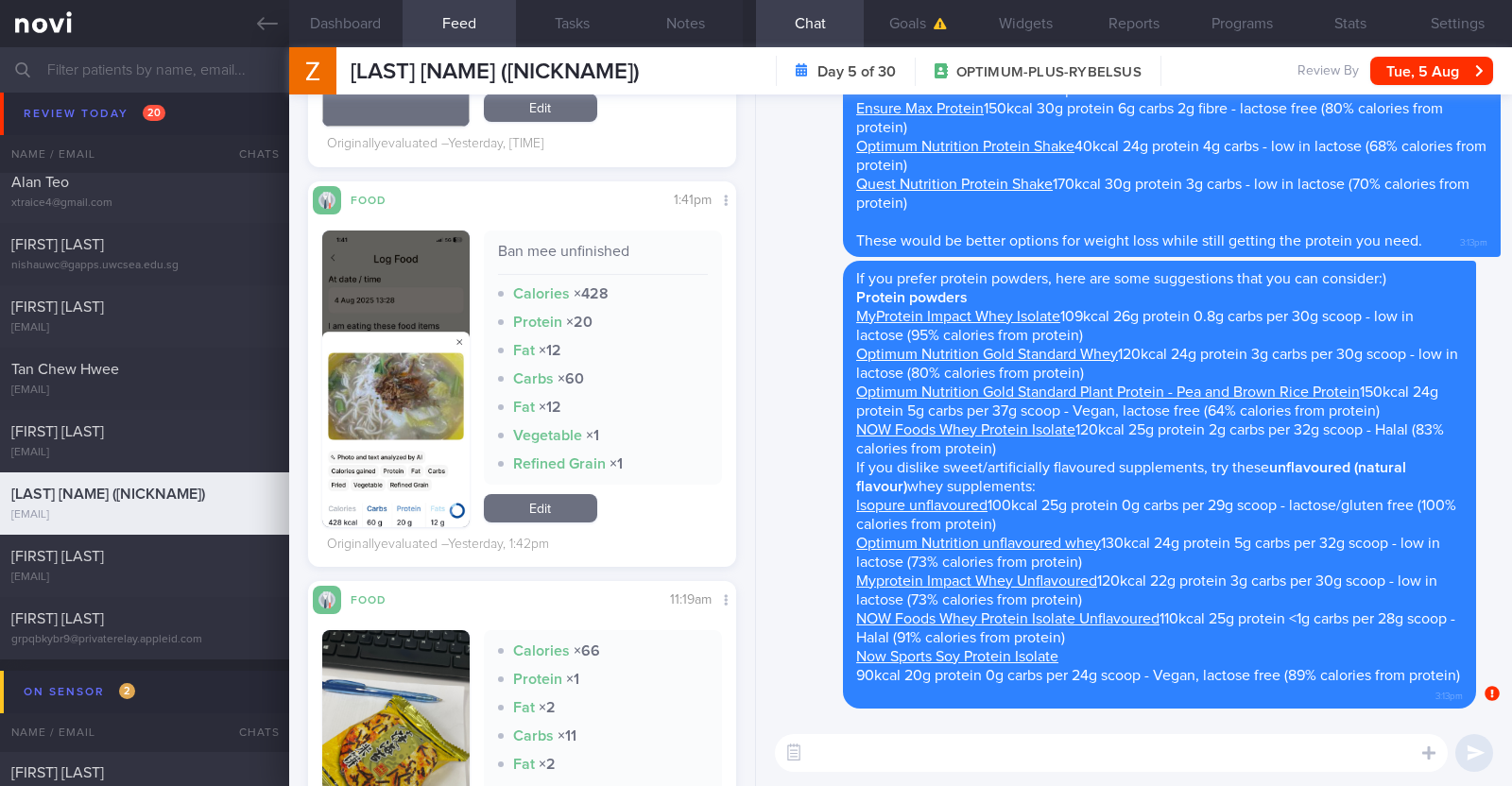 click at bounding box center [1111, 753] 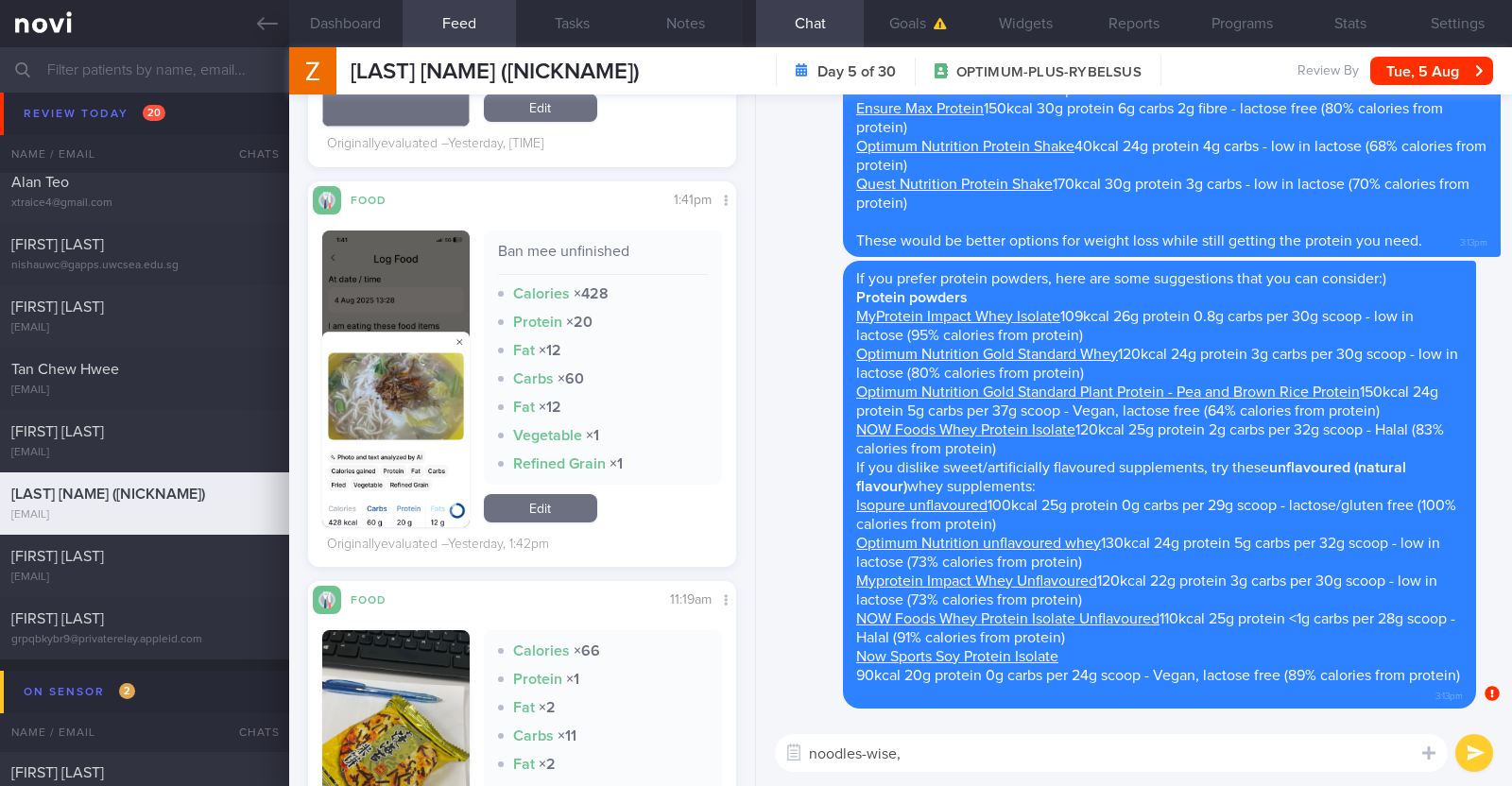 paste on "consider the following if you're looking for a more balanced noodle dish outside. Do also ask for more protein (fish, tofu, lean meat) and veggies if possible:
- Sliced fish soup
- Yong tau foo clear soup non fried items with more egg, tofu, veg
- Sliced beef noodle
- Chicken mushroom noodle
- Chicken hor fun
- Chicken bee hoon soto (no begedil)
- Prawn + lean meat noodle soup" 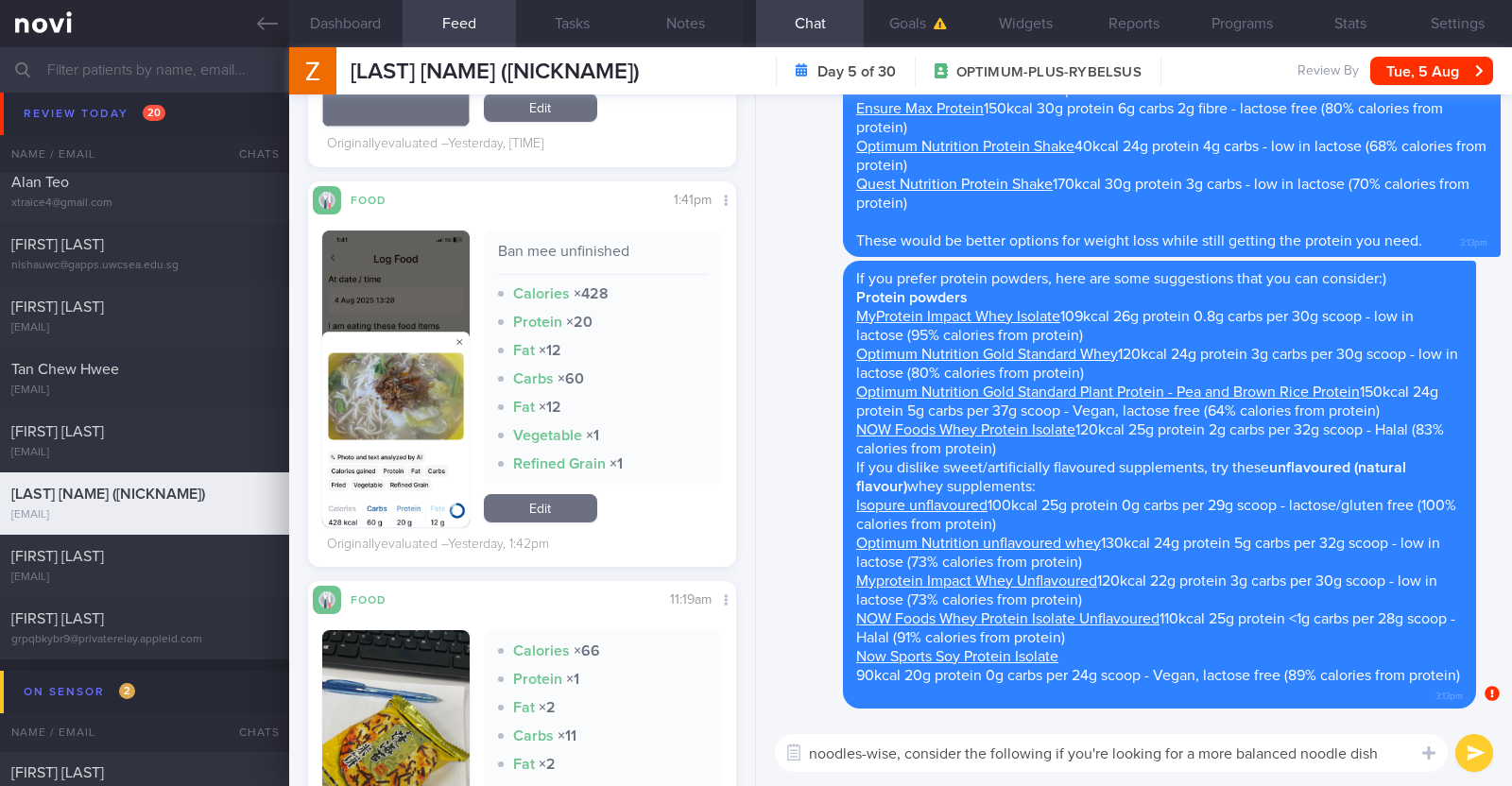 scroll, scrollTop: 0, scrollLeft: 0, axis: both 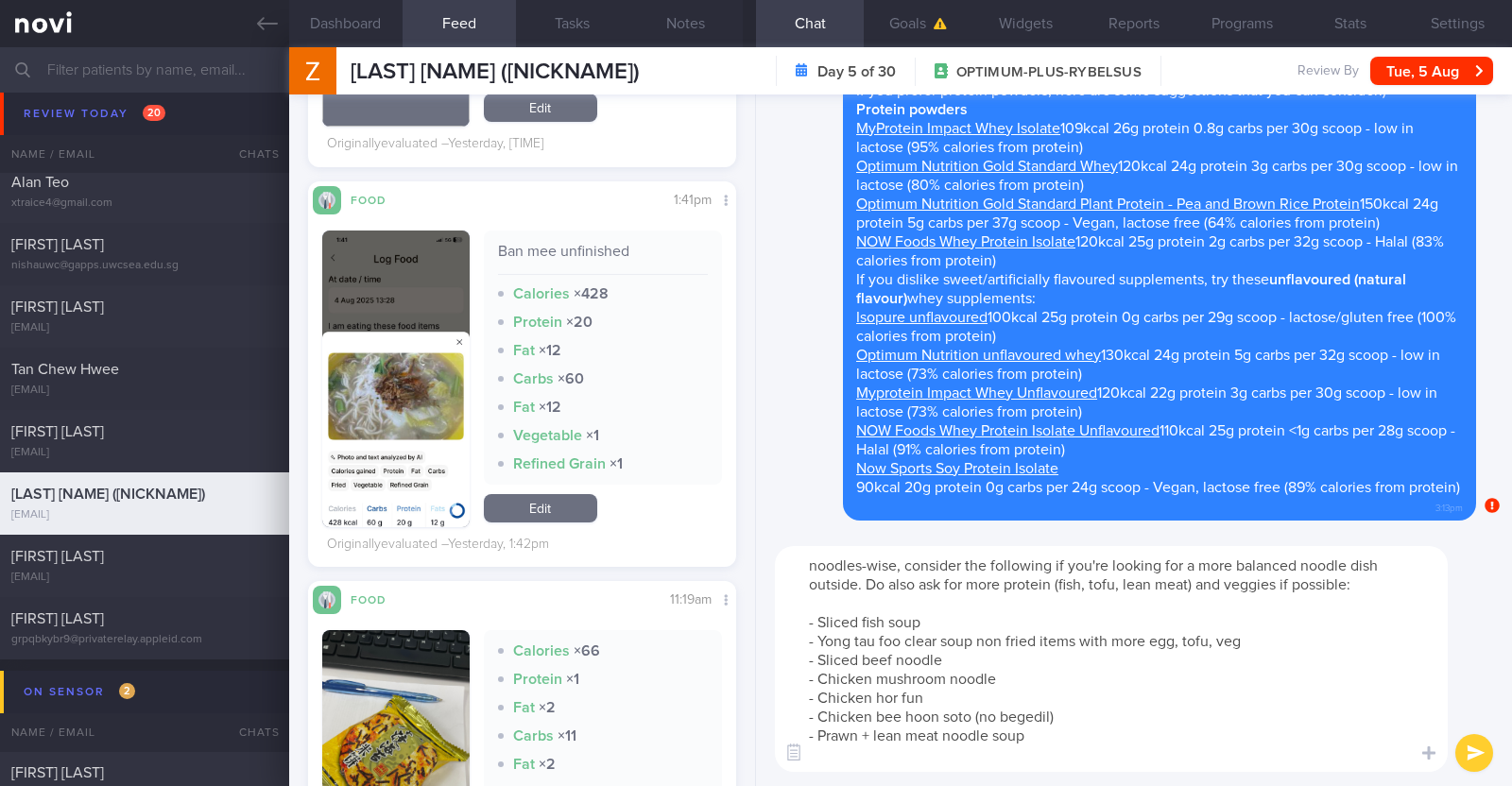 click on "noodles-wise, consider the following if you're looking for a more balanced noodle dish outside. Do also ask for more protein (fish, tofu, lean meat) and veggies if possible:
- Sliced fish soup
- Yong tau foo clear soup non fried items with more egg, tofu, veg
- Sliced beef noodle
- Chicken mushroom noodle
- Chicken hor fun
- Chicken bee hoon soto (no begedil)
- Prawn + lean meat noodle soup" at bounding box center (1111, 658) 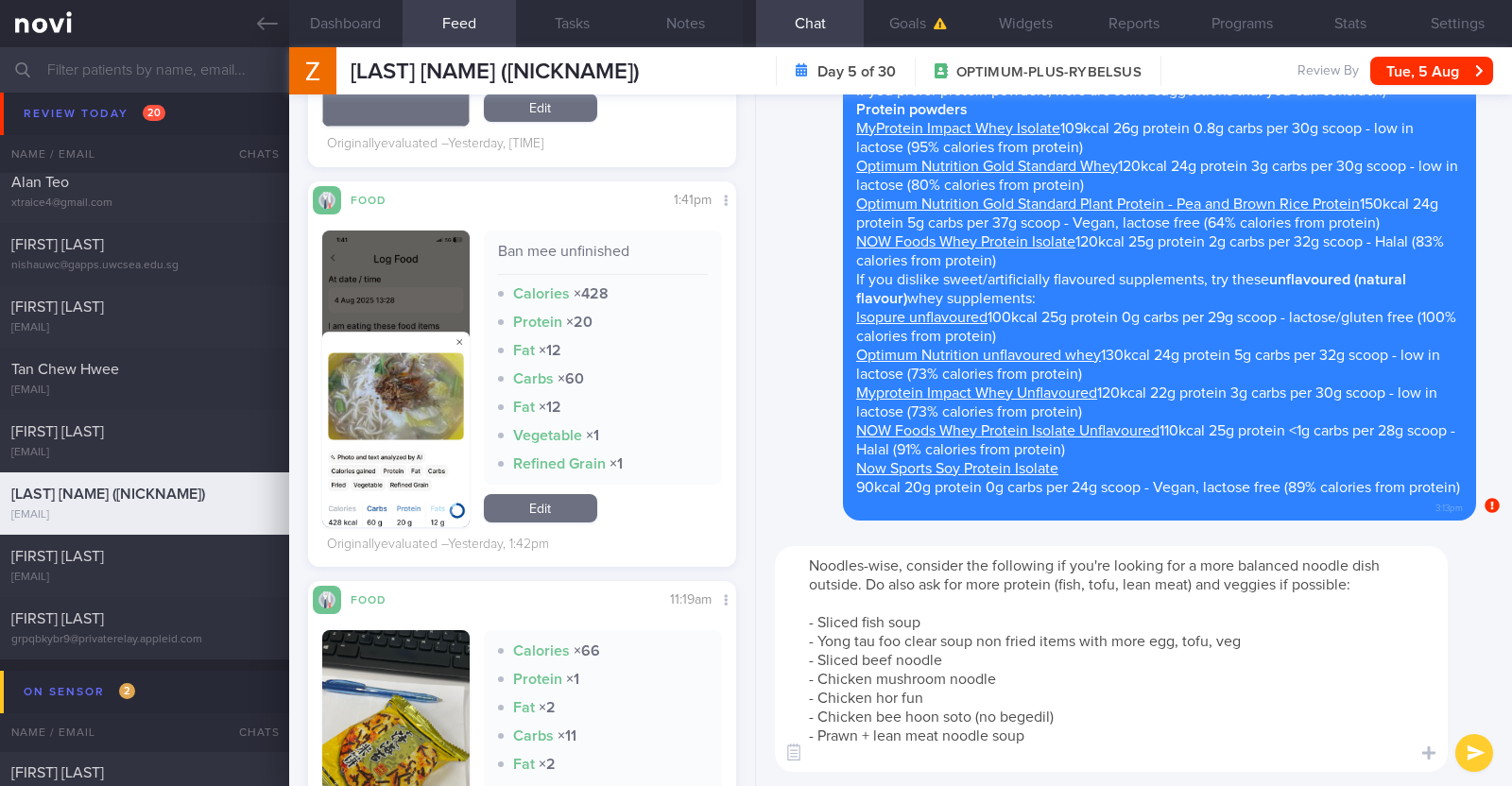 drag, startPoint x: 1035, startPoint y: 747, endPoint x: 727, endPoint y: 515, distance: 385.60083 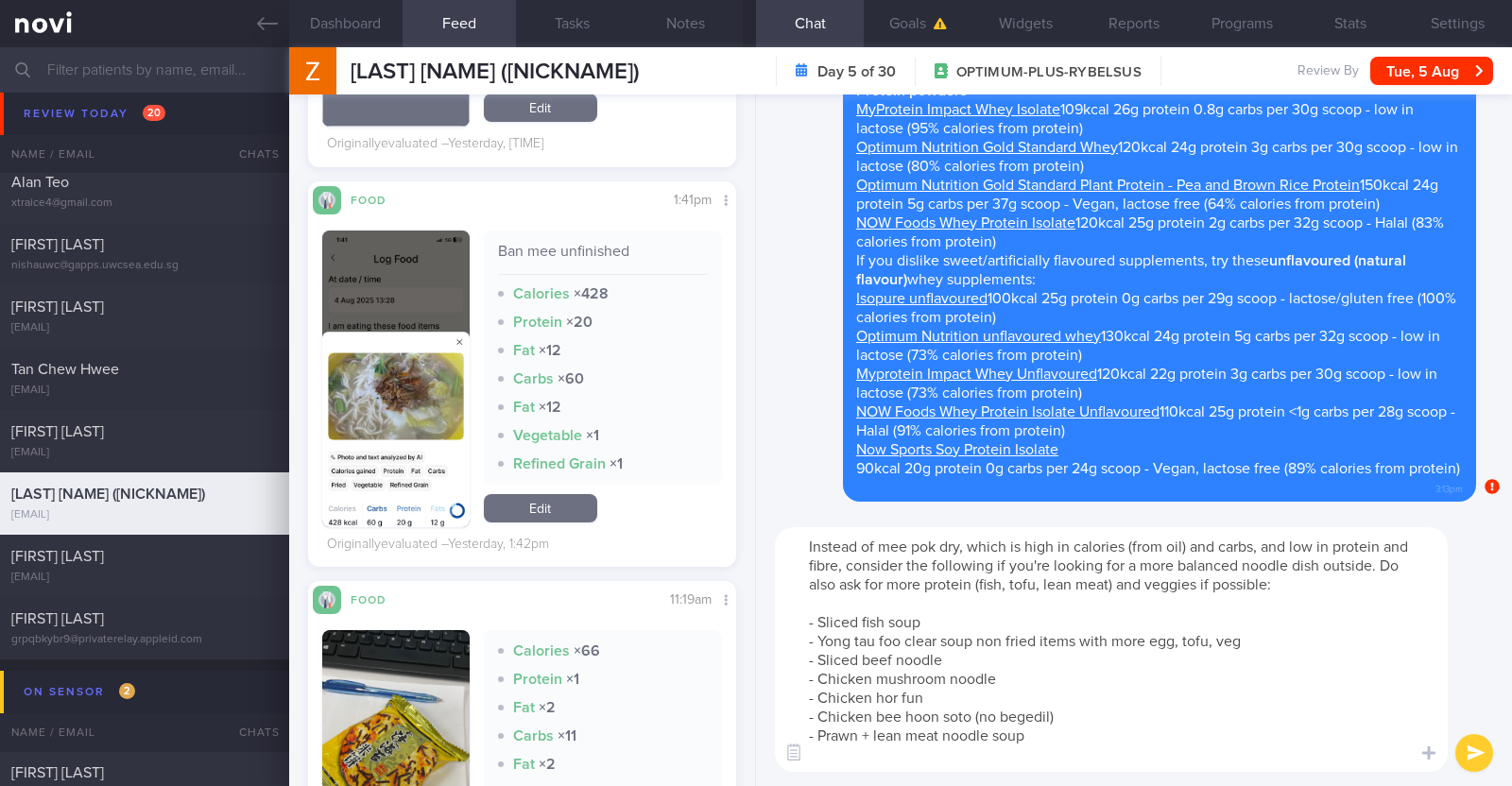 drag, startPoint x: 879, startPoint y: 545, endPoint x: 959, endPoint y: 542, distance: 80.05623 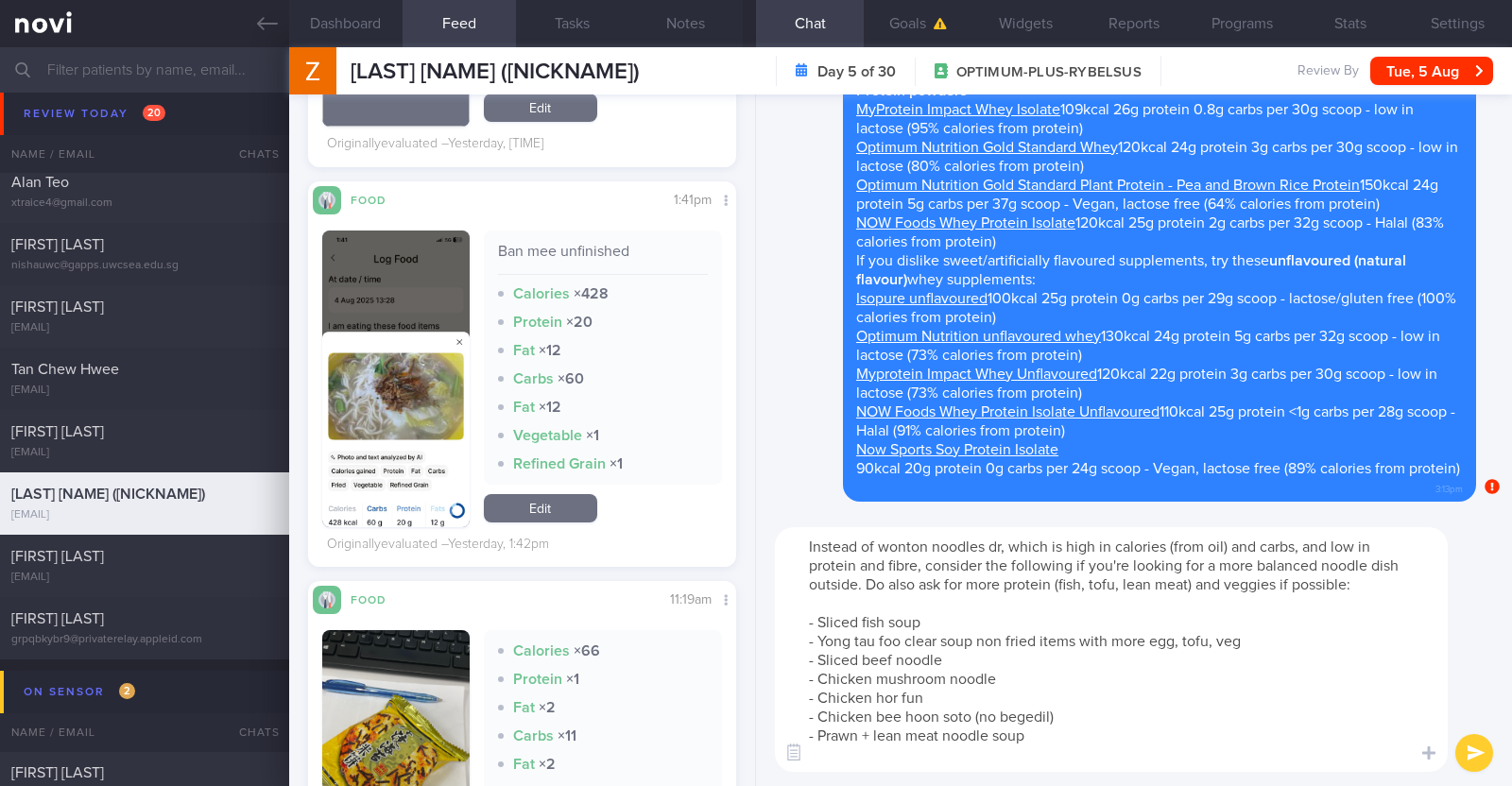 type on "Instead of wonton noodles dry, which is high in calories (from oil) and carbs, and low in protein and fibre, consider the following if you're looking for a more balanced noodle dish outside. Do also ask for more protein (fish, tofu, lean meat) and veggies if possible:
- Sliced fish soup
- Yong tau foo clear soup non fried items with more egg, tofu, veg
- Sliced beef noodle
- Chicken mushroom noodle
- Chicken hor fun
- Chicken bee hoon soto (no begedil)
- Prawn + lean meat noodle soup" 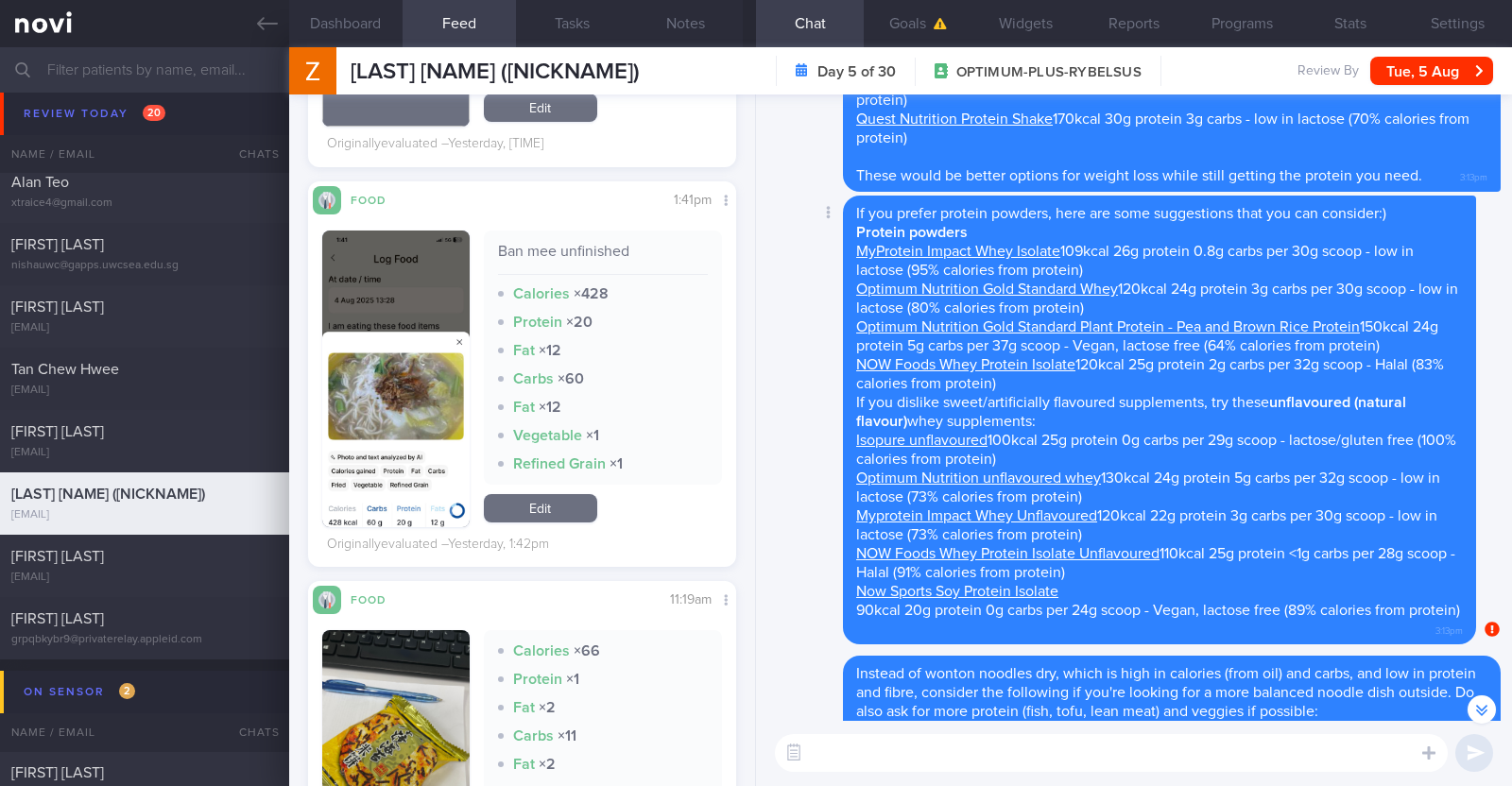 scroll, scrollTop: -471, scrollLeft: 0, axis: vertical 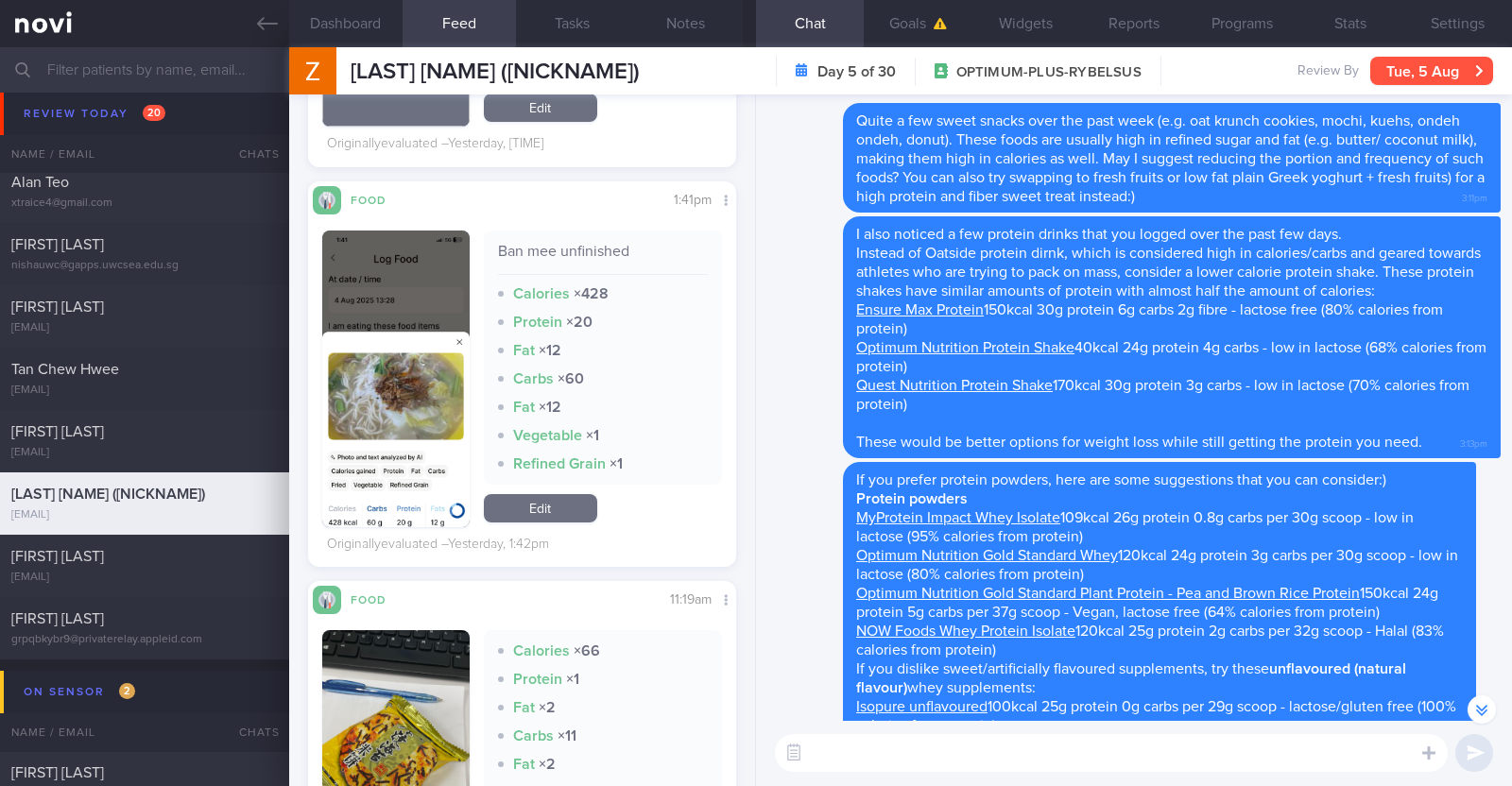 type 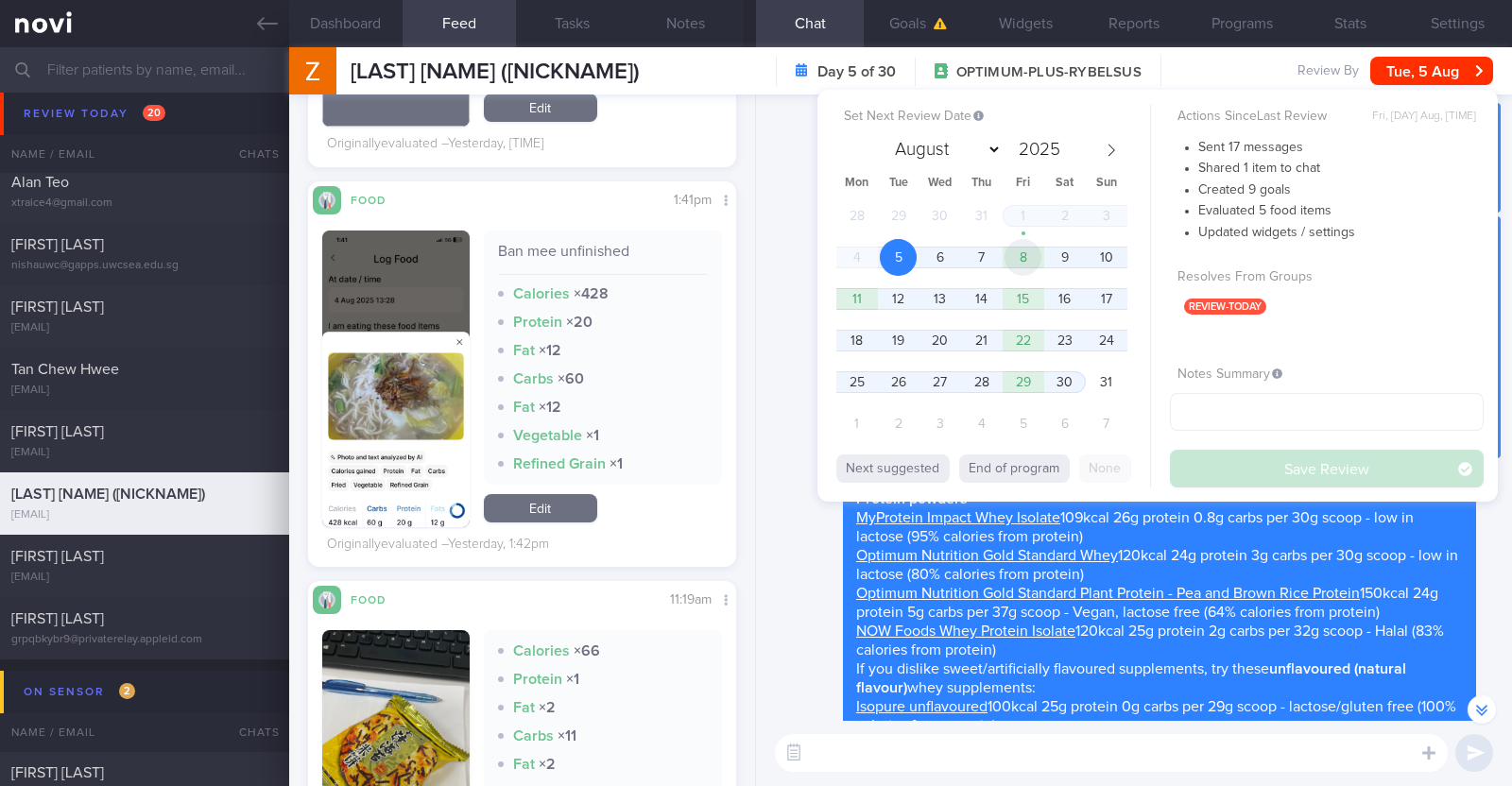 click on "8" at bounding box center [1022, 257] 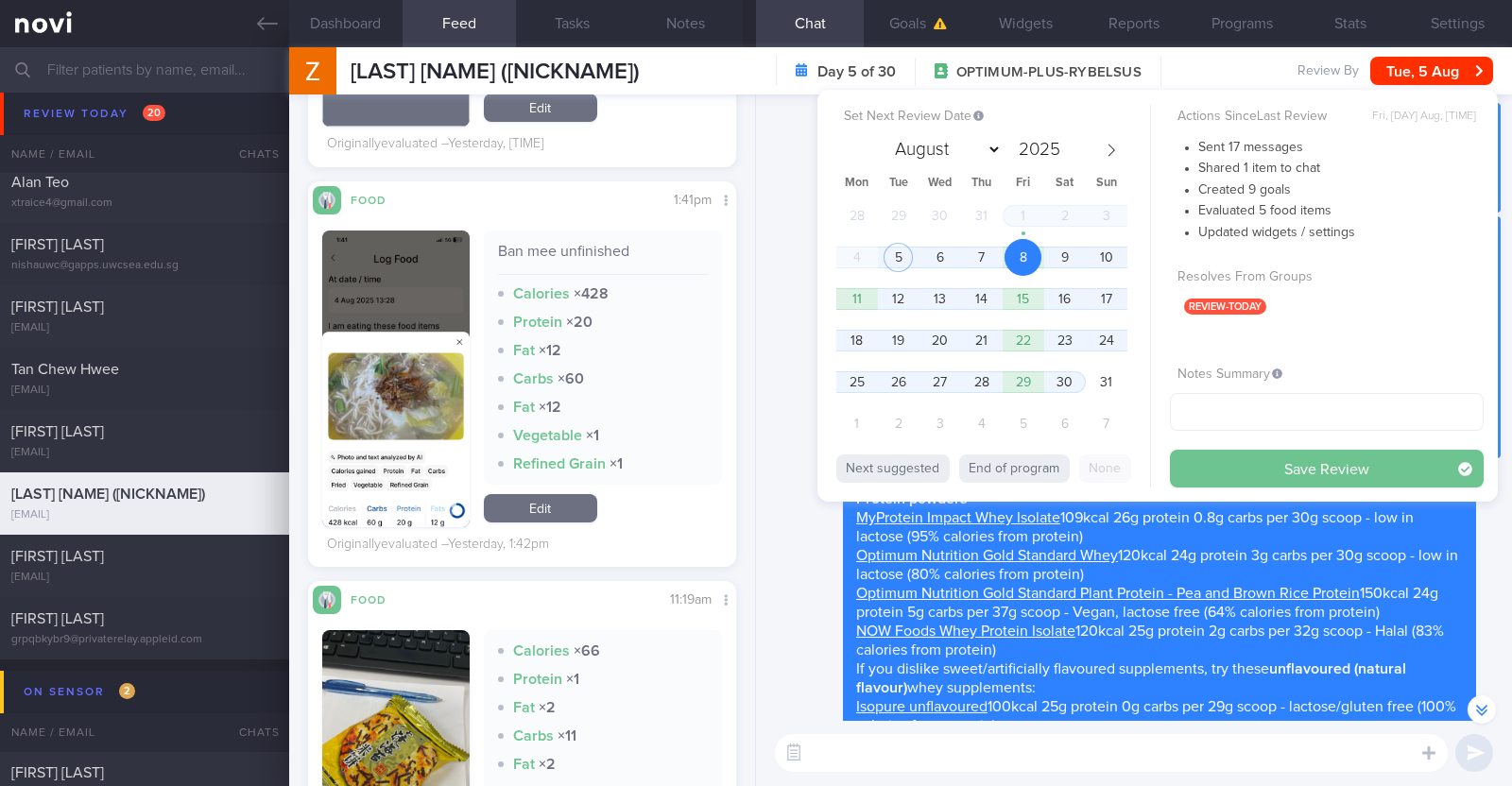 click on "Save Review" at bounding box center (1327, 469) 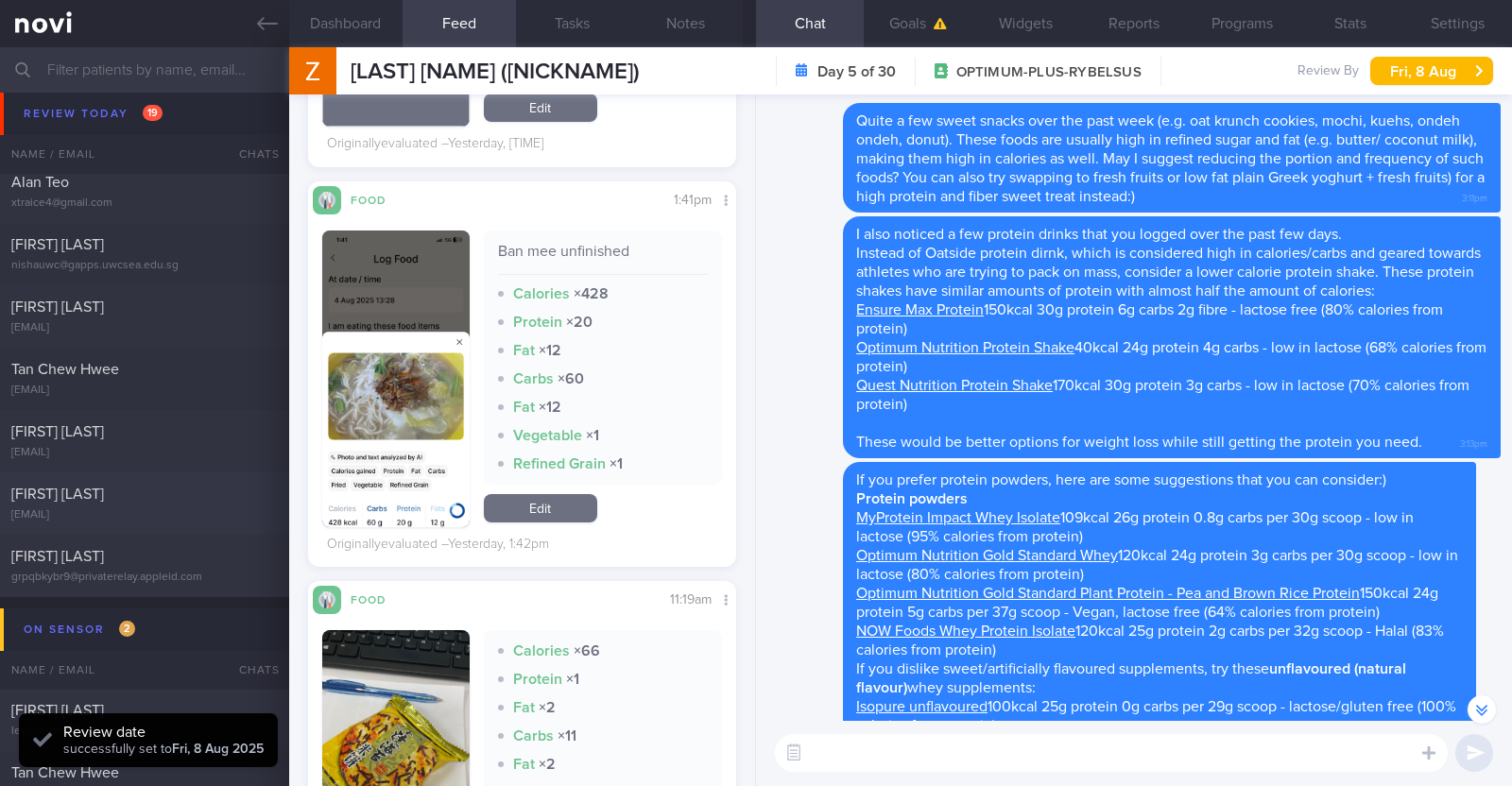 click on "[FIRST] [LAST]" at bounding box center [142, 494] 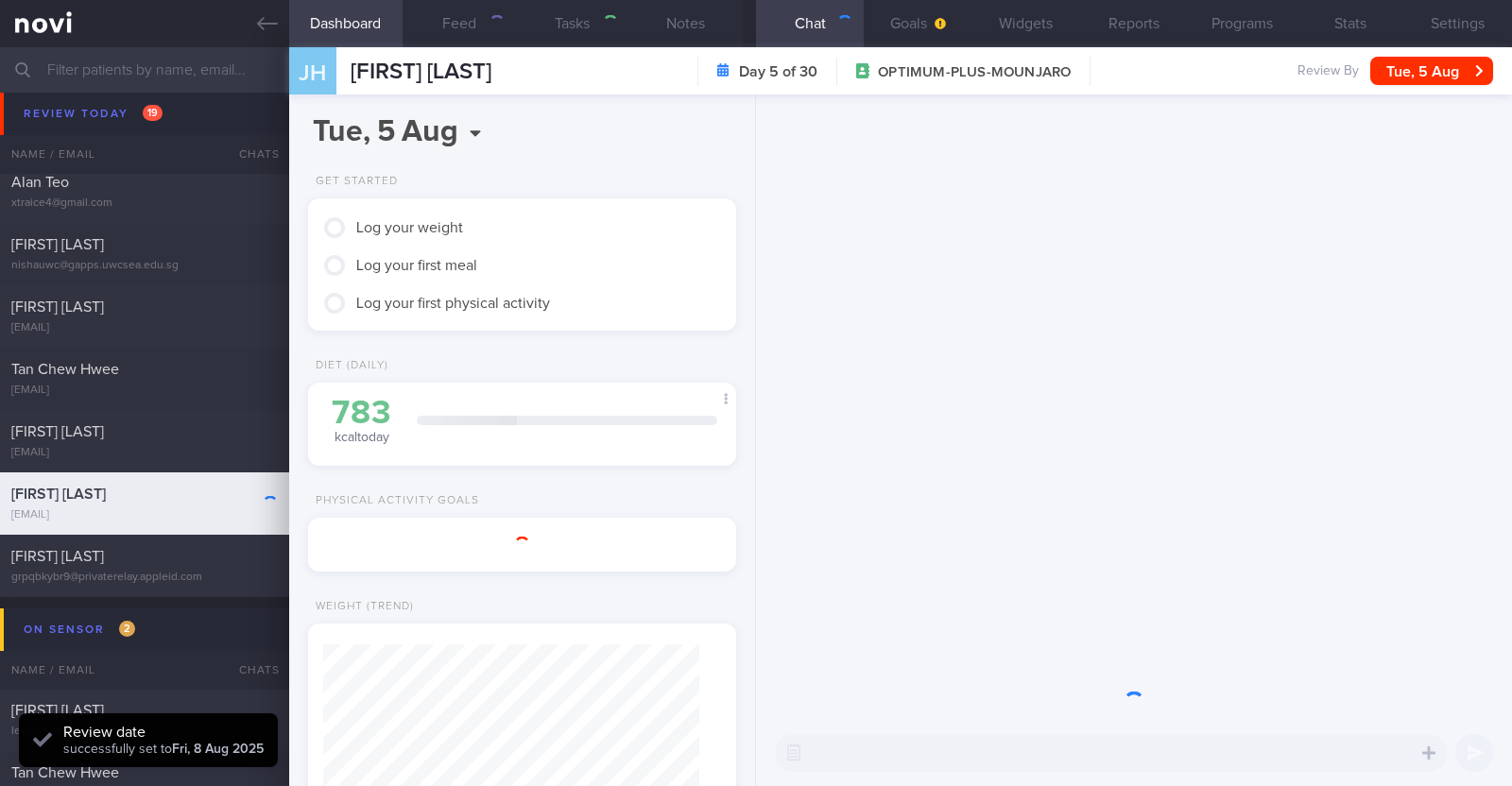 scroll, scrollTop: 0, scrollLeft: 0, axis: both 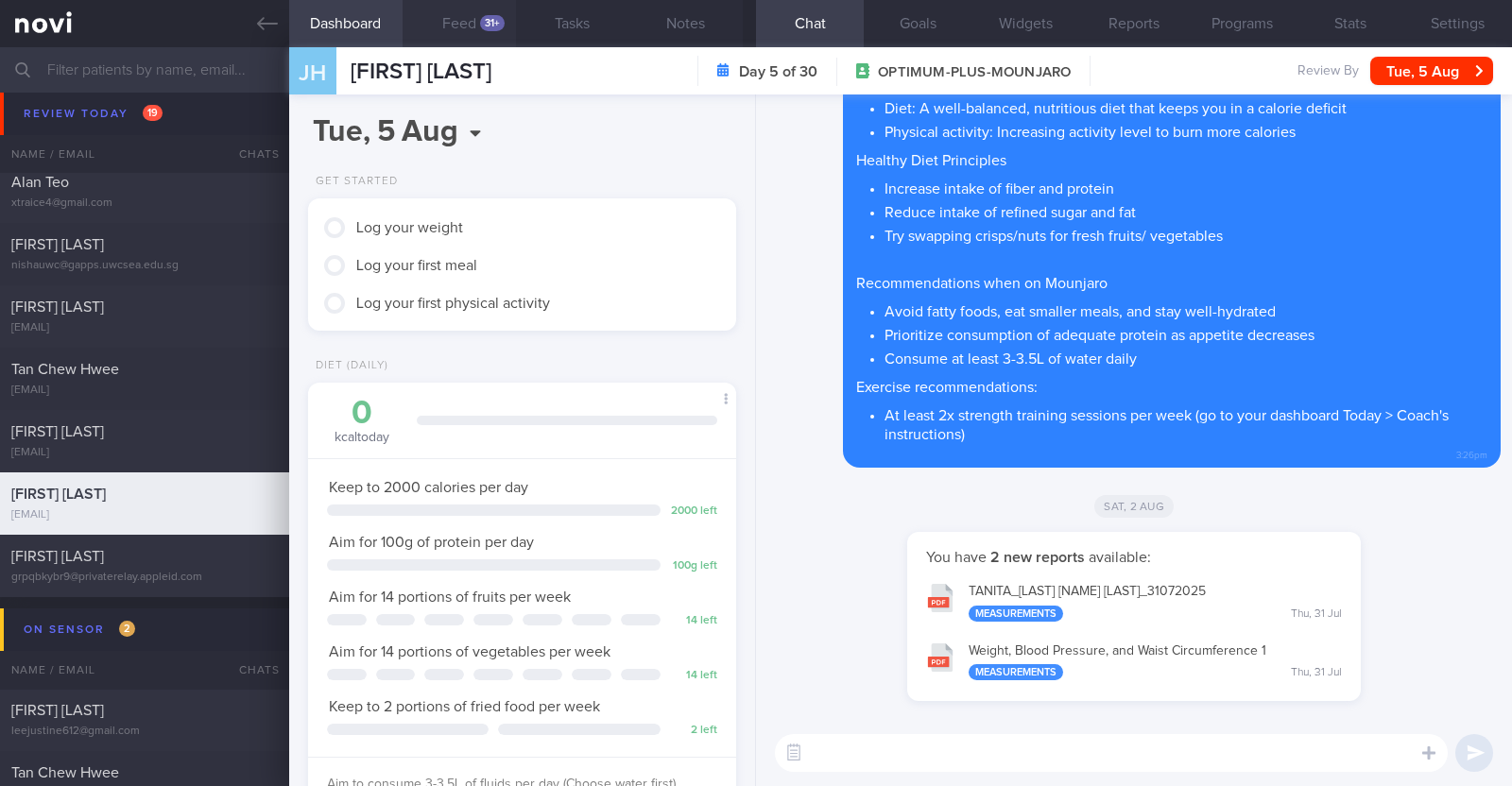 click on "Feed
31+" at bounding box center [459, 24] 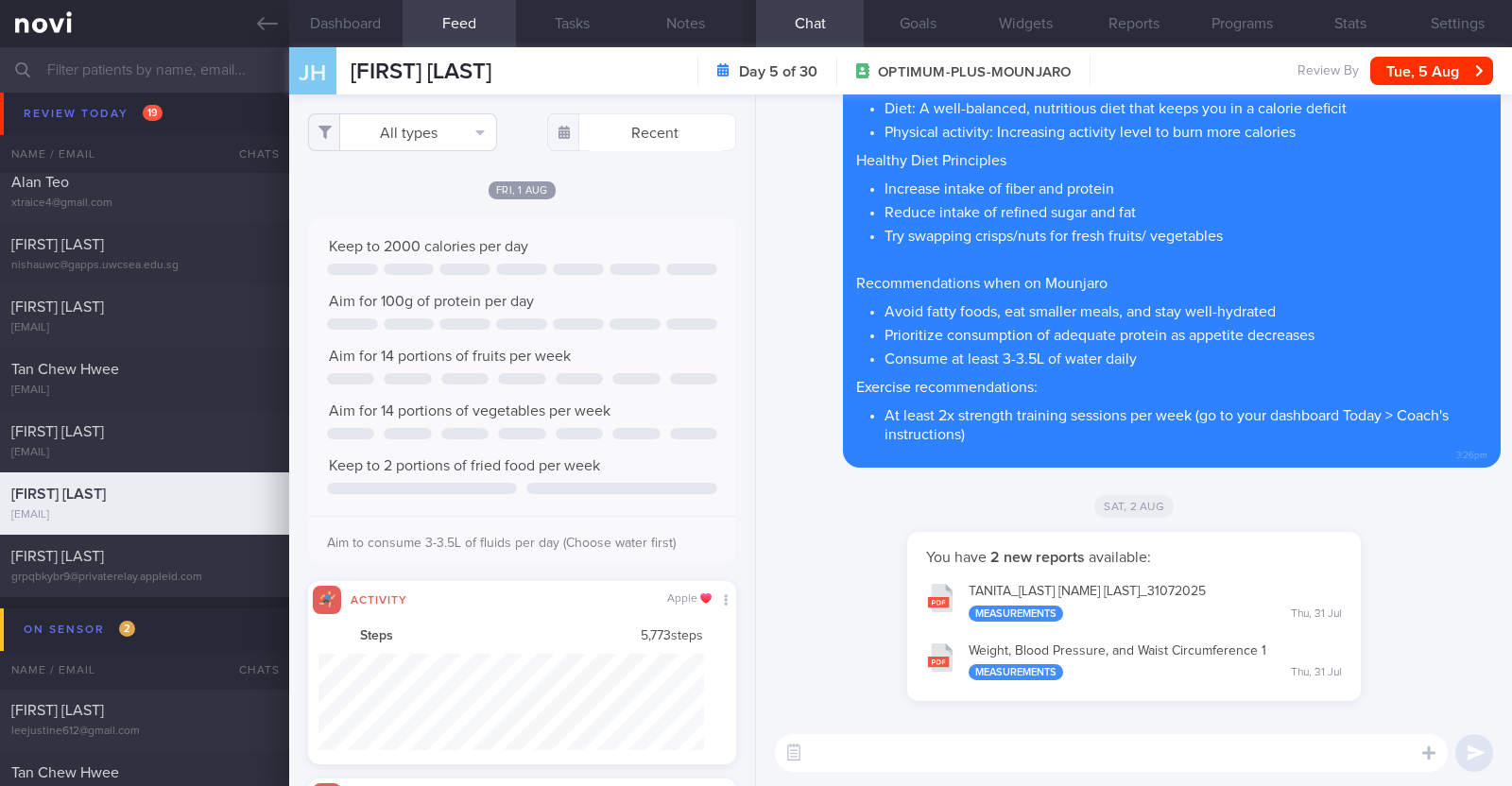 scroll, scrollTop: 944615, scrollLeft: 944613, axis: both 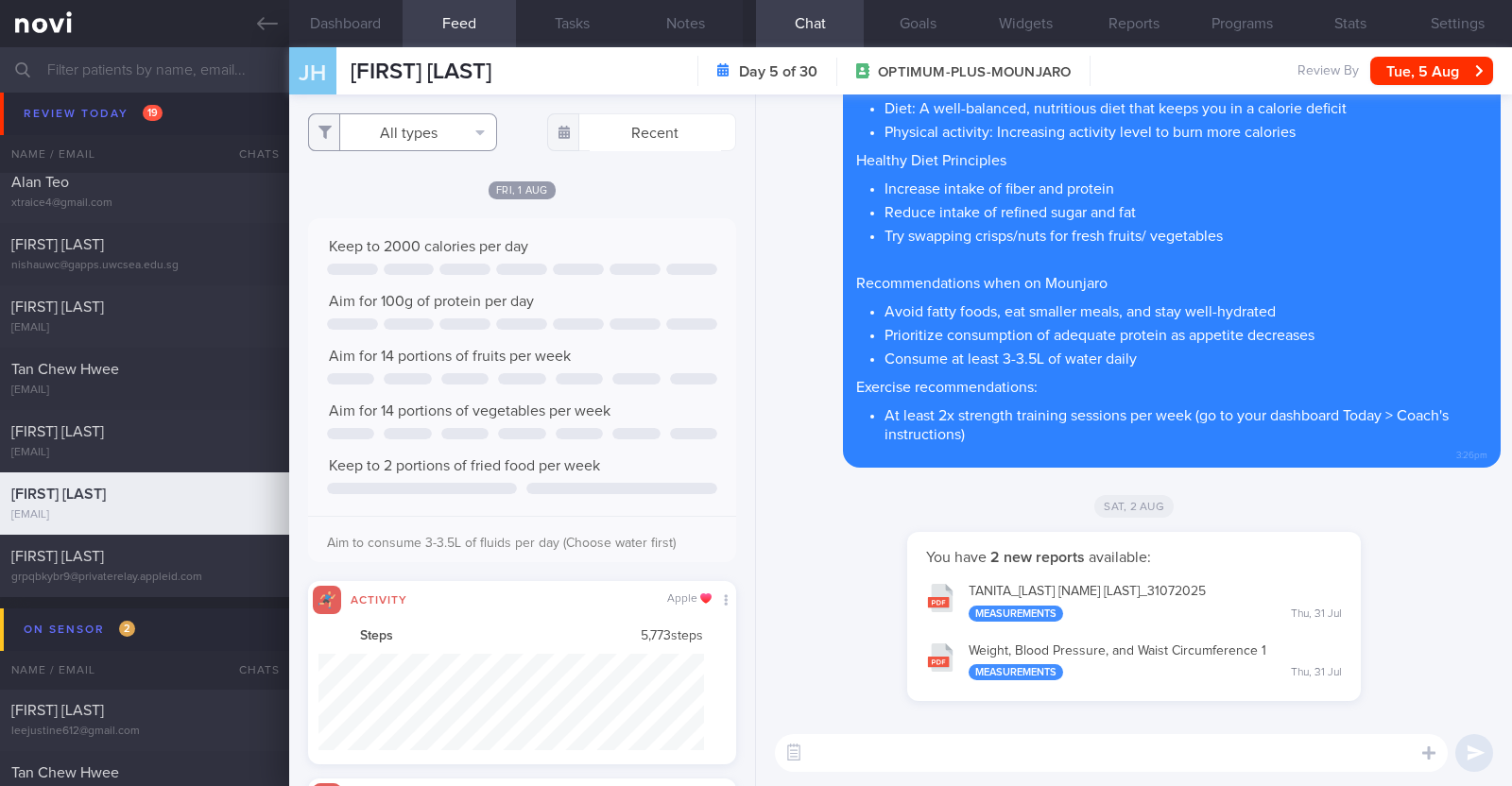 click on "All types" at bounding box center [403, 132] 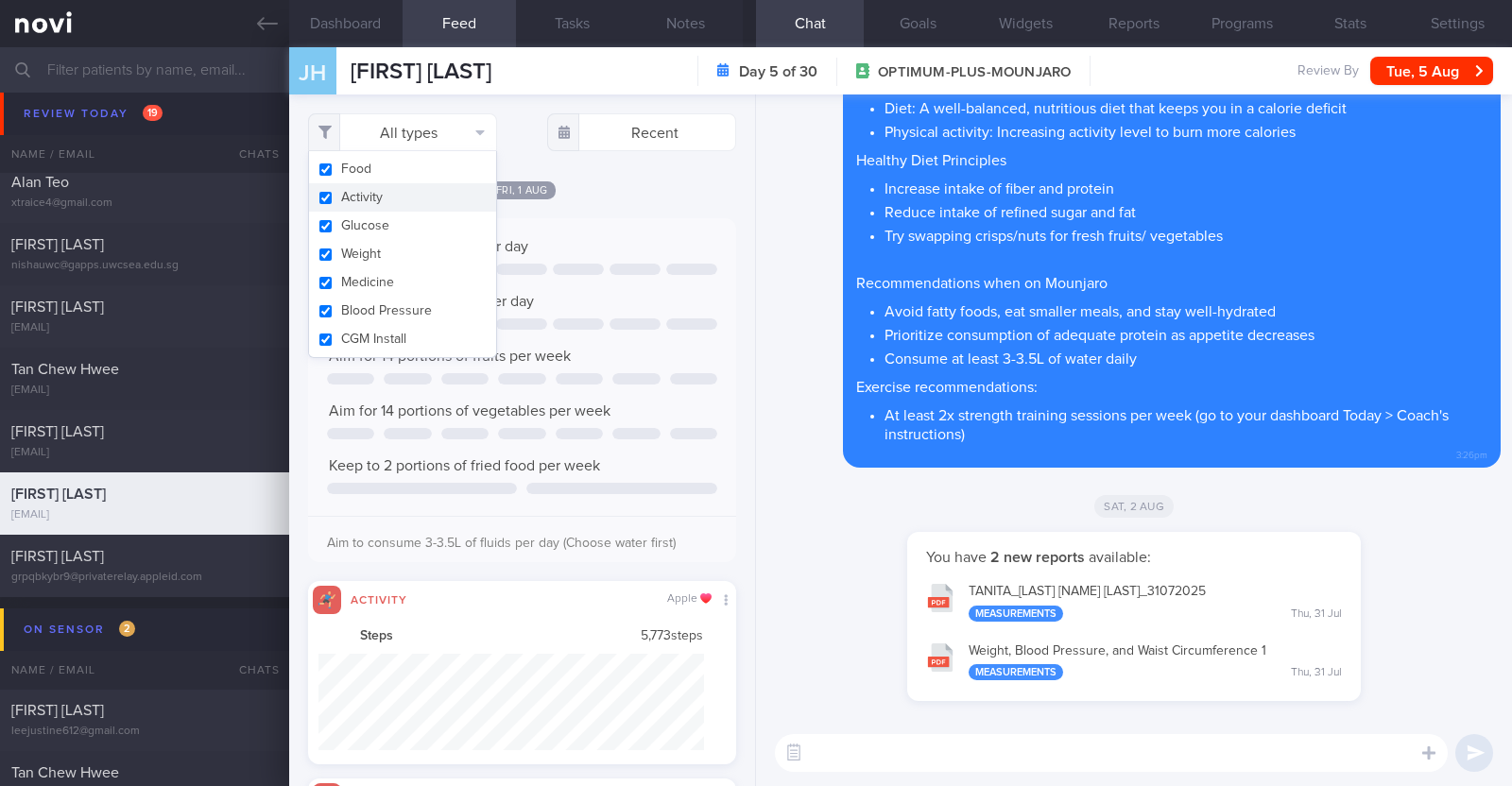 click on "Activity" at bounding box center [403, 197] 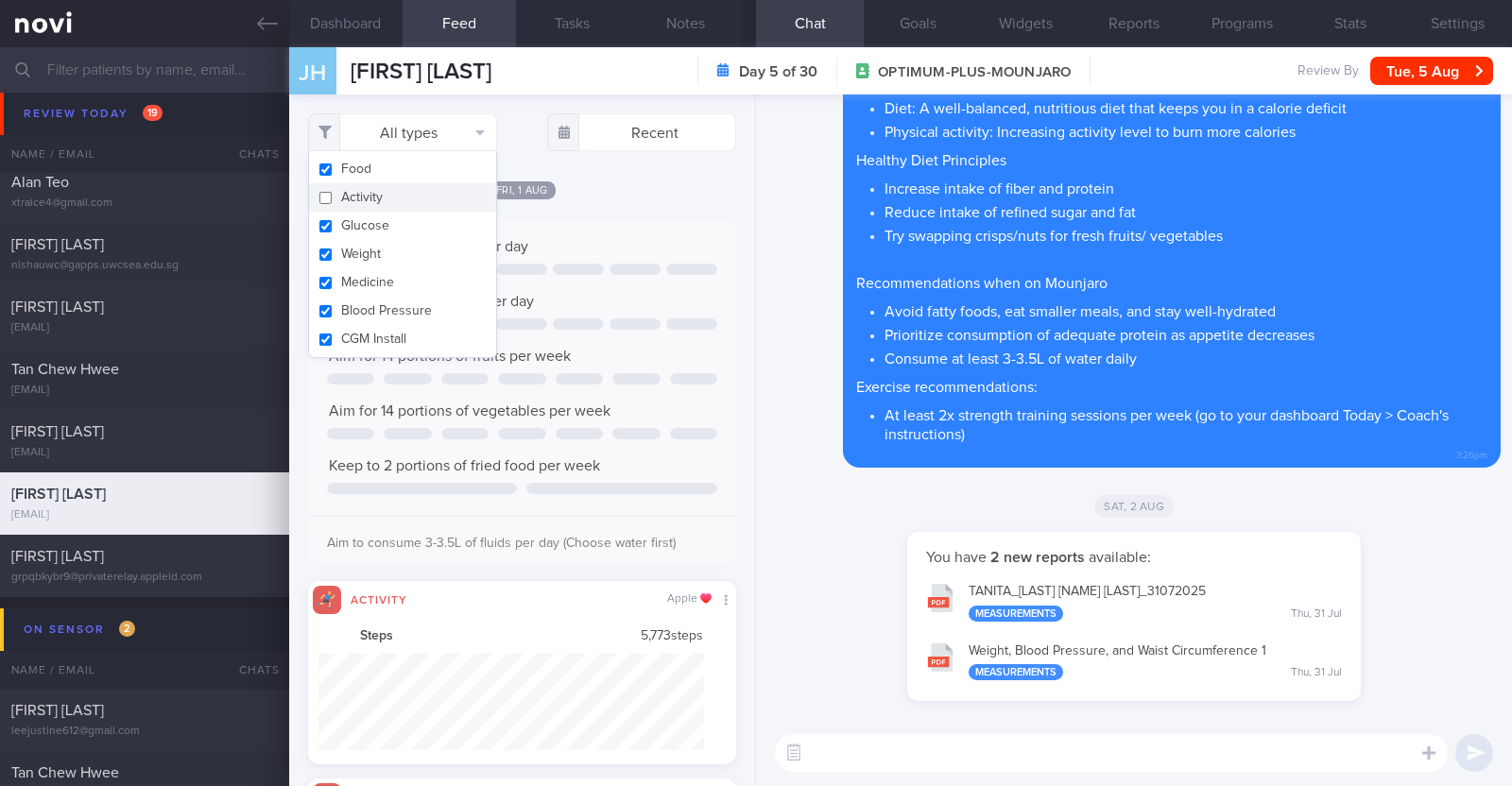 checkbox on "false" 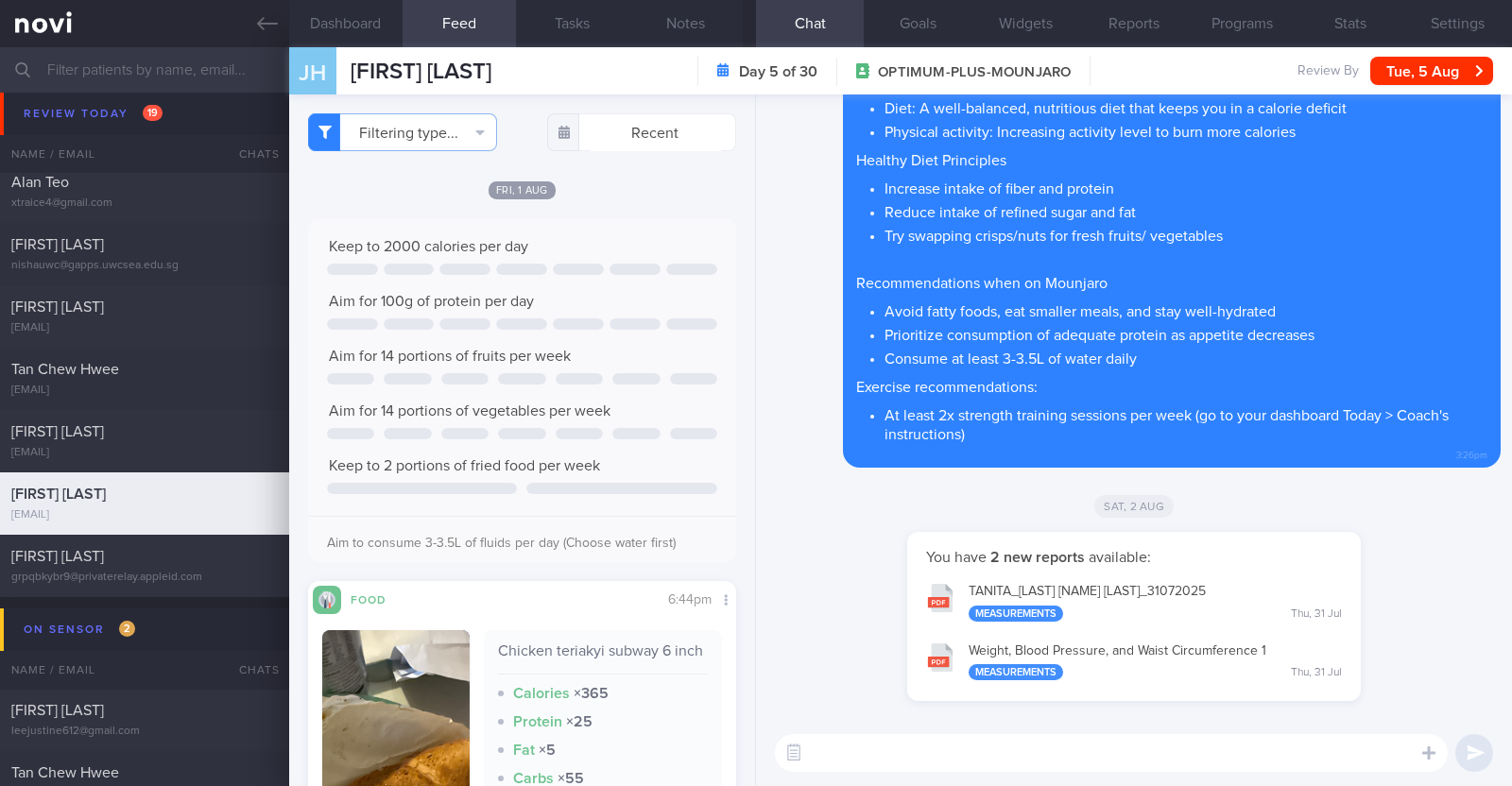 click on "Fri, 1 Aug" at bounding box center (522, 189) 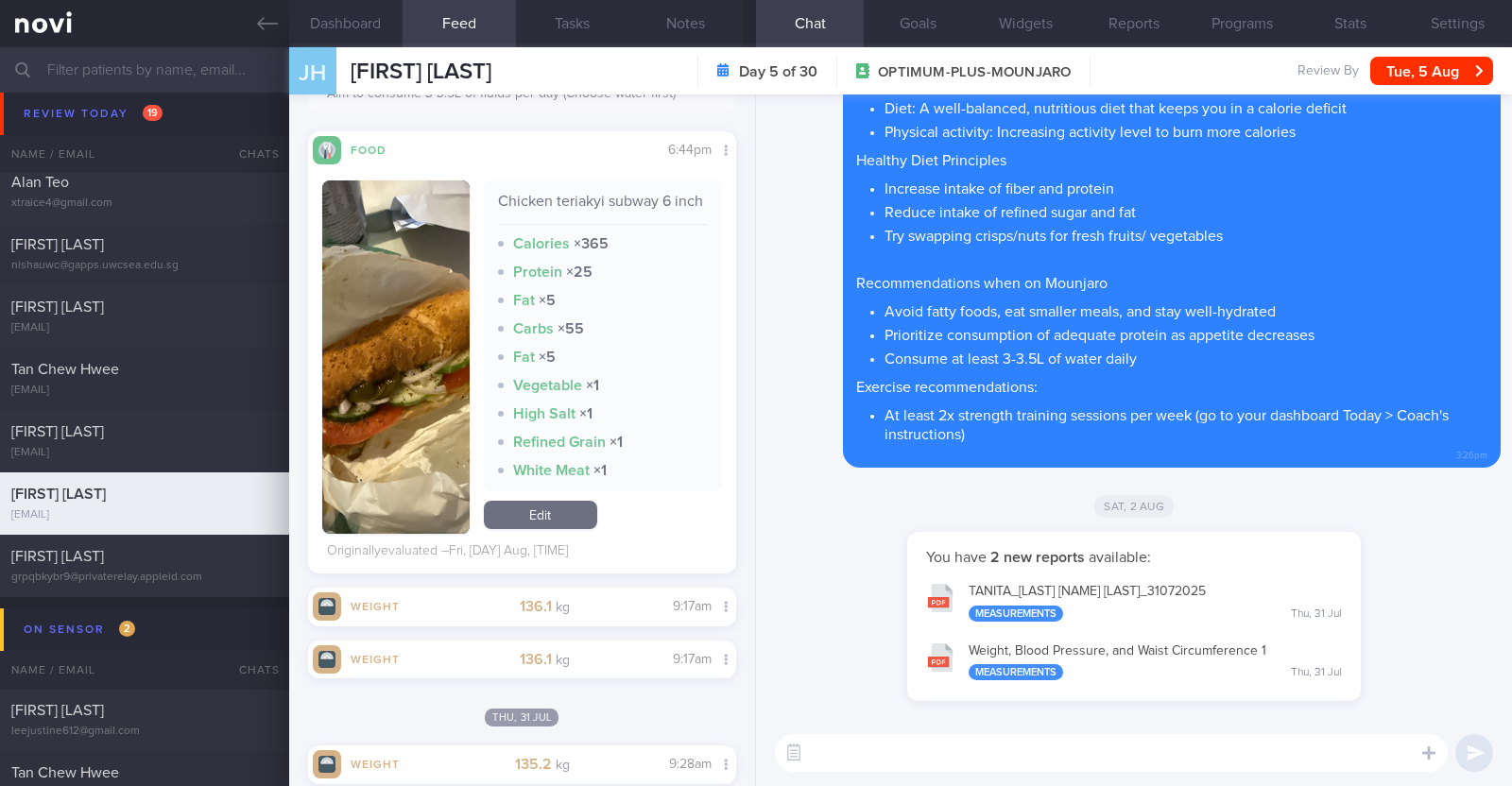 scroll, scrollTop: 427, scrollLeft: 0, axis: vertical 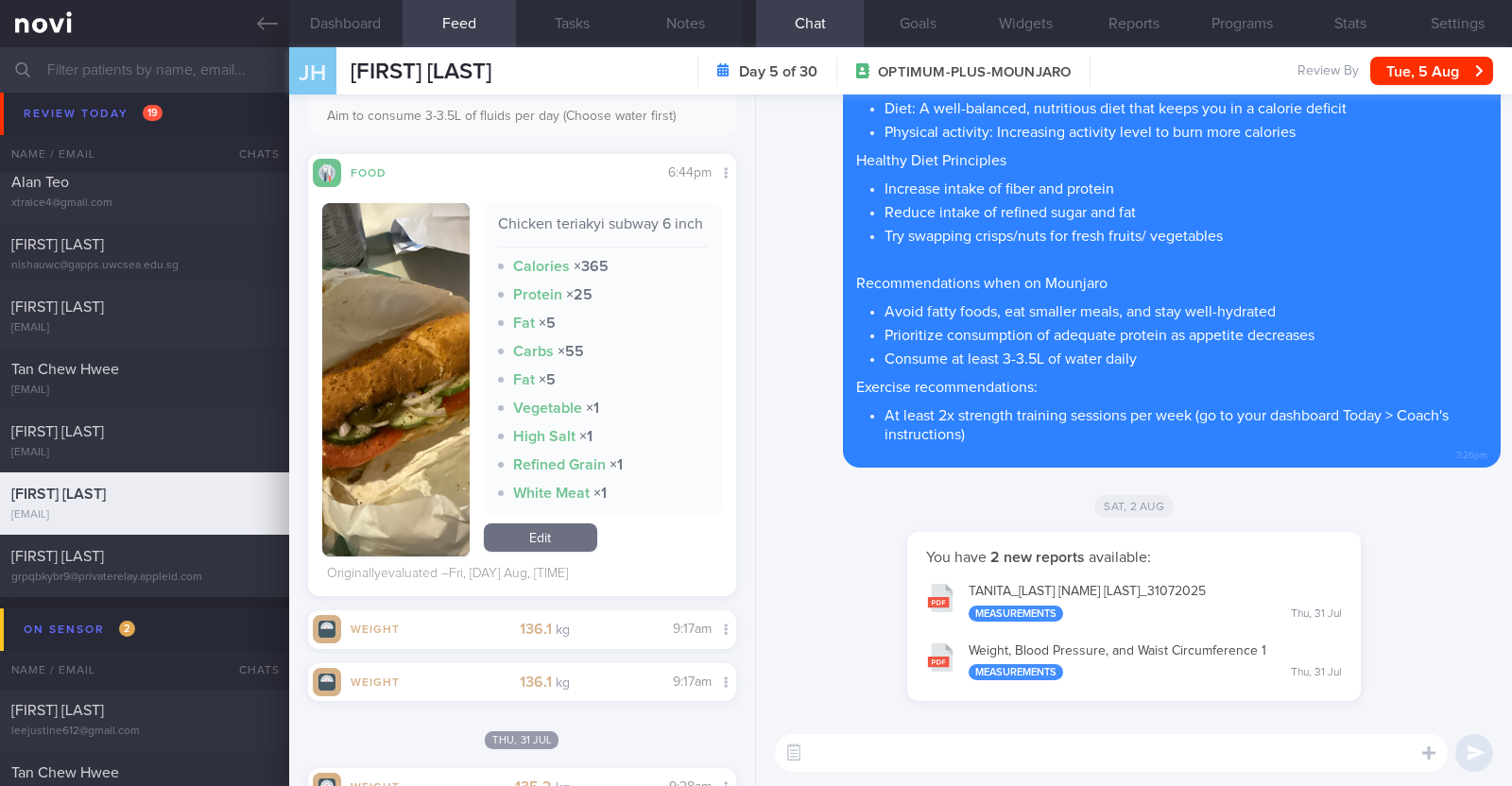 click at bounding box center [396, 380] 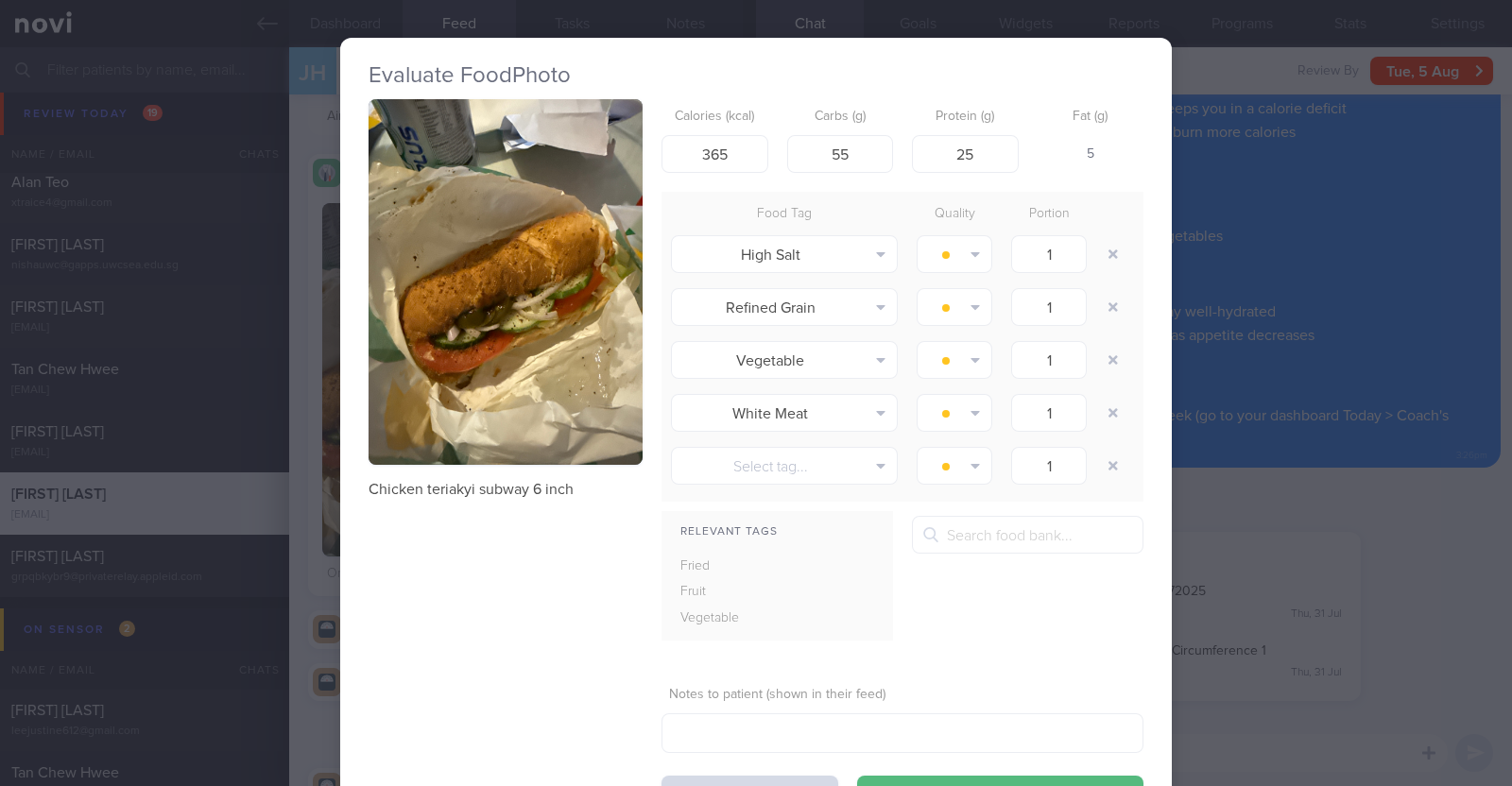 click on "Evaluate Food  Photo
Chicken teriakyi subway 6 inch
Calories (kcal)
365
Carbs (g)
55
Protein (g)
25
Fat (g)
5
Food Tag
Quality
Portion
High Salt
Alcohol
Fried
Fruit
Healthy Fats
High Calcium
High Cholesterol
High Fat" at bounding box center [756, 393] 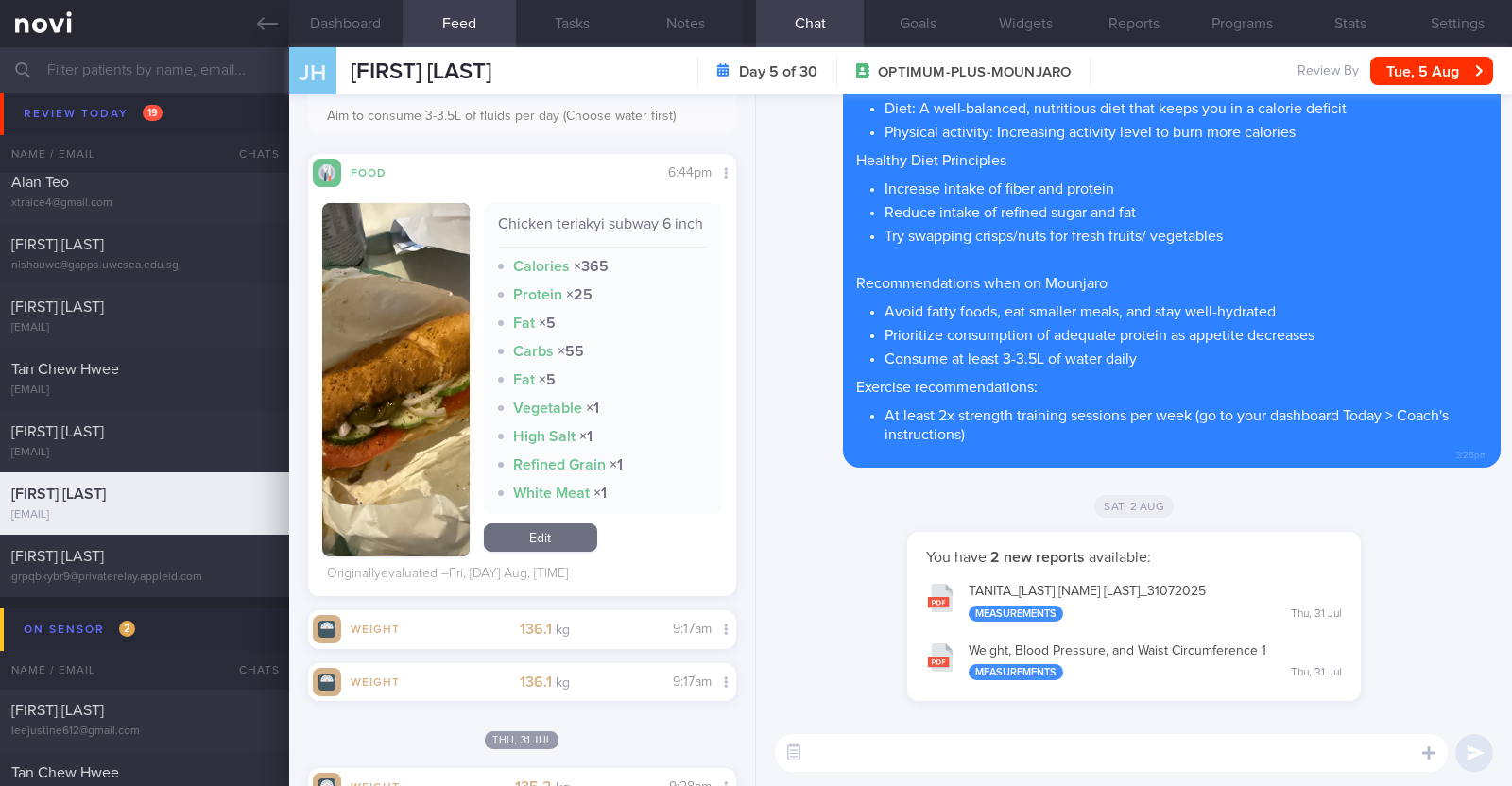 click at bounding box center [1111, 753] 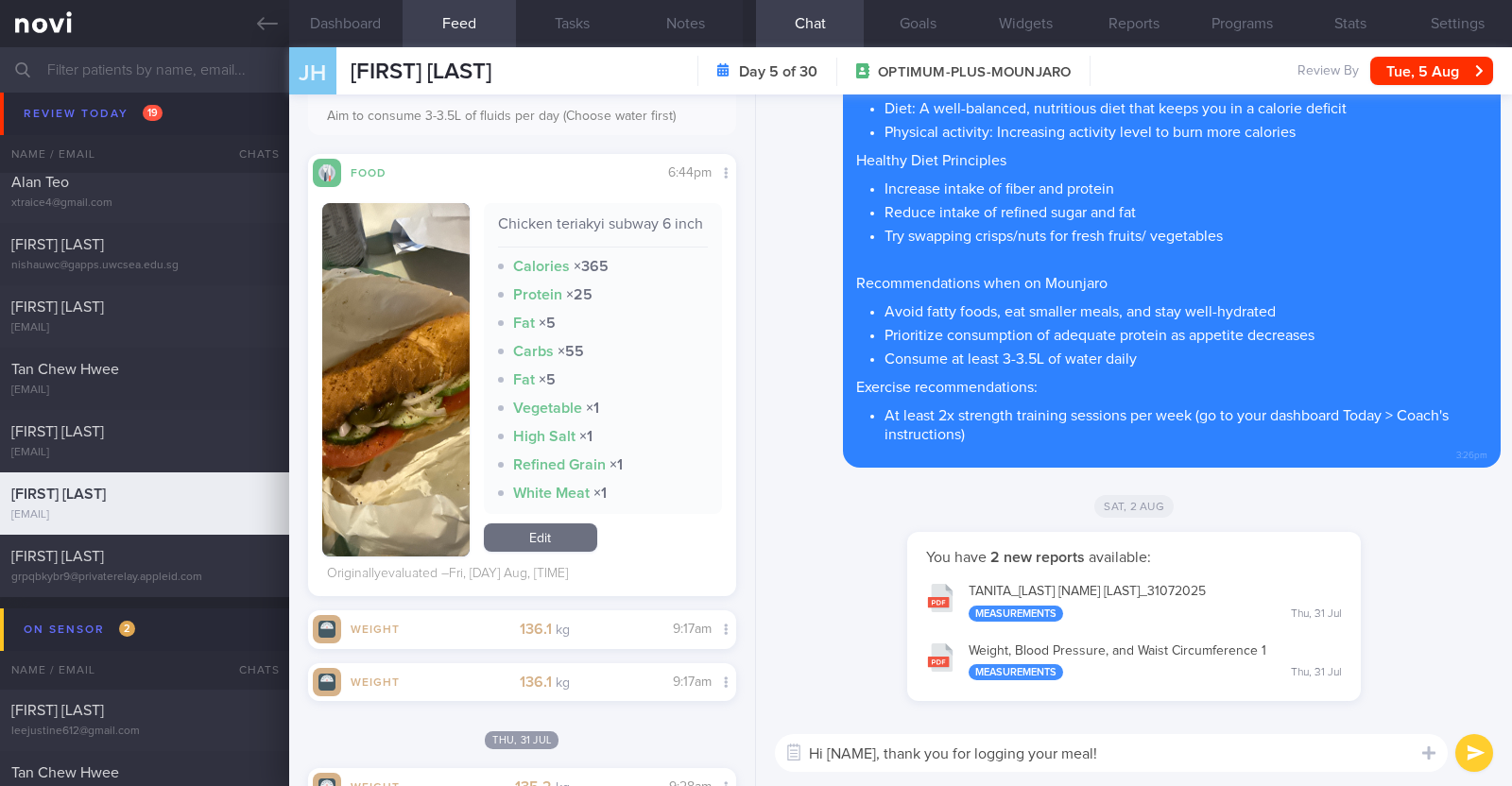 type on "Hi James, thank you for logging your meal!" 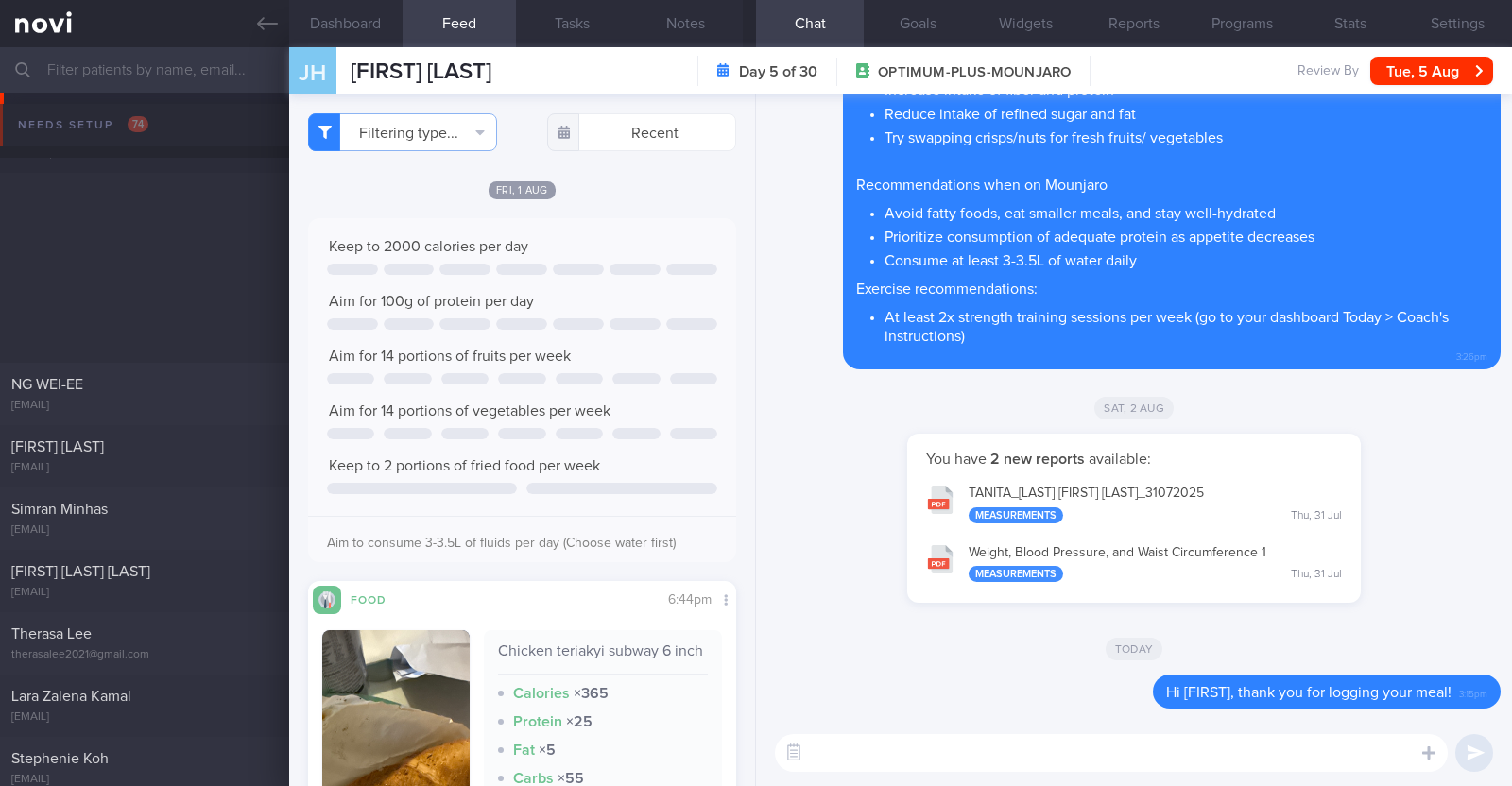 scroll, scrollTop: 0, scrollLeft: 0, axis: both 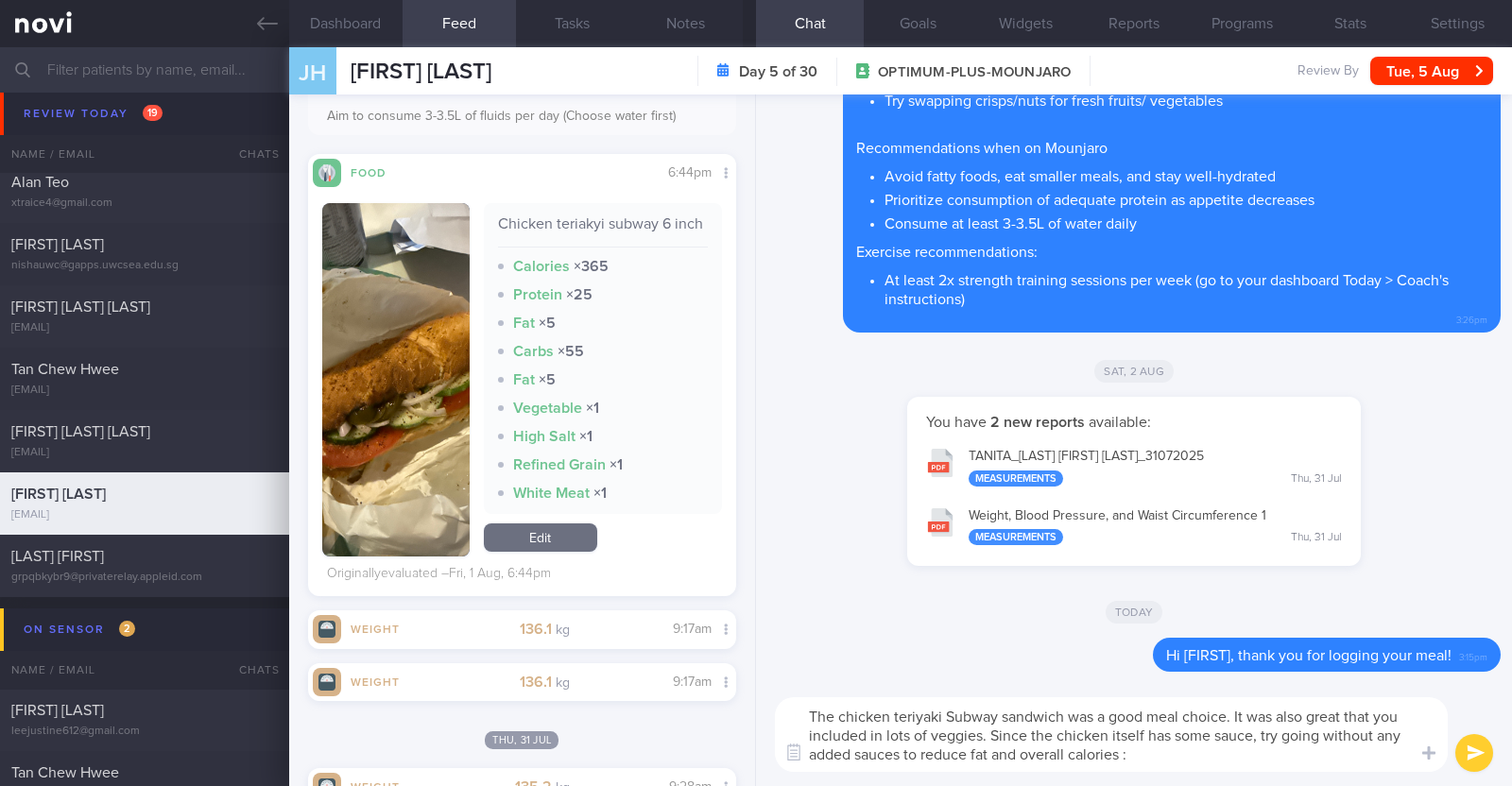 type on "The chicken teriyaki Subway sandwich was a good meal choice. It was also great that you included in lots of veggies. Since the chicken itself has some sauce, try going without any added sauces to reduce fat and overall calories :)" 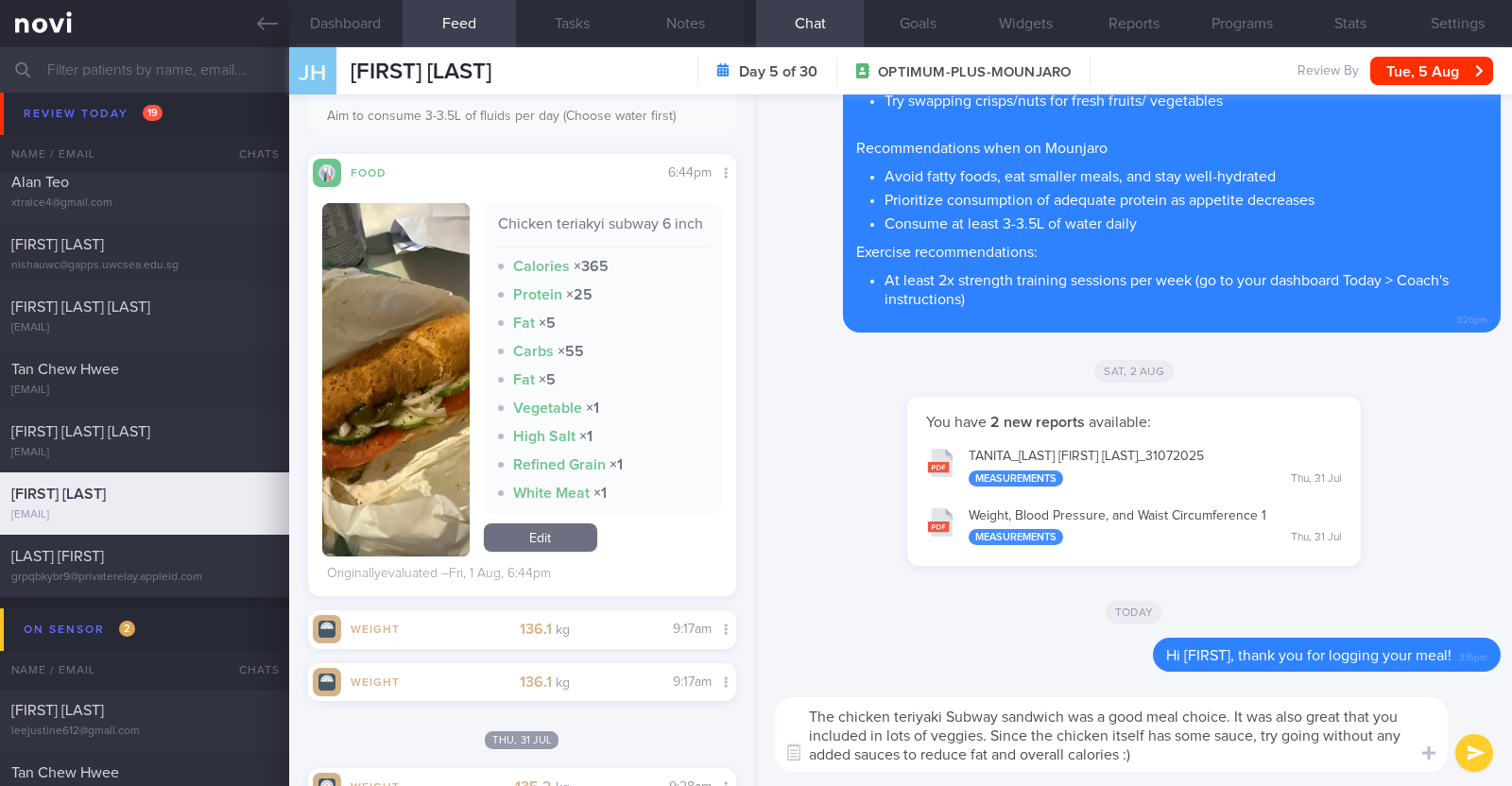 type 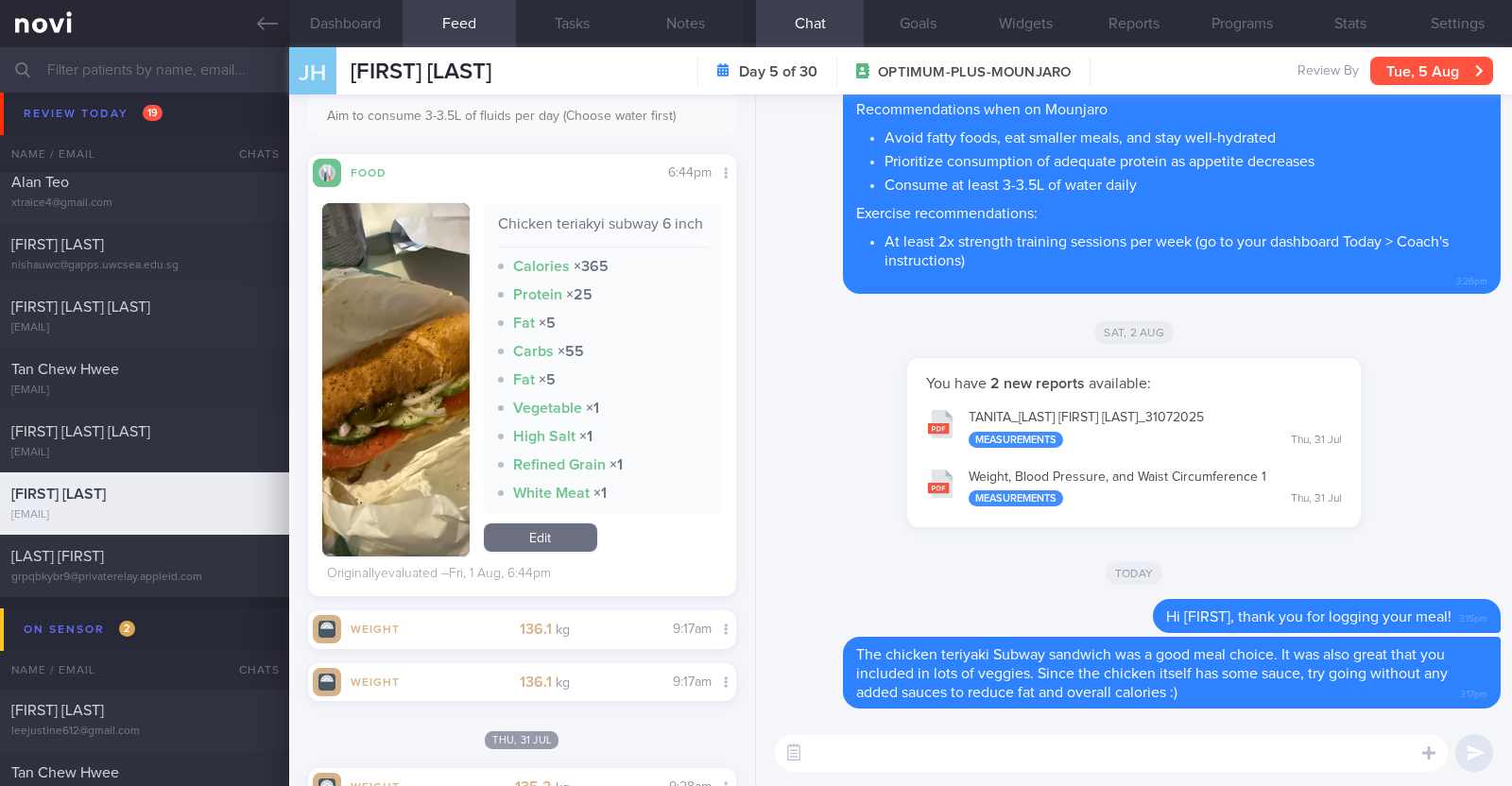 click on "Tue, 5 Aug" at bounding box center (1432, 71) 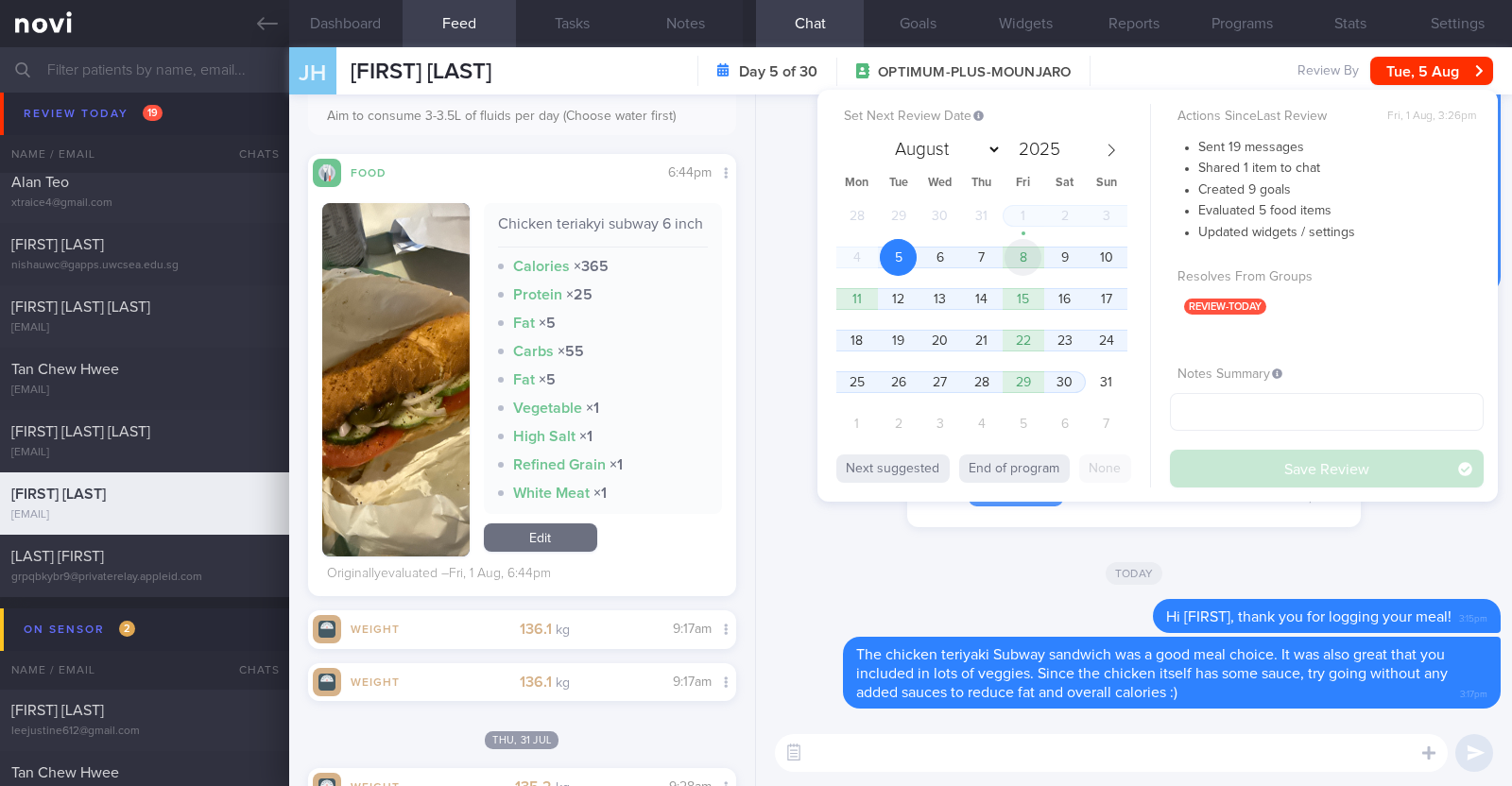 click on "8" at bounding box center (1022, 257) 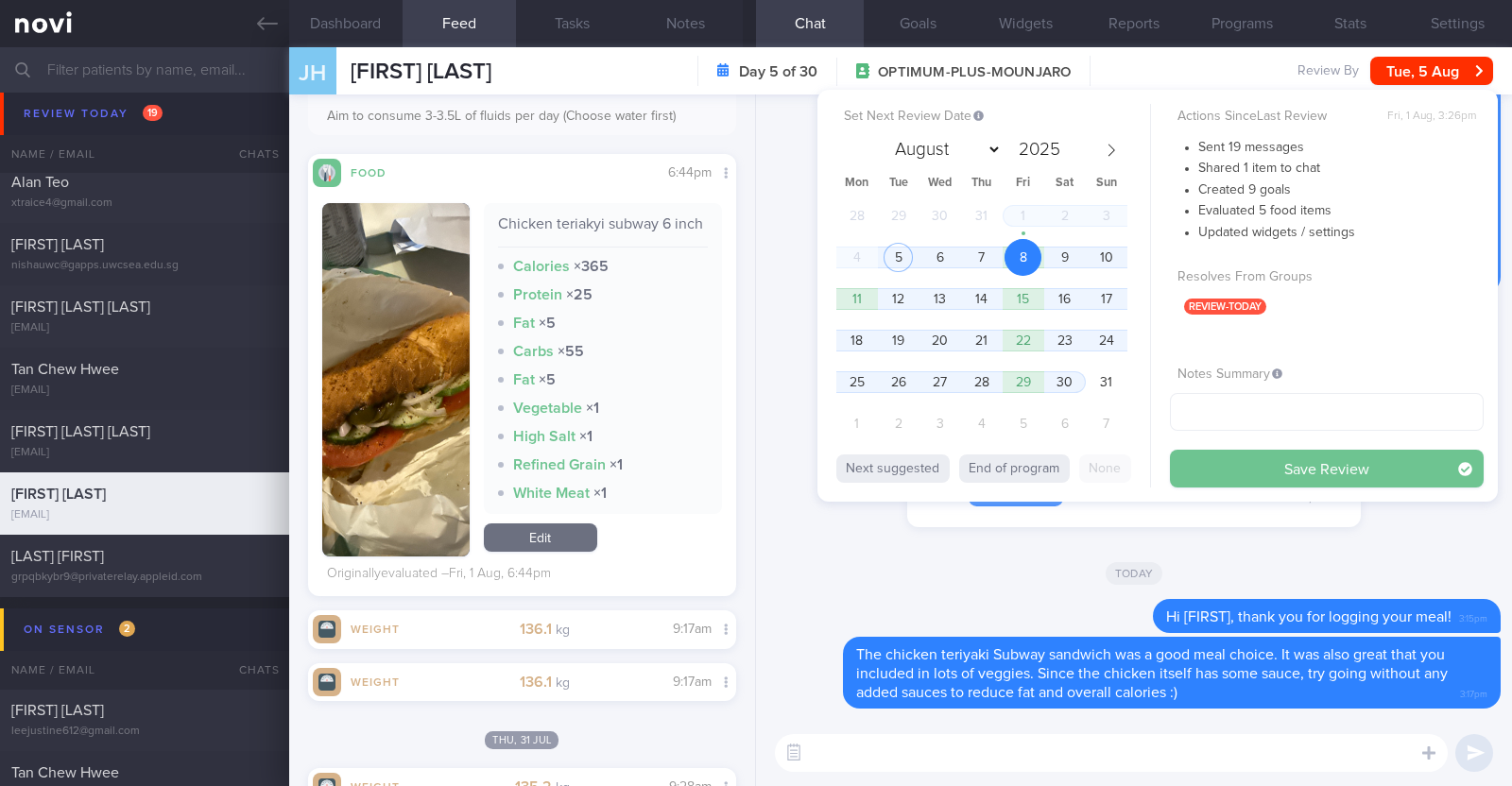 click on "Save Review" at bounding box center [1327, 469] 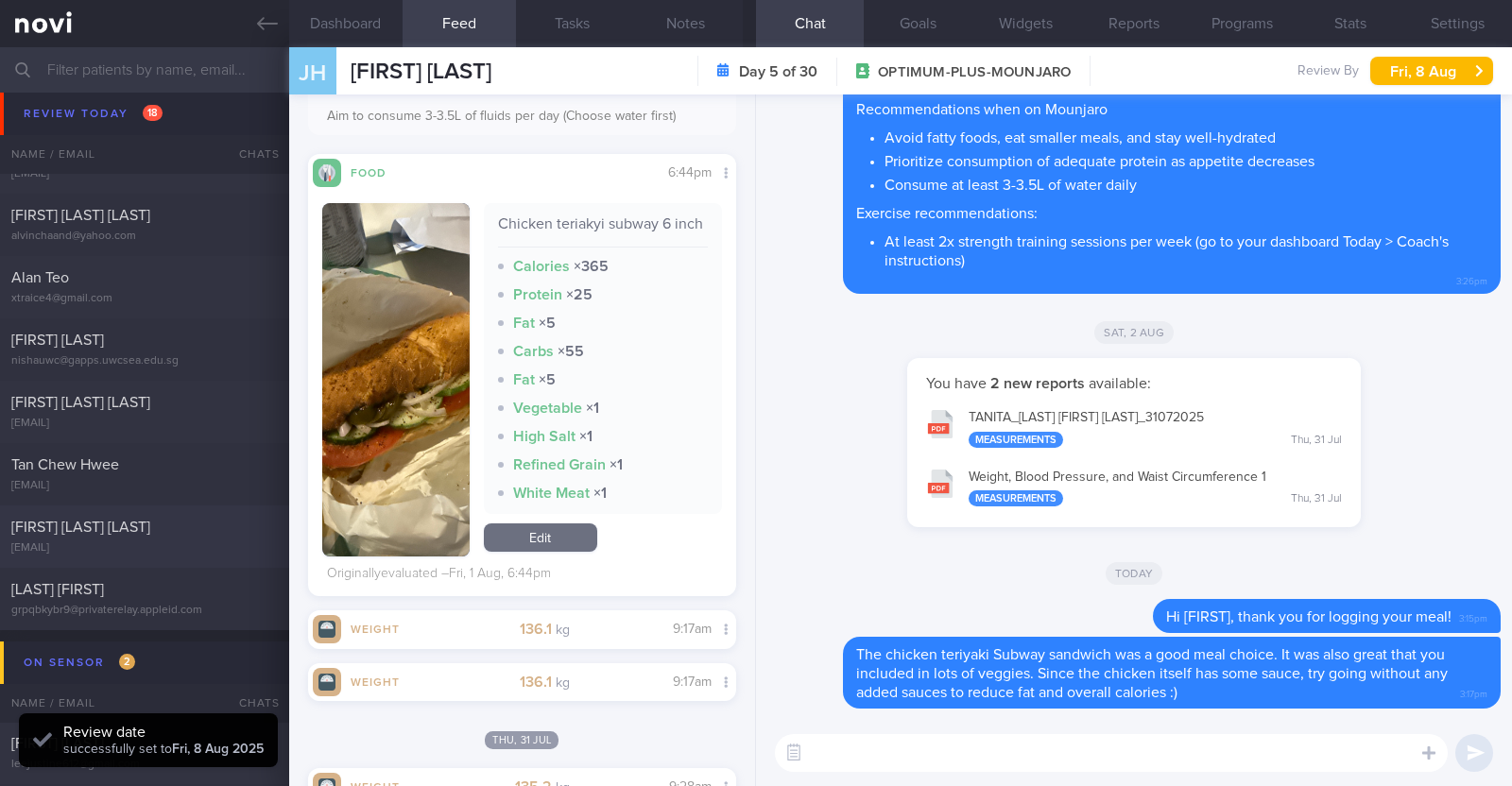 scroll, scrollTop: 709, scrollLeft: 0, axis: vertical 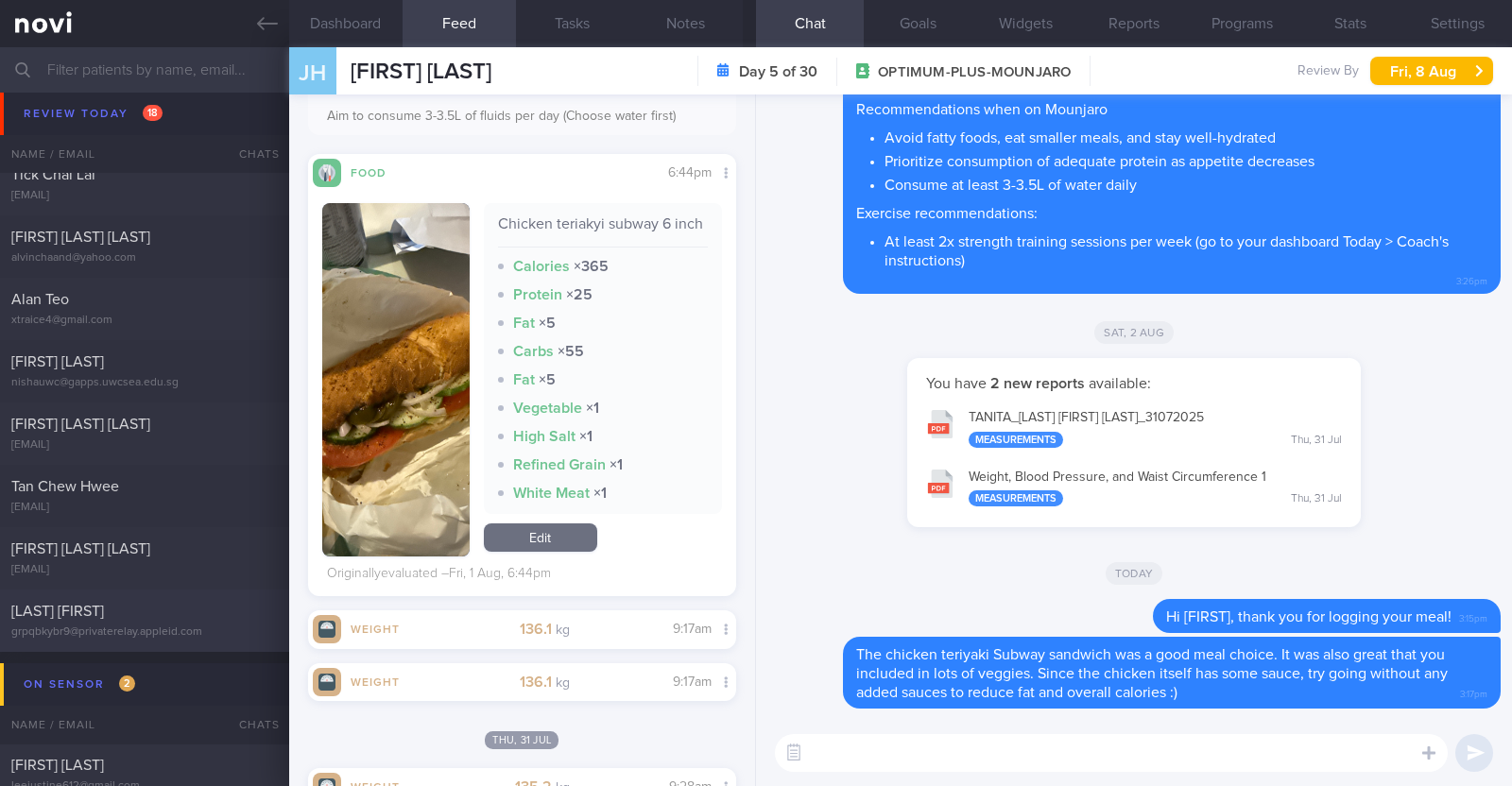 click on "[LAST] [FIRST]" at bounding box center (142, 611) 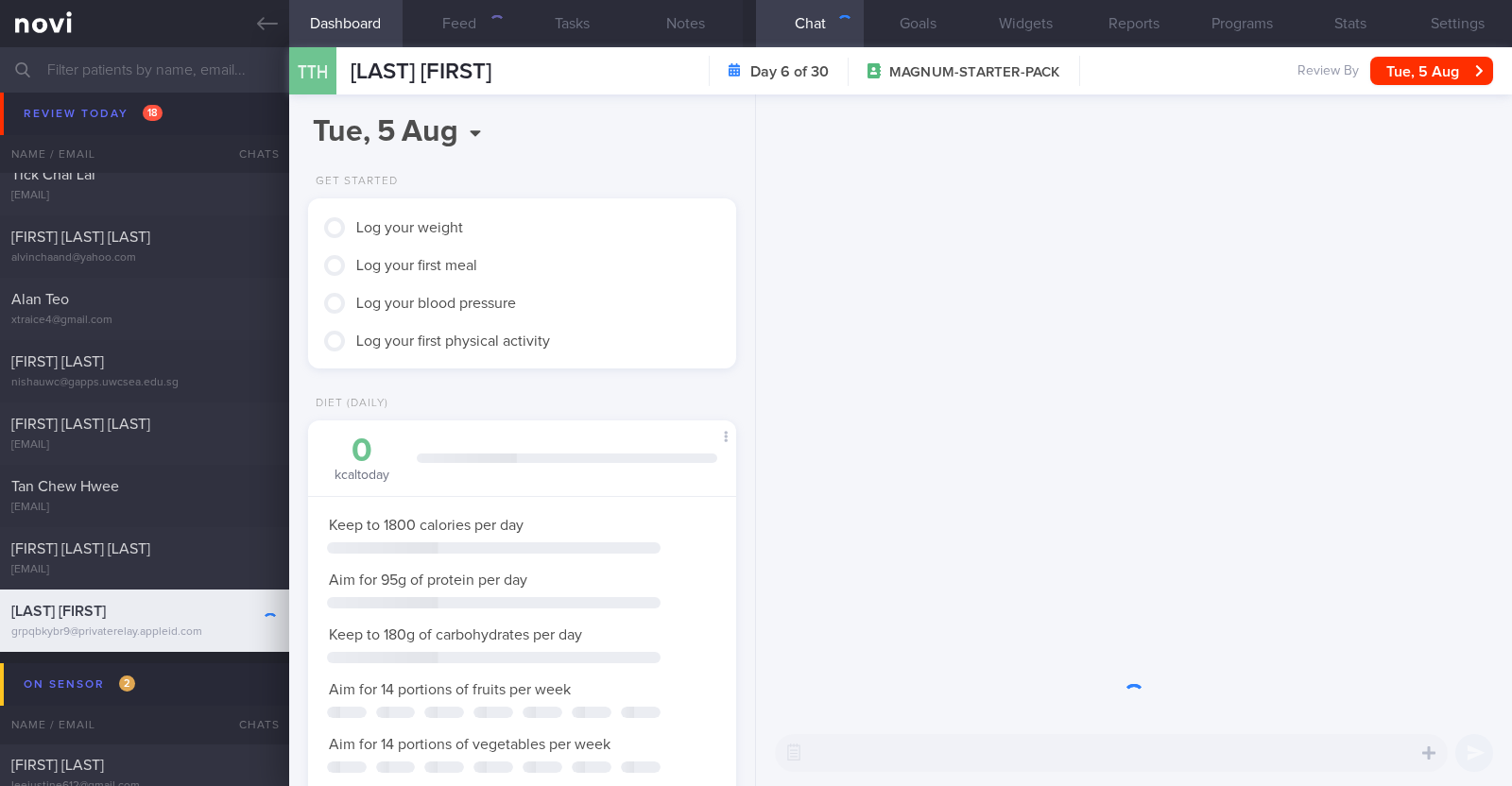 scroll, scrollTop: 944523, scrollLeft: 944623, axis: both 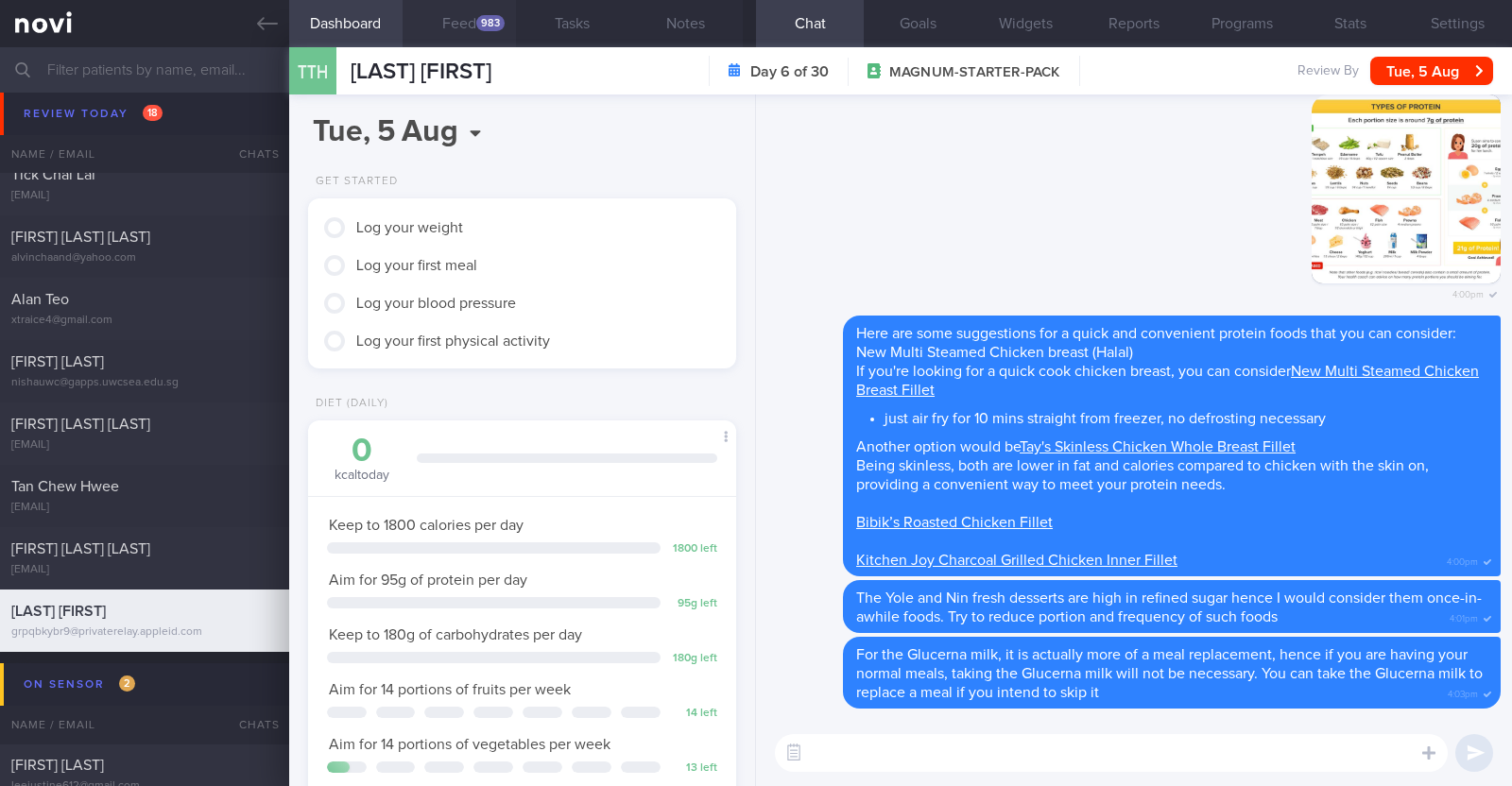 click on "983" at bounding box center (490, 23) 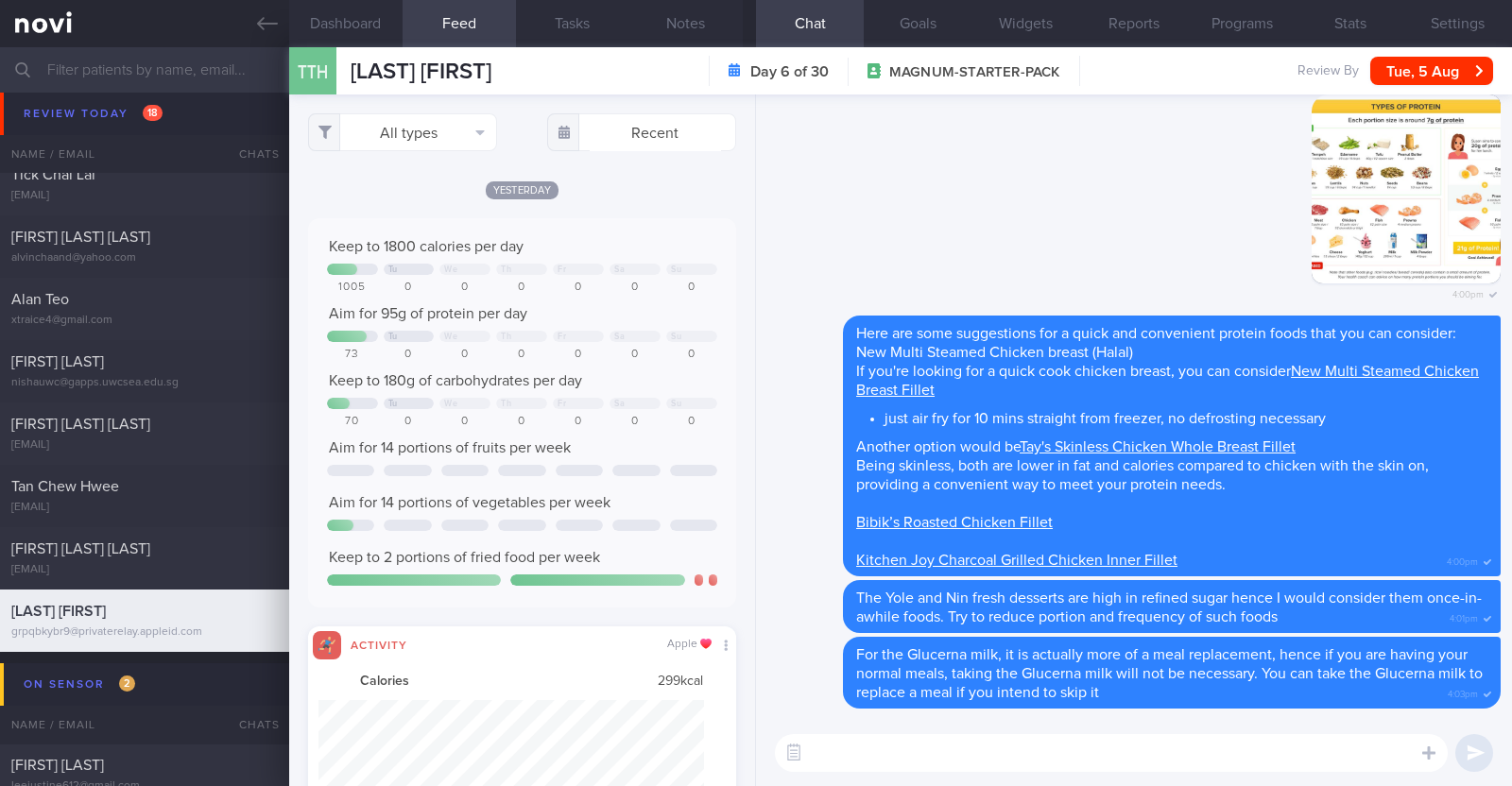 scroll, scrollTop: 944615, scrollLeft: 944613, axis: both 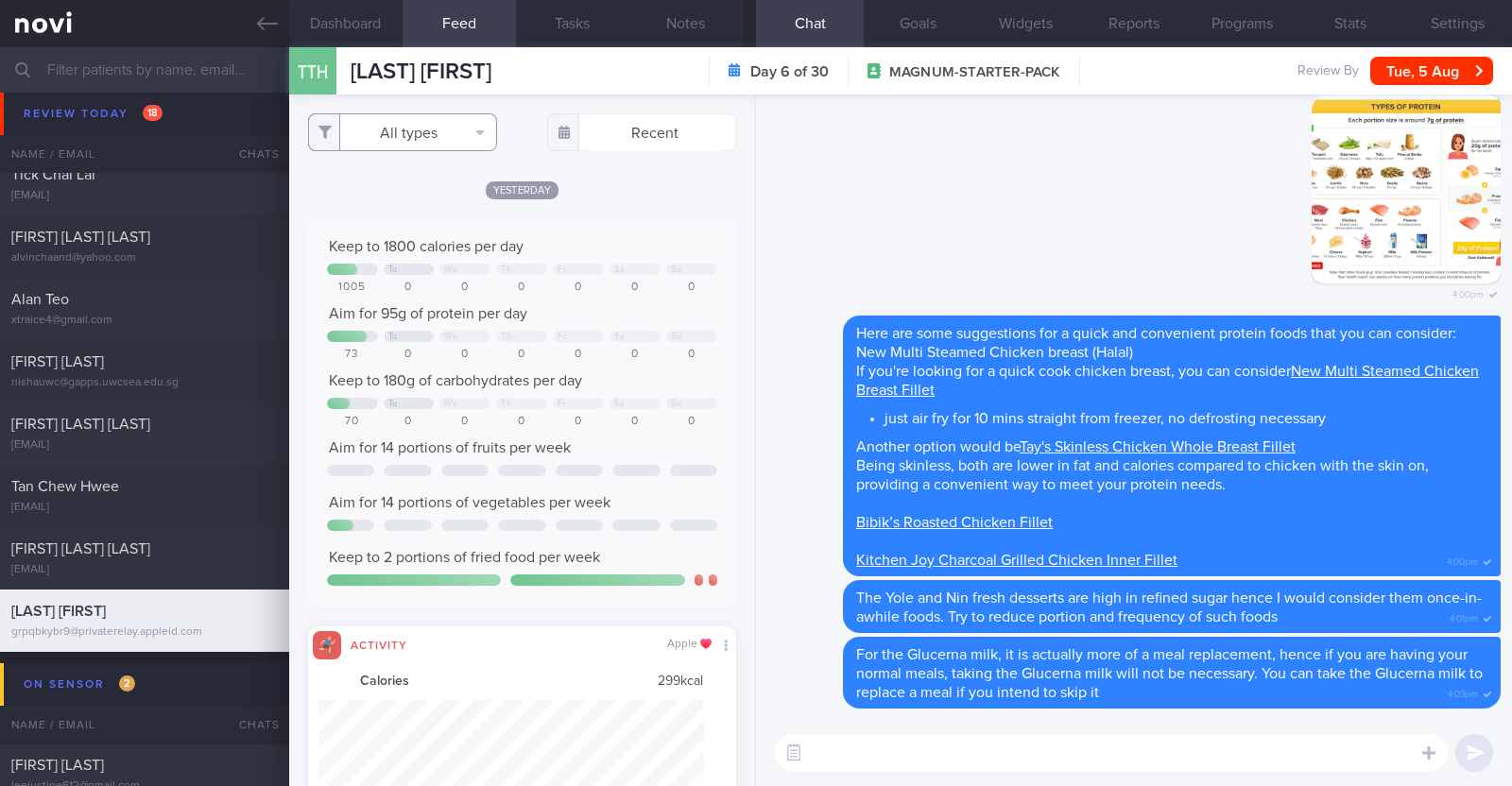 click on "All types" at bounding box center [403, 132] 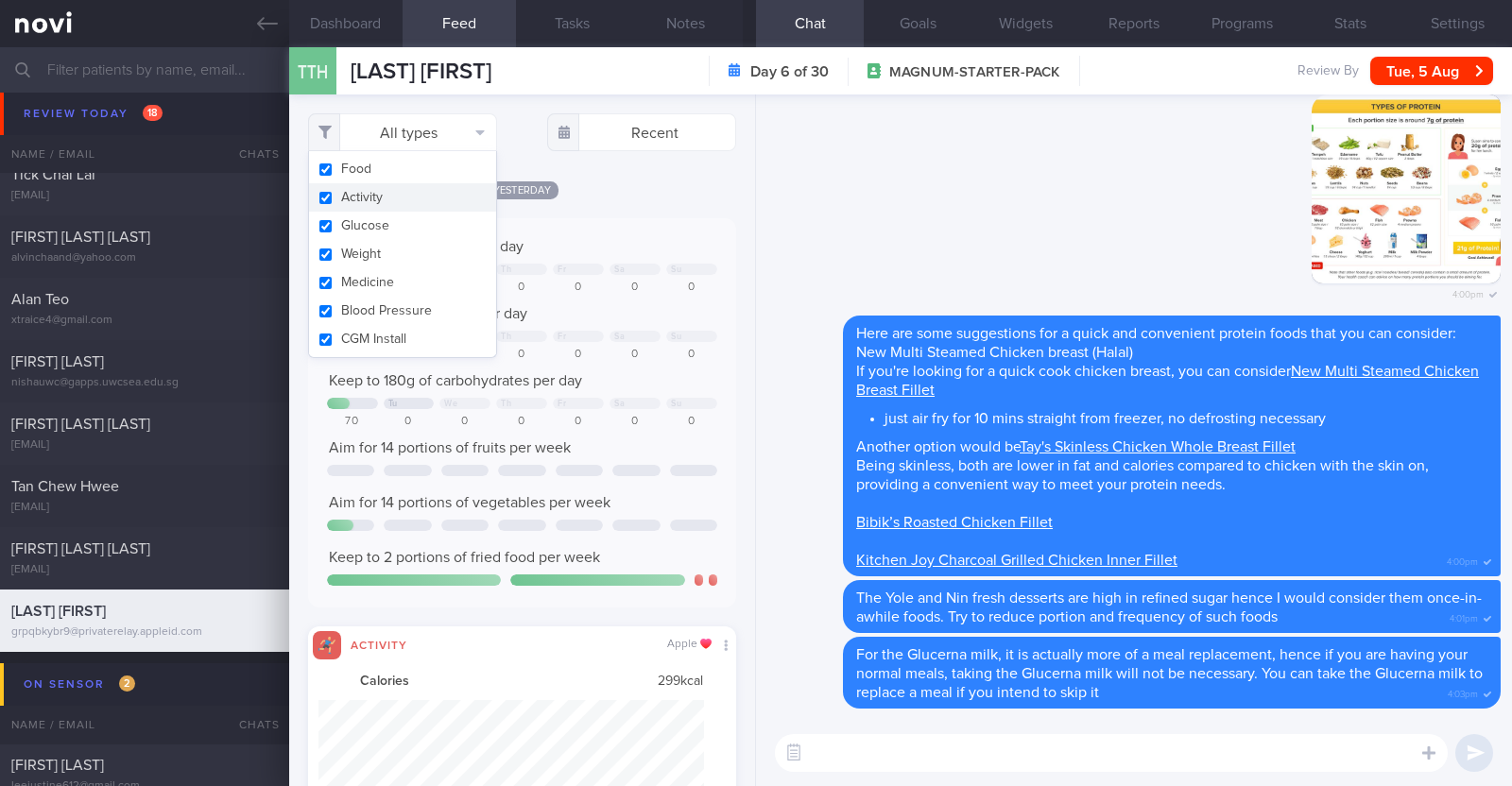 click on "Activity" at bounding box center [403, 197] 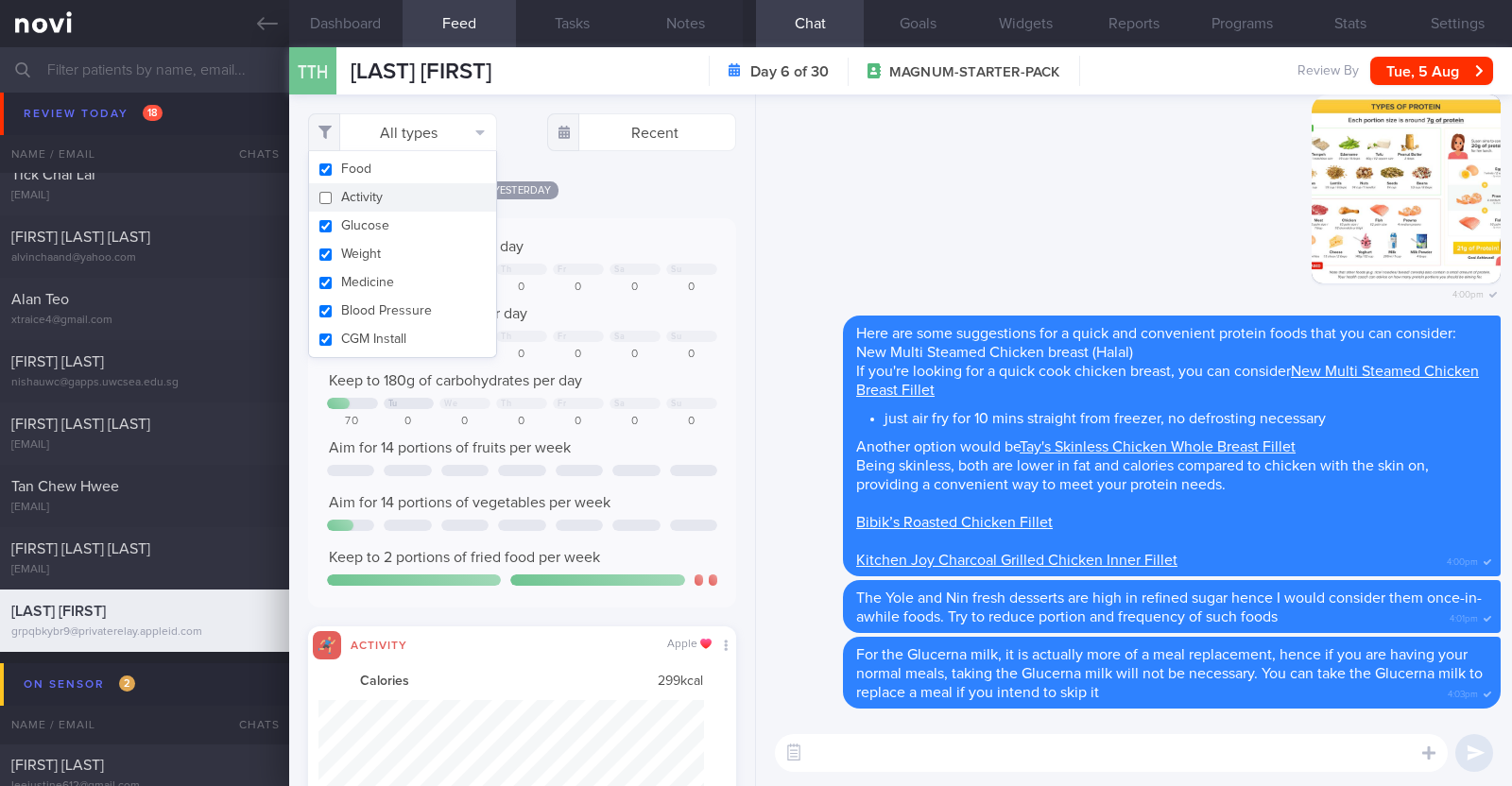 checkbox on "false" 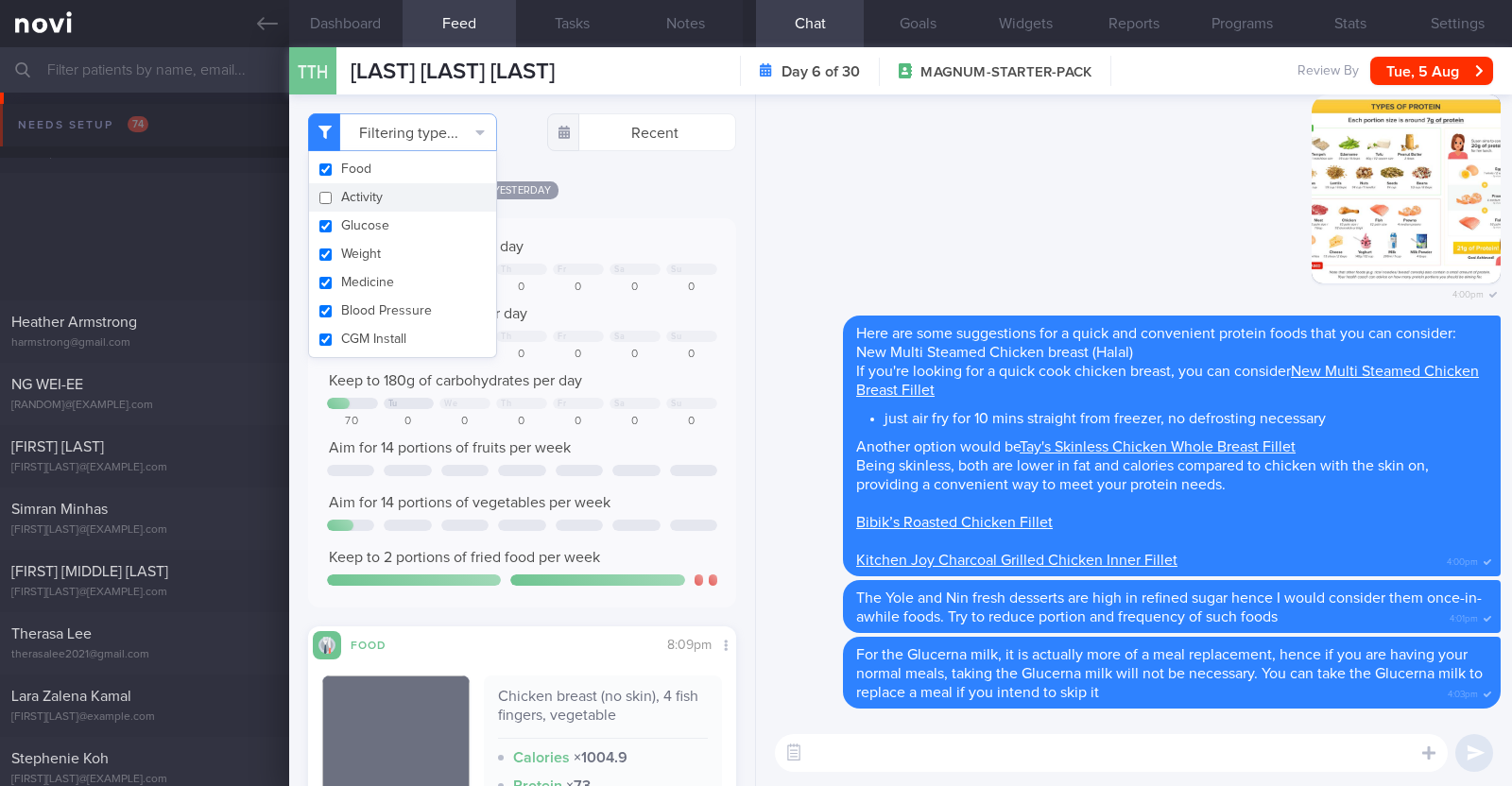 select on "7" 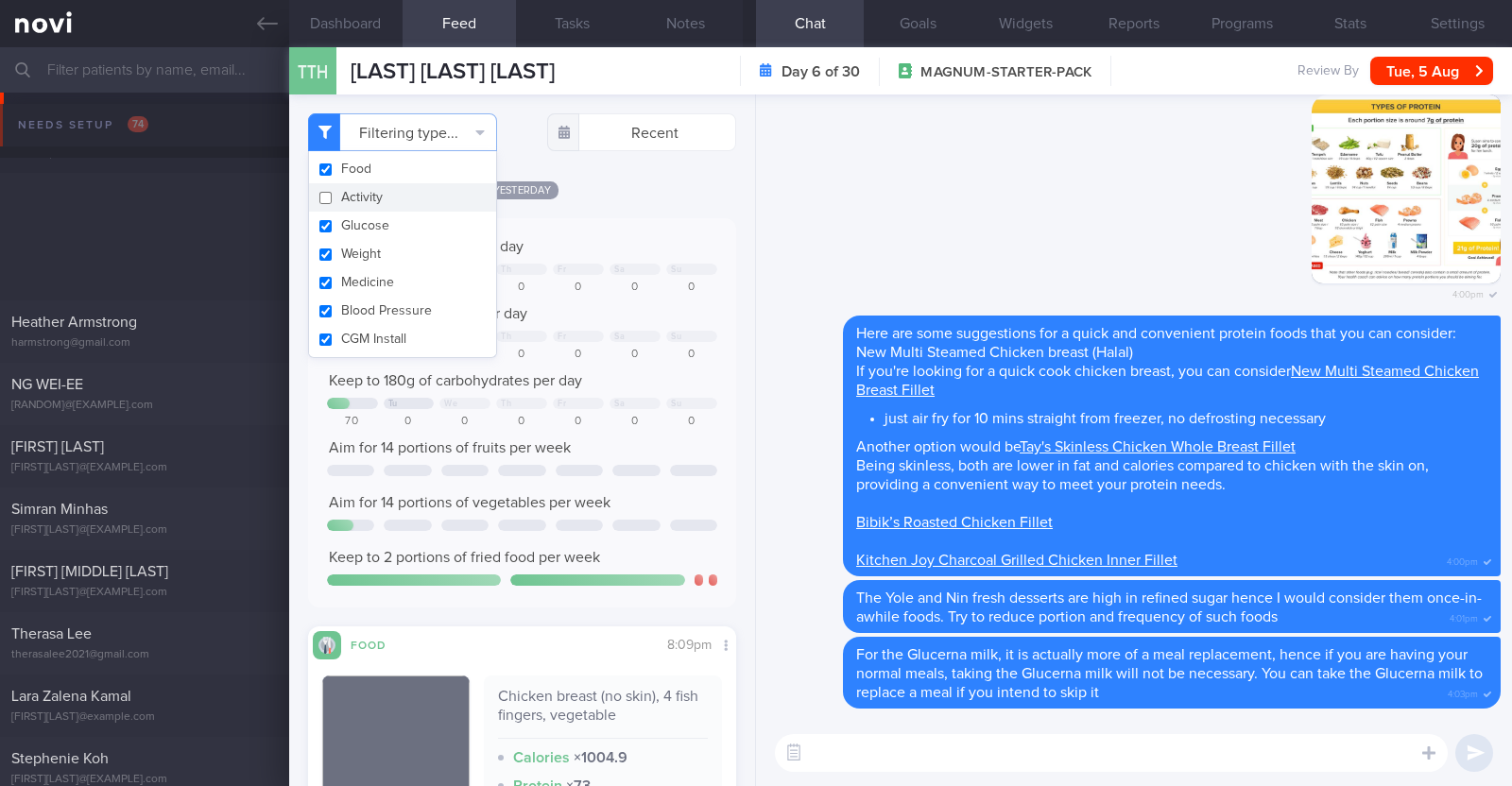 scroll, scrollTop: 709, scrollLeft: 0, axis: vertical 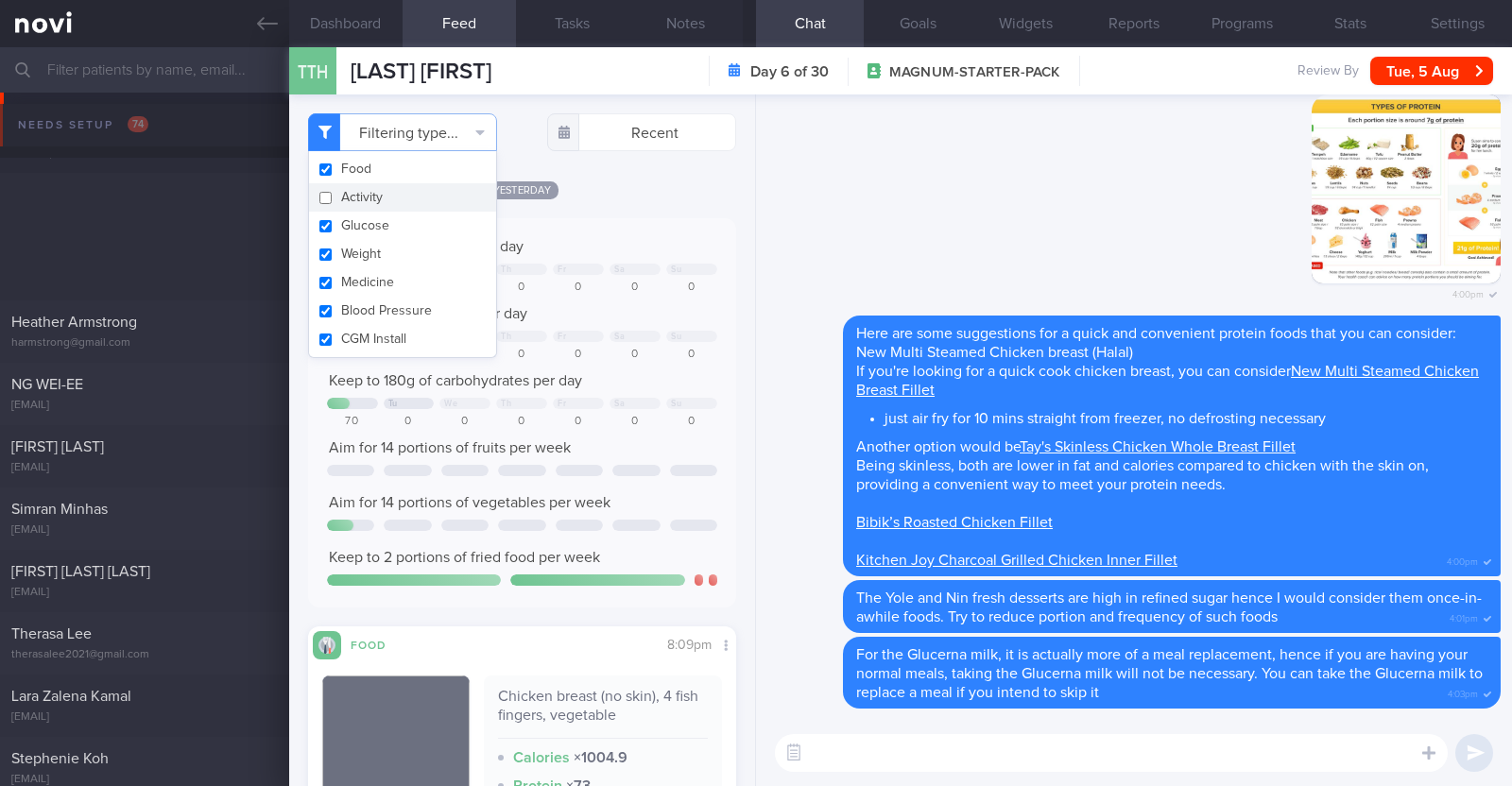 select on "7" 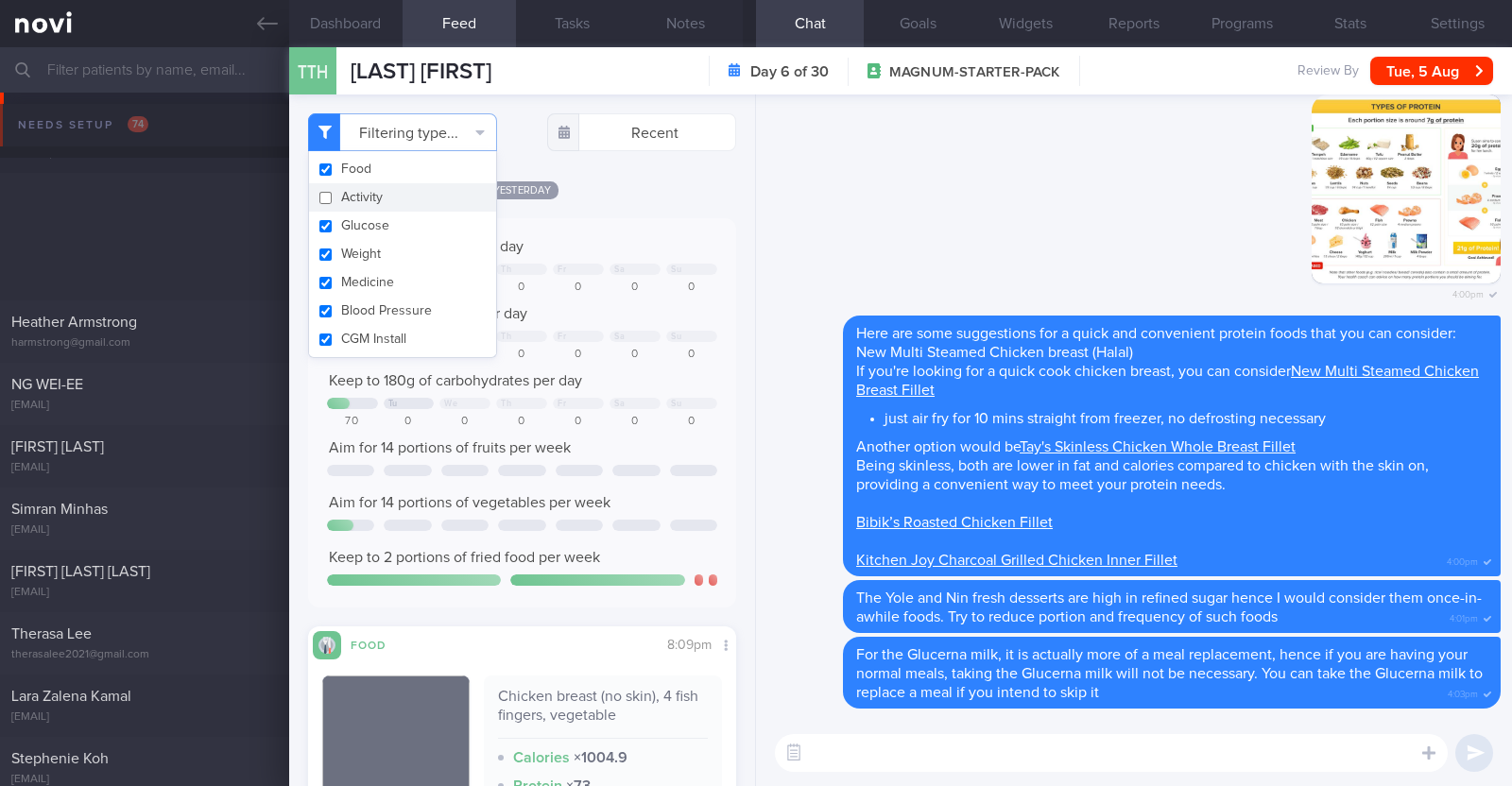 scroll, scrollTop: 709, scrollLeft: 0, axis: vertical 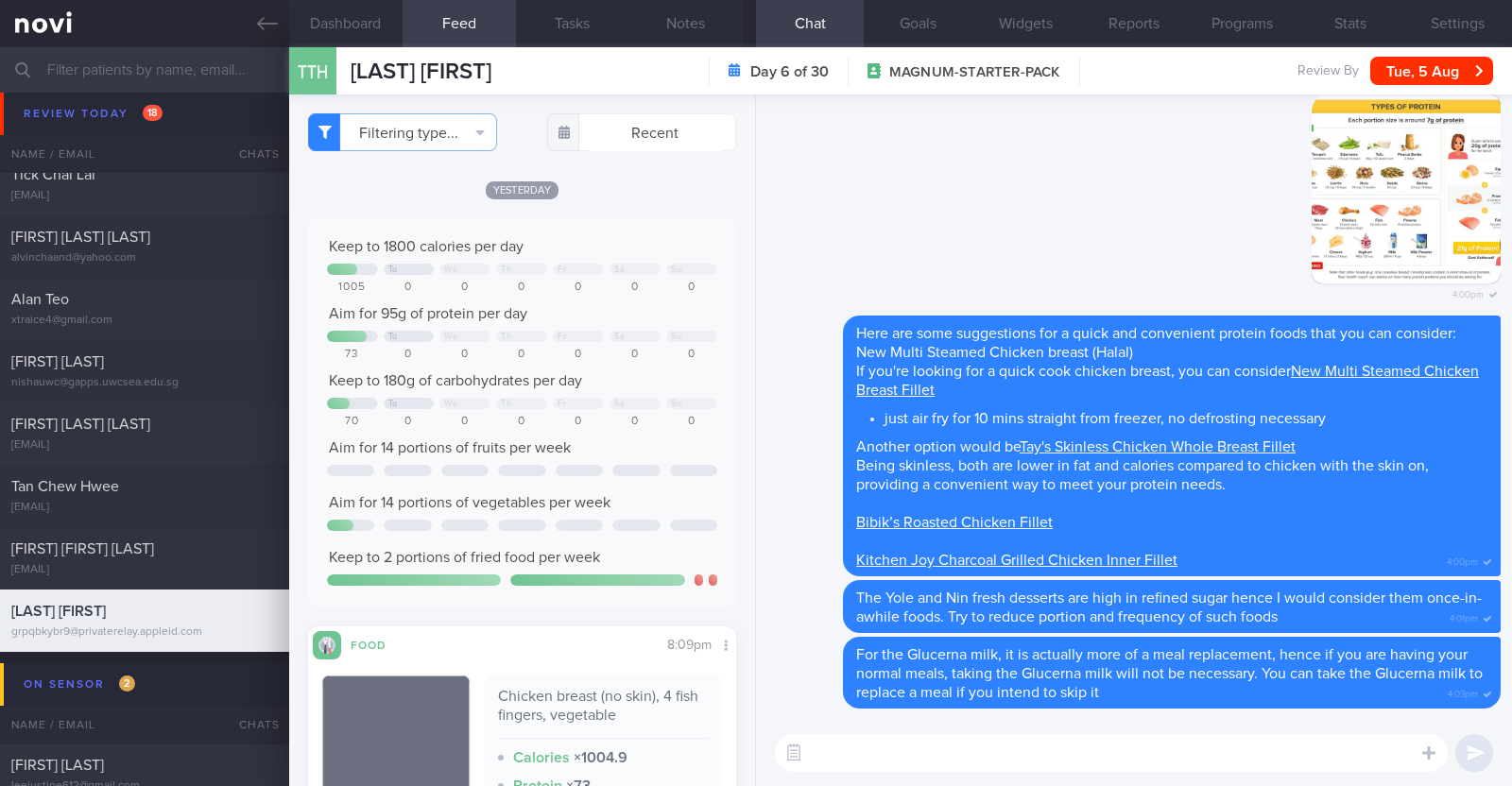 click on "Yesterday" at bounding box center (522, 189) 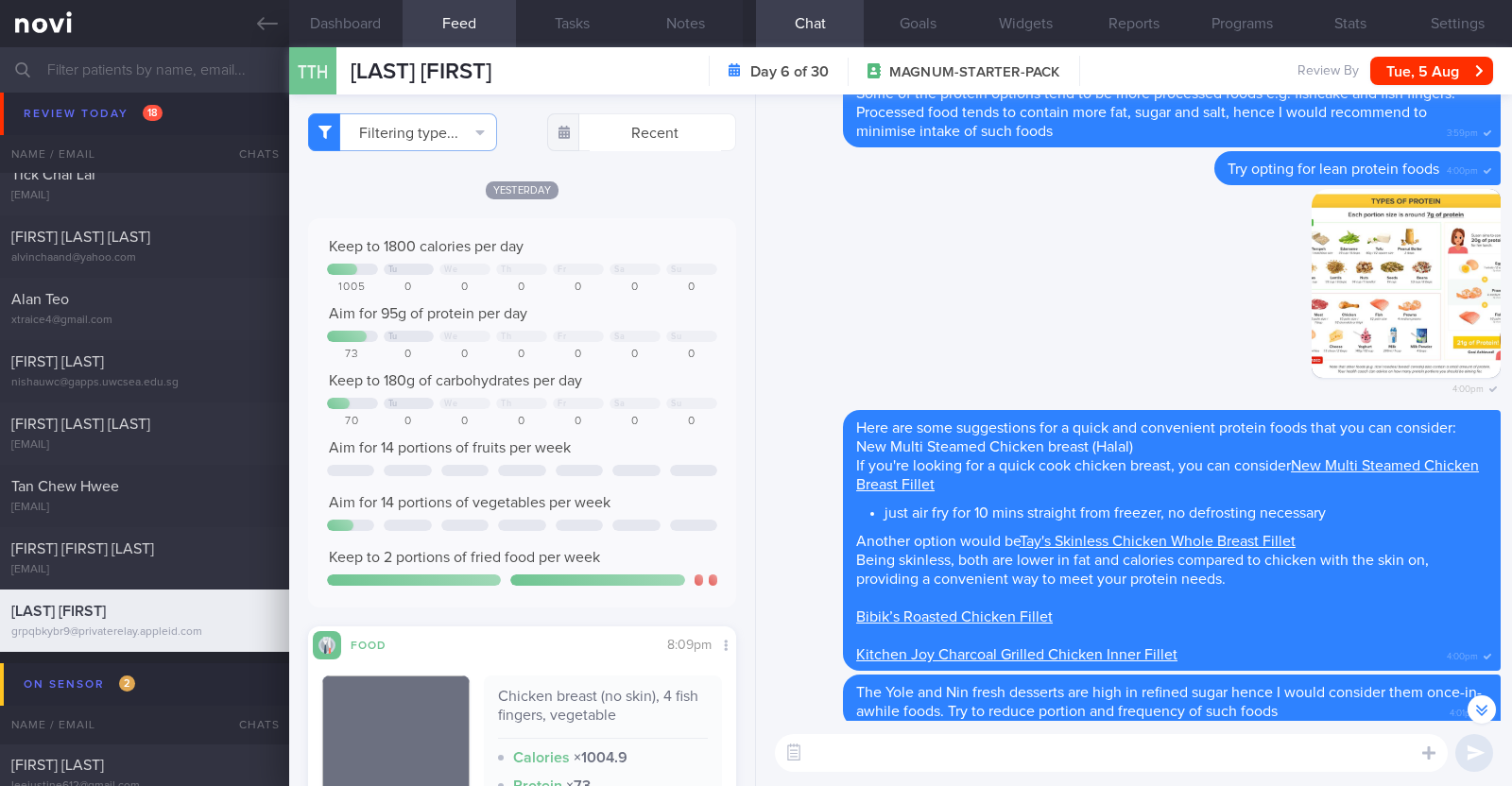 scroll, scrollTop: 0, scrollLeft: 0, axis: both 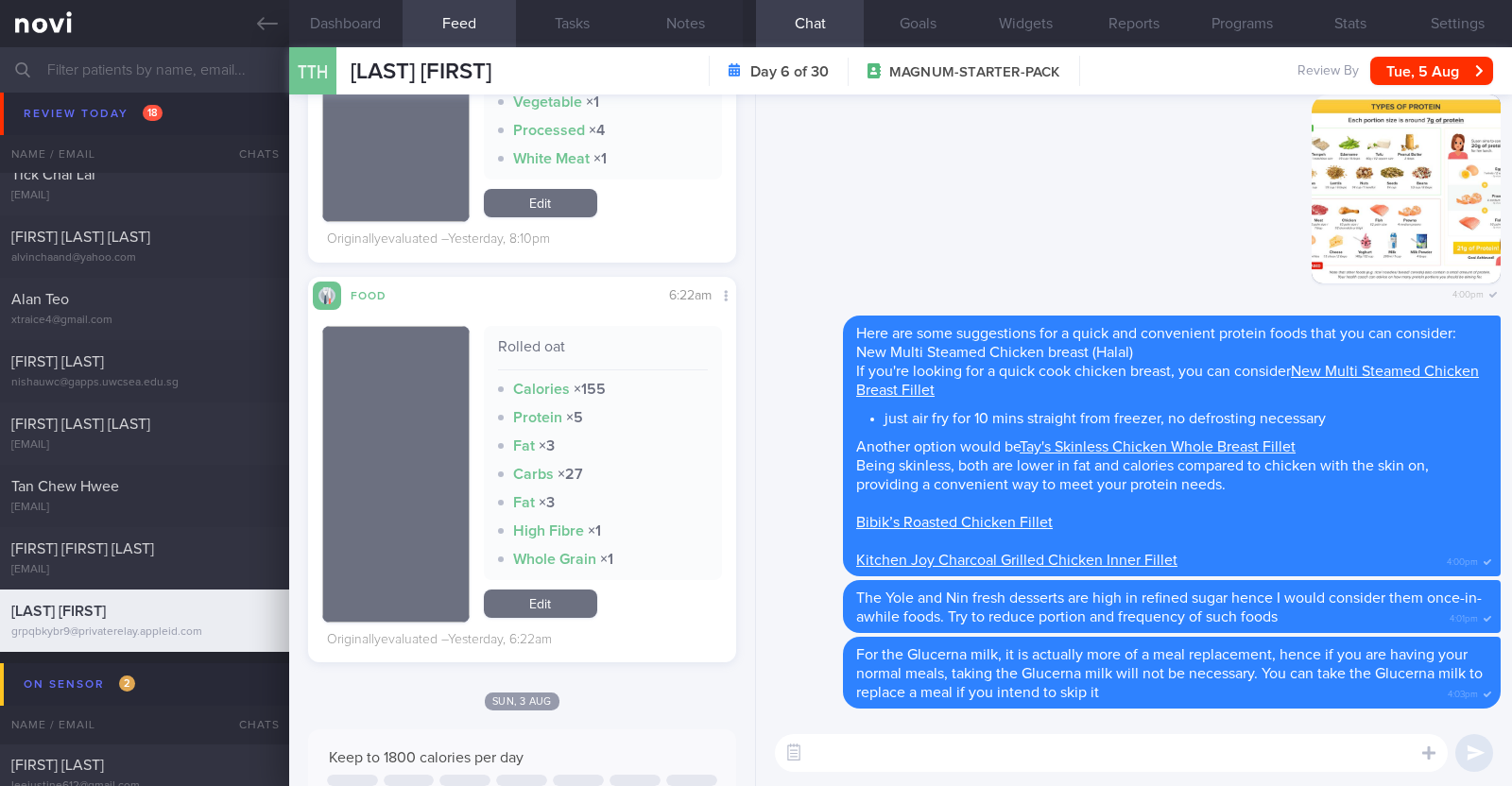 click on "Edit" at bounding box center (541, 604) 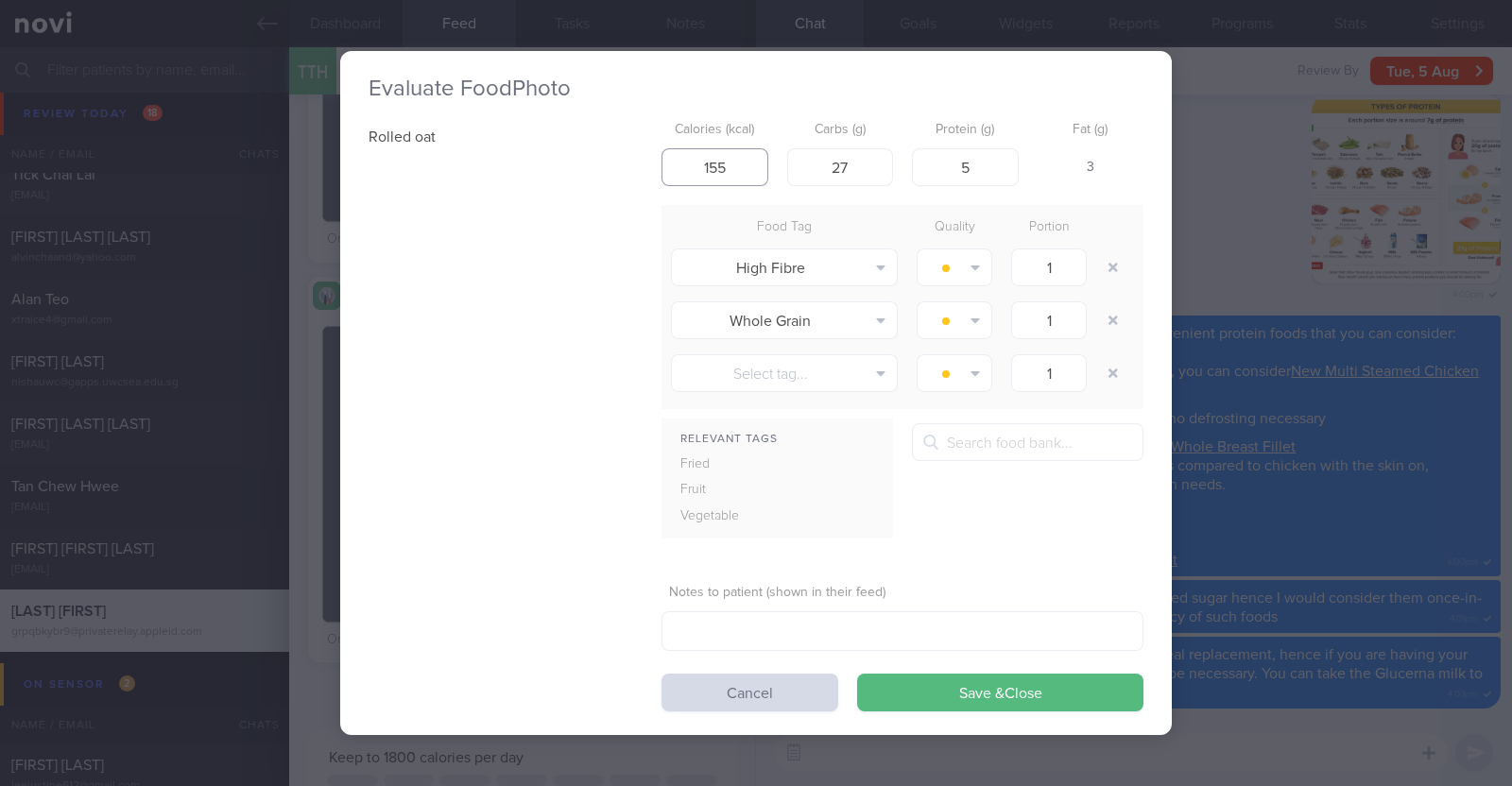 click on "155" at bounding box center [714, 167] 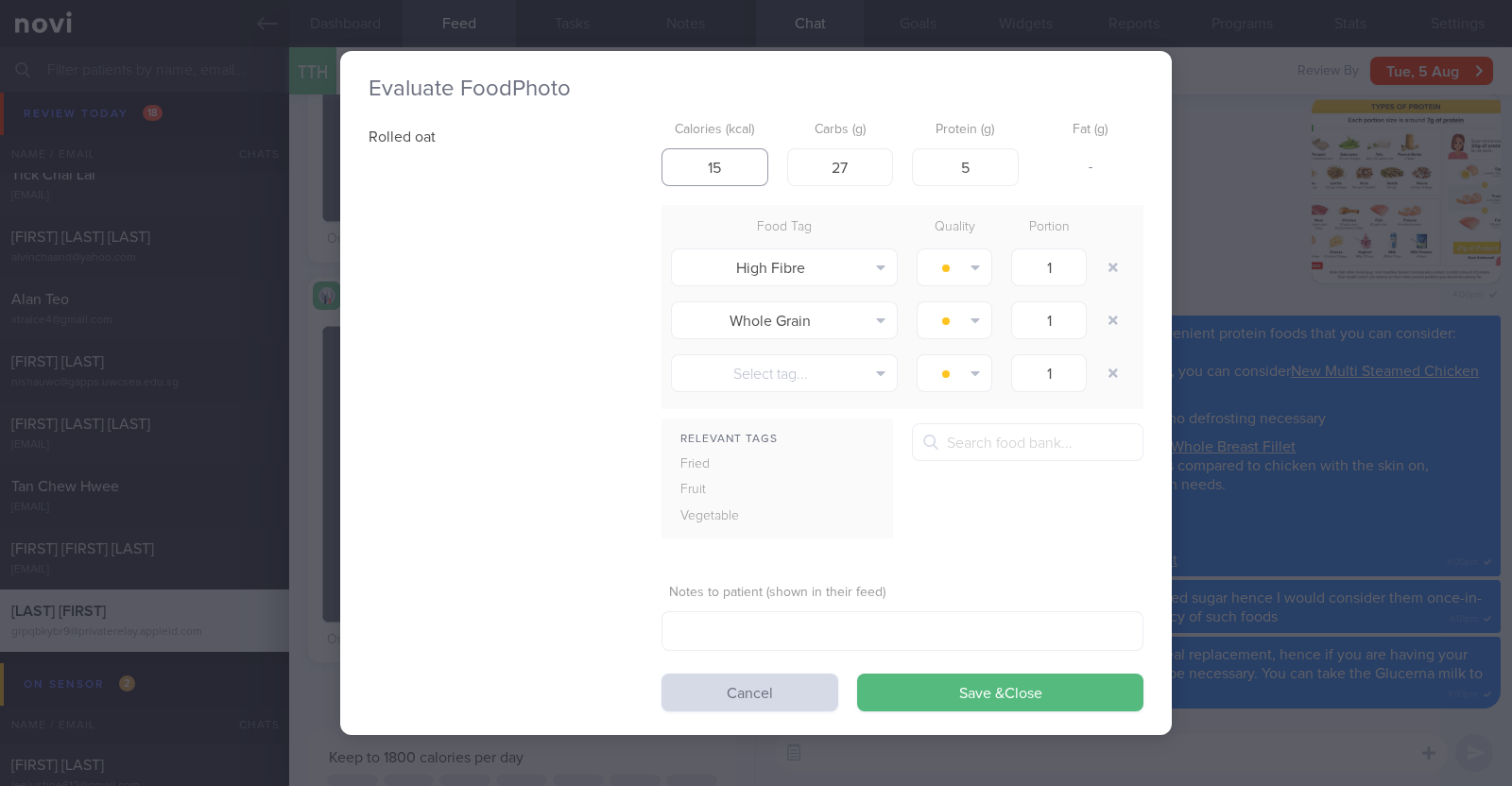 type on "155" 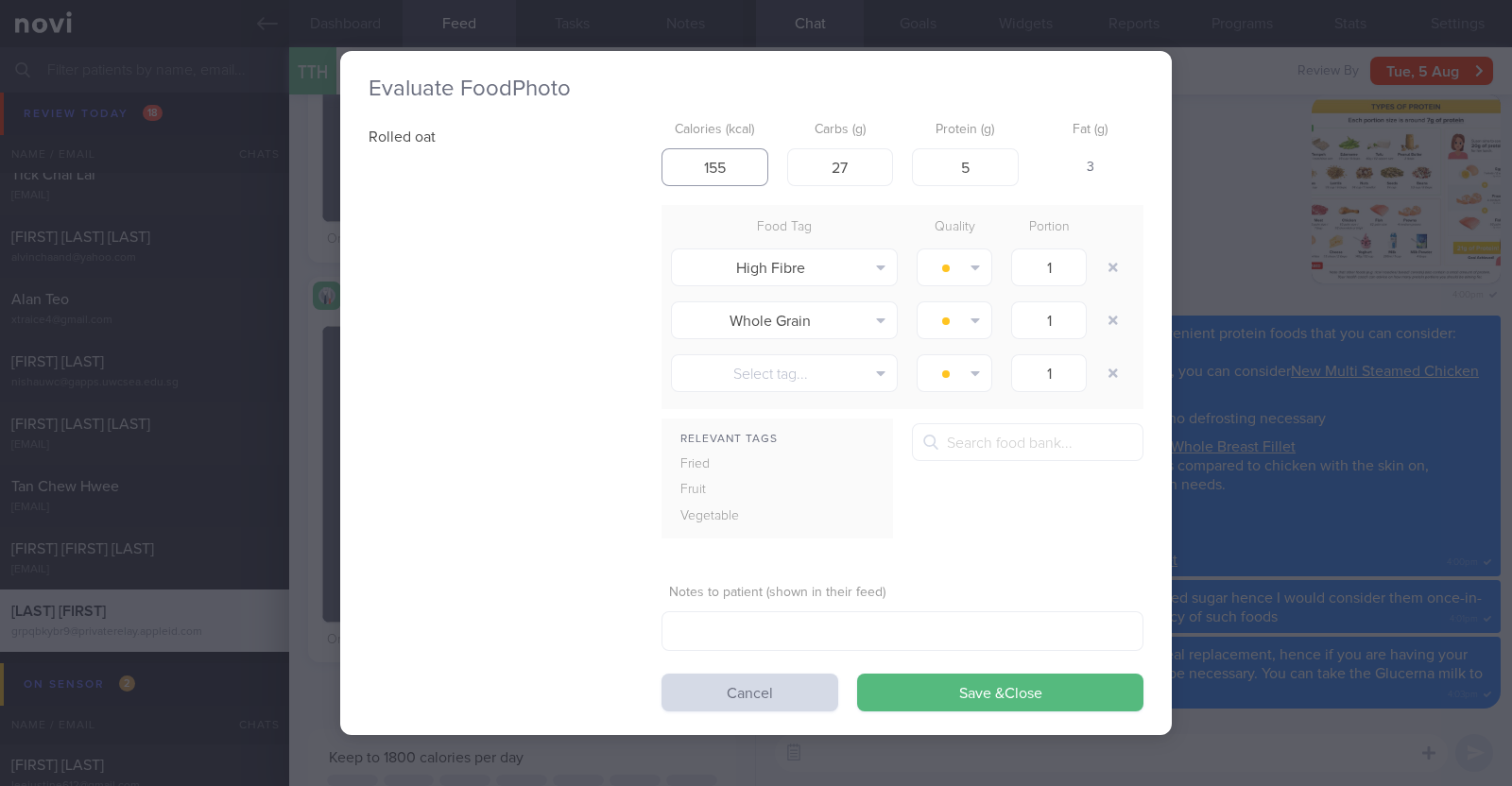 click on "Save &
Close" at bounding box center (1000, 692) 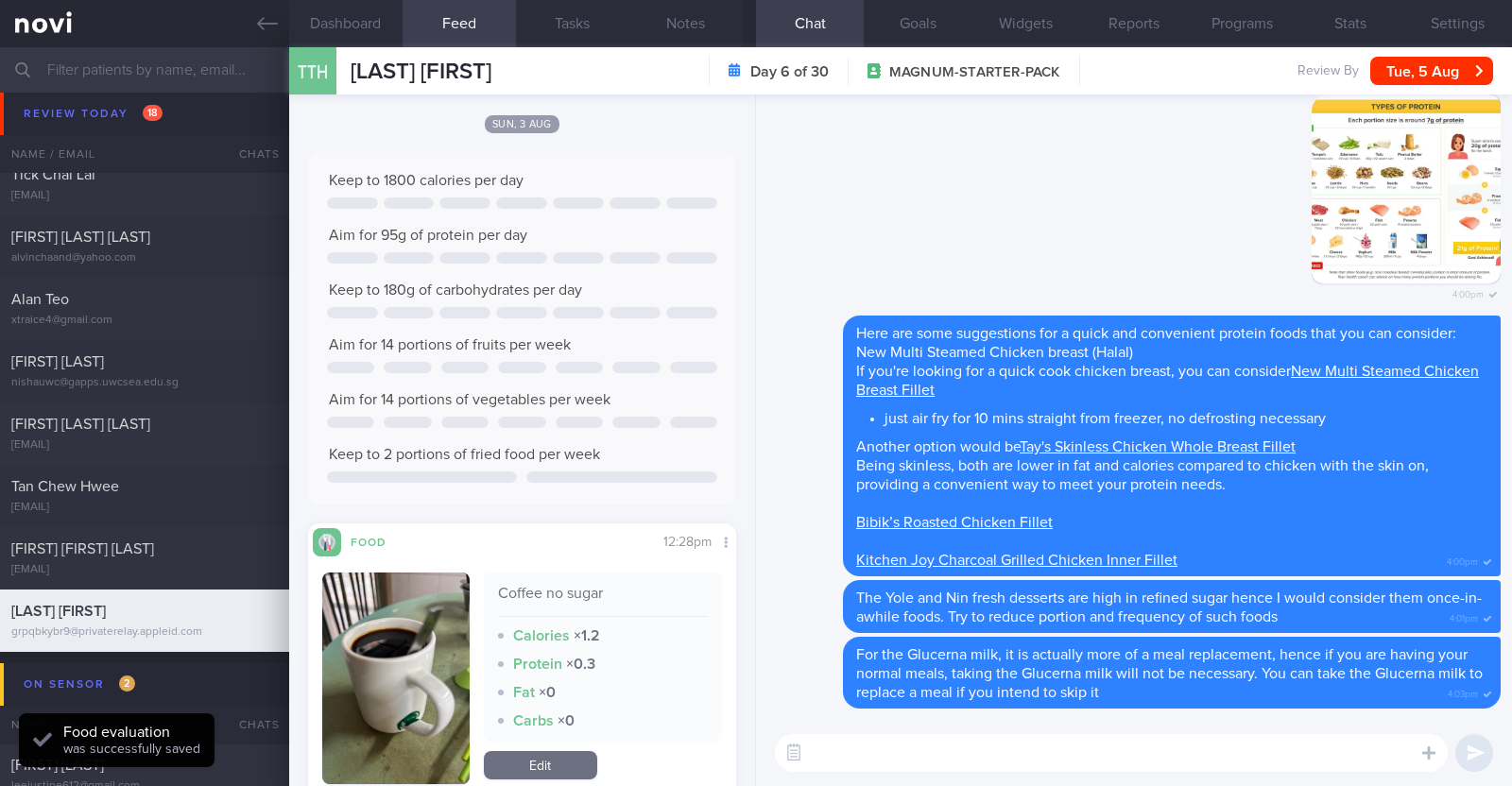 scroll, scrollTop: 1534, scrollLeft: 0, axis: vertical 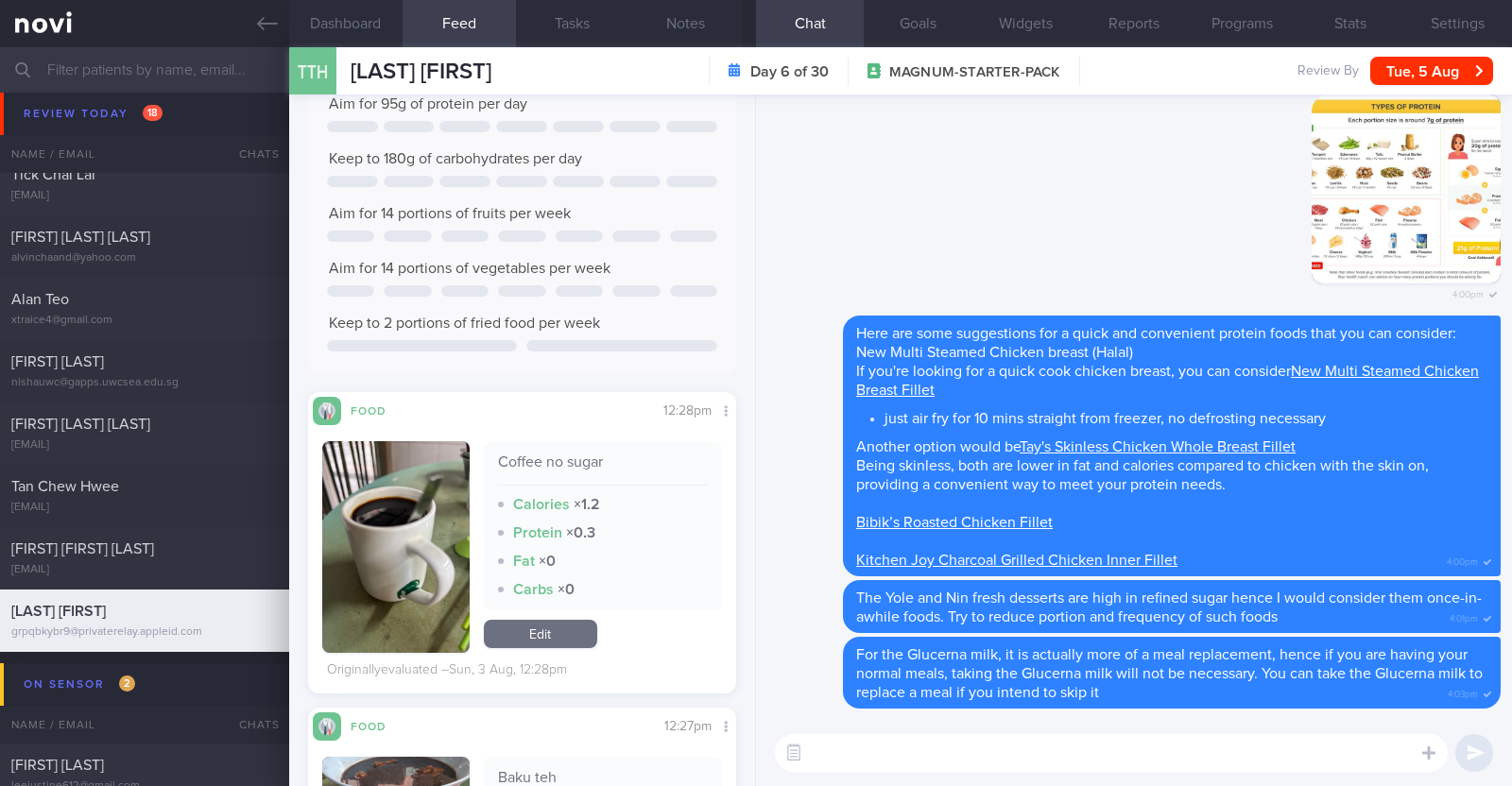 click on "Edit" at bounding box center [541, 634] 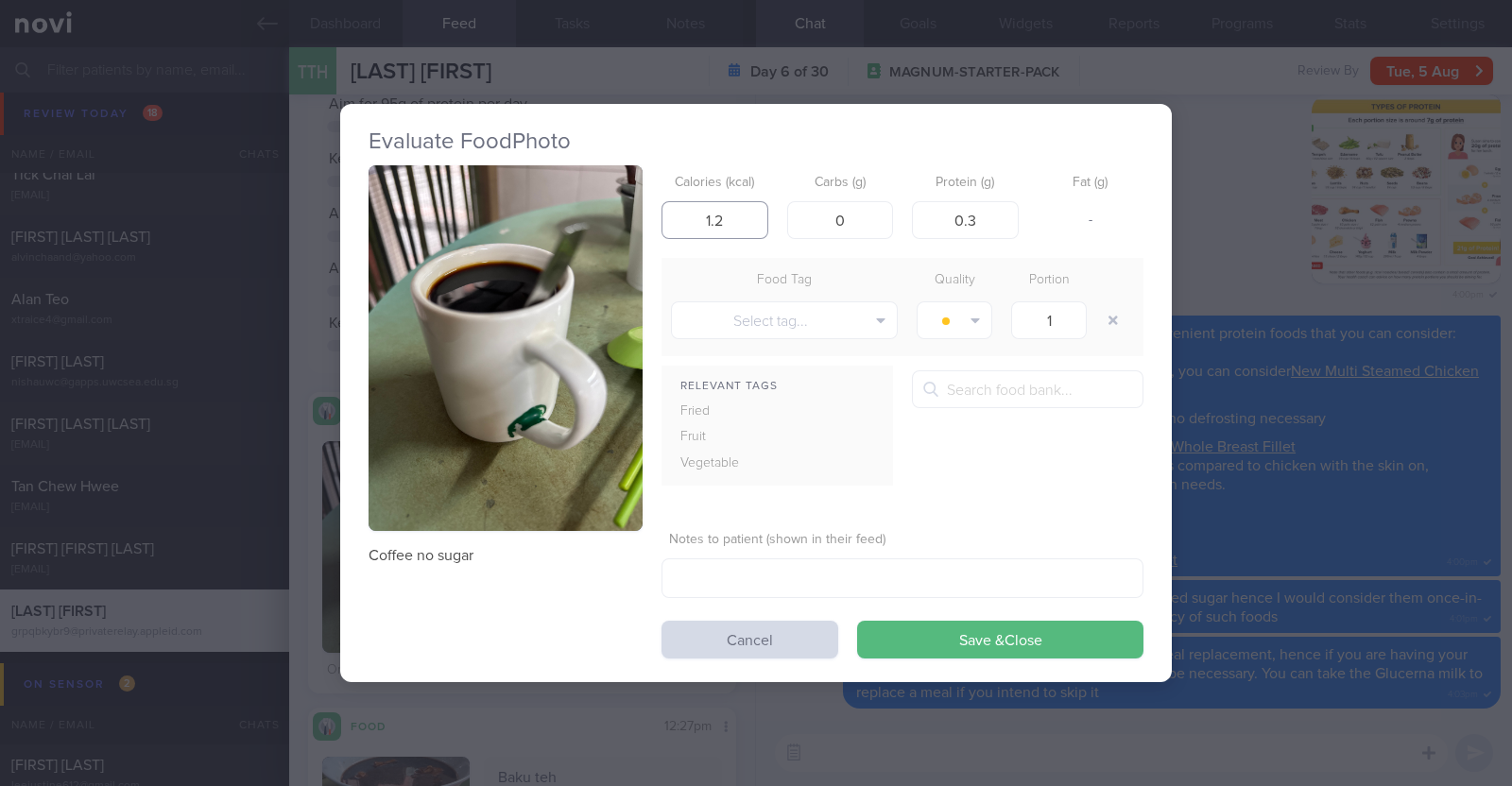 drag, startPoint x: 753, startPoint y: 210, endPoint x: 622, endPoint y: 210, distance: 131 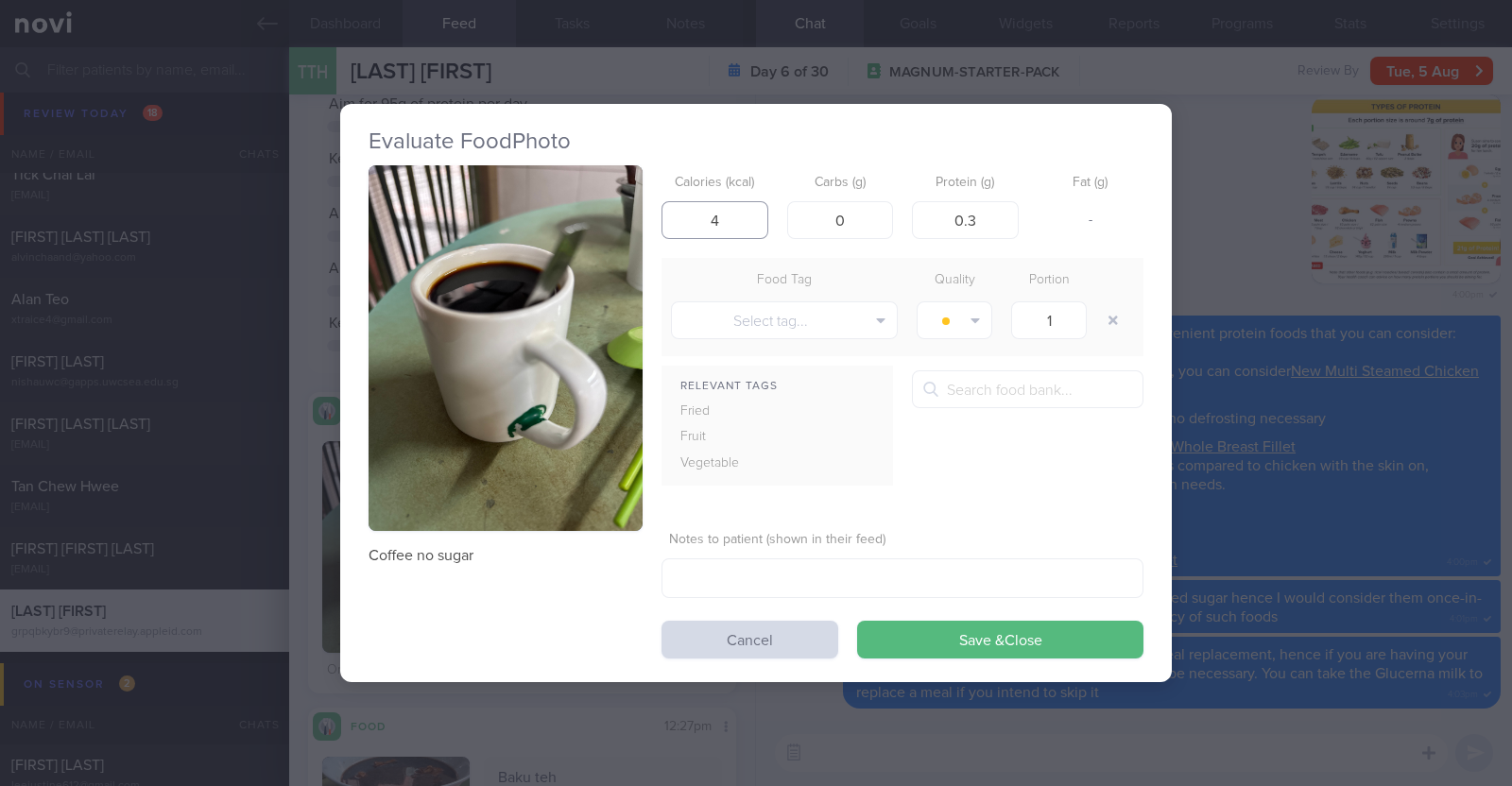 type on "4" 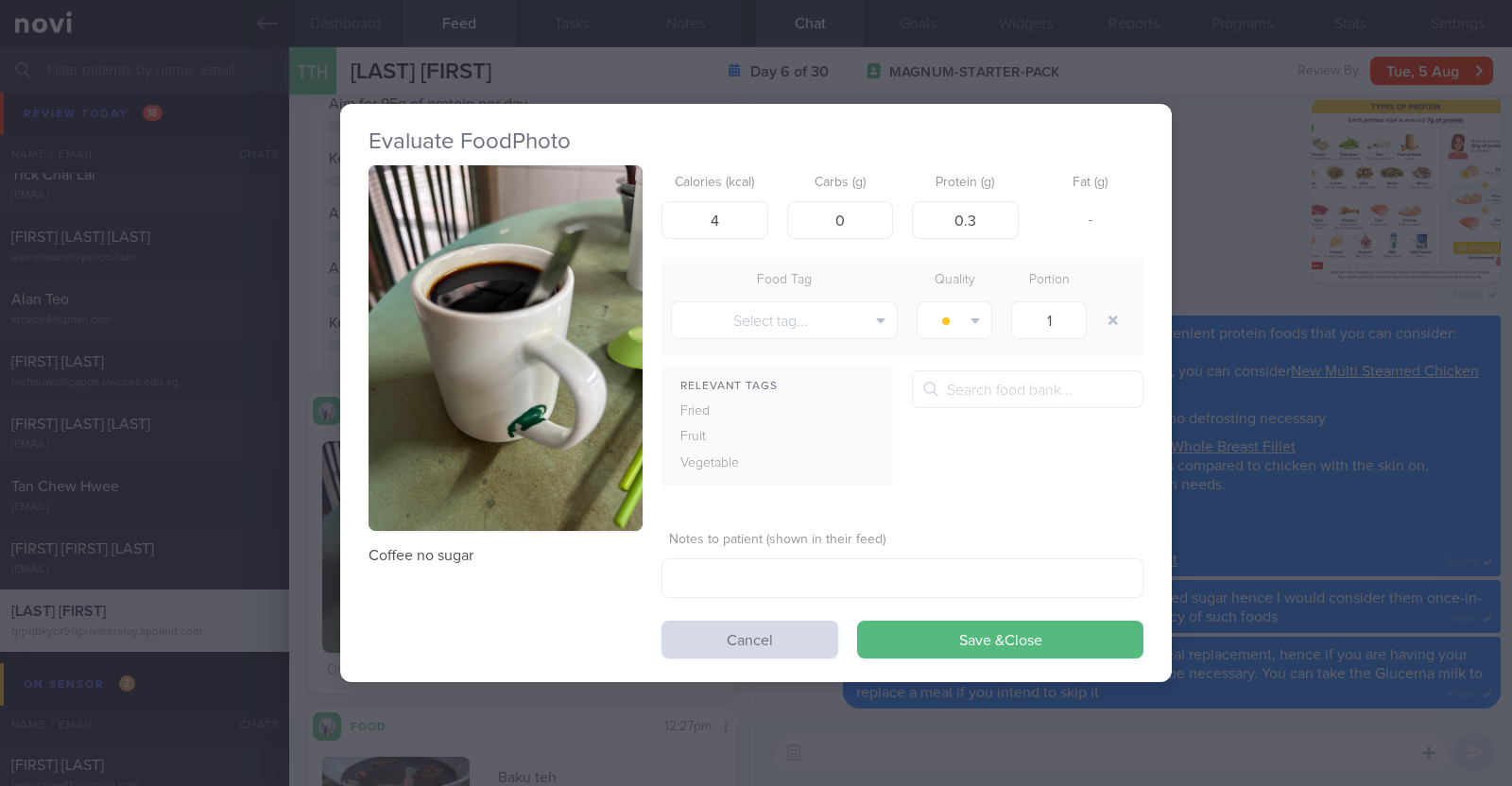 click on "Coffee no sugar
Calories (kcal)
4
Carbs (g)
0
Protein (g)
0.3
Fat (g)
-
Food Tag
Quality
Portion
Select tag...
Alcohol
Fried
Fruit
Healthy Fats
High Calcium
High Cholesterol
High Fat
High Fibre" at bounding box center (756, 412) 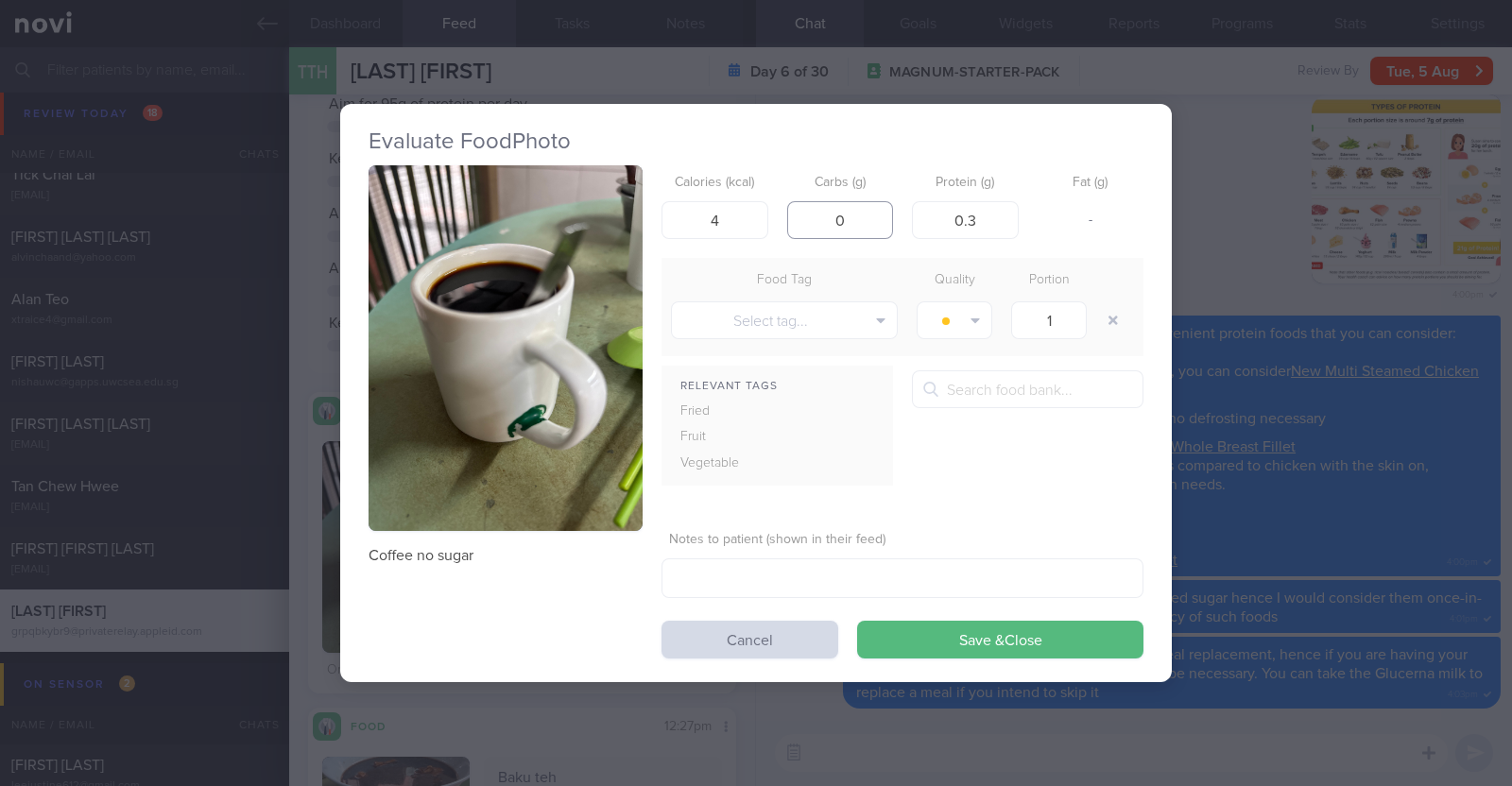 click on "0" at bounding box center (840, 220) 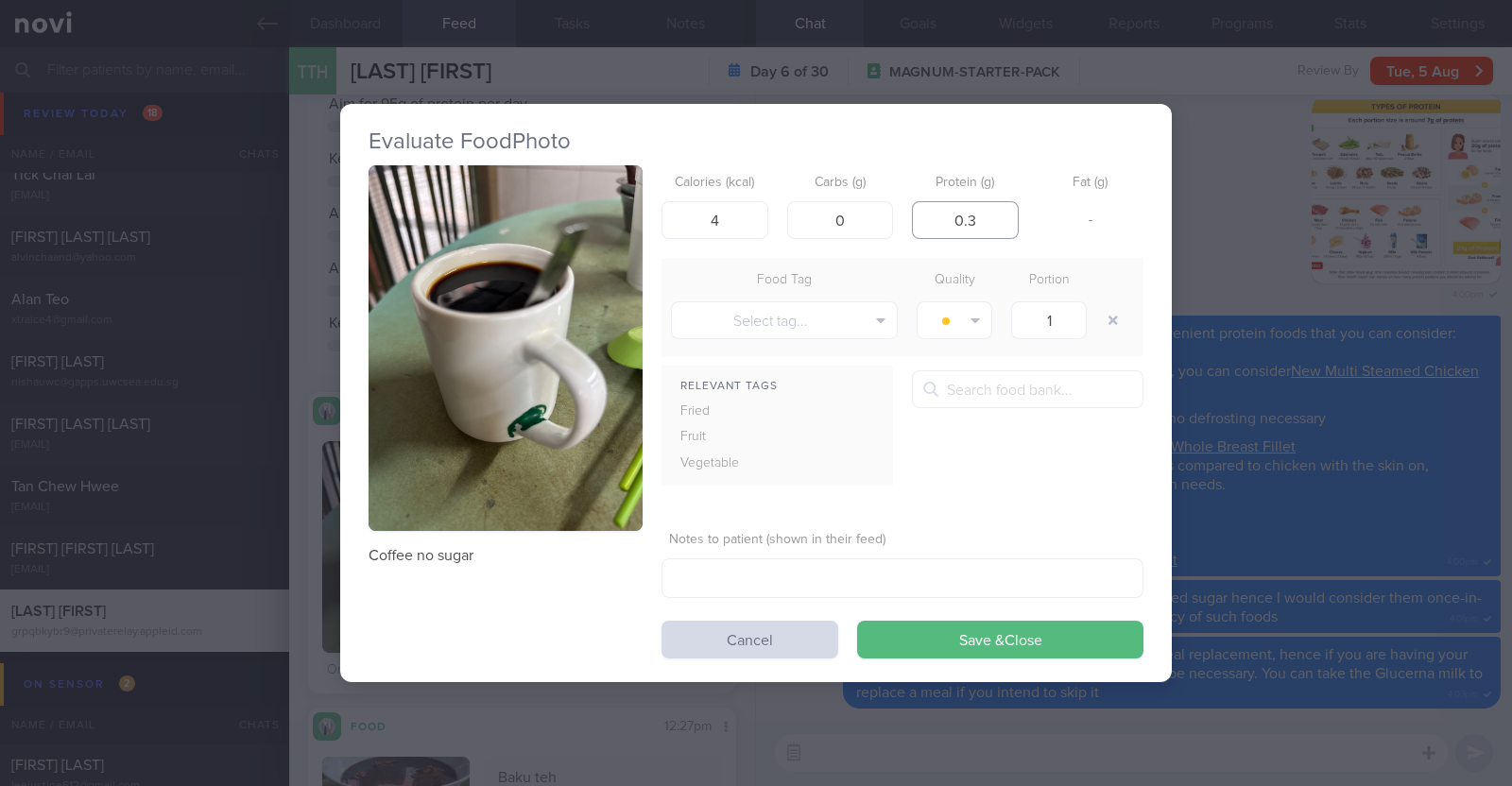 click on "0.3" at bounding box center [965, 220] 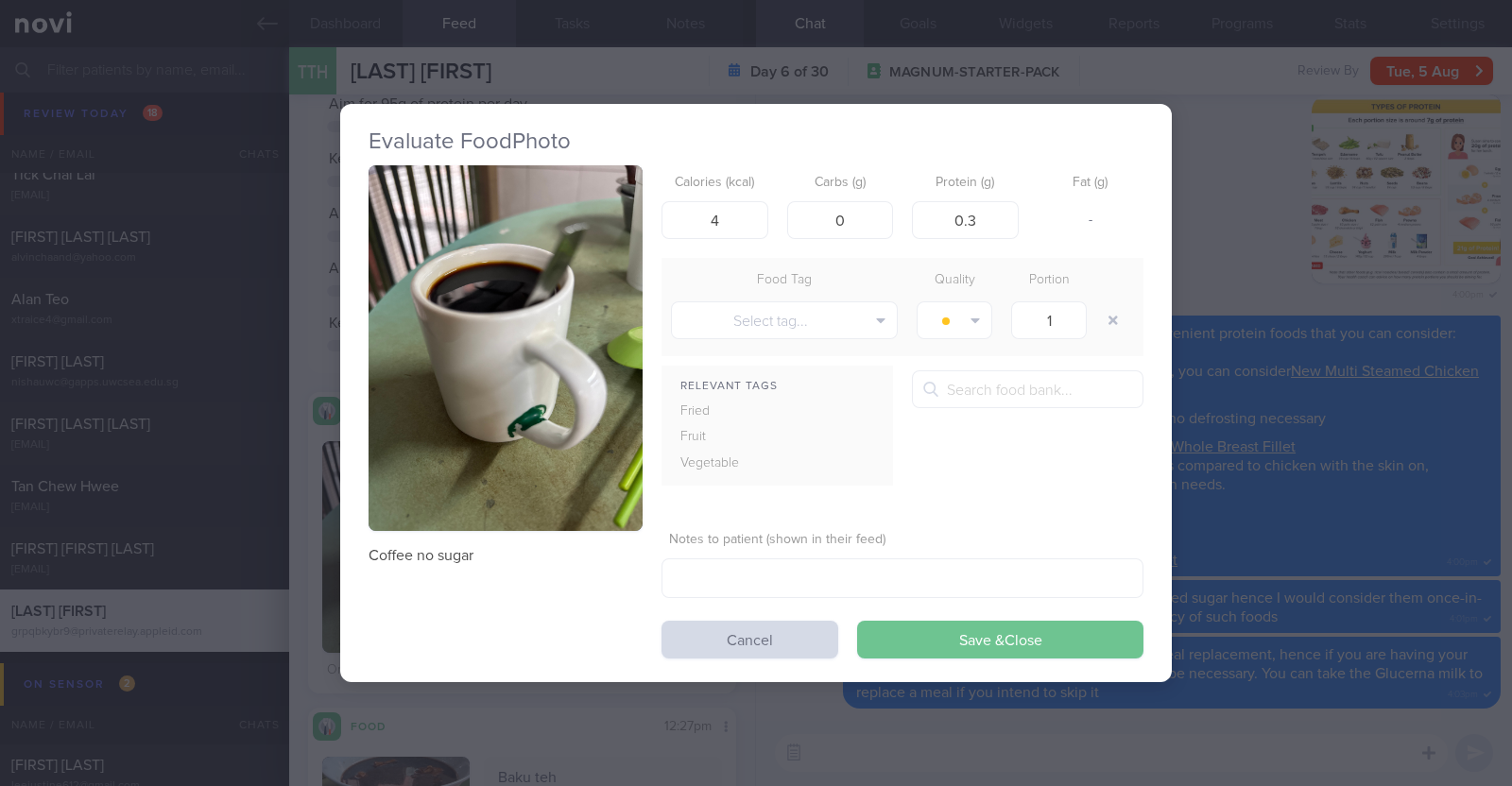 click on "Save &
Close" at bounding box center (1000, 640) 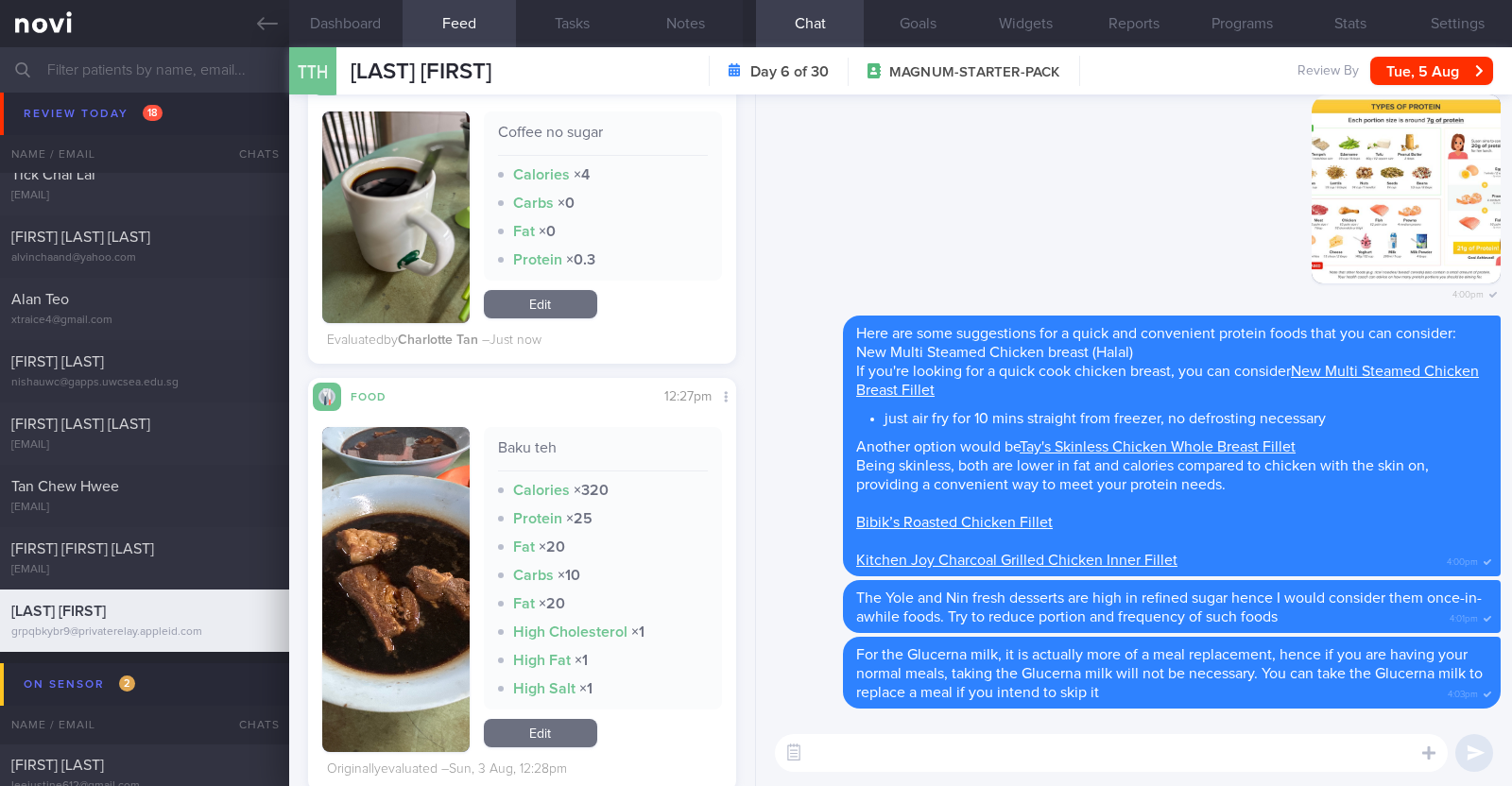 scroll, scrollTop: 2019, scrollLeft: 0, axis: vertical 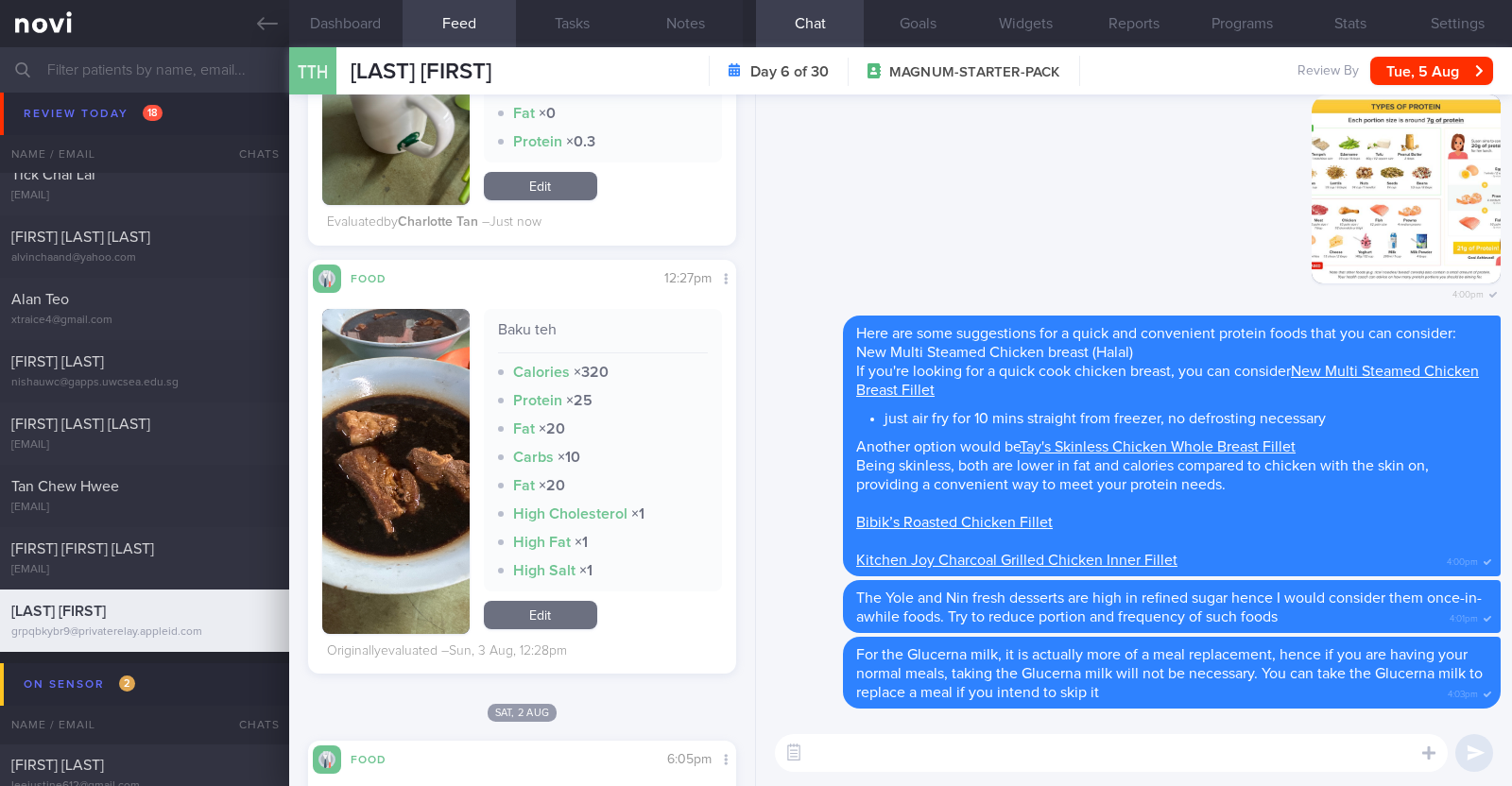 click on "Edit" at bounding box center [541, 615] 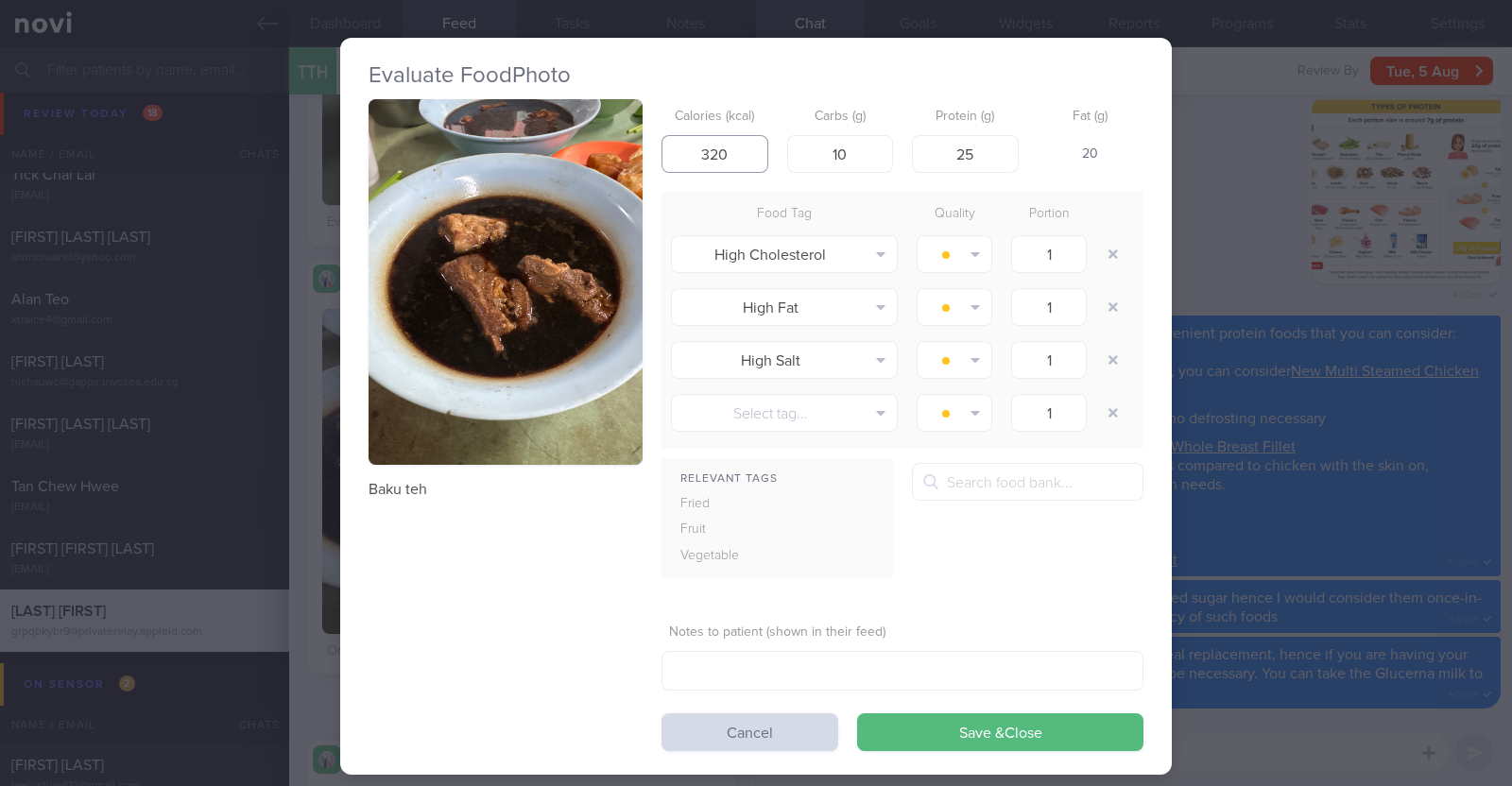 click on "320" at bounding box center (714, 154) 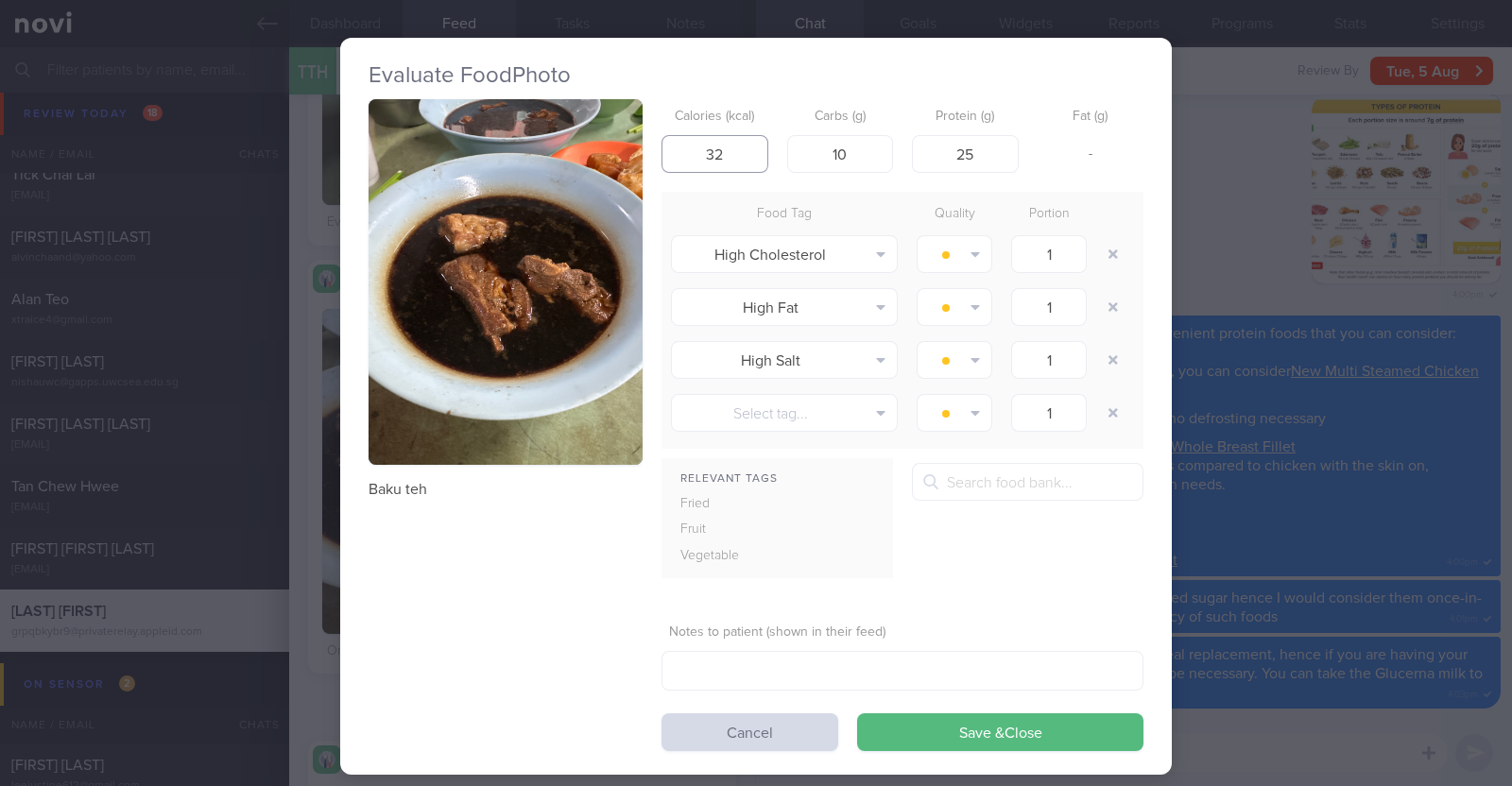type on "320" 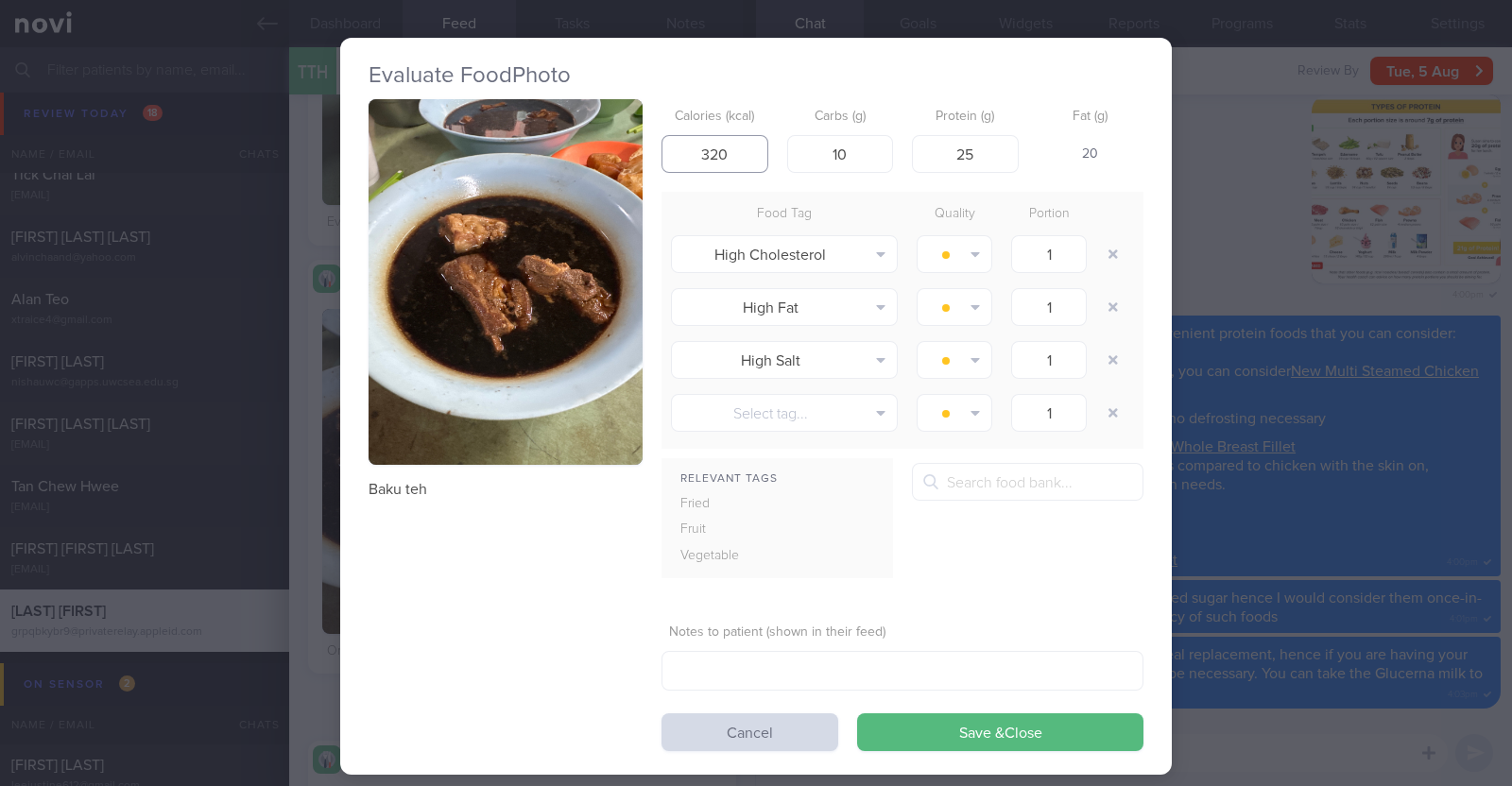 click on "Save &
Close" at bounding box center (1000, 732) 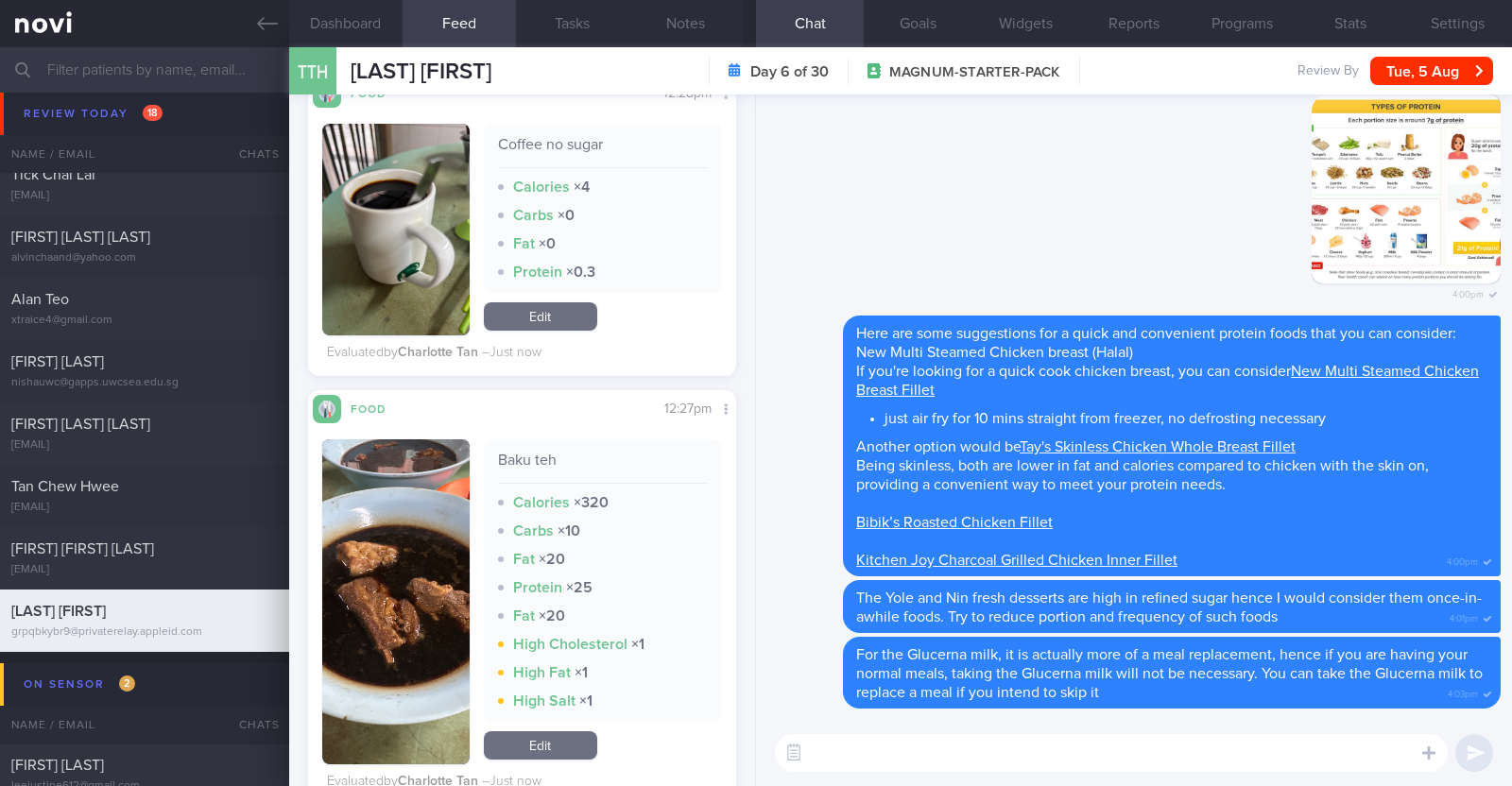 scroll, scrollTop: 2362, scrollLeft: 0, axis: vertical 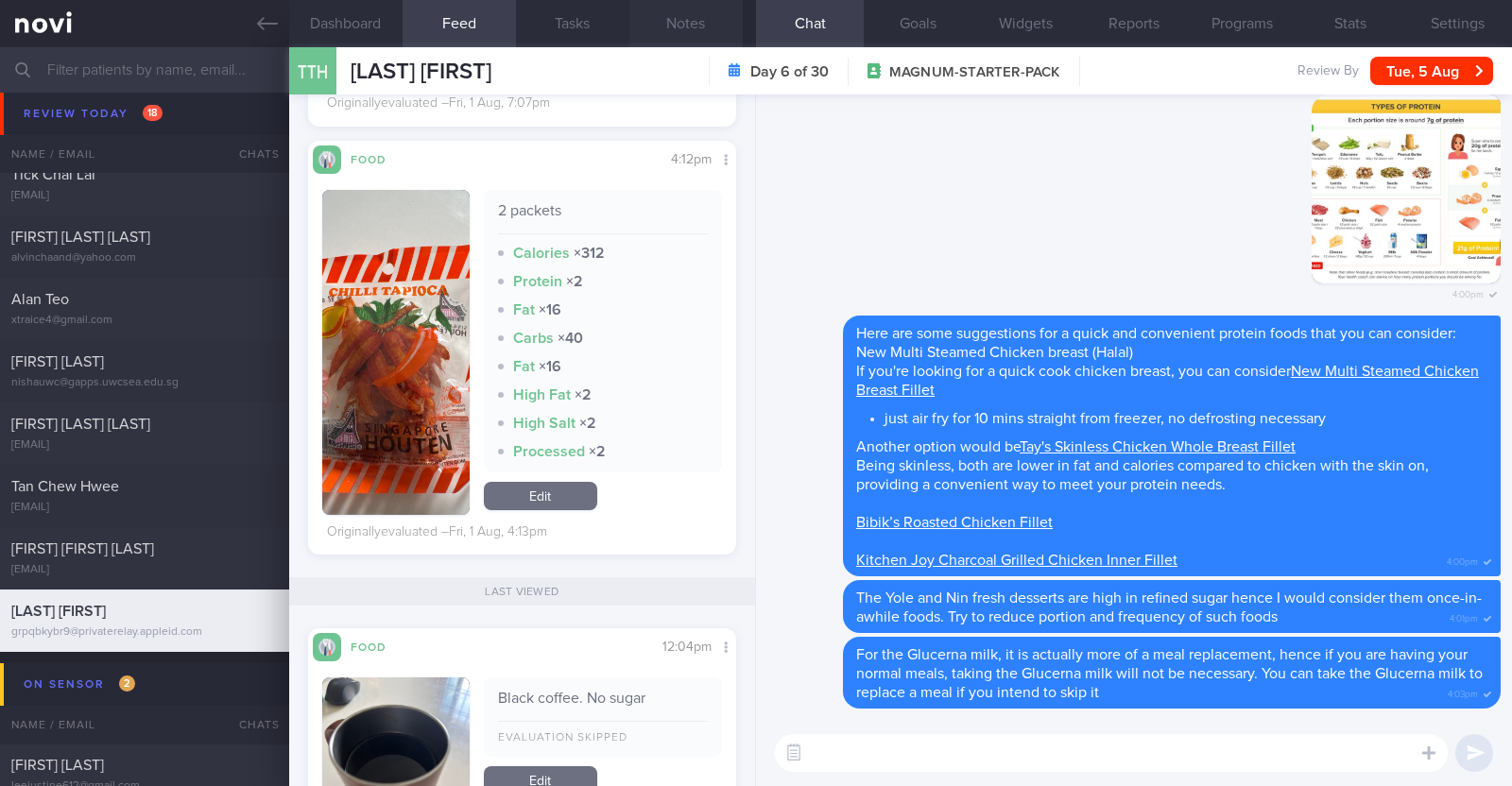 click on "Notes" at bounding box center [686, 24] 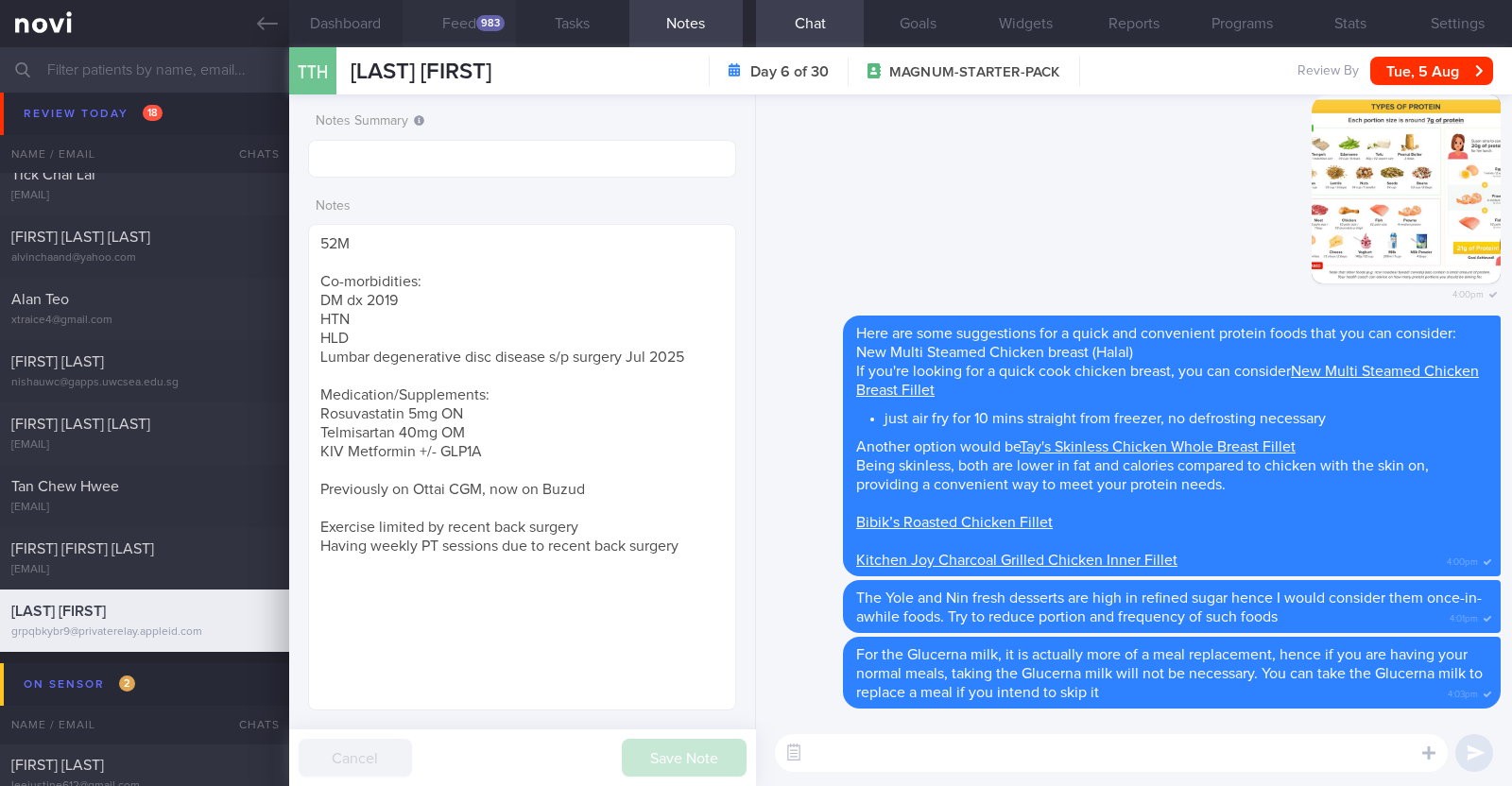 click on "983" at bounding box center (490, 23) 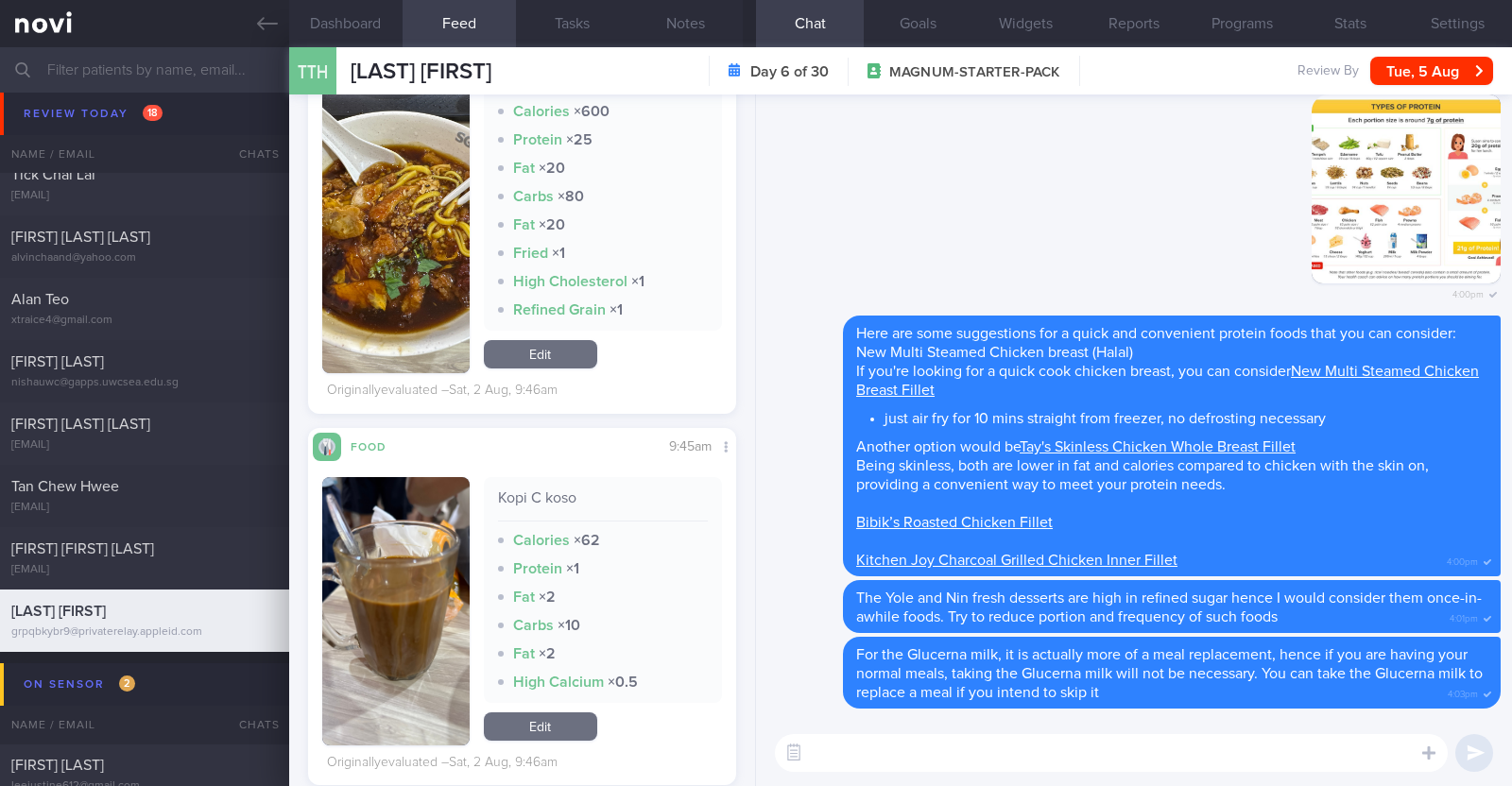 scroll, scrollTop: 4605, scrollLeft: 0, axis: vertical 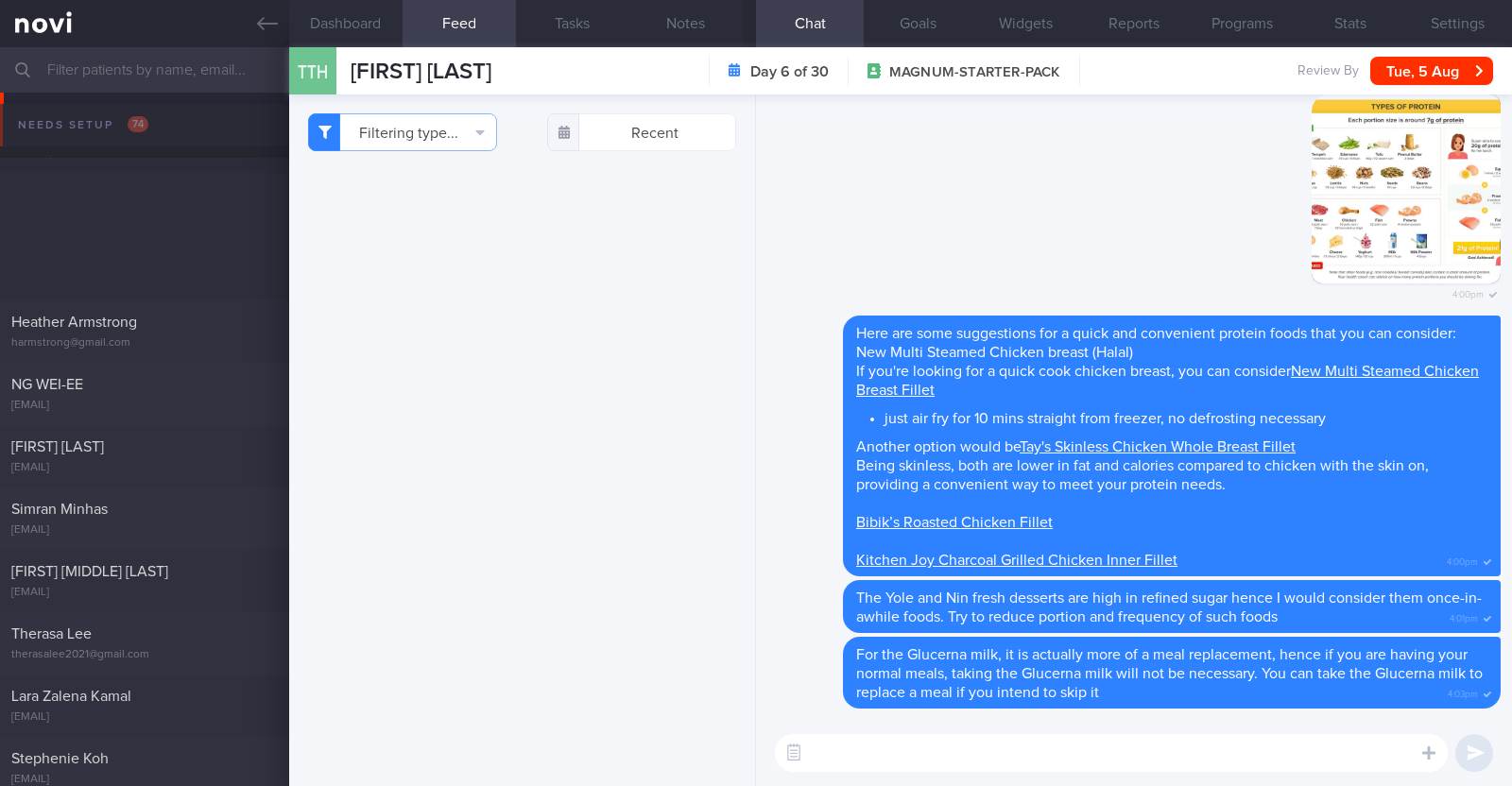 select on "7" 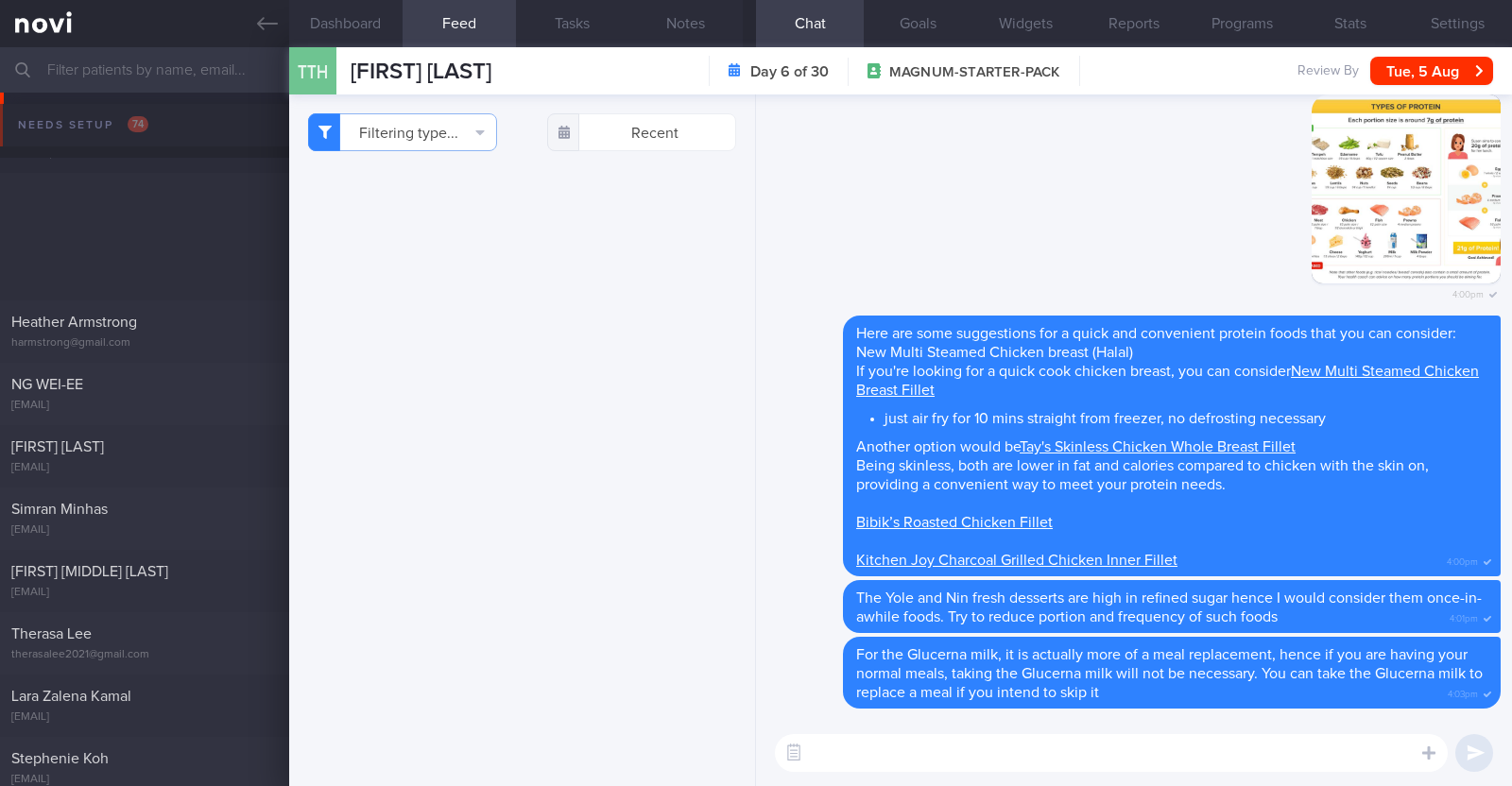 scroll, scrollTop: 0, scrollLeft: 0, axis: both 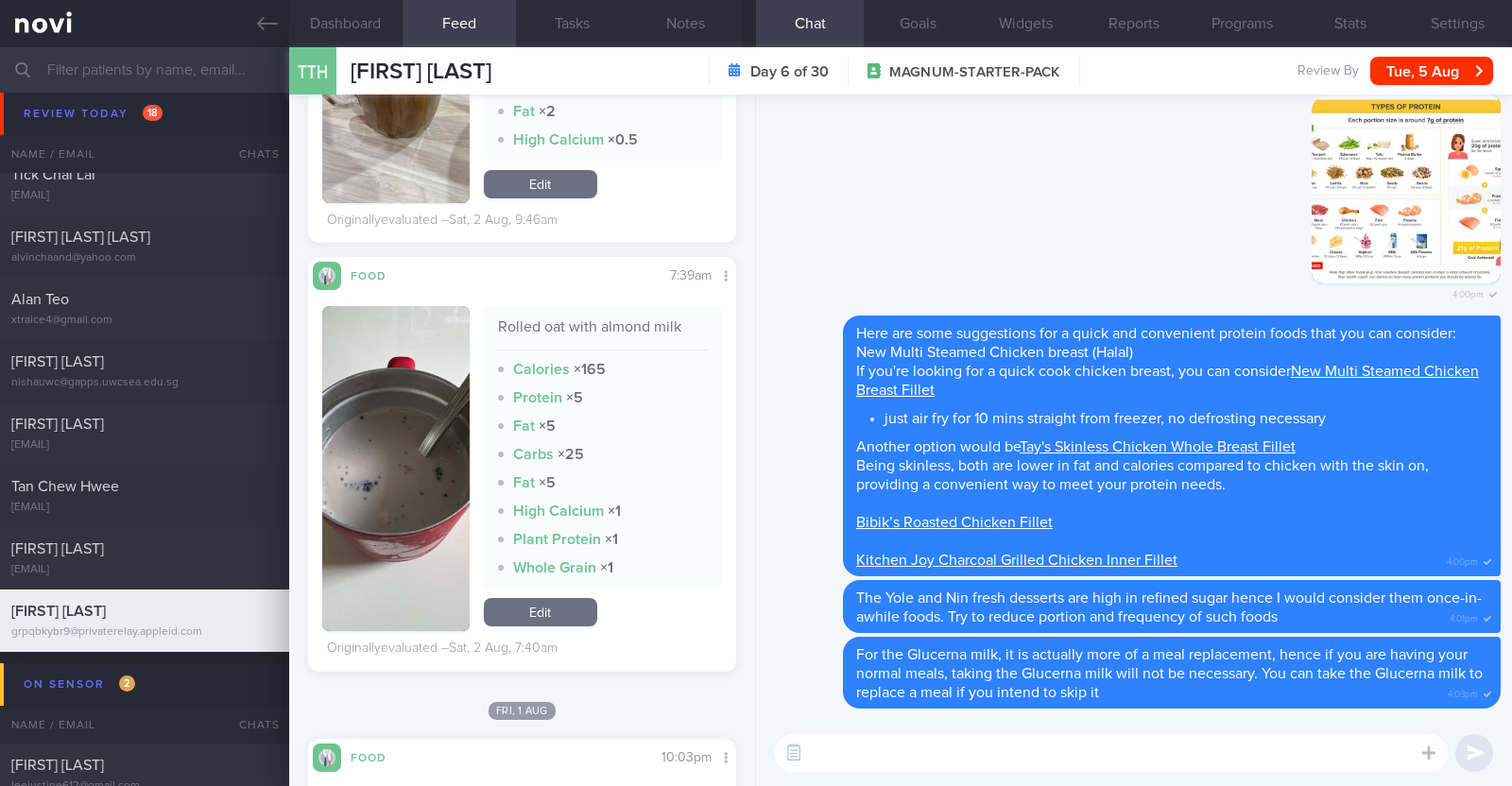 click at bounding box center [1111, 753] 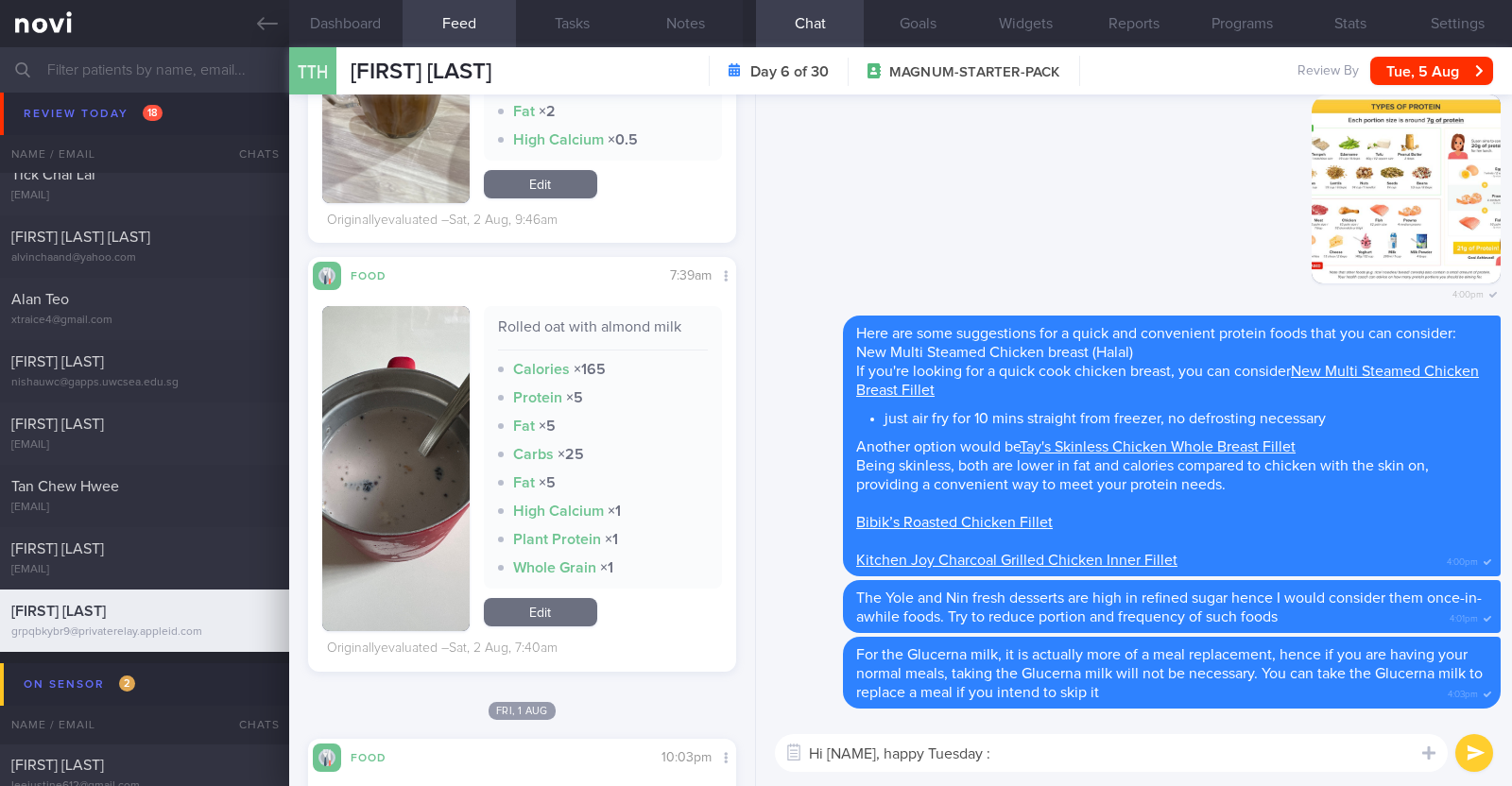 type on "Hi Alan, happy Tuesday :)" 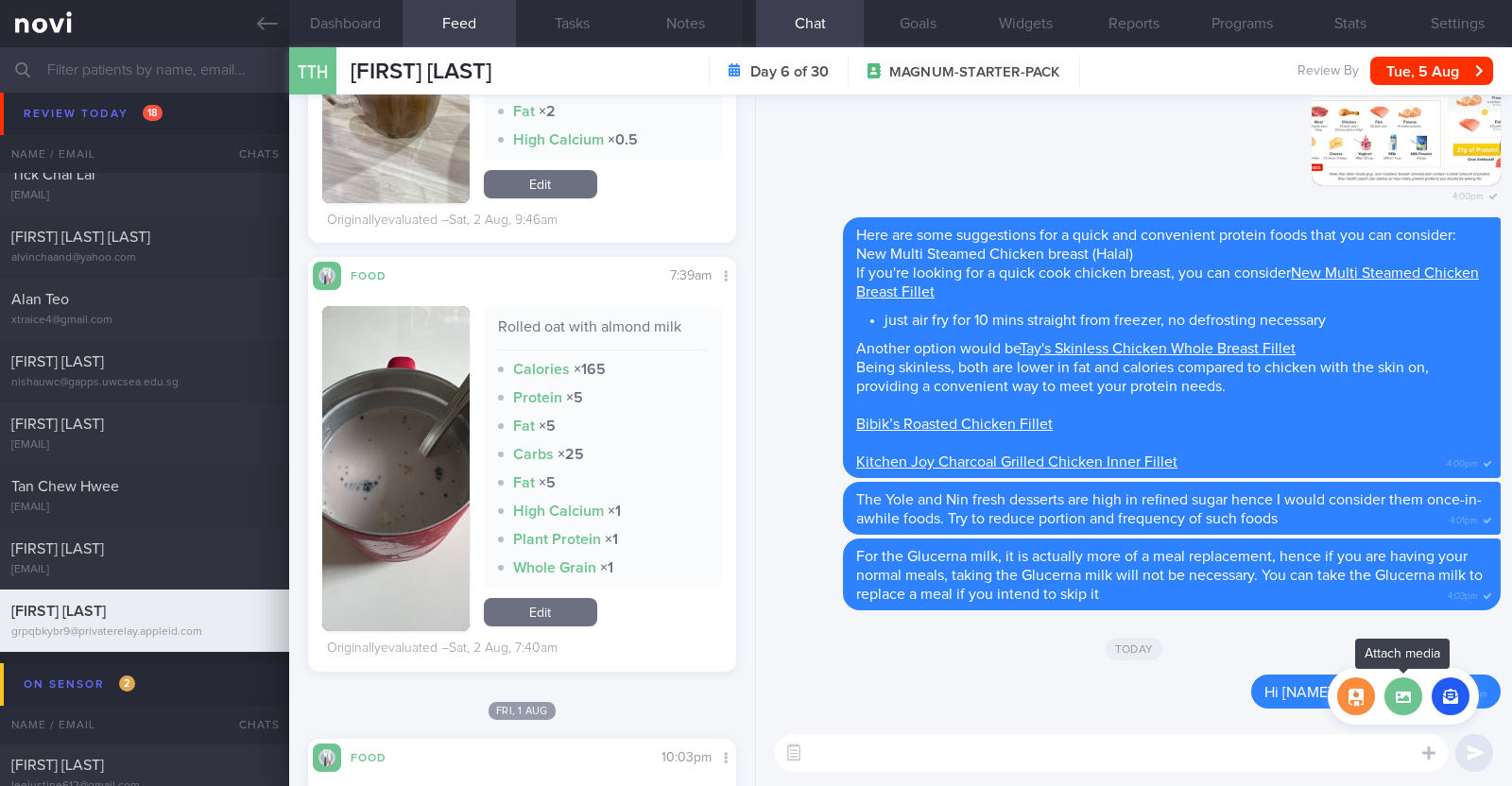 click at bounding box center (1403, 696) 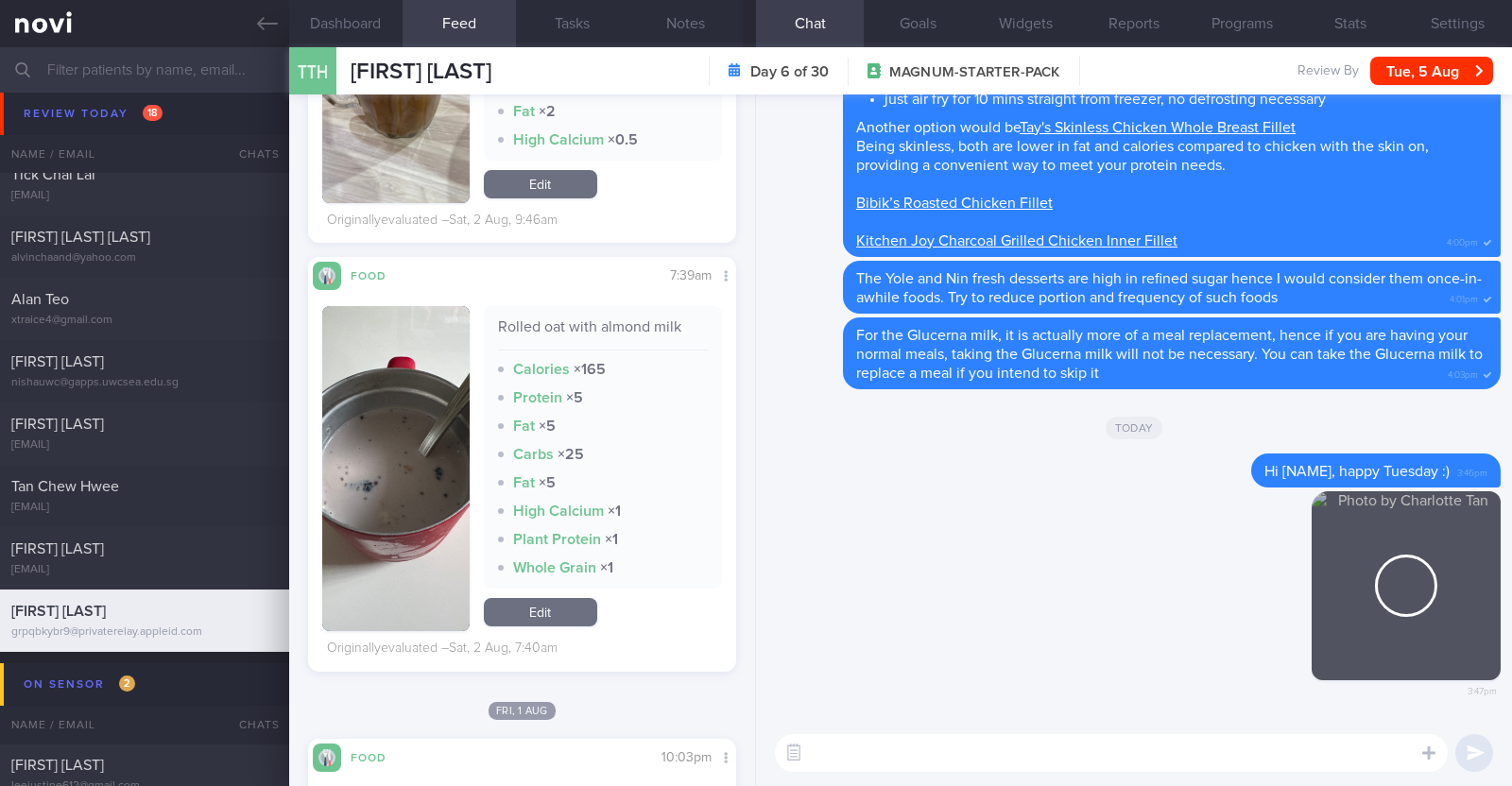 click at bounding box center (1111, 753) 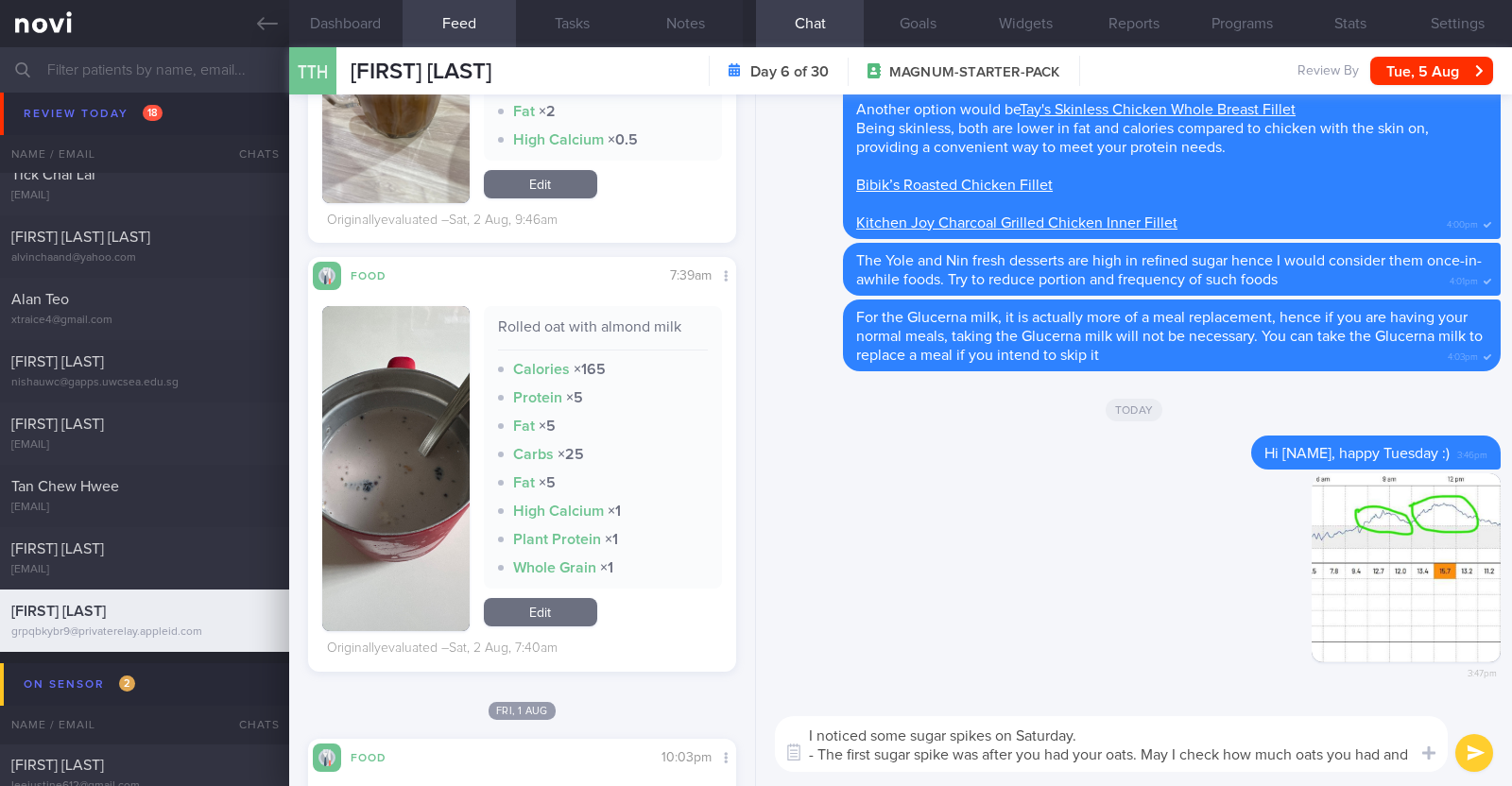 scroll, scrollTop: 0, scrollLeft: 0, axis: both 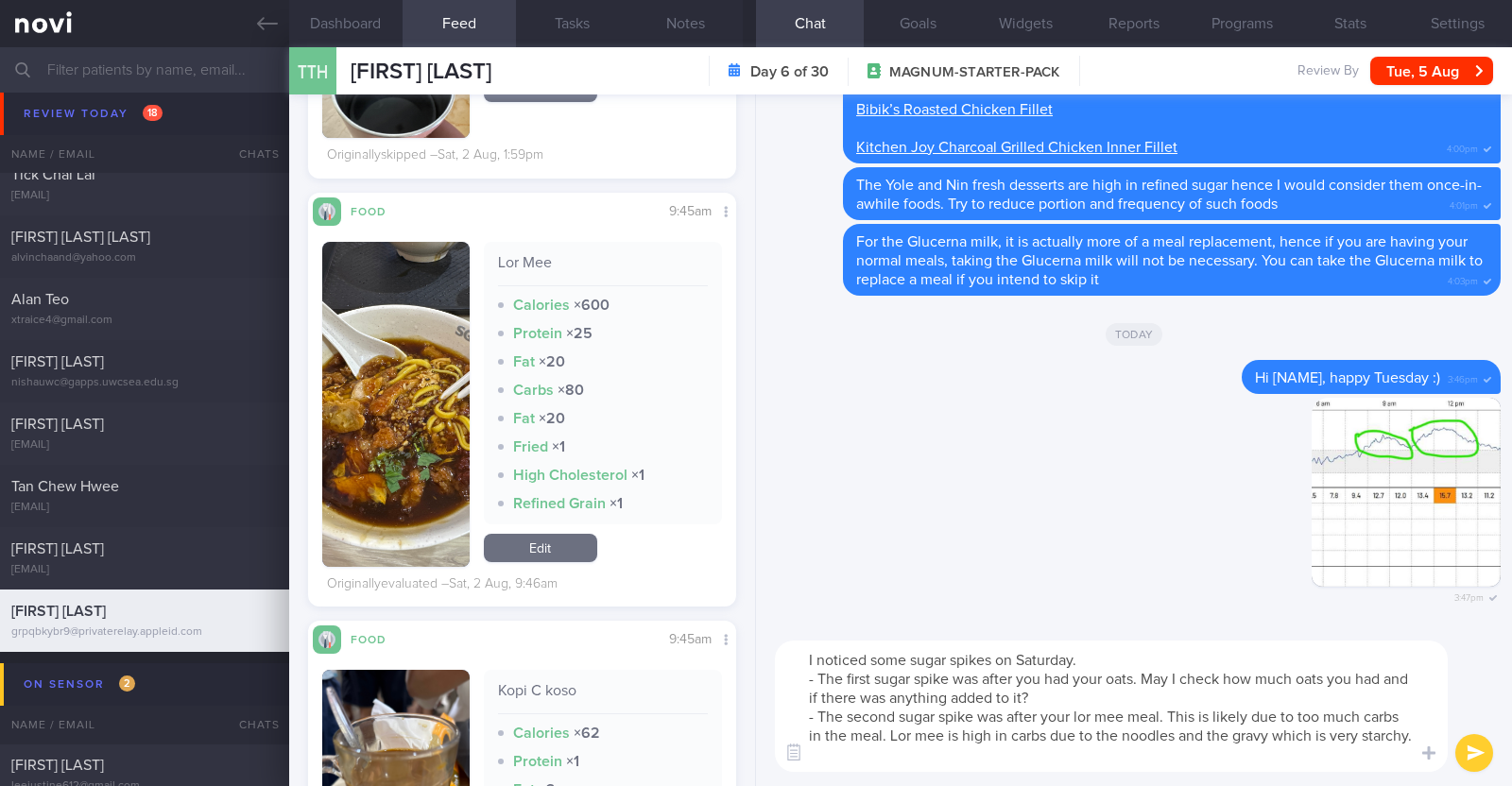 paste on "consider the following if you're looking for a more balanced noodle dish outside. Do also ask for more protein (fish, tofu, lean meat) and veggies if possible:
- Sliced fish soup
- Yong tau foo clear soup non fried items with more egg, tofu, veg
- Sliced beef noodle
- Chicken mushroom noodle
- Chicken hor fun
- Chicken bee hoon soto (no begedil)
- Prawn + lean meat noodle soup" 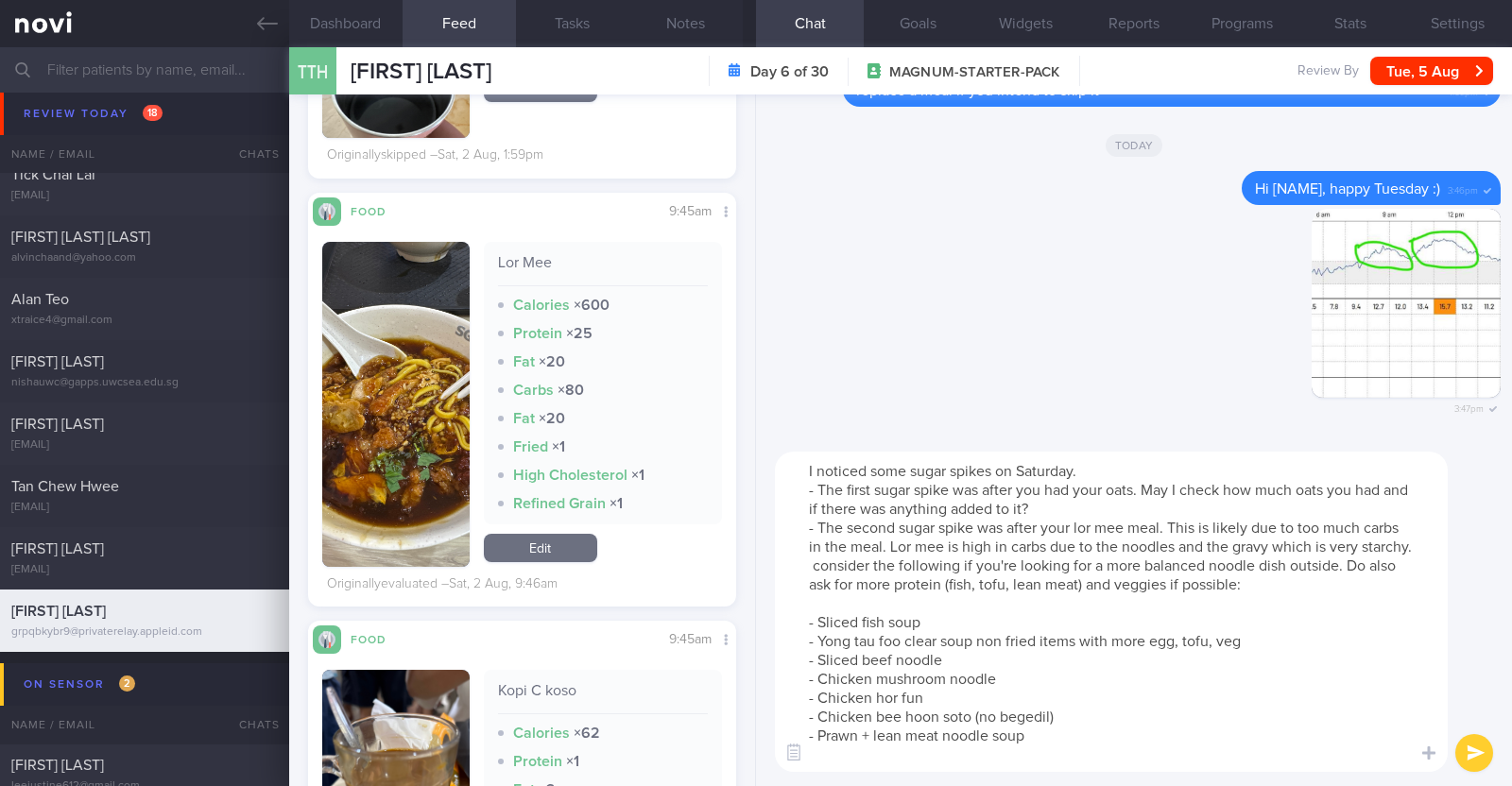 scroll, scrollTop: 19, scrollLeft: 0, axis: vertical 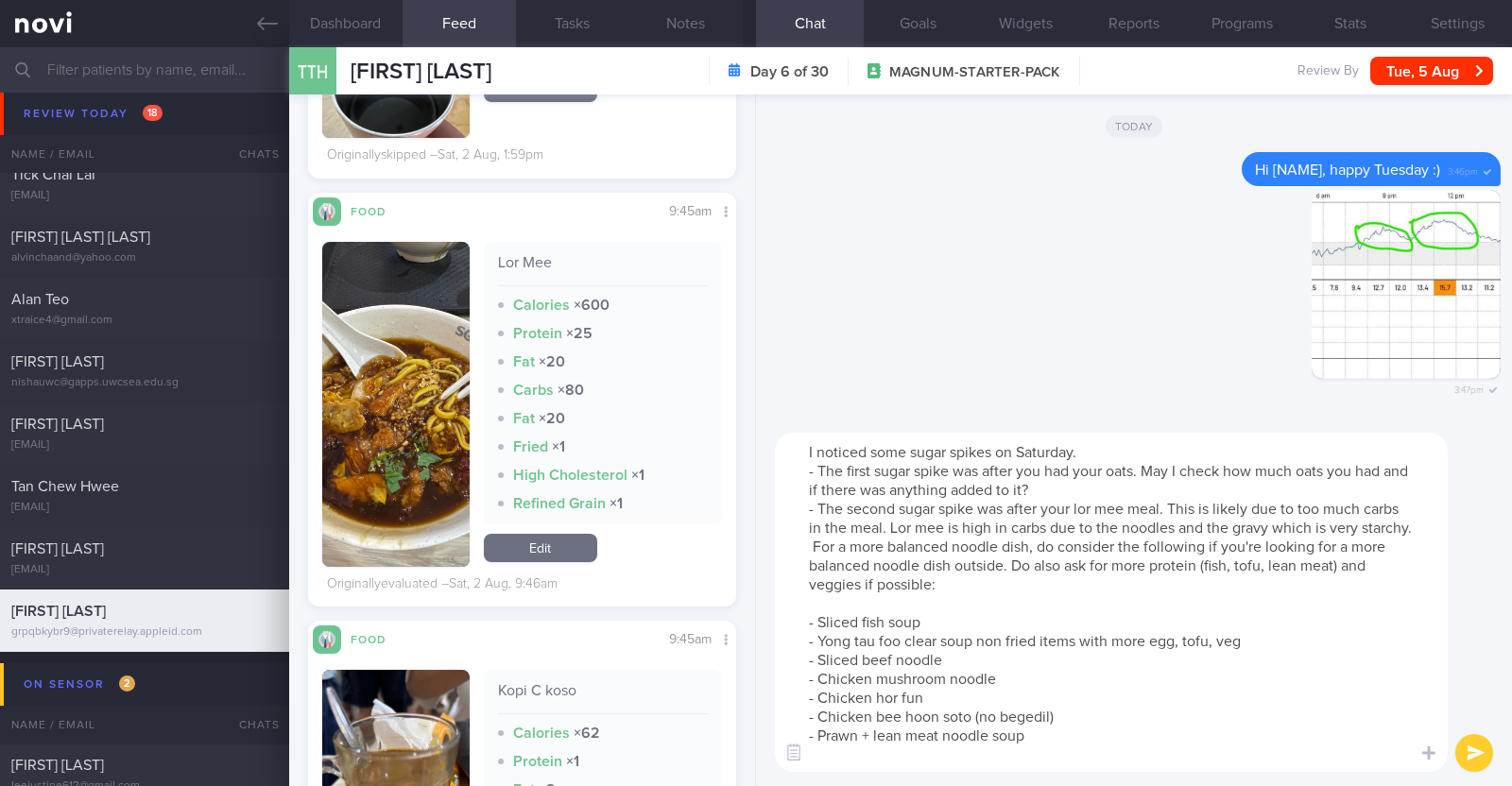drag, startPoint x: 1210, startPoint y: 541, endPoint x: 1007, endPoint y: 567, distance: 204.65825 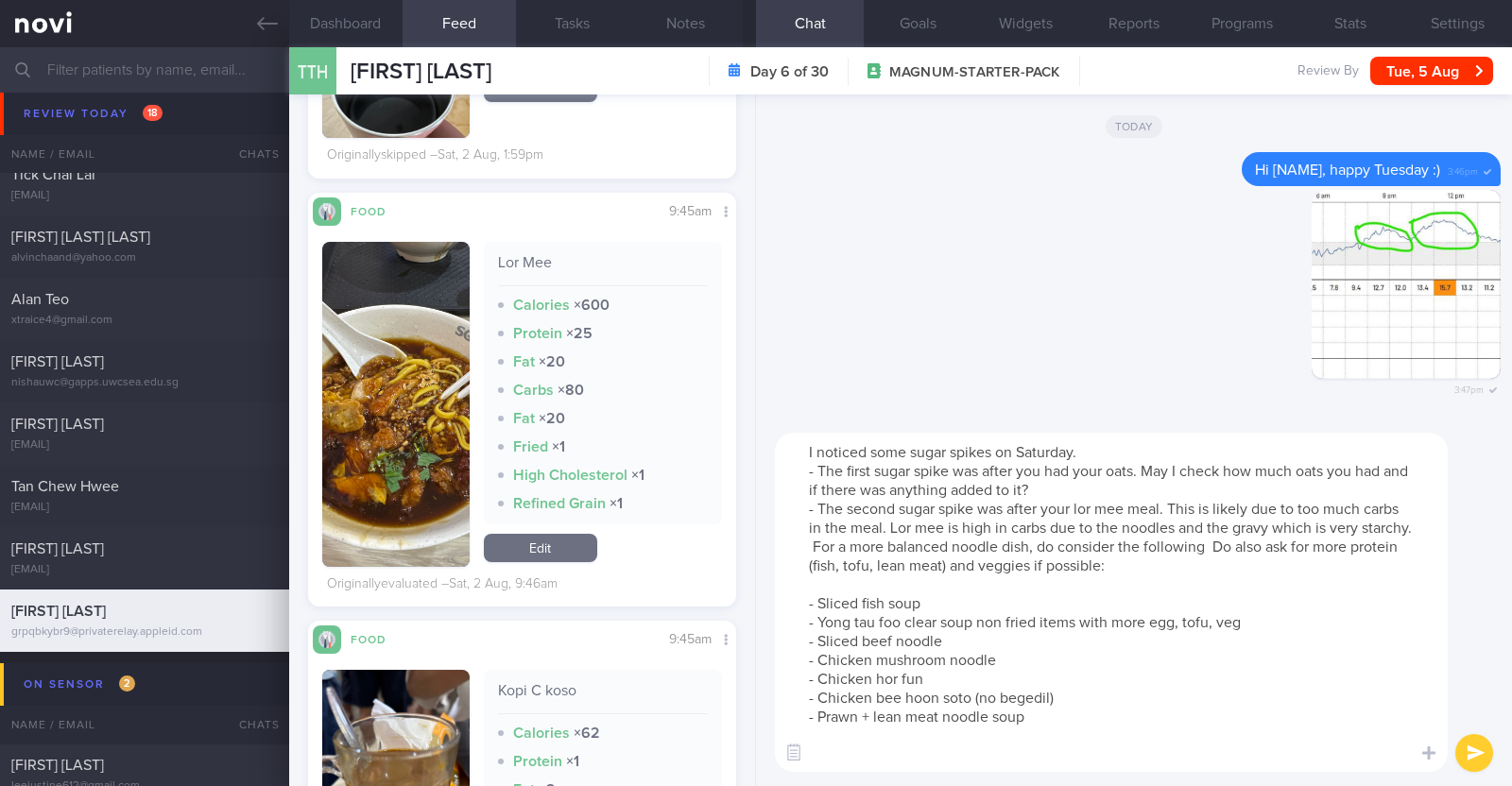 scroll, scrollTop: 0, scrollLeft: 0, axis: both 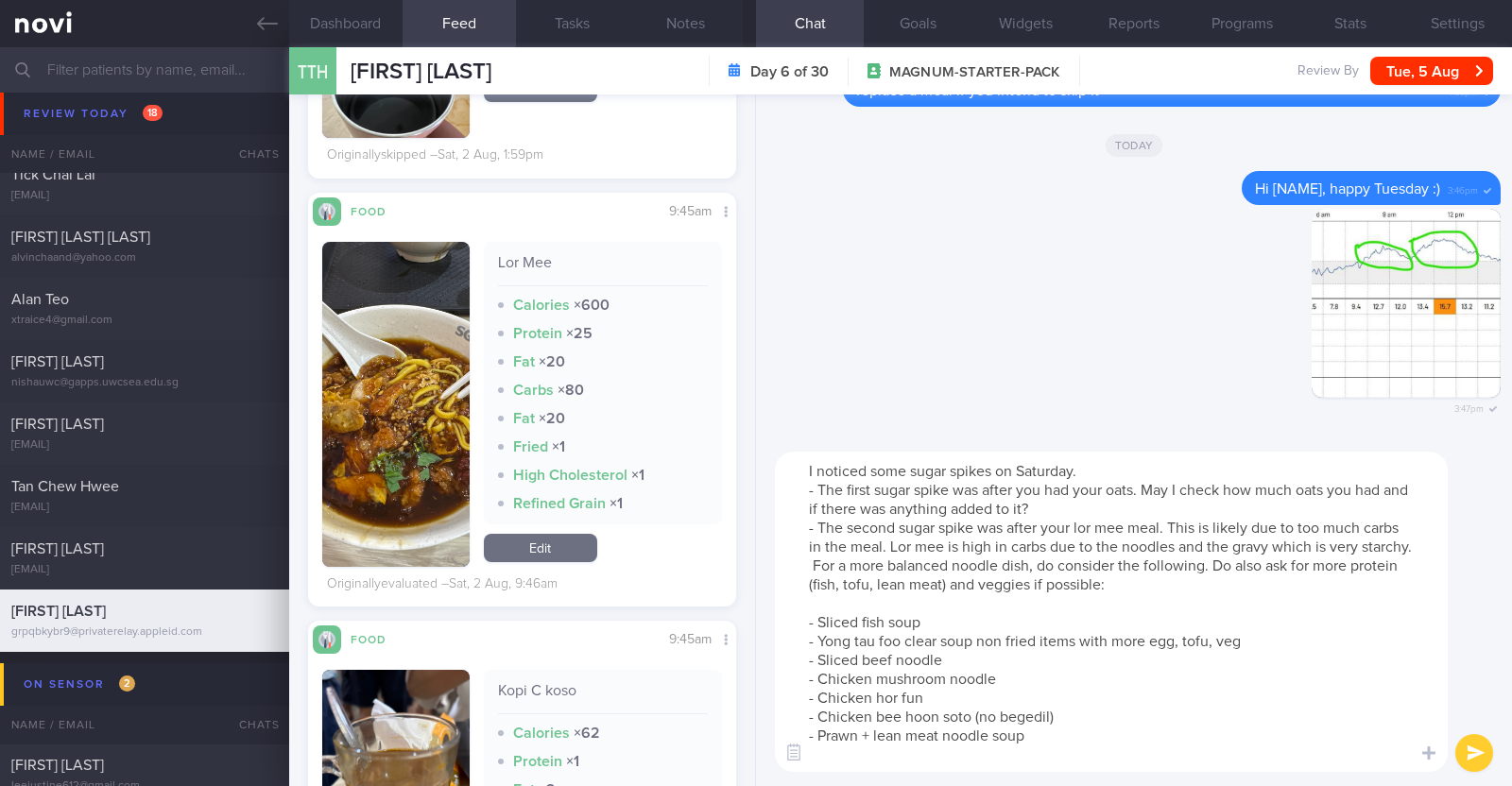 click on "I noticed some sugar spikes on Saturday.
- The first sugar spike was after you had your oats. May I check how much oats you had and if there was anything added to it?
- The second sugar spike was after your lor mee meal. This is likely due to too much carbs in the meal. Lor mee is high in carbs due to the noodles and the gravy which is very starchy.
For a more balanced noodle dish, do consider the following. Do also ask for more protein (fish, tofu, lean meat) and veggies if possible:
- Sliced fish soup
- Yong tau foo clear soup non fried items with more egg, tofu, veg
- Sliced beef noodle
- Chicken mushroom noodle
- Chicken hor fun
- Chicken bee hoon soto (no begedil)
- Prawn + lean meat noodle soup" at bounding box center (1111, 611) 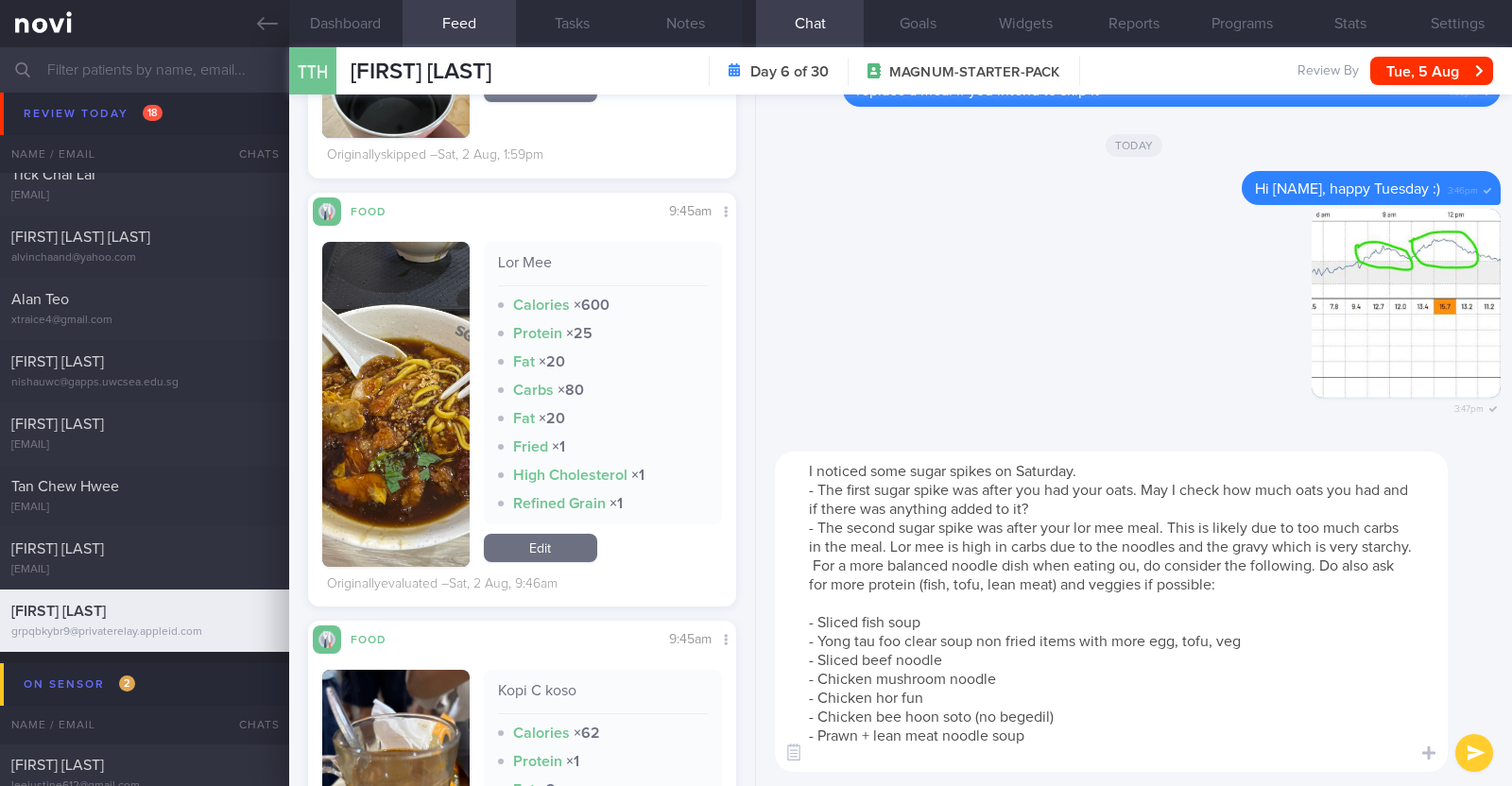 type on "I noticed some sugar spikes on Saturday.
- The first sugar spike was after you had your oats. May I check how much oats you had and if there was anything added to it?
- The second sugar spike was after your lor mee meal. This is likely due to too much carbs in the meal. Lor mee is high in carbs due to the noodles and the gravy which is very starchy.
For a more balanced noodle dish when eating out, do consider the following. Do also ask for more protein (fish, tofu, lean meat) and veggies if possible:
- Sliced fish soup
- Yong tau foo clear soup non fried items with more egg, tofu, veg
- Sliced beef noodle
- Chicken mushroom noodle
- Chicken hor fun
- Chicken bee hoon soto (no begedil)
- Prawn + lean meat noodle soup" 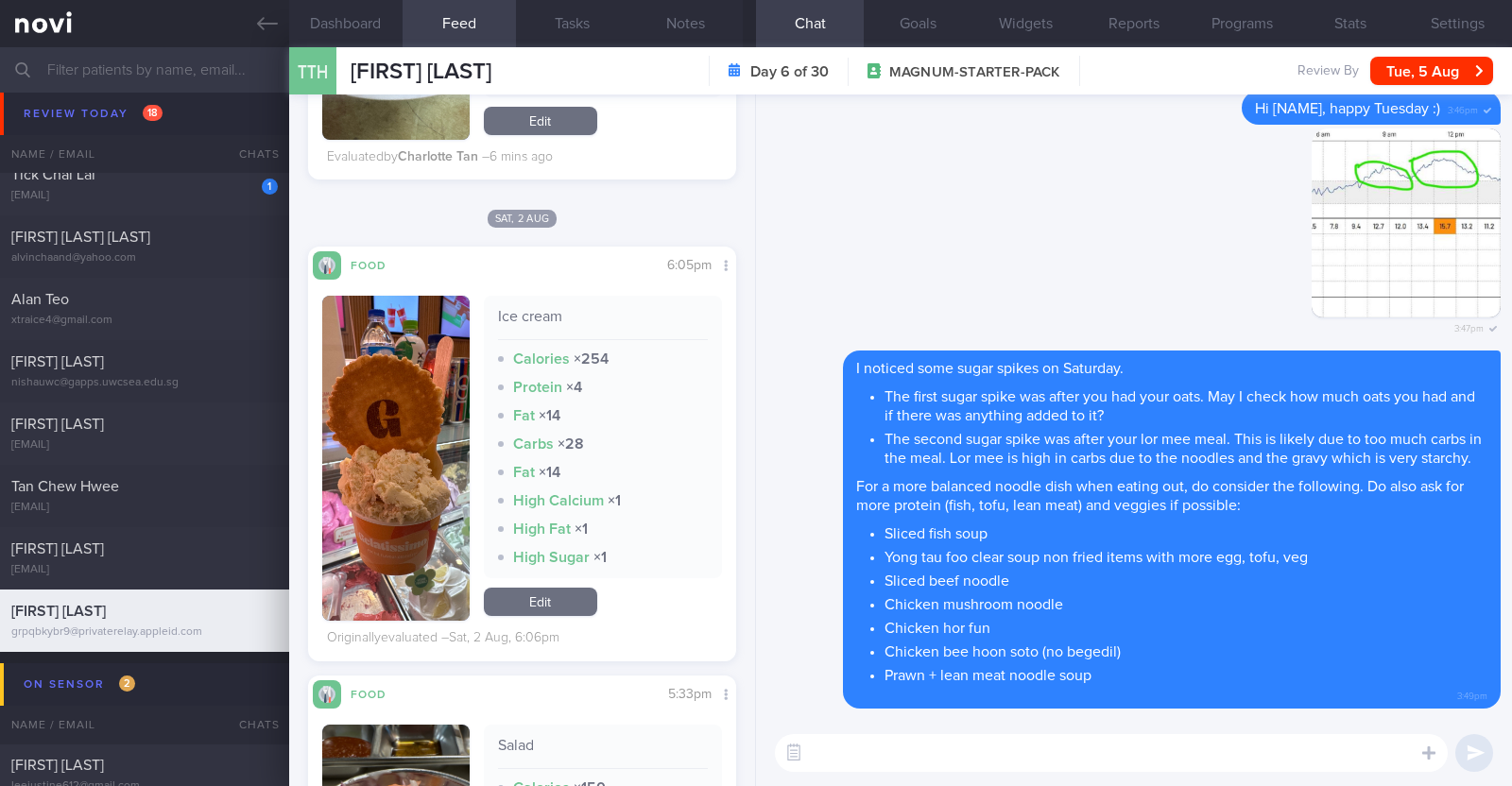 scroll, scrollTop: 2480, scrollLeft: 0, axis: vertical 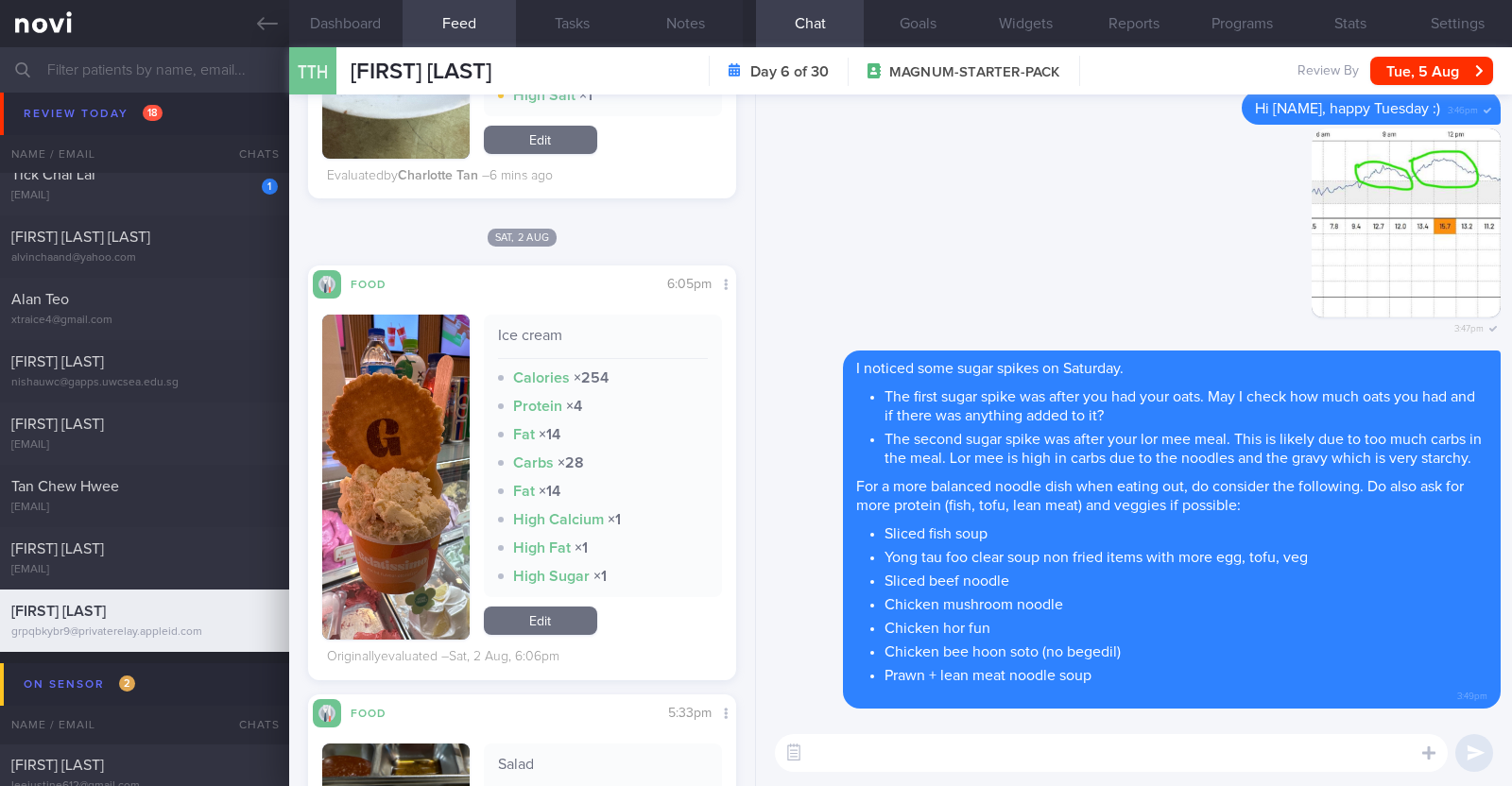 click at bounding box center [1111, 753] 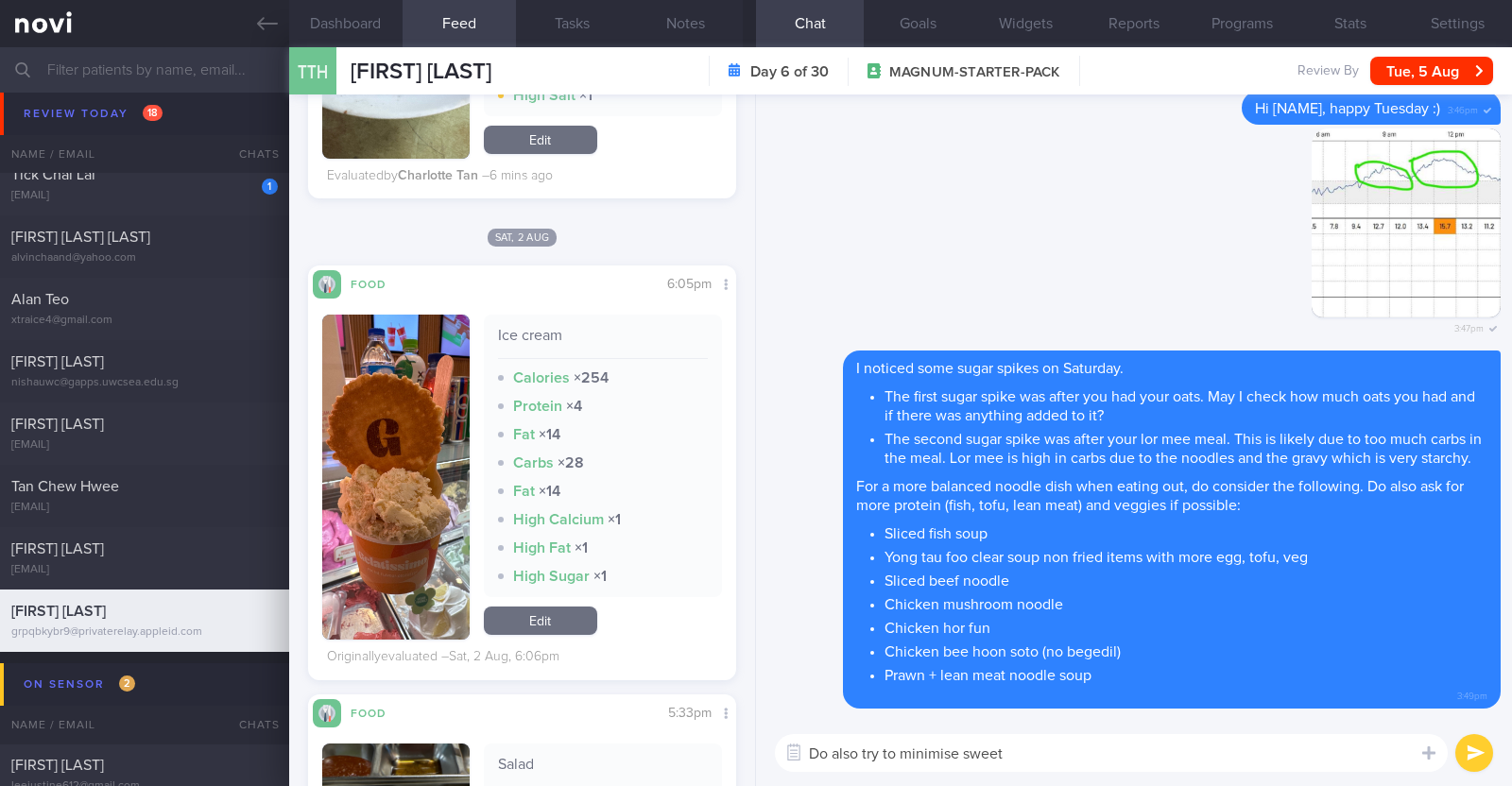 drag, startPoint x: 1039, startPoint y: 750, endPoint x: 600, endPoint y: 726, distance: 439.656 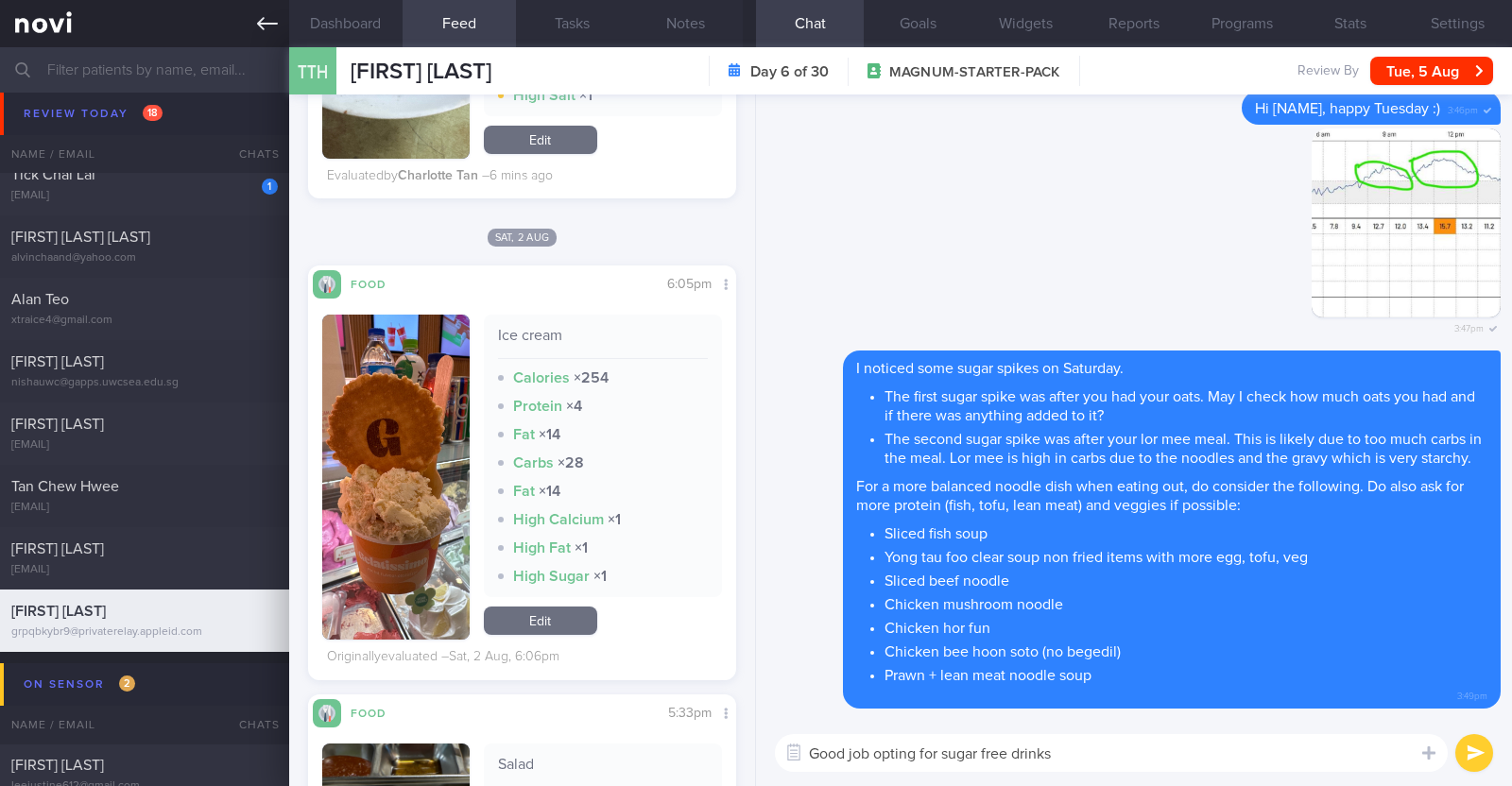 paste on "👍" 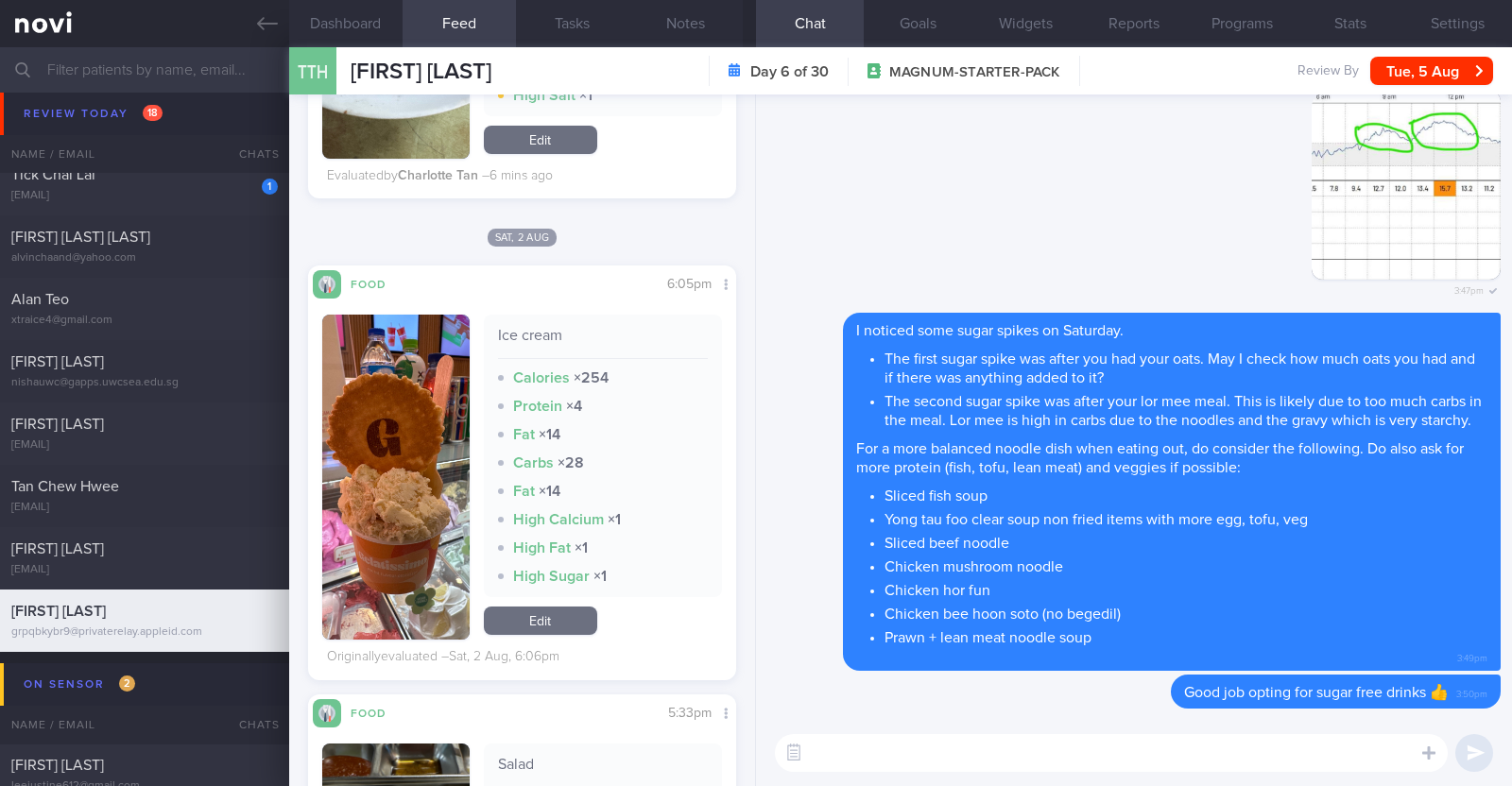 click at bounding box center (1111, 753) 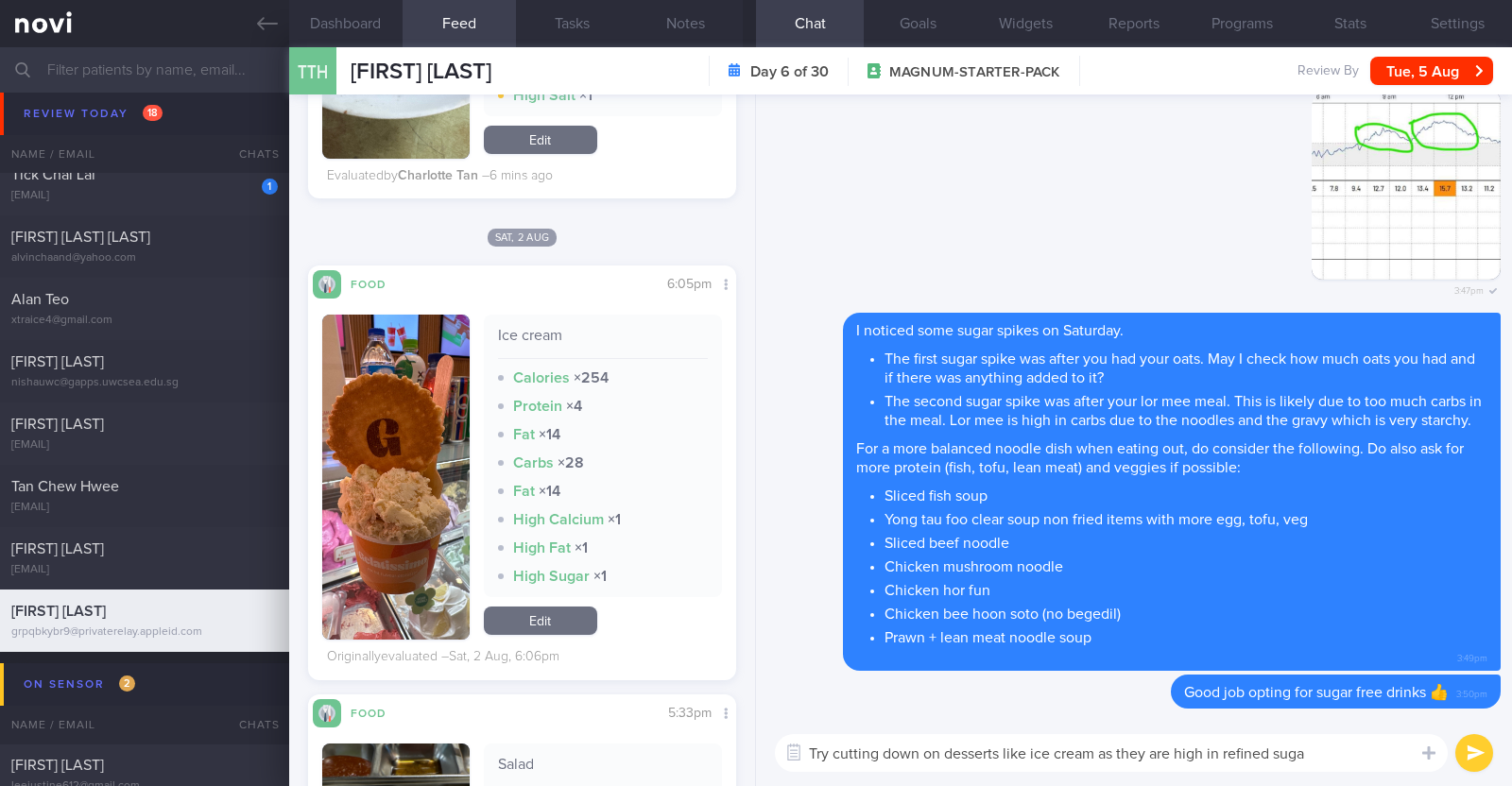 type on "Try cutting down on desserts like ice cream as they are high in refined sugar" 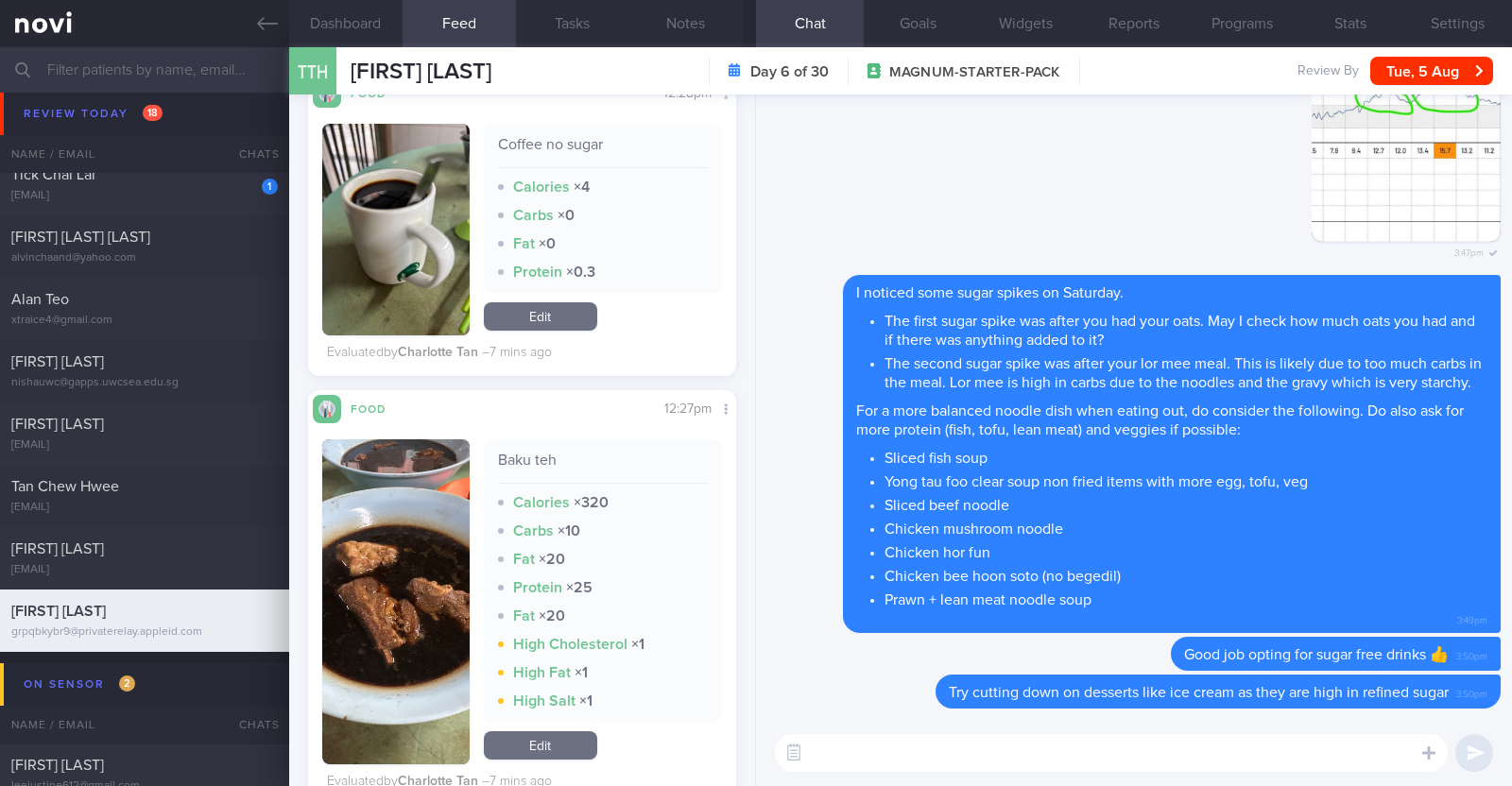 scroll, scrollTop: 2008, scrollLeft: 0, axis: vertical 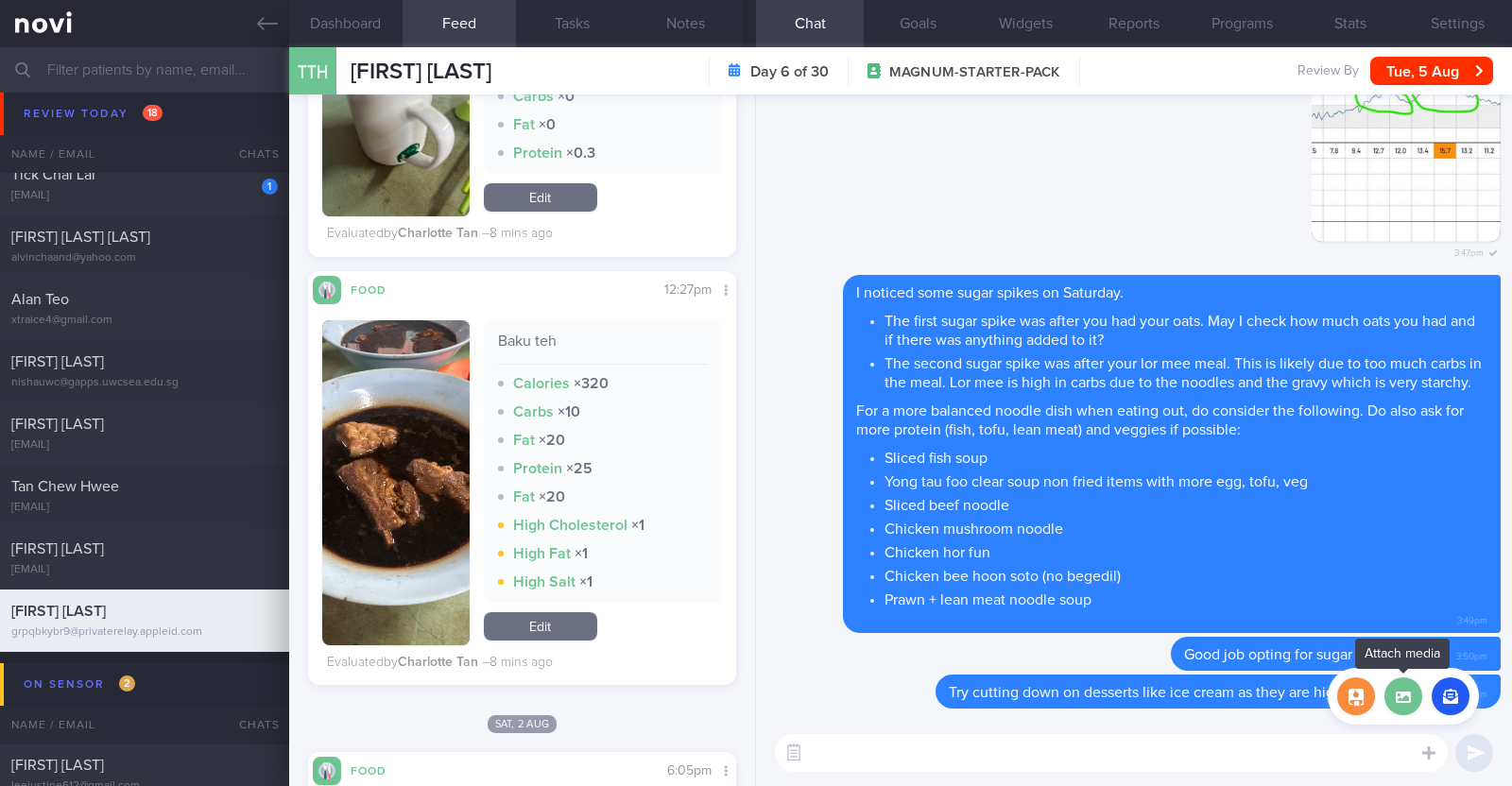 click at bounding box center (1403, 696) 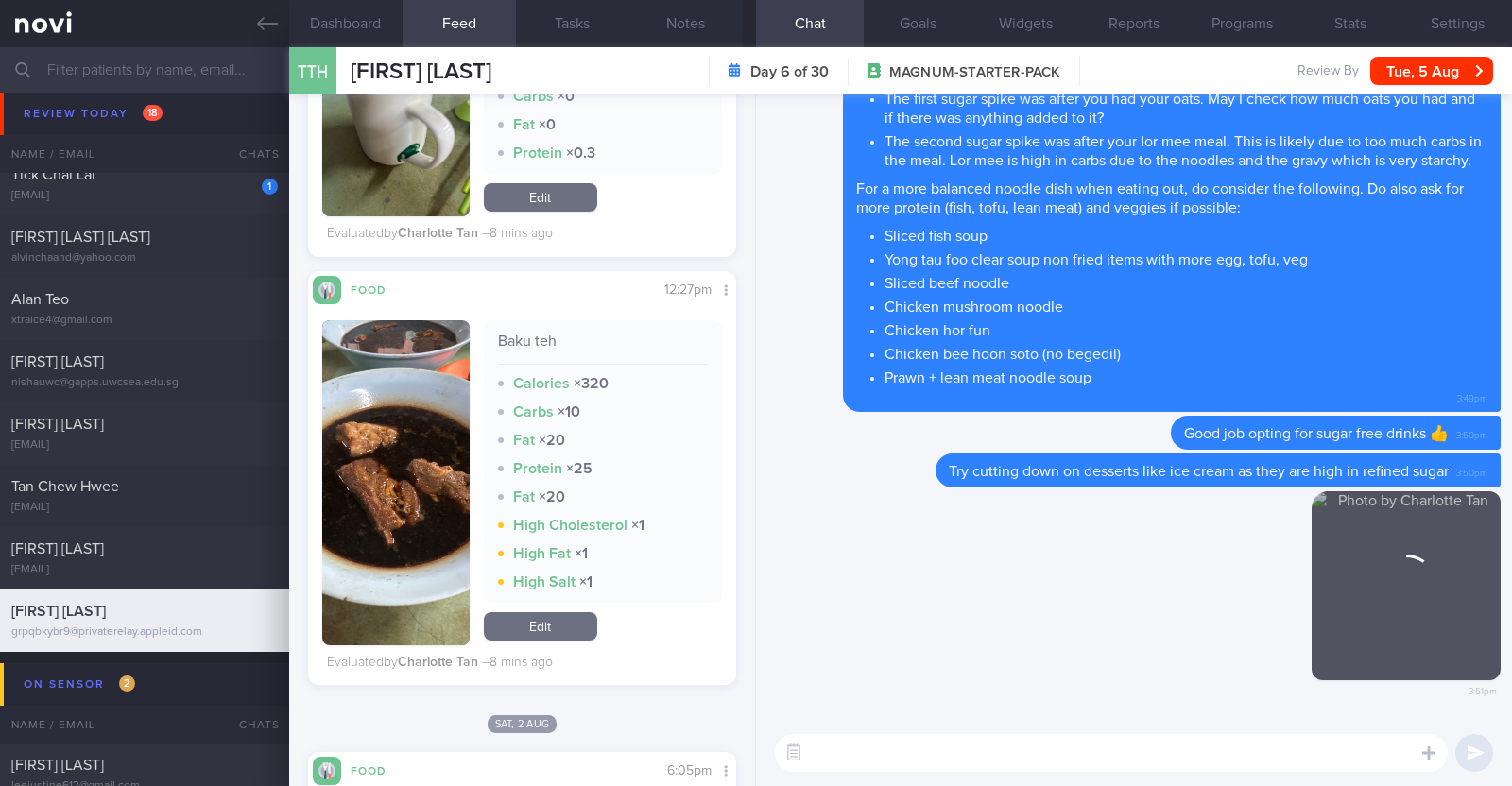 click at bounding box center (1111, 753) 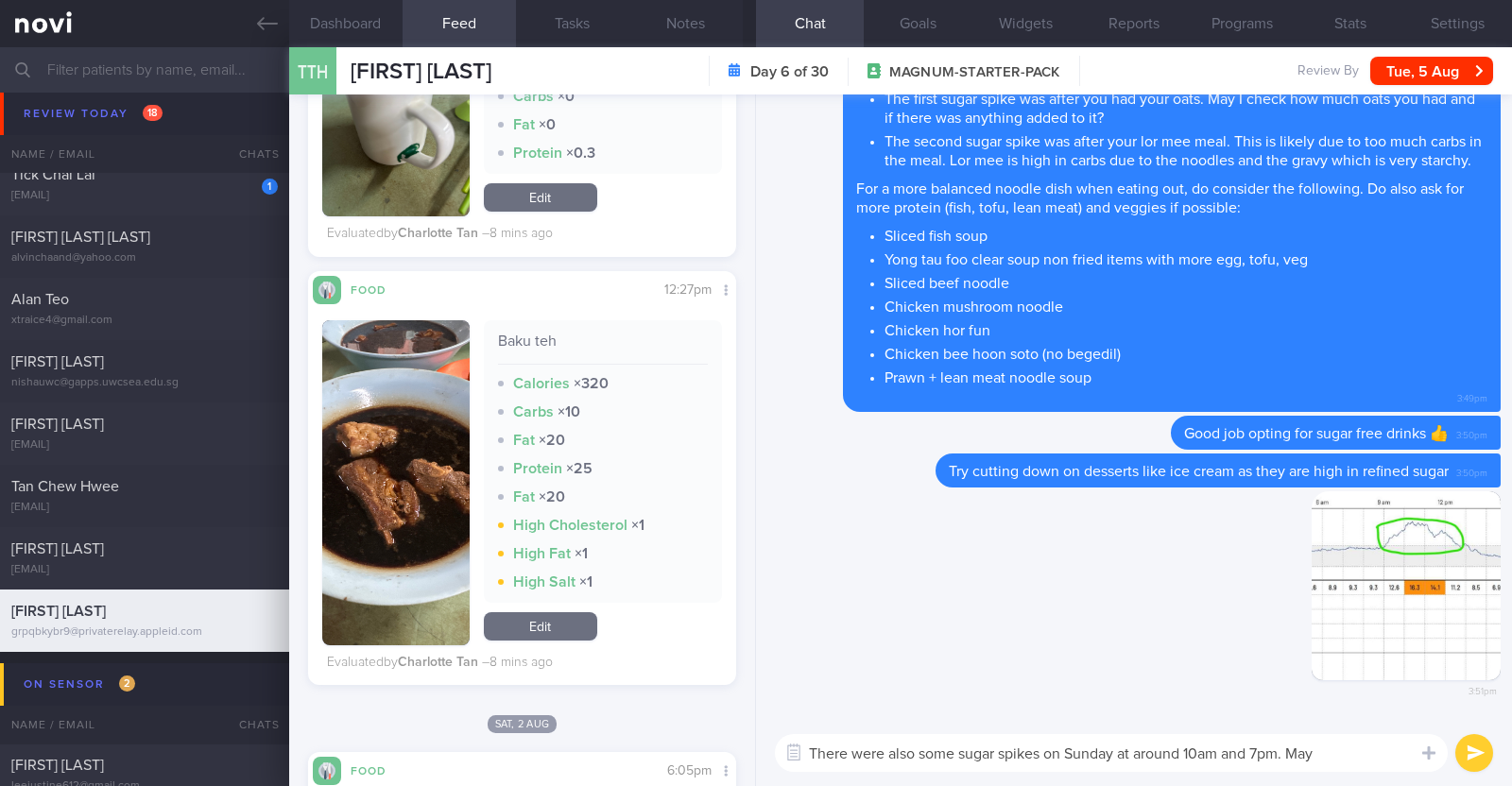 scroll, scrollTop: 1770, scrollLeft: 0, axis: vertical 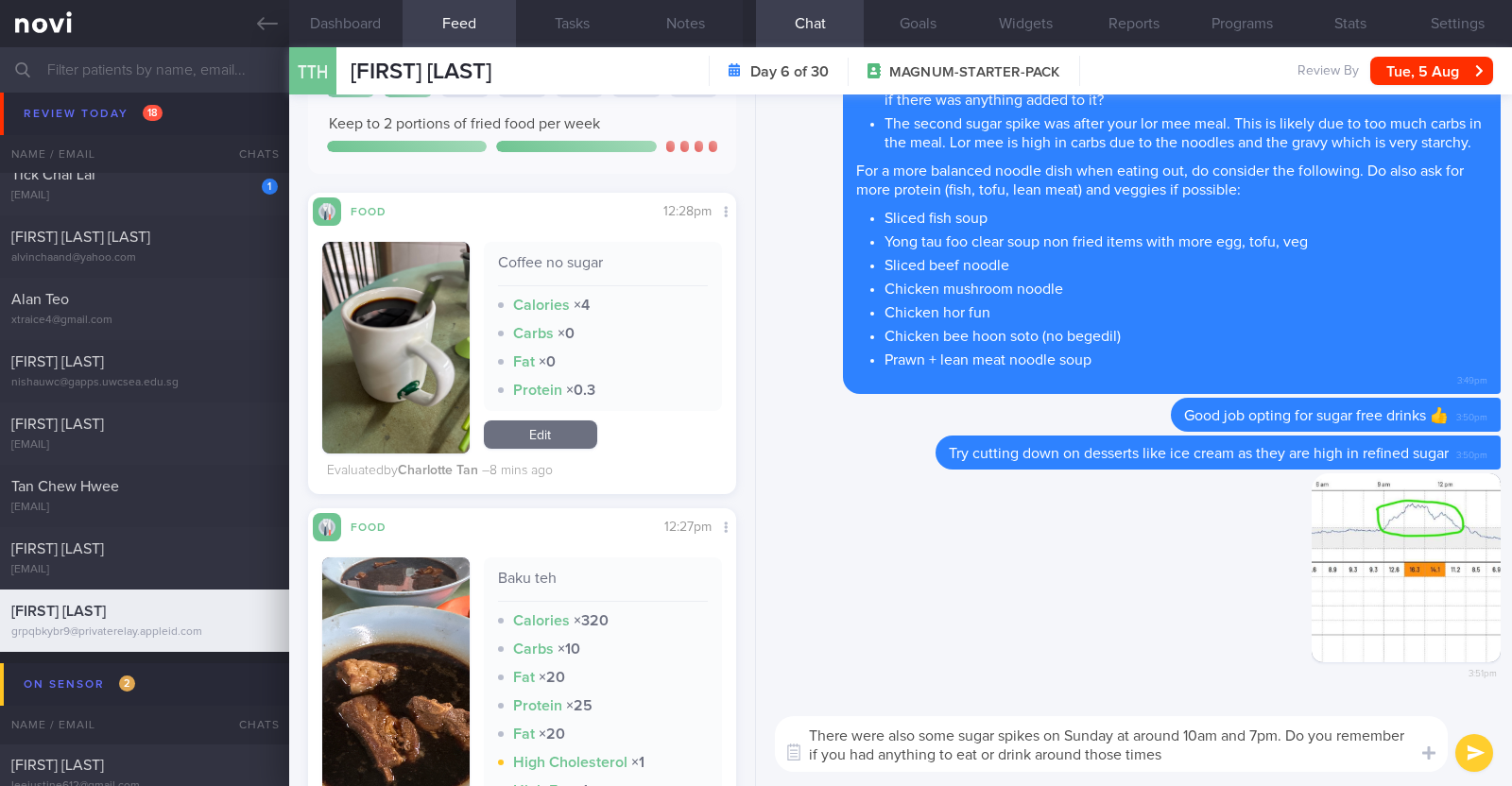 type on "There were also some sugar spikes on Sunday at around 10am and 7pm. Do you remember if you had anything to eat or drink around those times?" 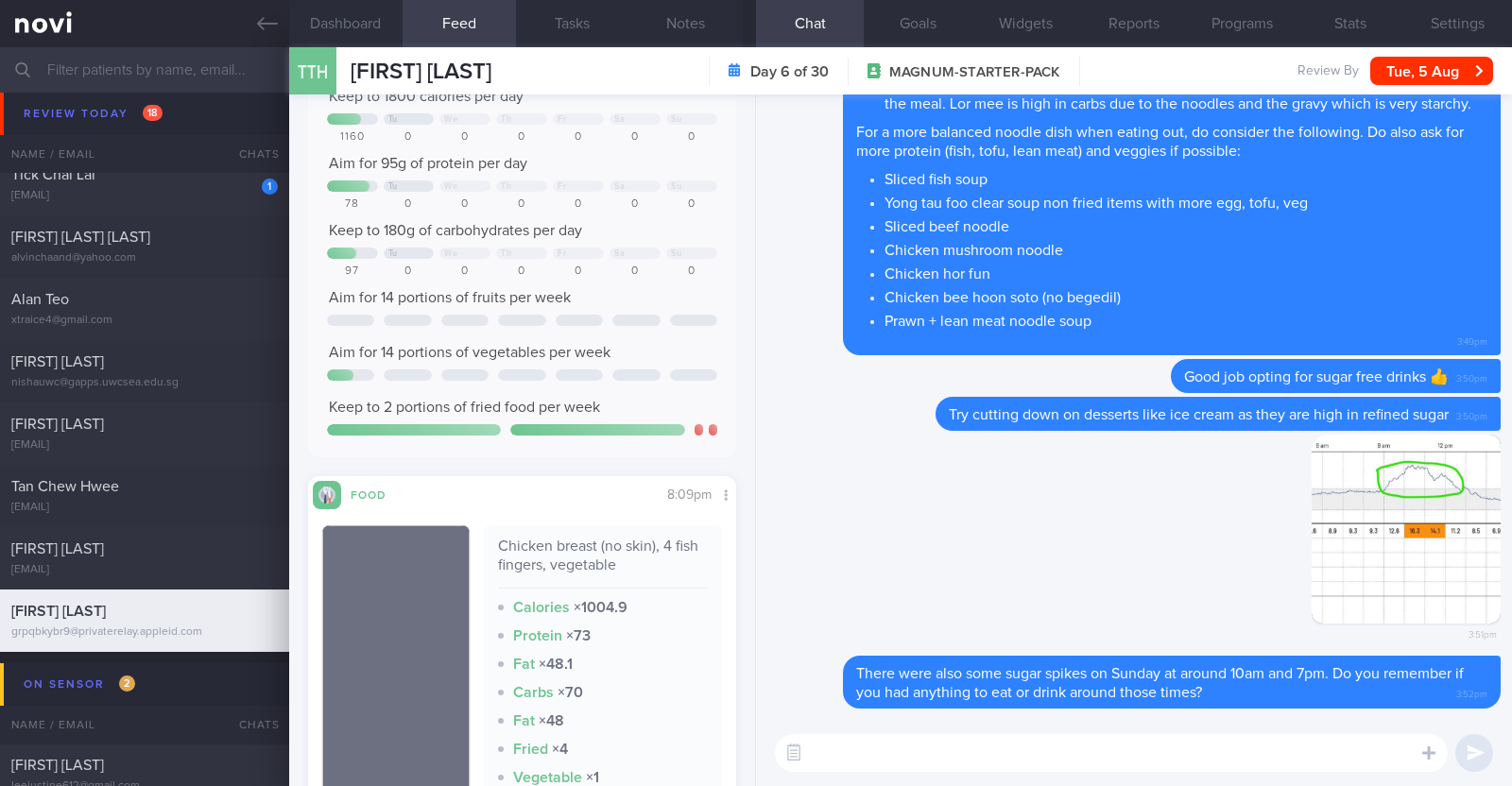 scroll, scrollTop: 471, scrollLeft: 0, axis: vertical 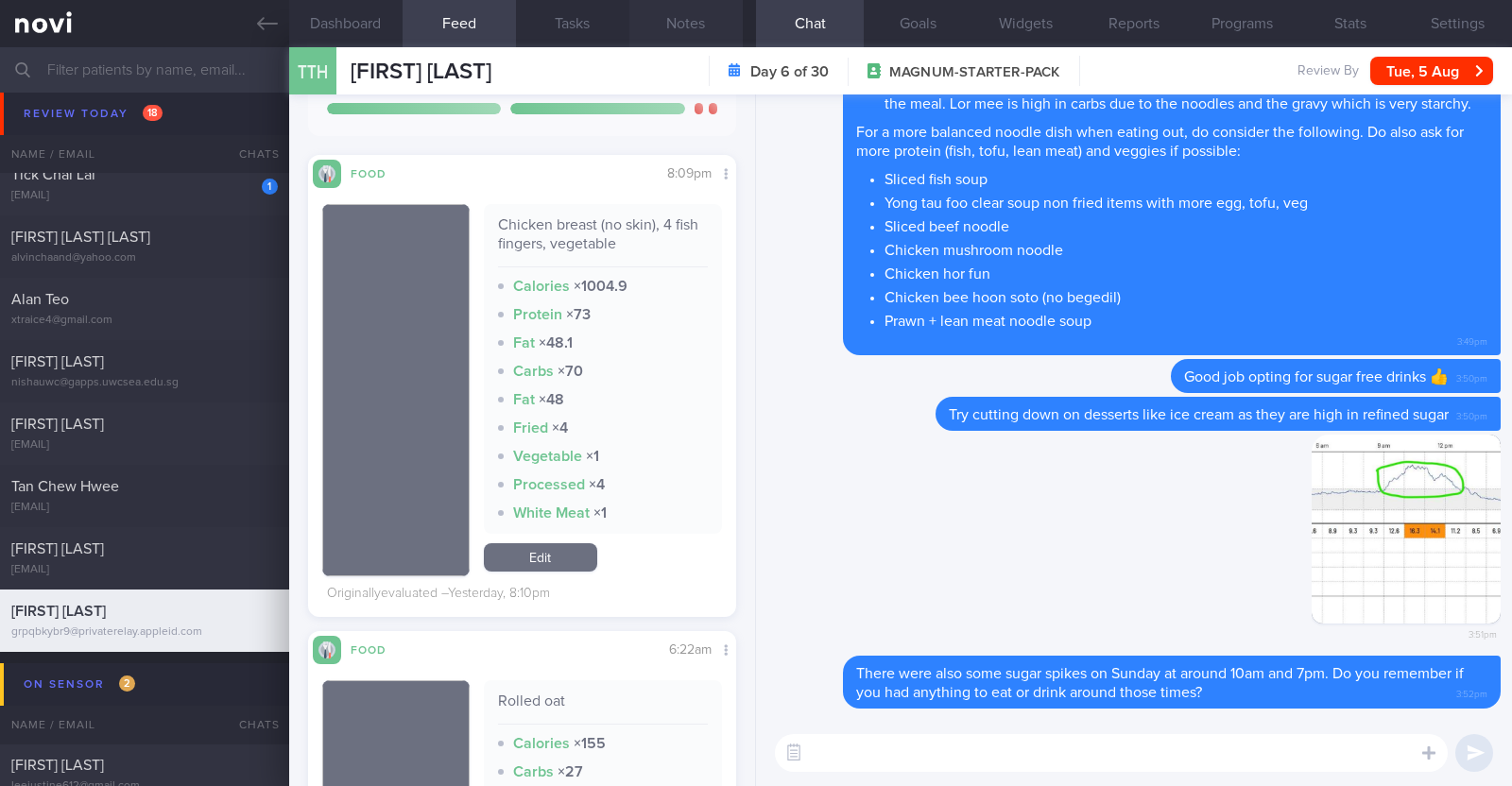 type 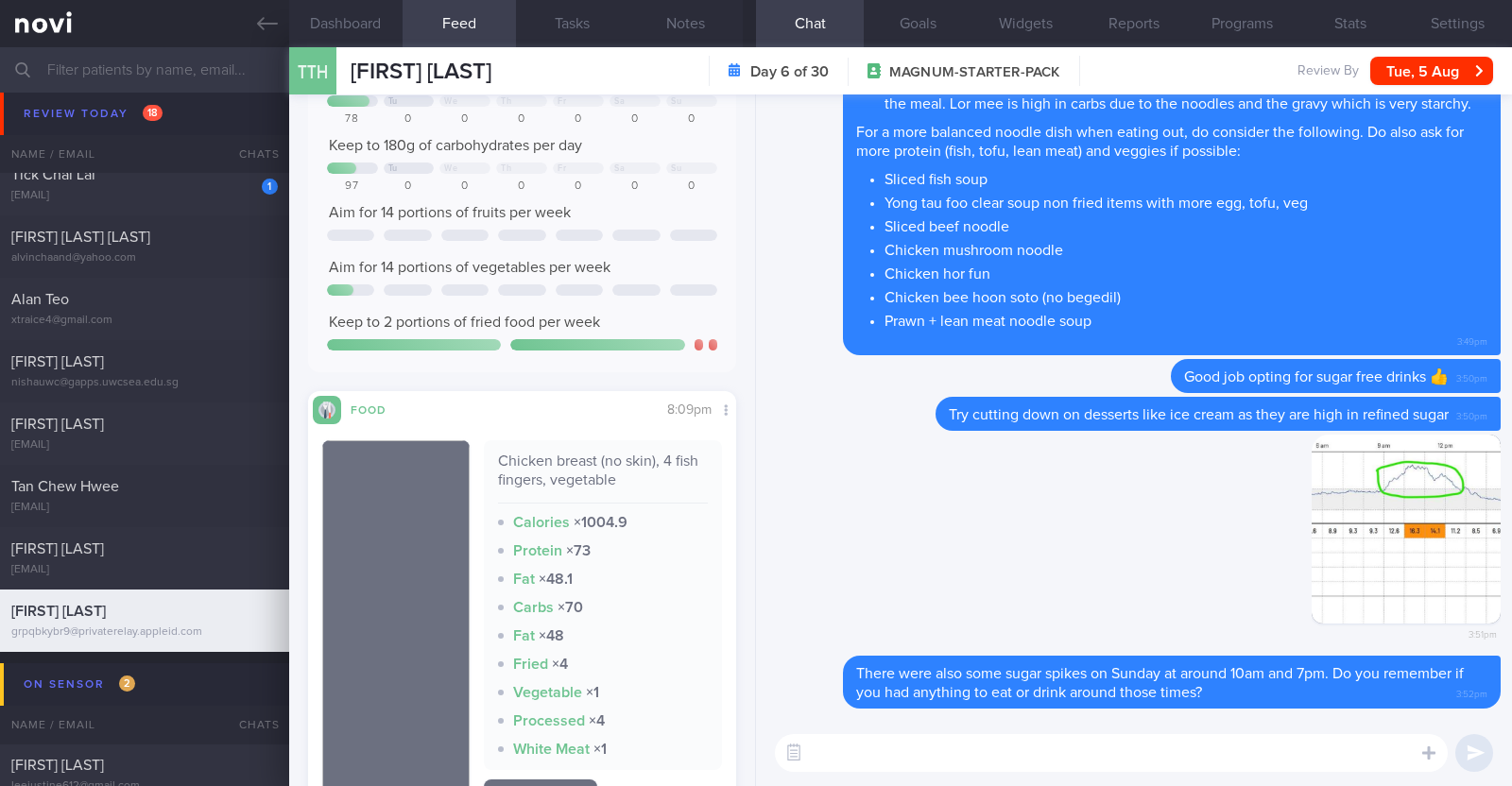 scroll, scrollTop: 0, scrollLeft: 0, axis: both 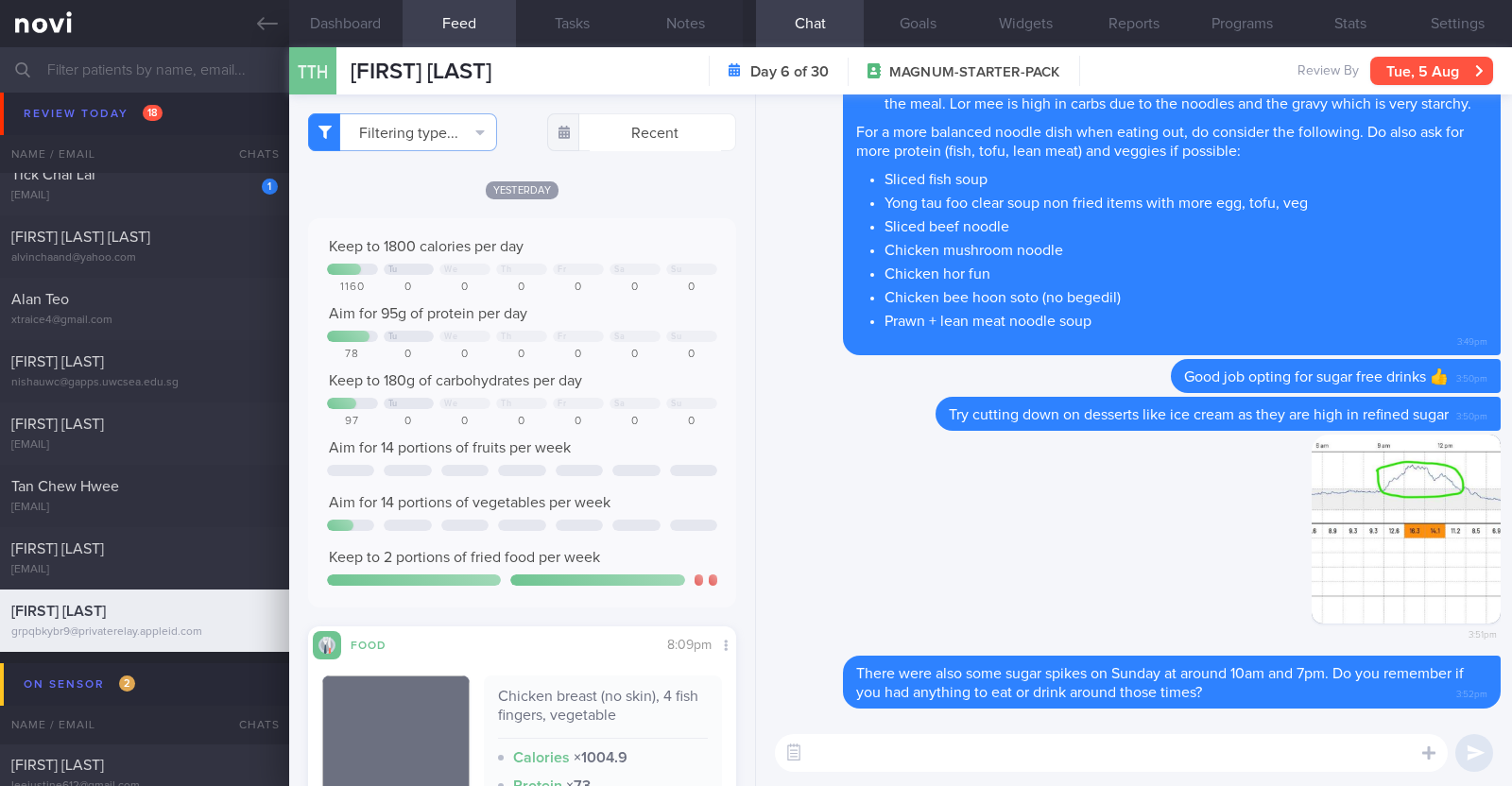 click on "Tue, 5 Aug" at bounding box center [1432, 71] 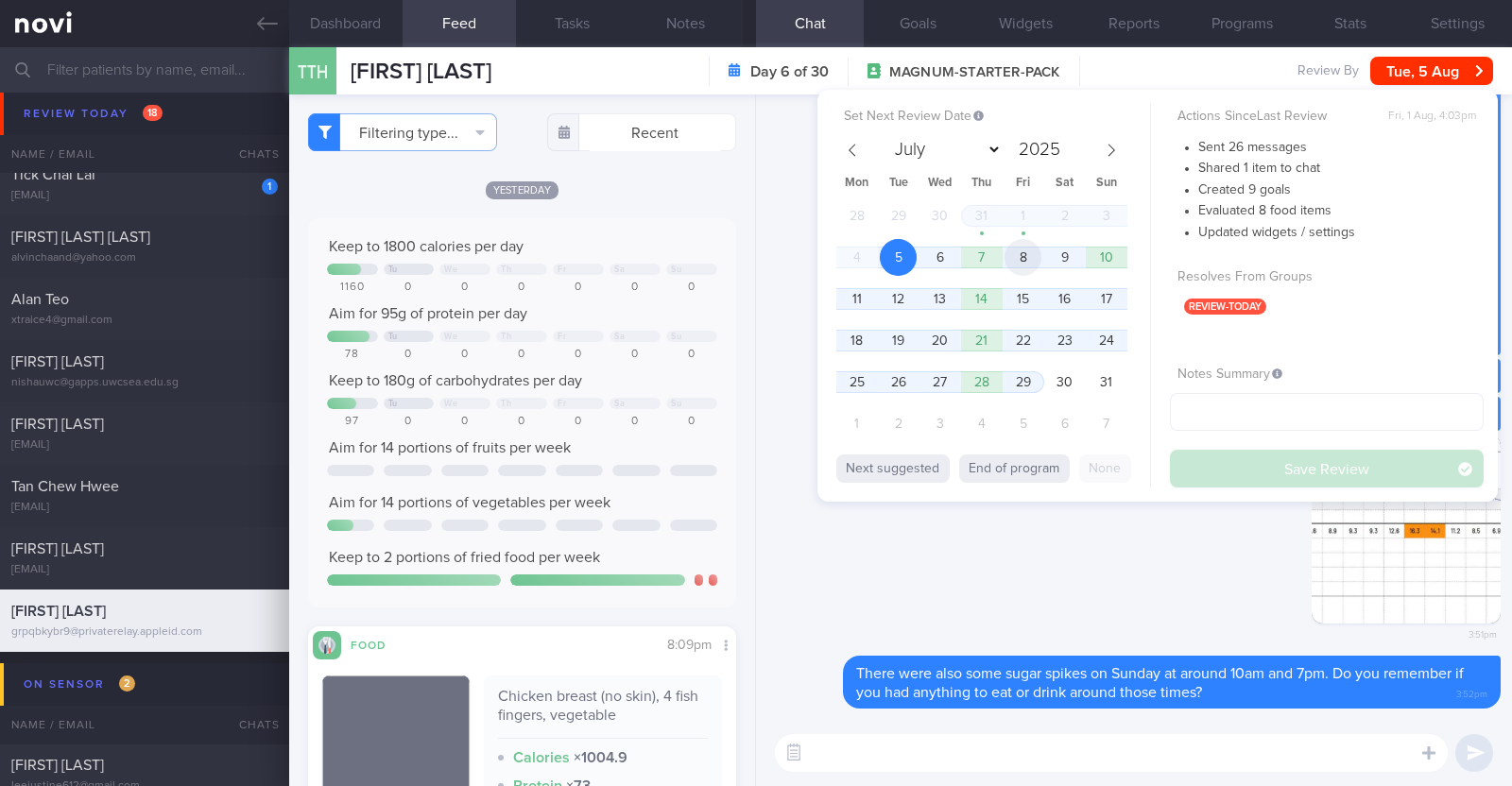 click on "8" at bounding box center (1022, 257) 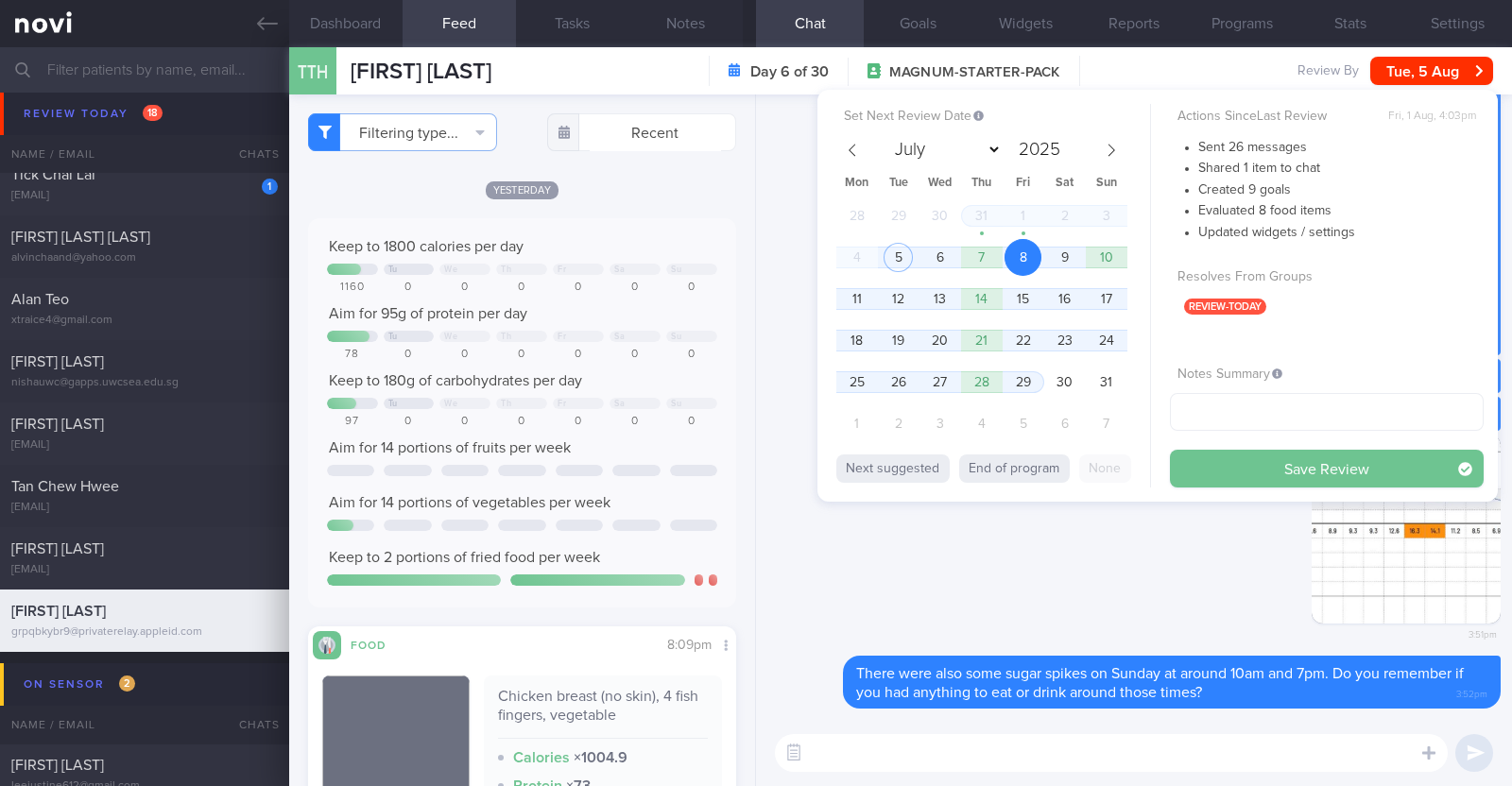 click on "Save Review" at bounding box center (1327, 469) 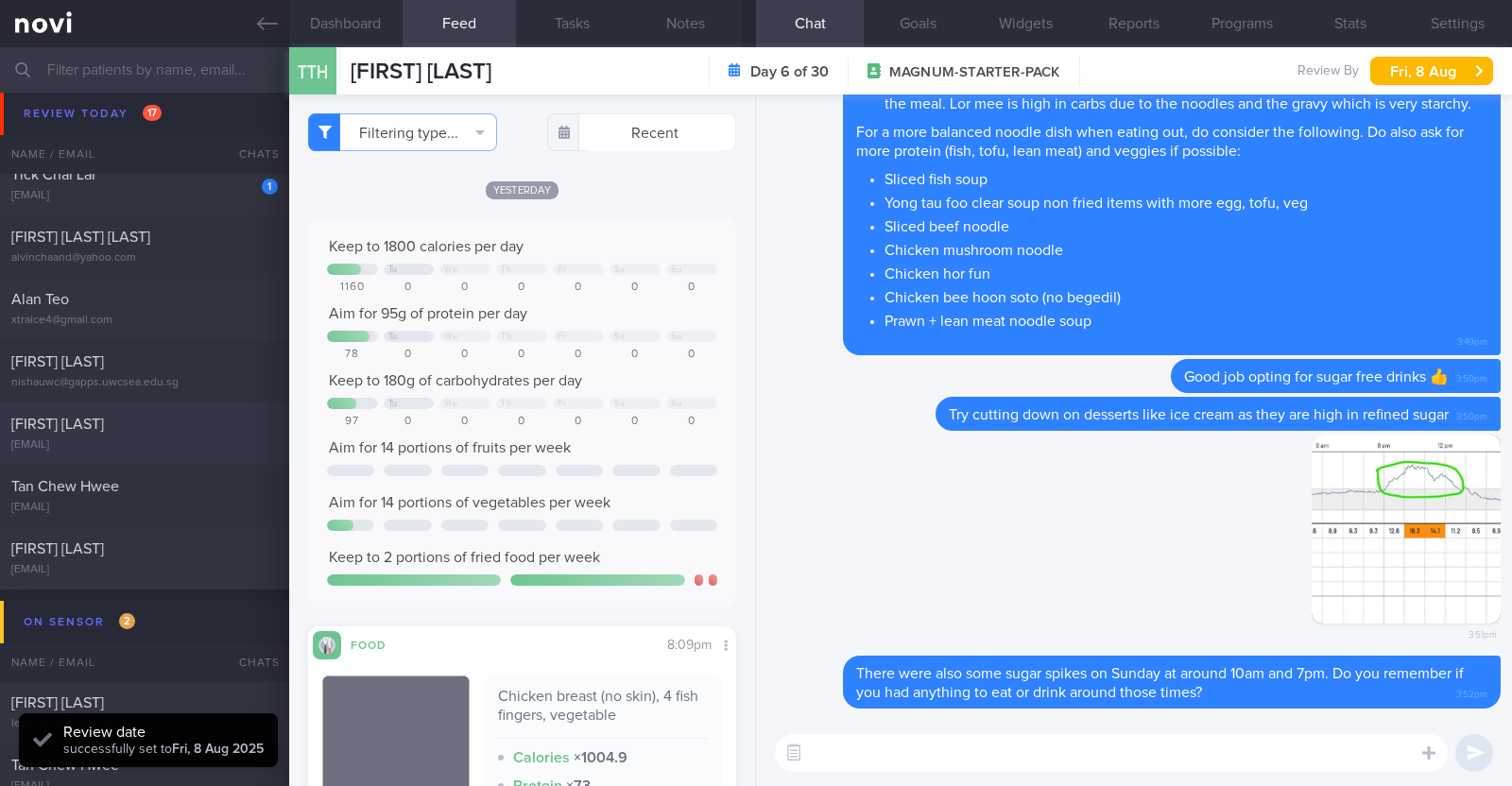scroll, scrollTop: 944519, scrollLeft: 944615, axis: both 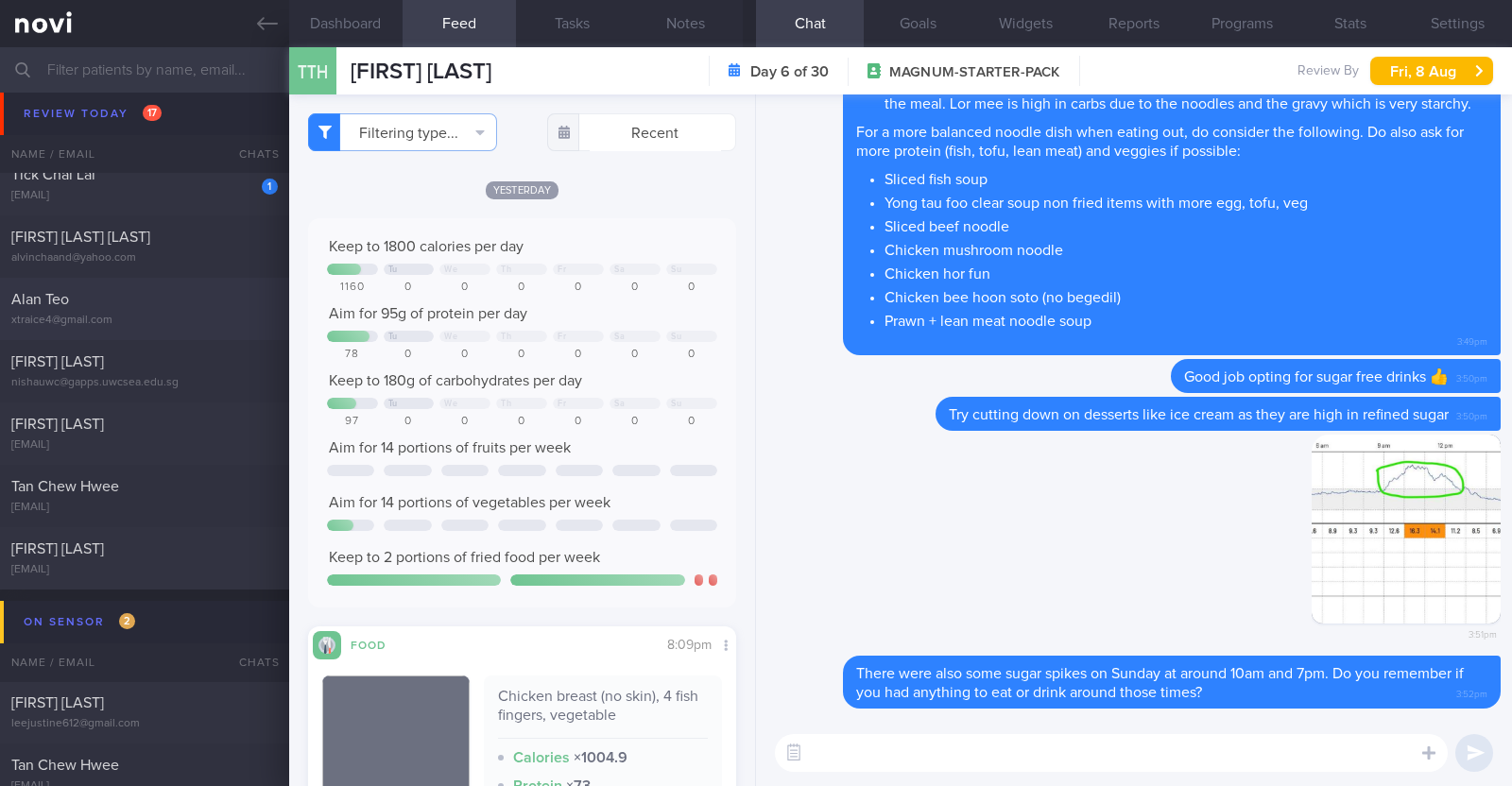 click on "Alan Teo" at bounding box center [142, 299] 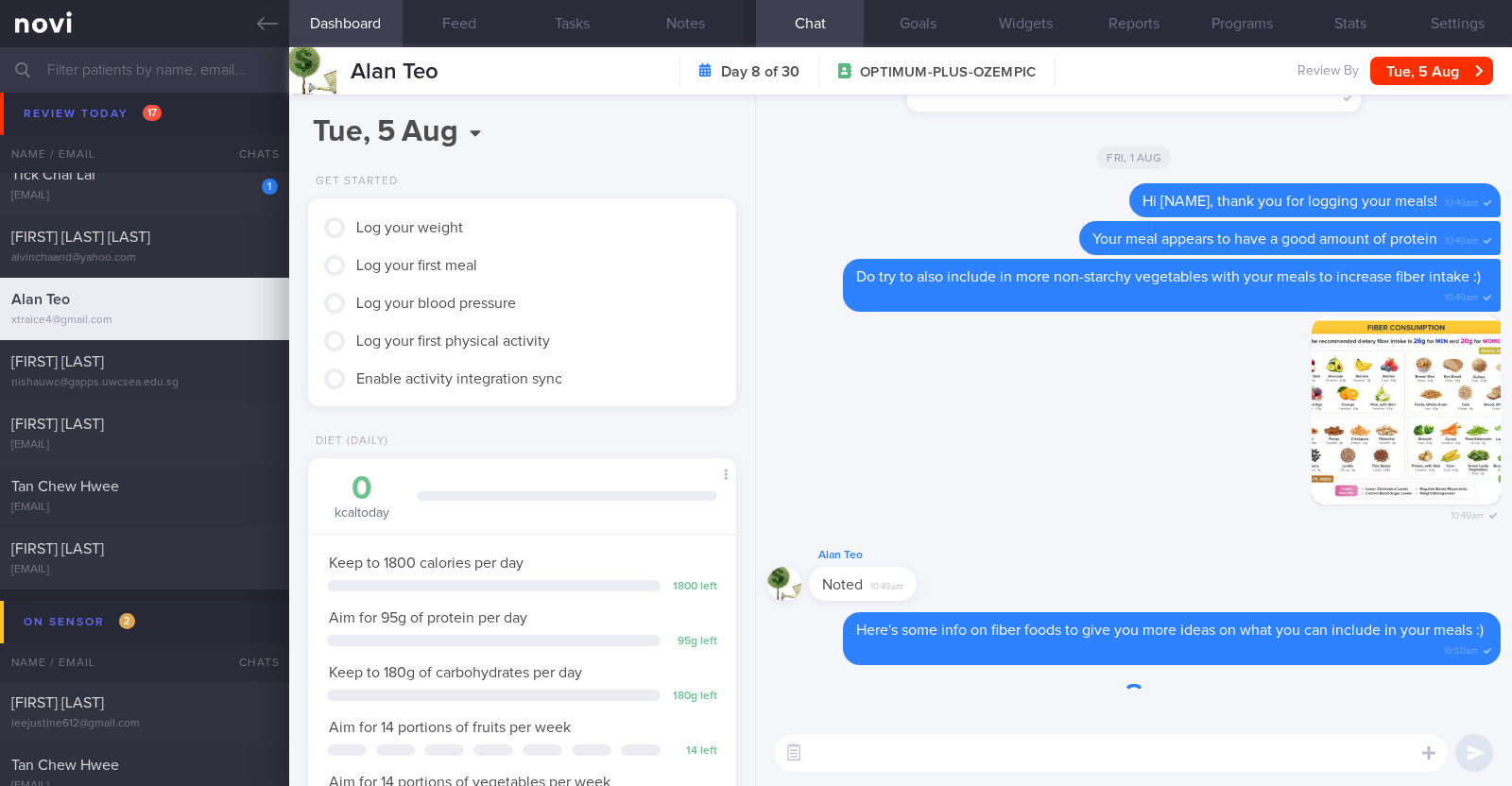 scroll, scrollTop: 944523, scrollLeft: 944623, axis: both 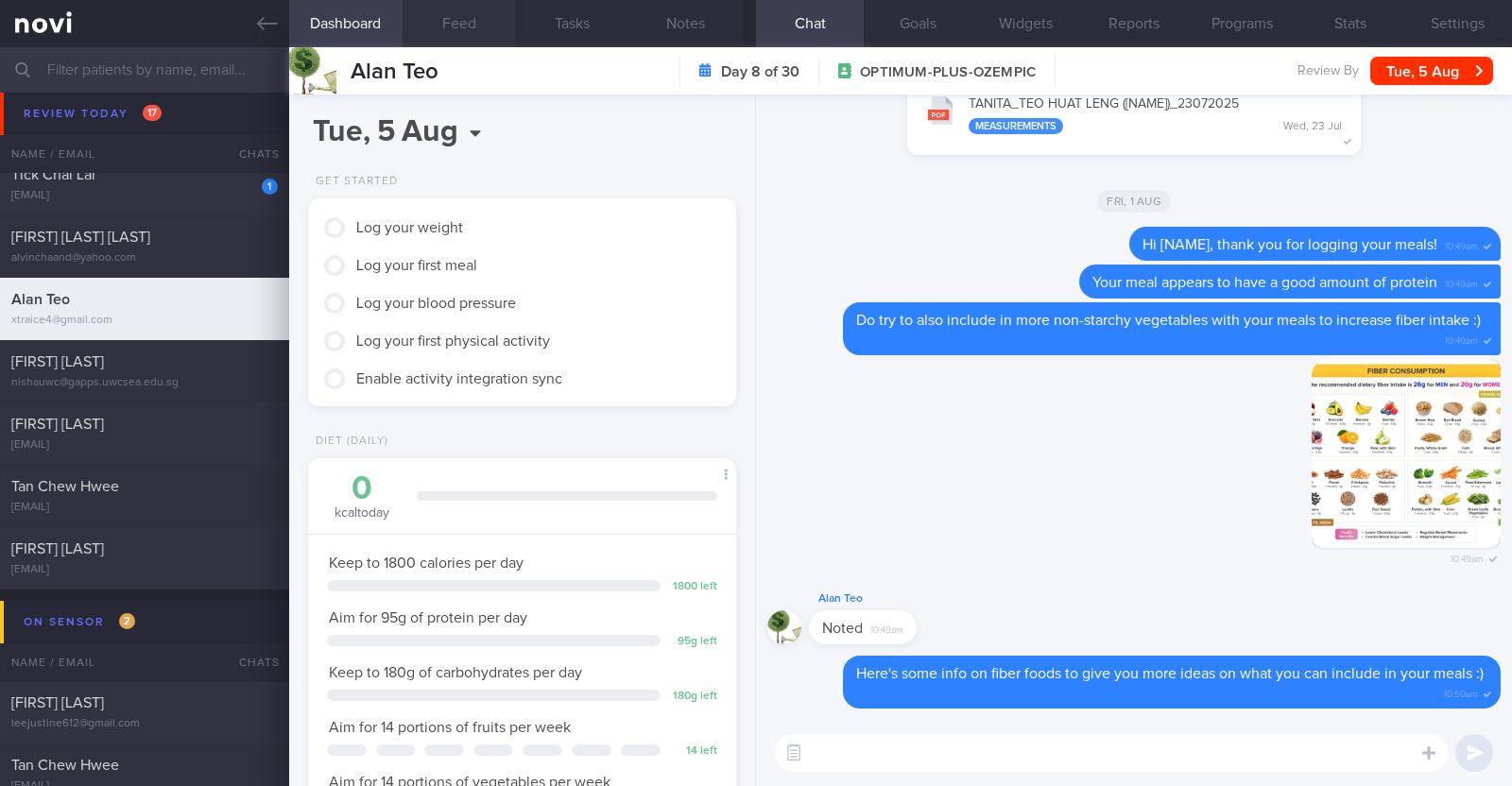 click on "Feed" at bounding box center [459, 24] 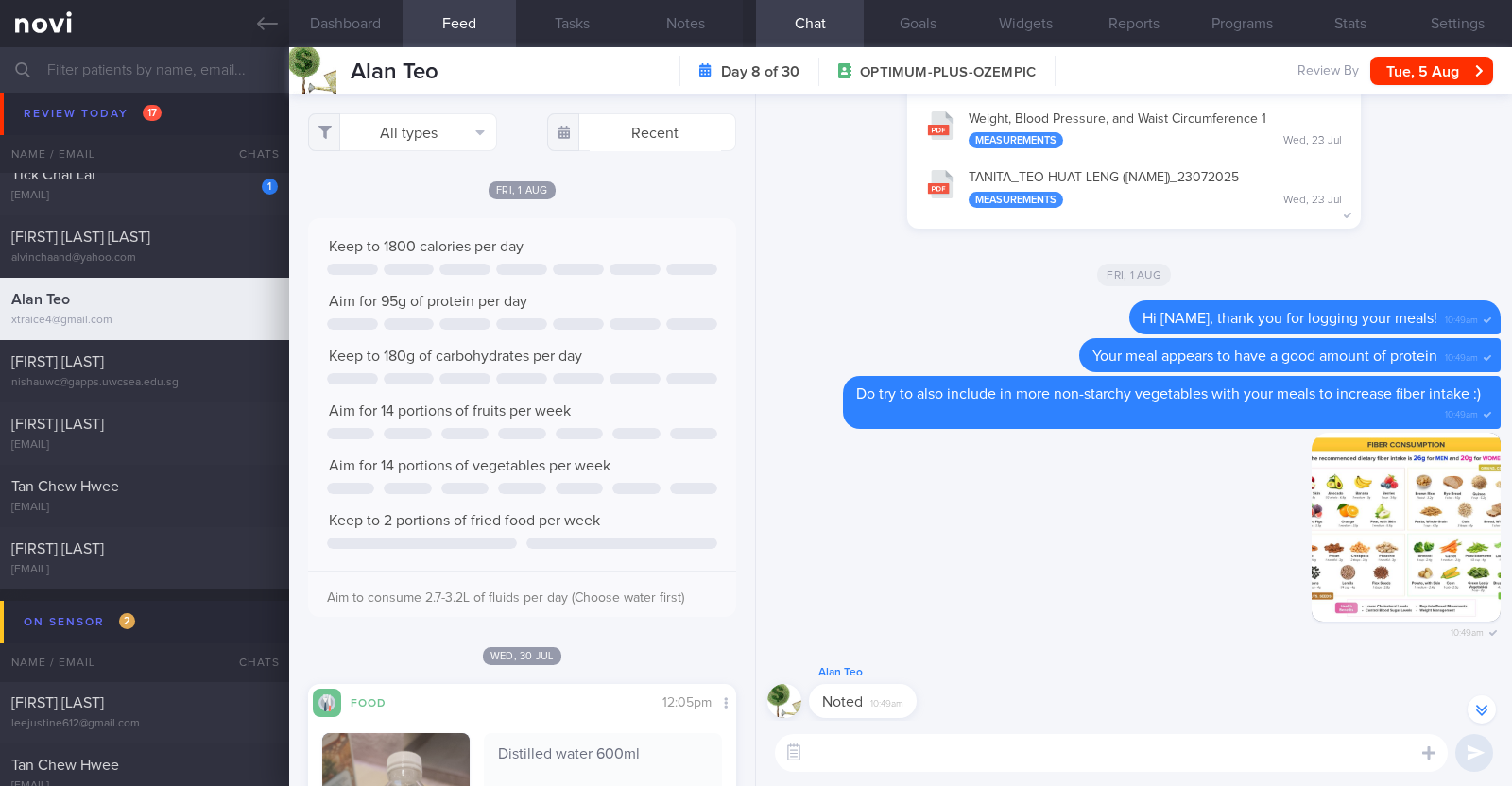 scroll, scrollTop: 0, scrollLeft: 0, axis: both 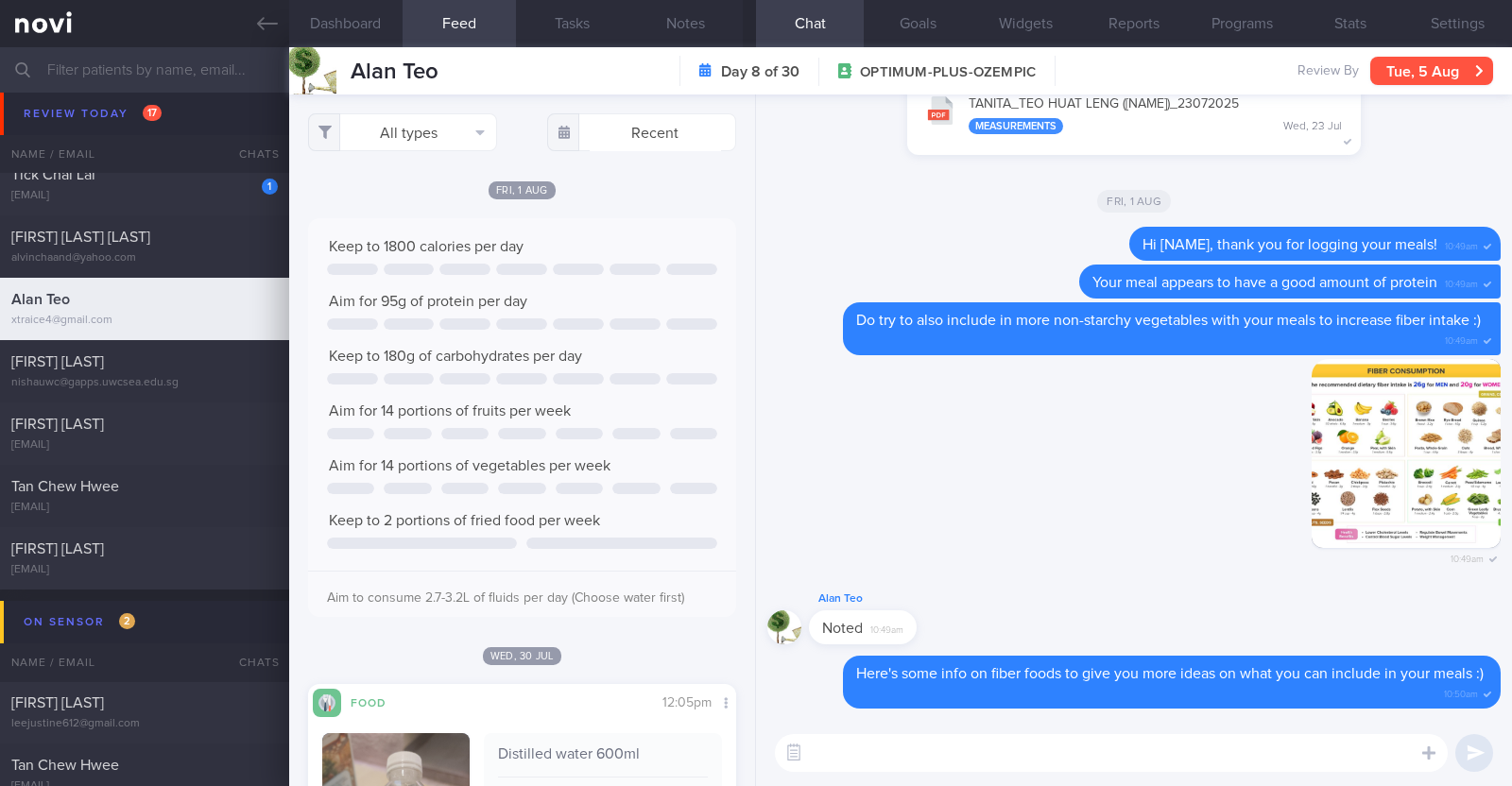 click on "Tue, 5 Aug" at bounding box center [1432, 71] 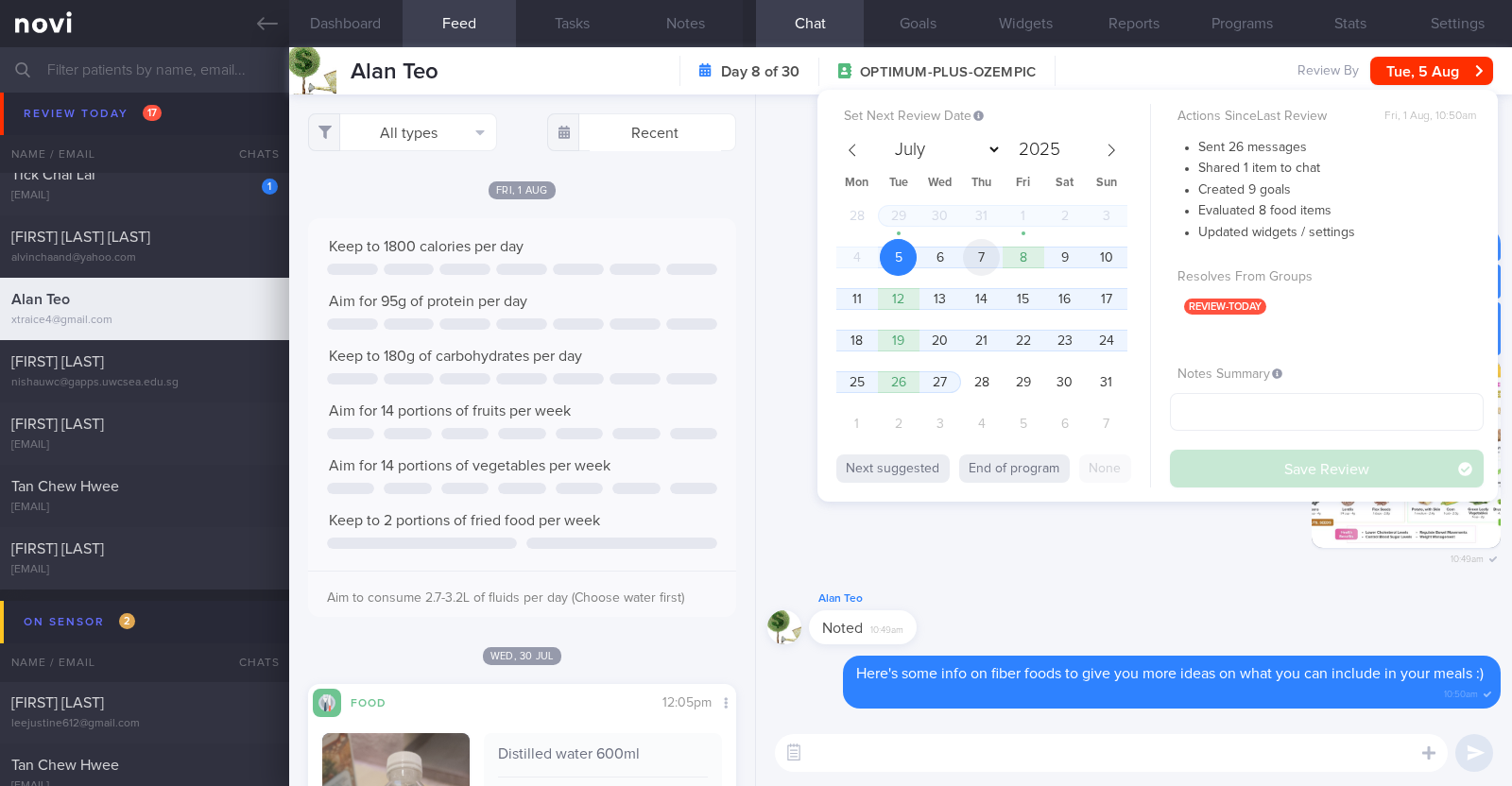 click on "7" at bounding box center [981, 257] 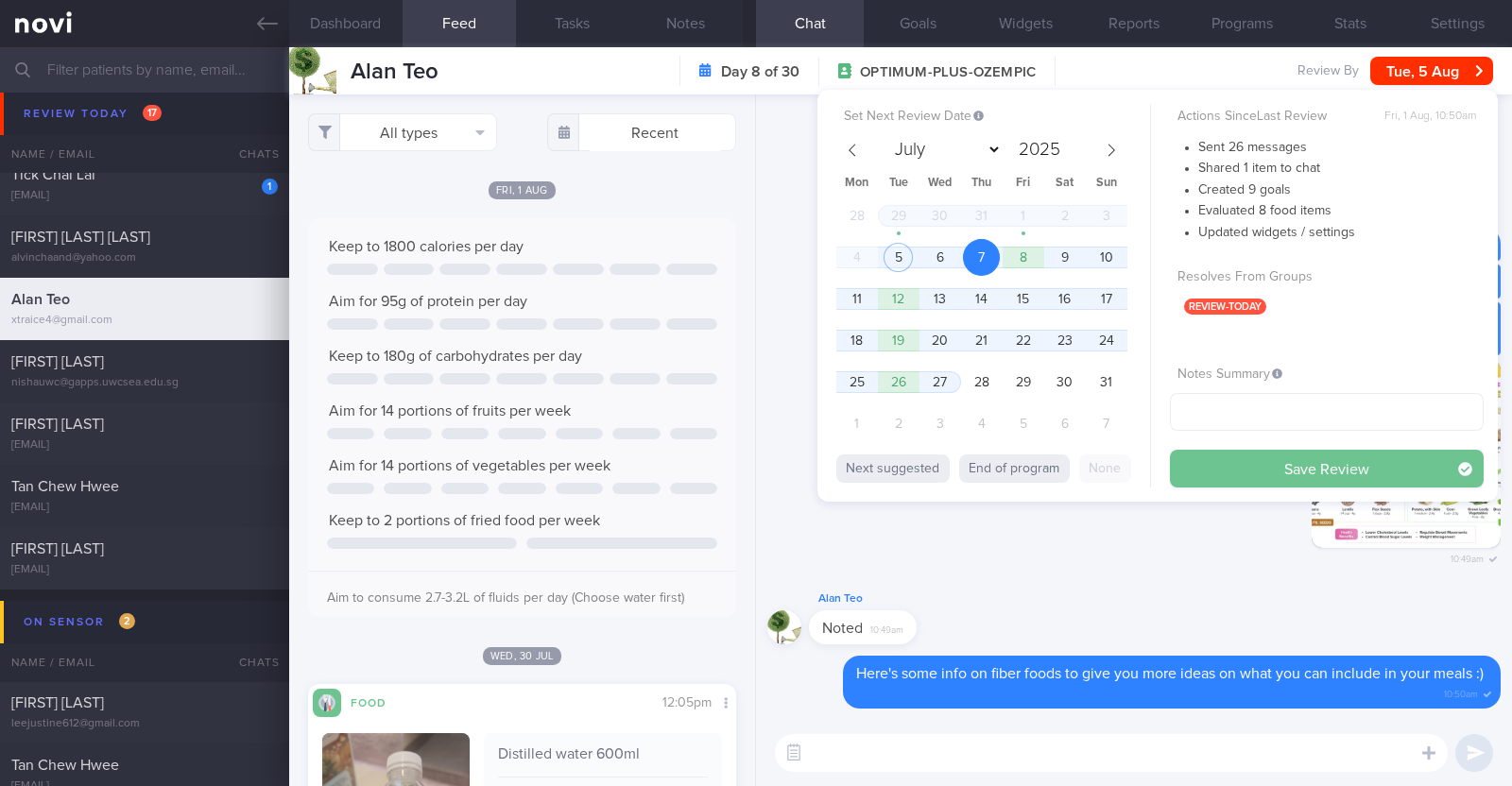 click on "Save Review" at bounding box center (1327, 469) 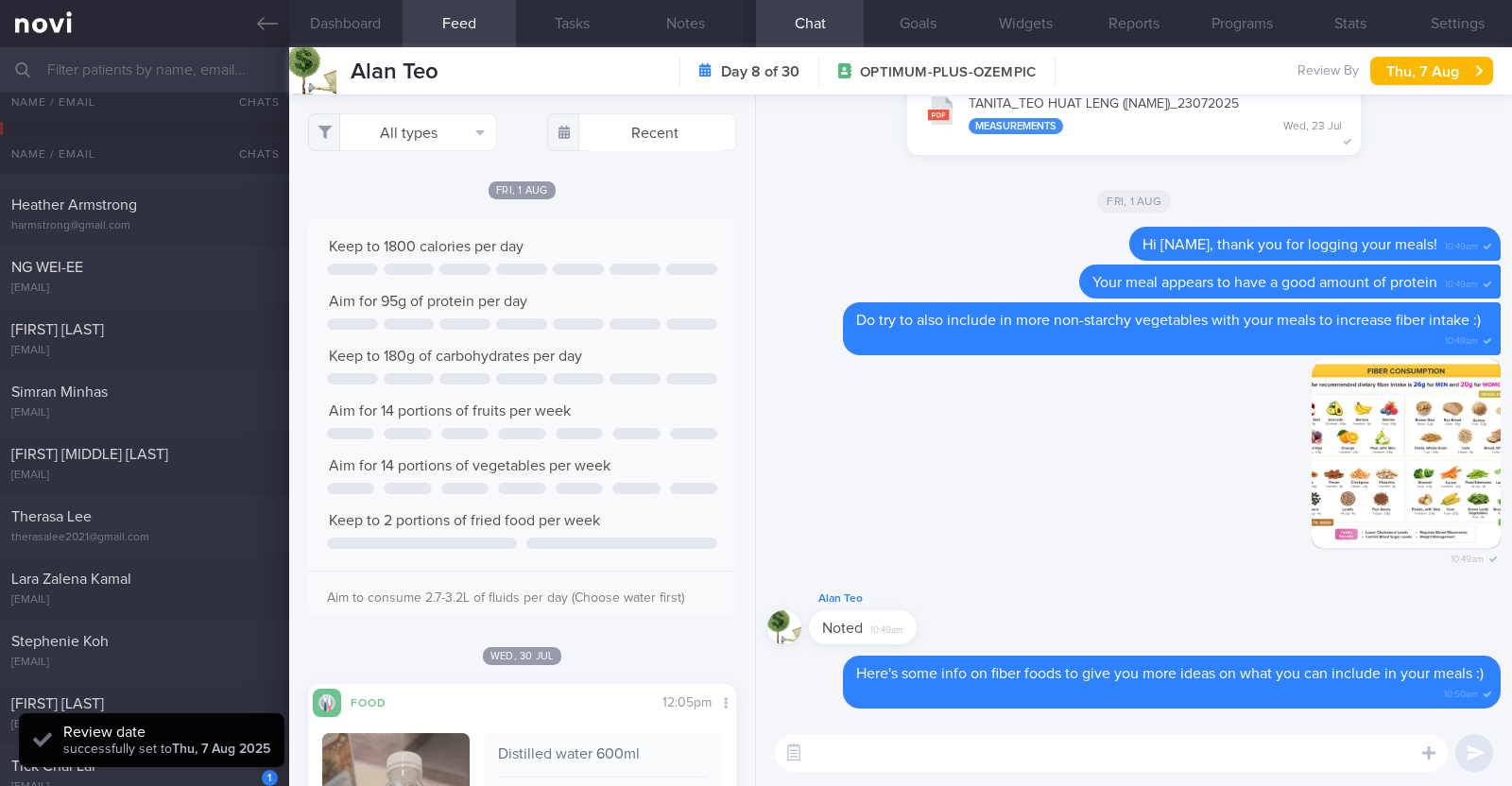 scroll, scrollTop: 0, scrollLeft: 0, axis: both 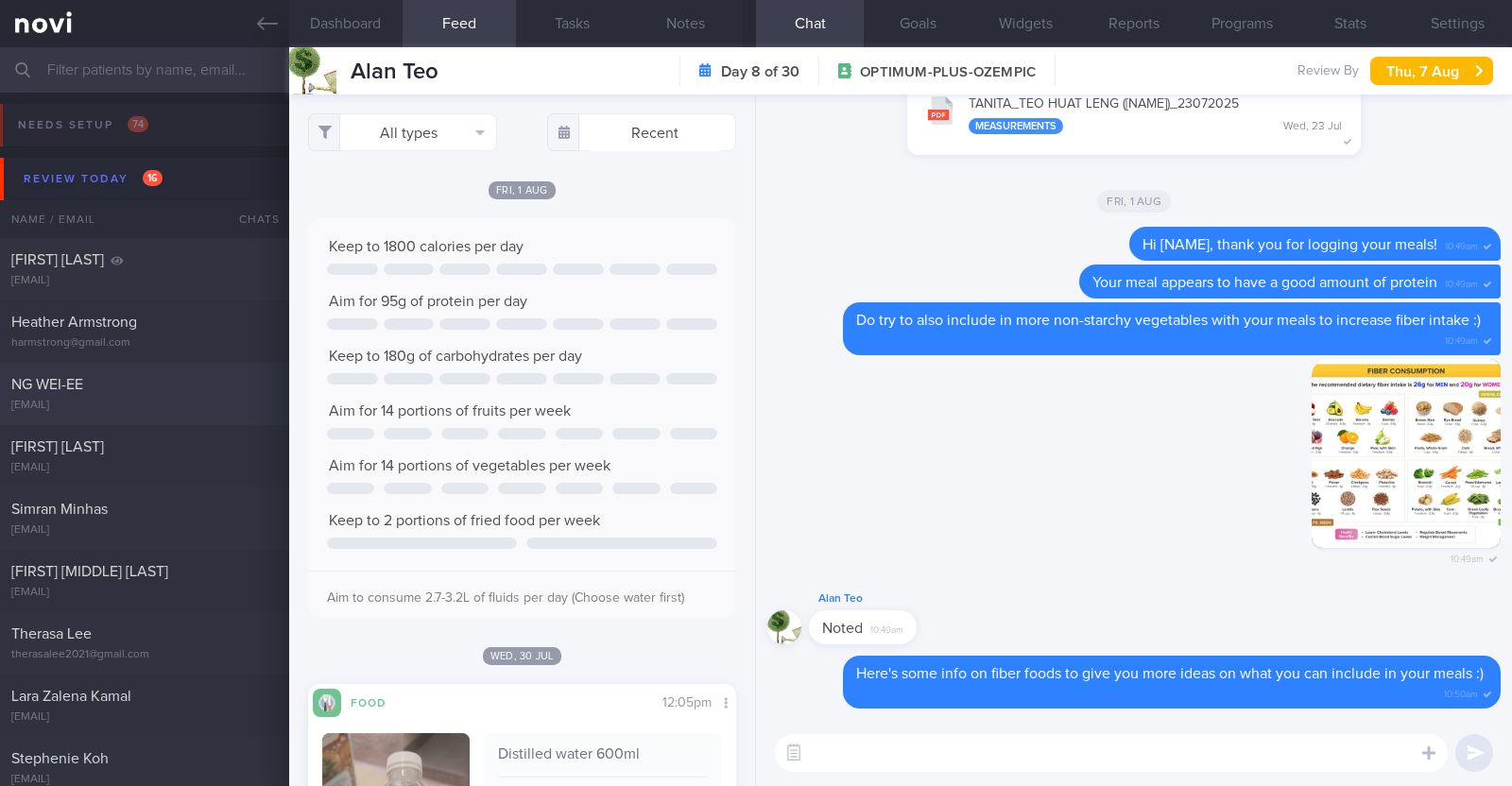 click on "NG WEI-EE" at bounding box center [142, 384] 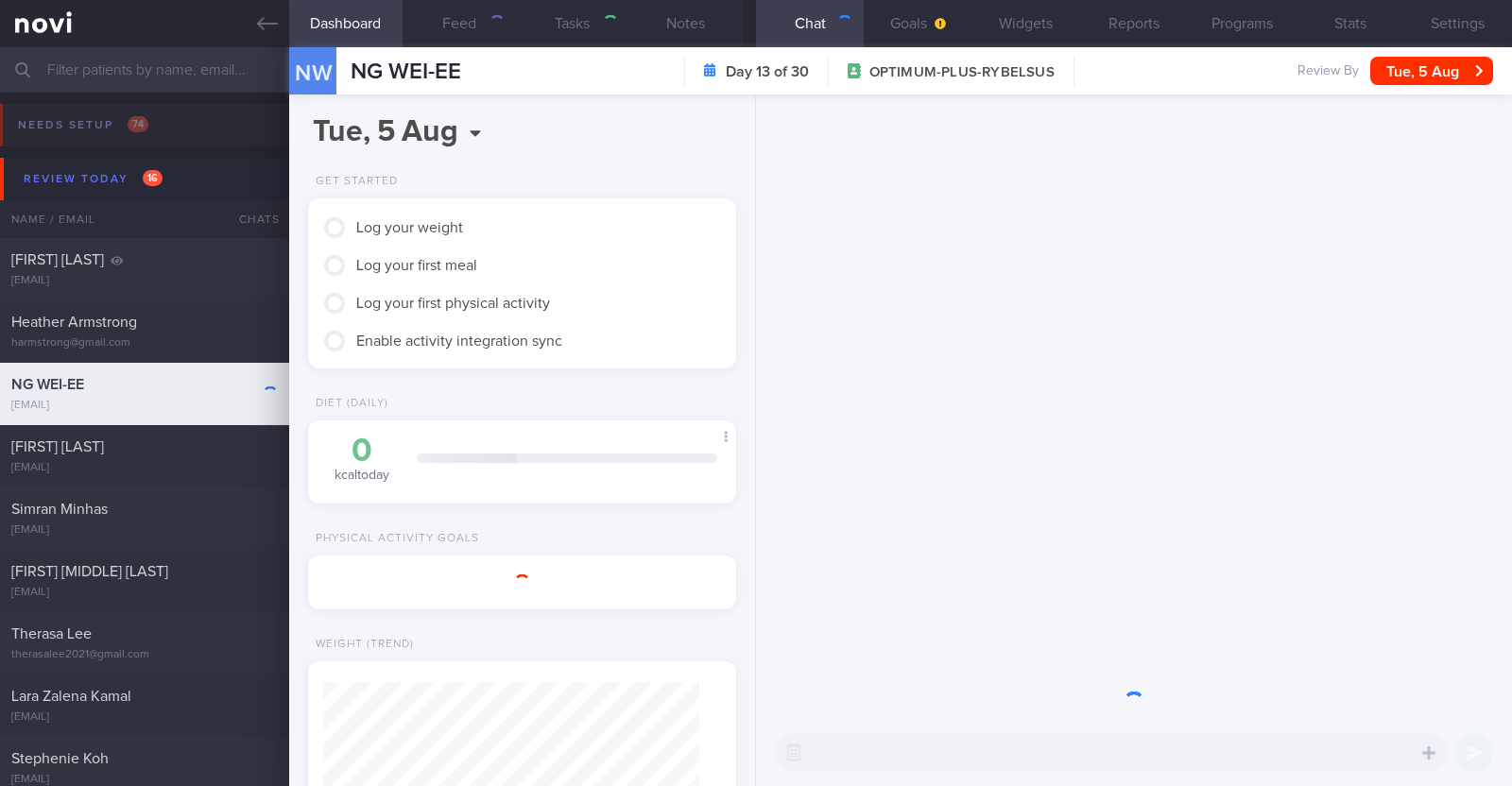 scroll, scrollTop: 0, scrollLeft: 0, axis: both 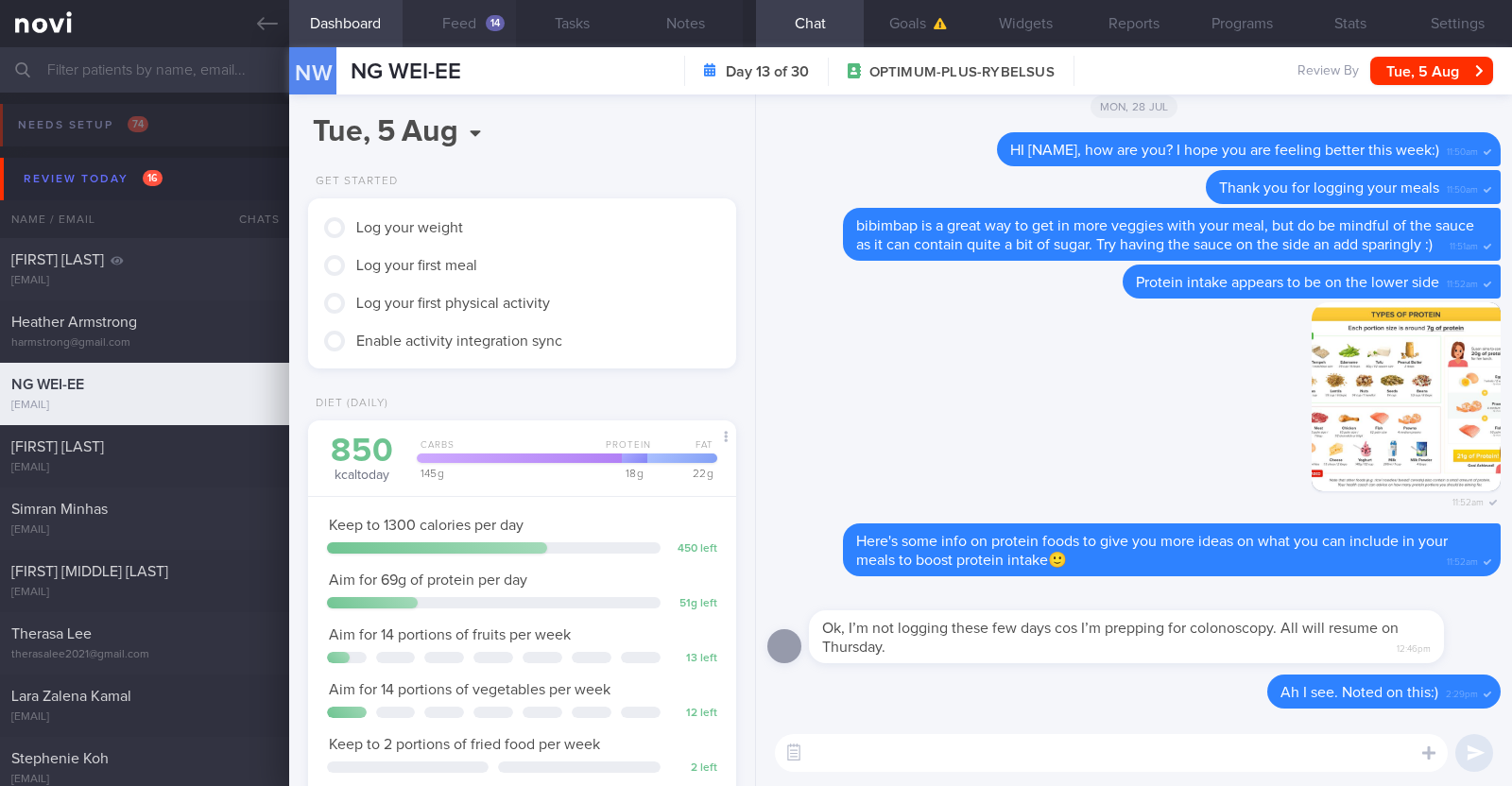 click on "Feed
14" at bounding box center (459, 24) 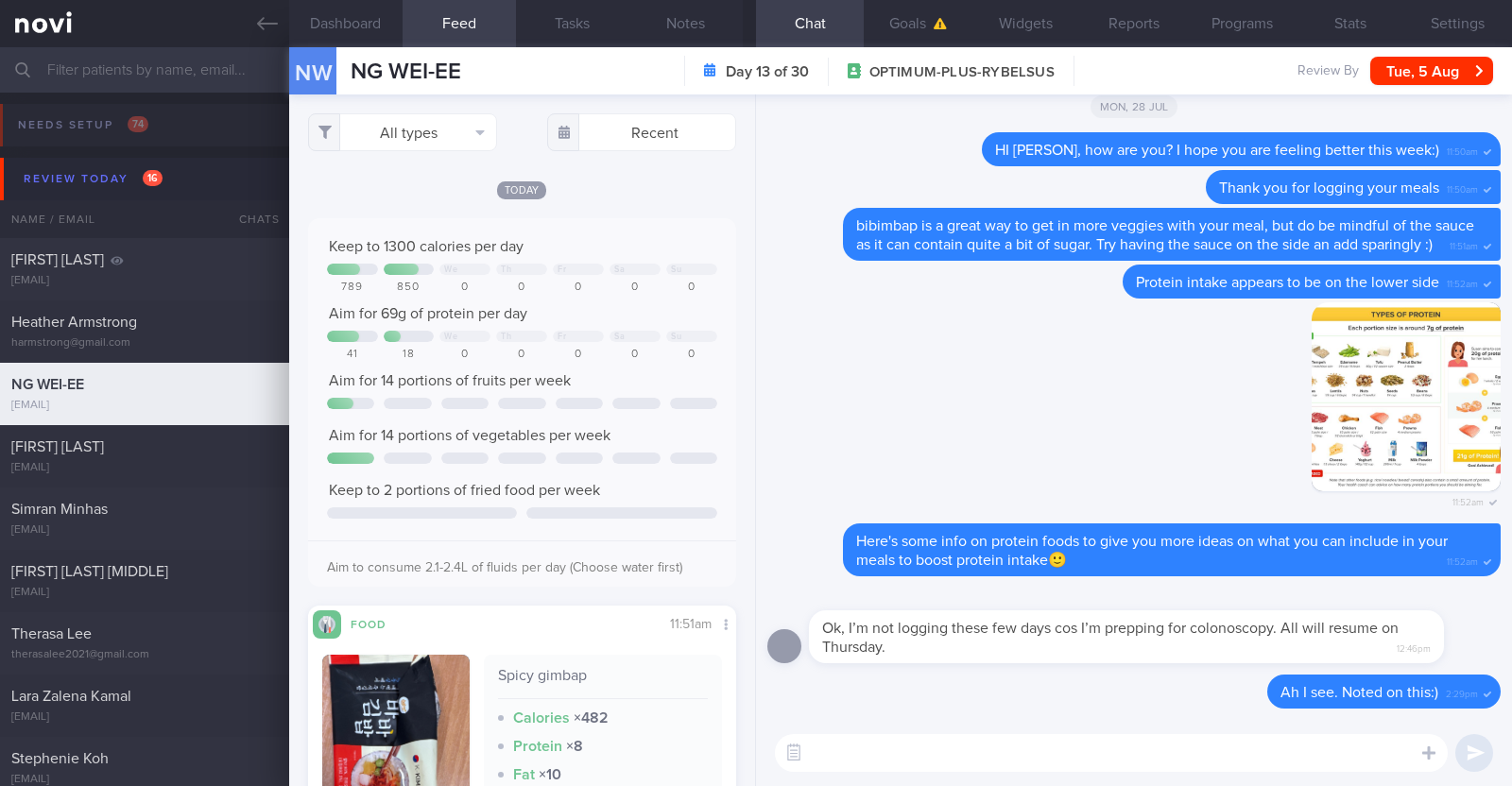select on "7" 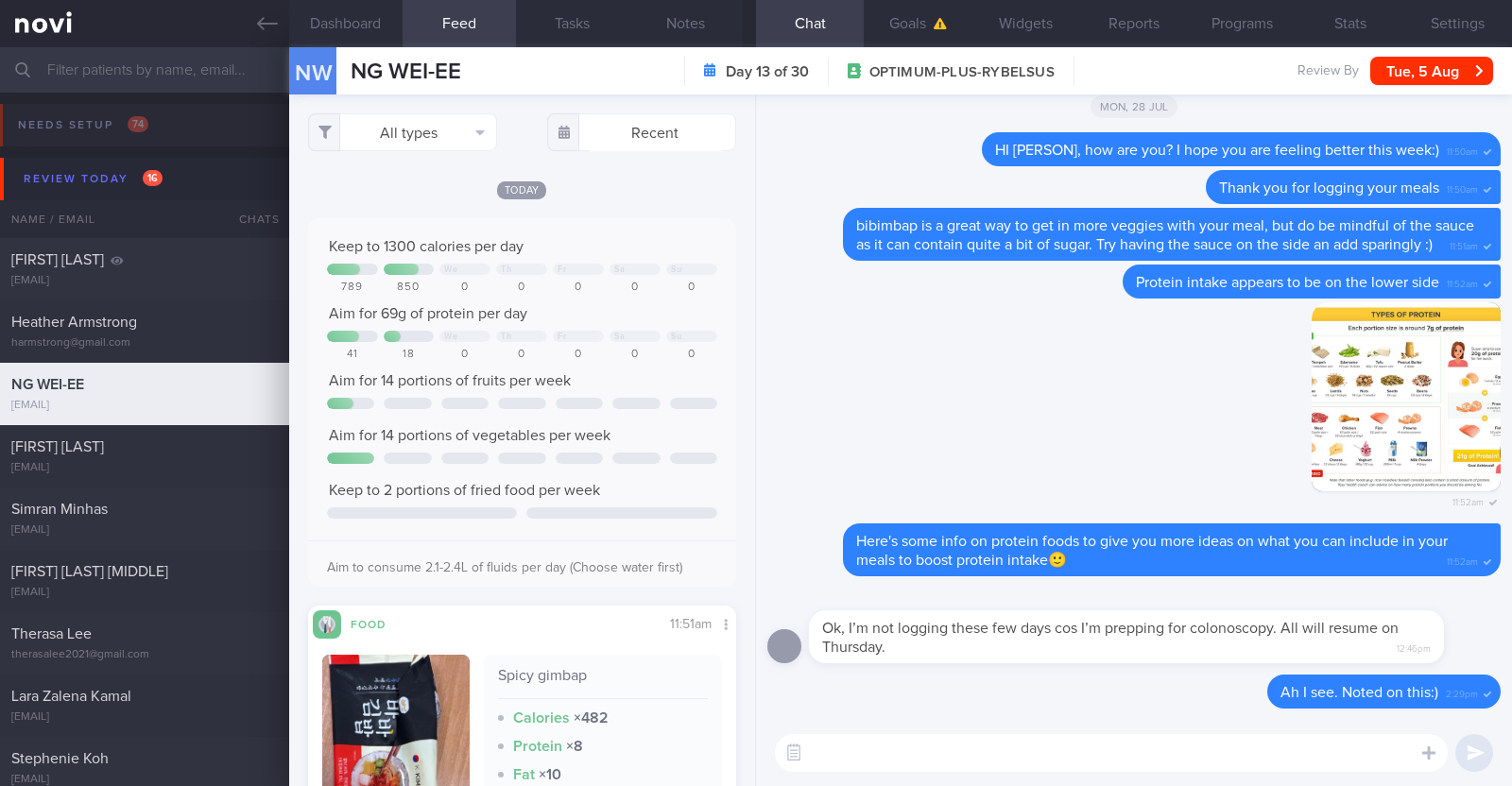 scroll, scrollTop: 944495, scrollLeft: 944623, axis: both 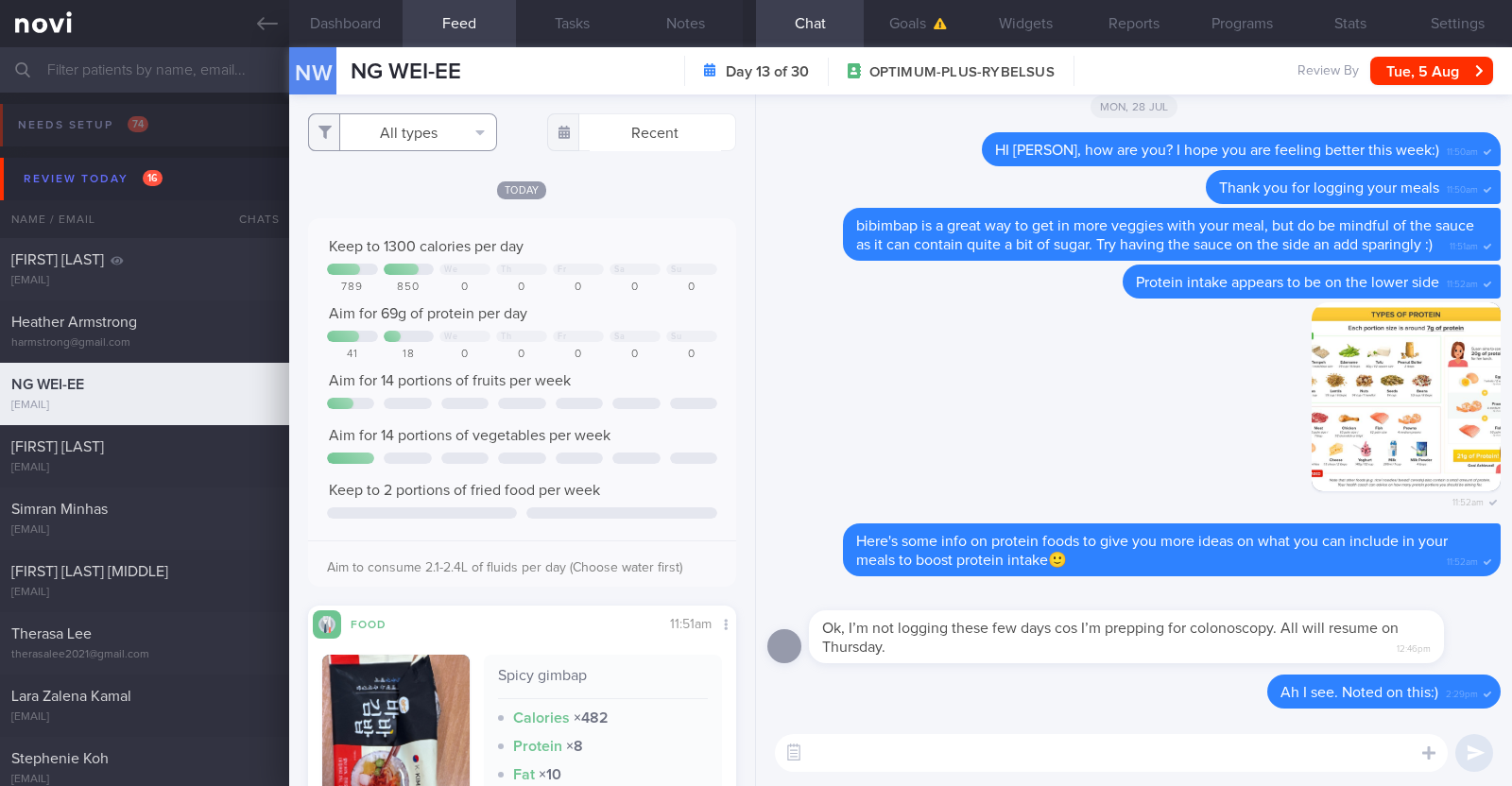 click on "All types" at bounding box center [403, 132] 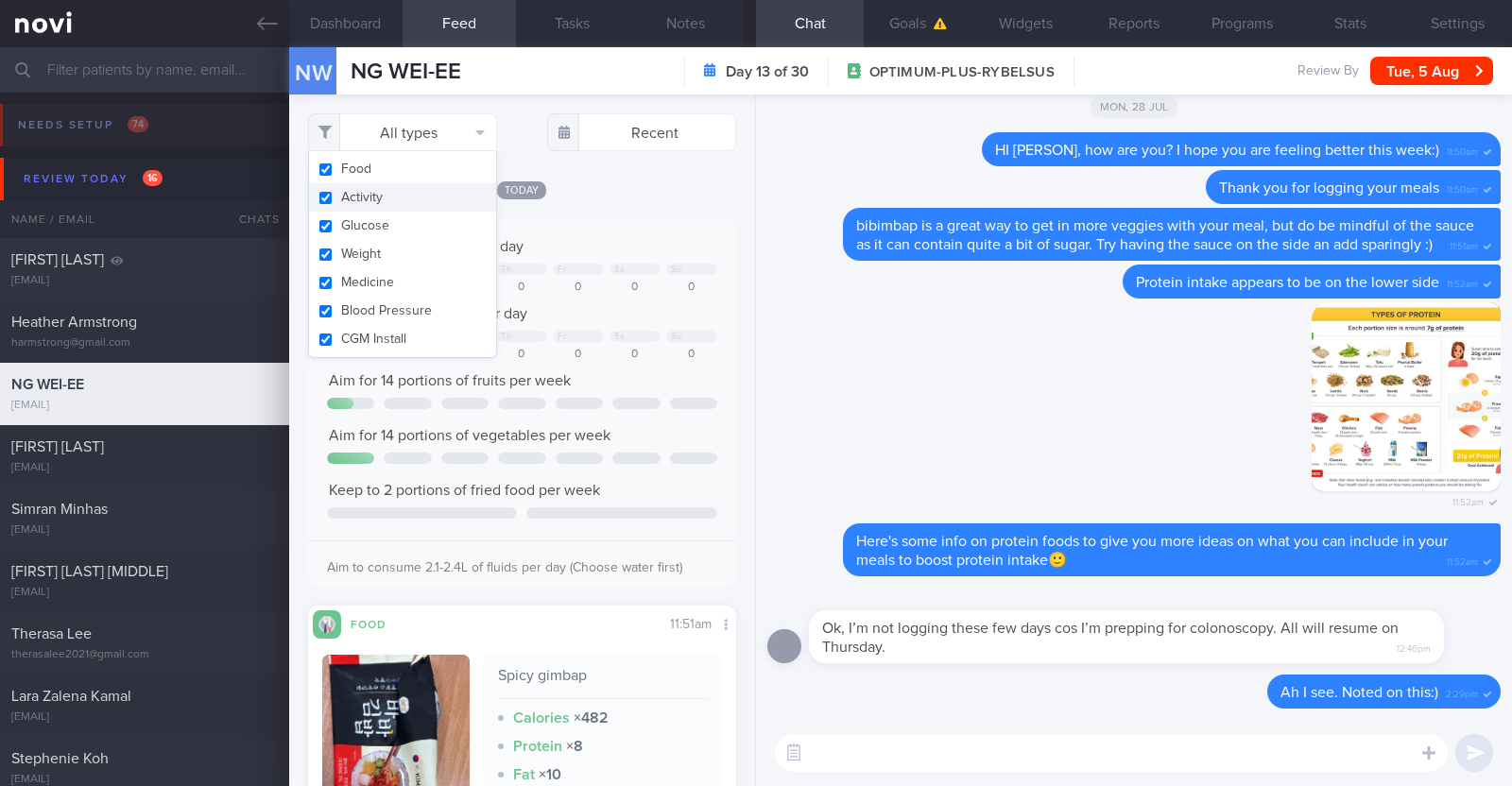click on "Activity" at bounding box center [403, 197] 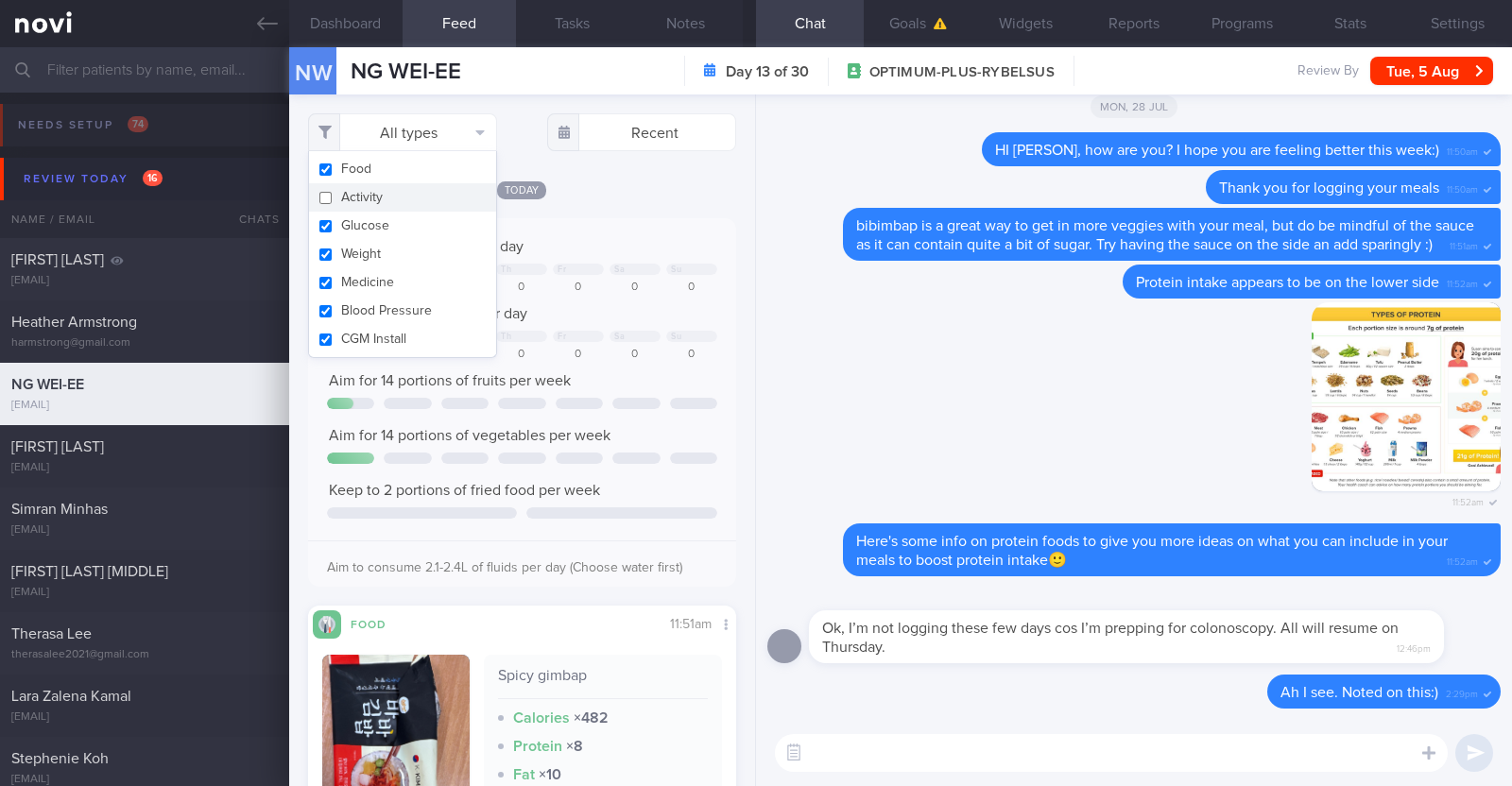 checkbox on "false" 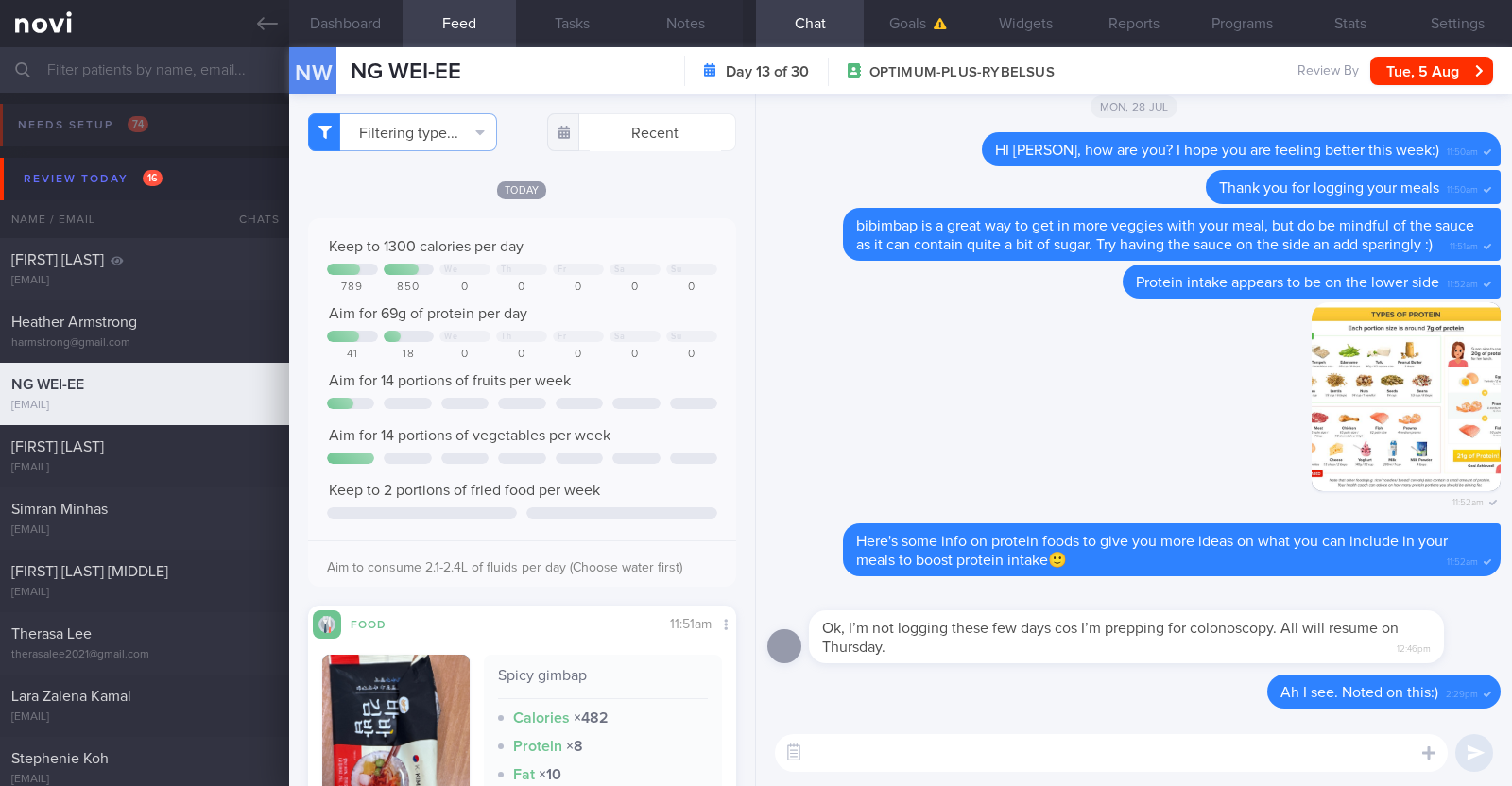 click on "Today" at bounding box center [522, 189] 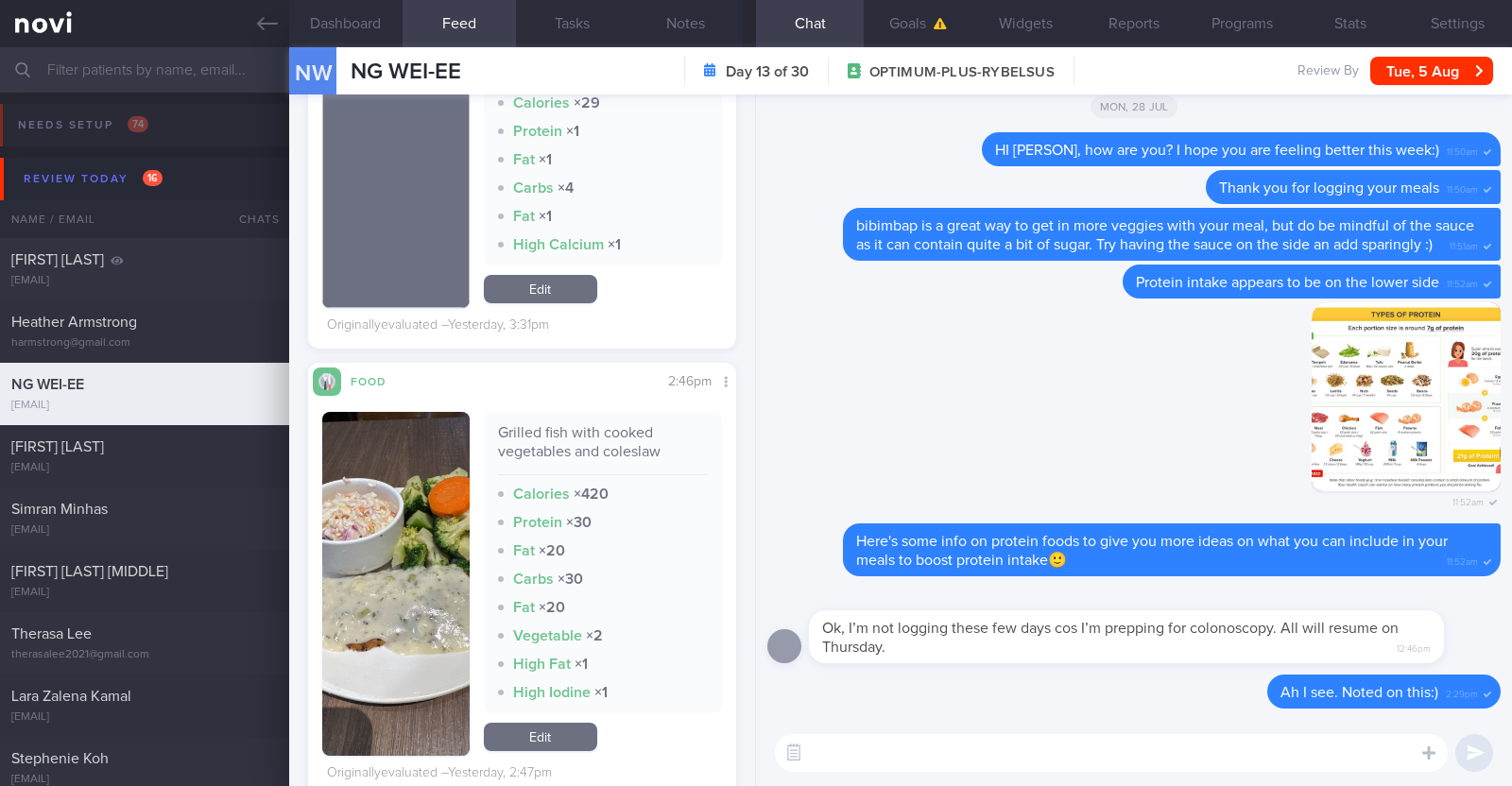 scroll, scrollTop: 2008, scrollLeft: 0, axis: vertical 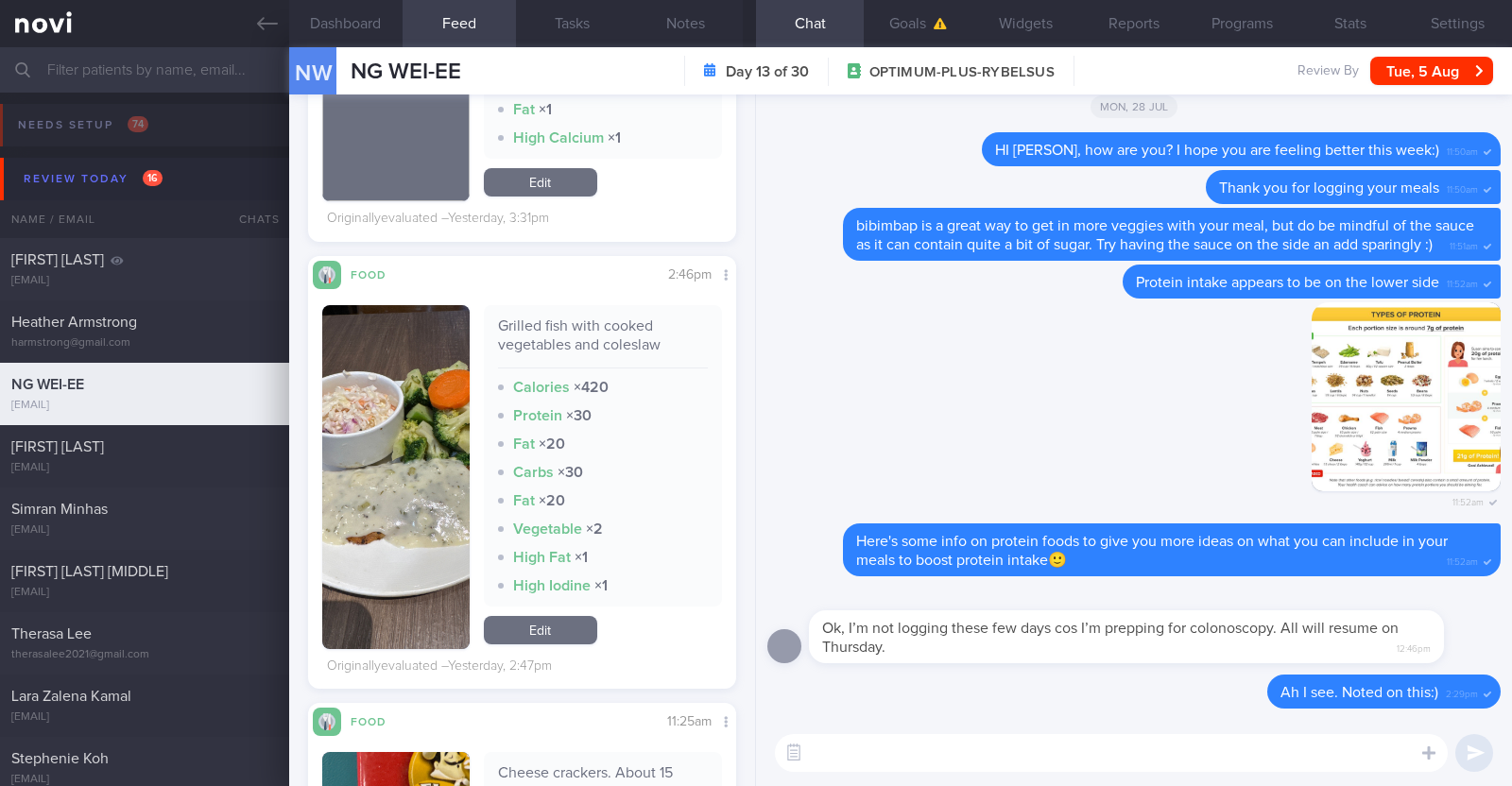 click at bounding box center [396, 477] 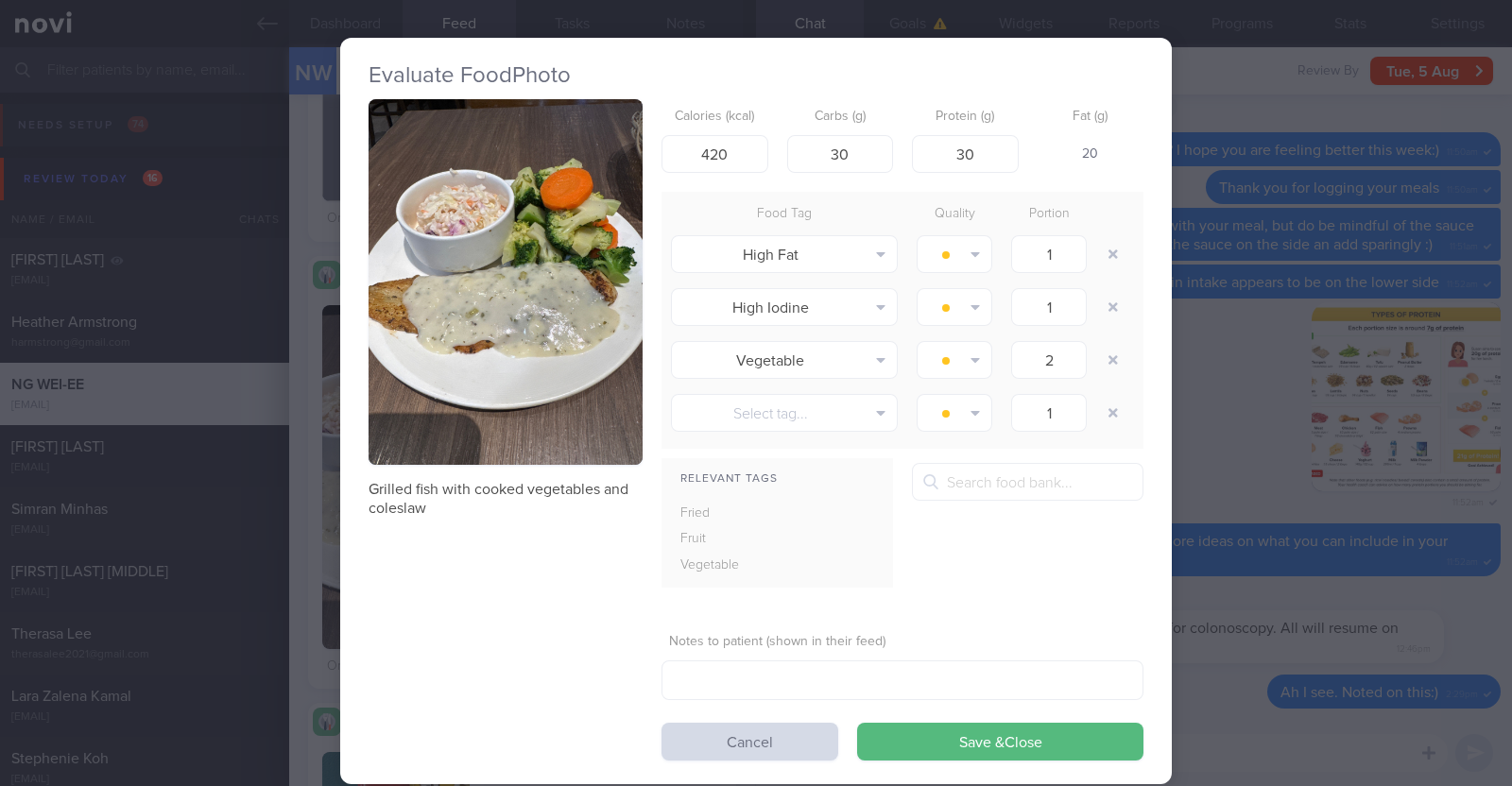 click on "Evaluate Food  Photo
Grilled fish with cooked vegetables and coleslaw
Calories (kcal)
420
Carbs (g)
30
Protein (g)
30
Fat (g)
20
Food Tag
Quality
Portion
High Fat
Alcohol
Fried
Fruit
Healthy Fats
High Calcium
High Cholesterol" at bounding box center (756, 393) 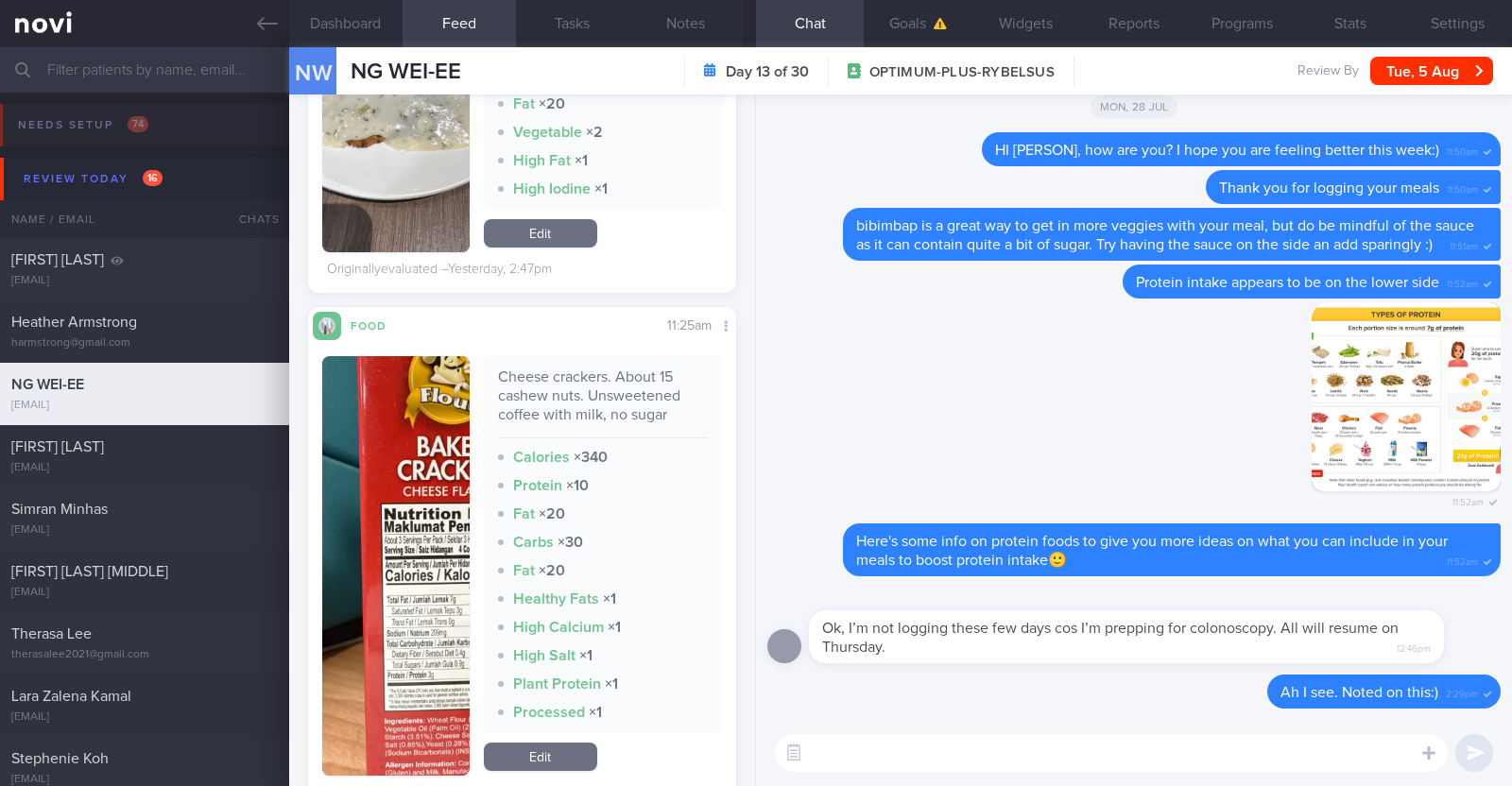 scroll, scrollTop: 2480, scrollLeft: 0, axis: vertical 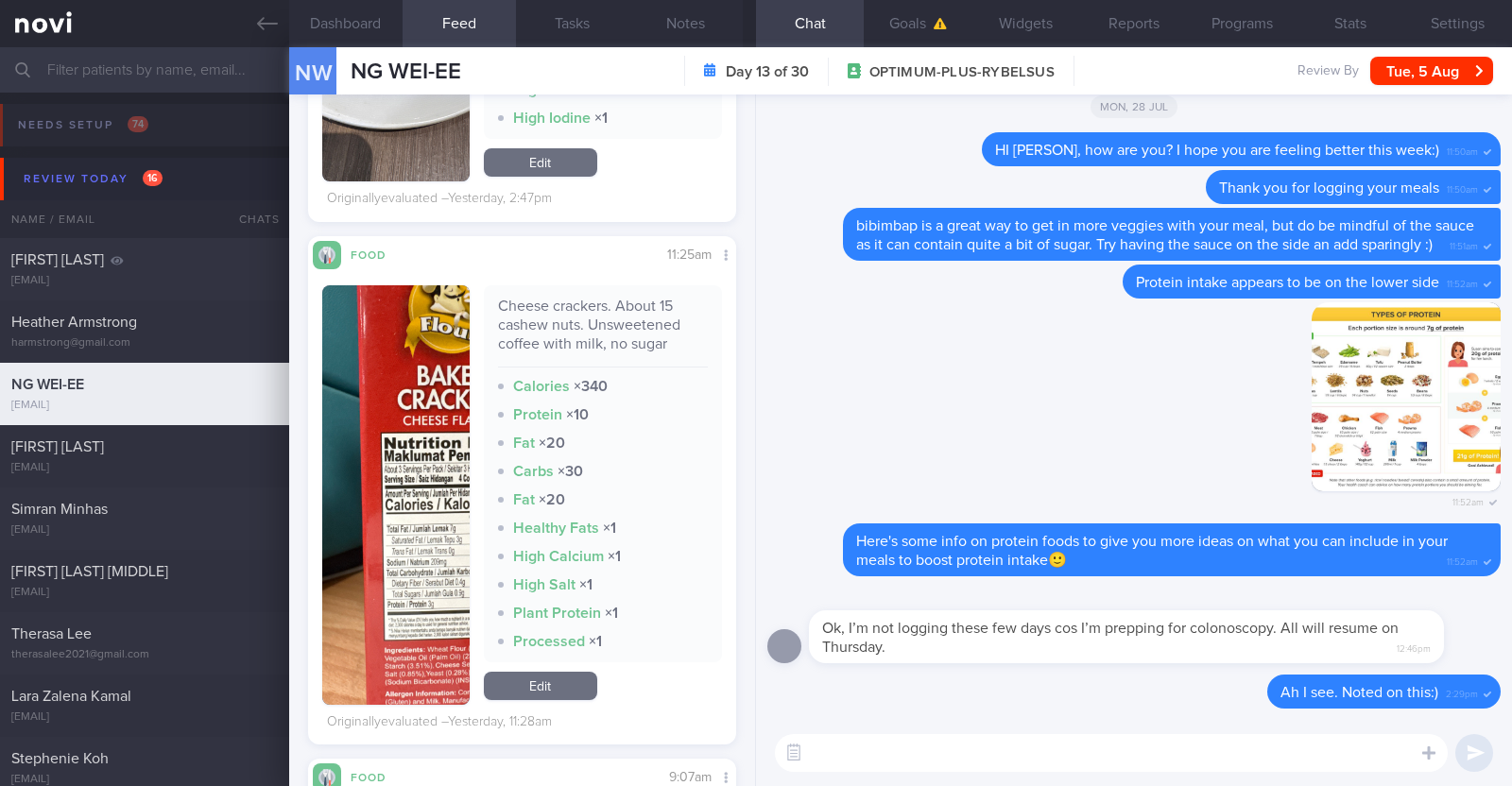 click at bounding box center (396, 495) 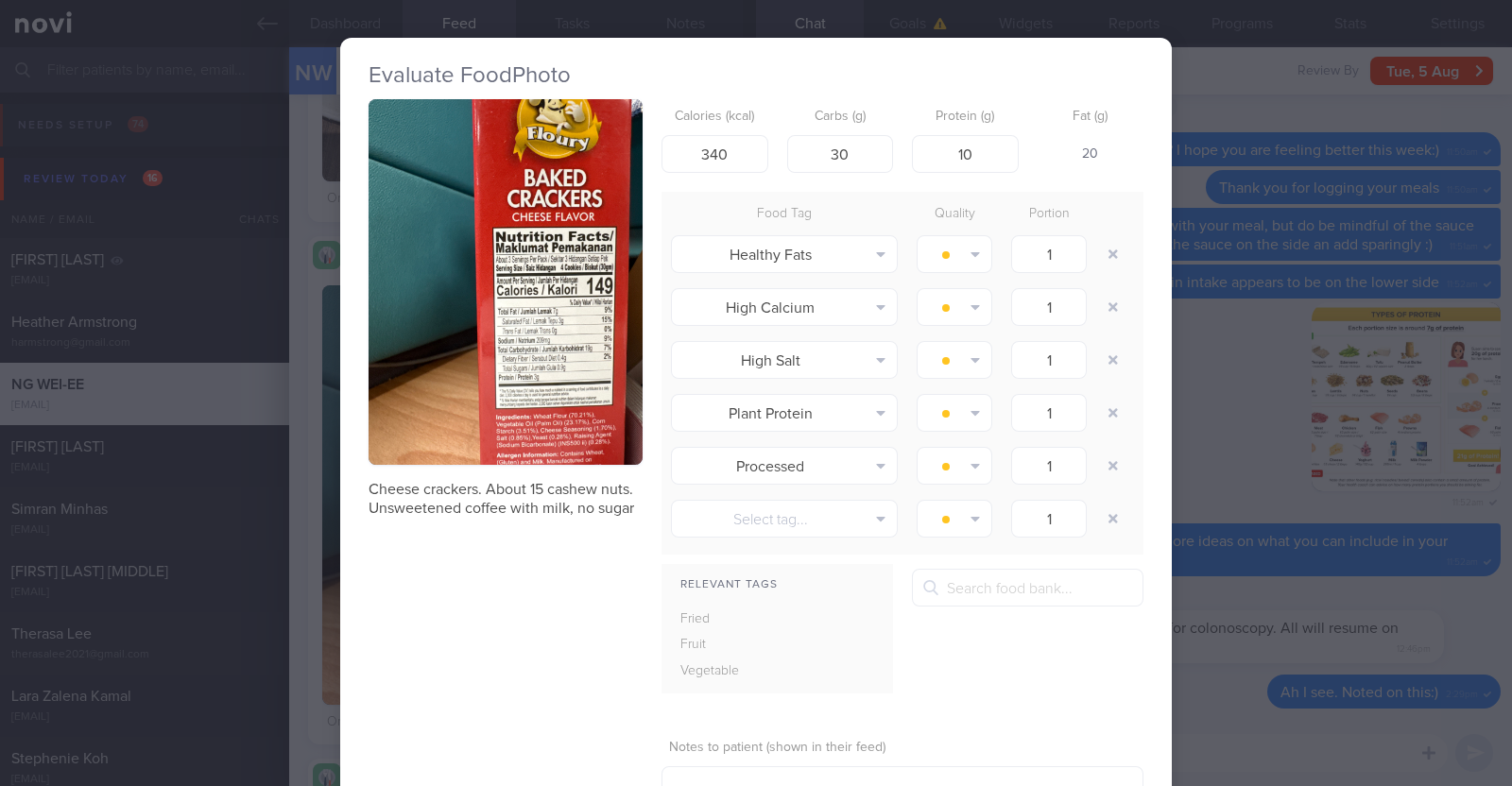 click on "Evaluate Food  Photo
Cheese crackers. About 15 cashew nuts. Unsweetened coffee with milk, no sugar
Calories (kcal)
340
Carbs (g)
30
Protein (g)
10
Fat (g)
20
Food Tag
Quality
Portion
Healthy Fats
Alcohol
Fried
Fruit
Healthy Fats
High Calcium" at bounding box center [756, 393] 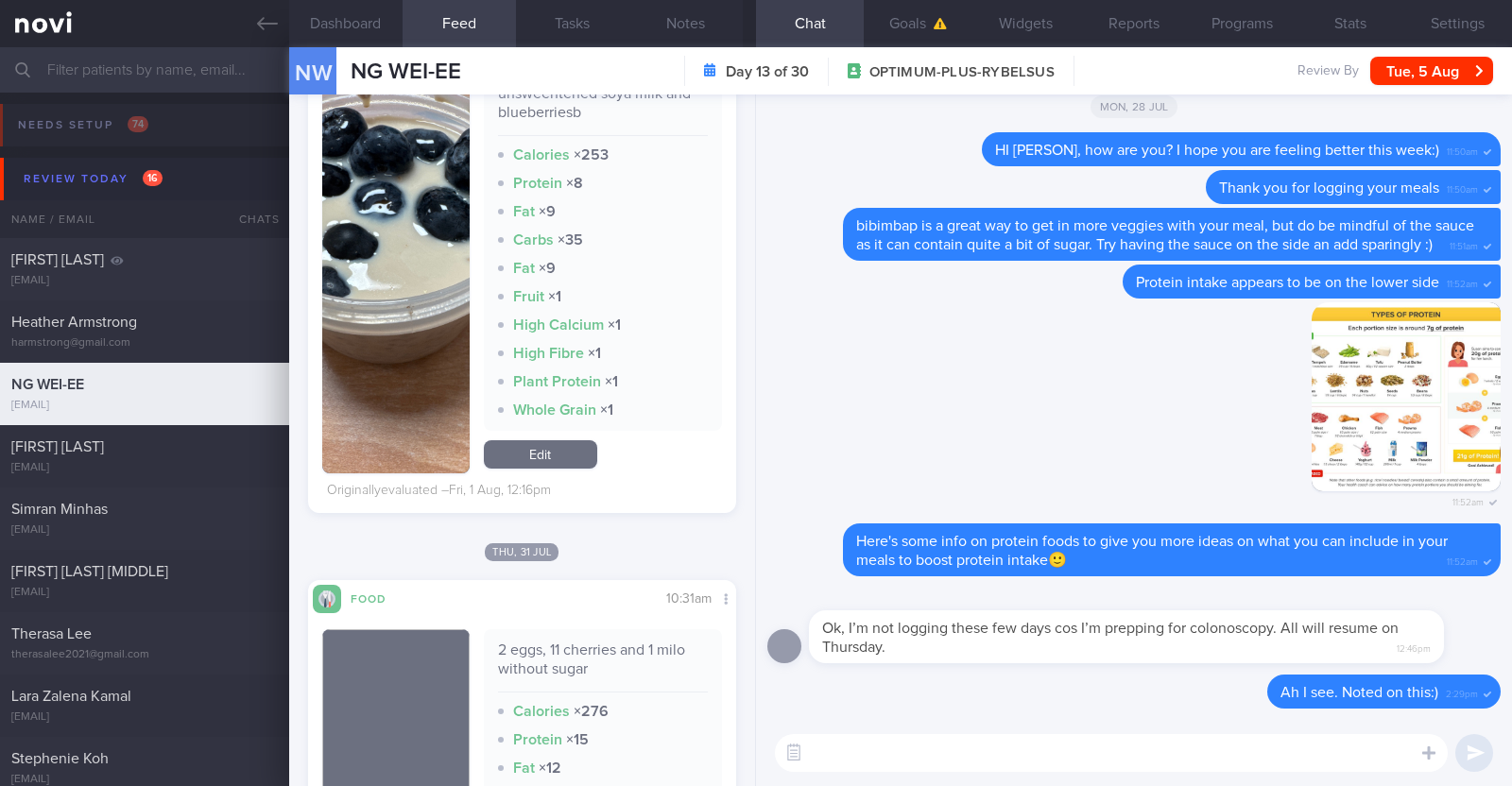 scroll, scrollTop: 5668, scrollLeft: 0, axis: vertical 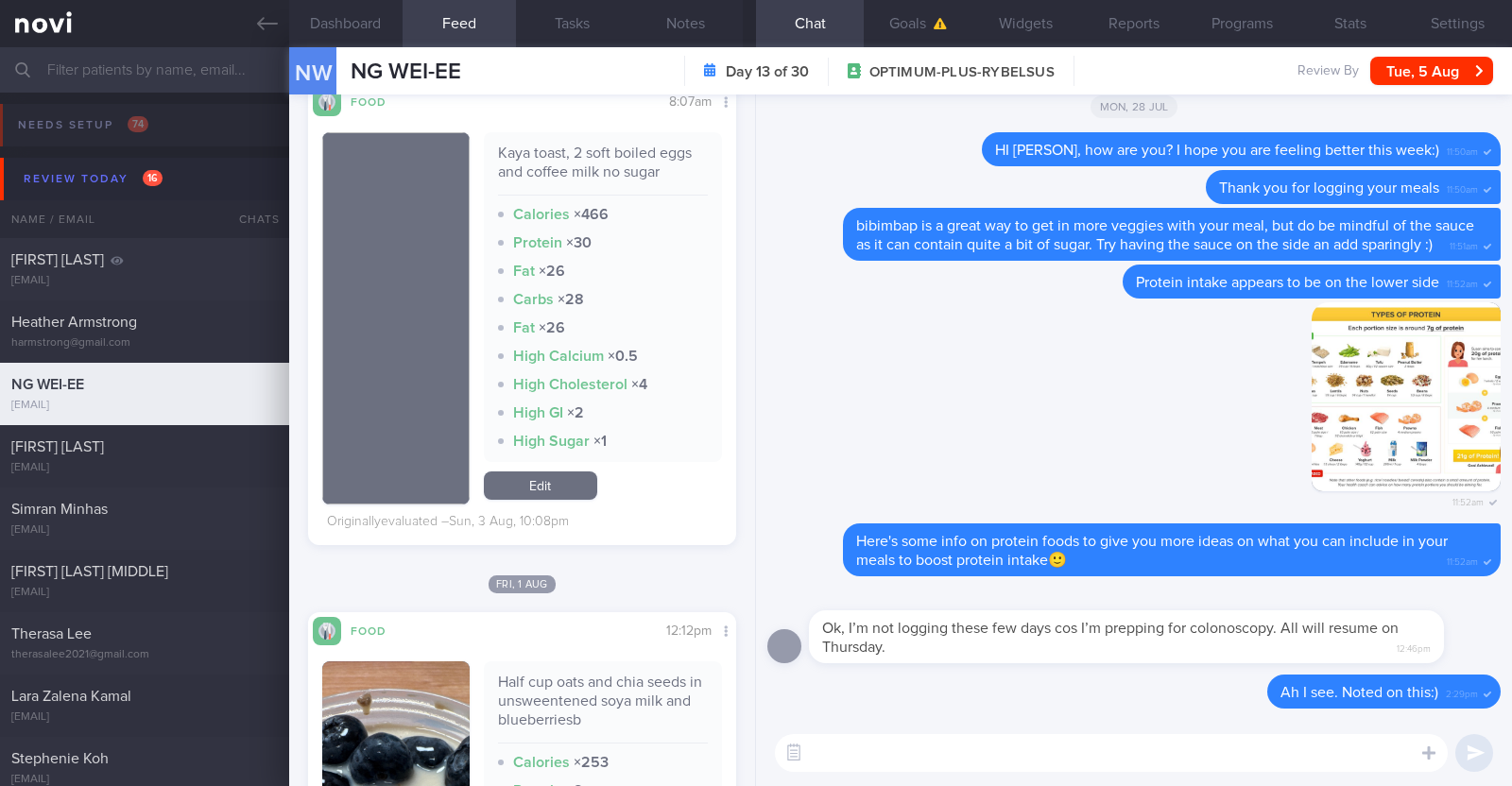click at bounding box center (1111, 753) 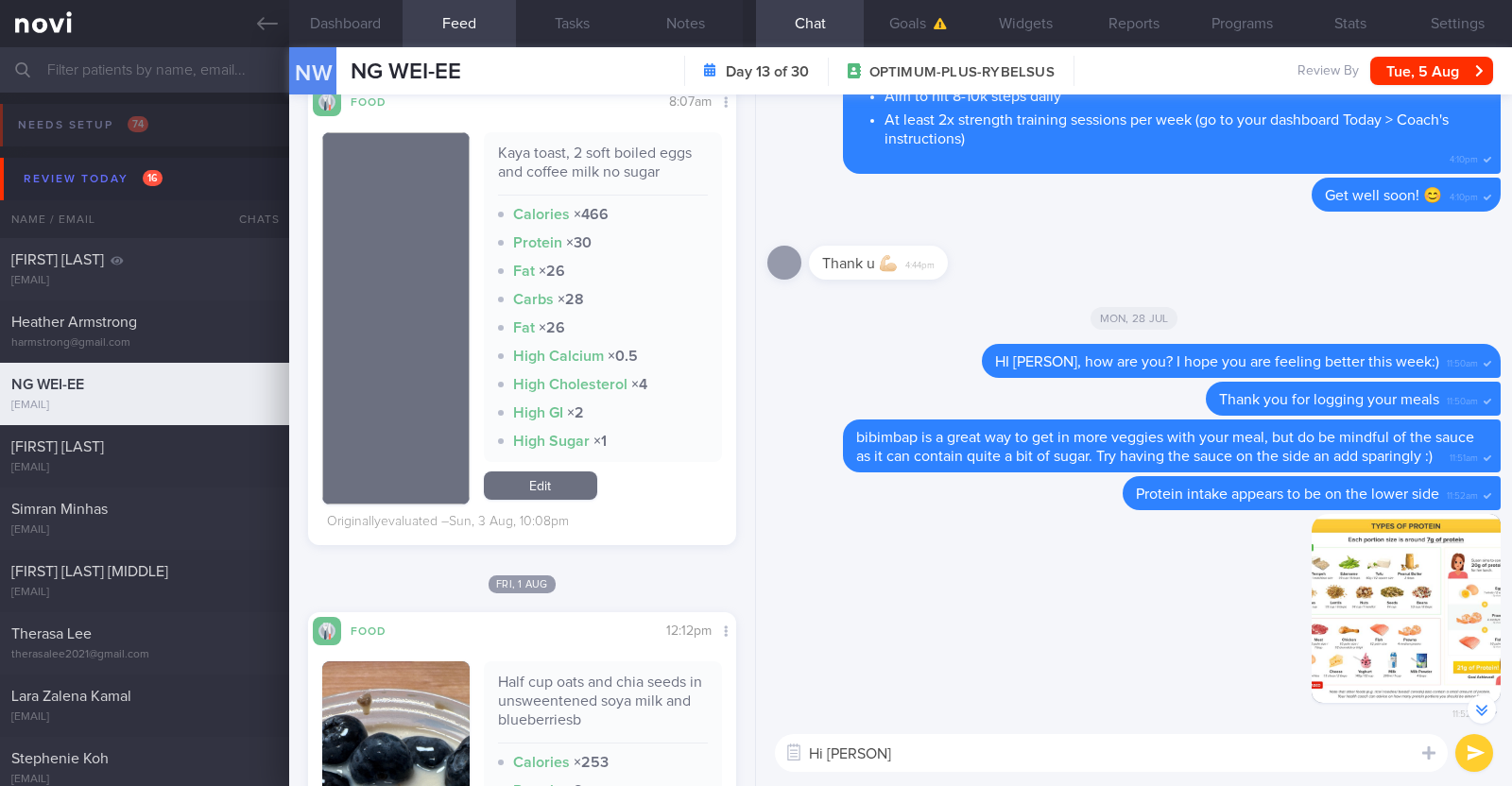 scroll, scrollTop: -235, scrollLeft: 0, axis: vertical 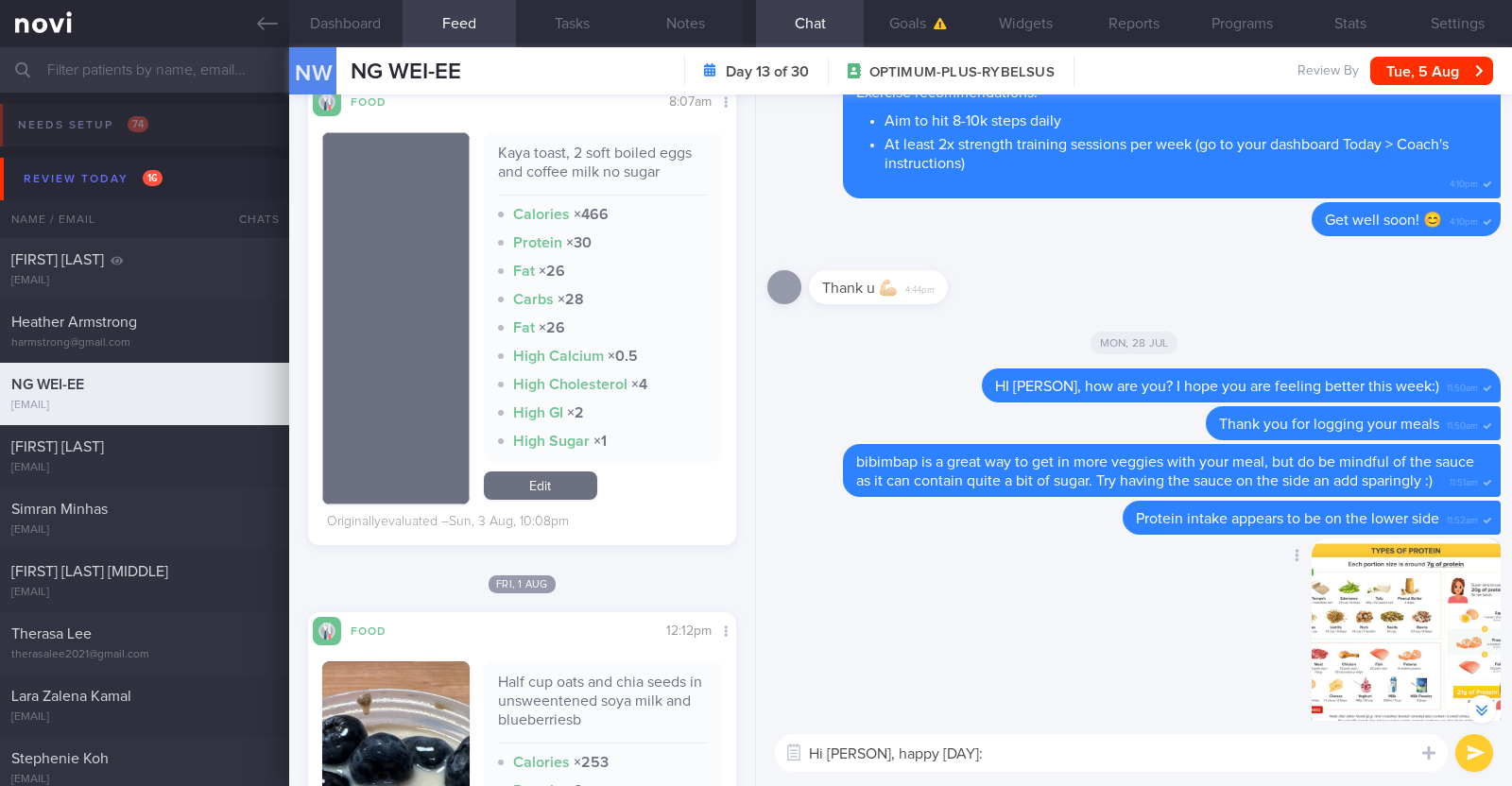 type on "Hi [PERSON], happy [DAY]:)" 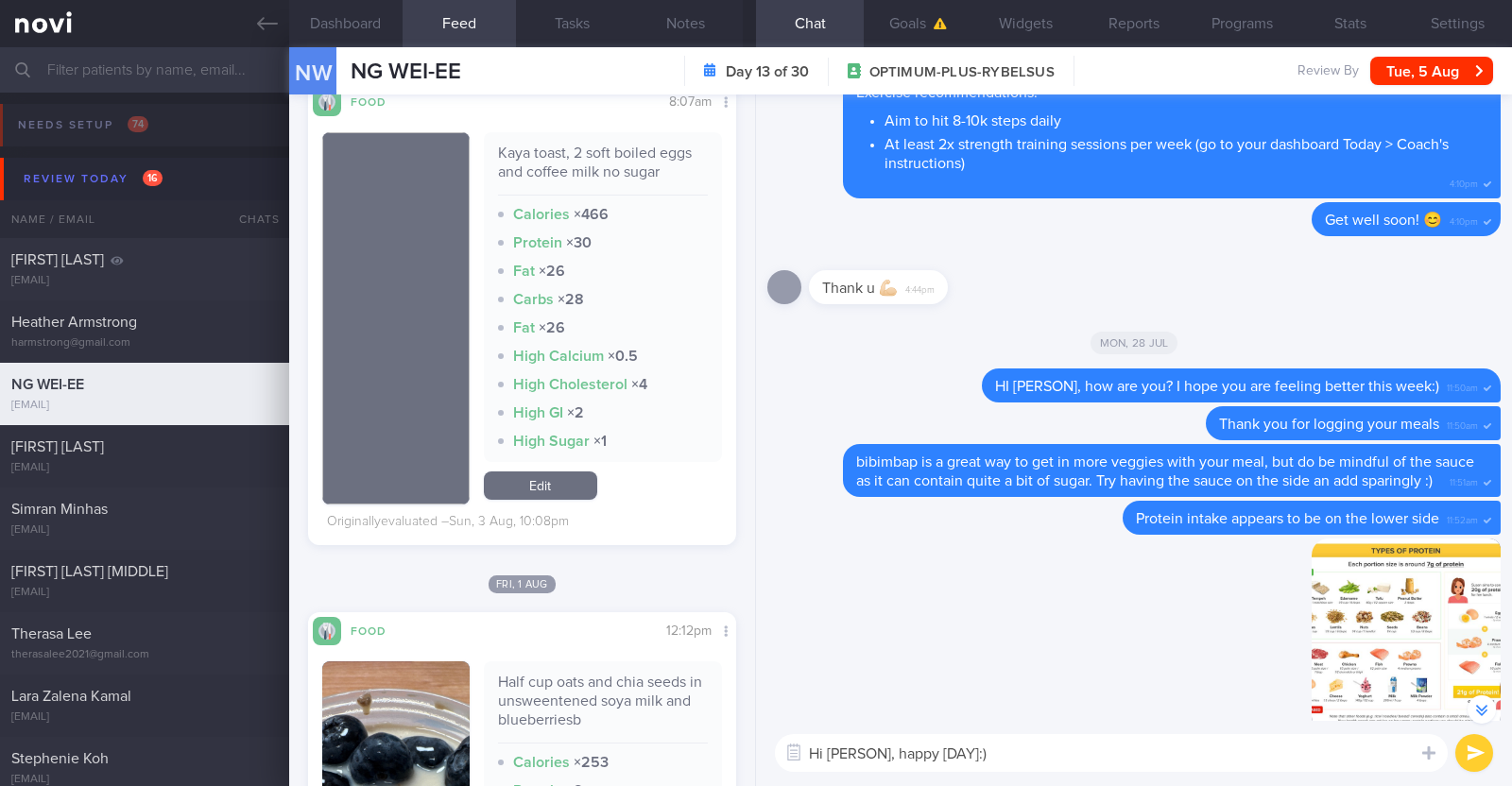 scroll, scrollTop: 4960, scrollLeft: 0, axis: vertical 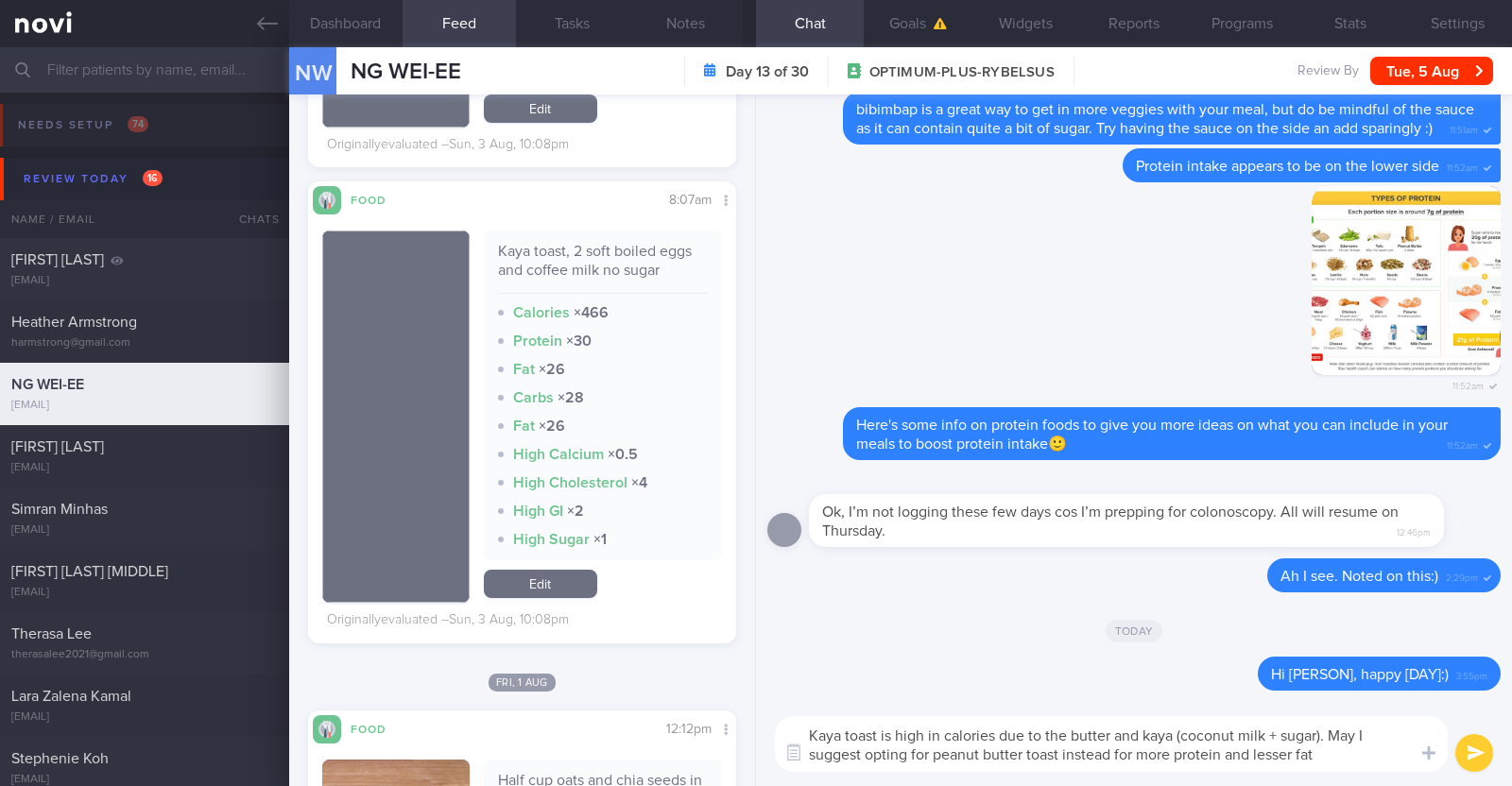 type on "Kaya toast is high in calories due to the butter and kaya (coconut milk + sugar). May I suggest opting for peanut butter toast instead for more protein and lesser fat?" 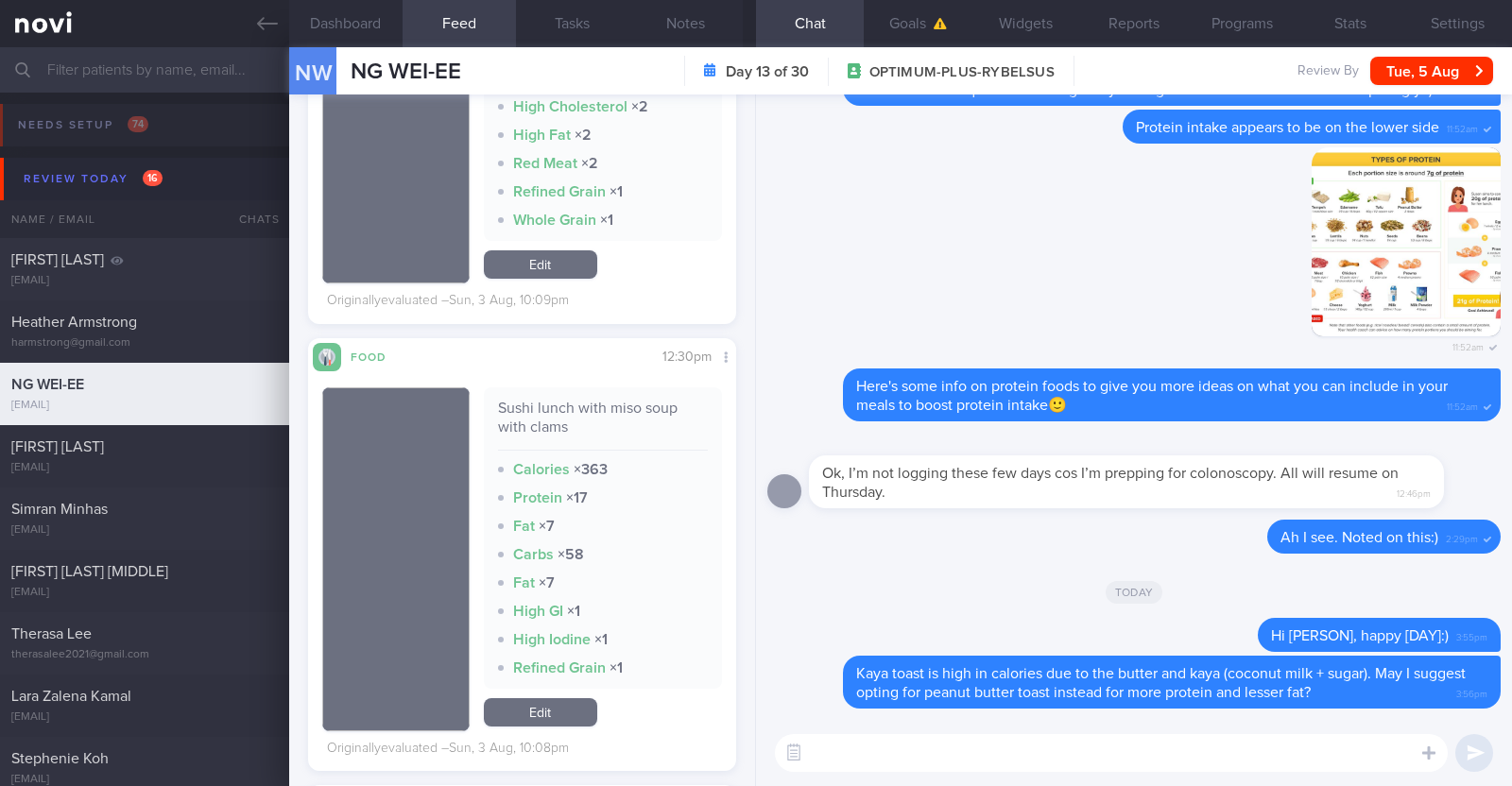 scroll, scrollTop: 4487, scrollLeft: 0, axis: vertical 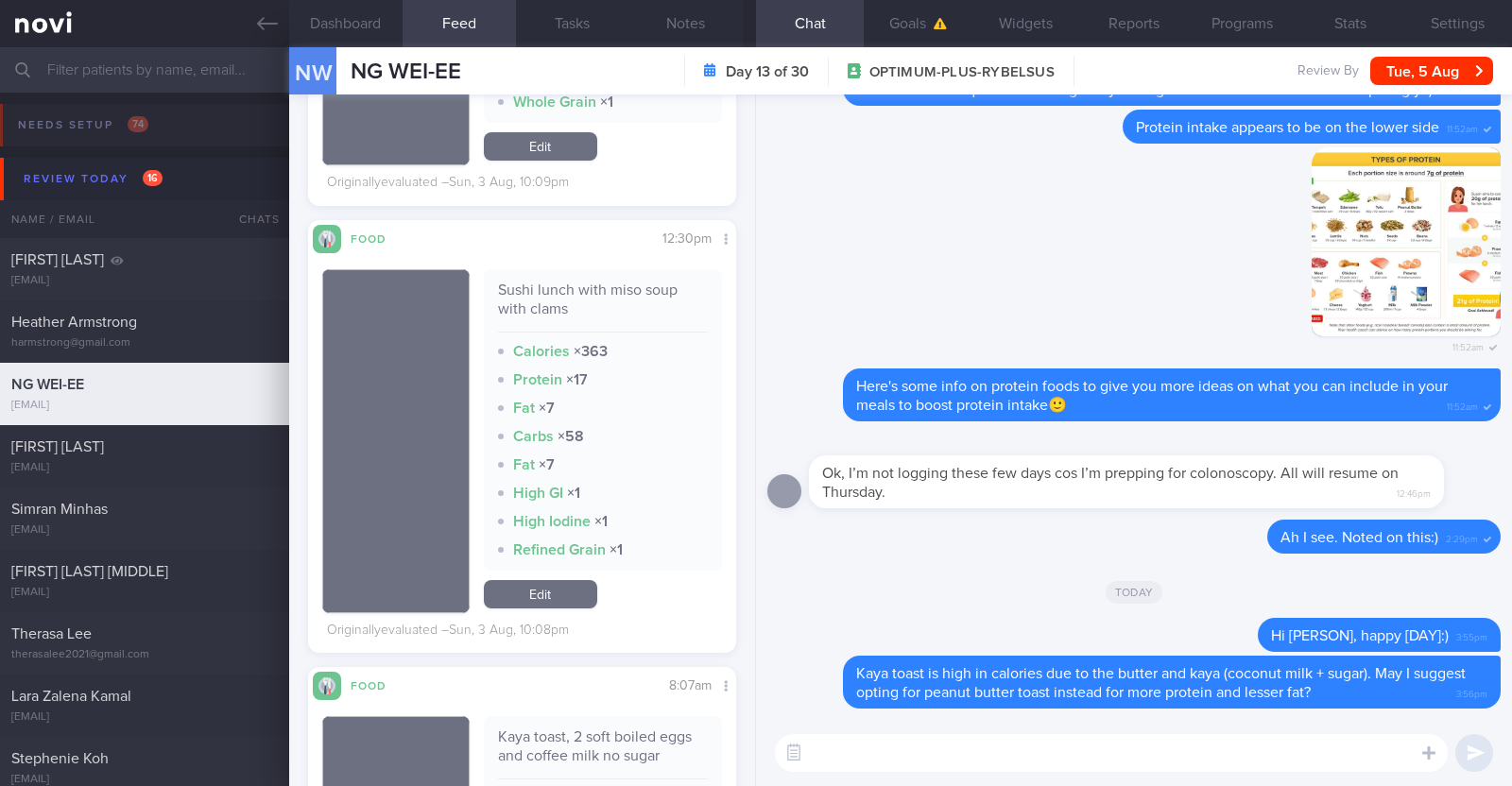click at bounding box center (1111, 753) 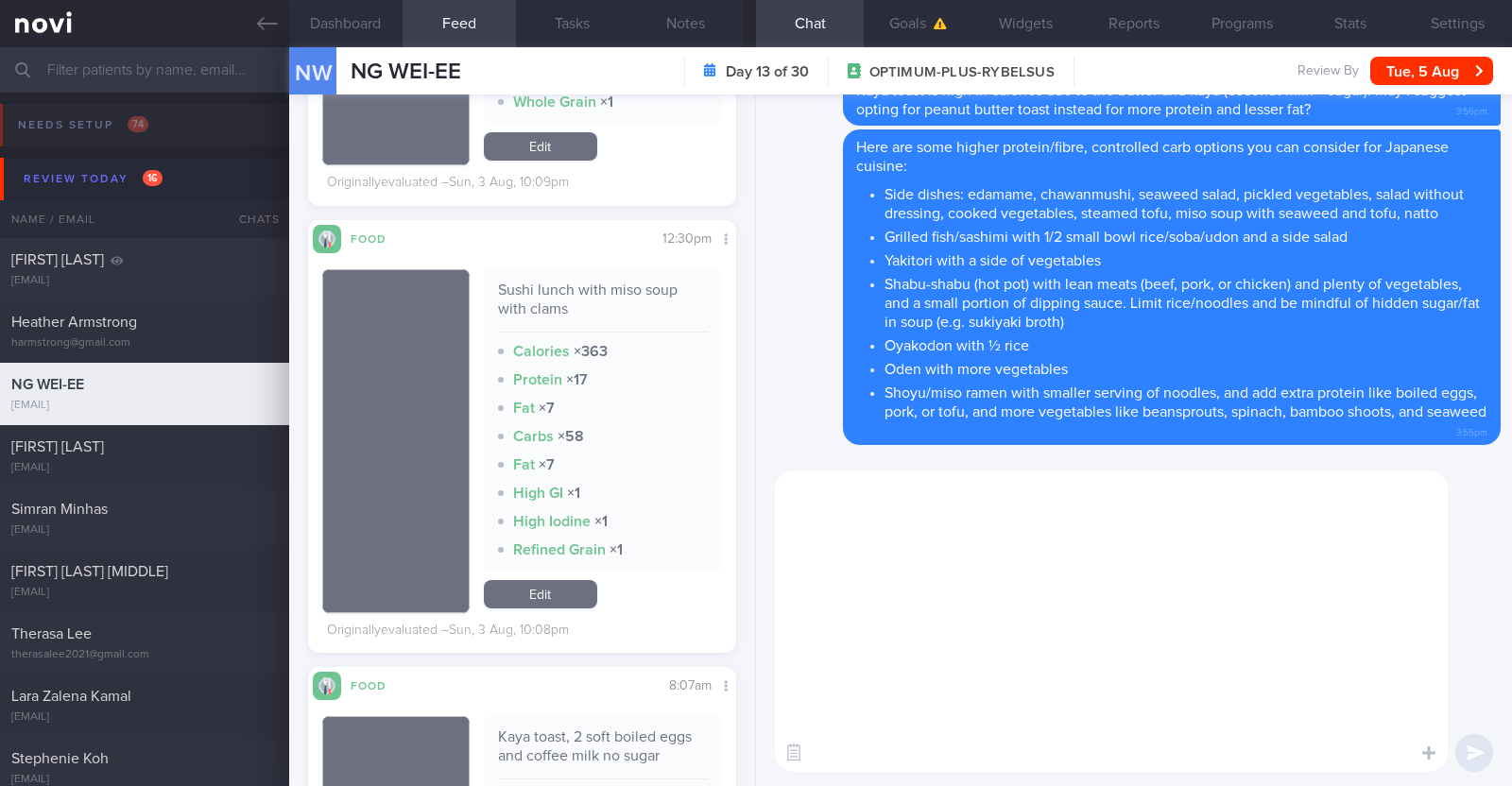 scroll, scrollTop: 0, scrollLeft: 0, axis: both 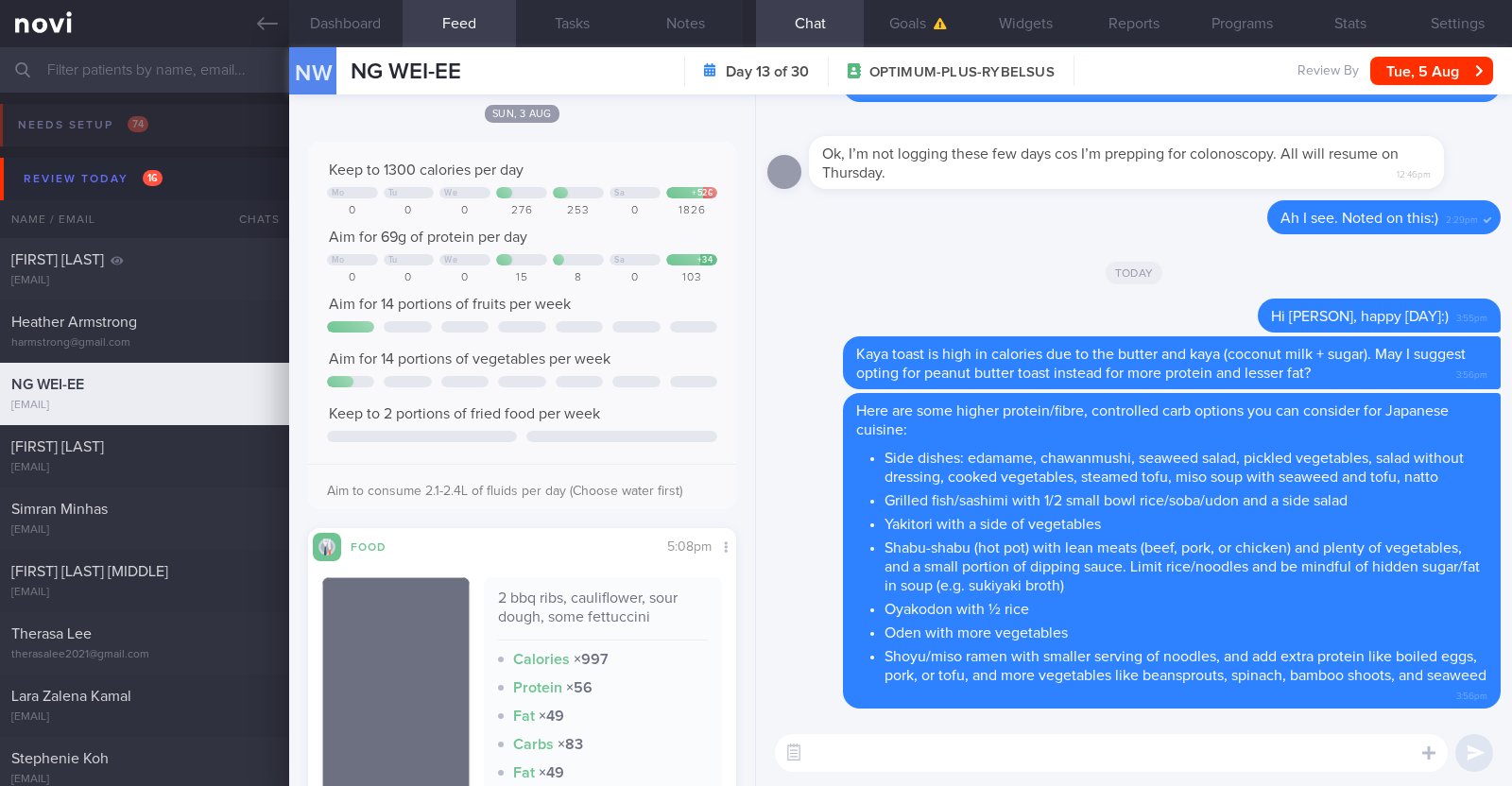 click at bounding box center [1111, 753] 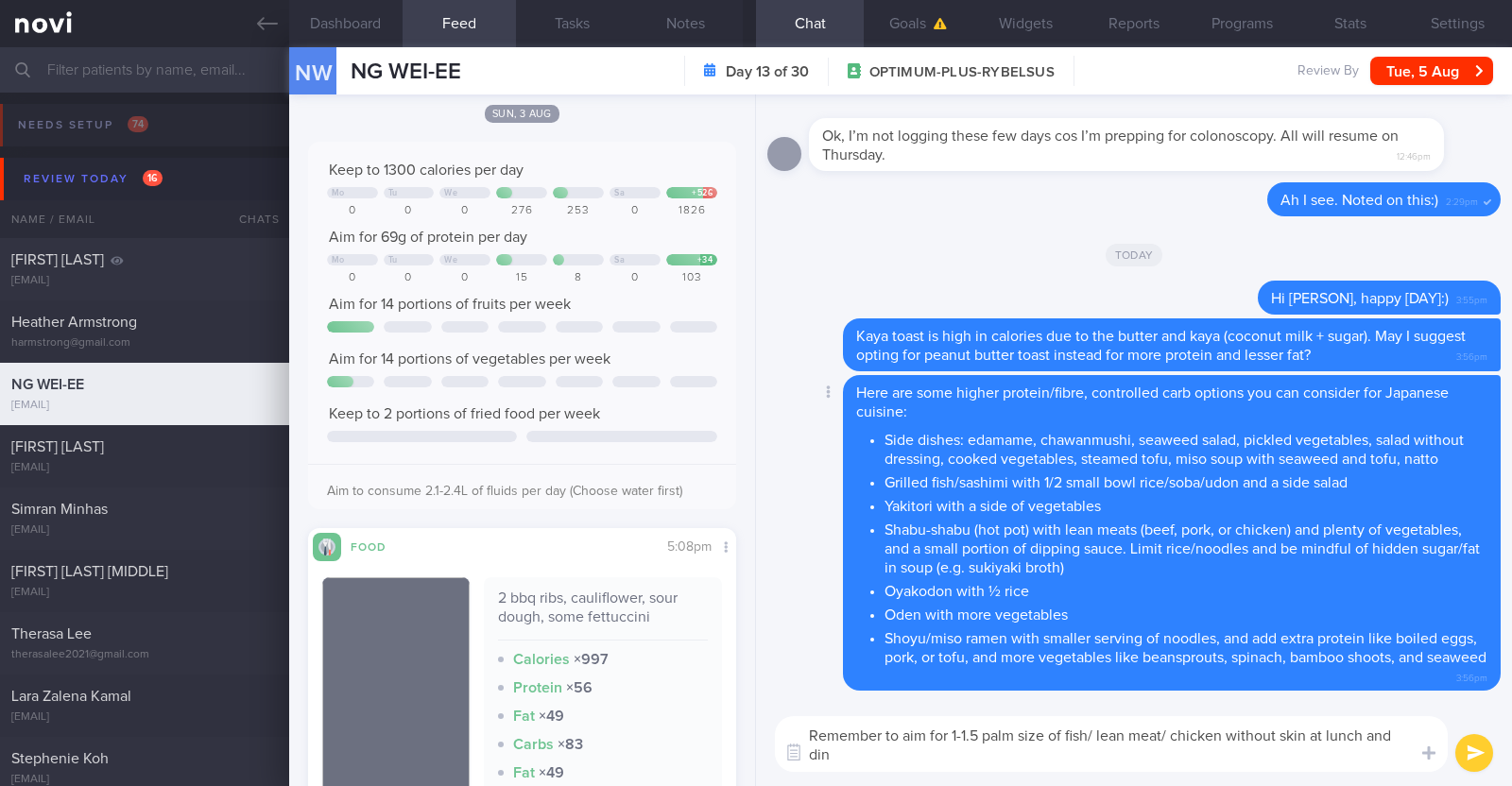 scroll, scrollTop: 0, scrollLeft: 0, axis: both 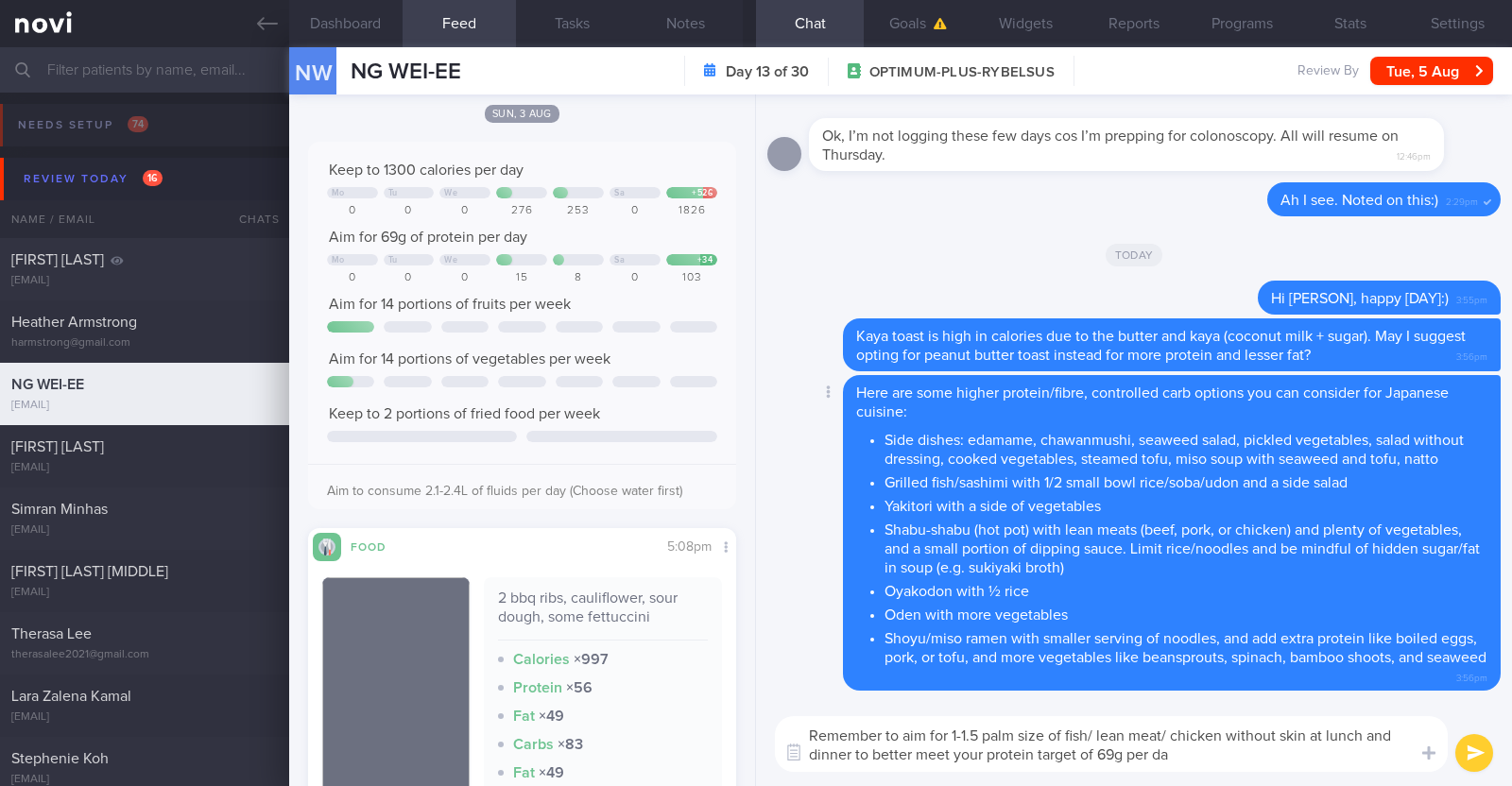 type on "Remember to aim for 1-1.5 palm size of fish/ lean meat/ chicken without skin at lunch and dinner to better meet your protein target of 69g per day" 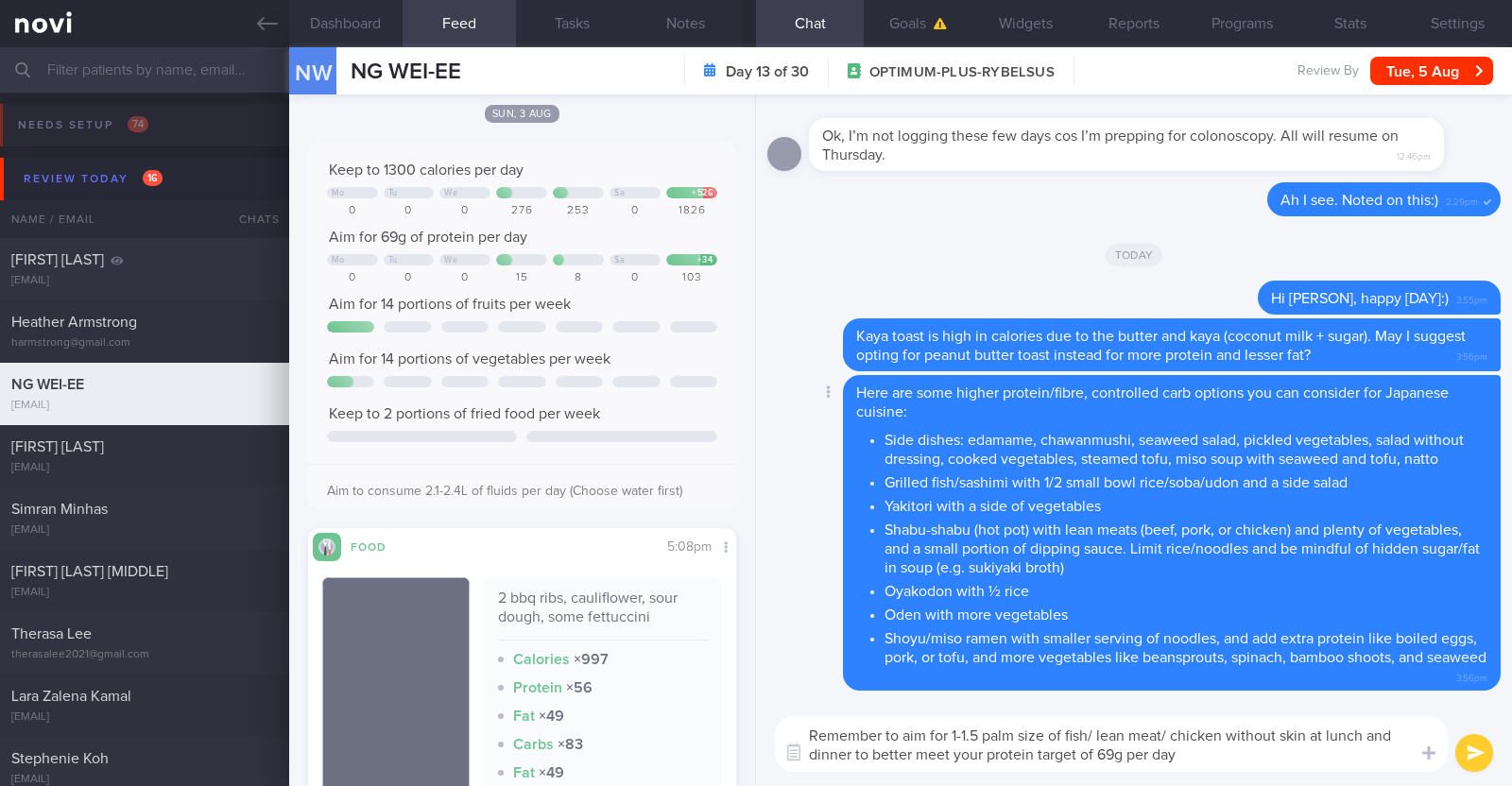 type 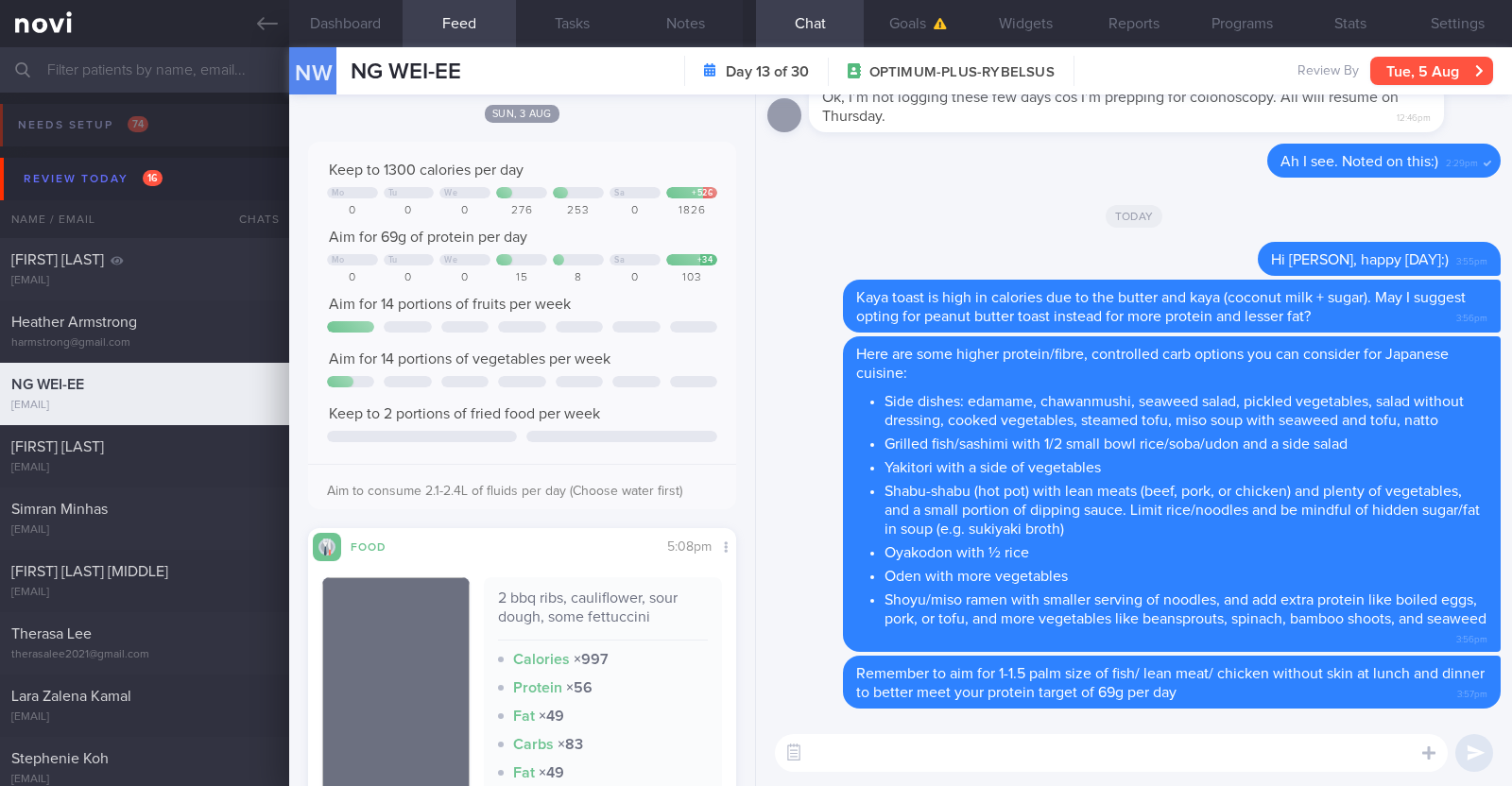click on "Tue, 5 Aug" at bounding box center (1432, 71) 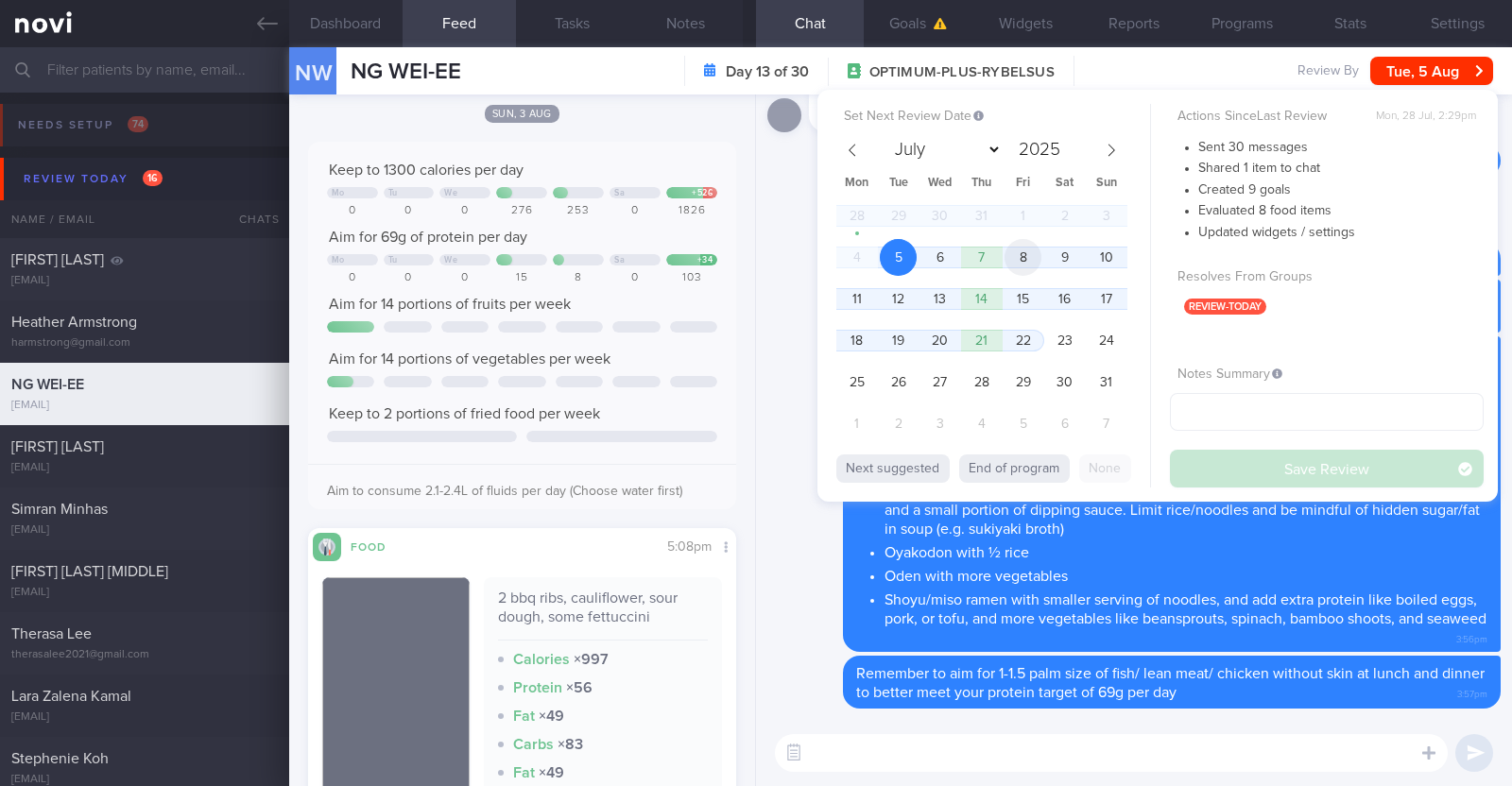 click on "8" at bounding box center (1022, 257) 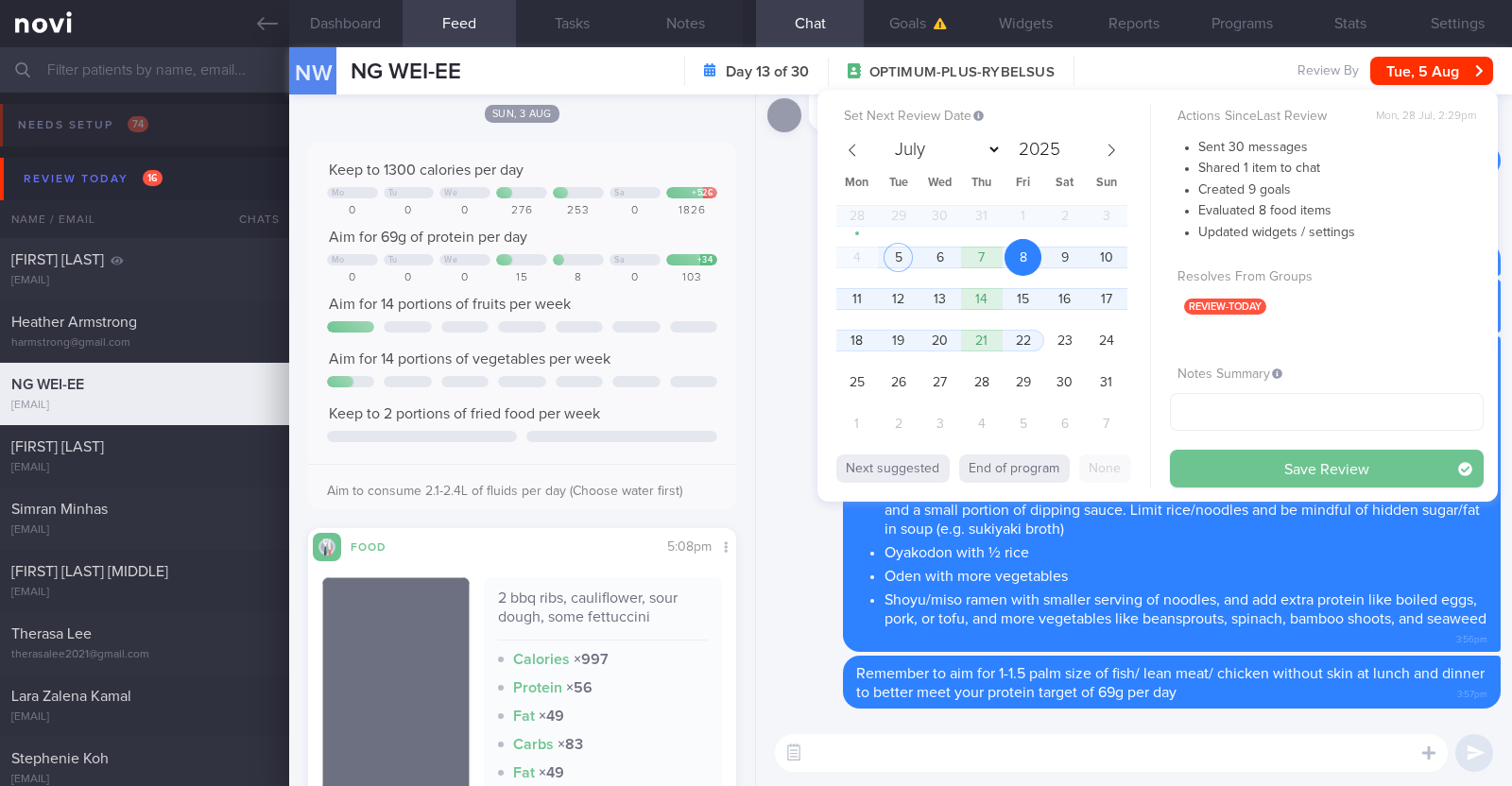 click on "Save Review" at bounding box center [1327, 469] 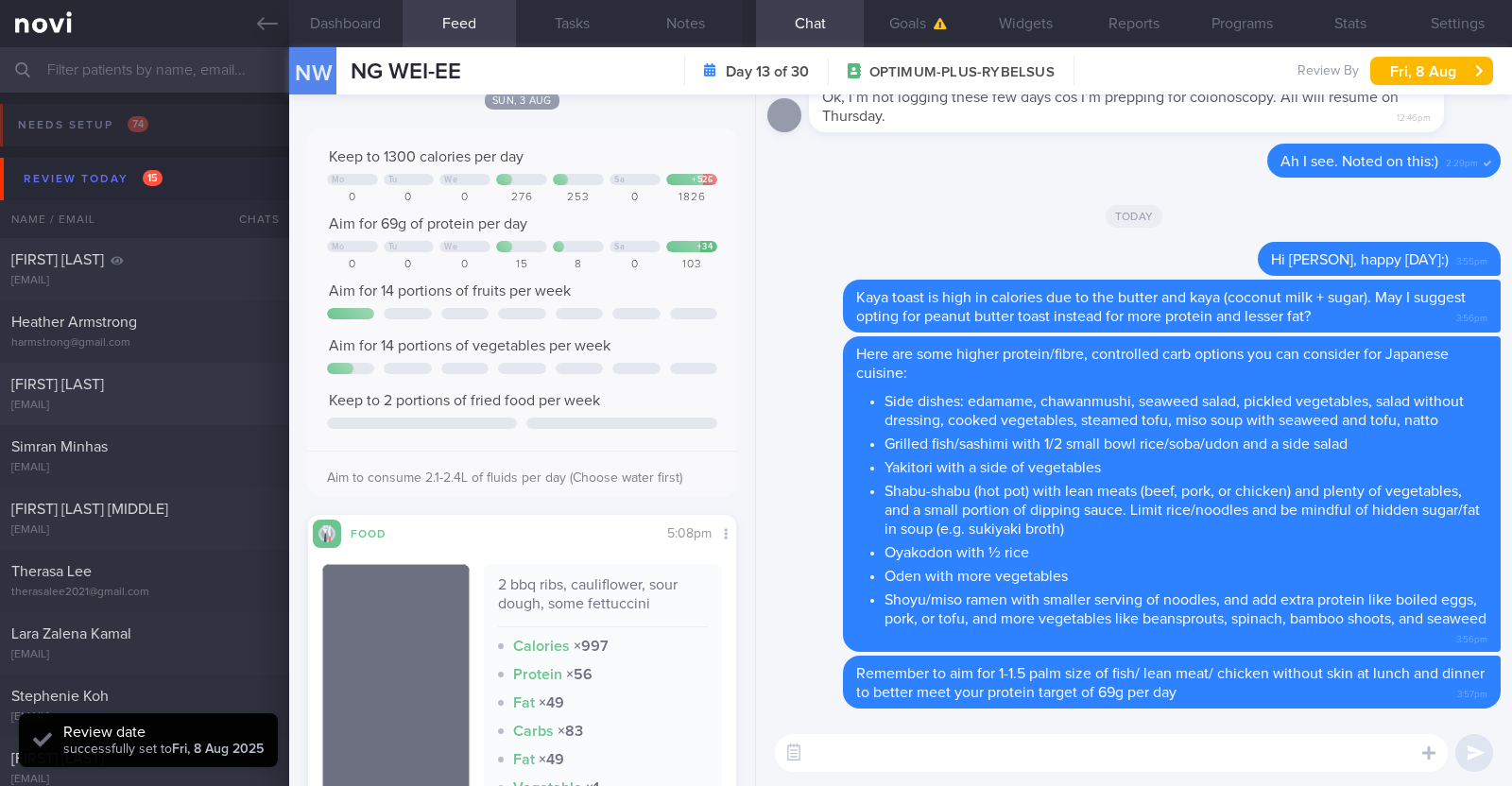 click on "[EMAIL]" at bounding box center (145, 405) 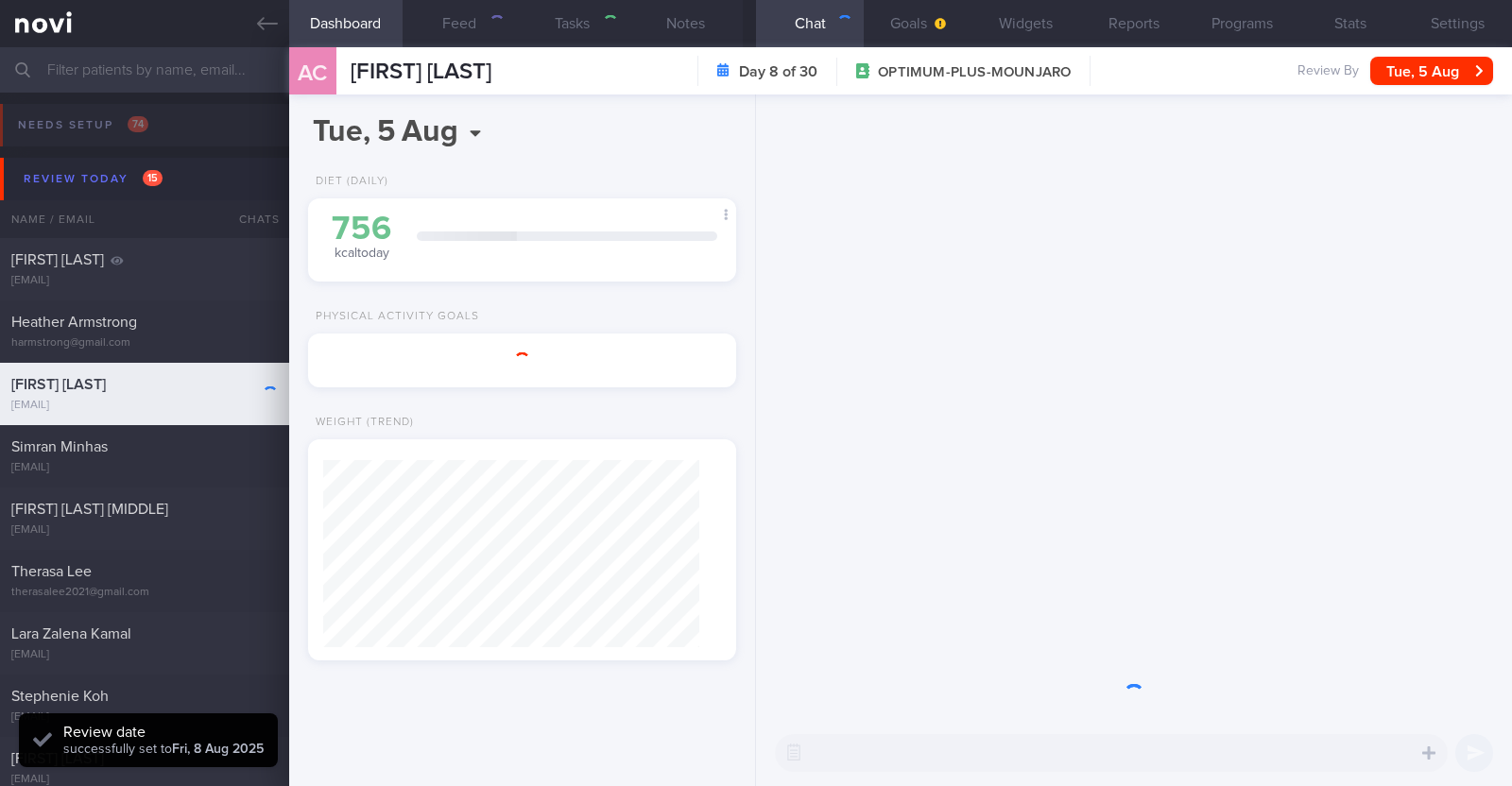 type on "r/v with Dr Kyle 4/8" 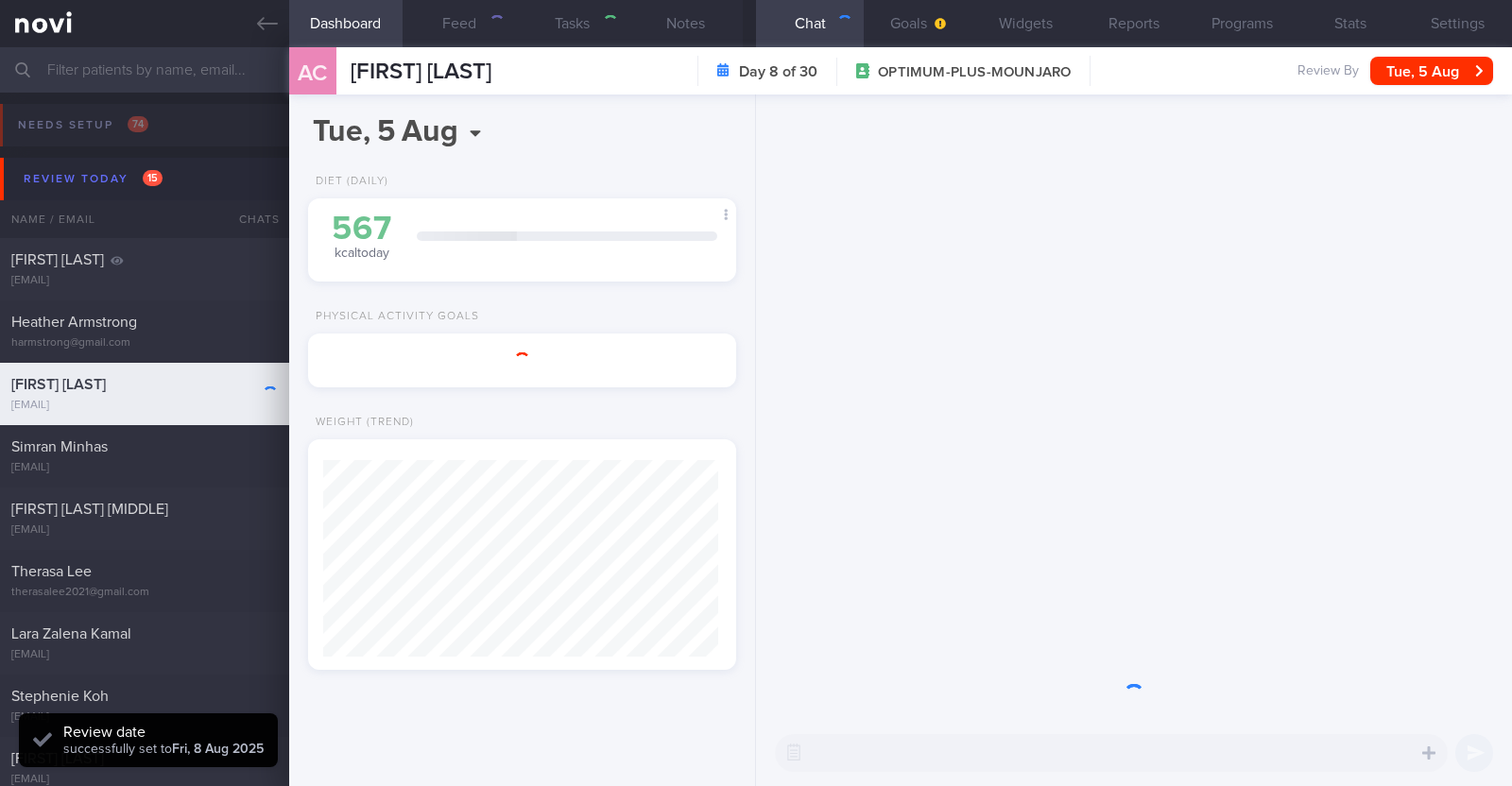scroll, scrollTop: 944523, scrollLeft: 944623, axis: both 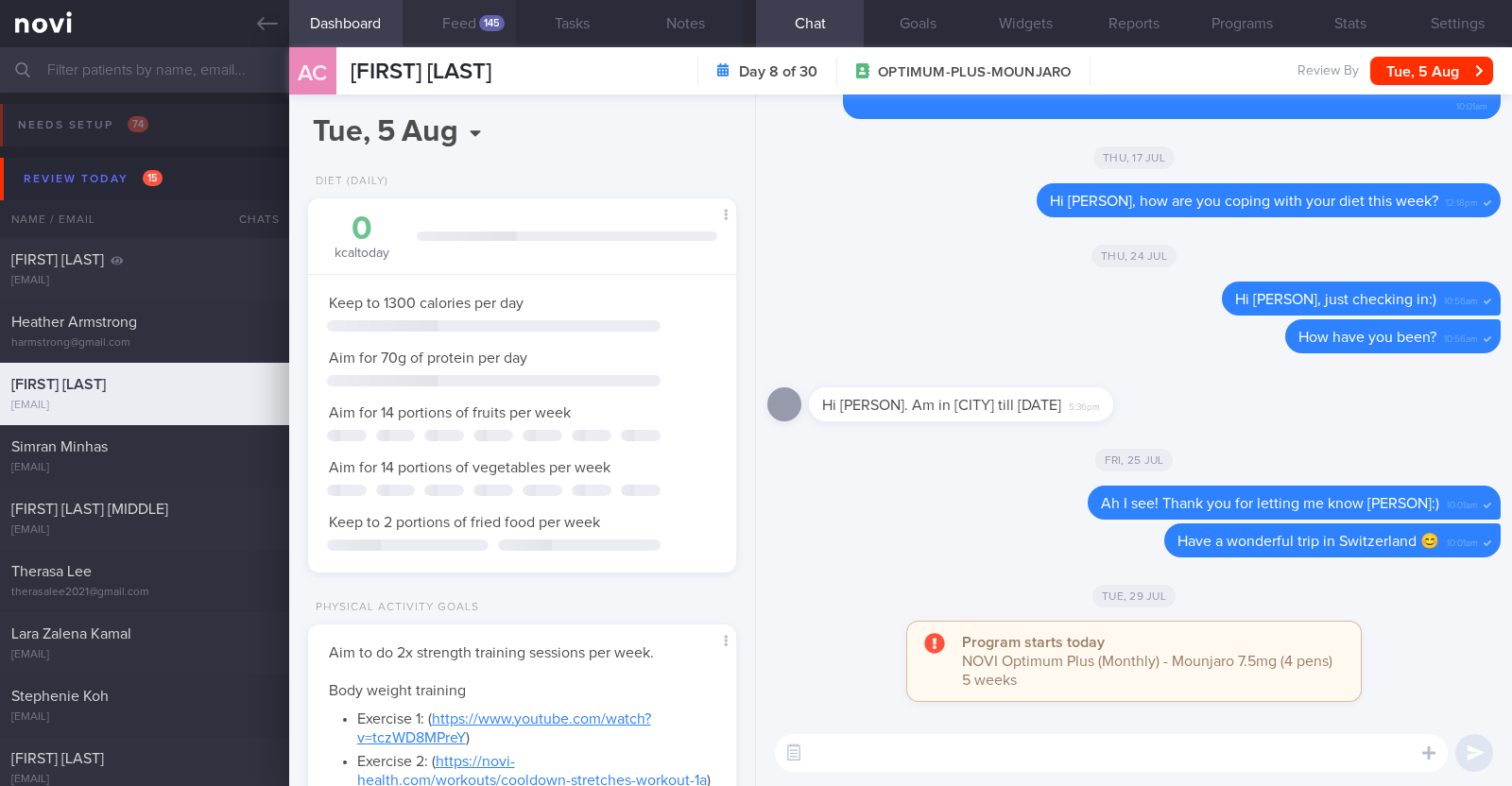 click on "Feed
145" at bounding box center (459, 24) 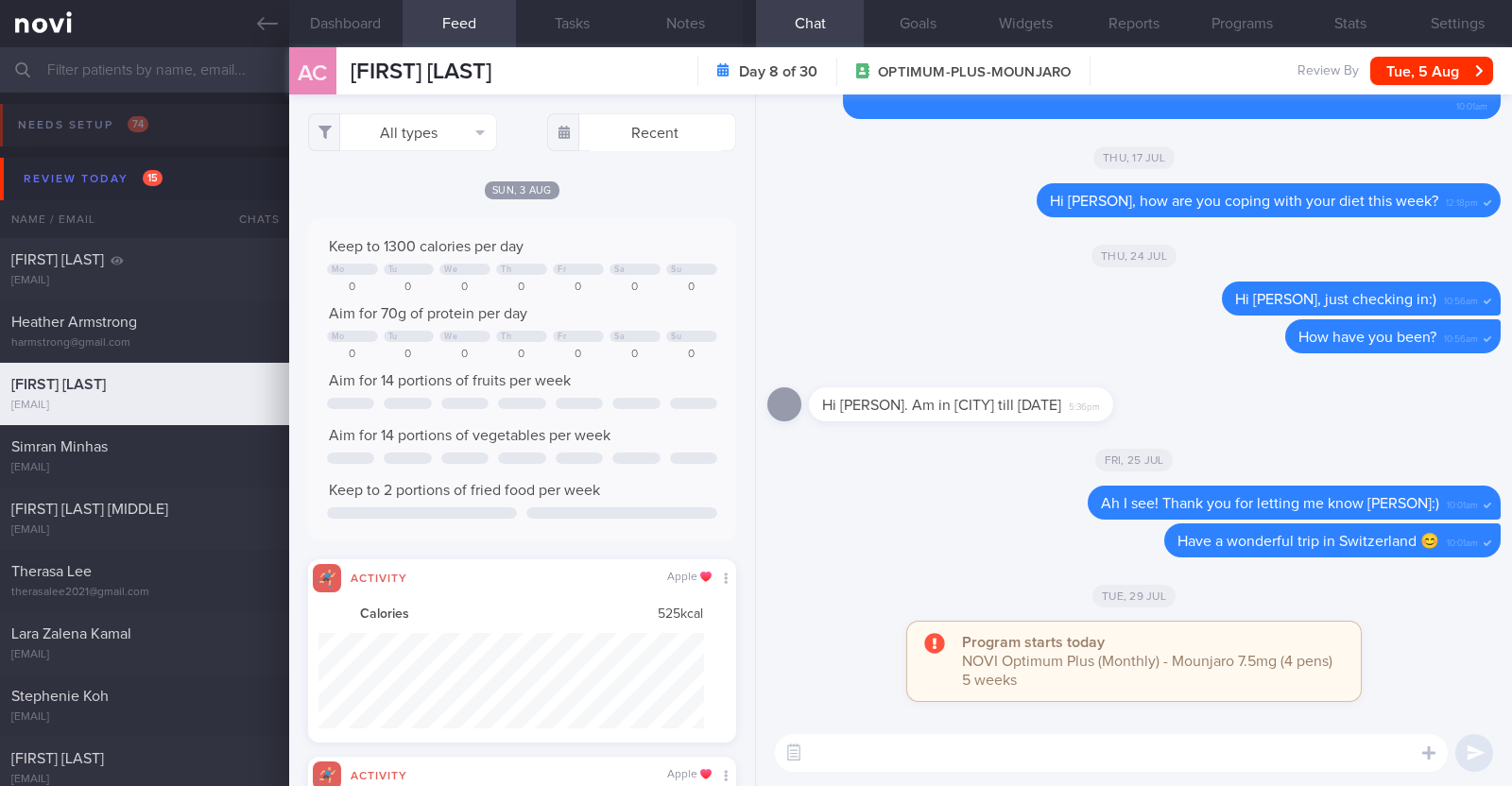 scroll, scrollTop: 944495, scrollLeft: 944623, axis: both 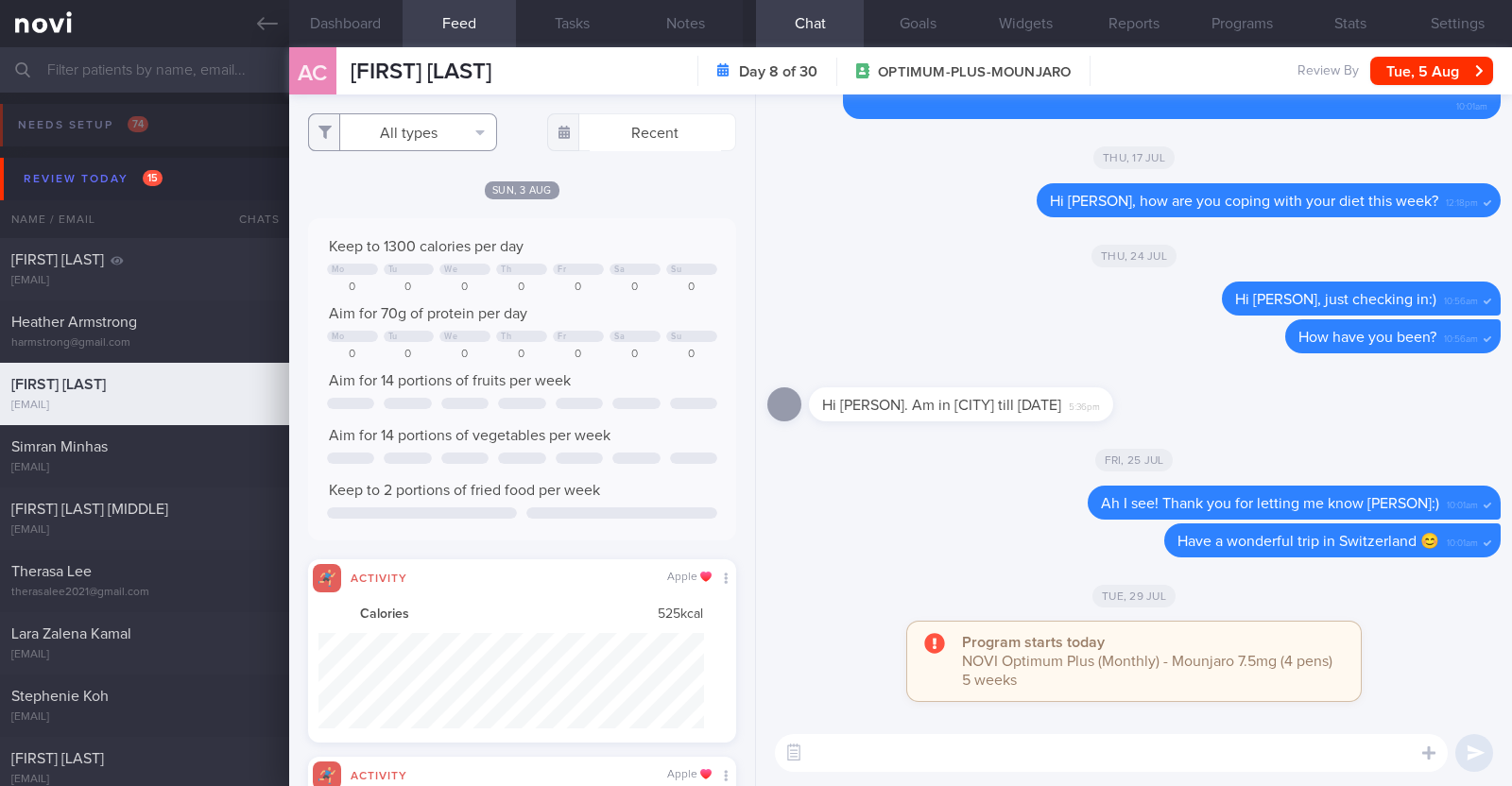 click on "All types" at bounding box center [403, 132] 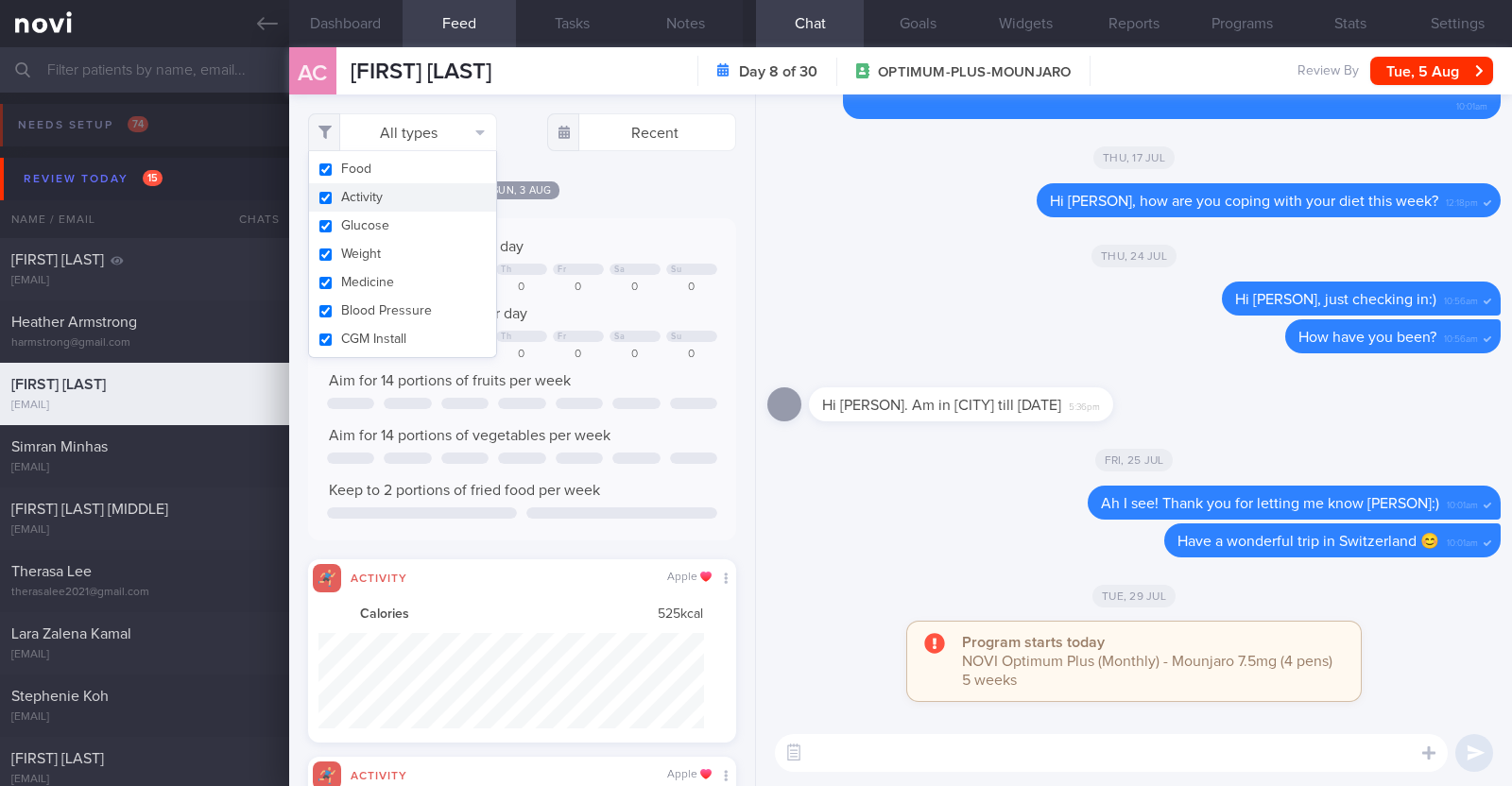 click on "Activity" at bounding box center [403, 197] 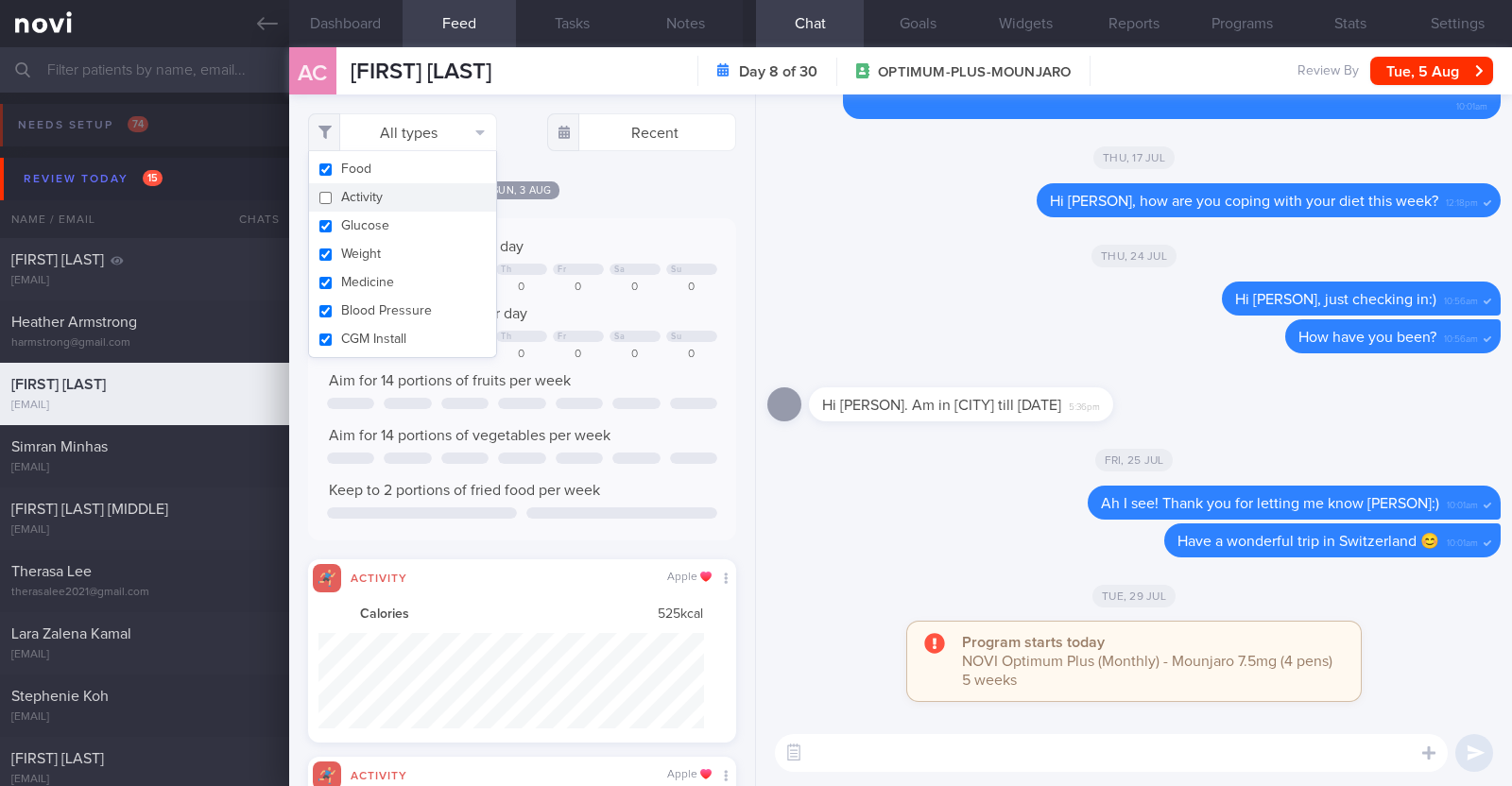 checkbox on "false" 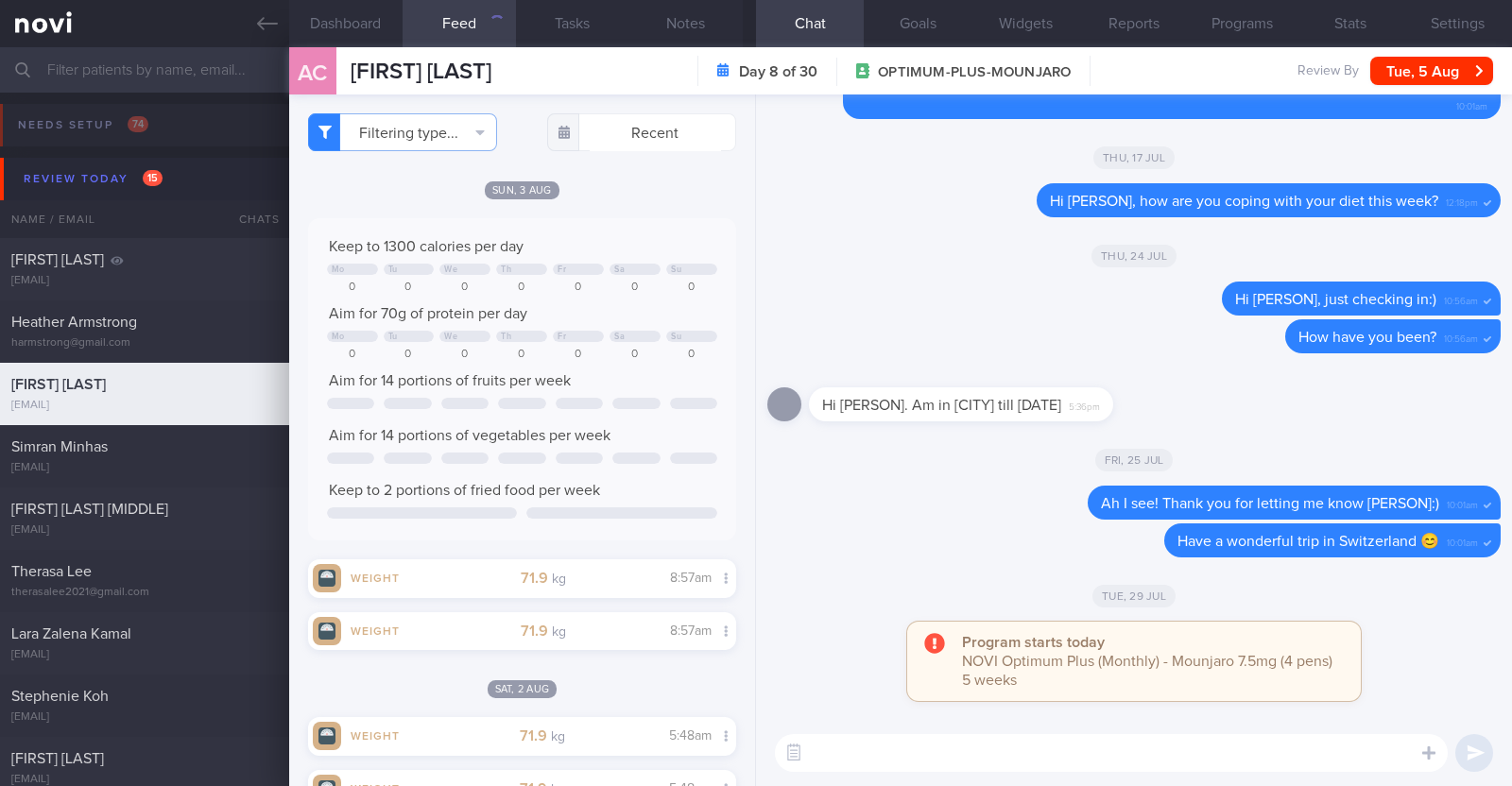 click on "Sun, 3 Aug" at bounding box center [522, 189] 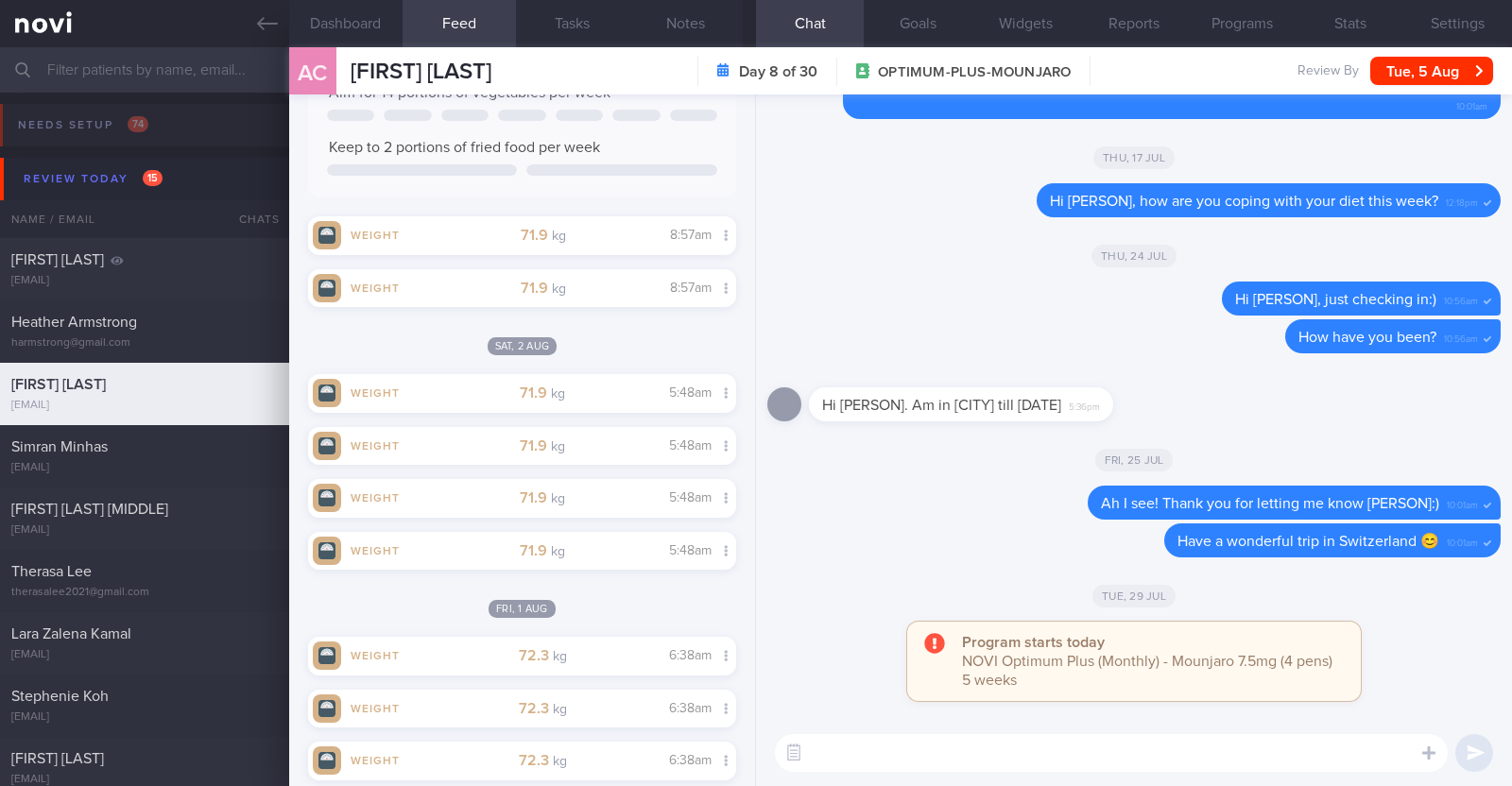 scroll, scrollTop: 471, scrollLeft: 0, axis: vertical 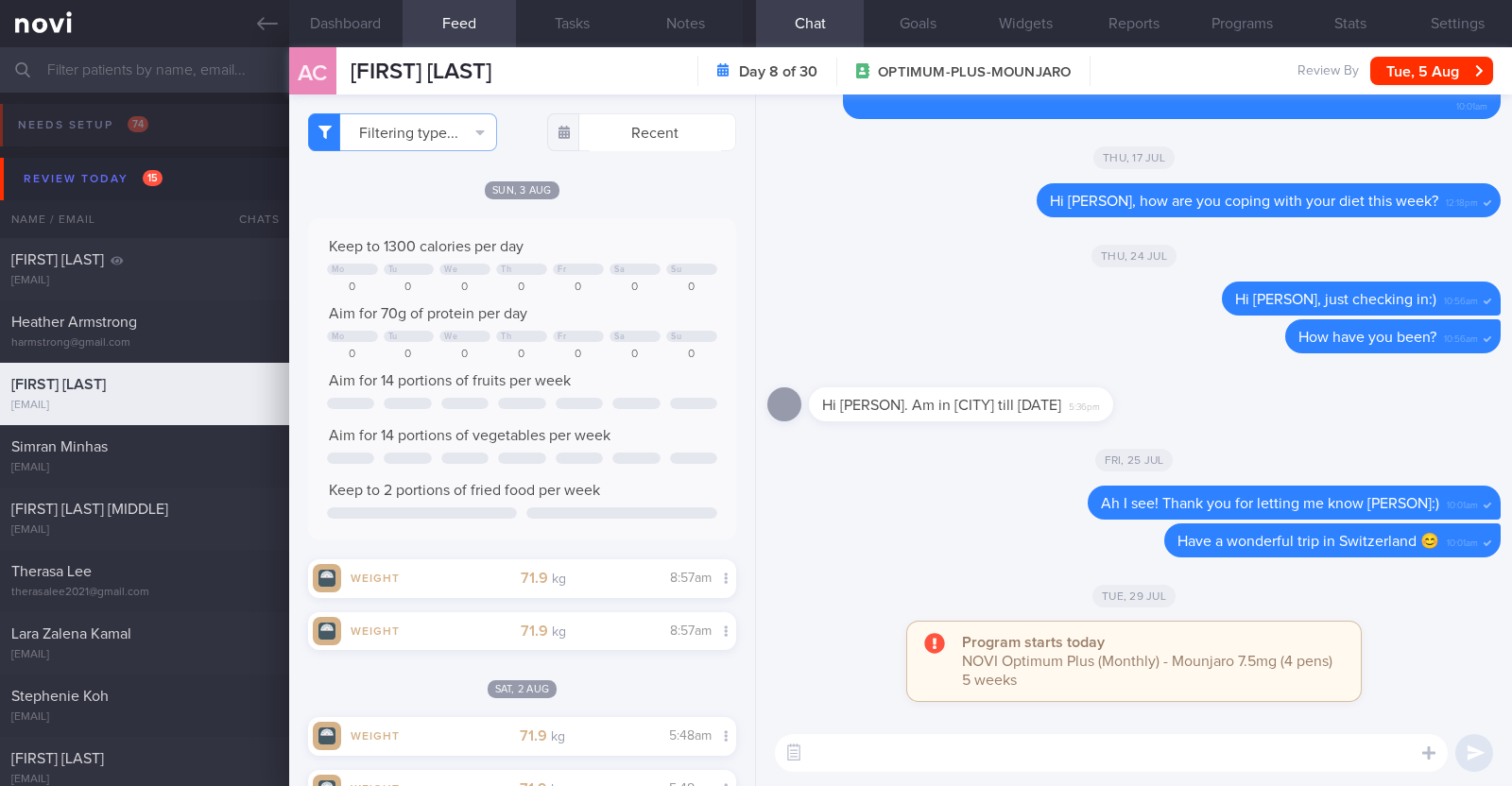 click at bounding box center (1111, 753) 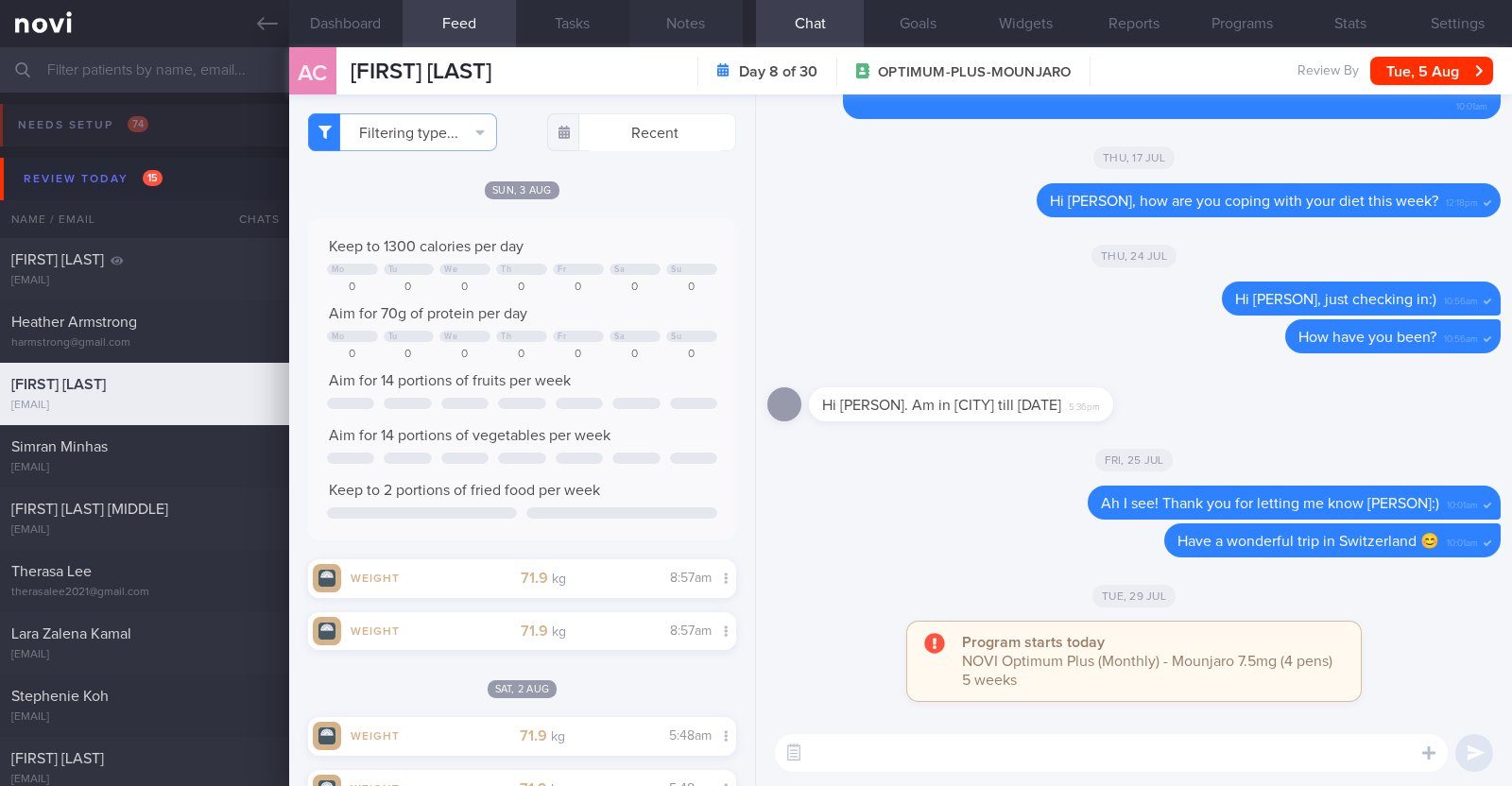 click on "Notes" at bounding box center (686, 24) 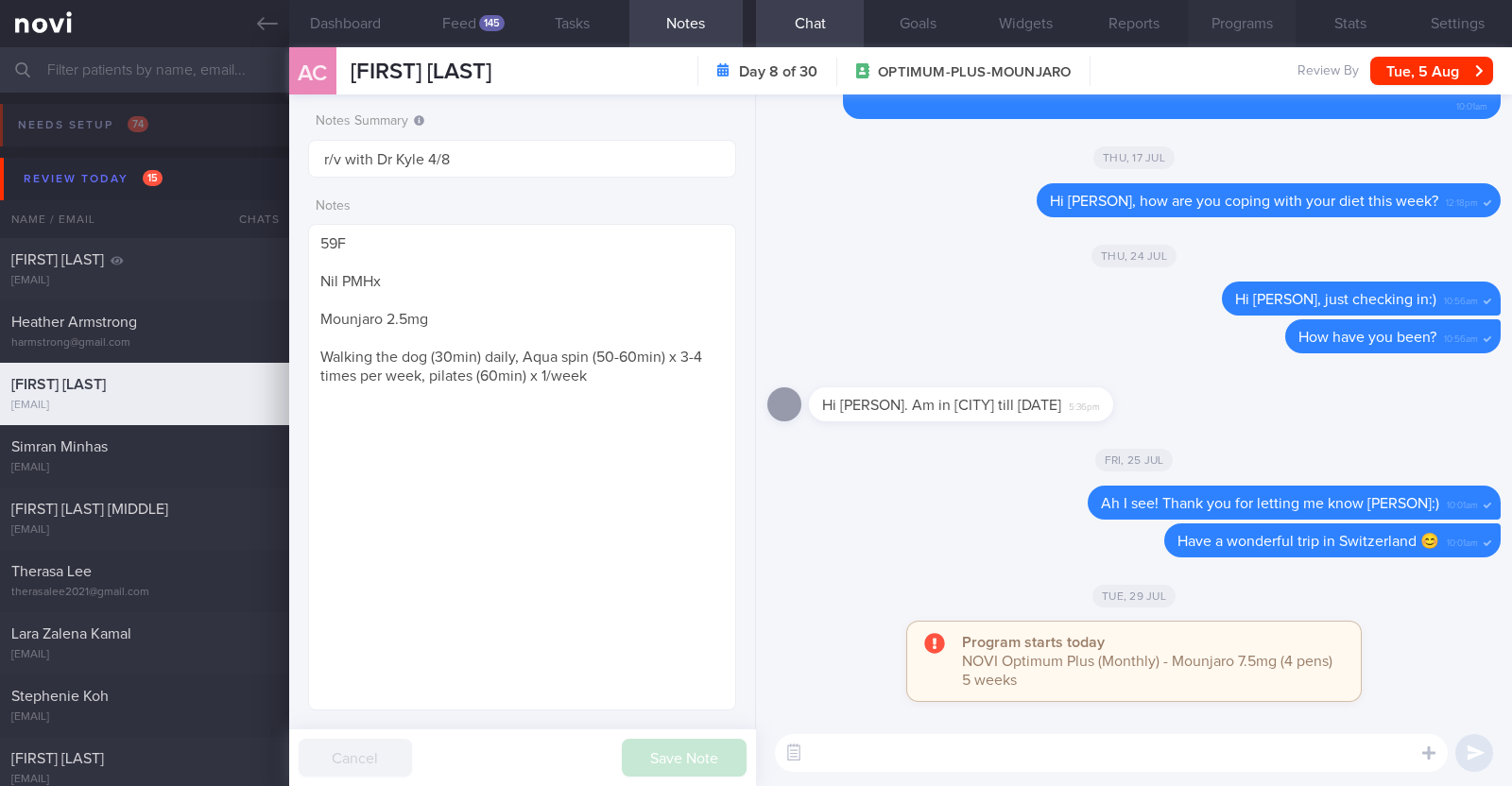click on "Programs" at bounding box center (1242, 24) 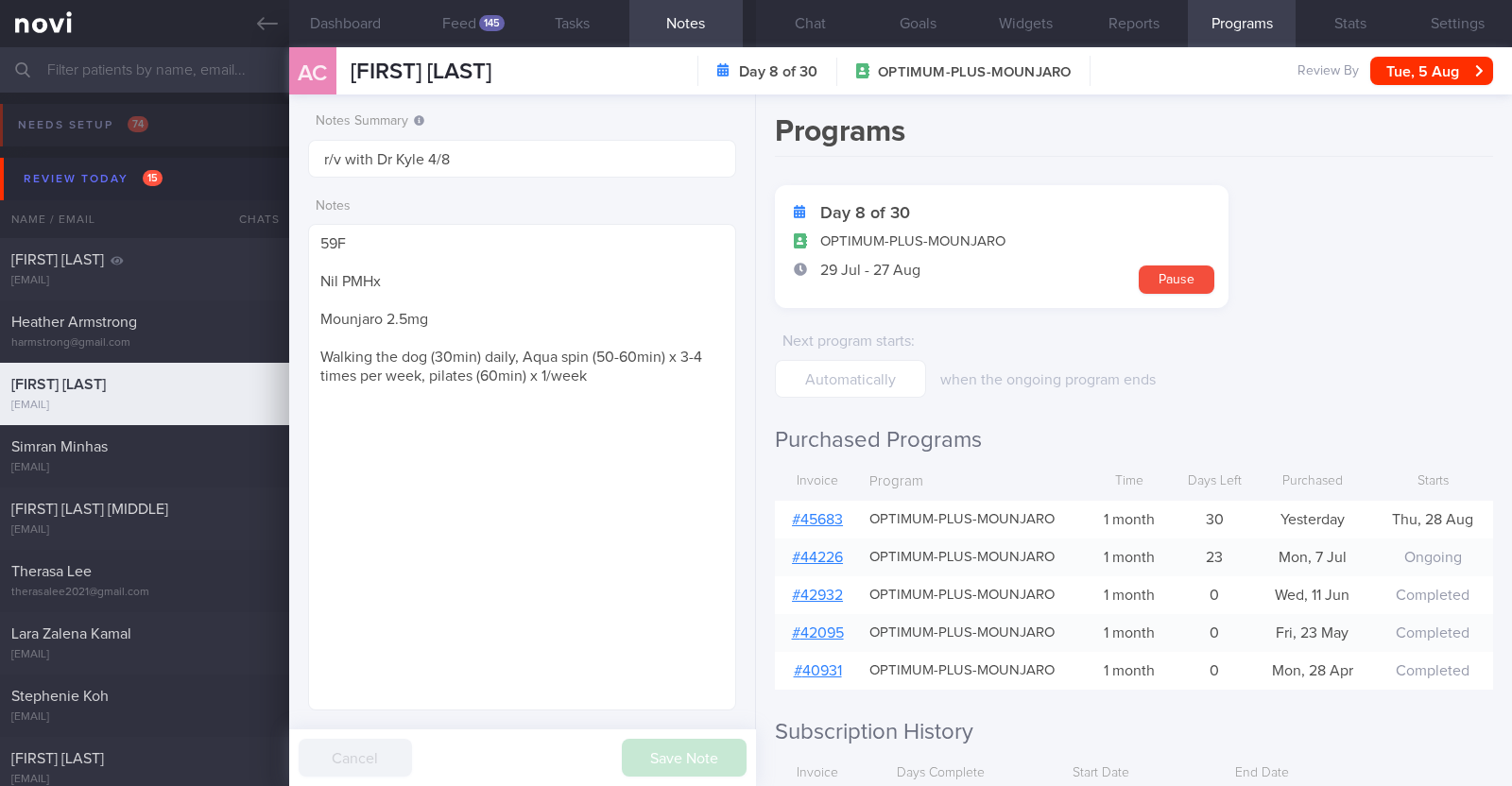click on "# 45683" at bounding box center [817, 520] 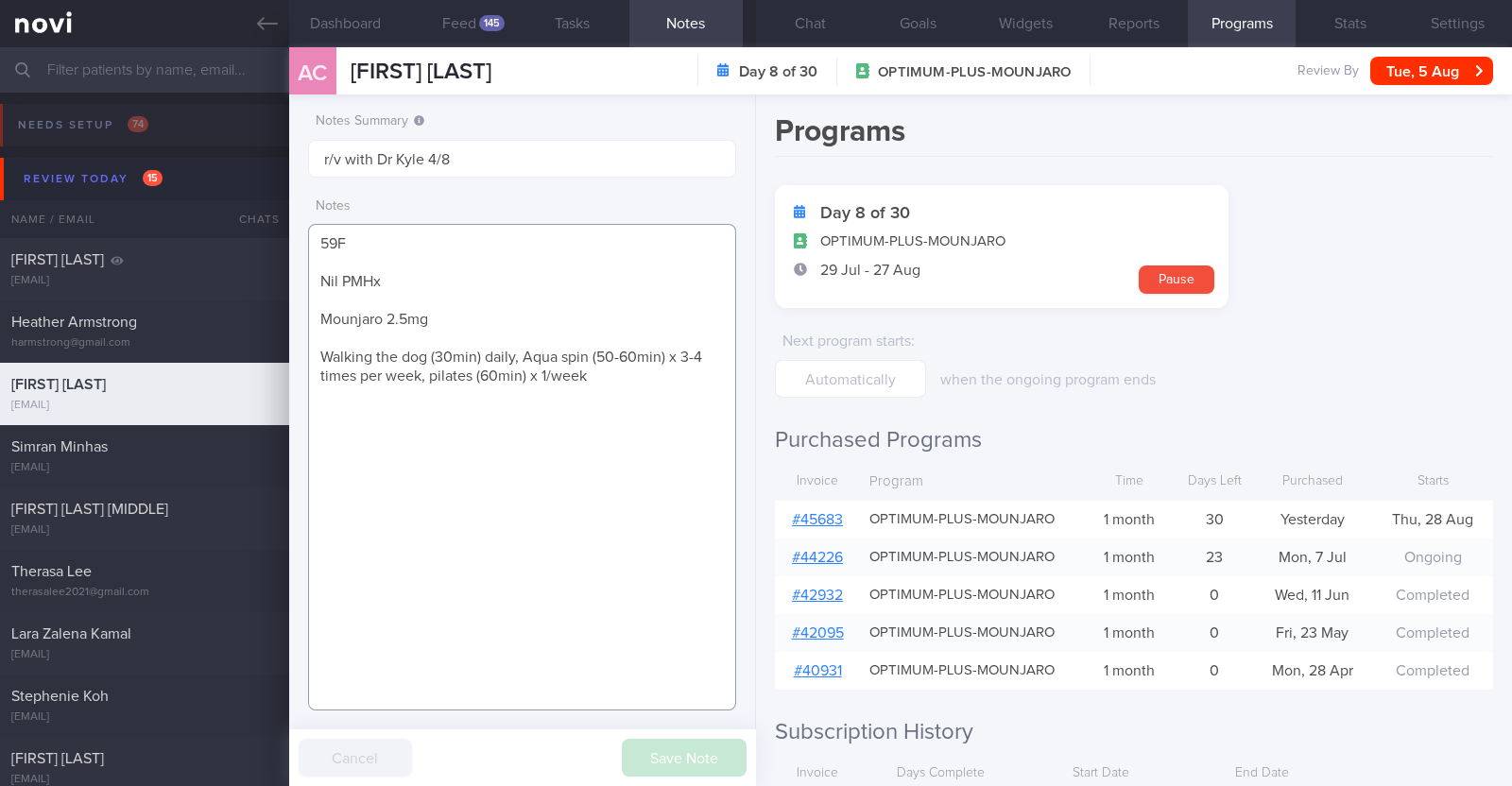 click on "59F
Nil PMHx
Mounjaro 2.5mg
Walking the dog (30min) daily, Aqua spin (50-60min) x 3-4 times per week, pilates (60min) x 1/week" at bounding box center [522, 467] 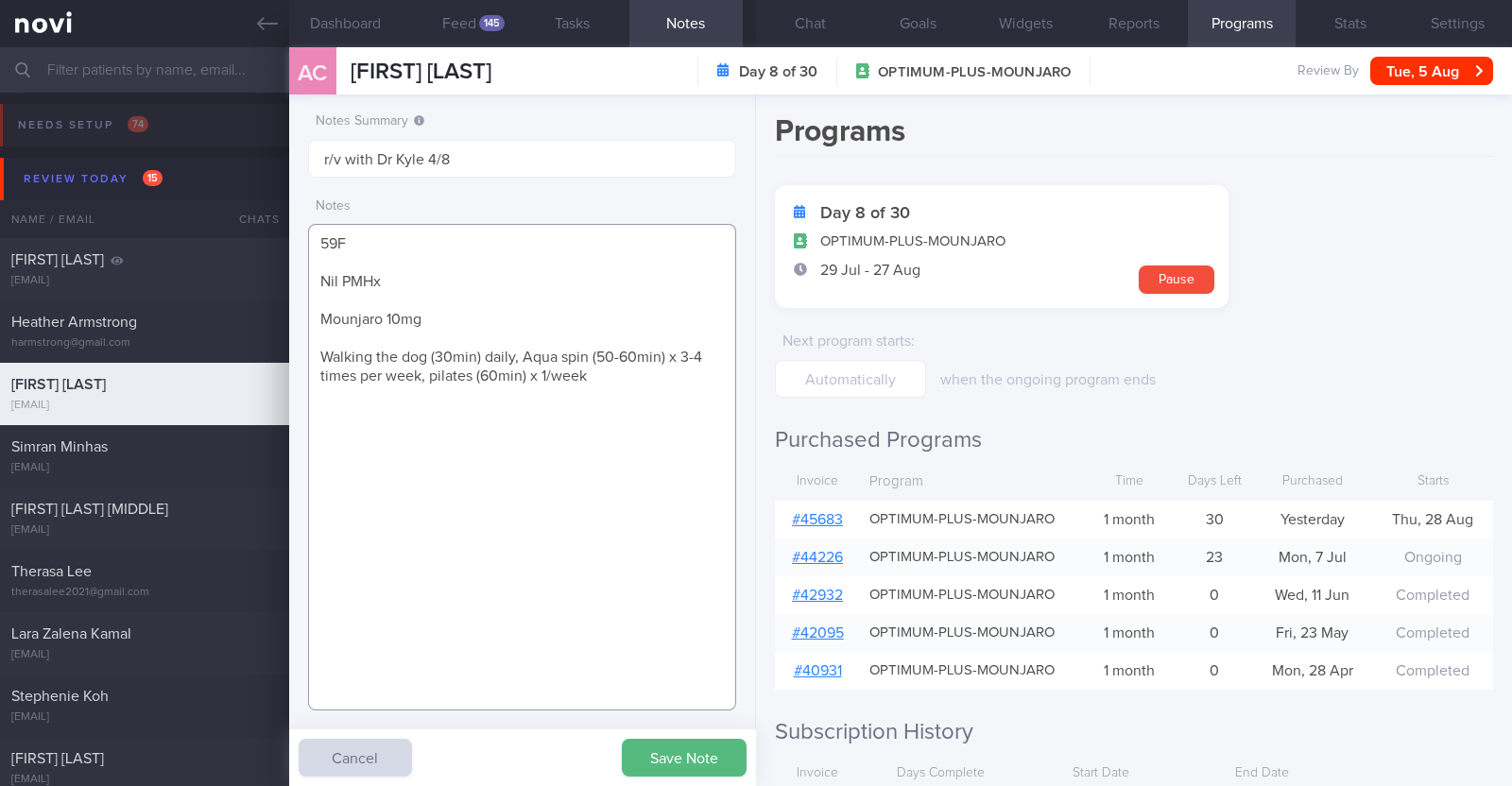 type on "59F
Nil PMHx
Mounjaro 10mg
Walking the dog (30min) daily, Aqua spin (50-60min) x 3-4 times per week, pilates (60min) x 1/week" 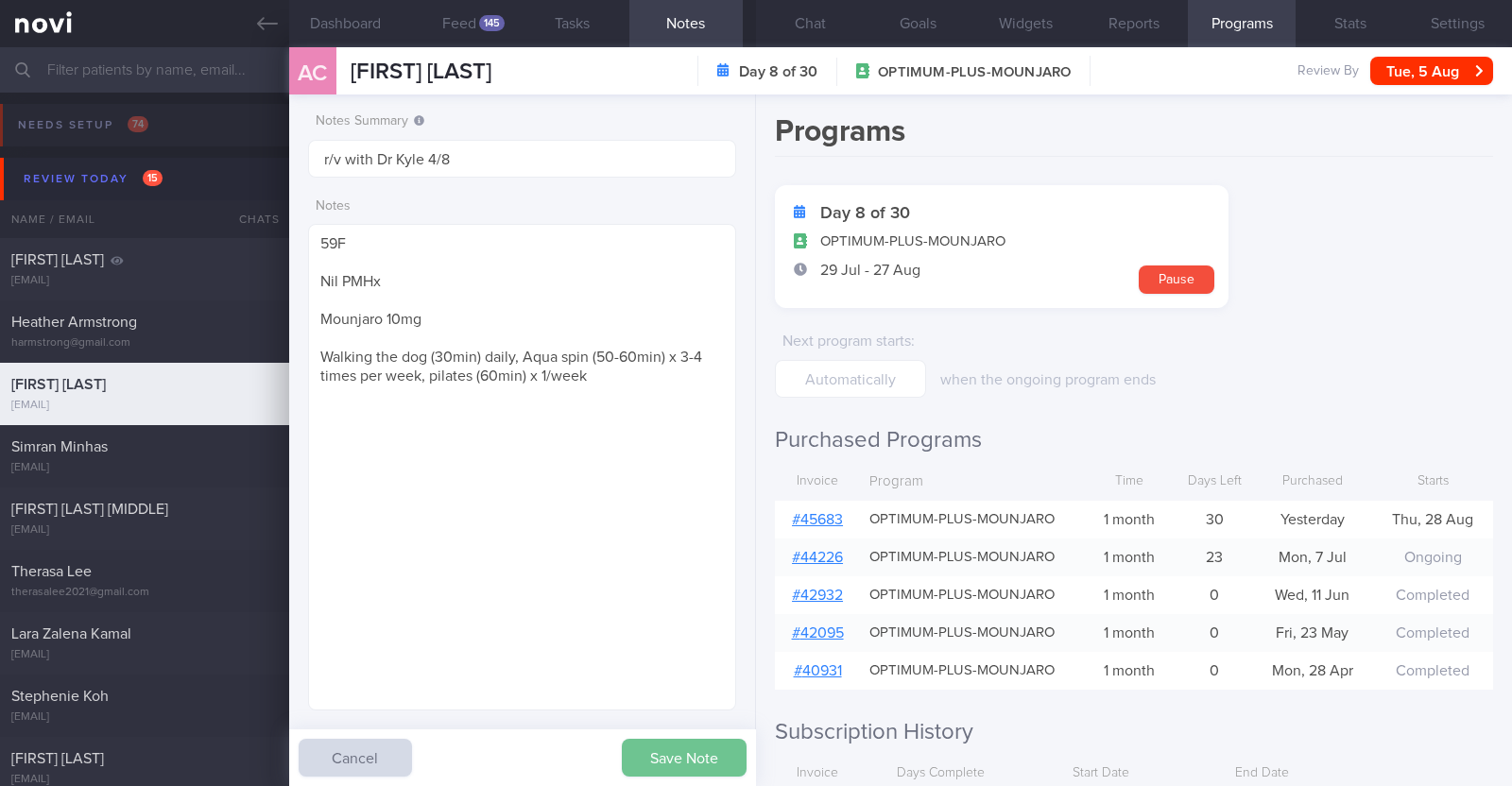 click on "Save Note" at bounding box center (684, 758) 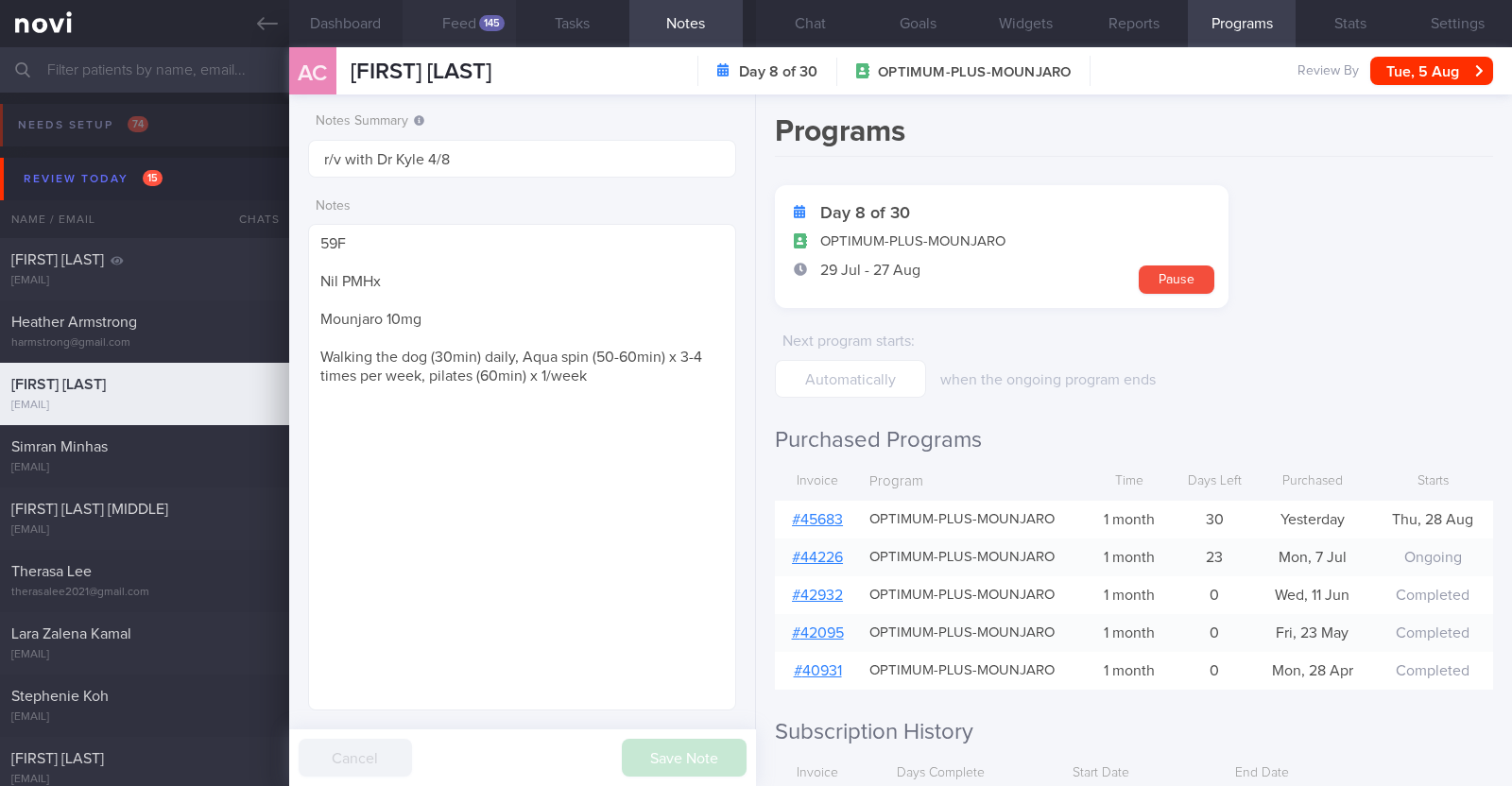 click on "145" at bounding box center (491, 23) 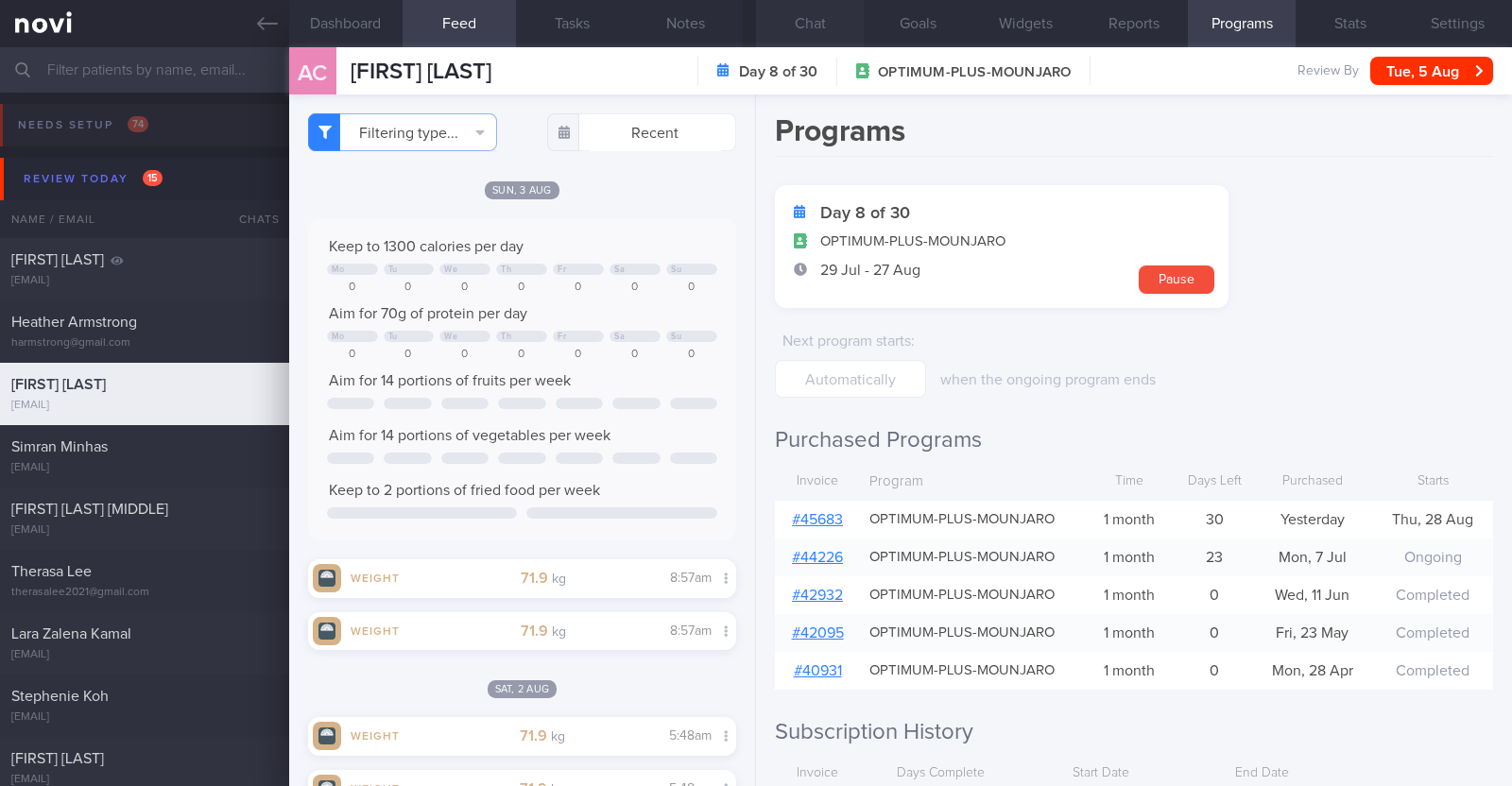 click on "Chat" at bounding box center [810, 24] 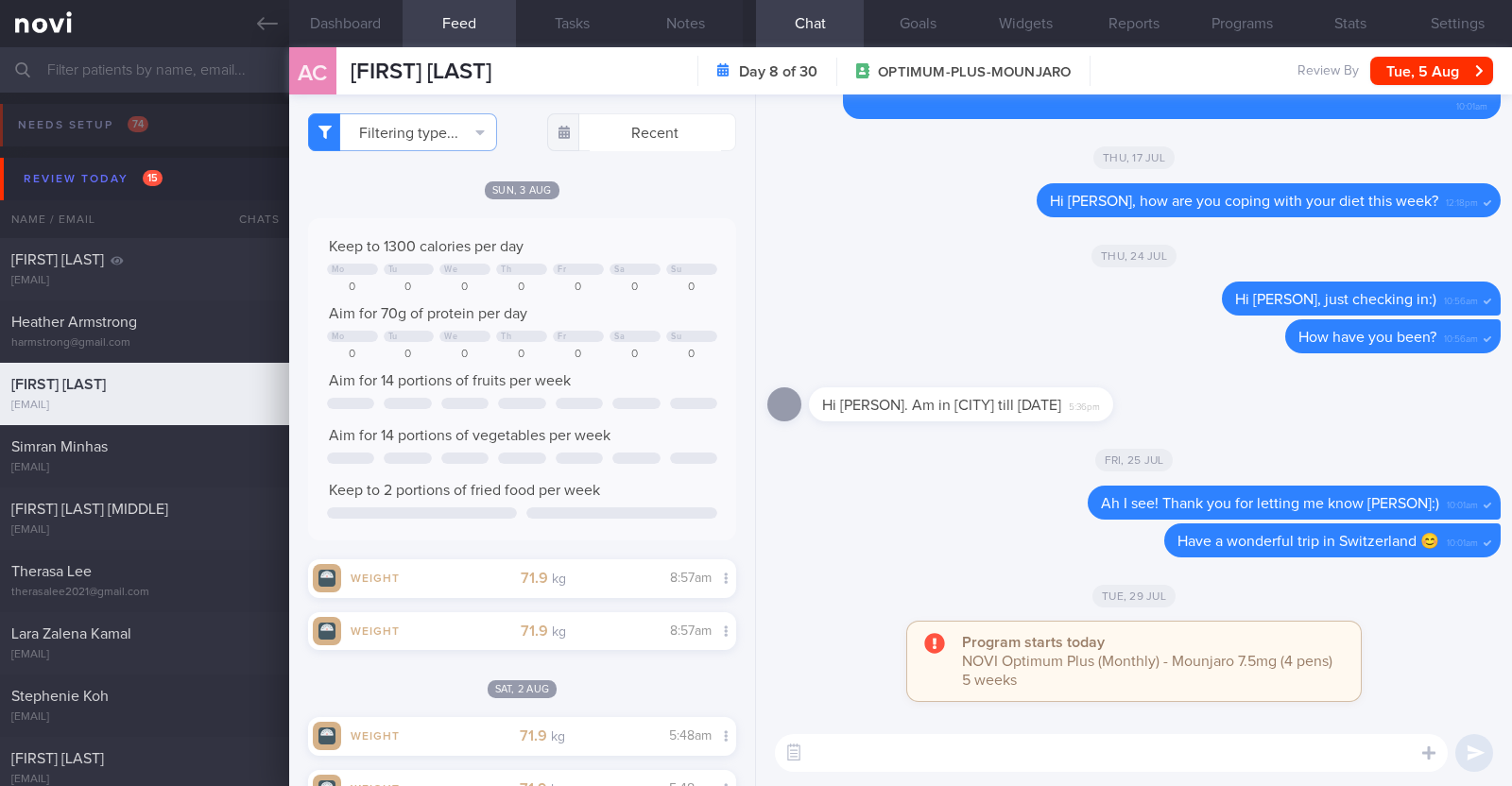 click at bounding box center (1111, 753) 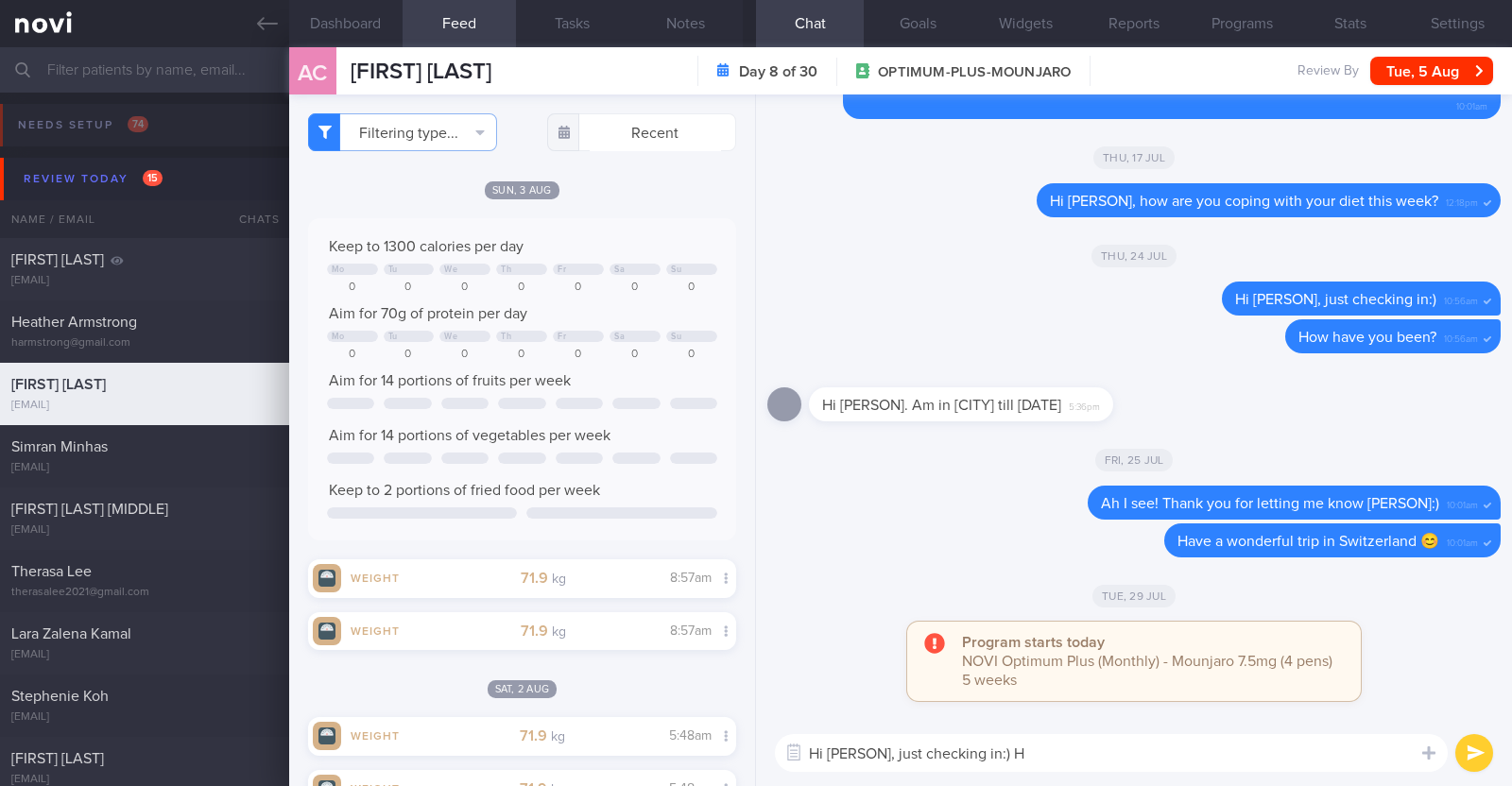 type on "Hi Angelena, just checking in:)" 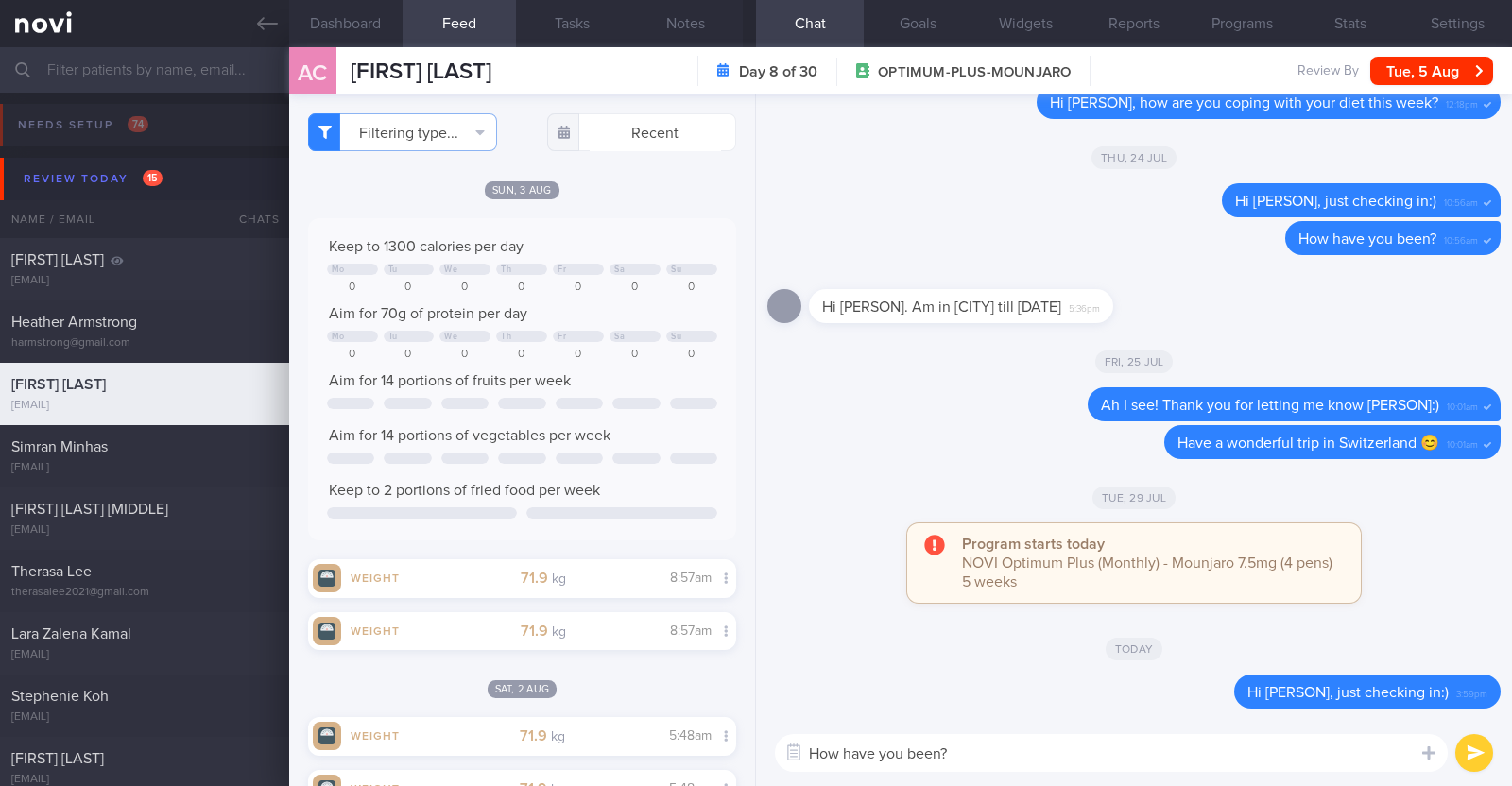 drag, startPoint x: 948, startPoint y: 753, endPoint x: 988, endPoint y: 748, distance: 40.311289 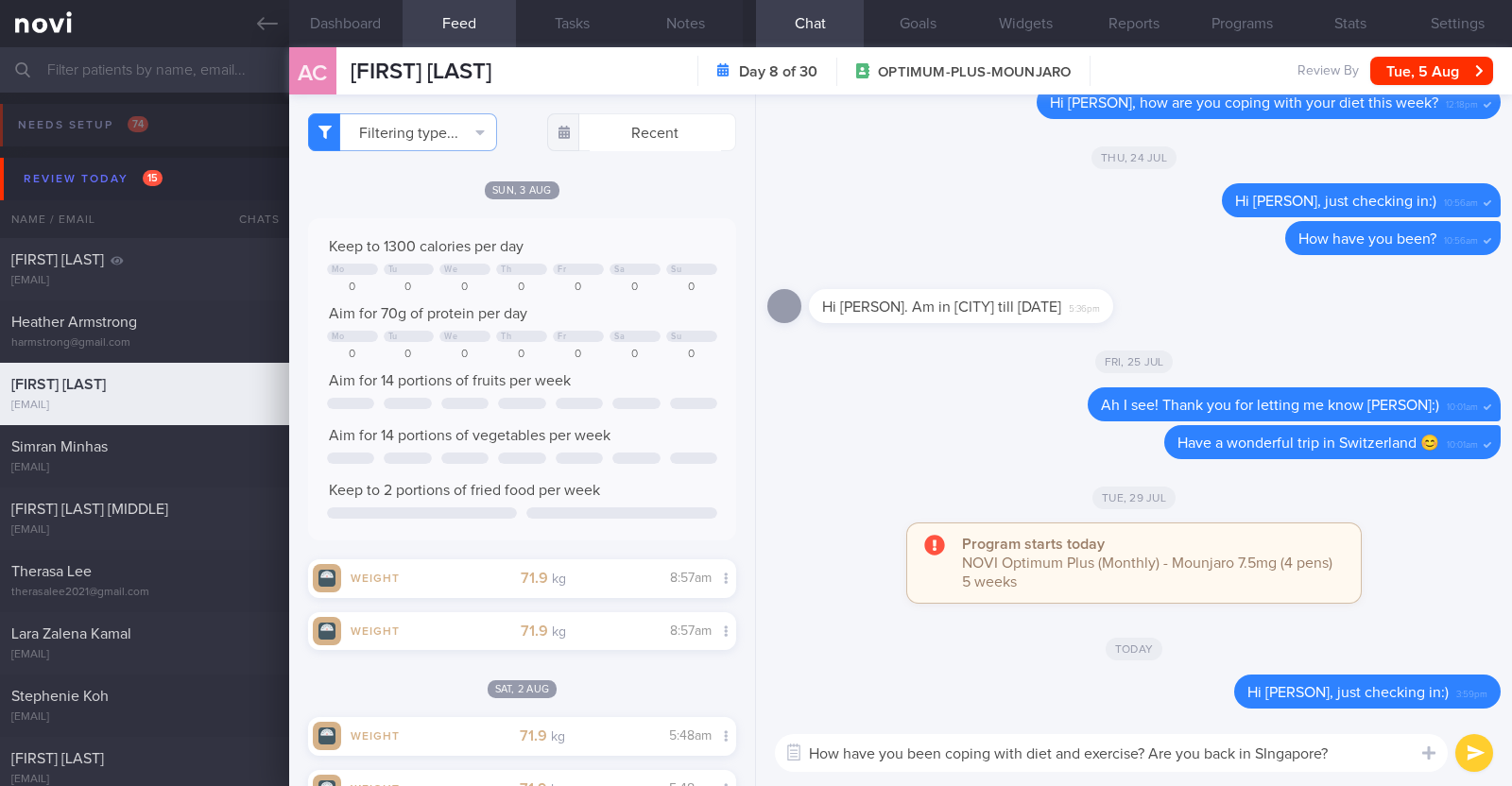 click on "How have you been coping with diet and exercise? Are you back in SIngapore?" at bounding box center (1111, 753) 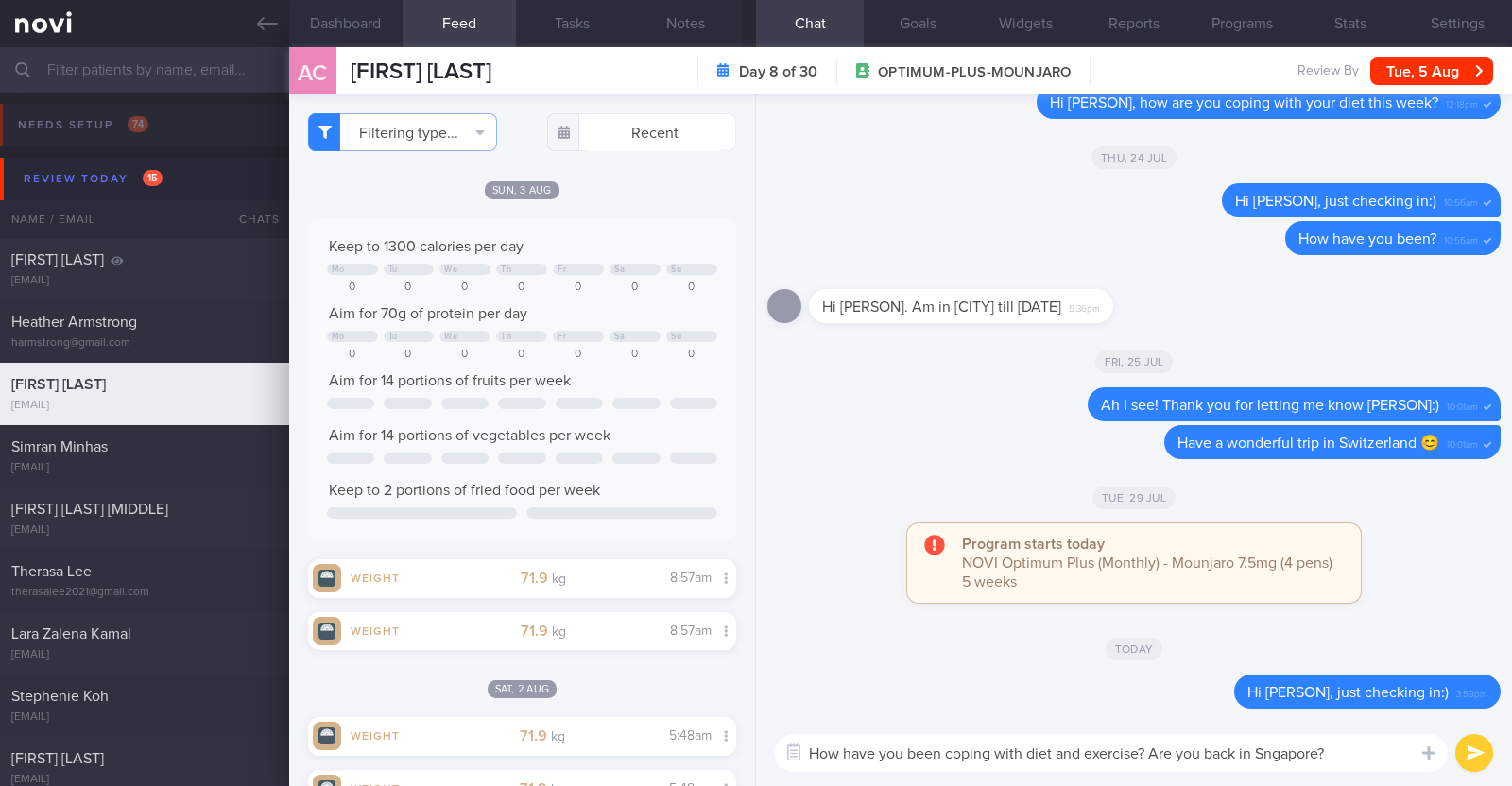 type on "How have you been coping with diet and exercise? Are you back in Singapore?" 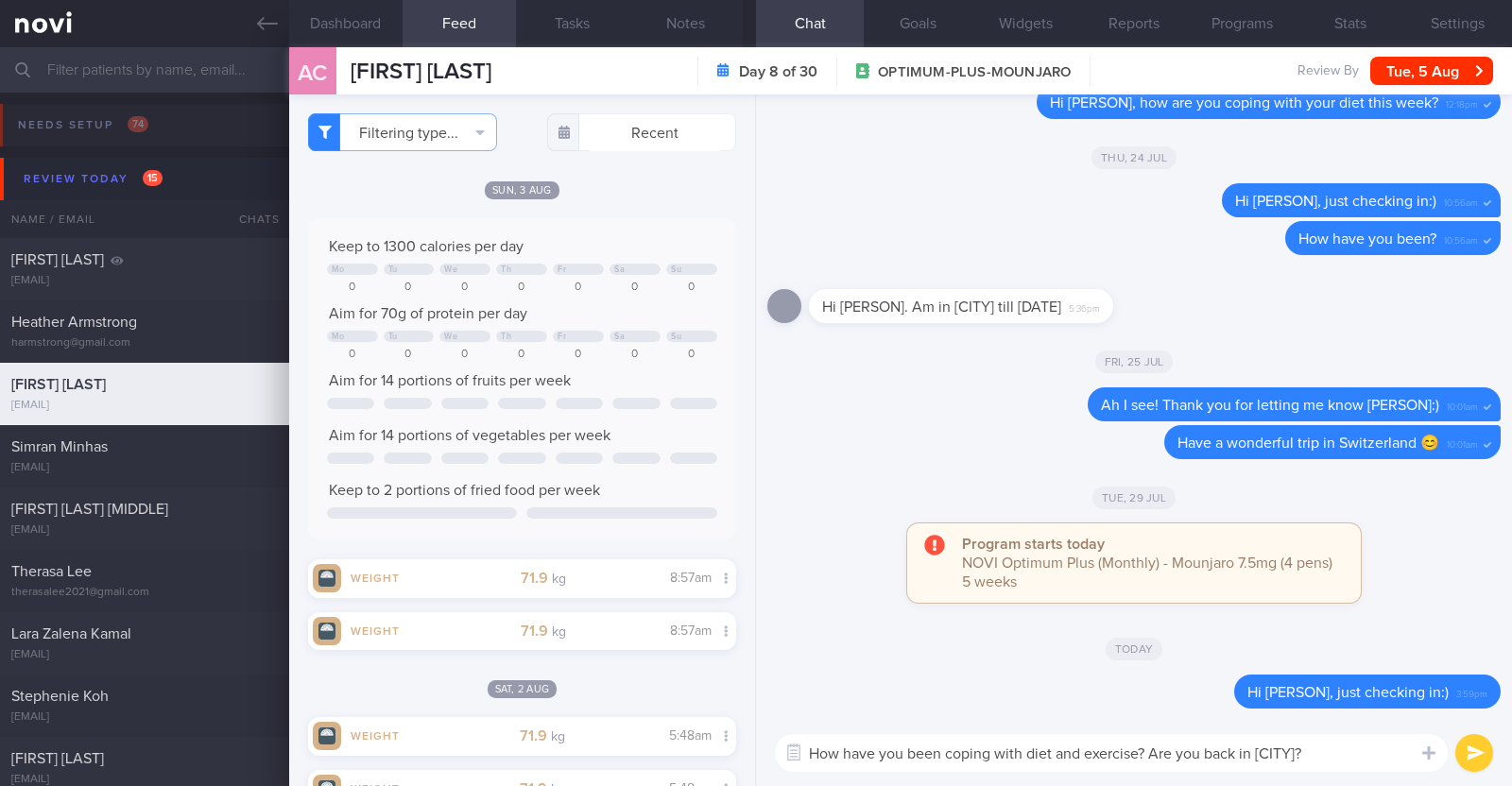 type 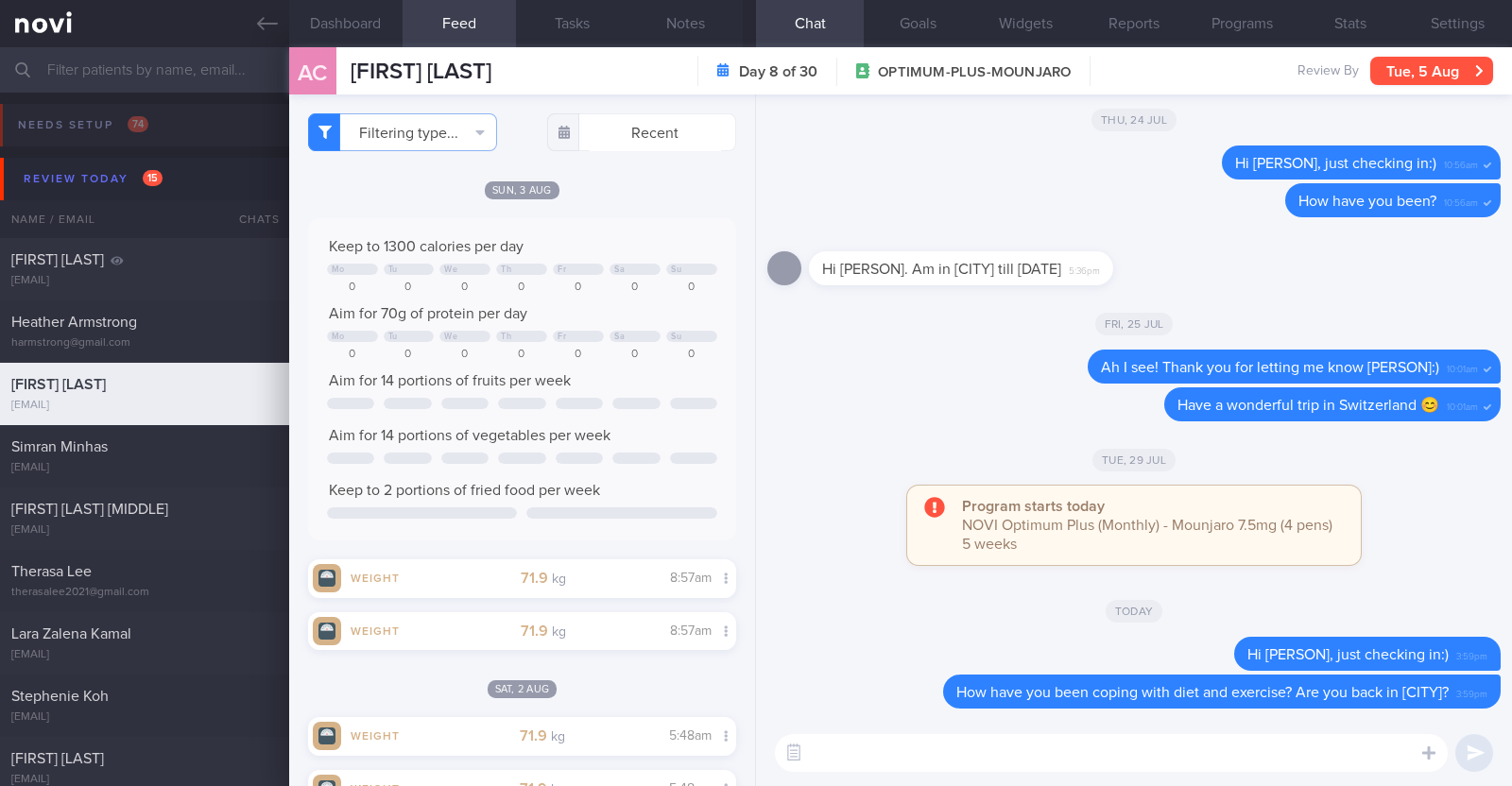 click on "Tue, 5 Aug" at bounding box center (1432, 71) 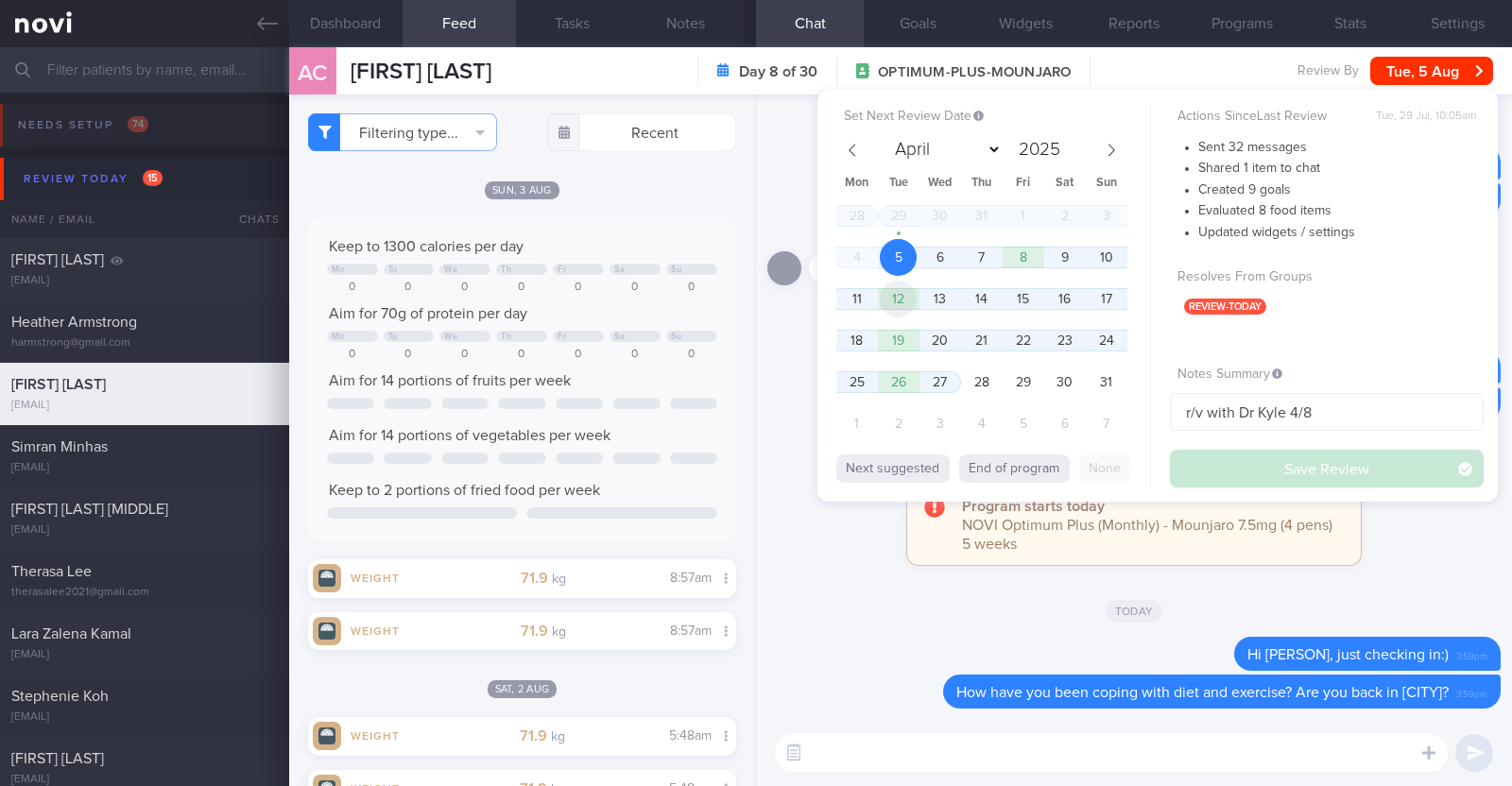 click on "12" at bounding box center [898, 299] 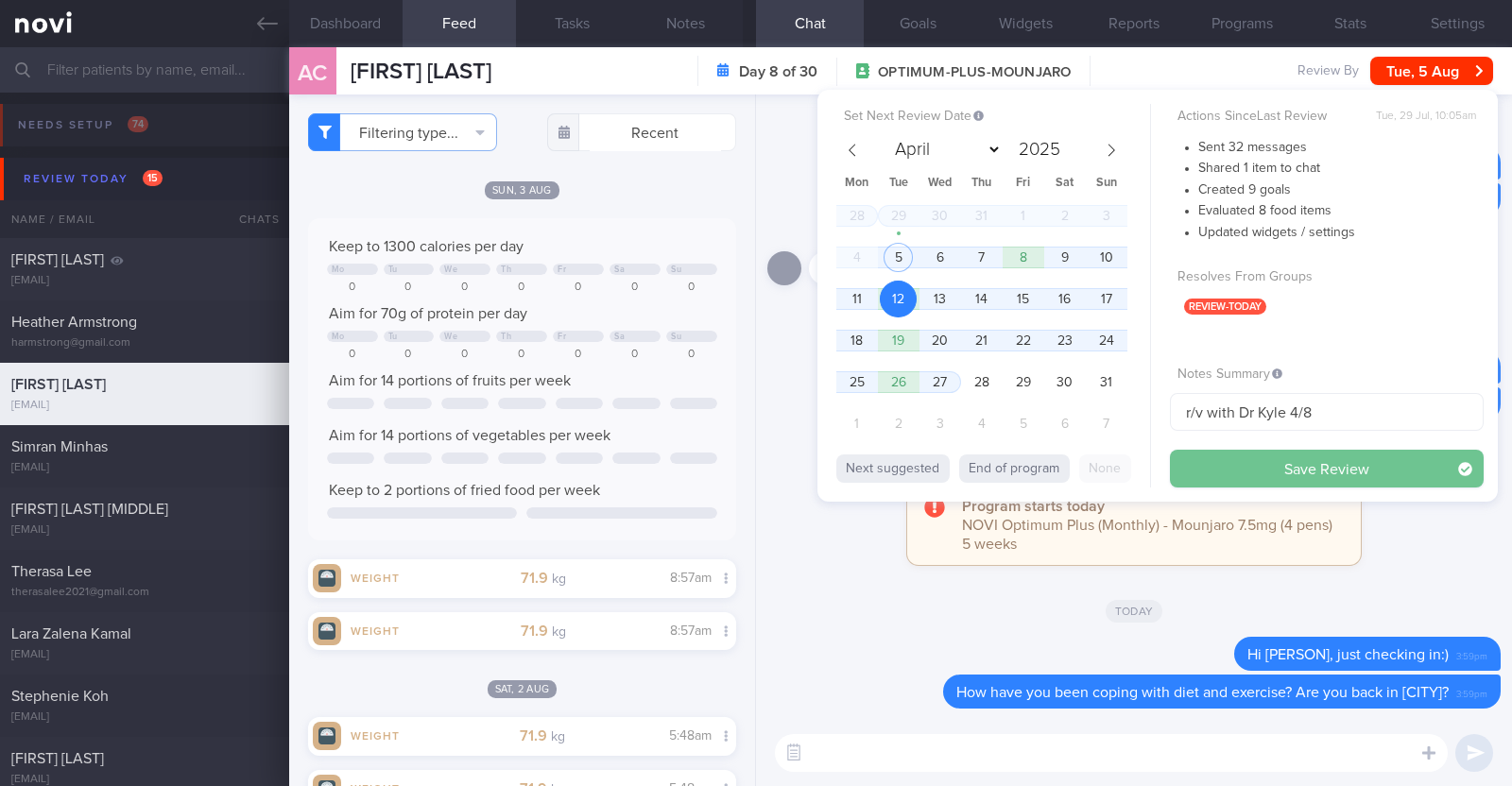 click on "Save Review" at bounding box center [1327, 469] 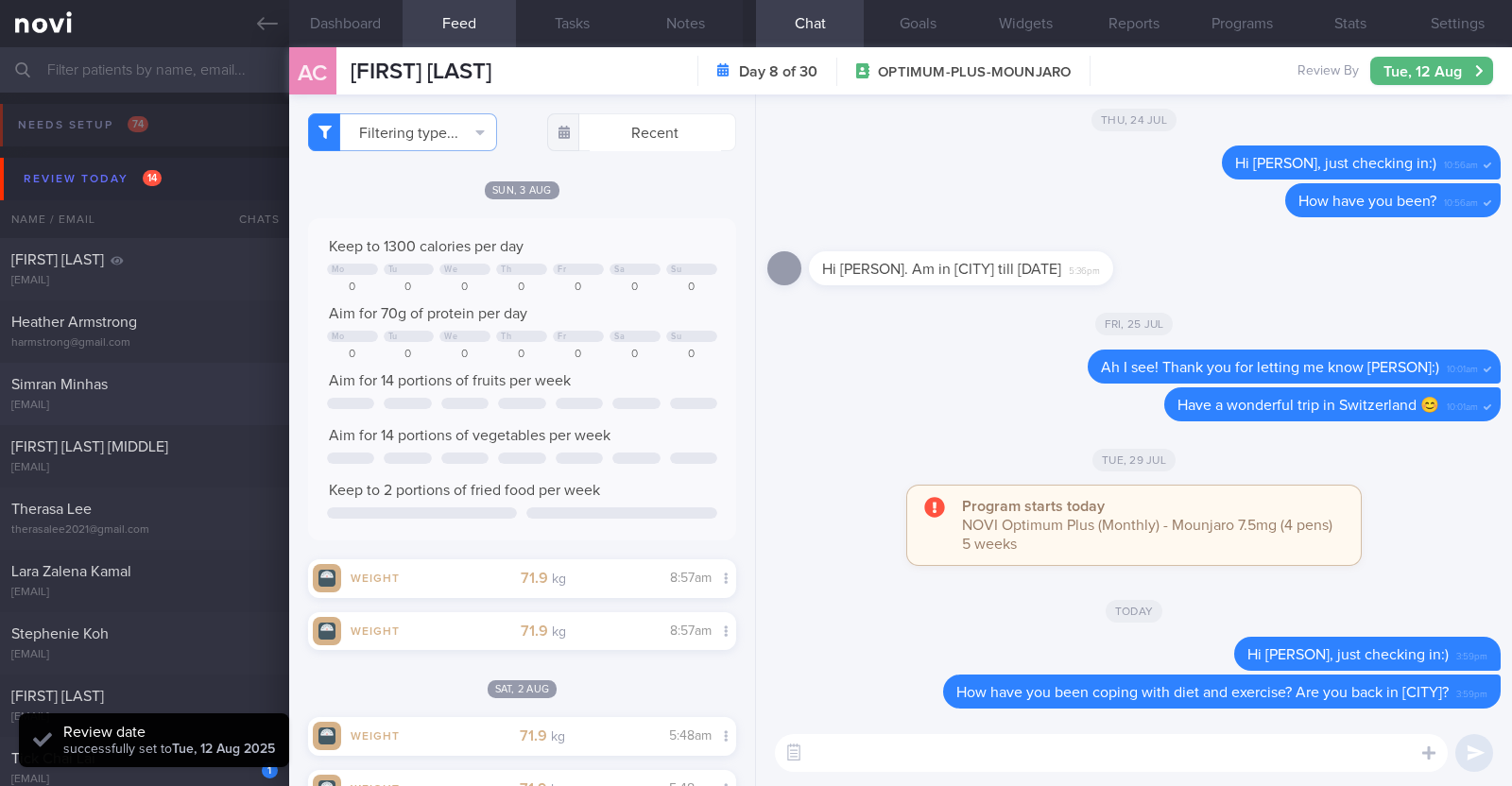 click on "[NAME]@[DOMAIN]" at bounding box center (145, 405) 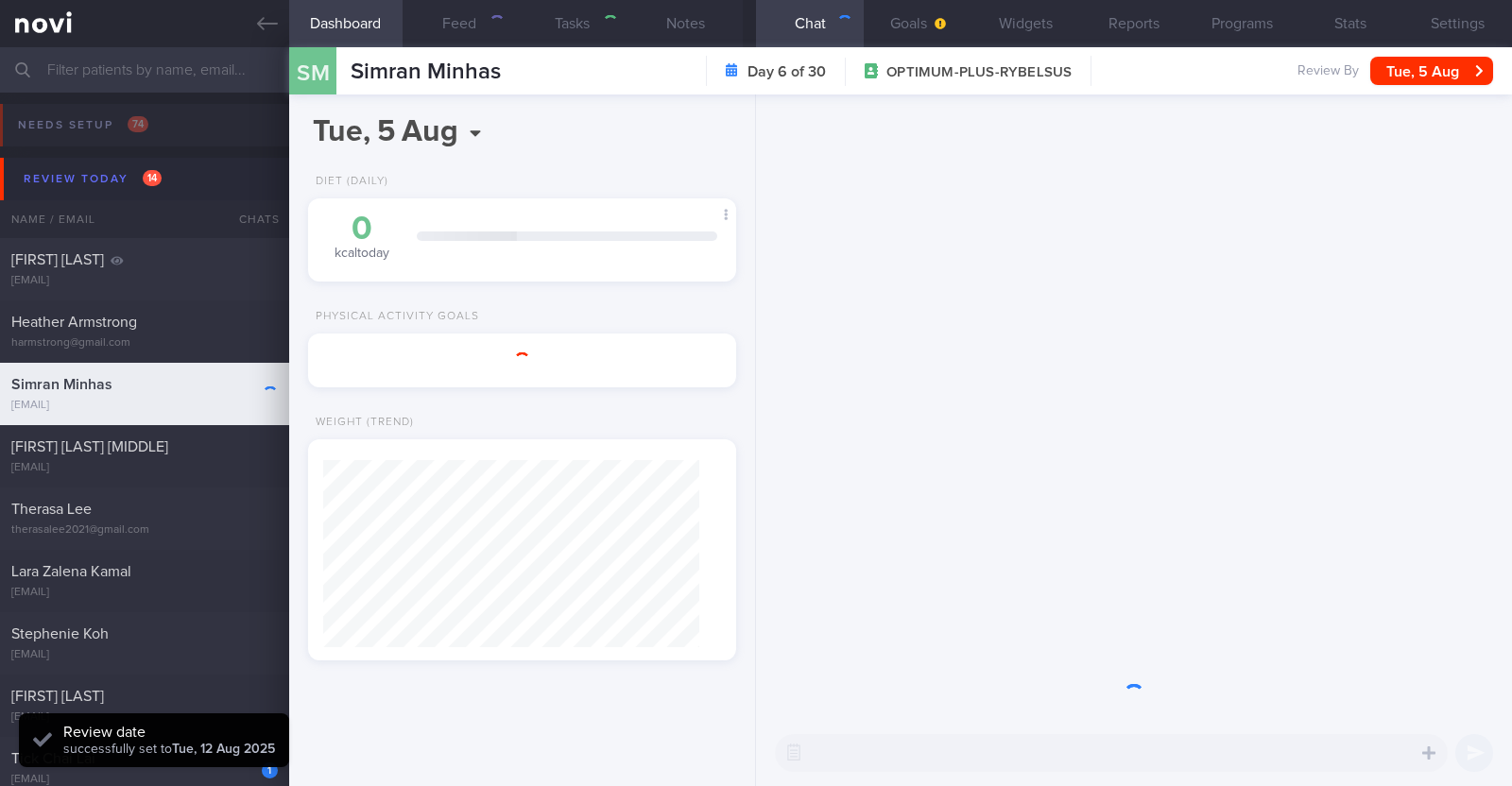 type on "r/v with Dr Todd 29/7. r/v 5/8" 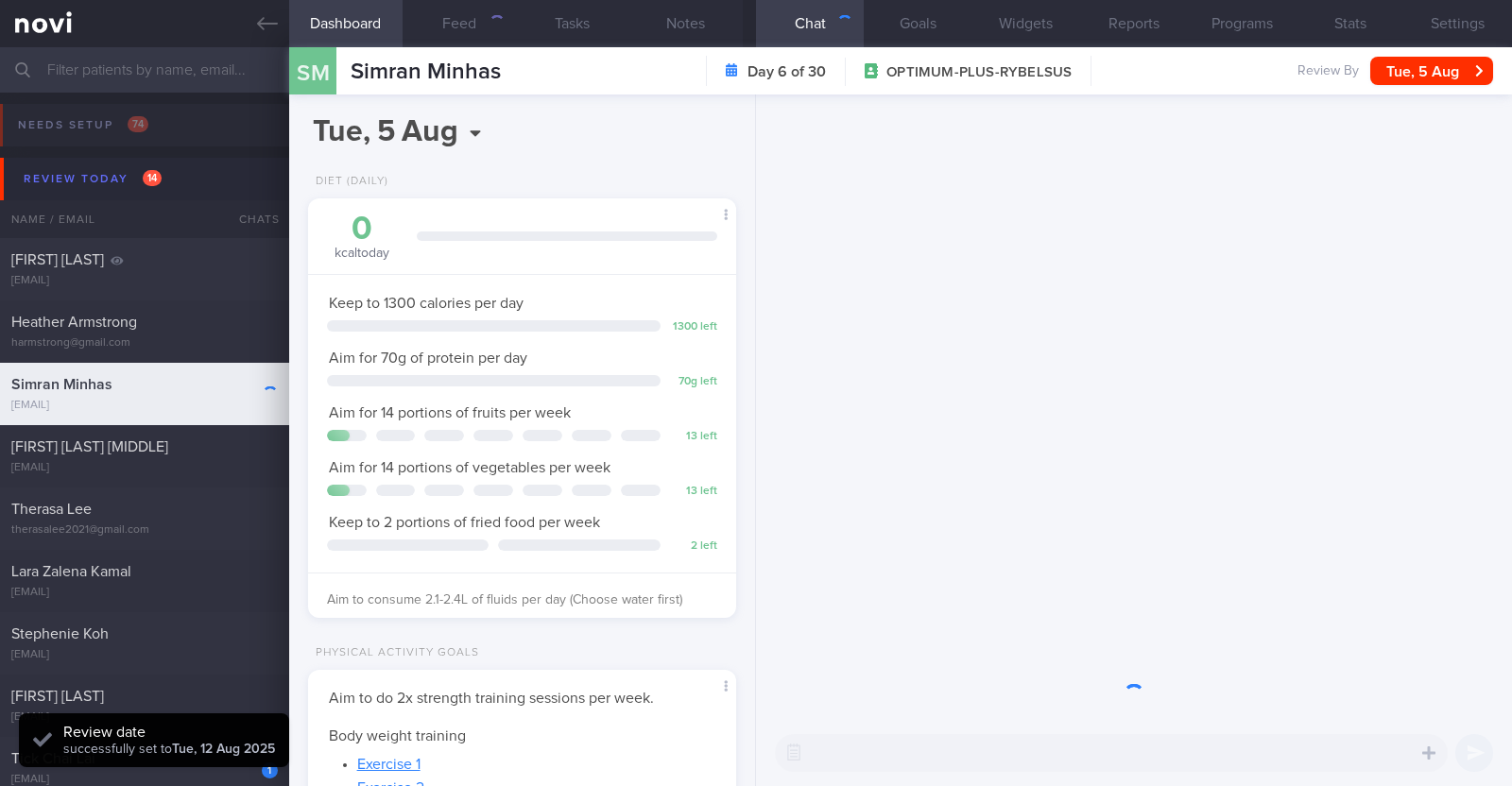 scroll, scrollTop: 944495, scrollLeft: 944623, axis: both 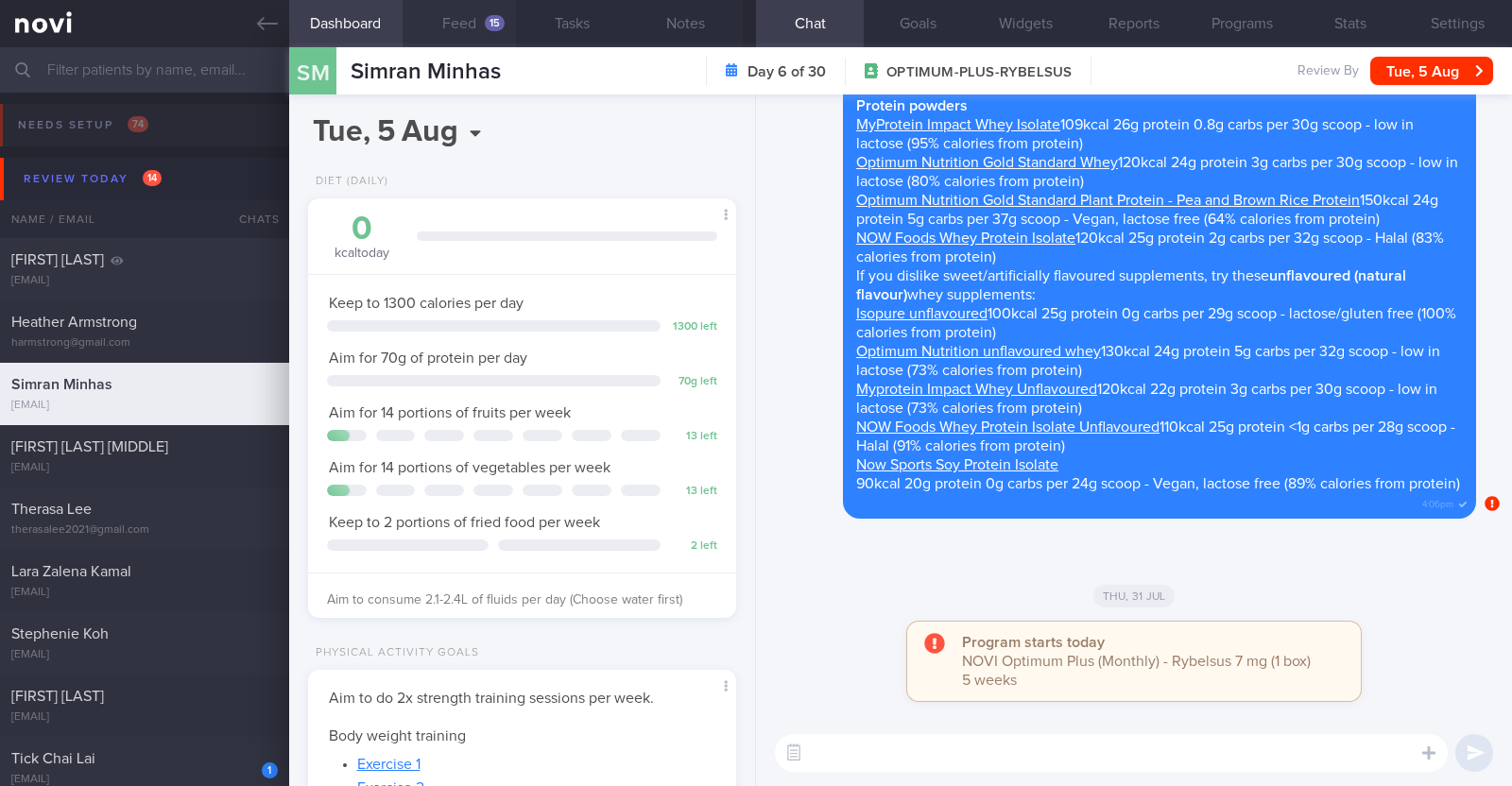 click on "15" at bounding box center (494, 23) 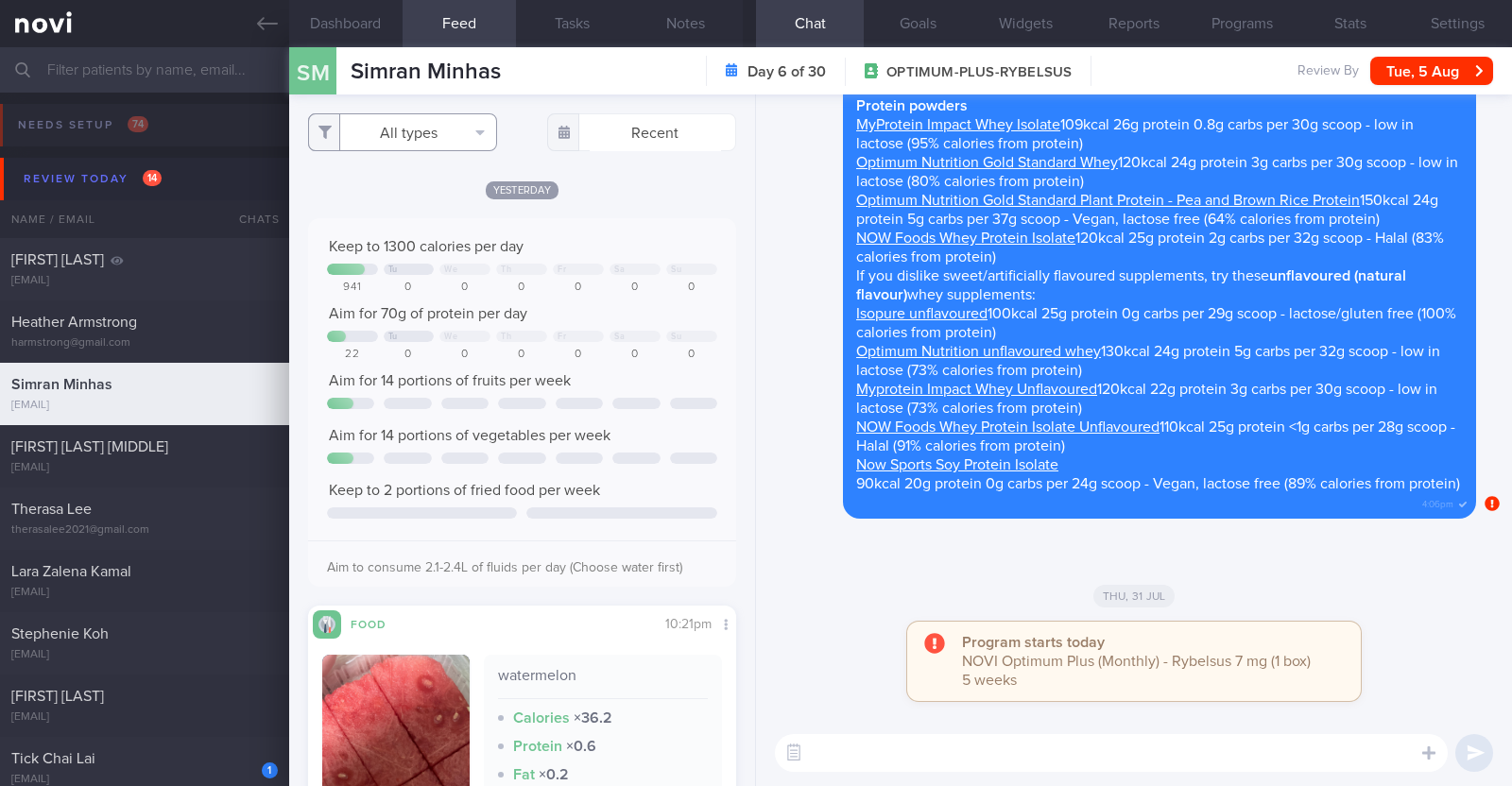 click on "All types" at bounding box center [403, 132] 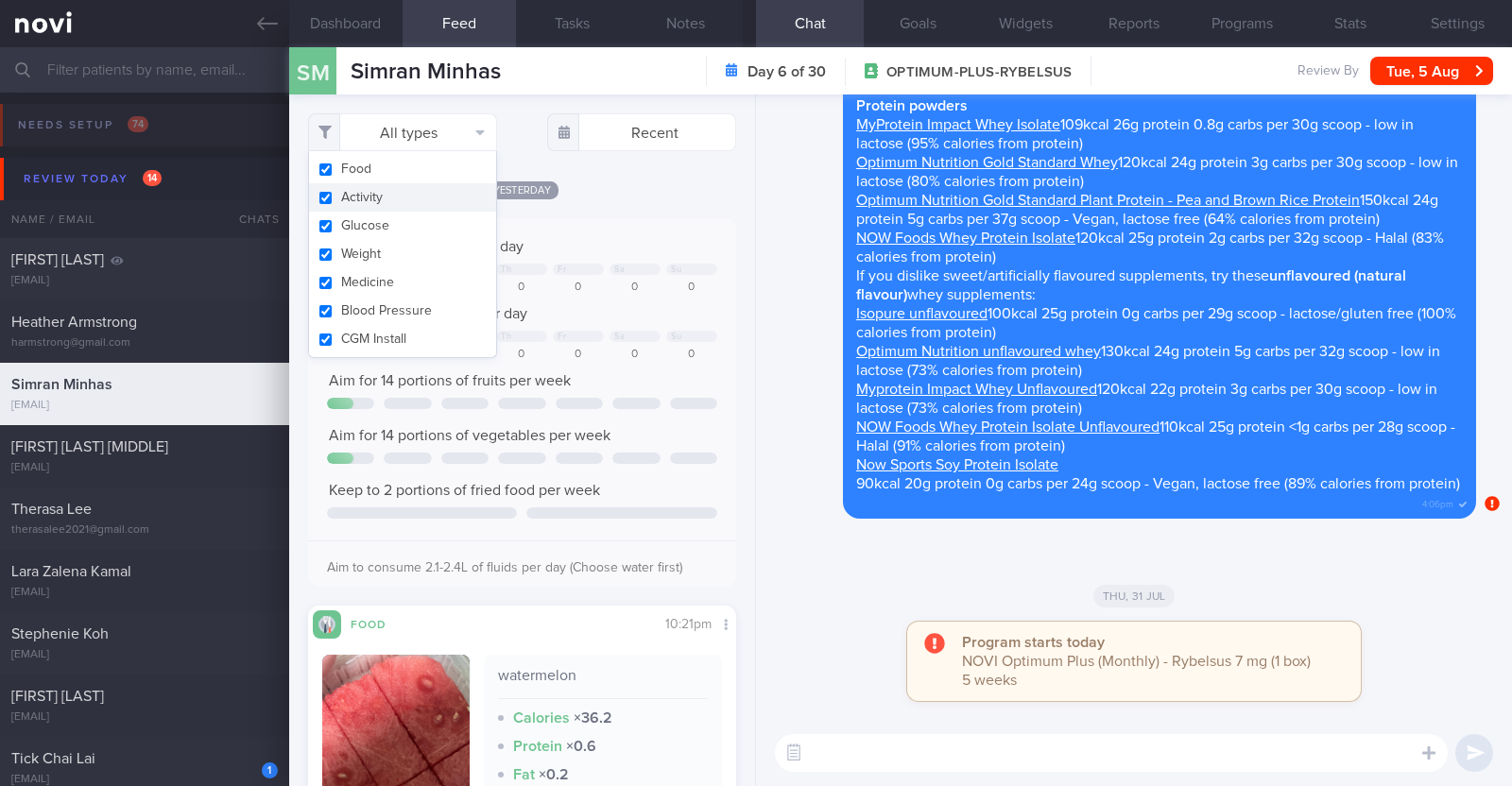 click on "Activity" at bounding box center (403, 197) 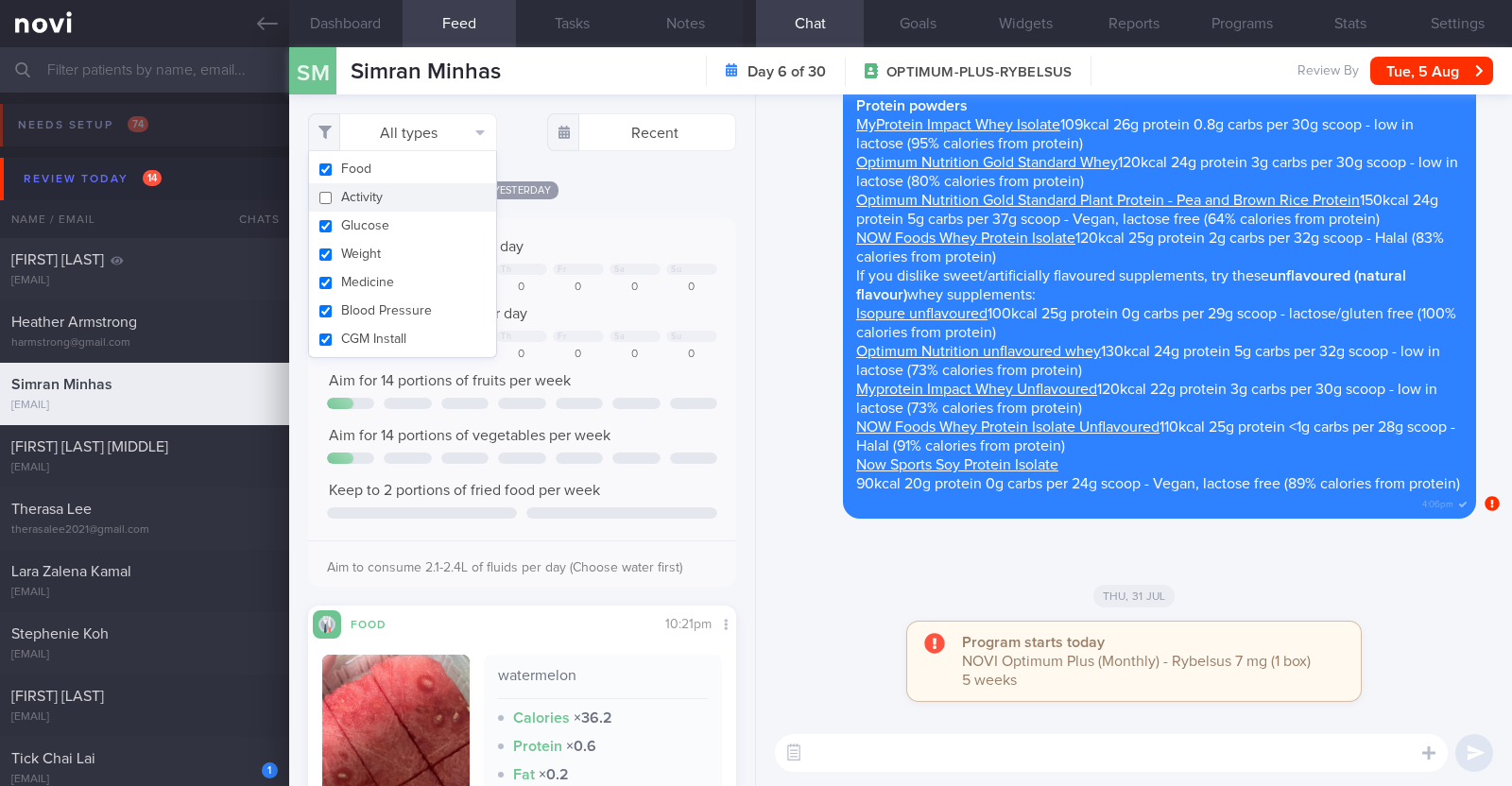 checkbox on "false" 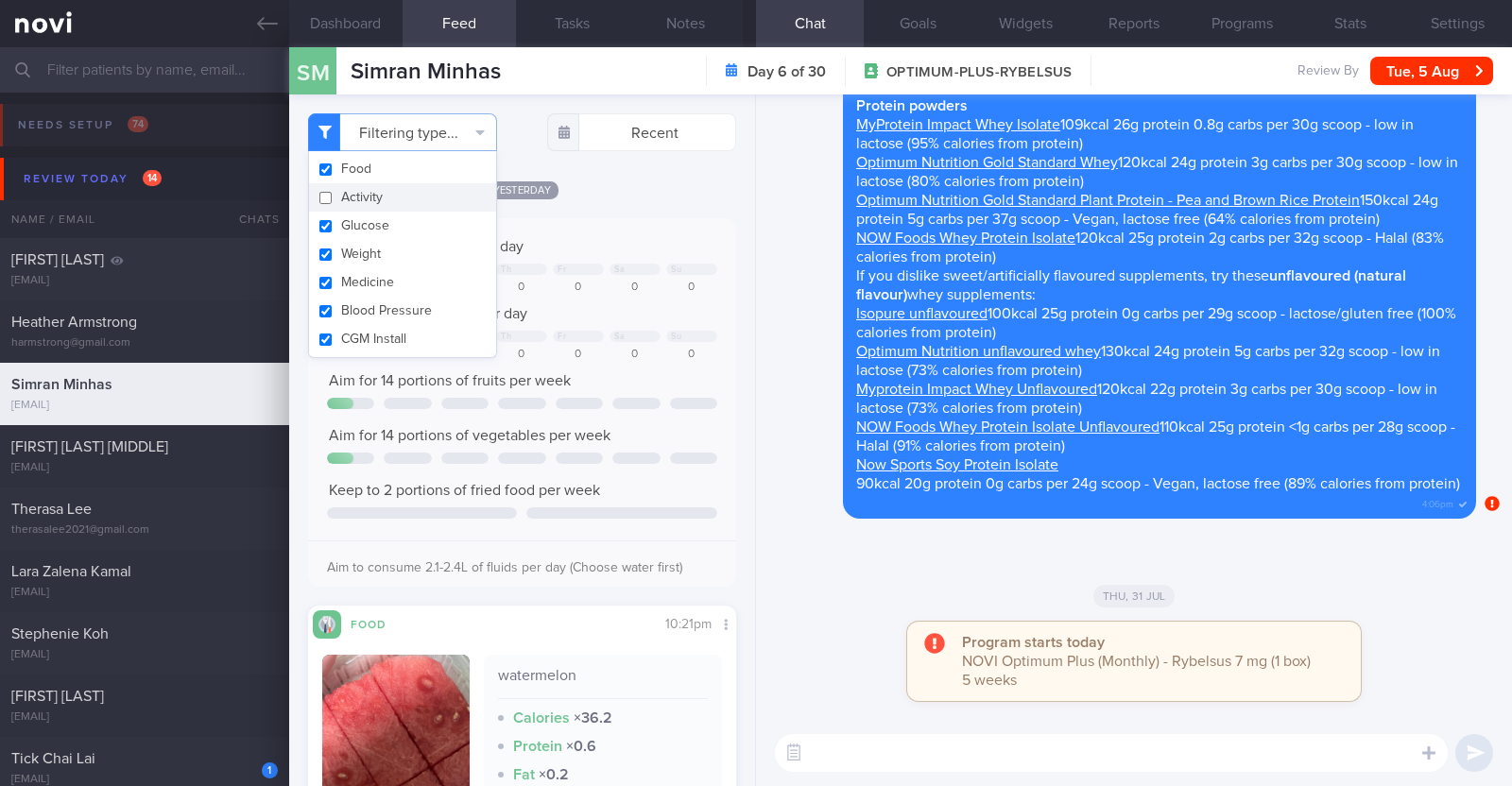 click on "Yesterday" at bounding box center [522, 189] 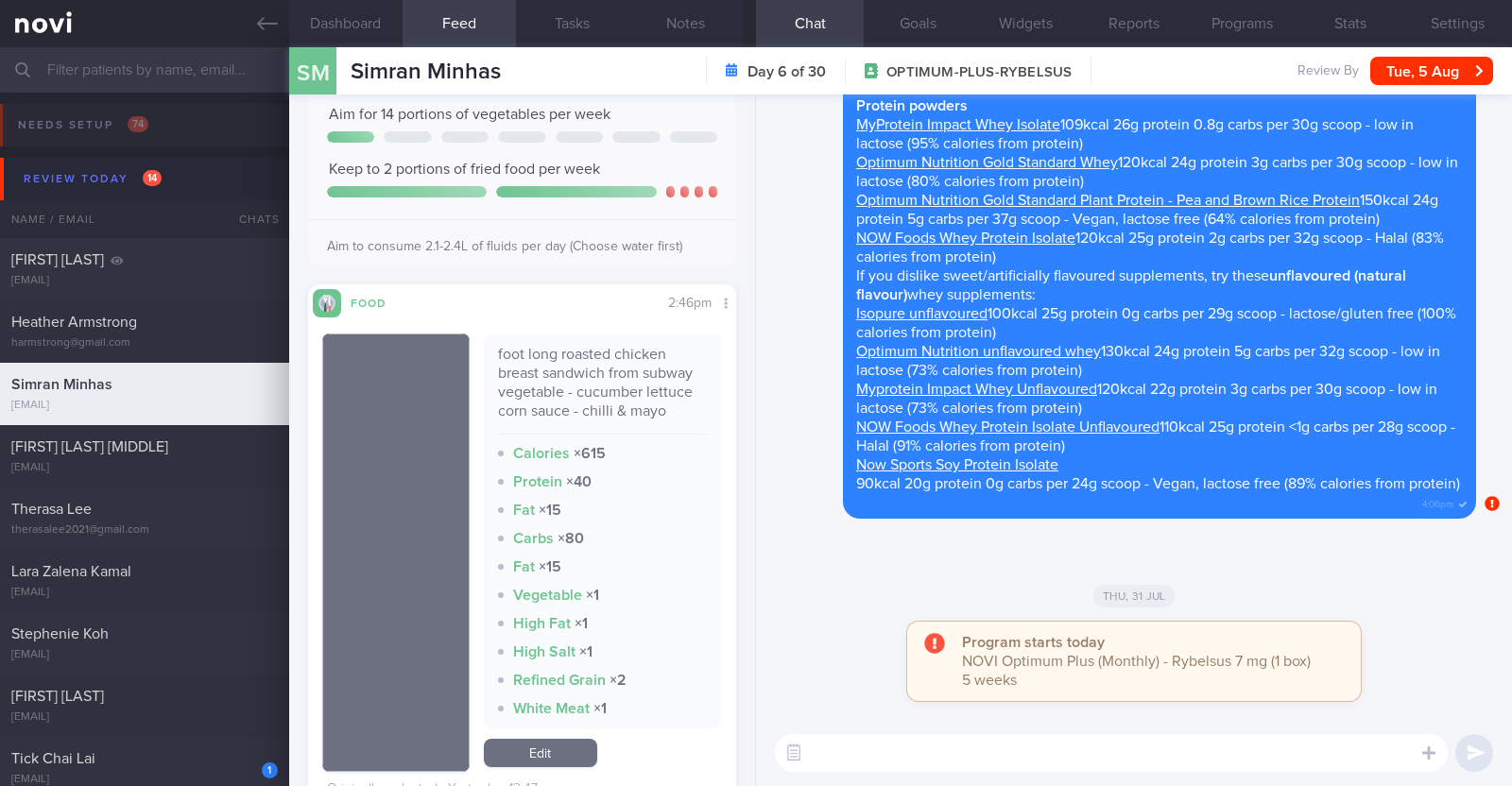 scroll, scrollTop: 2480, scrollLeft: 0, axis: vertical 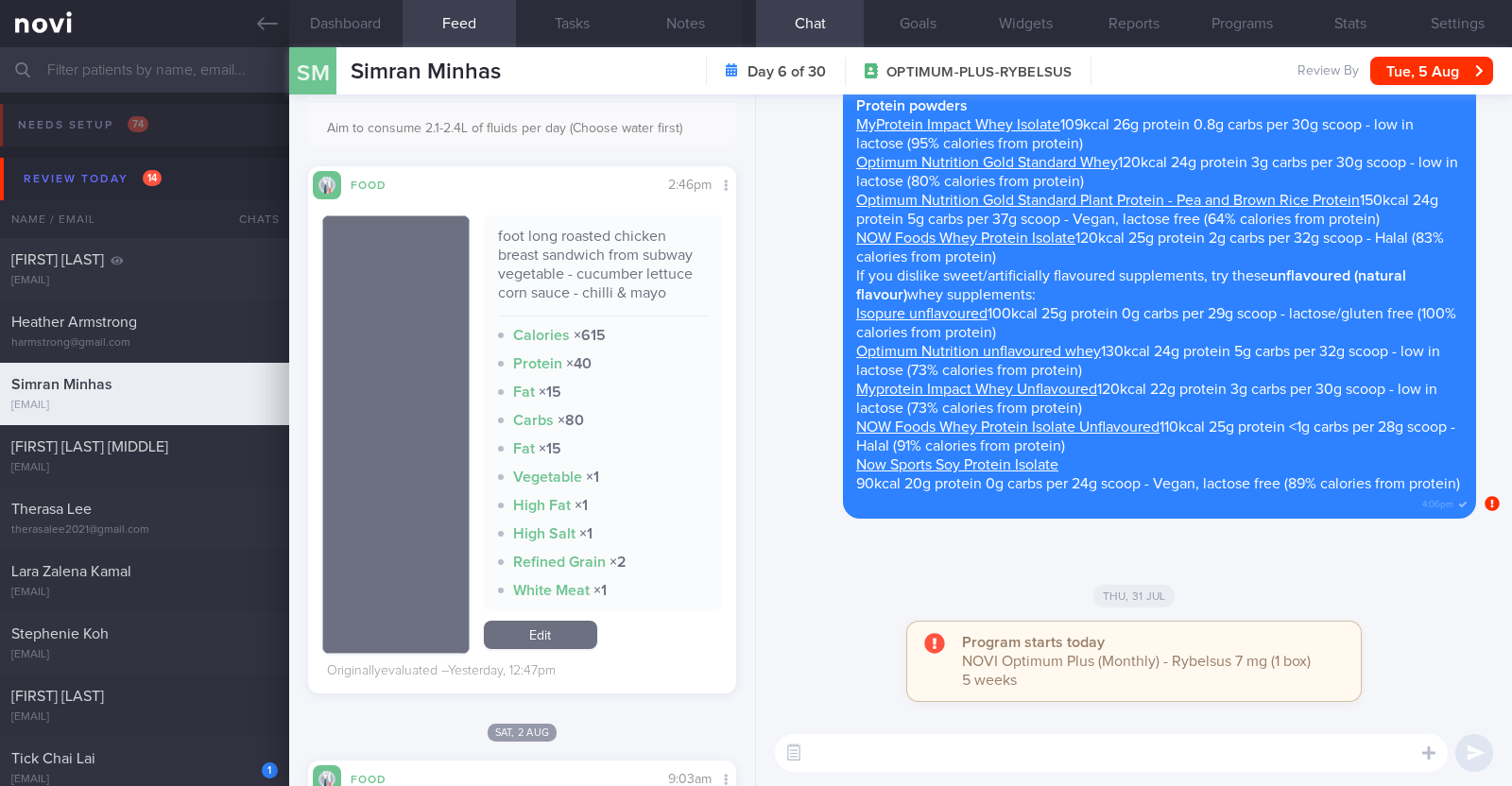 click on "Edit" at bounding box center (541, 635) 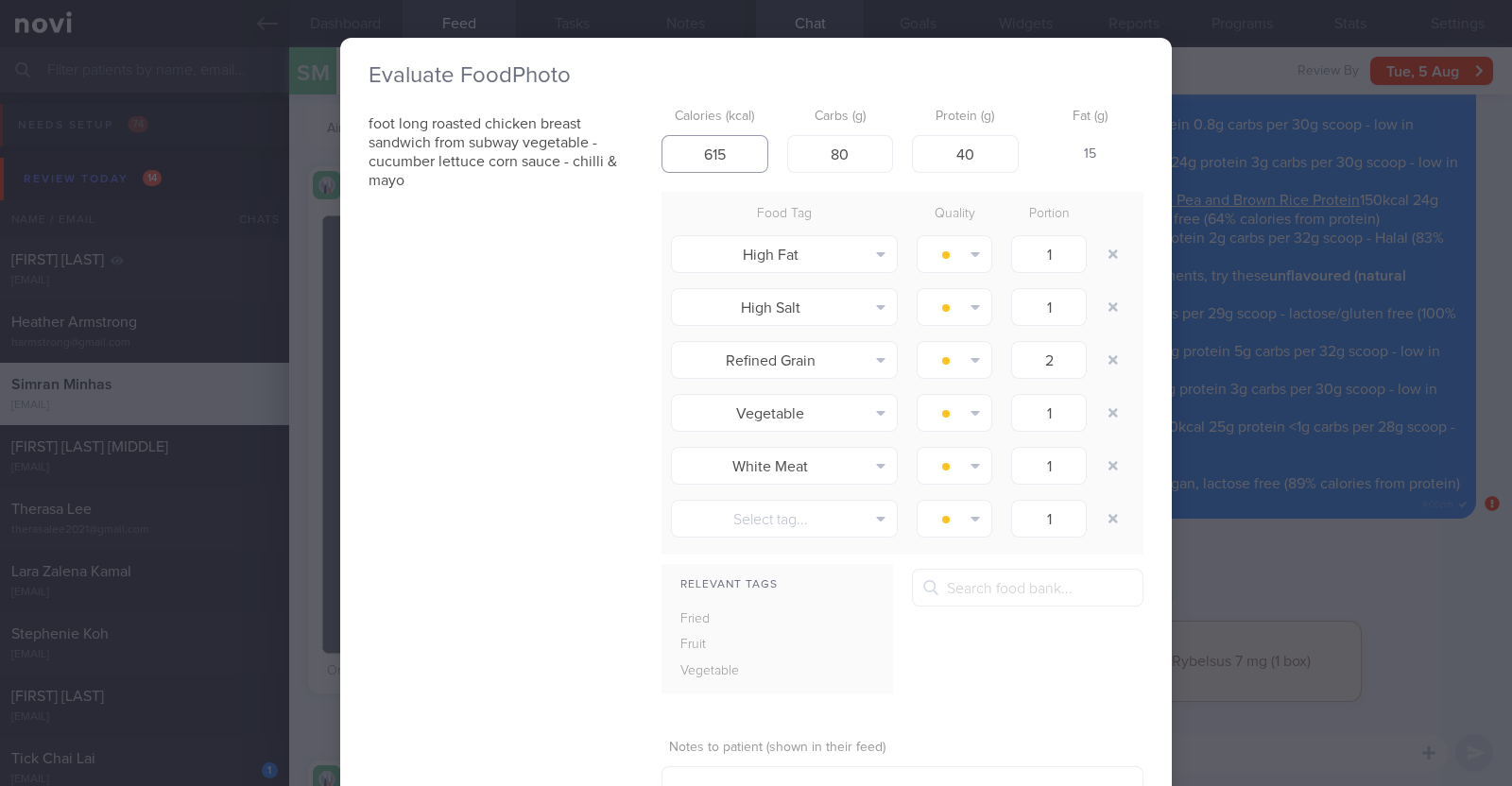 click on "615" at bounding box center (714, 154) 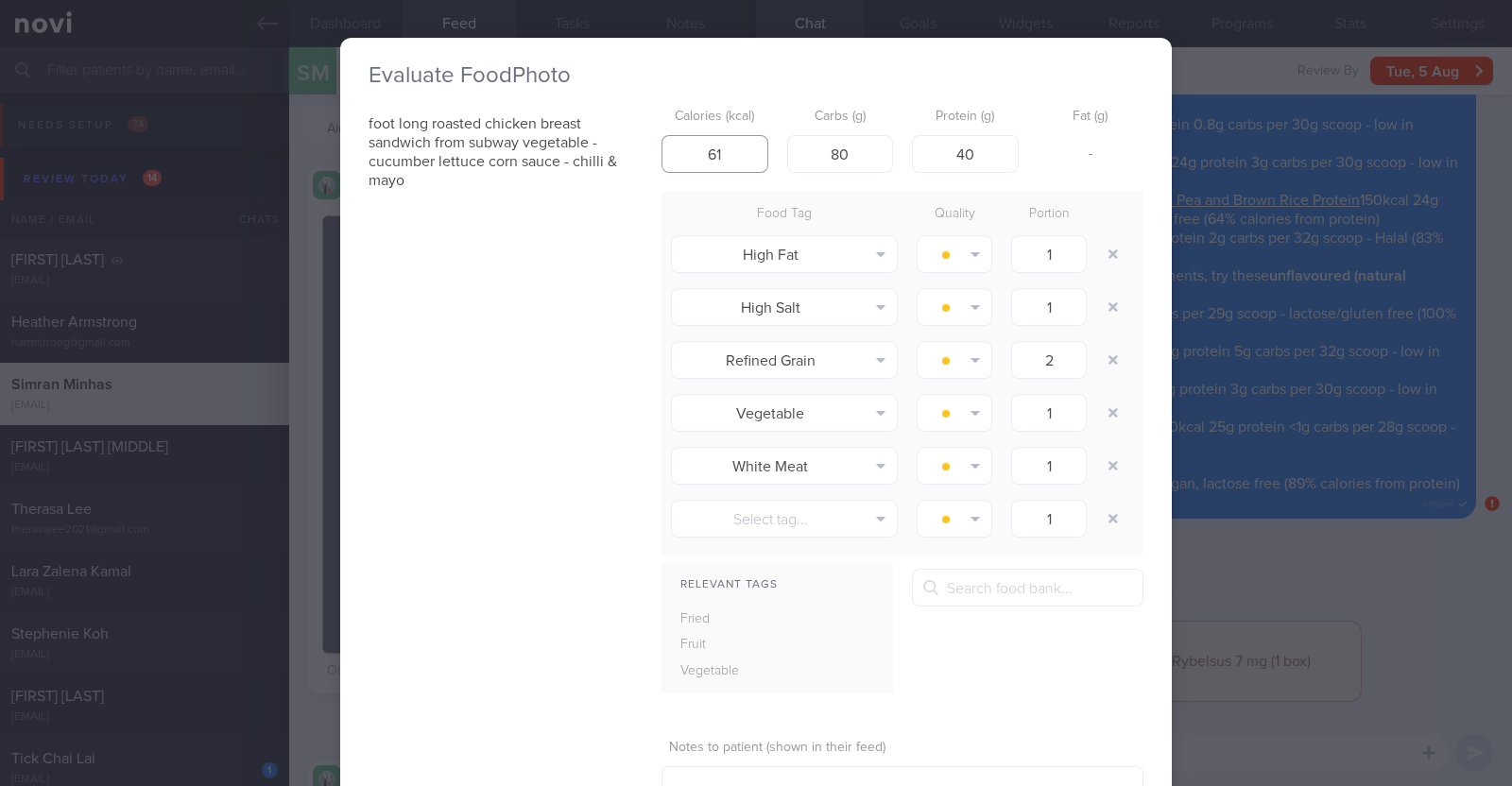 type on "615" 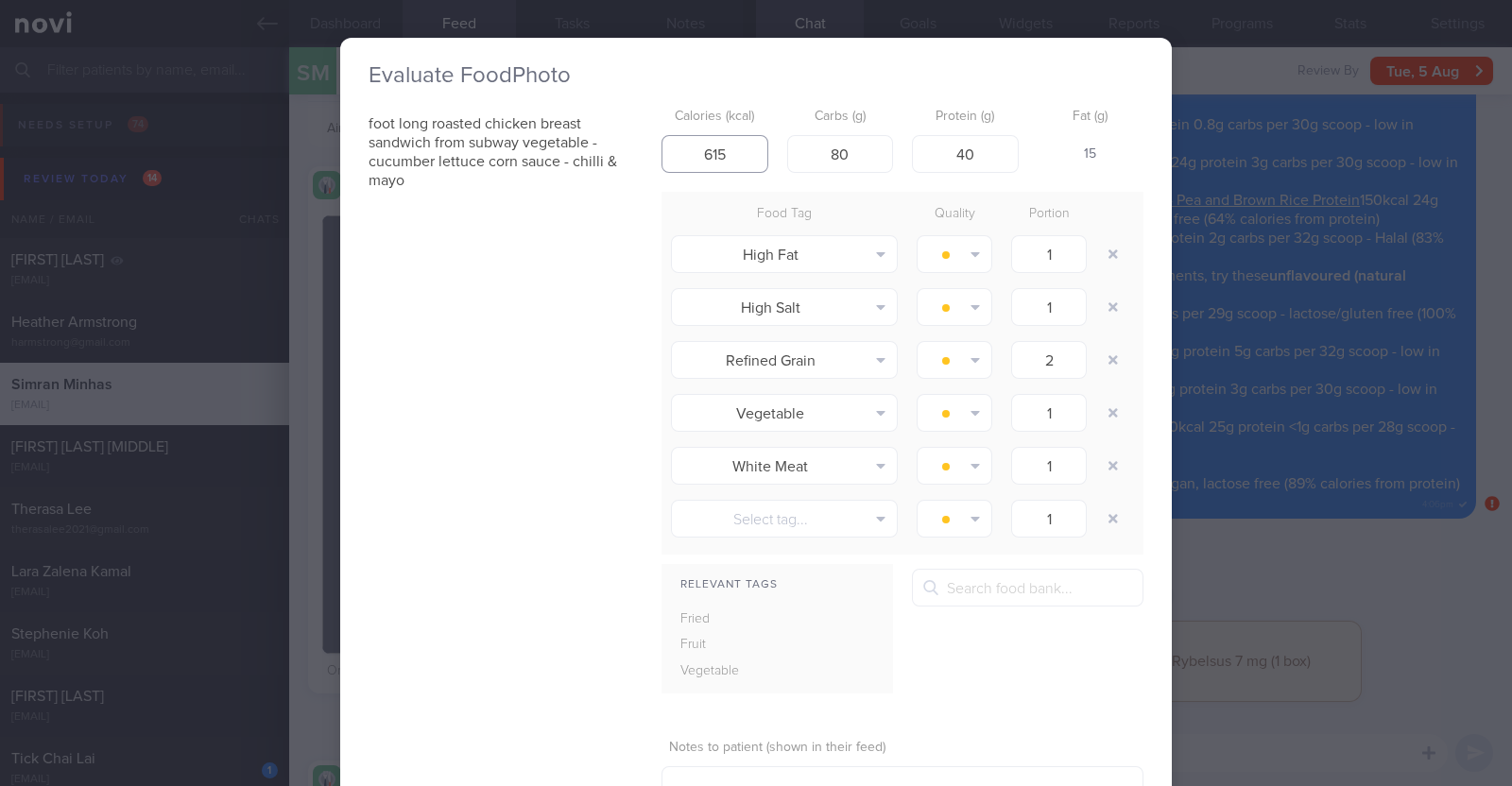 click on "Save &
Close" at bounding box center (1000, 847) 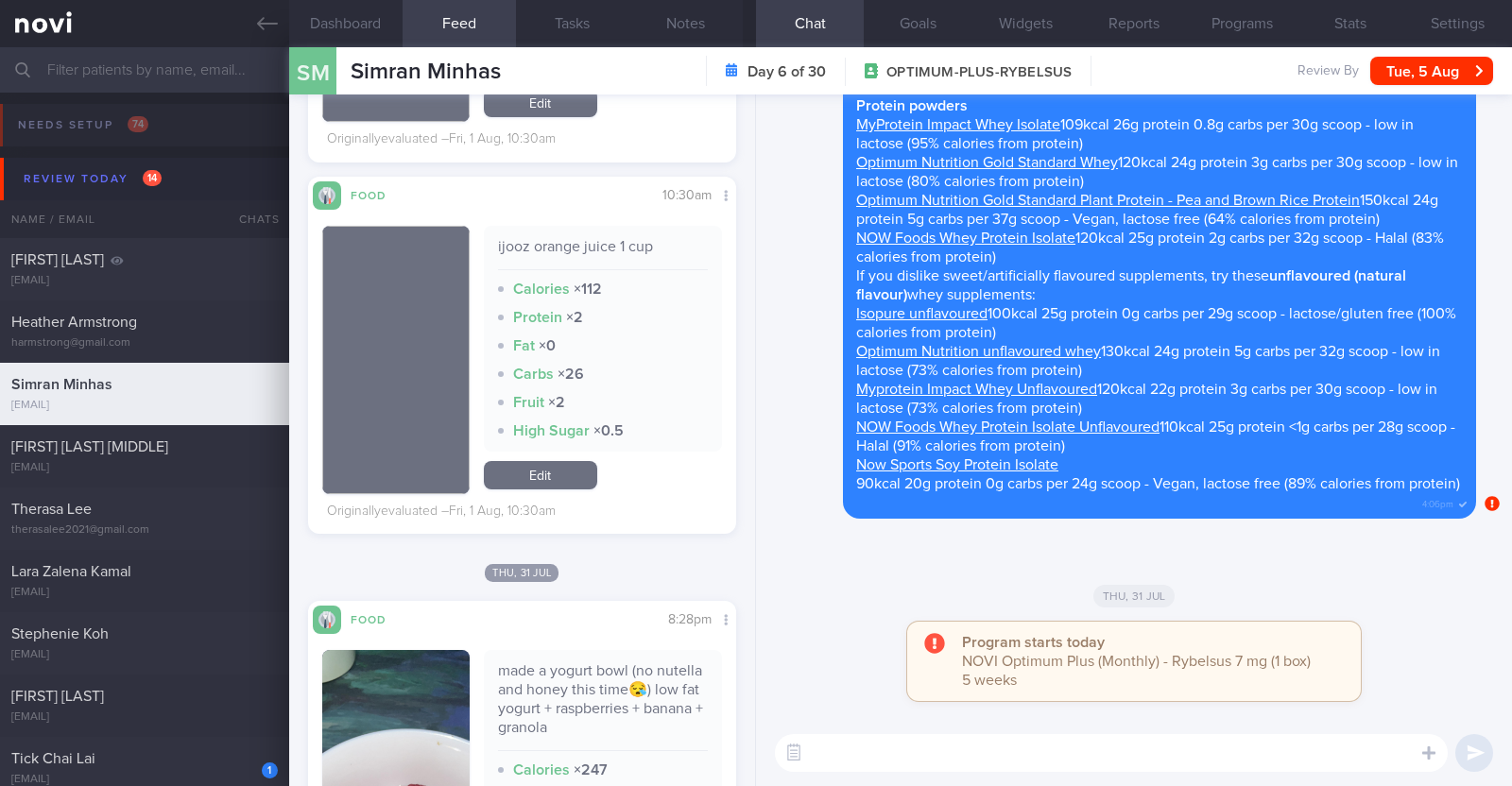 scroll, scrollTop: 5196, scrollLeft: 0, axis: vertical 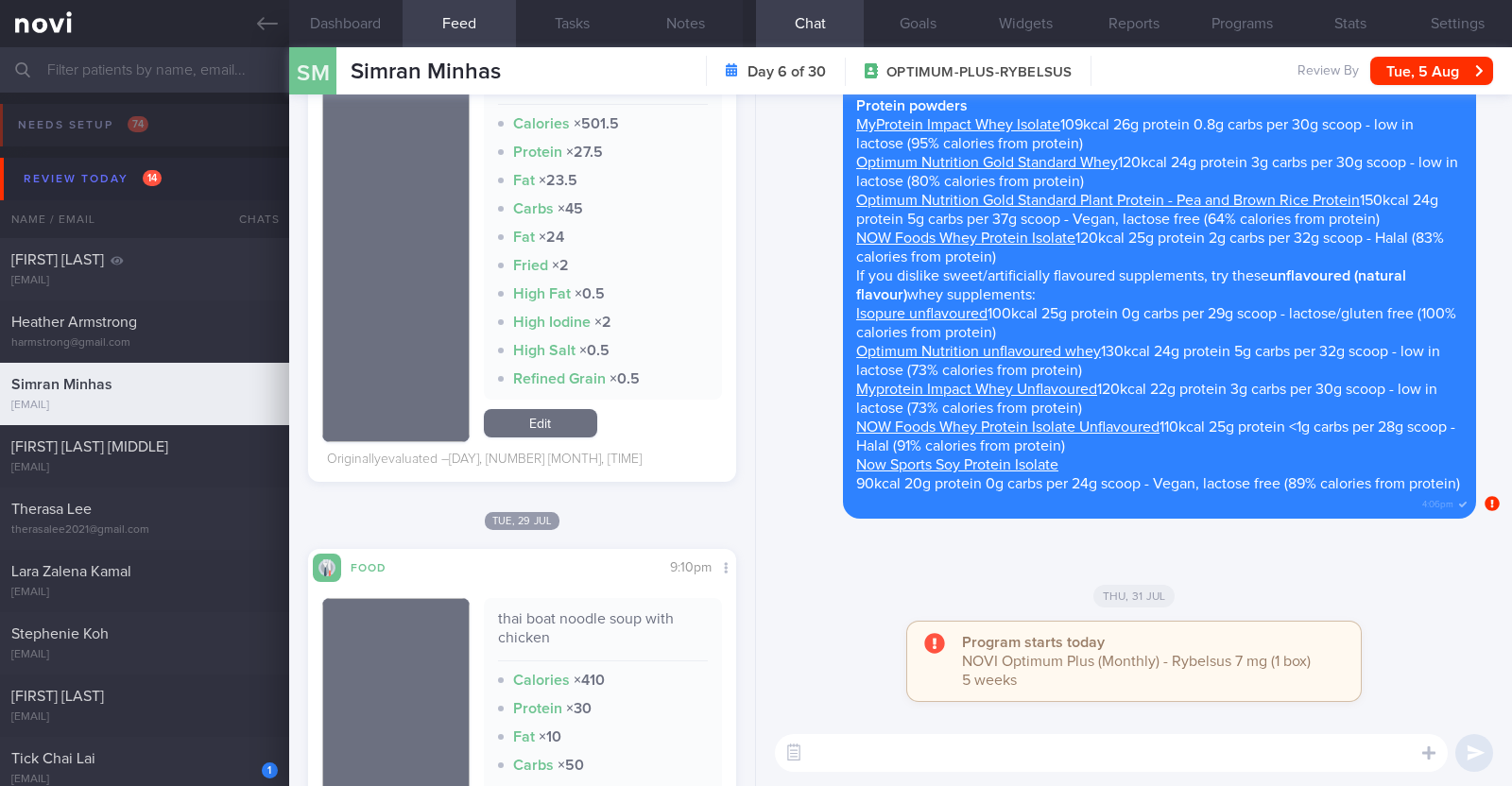 click at bounding box center (1111, 753) 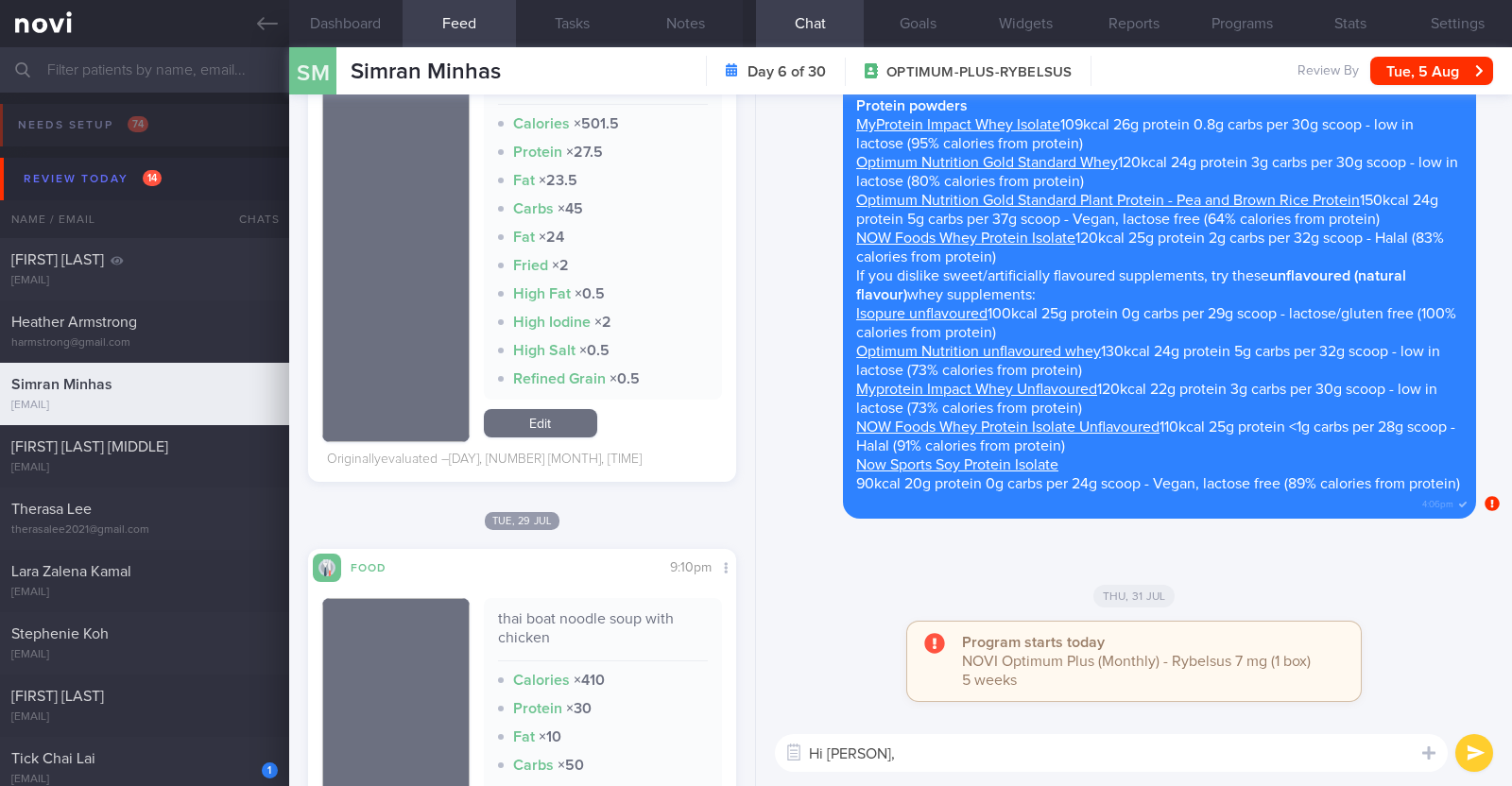 click on "Hi SImran," at bounding box center (1111, 753) 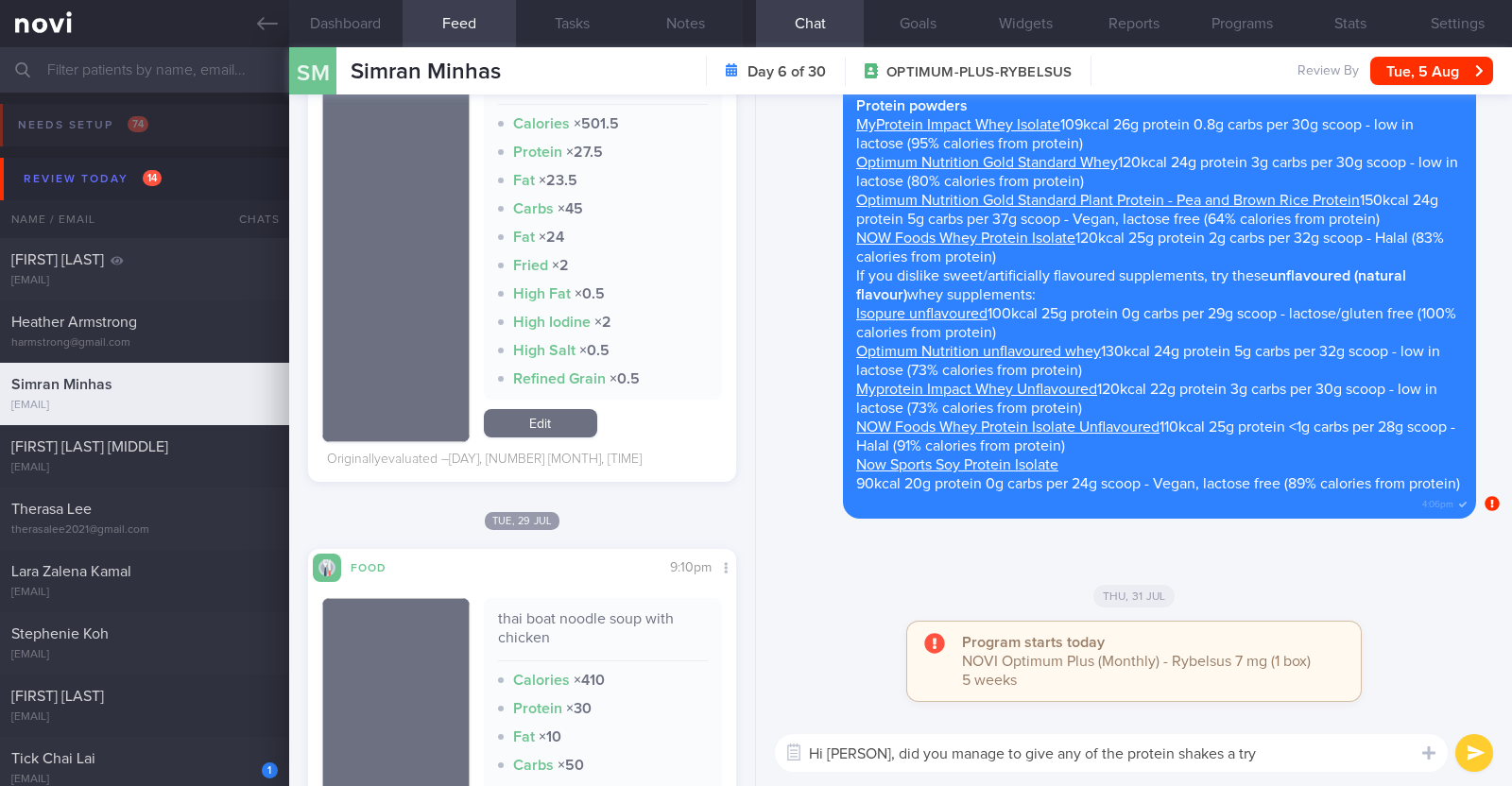 type on "Hi [FIRST], did you manage to give any of the protein shakes a try?" 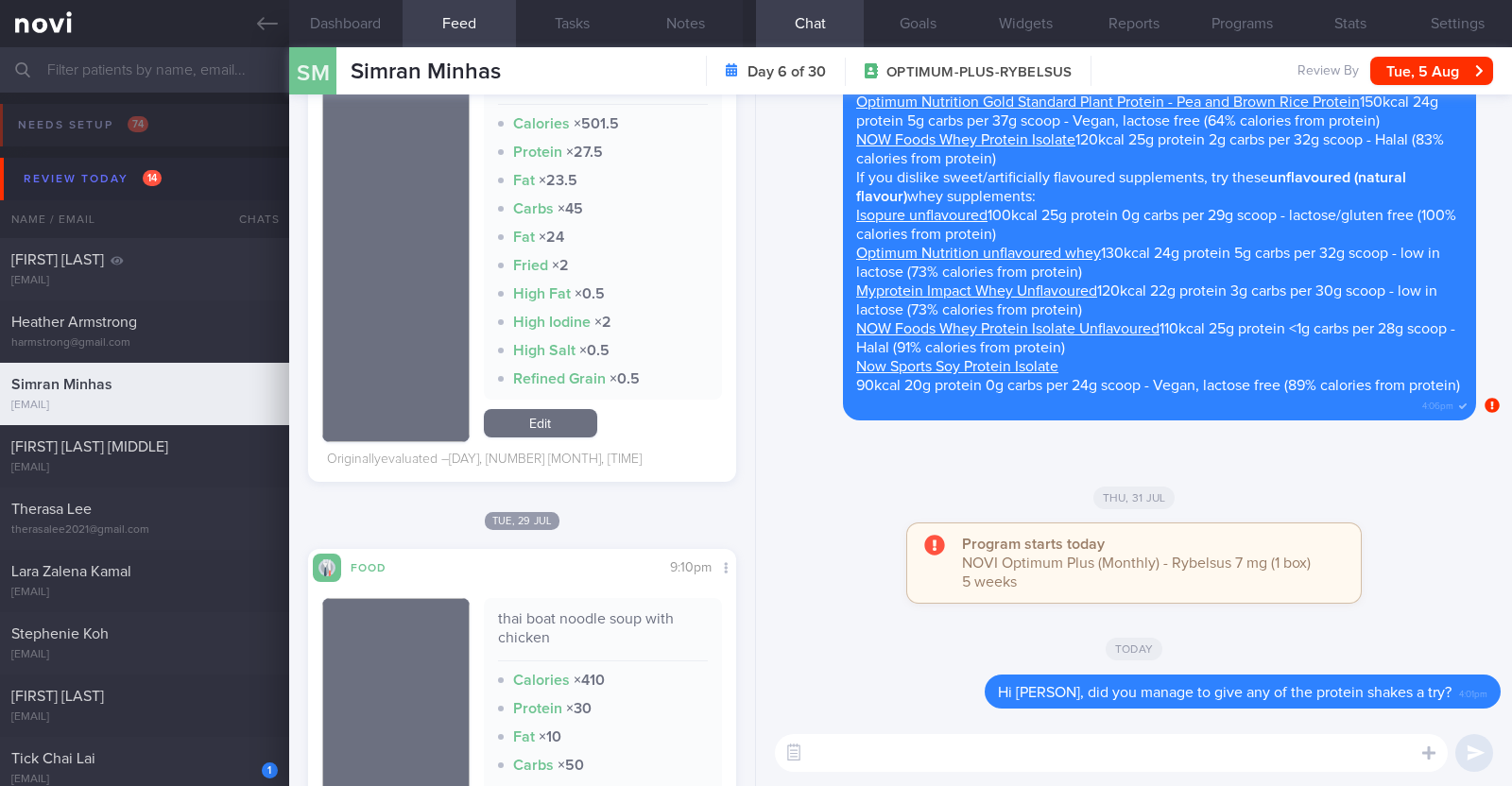 scroll, scrollTop: 0, scrollLeft: 0, axis: both 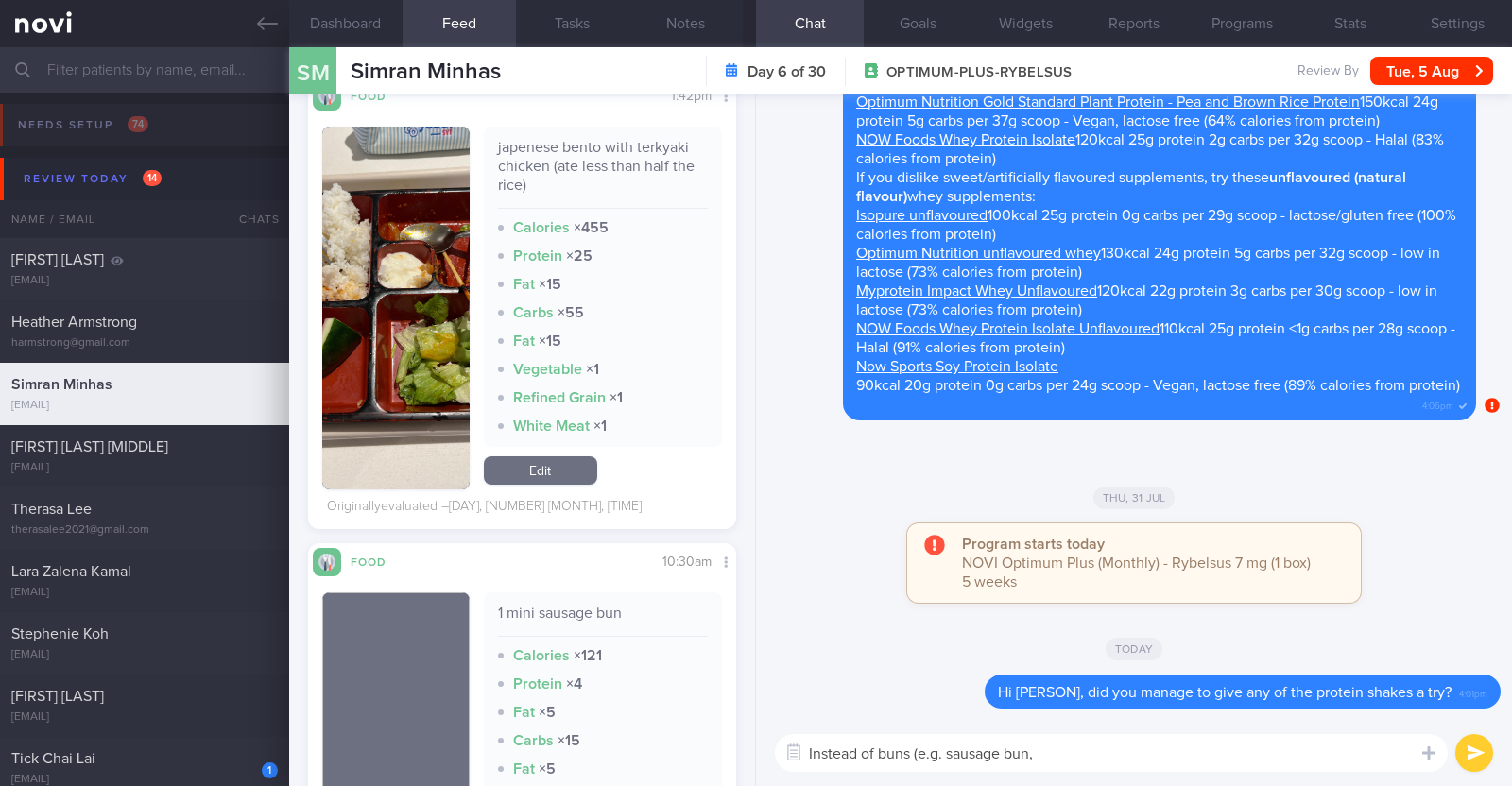 type on "Instead of buns (e.g. sausage bun," 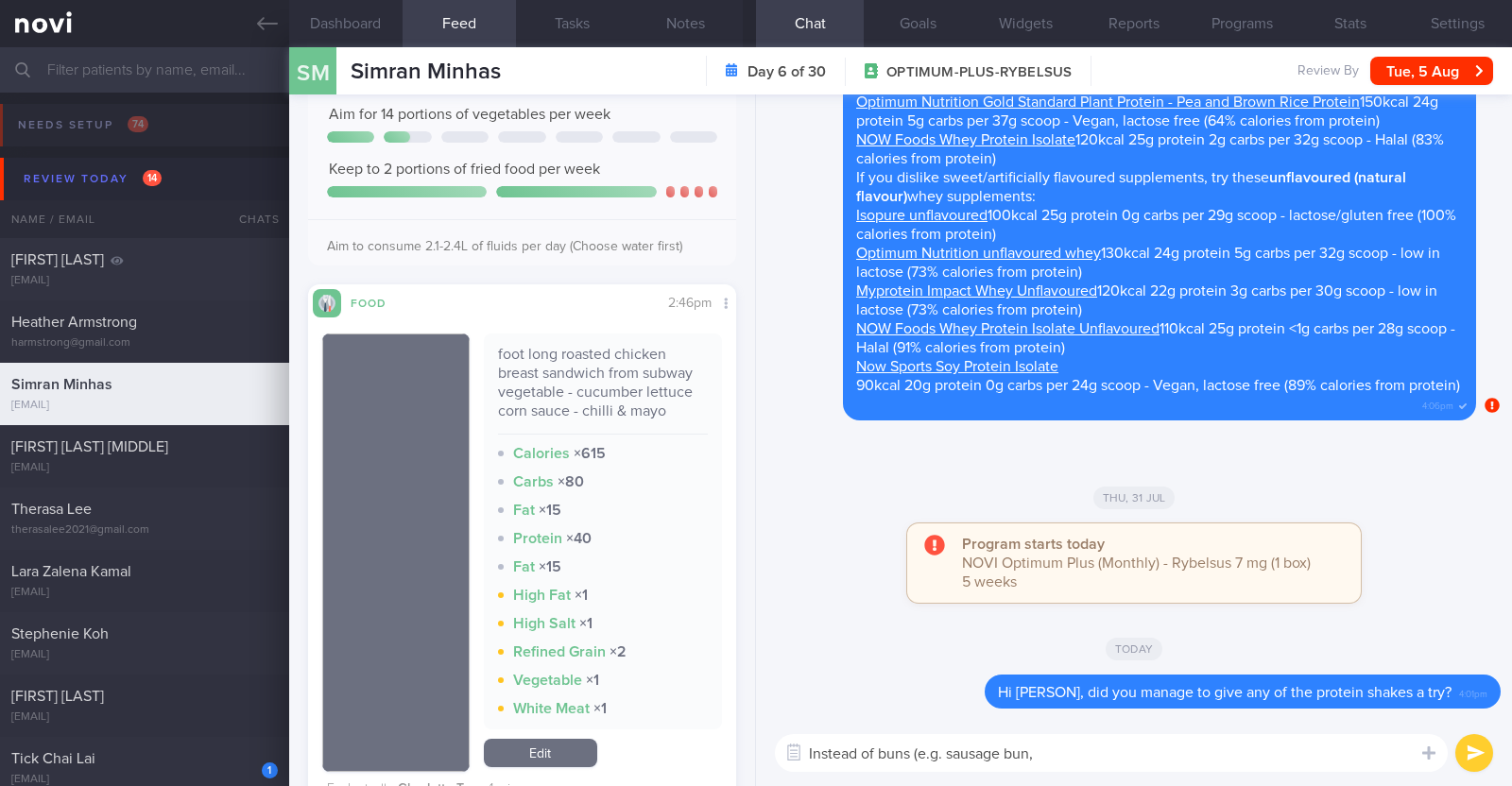 scroll, scrollTop: 1770, scrollLeft: 0, axis: vertical 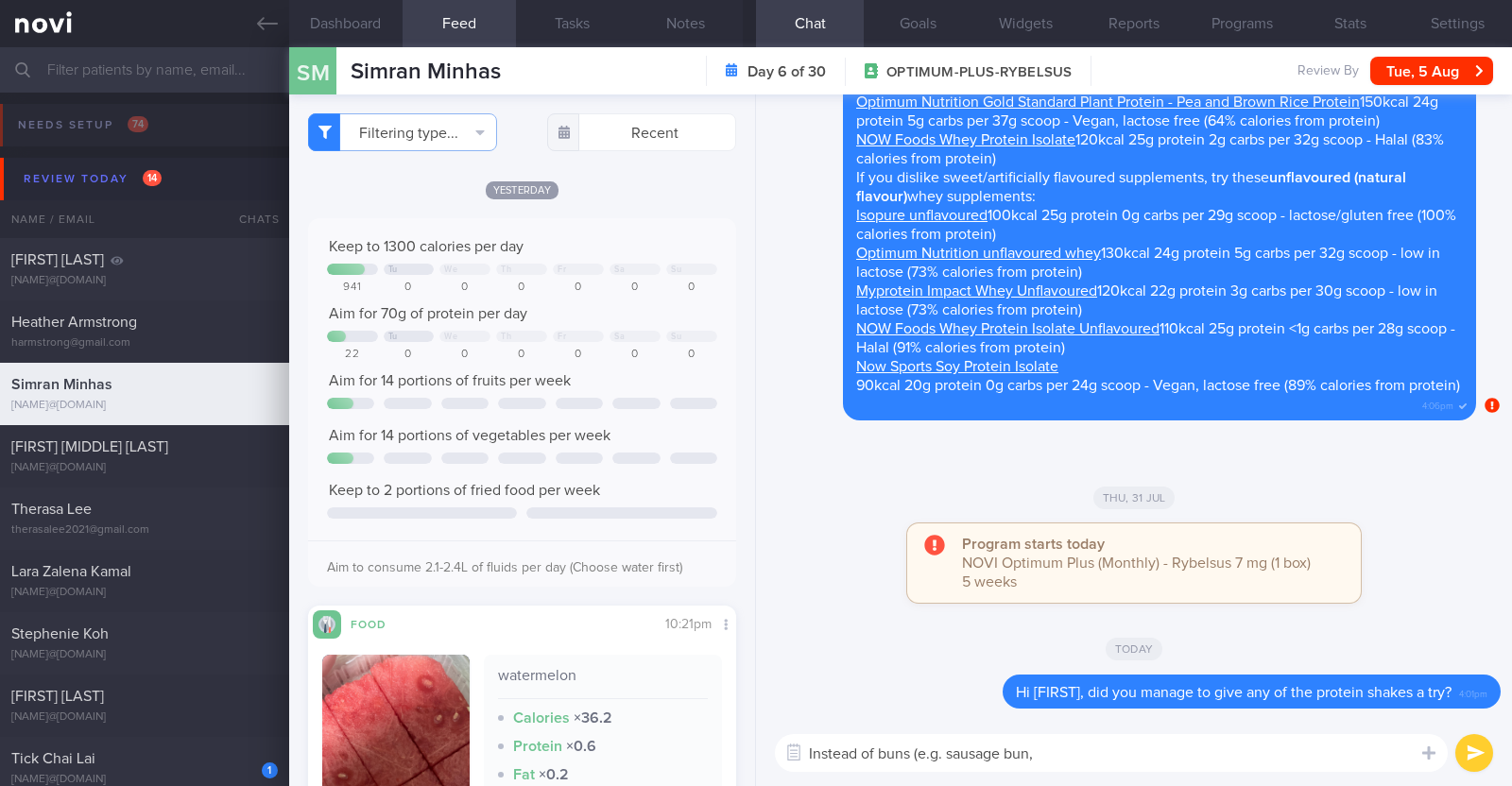select on "7" 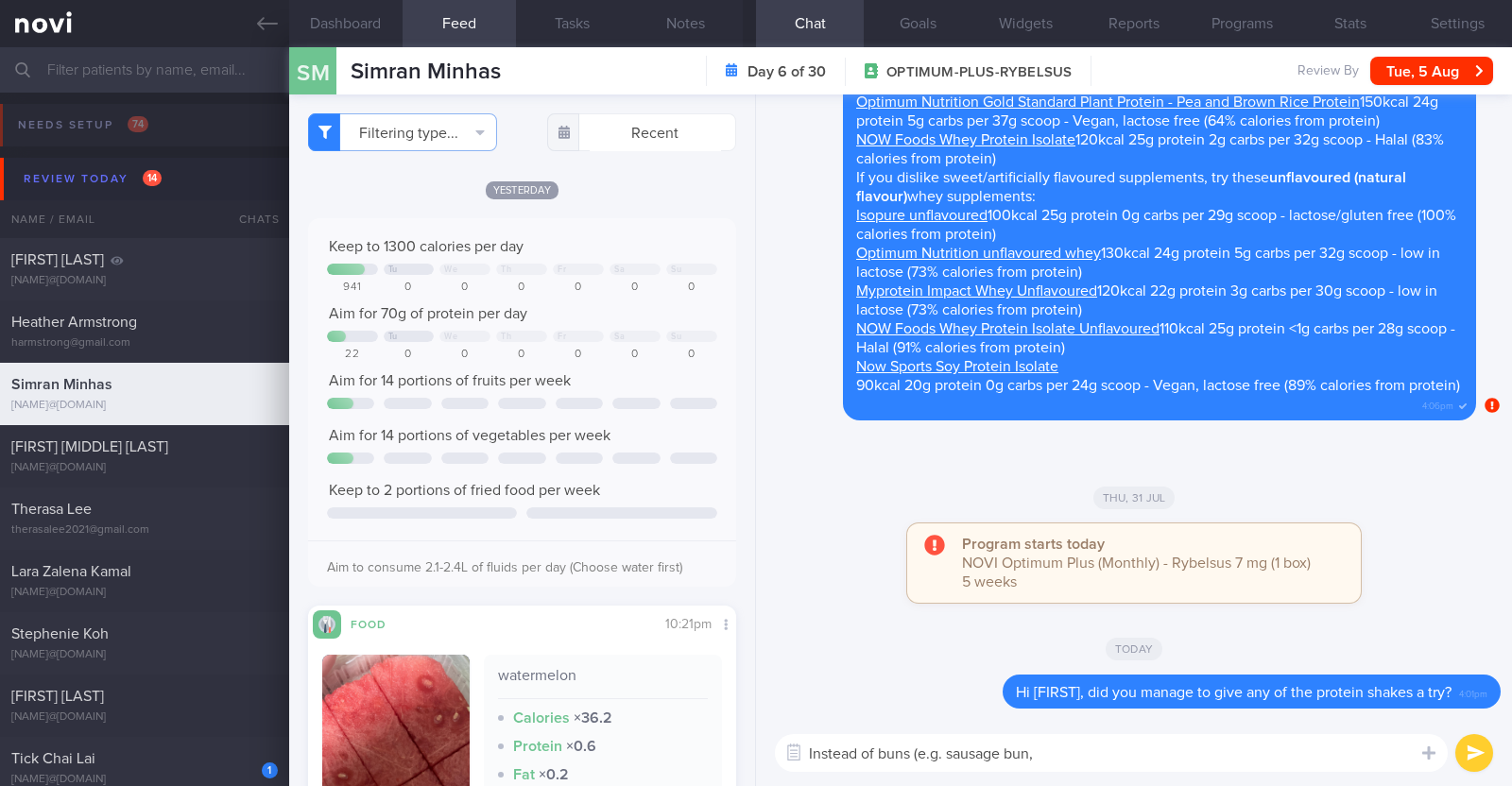 scroll, scrollTop: 944495, scrollLeft: 944623, axis: both 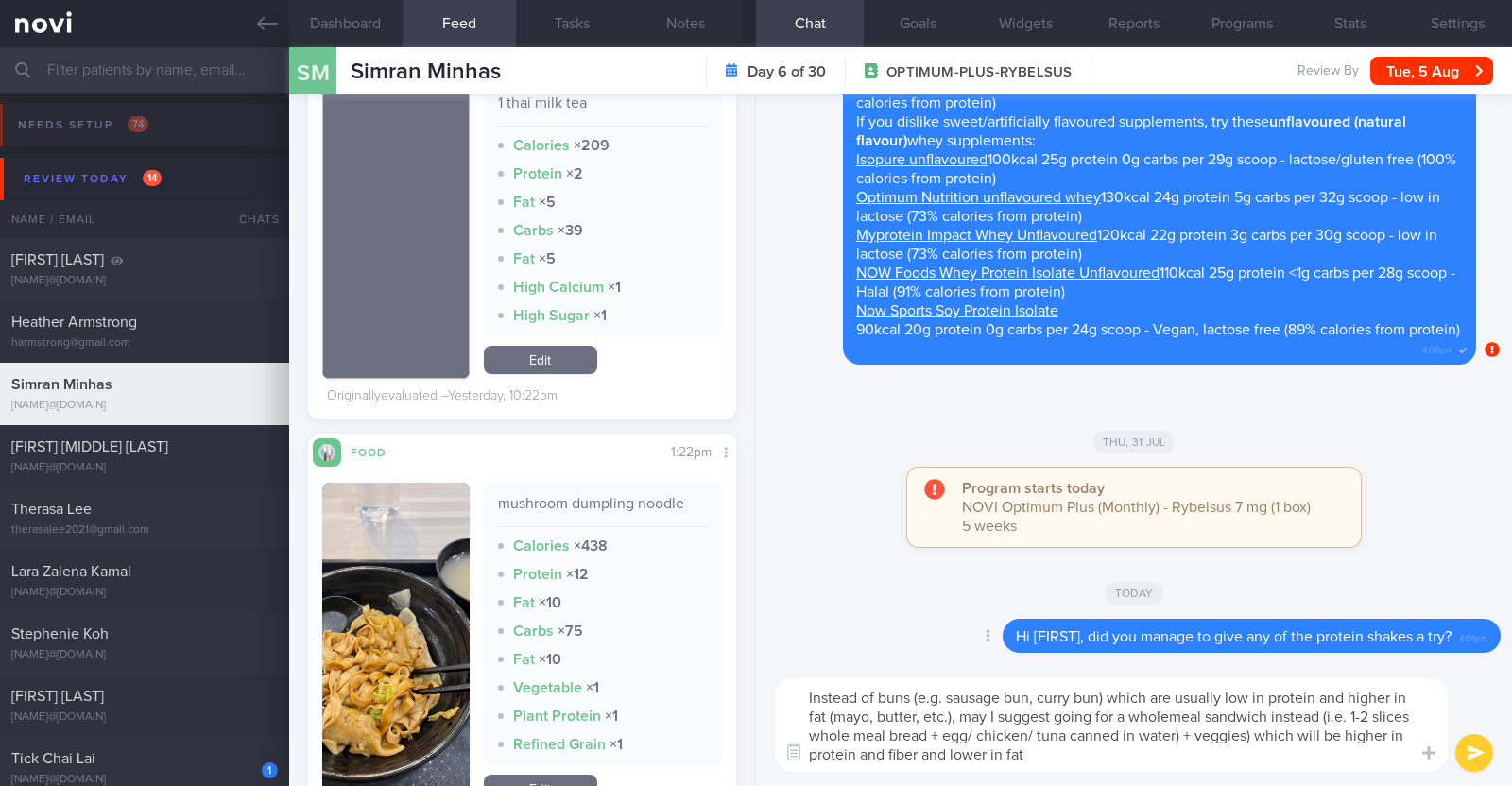 type on "Instead of buns (e.g. sausage bun, curry bun) which are usually low in protein and higher in fat (mayo, butter, etc.), may I suggest going for a wholemeal sandwich instead (i.e. 1-2 slices whole meal bread + egg/ chicken/ tuna canned in water) + veggies) which will be higher in protein and fiber and lower in fat?" 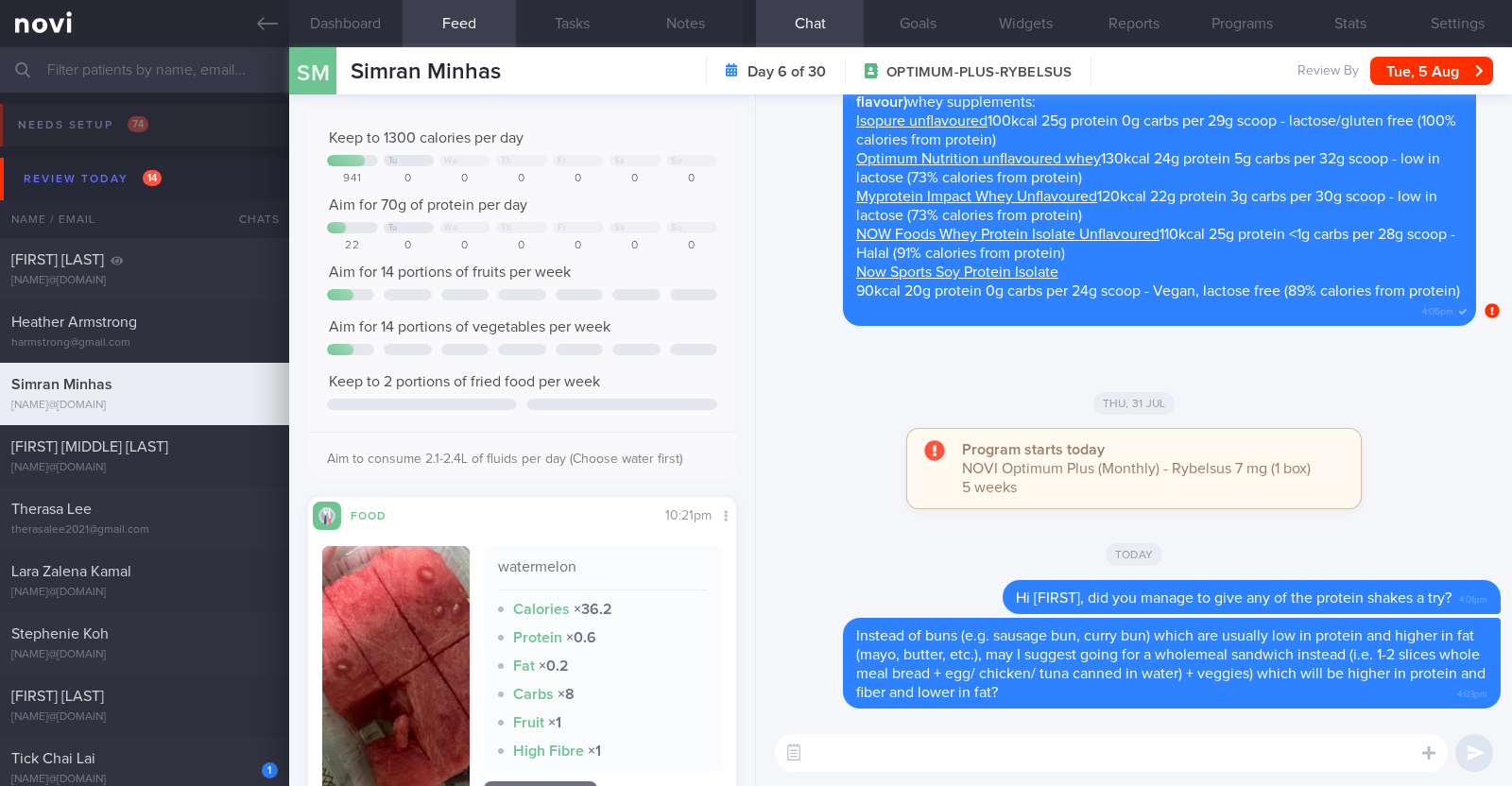 scroll, scrollTop: 235, scrollLeft: 0, axis: vertical 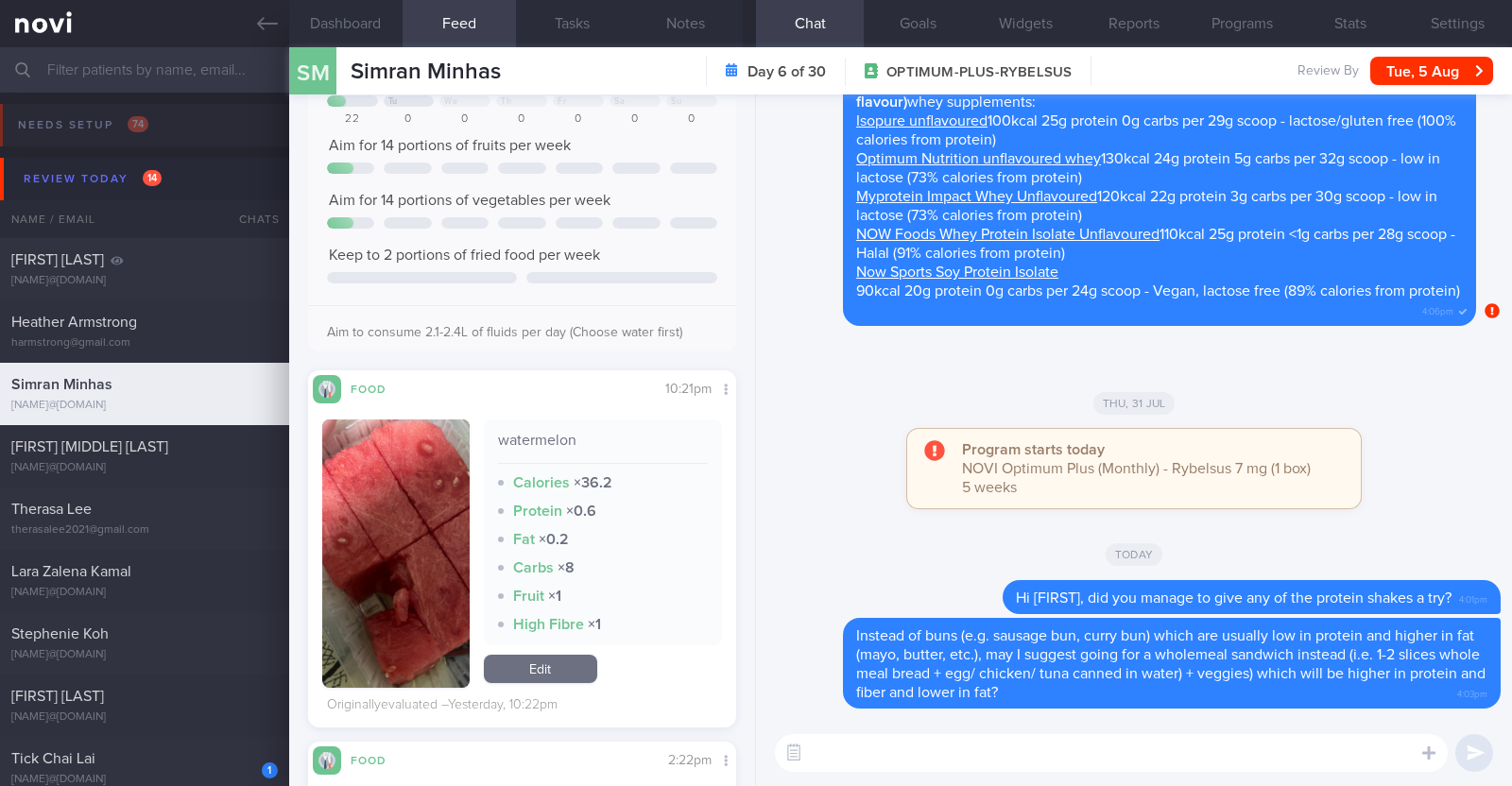 click at bounding box center (1111, 753) 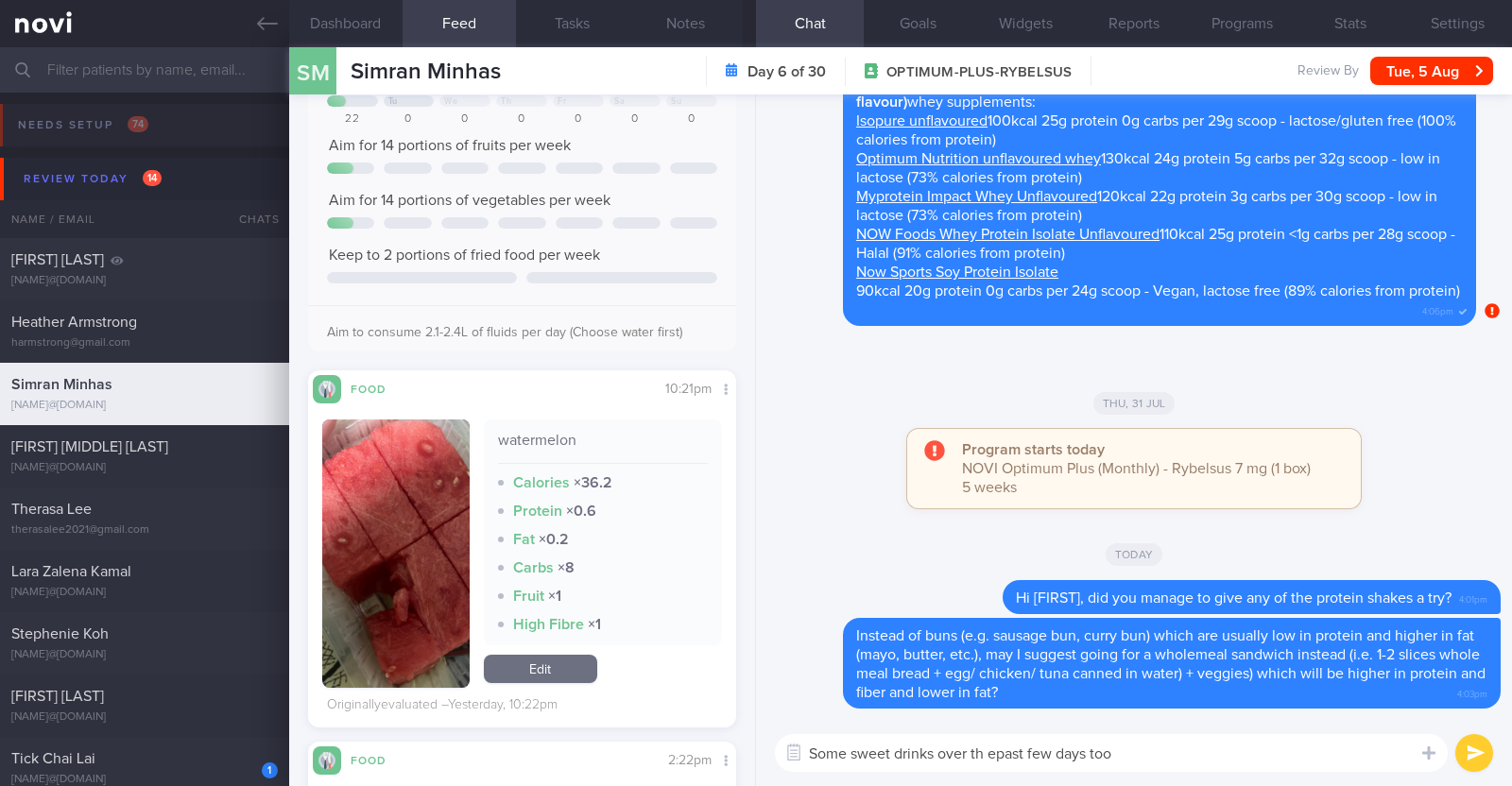 click on "Some sweet drinks over th epast few days too" at bounding box center [1111, 753] 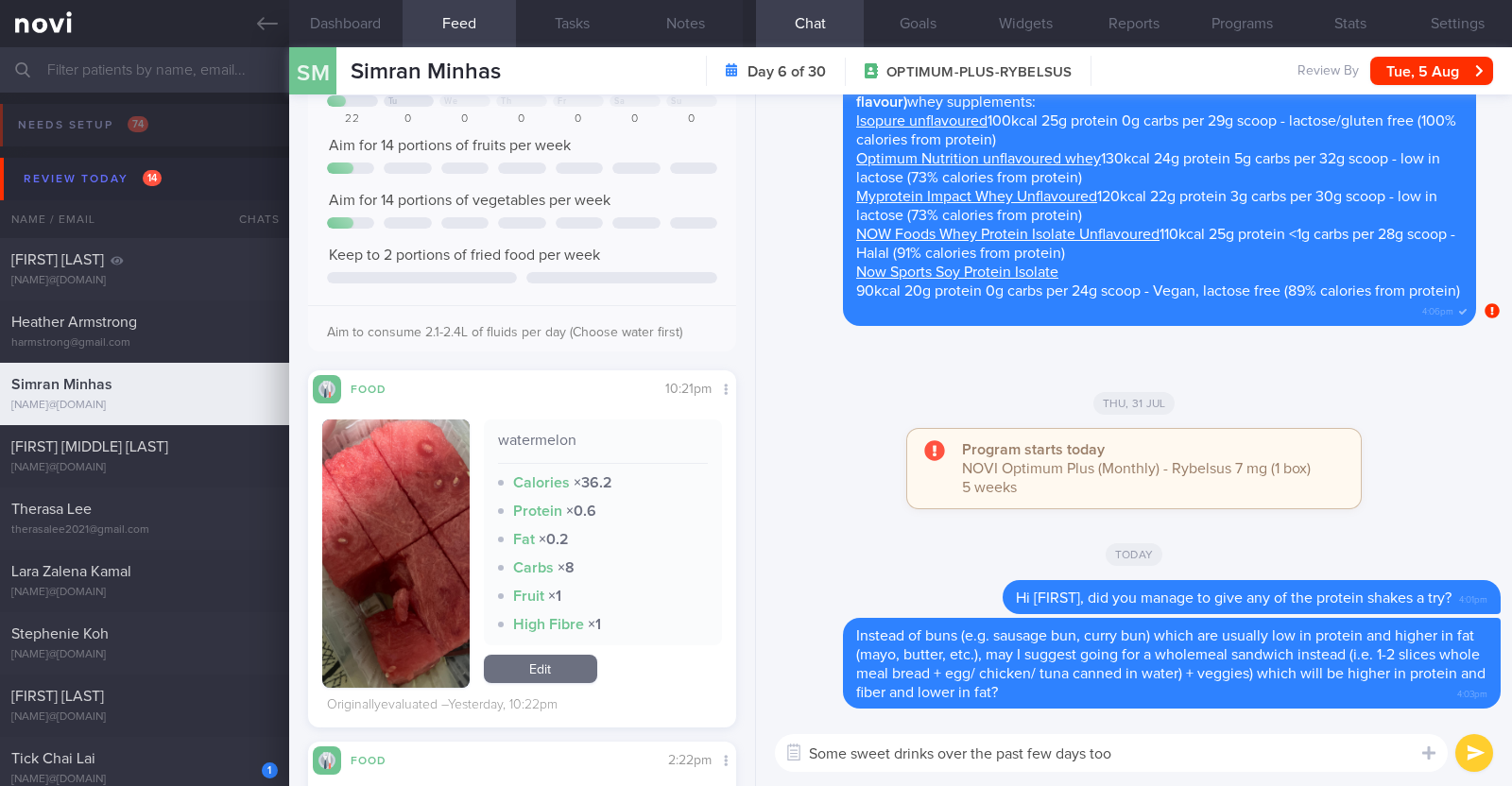 click on "Some sweet drinks over the past few days too" at bounding box center (1111, 753) 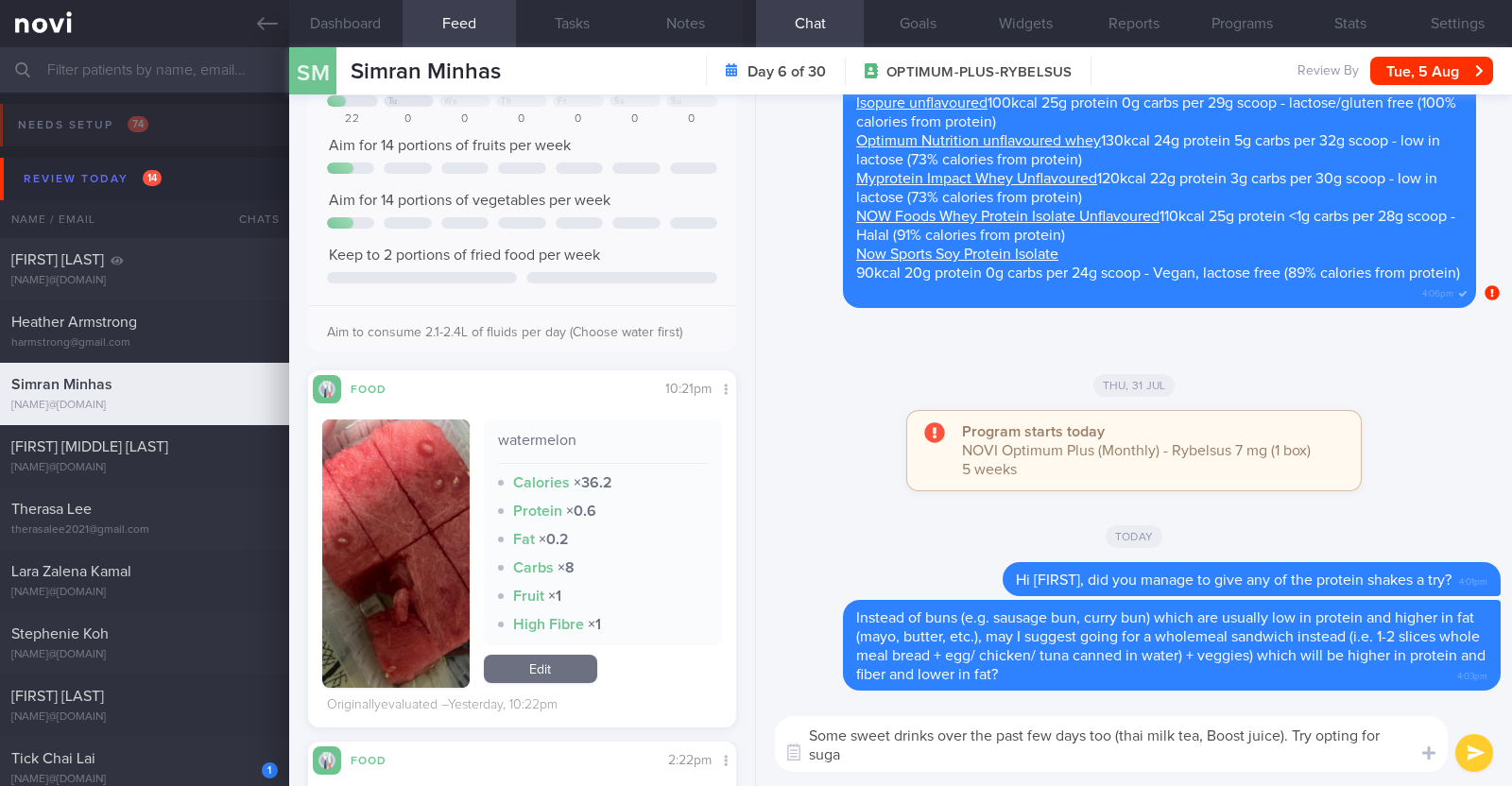 scroll, scrollTop: 0, scrollLeft: 0, axis: both 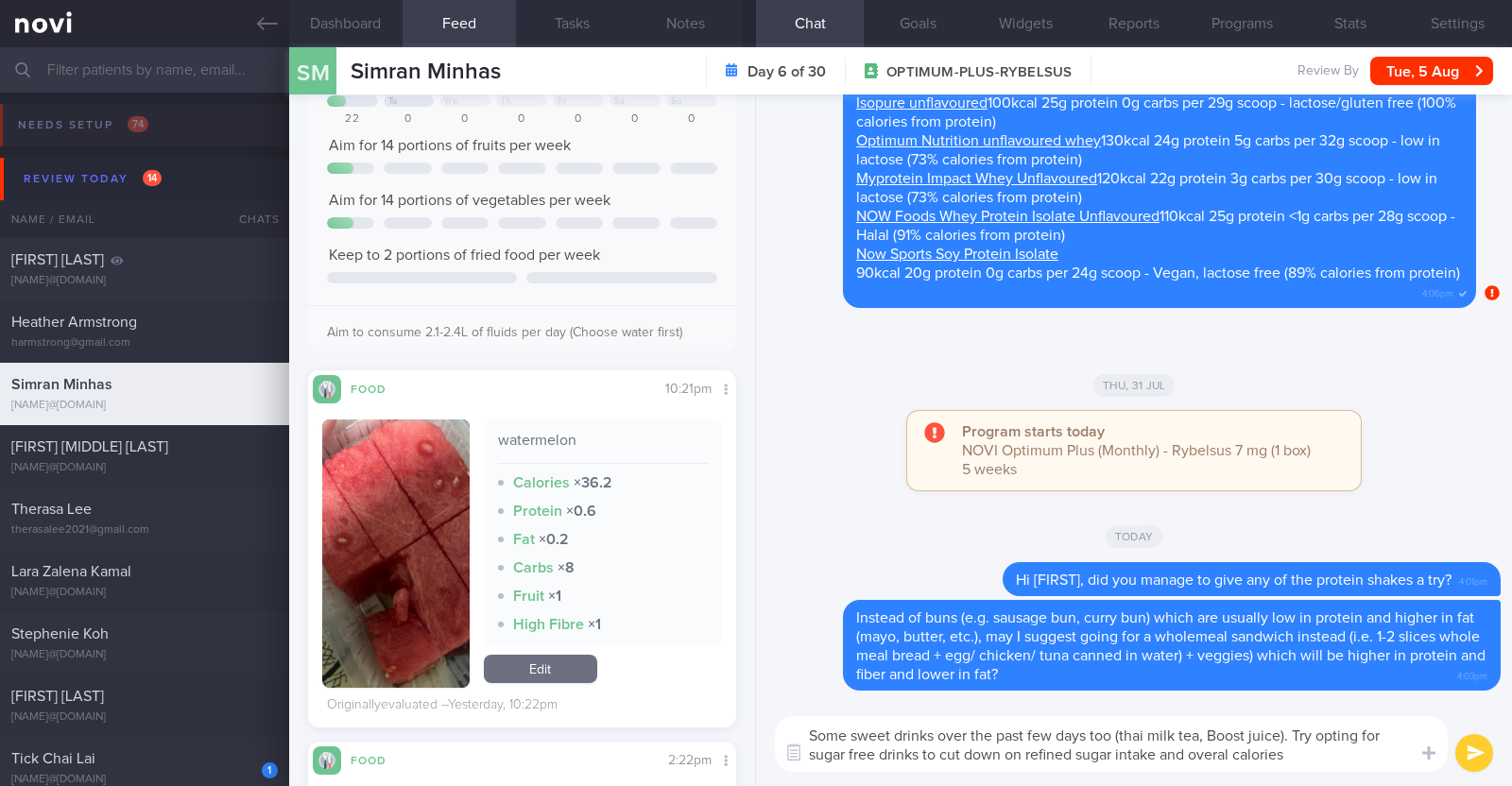 click on "Some sweet drinks over the past few days too (thai milk tea, Boost juice). Try opting for sugar free drinks to cut down on refined sugar intake and overal calories" at bounding box center [1111, 743] 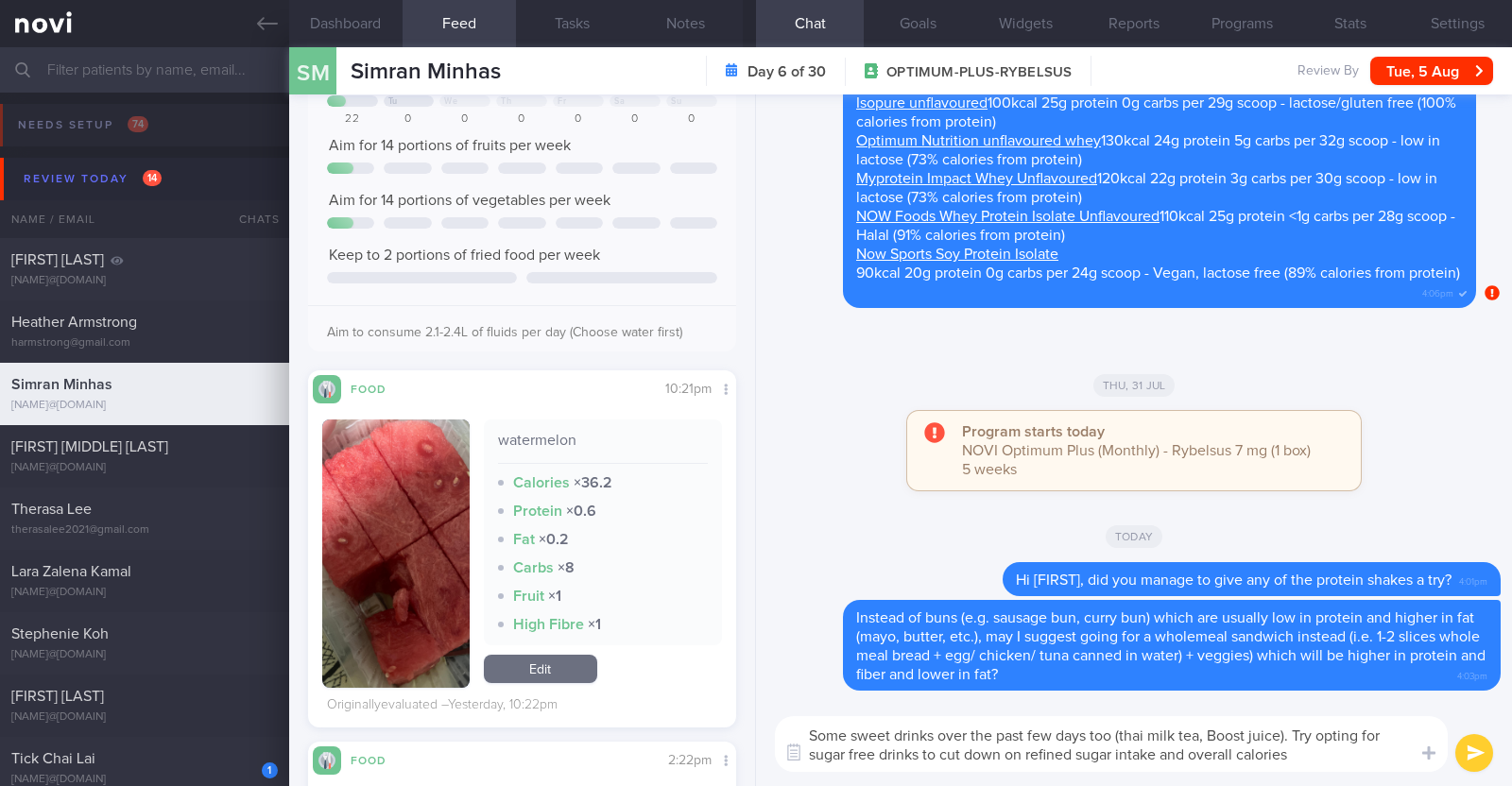 click on "Some sweet drinks over the past few days too (thai milk tea, Boost juice). Try opting for sugar free drinks to cut down on refined sugar intake and overall calories" at bounding box center [1111, 743] 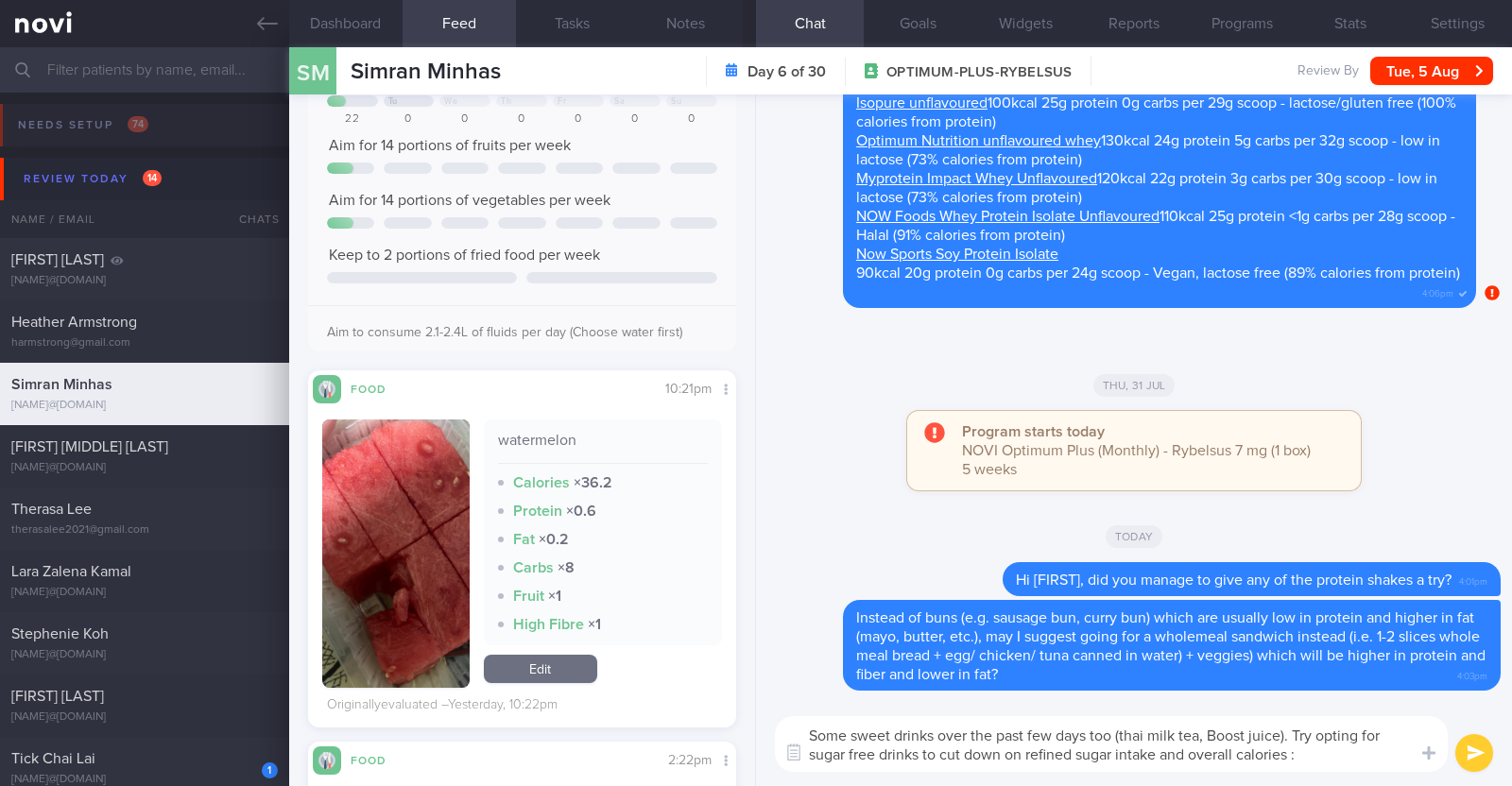 type on "Some sweet drinks over the past few days too (thai milk tea, Boost juice). Try opting for sugar free drinks to cut down on refined sugar intake and overall calories :)" 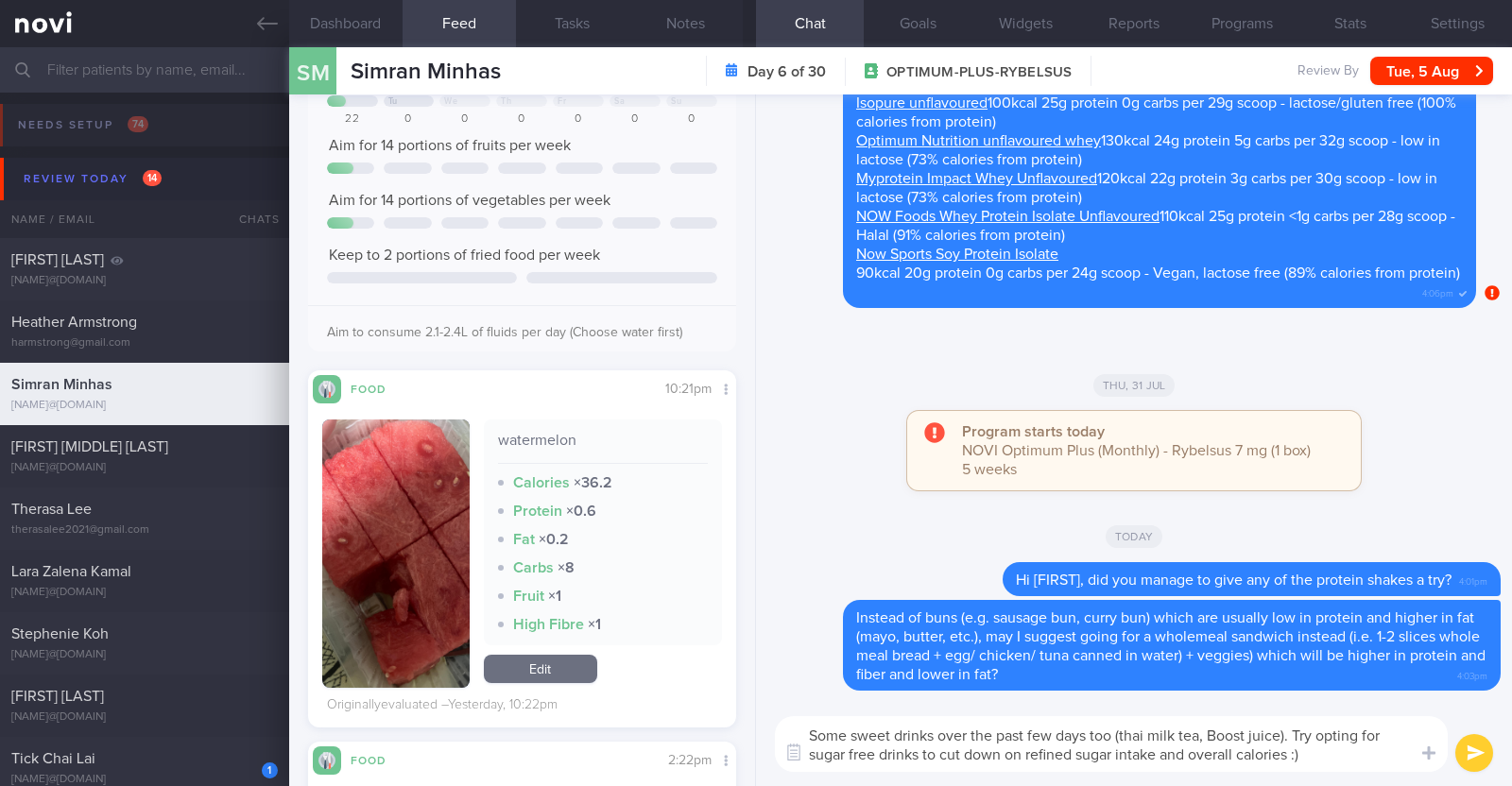 type 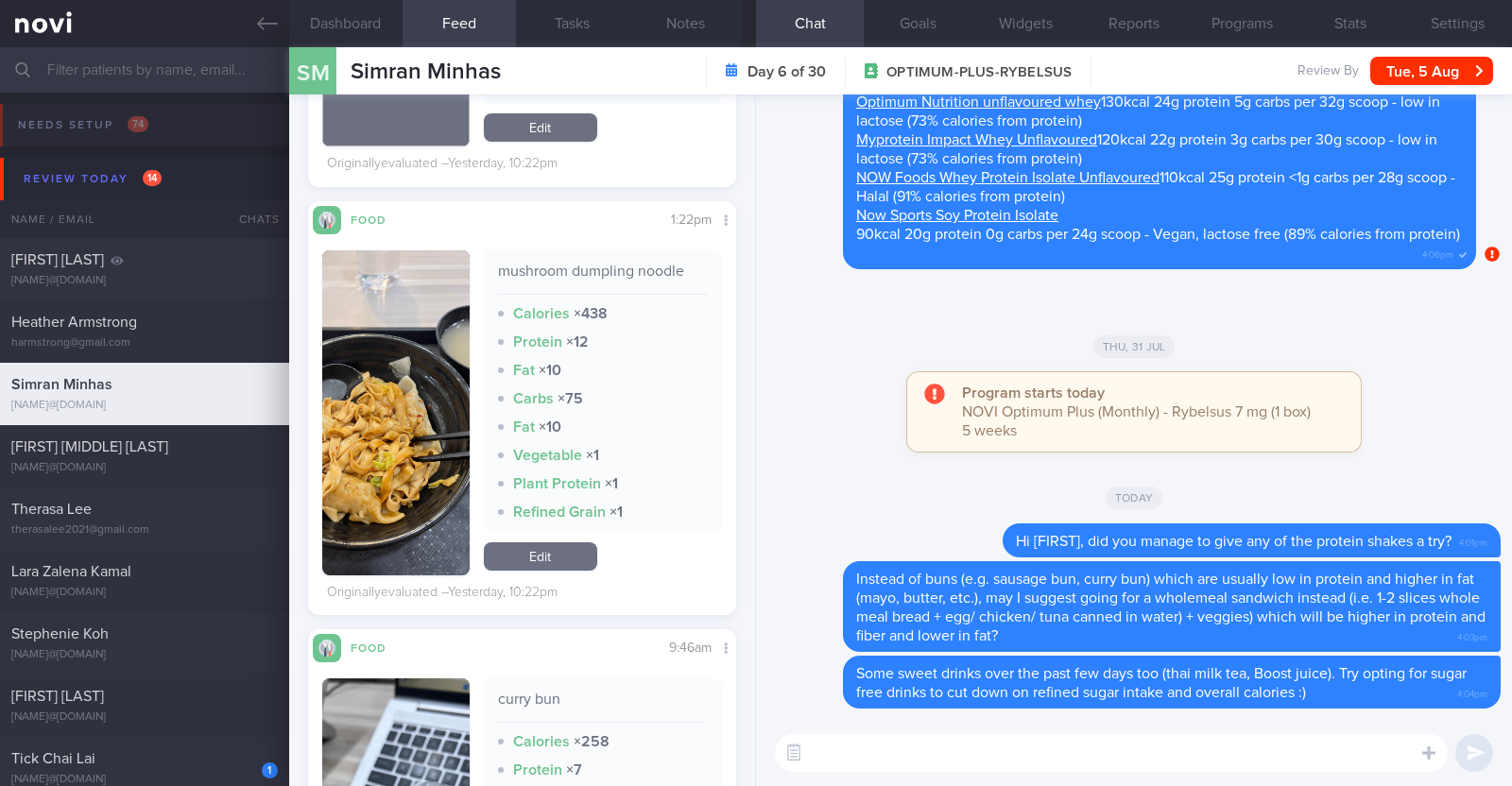 scroll, scrollTop: 1181, scrollLeft: 0, axis: vertical 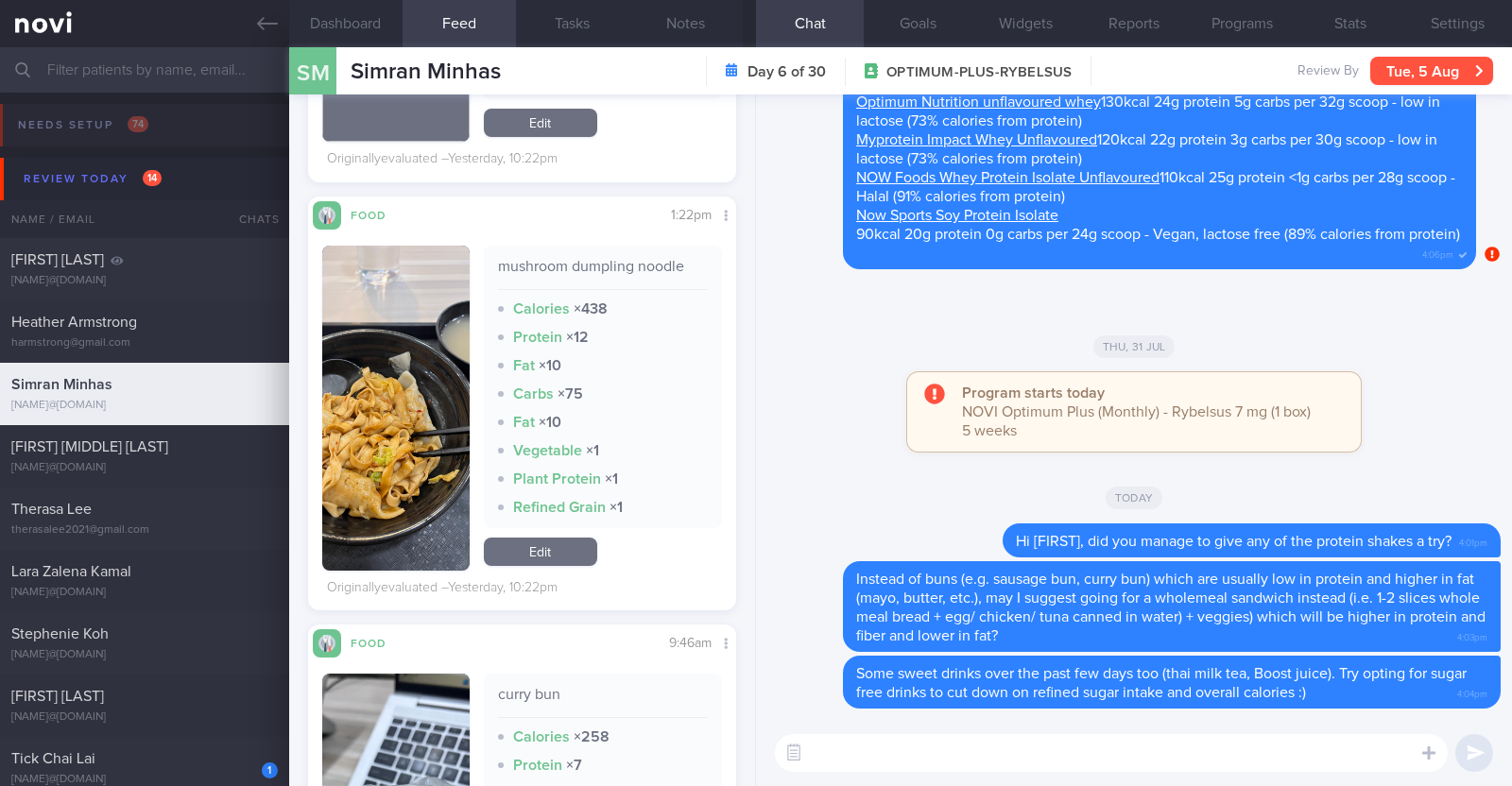click on "Tue, 5 Aug" at bounding box center [1432, 71] 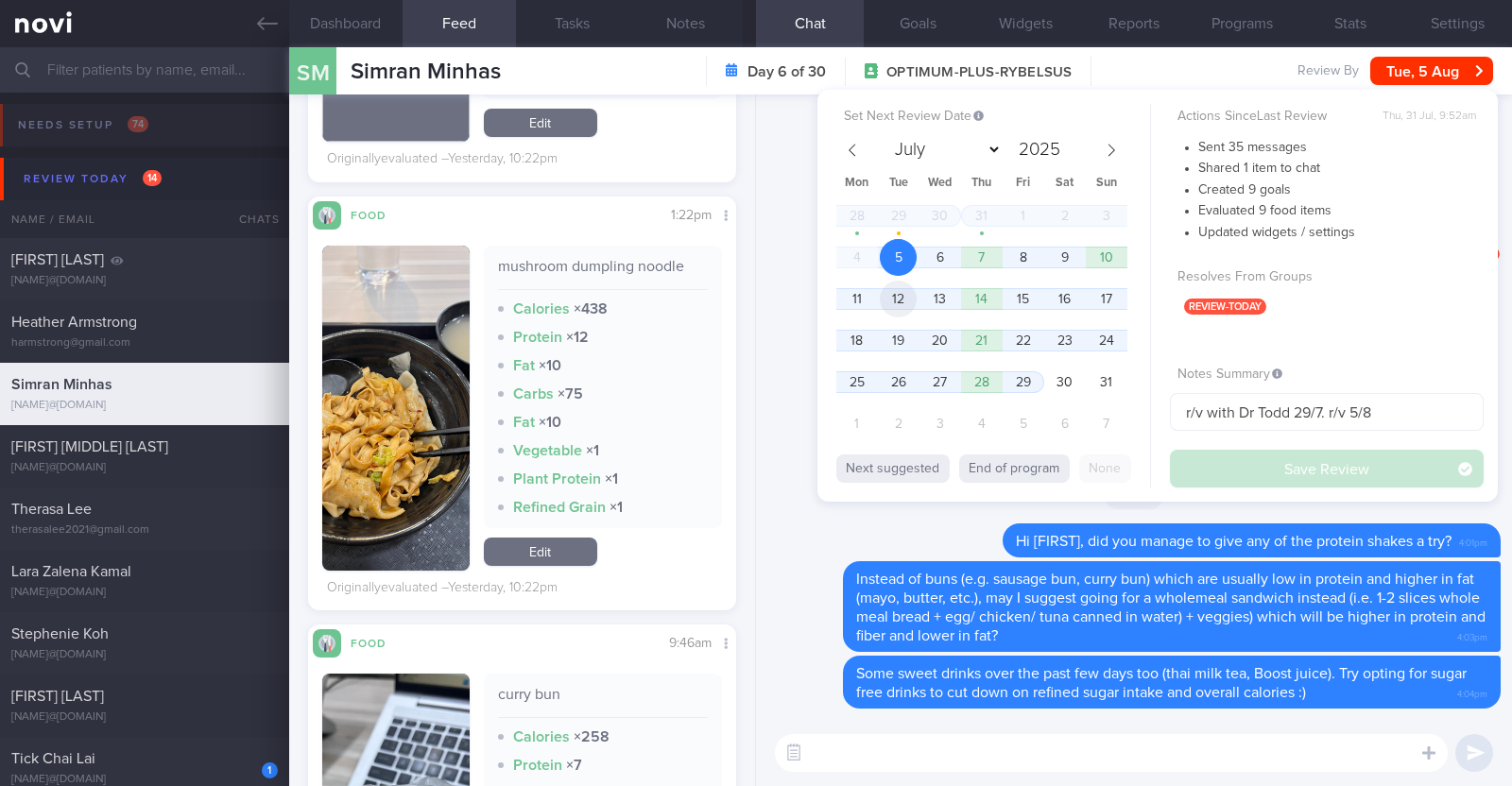 click on "12" at bounding box center (898, 299) 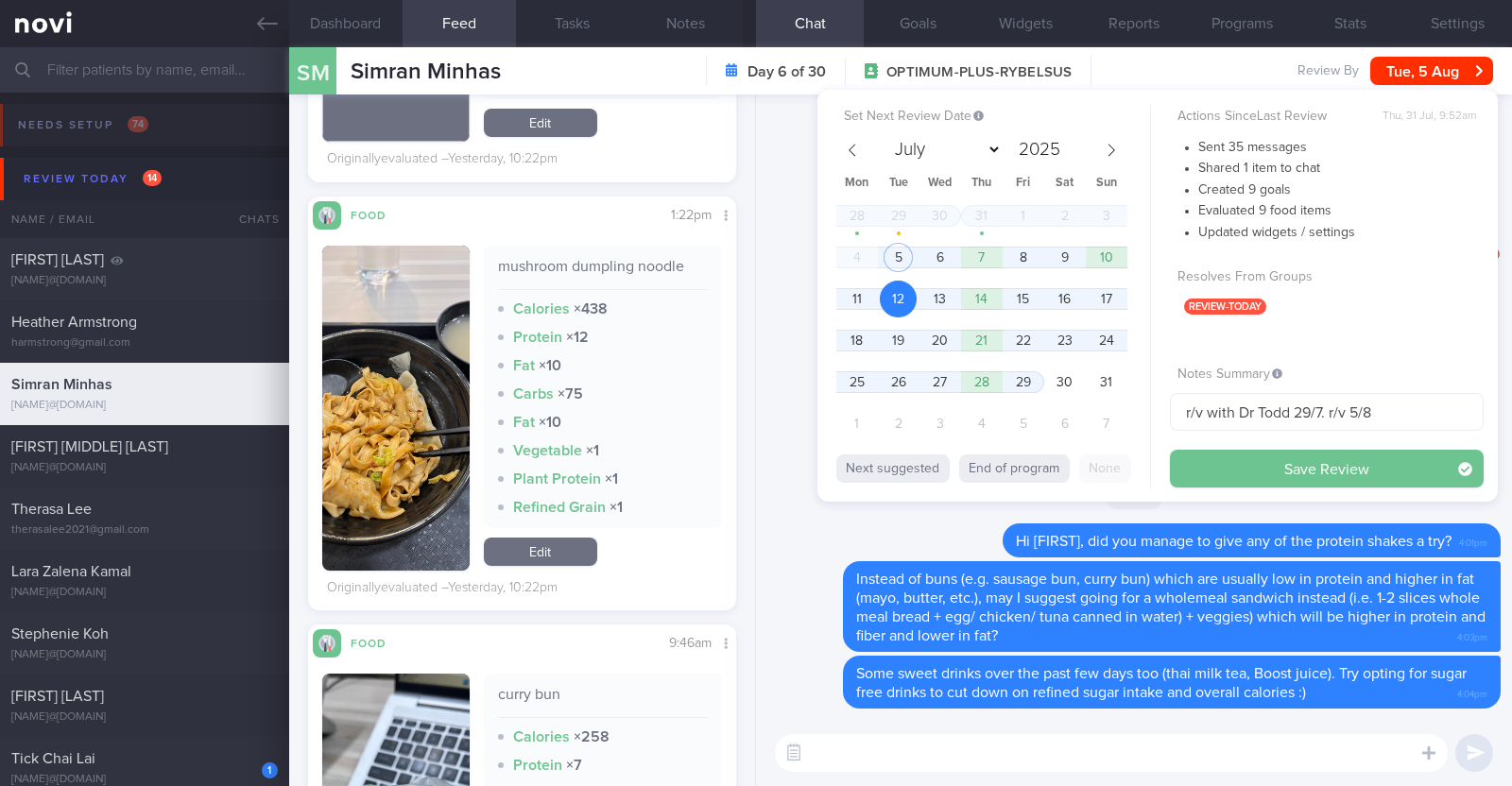 click on "Save Review" at bounding box center [1327, 469] 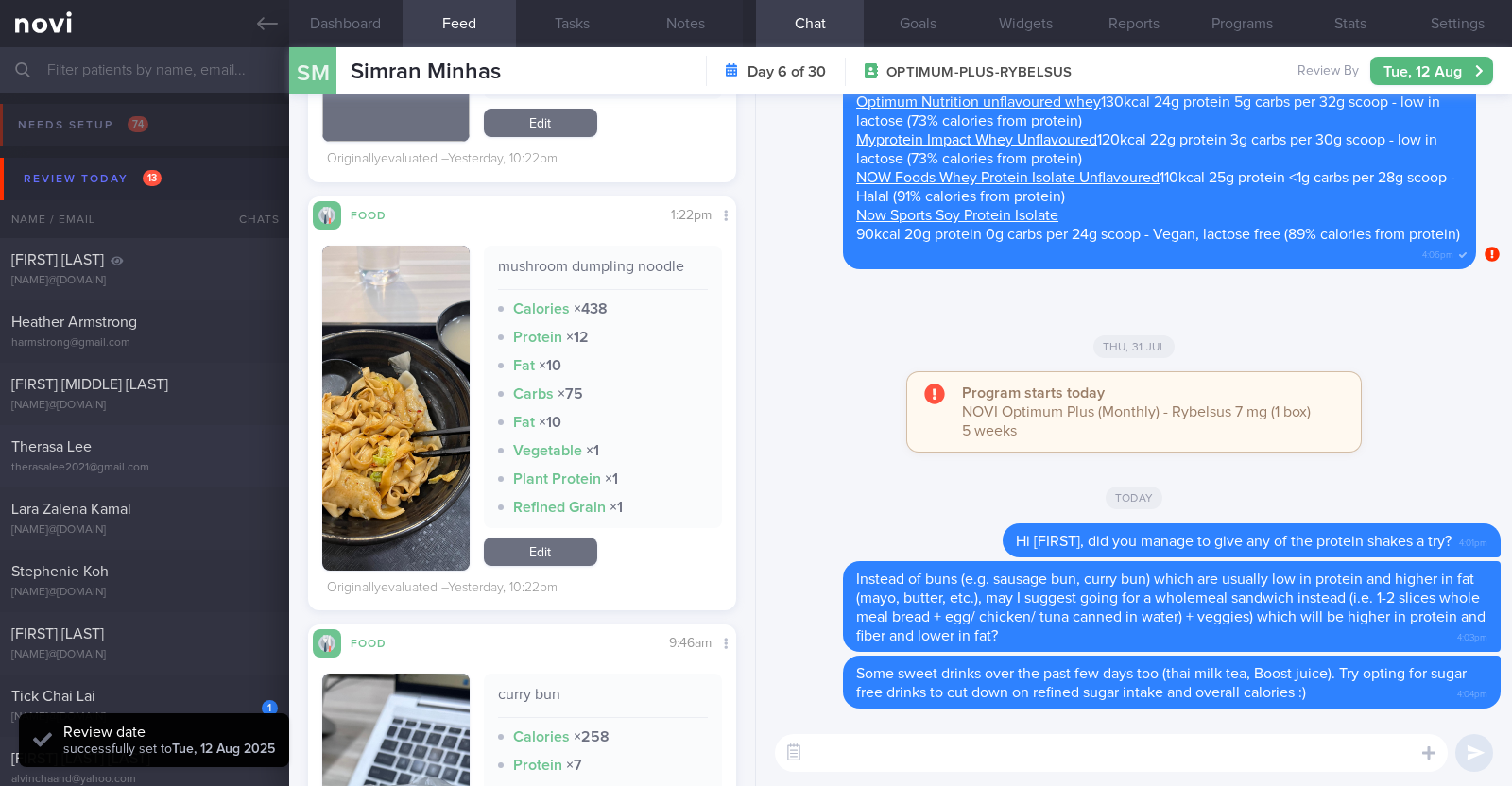 click on "therasalee2021@gmail.com" at bounding box center [145, 468] 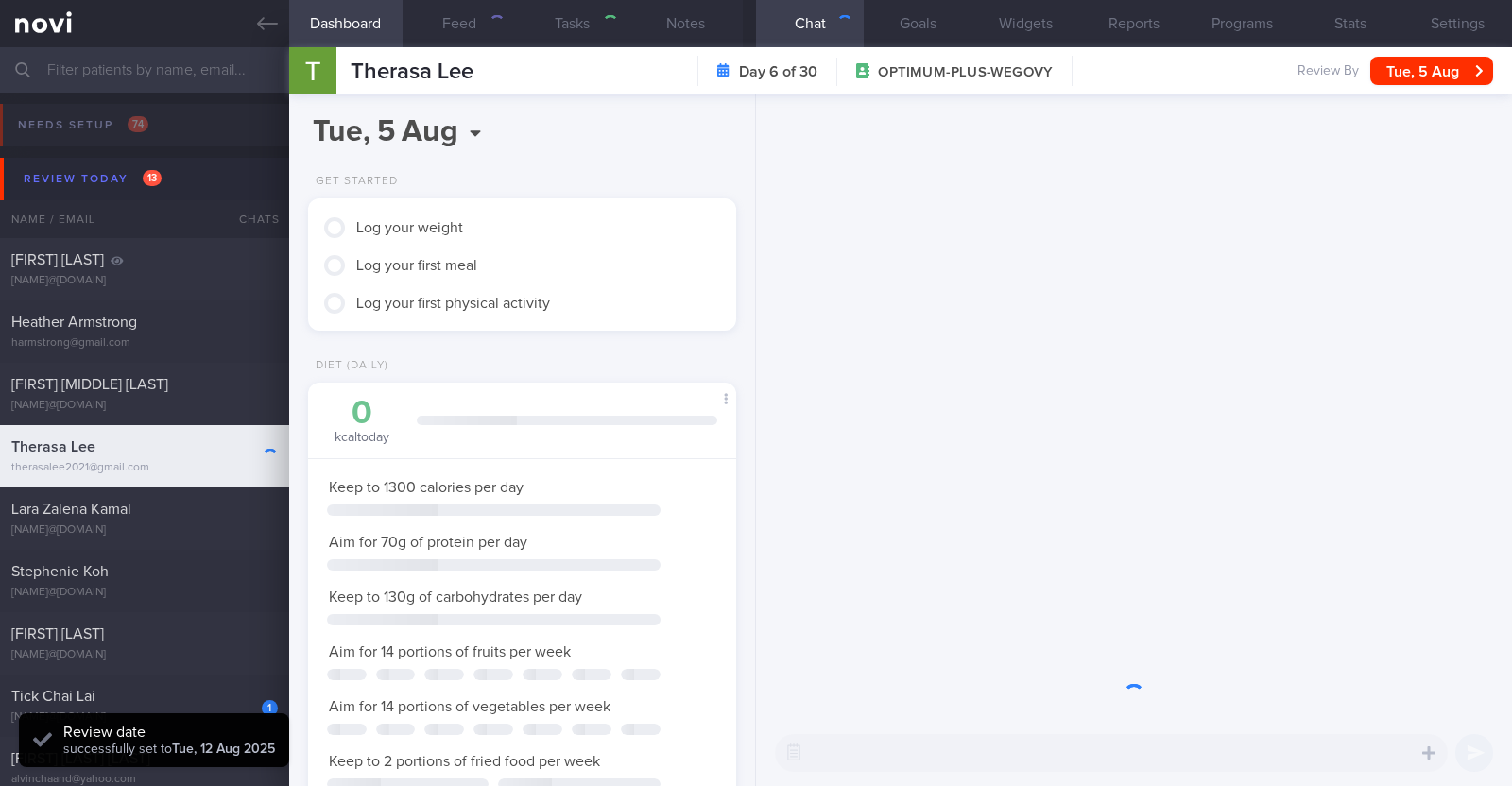 scroll, scrollTop: 214, scrollLeft: 376, axis: both 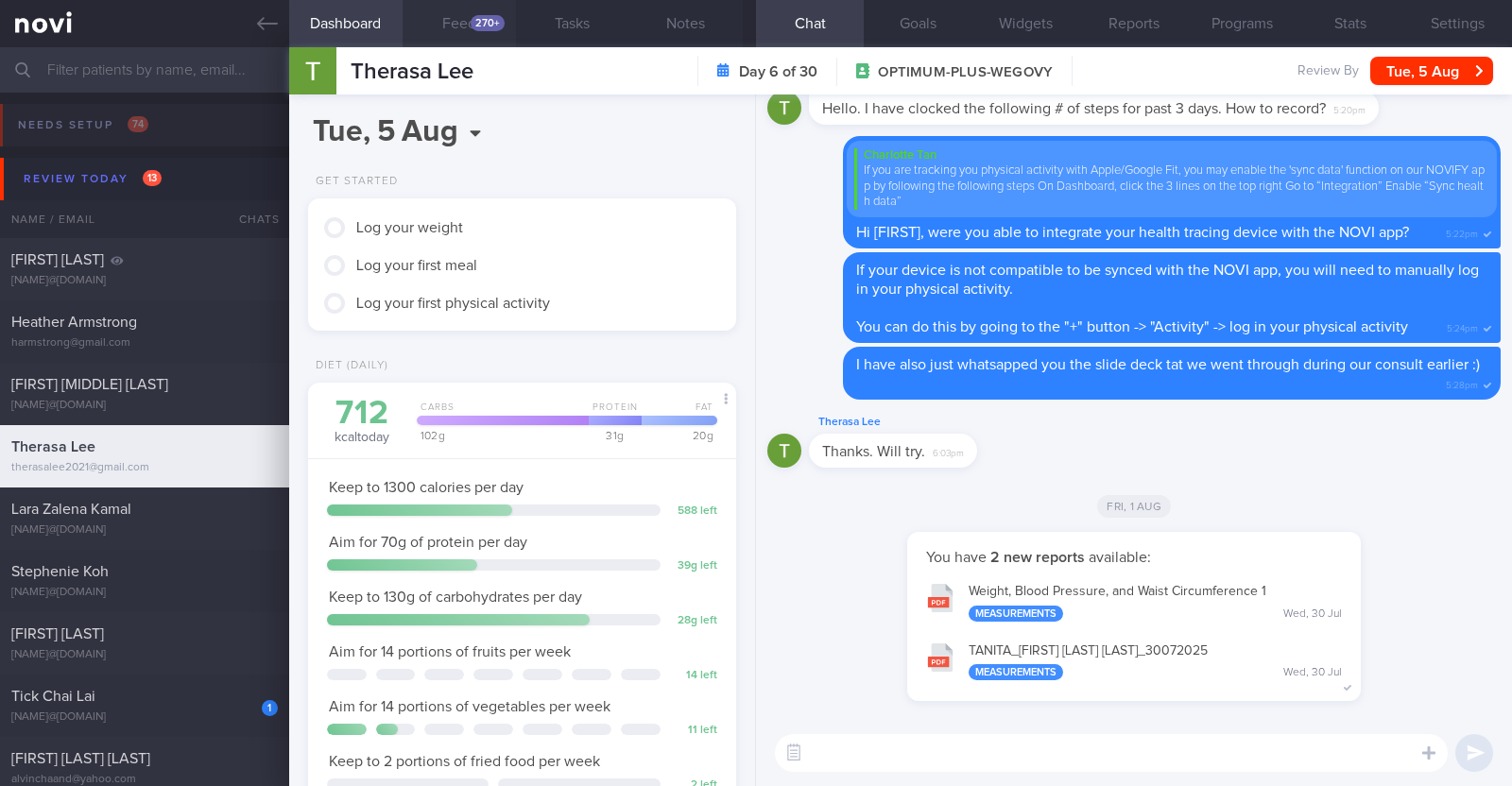 click on "Feed
270+" at bounding box center [459, 24] 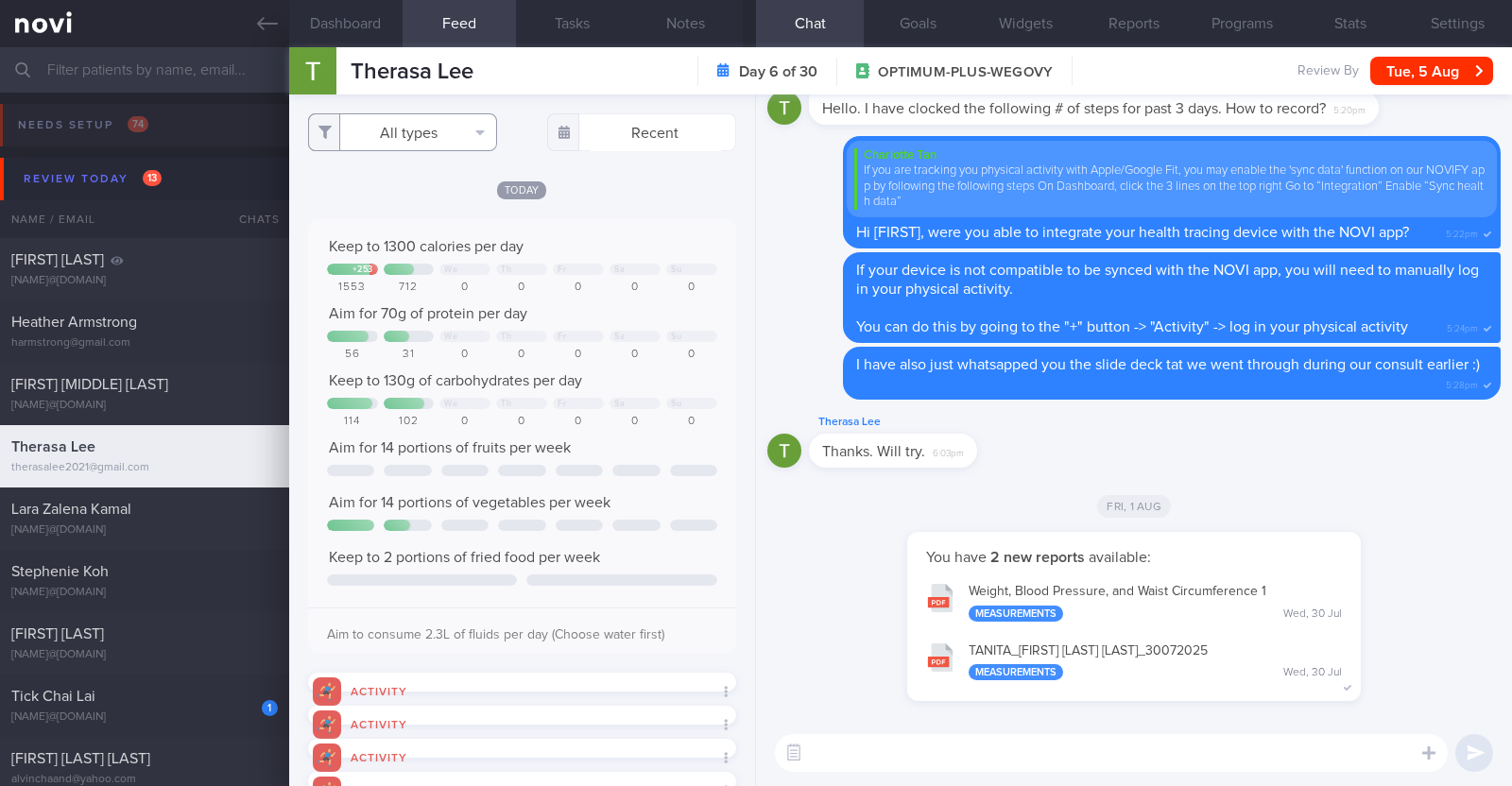 click on "All types" at bounding box center [403, 132] 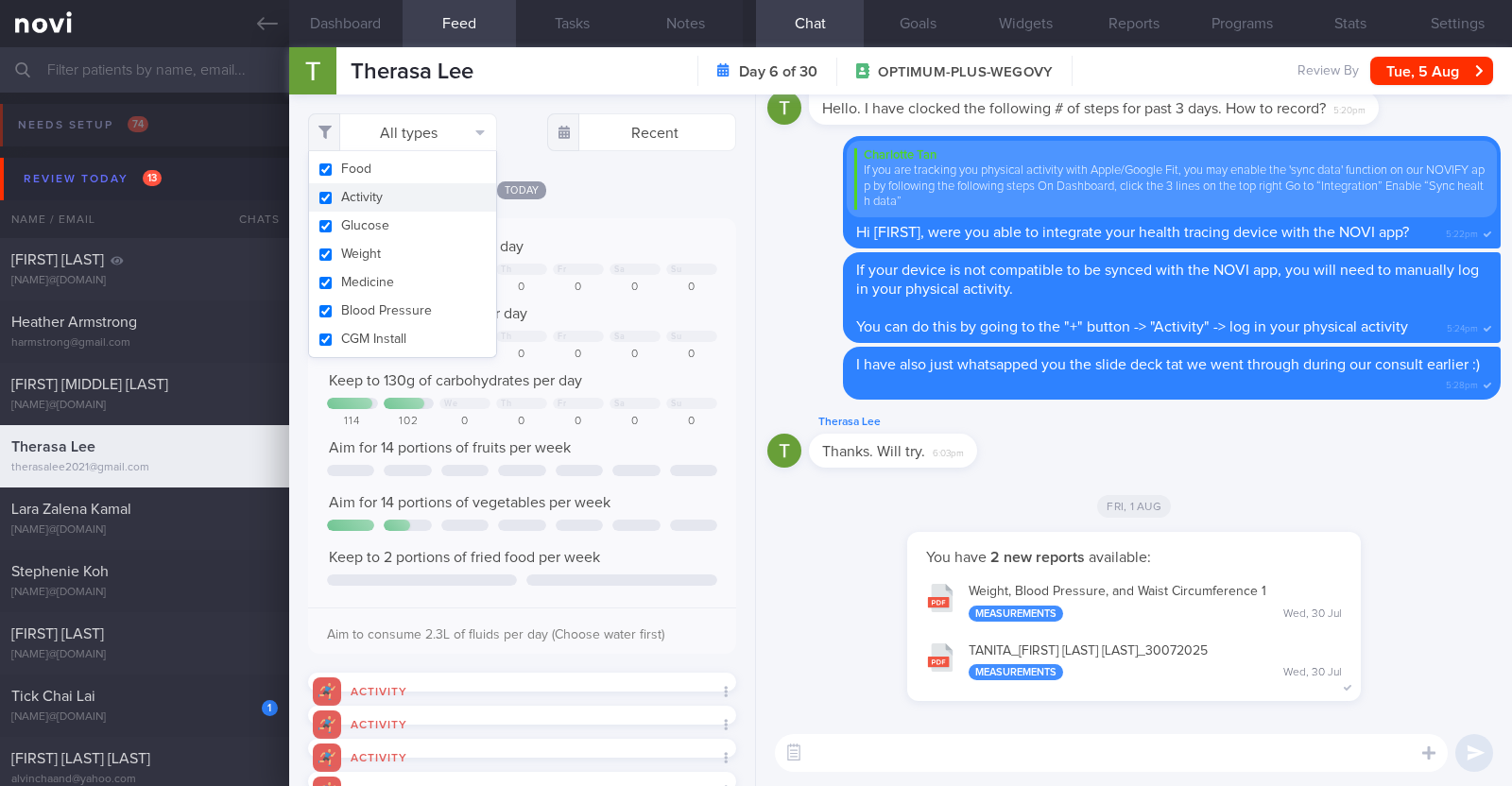 click on "Activity" at bounding box center (403, 197) 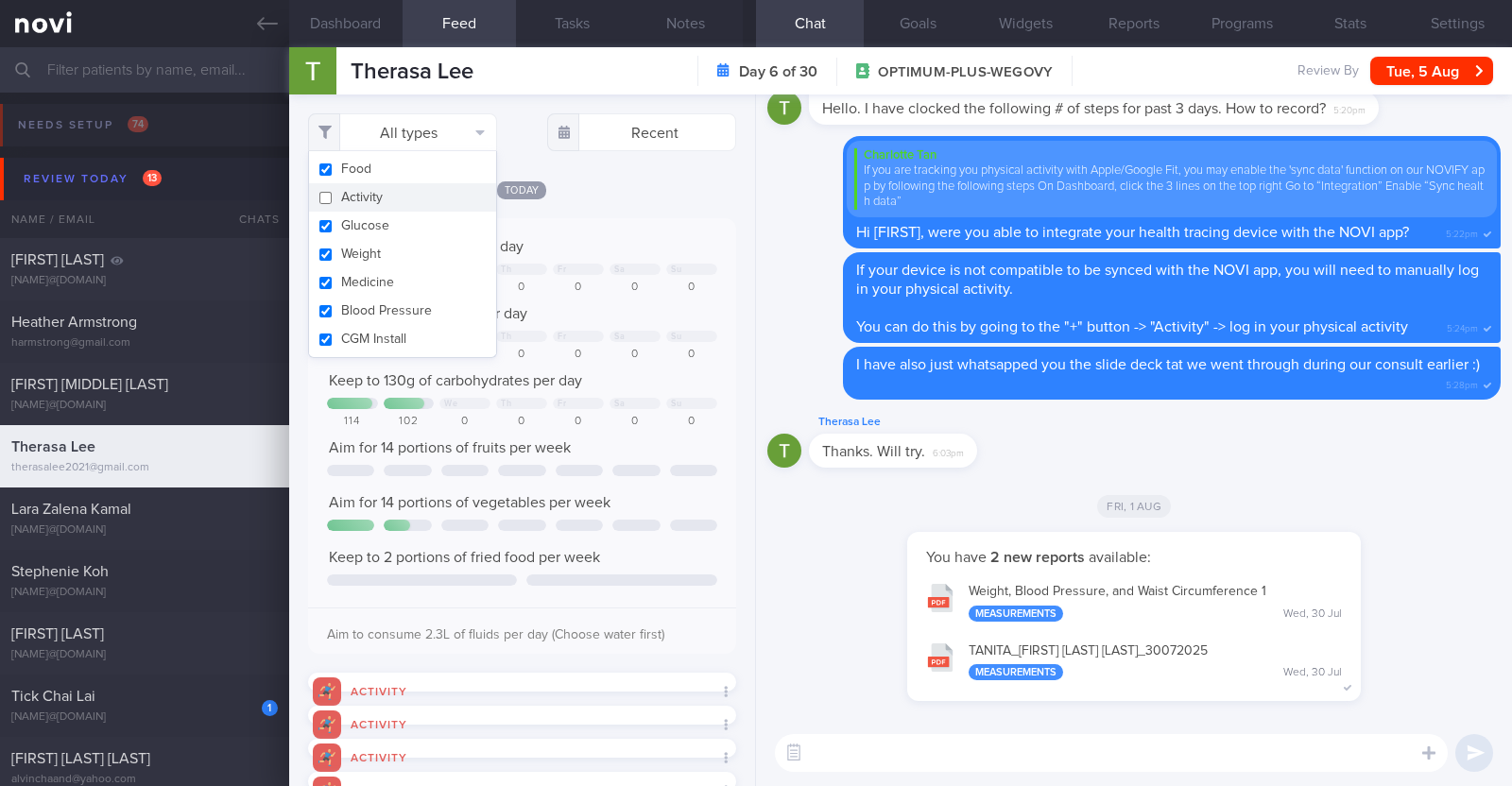 checkbox on "false" 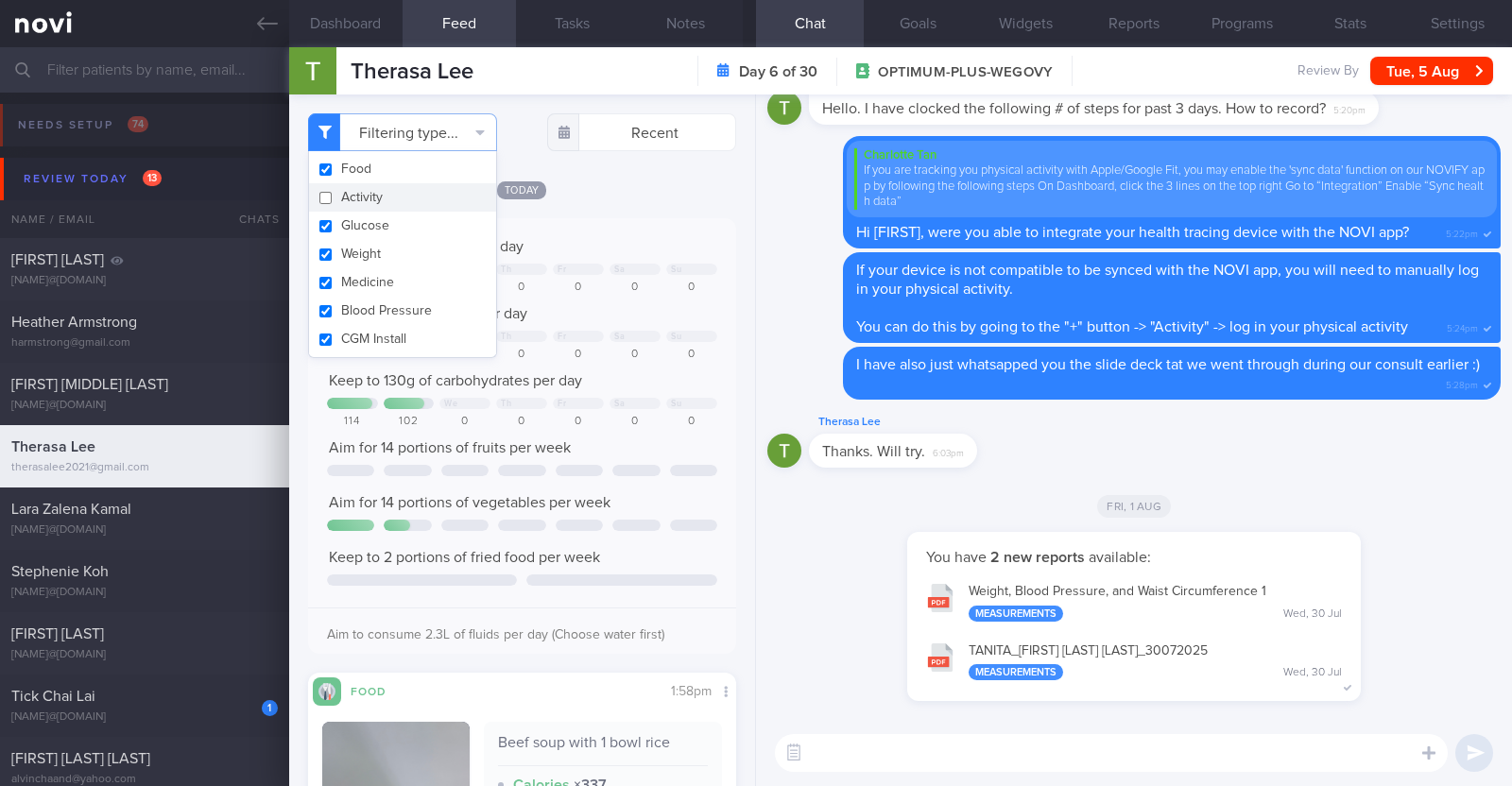 click on "Filtering type...
Food
Activity
Glucose
Weight
Medicine
Blood Pressure
CGM Install
Recent
Today" at bounding box center (522, 440) 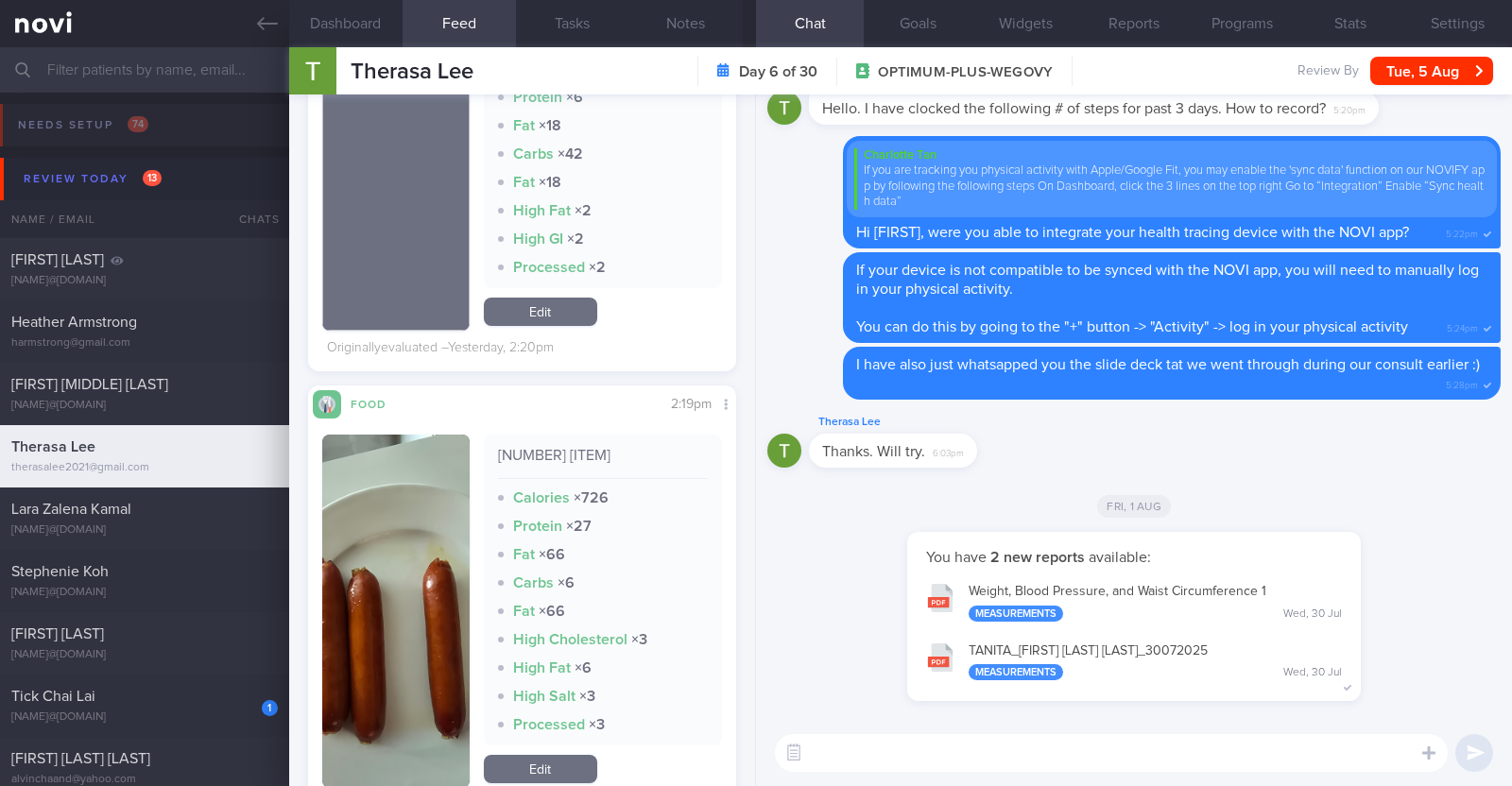 scroll, scrollTop: 2244, scrollLeft: 0, axis: vertical 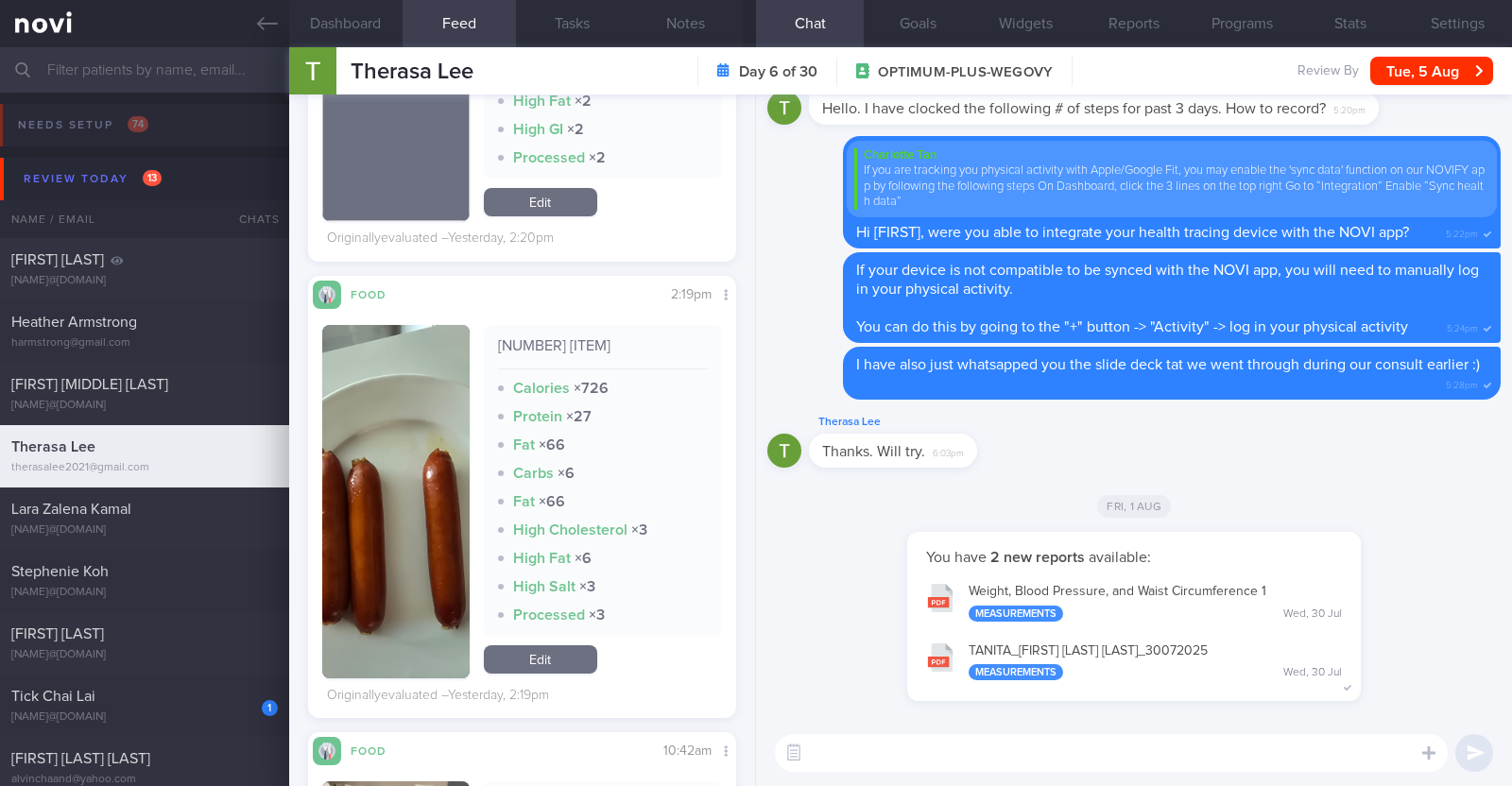click on "Edit" at bounding box center (541, 659) 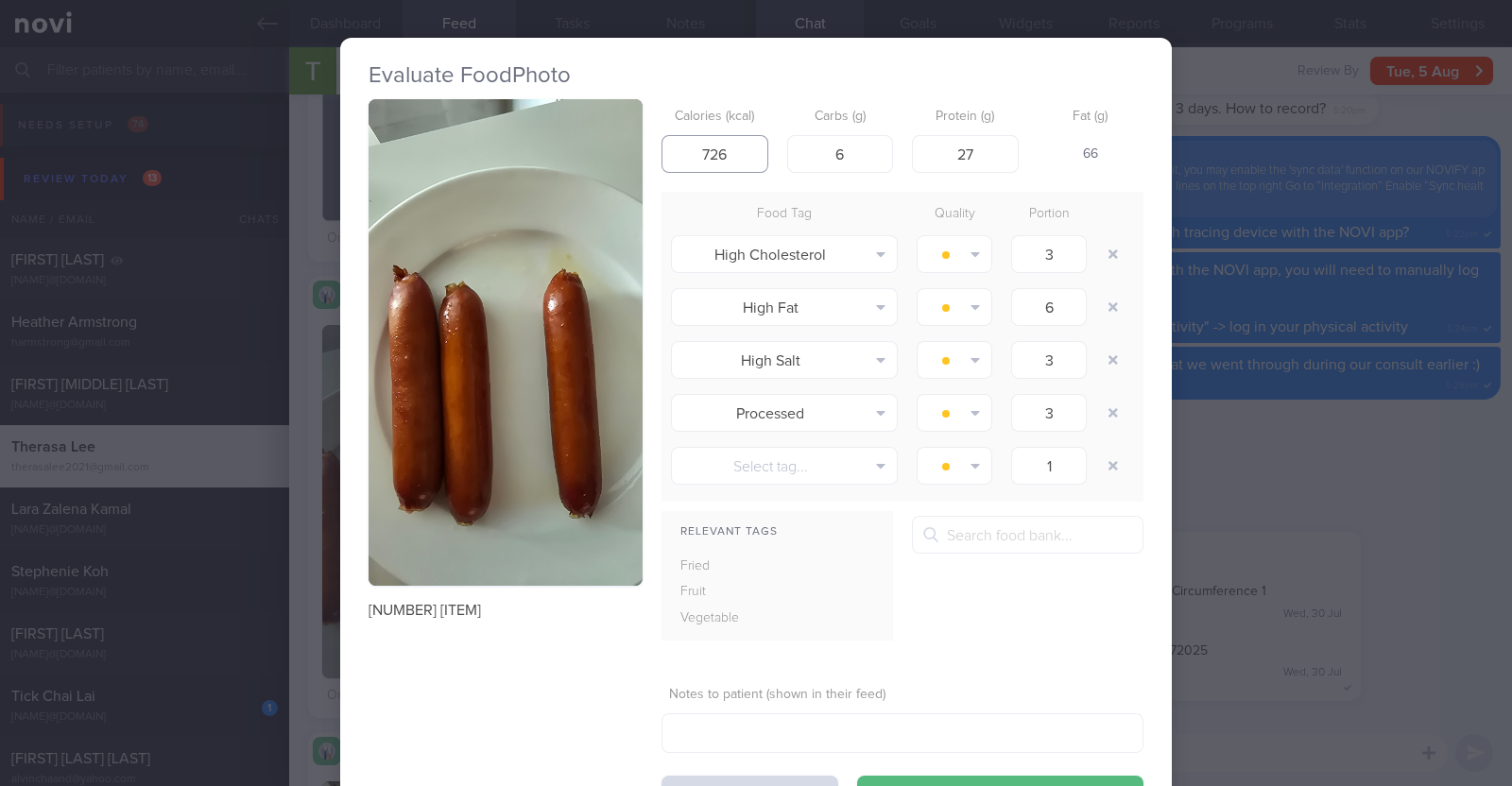 drag, startPoint x: 716, startPoint y: 150, endPoint x: 635, endPoint y: 135, distance: 82.37718 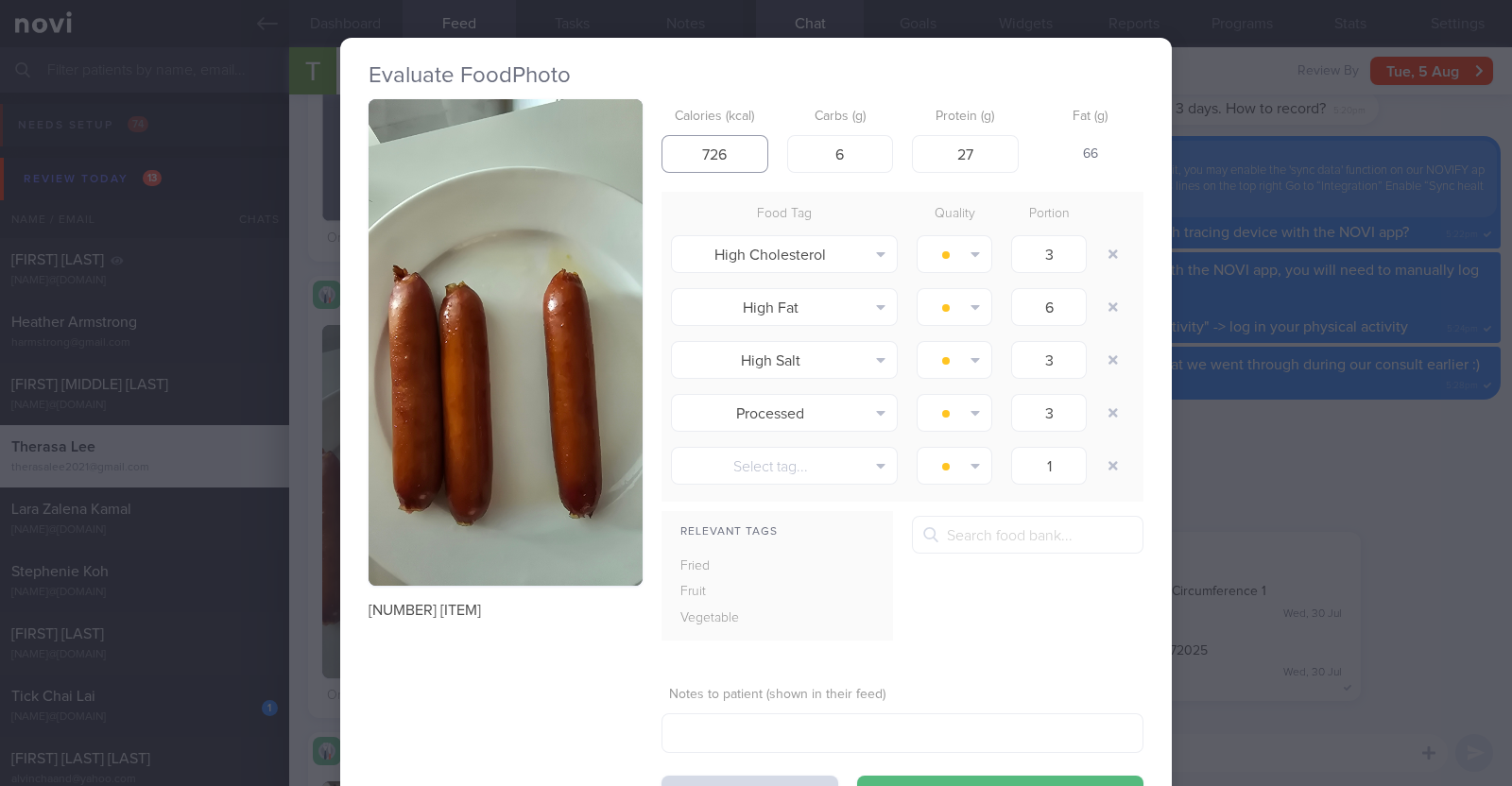 click on "3 johnsonville sausage
Calories (kcal)
726
Carbs (g)
6
Protein (g)
27
Fat (g)
66
Food Tag
Quality
Portion
High Cholesterol
Alcohol
Fried
Fruit
Healthy Fats
High Calcium
High Cholesterol
High Fat
High Fibre" at bounding box center [756, 456] 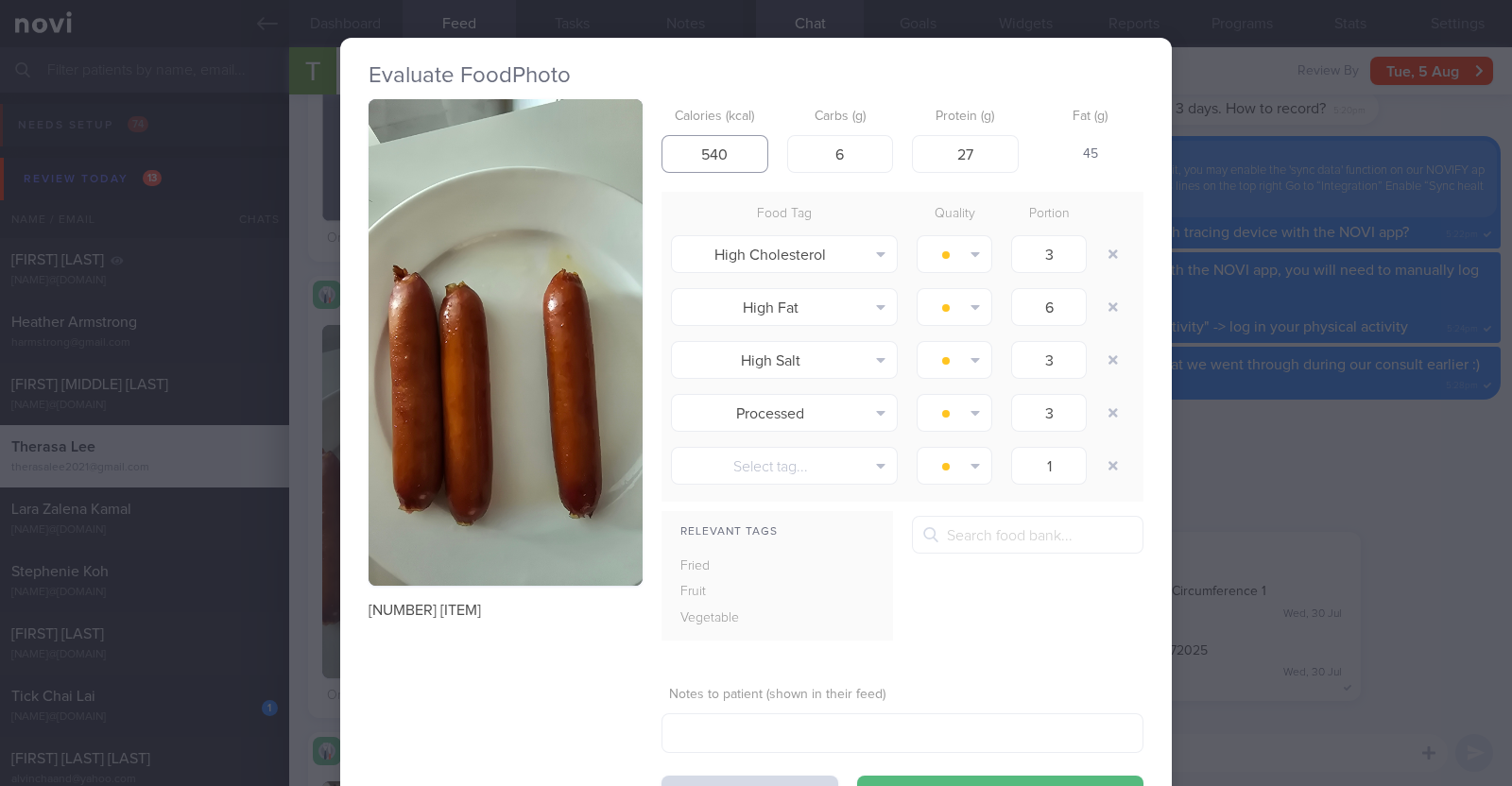 type on "540" 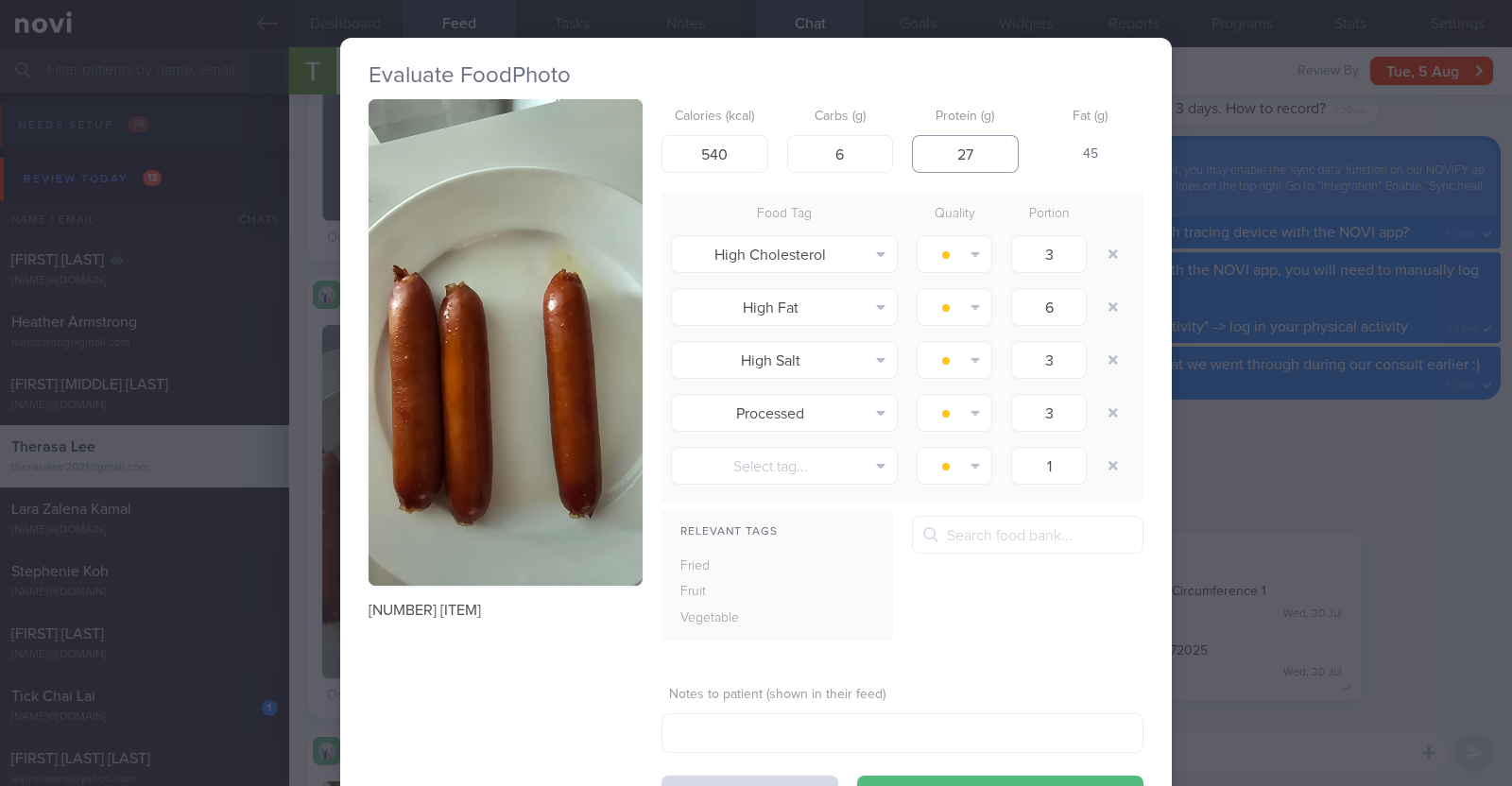 drag, startPoint x: 978, startPoint y: 163, endPoint x: 900, endPoint y: 148, distance: 79.4292 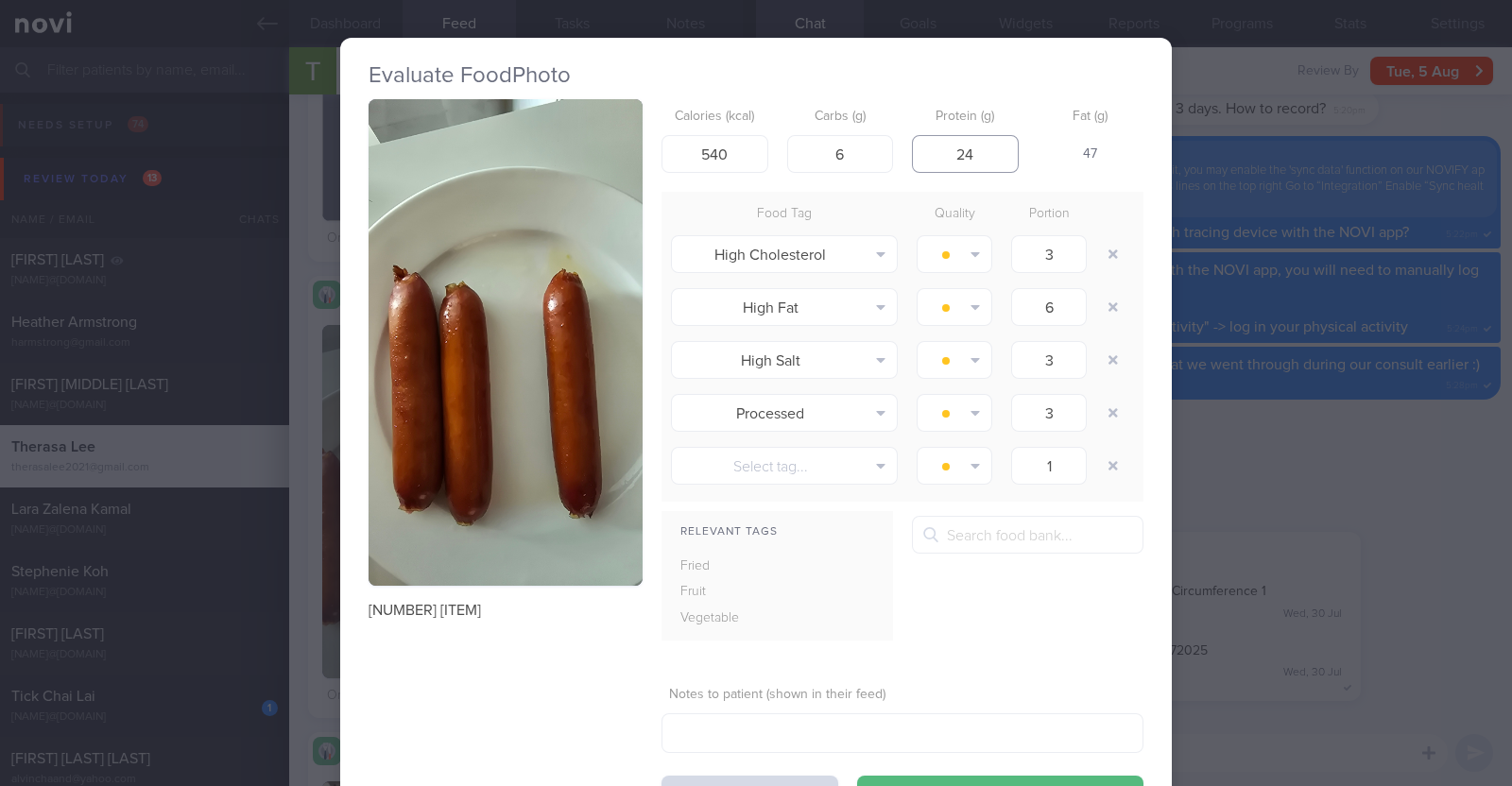 type on "24" 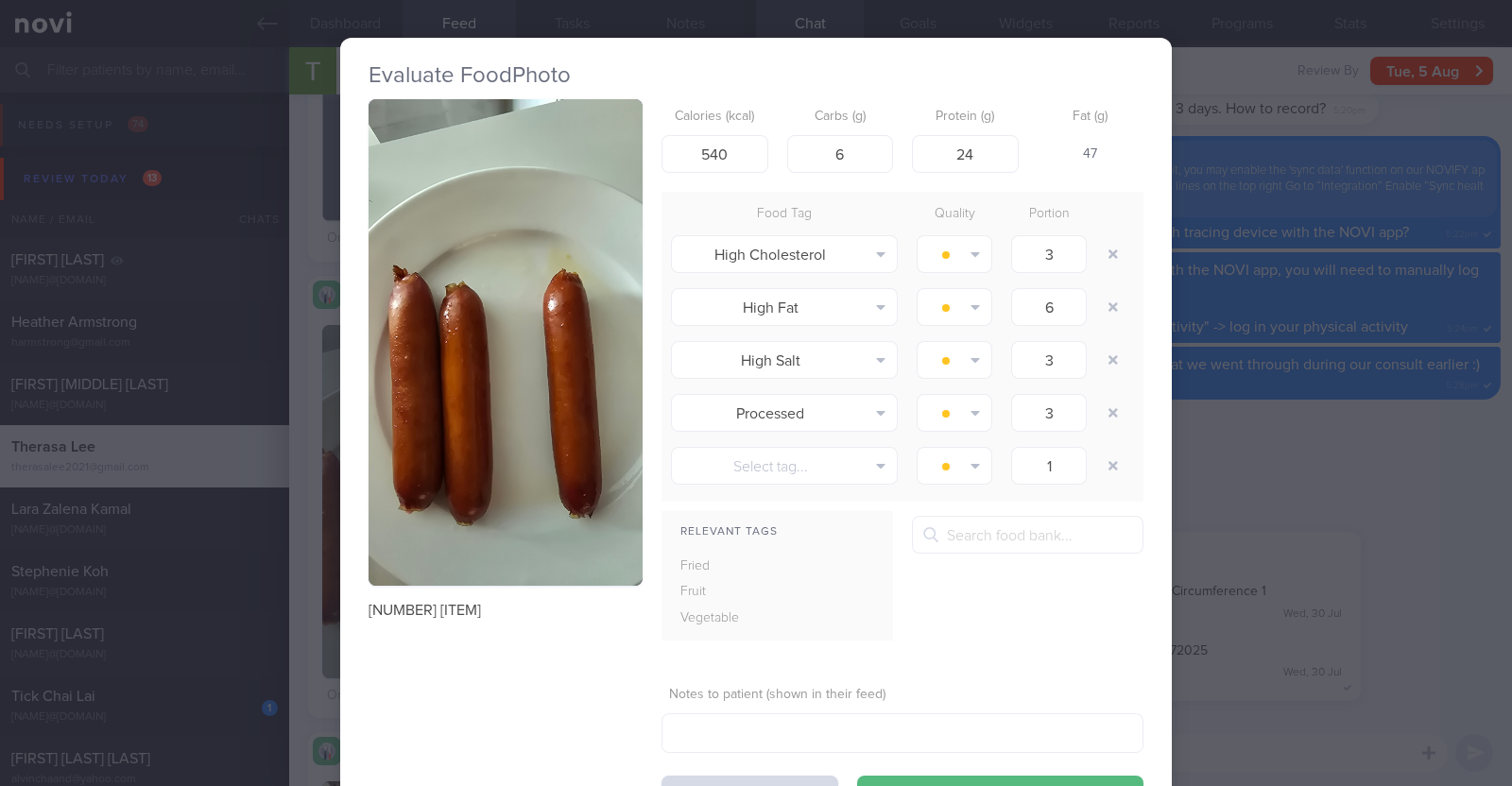 click on "Evaluate Food  Photo" at bounding box center [756, 76] 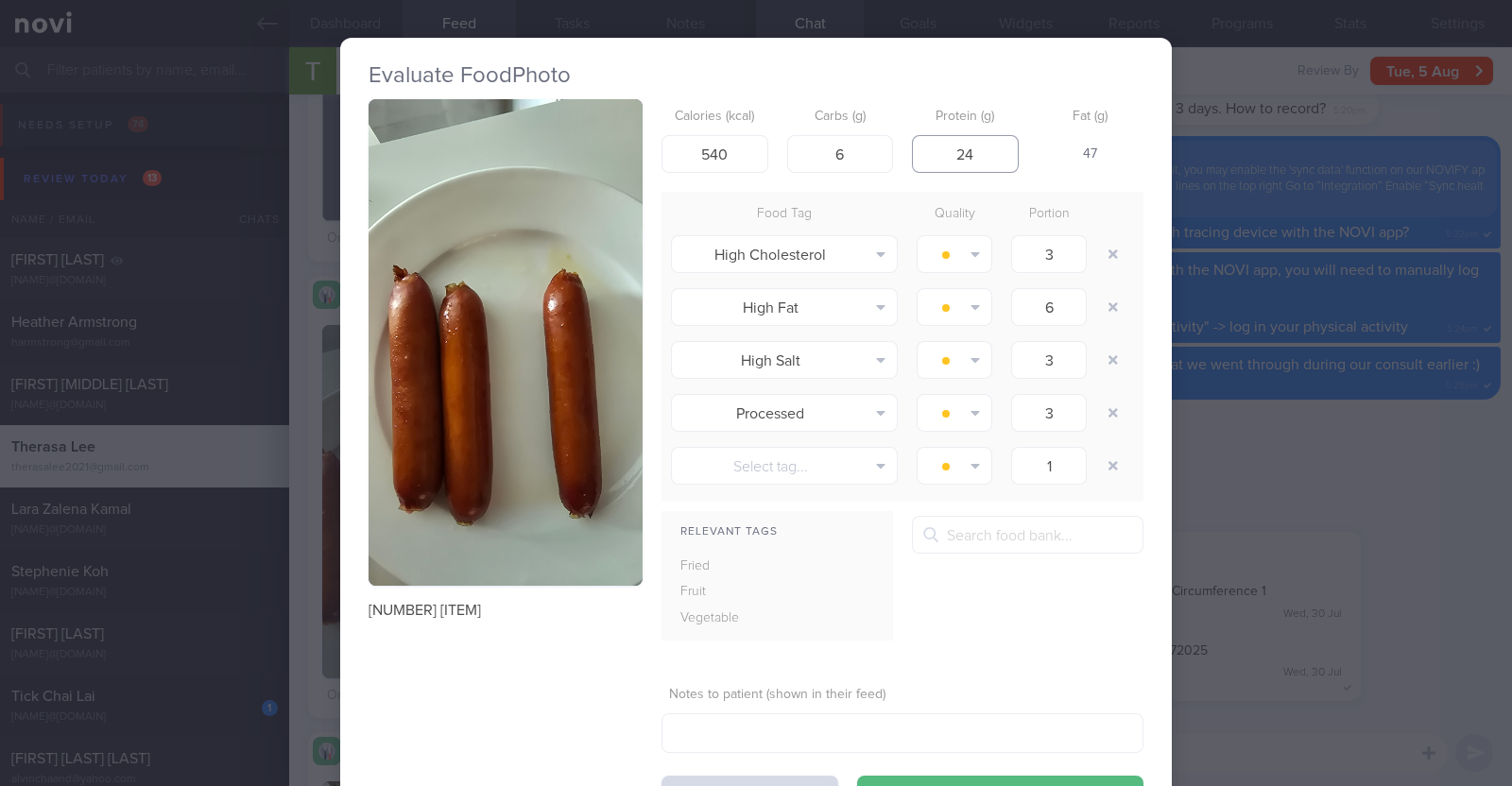 click on "24" at bounding box center [965, 154] 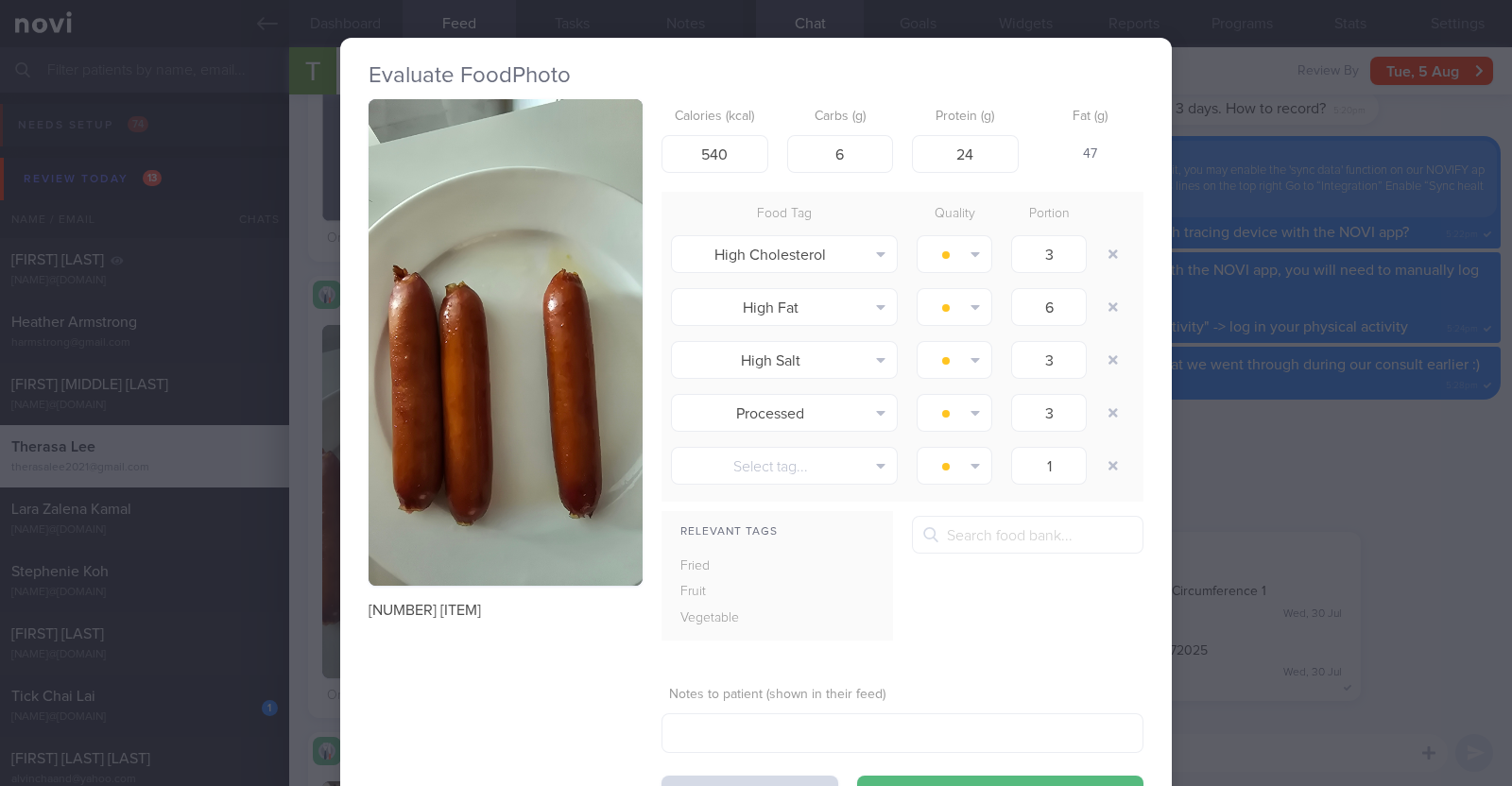 click on "Calories (kcal)
540
Carbs (g)
6
Protein (g)
24
Fat (g)
47" at bounding box center (902, 136) 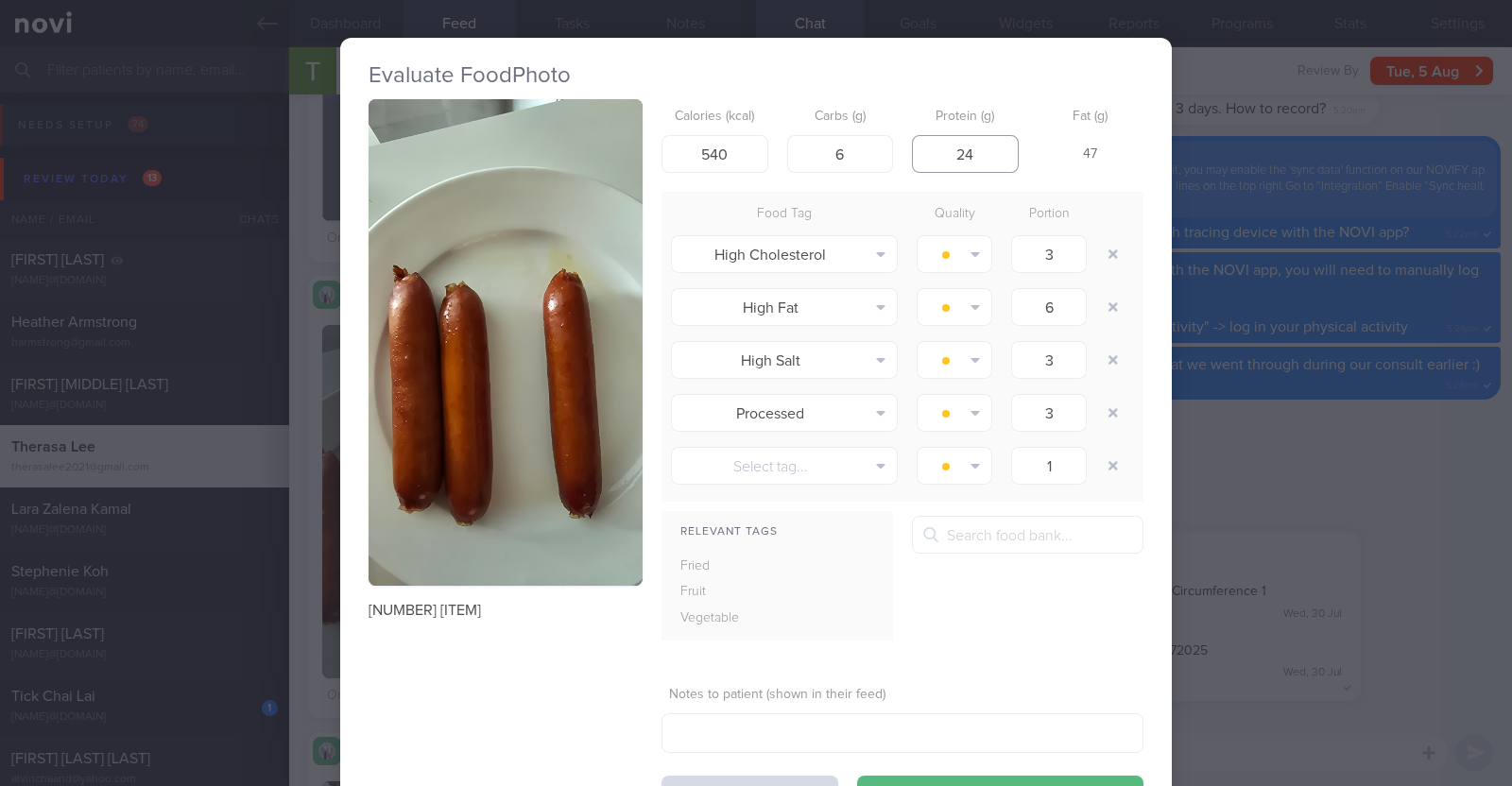 click on "24" at bounding box center [965, 154] 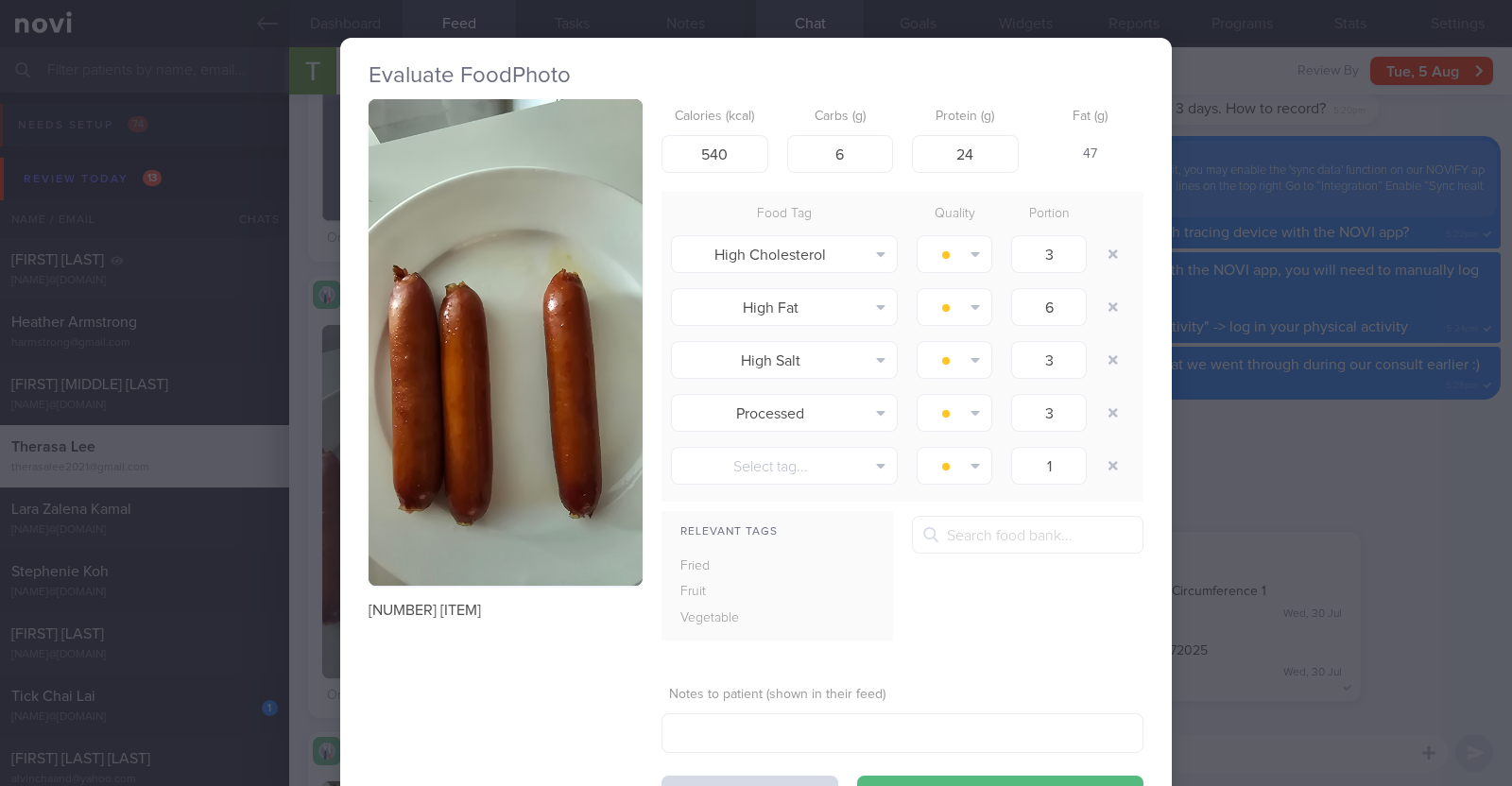 click on "47" at bounding box center [1091, 155] 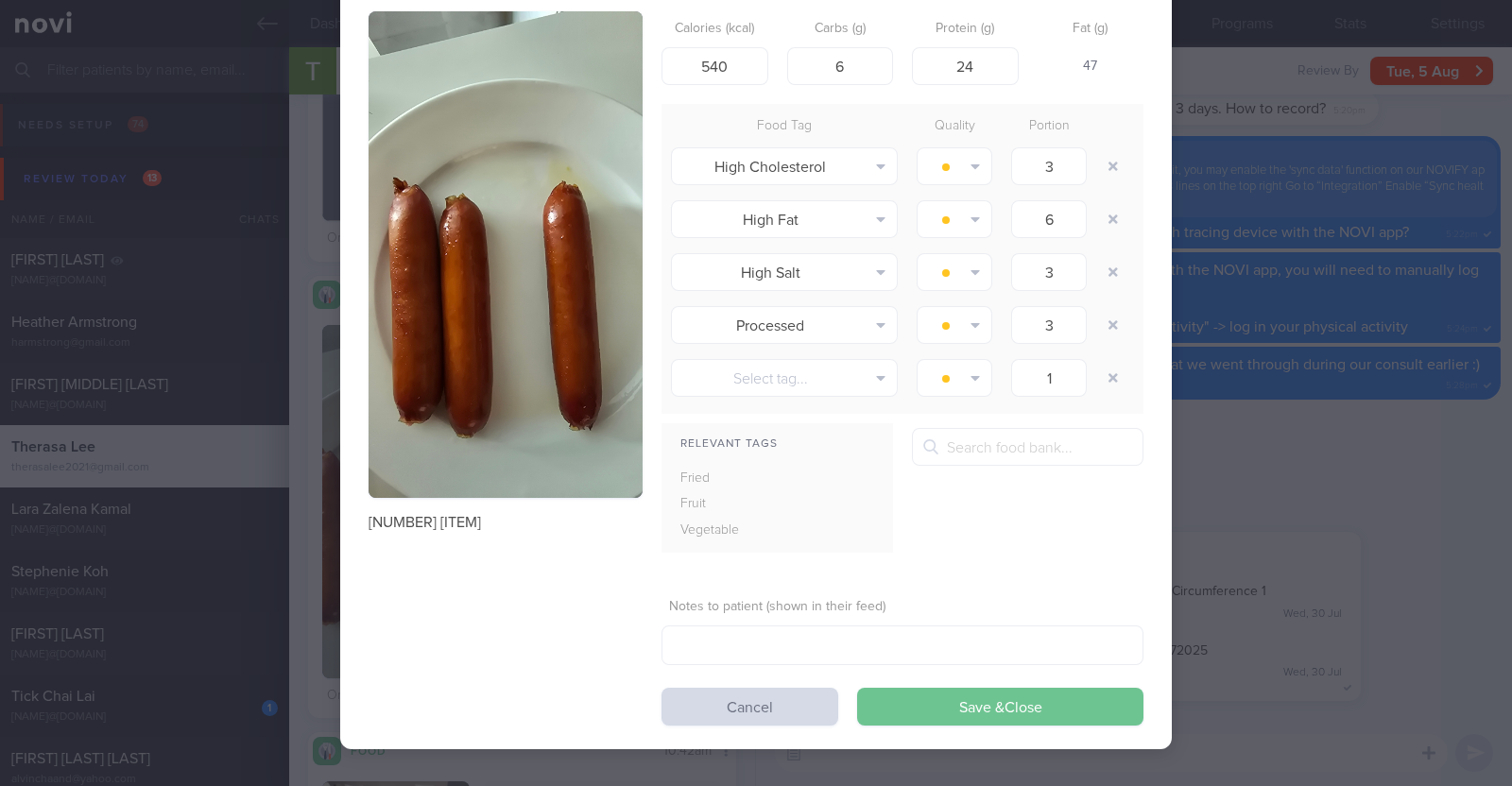 click on "Save &
Close" at bounding box center (1000, 707) 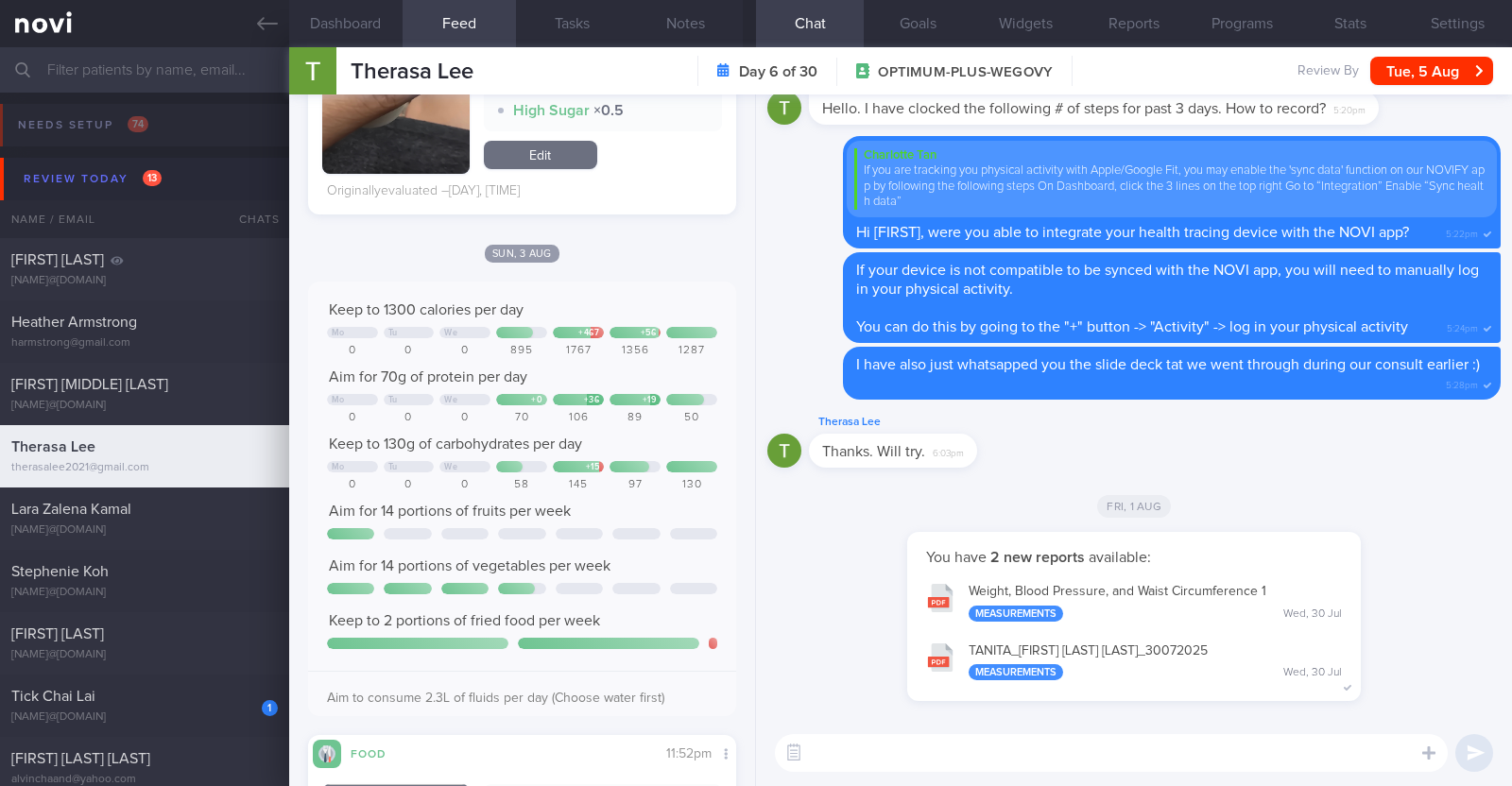 scroll, scrollTop: 3187, scrollLeft: 0, axis: vertical 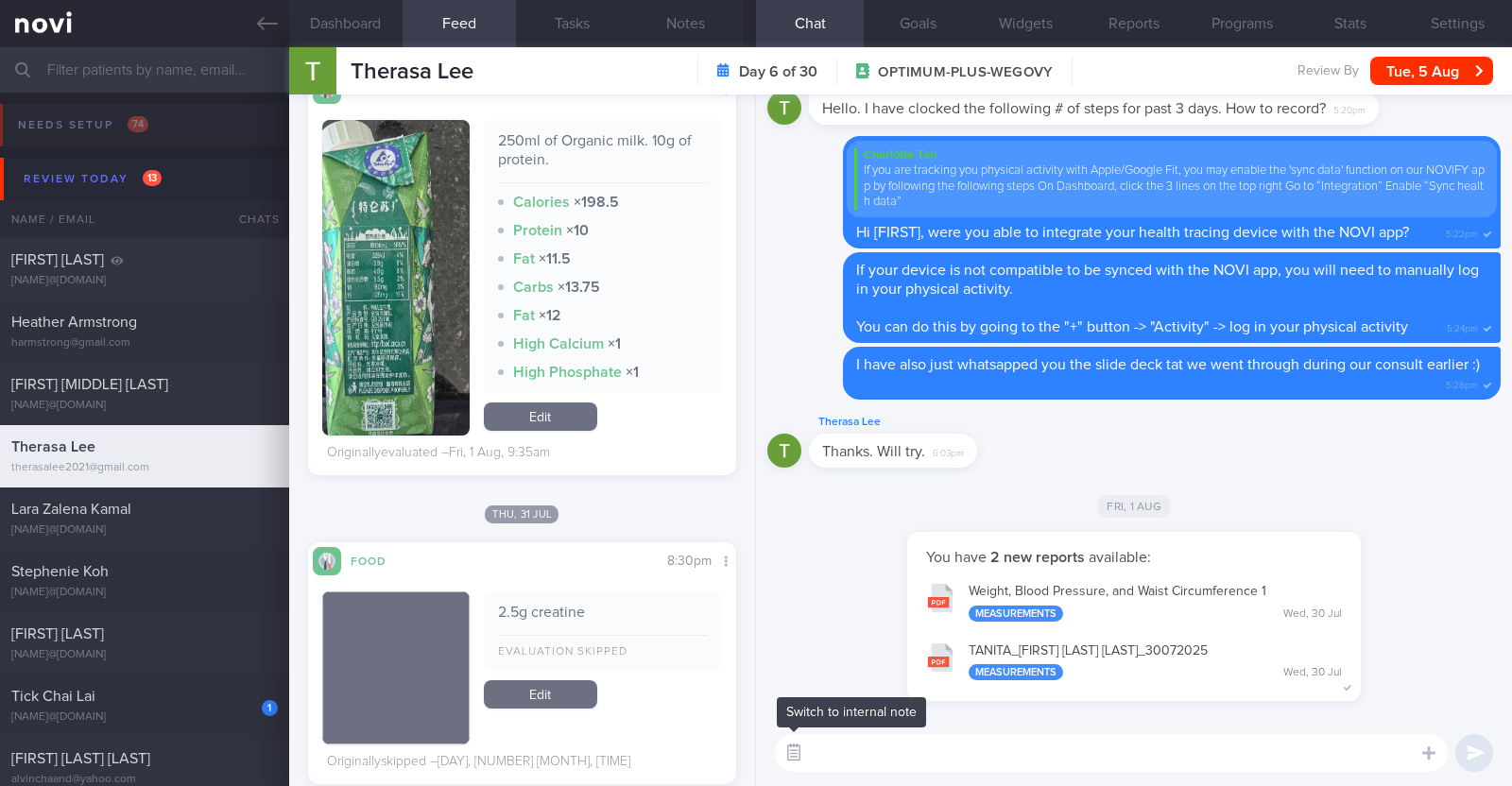 click at bounding box center (794, 753) 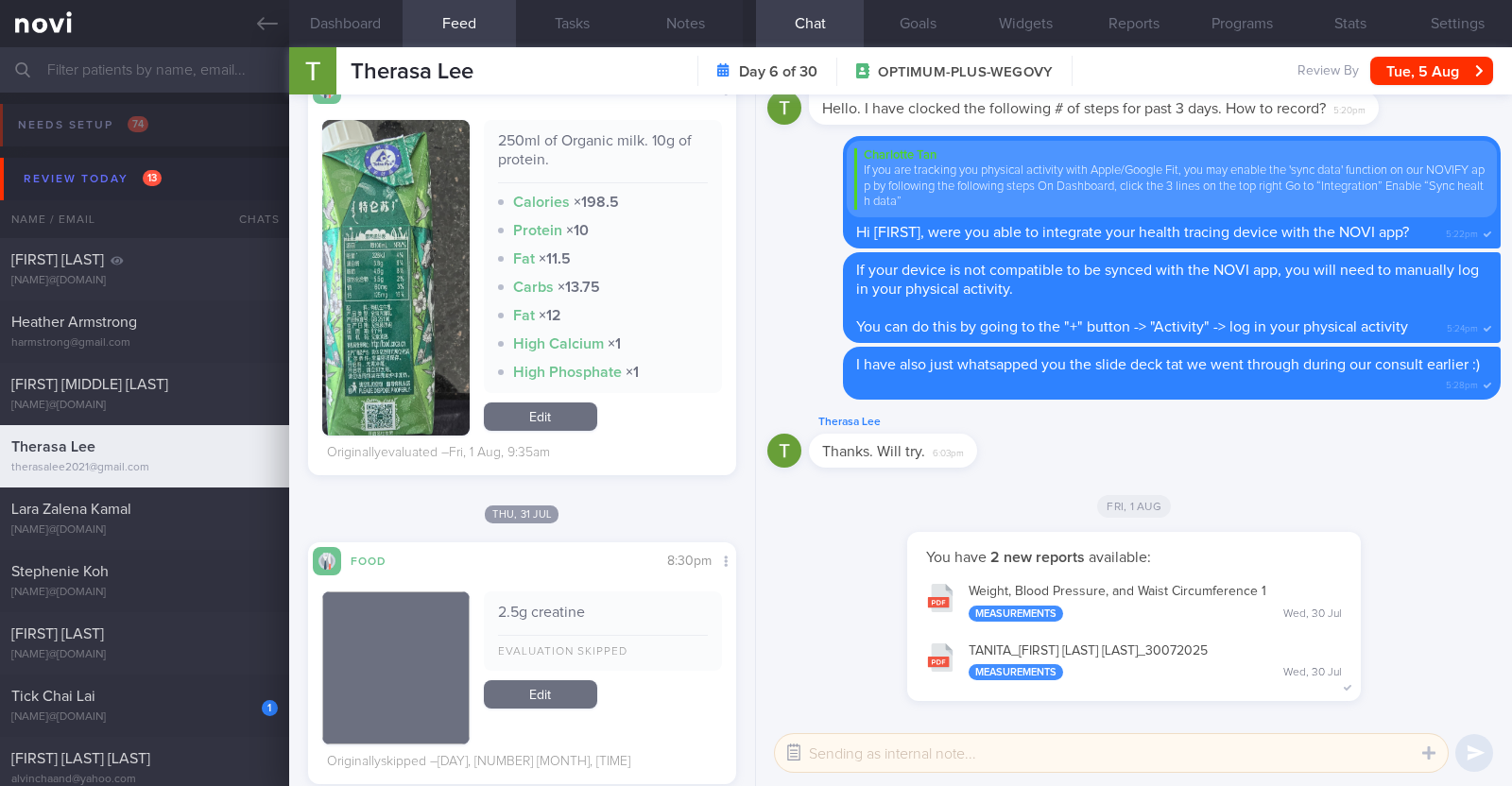 click at bounding box center [794, 753] 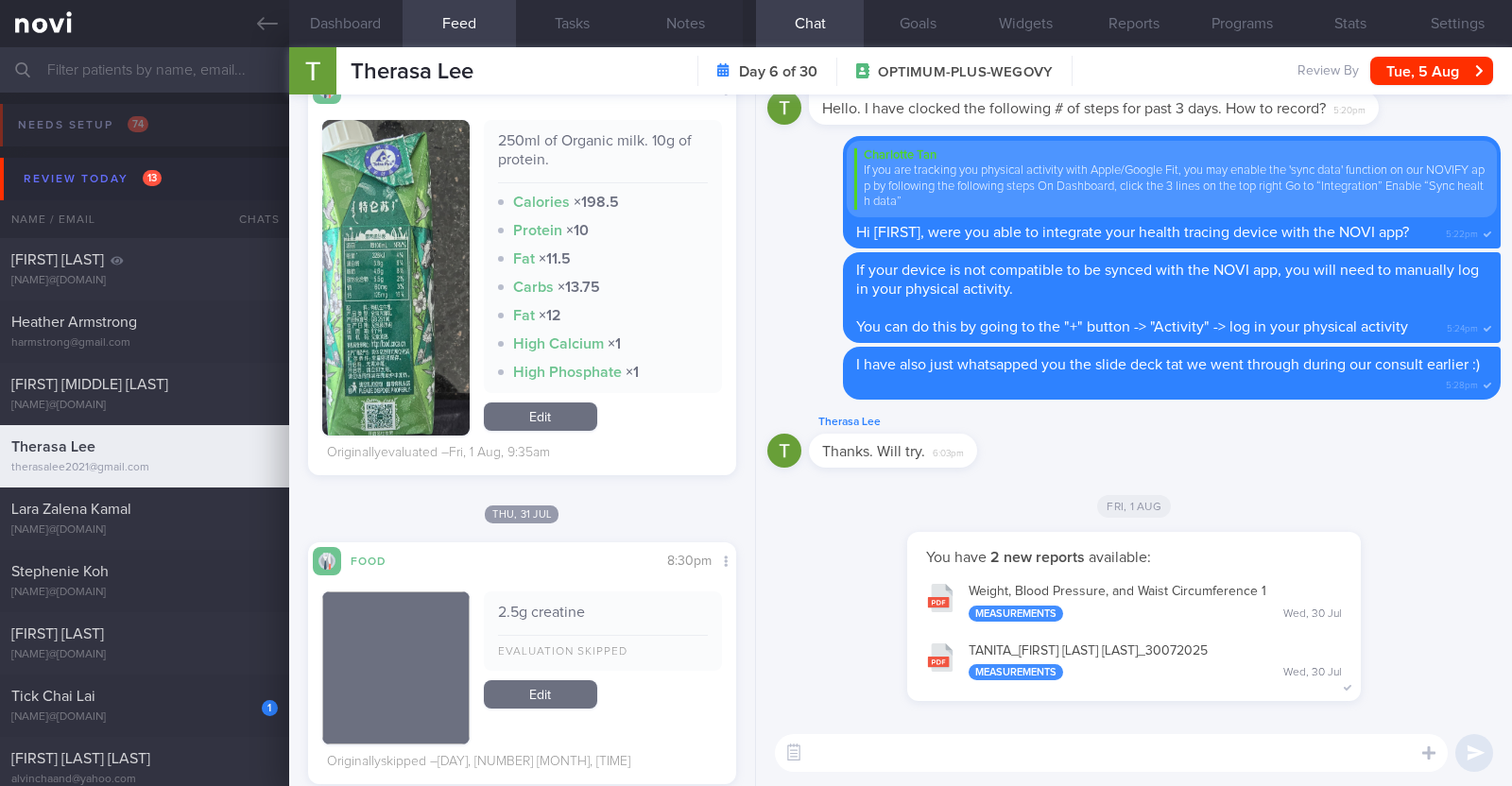 click at bounding box center [1111, 753] 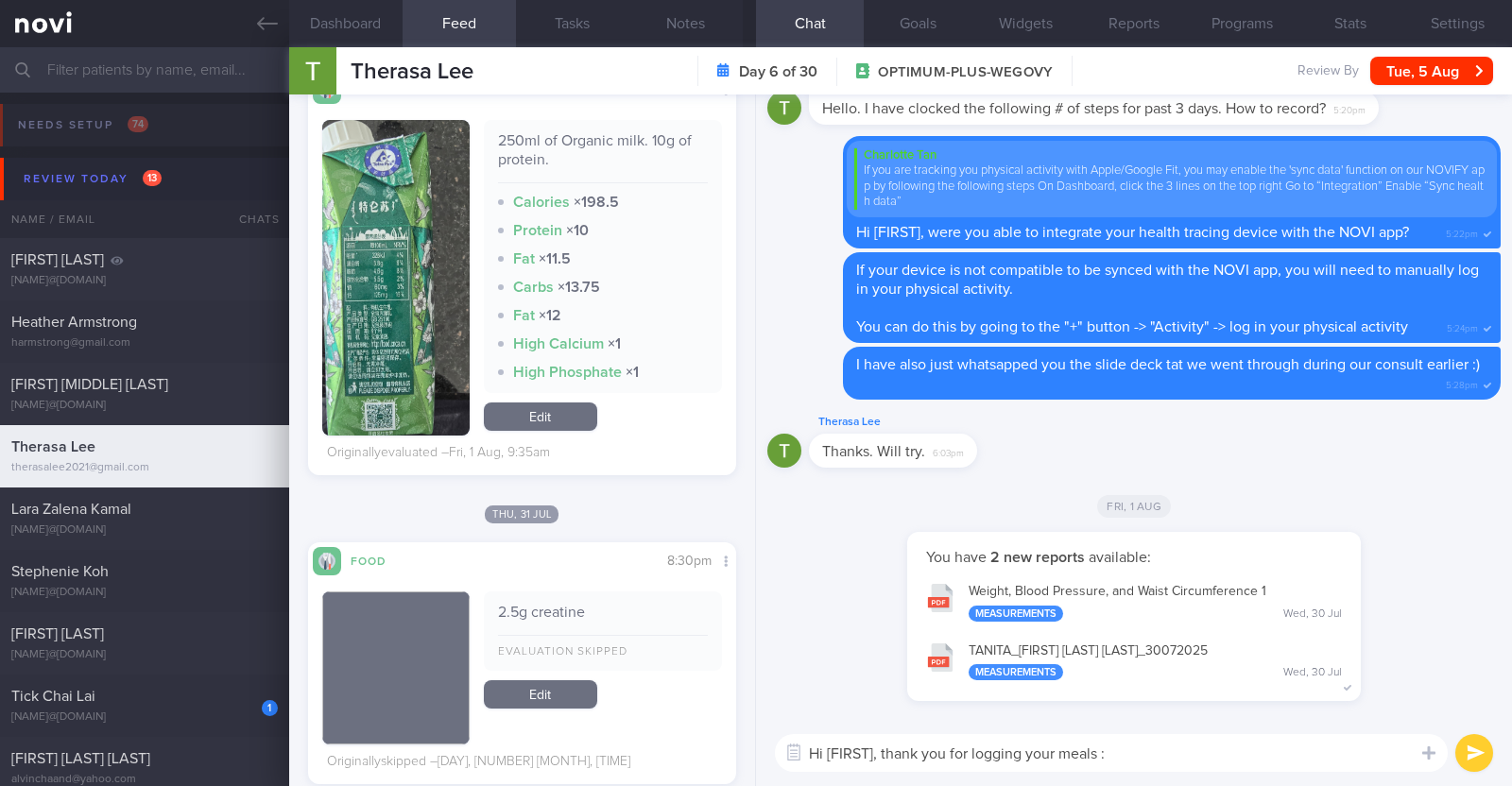 type on "Hi Therasa, thank you for logging your meals :)" 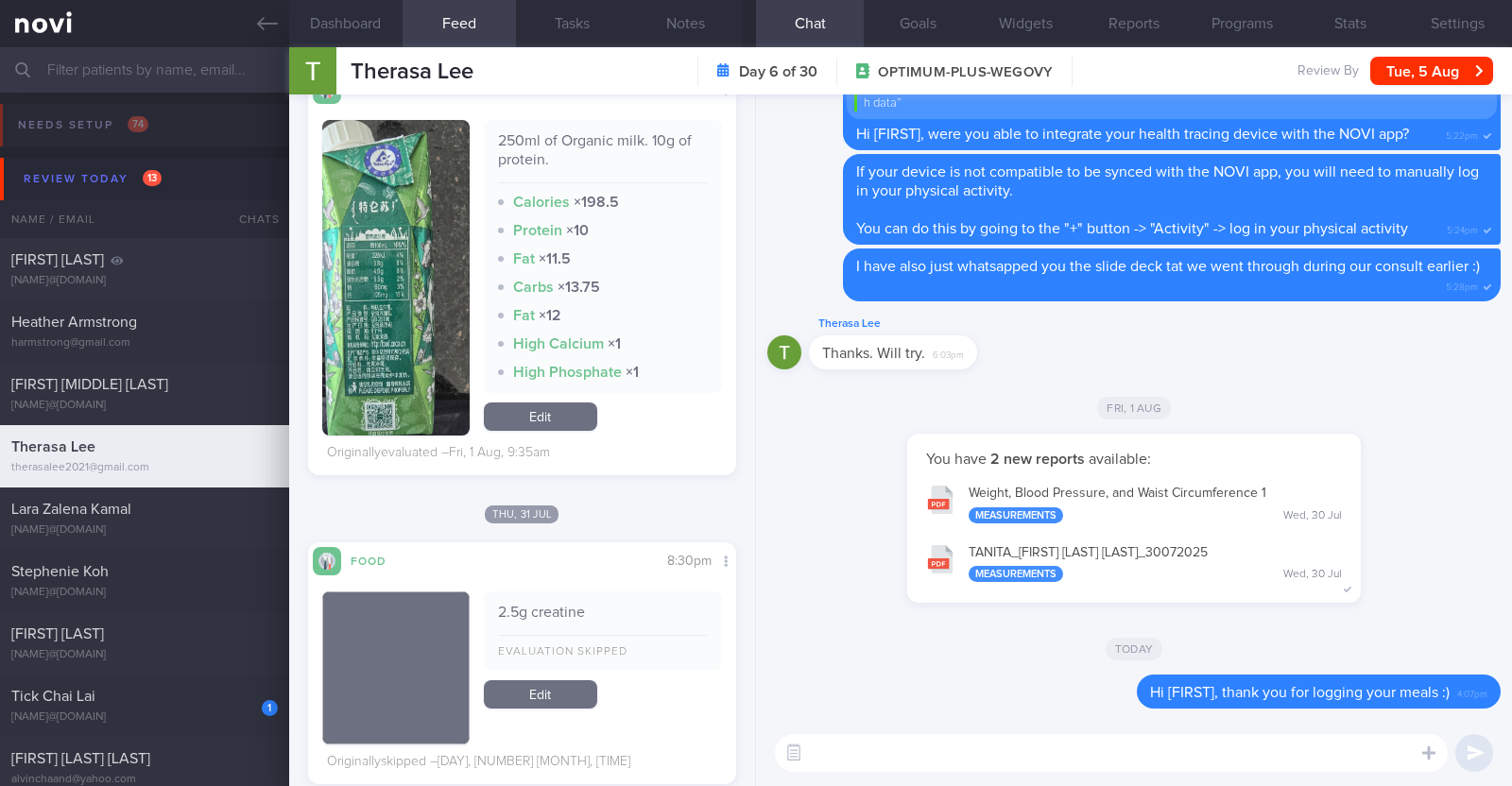 scroll, scrollTop: 0, scrollLeft: 0, axis: both 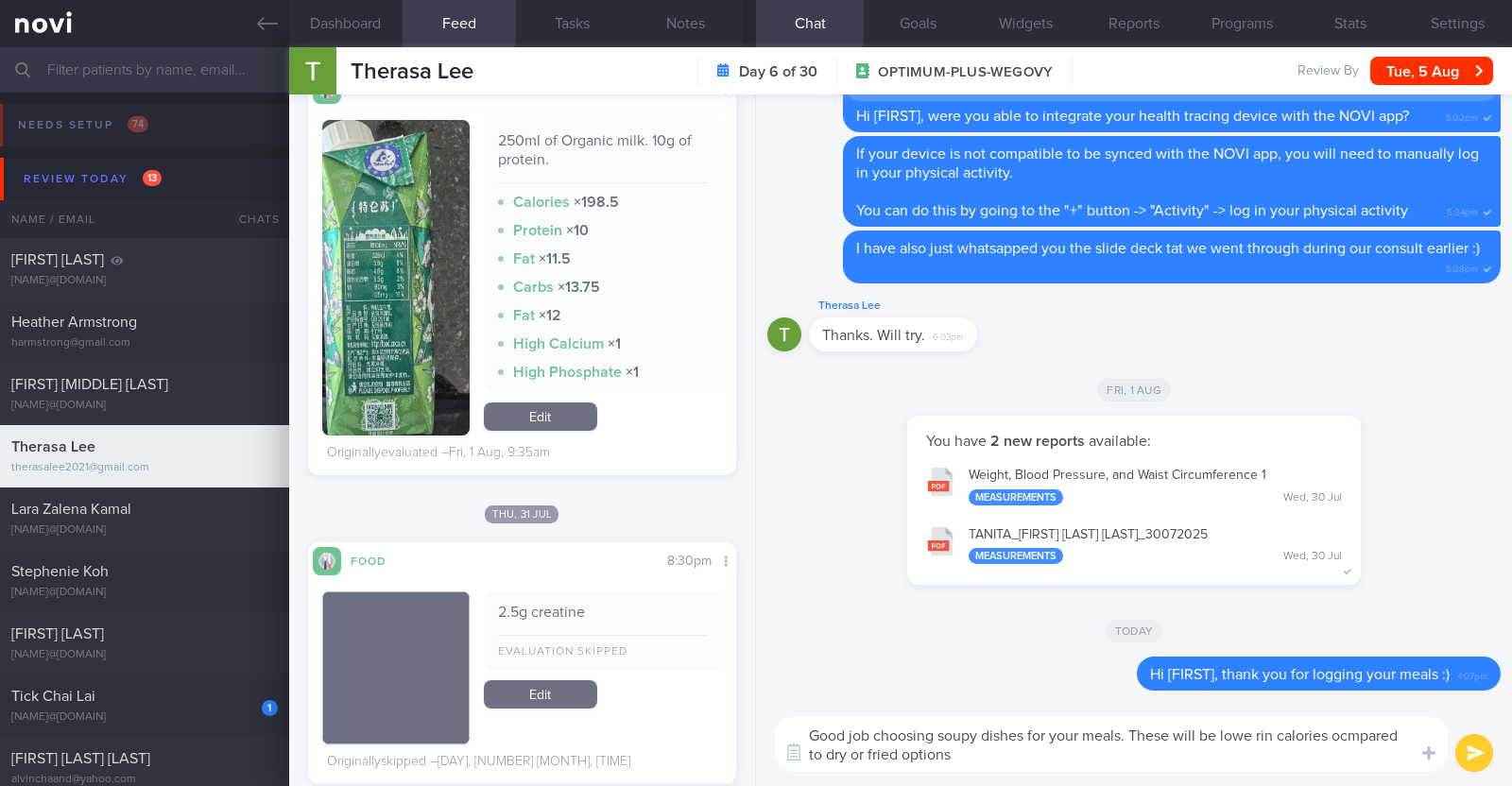 click on "Good job choosing soupy dishes for your meals. These will be lowe rin calories ocmpared to dry or fried options" at bounding box center [1111, 743] 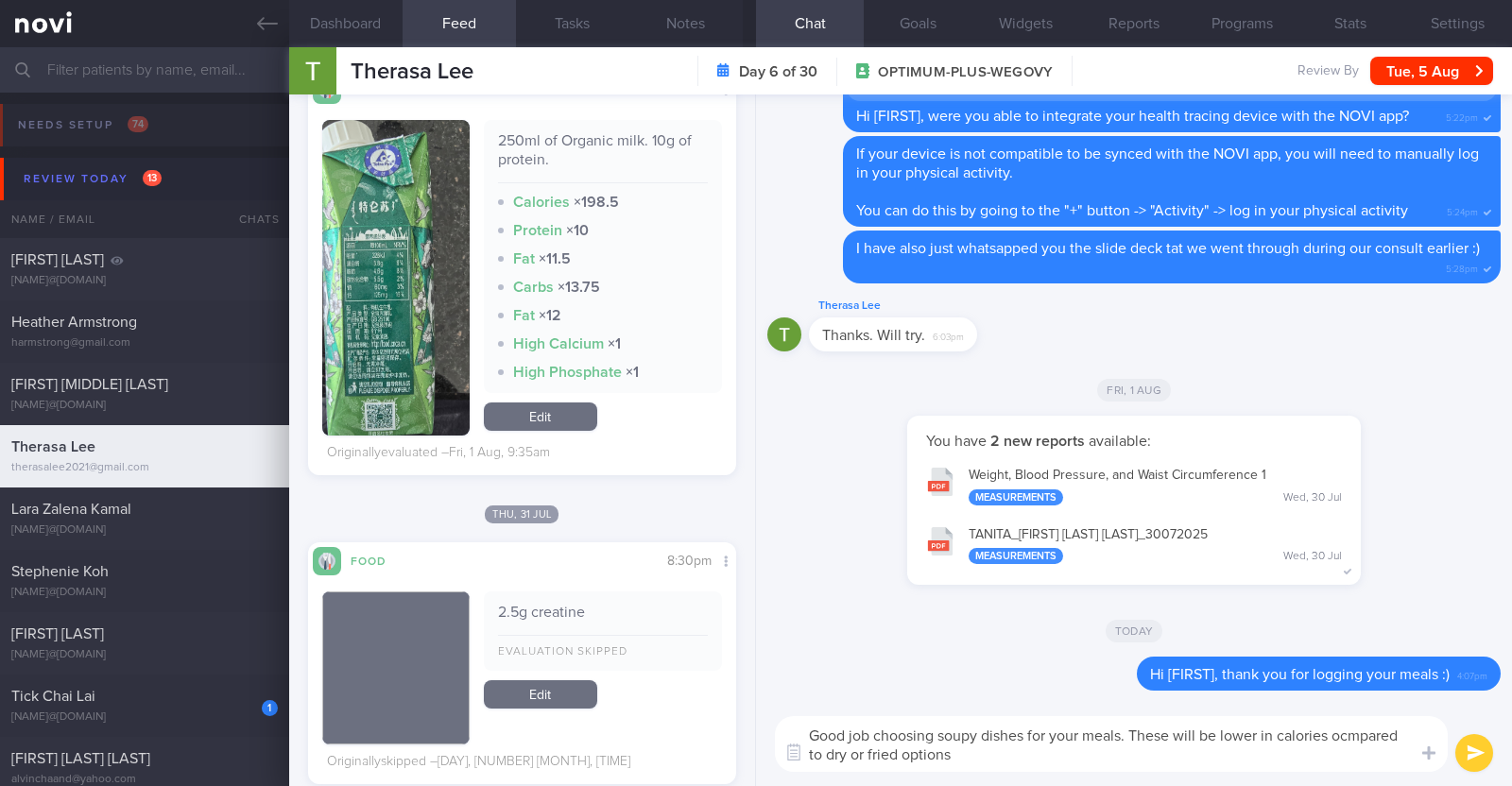 type on "Good job choosing soupy dishes for your meals. These will be lower in calories compared to dry or fried options" 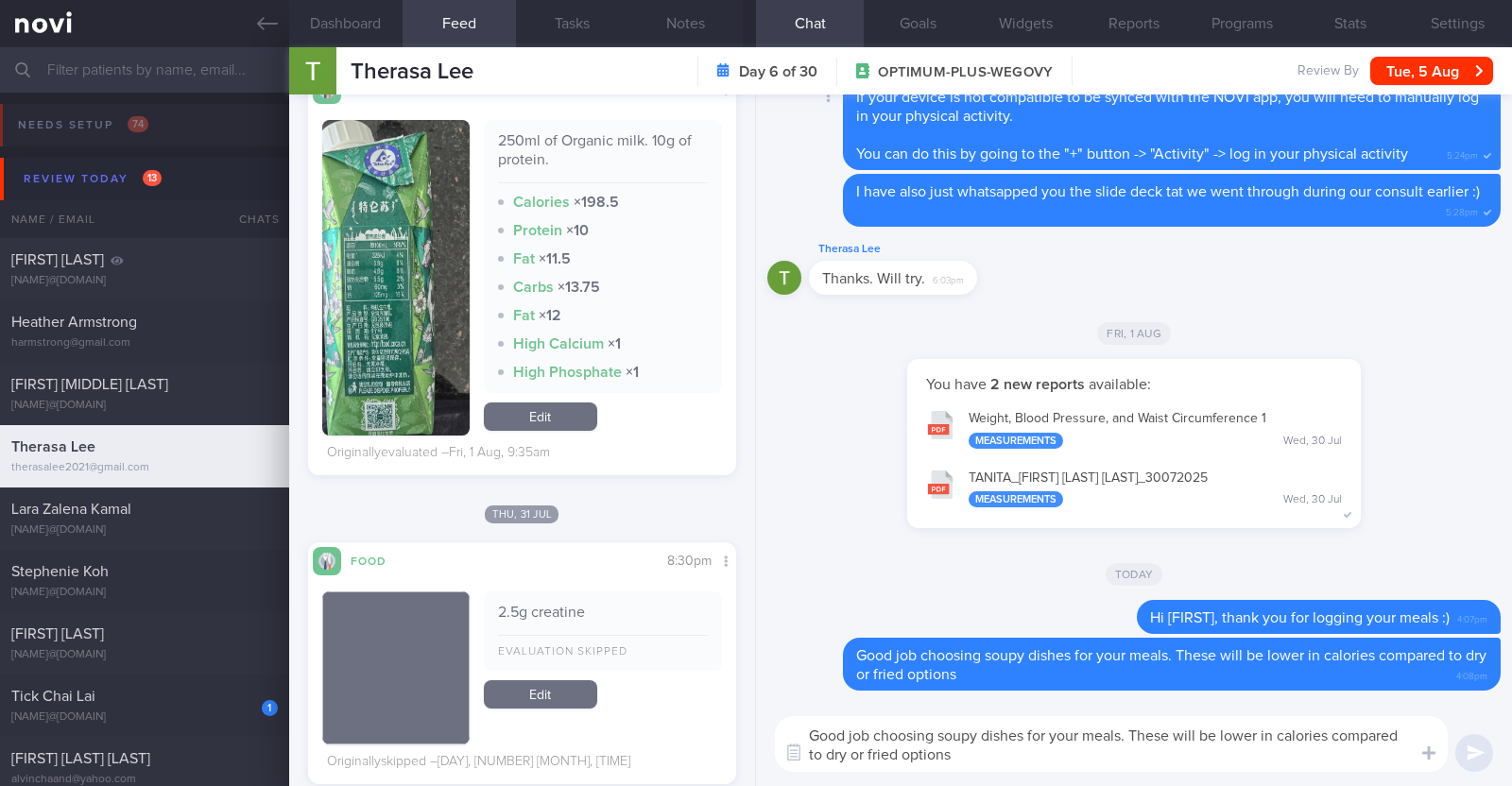 type 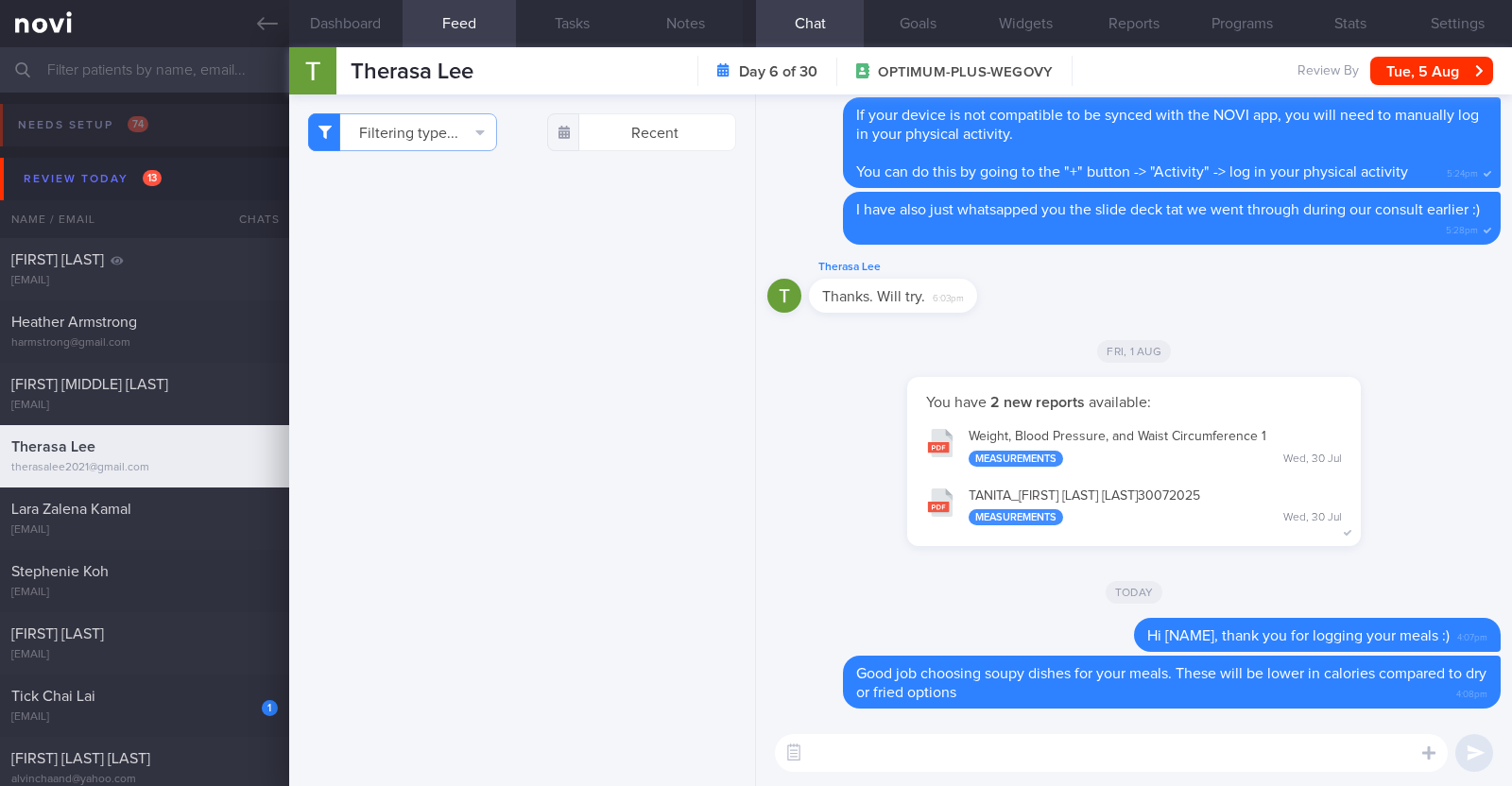 select on "7" 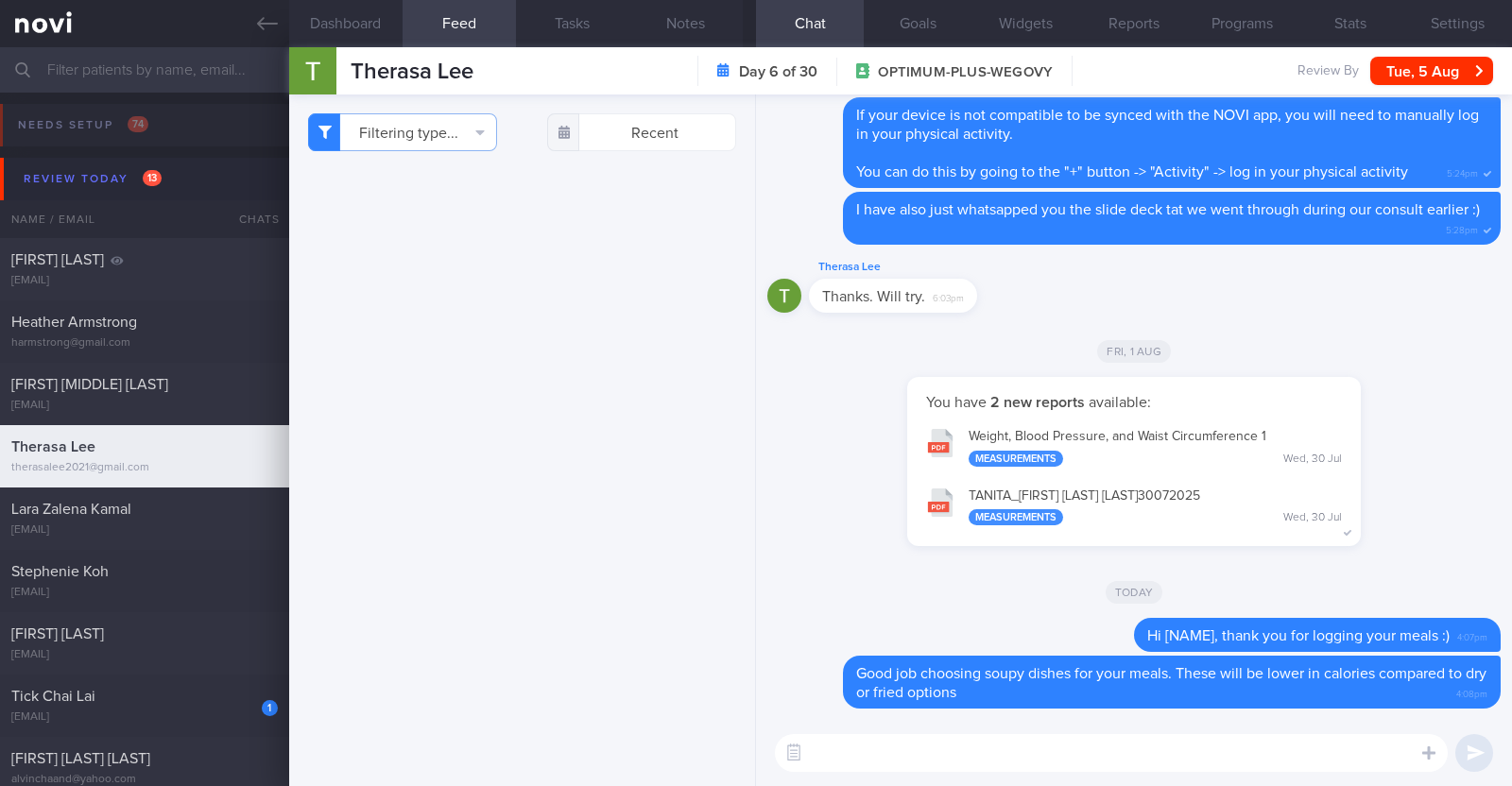 scroll, scrollTop: 944495, scrollLeft: 944623, axis: both 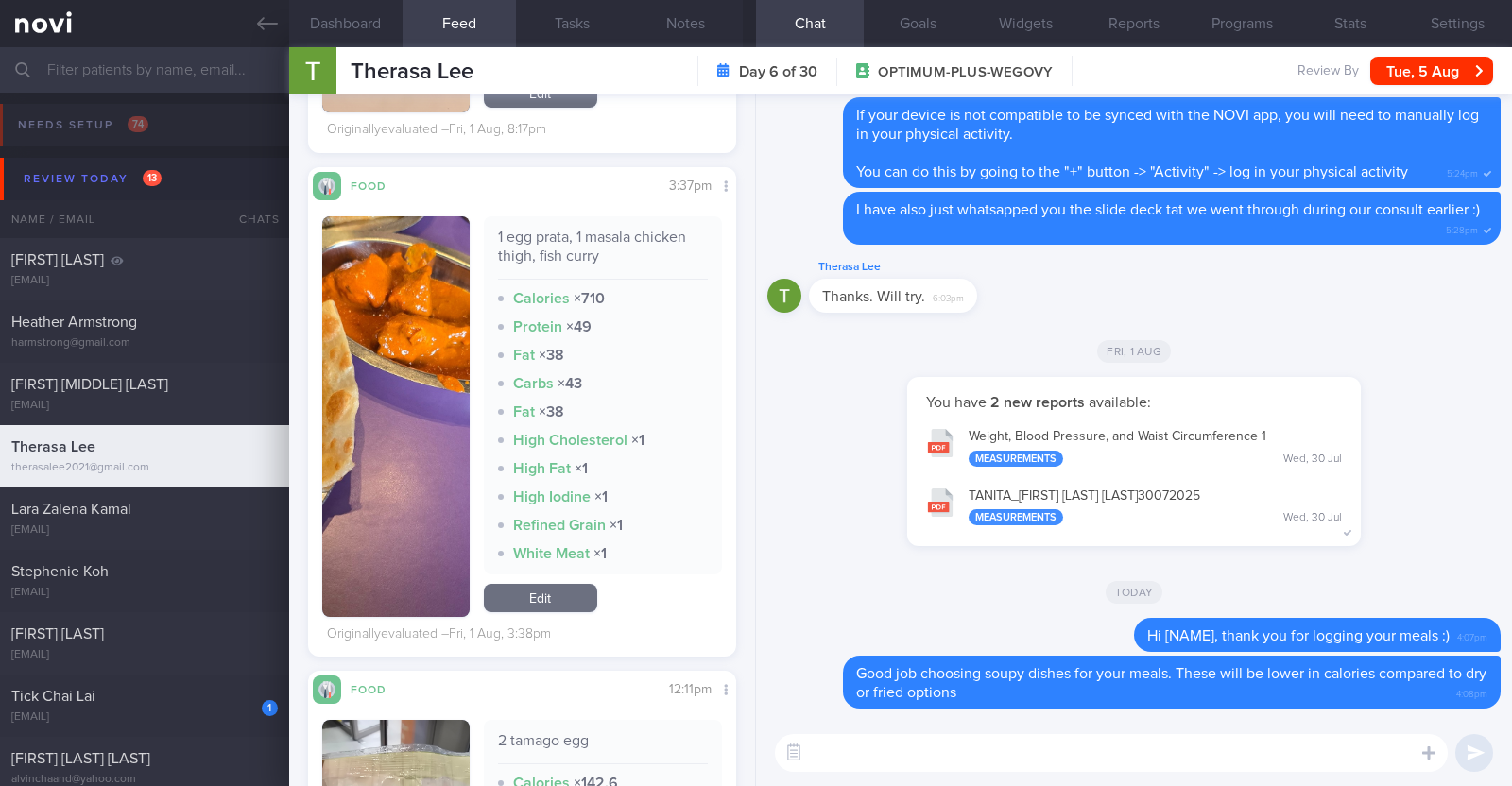 click at bounding box center (1111, 753) 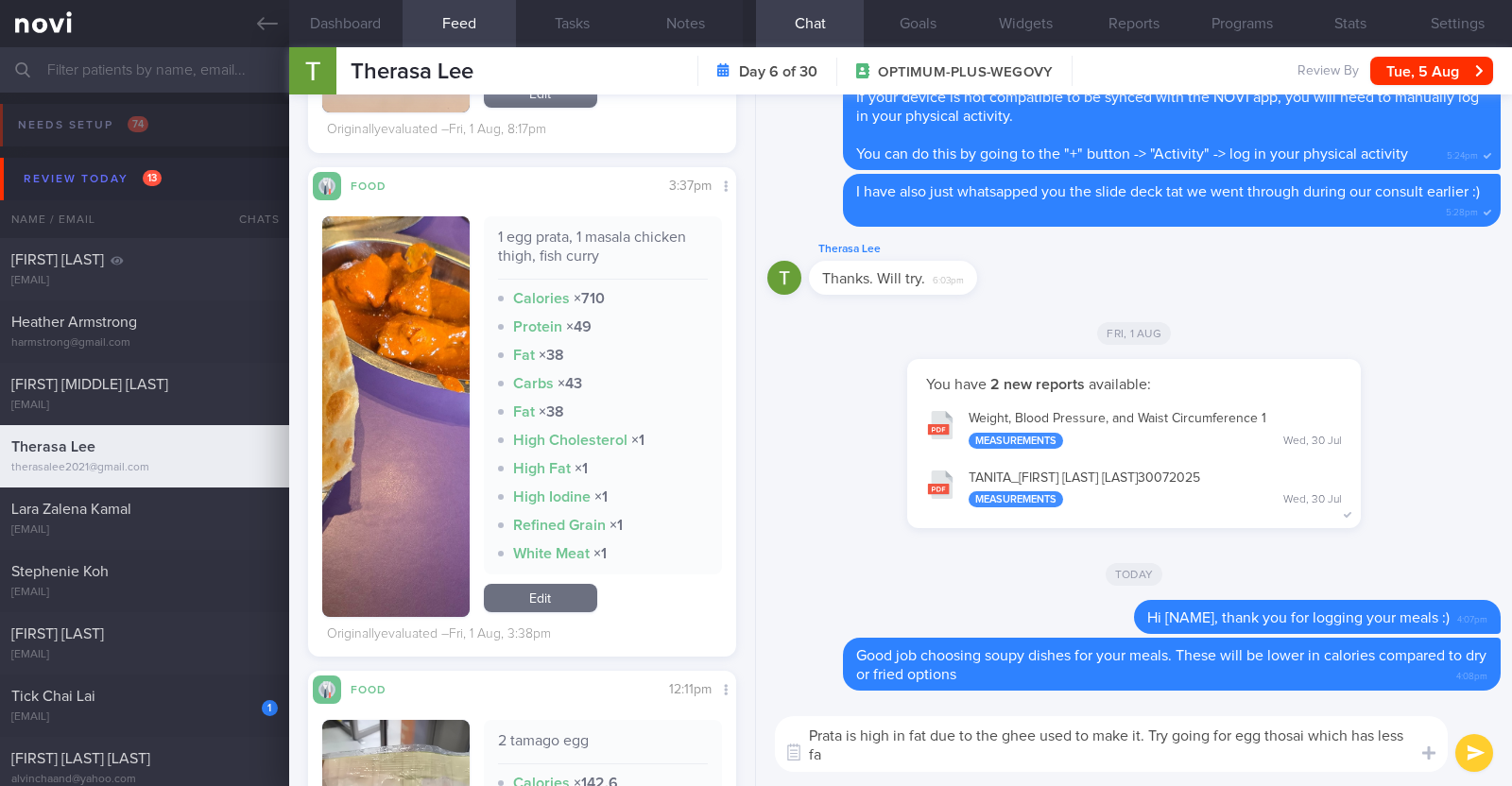 scroll, scrollTop: 0, scrollLeft: 0, axis: both 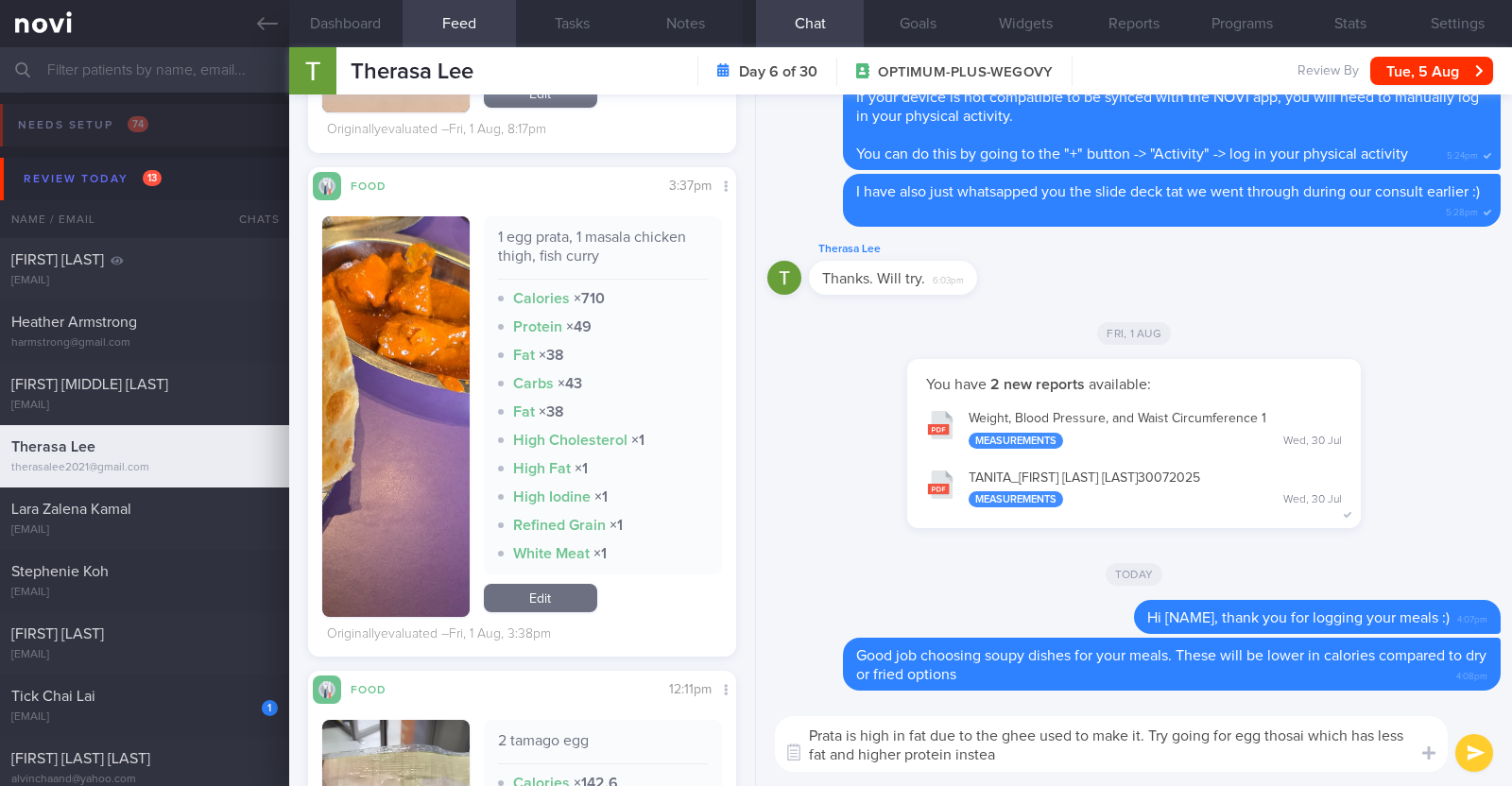 type on "Prata is high in fat due to the ghee used to make it. Try going for egg thosai which has less fat and higher protein instead" 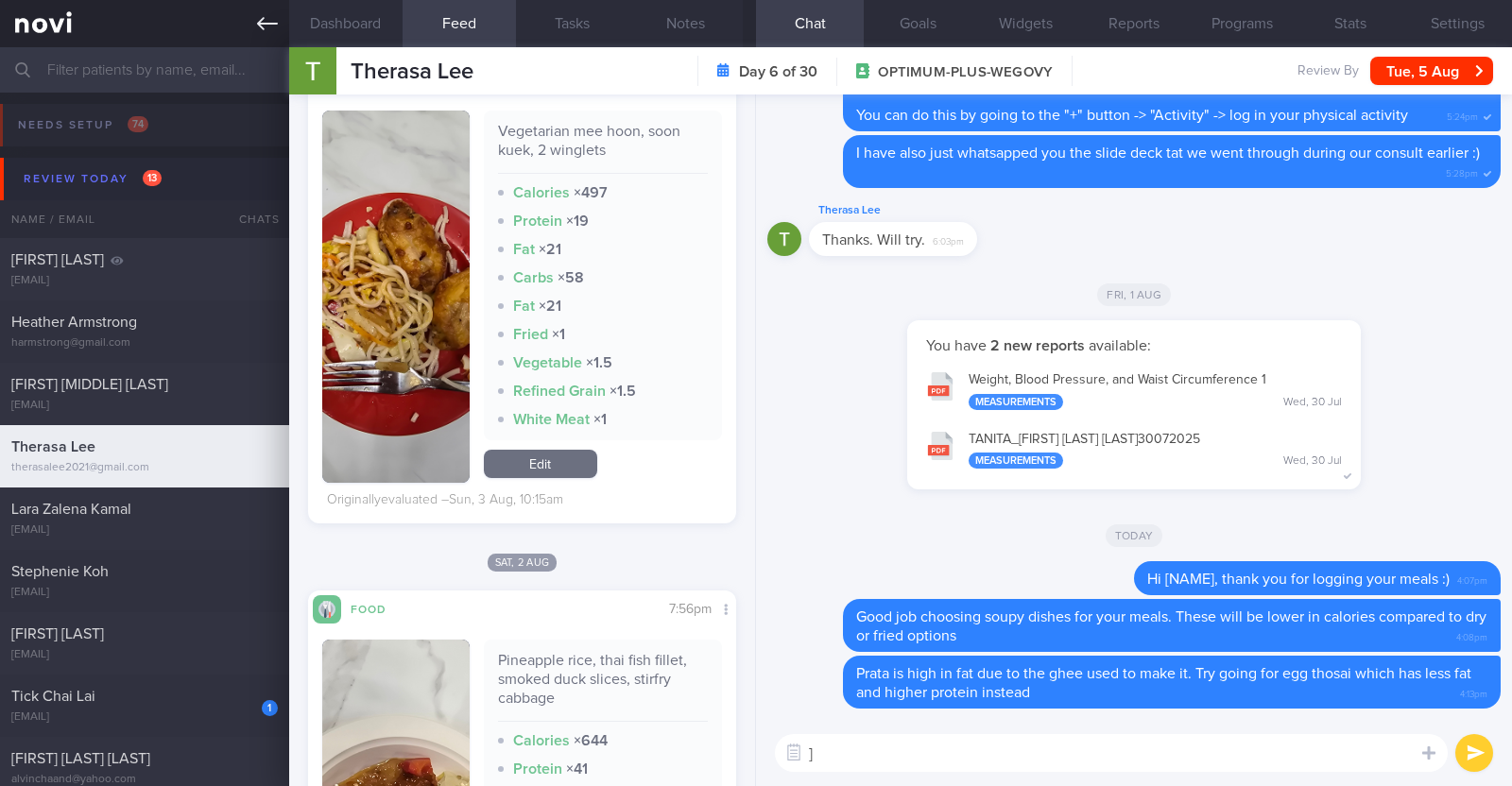 scroll, scrollTop: 5432, scrollLeft: 0, axis: vertical 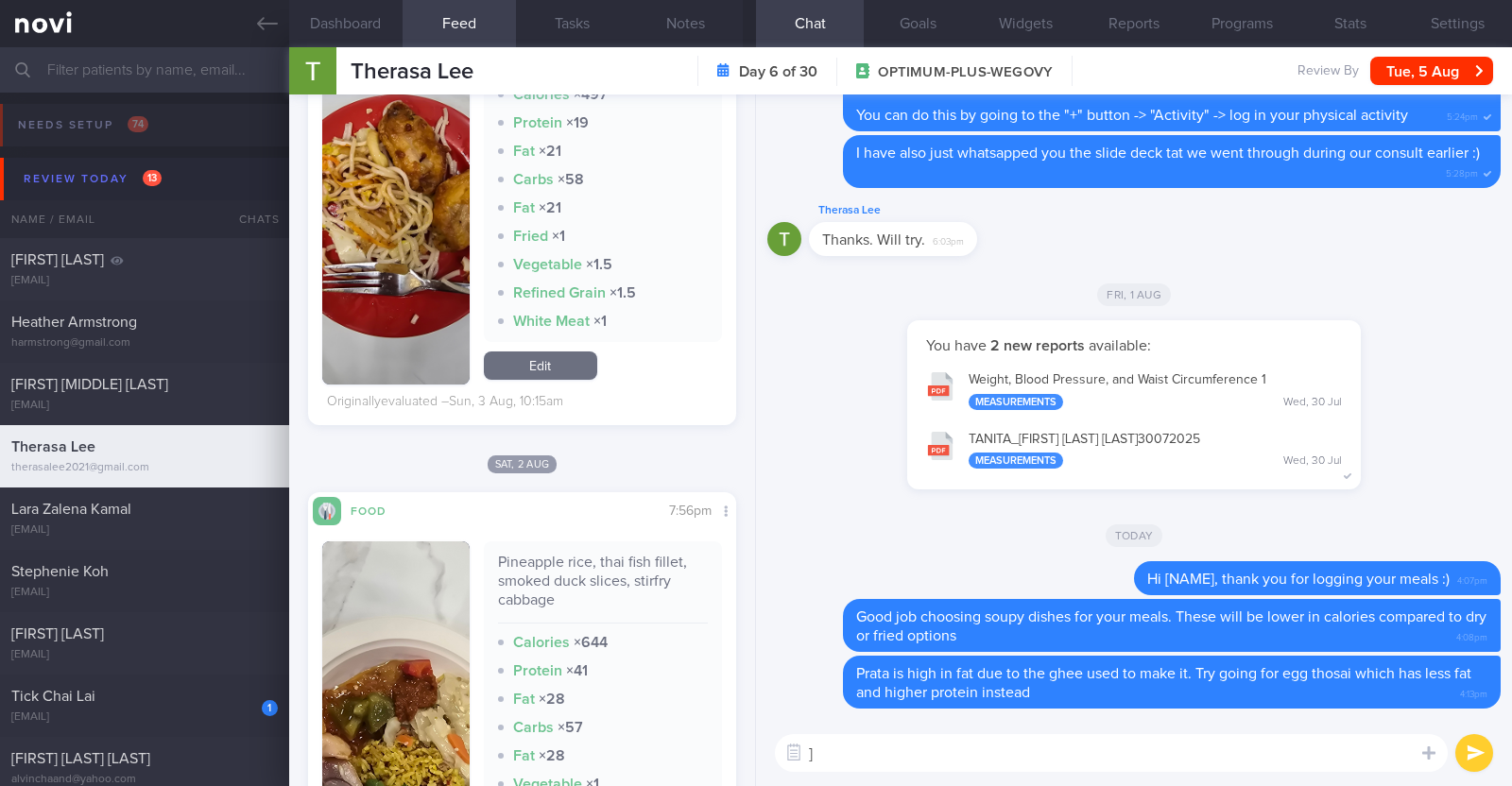 click on "]" at bounding box center [1111, 753] 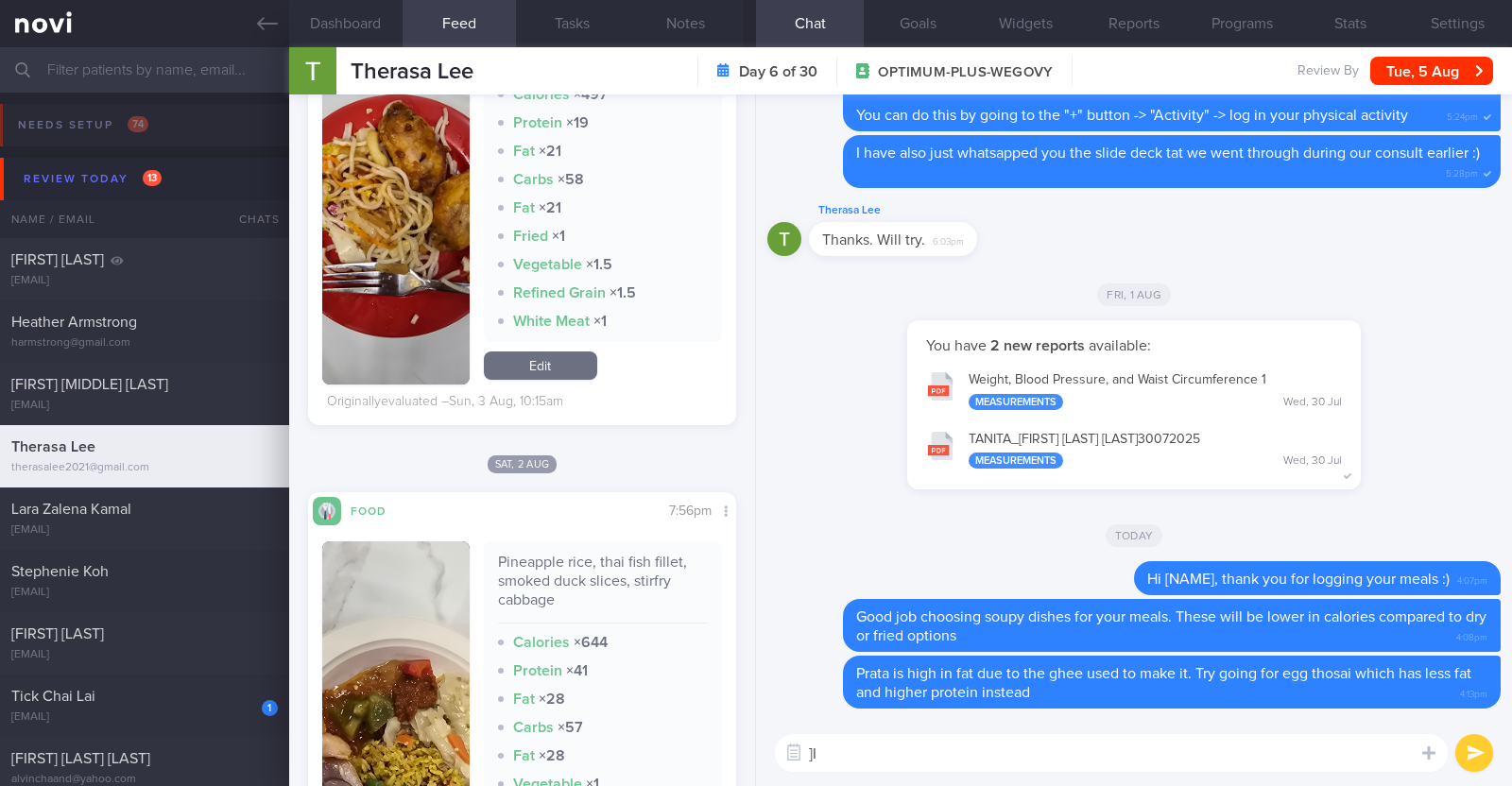 type on "]" 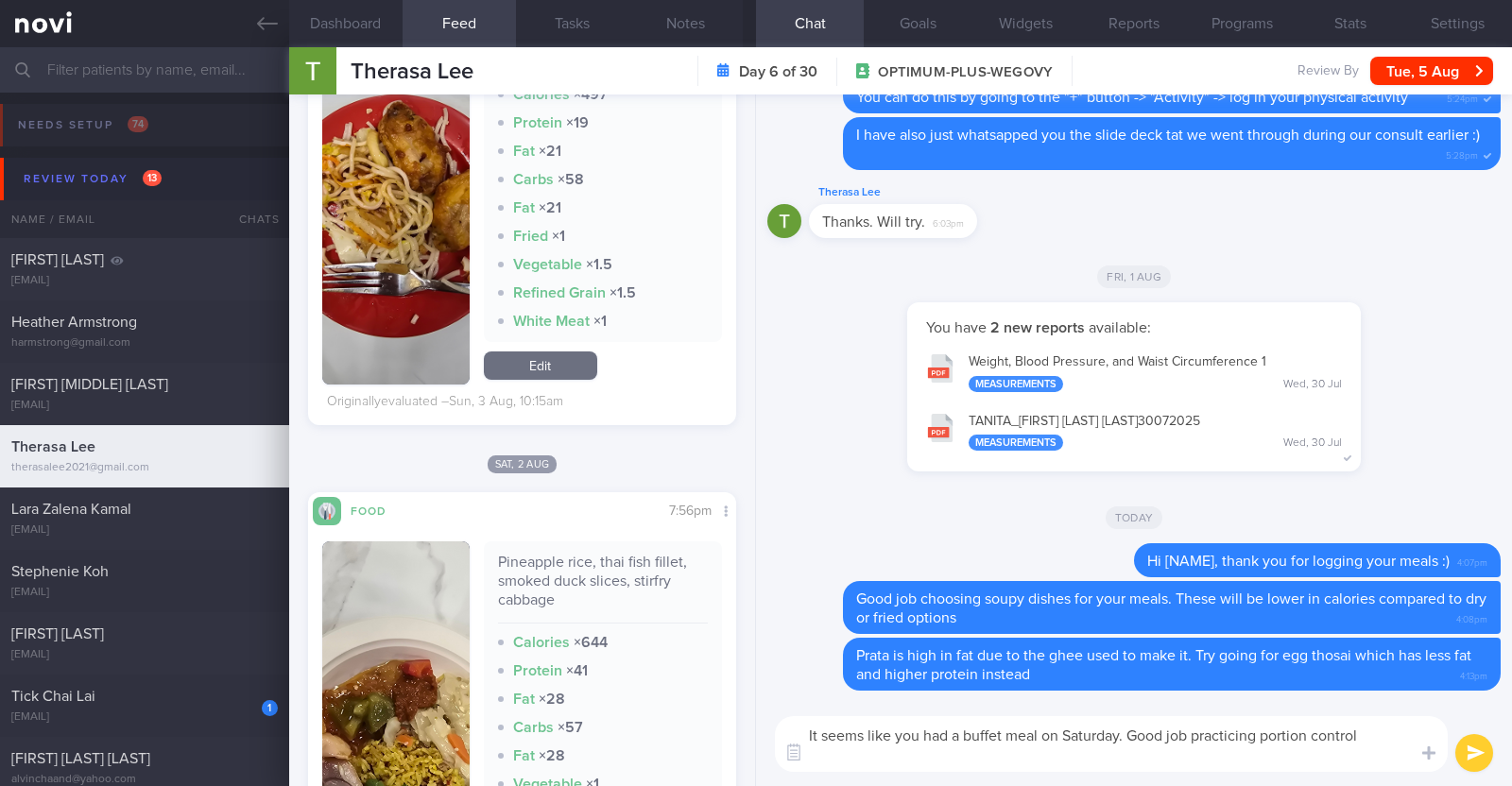 paste on "A simple tip to help with watching calories during a buffet is to follow the My Healthy Plate concept.
Fill half your plate with vegetables (high fiber - helps with satiety, low in calories)
Fill the next quarter of your plate with lean protein (e.g. sashimi, boiled prawns, roast beef, grilled fish, chicken without skin - try to opt for proteins cooked in a healthier cooking method to reduce calories)
Fill the remaining quarter of your plate with whole grains (e.g. tomato-based pasta, quinoa, whole grain bread - skip the carbs if already filling full)
Do also remember to practice portion control for your sweets (e.g. desserts/ drinks)" 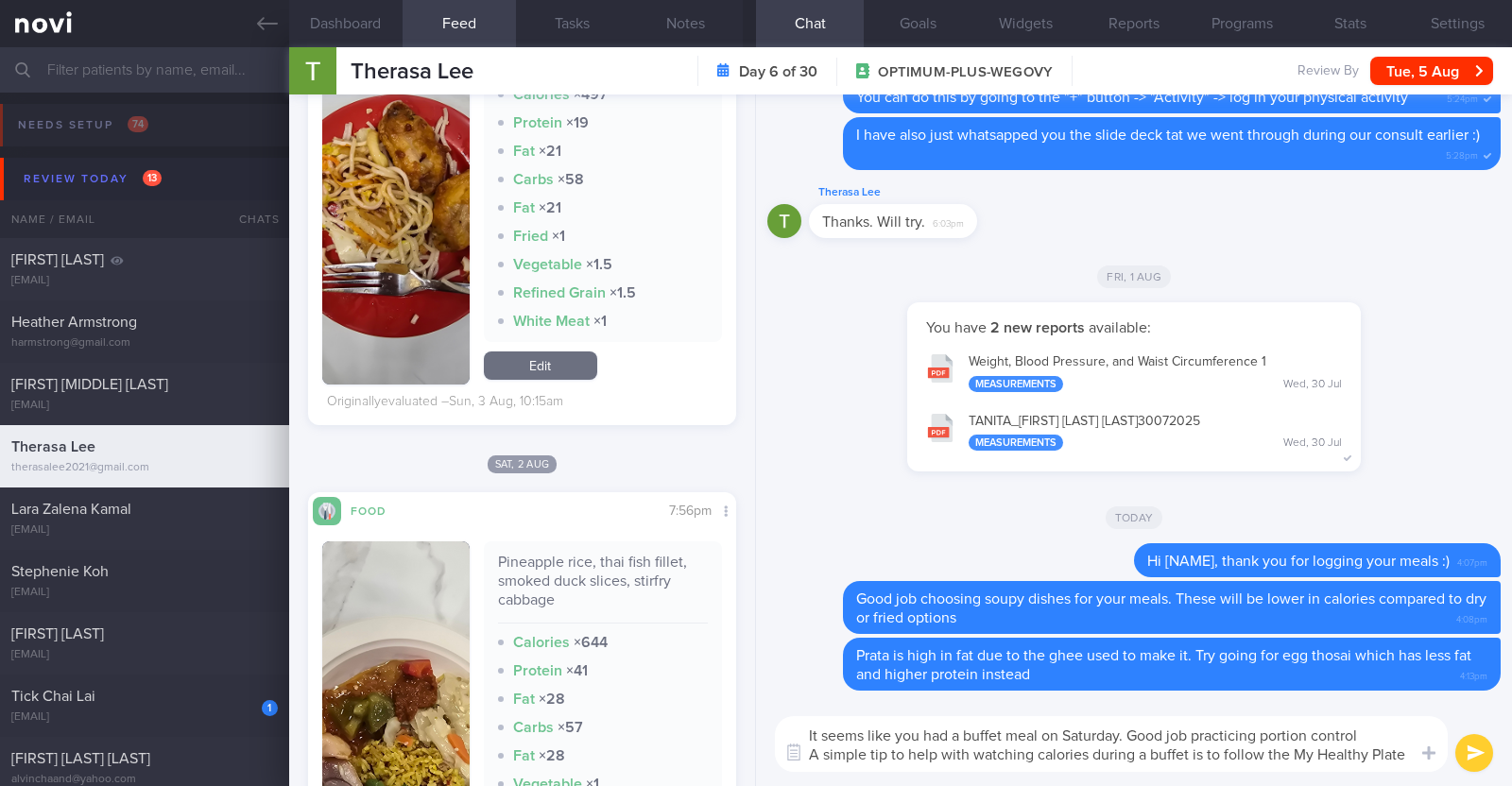 scroll, scrollTop: 0, scrollLeft: 0, axis: both 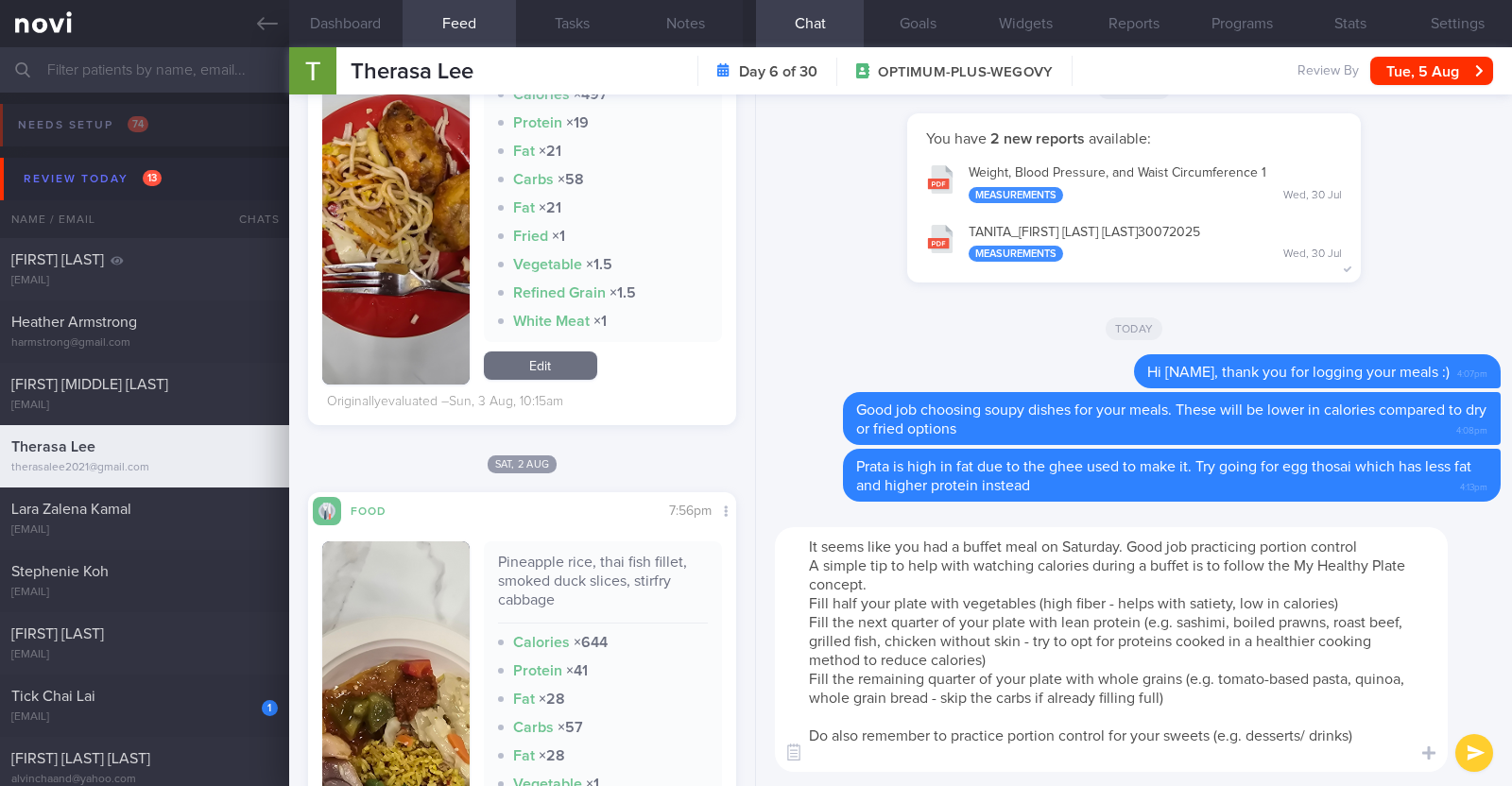 click on "It seems like you had a buffet meal on Saturday. Good job practicing portion control
A simple tip to help with watching calories during a buffet is to follow the My Healthy Plate concept.
Fill half your plate with vegetables (high fiber - helps with satiety, low in calories)
Fill the next quarter of your plate with lean protein (e.g. sashimi, boiled prawns, roast beef, grilled fish, chicken without skin - try to opt for proteins cooked in a healthier cooking method to reduce calories)
Fill the remaining quarter of your plate with whole grains (e.g. tomato-based pasta, quinoa, whole grain bread - skip the carbs if already filling full)
Do also remember to practice portion control for your sweets (e.g. desserts/ drinks)" at bounding box center (1111, 649) 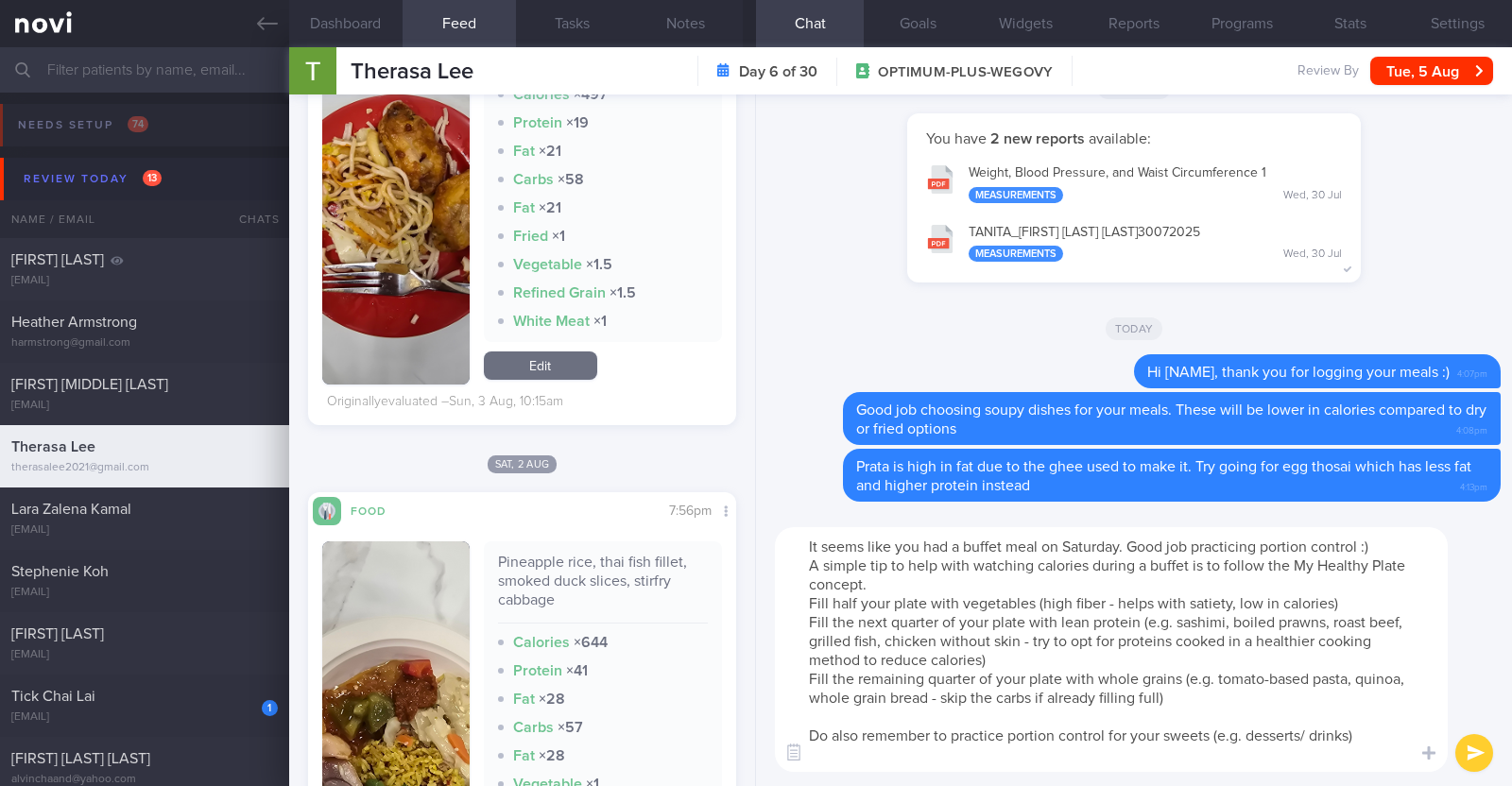 type on "It seems like you had a buffet meal on Saturday. Good job practicing portion control :)
A simple tip to help with watching calories during a buffet is to follow the My Healthy Plate concept.
Fill half your plate with vegetables (high fiber - helps with satiety, low in calories)
Fill the next quarter of your plate with lean protein (e.g. sashimi, boiled prawns, roast beef, grilled fish, chicken without skin - try to opt for proteins cooked in a healthier cooking method to reduce calories)
Fill the remaining quarter of your plate with whole grains (e.g. tomato-based pasta, quinoa, whole grain bread - skip the carbs if already filling full)
Do also remember to practice portion control for your sweets (e.g. desserts/ drinks)" 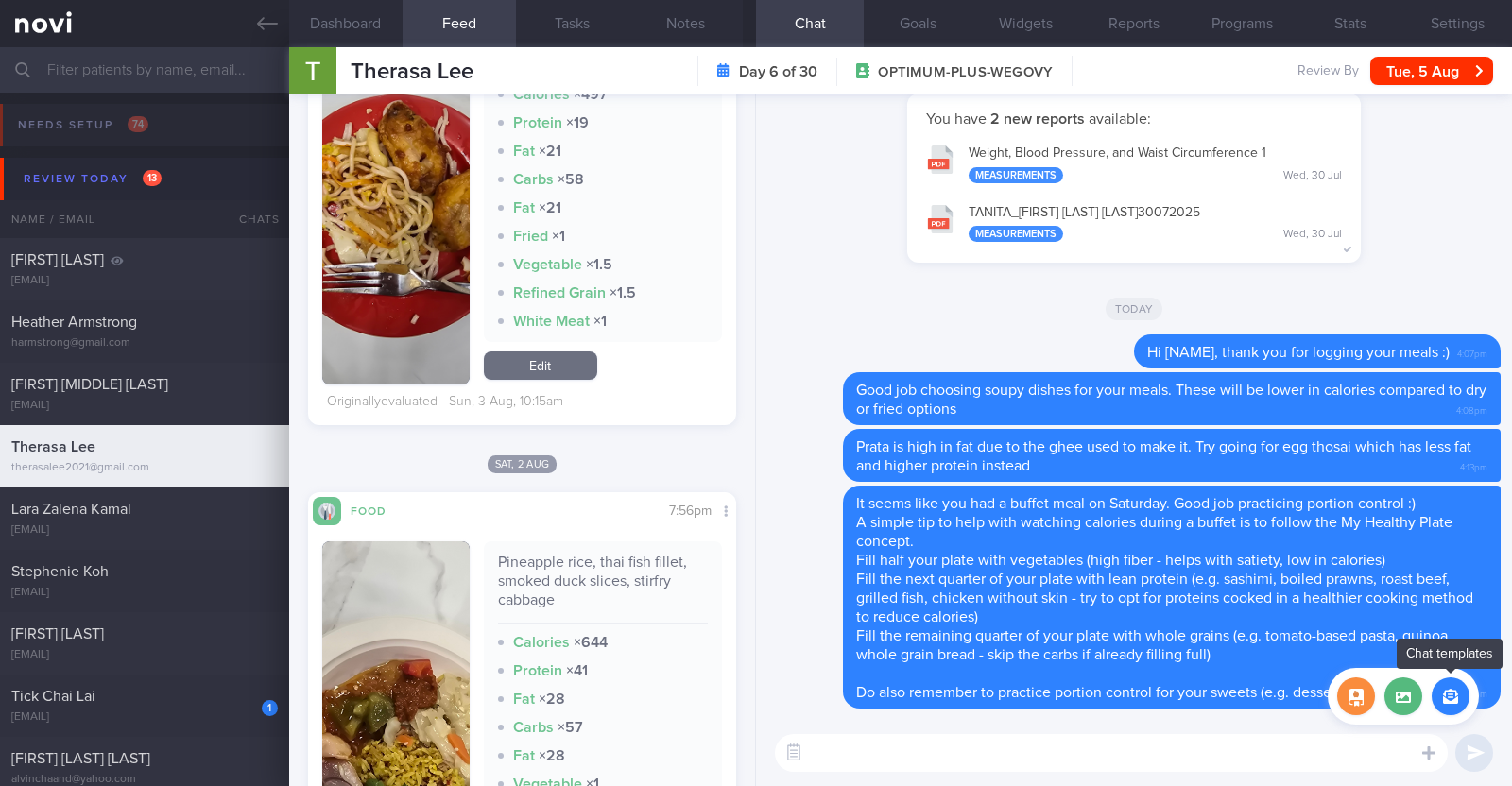 click at bounding box center [1451, 696] 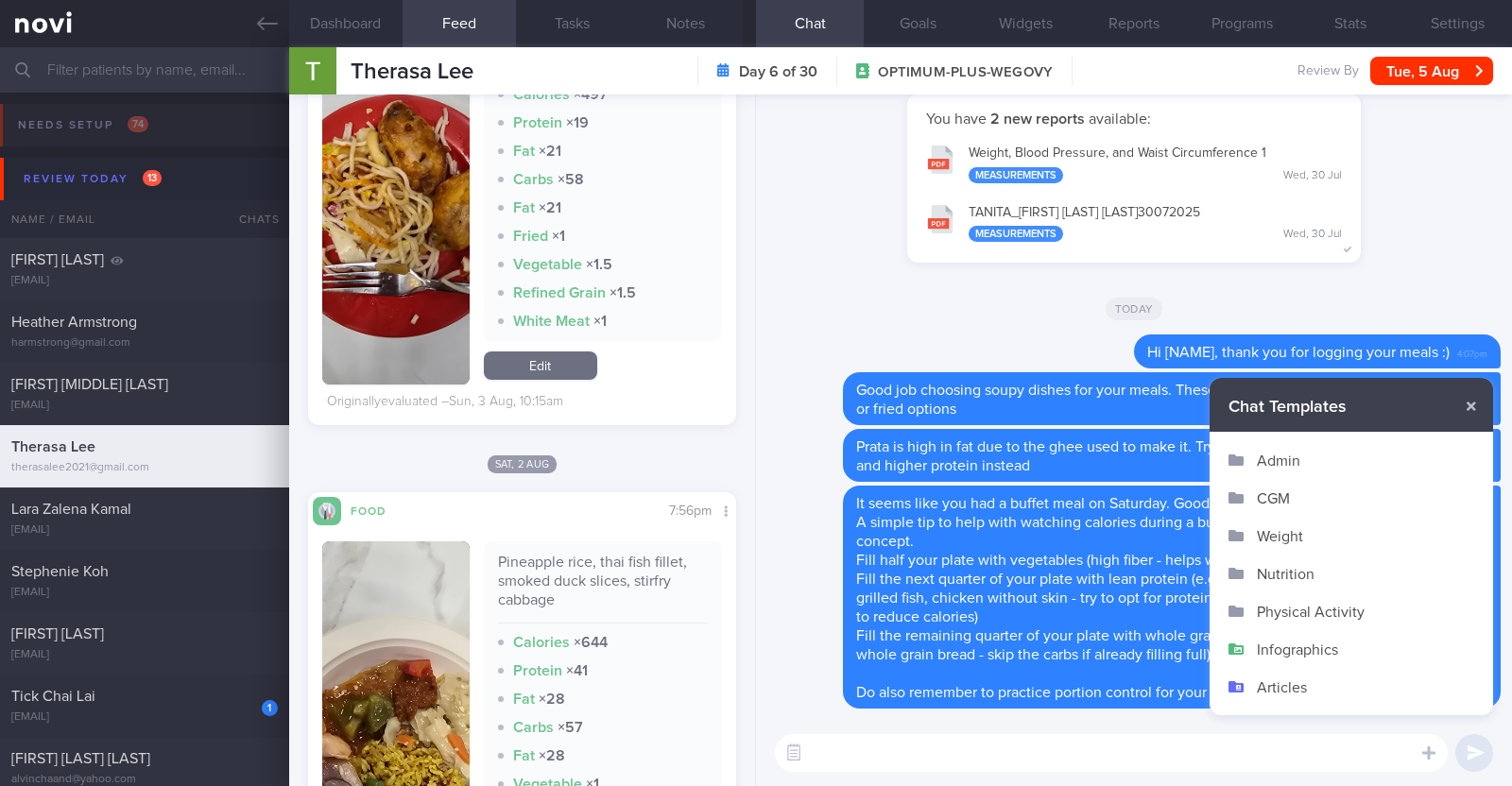 click on "Infographics" at bounding box center (1351, 649) 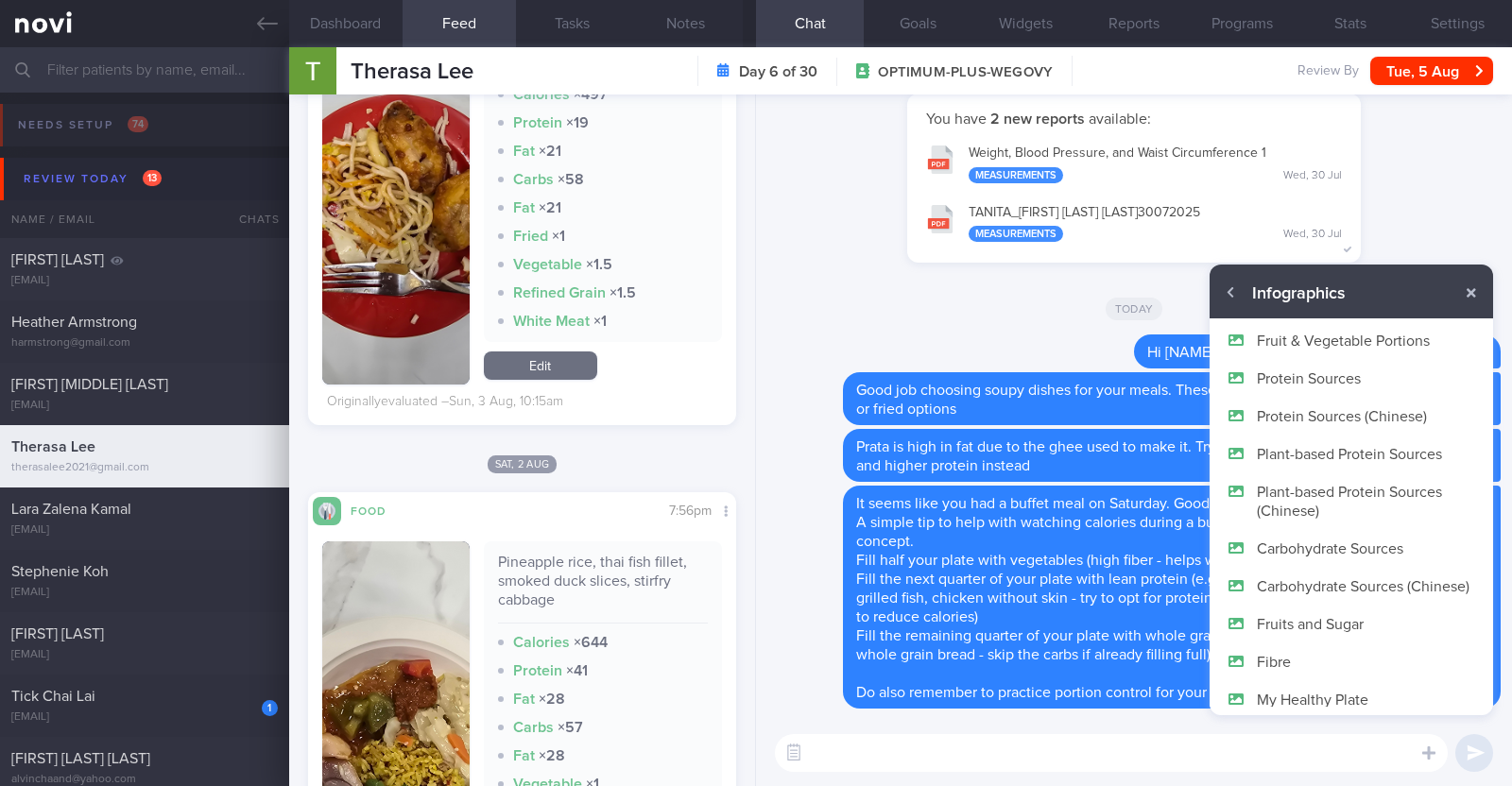 scroll, scrollTop: 112, scrollLeft: 0, axis: vertical 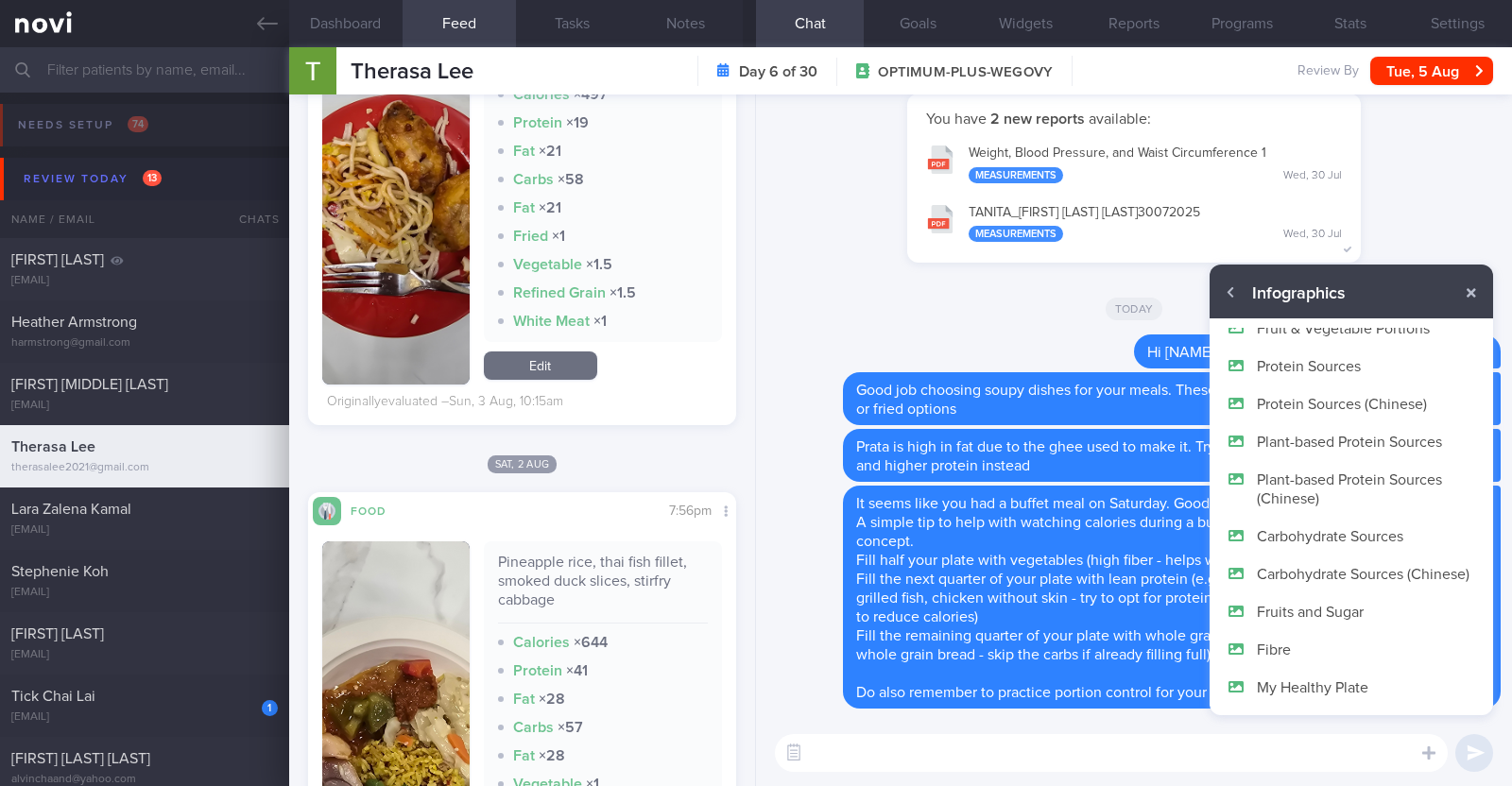click on "My Healthy Plate" at bounding box center (1351, 687) 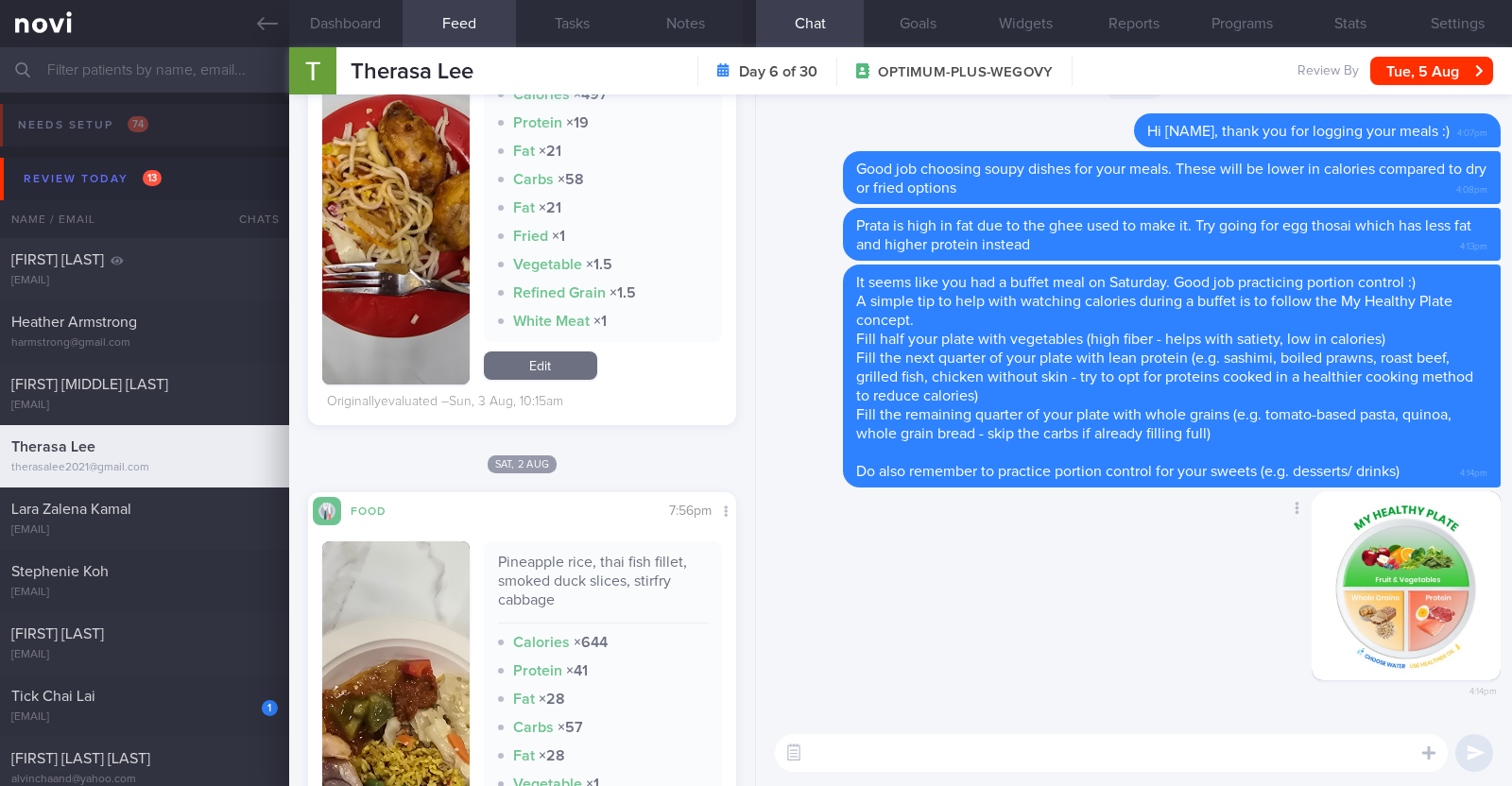 scroll, scrollTop: 0, scrollLeft: 0, axis: both 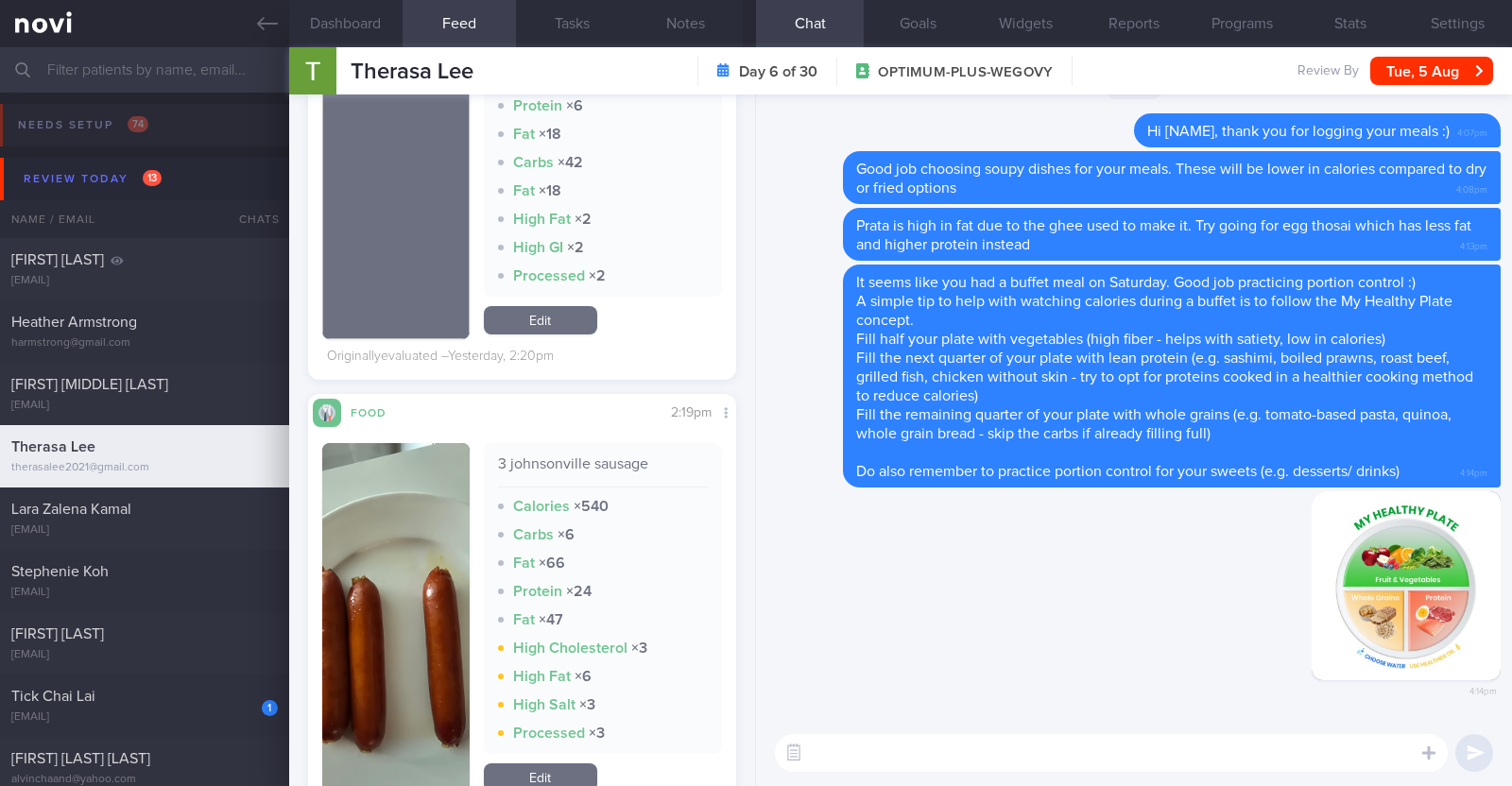 click at bounding box center (1111, 753) 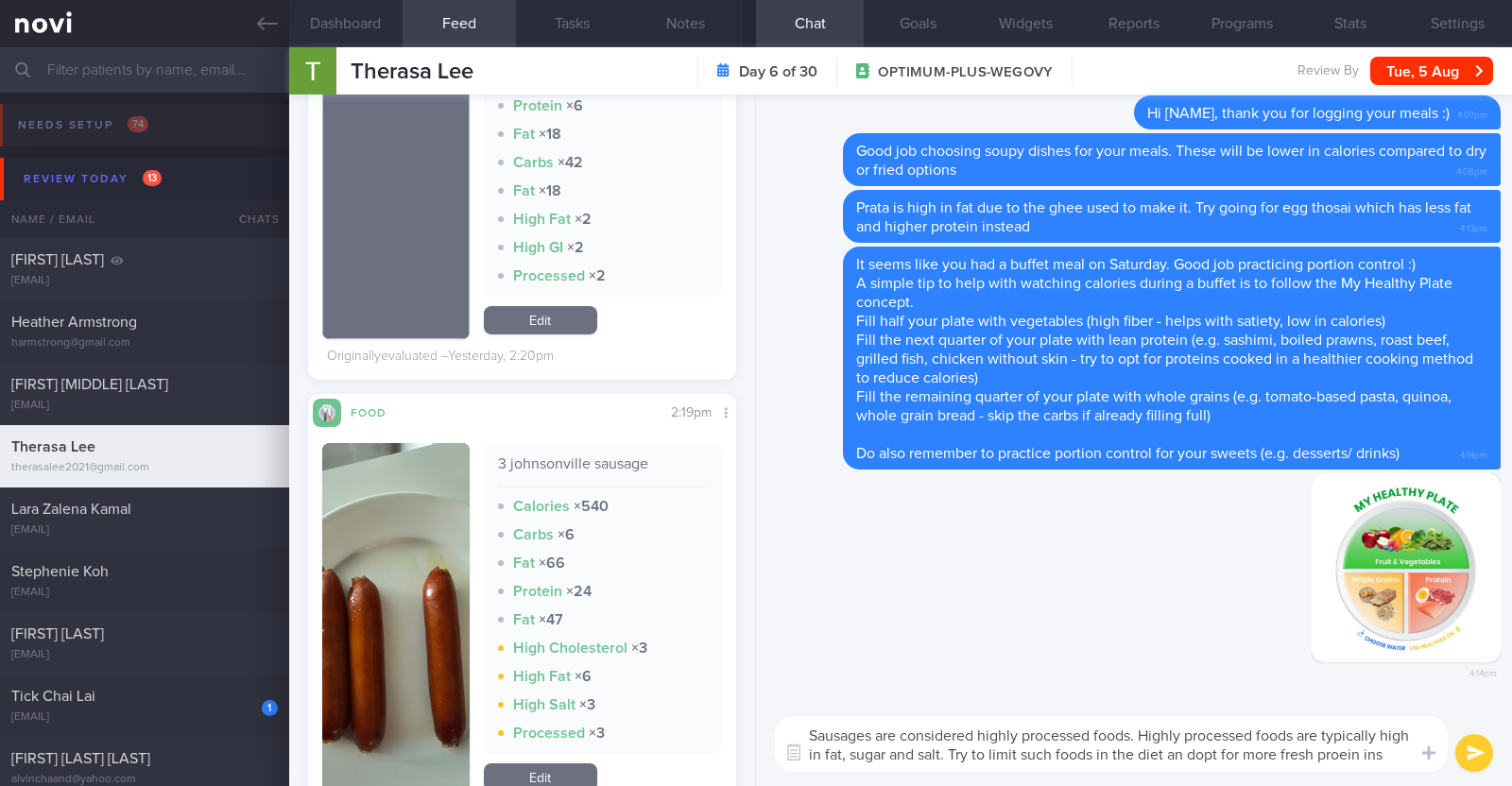 scroll, scrollTop: 0, scrollLeft: 0, axis: both 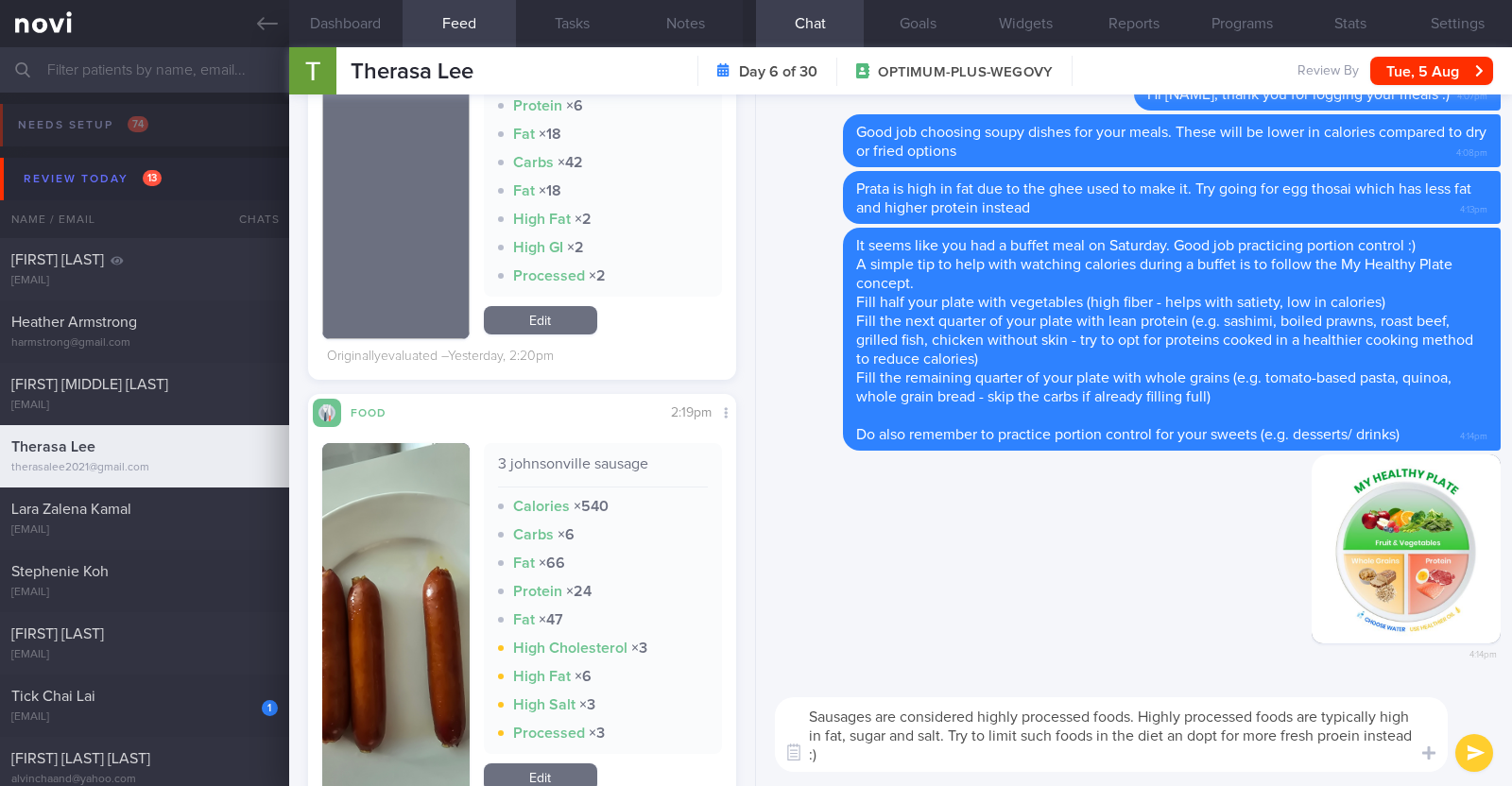 click on "Sausages are considered highly processed foods. Highly processed foods are typically high in fat, sugar and salt. Try to limit such foods in the diet an dopt for more fresh proein instead :)" at bounding box center (1111, 734) 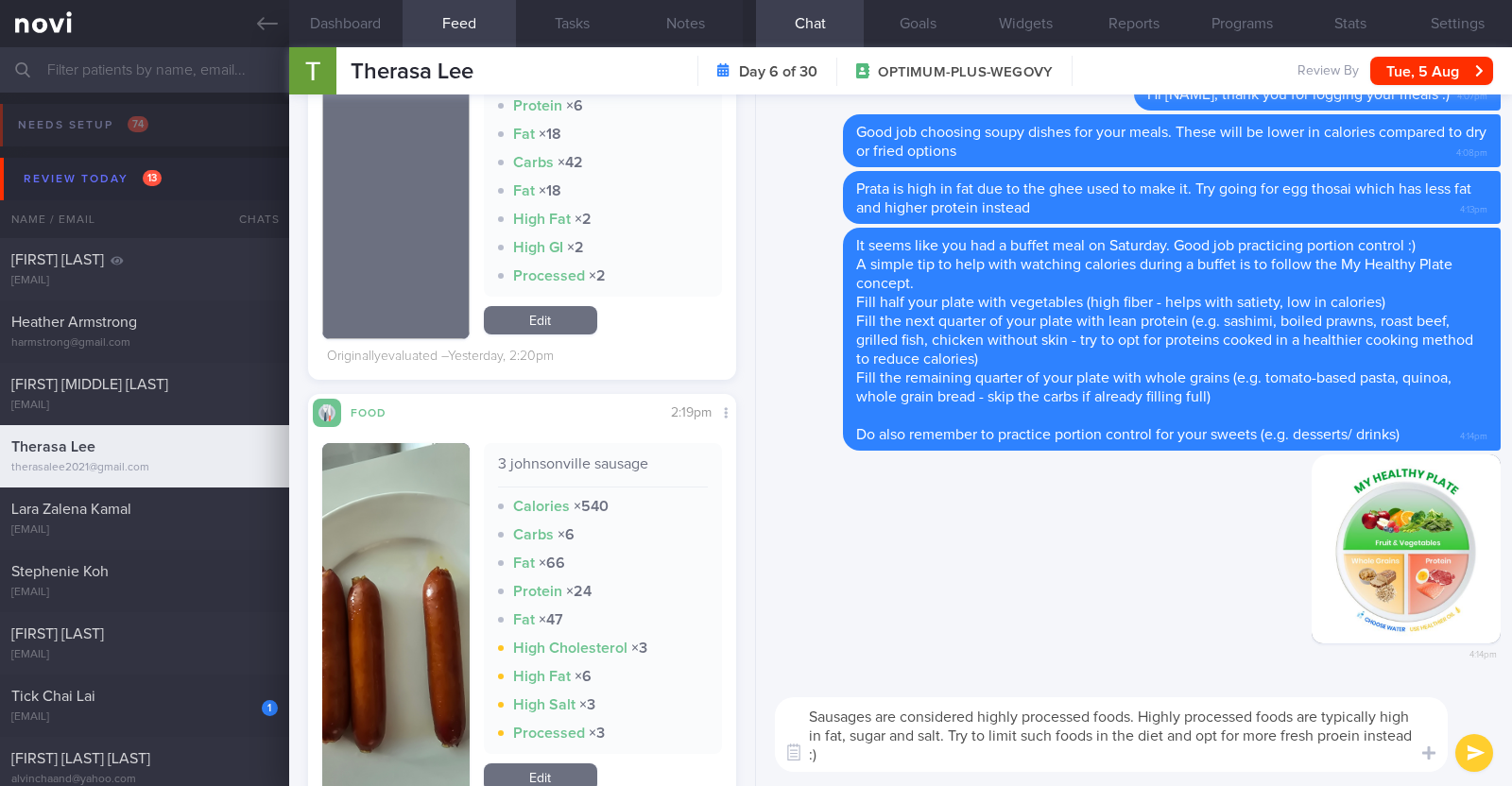 type on "Sausages are considered highly processed foods. Highly processed foods are typically high in fat, sugar and salt. Try to limit such foods in the diet and opt for more fresh protein instead :)" 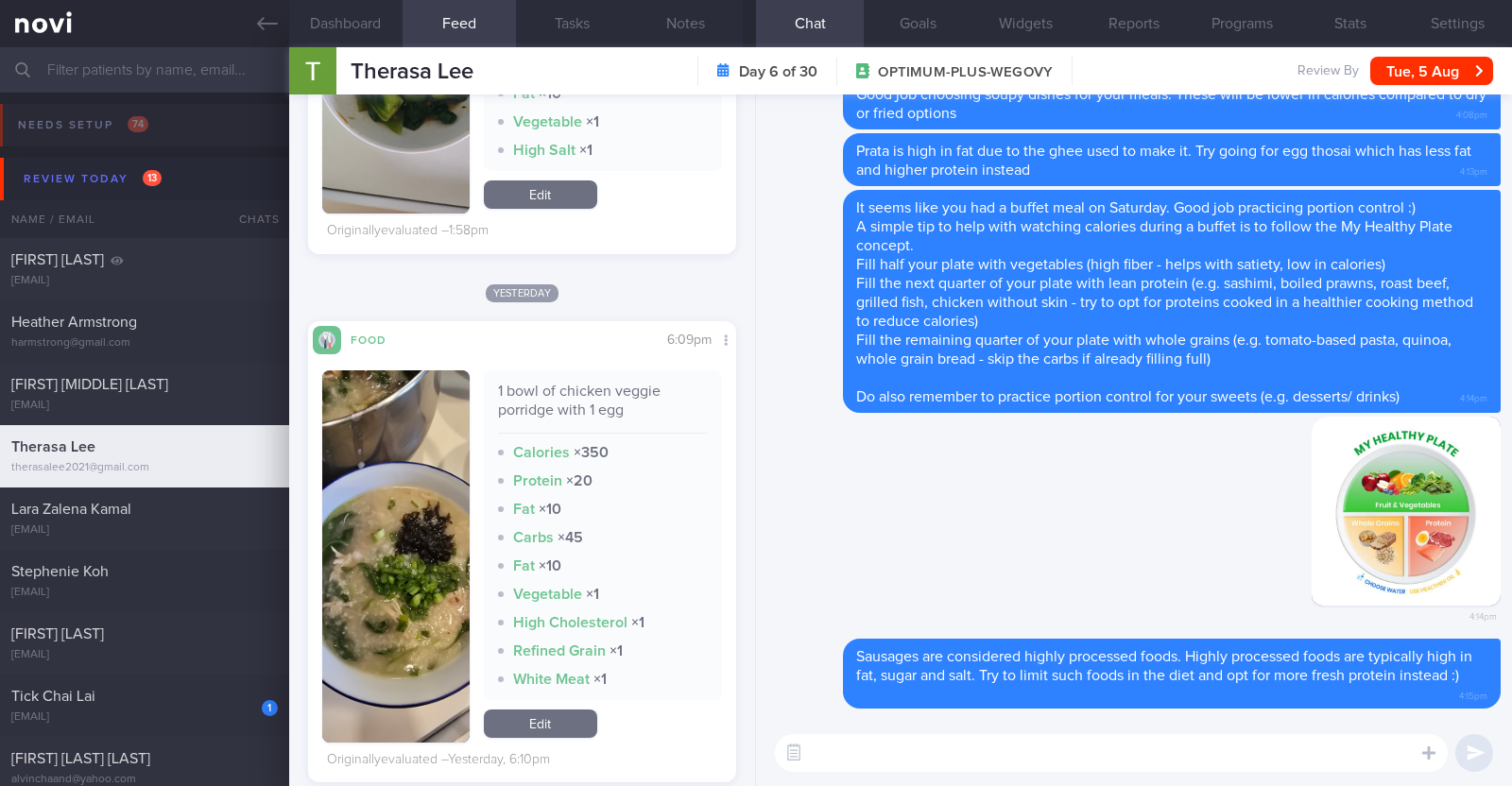 scroll, scrollTop: 1534, scrollLeft: 0, axis: vertical 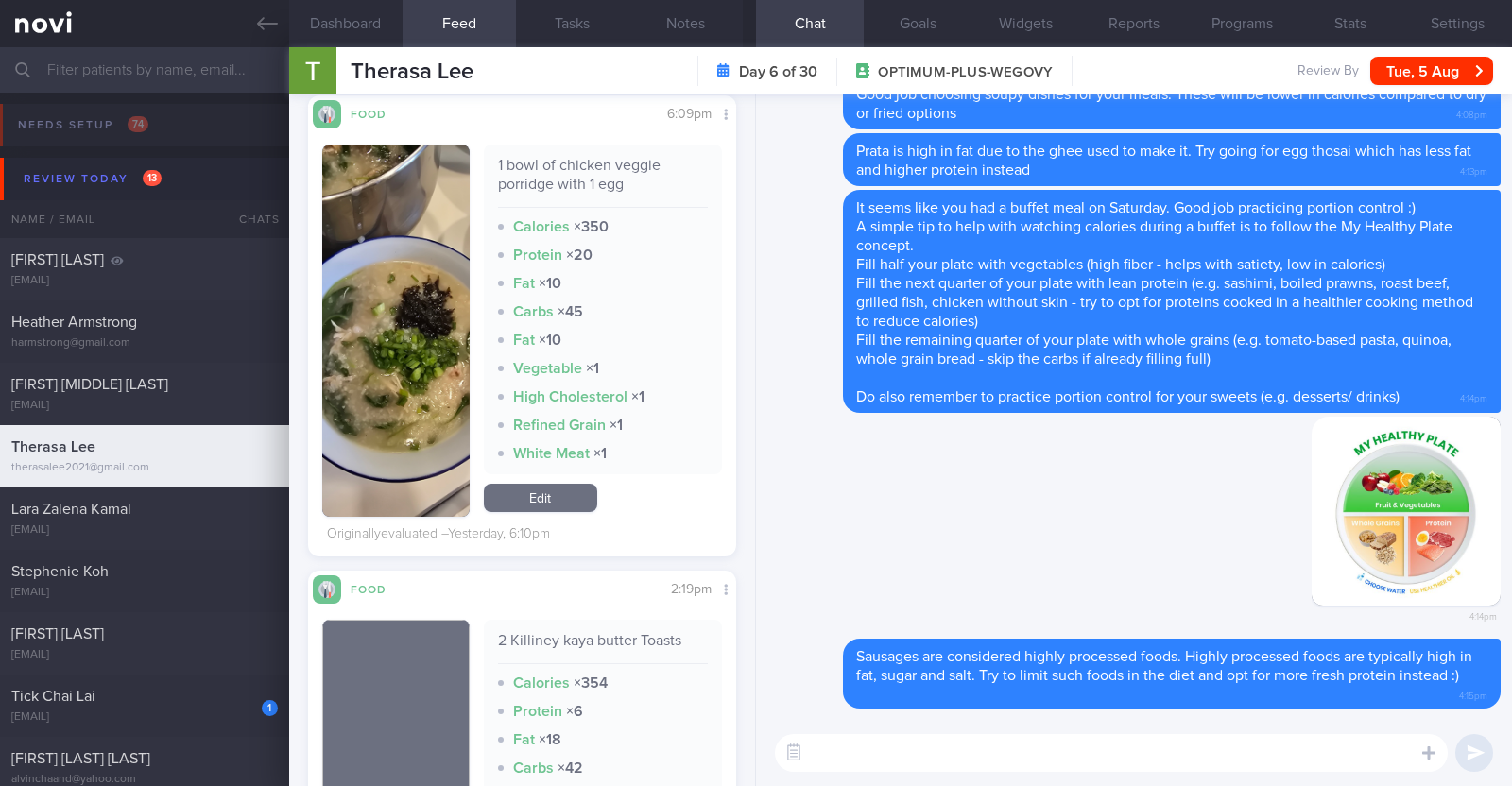click at bounding box center (1111, 753) 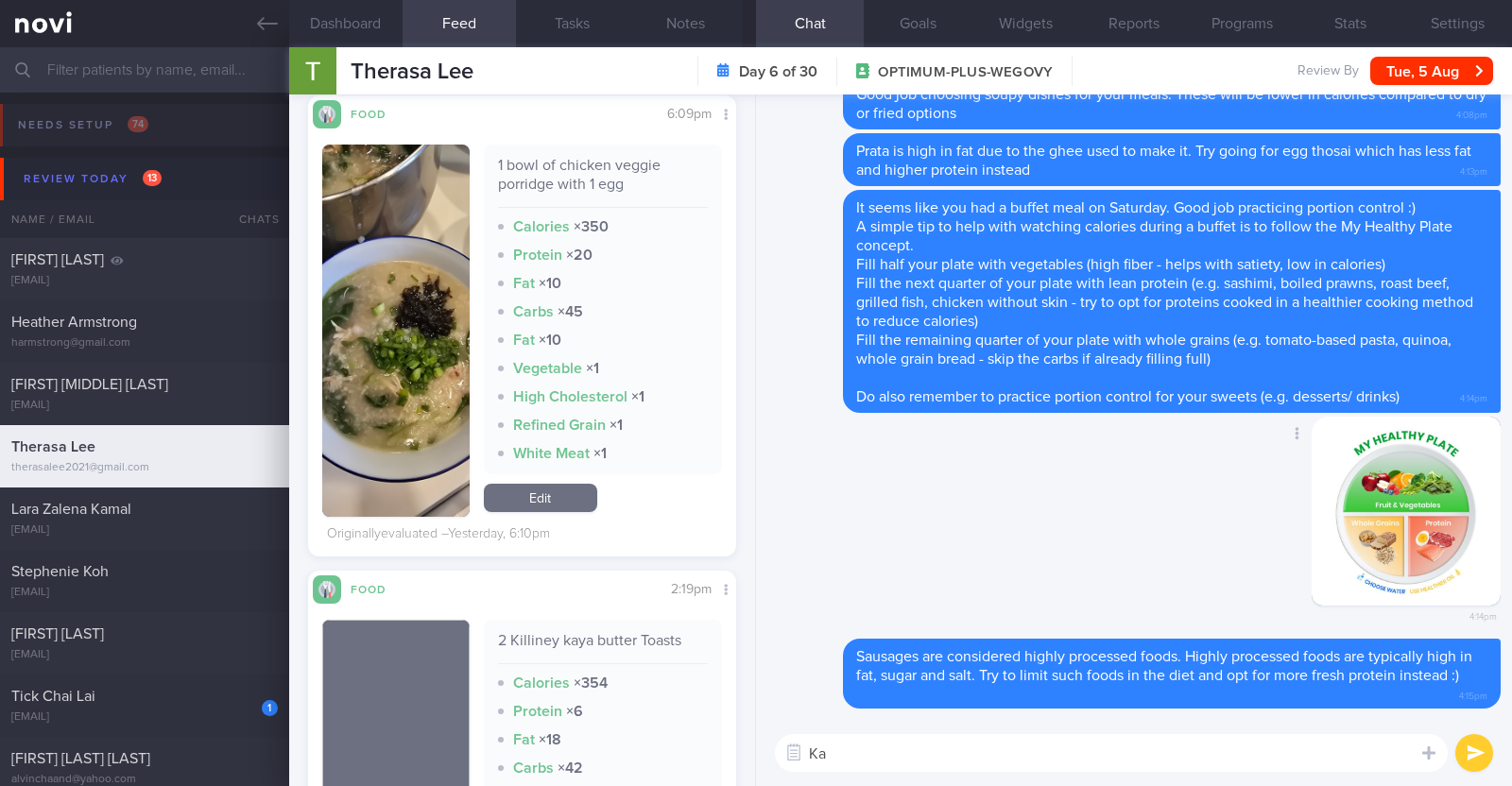 type on "K" 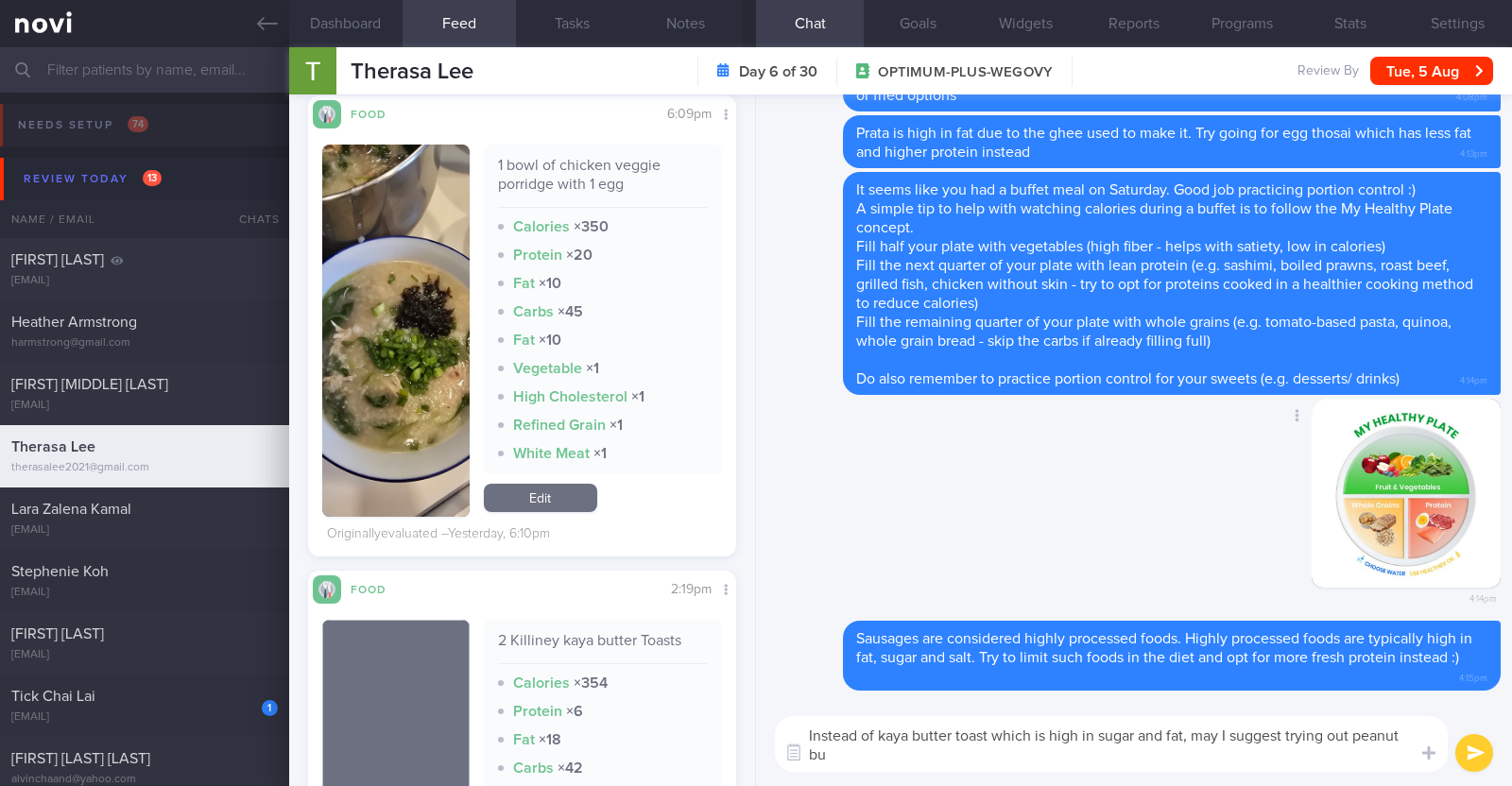 scroll, scrollTop: 0, scrollLeft: 0, axis: both 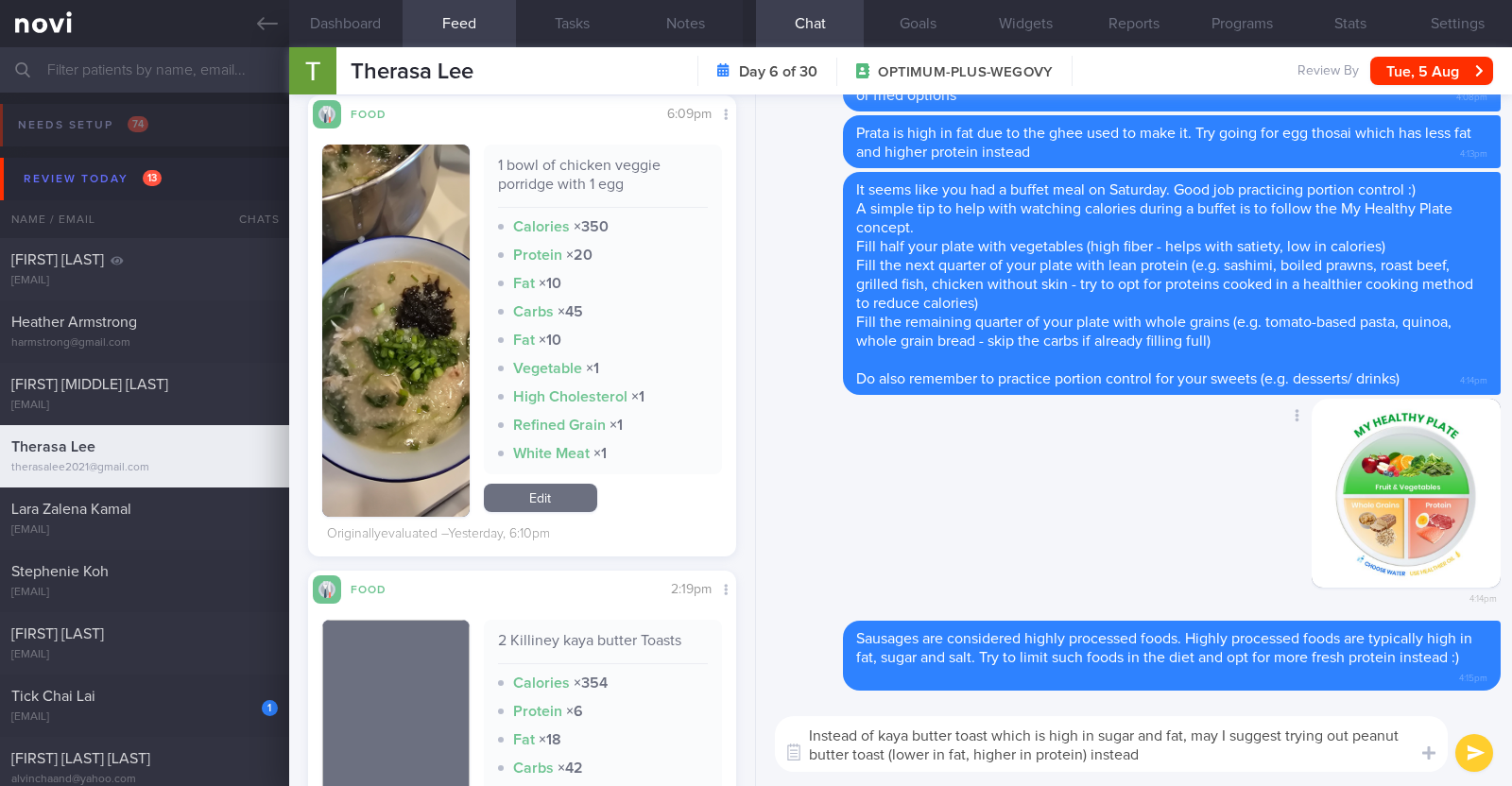 type on "Instead of kaya butter toast which is high in sugar and fat, may I suggest trying out peanut butter toast (lower in fat, higher in protein) instead?" 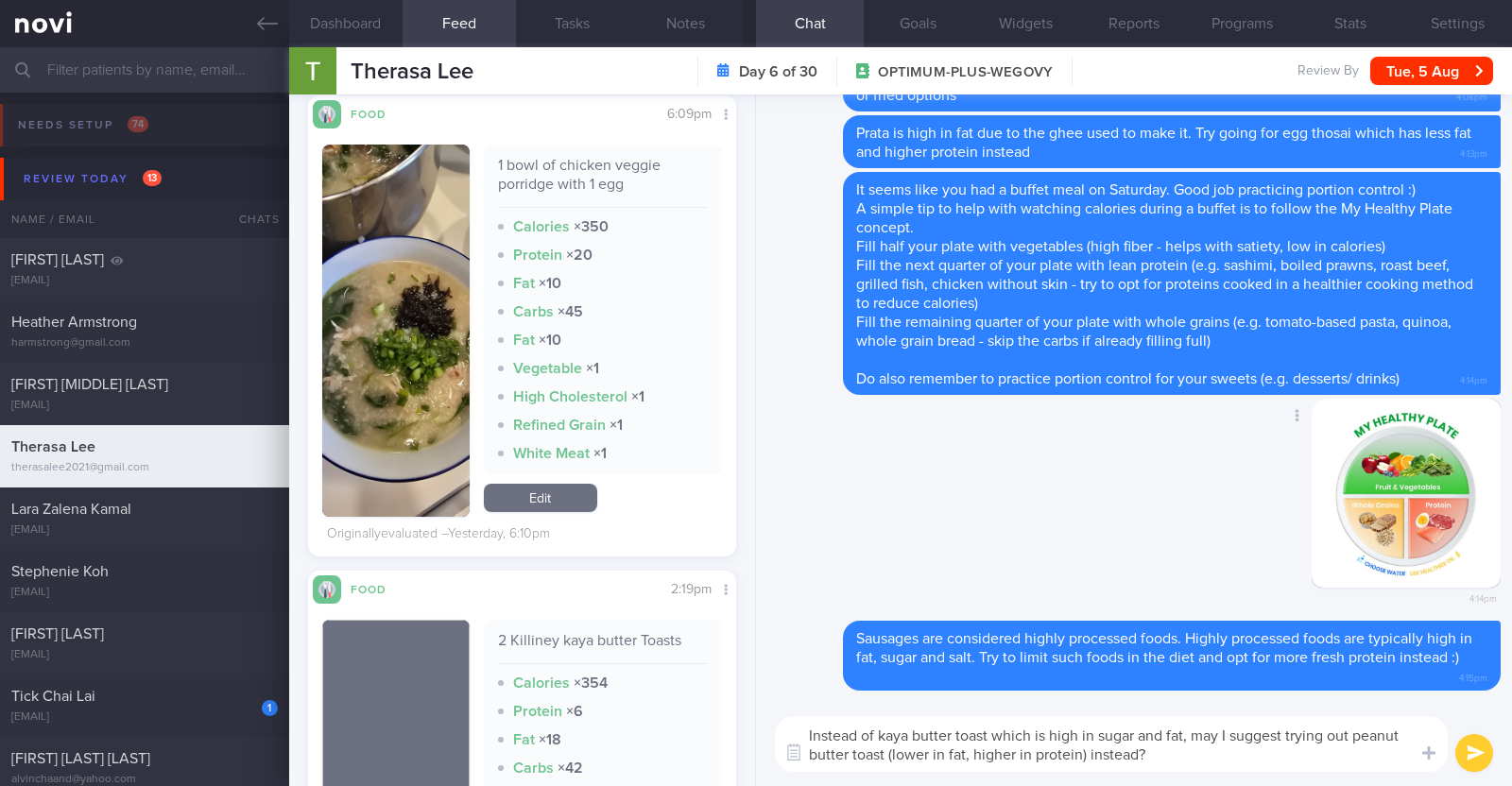 type 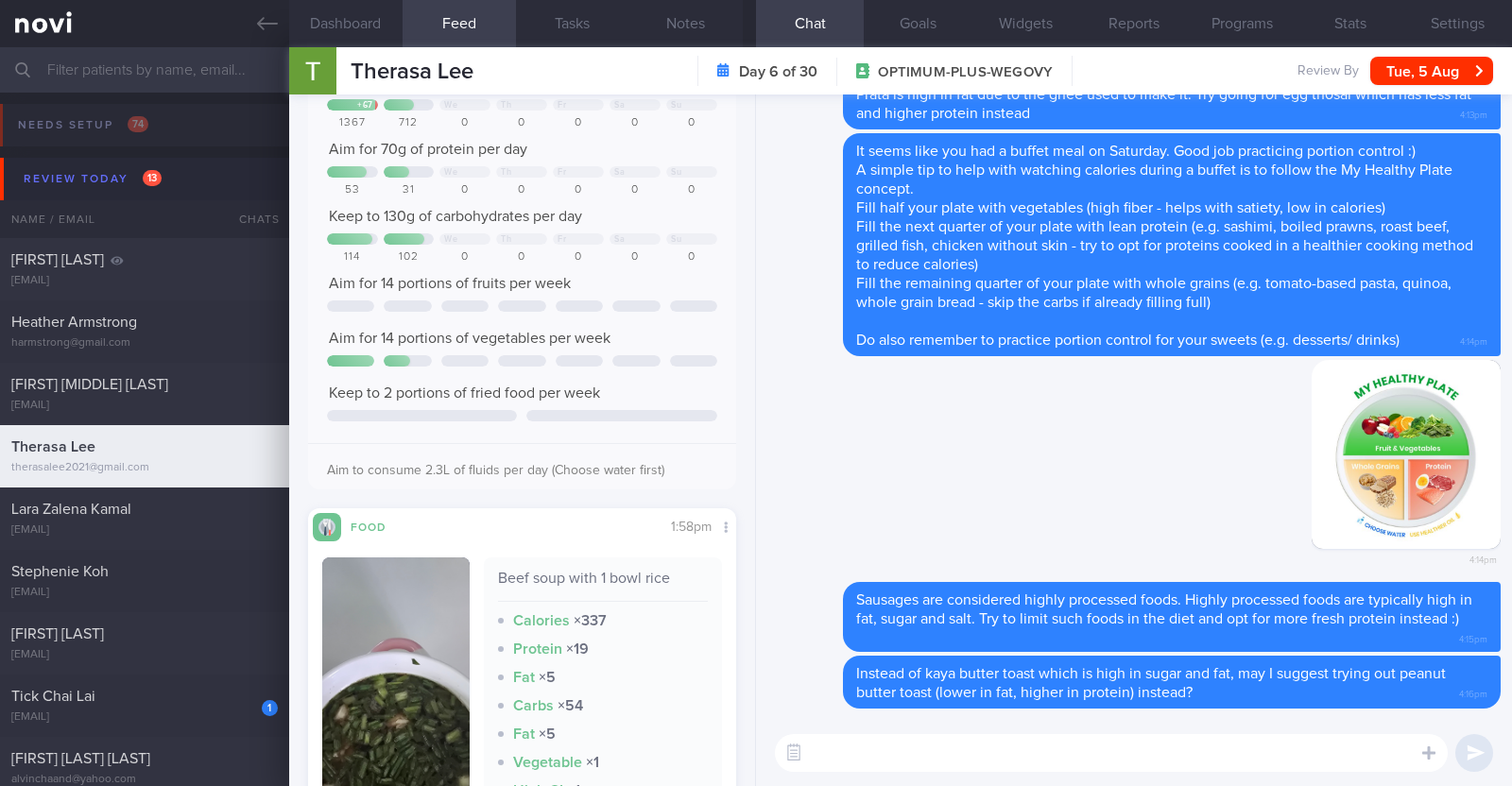 scroll, scrollTop: 0, scrollLeft: 0, axis: both 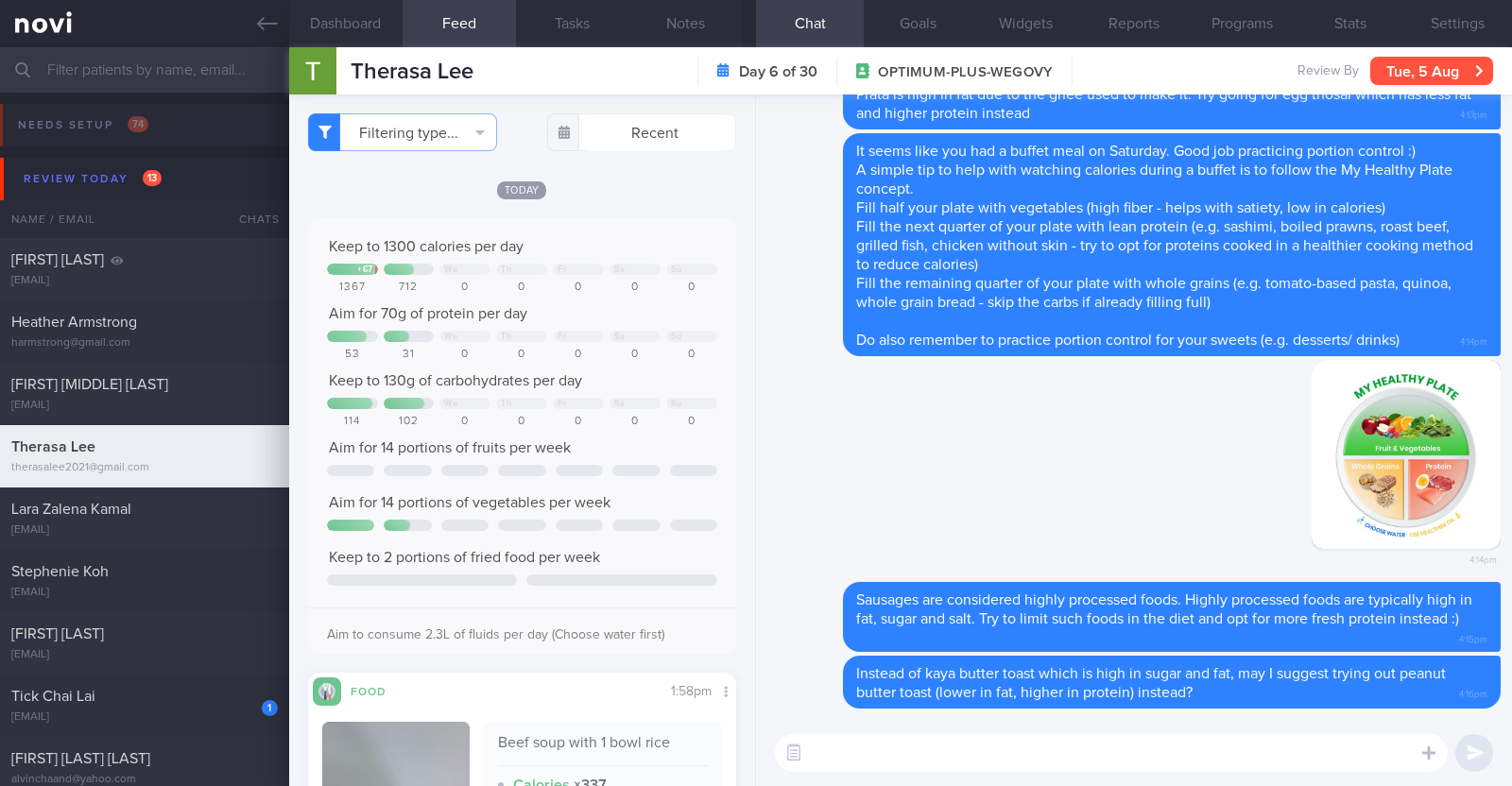 click on "Tue, 5 Aug" at bounding box center (1432, 71) 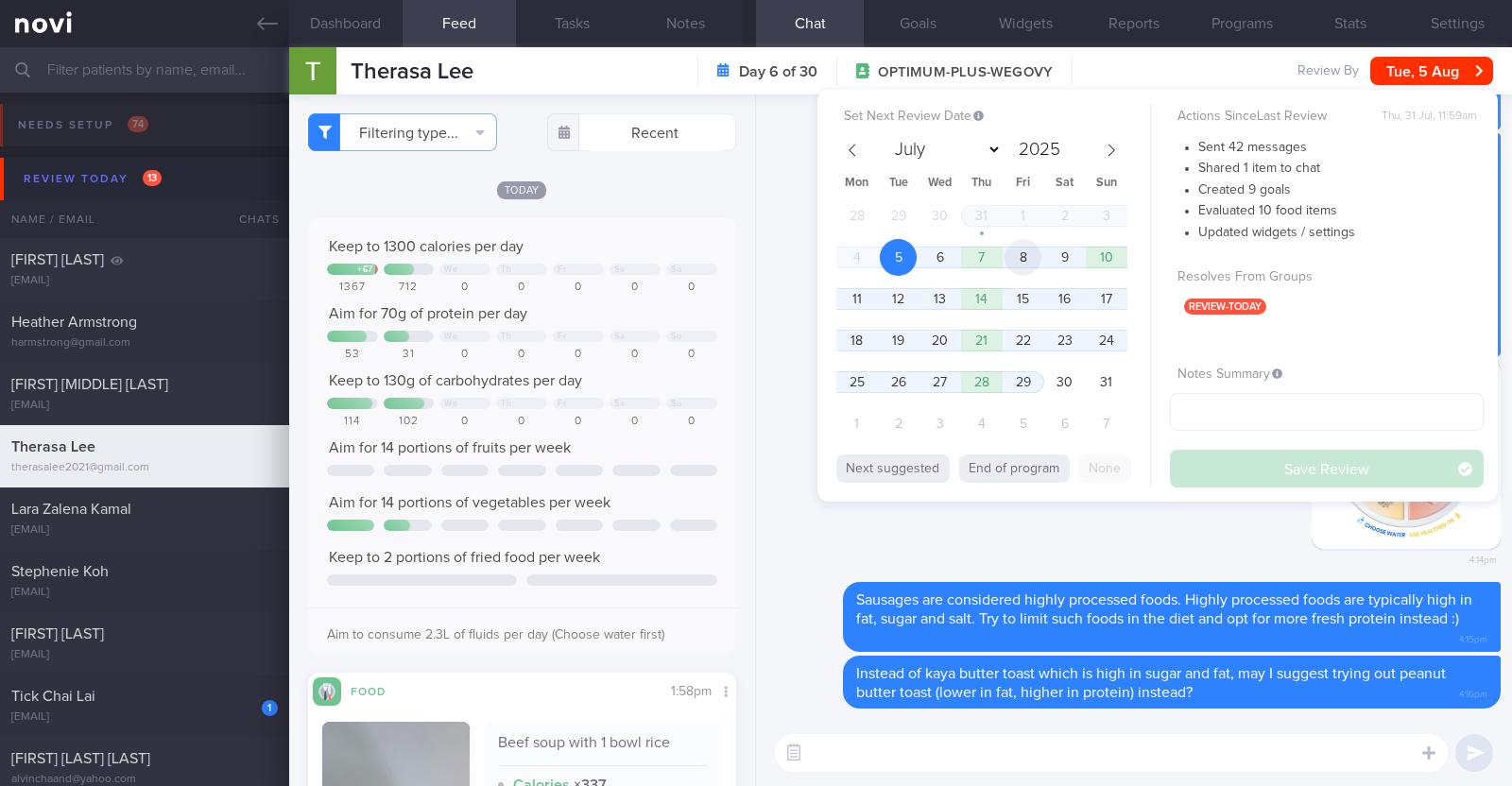 click on "8" at bounding box center [1022, 257] 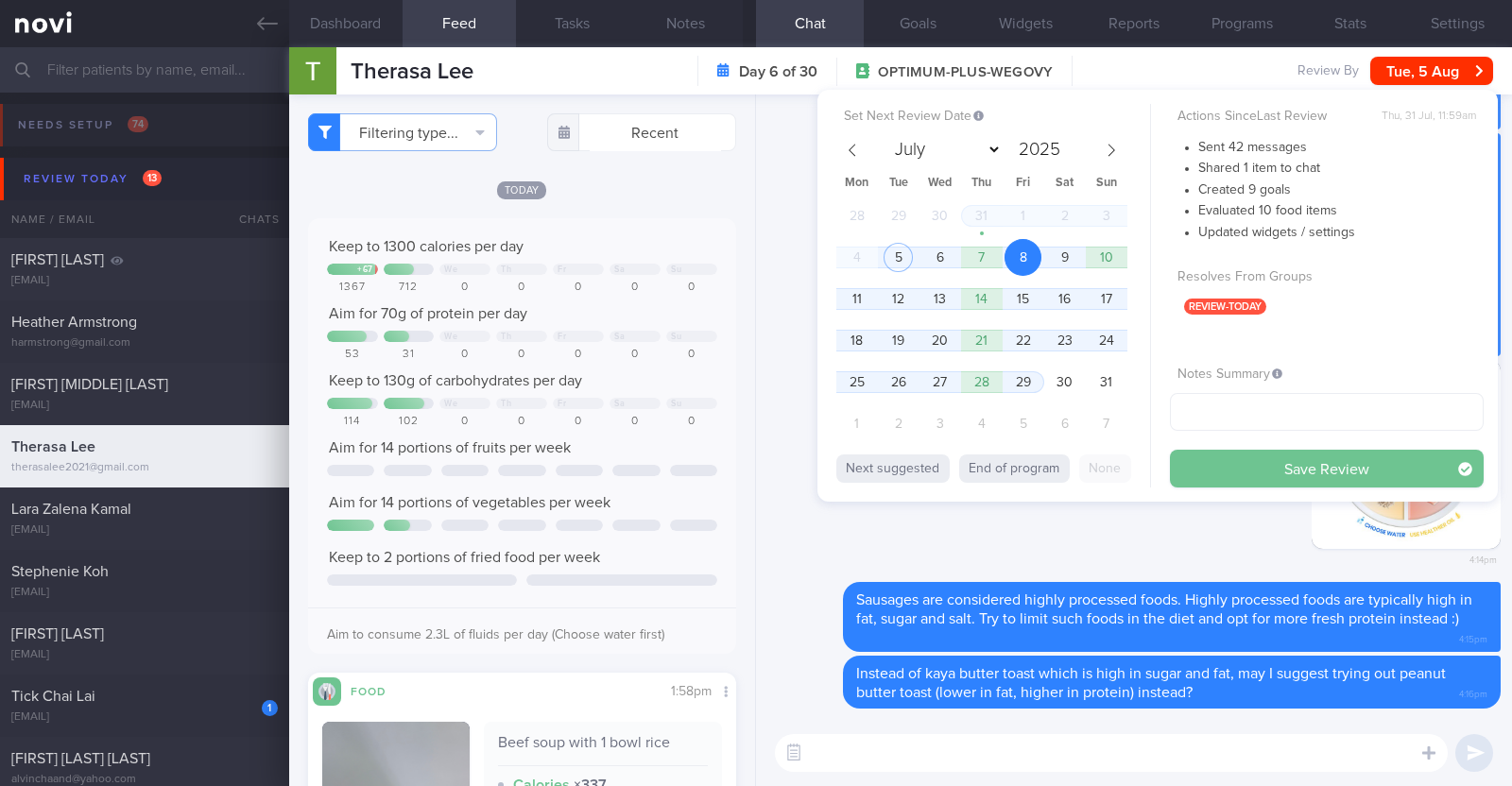 click on "Save Review" at bounding box center (1327, 469) 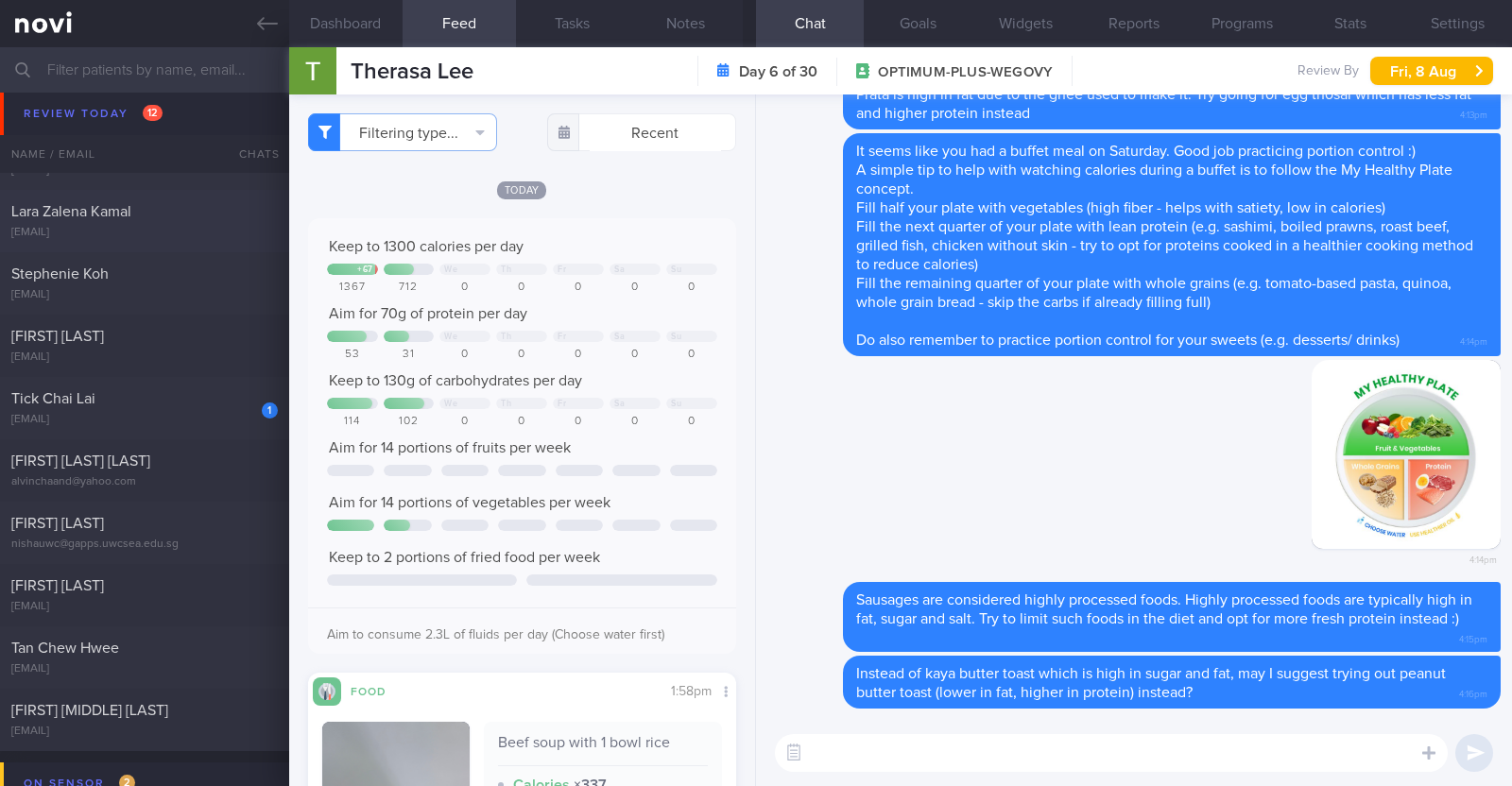 scroll, scrollTop: 0, scrollLeft: 0, axis: both 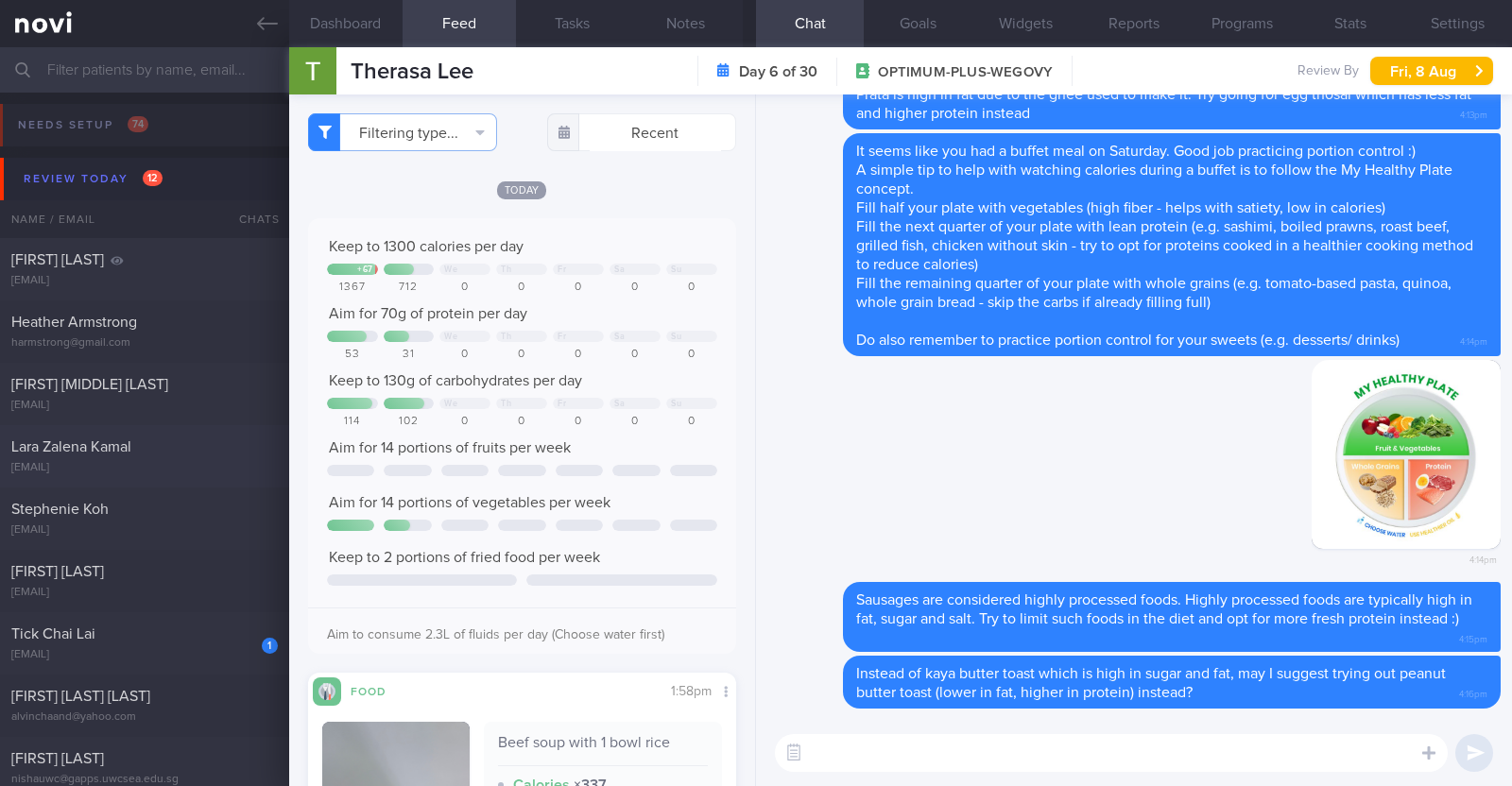 click on "Lara Zalena Kamal" at bounding box center [142, 447] 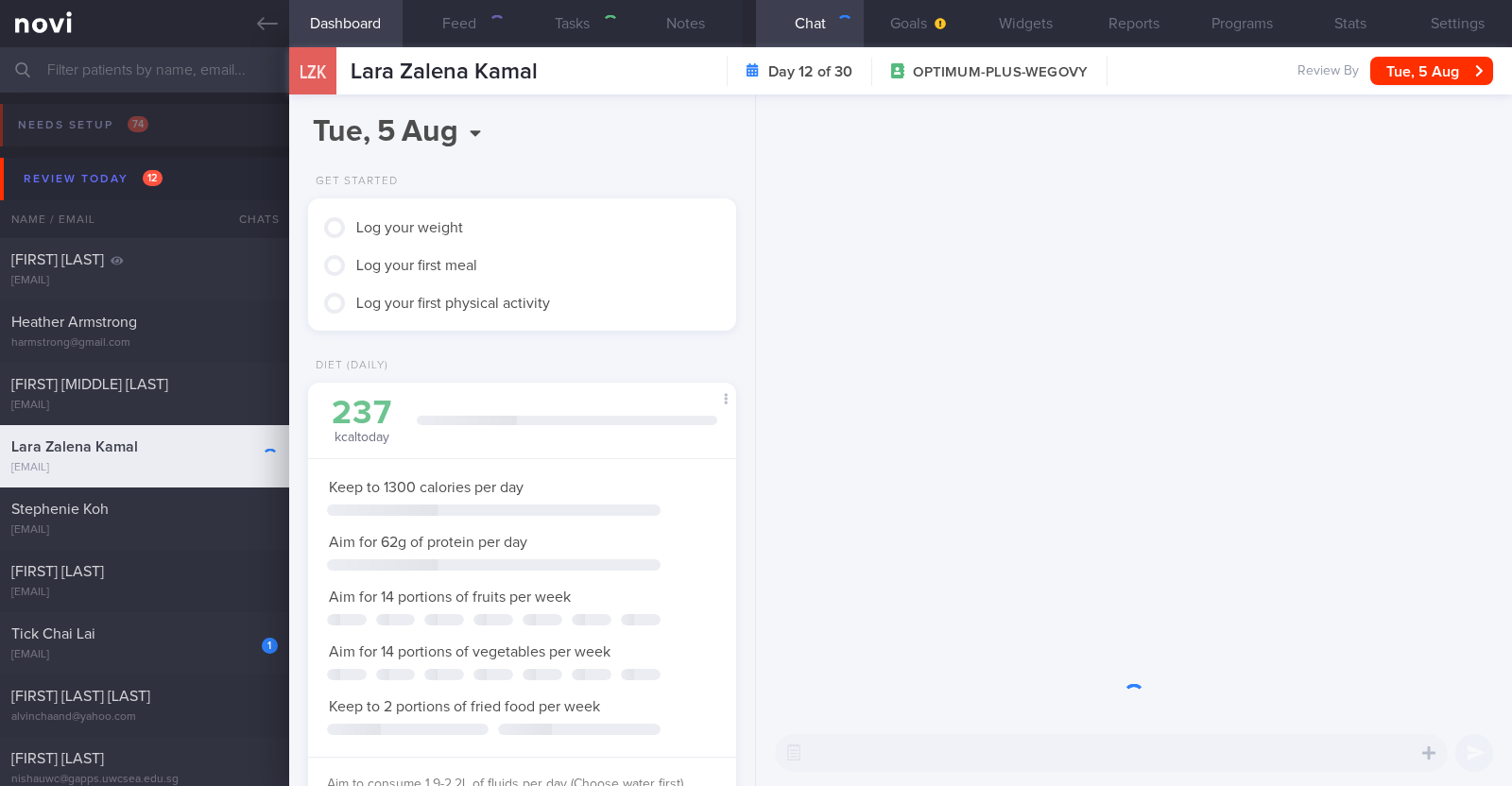 scroll, scrollTop: 944495, scrollLeft: 944623, axis: both 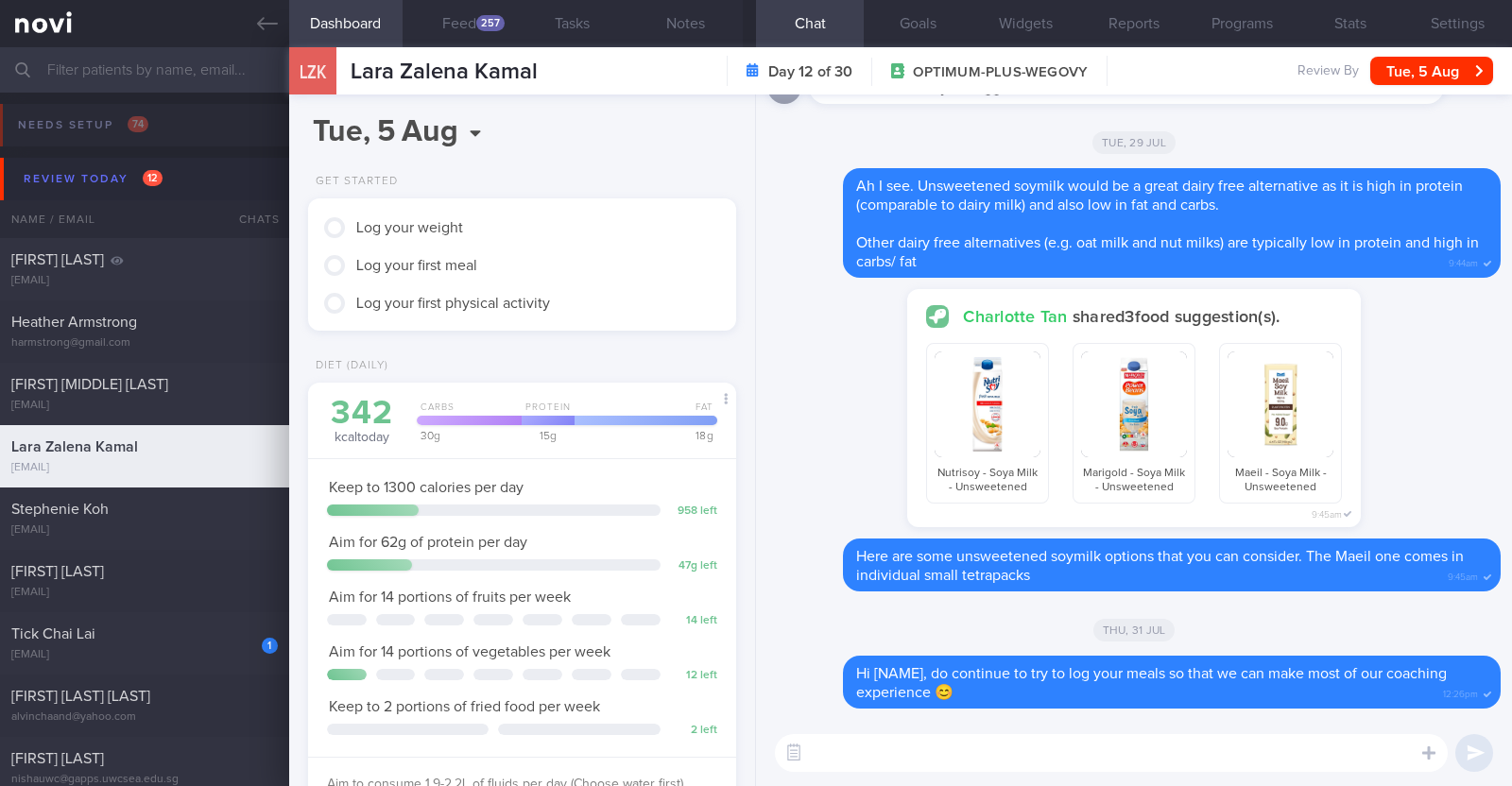 click on "257" at bounding box center [490, 23] 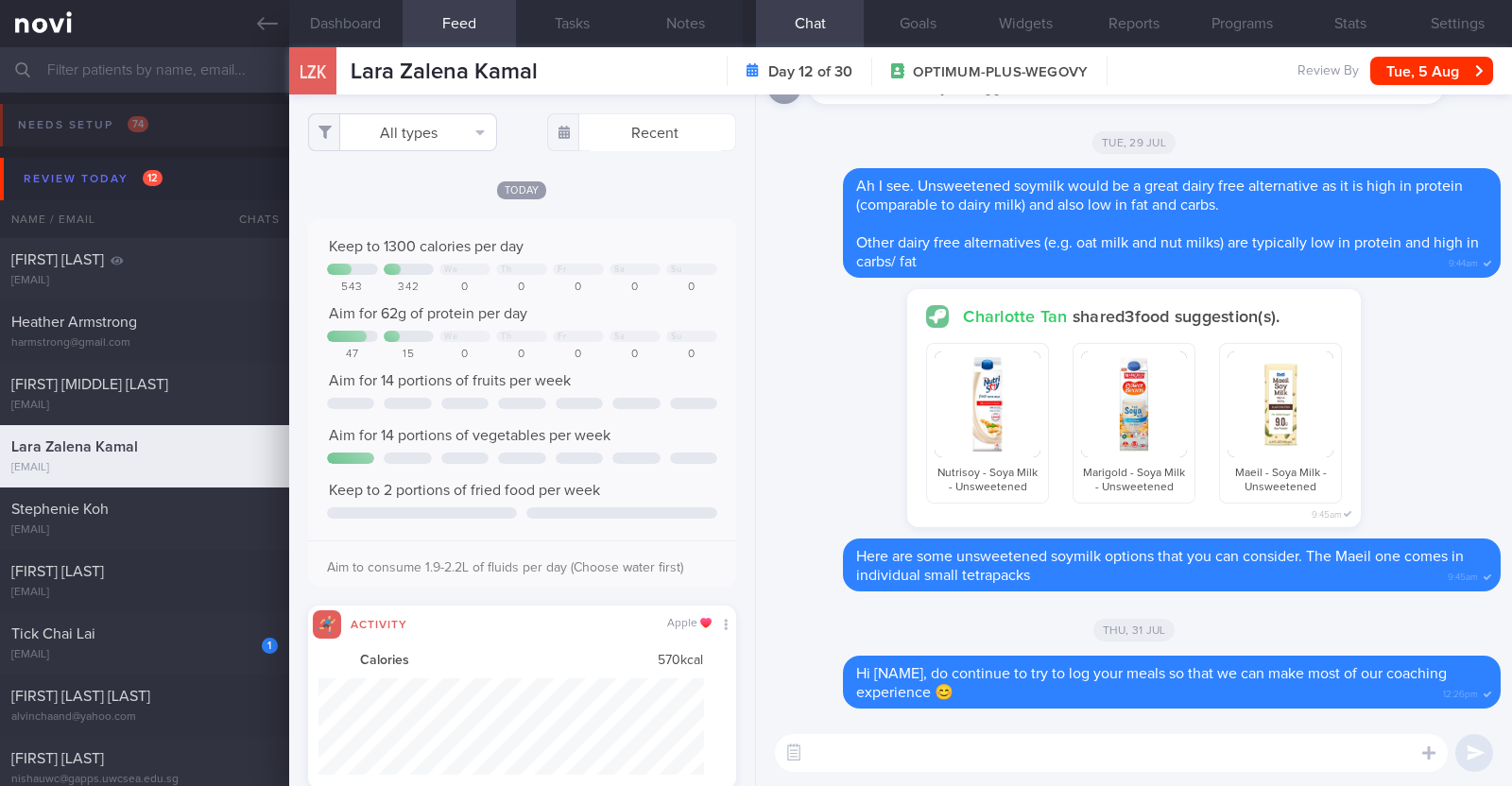 scroll, scrollTop: 944615, scrollLeft: 944613, axis: both 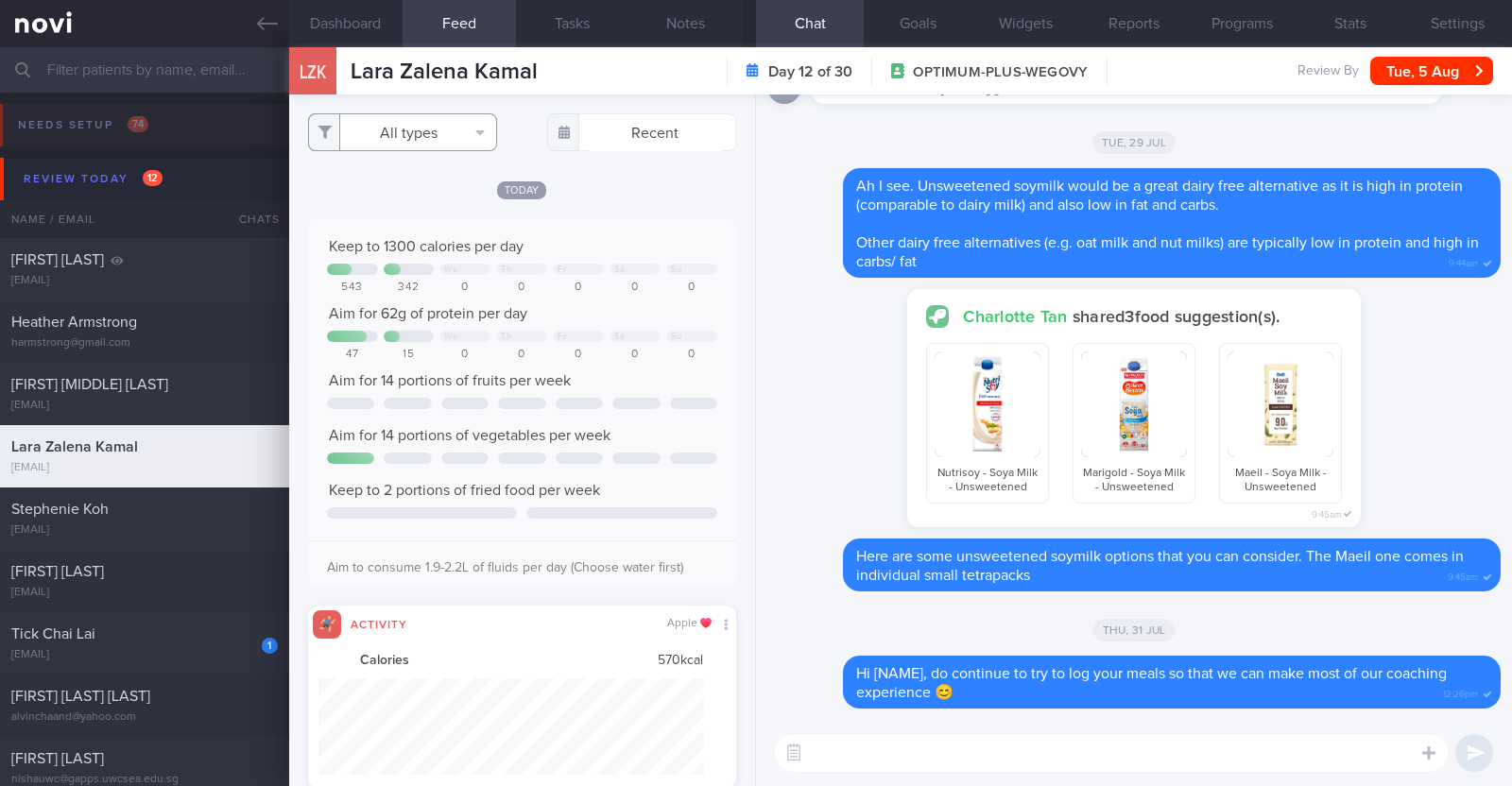 click on "All types" at bounding box center (403, 132) 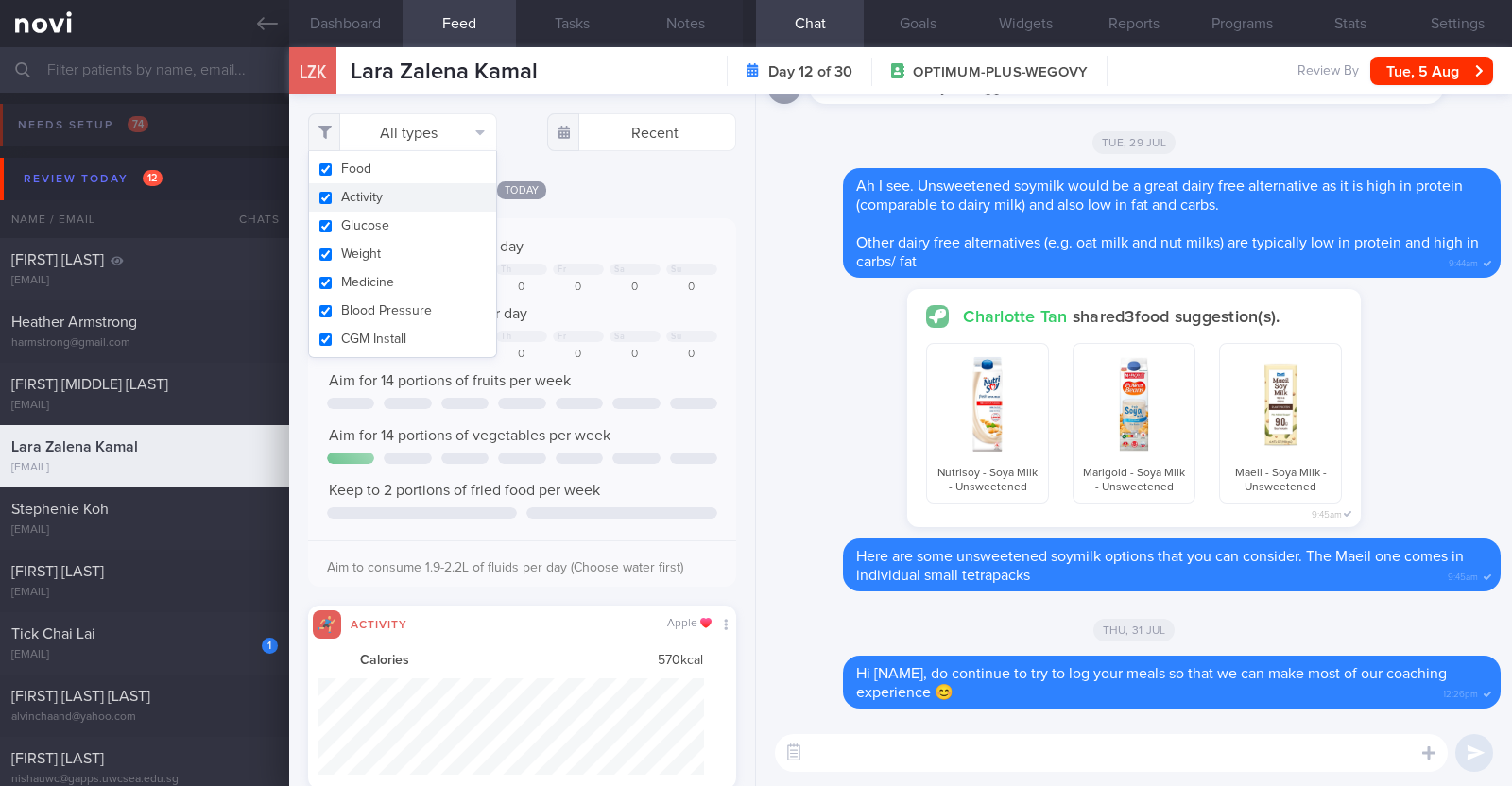 click on "Activity" at bounding box center (403, 197) 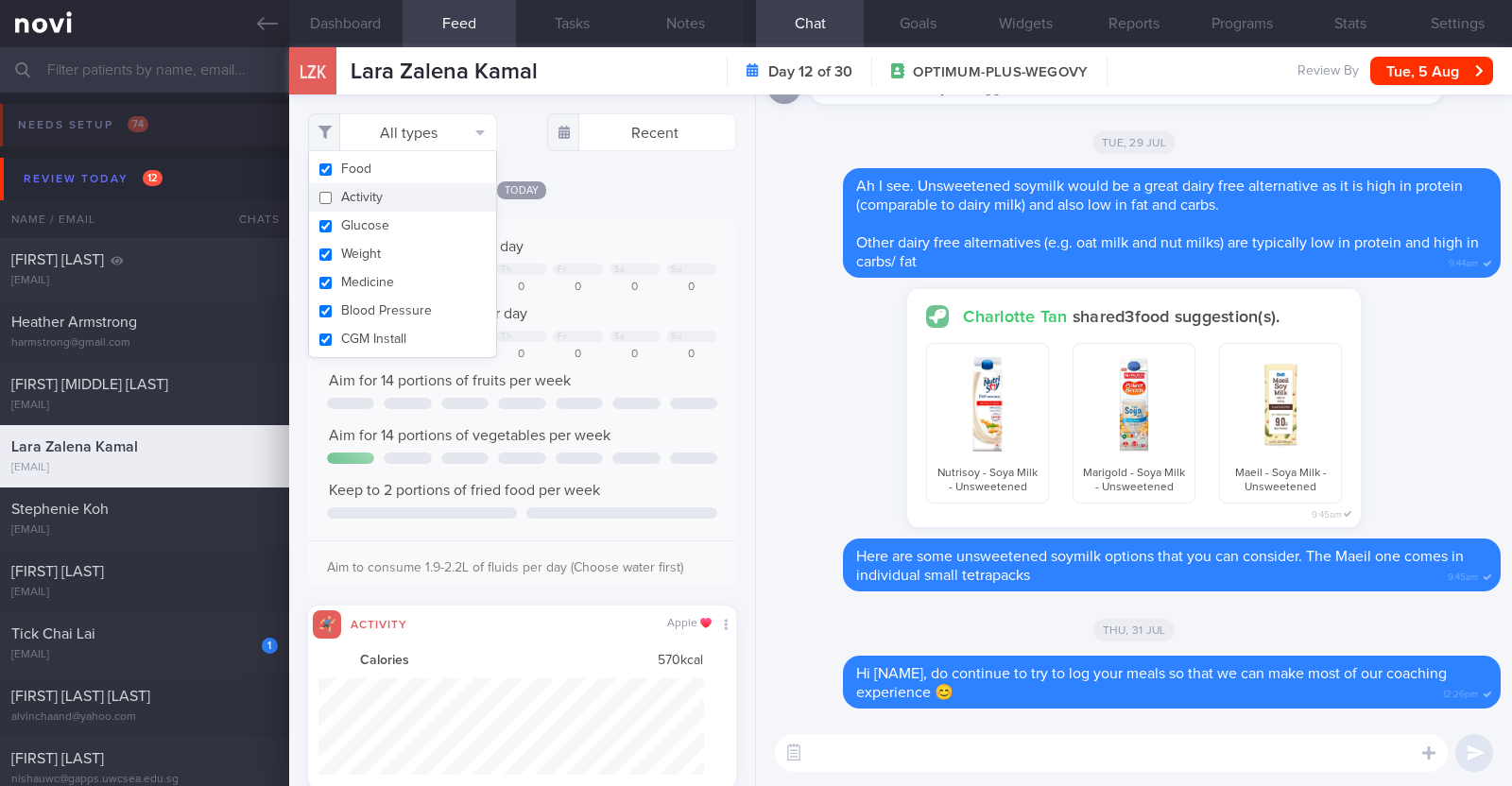 checkbox on "false" 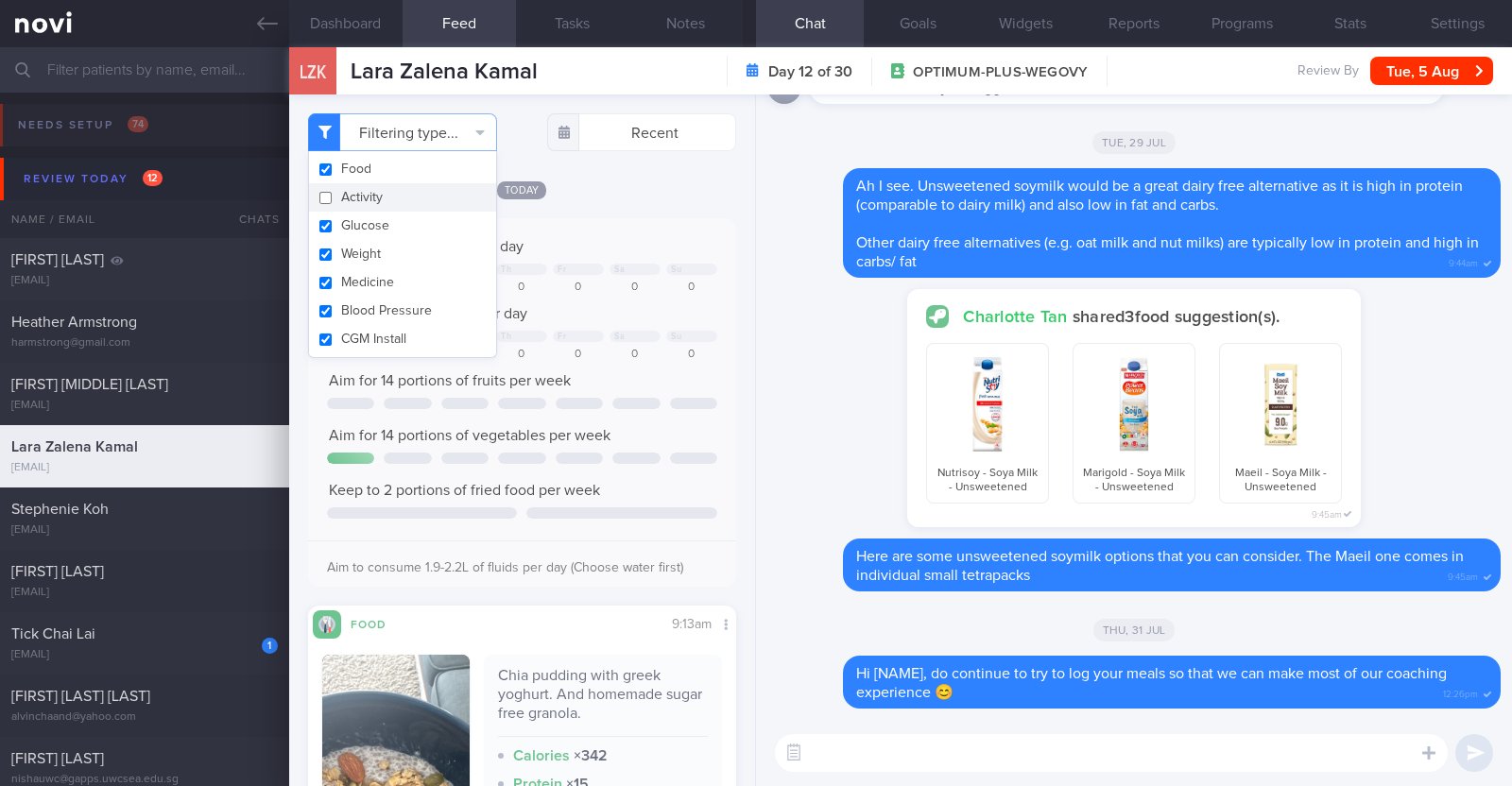 click on "Today" at bounding box center [522, 189] 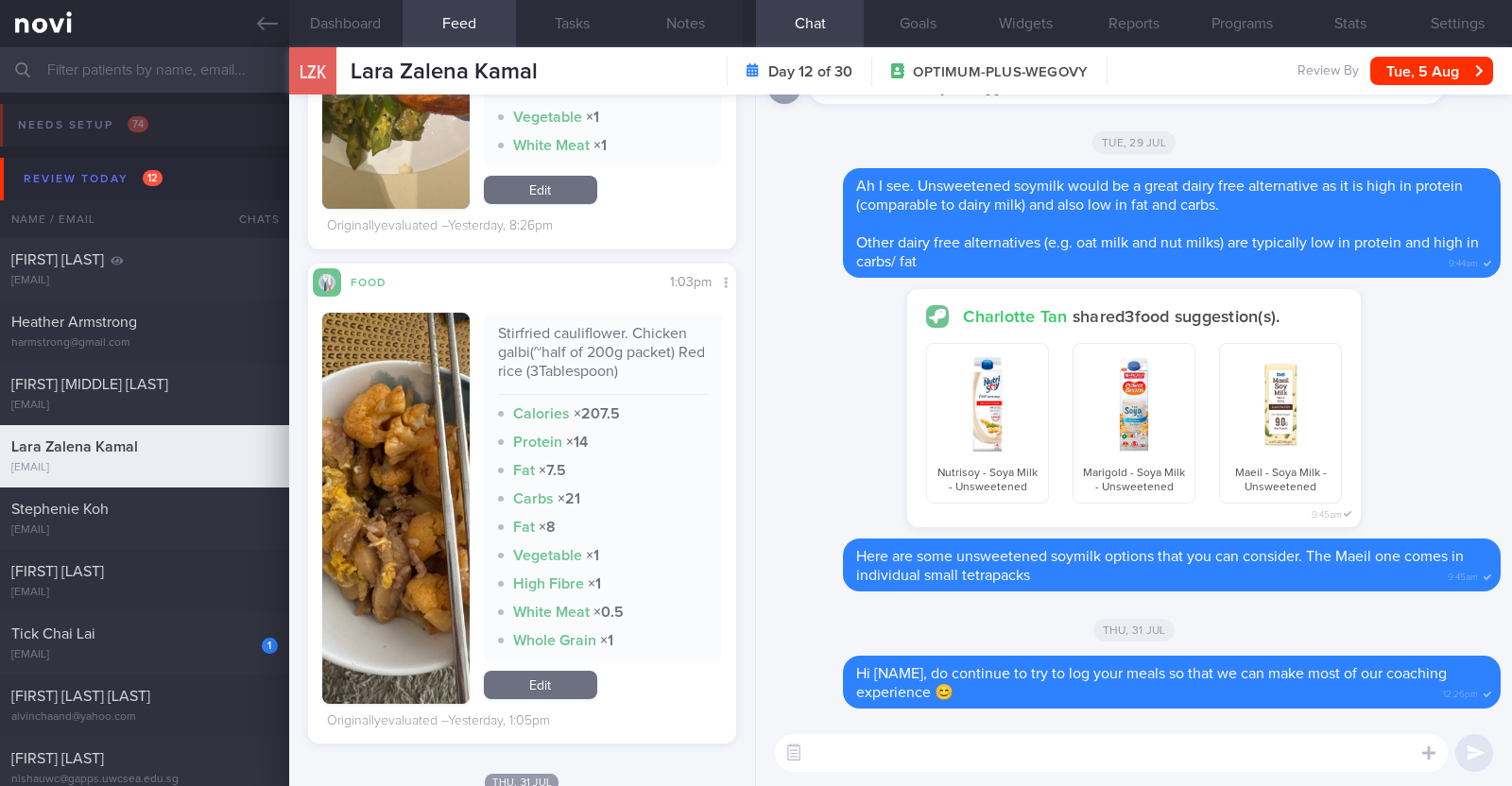 scroll, scrollTop: 1417, scrollLeft: 0, axis: vertical 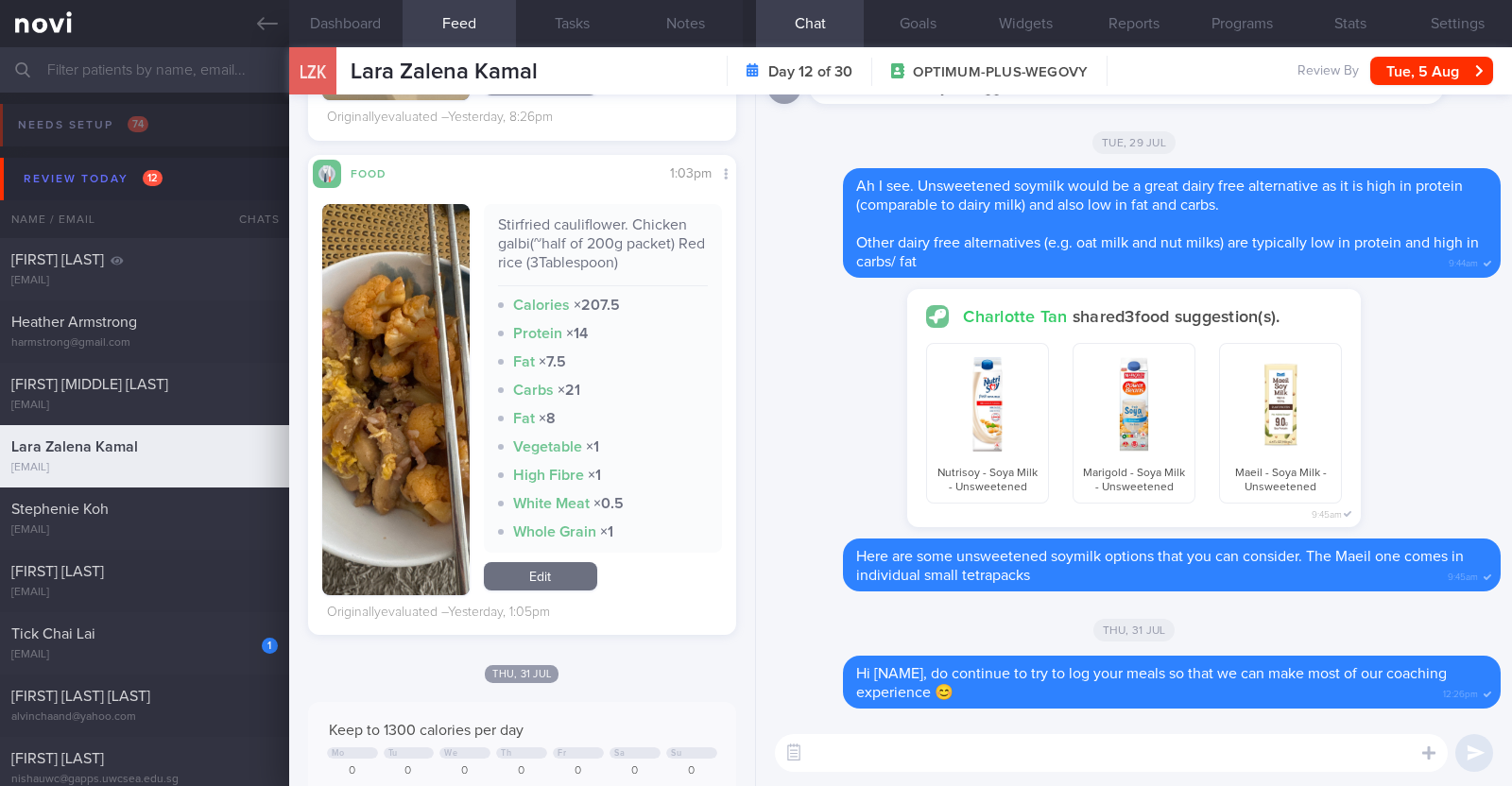 click at bounding box center [396, 400] 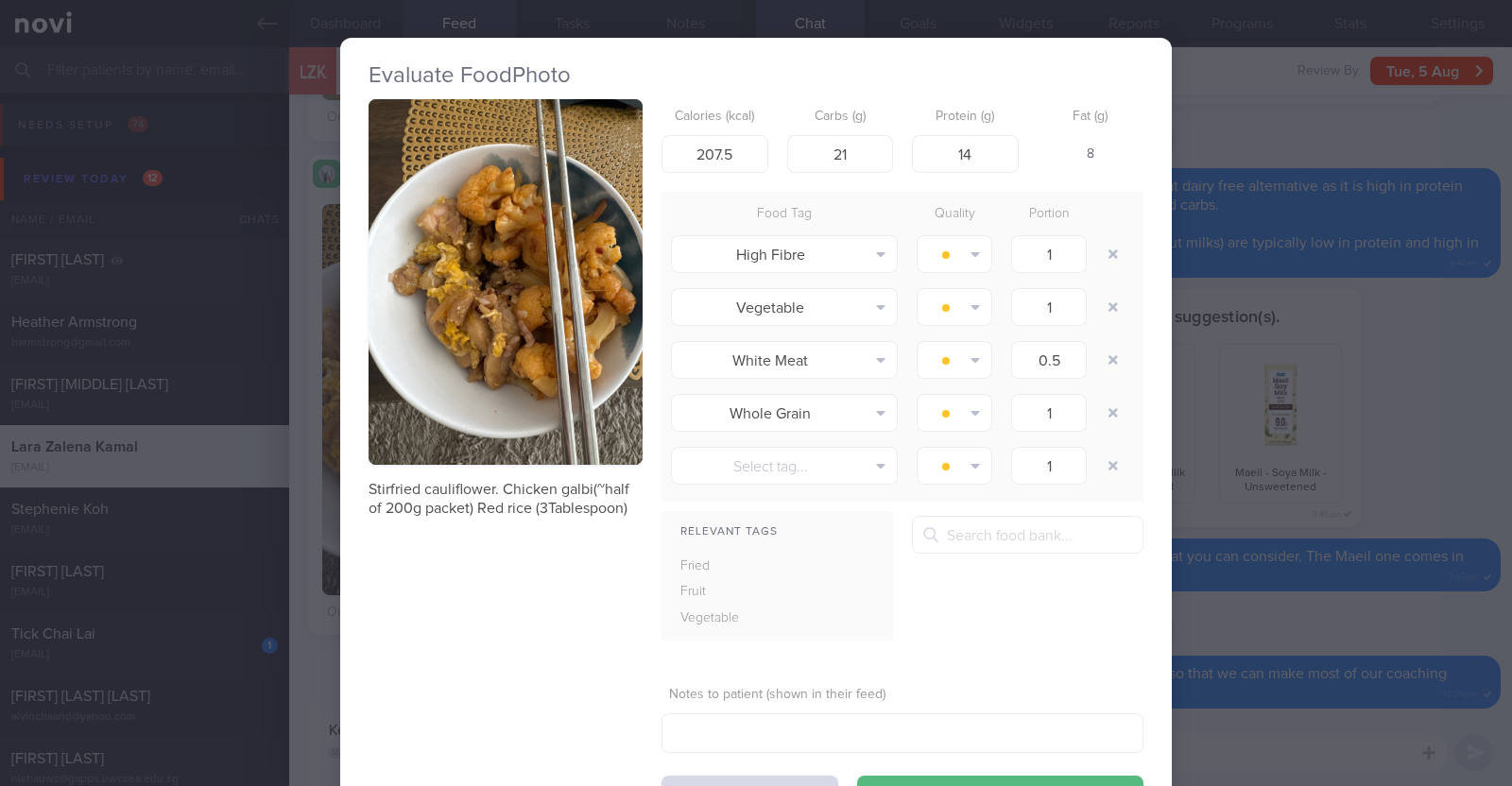 click on "Evaluate Food  Photo
Stirfried cauliflower. Chicken galbi(~half of 200g packet) Red rice (3Tablespoon)
Calories (kcal)
207.5
Carbs (g)
21
Protein (g)
14
Fat (g)
8
Food Tag
Quality
Portion
High Fibre
Alcohol
Fried
Fruit
Healthy Fats
High Calcium" at bounding box center [756, 393] 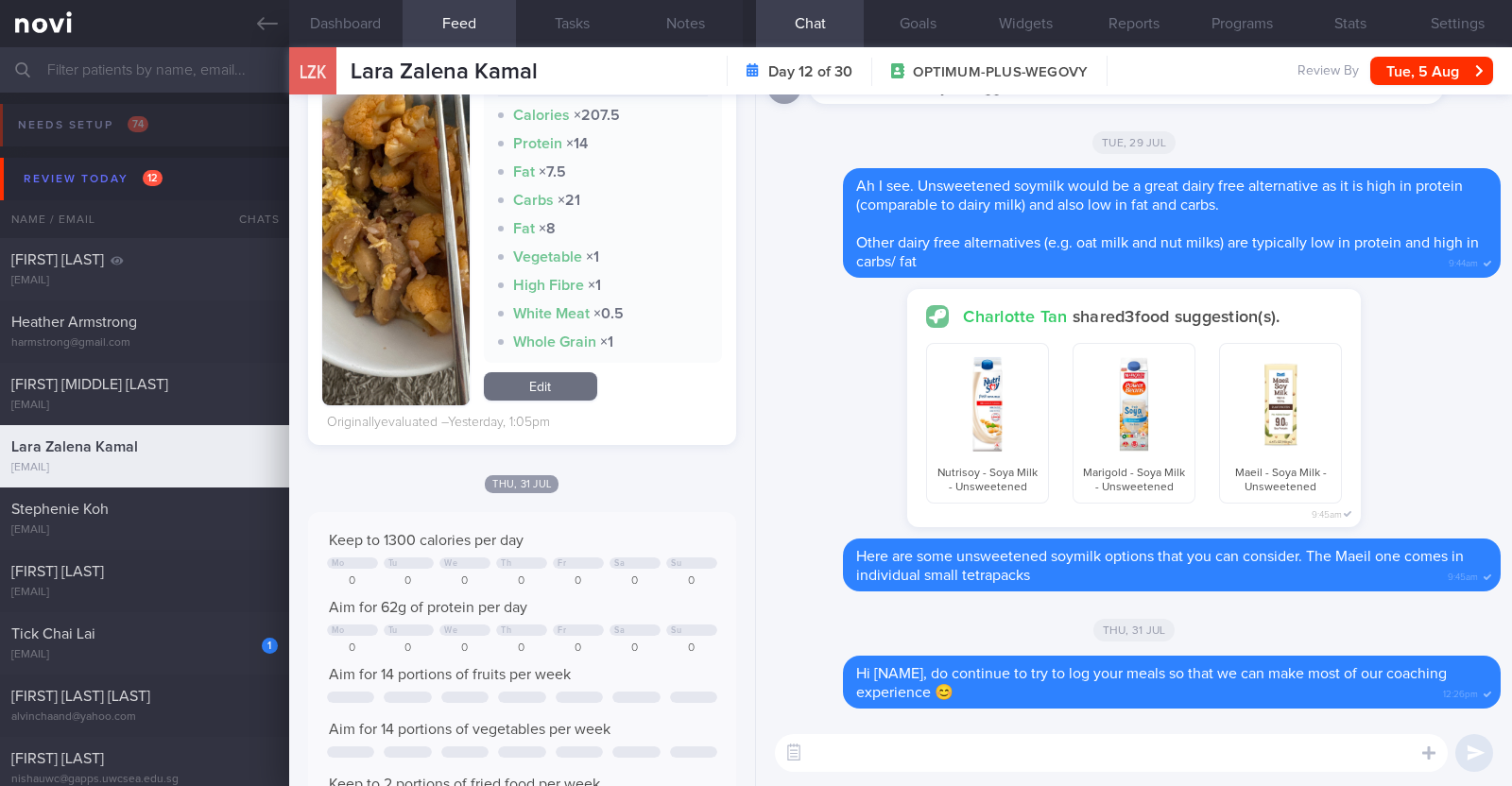 scroll, scrollTop: 1417, scrollLeft: 0, axis: vertical 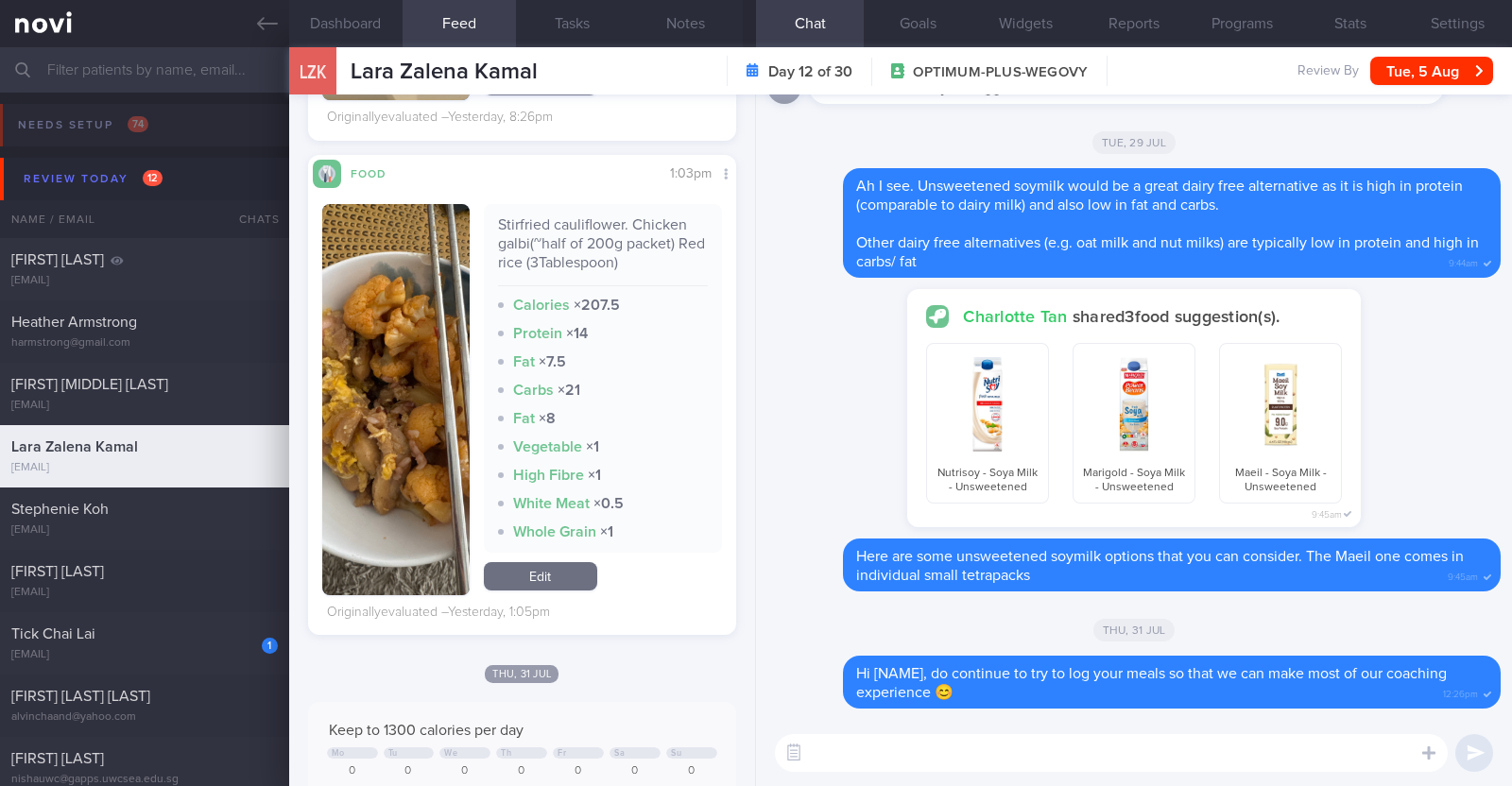 click at bounding box center [1111, 753] 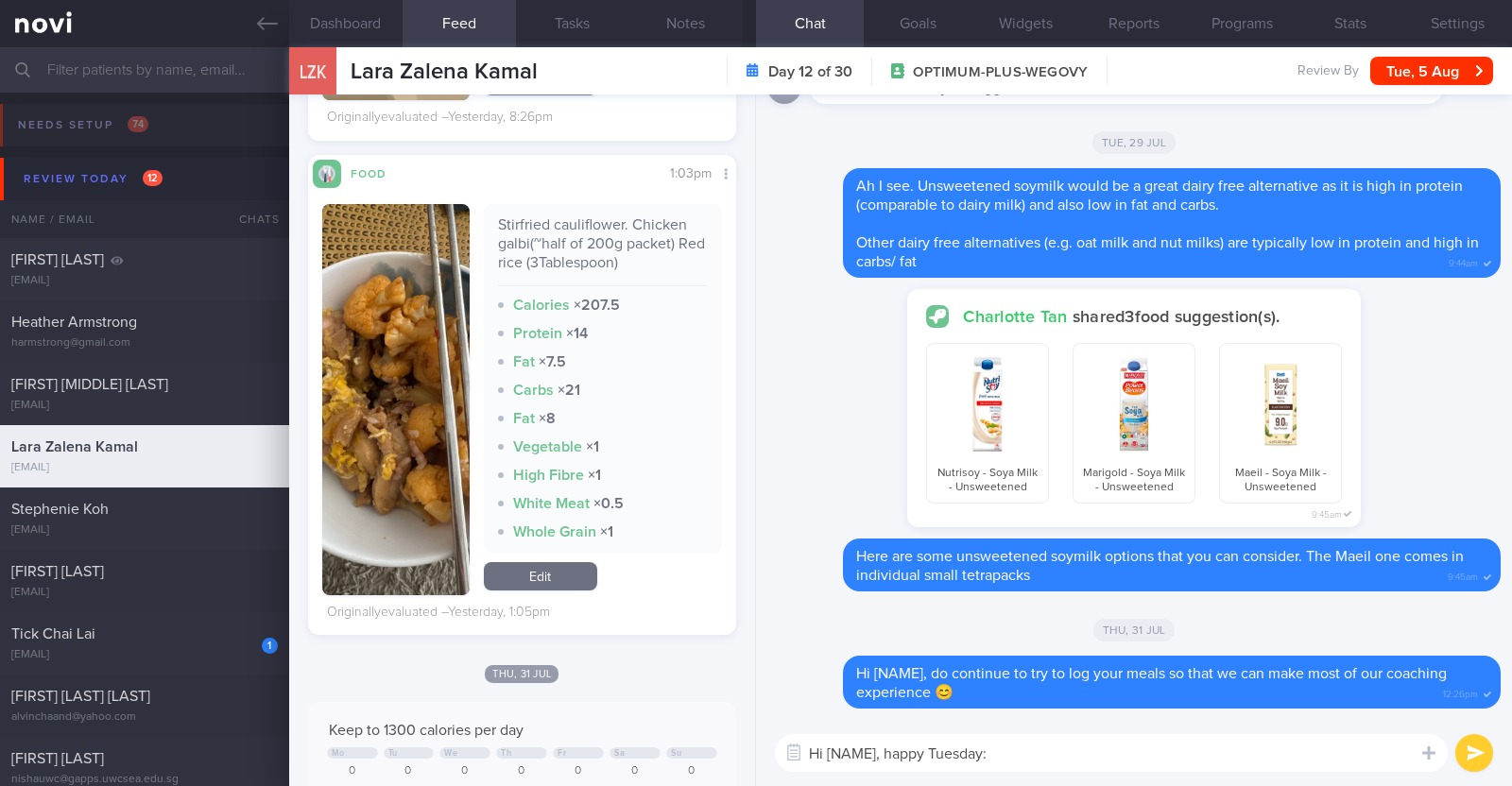 type on "Hi Lara, happy Tuesday:)" 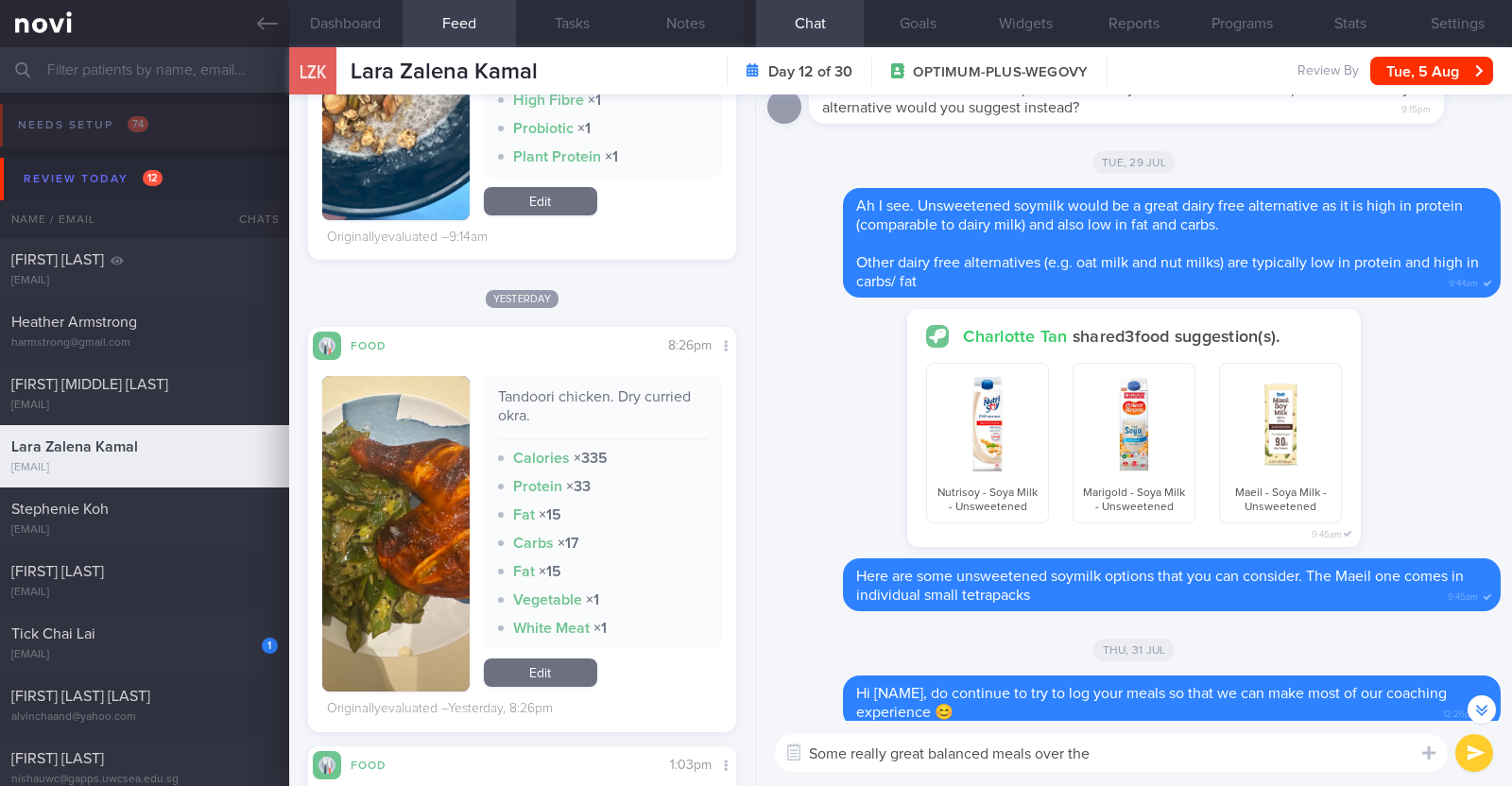 scroll, scrollTop: 354, scrollLeft: 0, axis: vertical 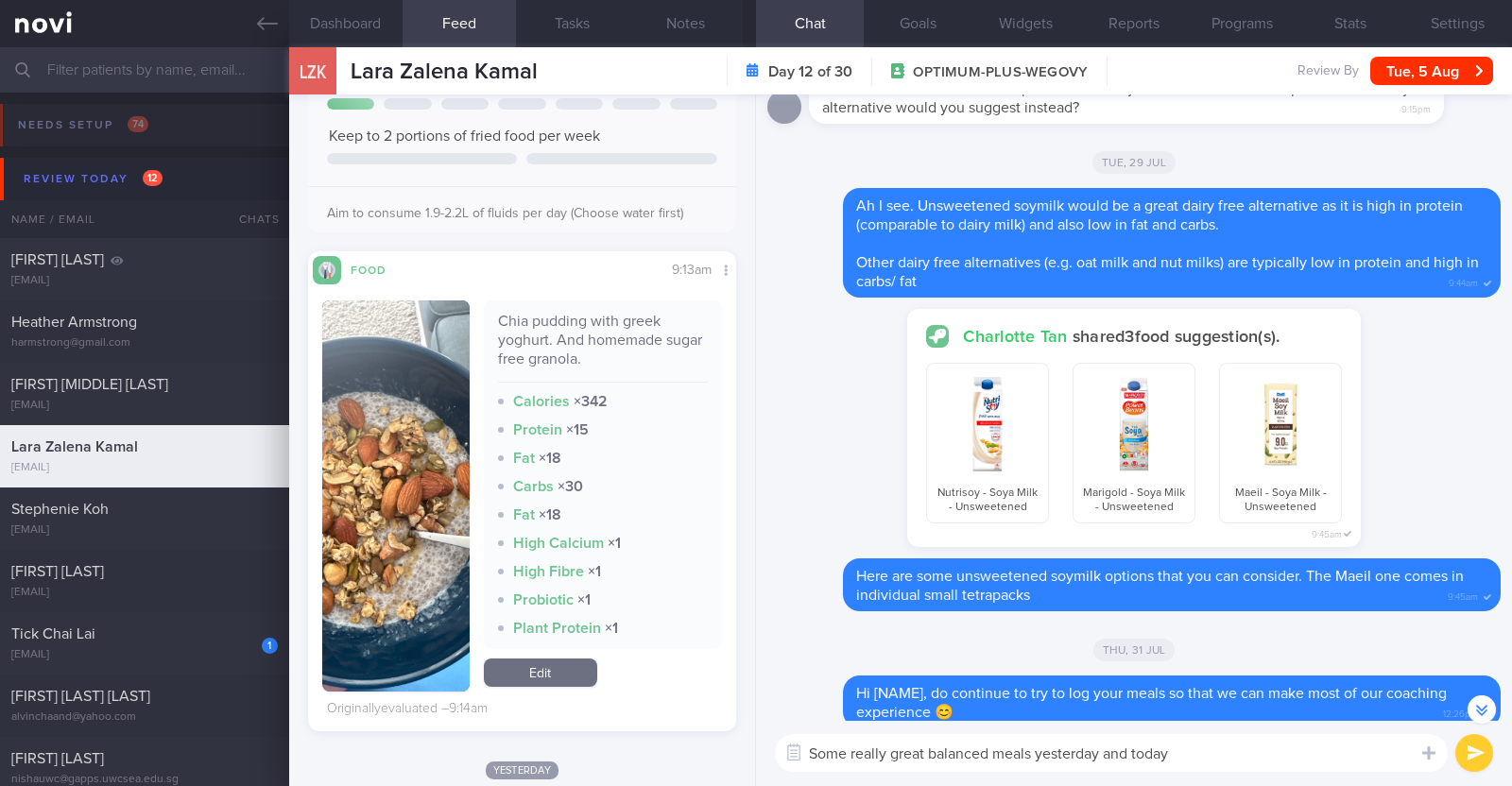 paste on "👍" 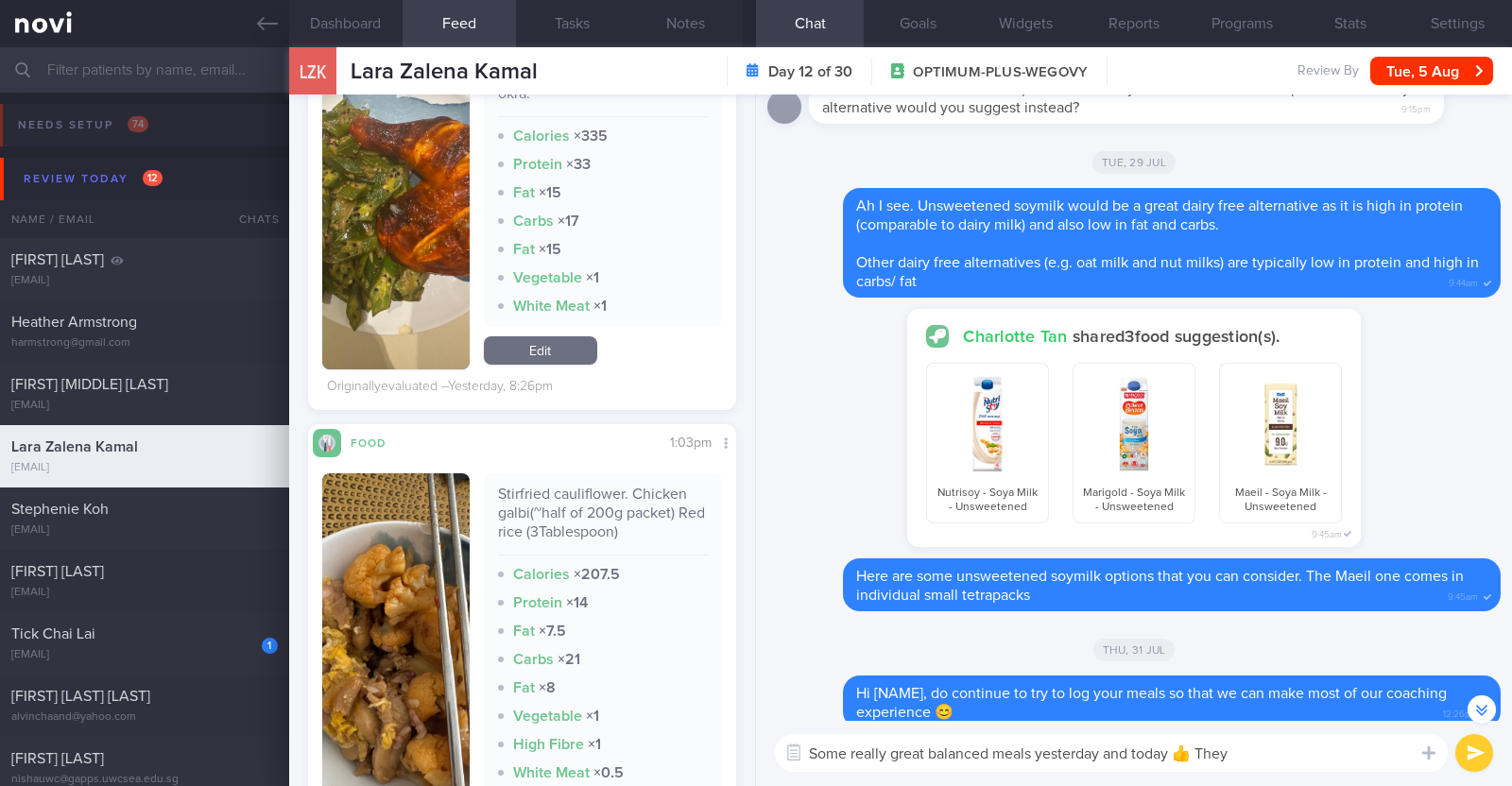 scroll, scrollTop: 1181, scrollLeft: 0, axis: vertical 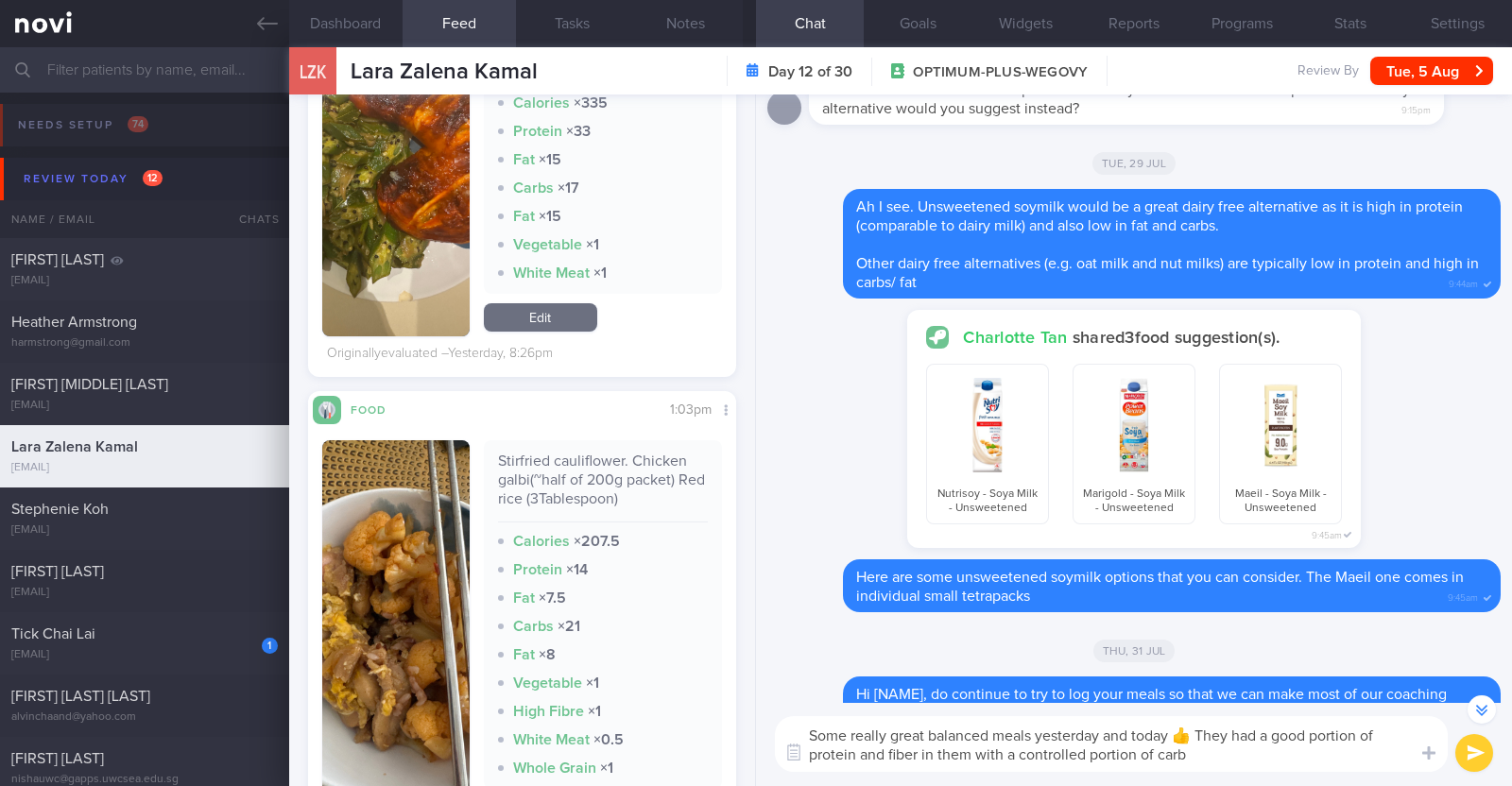 type on "Some really great balanced meals yesterday and today 👍 They had a good portion of protein and fiber in them with a controlled portion of carbs" 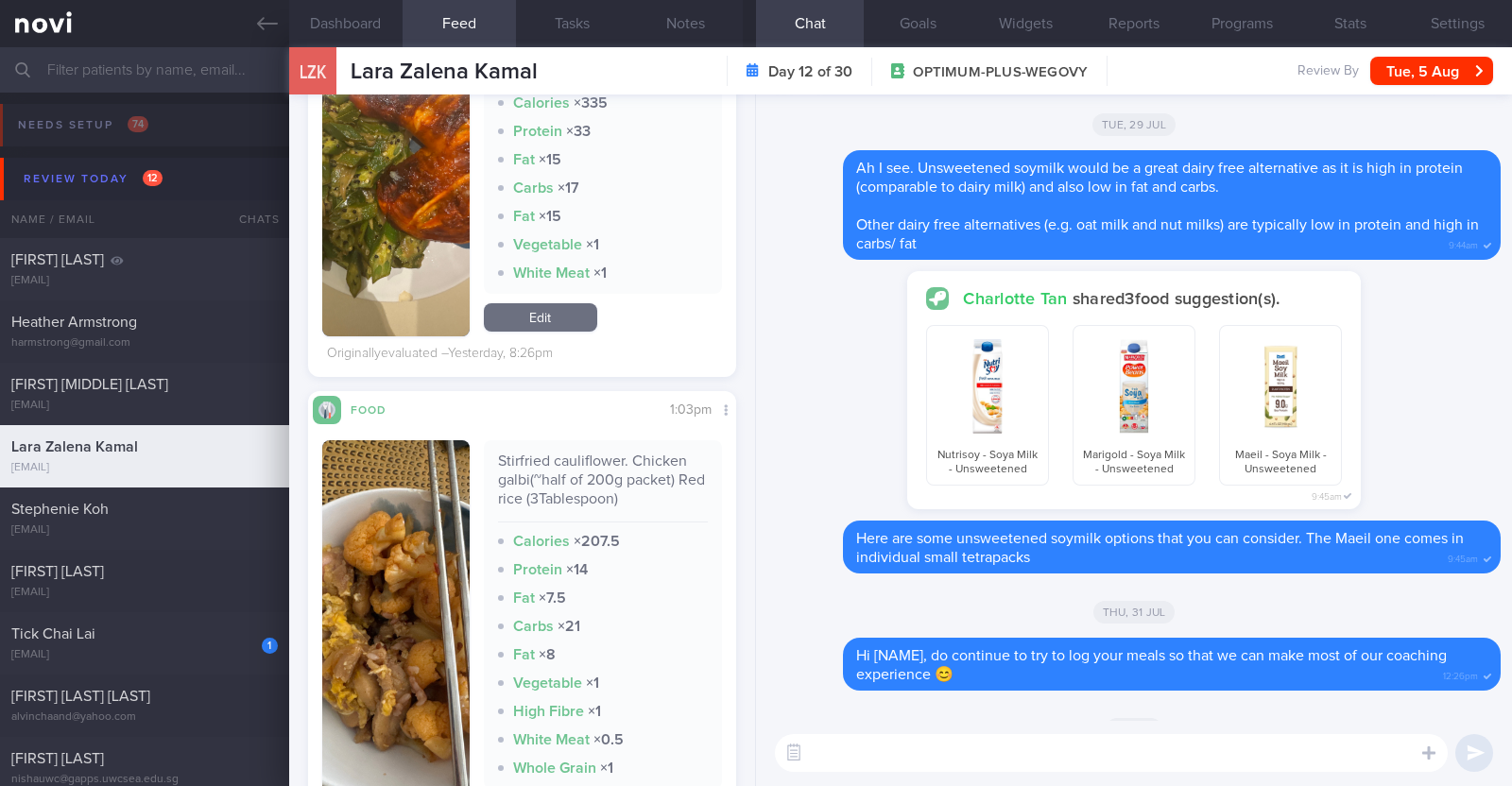 scroll, scrollTop: 0, scrollLeft: 0, axis: both 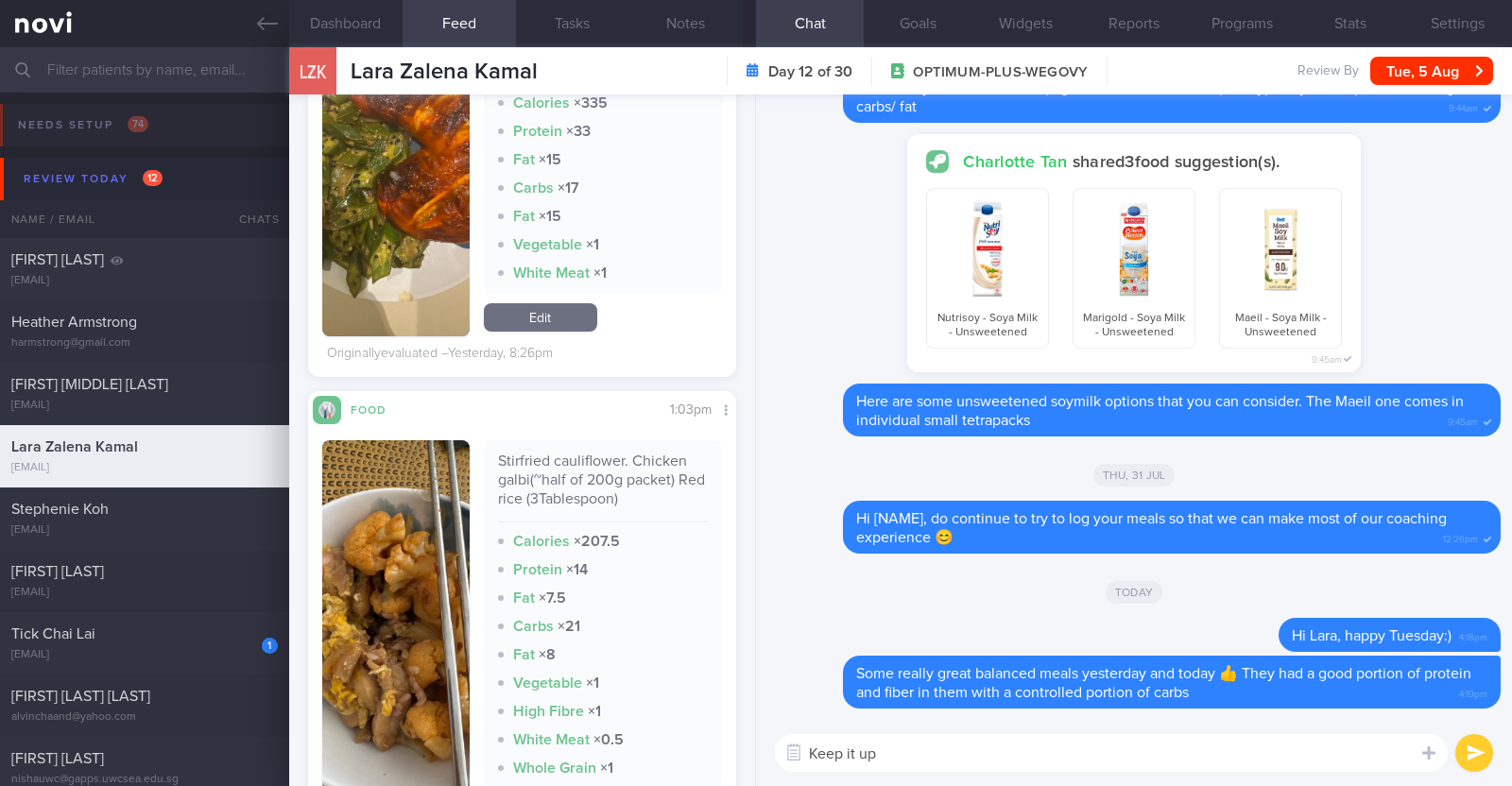 type on "Keep it up!" 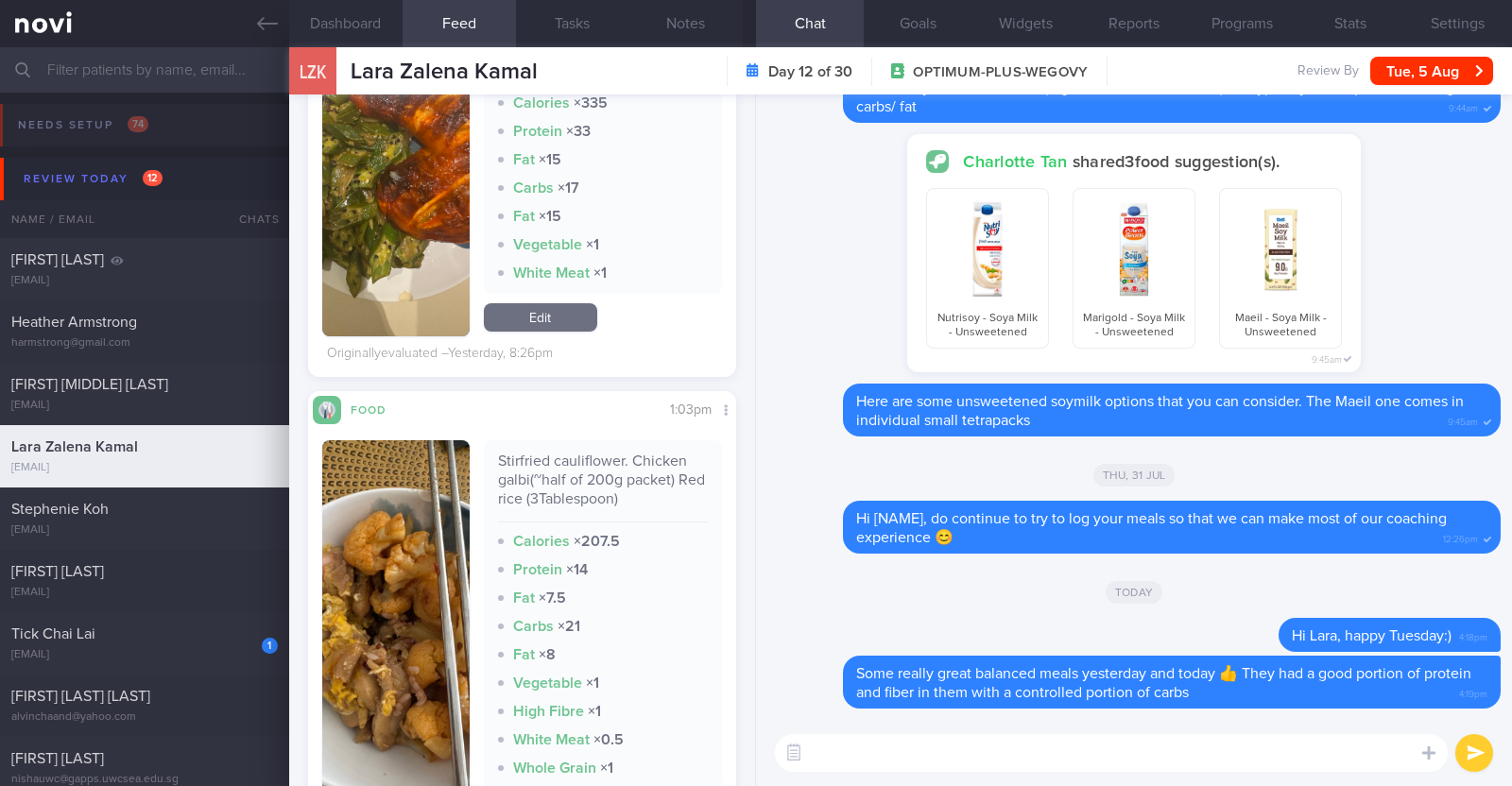 scroll, scrollTop: -37, scrollLeft: 0, axis: vertical 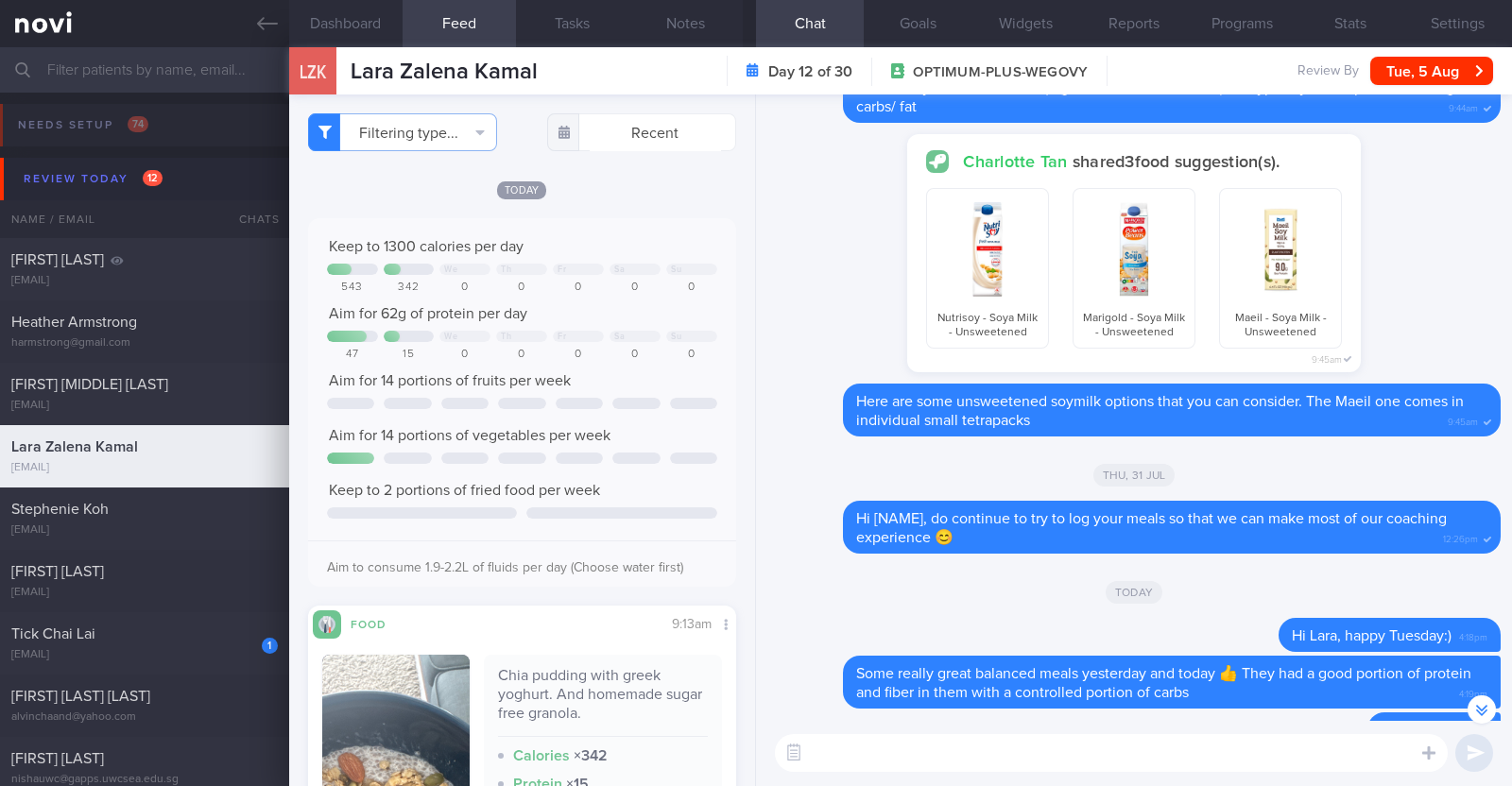 click at bounding box center (1111, 753) 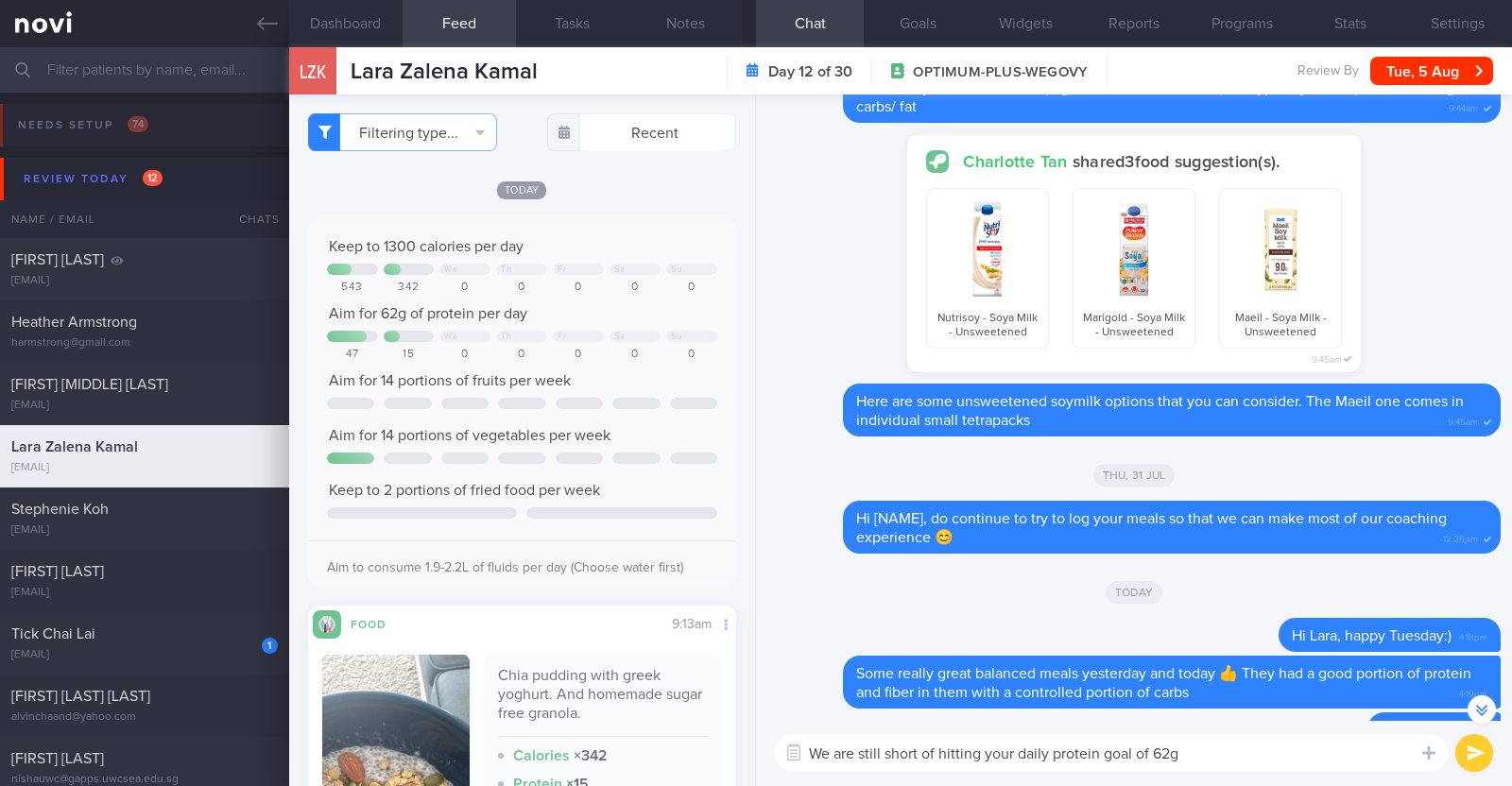 type on "We are still short of hitting your daily protein goal of 62g" 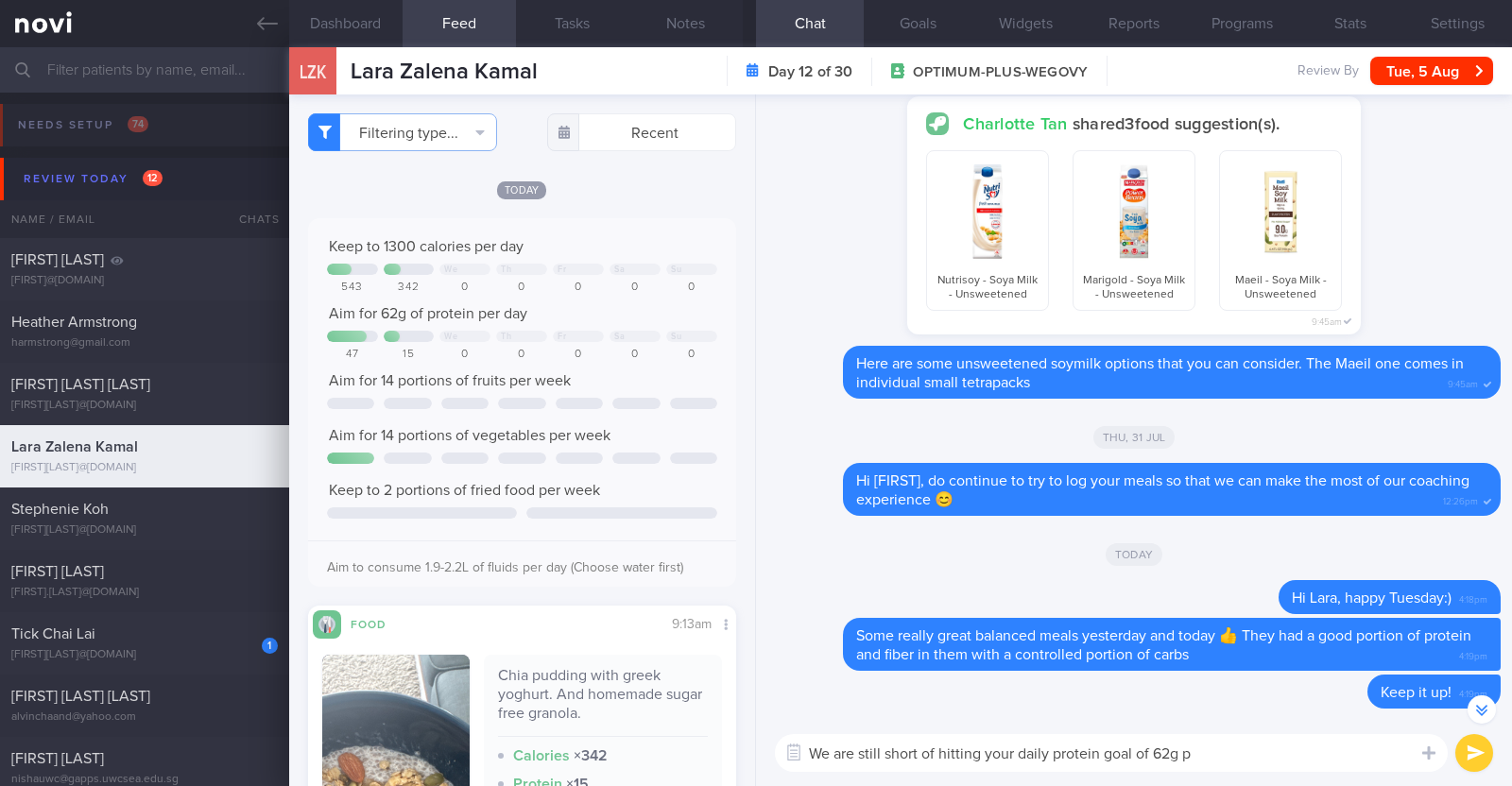 select on "7" 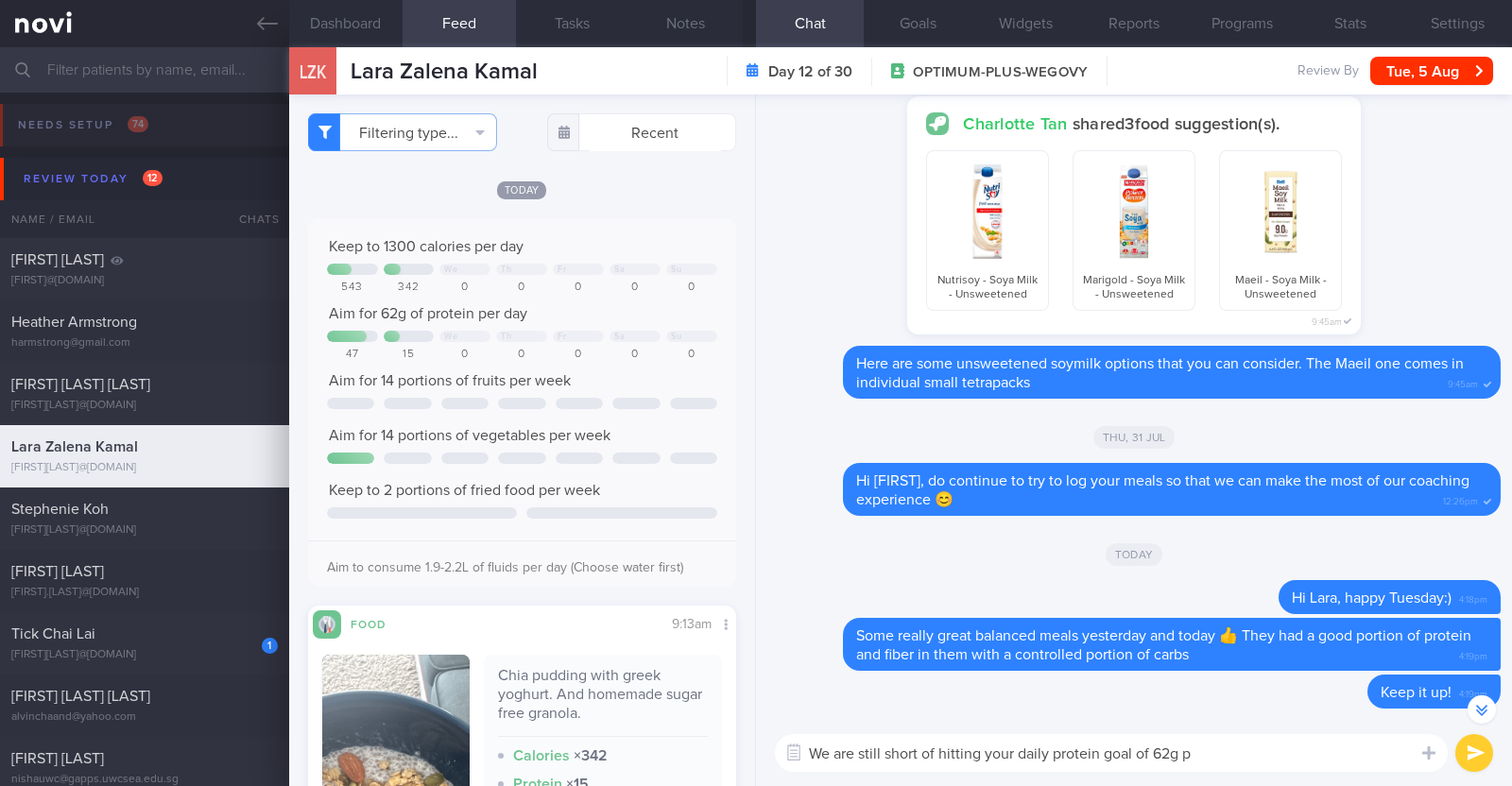 scroll, scrollTop: 944495, scrollLeft: 944623, axis: both 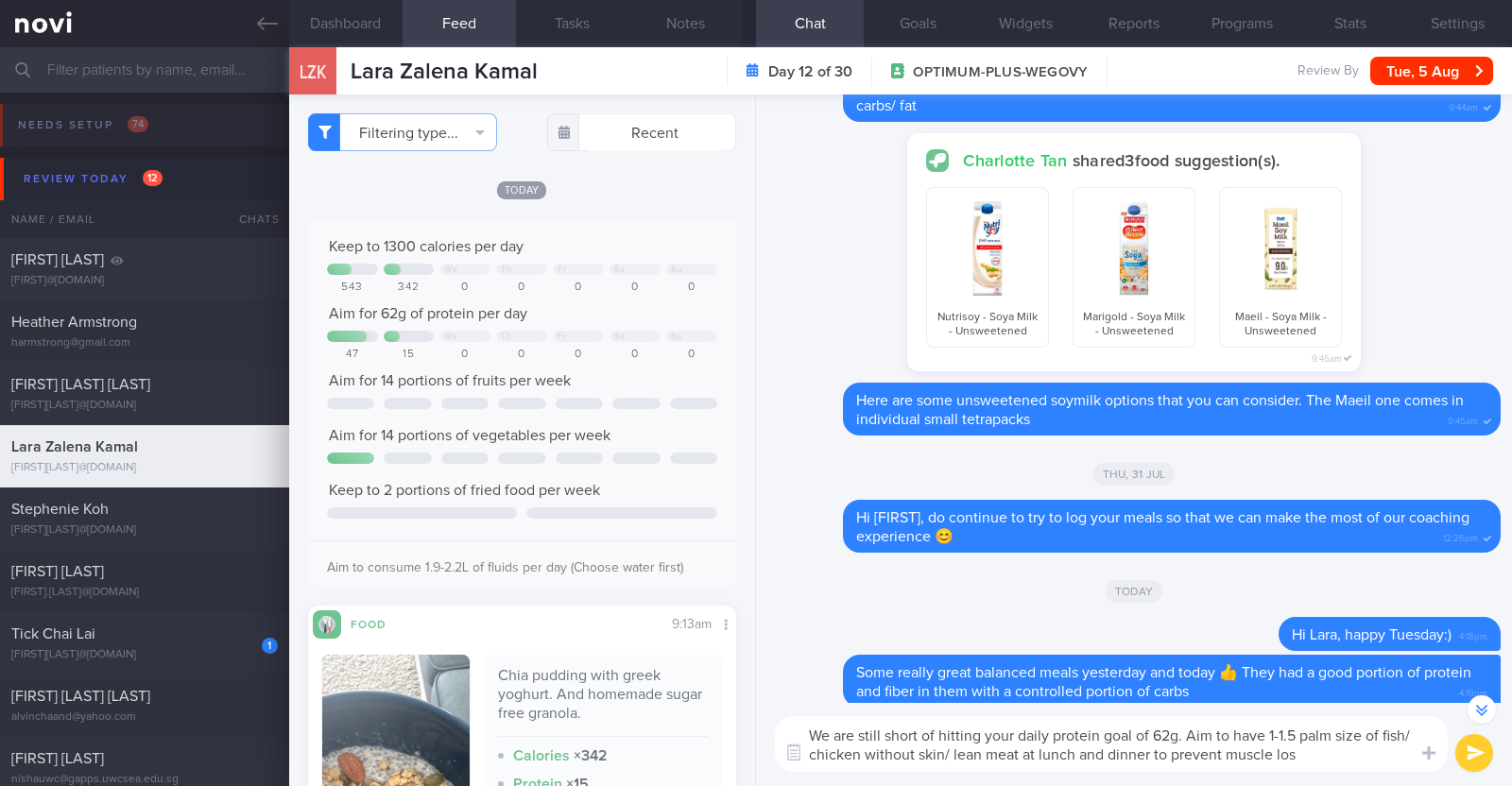 type on "We are still short of hitting your daily protein goal of 62g. Aim to have 1-1.5 palm size of fish/ chicken without skin/ lean meat at lunch and dinner to prevent muscle loss" 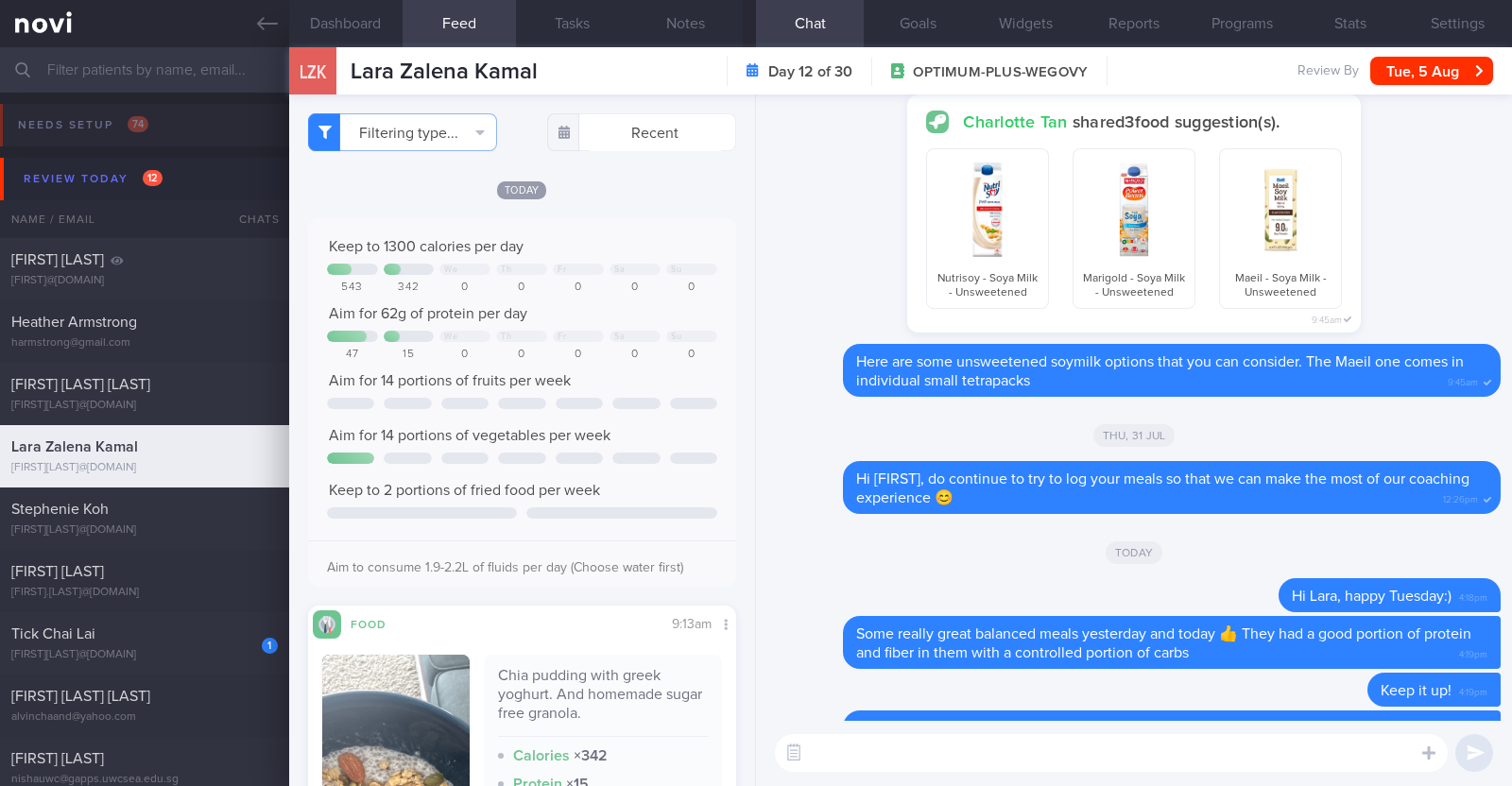 scroll, scrollTop: 0, scrollLeft: 0, axis: both 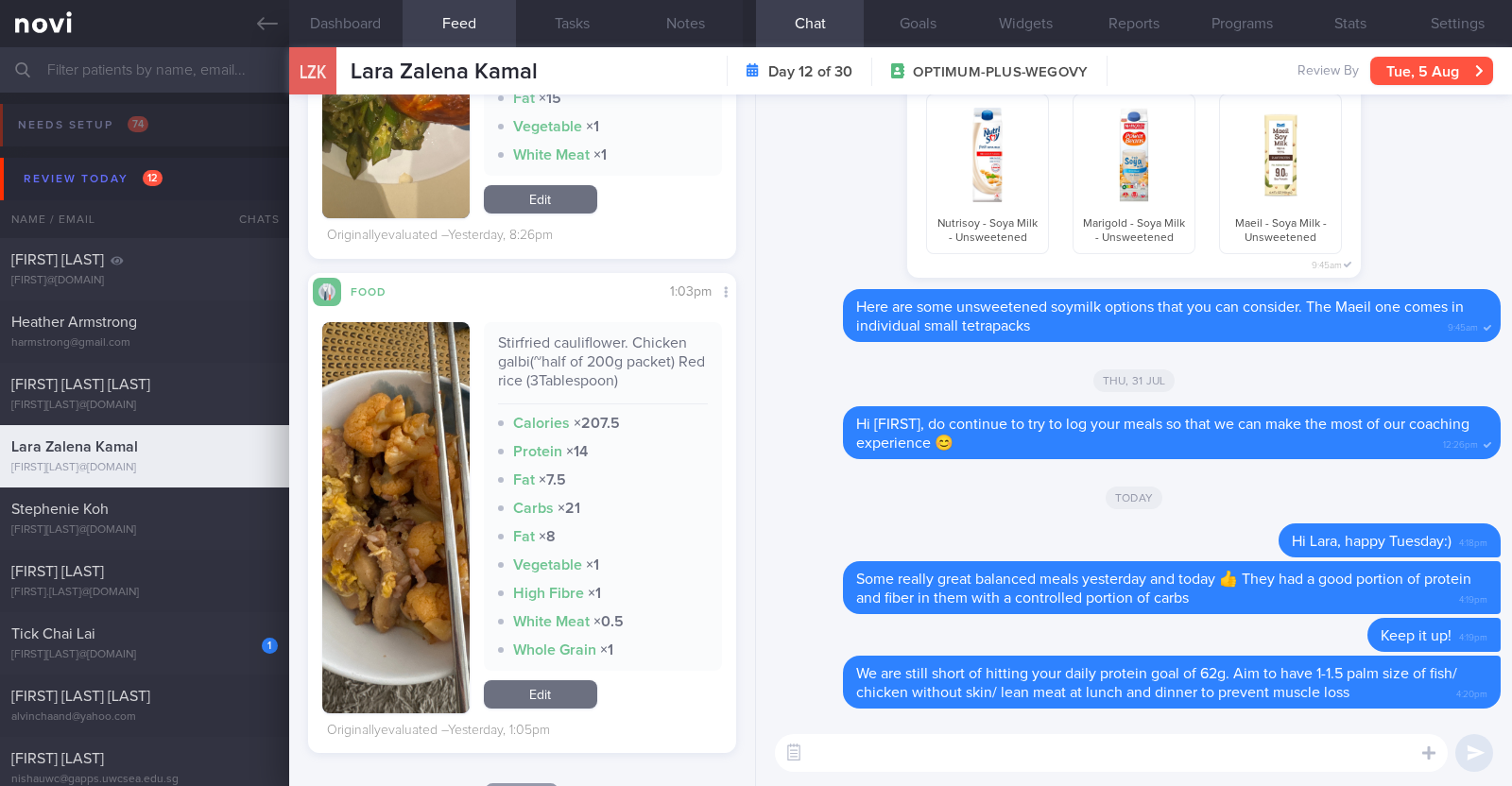 type 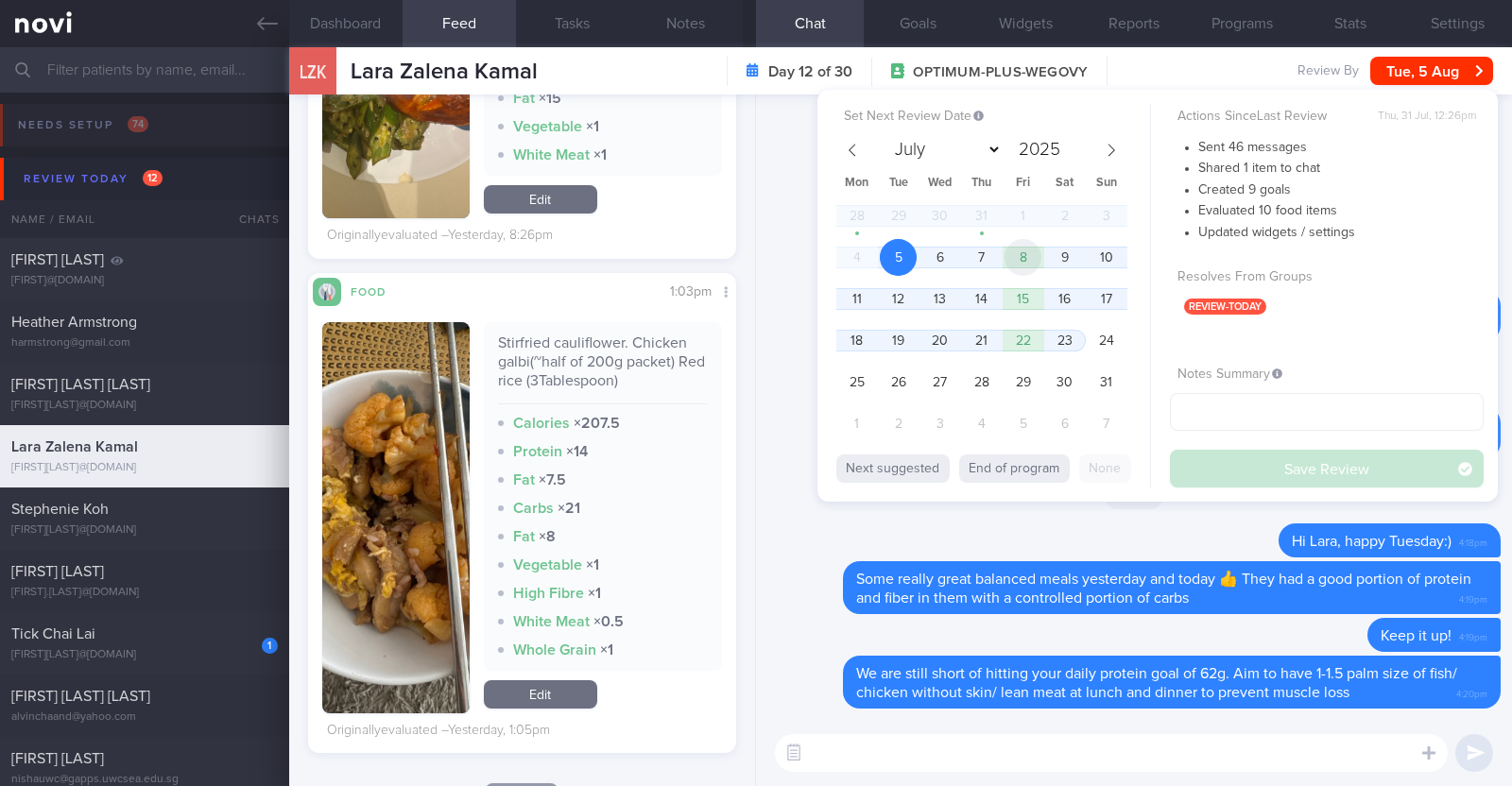 click on "8" at bounding box center (1022, 257) 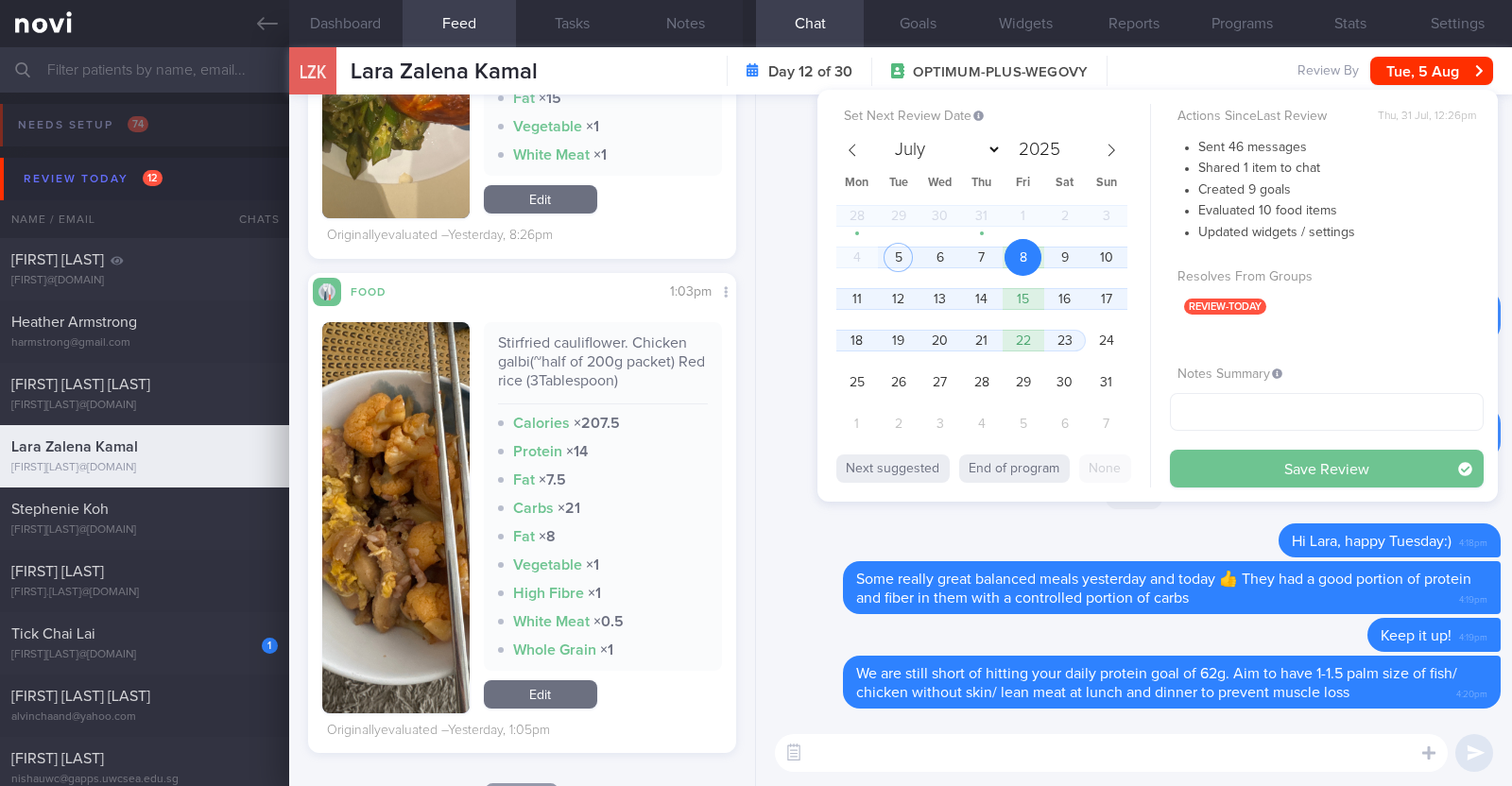 click on "Save Review" at bounding box center (1327, 469) 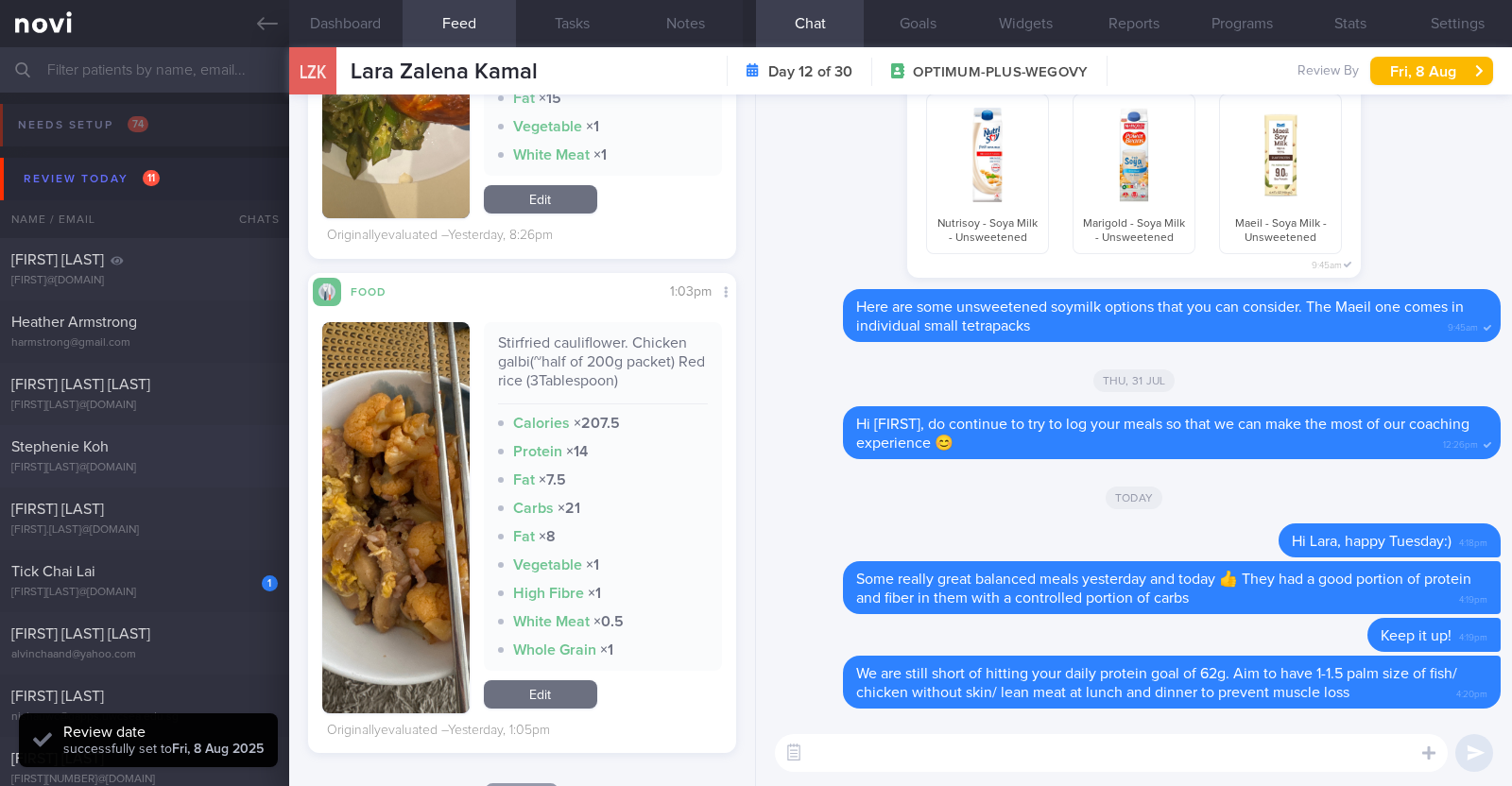 click on "Stephenie Koh" at bounding box center (142, 447) 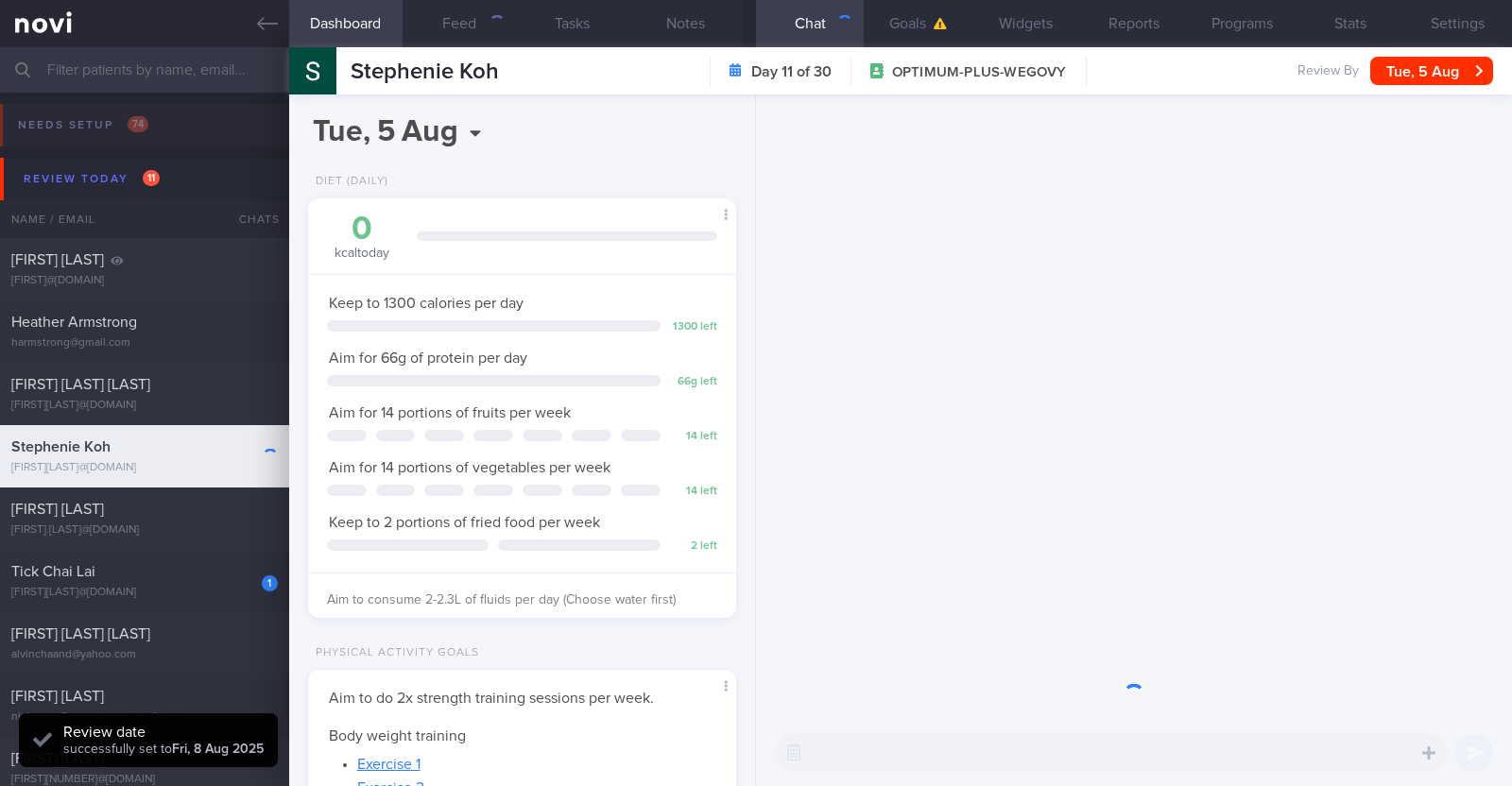 scroll, scrollTop: 944495, scrollLeft: 944623, axis: both 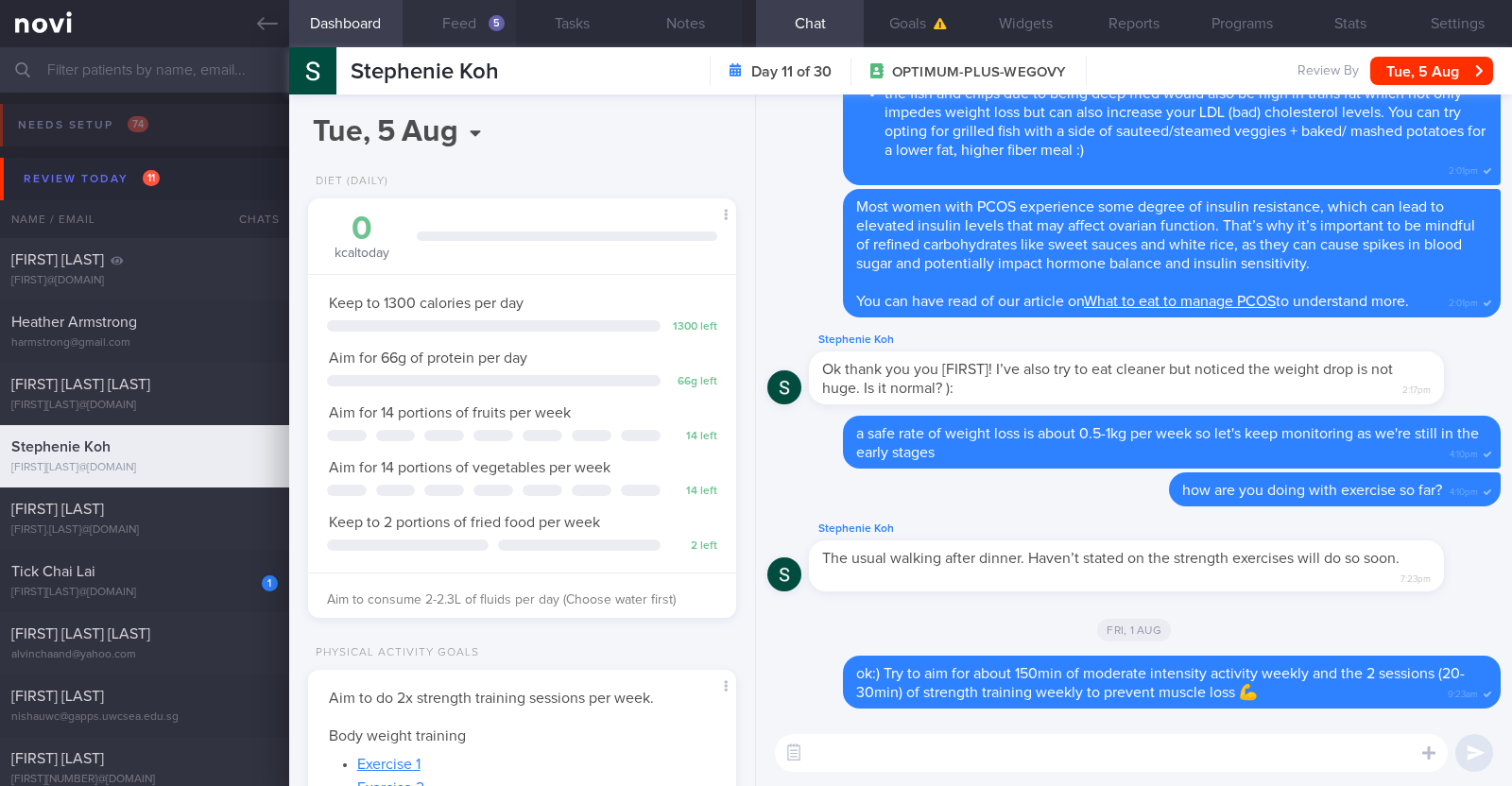 click on "Feed
5" at bounding box center [459, 24] 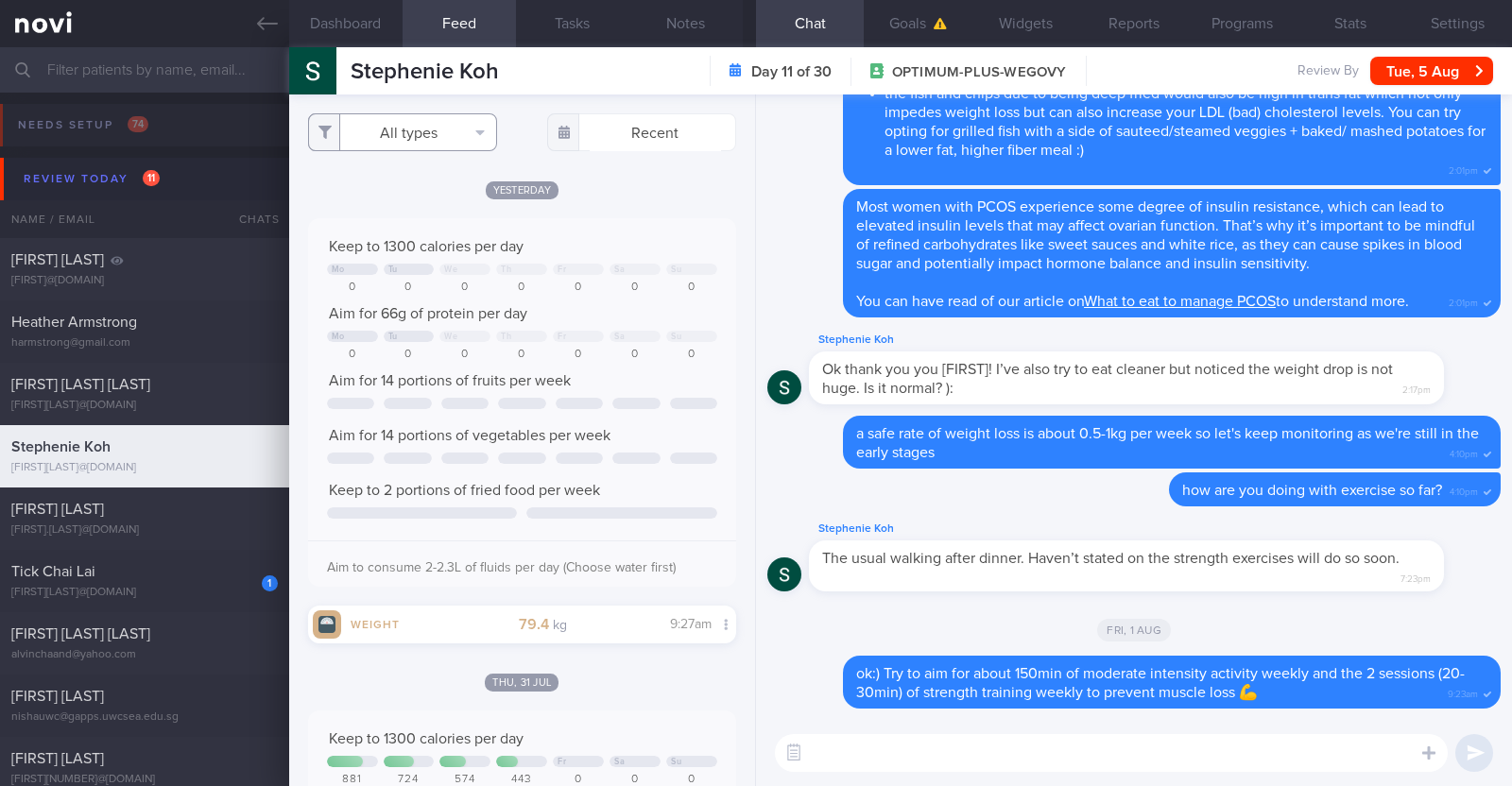 click on "All types" at bounding box center (403, 132) 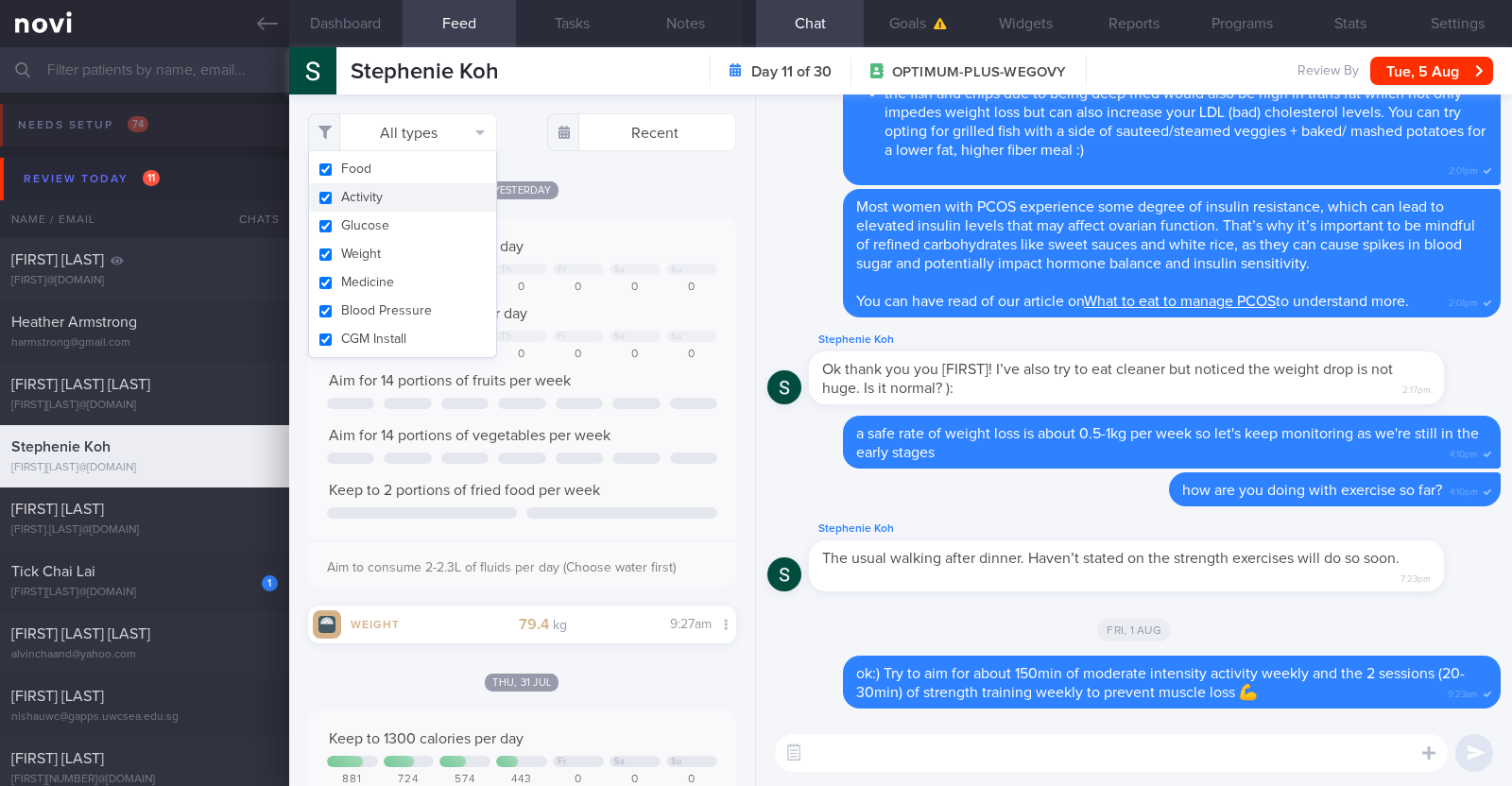 click on "Activity" at bounding box center (403, 197) 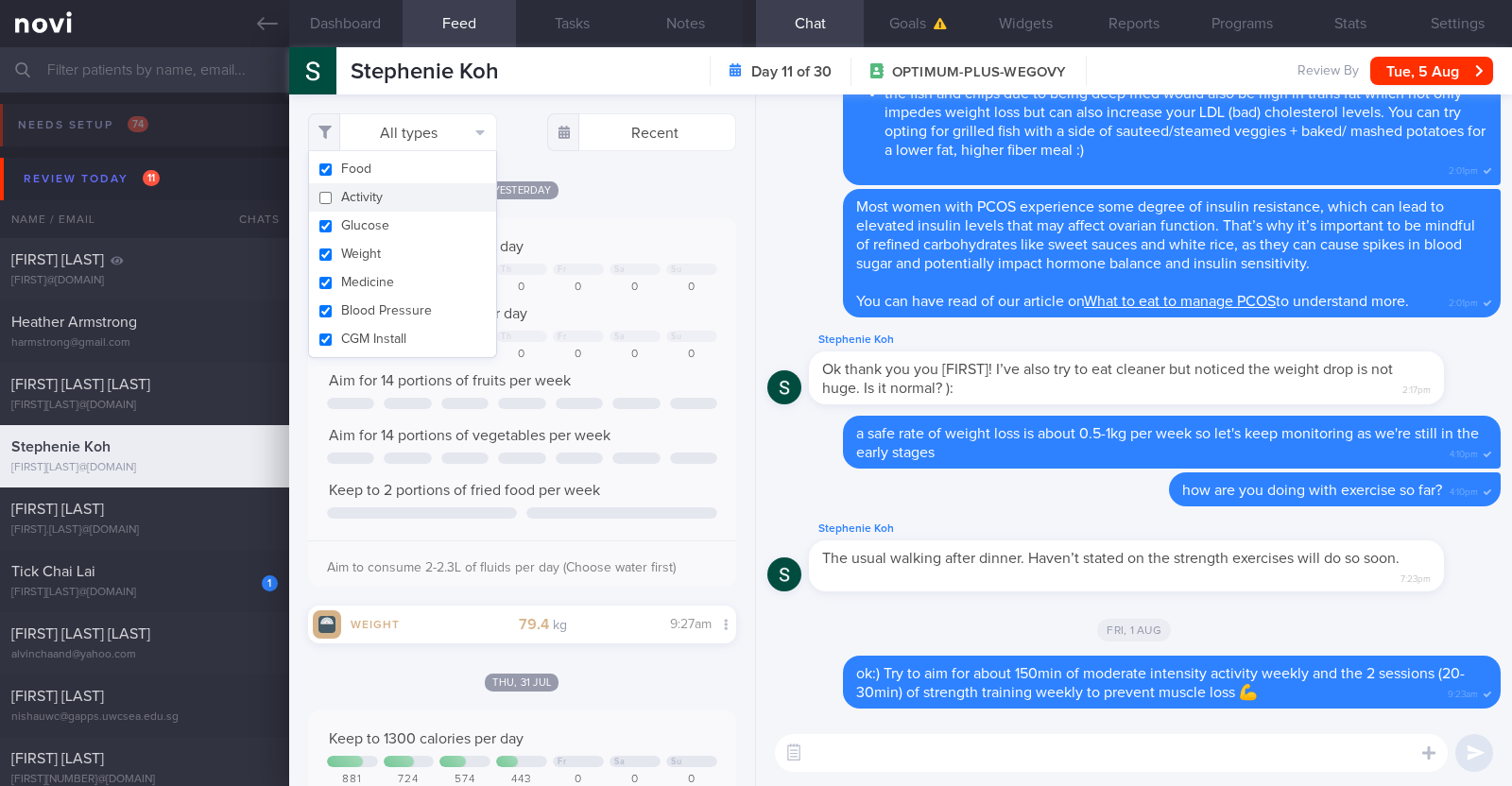checkbox on "false" 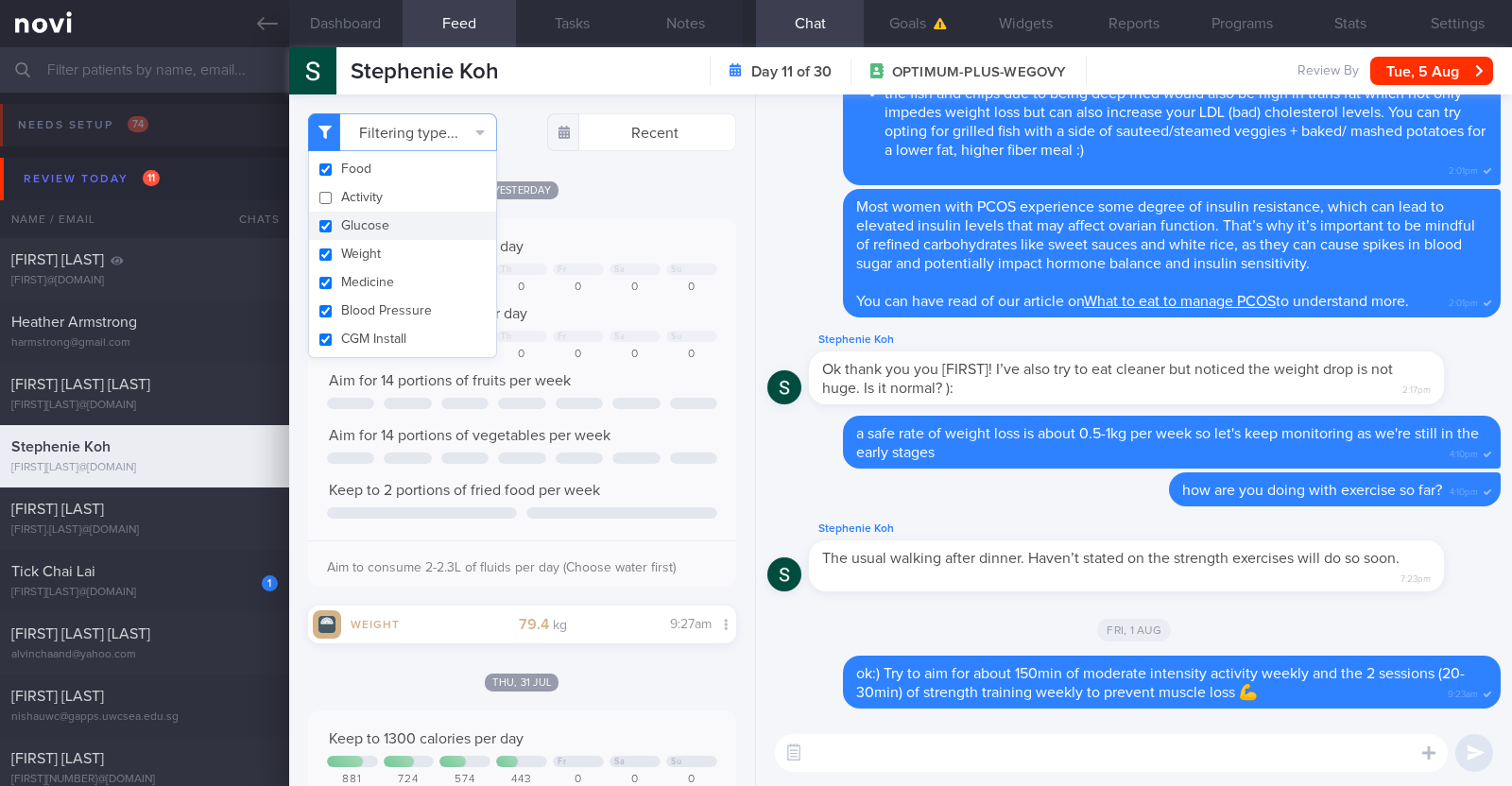 click on "Yesterday" at bounding box center [522, 189] 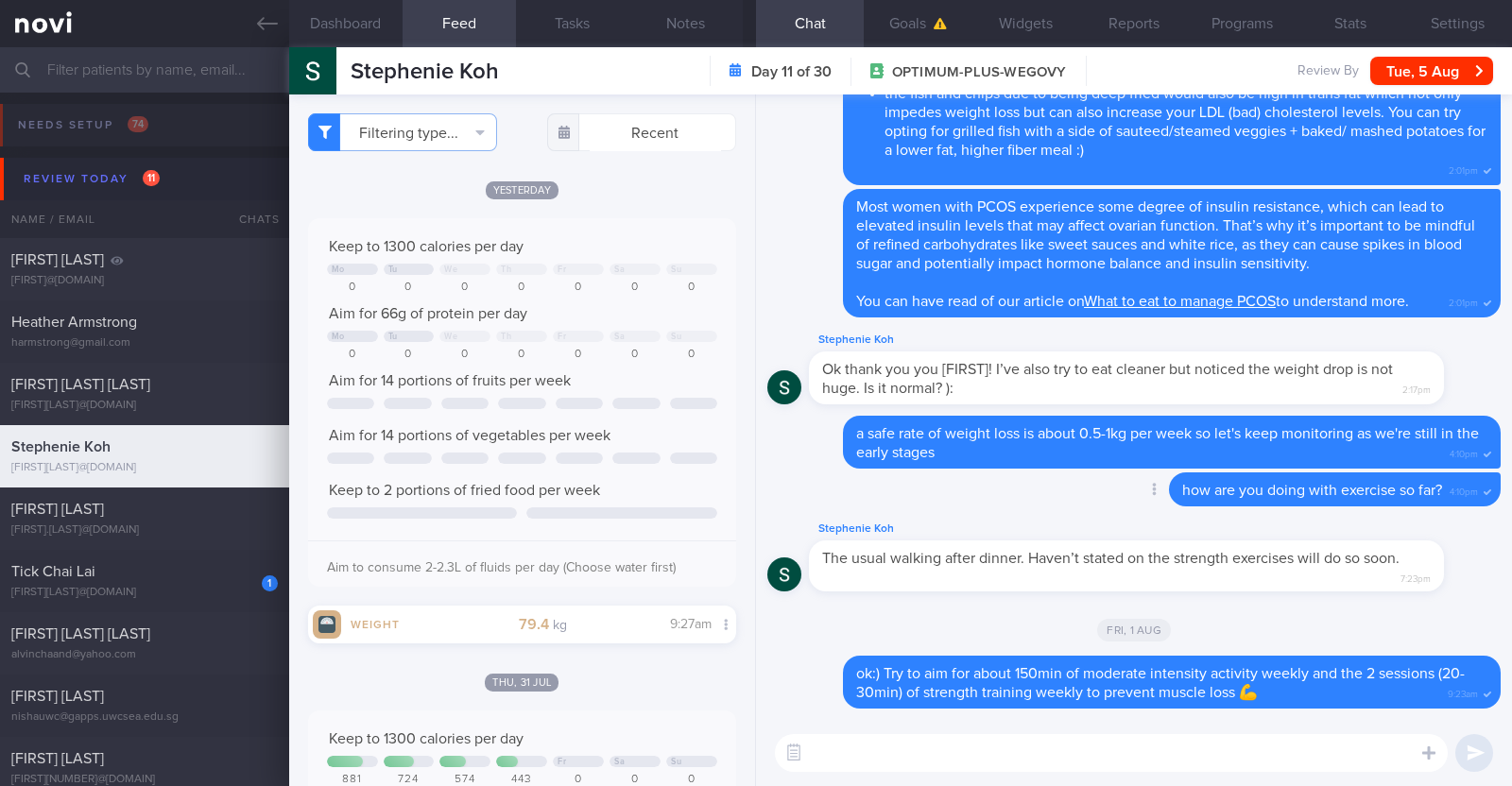 scroll, scrollTop: 0, scrollLeft: 0, axis: both 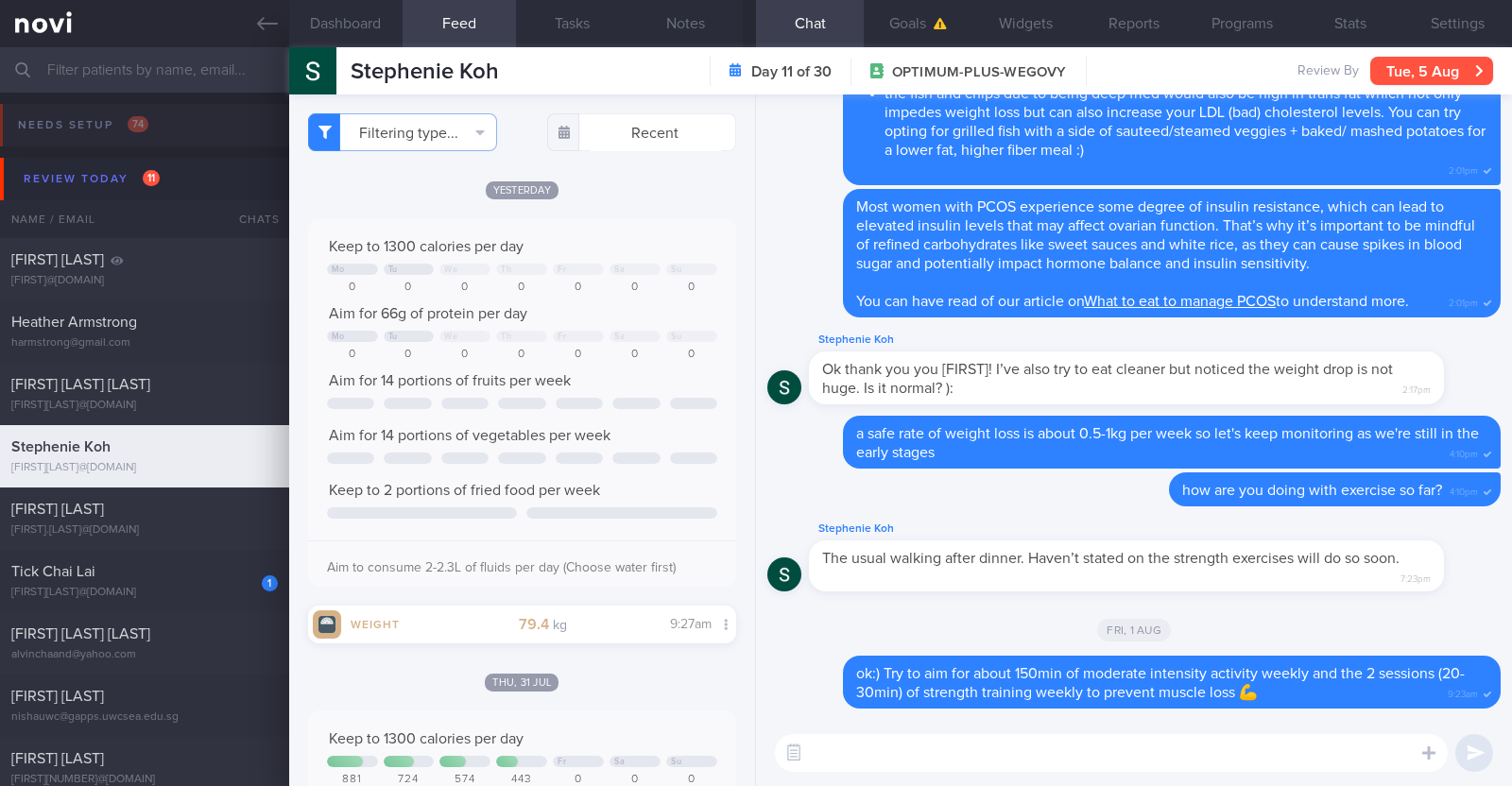 click on "Tue, 5 Aug" at bounding box center [1432, 71] 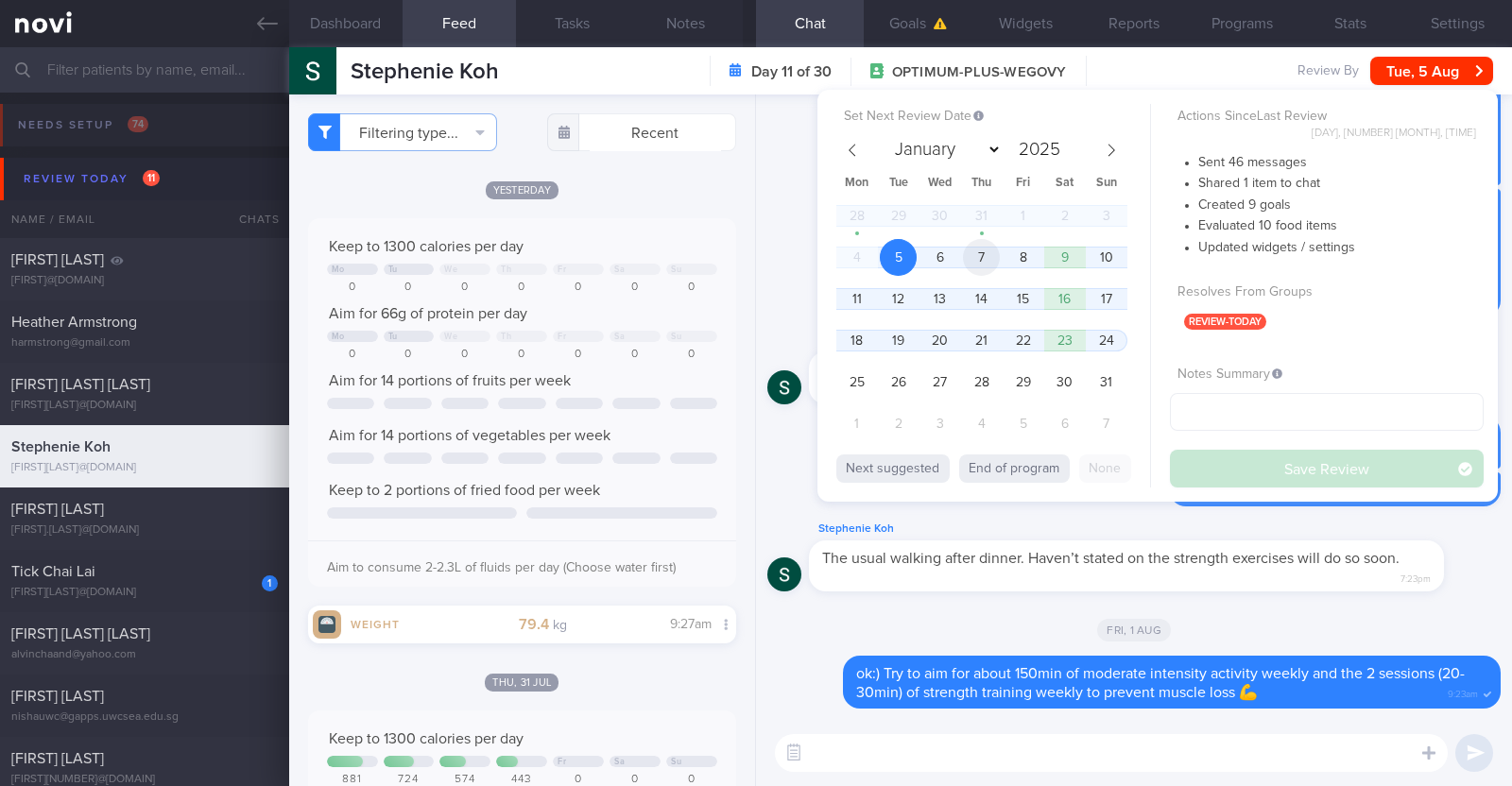 click on "7" at bounding box center (981, 257) 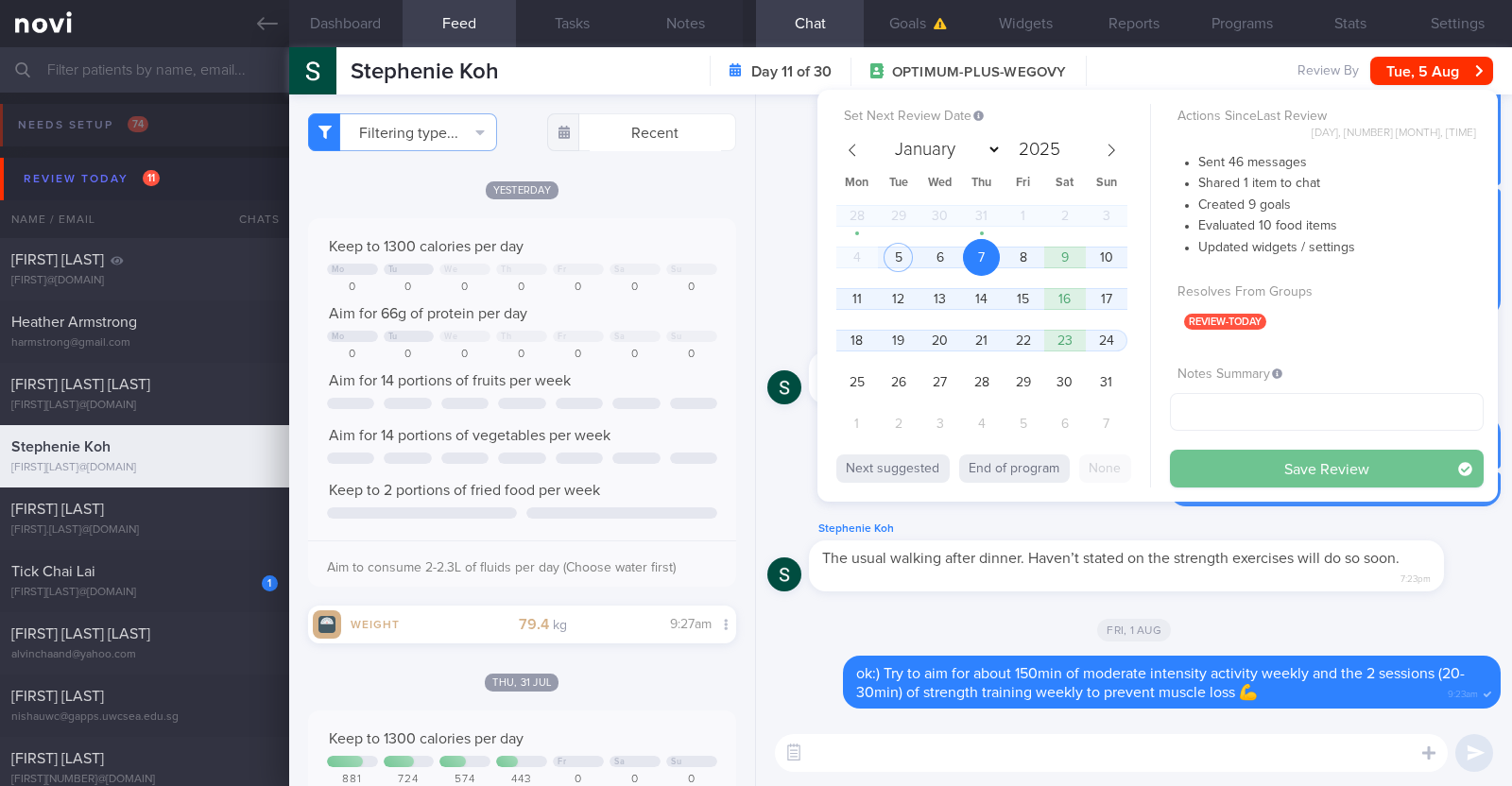 click on "Save Review" at bounding box center [1327, 469] 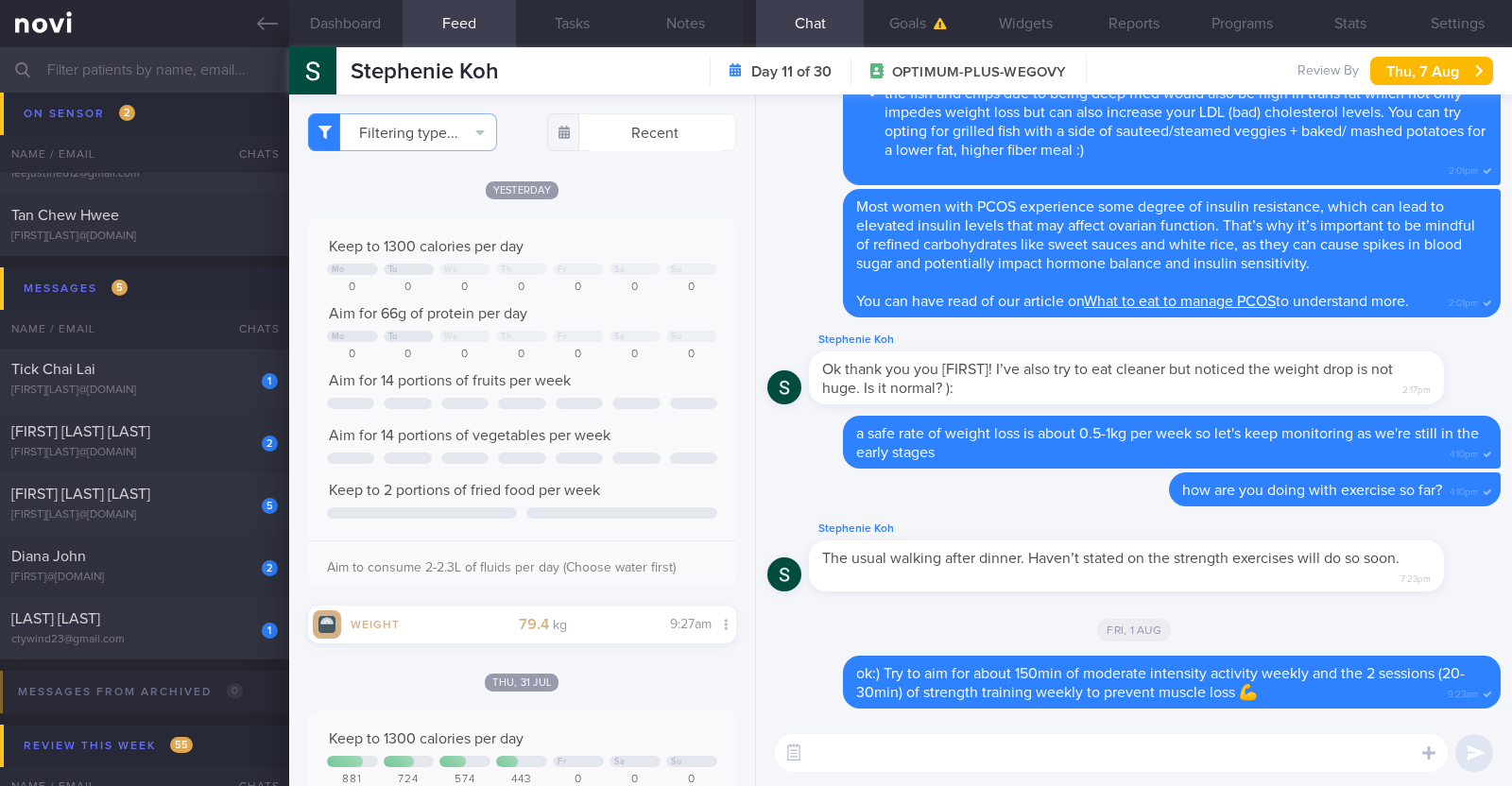 scroll, scrollTop: 944, scrollLeft: 0, axis: vertical 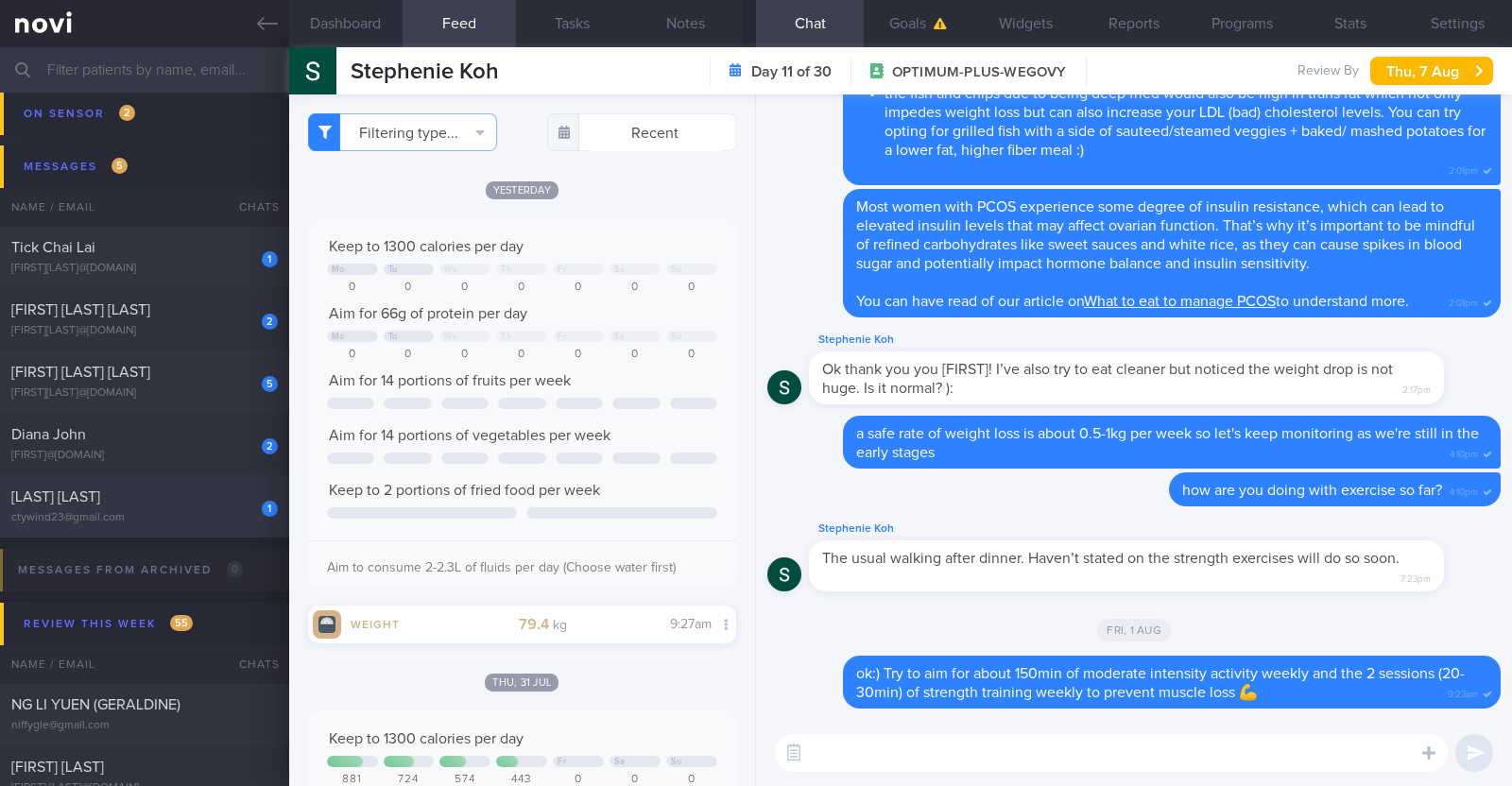 click on "[LAST] [LAST]" at bounding box center (142, 497) 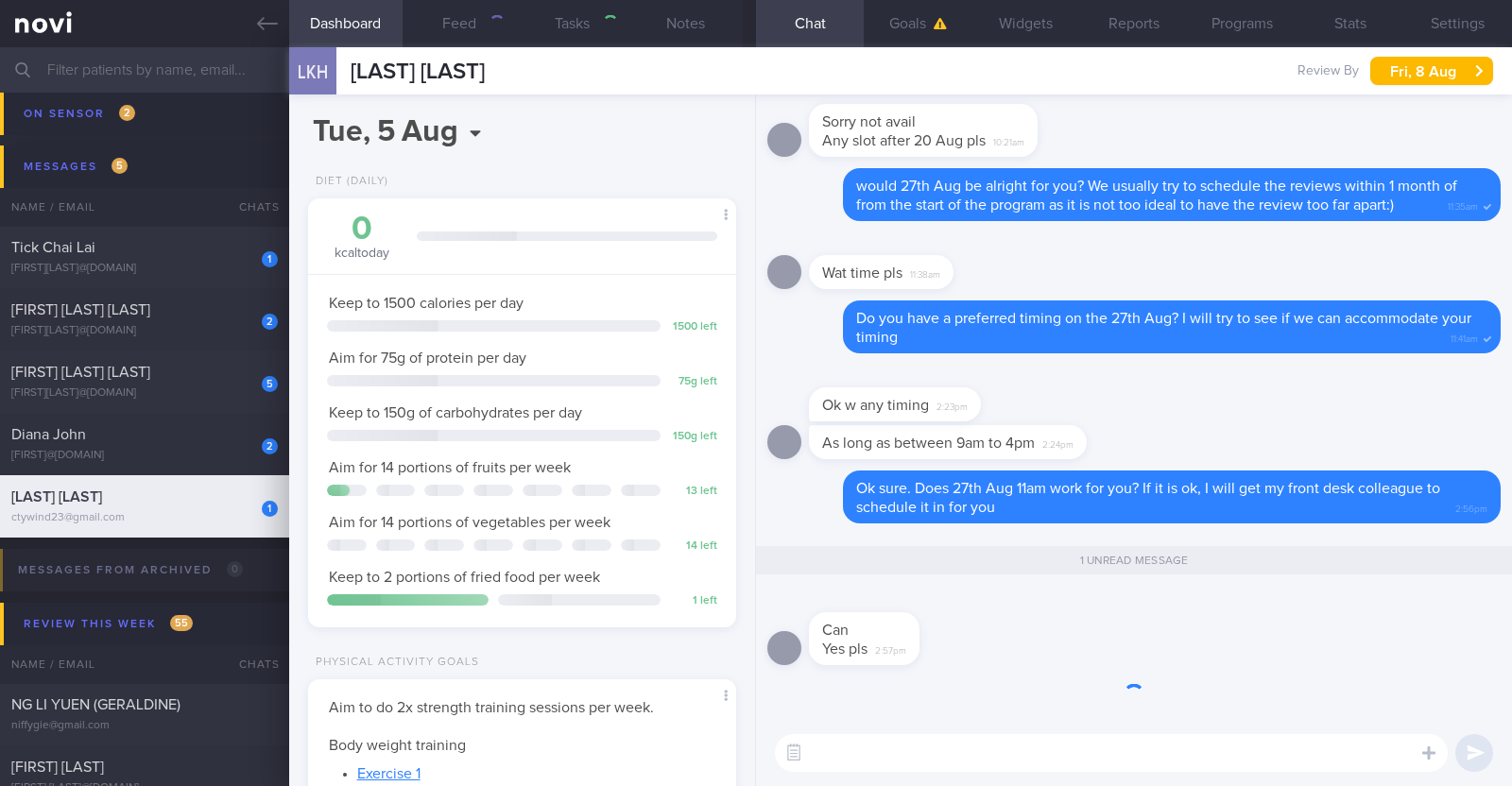 scroll, scrollTop: 0, scrollLeft: 0, axis: both 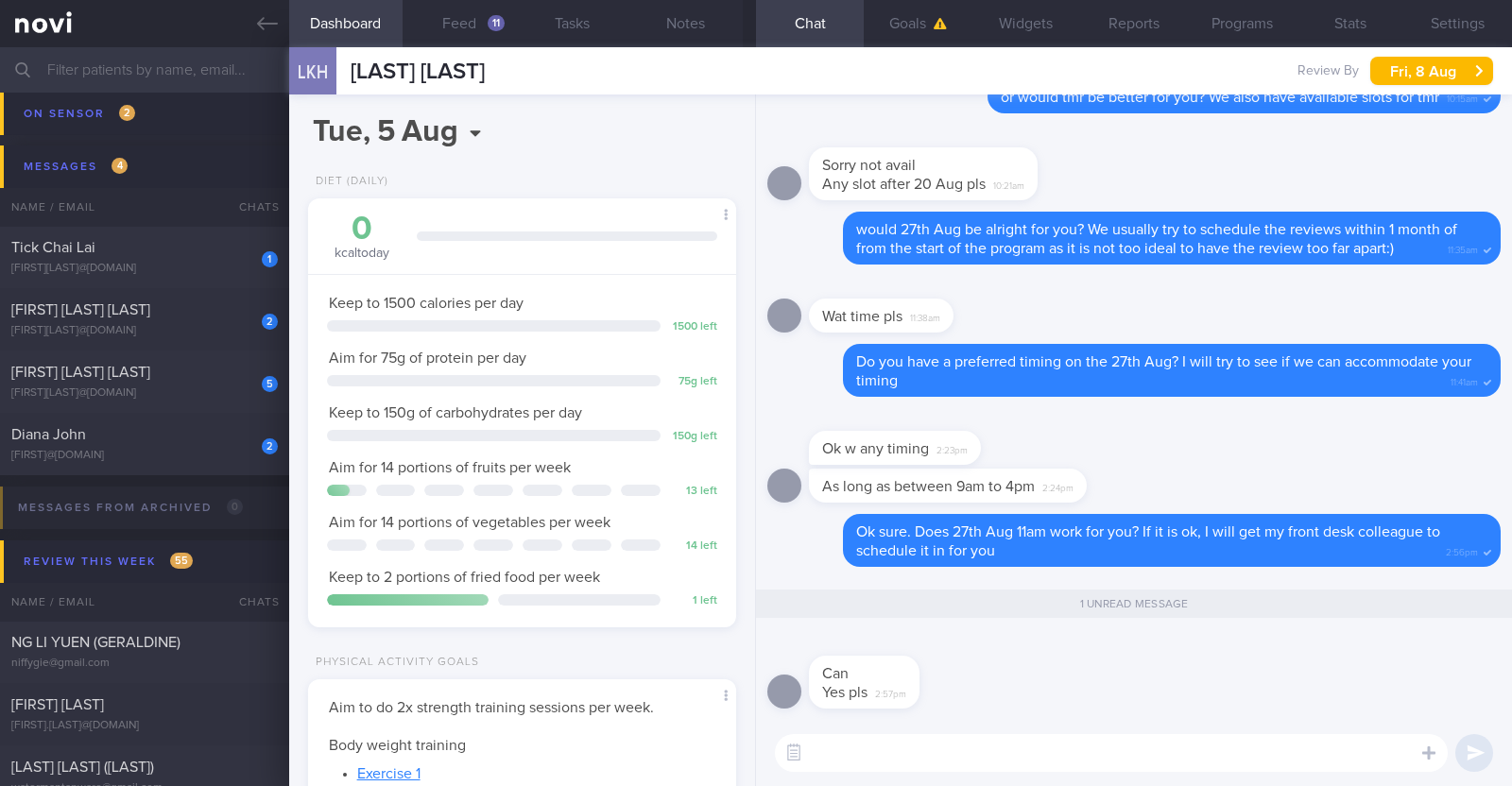 click at bounding box center [1111, 753] 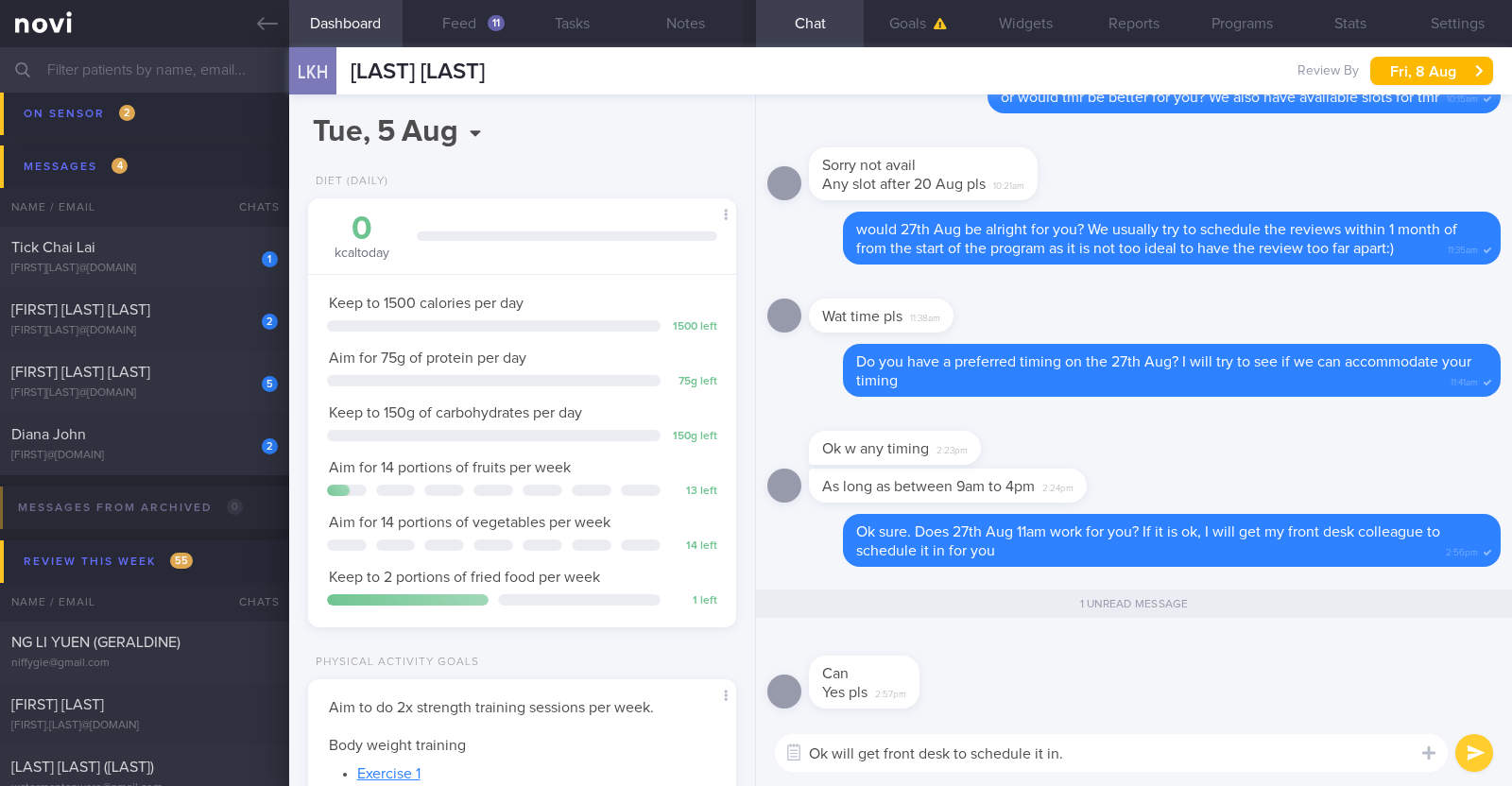 click on "Ok will get front desk to schedule it in." at bounding box center (1111, 753) 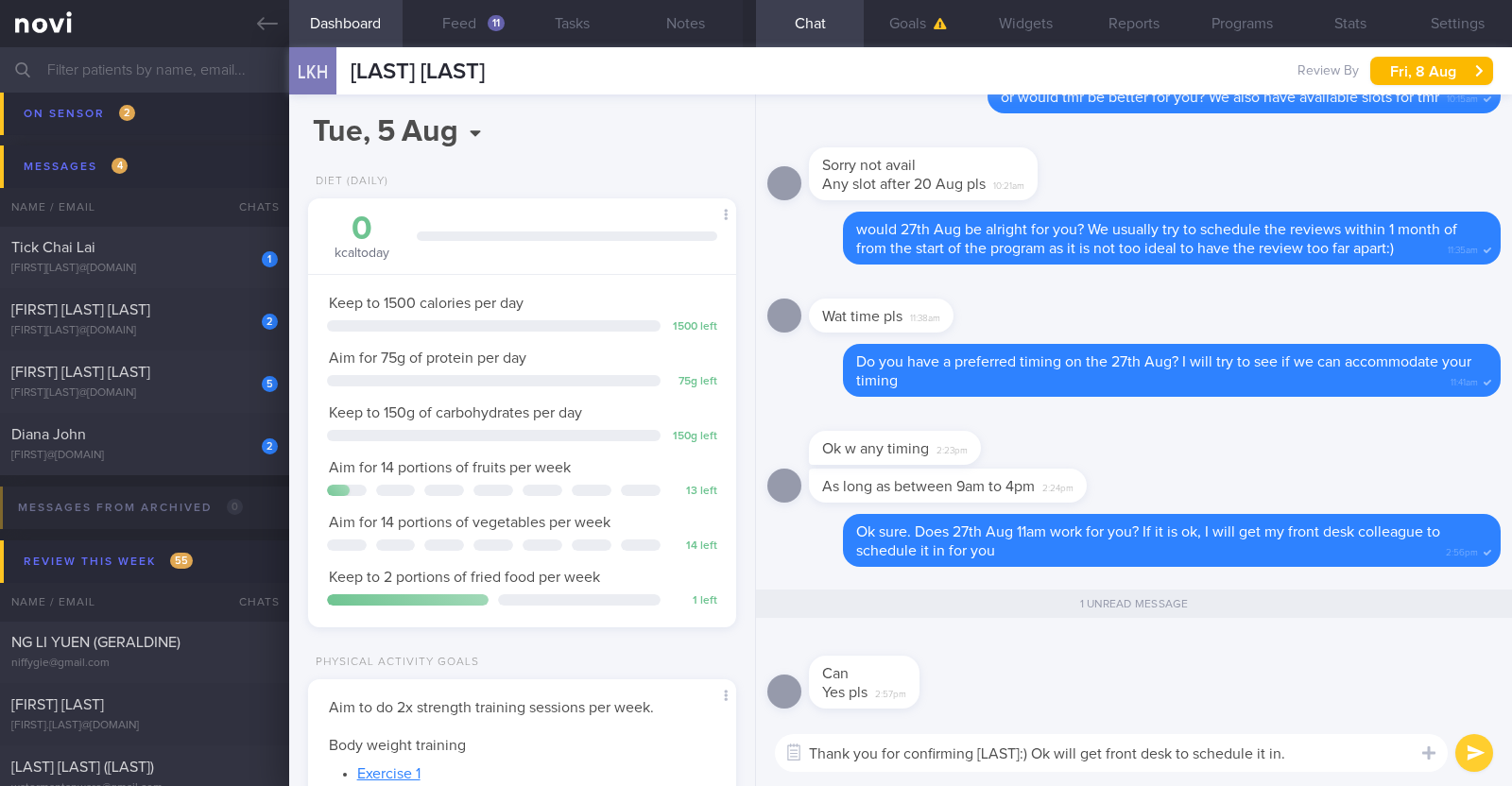 click on "Thank you for confirming [LAST]:) Ok will get front desk to schedule it in." at bounding box center [1111, 753] 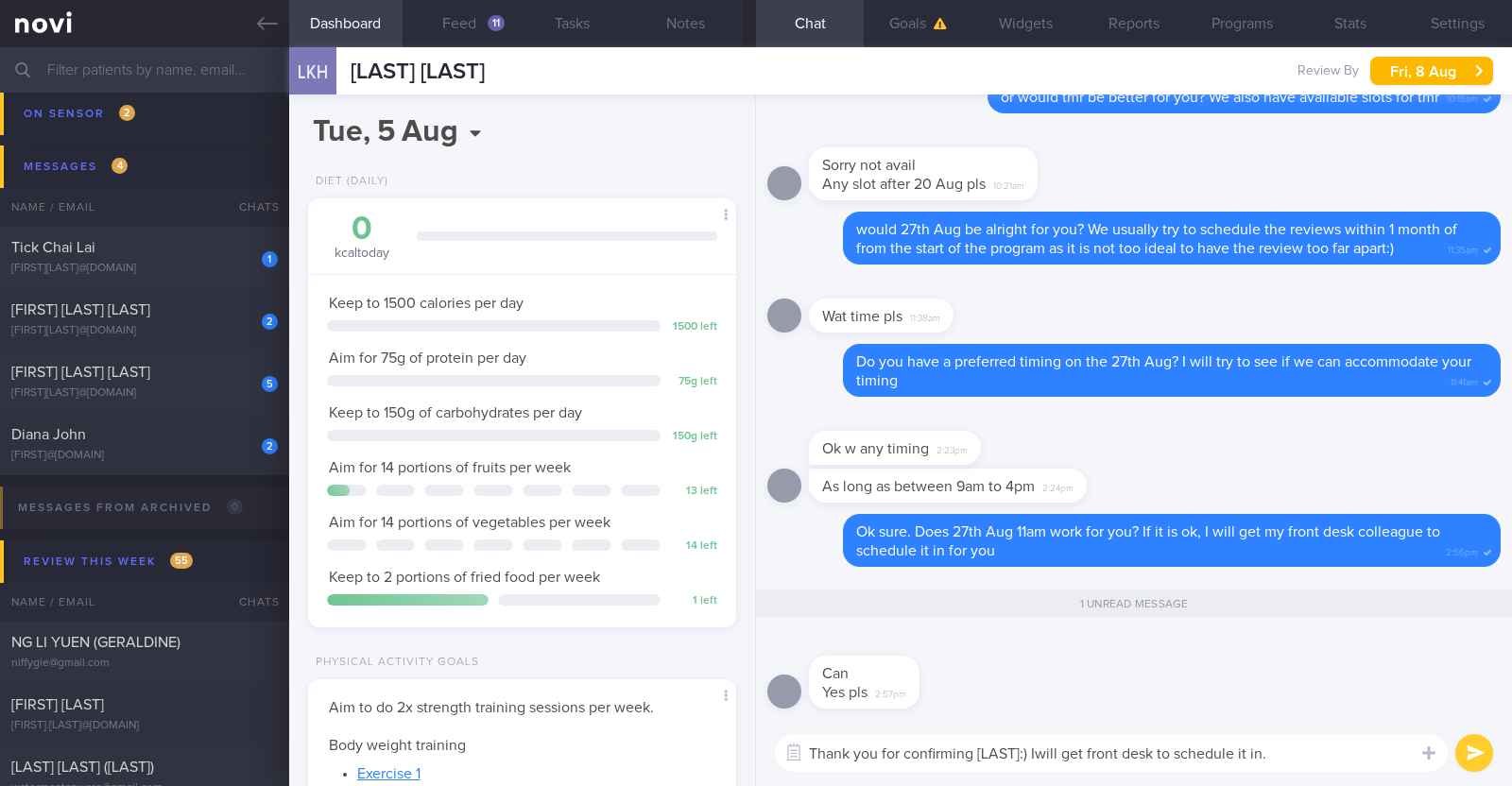 type on "Thank you for confirming [LAST]:) I will get front desk to schedule it in." 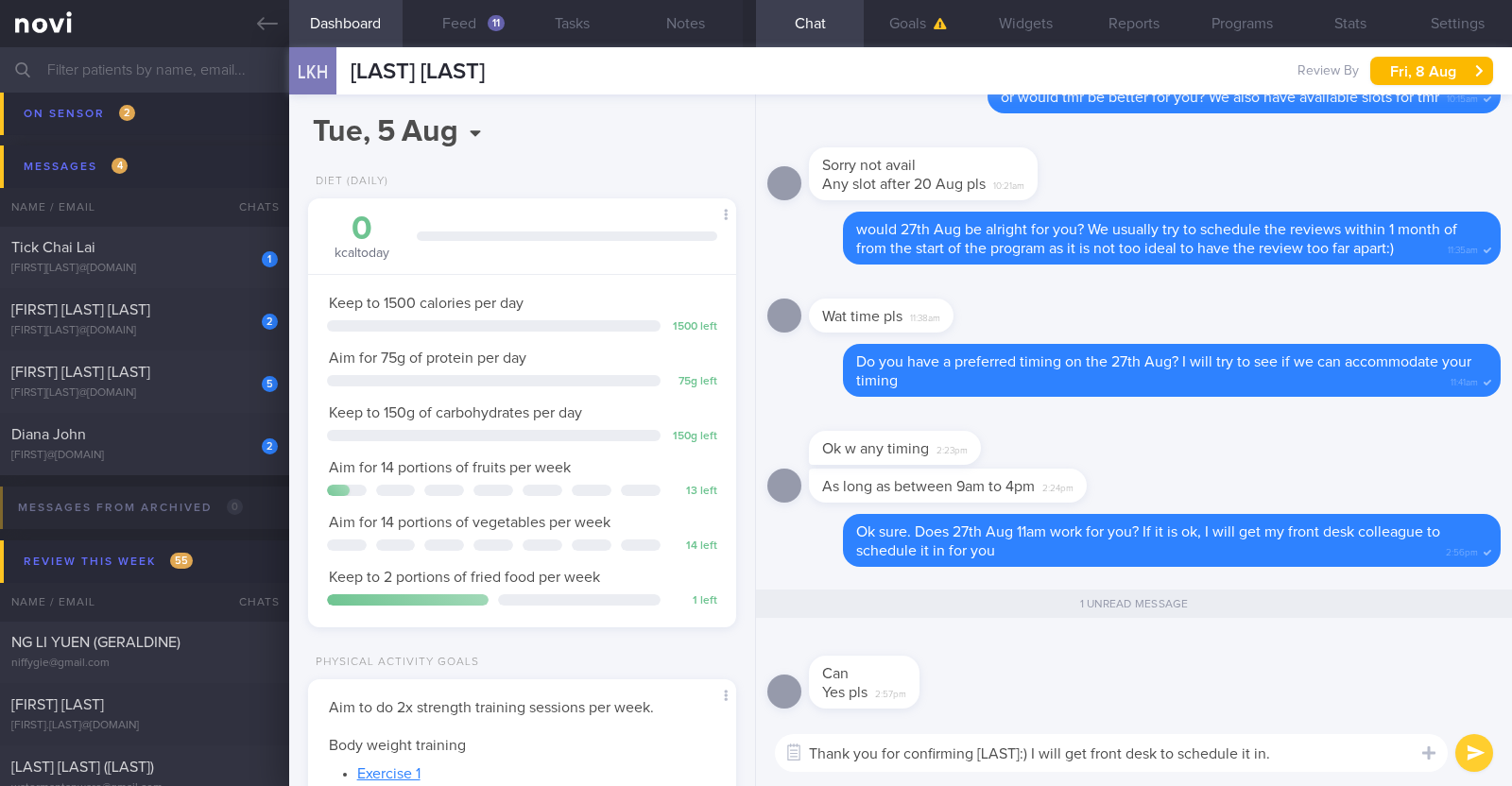 type 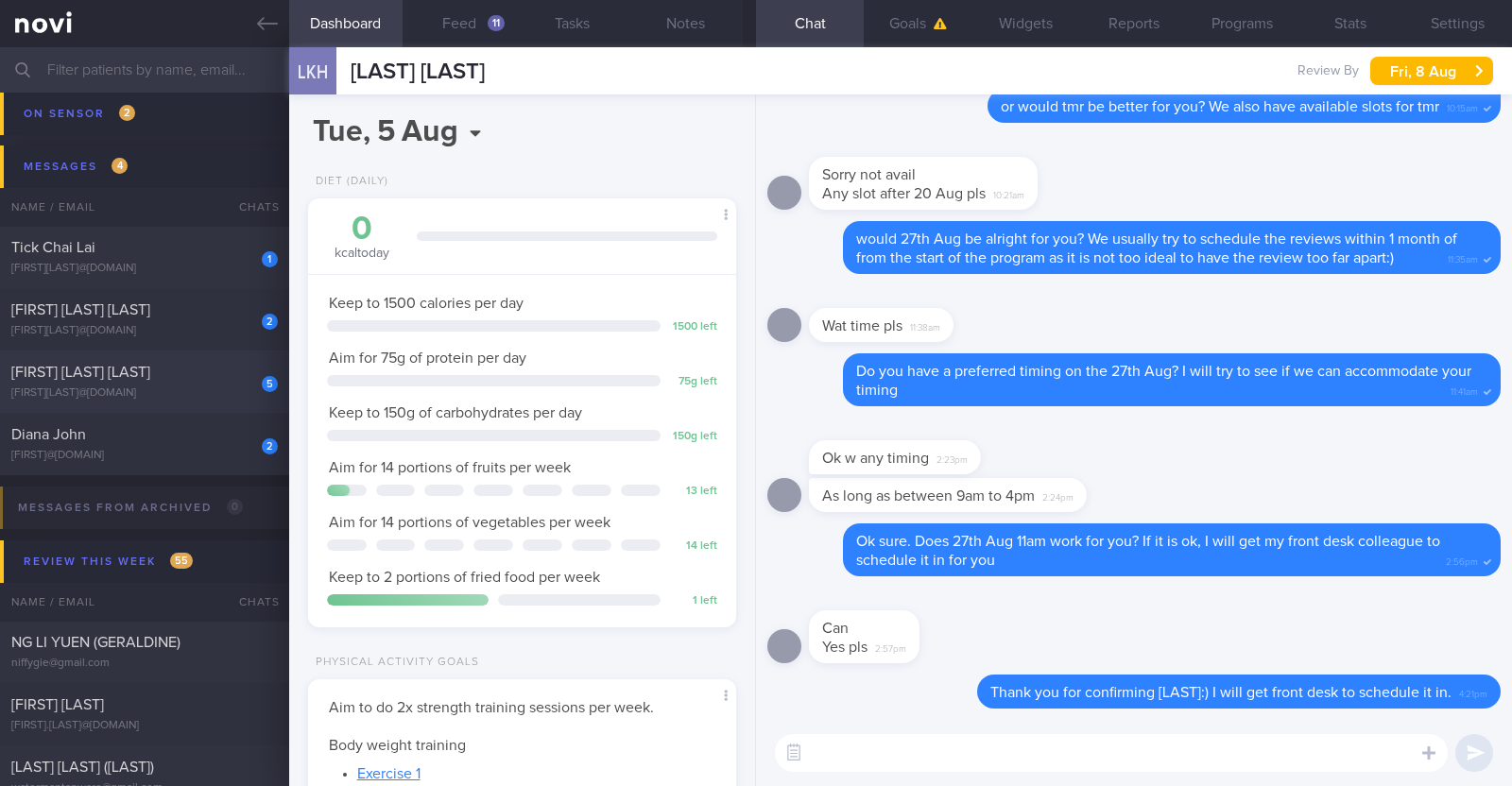 click on "[FIRST] [LAST] [LAST]" at bounding box center (142, 372) 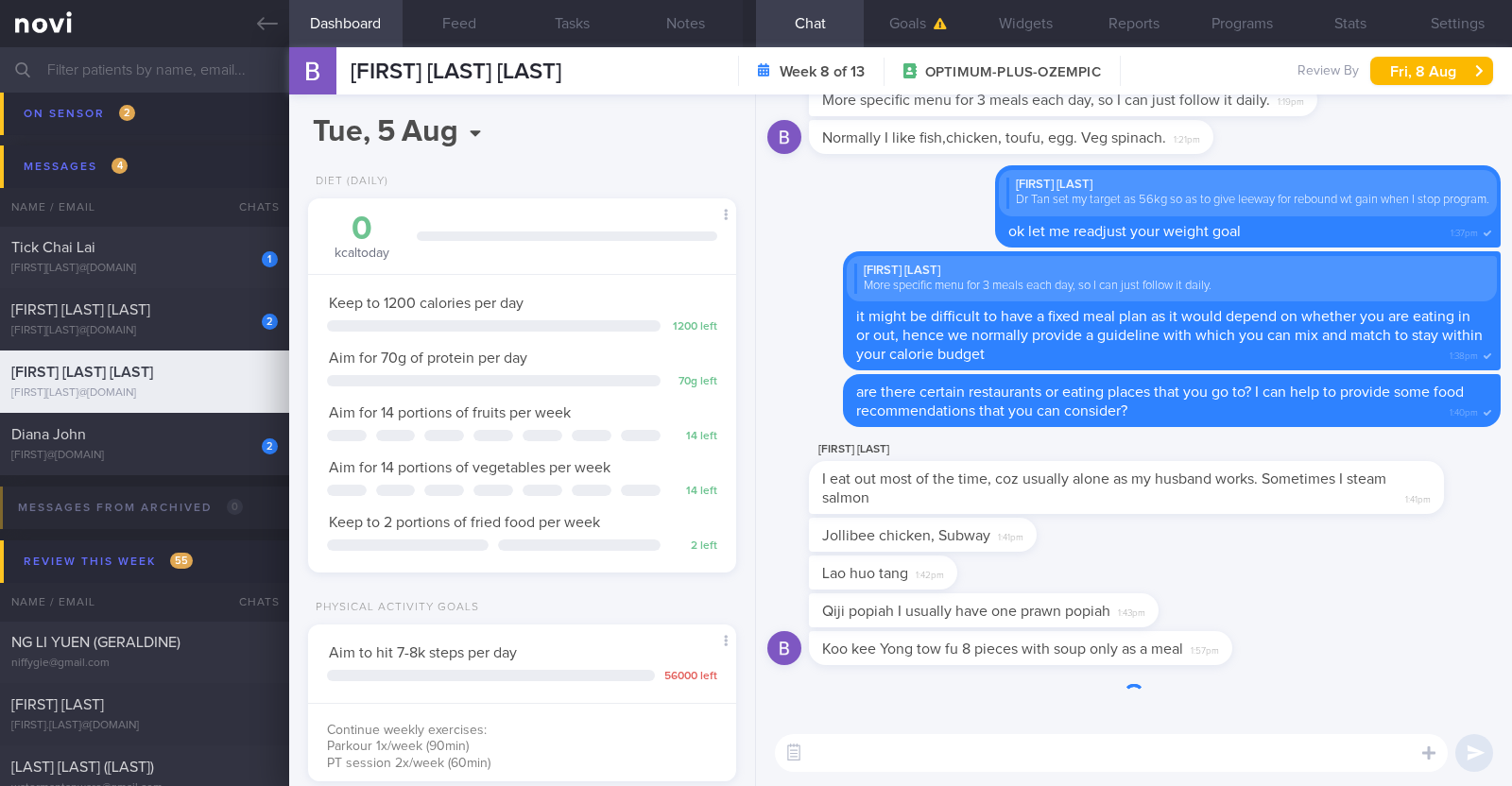 scroll, scrollTop: 944495, scrollLeft: 944623, axis: both 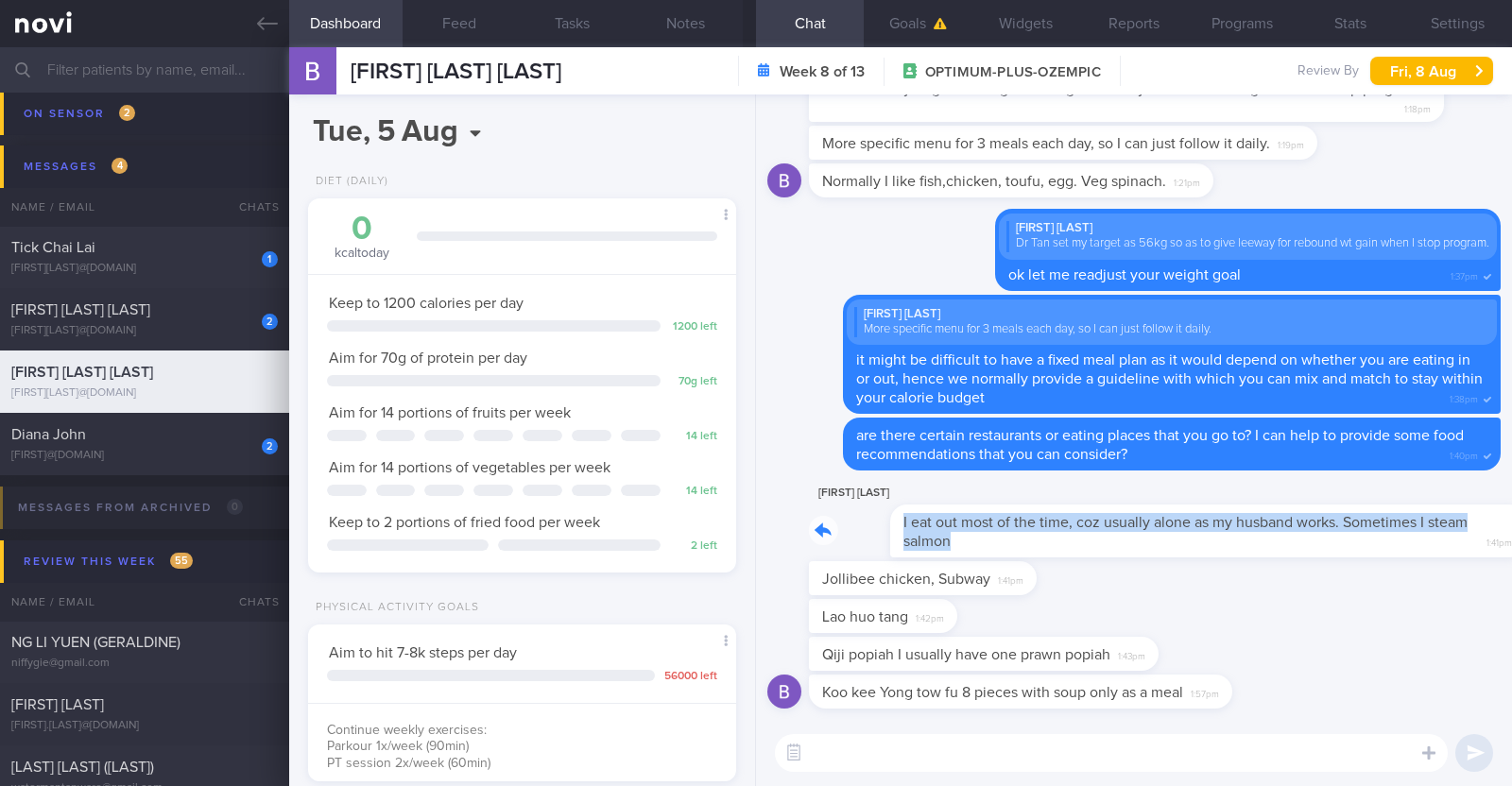 drag, startPoint x: 1301, startPoint y: 550, endPoint x: 1482, endPoint y: 550, distance: 181 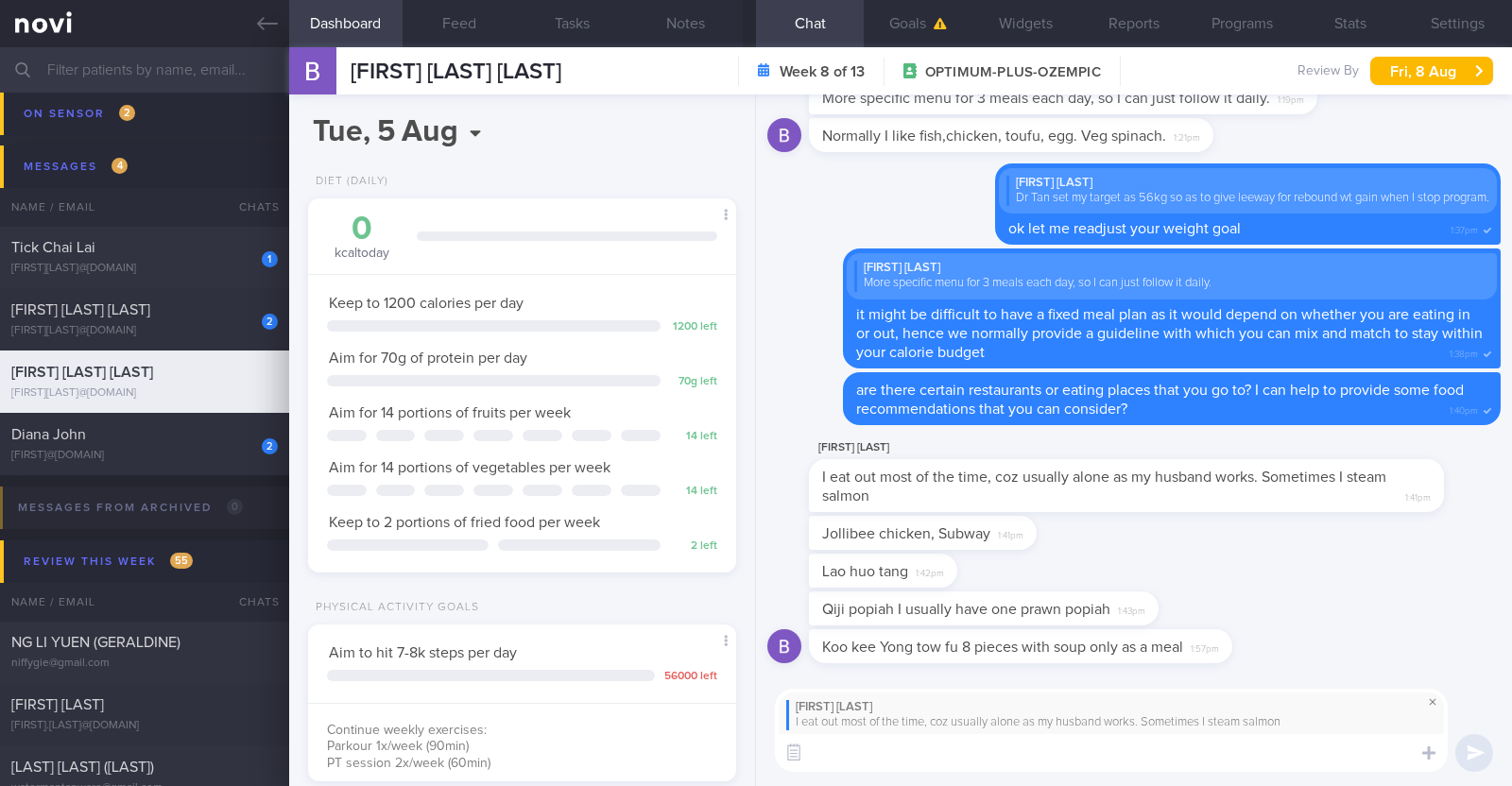 click at bounding box center [1433, 702] 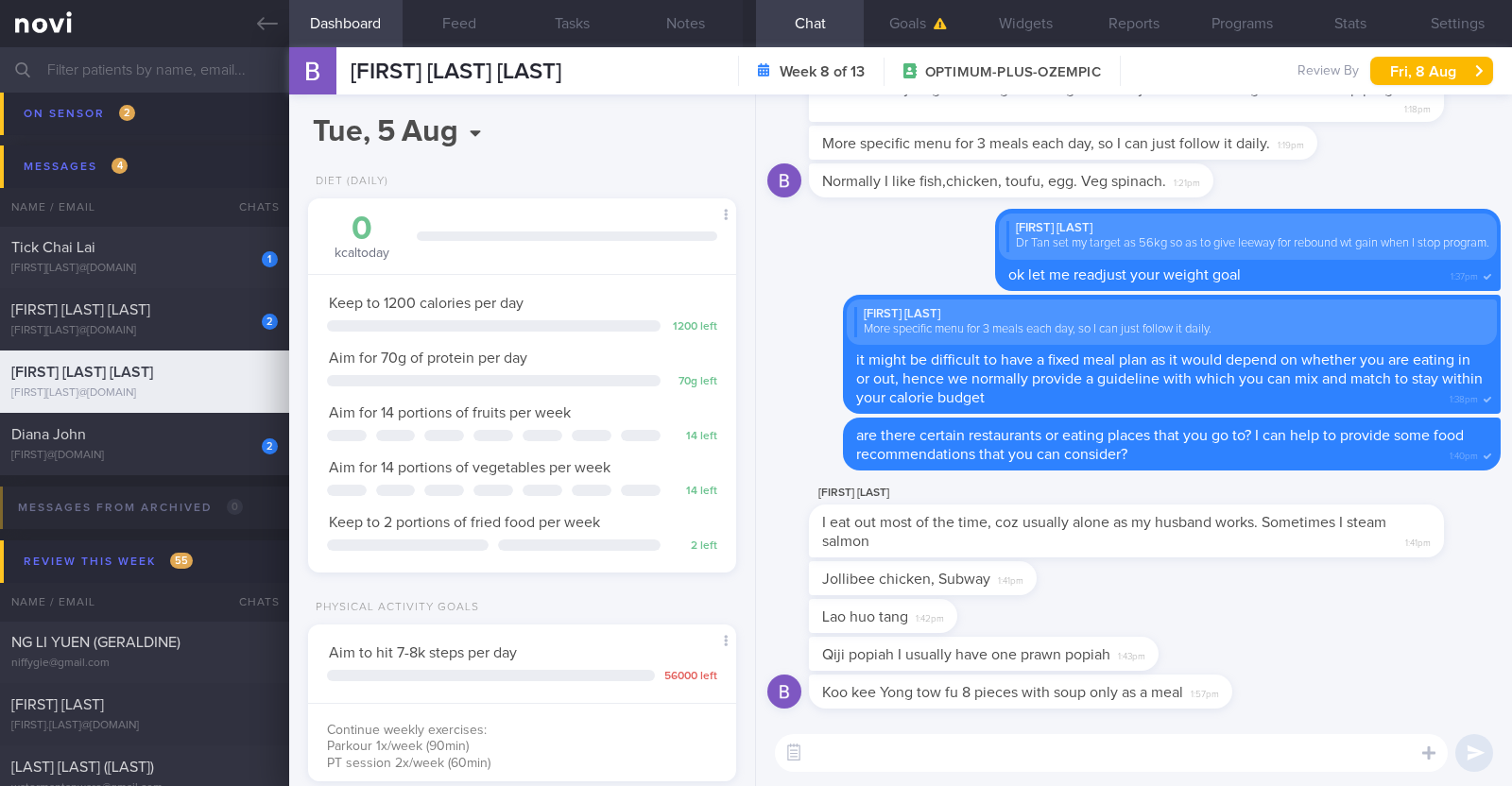 click on "Qiji popiah I usually have one prawn popiah
1:43pm" at bounding box center (1134, 656) 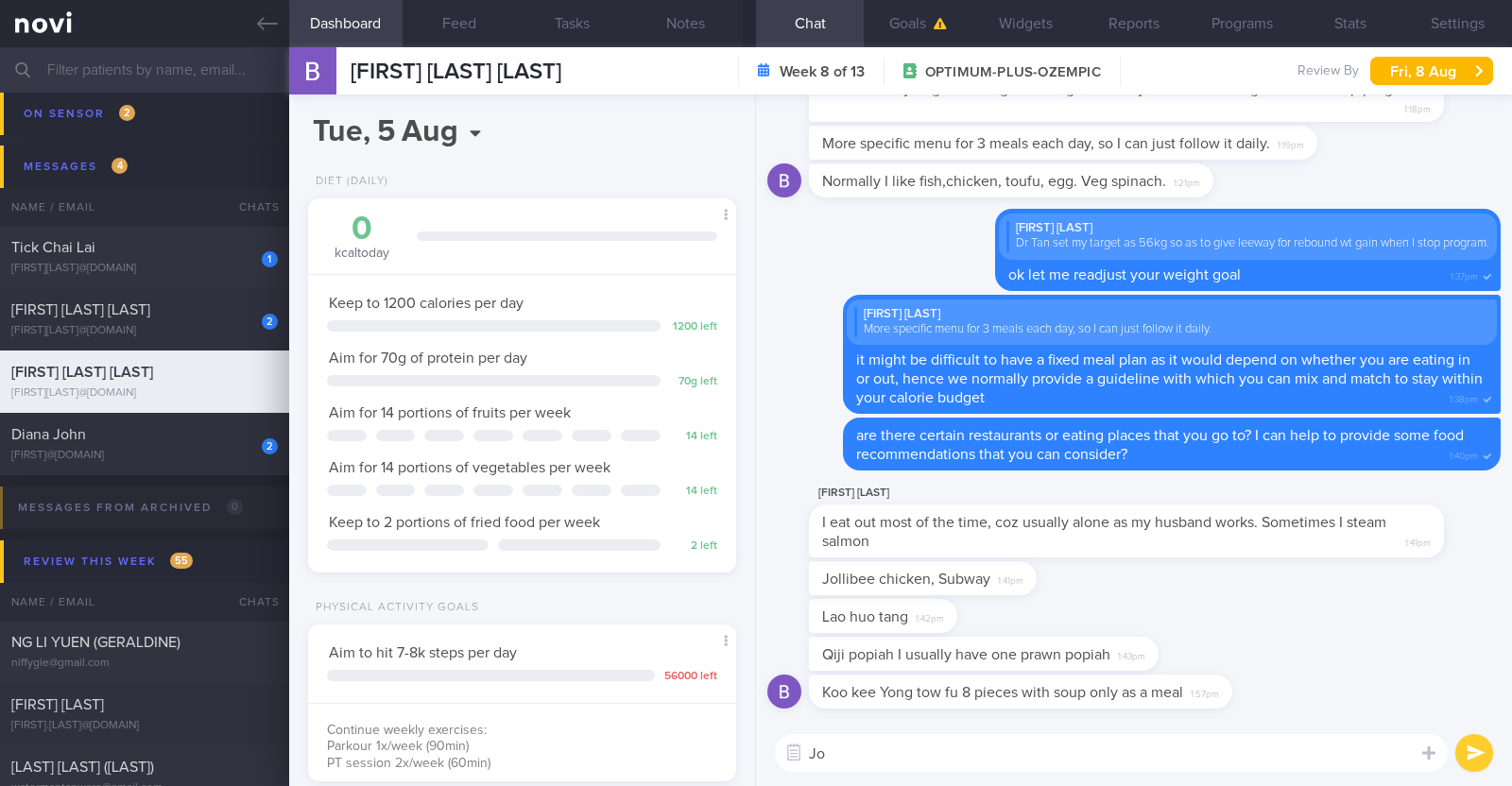 type on "J" 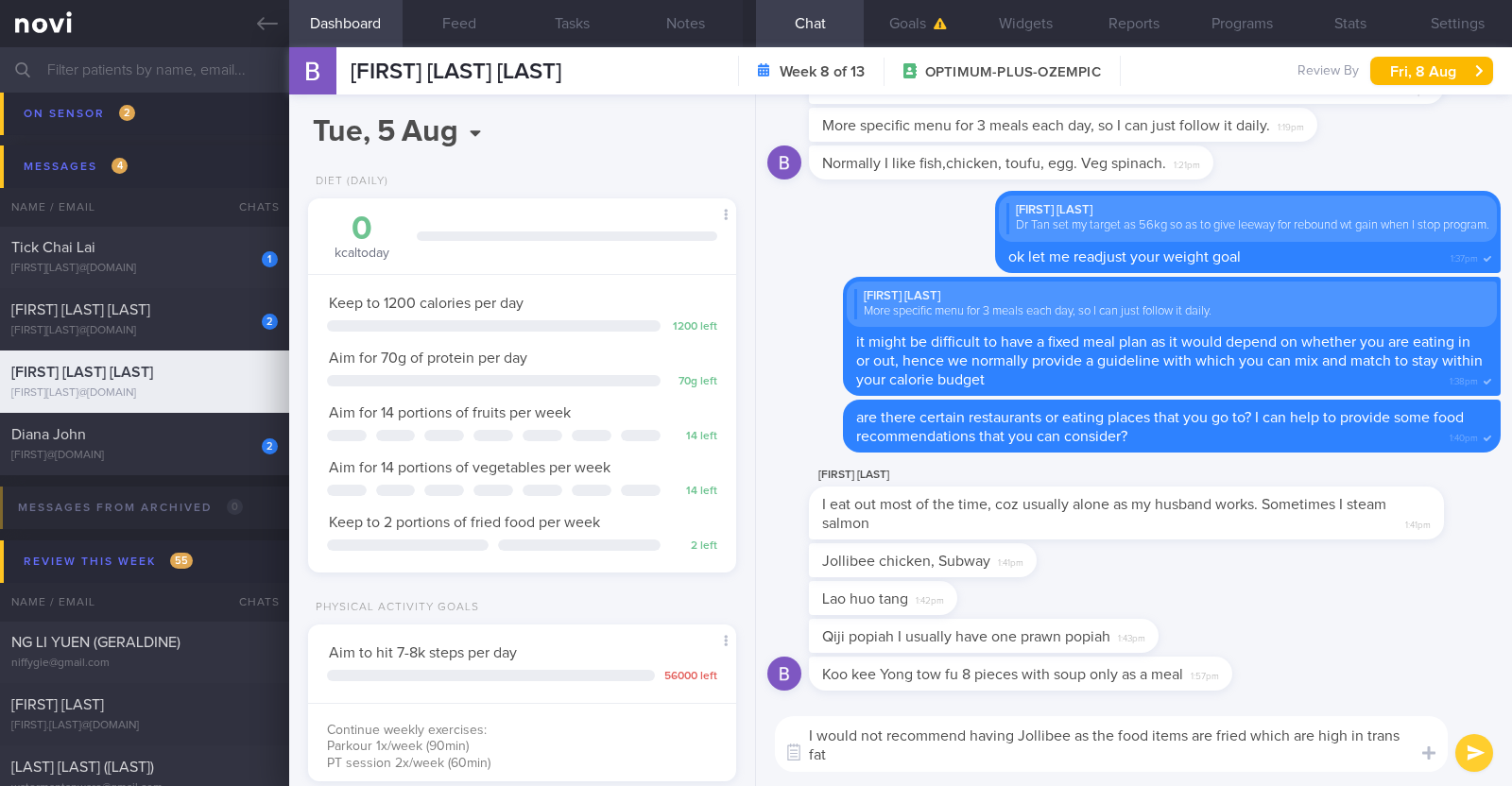 scroll, scrollTop: 0, scrollLeft: 0, axis: both 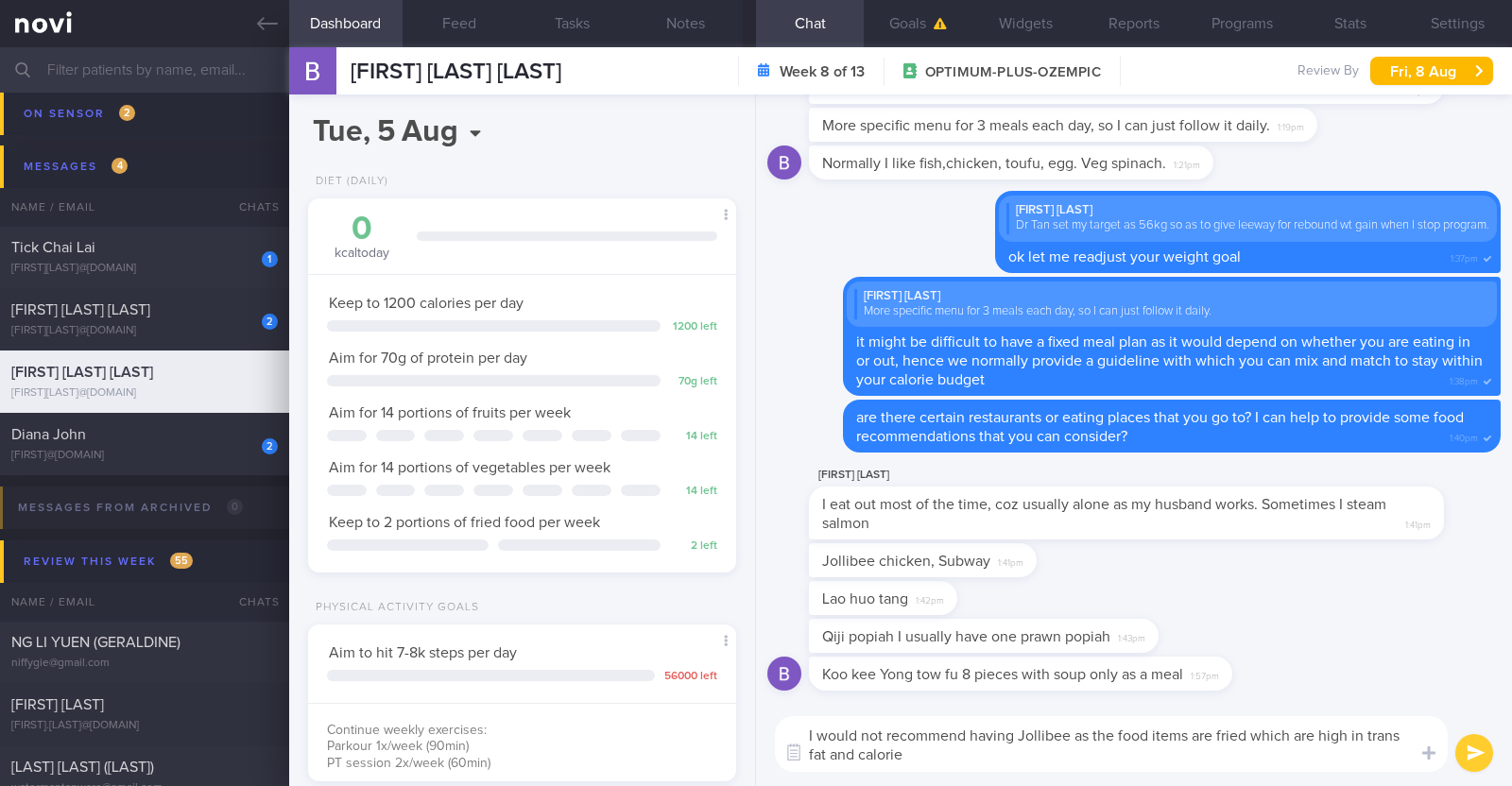 type on "I would not recommend having Jollibee as the food items are fried which are high in trans fat and calories" 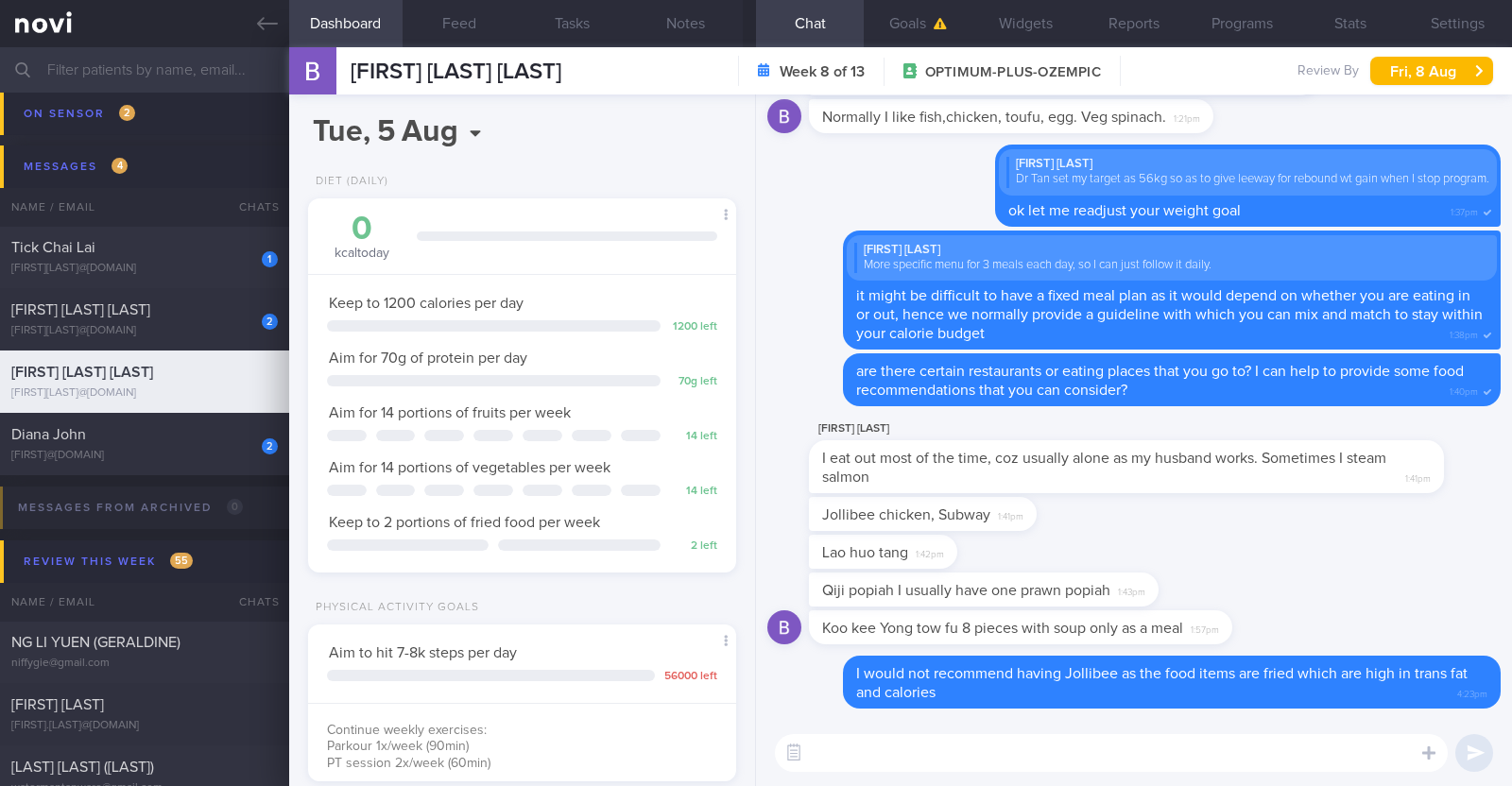 drag, startPoint x: 971, startPoint y: 760, endPoint x: 972, endPoint y: 747, distance: 13.038405 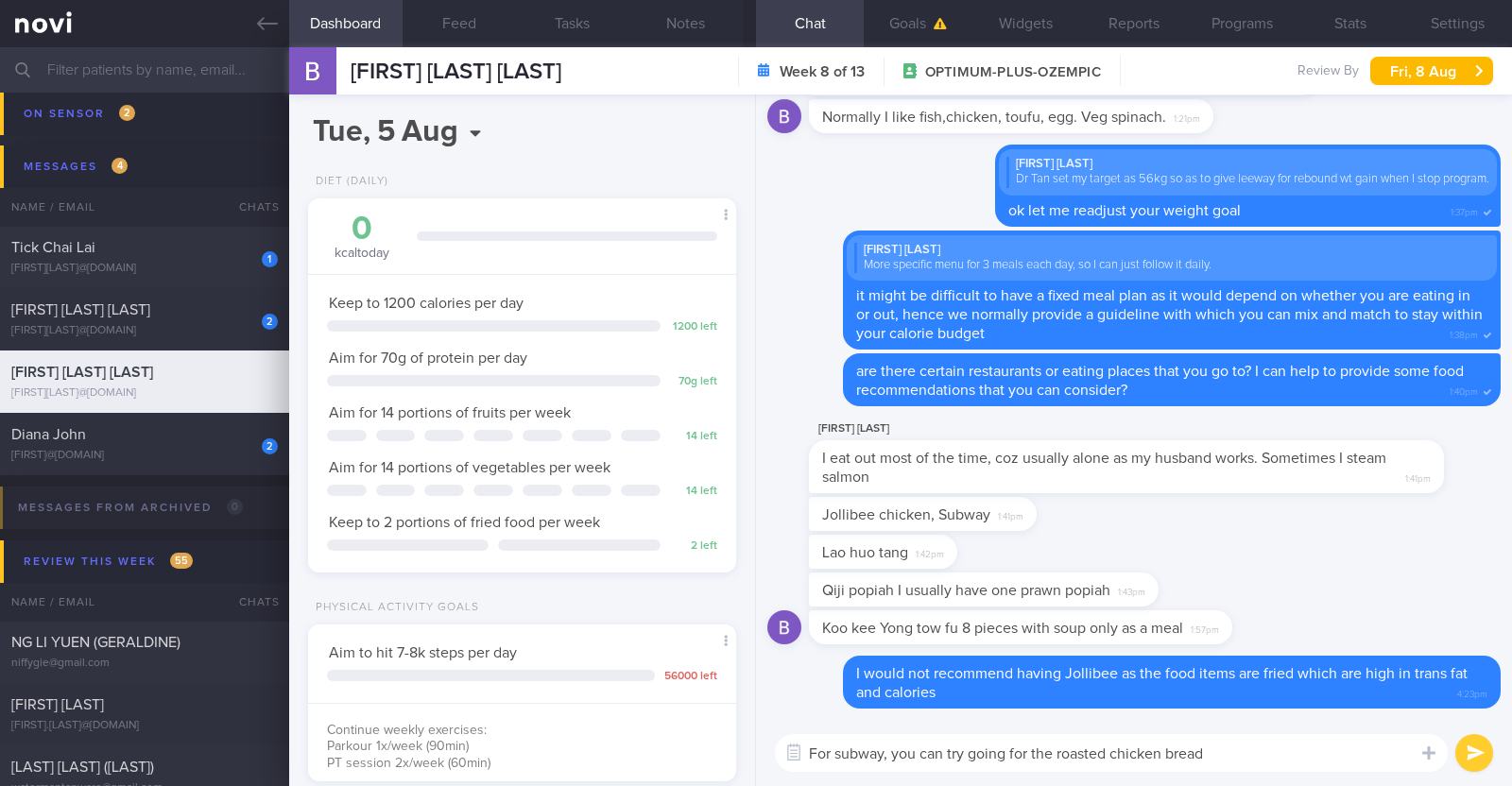 drag, startPoint x: 946, startPoint y: 747, endPoint x: 1006, endPoint y: 751, distance: 60.13319 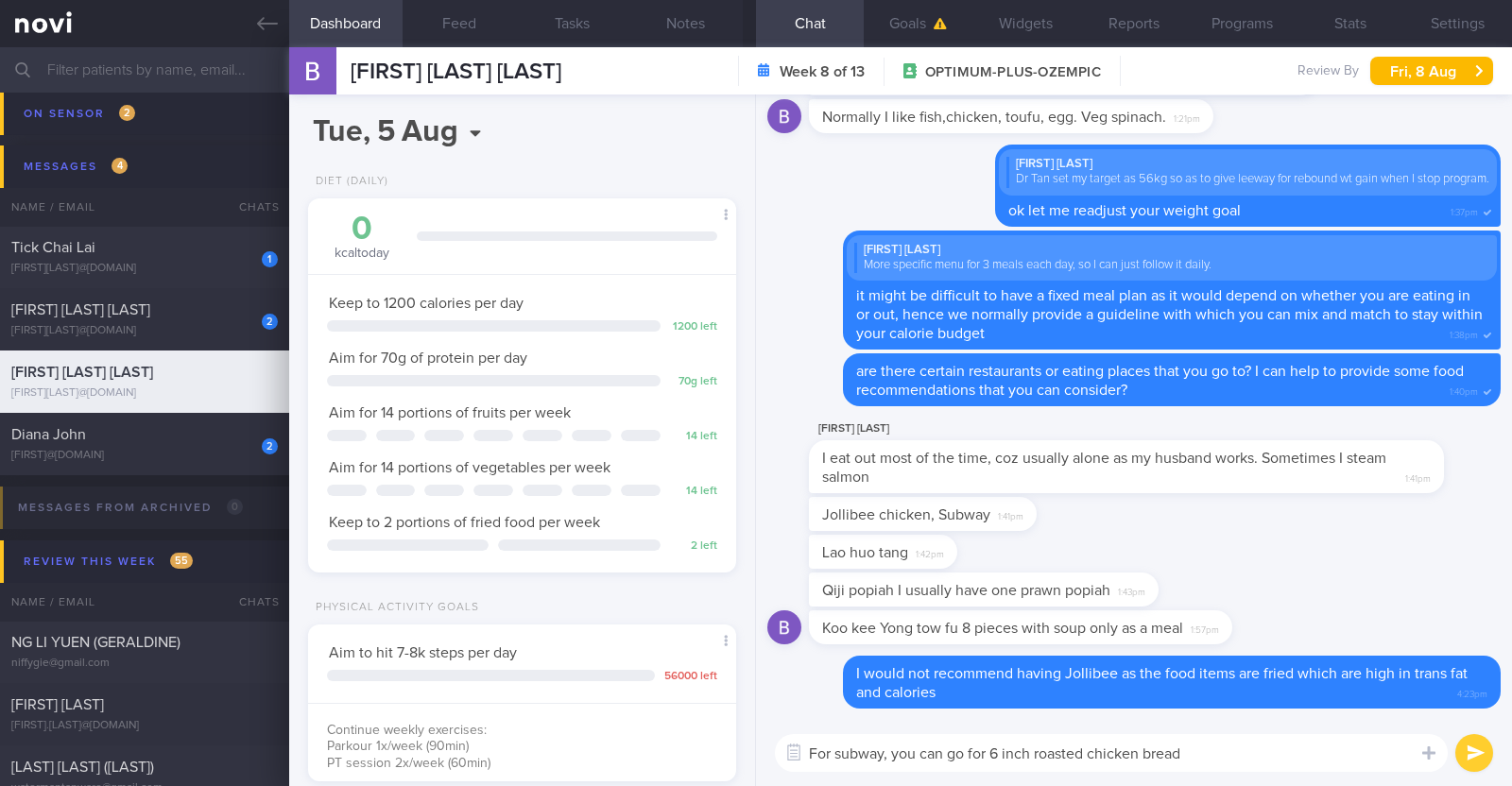 click on "For subway, you can go for 6 inch roasted chicken bread" at bounding box center [1111, 753] 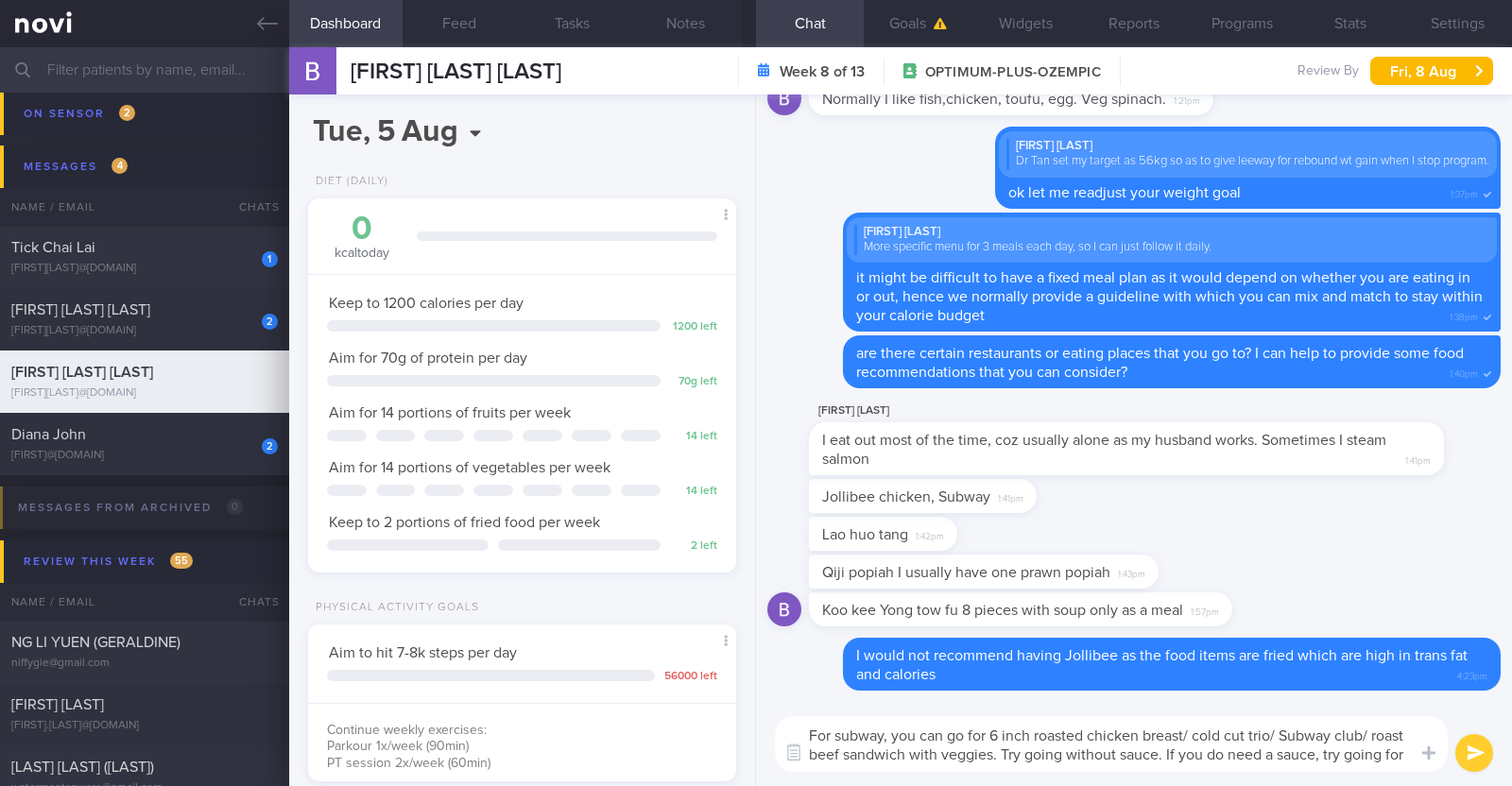 scroll, scrollTop: 0, scrollLeft: 0, axis: both 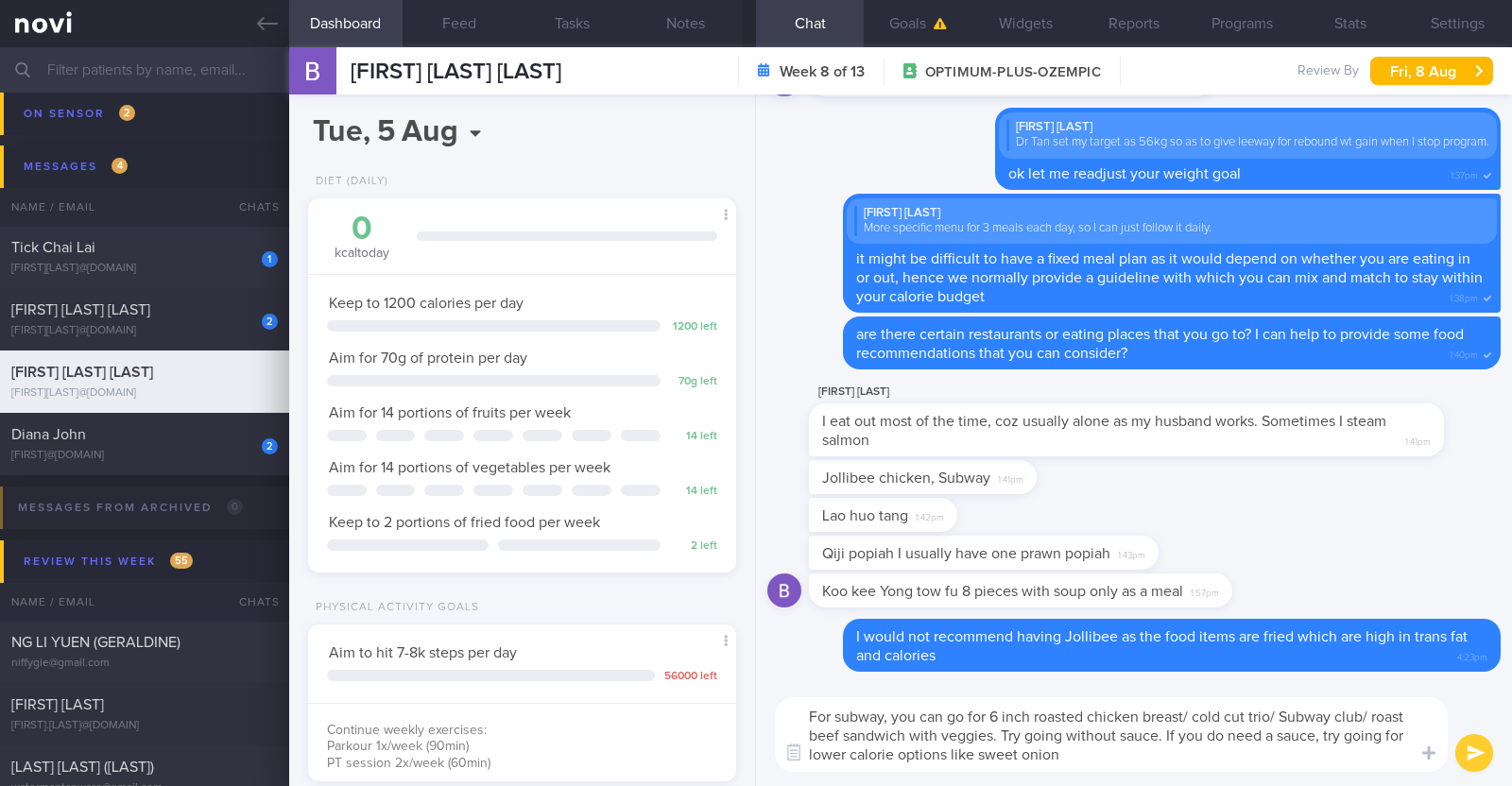 drag, startPoint x: 813, startPoint y: 715, endPoint x: 918, endPoint y: 720, distance: 105.11898 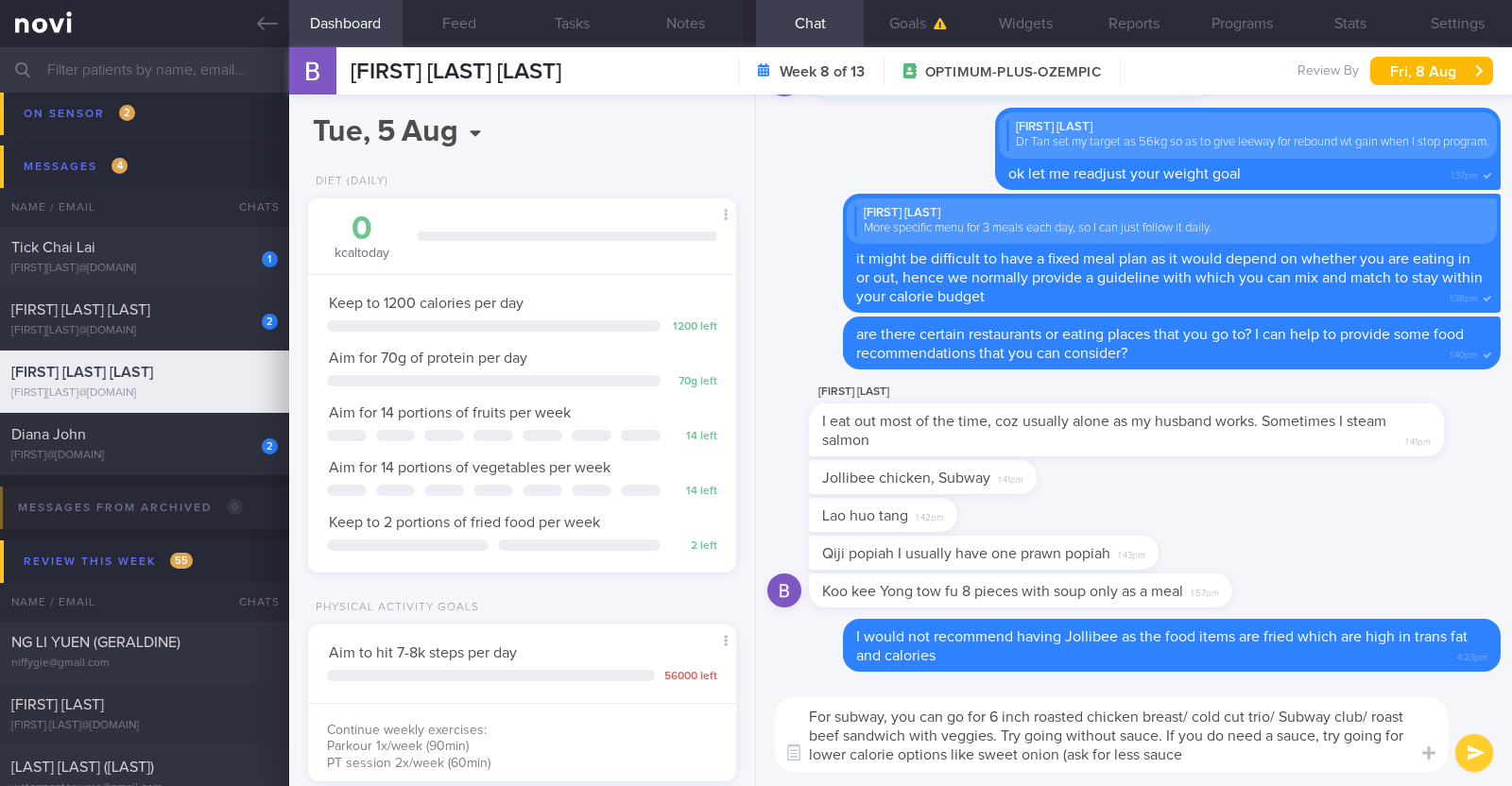 type on "For subway, you can go for 6 inch roasted chicken breast/ cold cut trio/ Subway club/ roast beef sandwich with veggies. Try going without sauce. If you do need a sauce, try going for lower calorie options like sweet onion (ask for less sauce)" 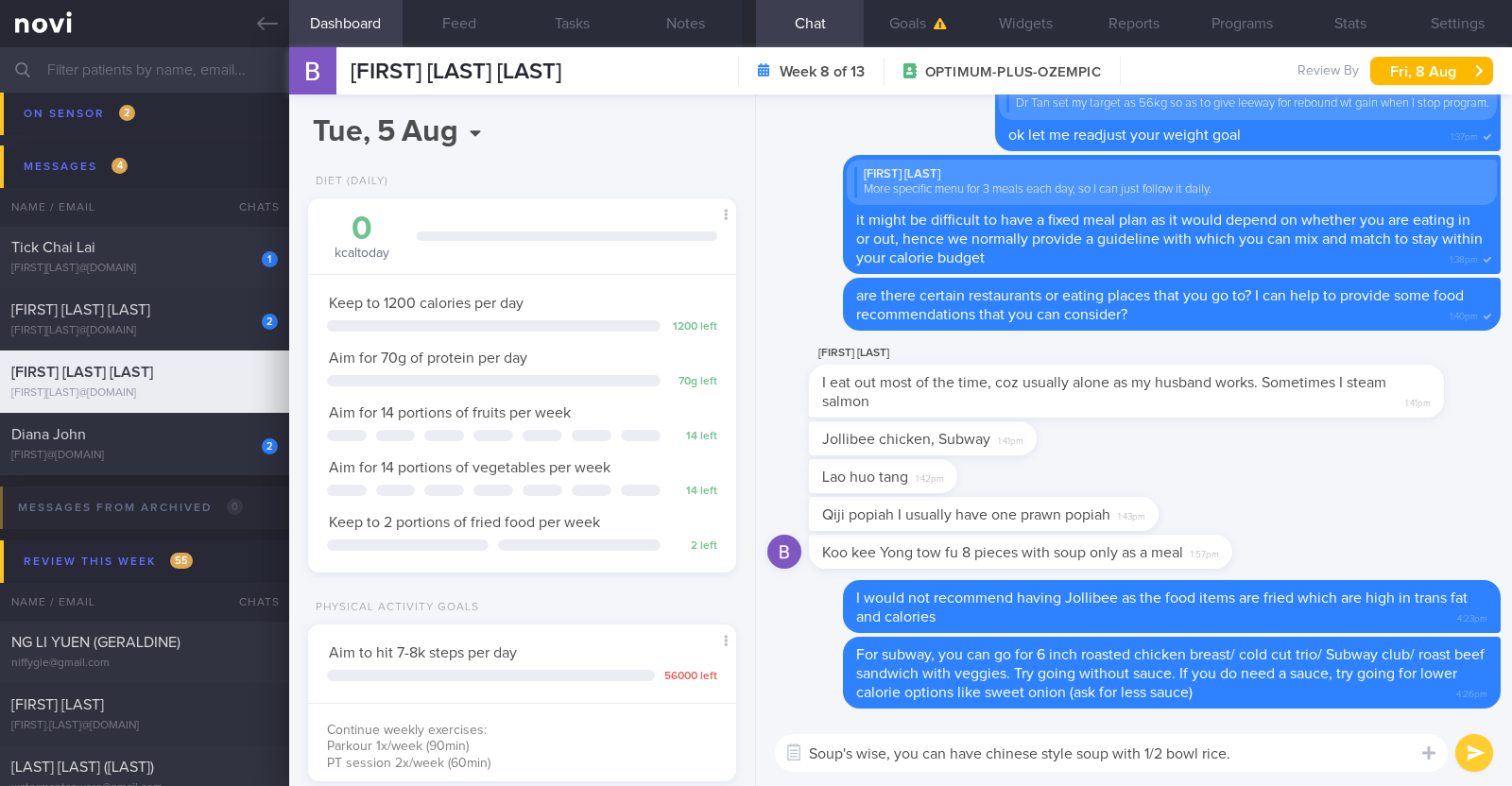 type on "Soup's wise, you can have chinese style soup with 1/2 bowl rice" 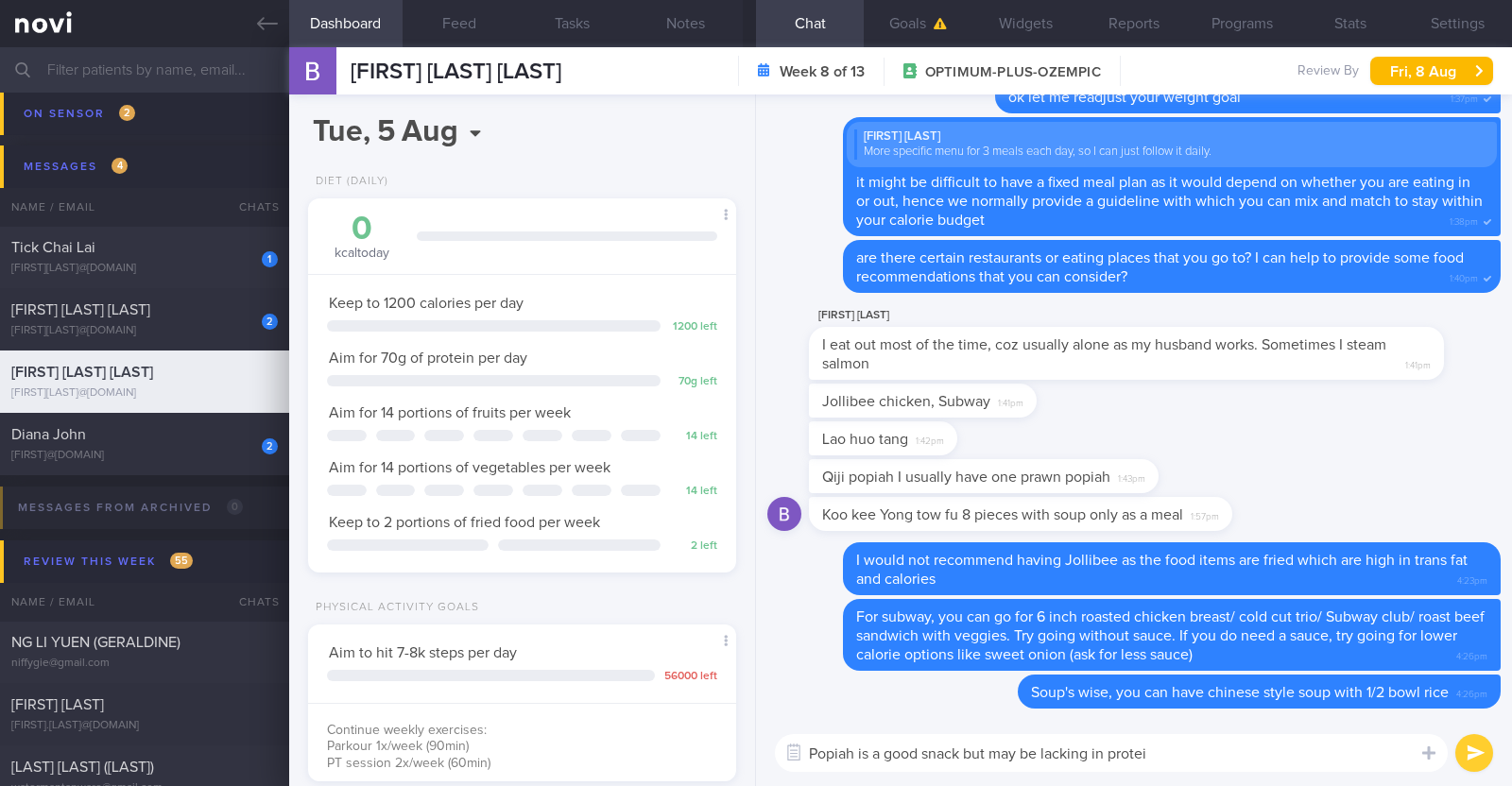 type on "Popiah is a good snack but may be lacking in protein" 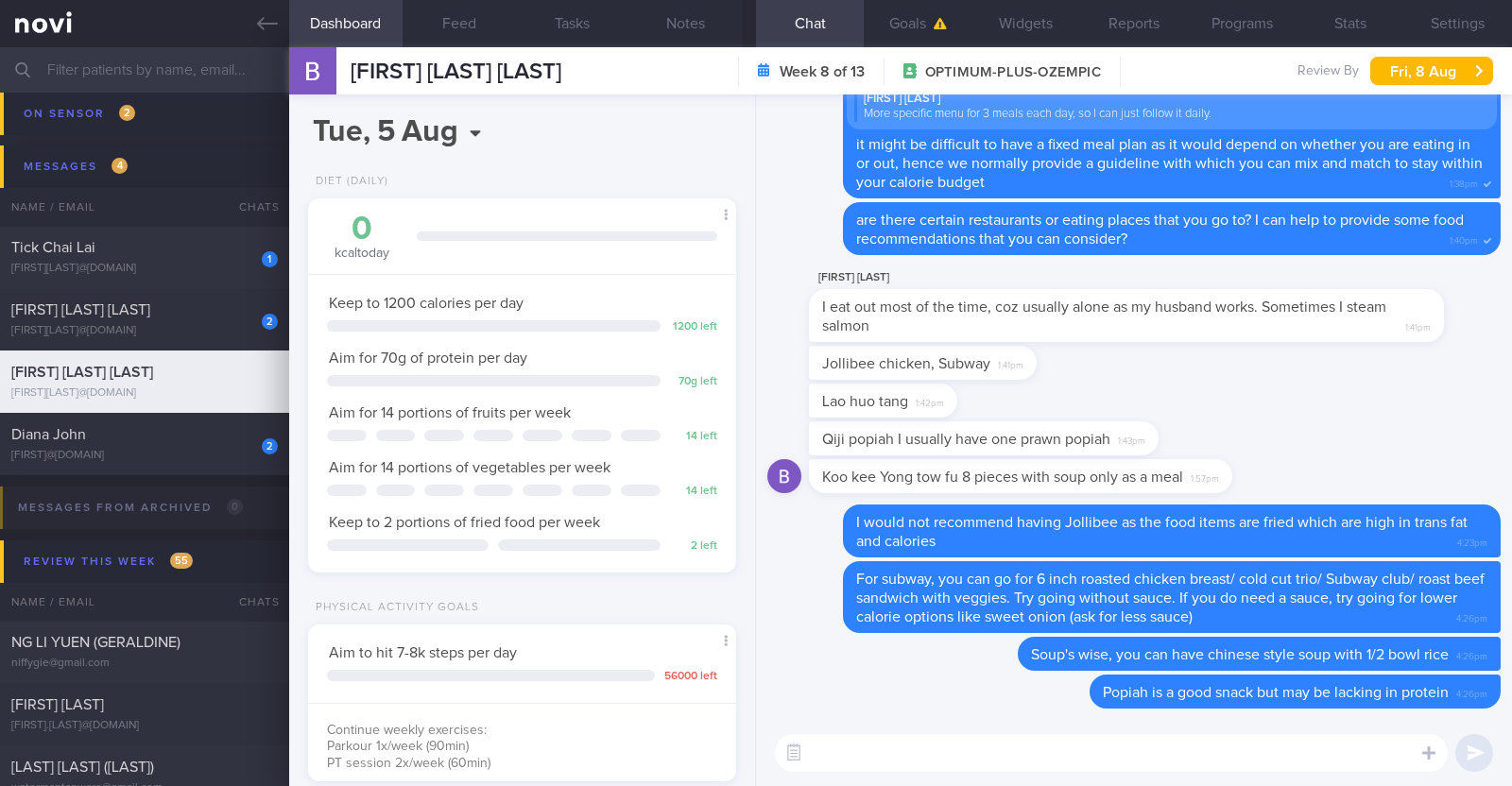 click at bounding box center (1111, 753) 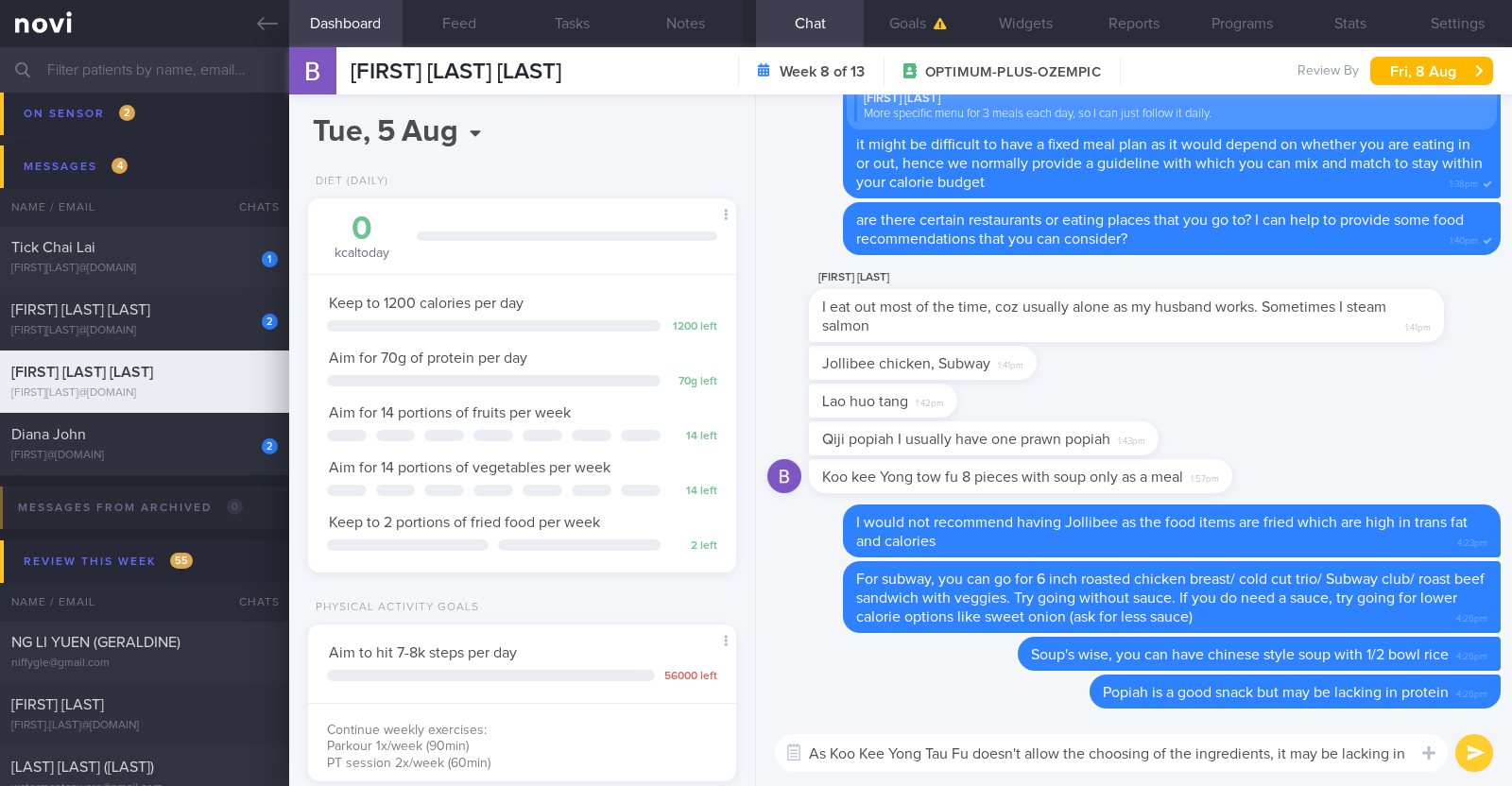 scroll, scrollTop: 0, scrollLeft: 0, axis: both 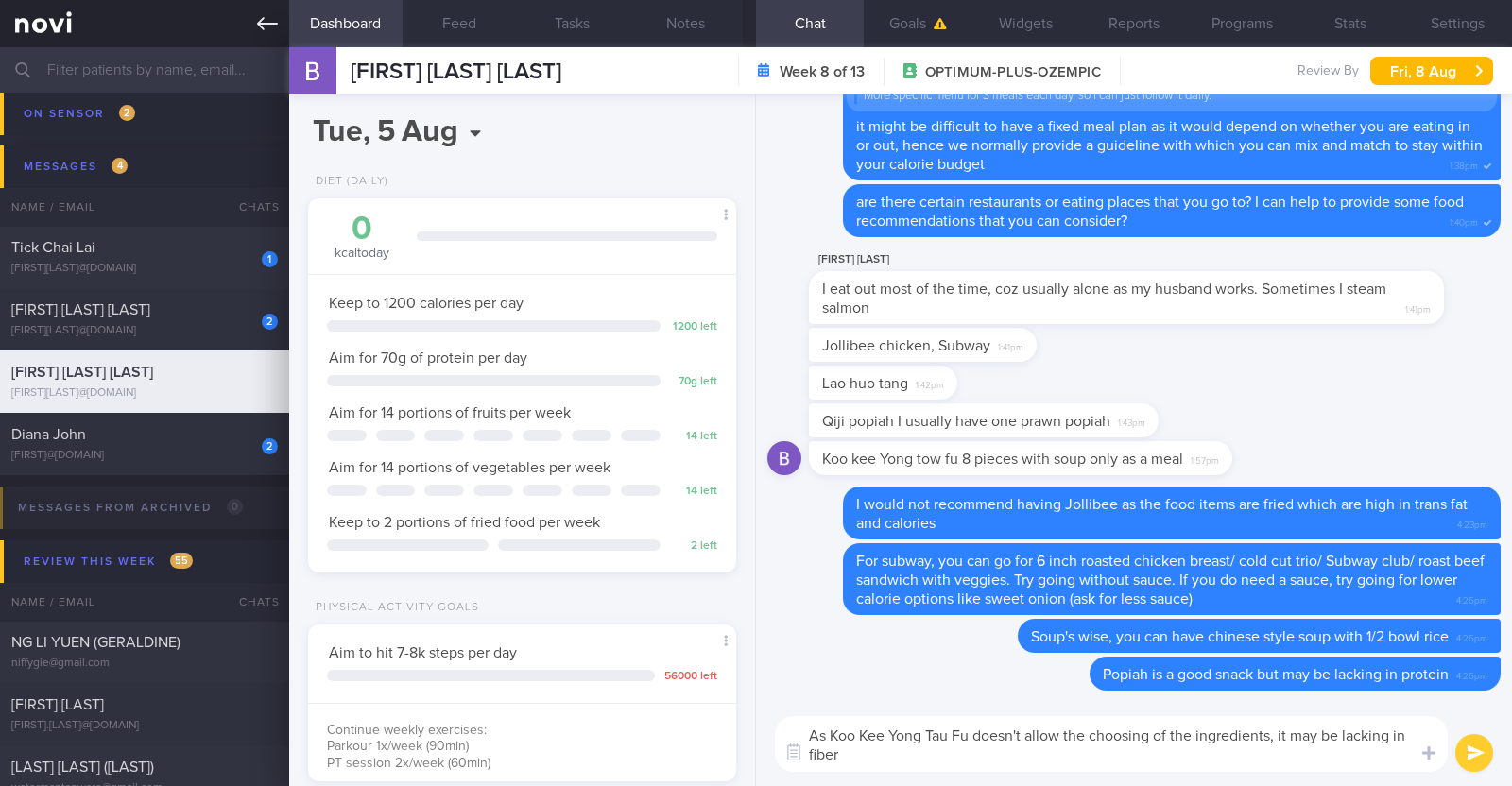 type on "As Koo Kee Yong Tau Fu doesn't allow the choosing of the ingredients, it may be lacking in fiber" 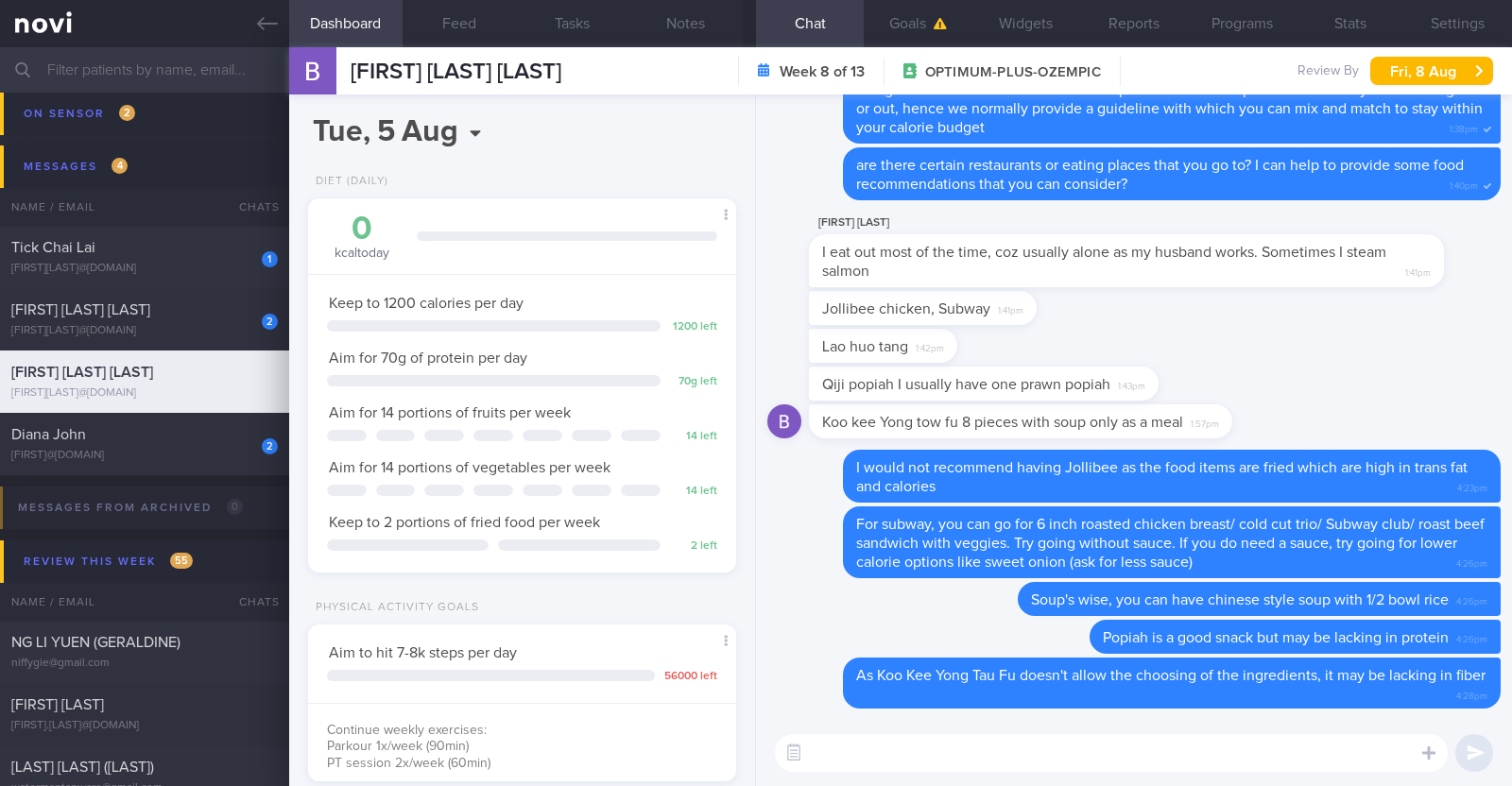 click at bounding box center [1111, 753] 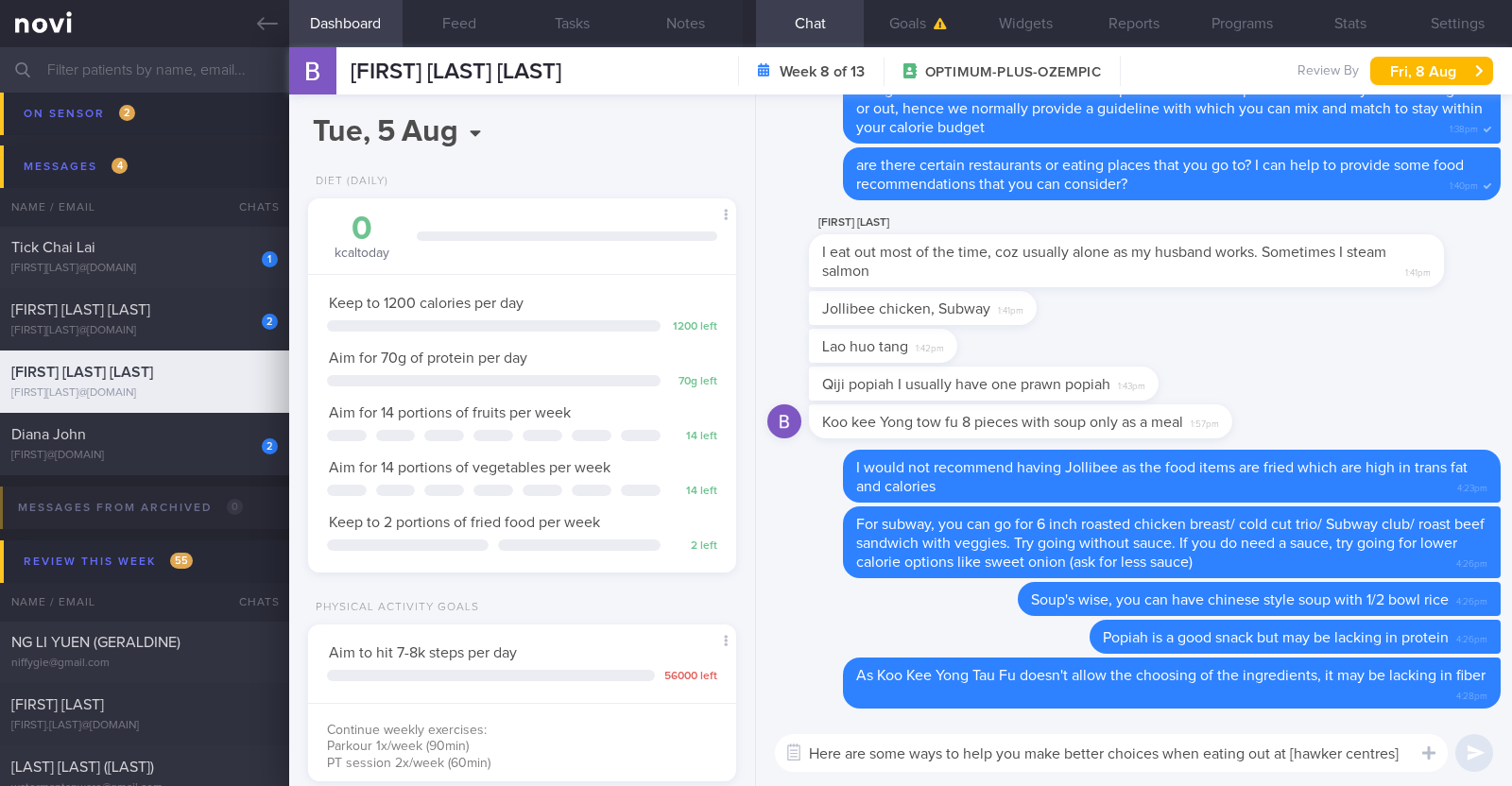 scroll, scrollTop: 0, scrollLeft: 0, axis: both 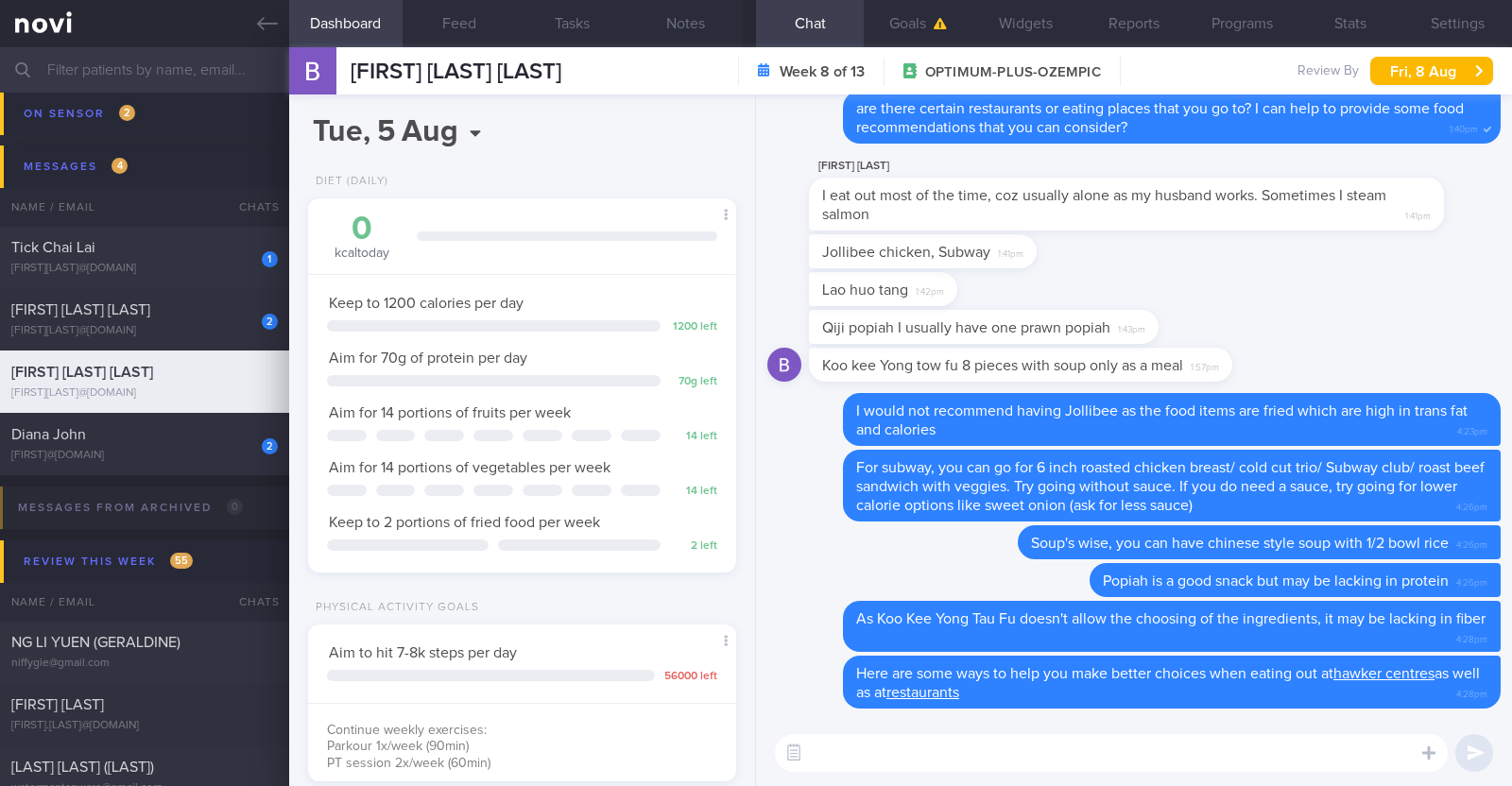 click at bounding box center [1111, 753] 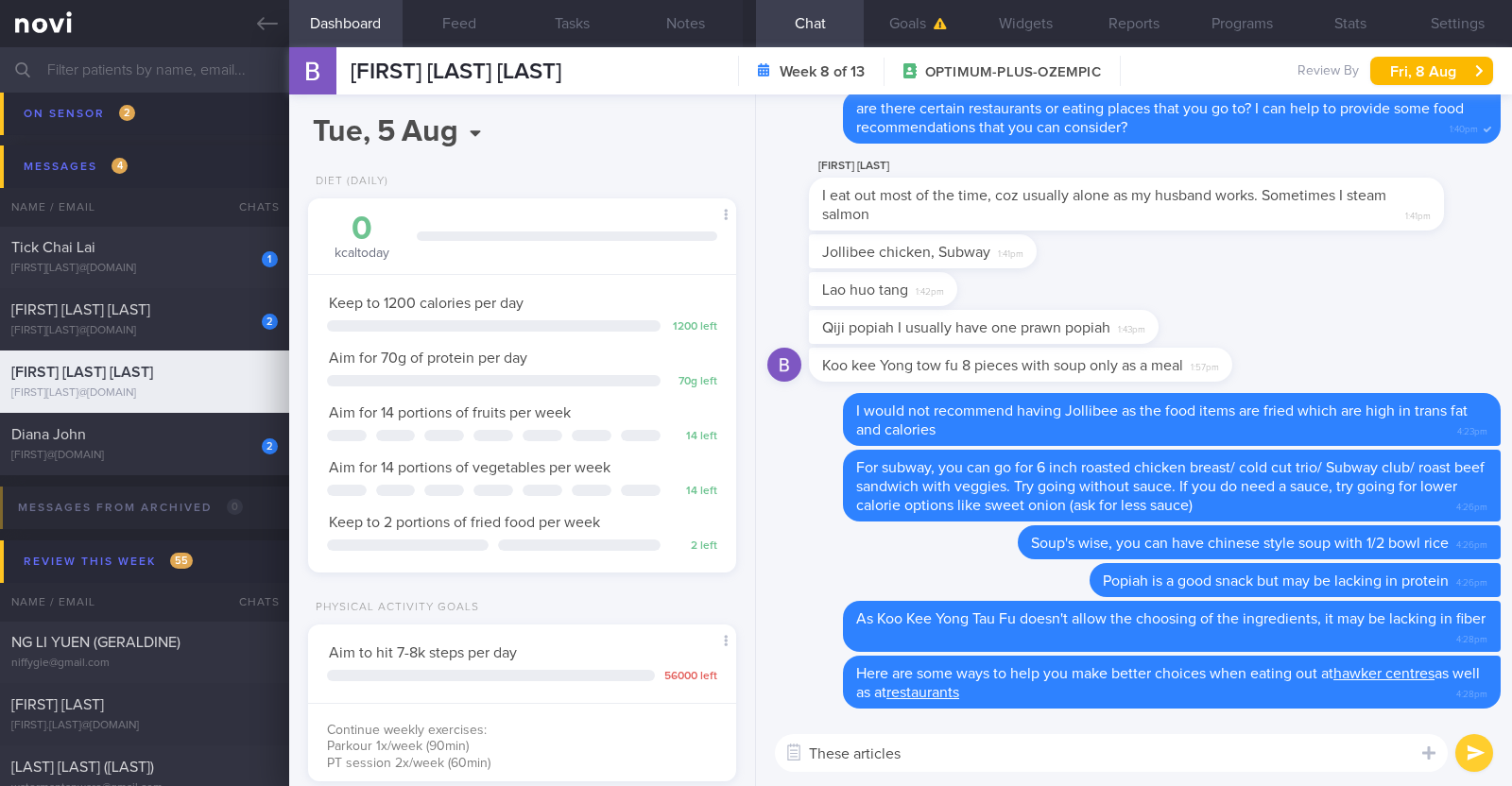 type on "These articles w" 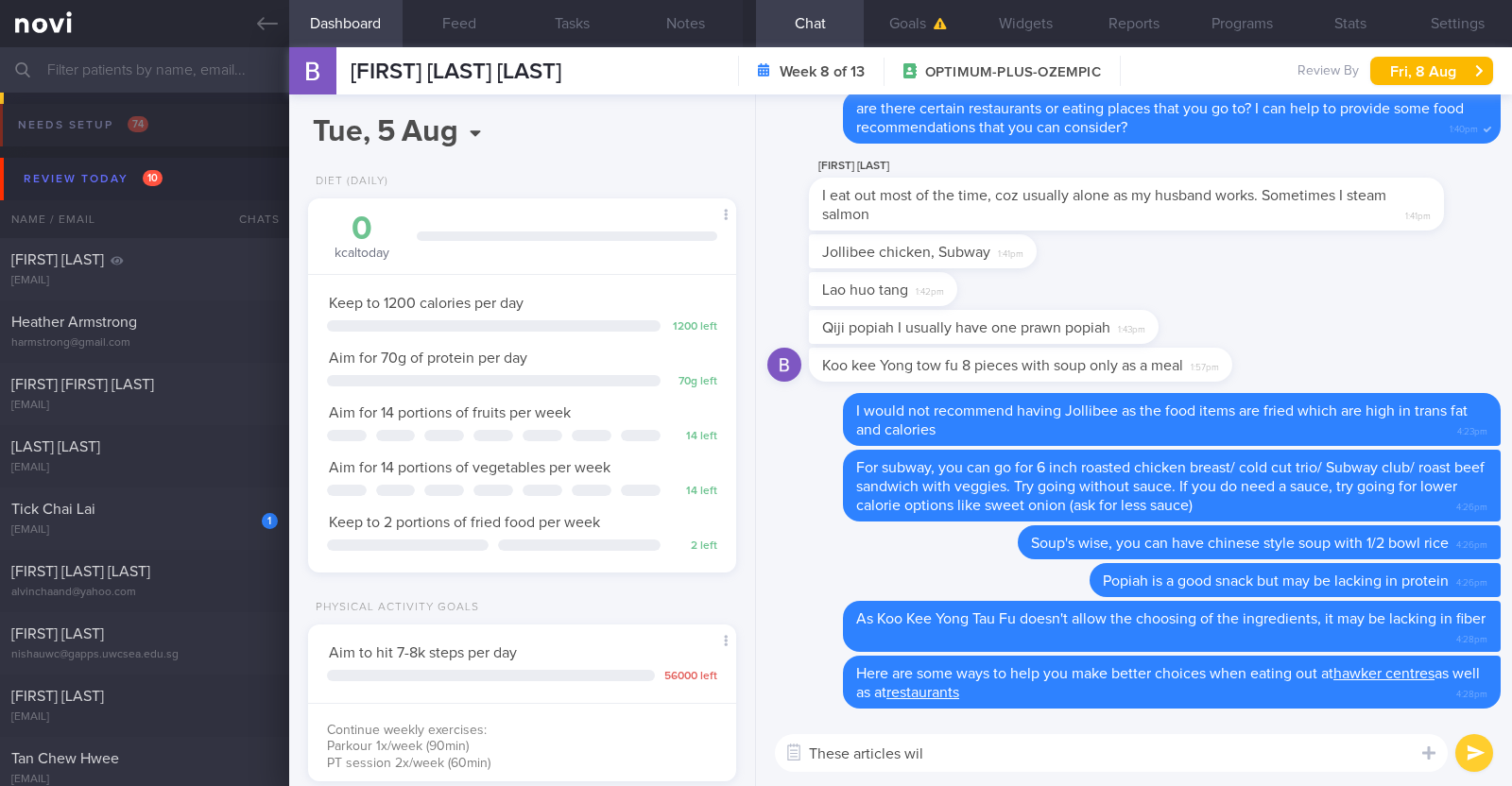 select on "7" 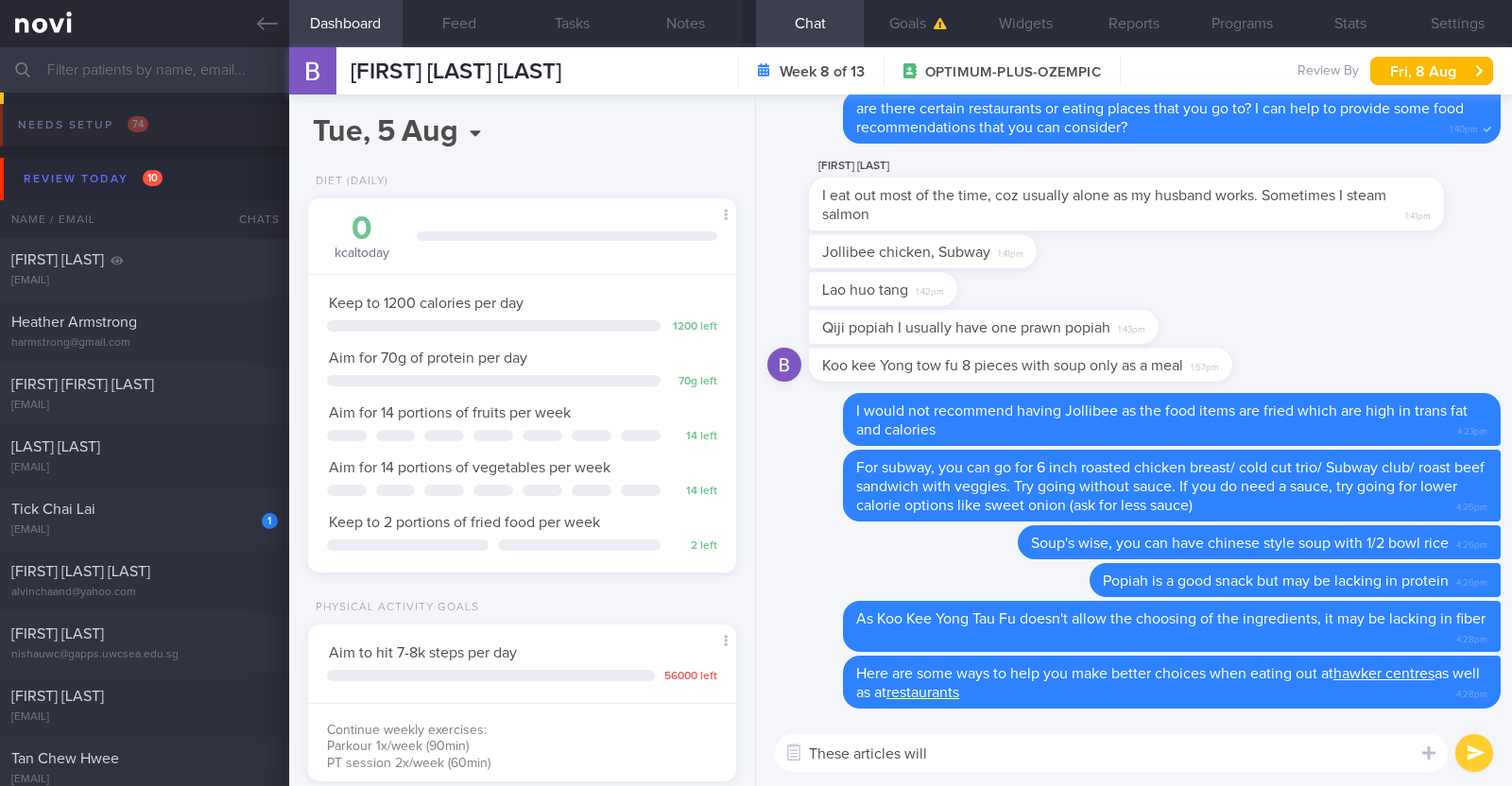 scroll, scrollTop: 0, scrollLeft: 0, axis: both 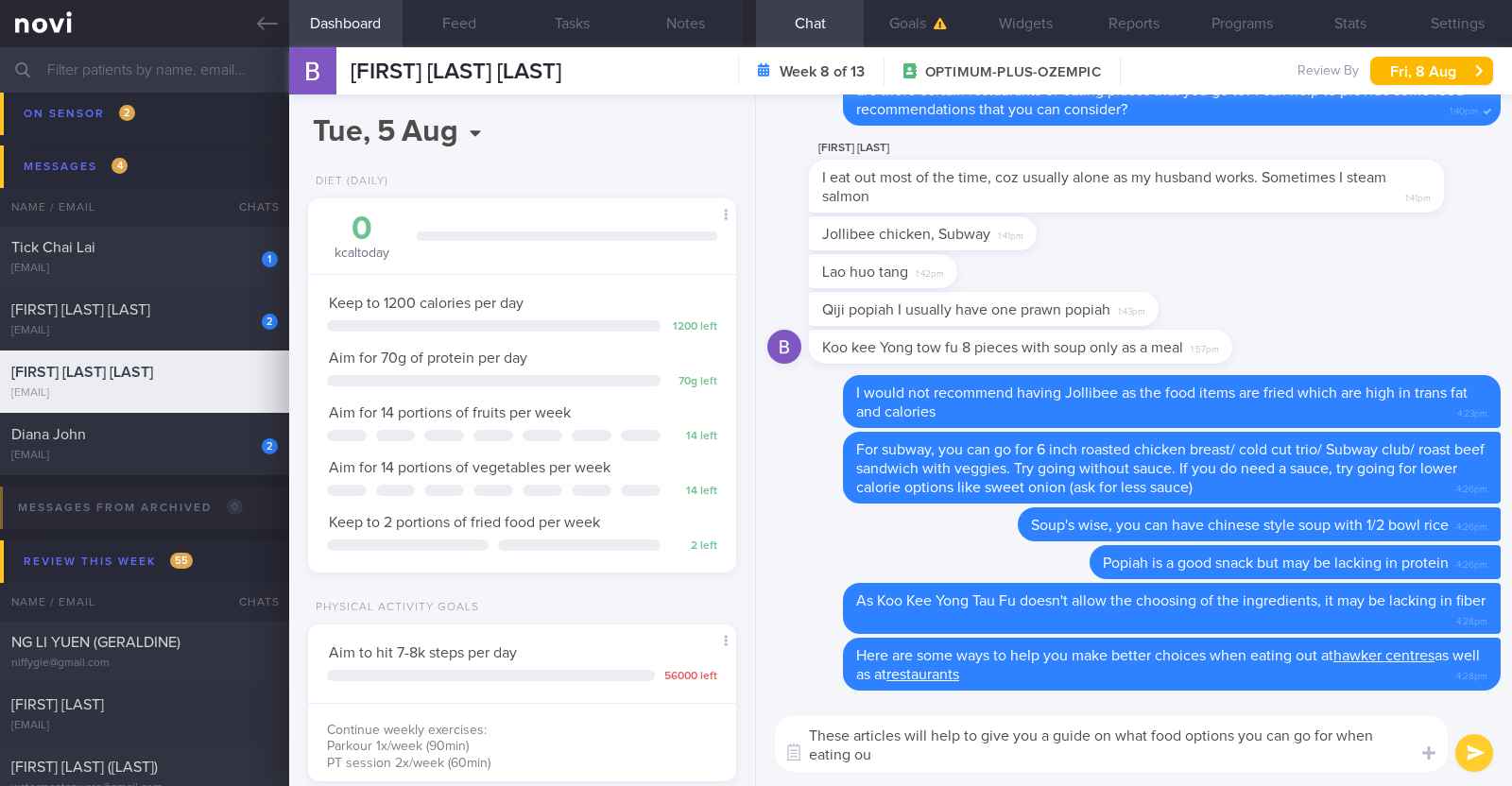 type on "These articles will help to give you a guide on what food options you can go for when eating out" 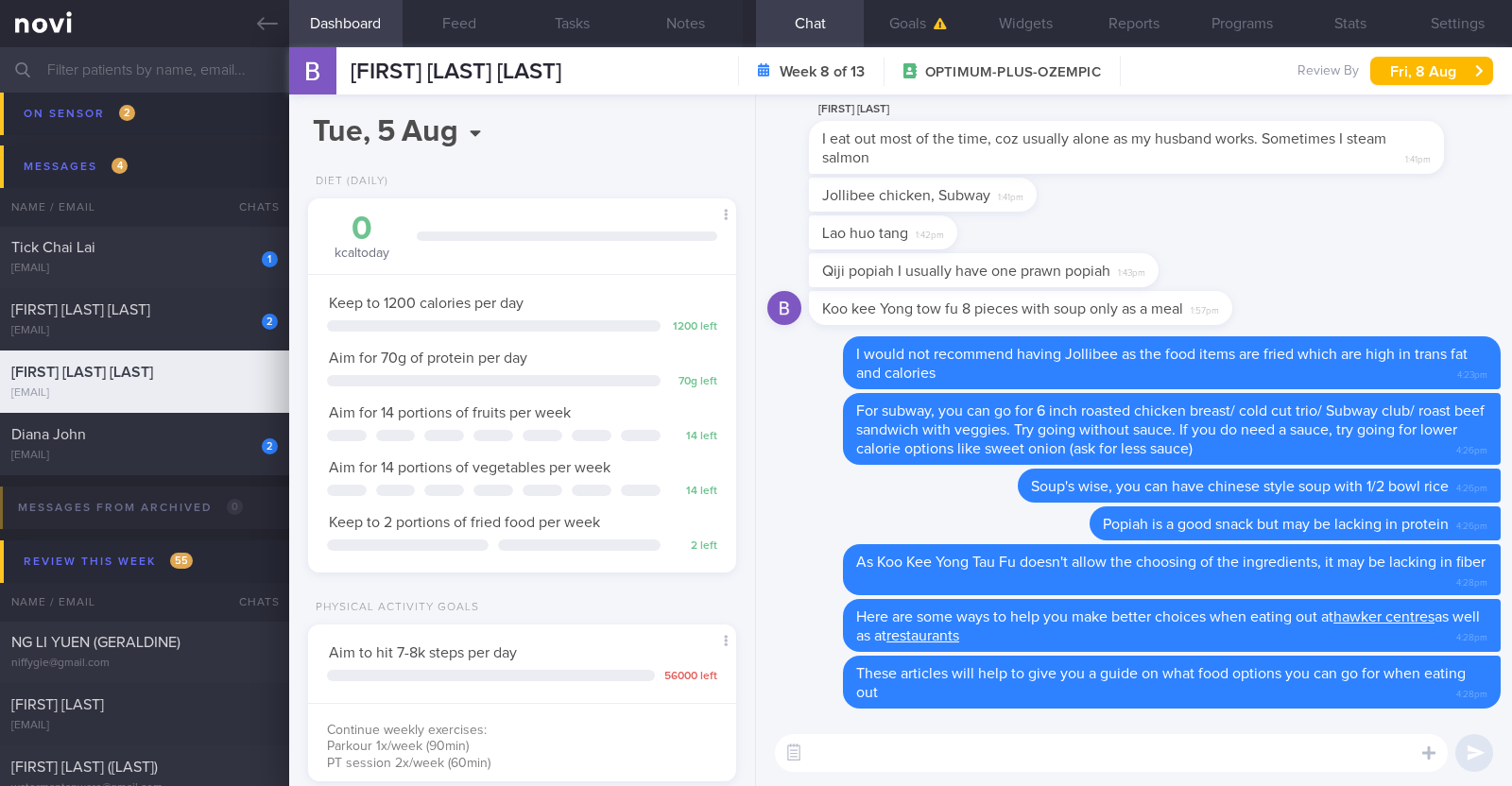 click at bounding box center [1111, 753] 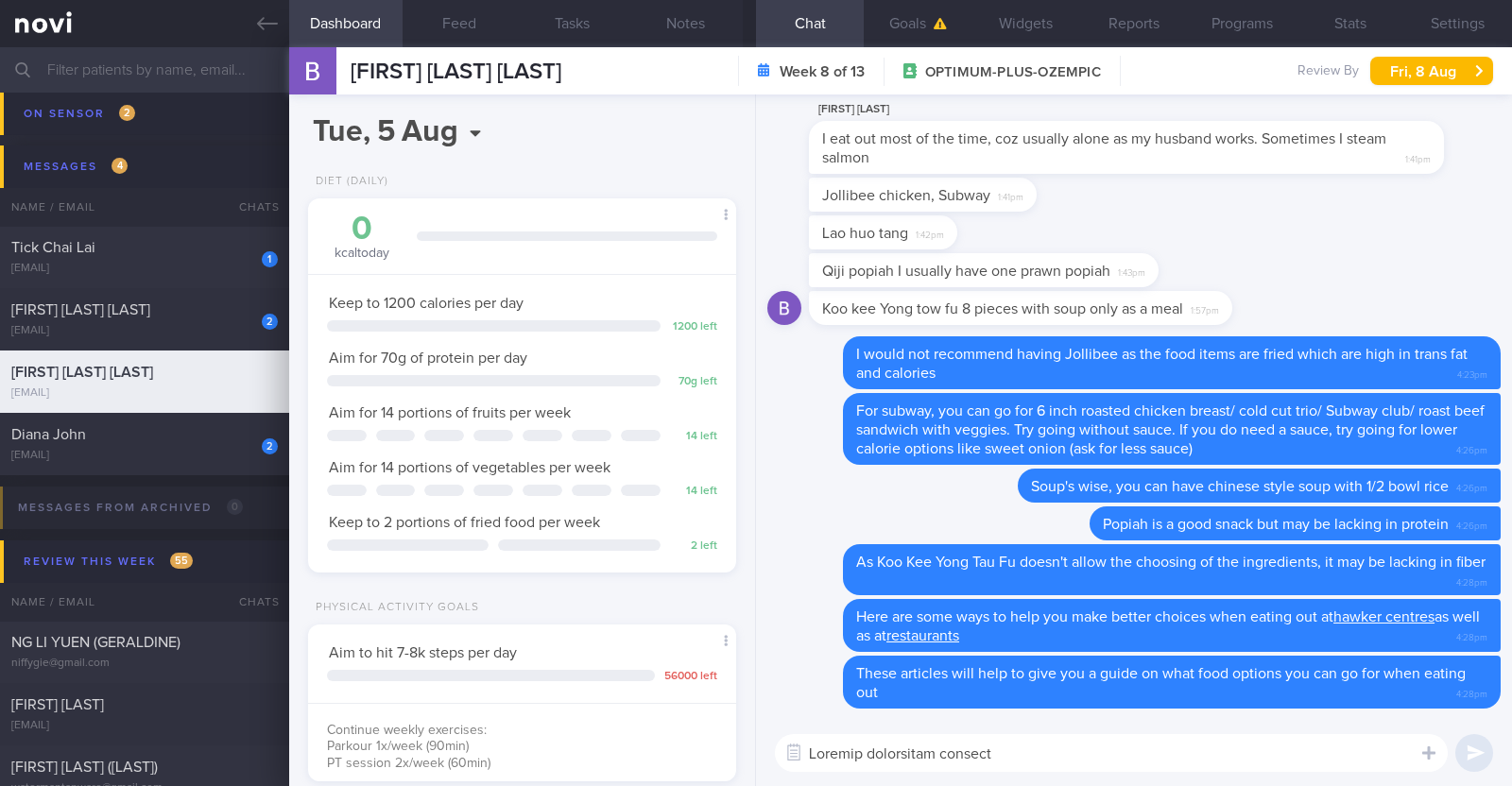scroll, scrollTop: 207, scrollLeft: 0, axis: vertical 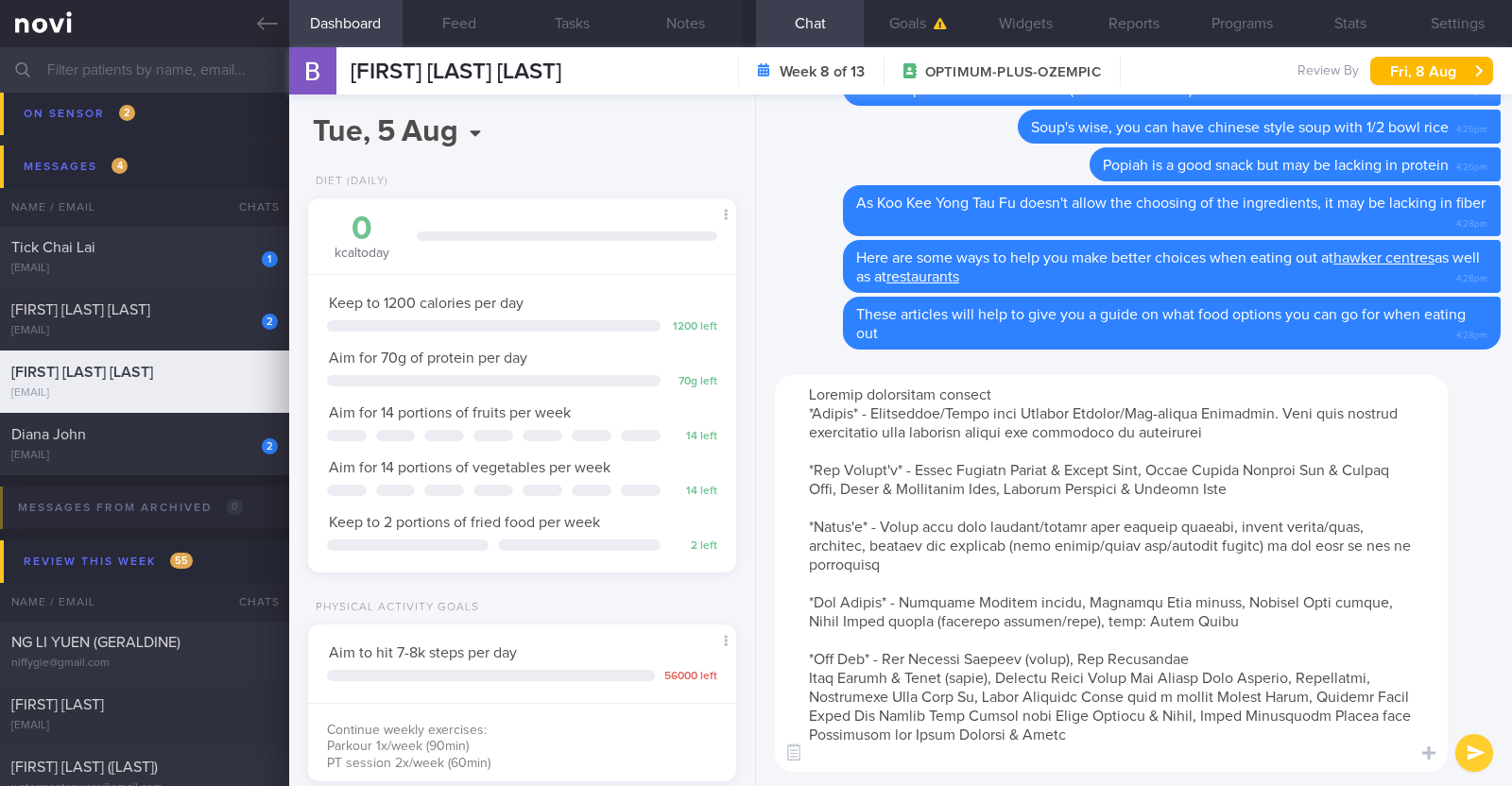 click at bounding box center (1111, 573) 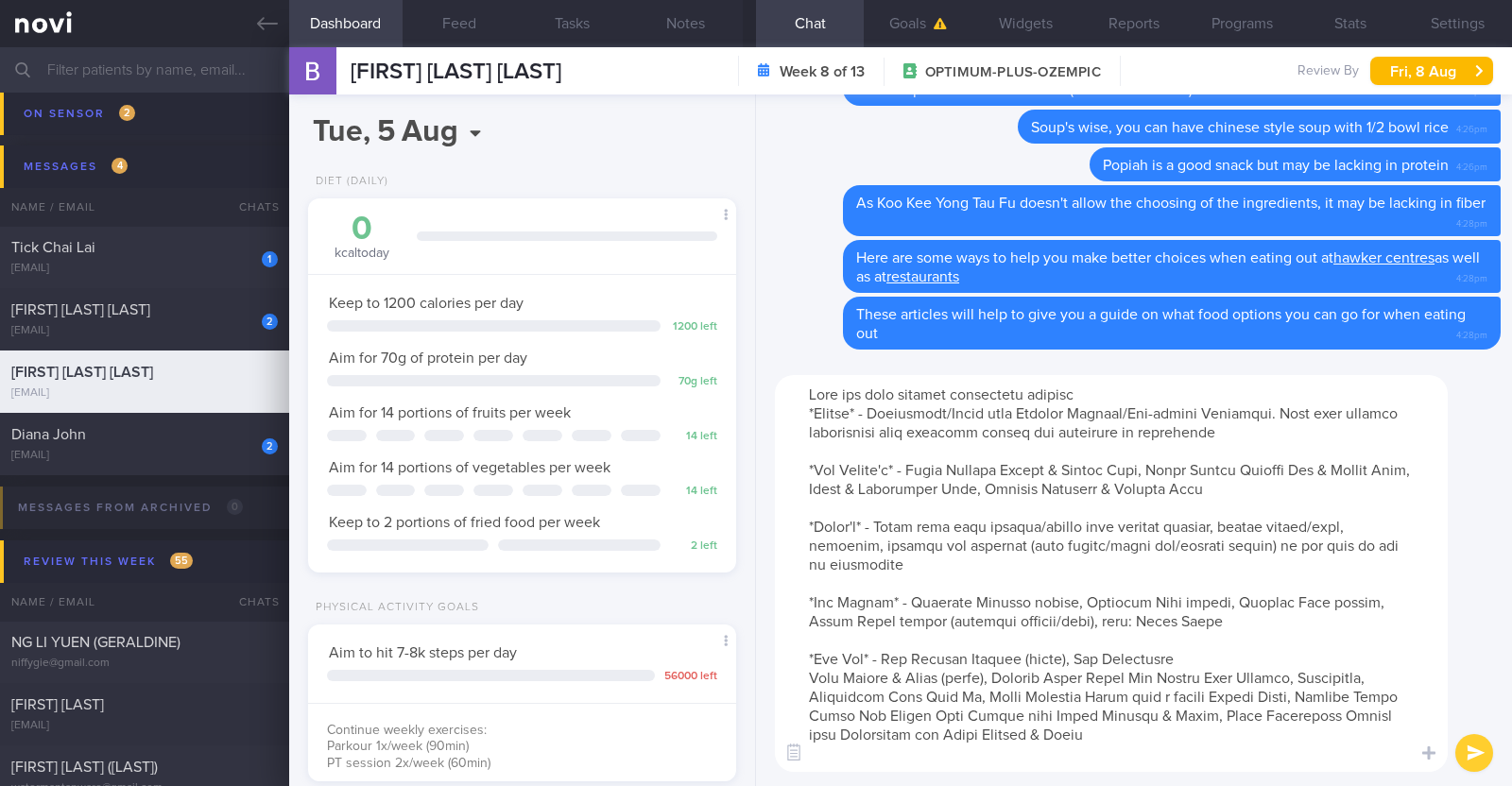 click at bounding box center (1111, 573) 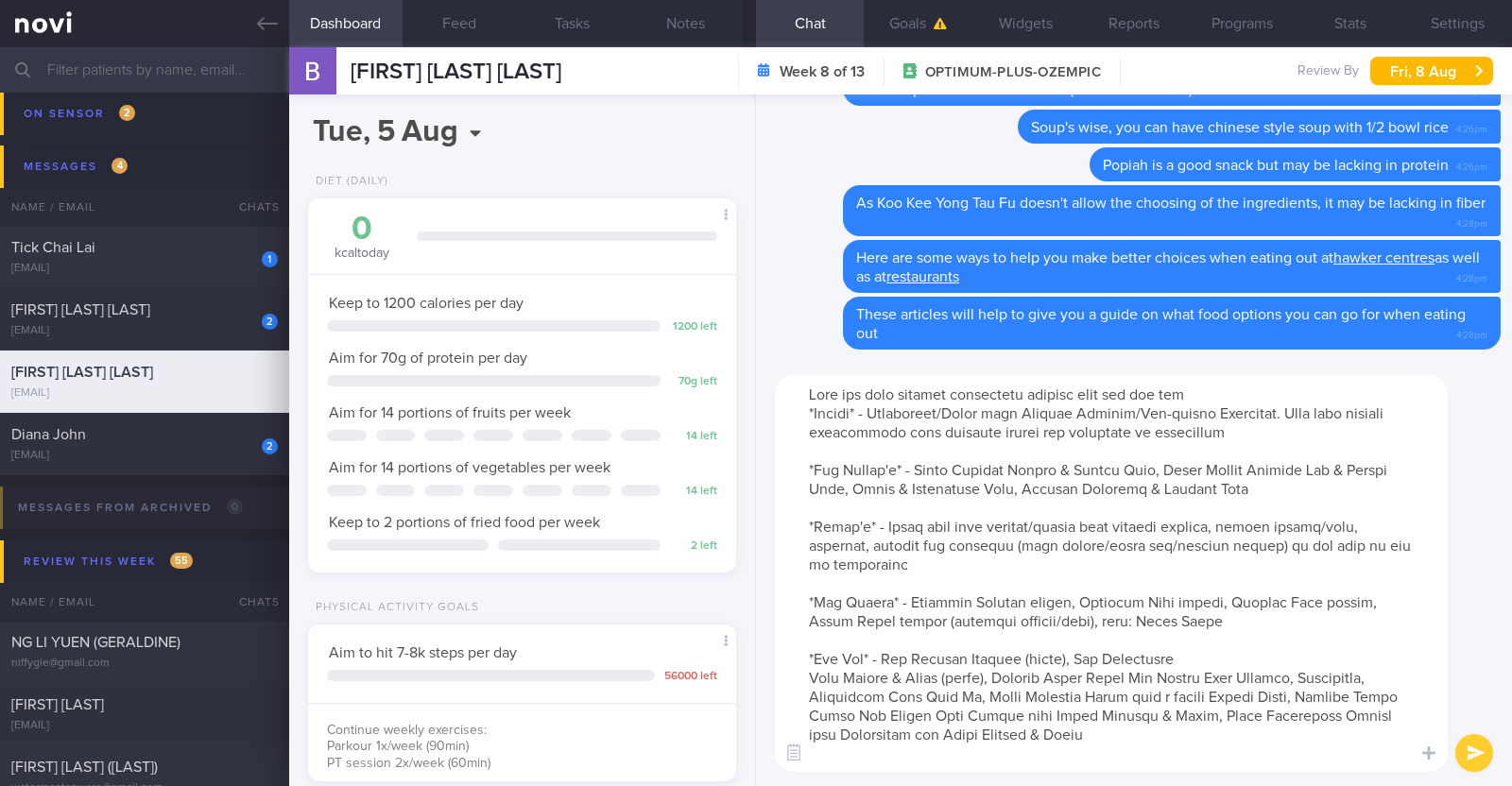 type on "Here are more healthy restaurant options that you can try:
*Guzman* - Quesadilla/Salad with Grilled Chicken/Pan-seared Baramundi. Take high calorie ingredients like shredded cheese and guacamole in moderation
*Tim Horton's* - Pesto Chicken Tomato & Cheese Melt, Maple Glazed Chicken Ham & Cheese Melt, Pesto & Mozzarella Melt, Truffle Mushroom & Chicken Melt
*Stuff'd* - Daily bowl with chicken/salmon with iceberg lettuce, garlic quinoa/soba, broccoli, edamame and dressing (yuzu sesame/smoky bbq/roasted sesame) on the side to use in moderation
*Mos Burger* - Teriyaki Chicken burger, Teriyaki Beef burger, Yakniku Rice burger, Wedge Salad burger (teriyaki chicken/beef), side: Green Salad
*Nam Nam* - Pho Kampong Chicken (small), Pho Australian
Beef Slices & Balls (small), Grilled Smoky Sweet And Savory Pork Skewers, Vermicelli, Lemongrass Pork Banh Mi, Fresh Southern Rolls with a little Peanut Sauce, Grilled Smoky Sweet And Savory Pork Skewer with Fresh Lettuce & Herbs, Prawn Lemongrass Skewer with Vermicell..." 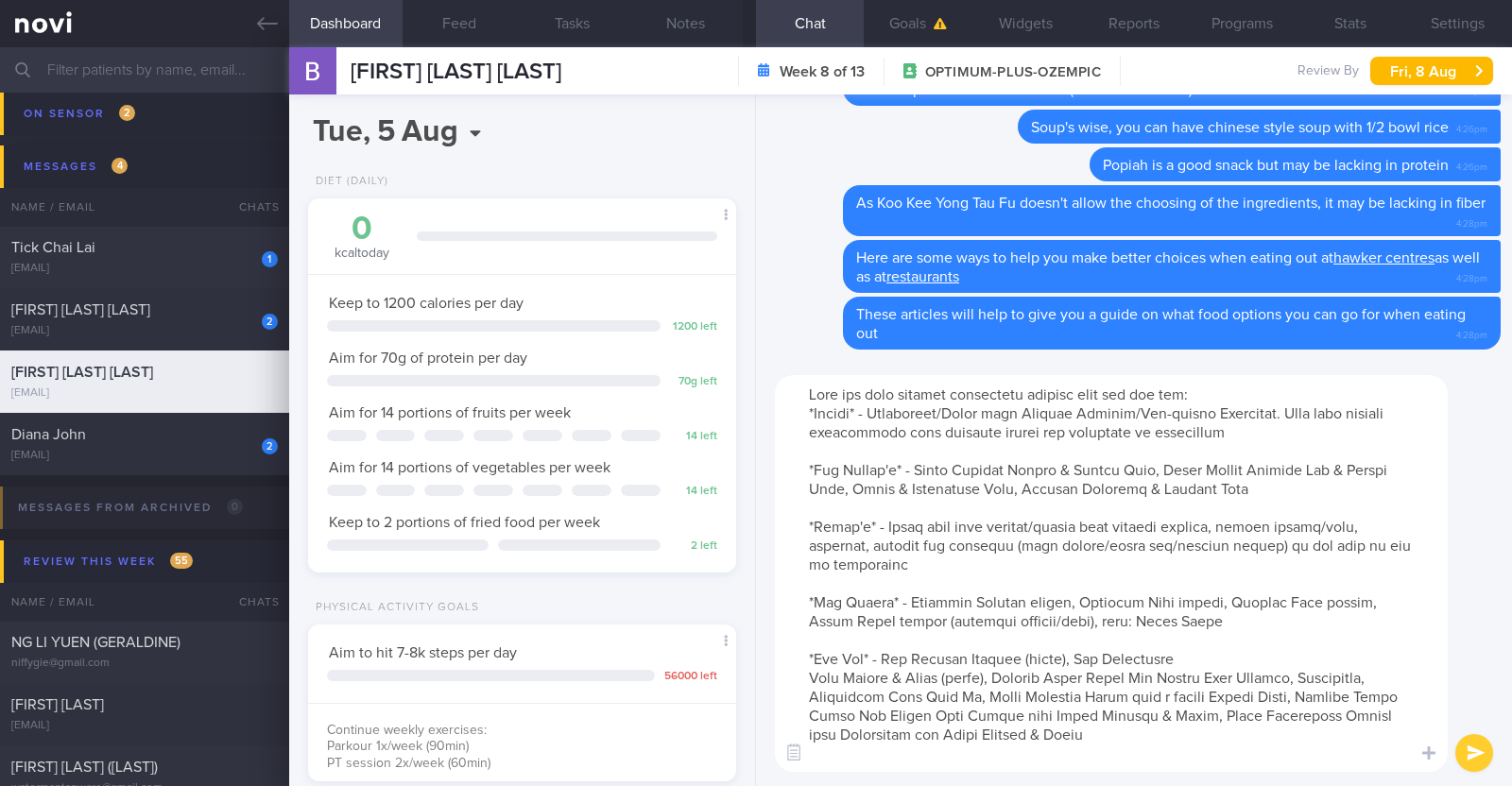 type 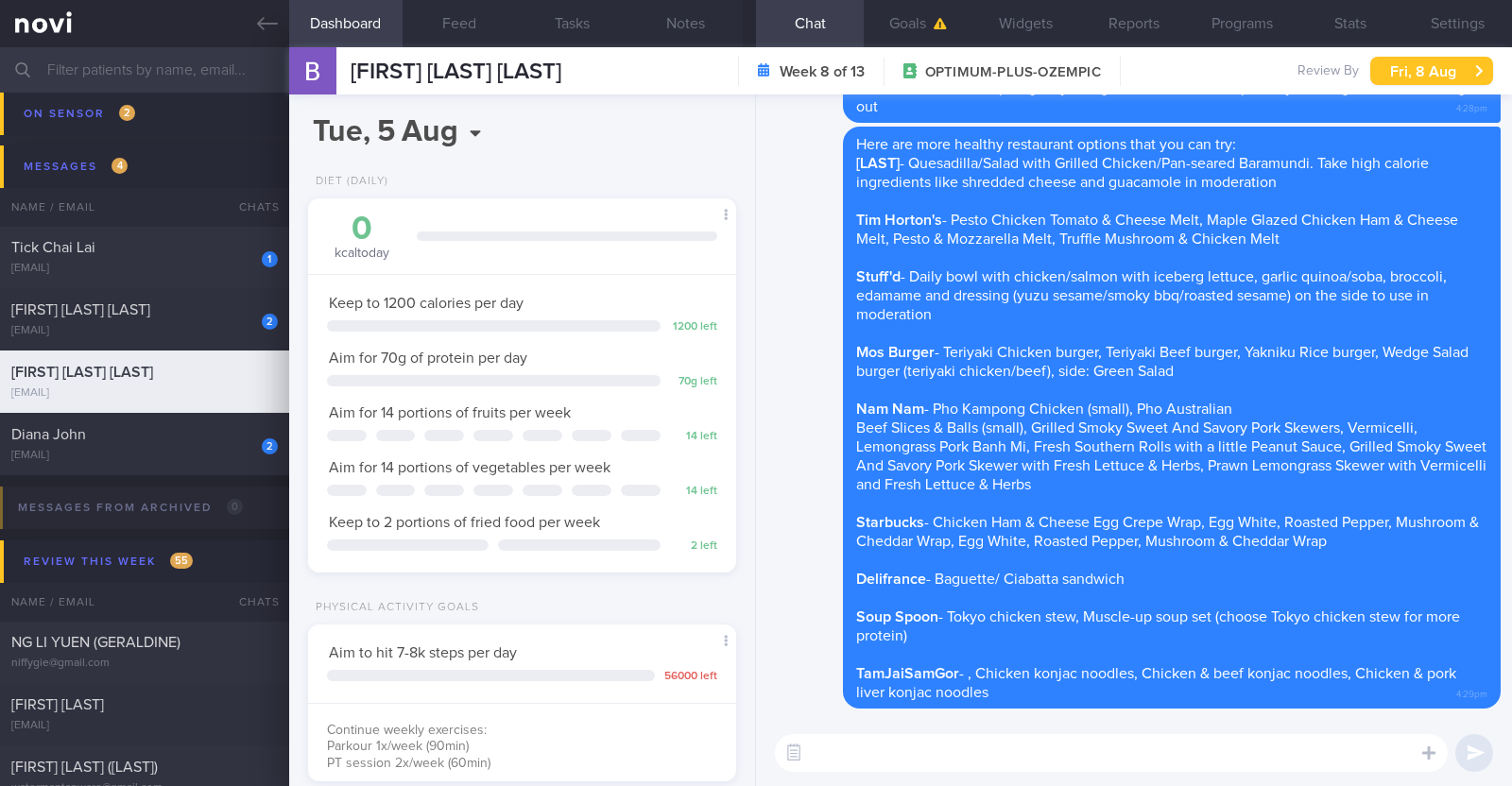 click on "Fri, 8 Aug" at bounding box center [1432, 71] 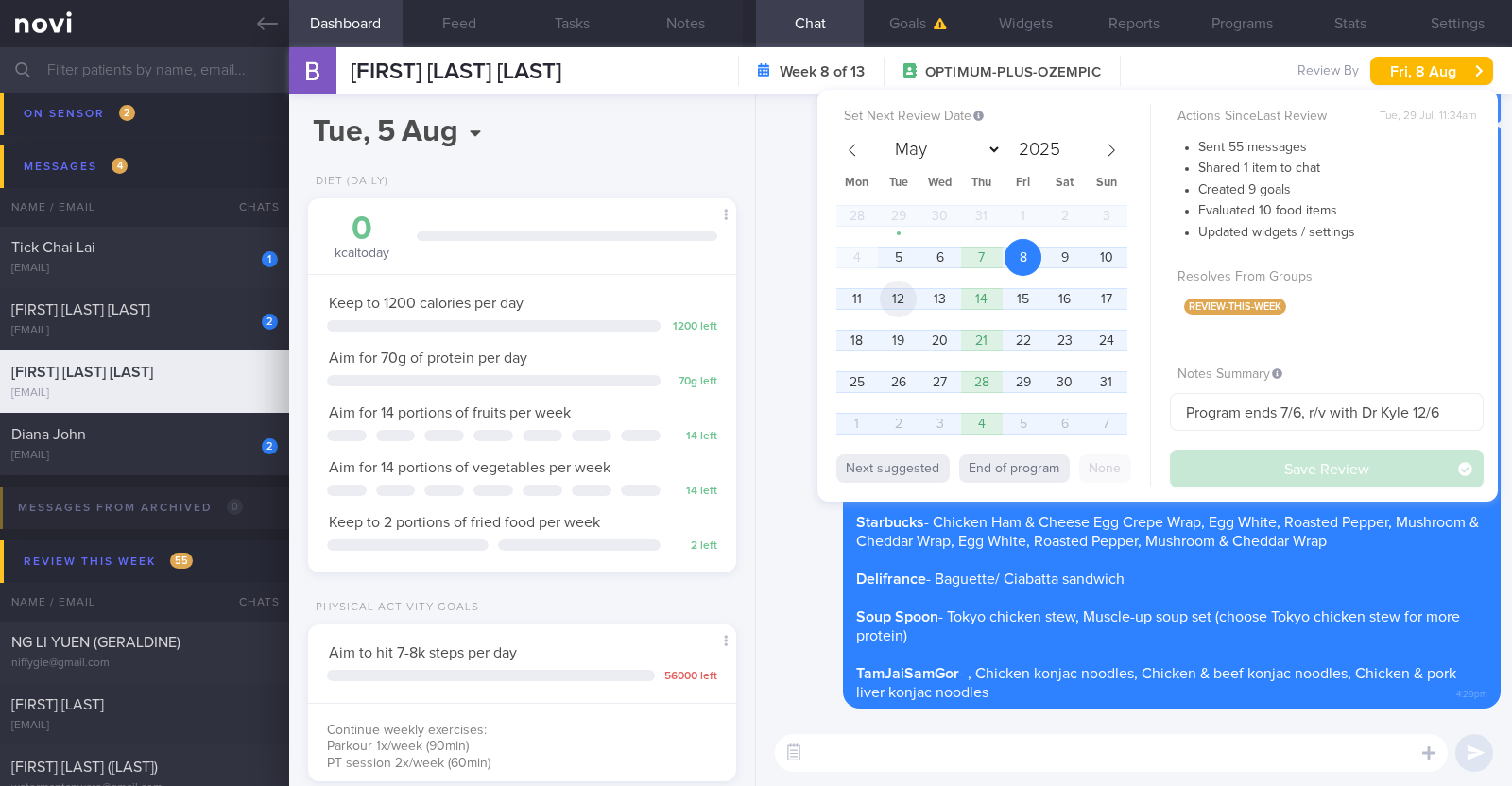 click on "12" at bounding box center (898, 299) 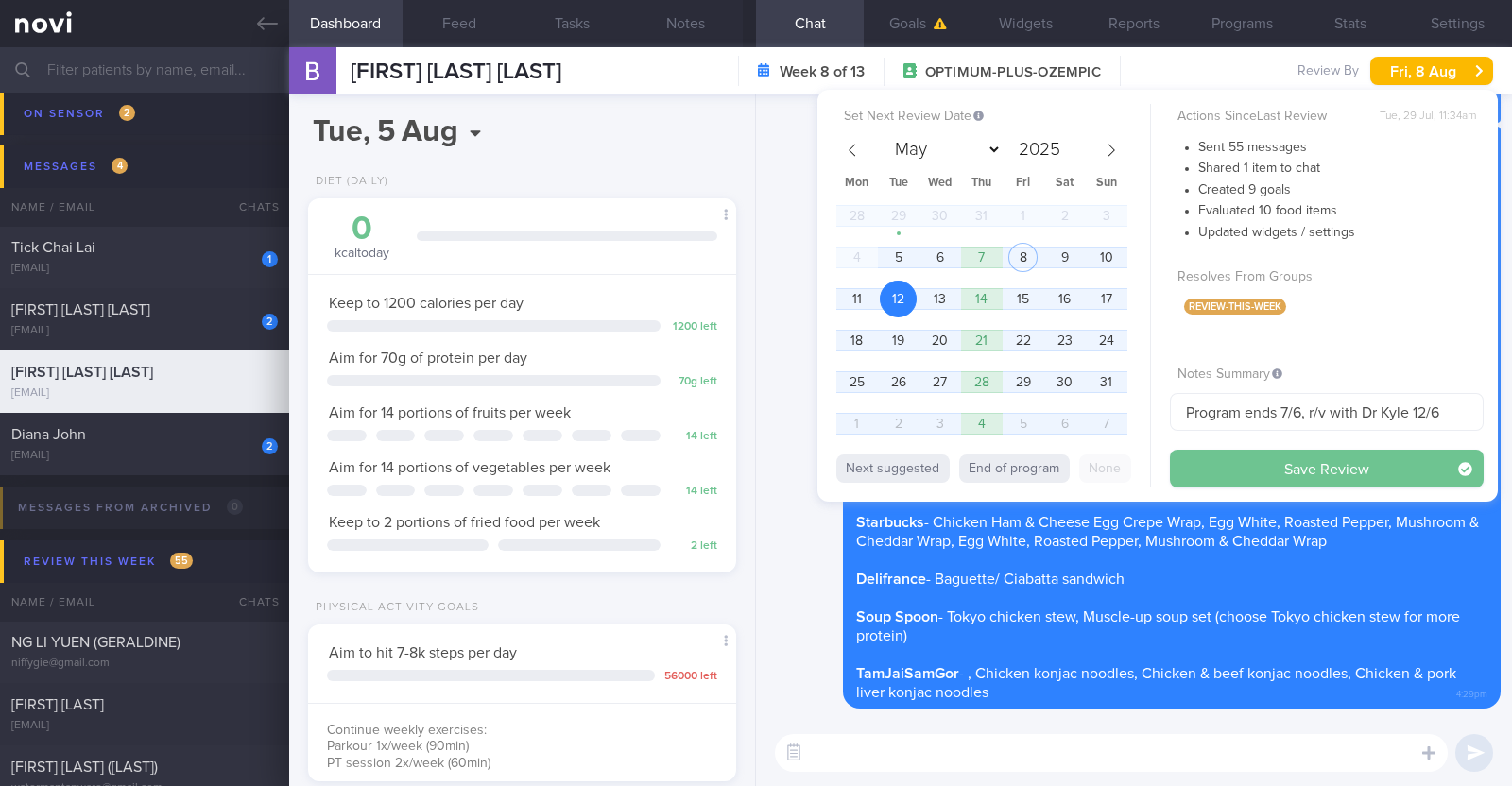 click on "Save Review" at bounding box center [1327, 469] 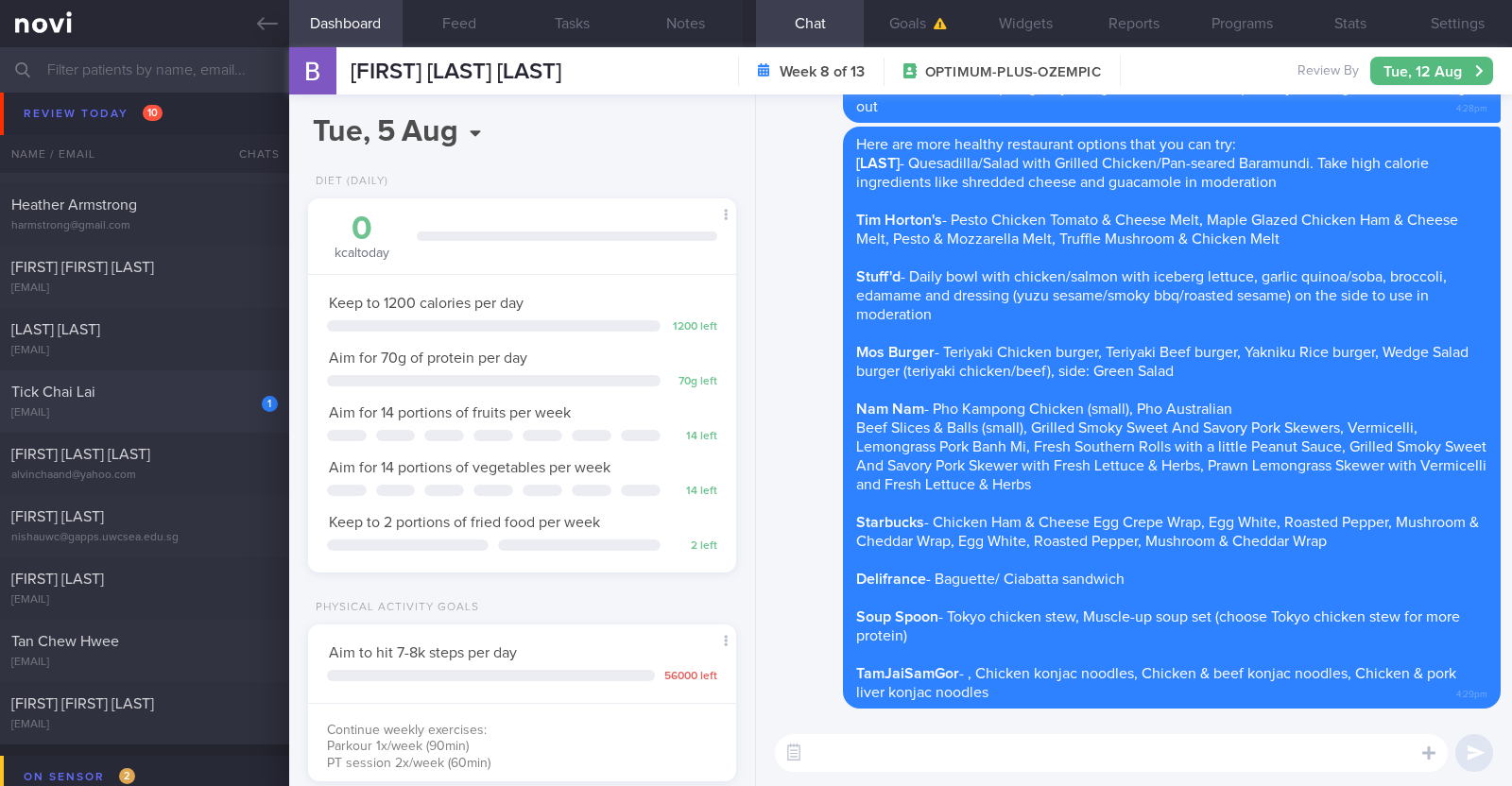 scroll, scrollTop: 0, scrollLeft: 0, axis: both 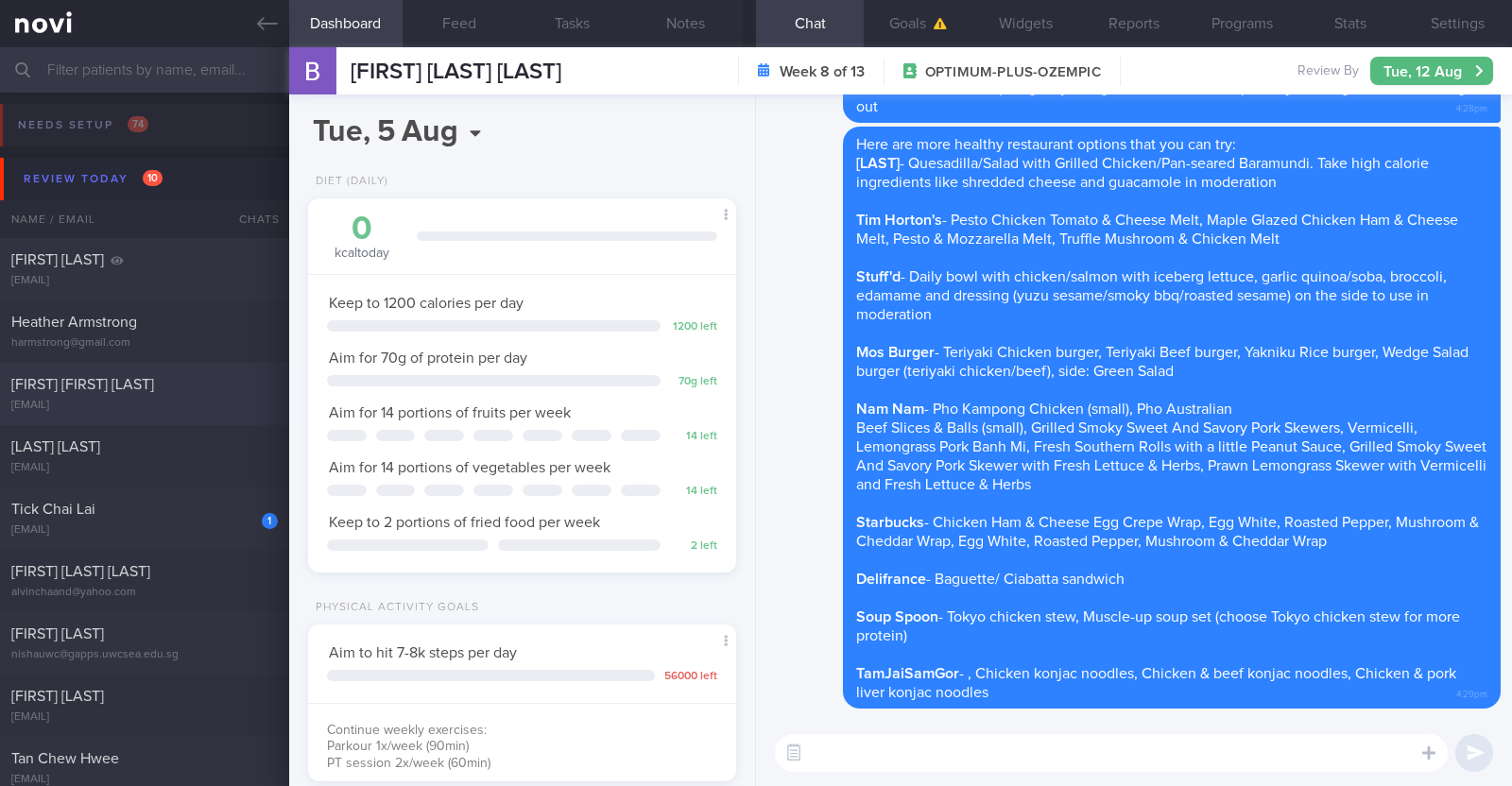 click on "[FIRST] [FIRST] [LAST]" at bounding box center (82, 384) 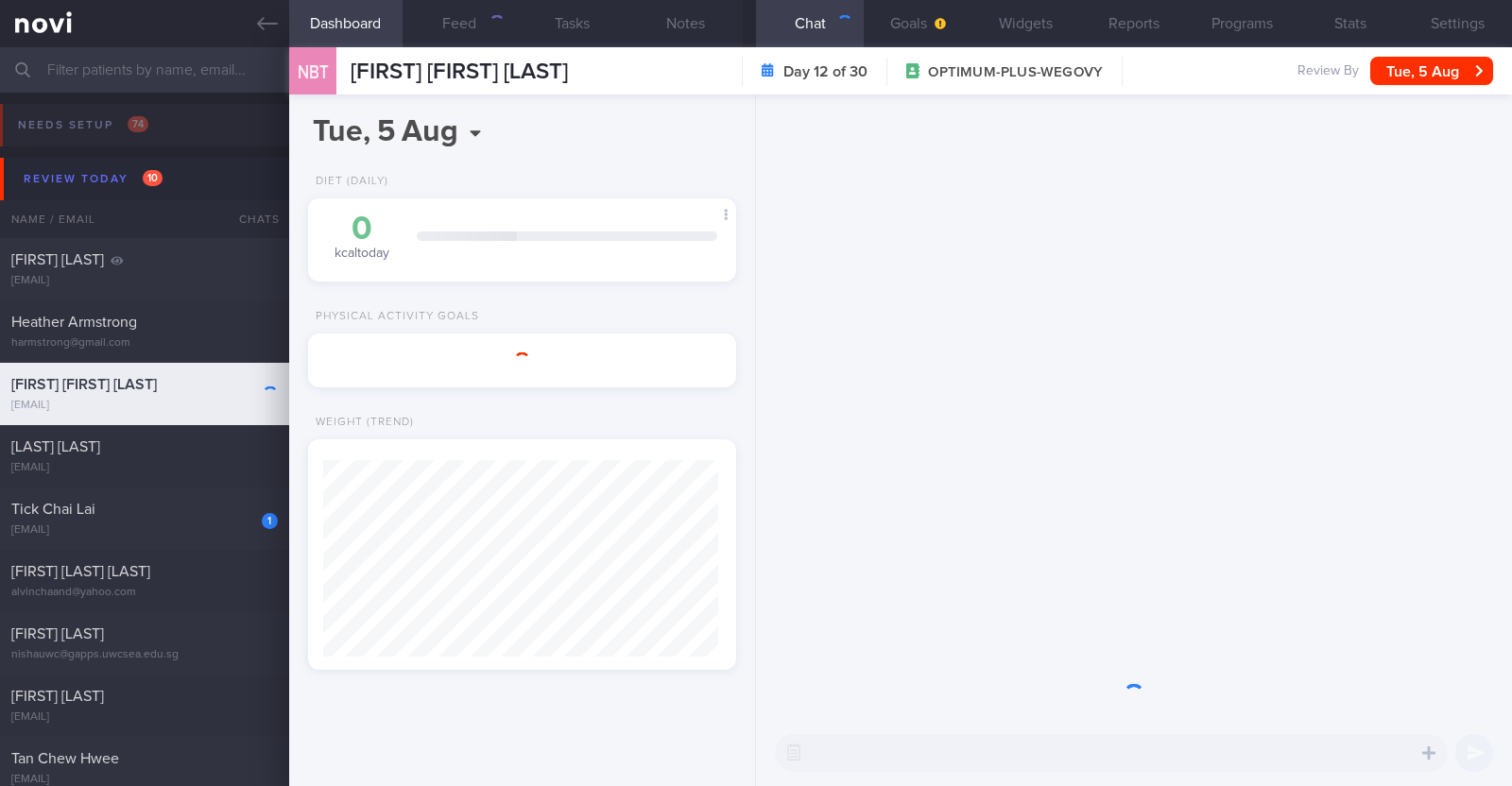 scroll, scrollTop: 944495, scrollLeft: 944623, axis: both 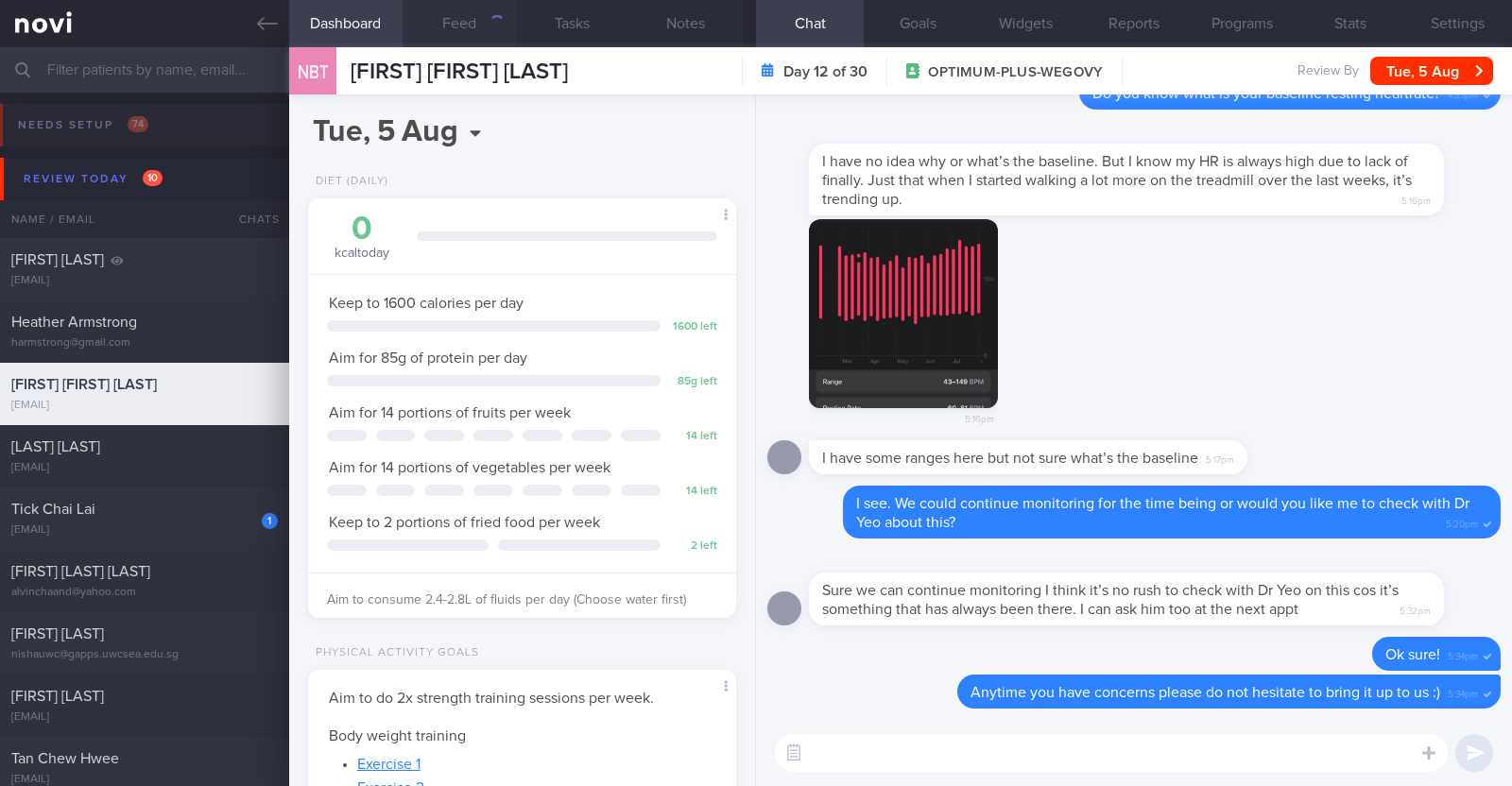 click on "Feed" at bounding box center [459, 24] 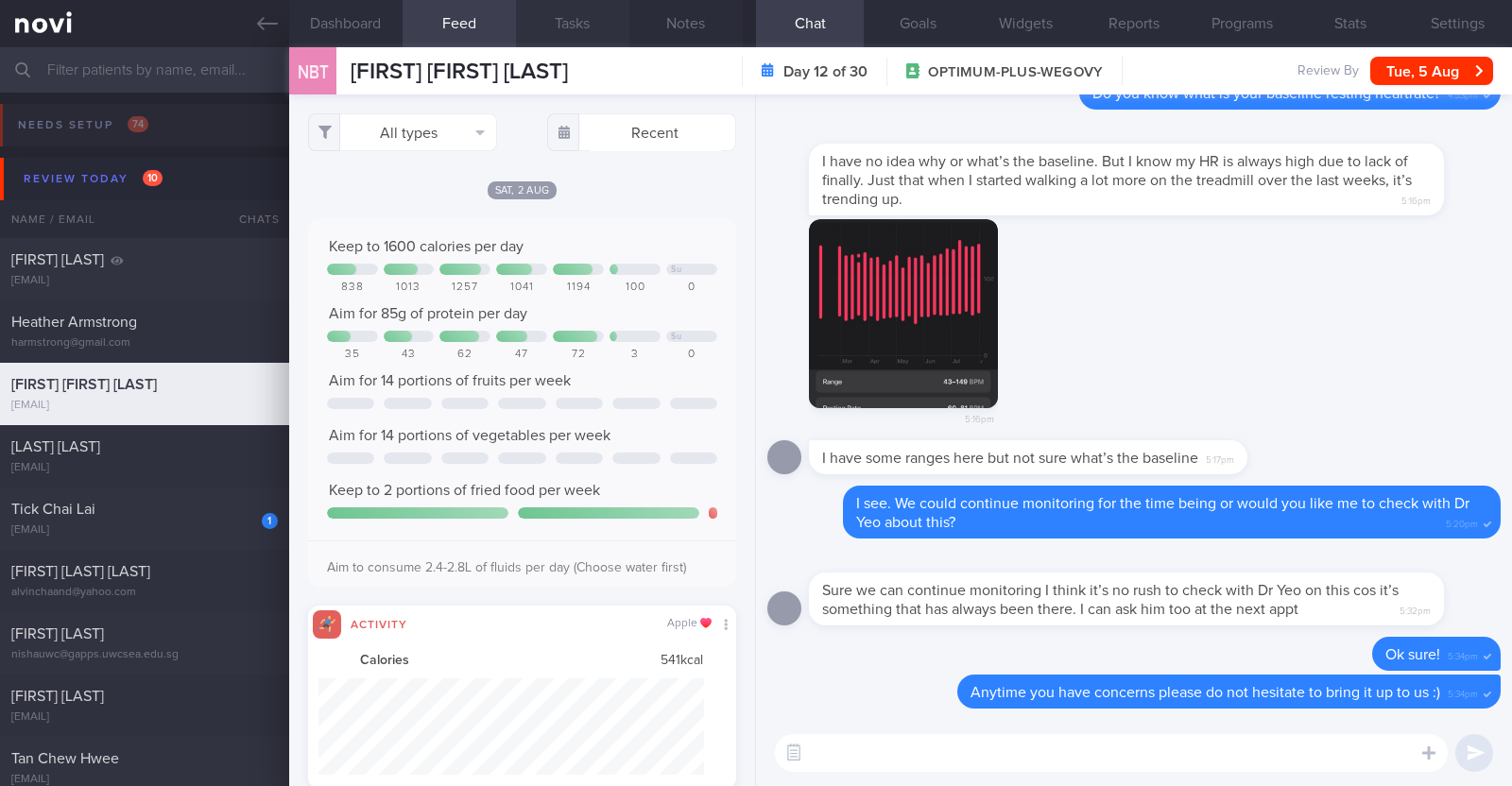 scroll, scrollTop: 944615, scrollLeft: 944613, axis: both 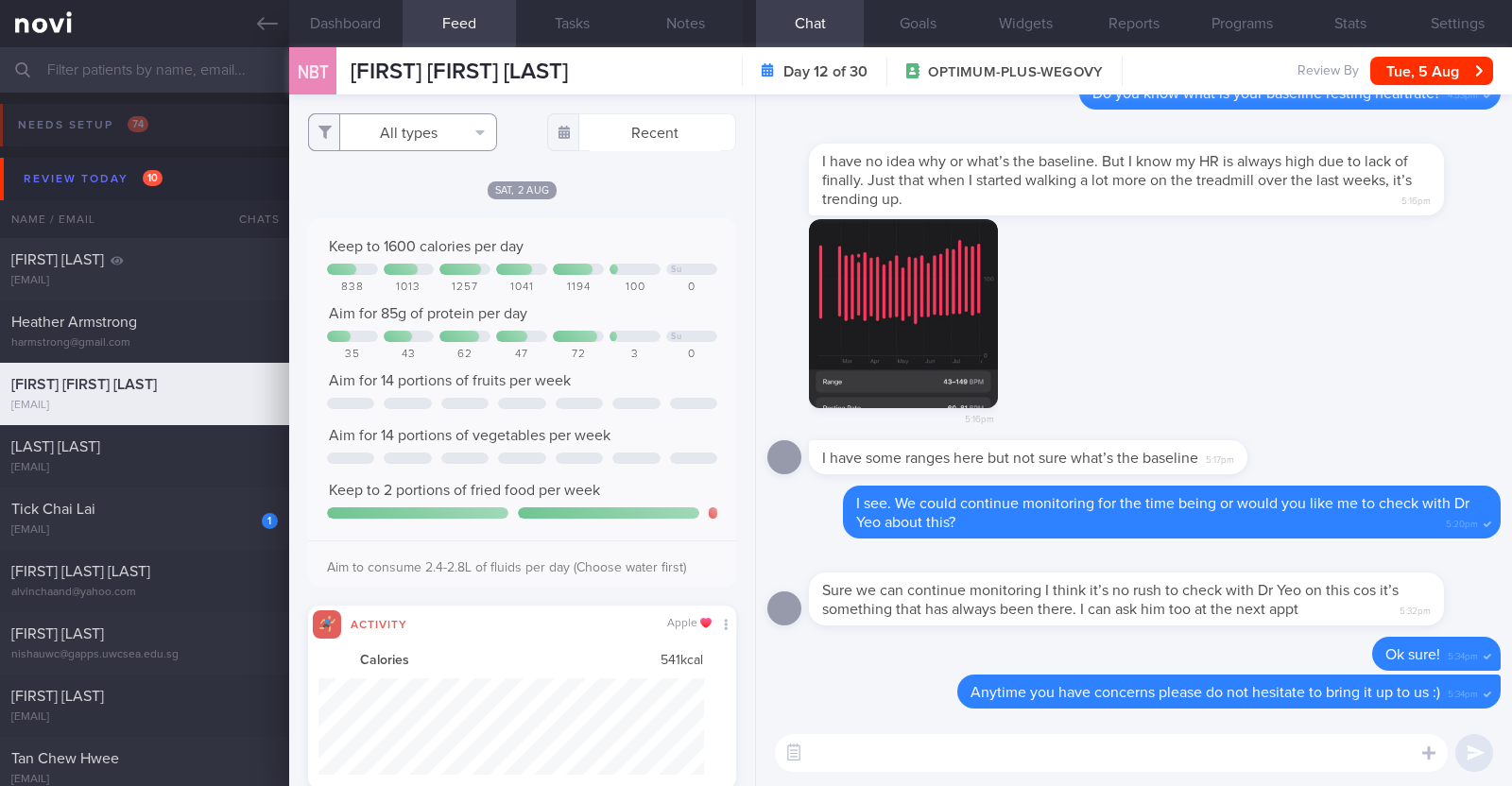 click on "All types" at bounding box center (403, 132) 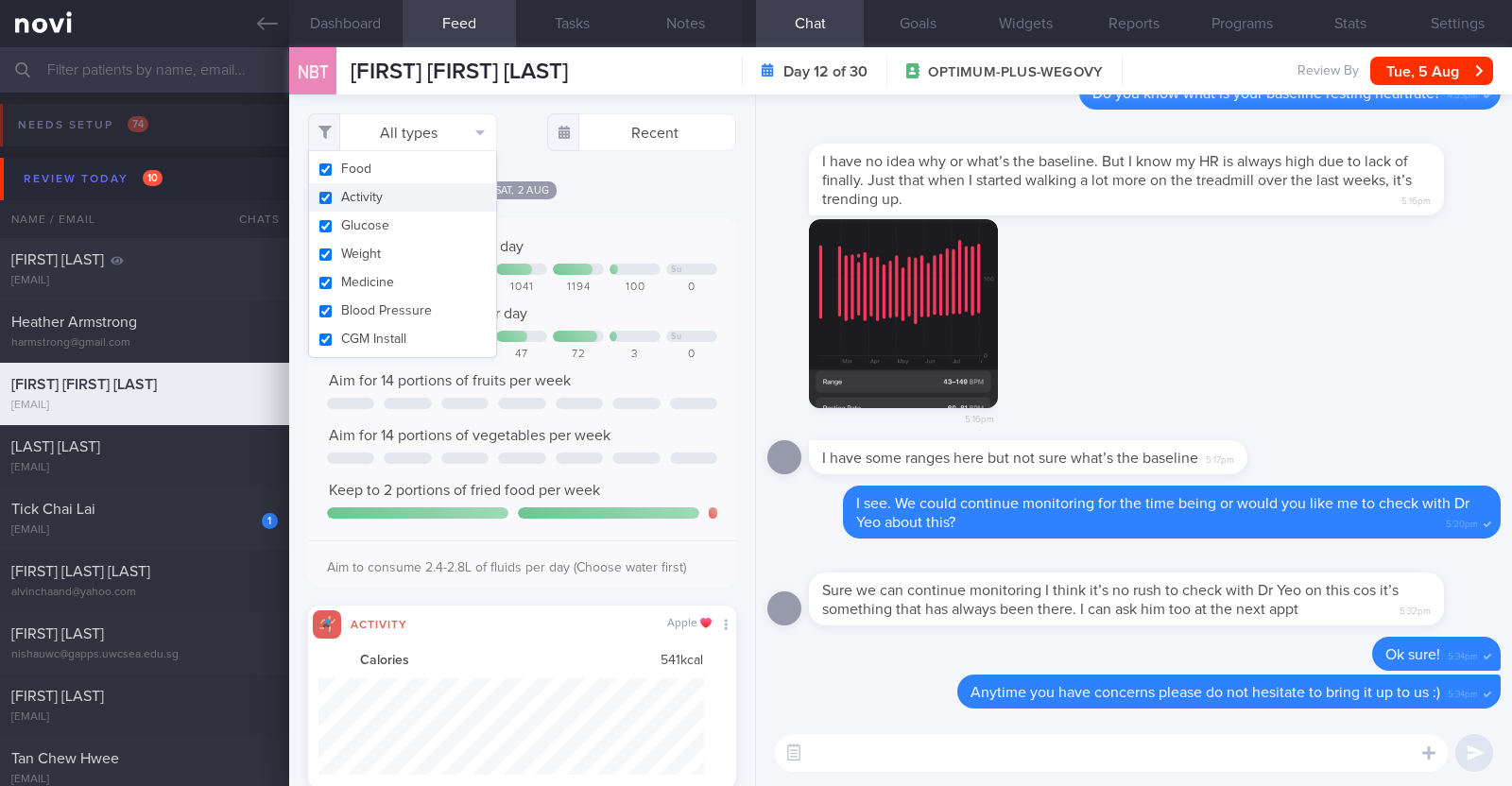click on "Activity" at bounding box center (403, 197) 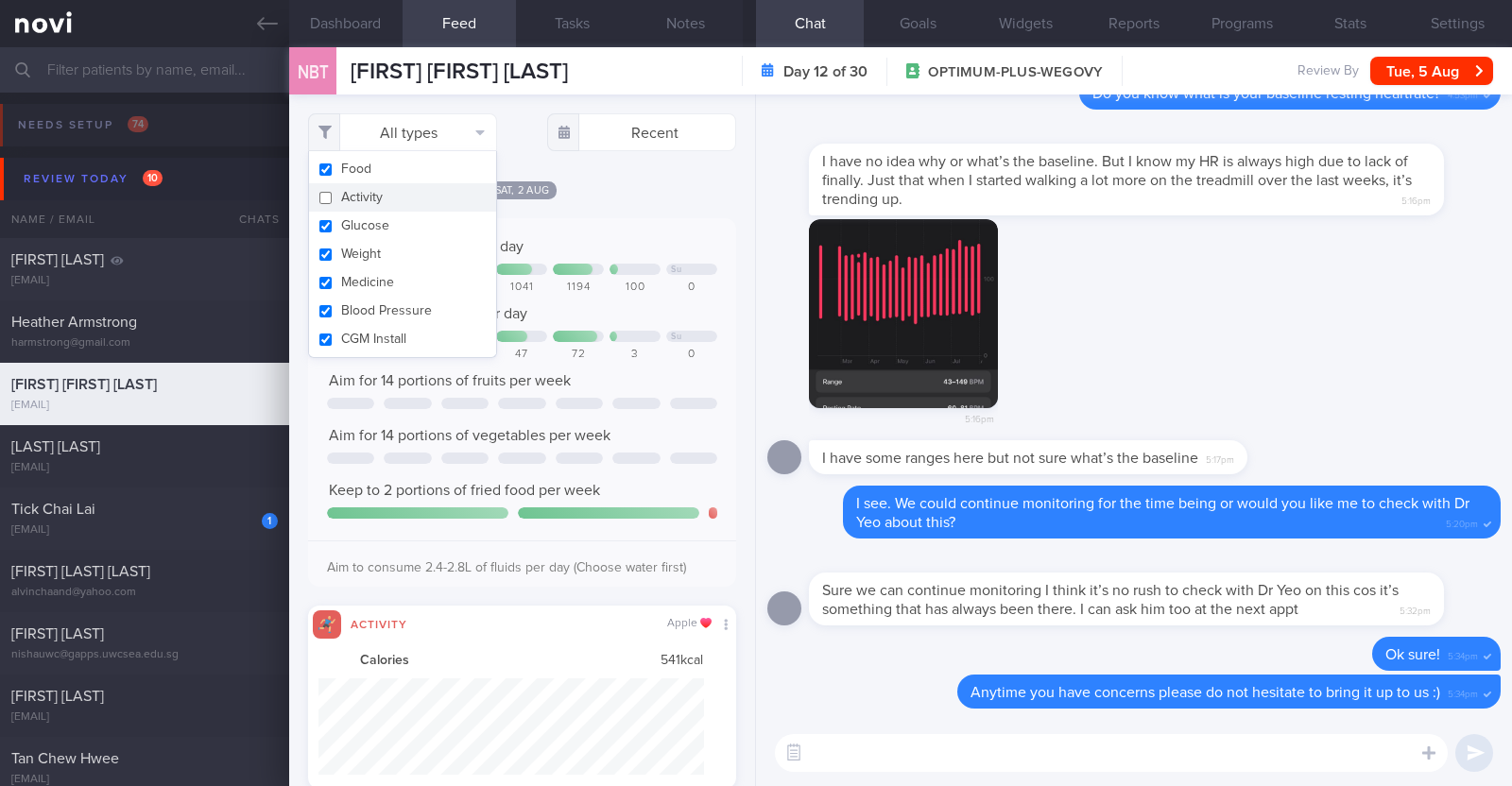 checkbox on "false" 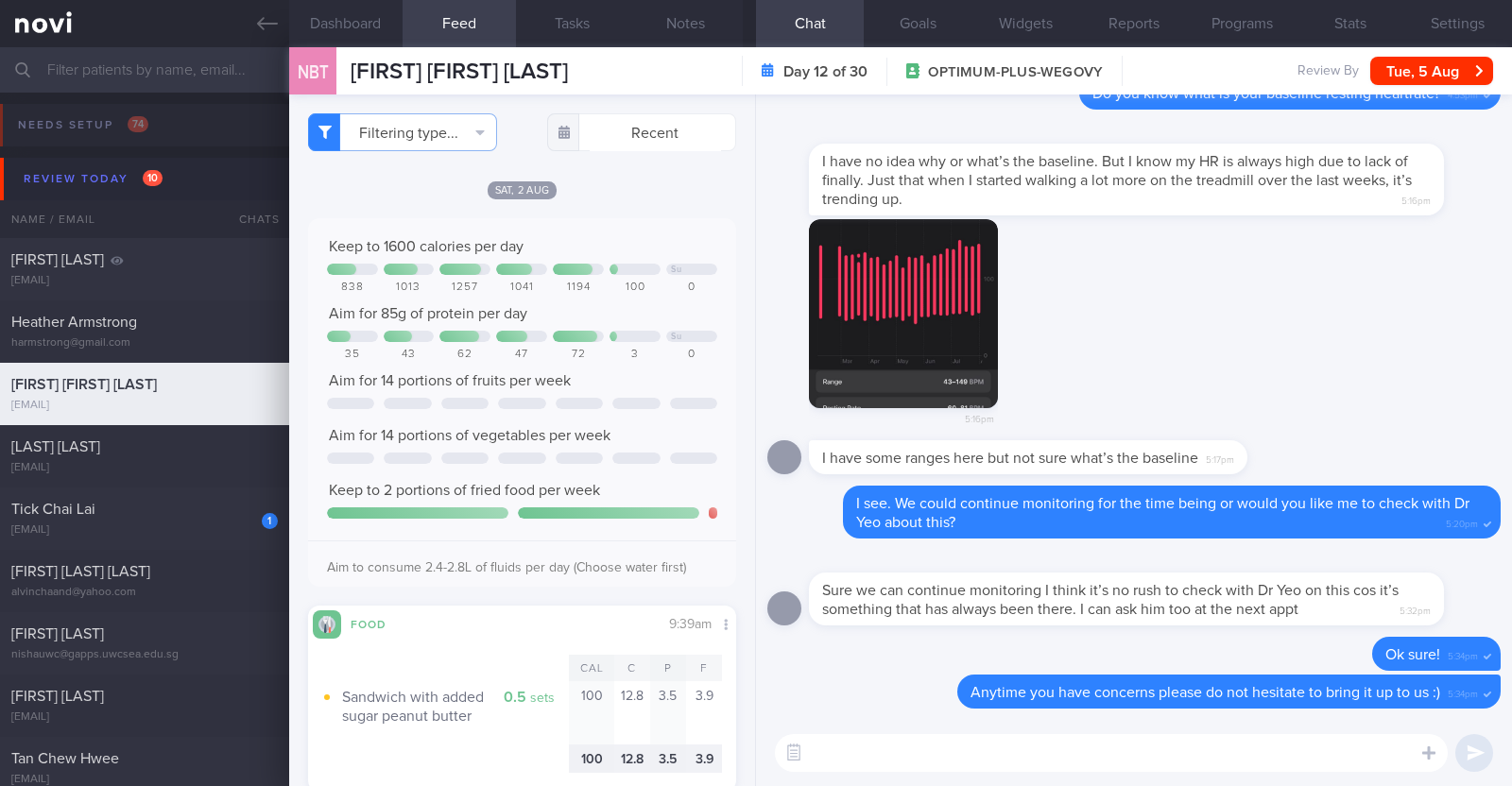 click on "5:16pm" at bounding box center (1134, 330) 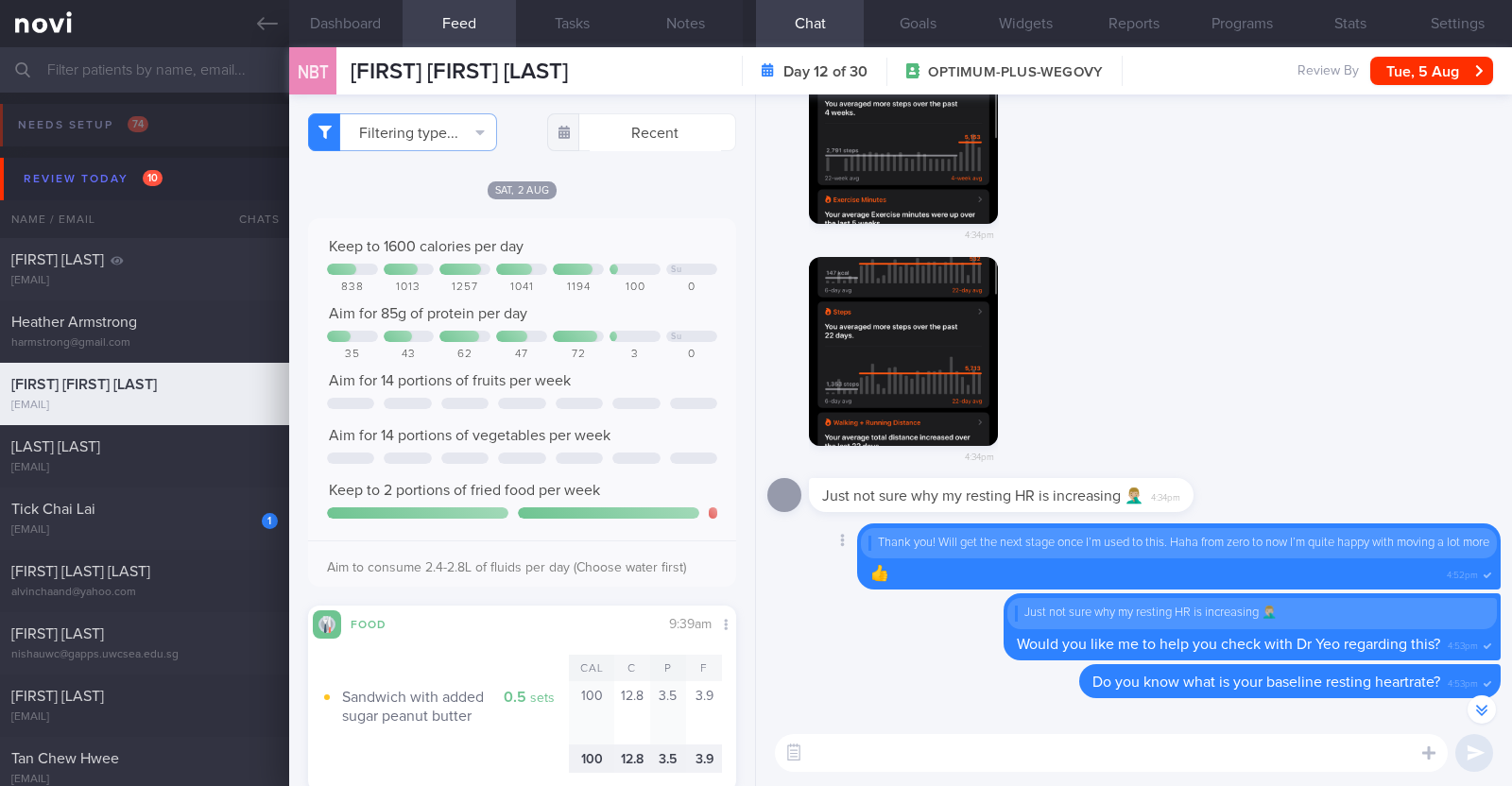 scroll, scrollTop: 0, scrollLeft: 0, axis: both 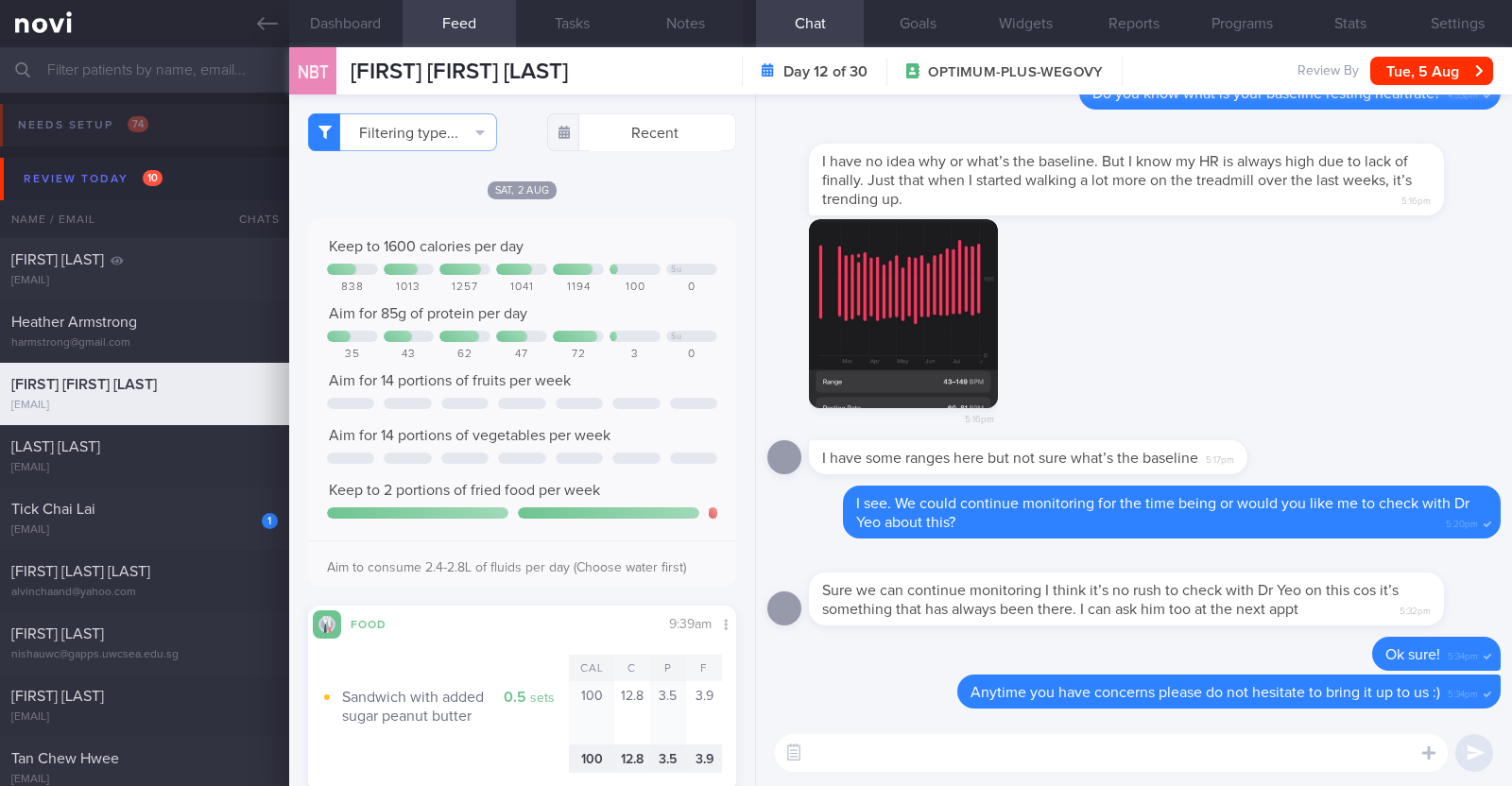 click at bounding box center [1111, 753] 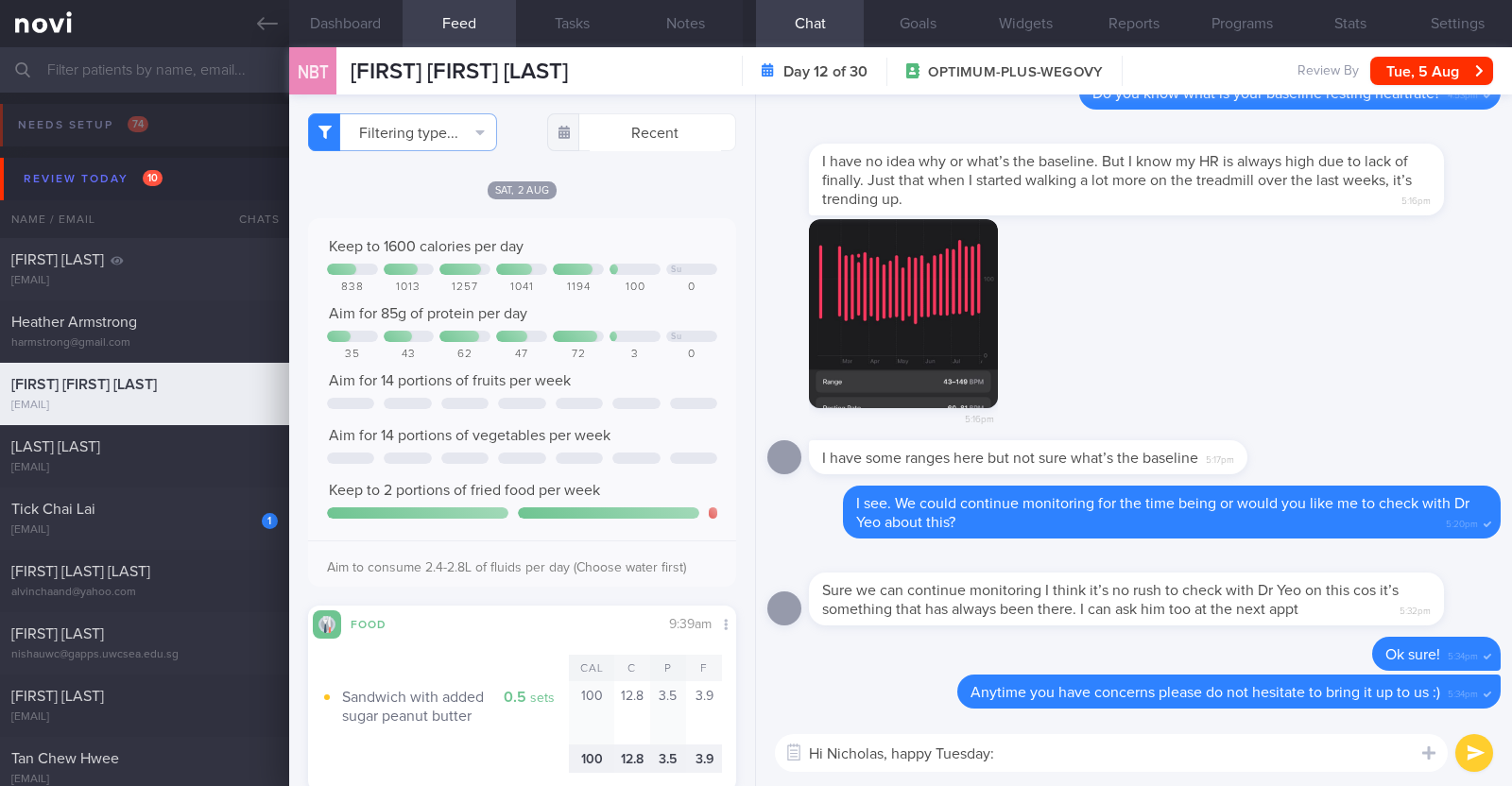 type on "Hi Nicholas, happy Tuesday:)" 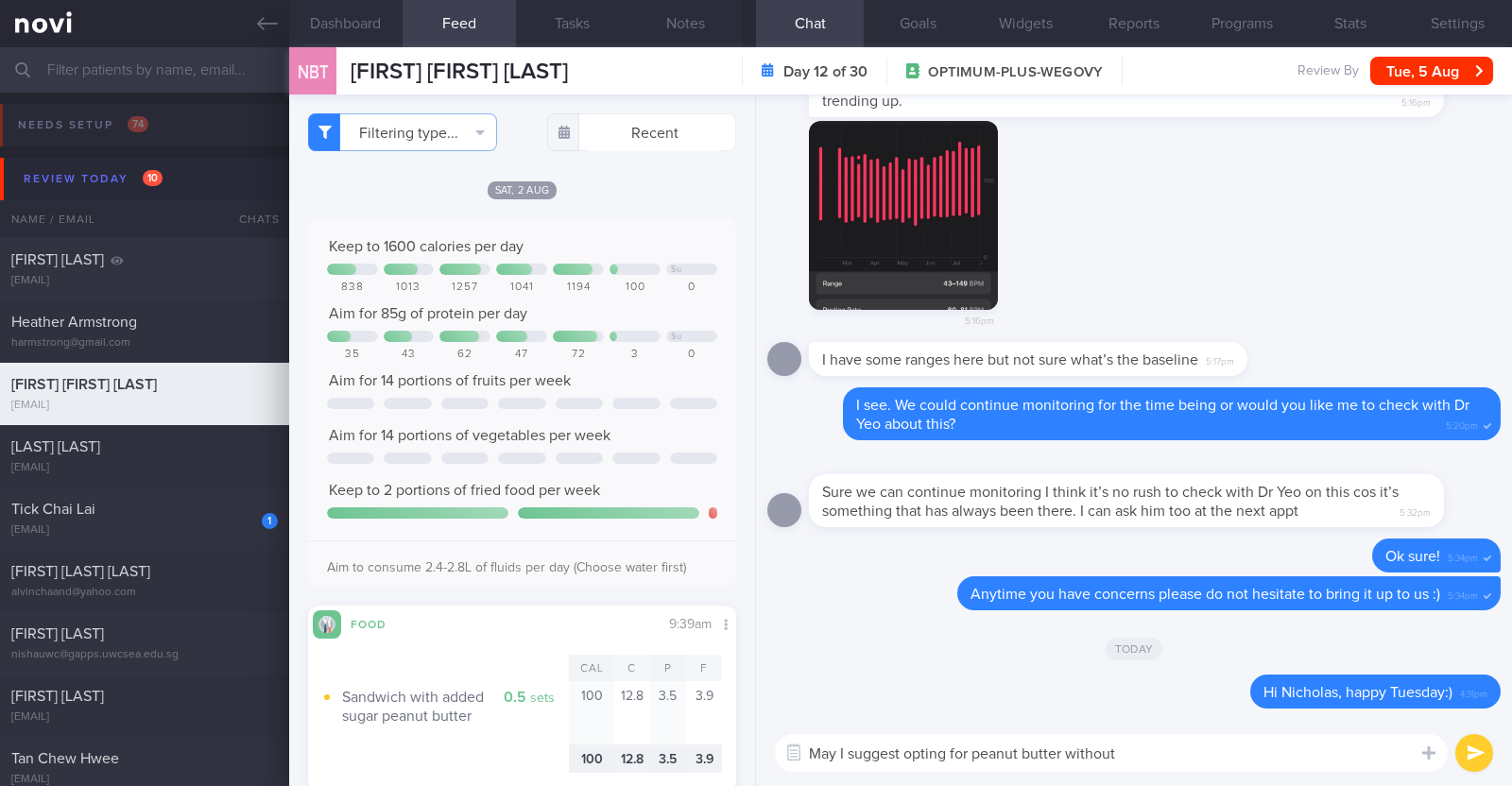 type on "May I suggest opting for peanut butter without" 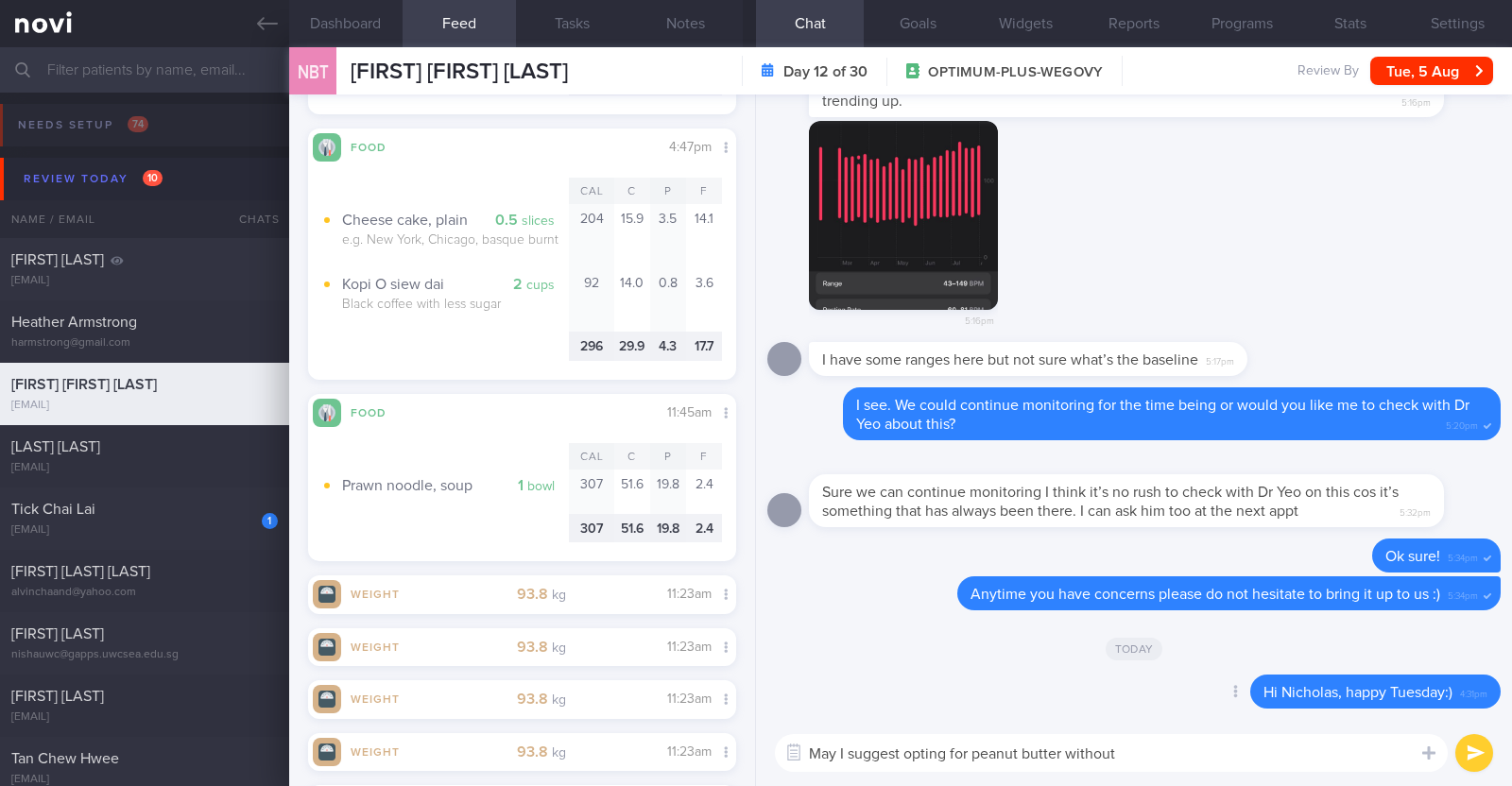 scroll, scrollTop: 1063, scrollLeft: 0, axis: vertical 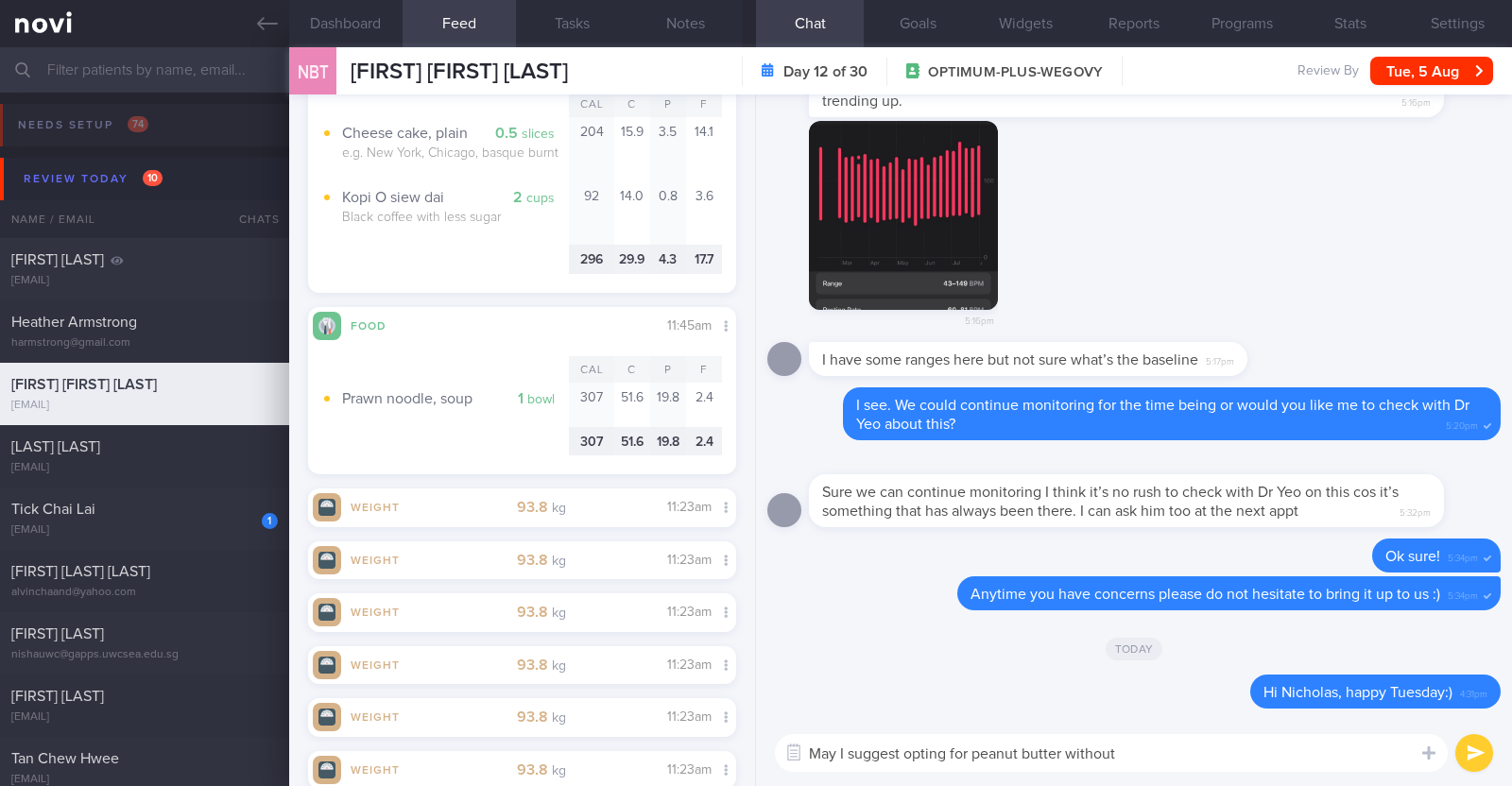 drag, startPoint x: 1194, startPoint y: 734, endPoint x: 747, endPoint y: 692, distance: 448.96882 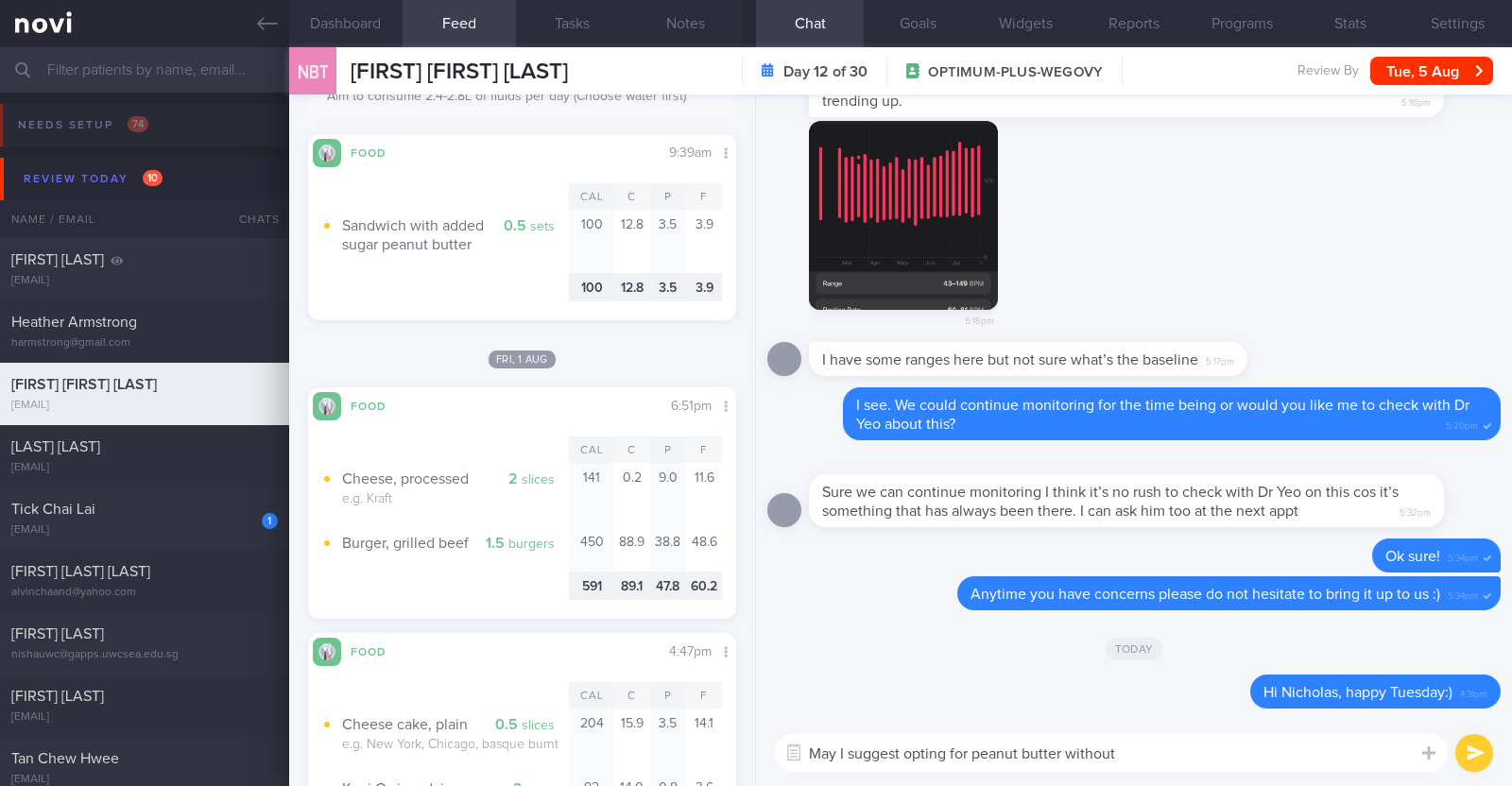 scroll, scrollTop: 117, scrollLeft: 0, axis: vertical 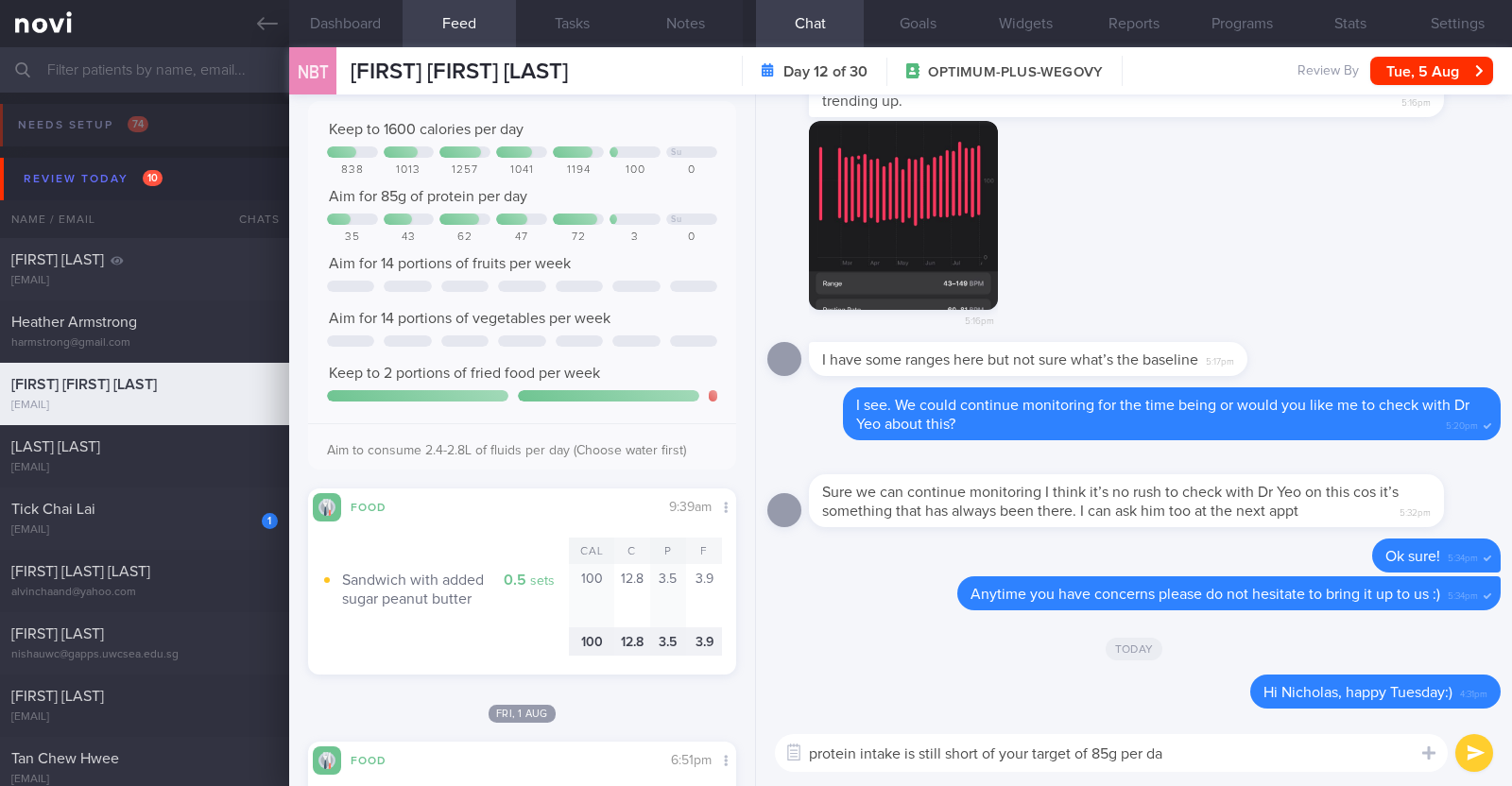 type on "protein intake is still short of your target of 85g per day" 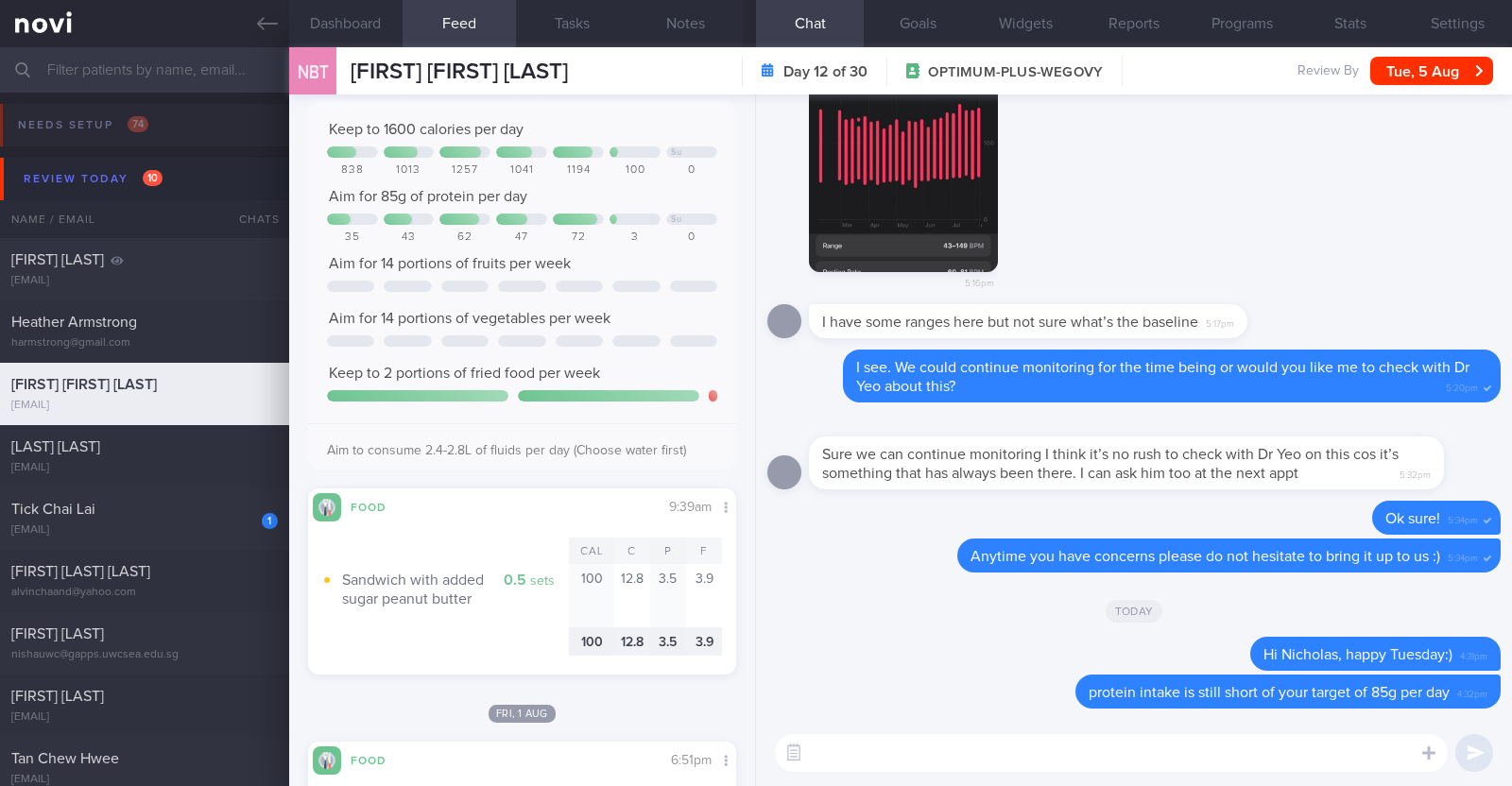 scroll, scrollTop: 0, scrollLeft: 0, axis: both 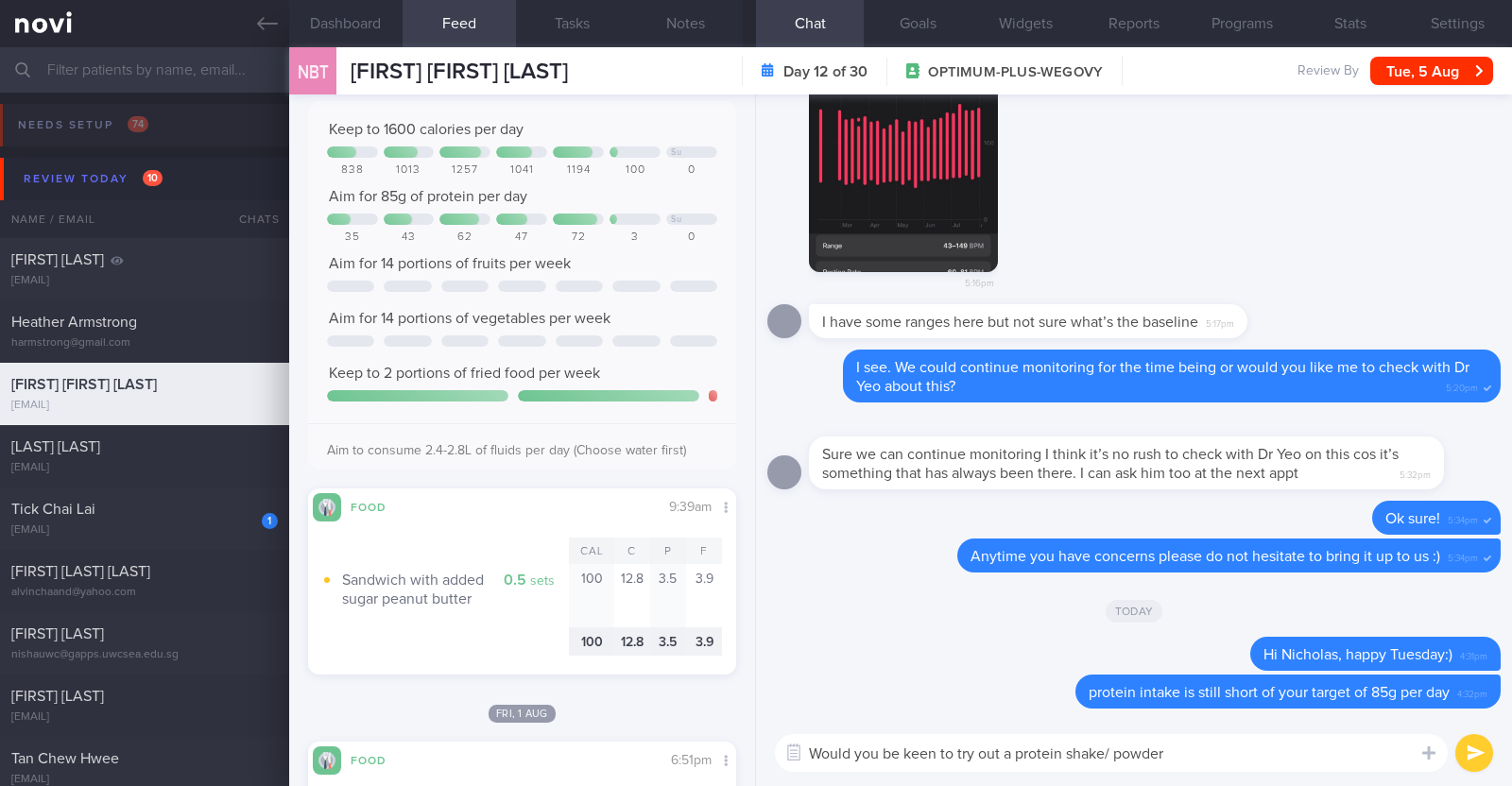 drag, startPoint x: 955, startPoint y: 748, endPoint x: 1002, endPoint y: 744, distance: 47.169906 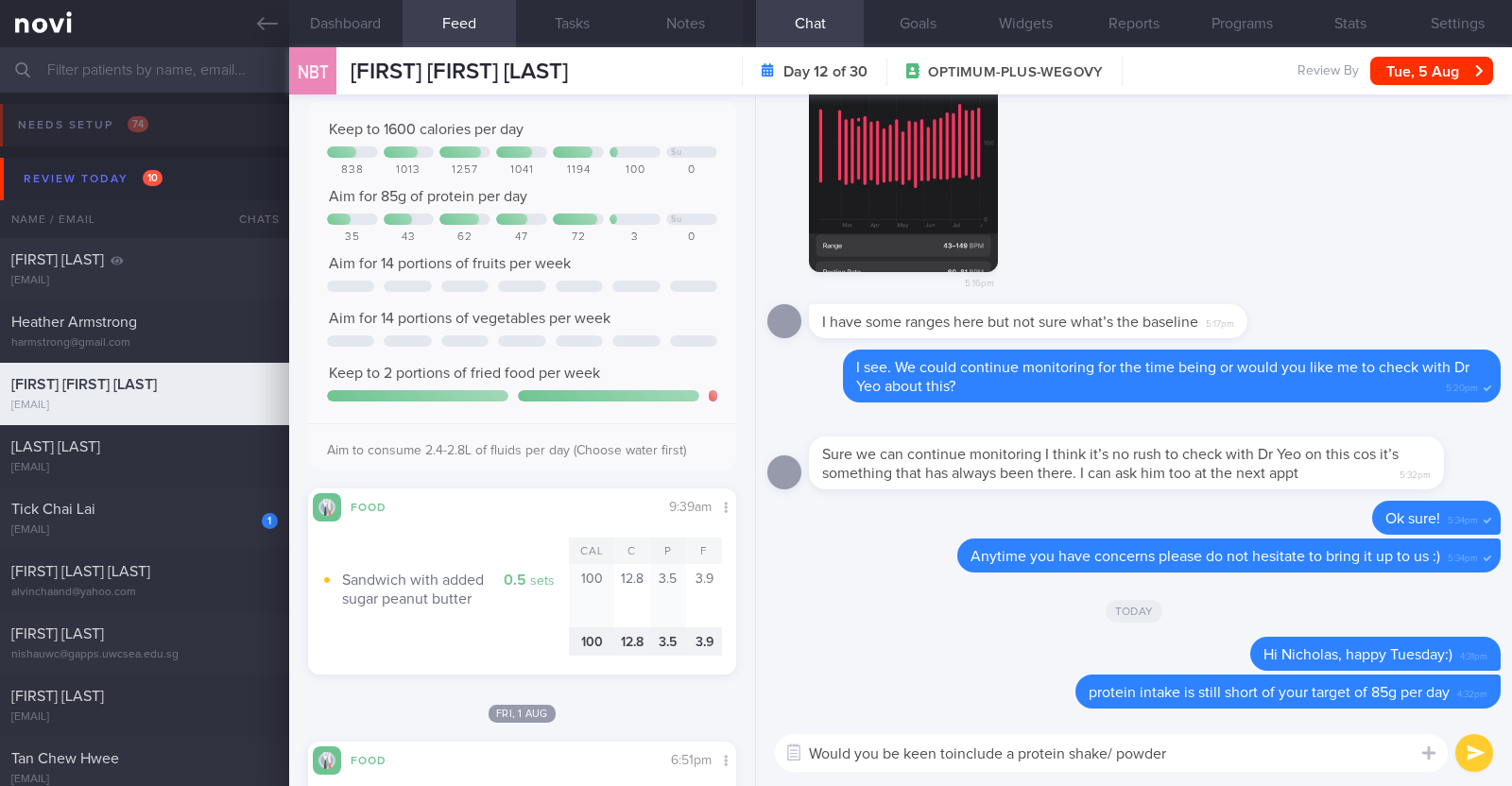 click on "Would you be keen toinclude a protein shake/ powder" at bounding box center [1111, 753] 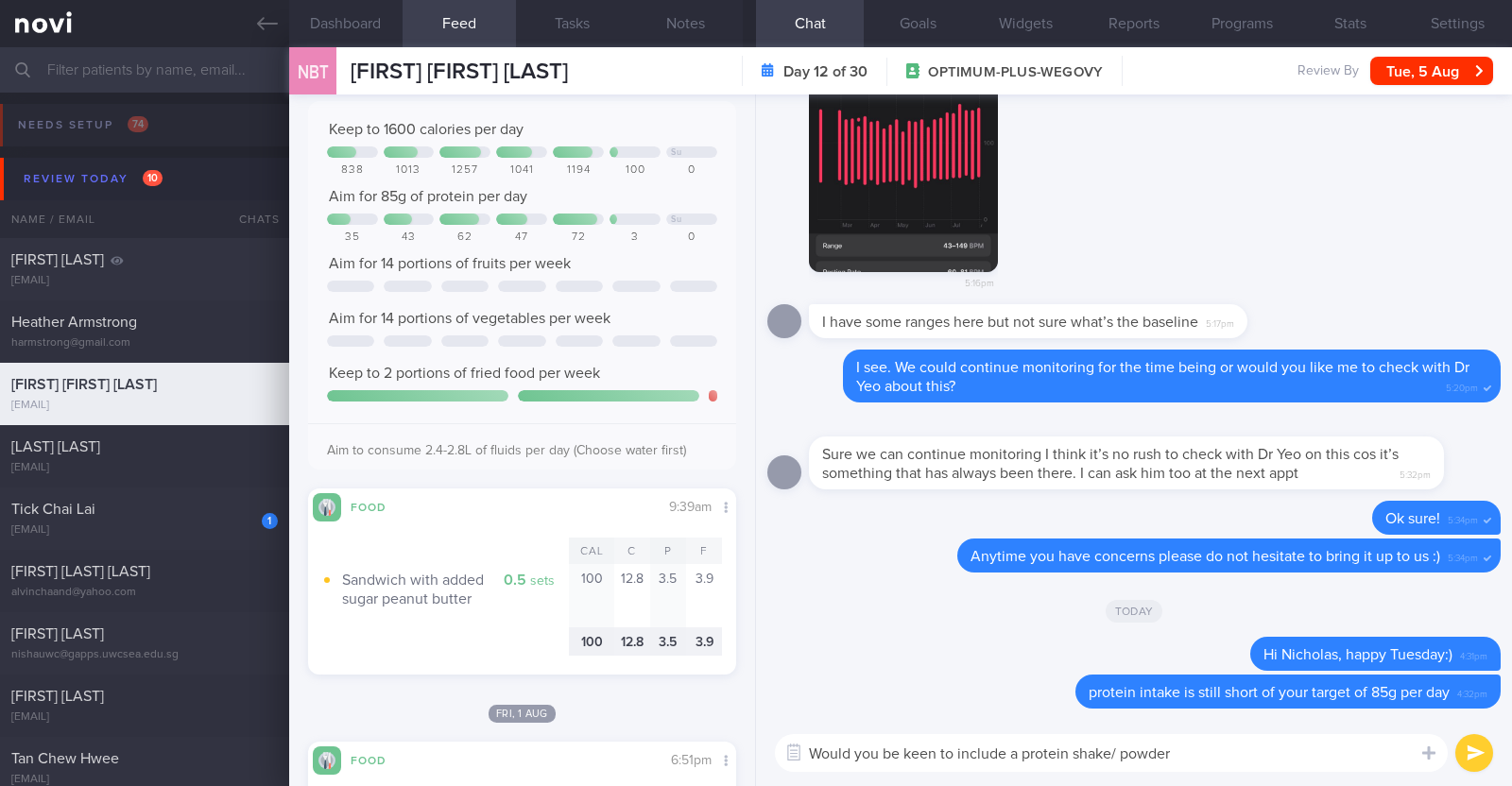 click on "Would you be keen to include a protein shake/ powder" at bounding box center (1111, 753) 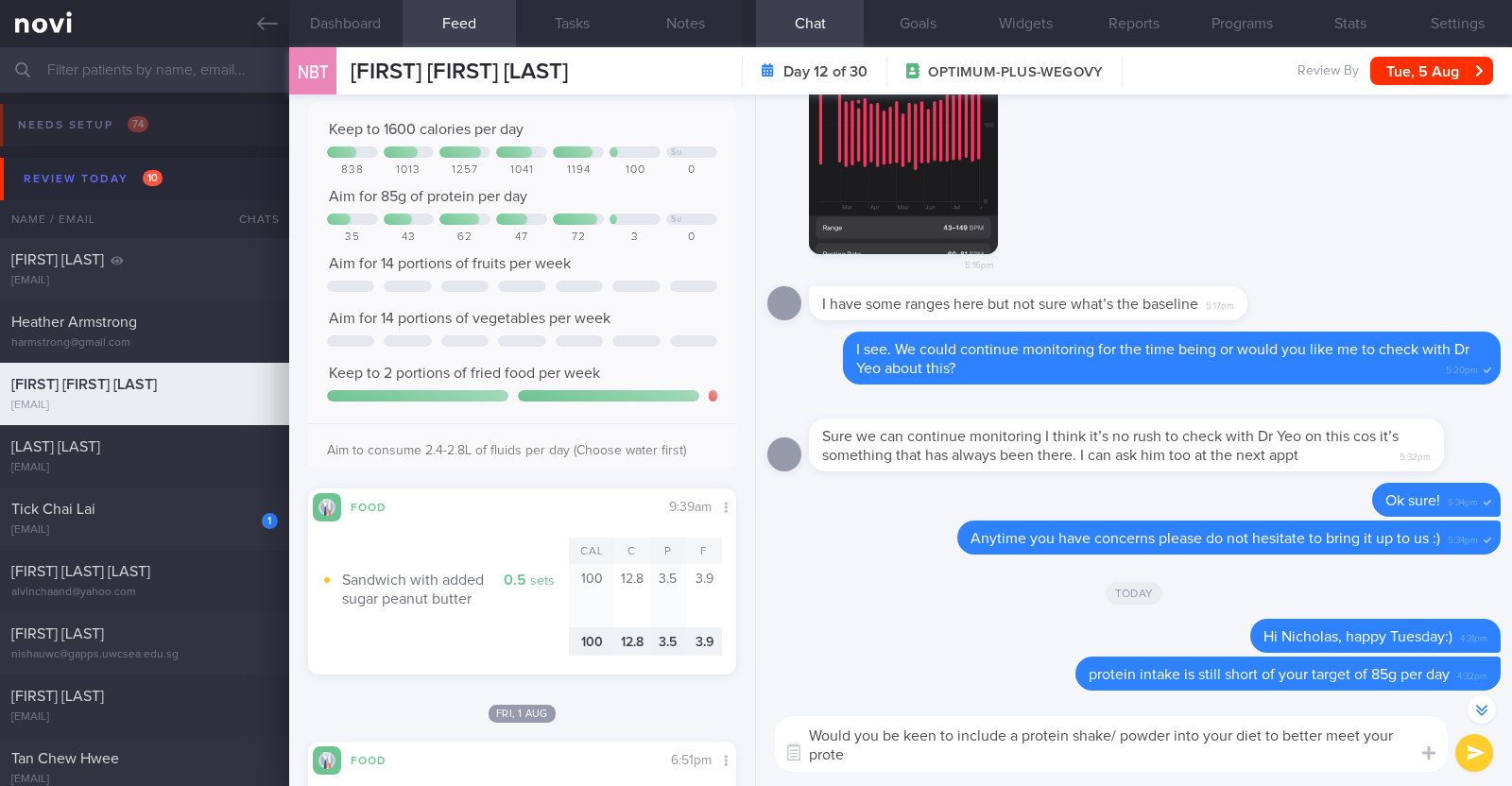 scroll, scrollTop: 0, scrollLeft: 0, axis: both 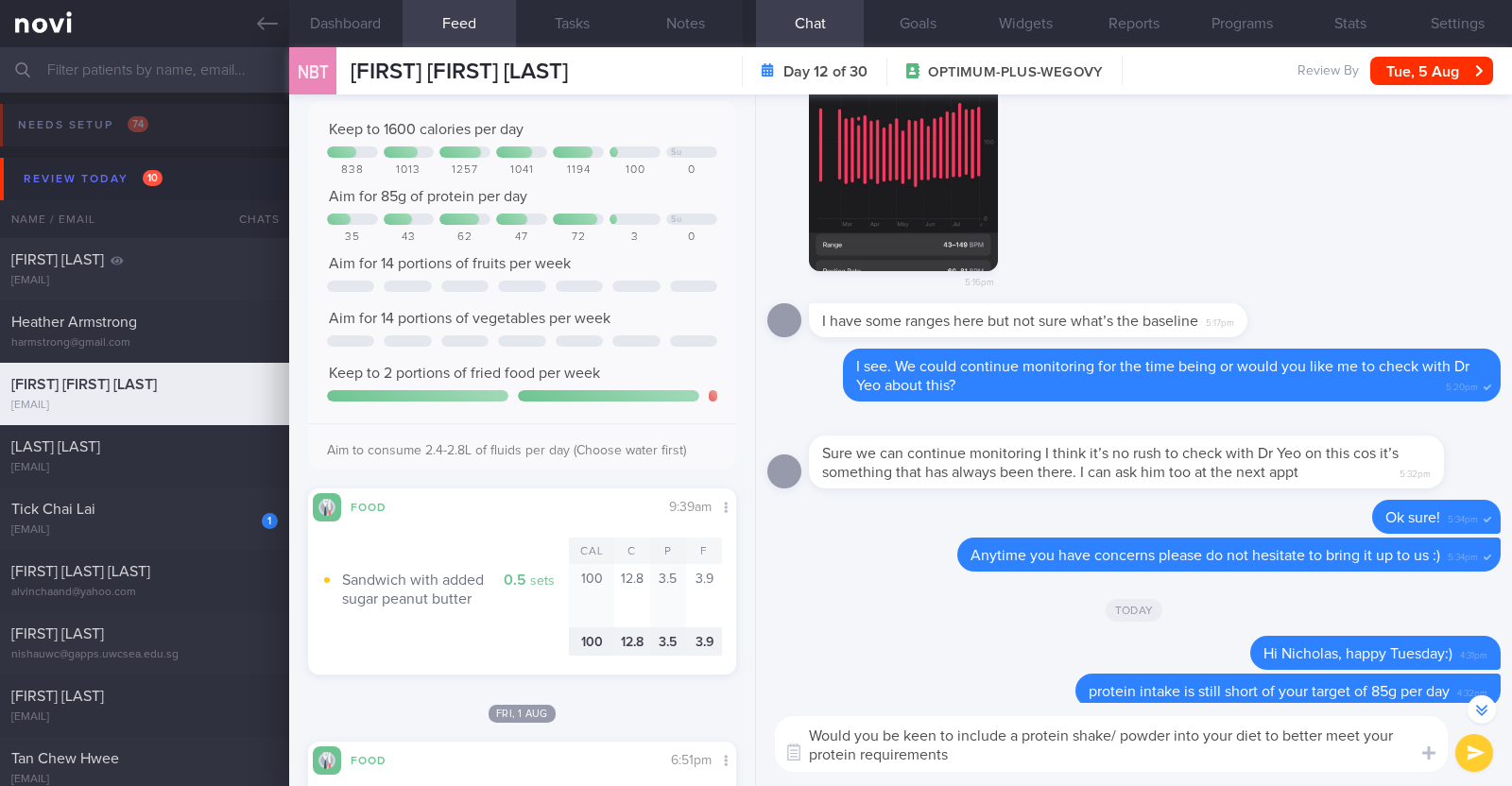 type on "Would you be keen to include a protein shake/ powder into your diet to better meet your protein requirements?" 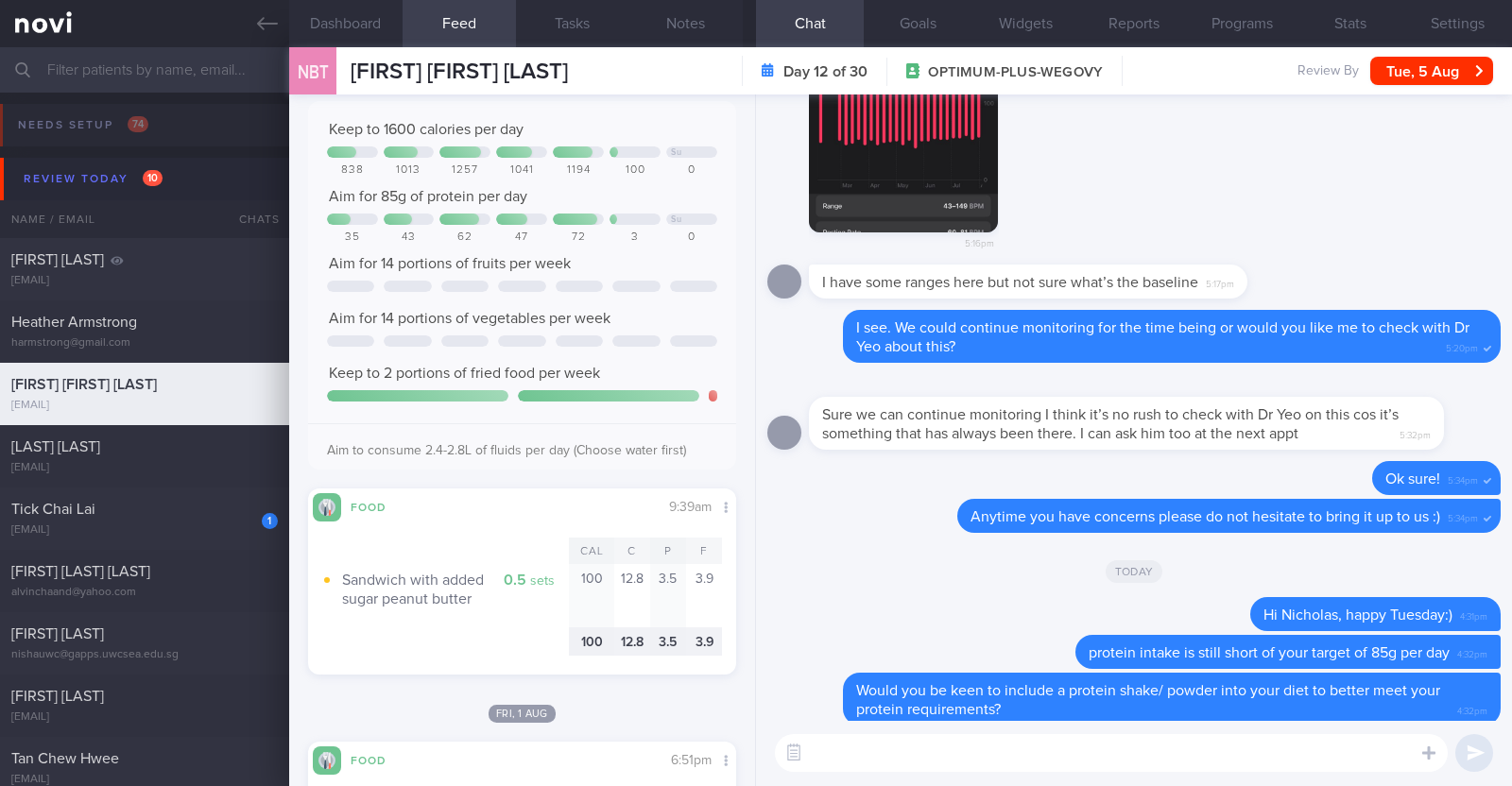 scroll, scrollTop: 0, scrollLeft: 0, axis: both 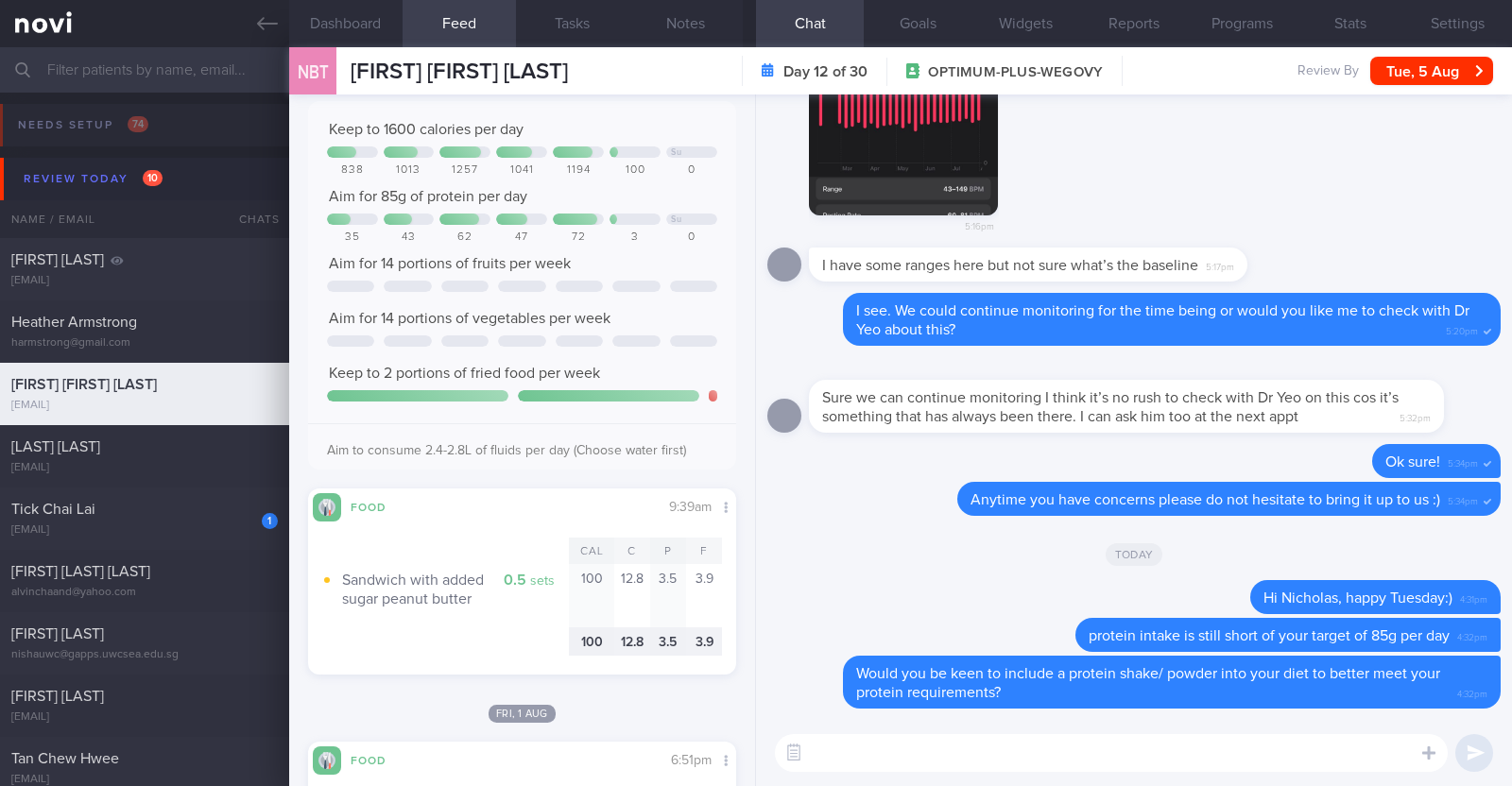 click at bounding box center [1111, 753] 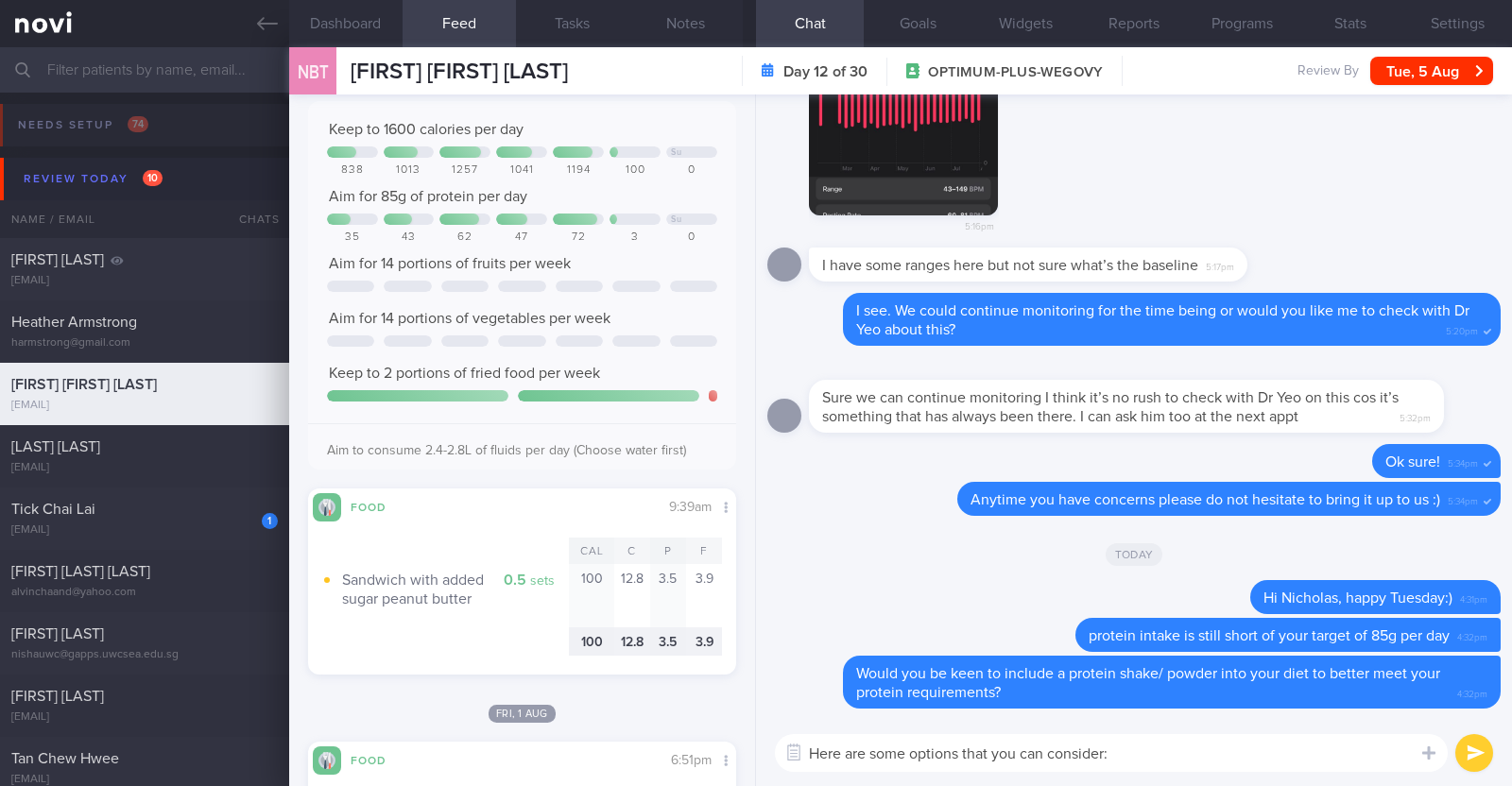 scroll, scrollTop: 0, scrollLeft: 0, axis: both 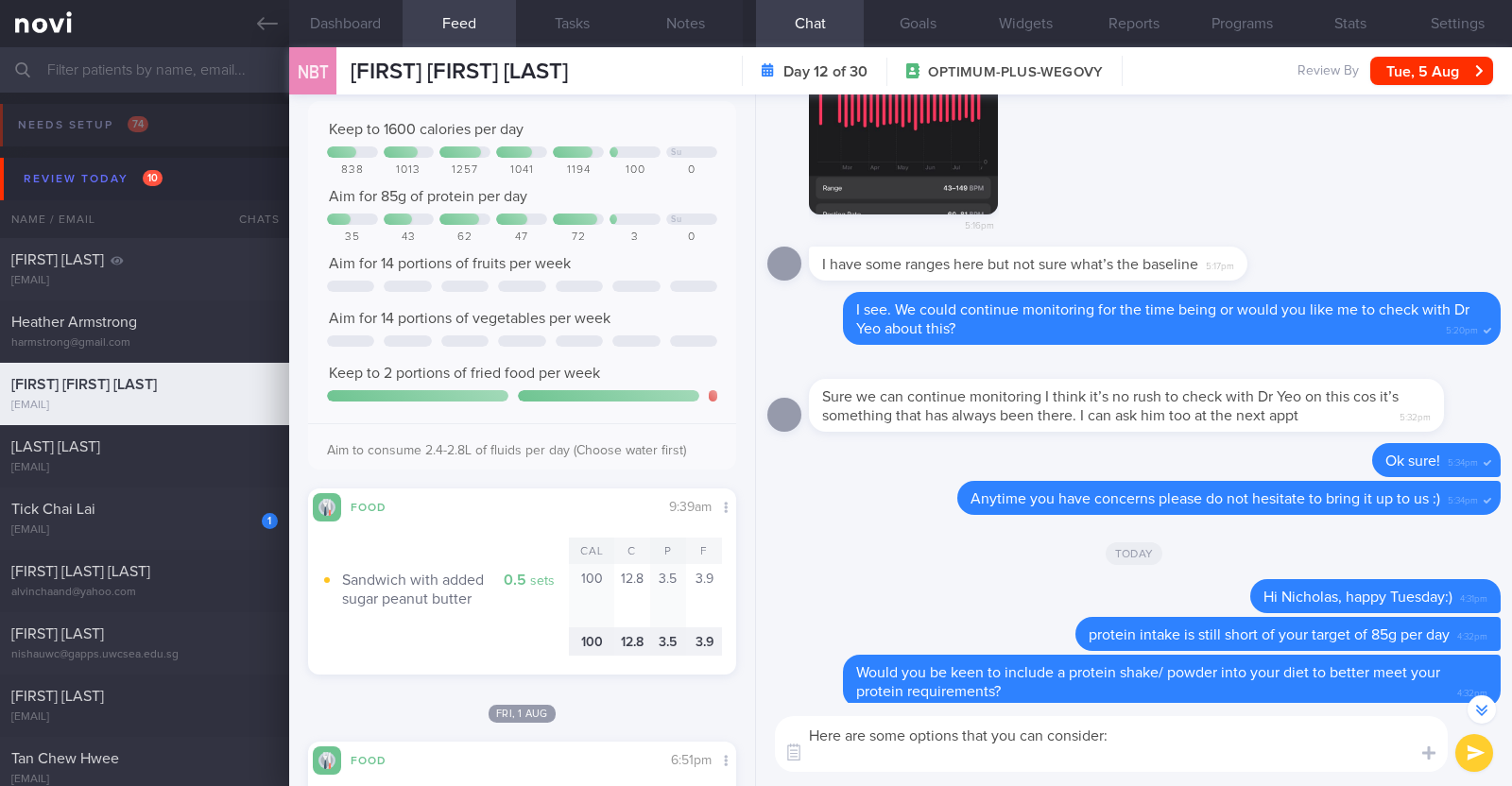 paste on "*Liquid shakes*
[Ensure max protein](https://www.fairprice.com.sg/product/a-max-prt-f-vnl4x330-13214918) 150kcal 30g protein 6g carbs 2g fibre - lactose free (80% calories from protein)
[Glucerna Protein Smart](https://www.amazon.sg/Glucerna-Nutritional-Diabetic-Management-Chocolate/dp/B08YNJ7BJ7/ref=asc_df_B08YNJ7BJ7/?tag=googleshoppin-22&linkCode=df0&hvadid=692715019601&hvpos=&hvnetw=g&hvrand=8407376328742728462&hvpone=&hvptwo=&hvqmt=&hvdev=c&hvdvcmdl=&hvlocint=&hvlocphy=2702&hvtargid=pla-2186818506222&psc=1&mcid=724f22c9419b3f1bb7d9a2e8615d66a1&gad_source=1&gclid=Cj0KCQjw3ZayBhDRARIsAPWzx8rGsdZQYe128bI7nqCehWJiYzmZW_-ZEUOf90bvoyX5x_6nU49__gcaAhH-EALw_wcB) 150kcal 30g Protein 7g carbs 4g fibre - Not labelled lactose free but Abbott stated suitable for lactose intolerance (80% calories from protein)
[Optimum Nutrition Protein Shake](https://sg.iherb.com/pr/optimum-nutrition-gold-standard-protein-shake-chocolate-4-cartons-11-fl-oz-325-ml-each/138733?gad_source=1&gclid=CjwKCAjw17qvBhBrEiwA1rU9w-2S3r97Ihw1NH..." 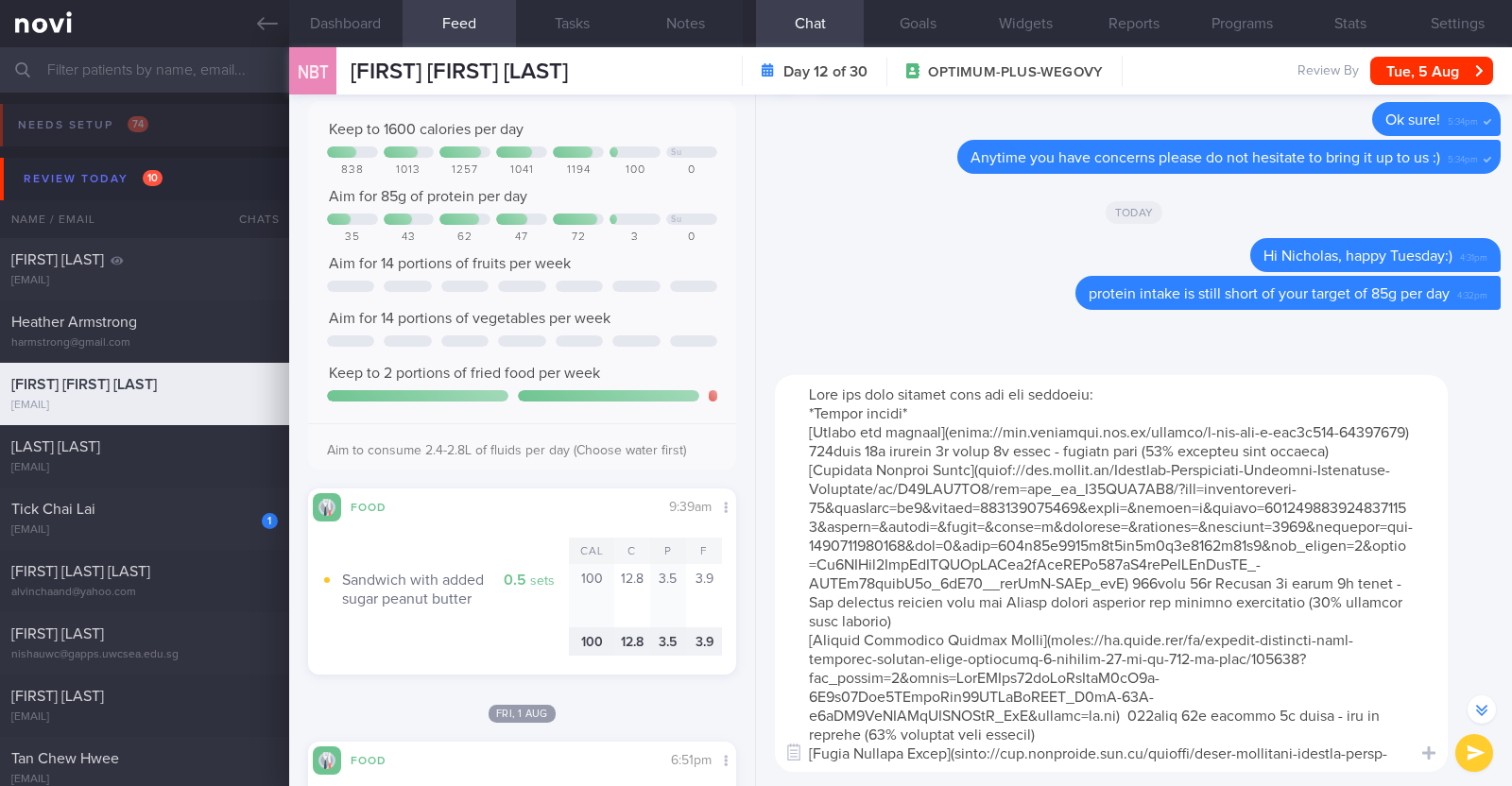 scroll, scrollTop: 1114, scrollLeft: 0, axis: vertical 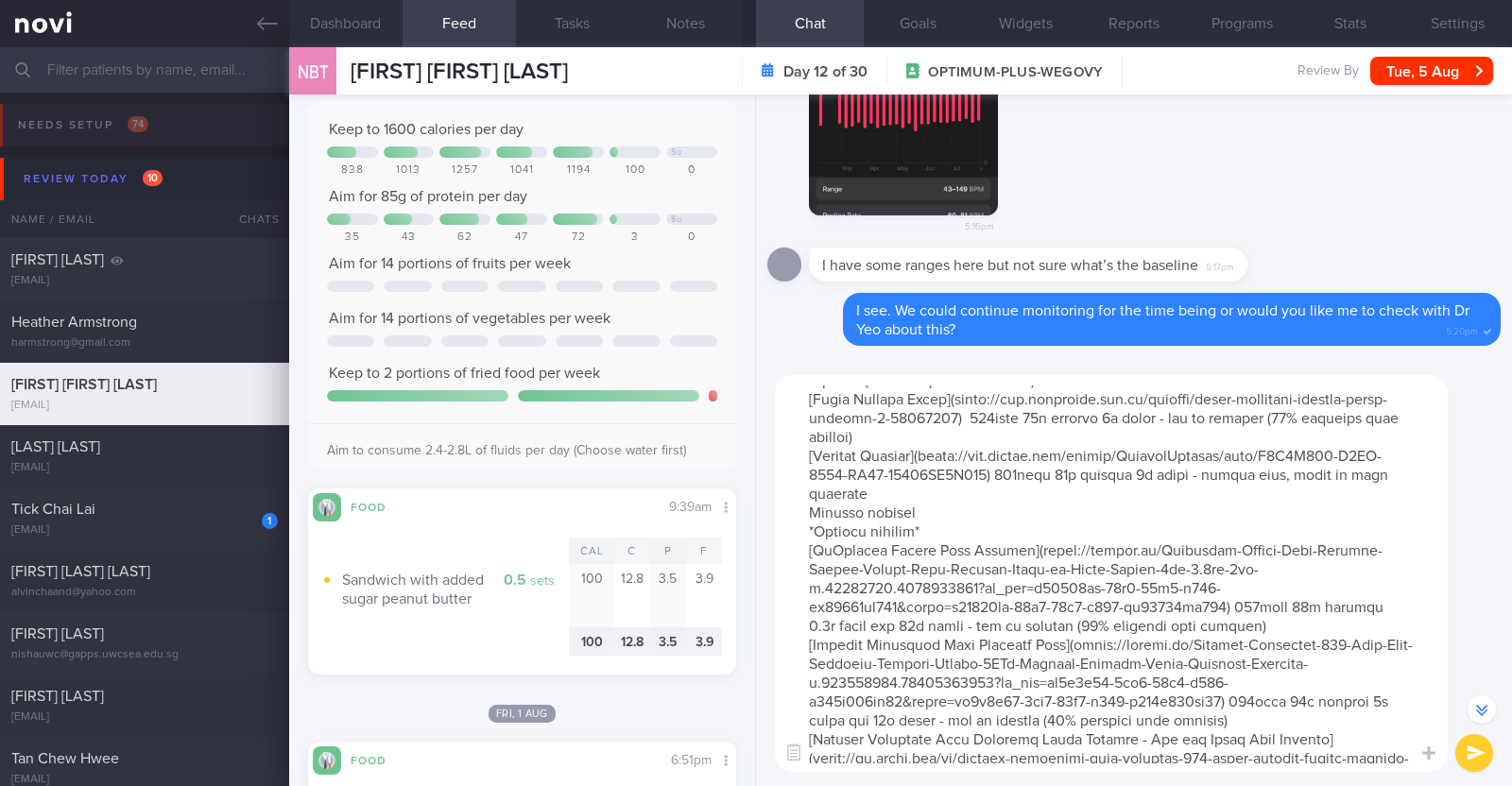 drag, startPoint x: 919, startPoint y: 550, endPoint x: 808, endPoint y: 547, distance: 111.04053 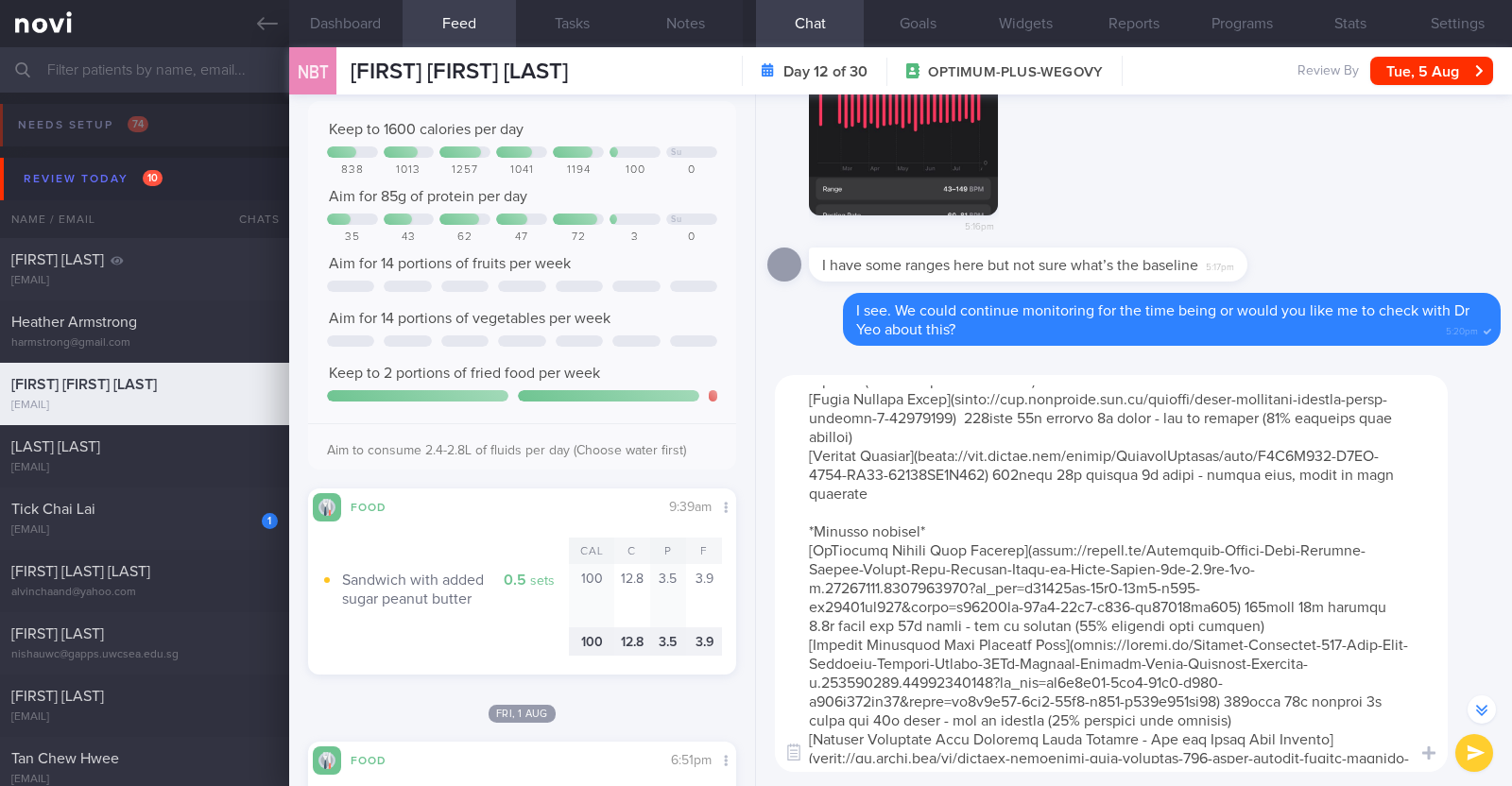 type 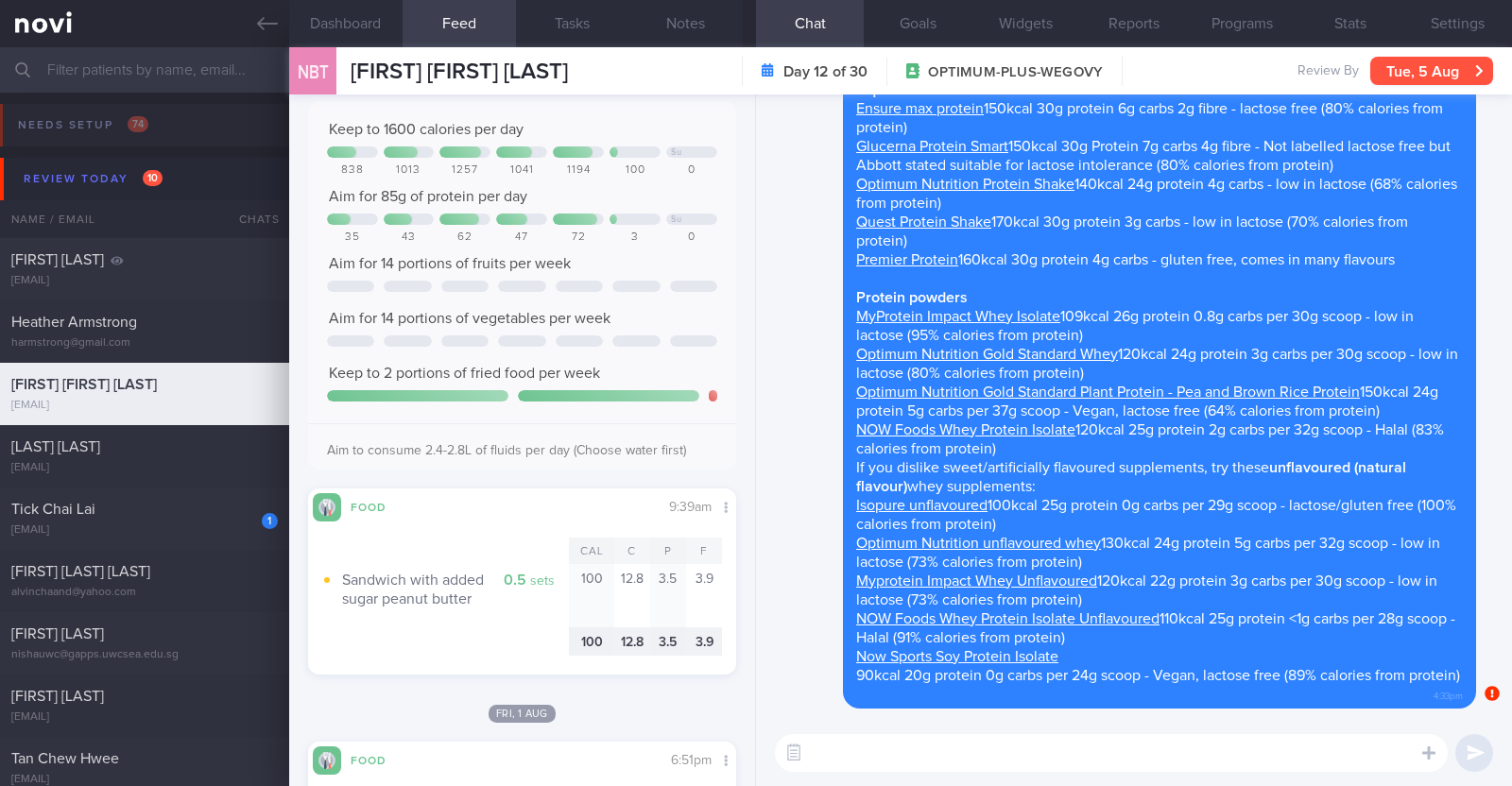 click on "Tue, 5 Aug" at bounding box center (1432, 71) 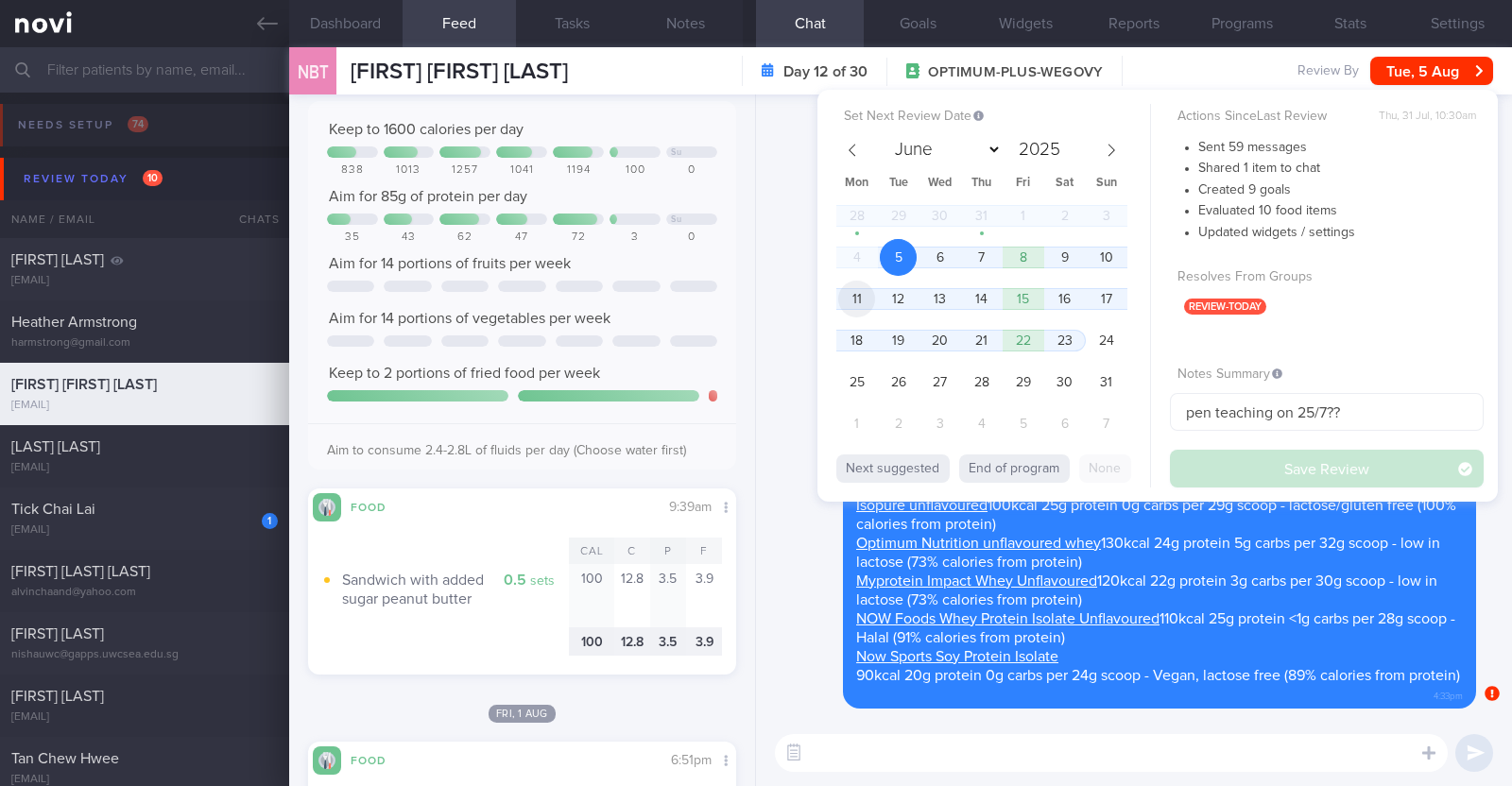 click on "11" at bounding box center (856, 299) 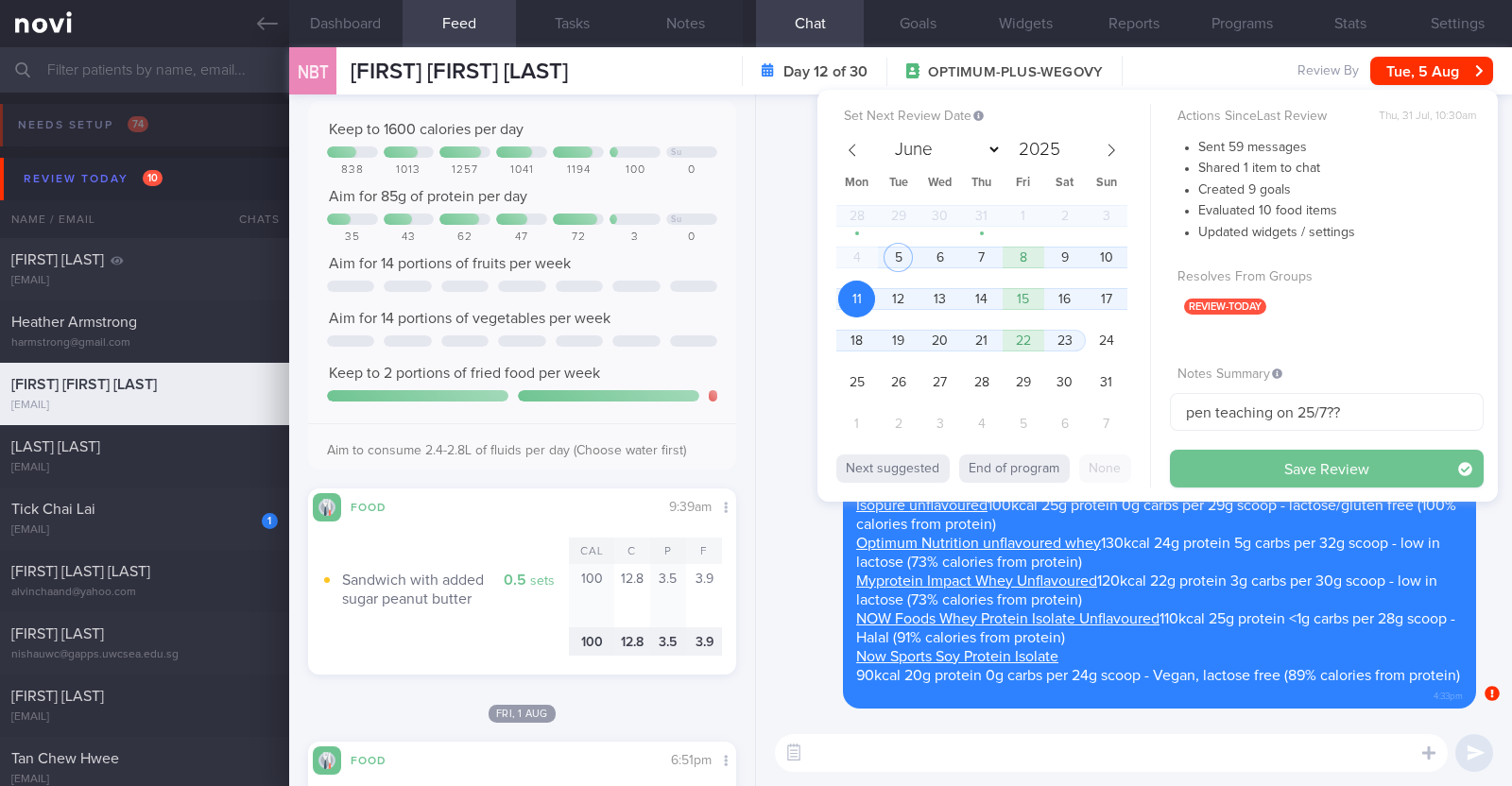 click on "Save Review" at bounding box center (1327, 469) 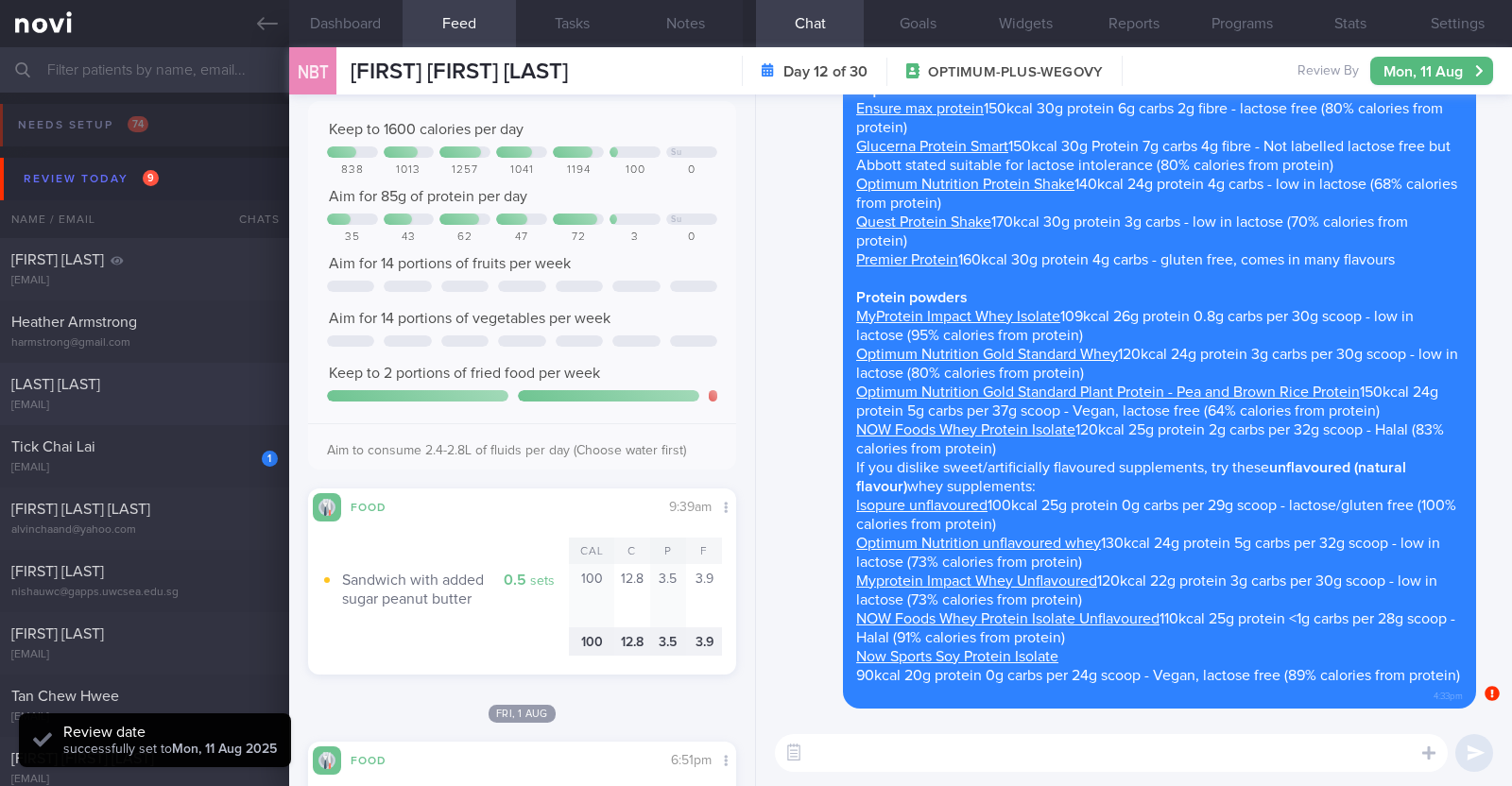click on "XIAODAN SONG
xiaodan.song1221@gmail.com" at bounding box center (145, 394) 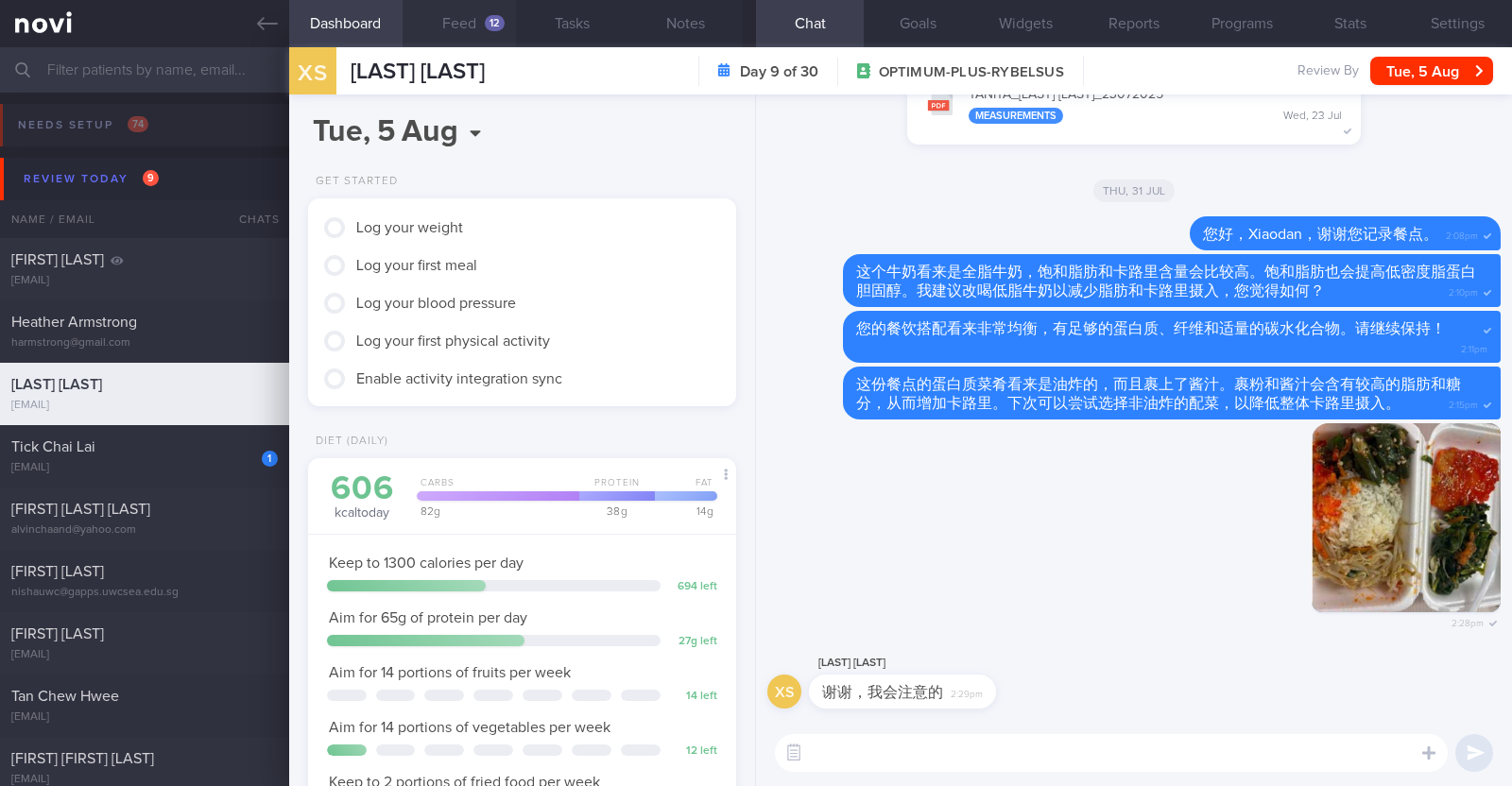 click on "Feed
12" at bounding box center [459, 24] 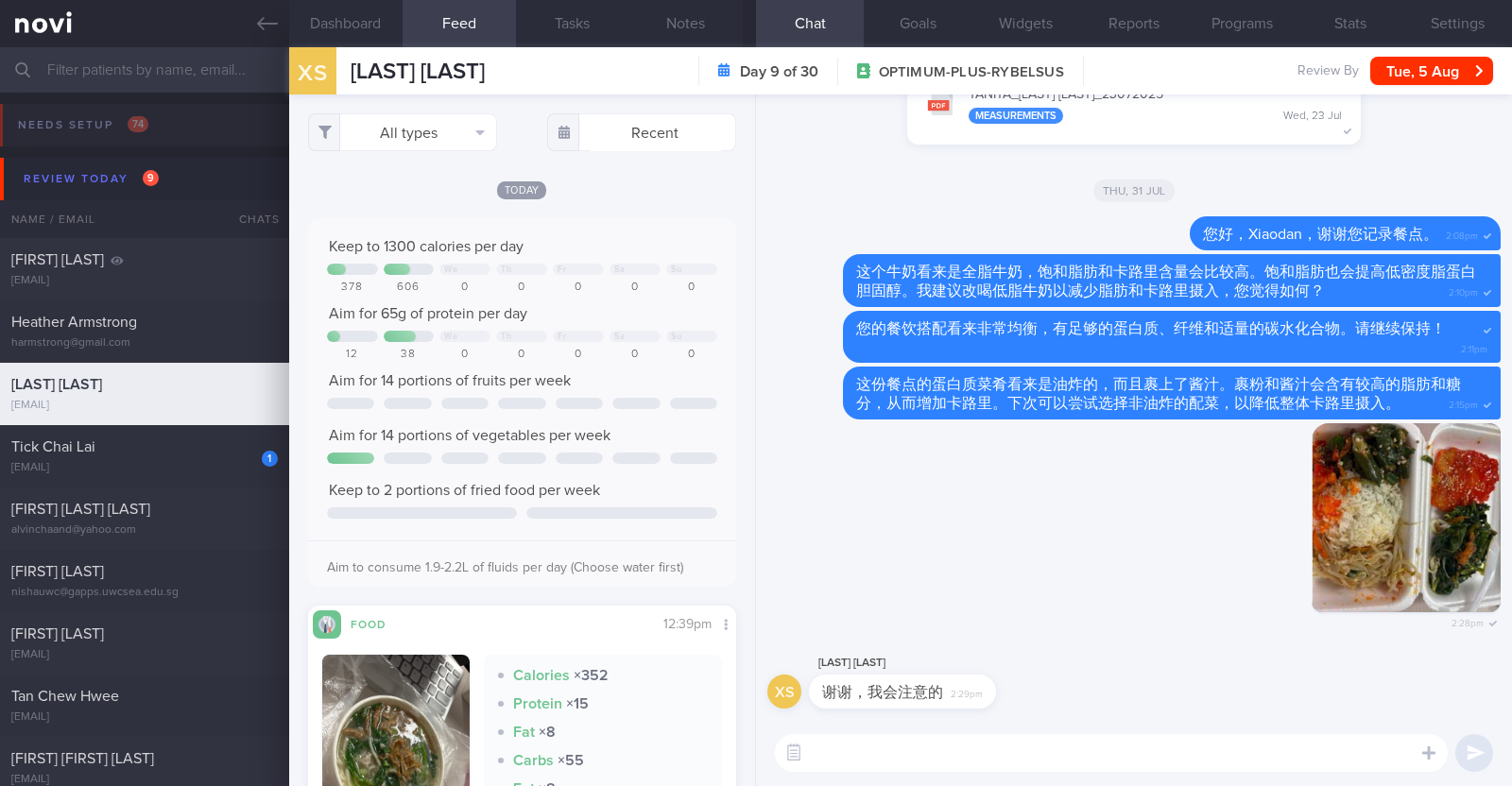 click on "Today" at bounding box center (522, 189) 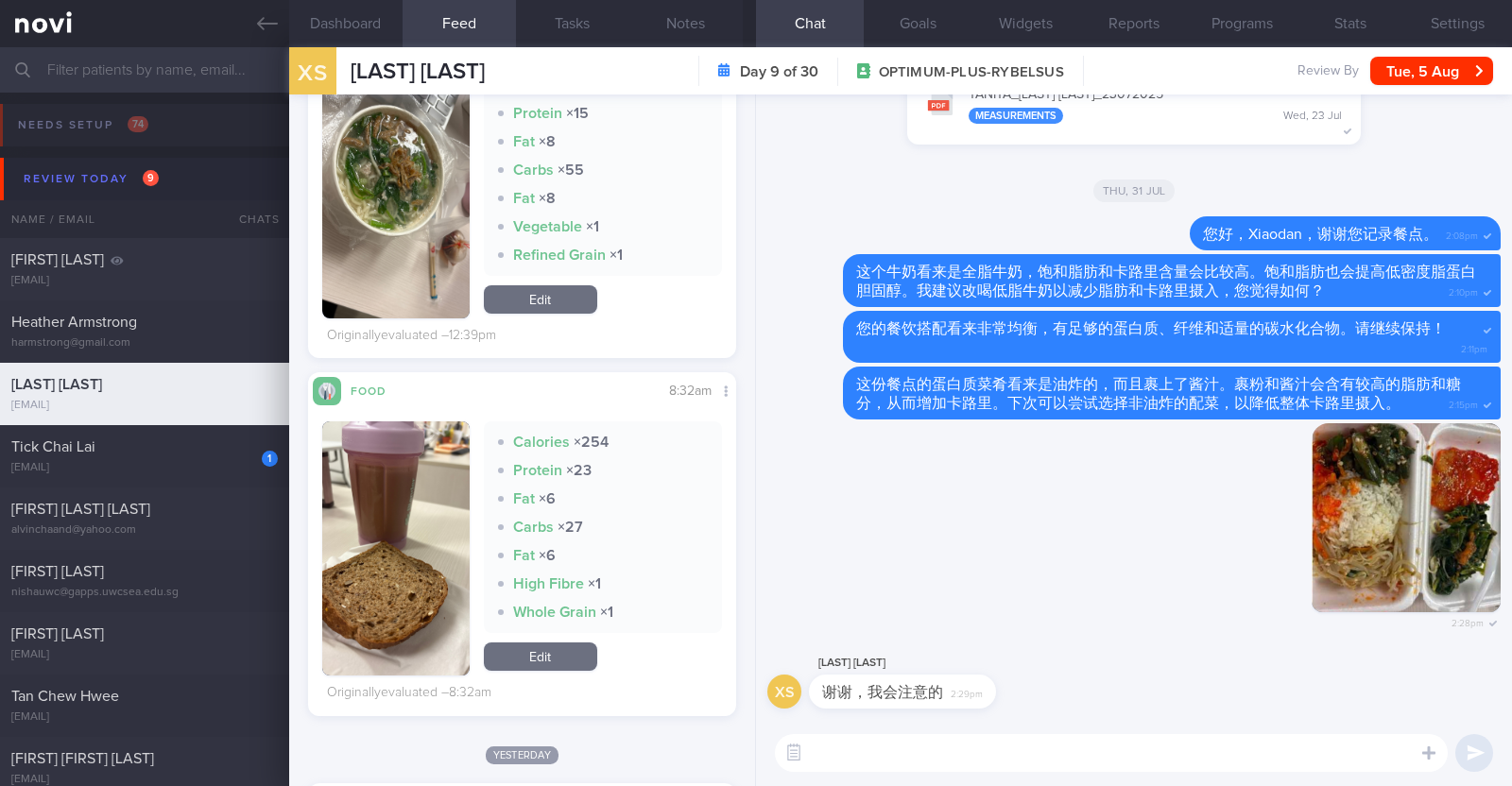 click at bounding box center (396, 548) 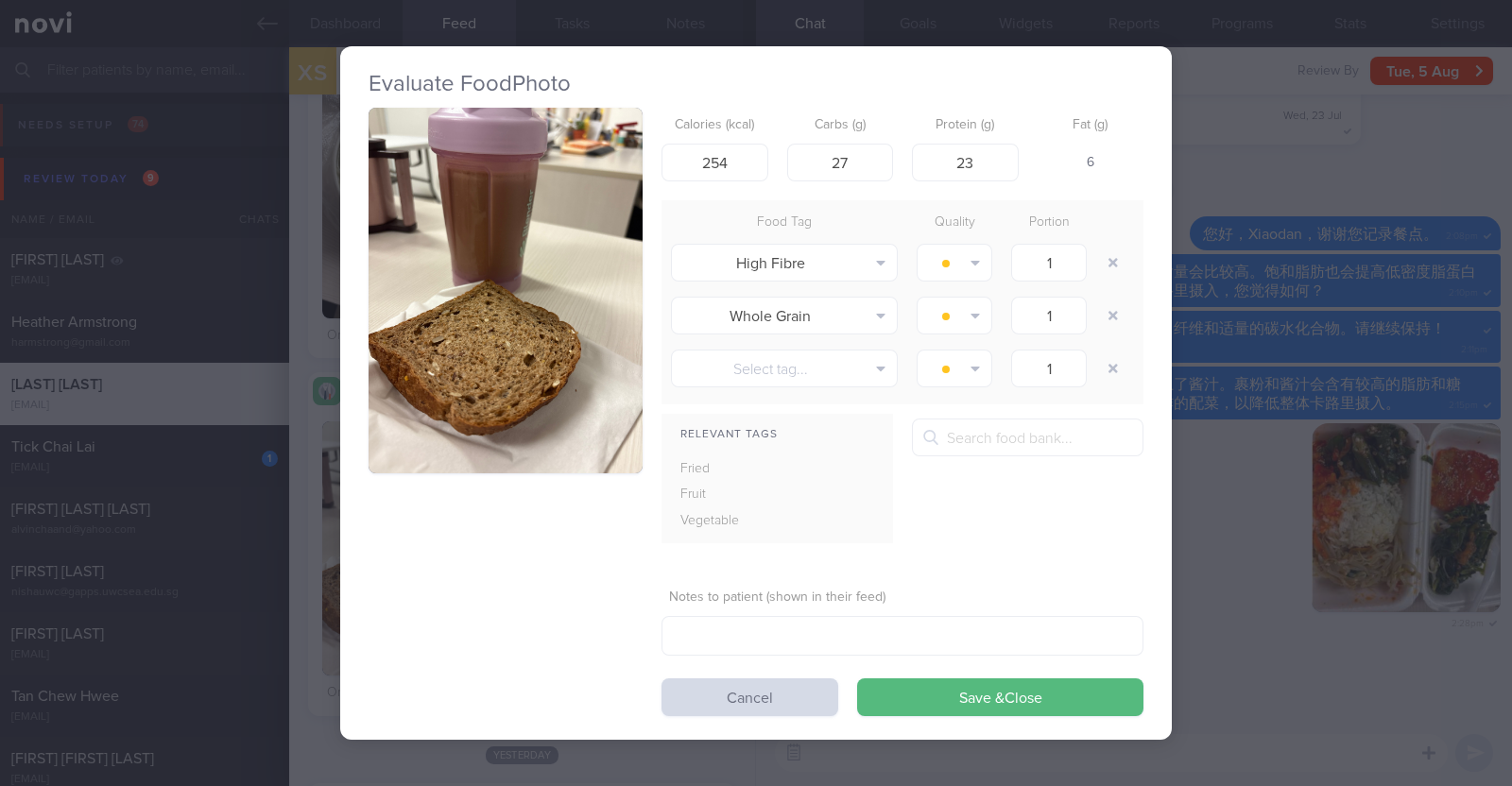 click on "Evaluate Food  Photo
Calories (kcal)
254
Carbs (g)
27
Protein (g)
23
Fat (g)
6
Food Tag
Quality
Portion
High Fibre
Alcohol
Fried
Fruit
Healthy Fats
High Calcium
High Cholesterol
High Fat" at bounding box center [756, 393] 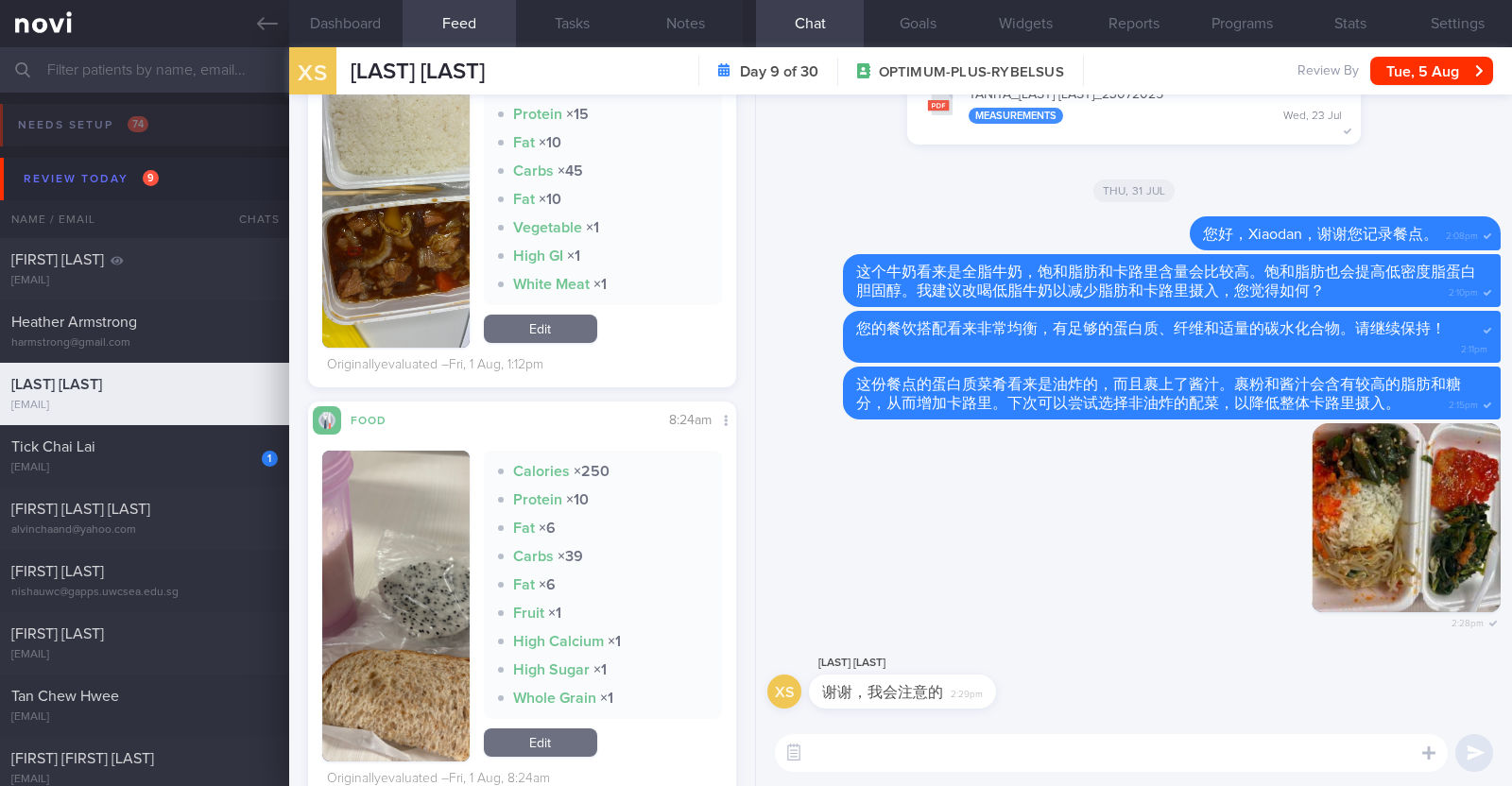 scroll, scrollTop: 4133, scrollLeft: 0, axis: vertical 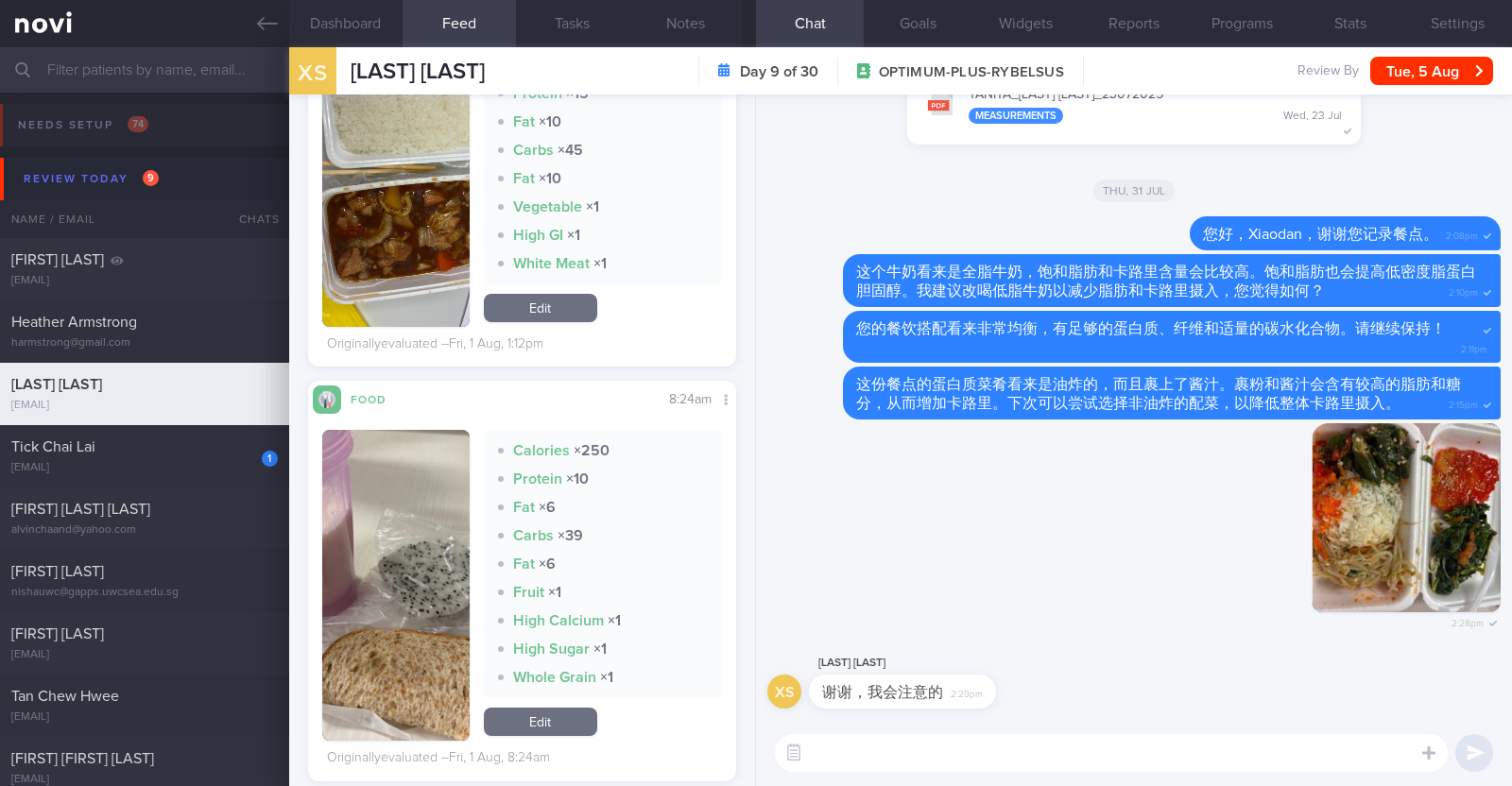 click at bounding box center [396, 585] 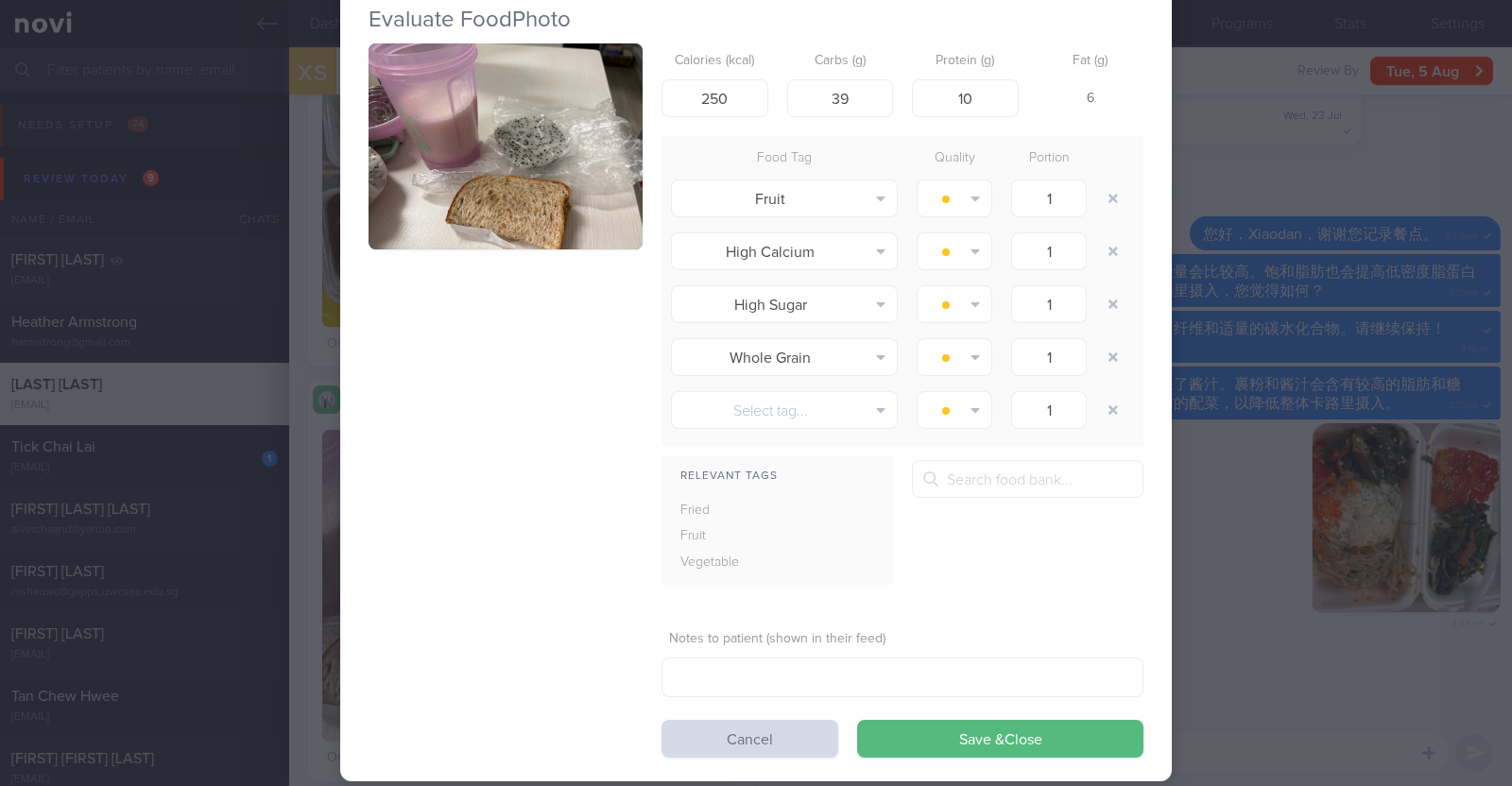 scroll, scrollTop: 88, scrollLeft: 0, axis: vertical 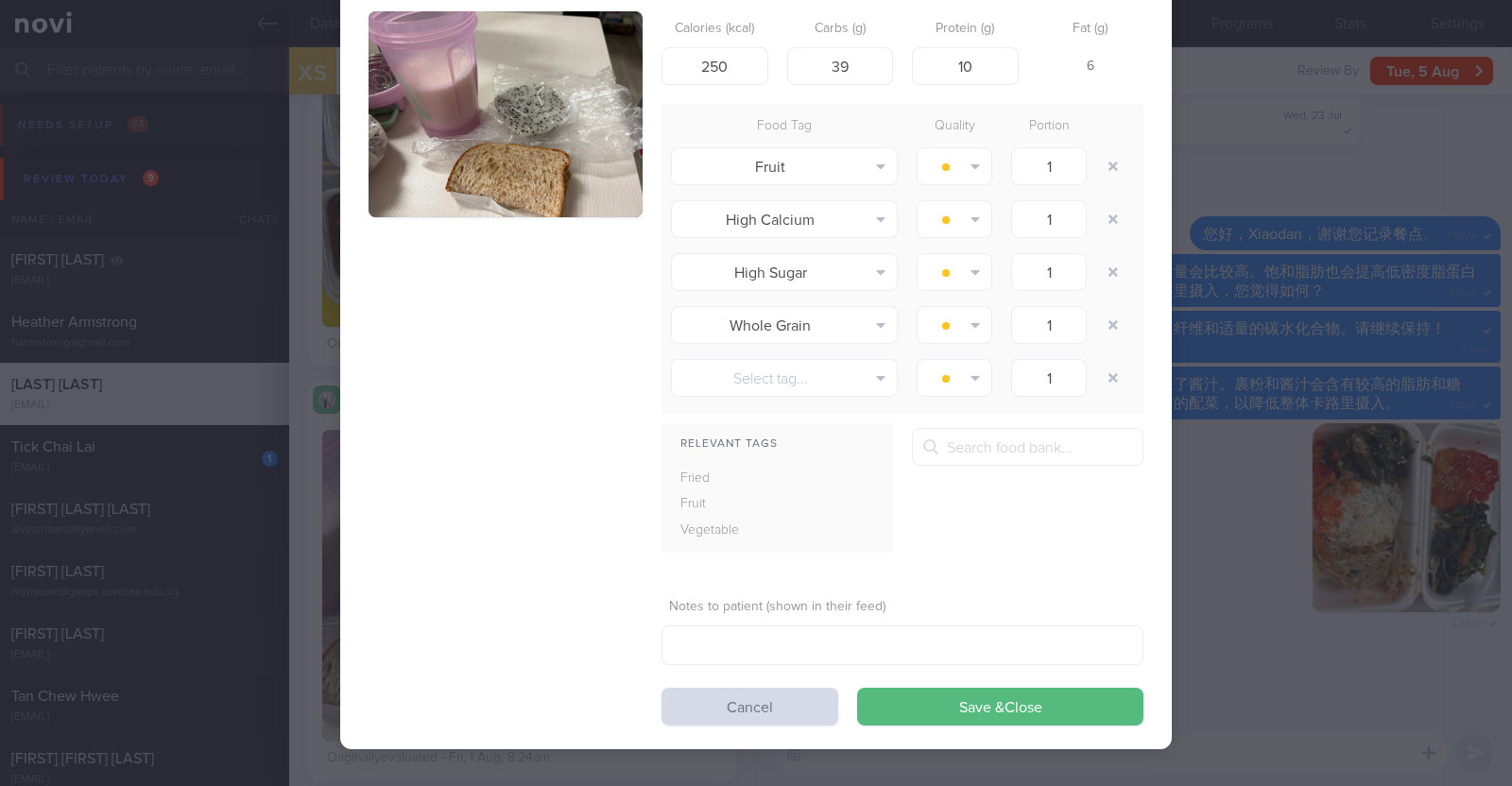 click on "Evaluate Food  Photo
Calories (kcal)
250
Carbs (g)
39
Protein (g)
10
Fat (g)
6
Food Tag
Quality
Portion
Fruit
Alcohol
Fried
Fruit
Healthy Fats
High Calcium
High Cholesterol
High Fat
High Fibre" at bounding box center (756, 393) 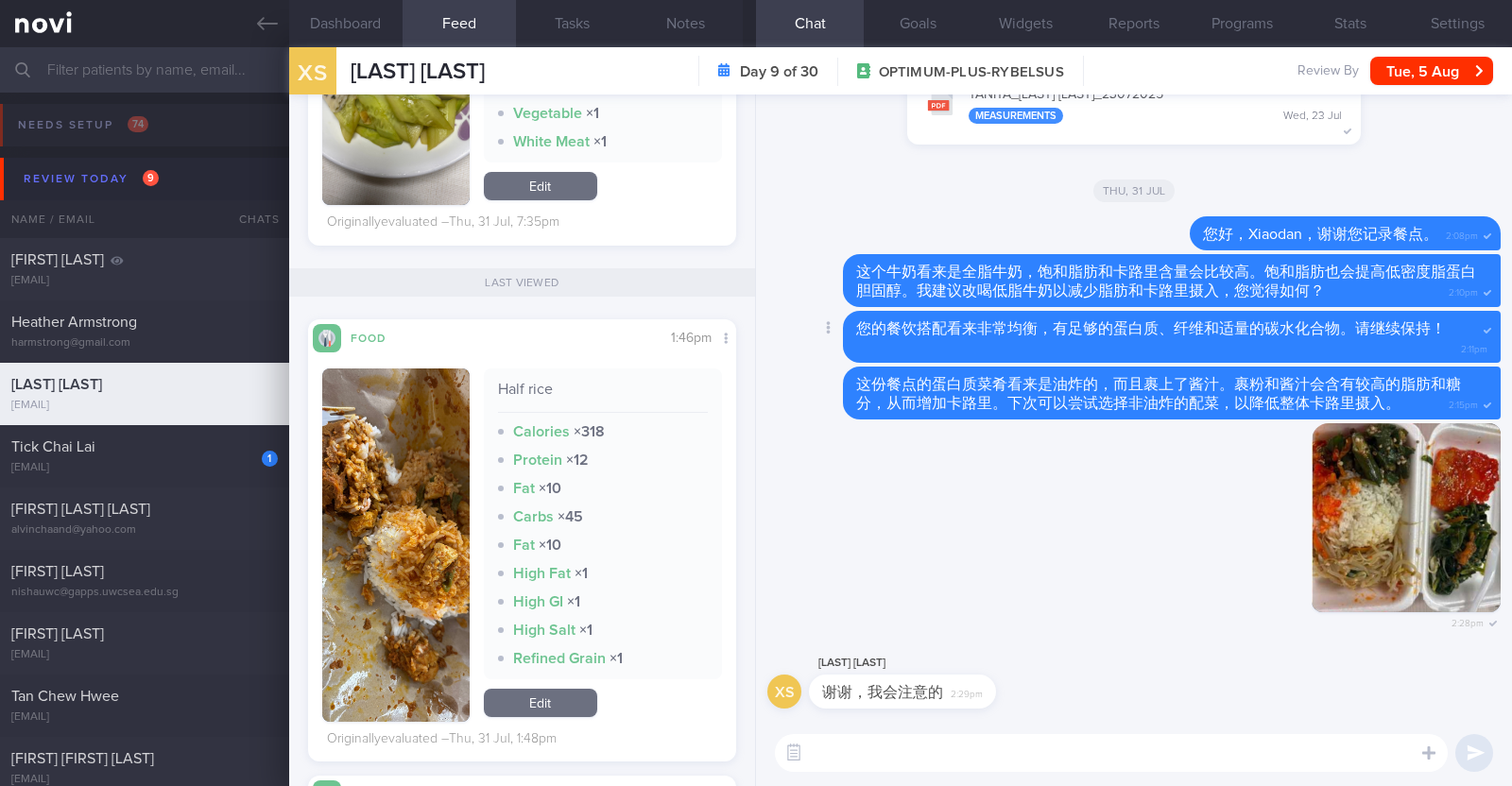 scroll, scrollTop: 4960, scrollLeft: 0, axis: vertical 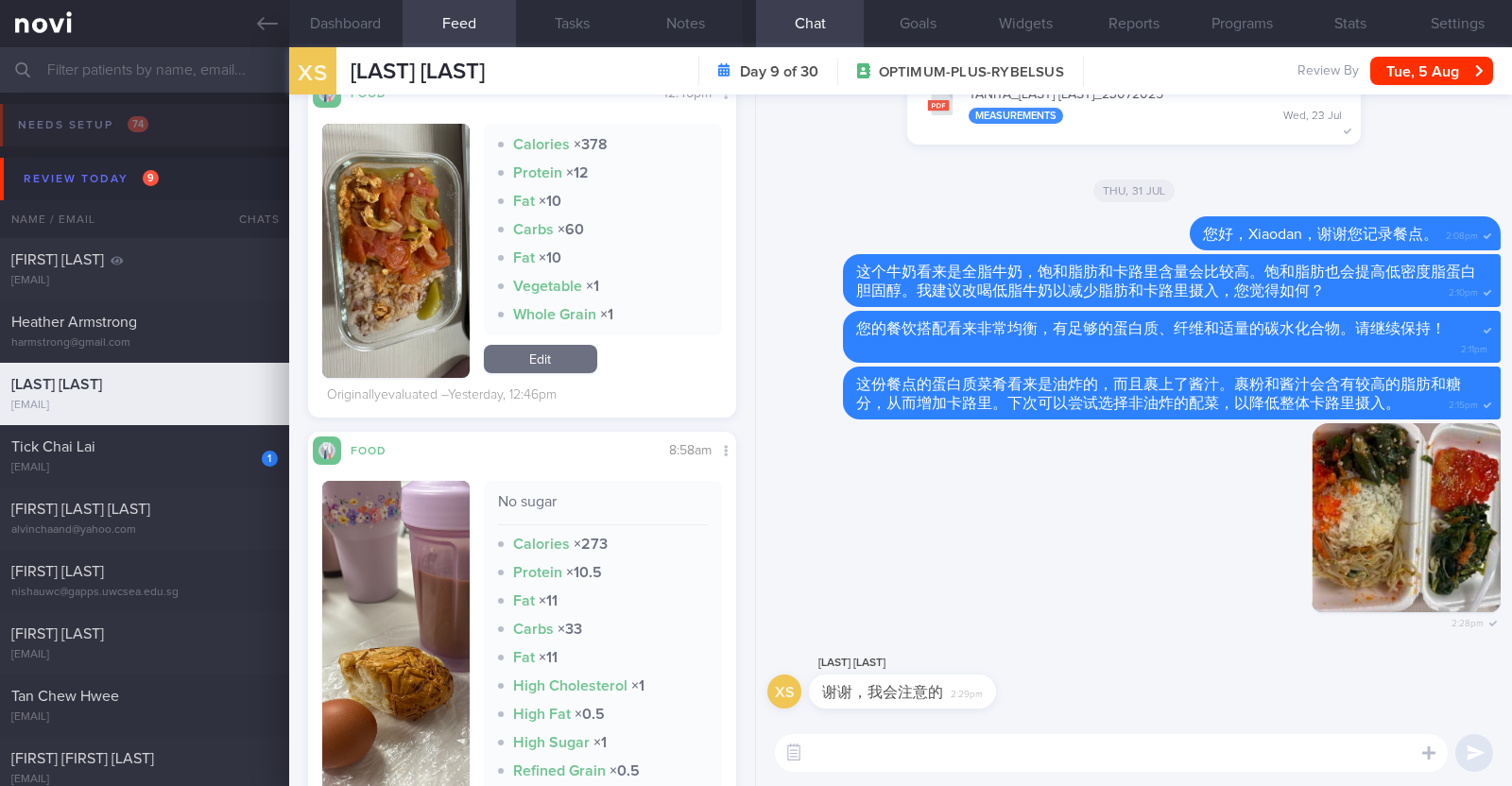 click at bounding box center [396, 658] 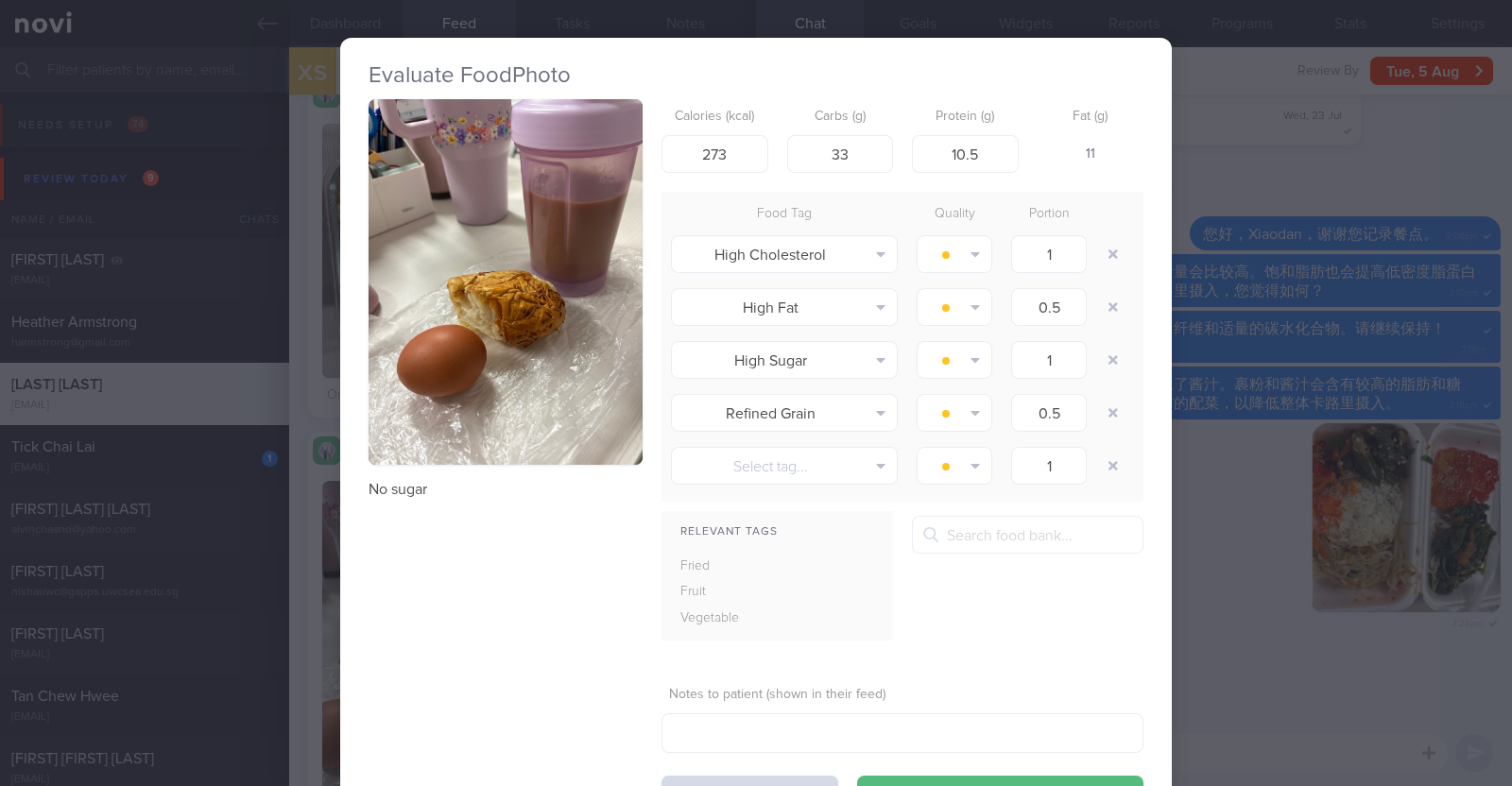 click on "Evaluate Food  Photo
No sugar
Calories (kcal)
273
Carbs (g)
33
Protein (g)
10.5
Fat (g)
11
Food Tag
Quality
Portion
High Cholesterol
Alcohol
Fried
Fruit
Healthy Fats
High Calcium
High Cholesterol
High Fat" at bounding box center (756, 393) 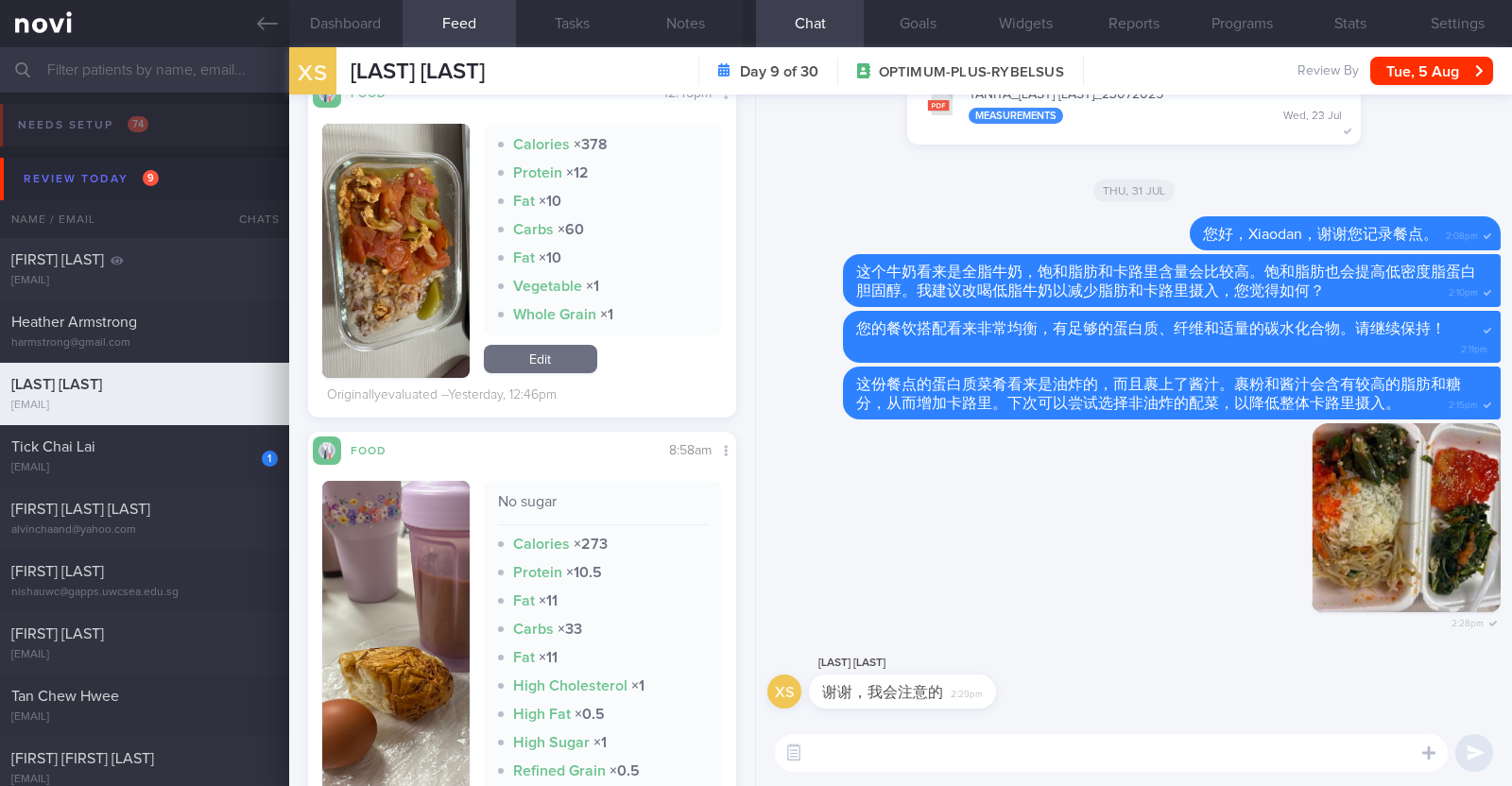 scroll, scrollTop: 709, scrollLeft: 0, axis: vertical 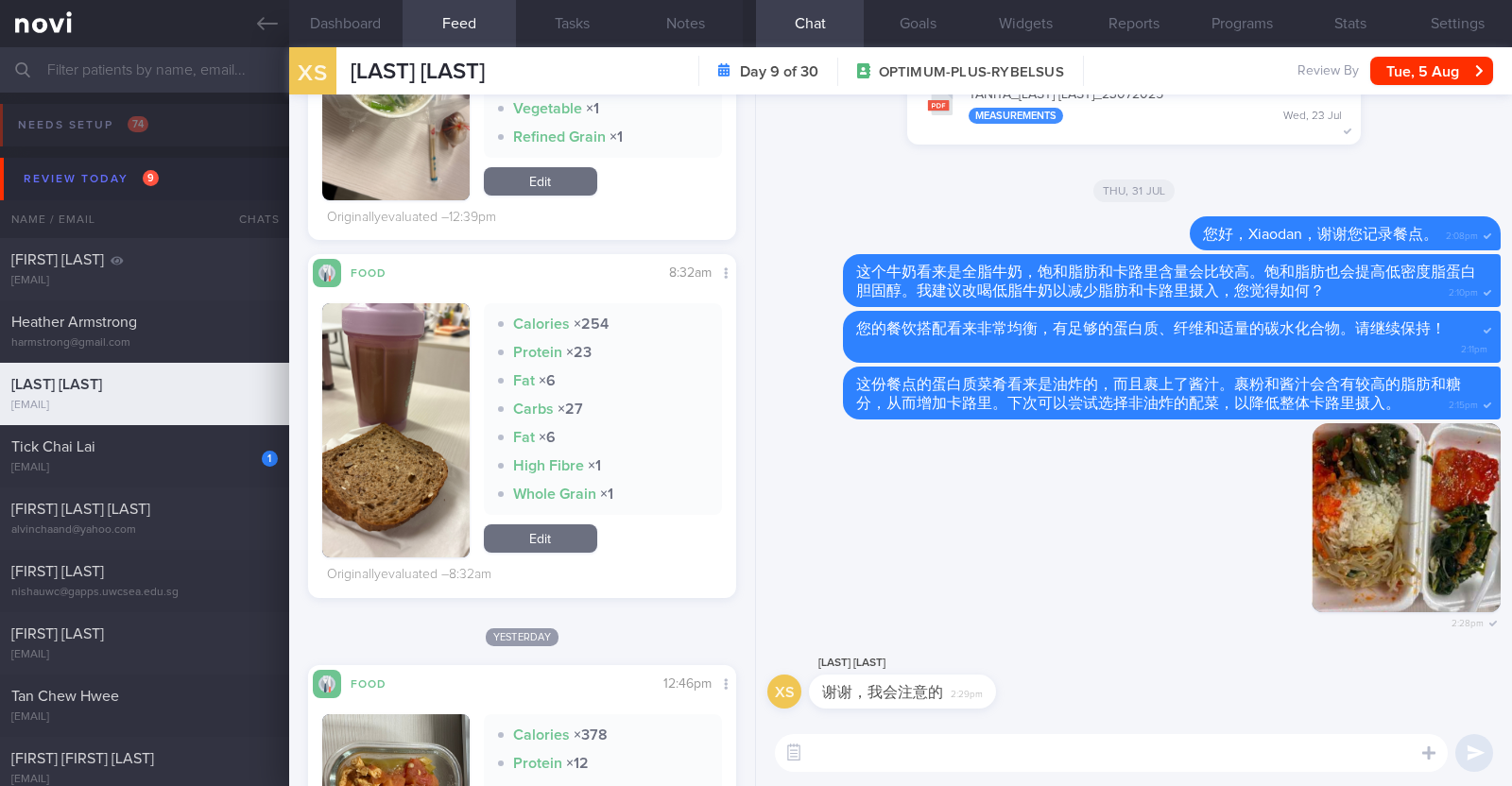 click at bounding box center [396, 430] 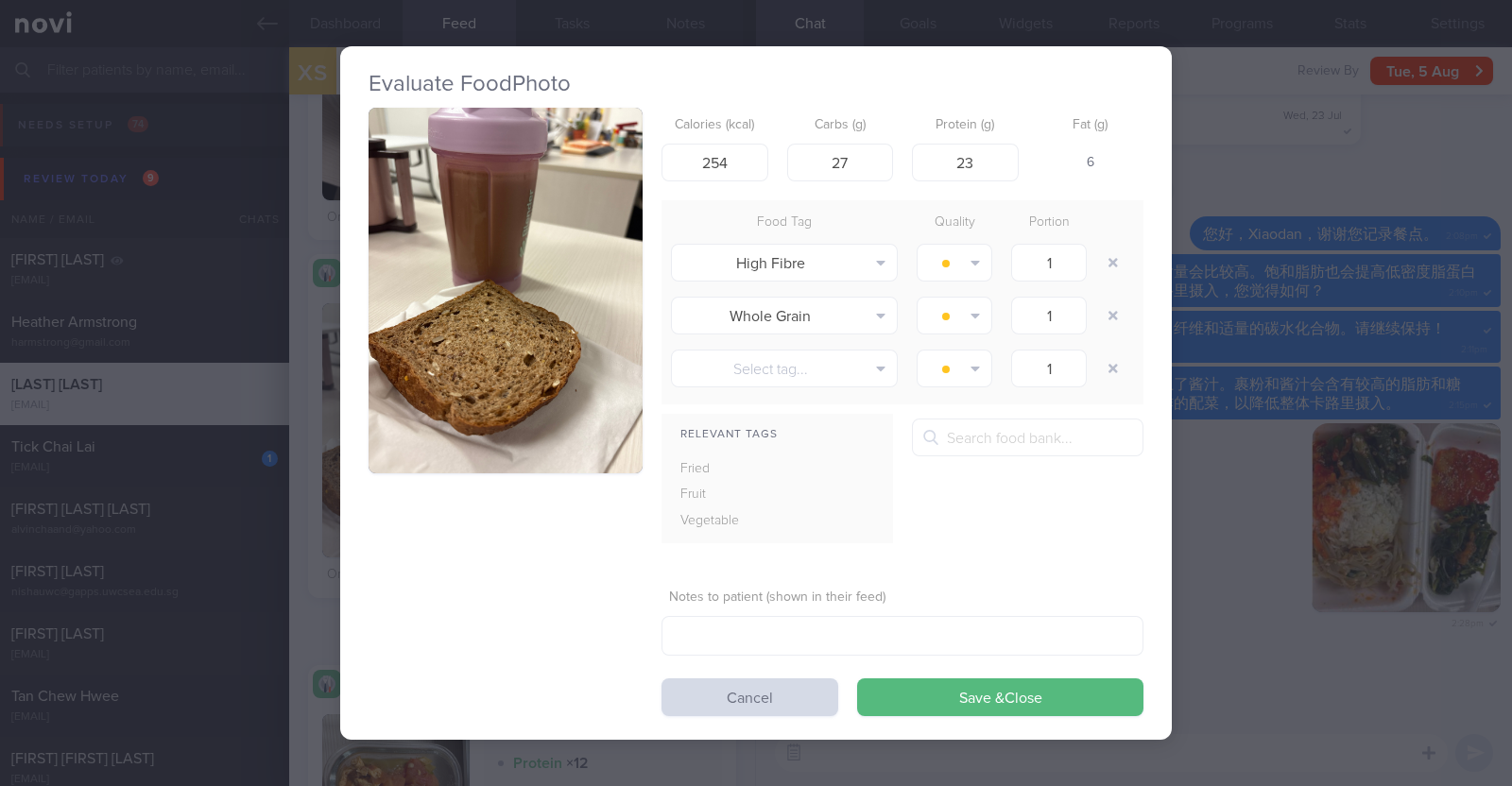 click on "Evaluate Food  Photo
Calories (kcal)
254
Carbs (g)
27
Protein (g)
23
Fat (g)
6
Food Tag
Quality
Portion
High Fibre
Alcohol
Fried
Fruit
Healthy Fats
High Calcium
High Cholesterol
High Fat" at bounding box center (756, 393) 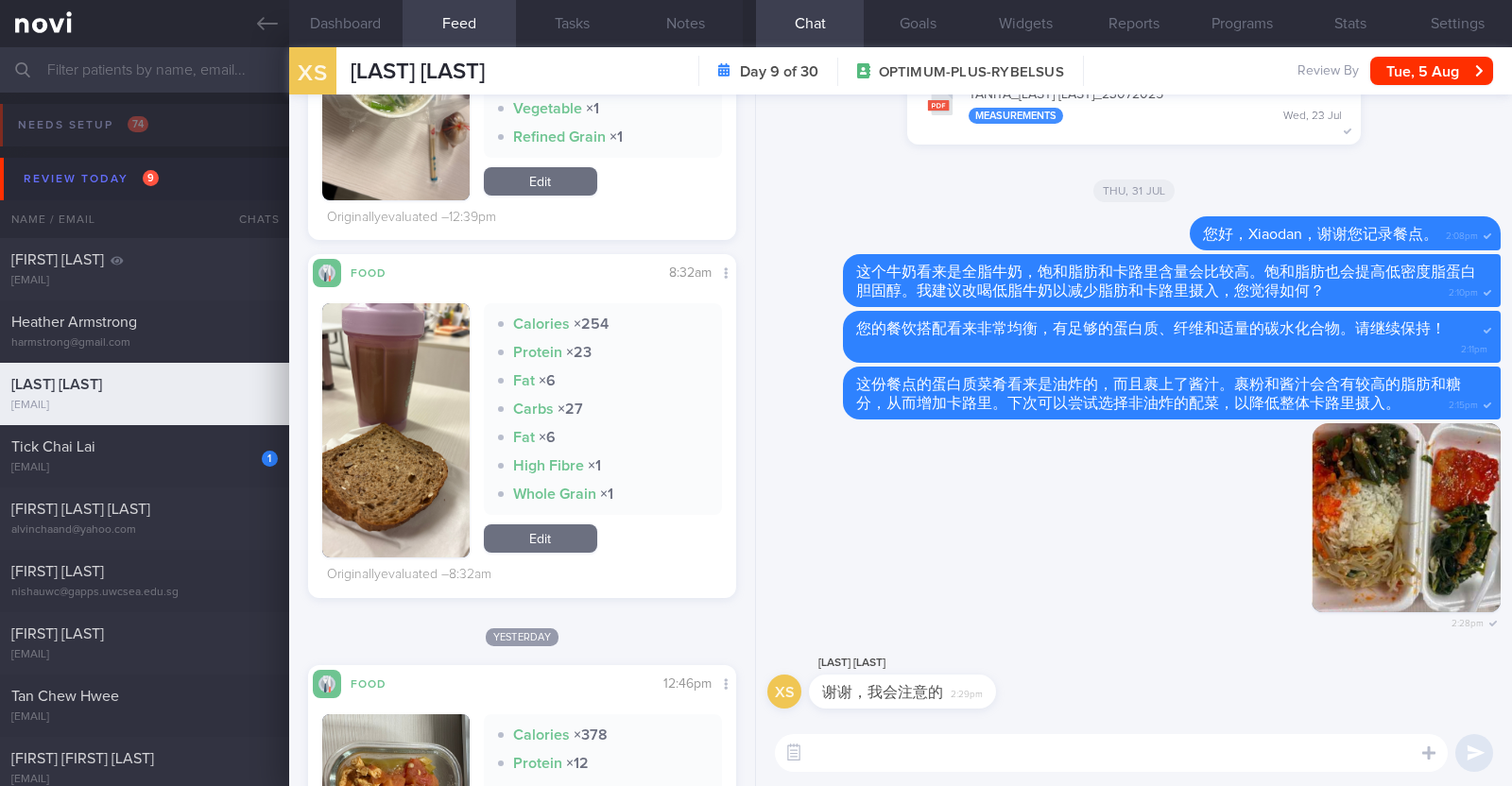 click at bounding box center (1111, 753) 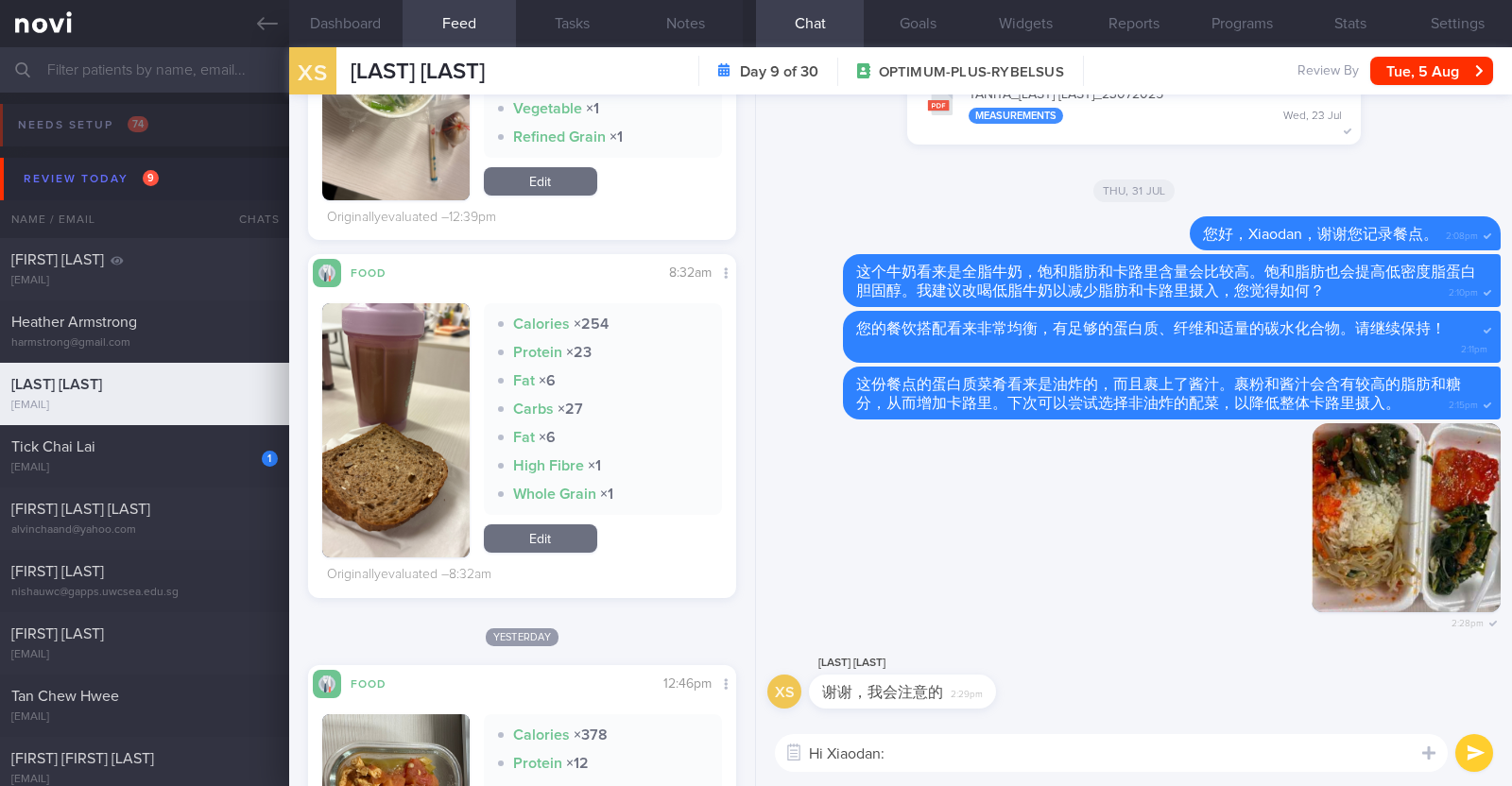 type on "Hi Xiaodan:)" 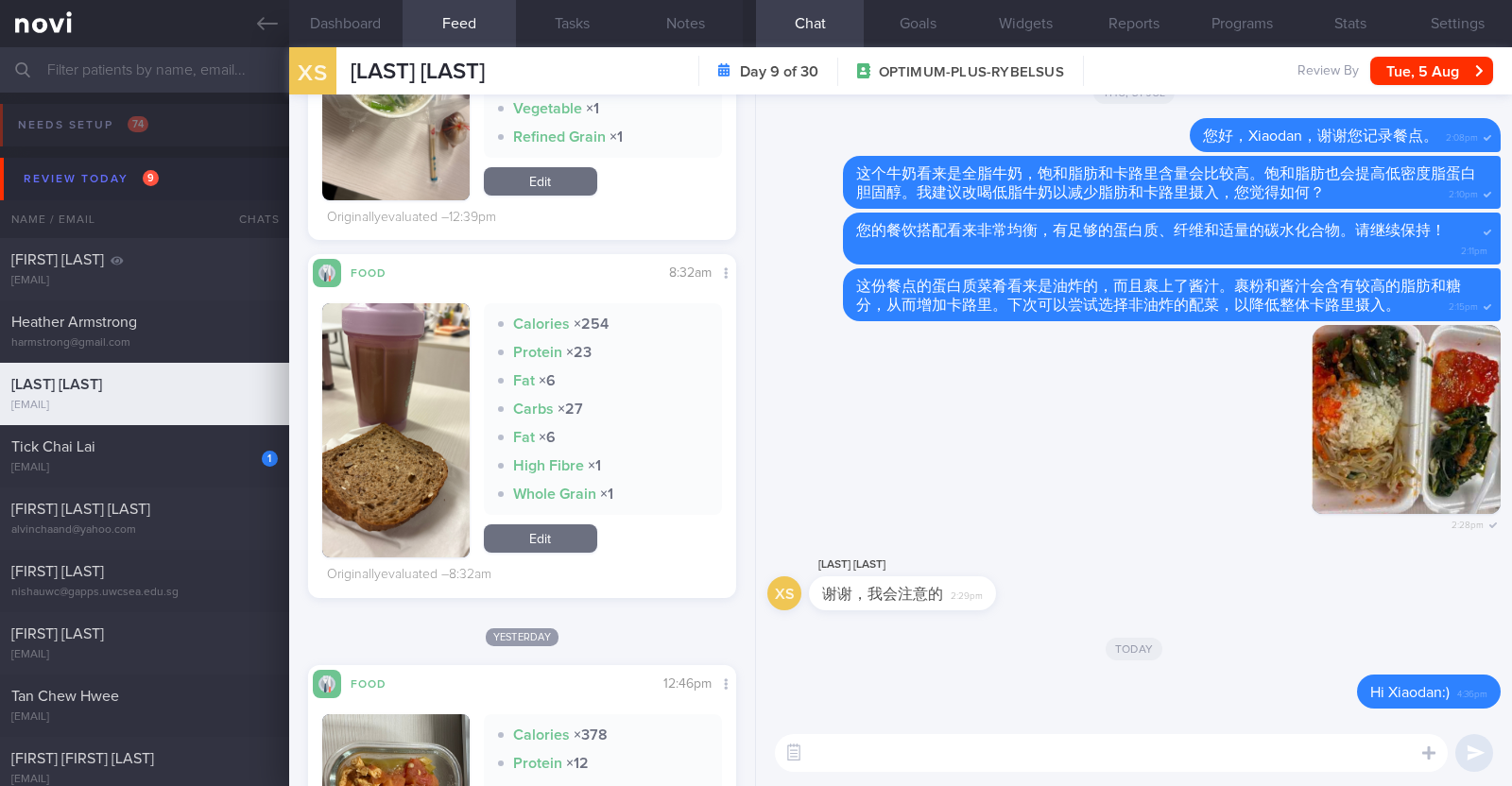 paste on "translate to chinese: may i check what is the drink inside the purple cup?
请问紫色杯子里装的是什么饮料？" 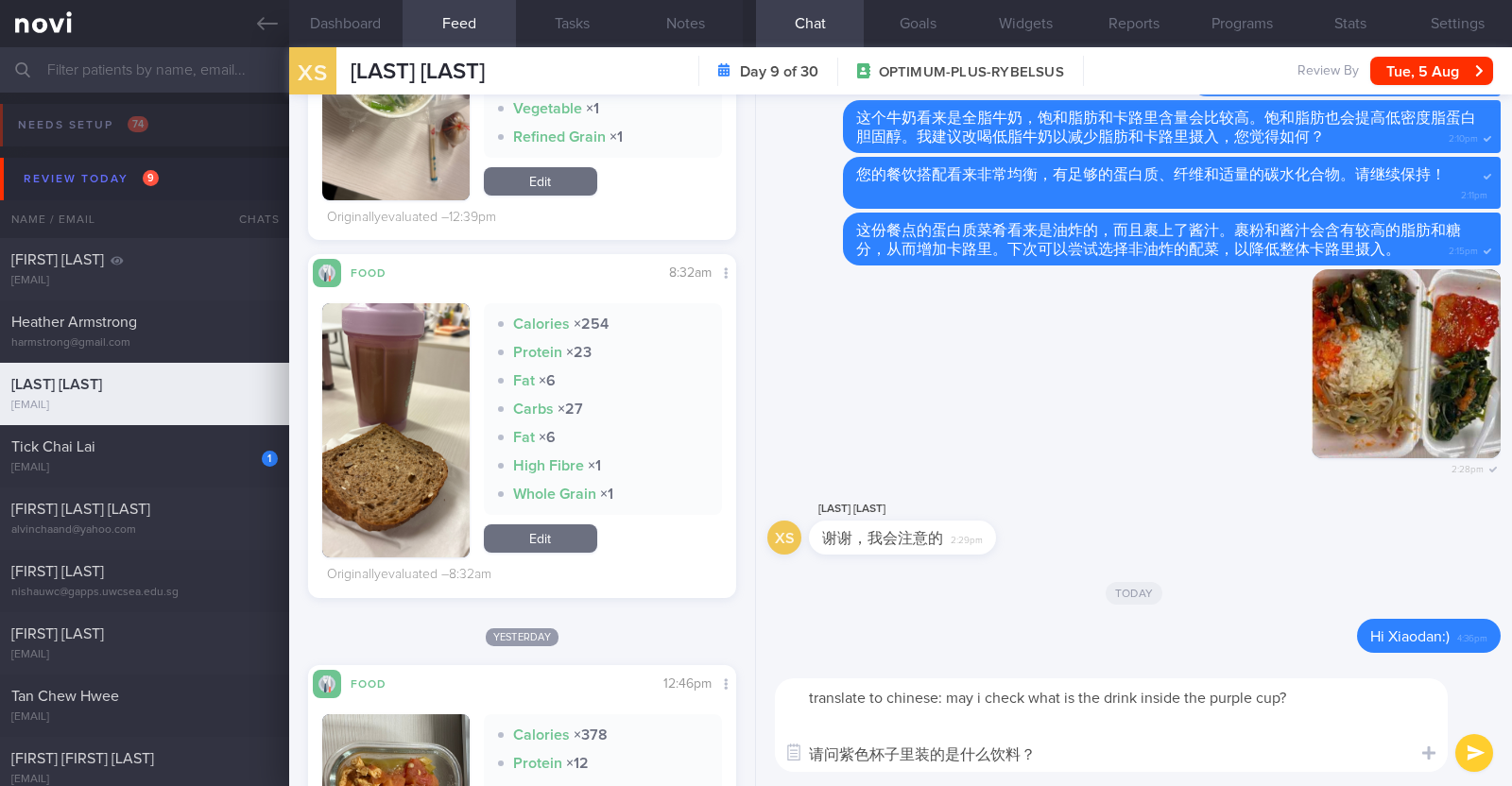 scroll, scrollTop: 0, scrollLeft: 0, axis: both 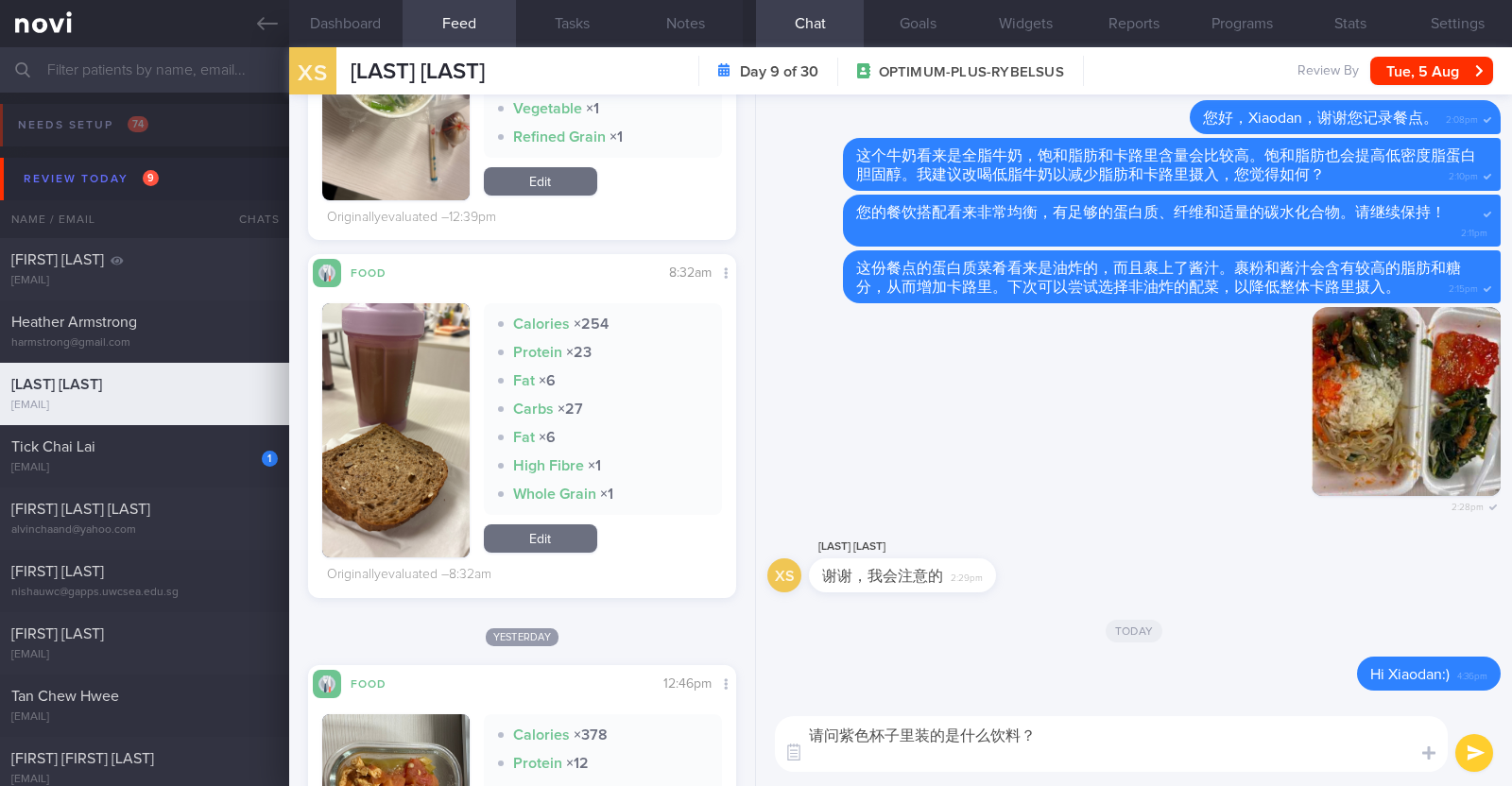 type on "请问紫色杯子里装的是什么饮料？" 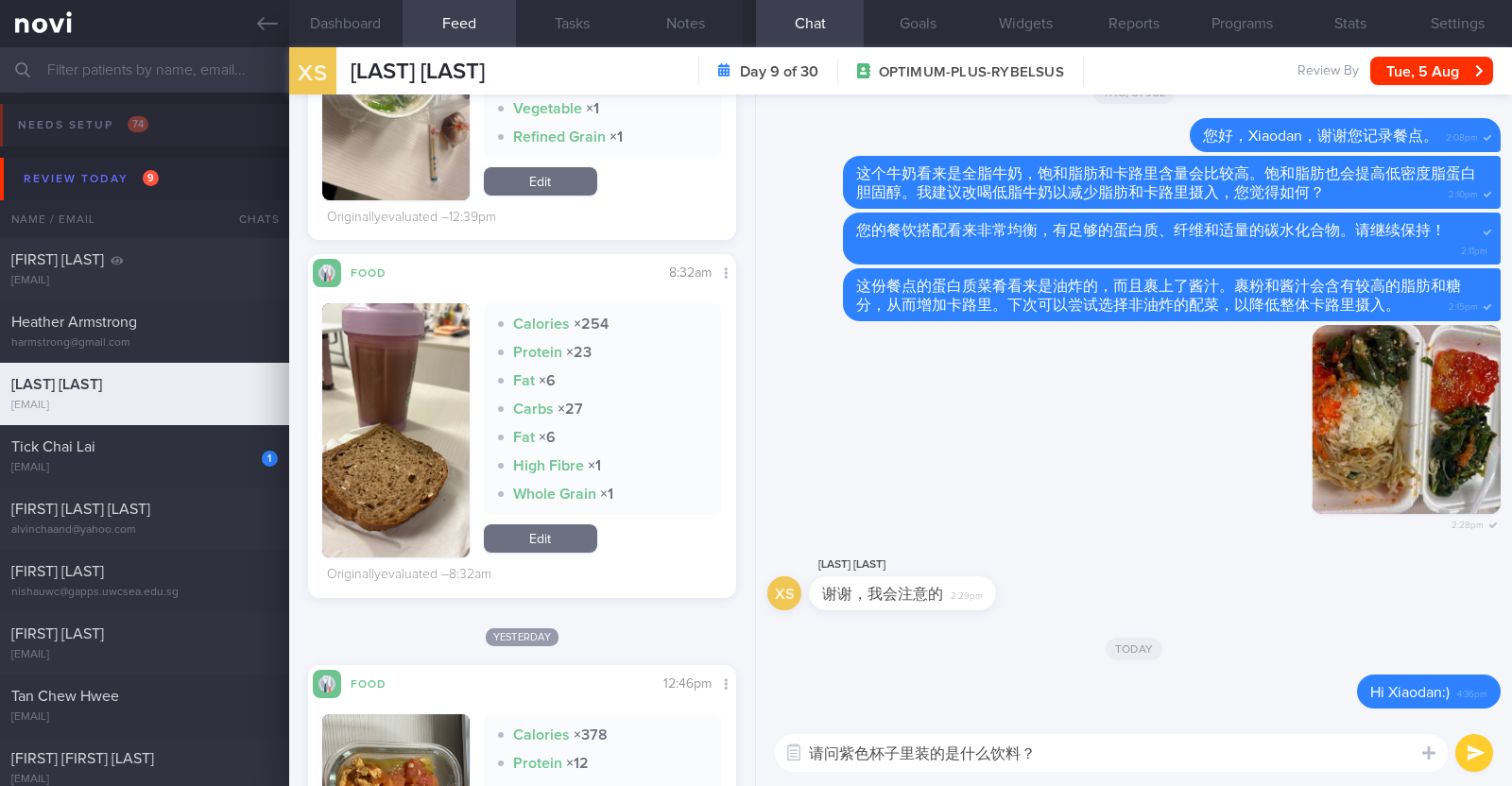 type 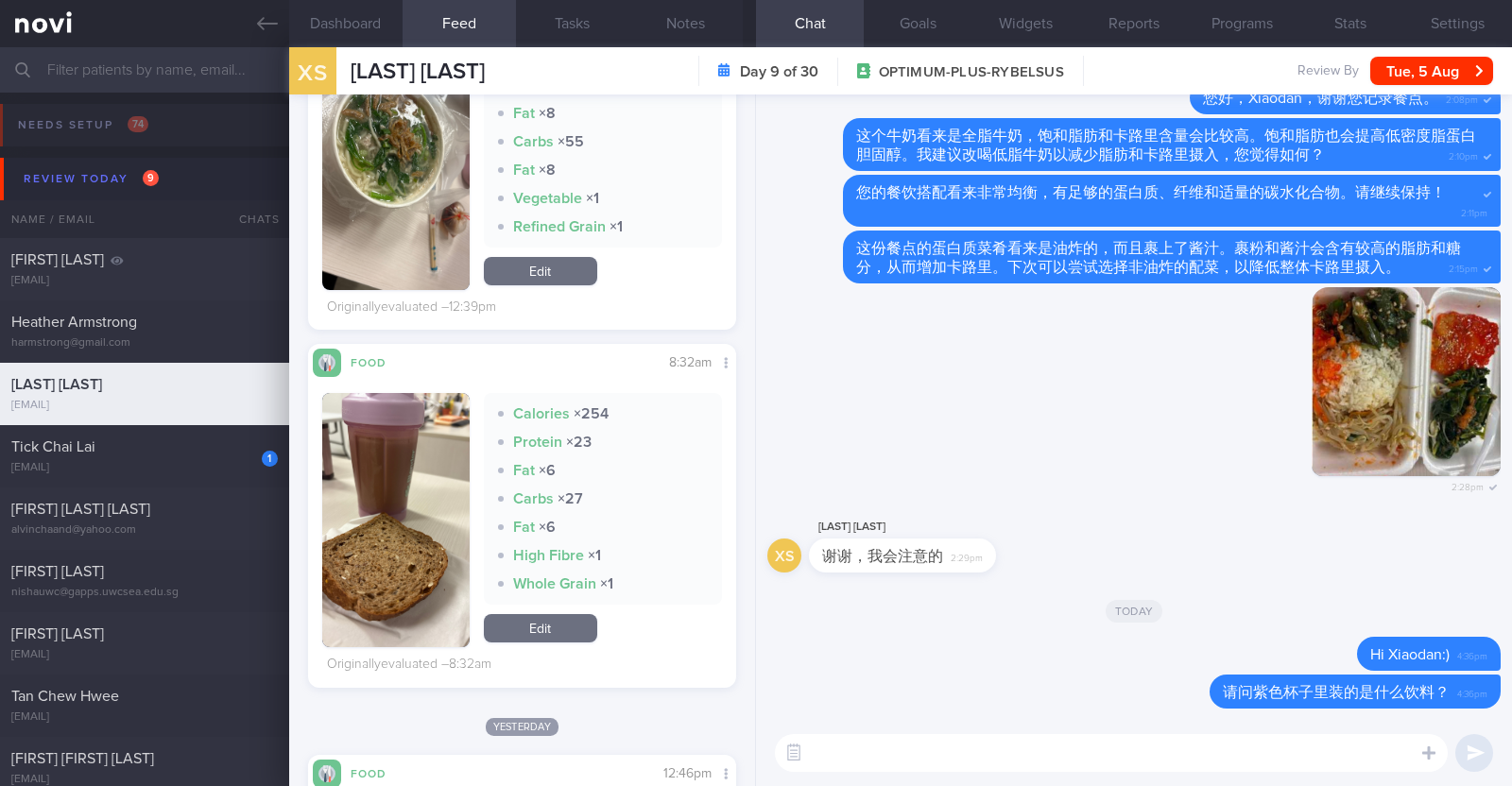 scroll, scrollTop: 471, scrollLeft: 0, axis: vertical 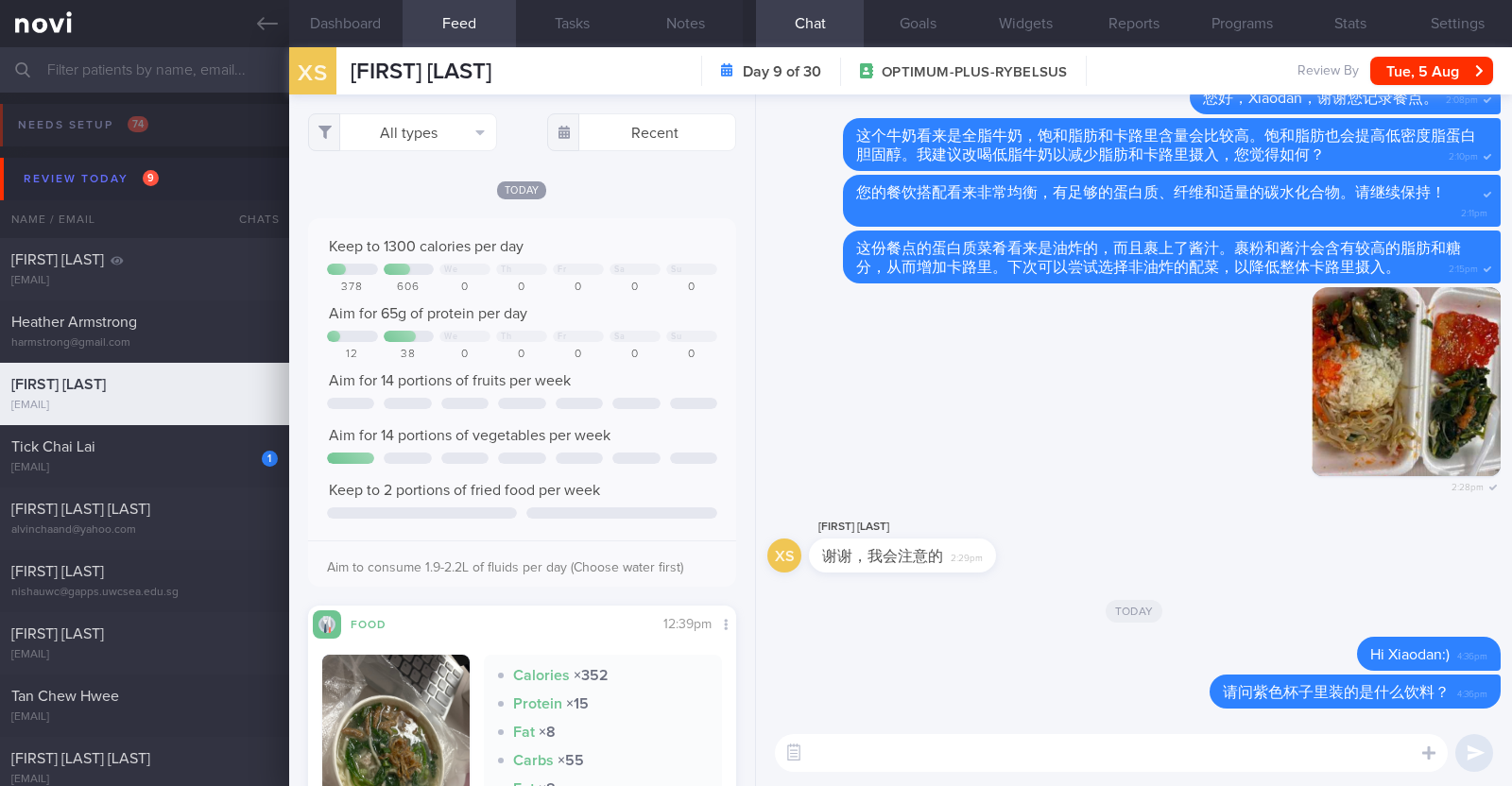 select on "7" 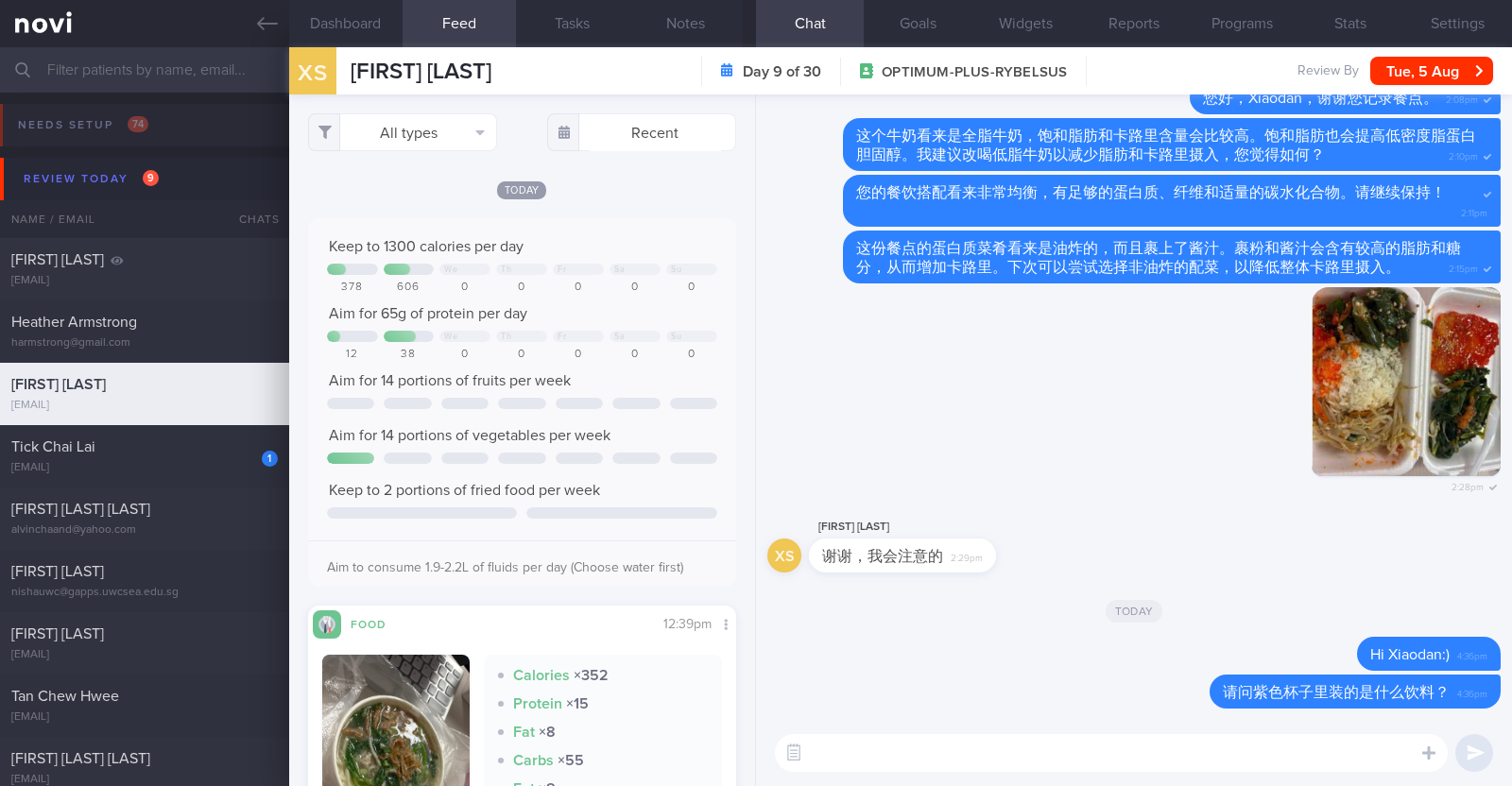 scroll, scrollTop: 944495, scrollLeft: 944623, axis: both 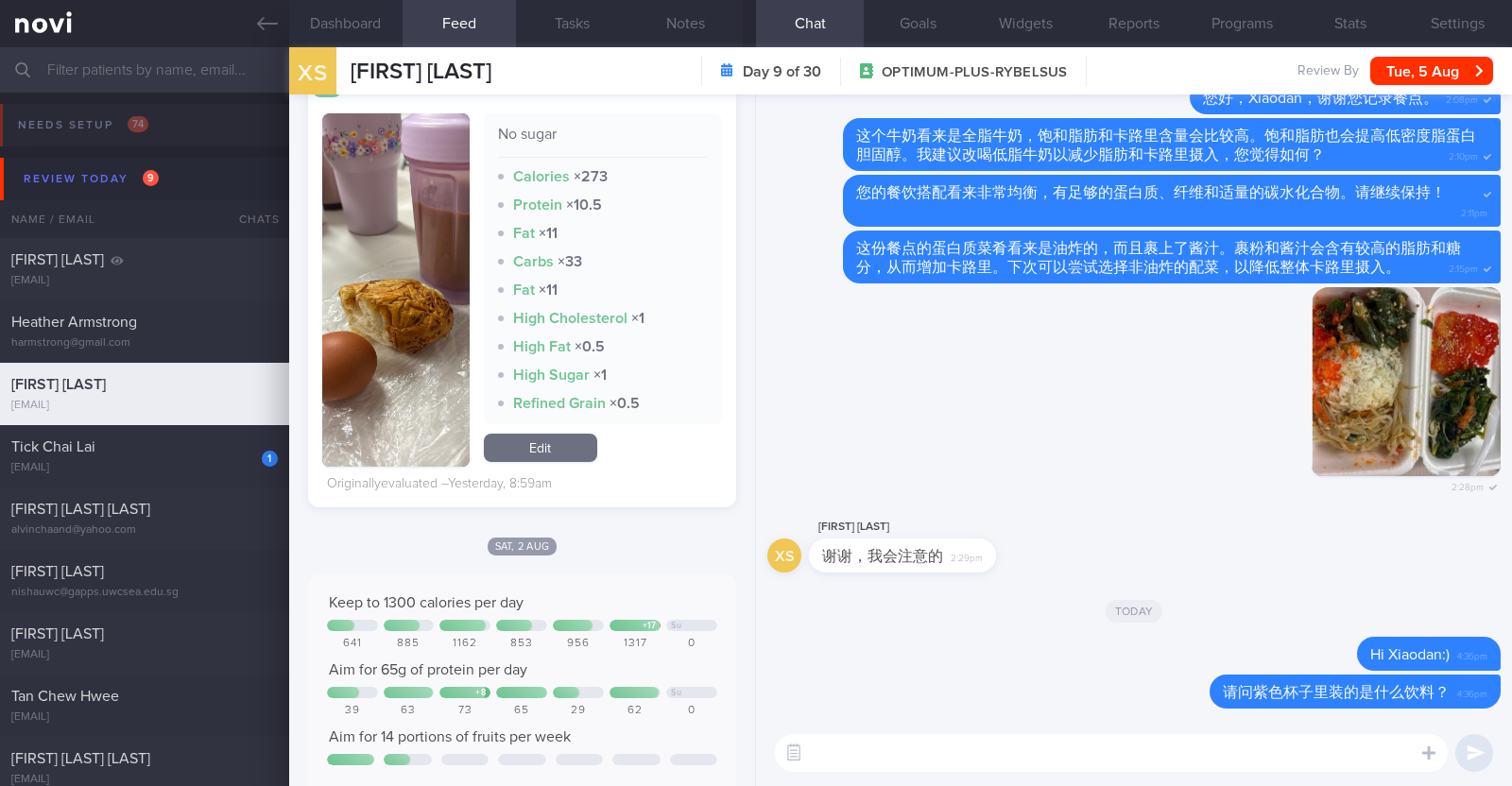 click at bounding box center [1111, 753] 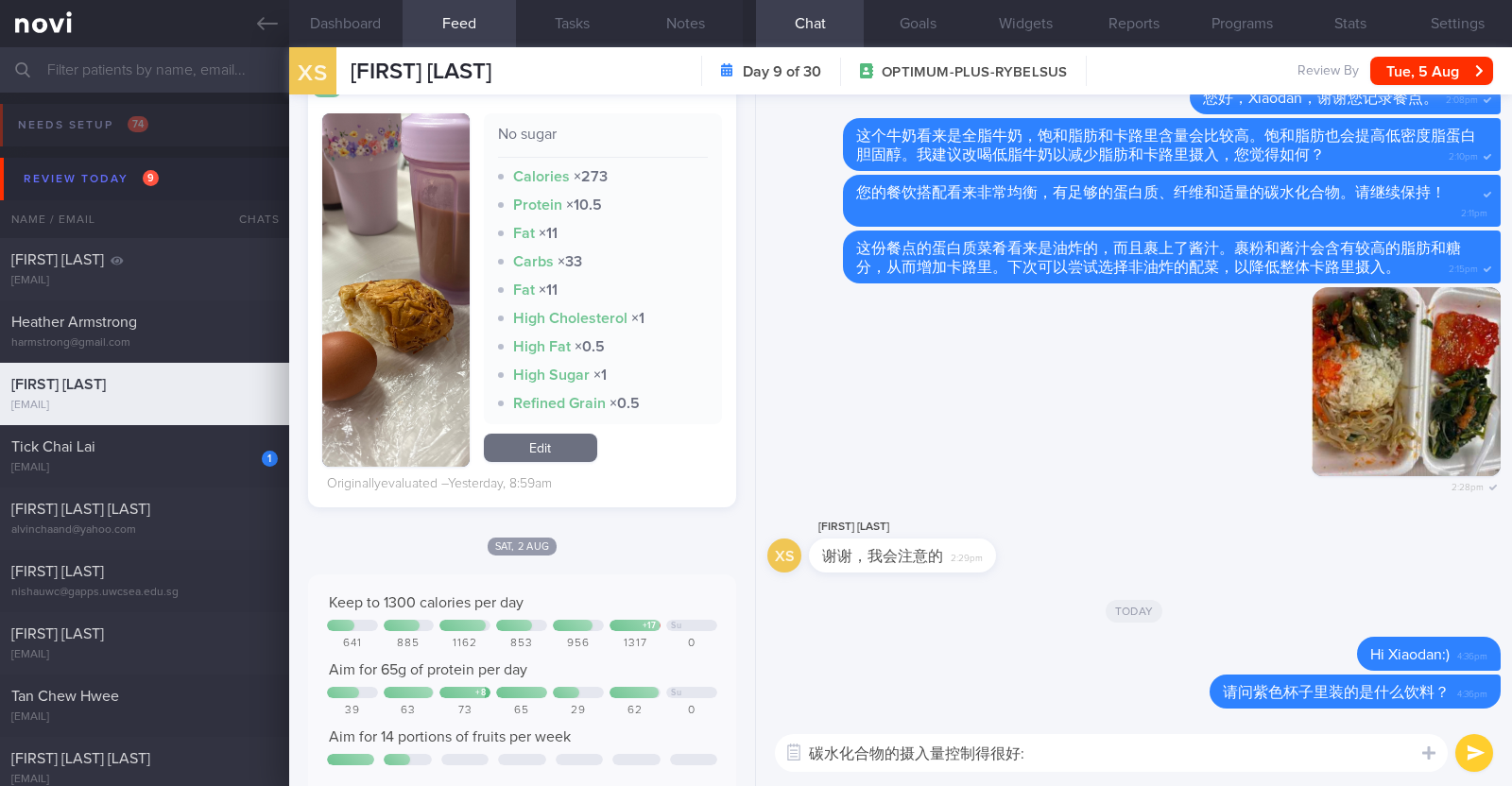 type on "碳水化合物的摄入量控制得很好:)" 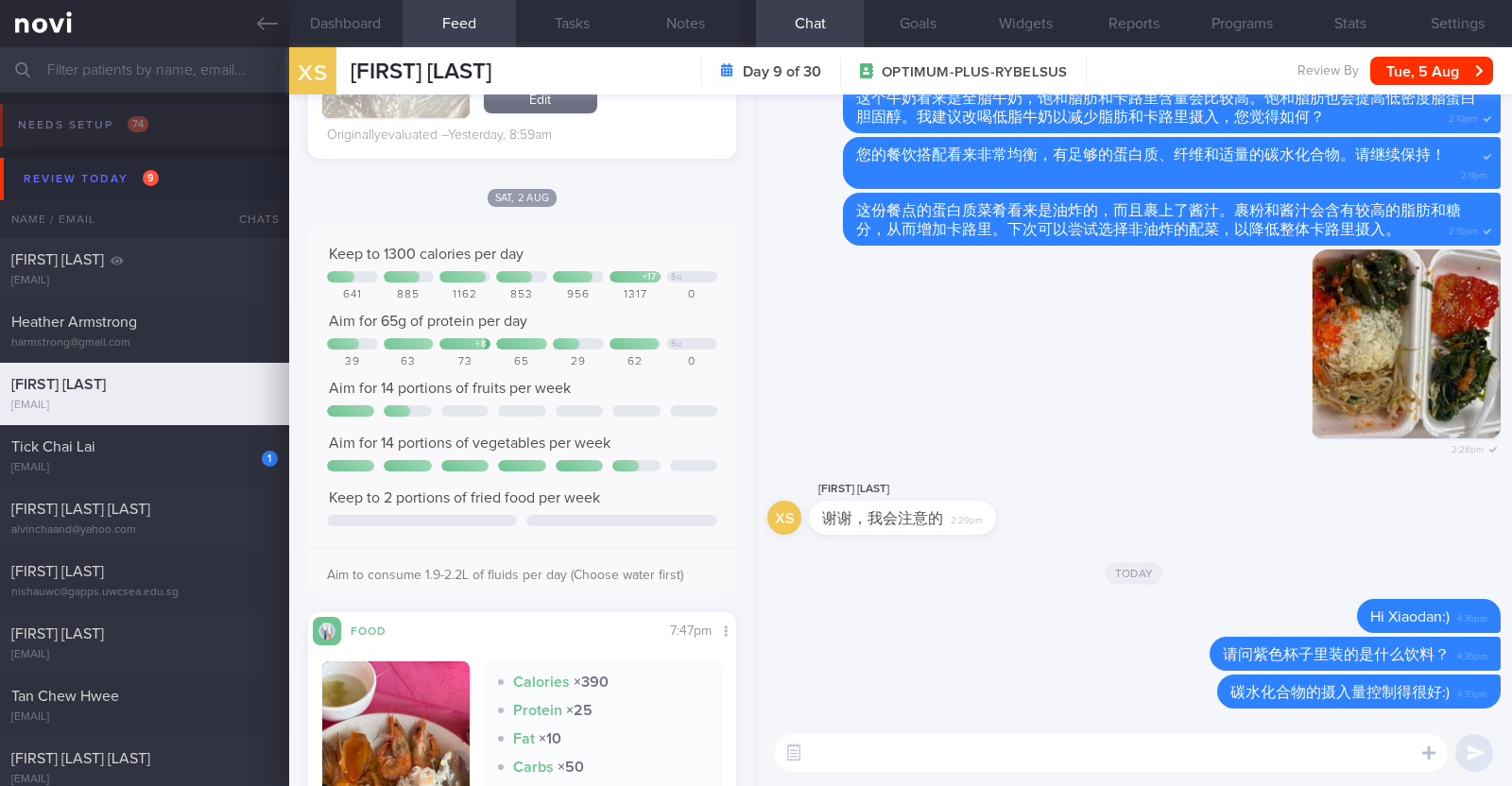 scroll, scrollTop: 2126, scrollLeft: 0, axis: vertical 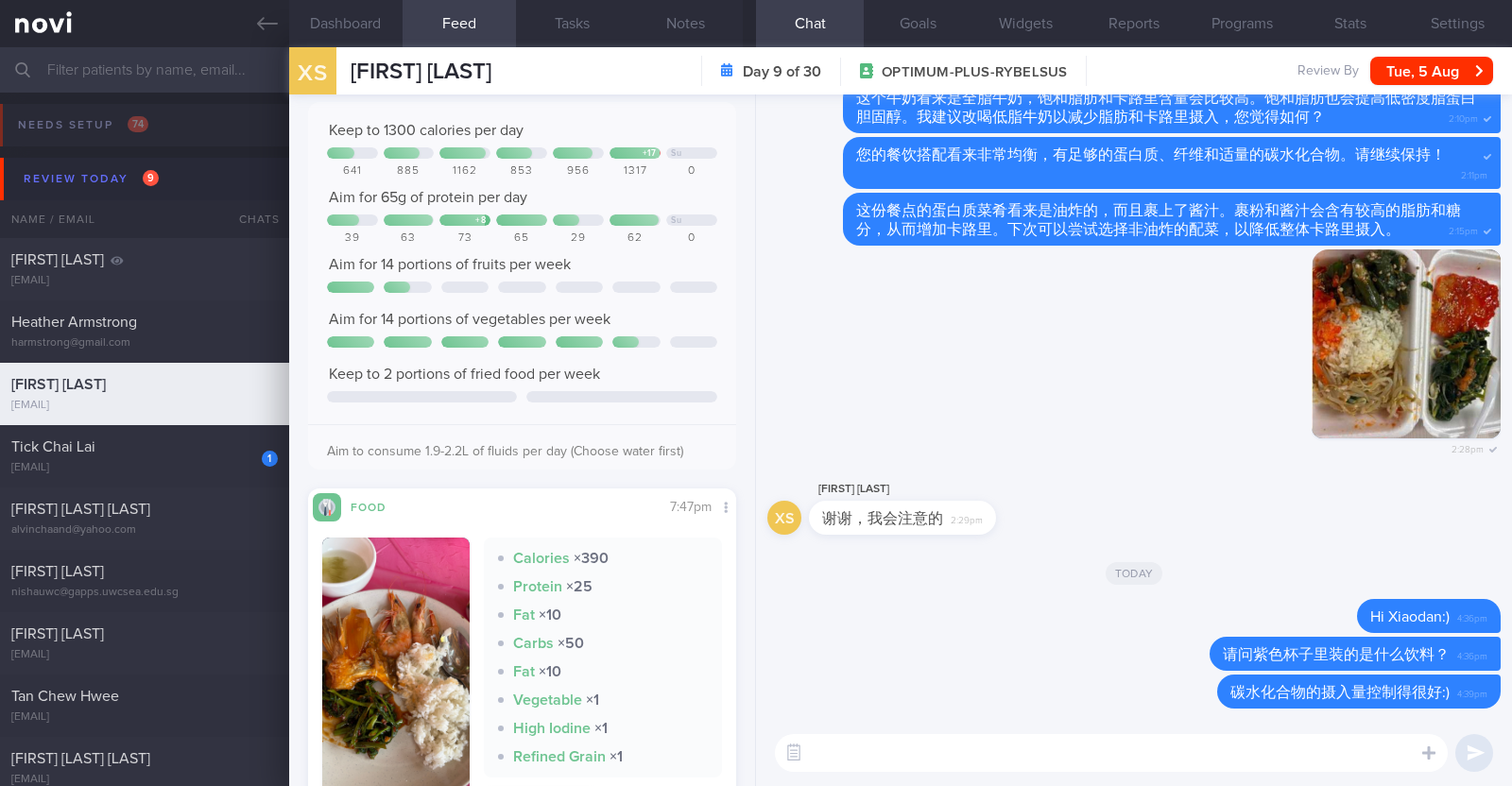 click at bounding box center [1111, 753] 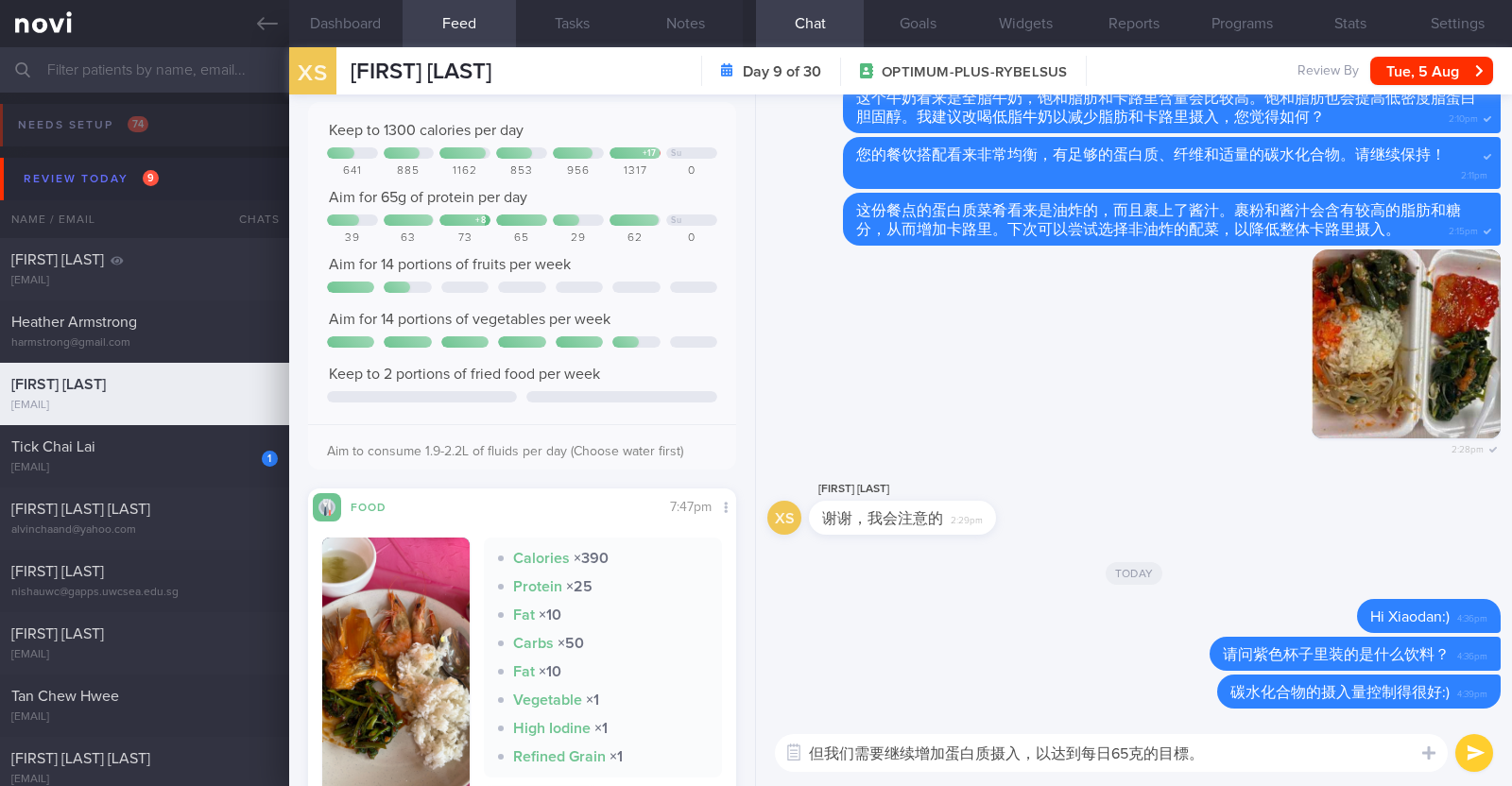 click on "但我们需要继续增加蛋白质摄入，以达到每日65克的目標。" at bounding box center (1111, 753) 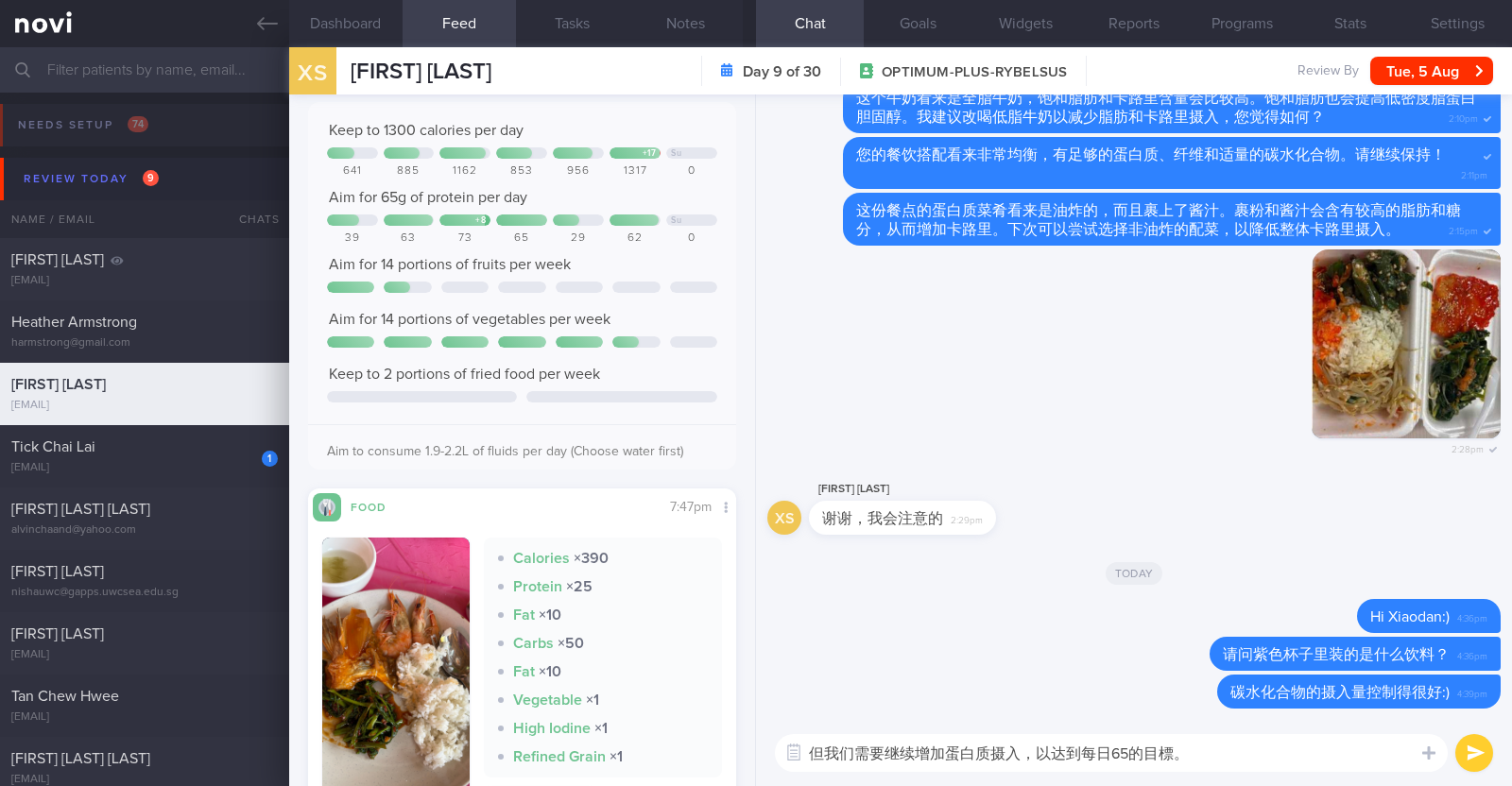 type on "但我们需要继续增加蛋白质摄入，以达到每日65g的目標。" 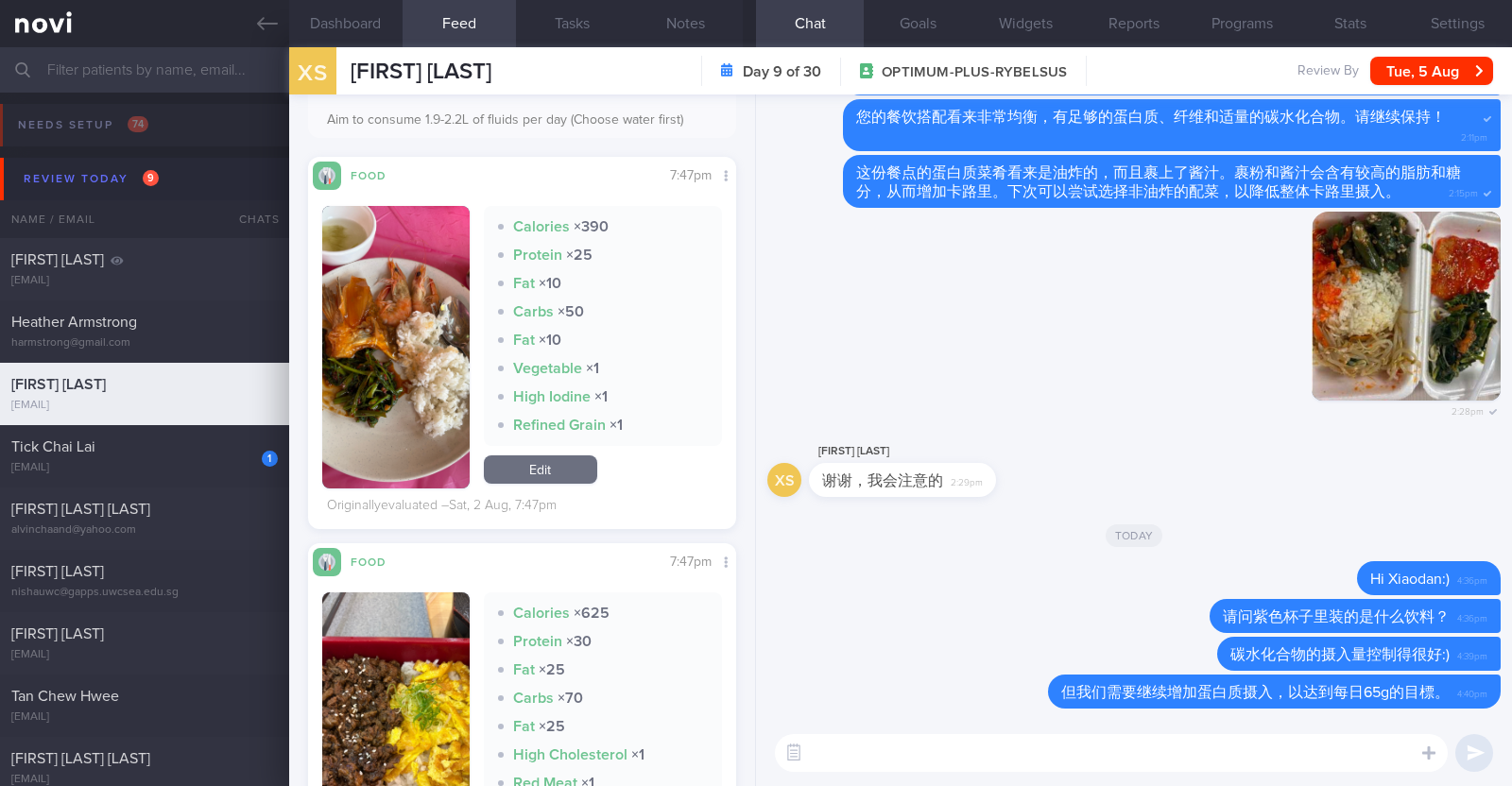 scroll, scrollTop: 2480, scrollLeft: 0, axis: vertical 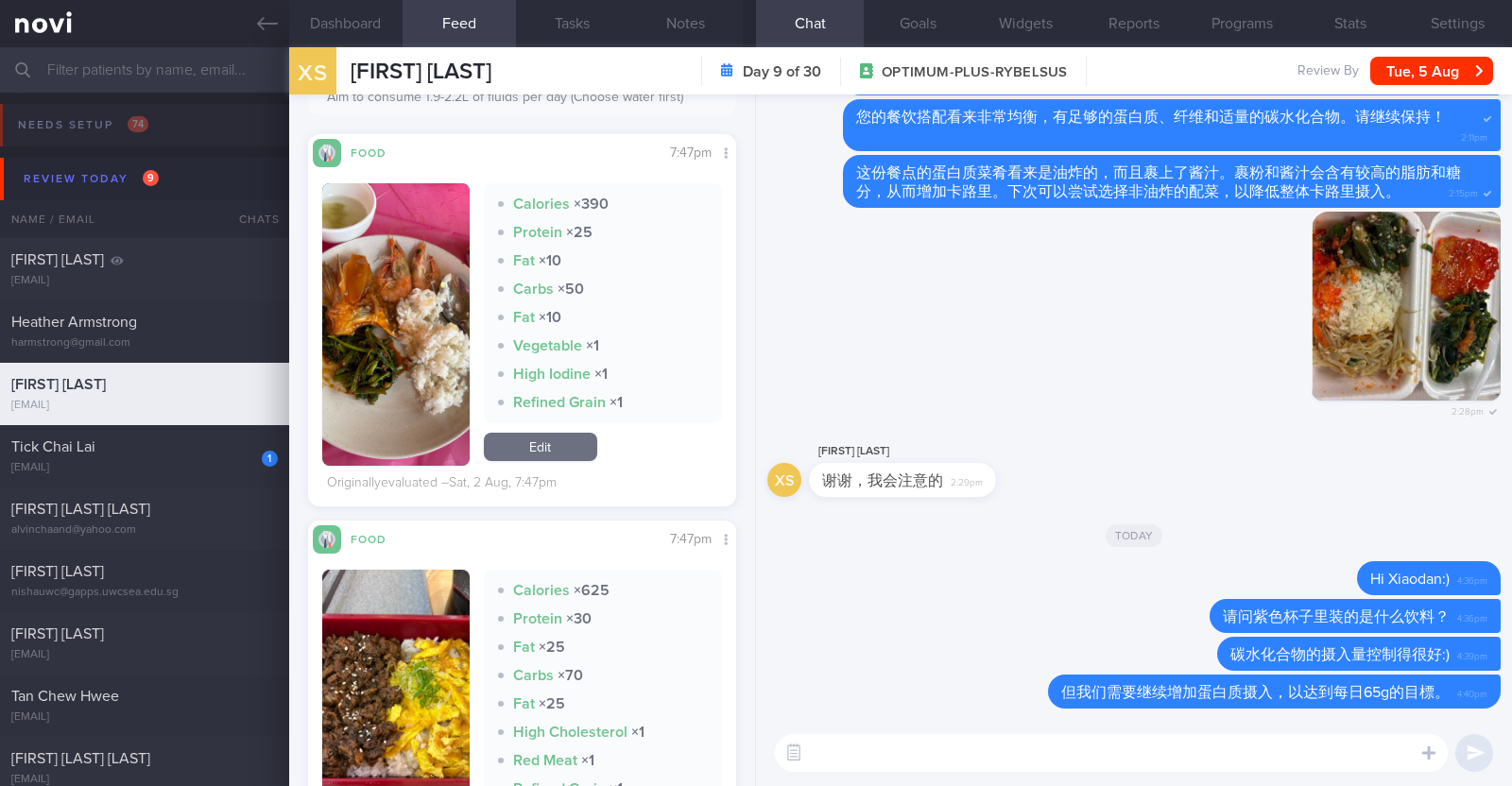 click at bounding box center (1111, 753) 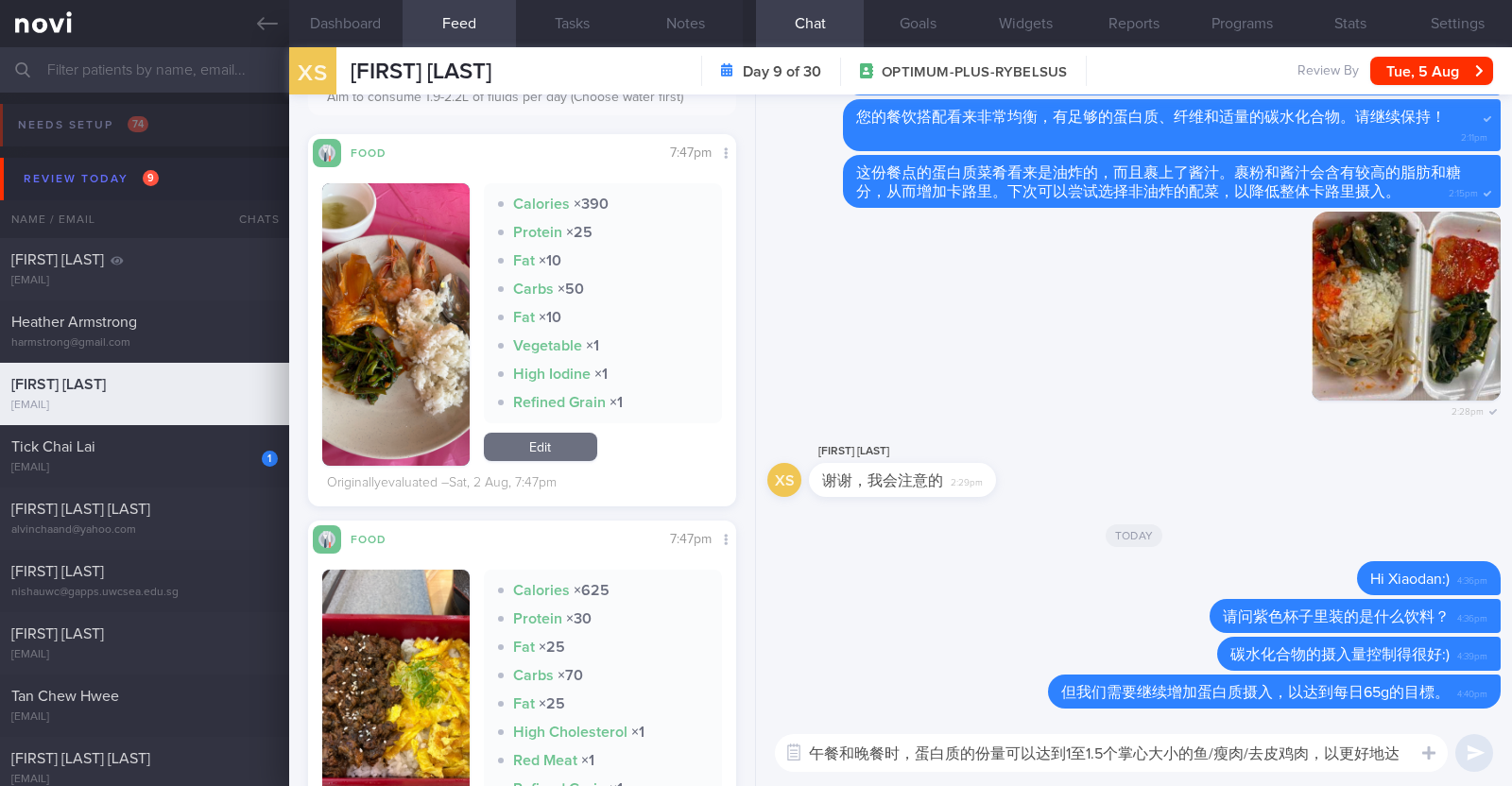 scroll, scrollTop: 0, scrollLeft: 0, axis: both 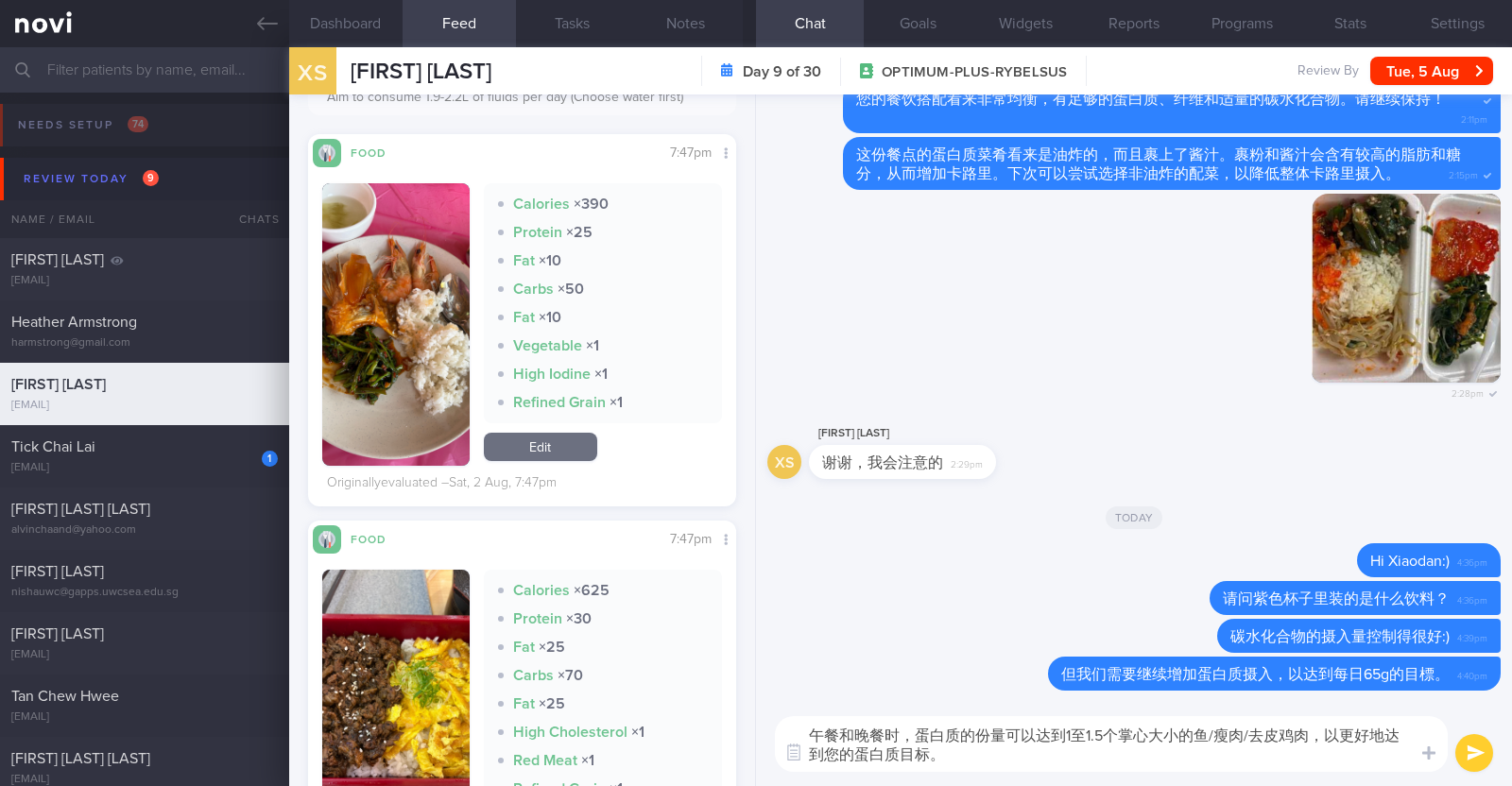 type 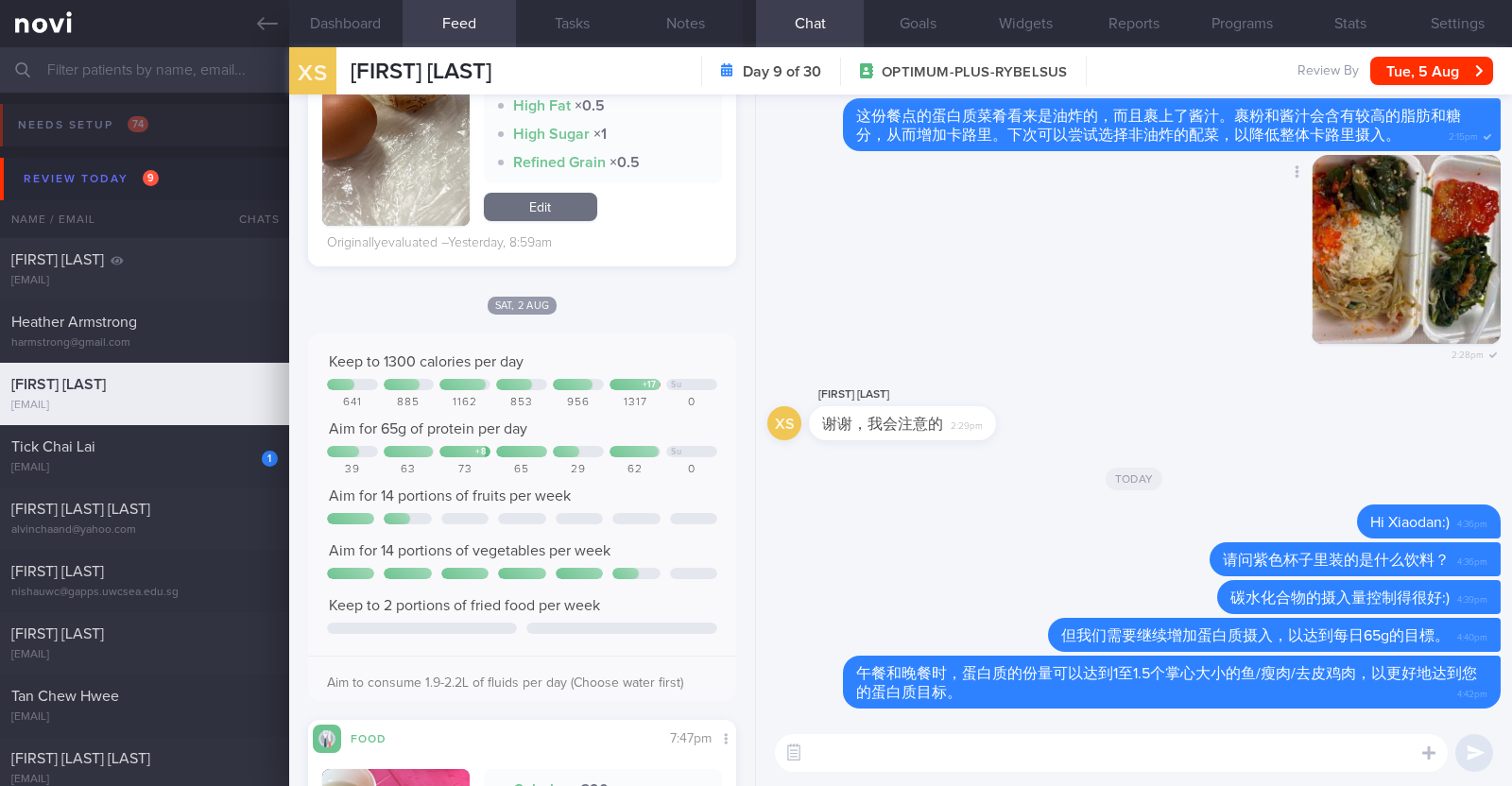 scroll, scrollTop: 1888, scrollLeft: 0, axis: vertical 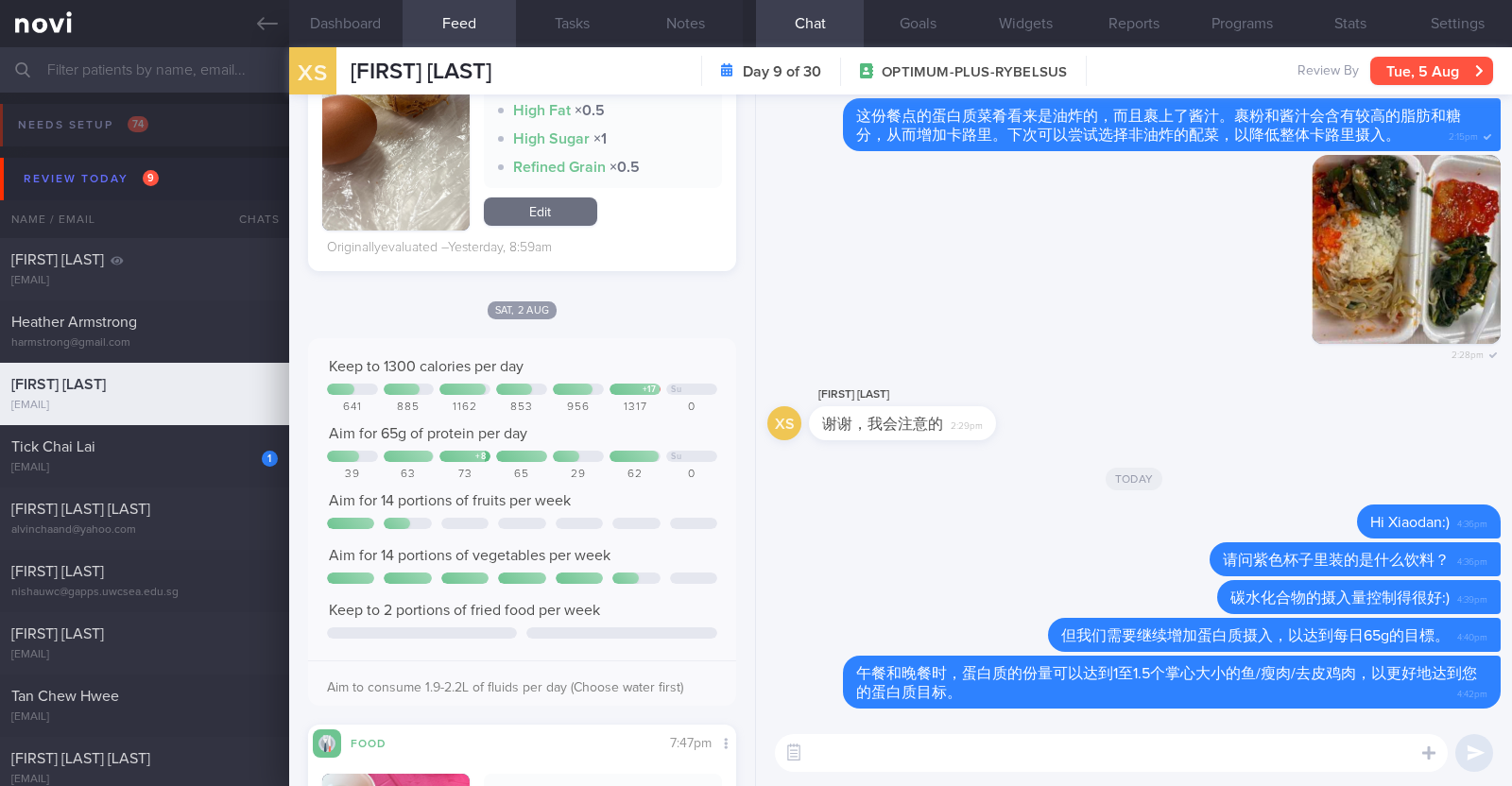 click on "Tue, 5 Aug" at bounding box center [1432, 71] 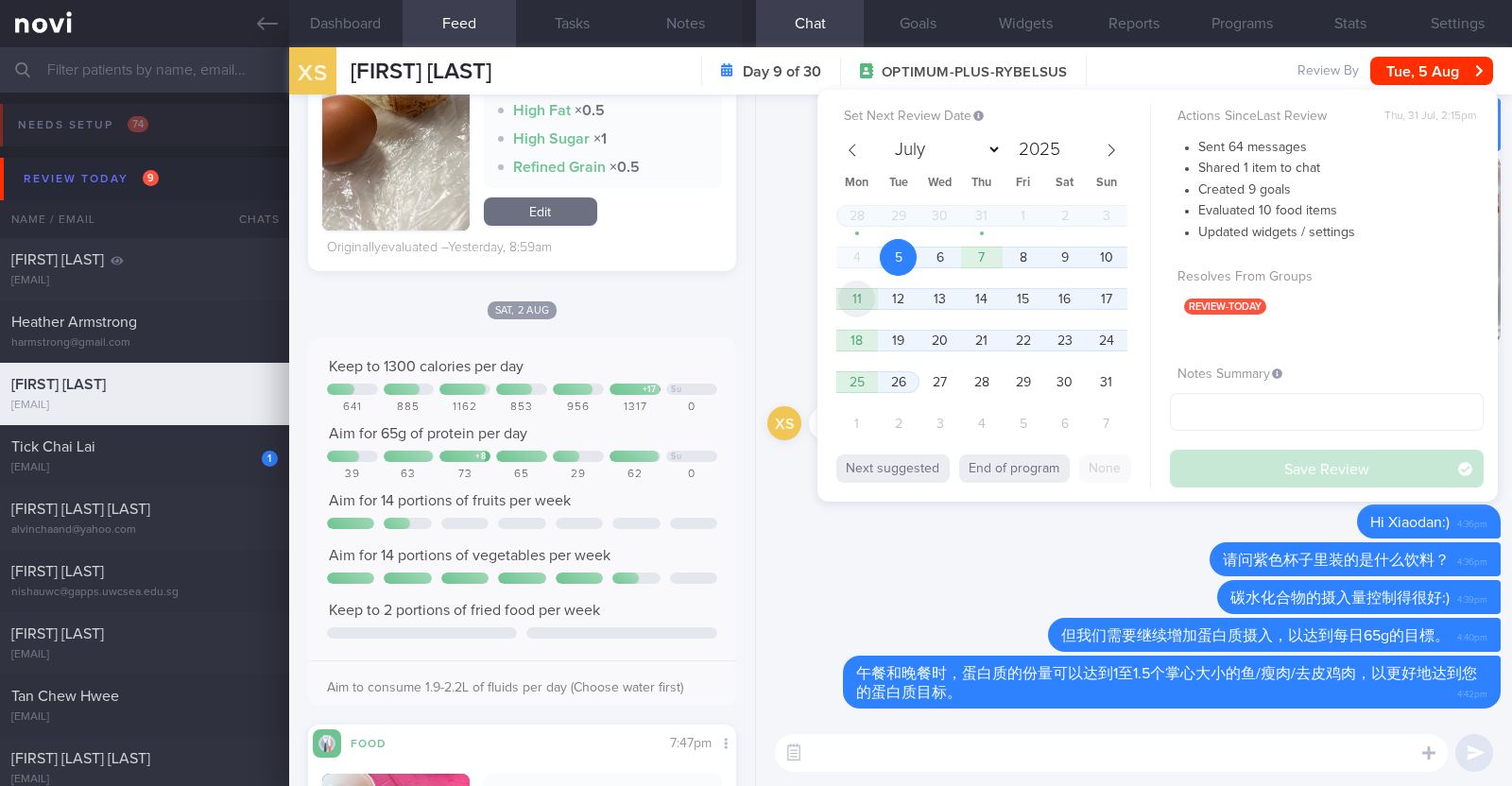 click on "11" at bounding box center (856, 299) 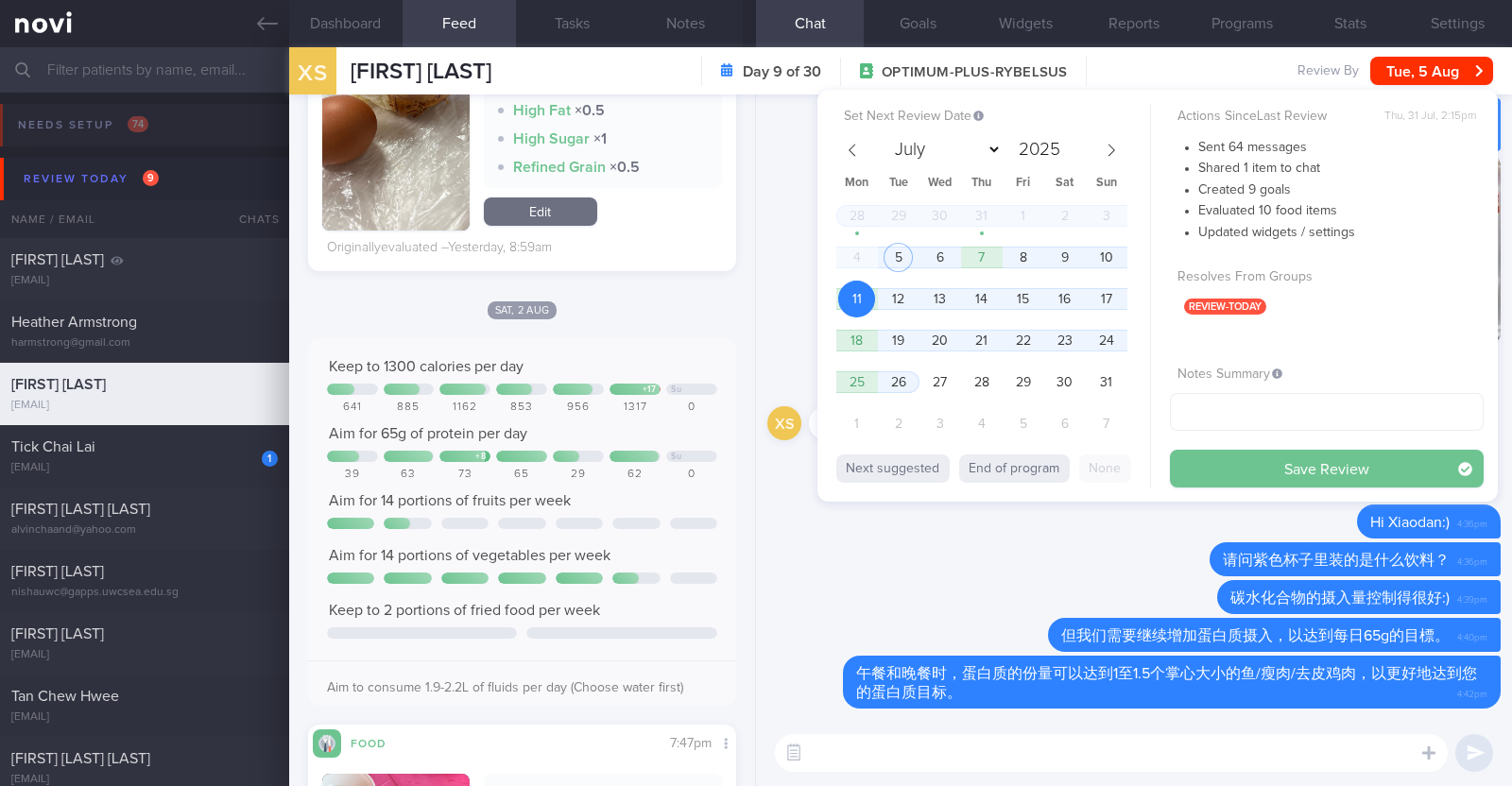 click on "Save Review" at bounding box center (1327, 469) 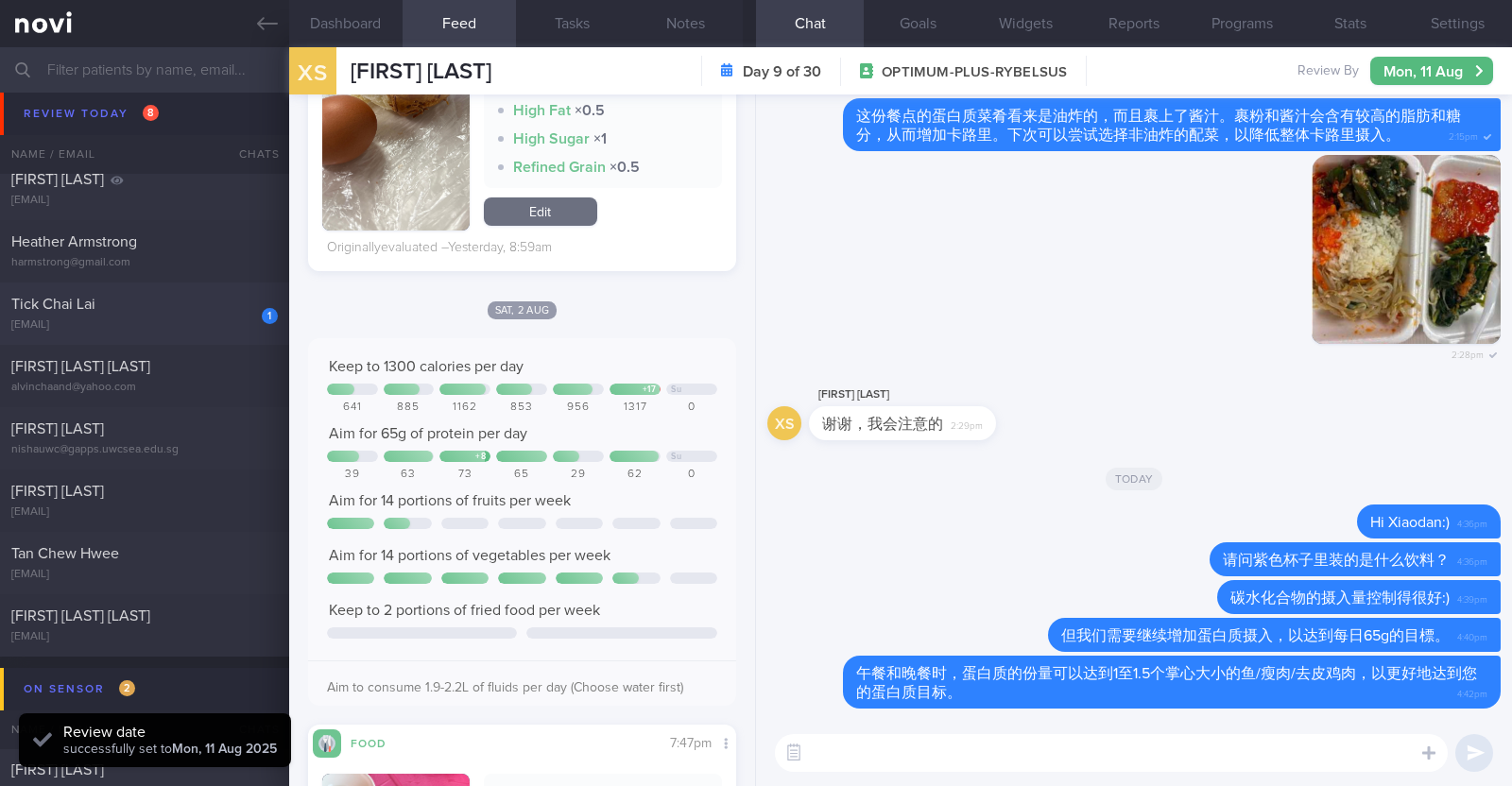 scroll, scrollTop: 117, scrollLeft: 0, axis: vertical 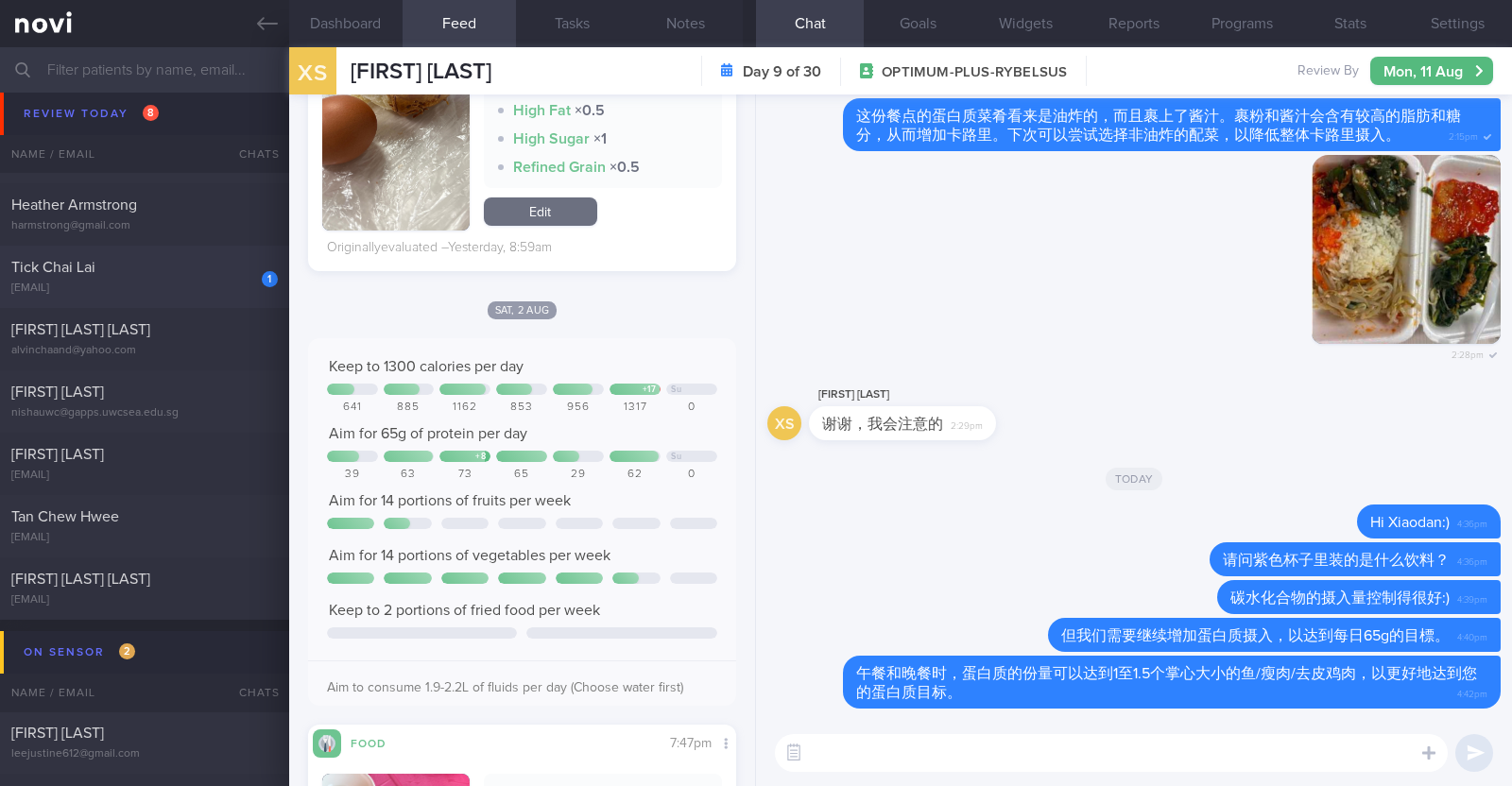 click on "[EMAIL]" at bounding box center (145, 288) 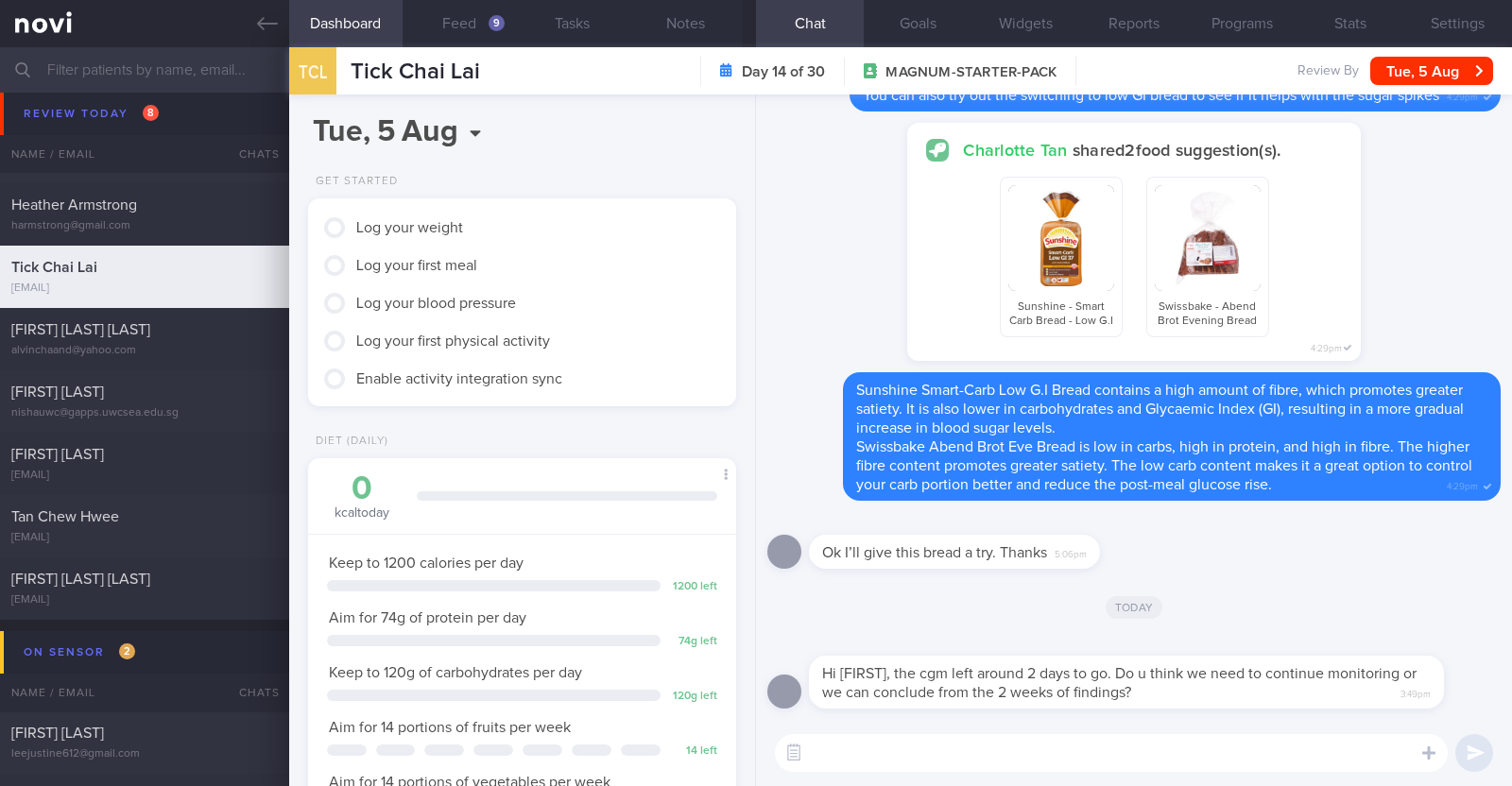 scroll, scrollTop: 944523, scrollLeft: 944623, axis: both 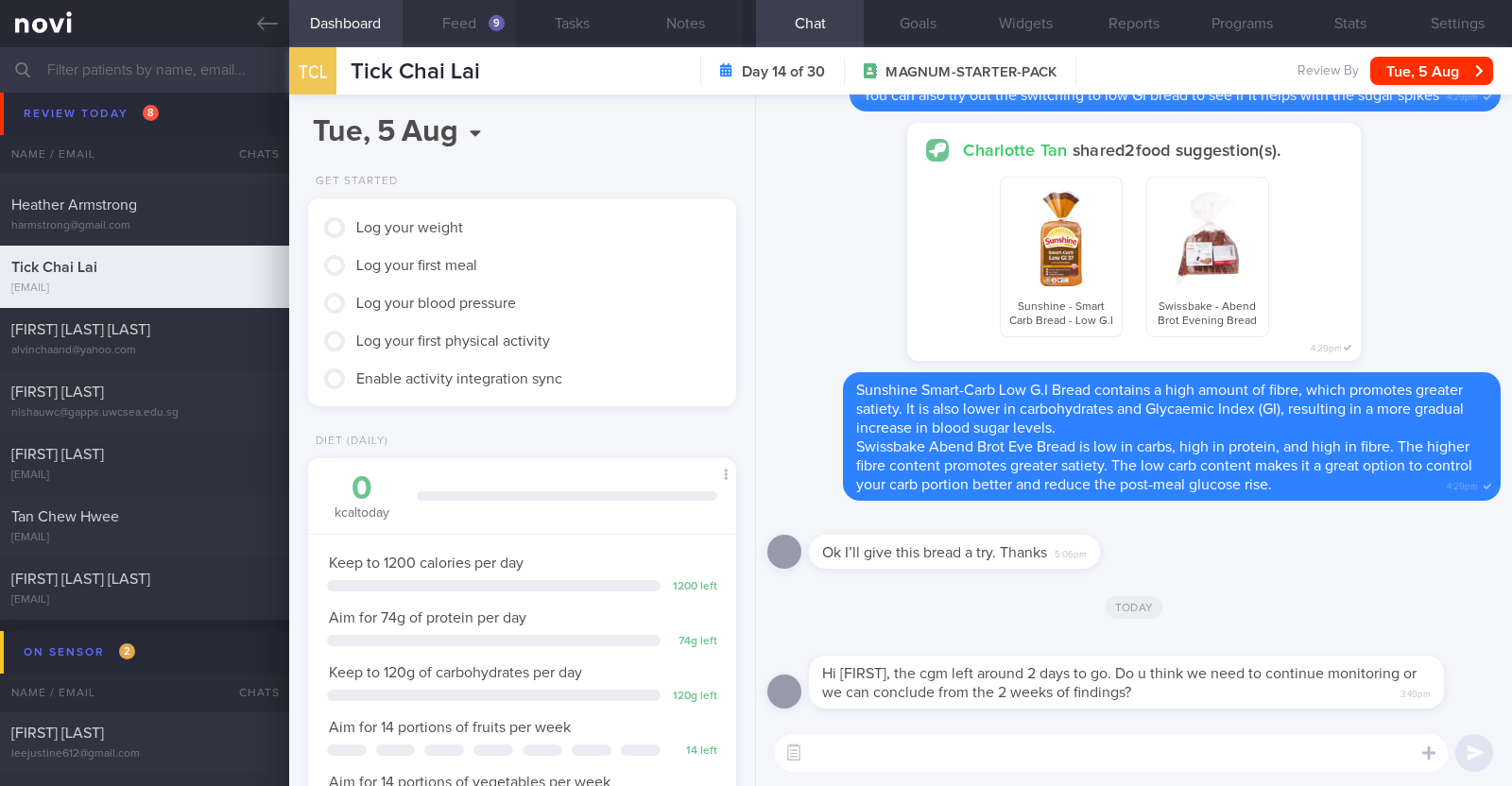click on "9" at bounding box center [496, 23] 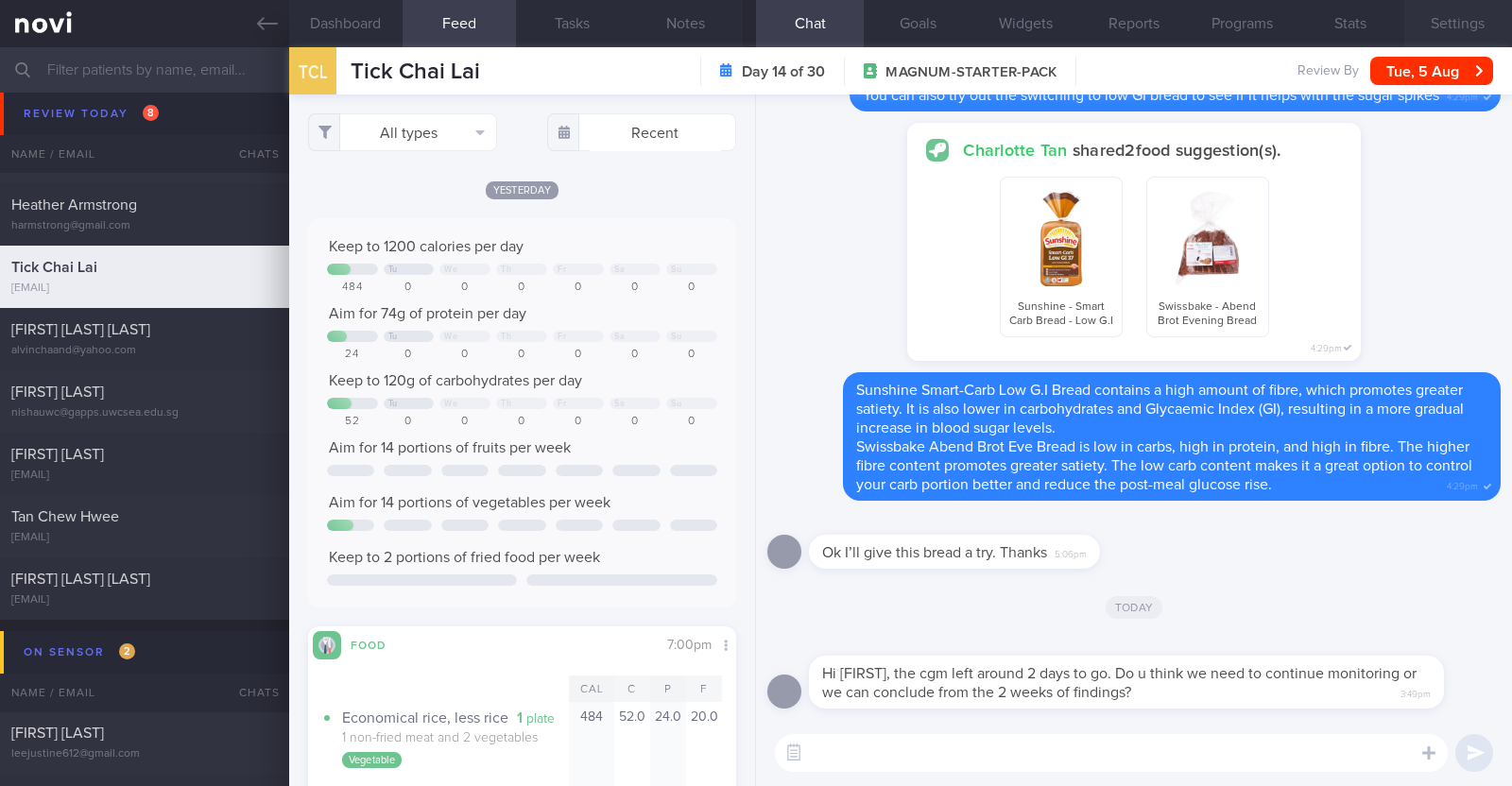 click on "Settings" at bounding box center [1458, 24] 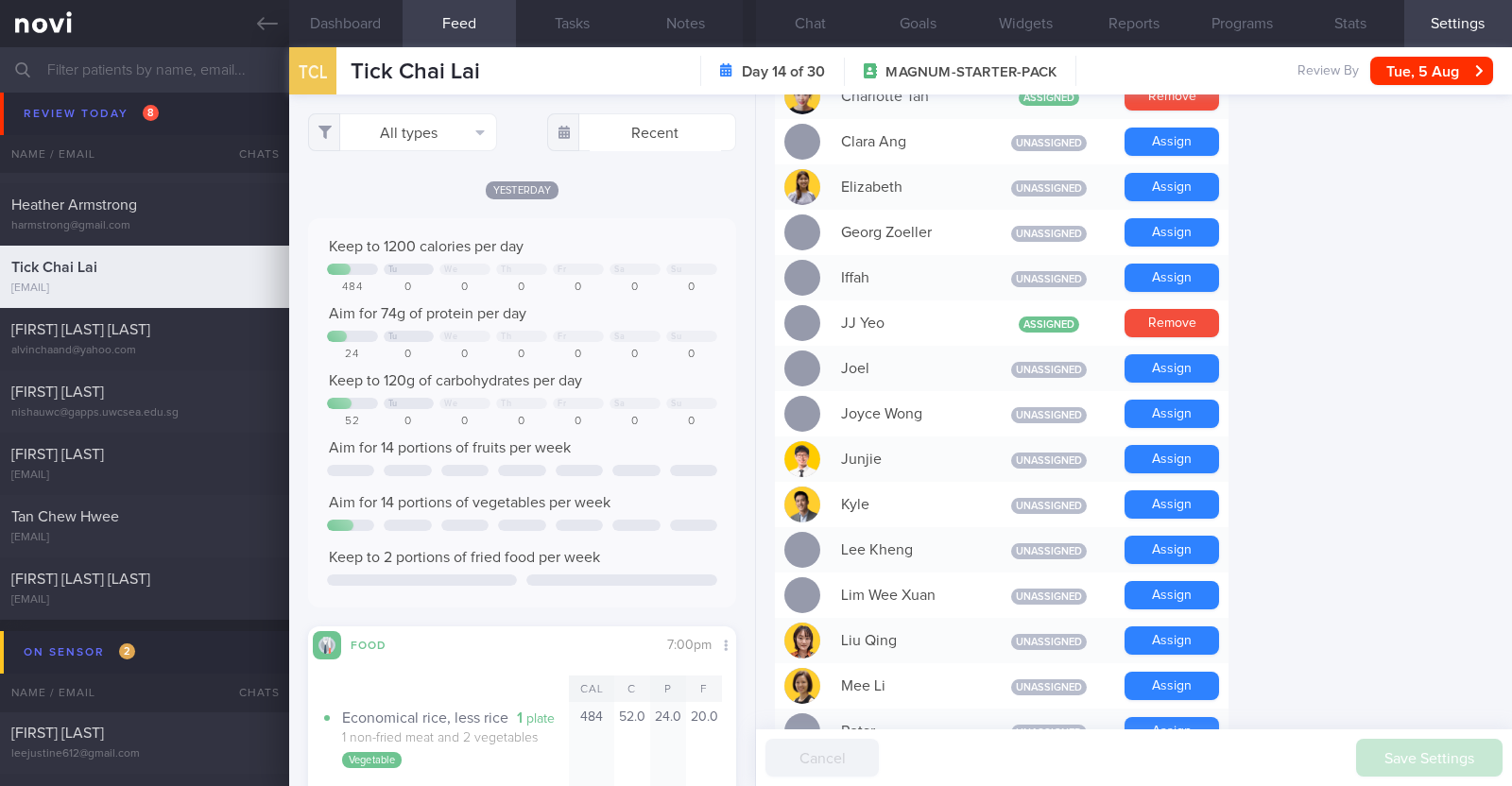 scroll, scrollTop: 0, scrollLeft: 0, axis: both 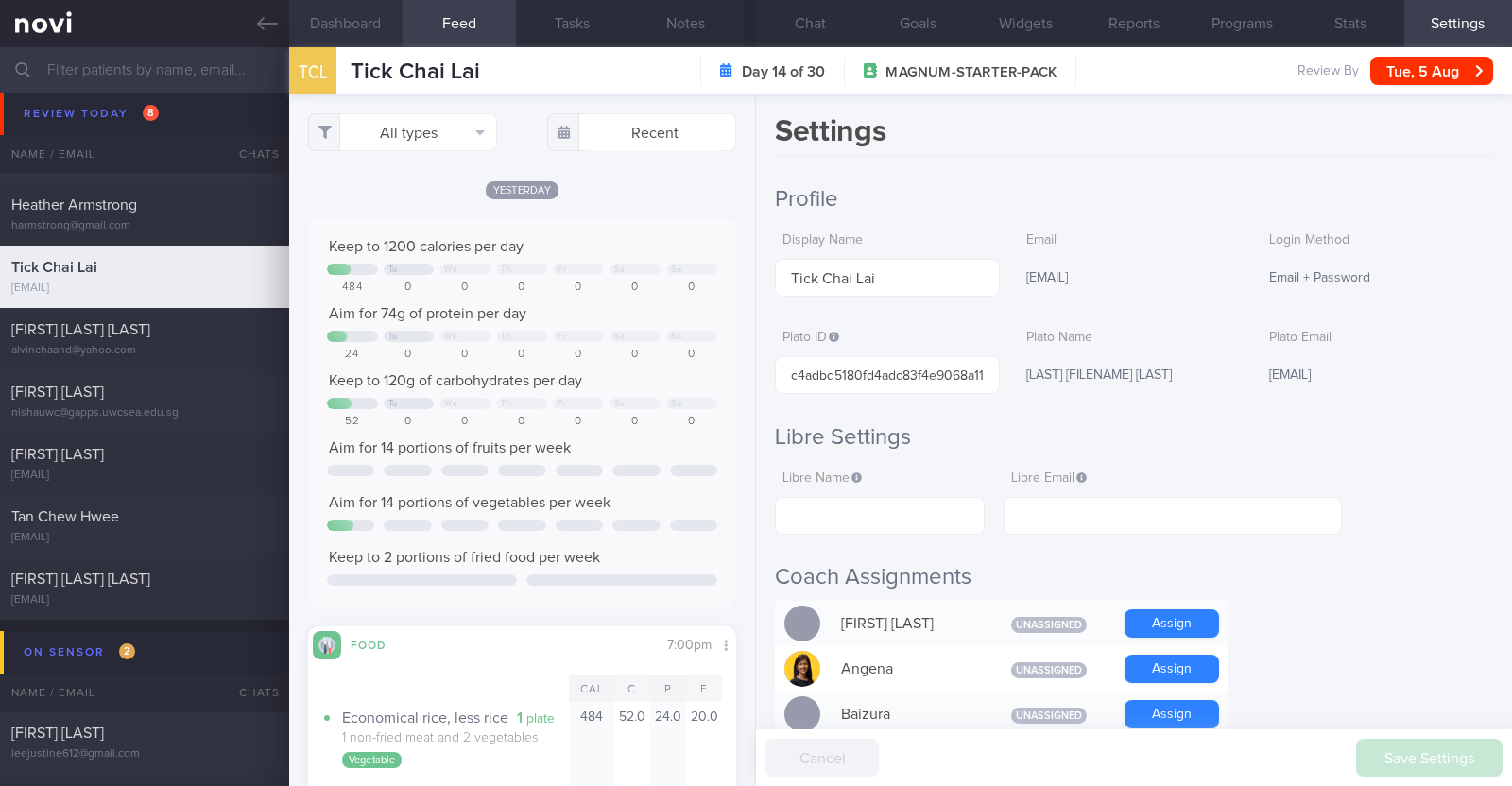 click on "Dashboard" at bounding box center (346, 24) 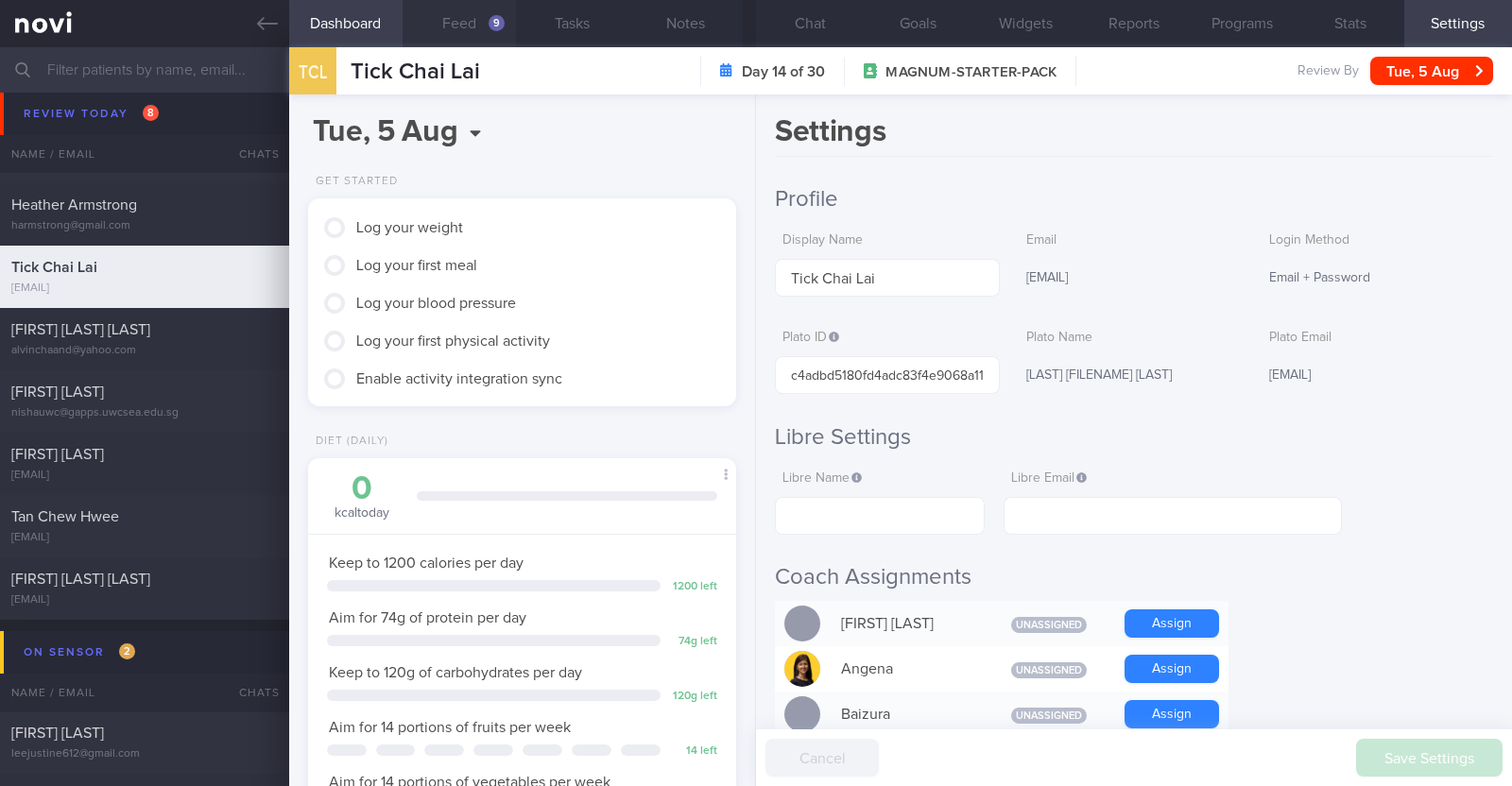 click on "Feed
9" at bounding box center (459, 24) 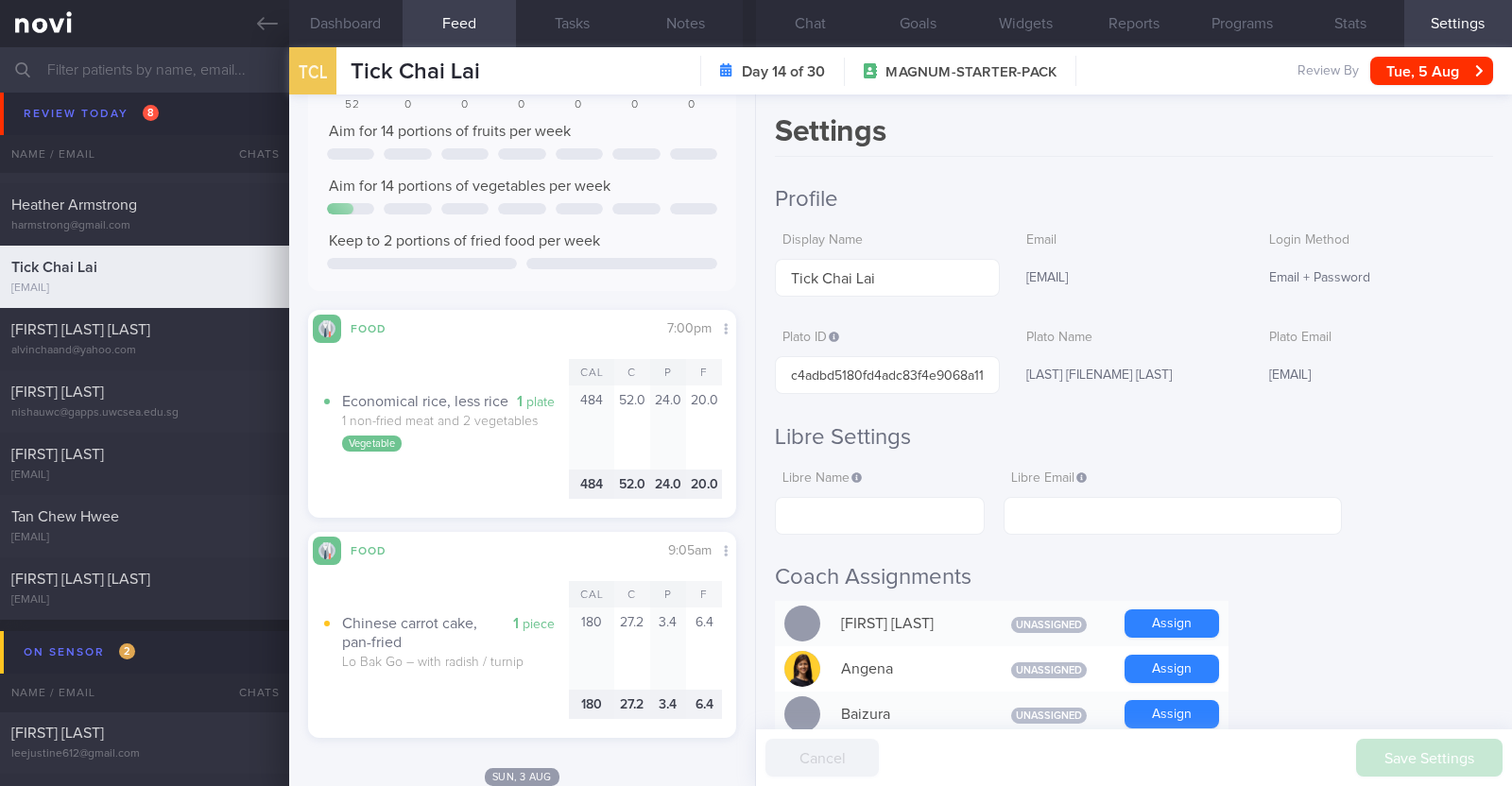 scroll, scrollTop: 354, scrollLeft: 0, axis: vertical 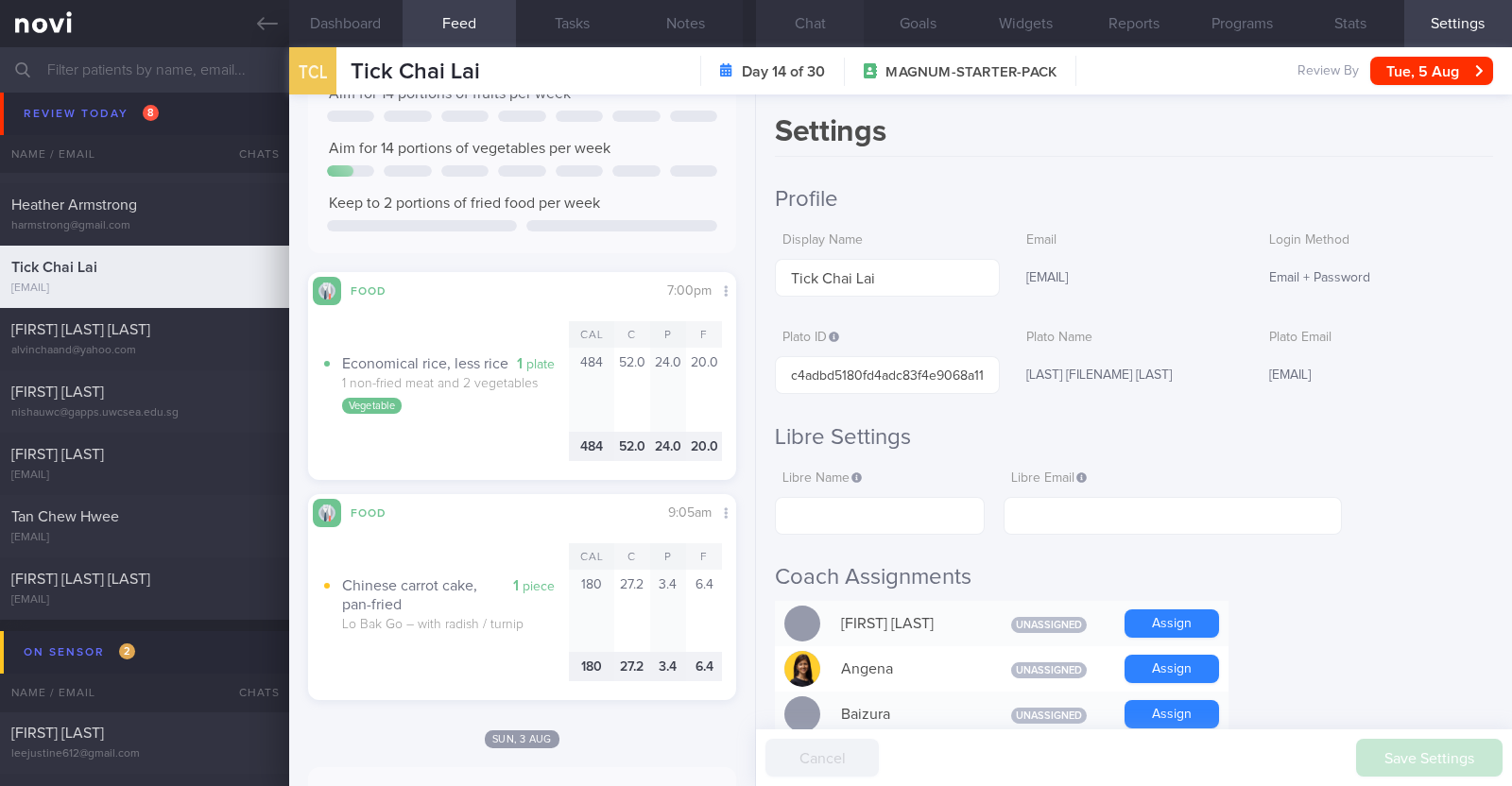 click on "Chat" at bounding box center (810, 24) 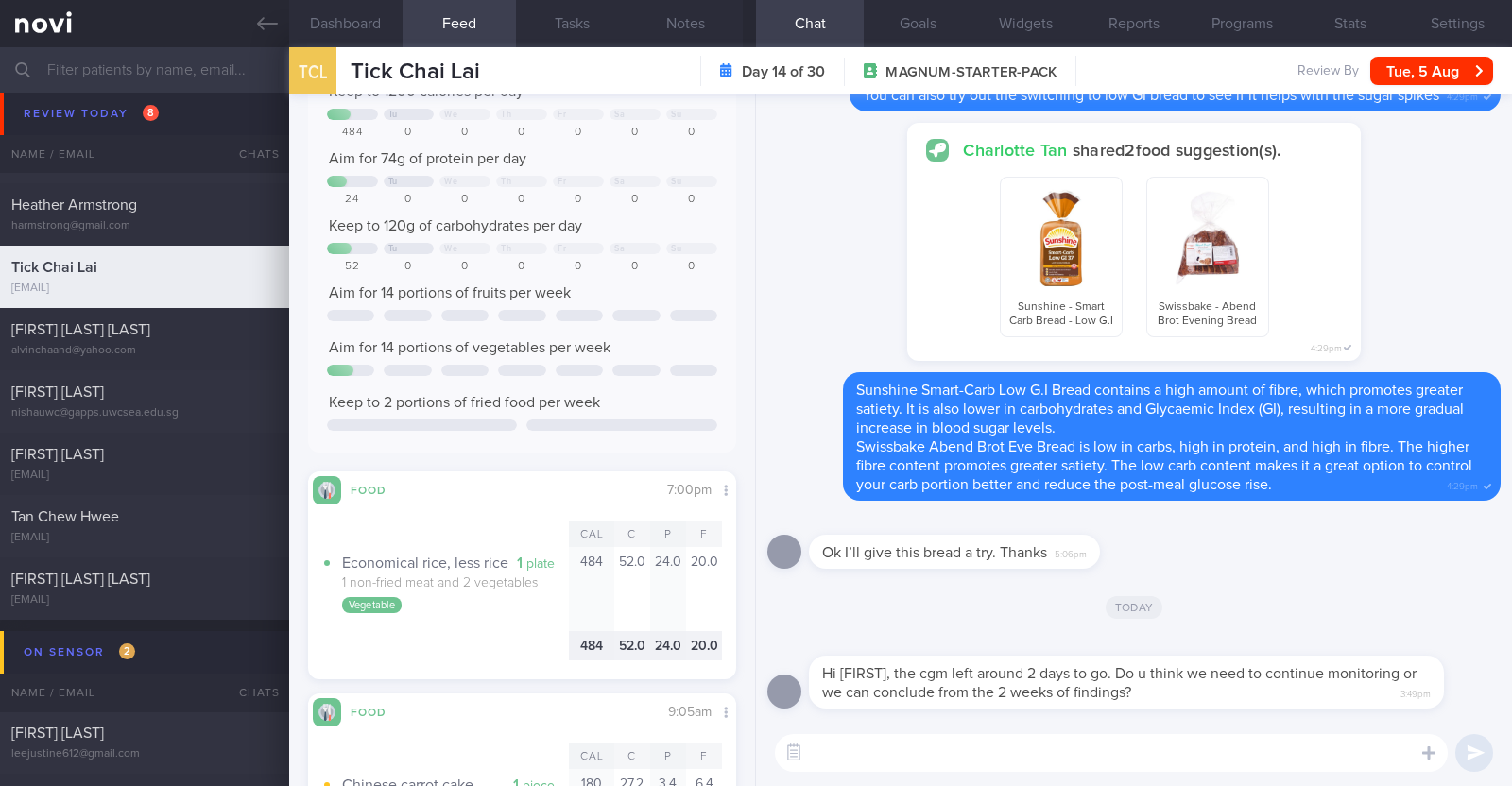 scroll, scrollTop: 117, scrollLeft: 0, axis: vertical 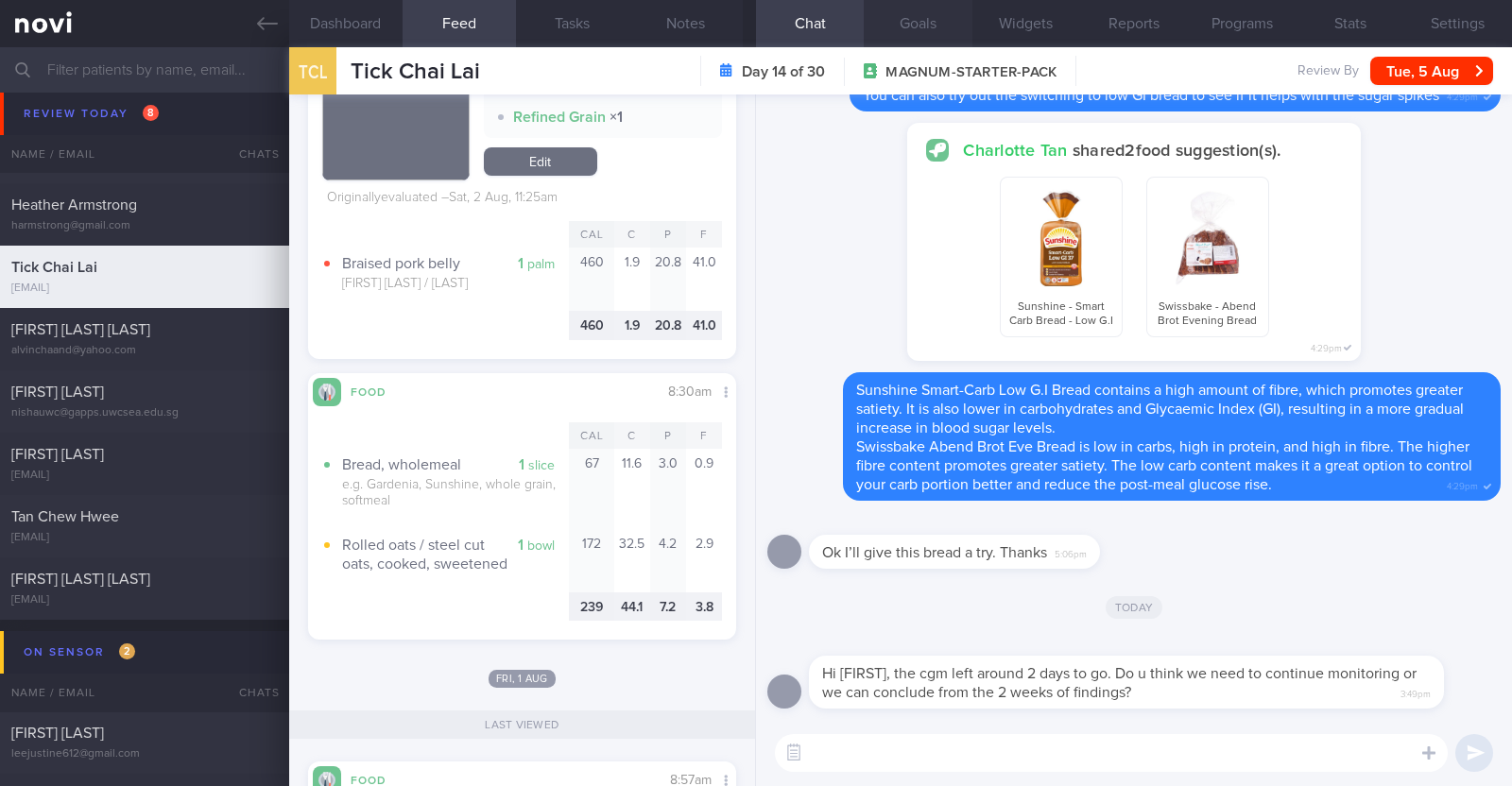 click on "Goals" at bounding box center (918, 24) 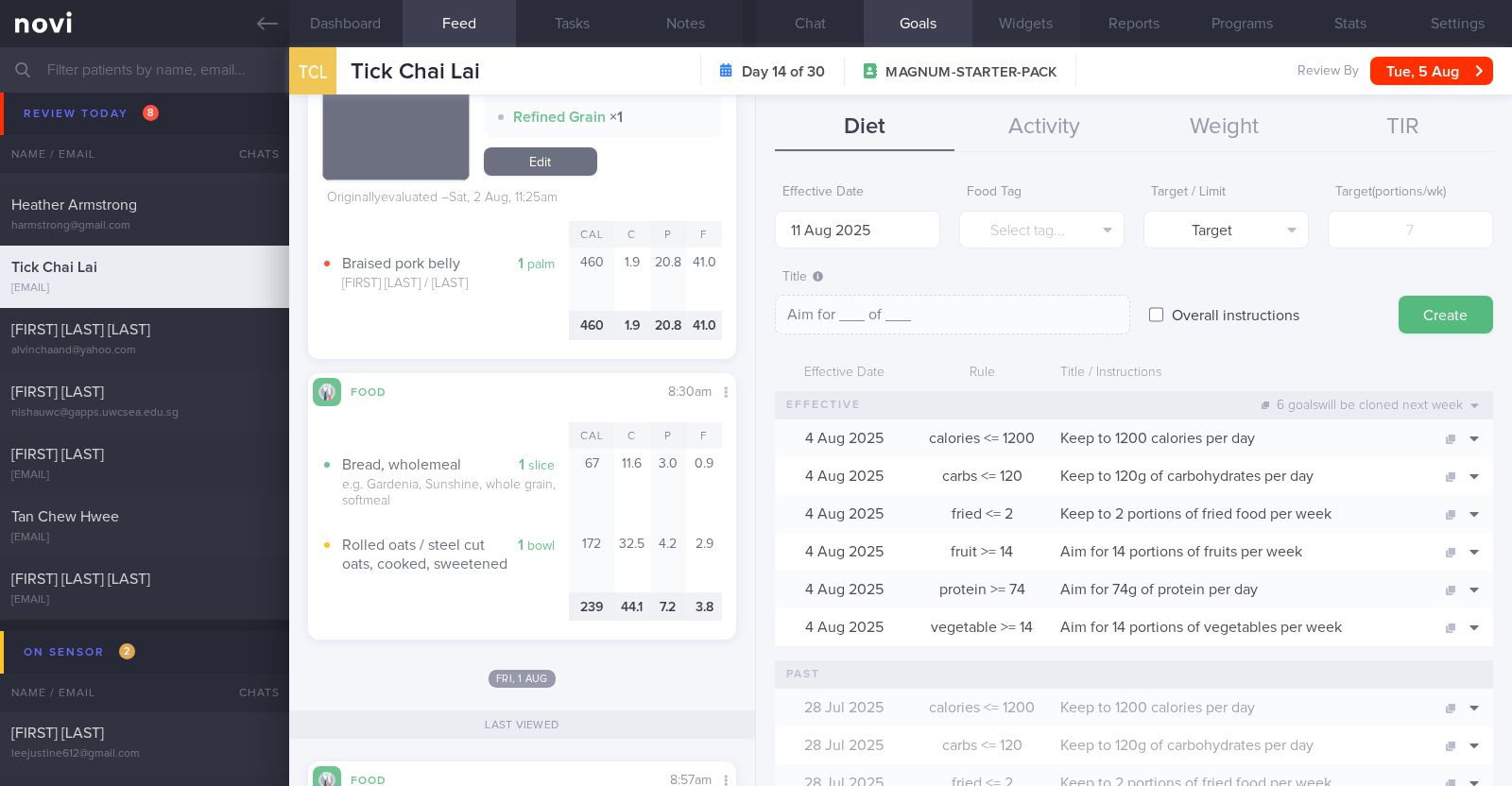 click on "Widgets" at bounding box center [1026, 24] 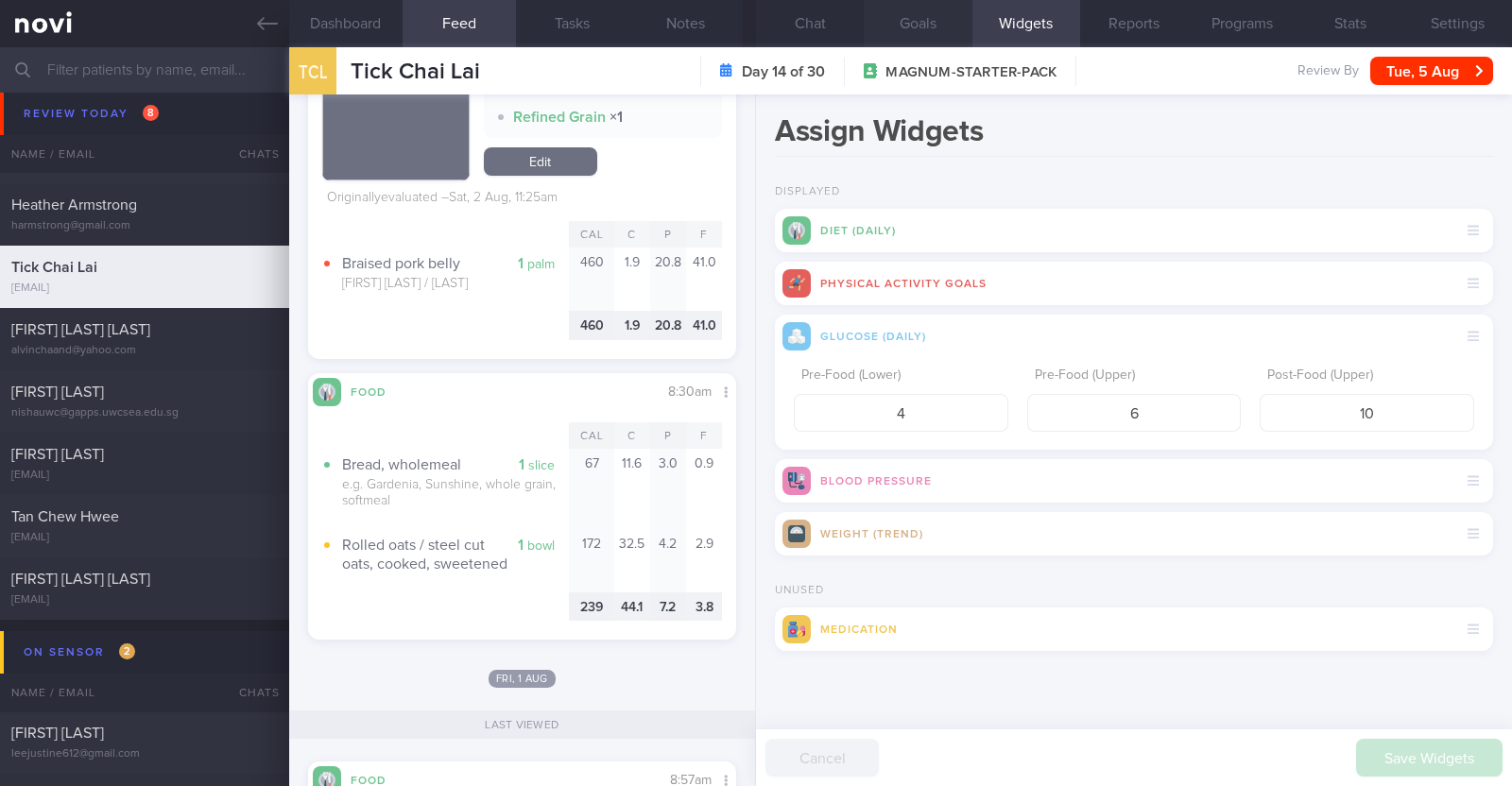 click on "Goals" at bounding box center (918, 24) 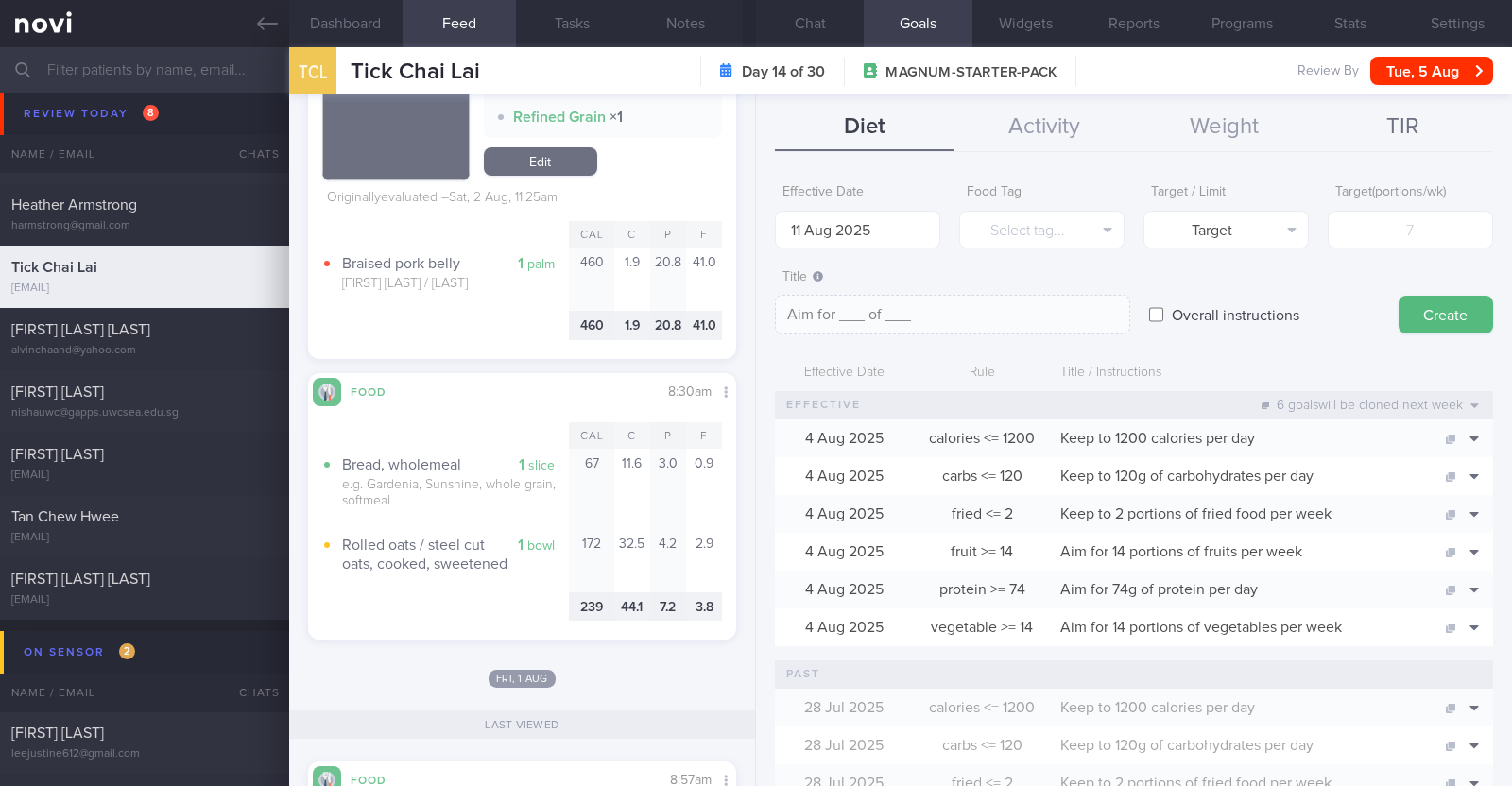 click on "TIR" at bounding box center [1403, 128] 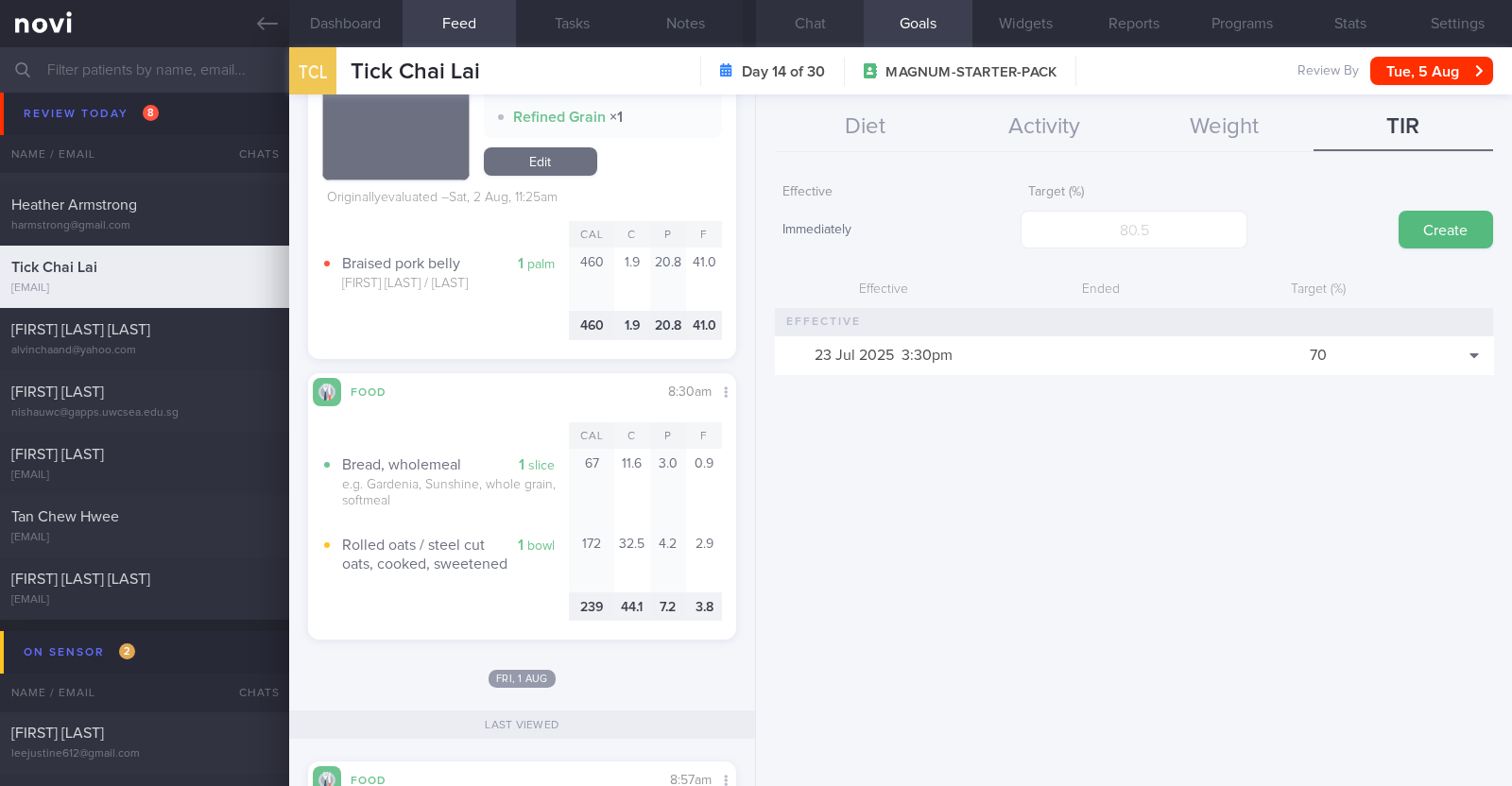 click on "Chat" at bounding box center [810, 24] 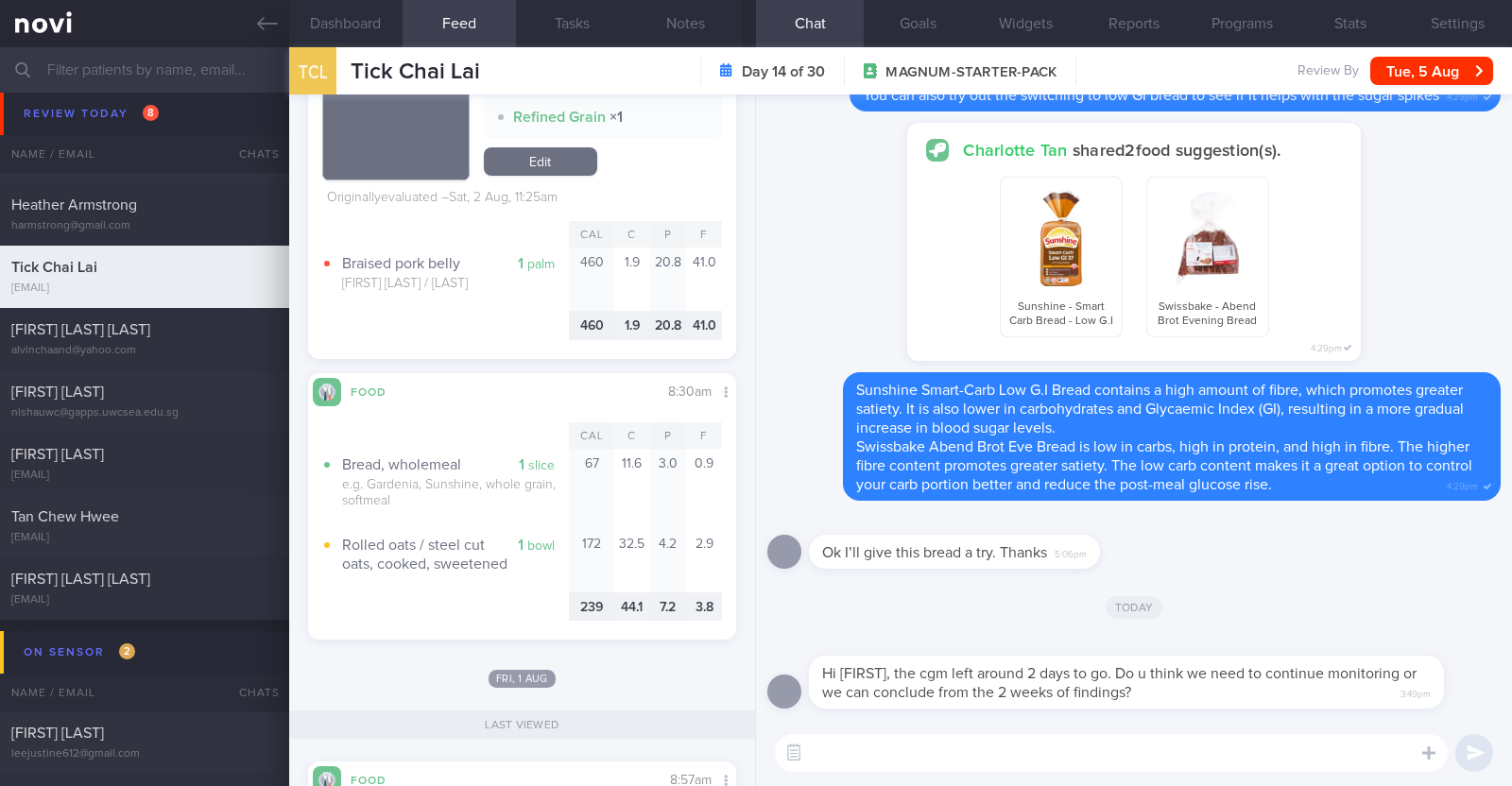 scroll, scrollTop: 2716, scrollLeft: 0, axis: vertical 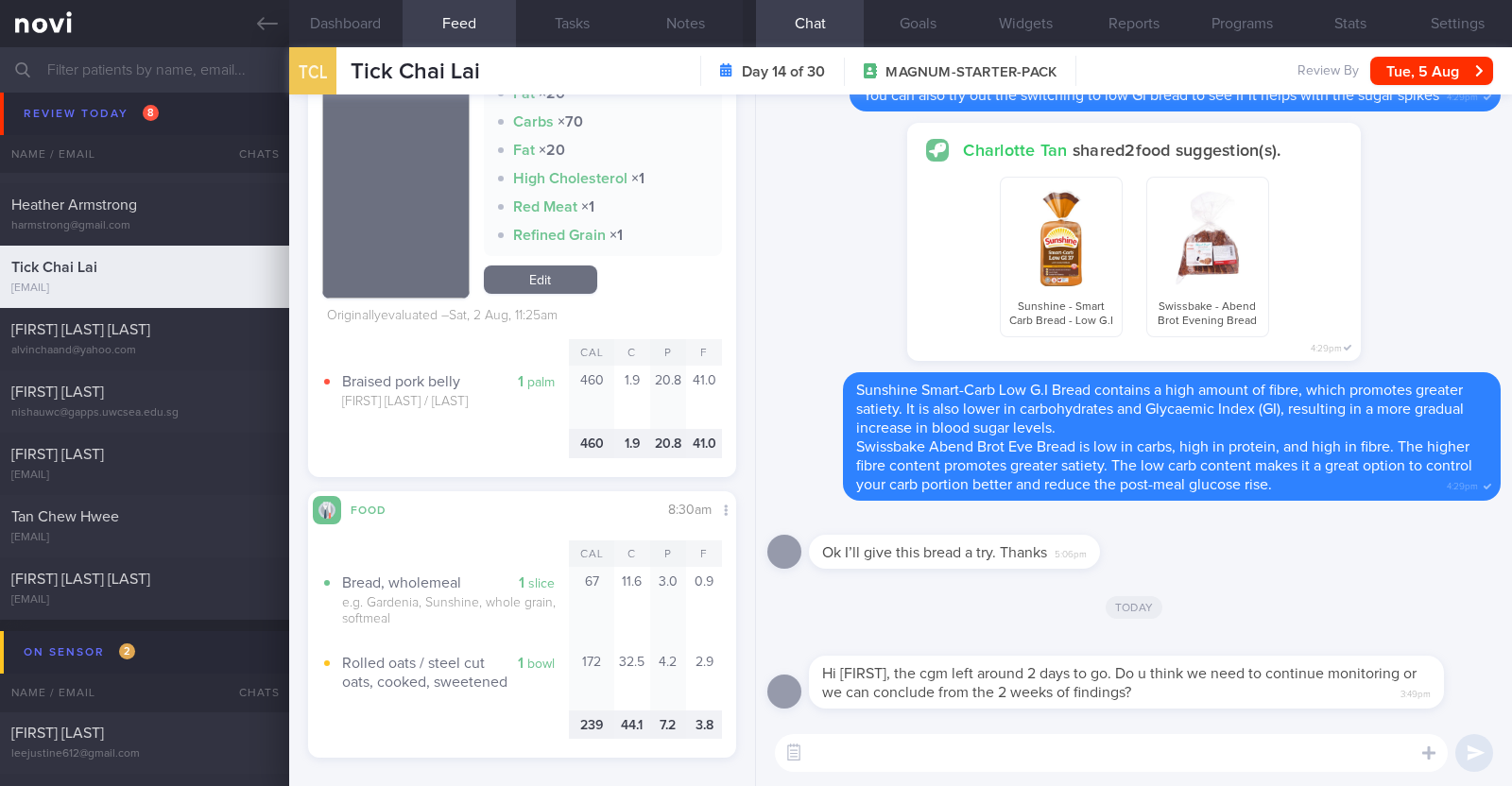 click at bounding box center [1111, 753] 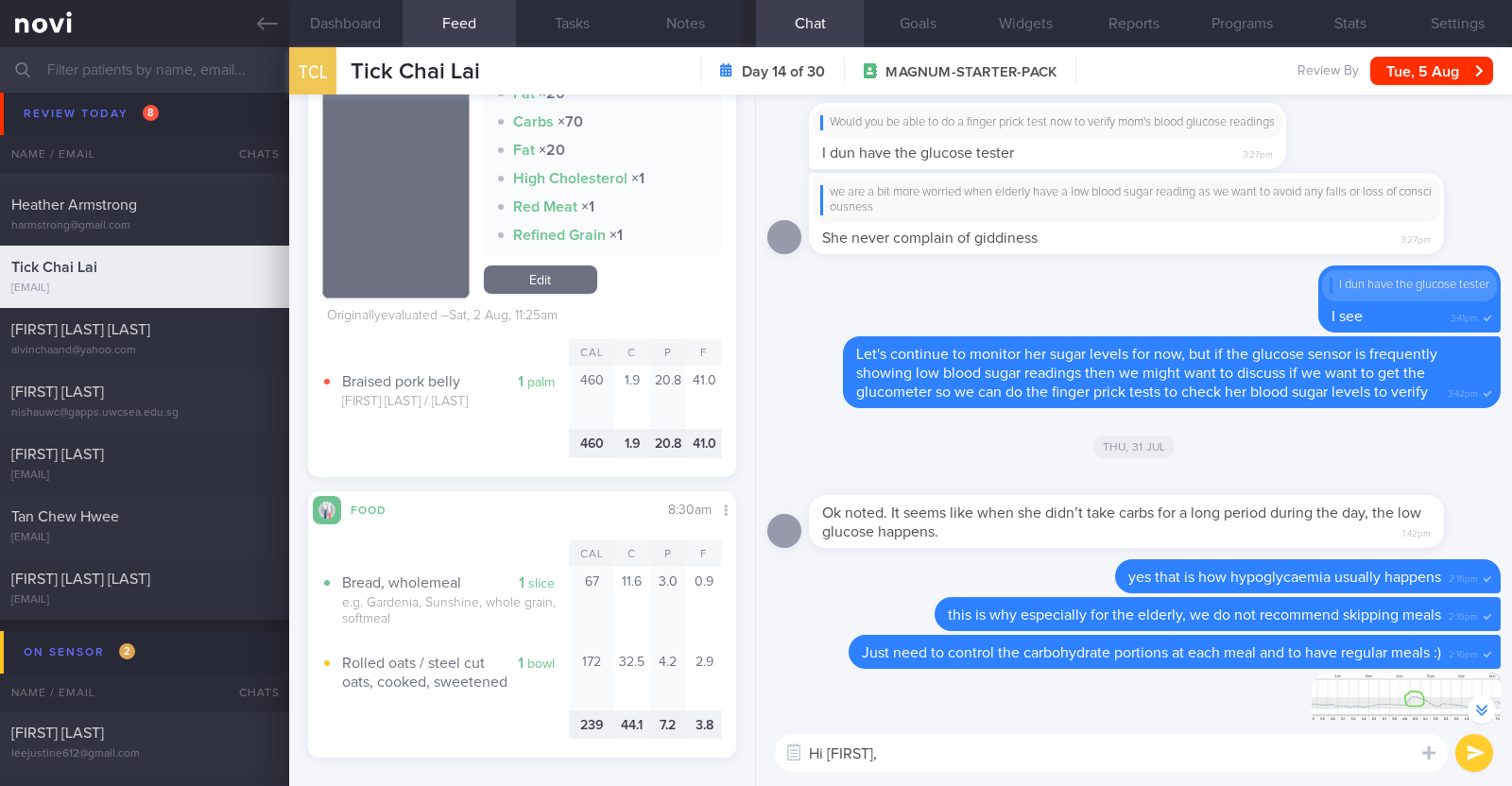 scroll, scrollTop: -2156, scrollLeft: 0, axis: vertical 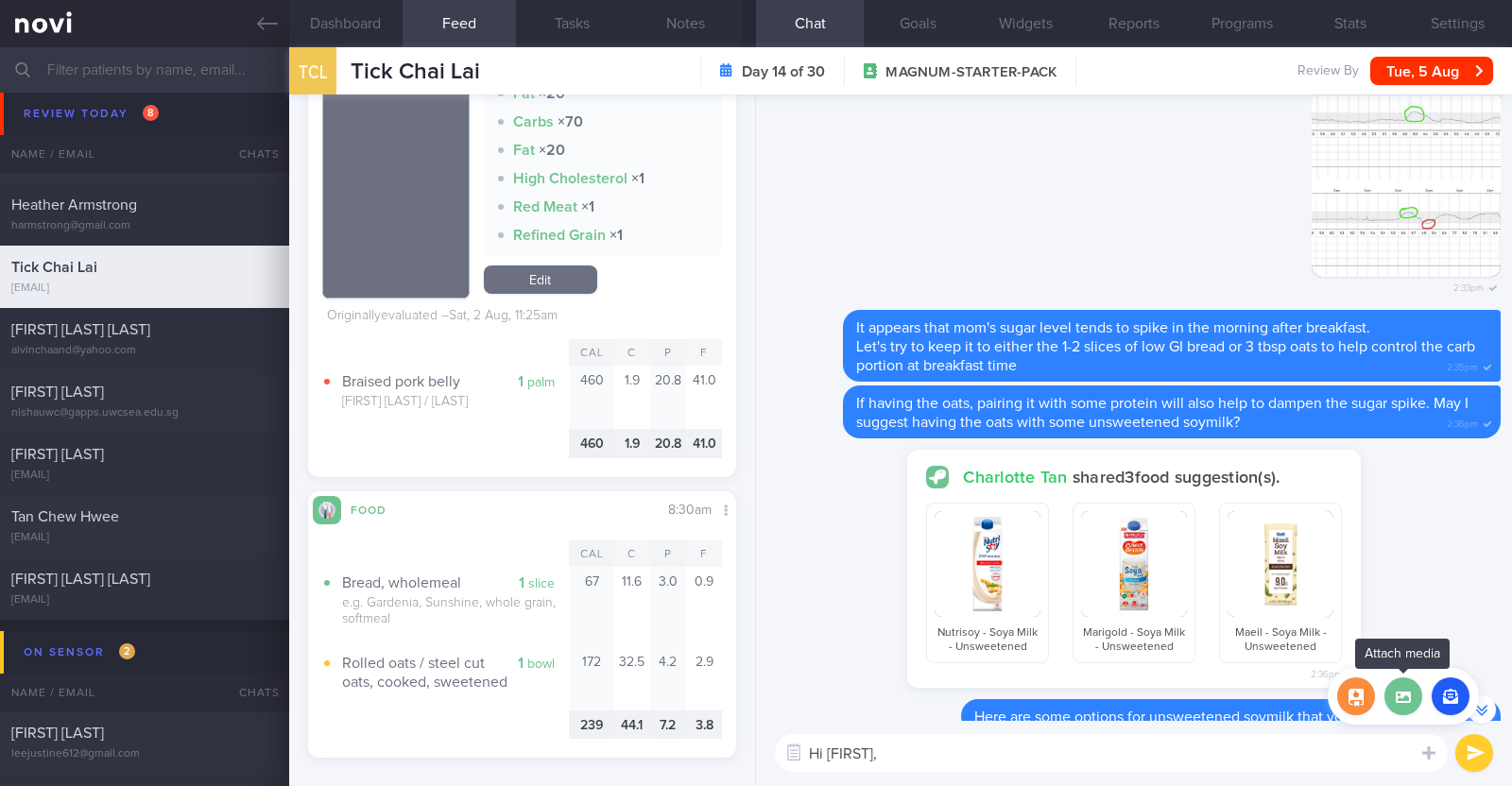 click at bounding box center [1403, 696] 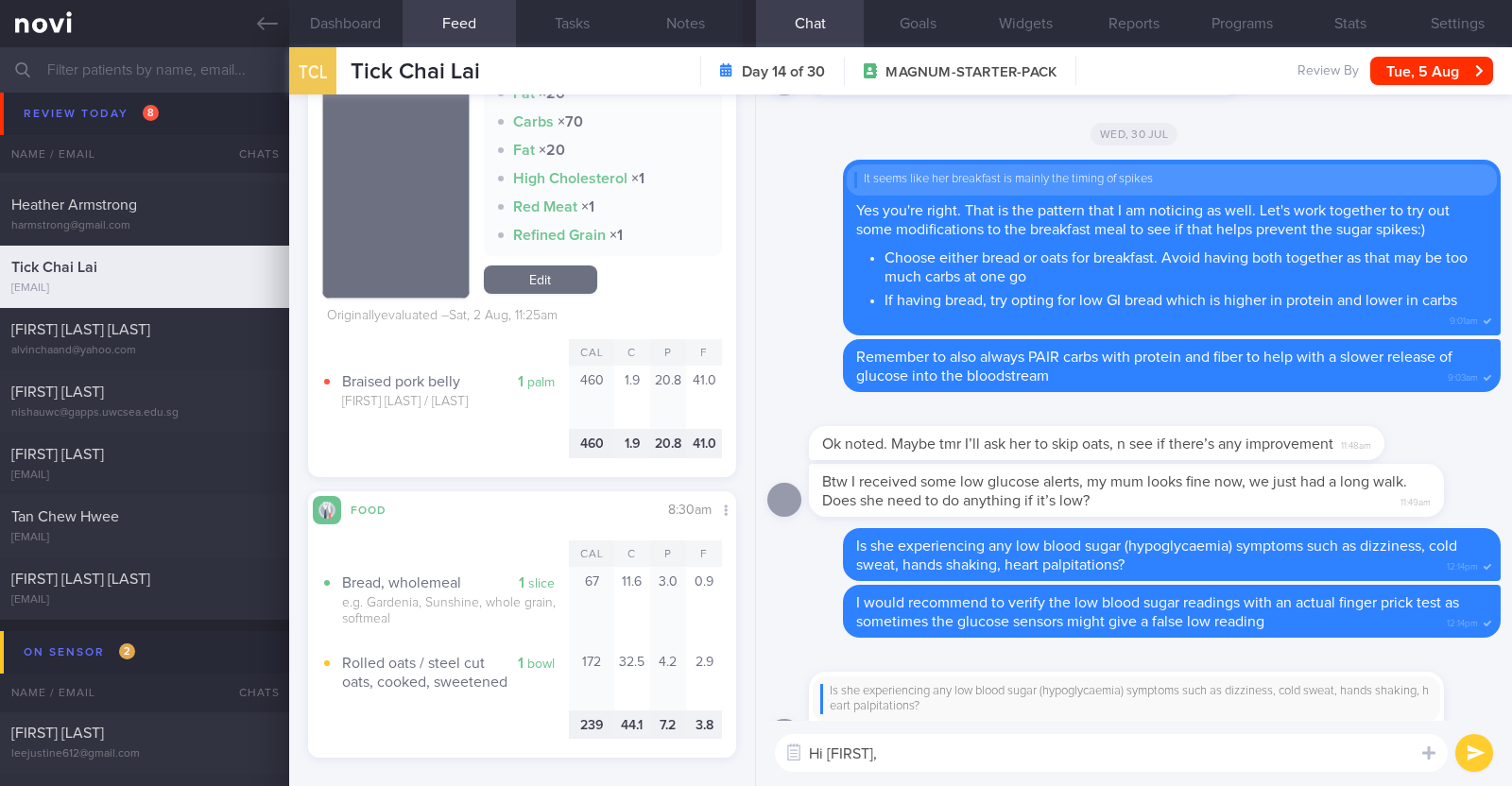 scroll, scrollTop: 0, scrollLeft: 0, axis: both 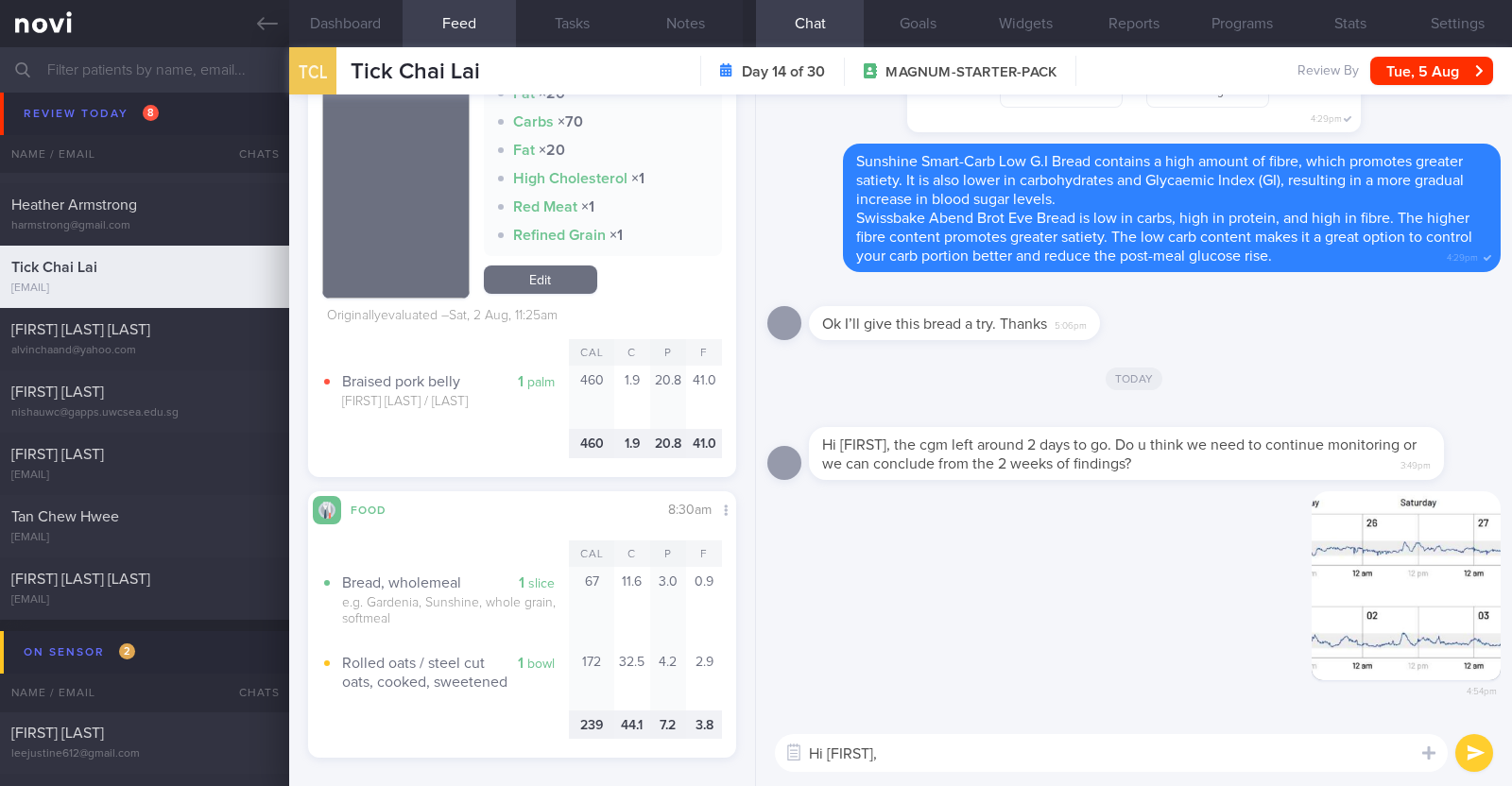 click on "Hi Allen," at bounding box center (1111, 753) 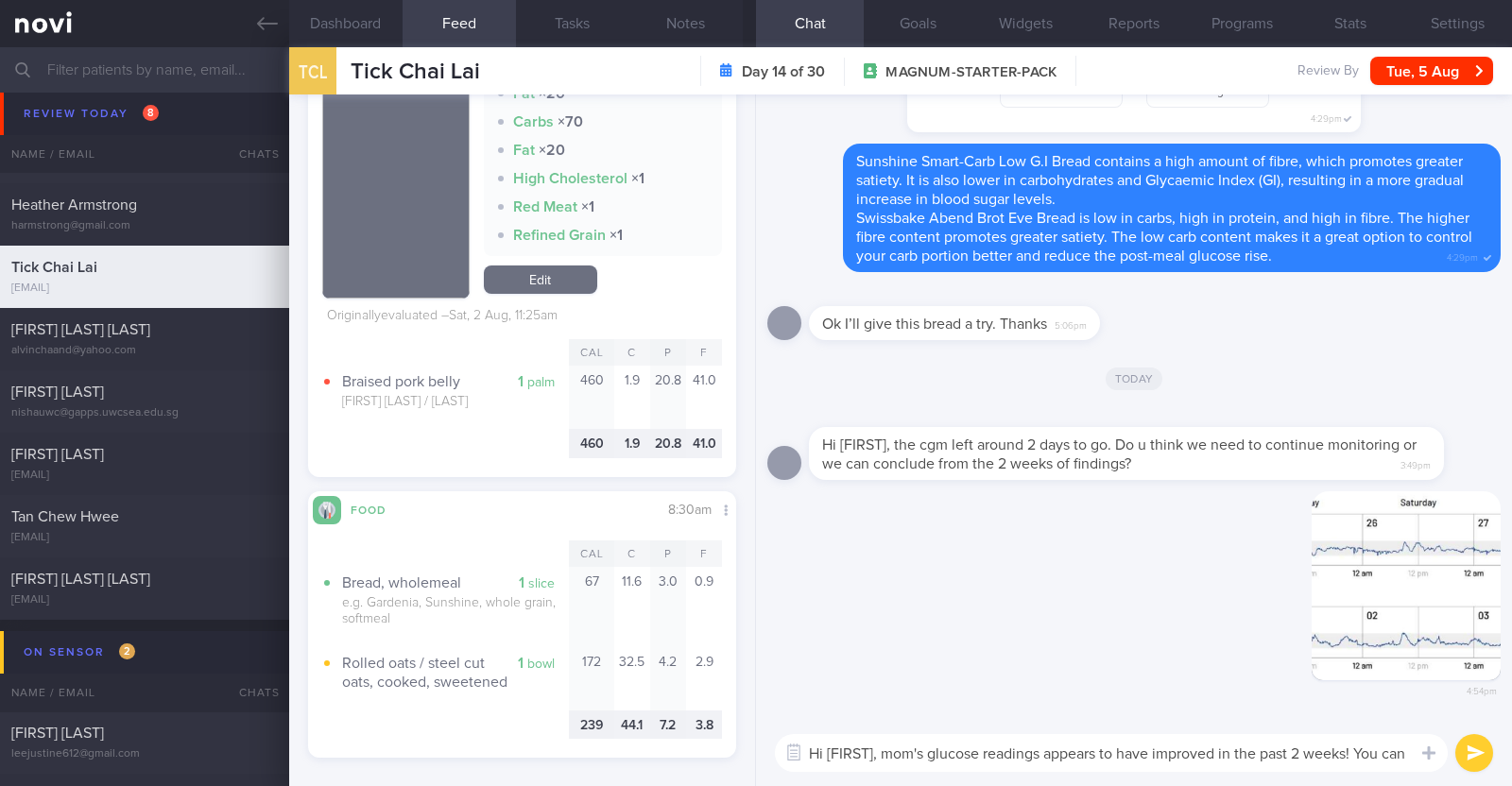 scroll, scrollTop: 0, scrollLeft: 0, axis: both 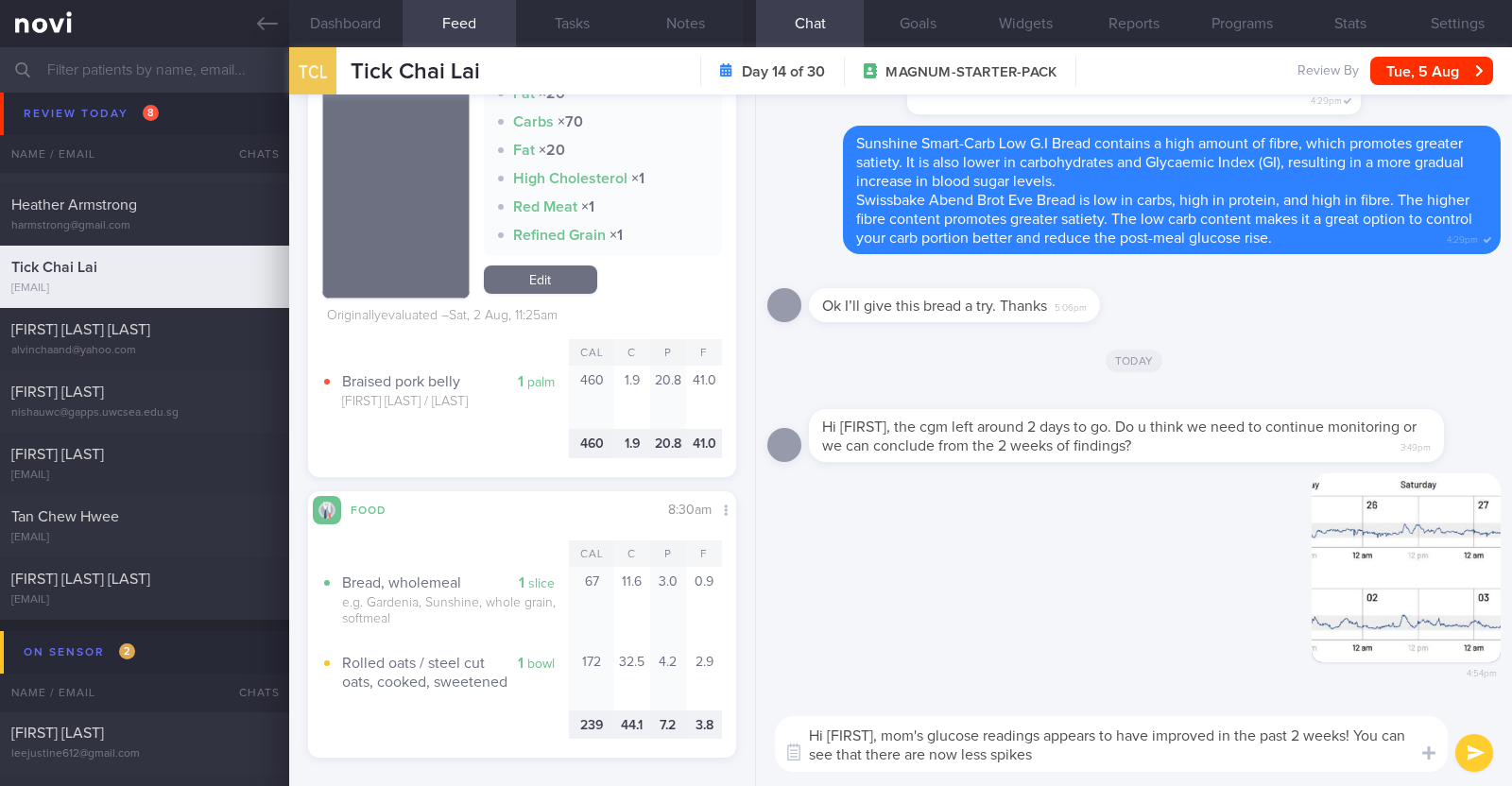 click on "Hi Allen, mom's glucose readings appears to have improved in the past 2 weeks! You can see that there are now less spikes" at bounding box center (1111, 743) 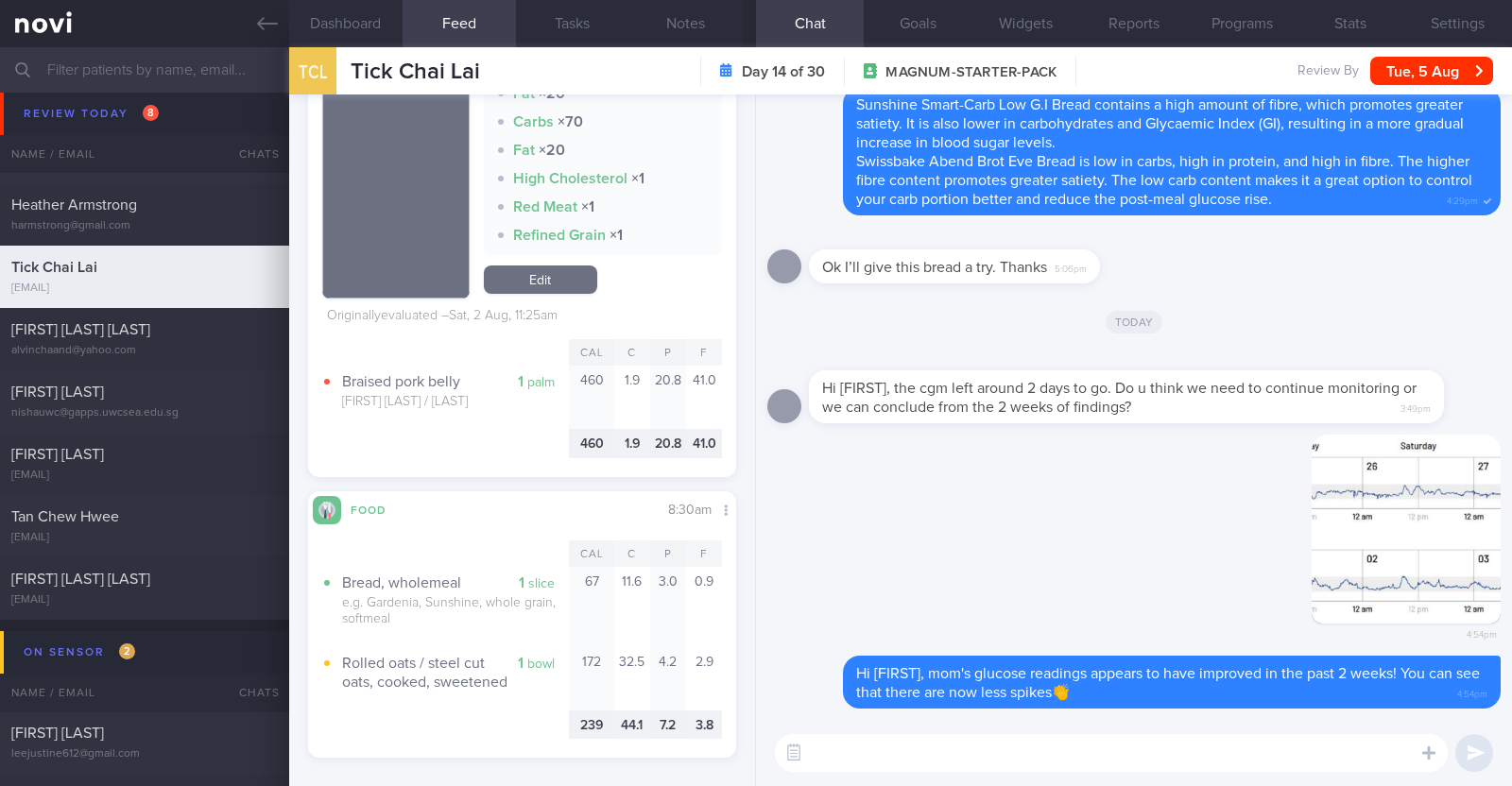 click at bounding box center [1111, 753] 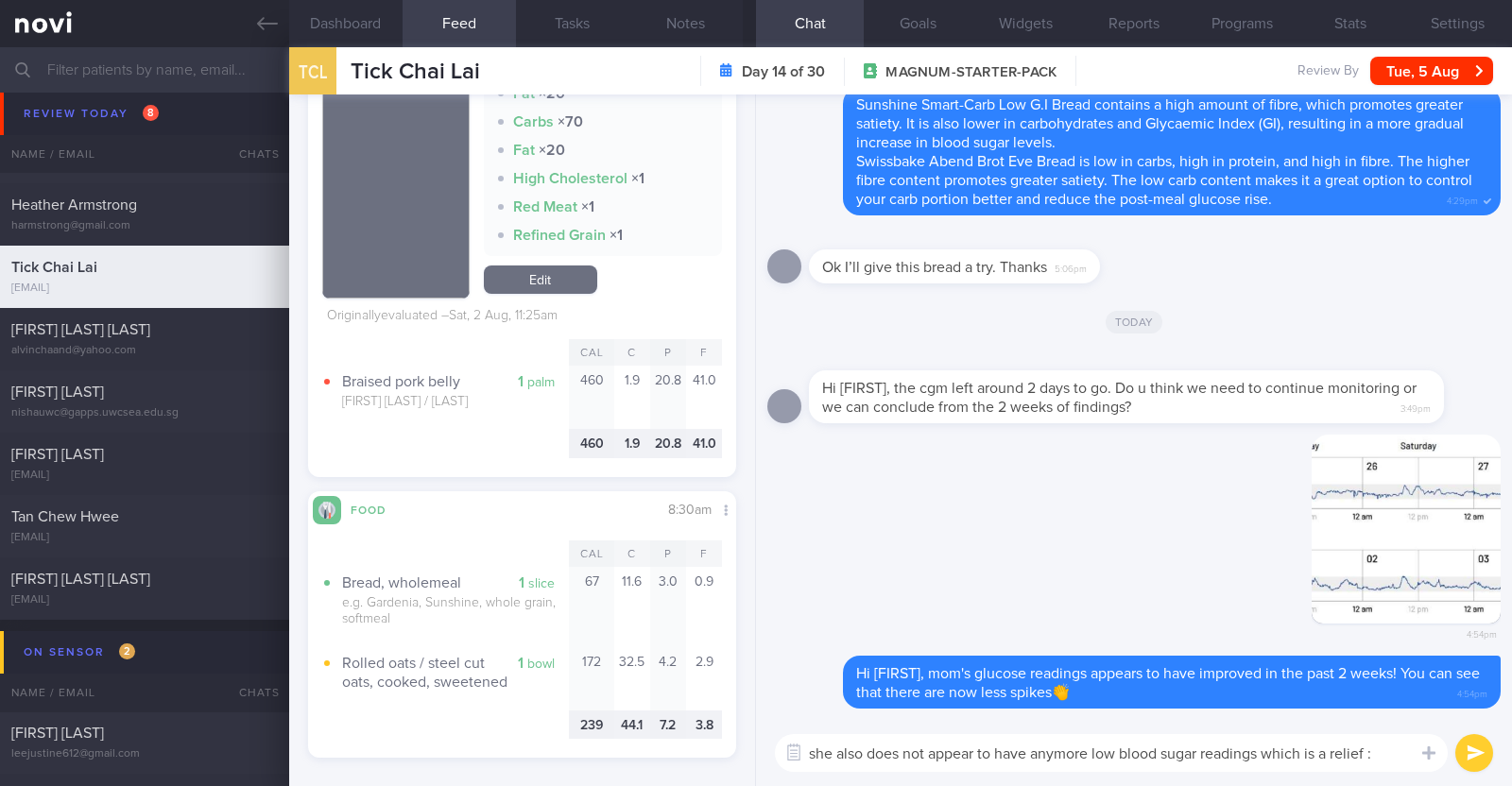 type on "she also does not appear to have anymore low blood sugar readings which is a relief :)" 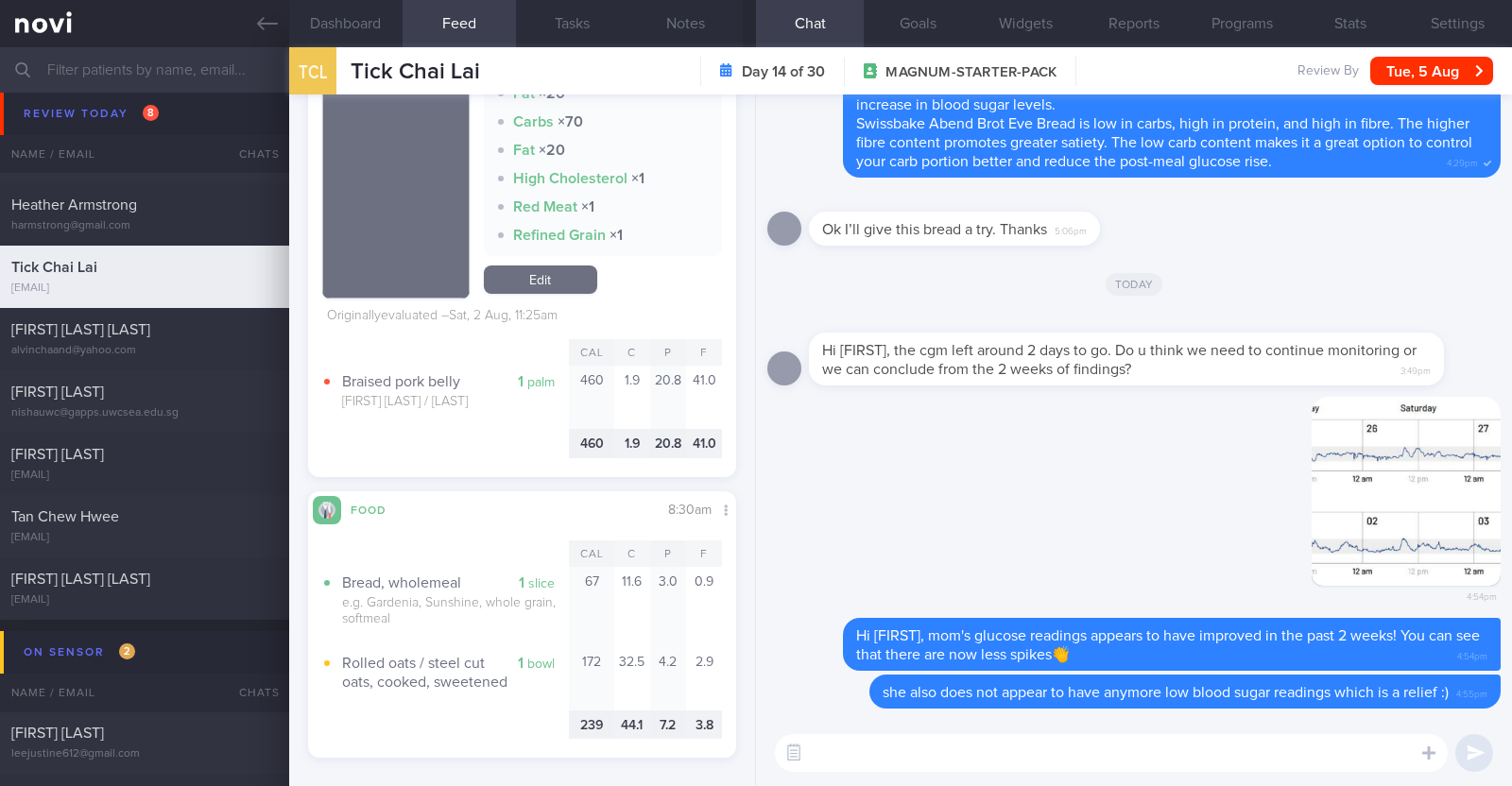 click at bounding box center [1111, 753] 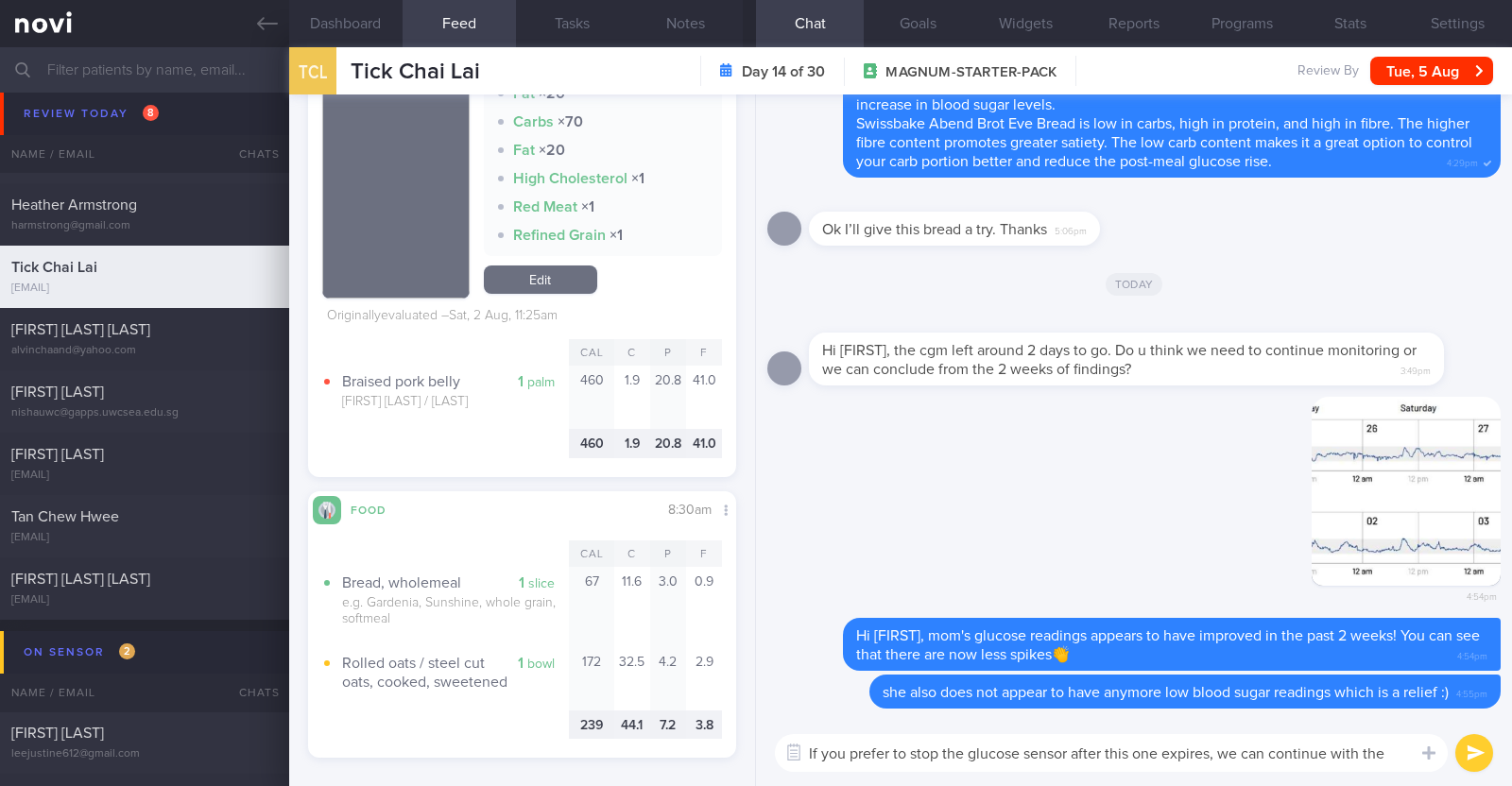 scroll, scrollTop: 0, scrollLeft: 0, axis: both 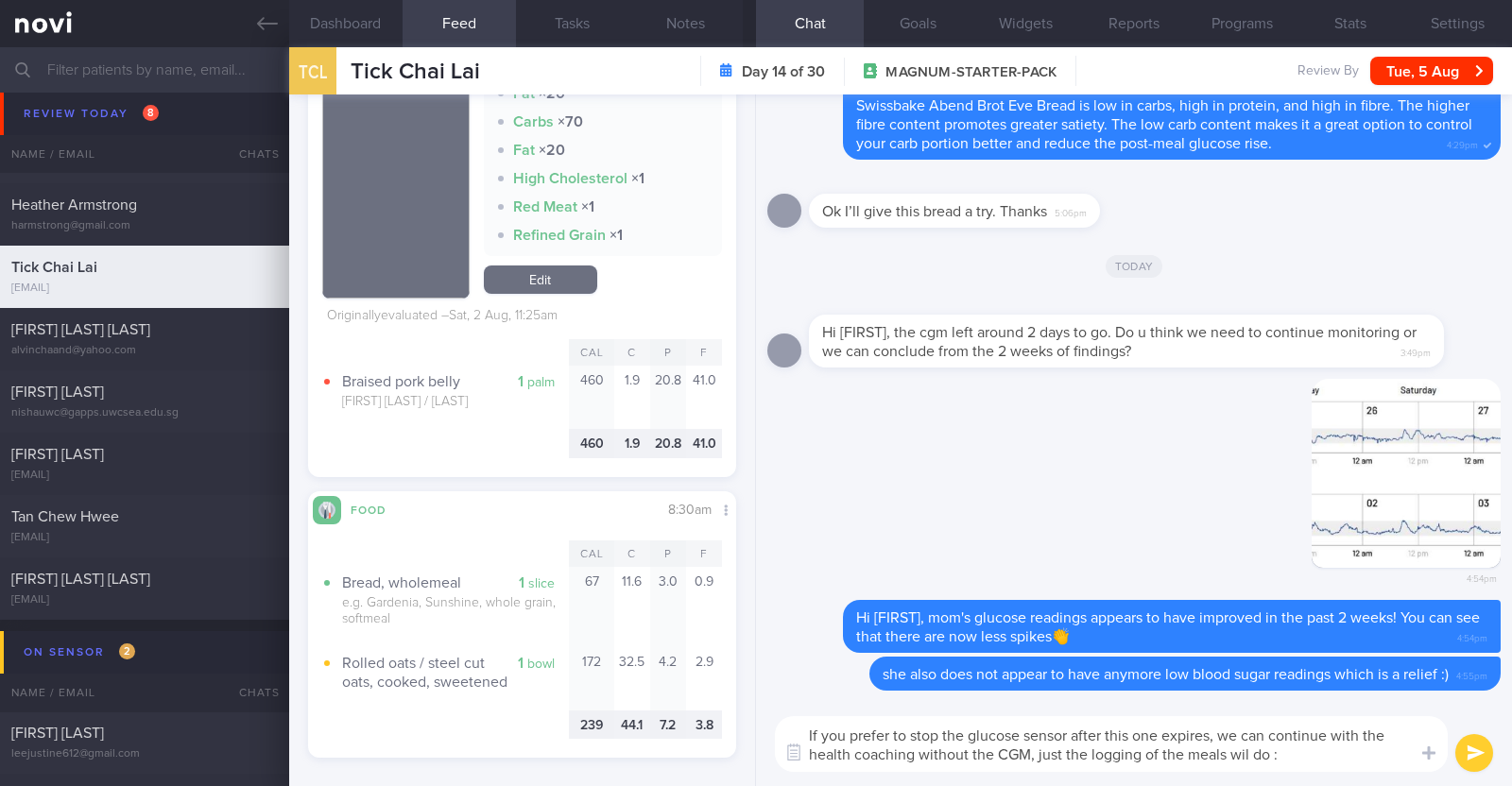 type on "If you prefer to stop the glucose sensor after this one expires, we can continue with the health coaching without the CGM, just the logging of the meals wil do :)" 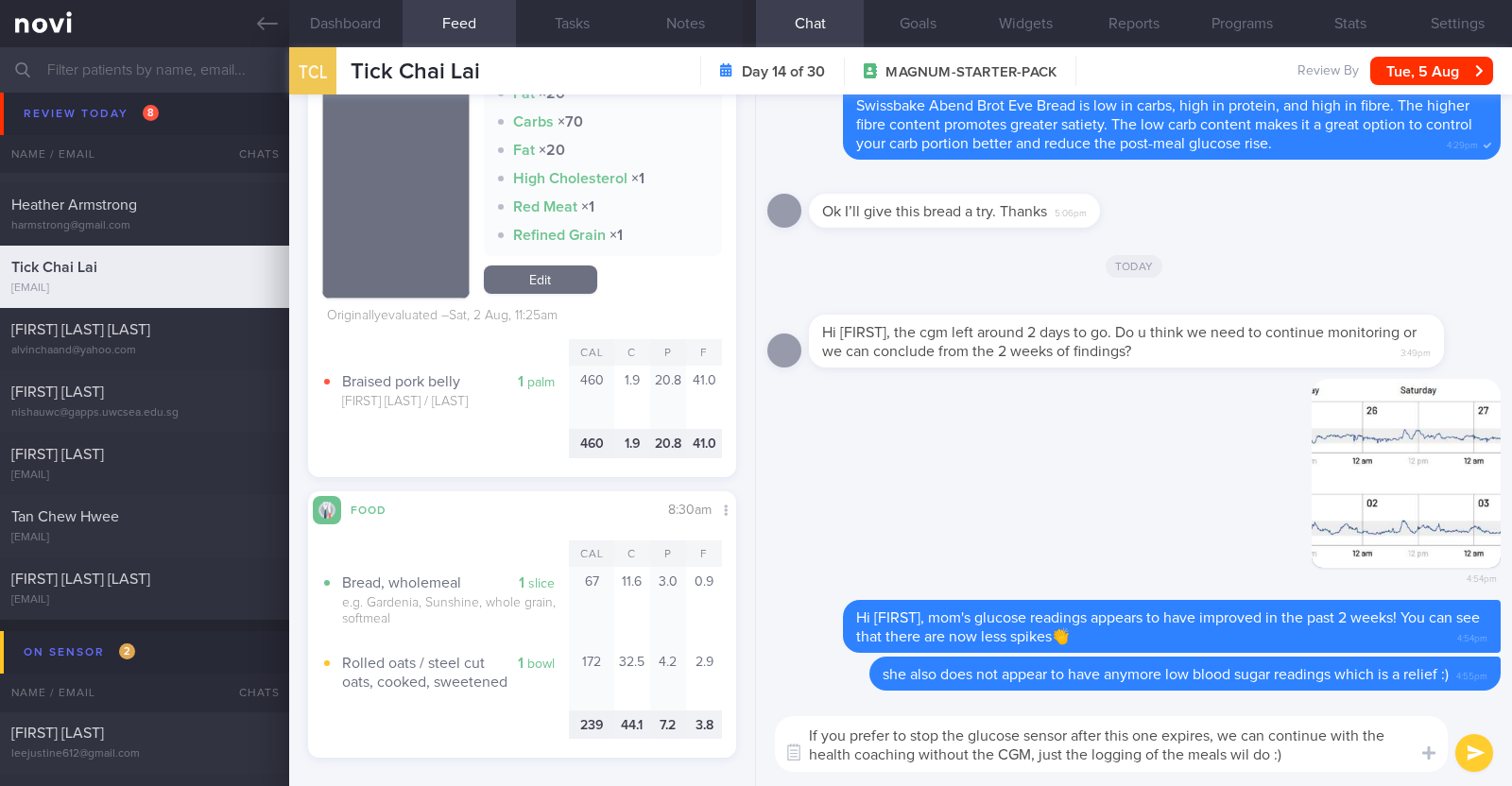 type 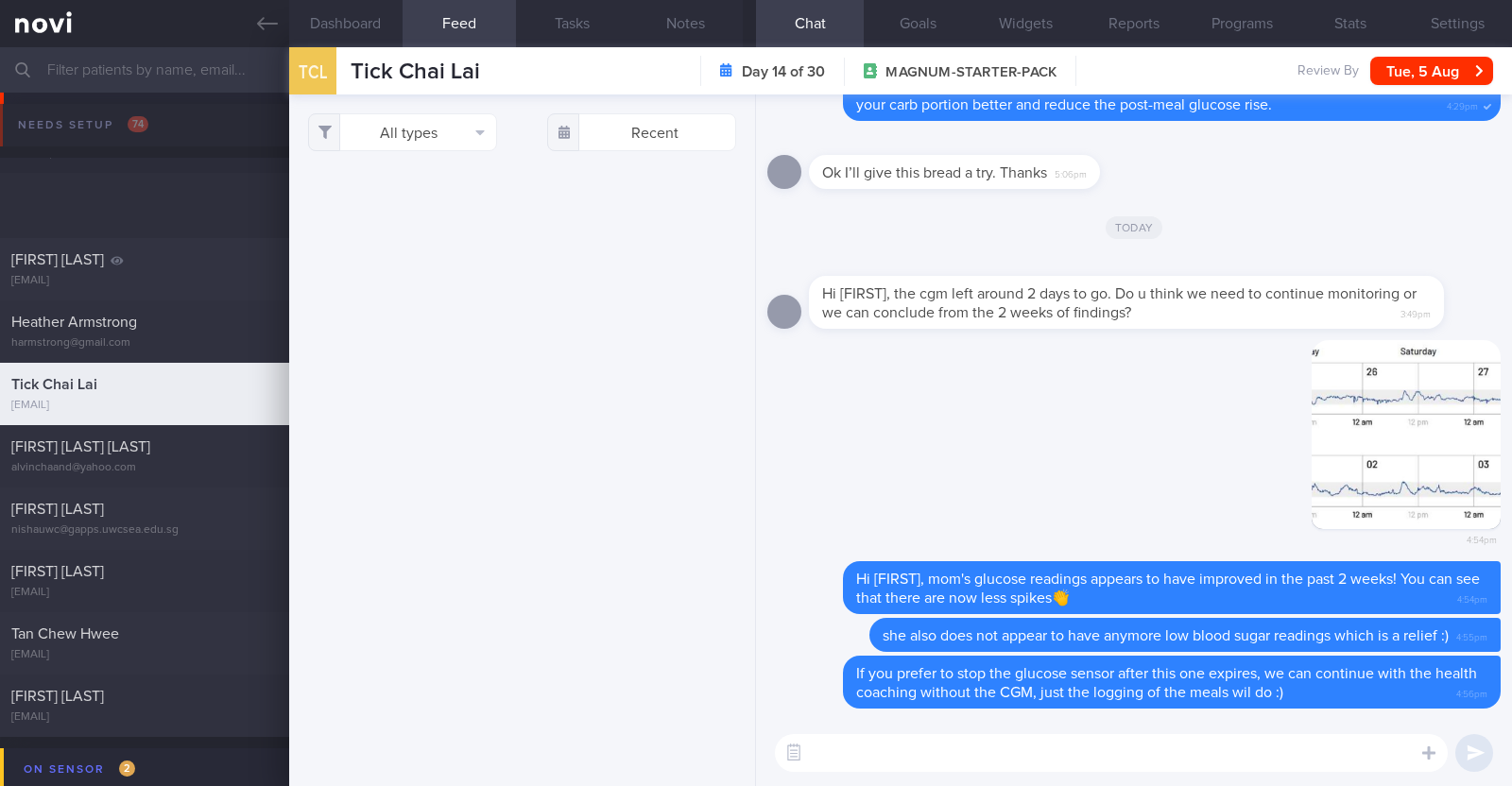 select on "7" 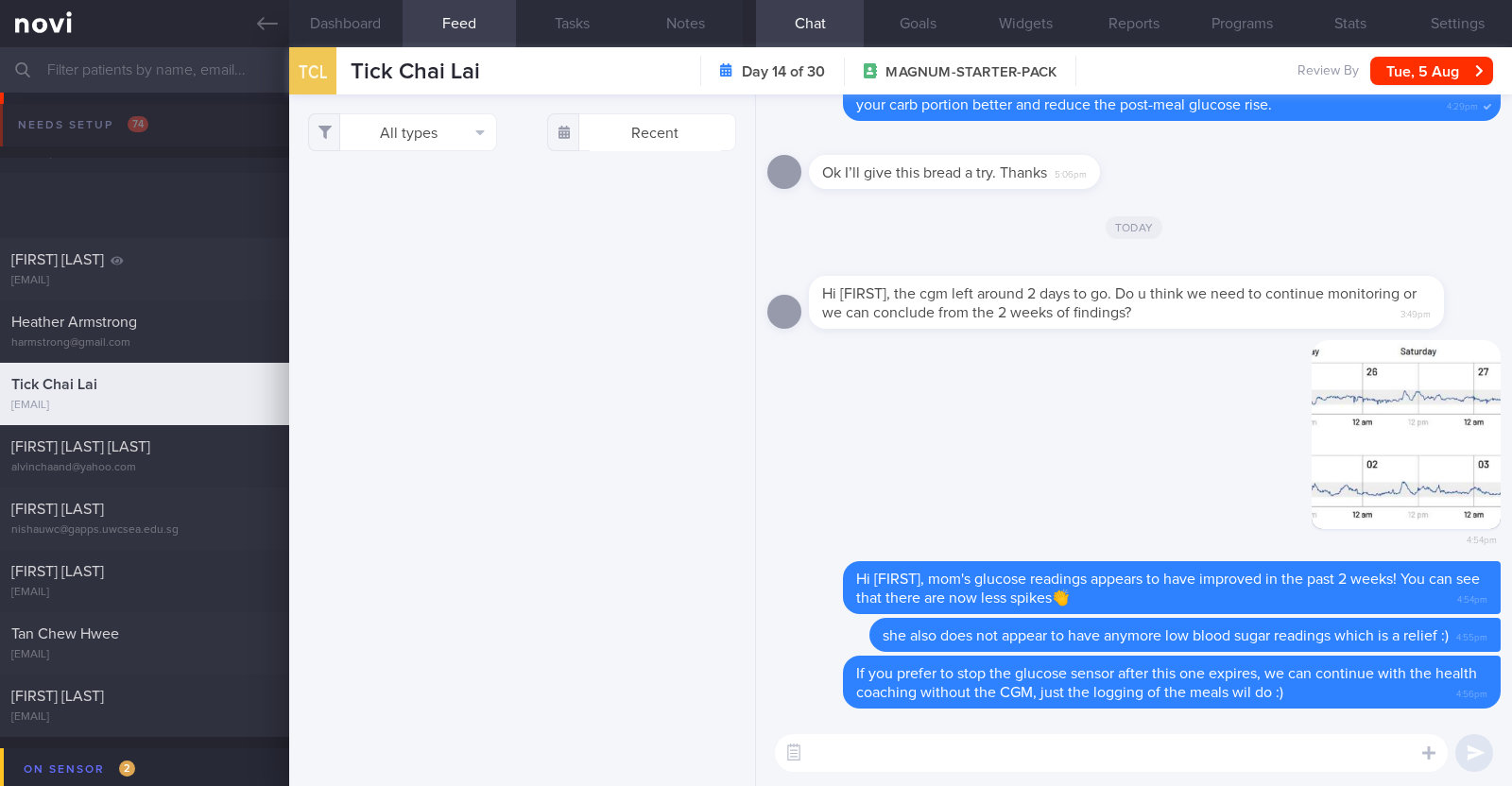 scroll, scrollTop: 1326, scrollLeft: 0, axis: vertical 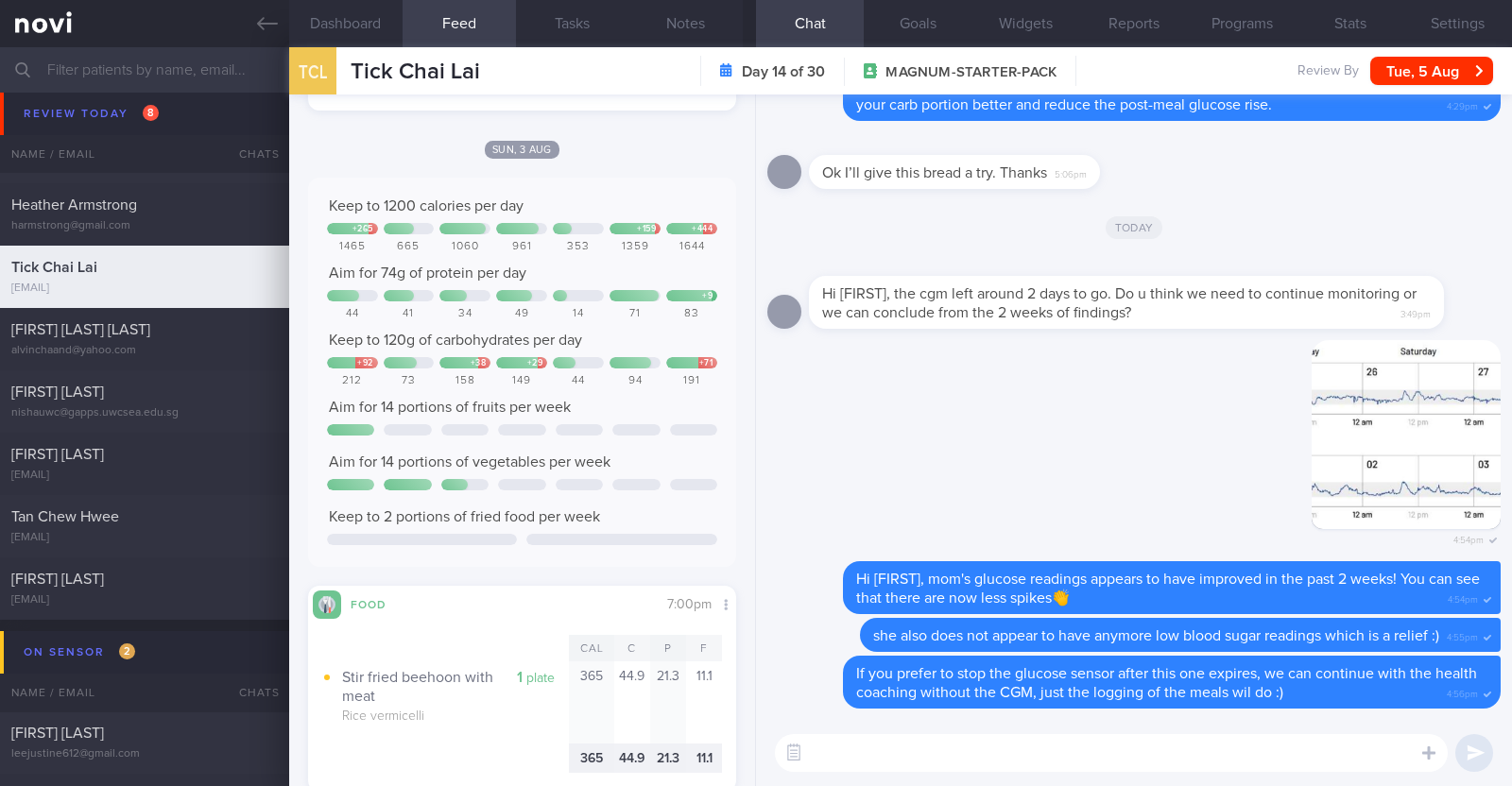 click at bounding box center (1111, 753) 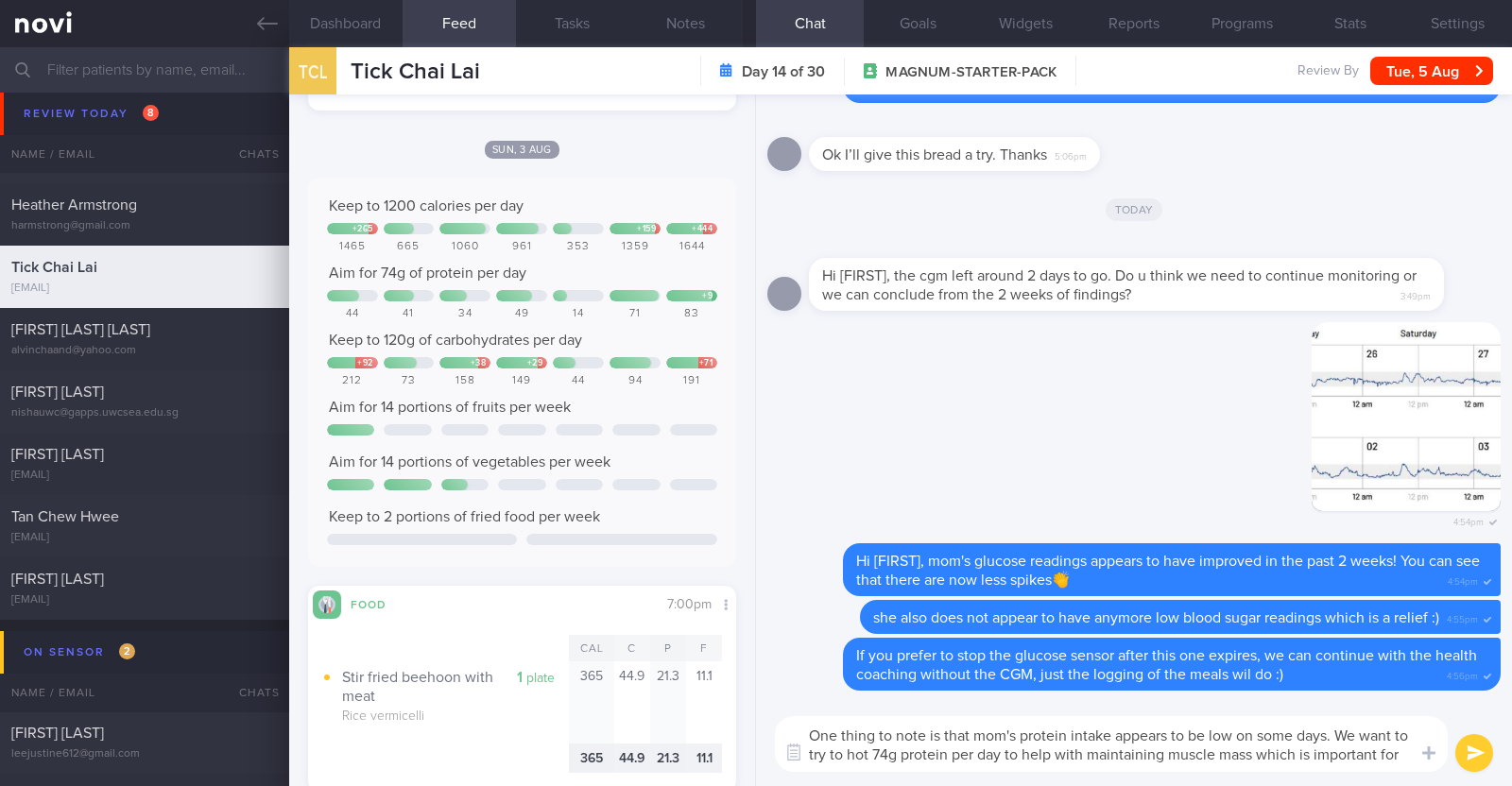 scroll, scrollTop: 0, scrollLeft: 0, axis: both 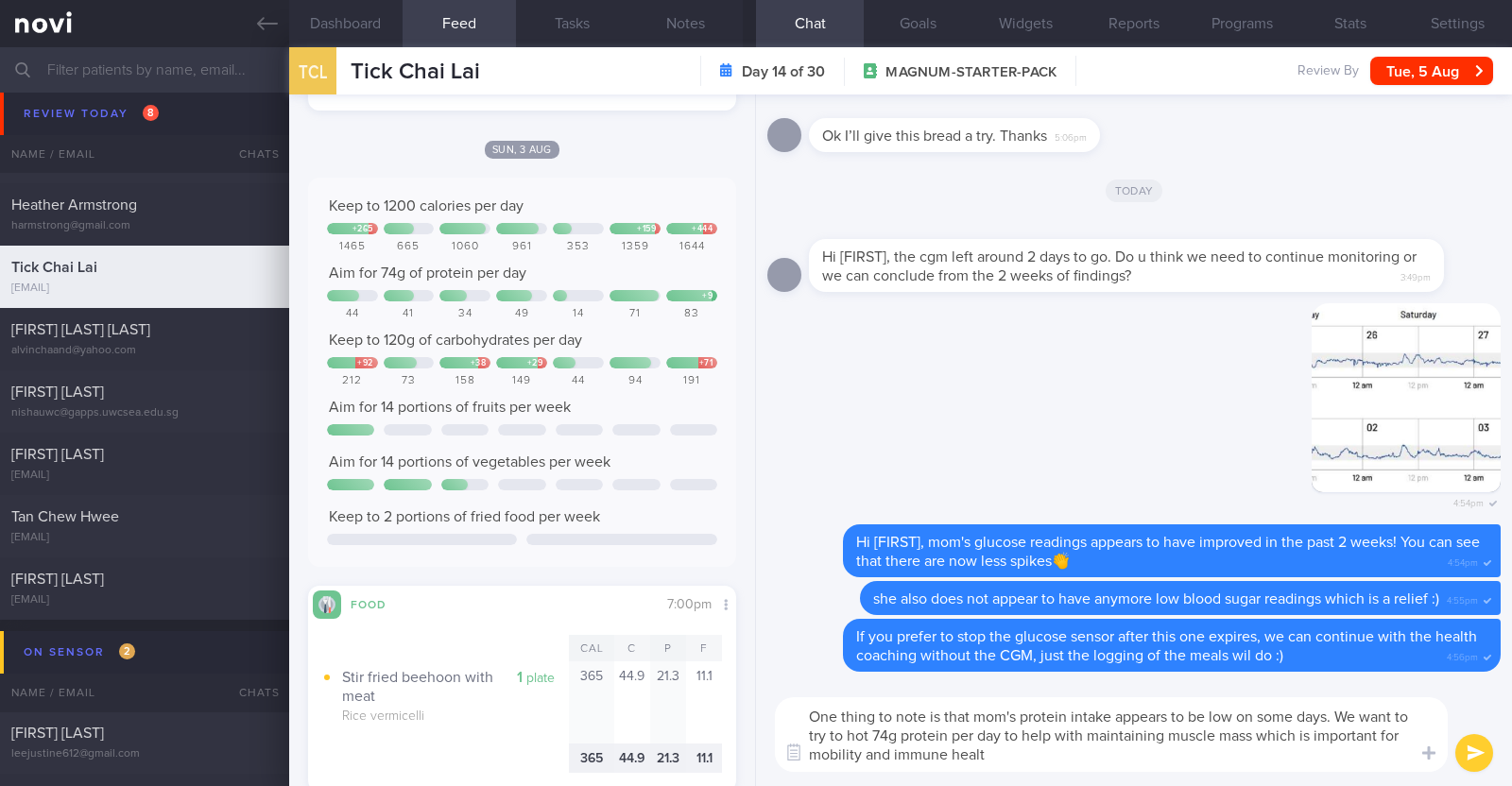 type on "One thing to note is that mom's protein intake appears to be low on some days. We want to try to hot 74g protein per day to help with maintaining muscle mass which is important for mobility and immune health" 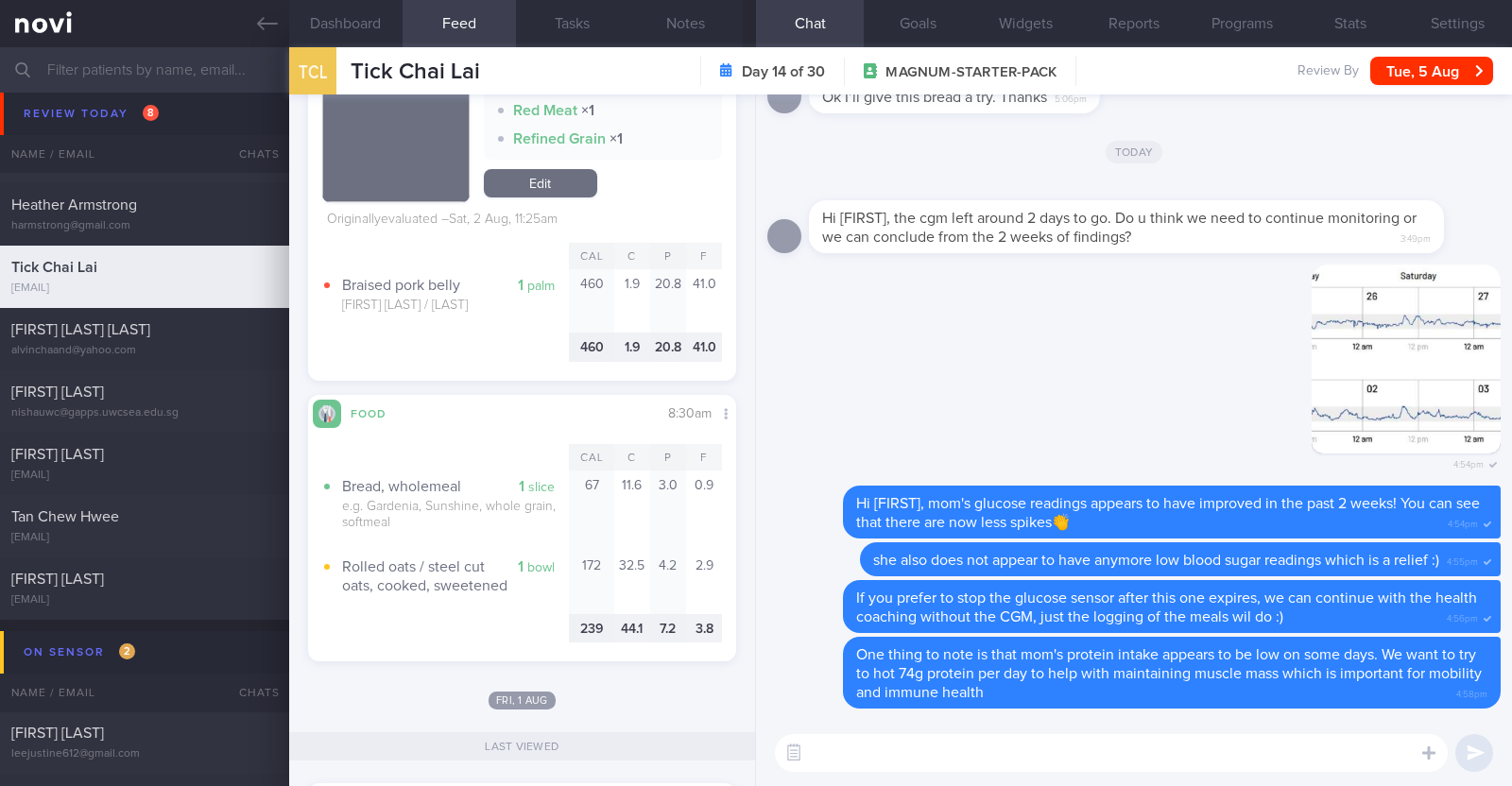 scroll, scrollTop: 2834, scrollLeft: 0, axis: vertical 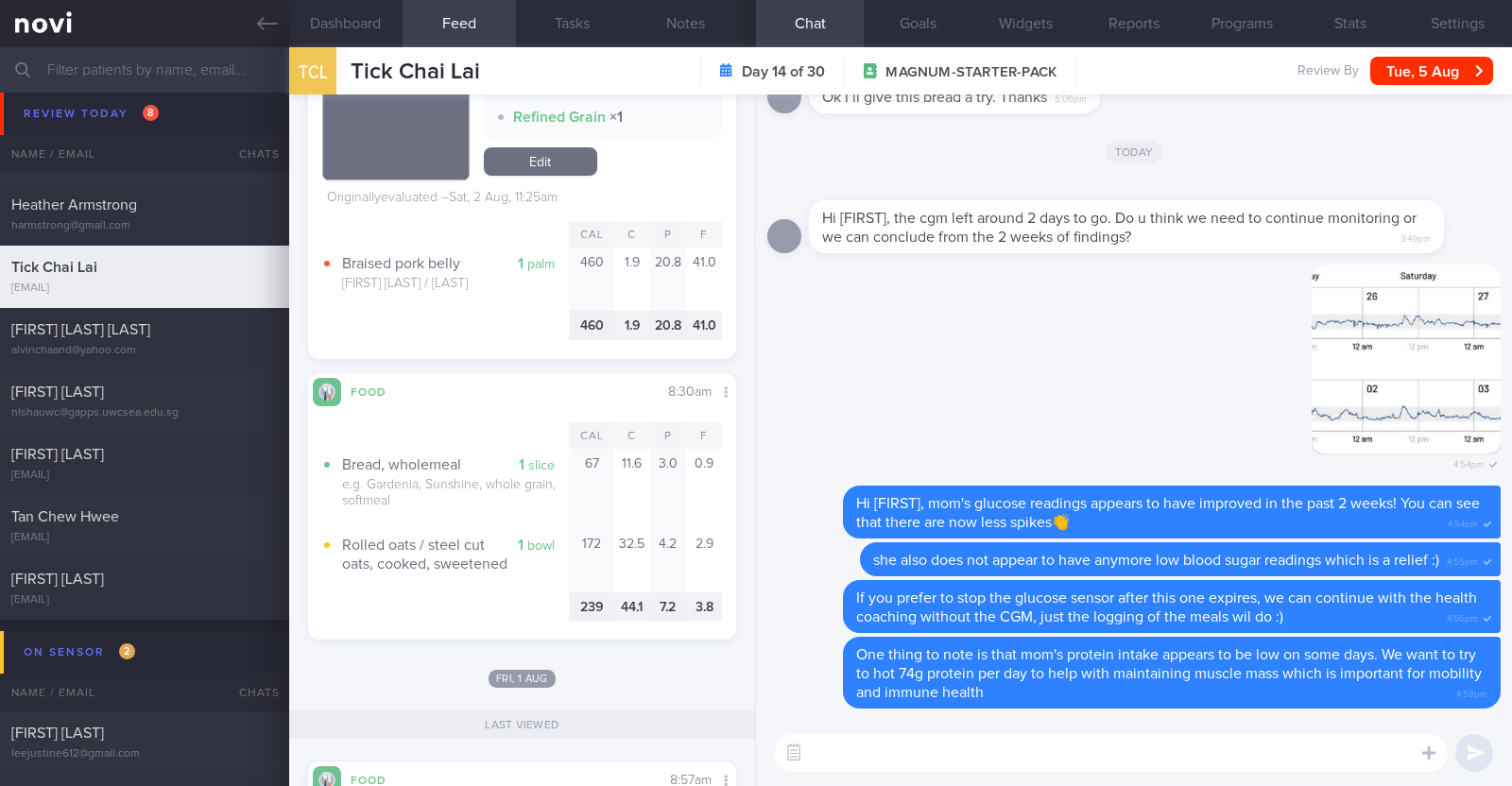 click at bounding box center (1111, 753) 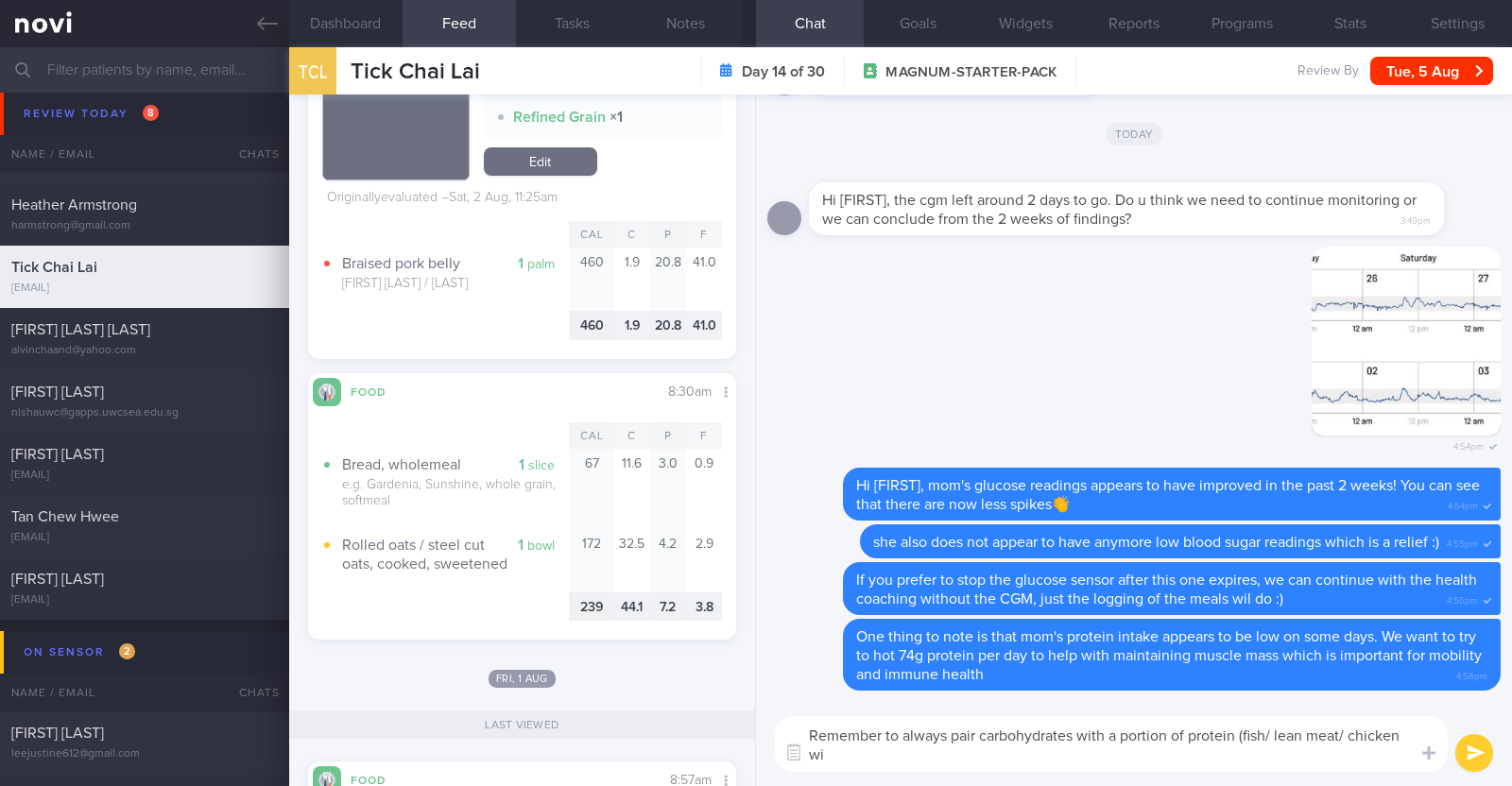 scroll, scrollTop: 0, scrollLeft: 0, axis: both 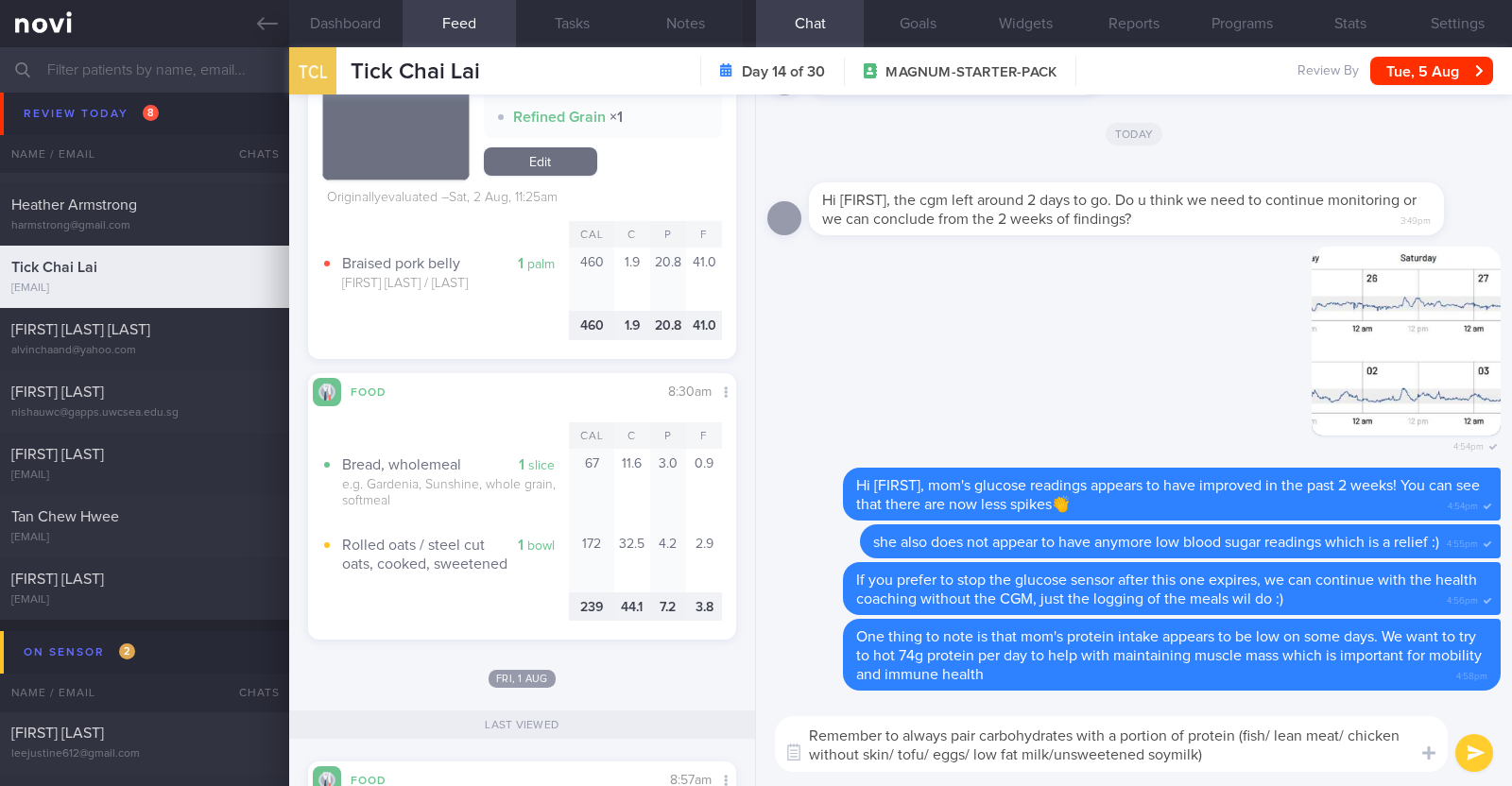 click on "Remember to always pair carbohydrates with a portion of protein (fish/ lean meat/ chicken without skin/ tofu/ eggs/ low fat milk/unsweetened soymilk)" at bounding box center [1111, 743] 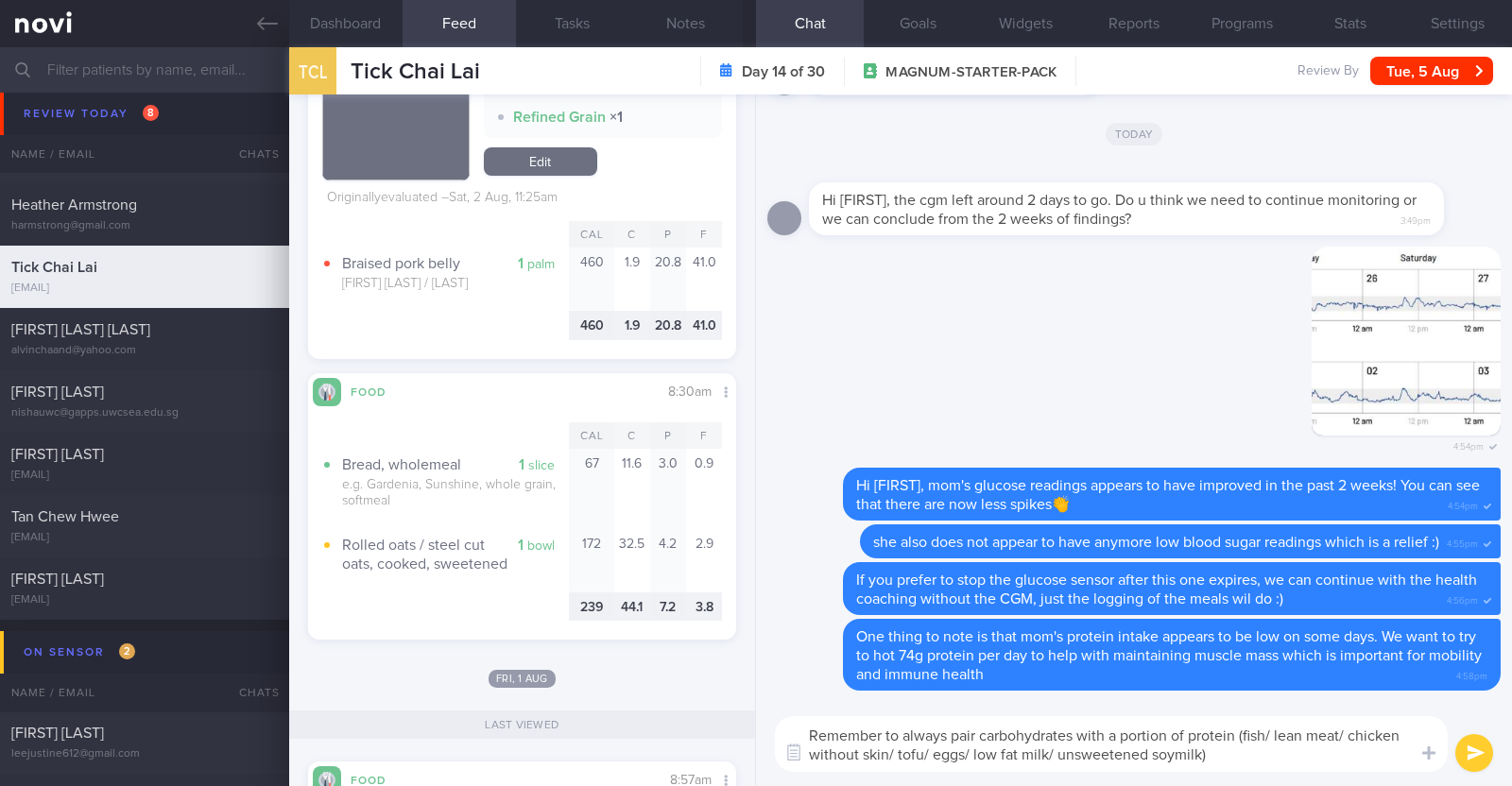 click on "Remember to always pair carbohydrates with a portion of protein (fish/ lean meat/ chicken without skin/ tofu/ eggs/ low fat milk/ unsweetened soymilk)" at bounding box center [1111, 743] 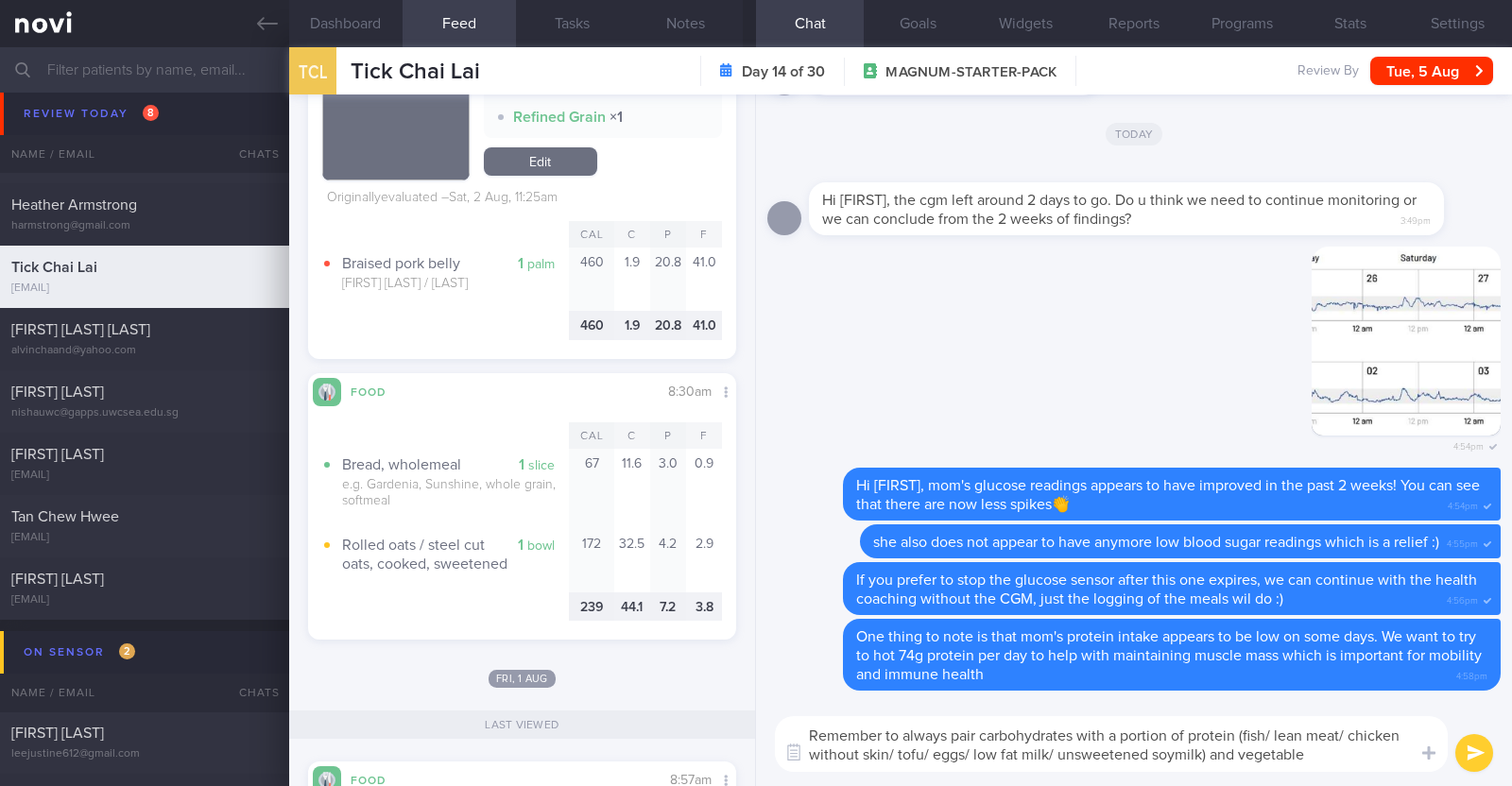 type on "Remember to always pair carbohydrates with a portion of protein (fish/ lean meat/ chicken without skin/ tofu/ eggs/ low fat milk/ unsweetened soymilk) and vegetables" 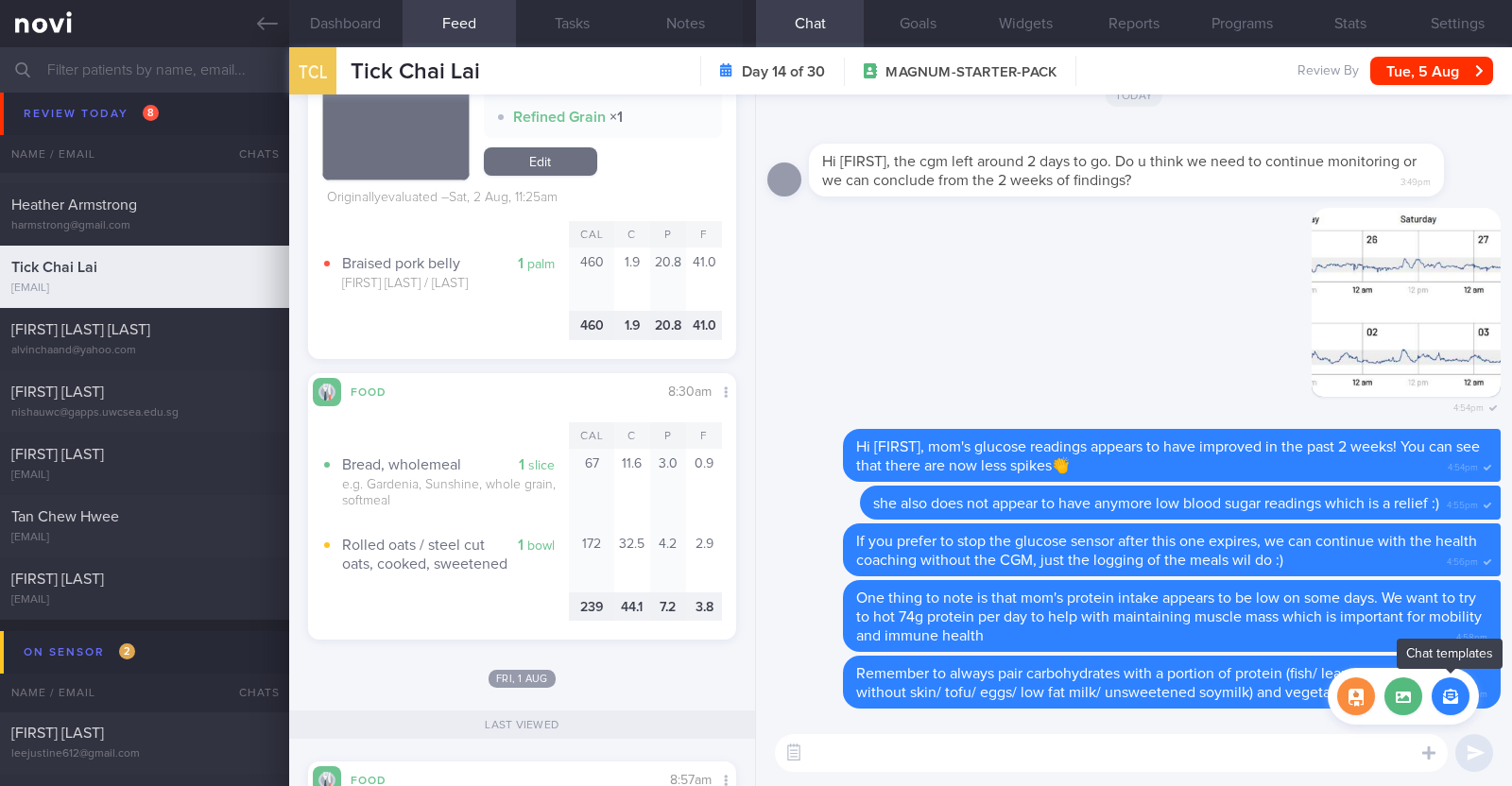 click at bounding box center [1451, 696] 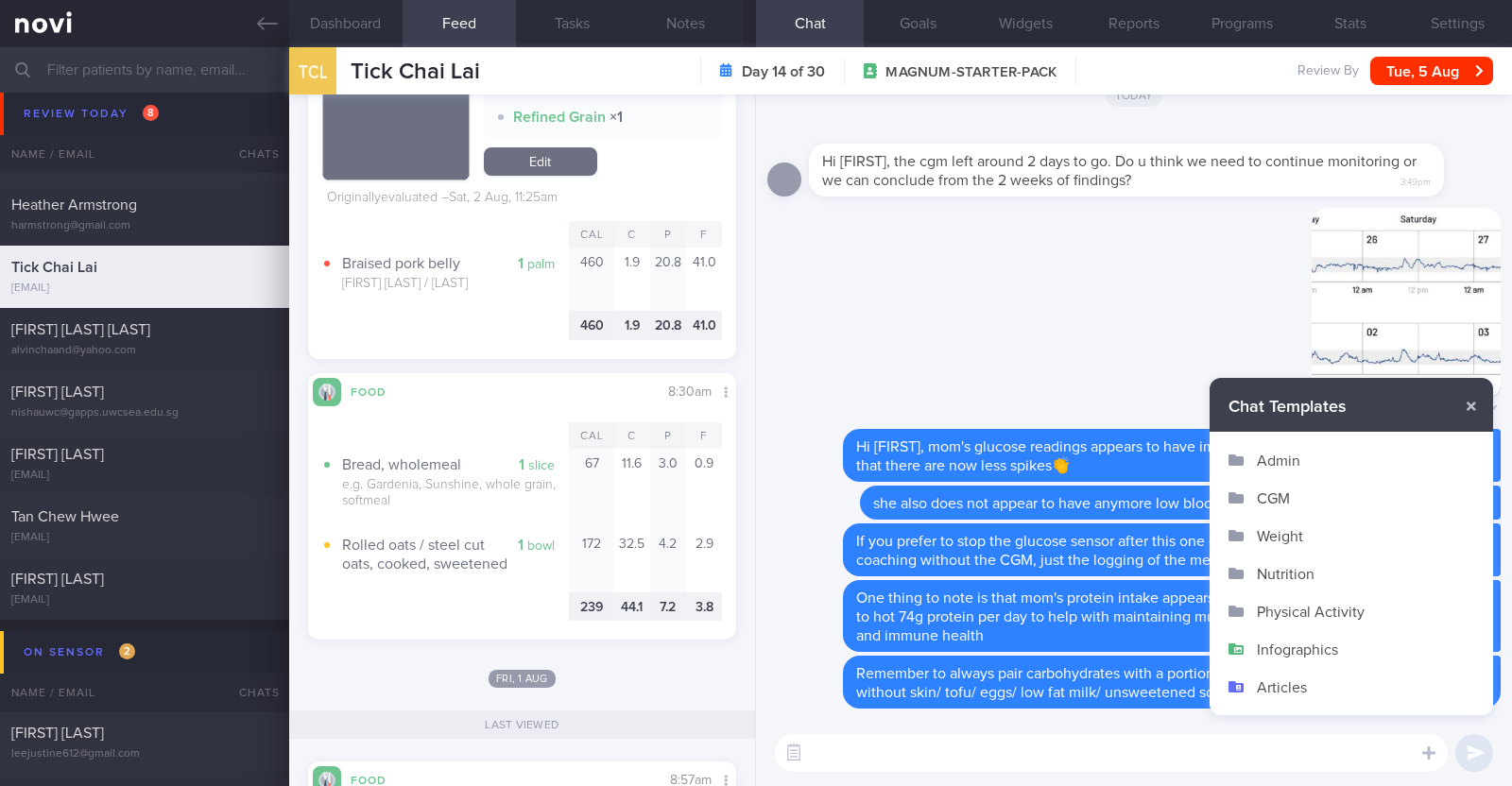 click on "Infographics" at bounding box center (1351, 649) 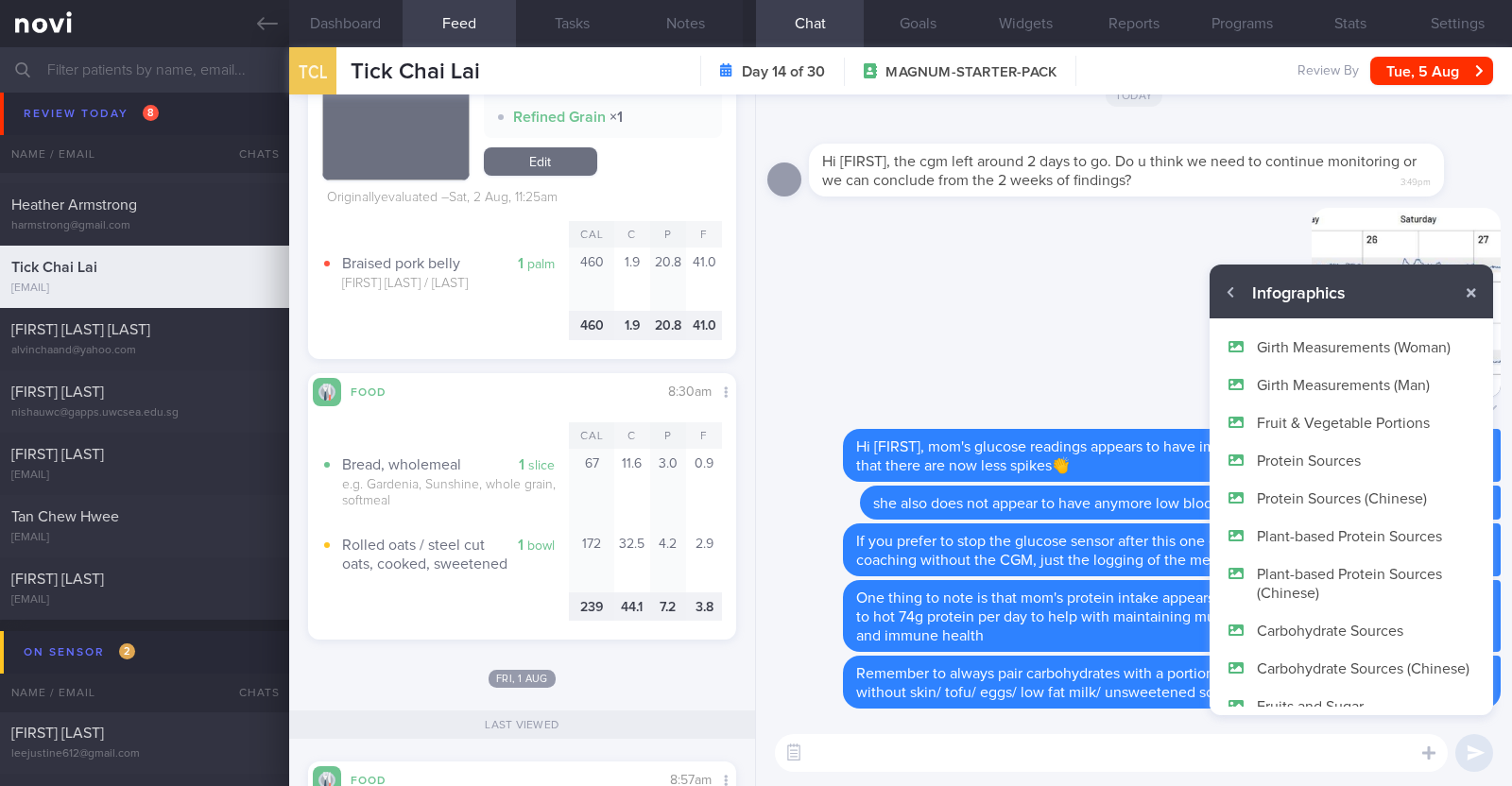 click on "Protein Sources" at bounding box center (1351, 460) 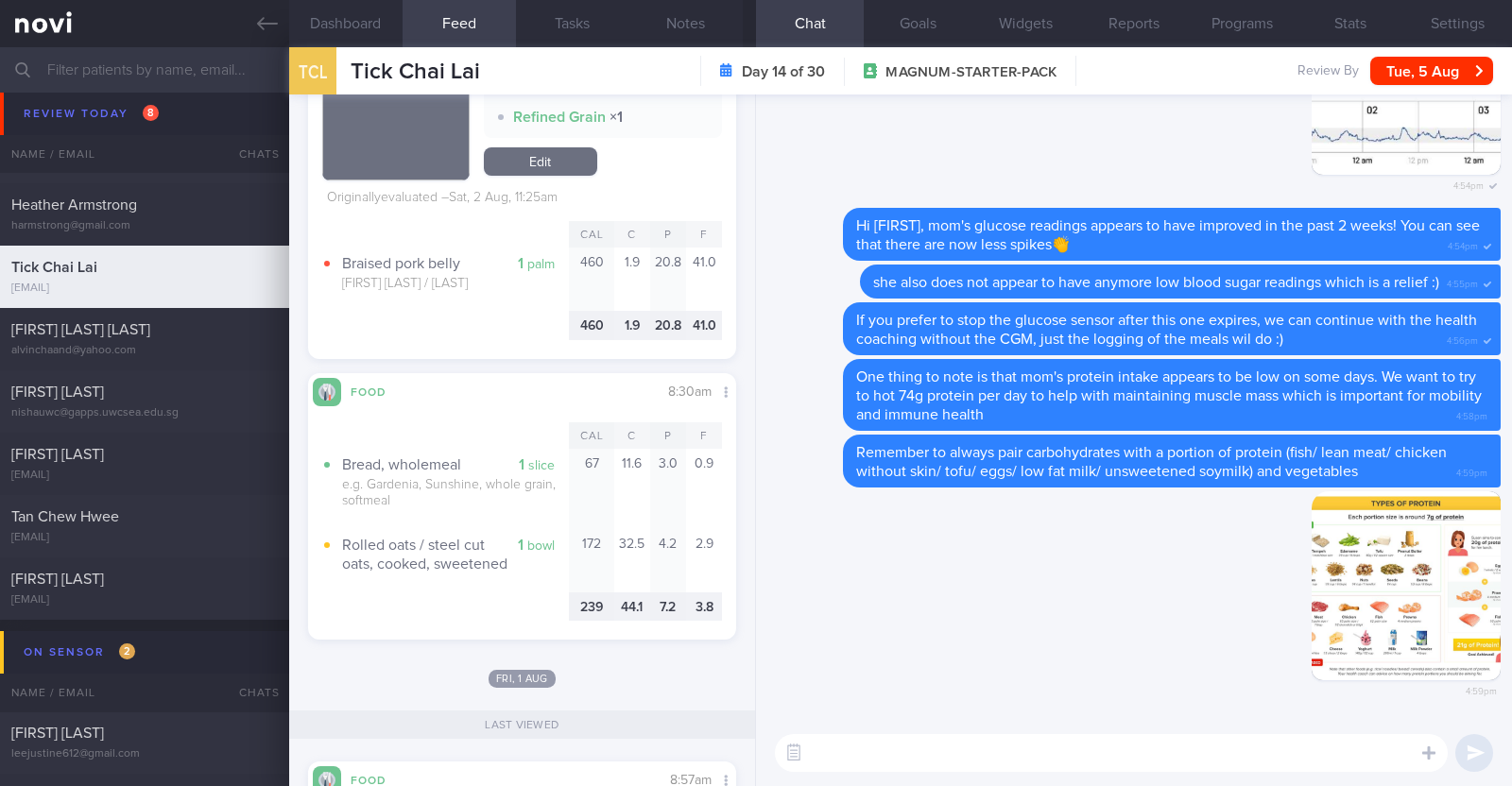 click at bounding box center (1111, 753) 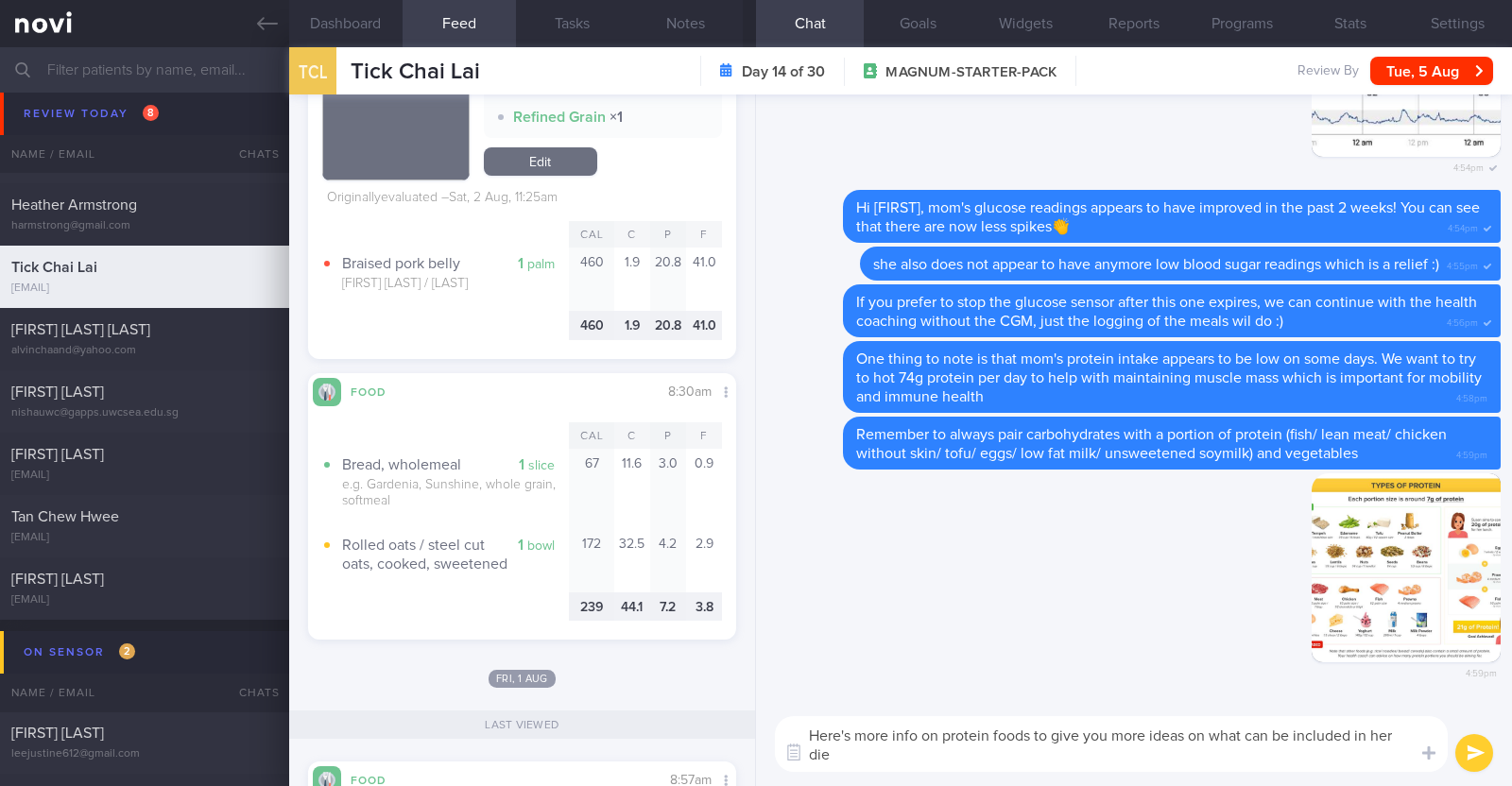 scroll, scrollTop: 0, scrollLeft: 0, axis: both 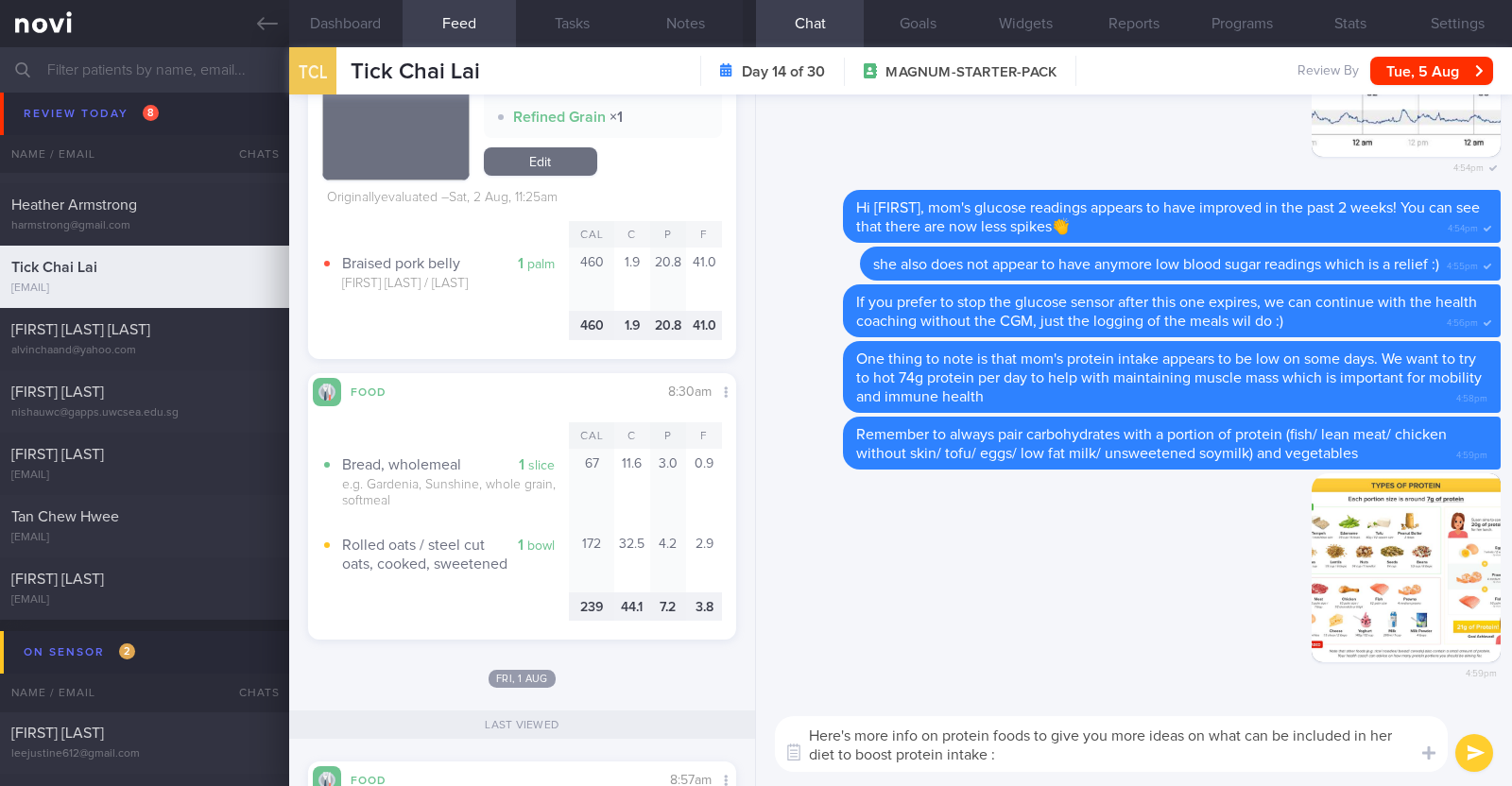 type on "Here's more info on protein foods to give you more ideas on what can be included in her diet to boost protein intake :)" 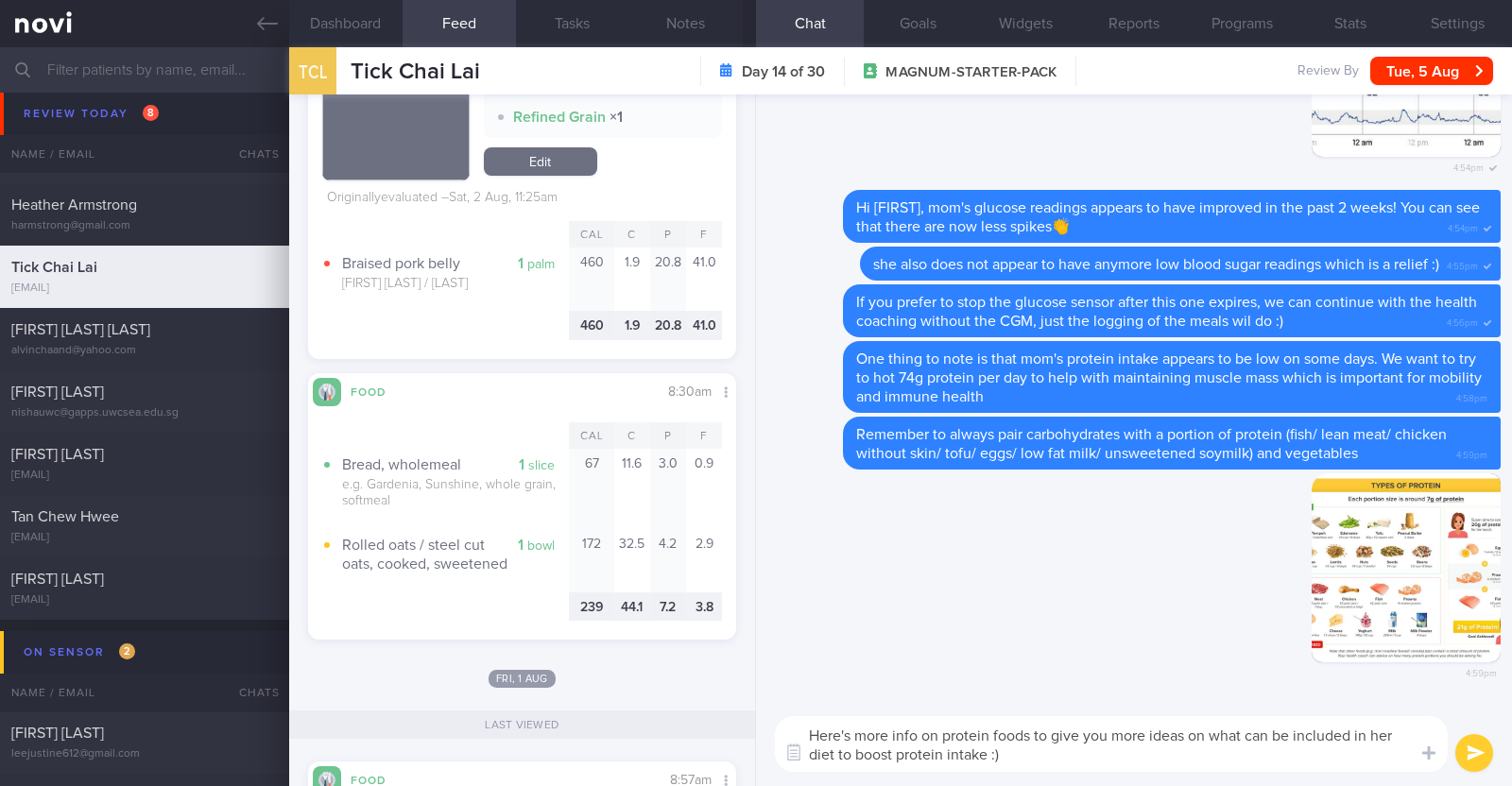 type 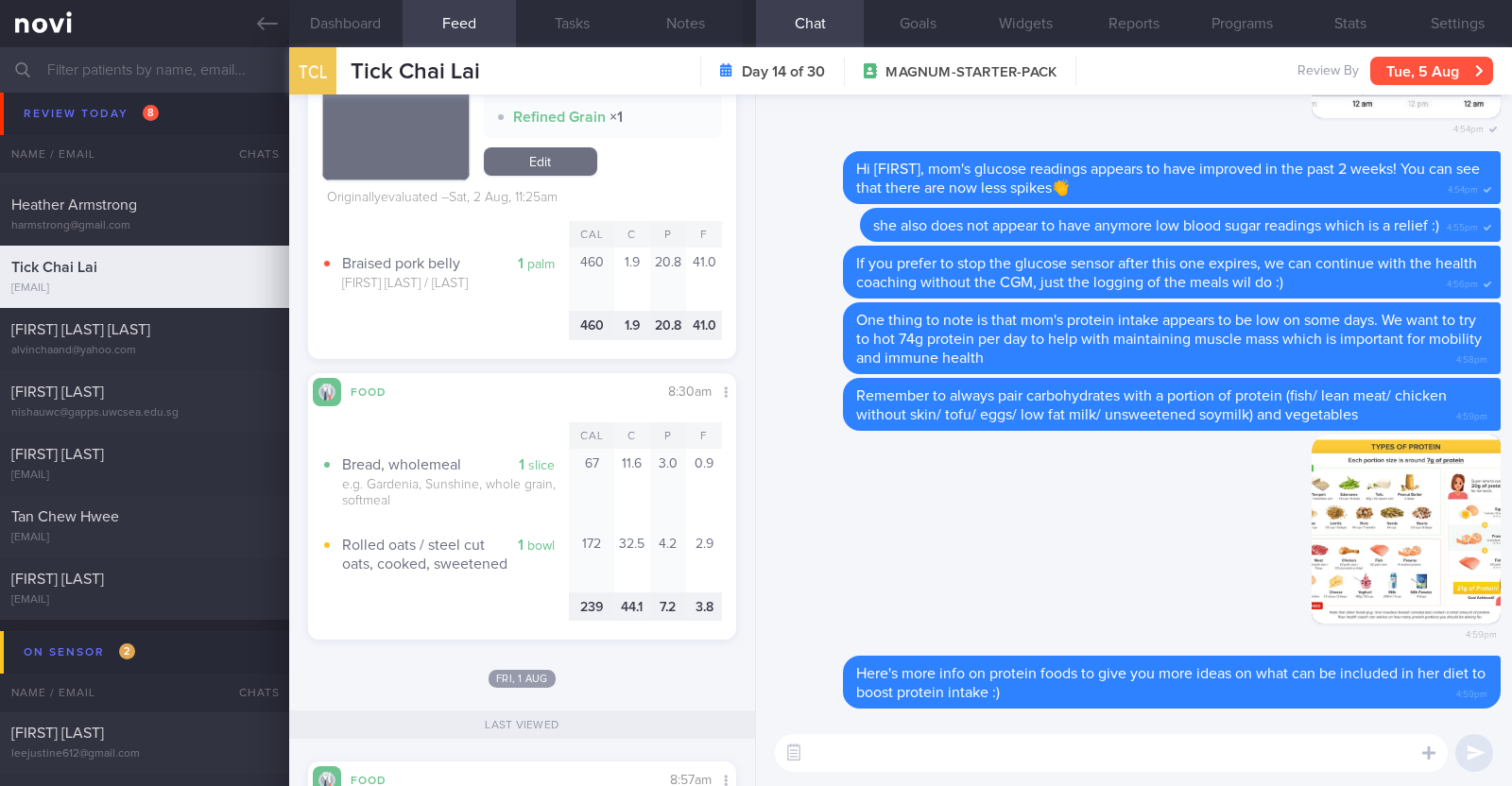 click on "Tue, 5 Aug" at bounding box center (1432, 71) 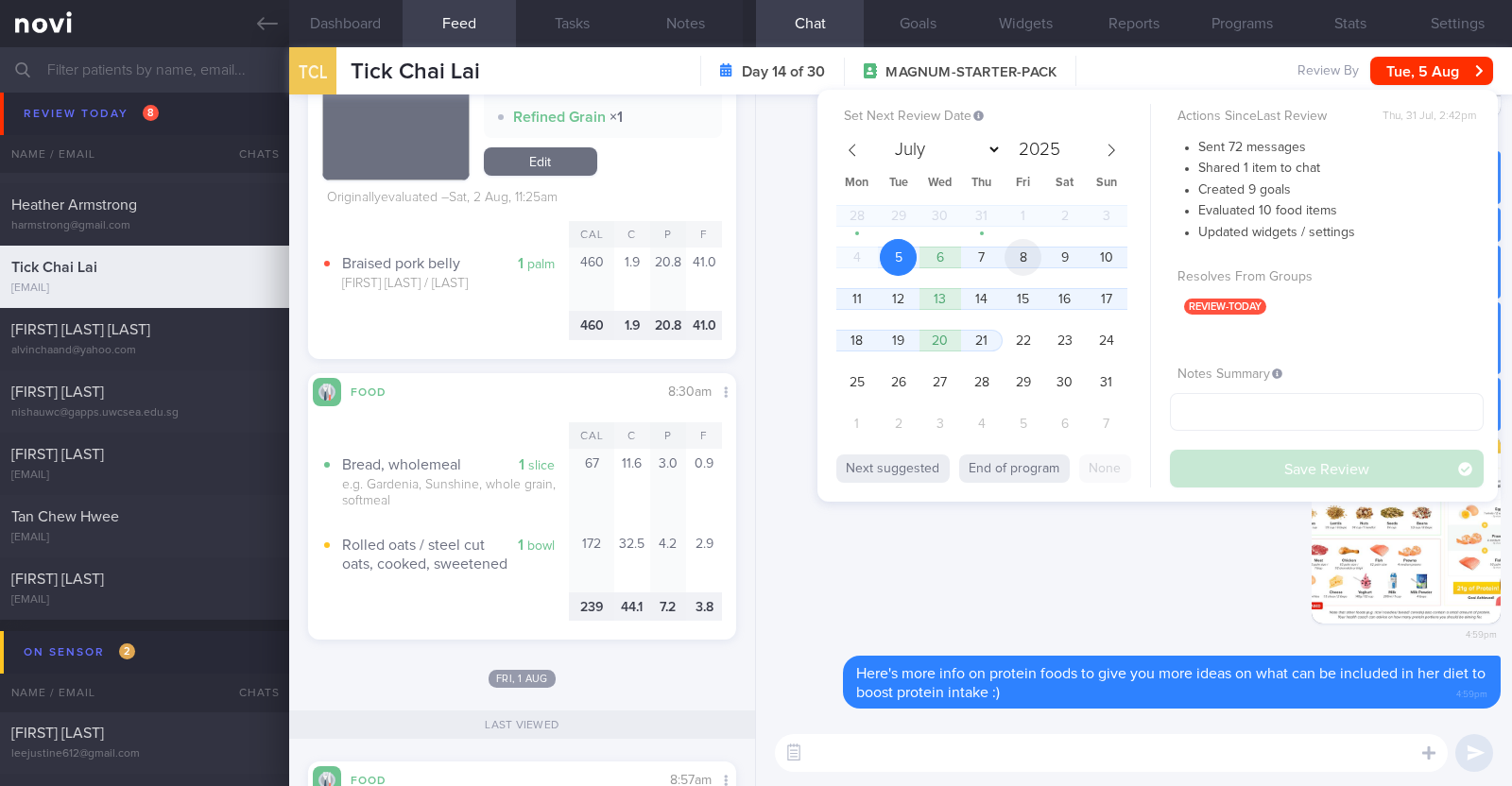 click on "8" at bounding box center (1022, 257) 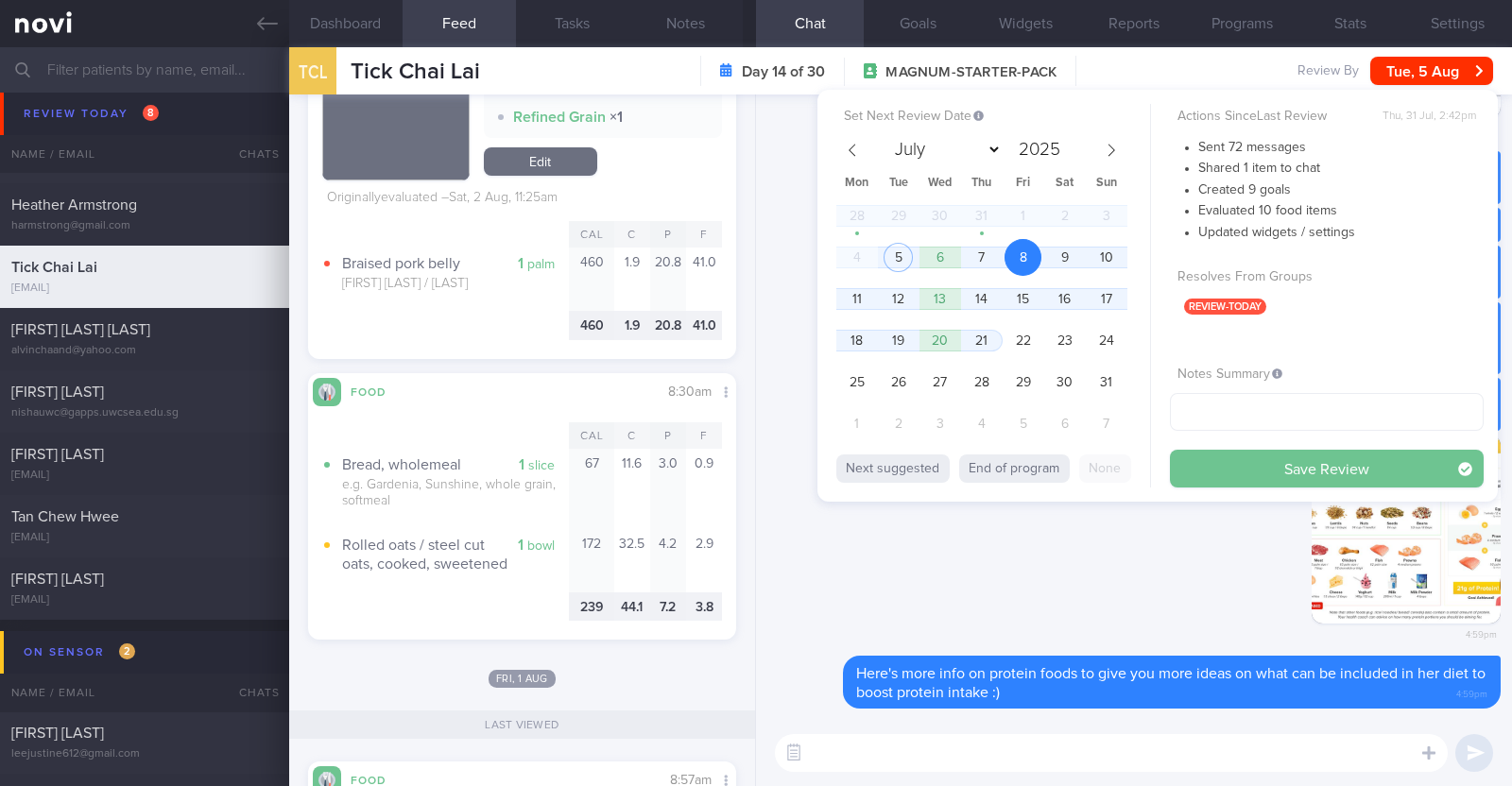 click on "Save Review" at bounding box center (1327, 469) 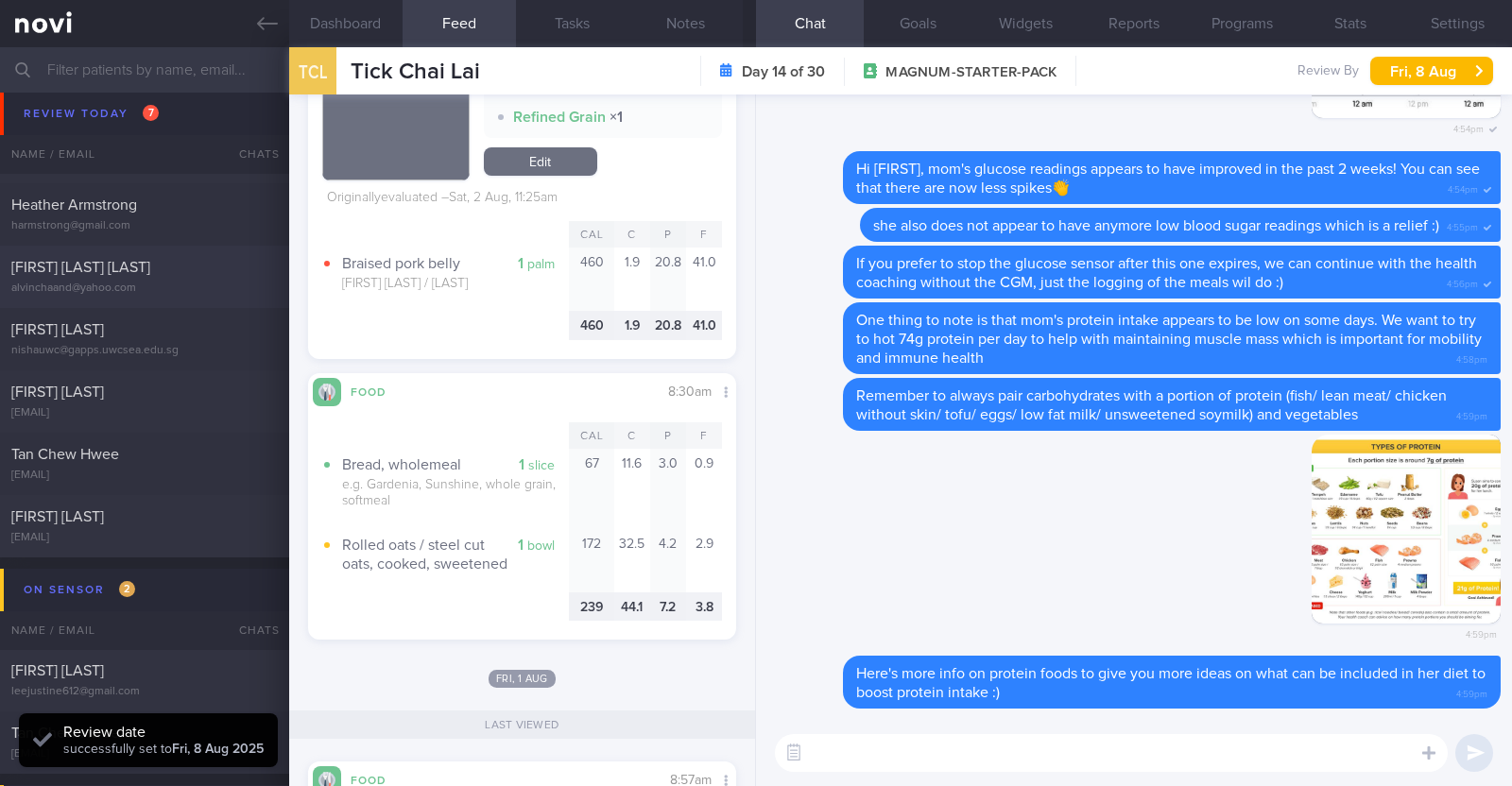scroll, scrollTop: 944519, scrollLeft: 944615, axis: both 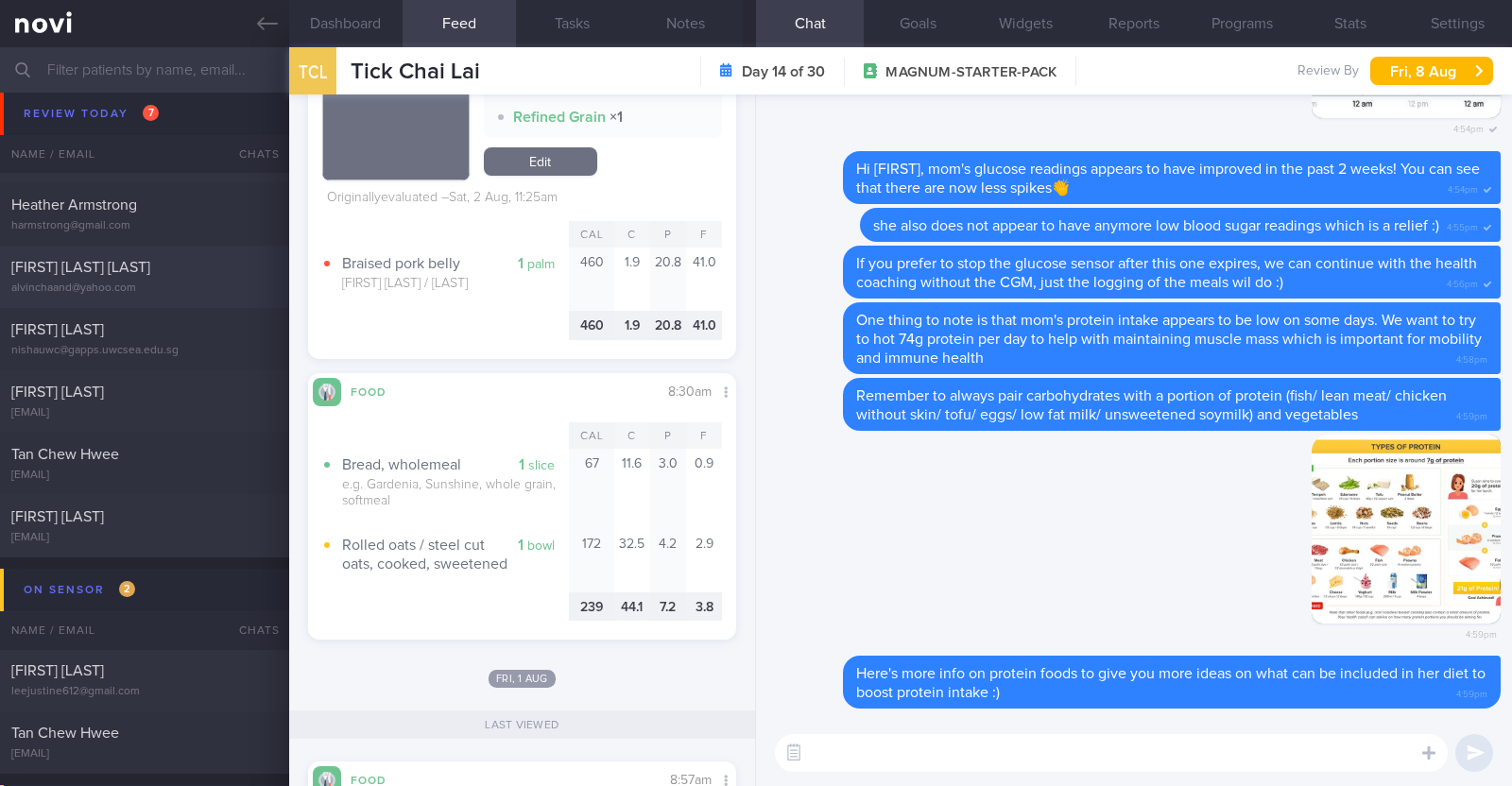 click on "alvinchaand@yahoo.com" at bounding box center (145, 288) 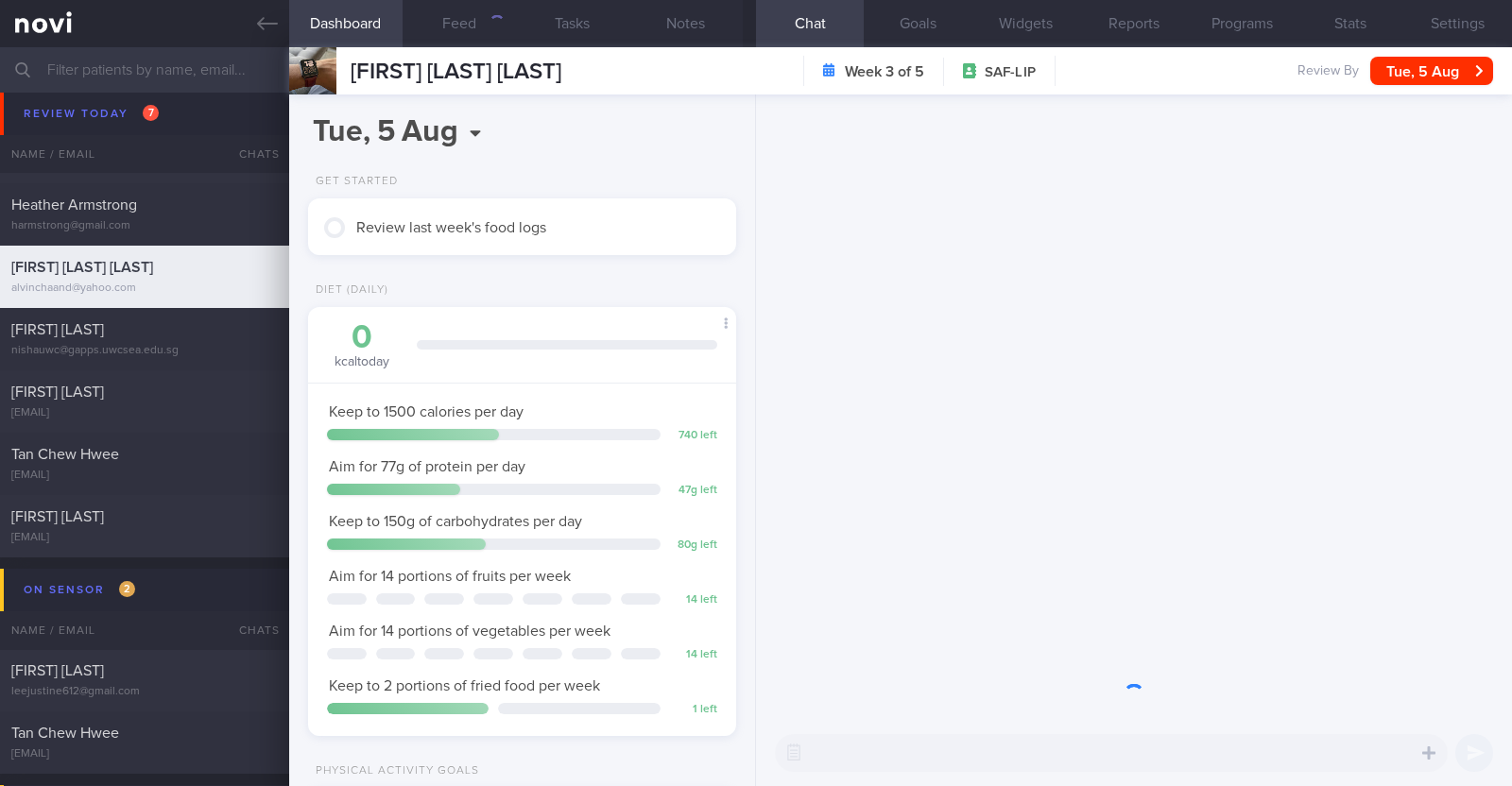 scroll, scrollTop: 944519, scrollLeft: 944615, axis: both 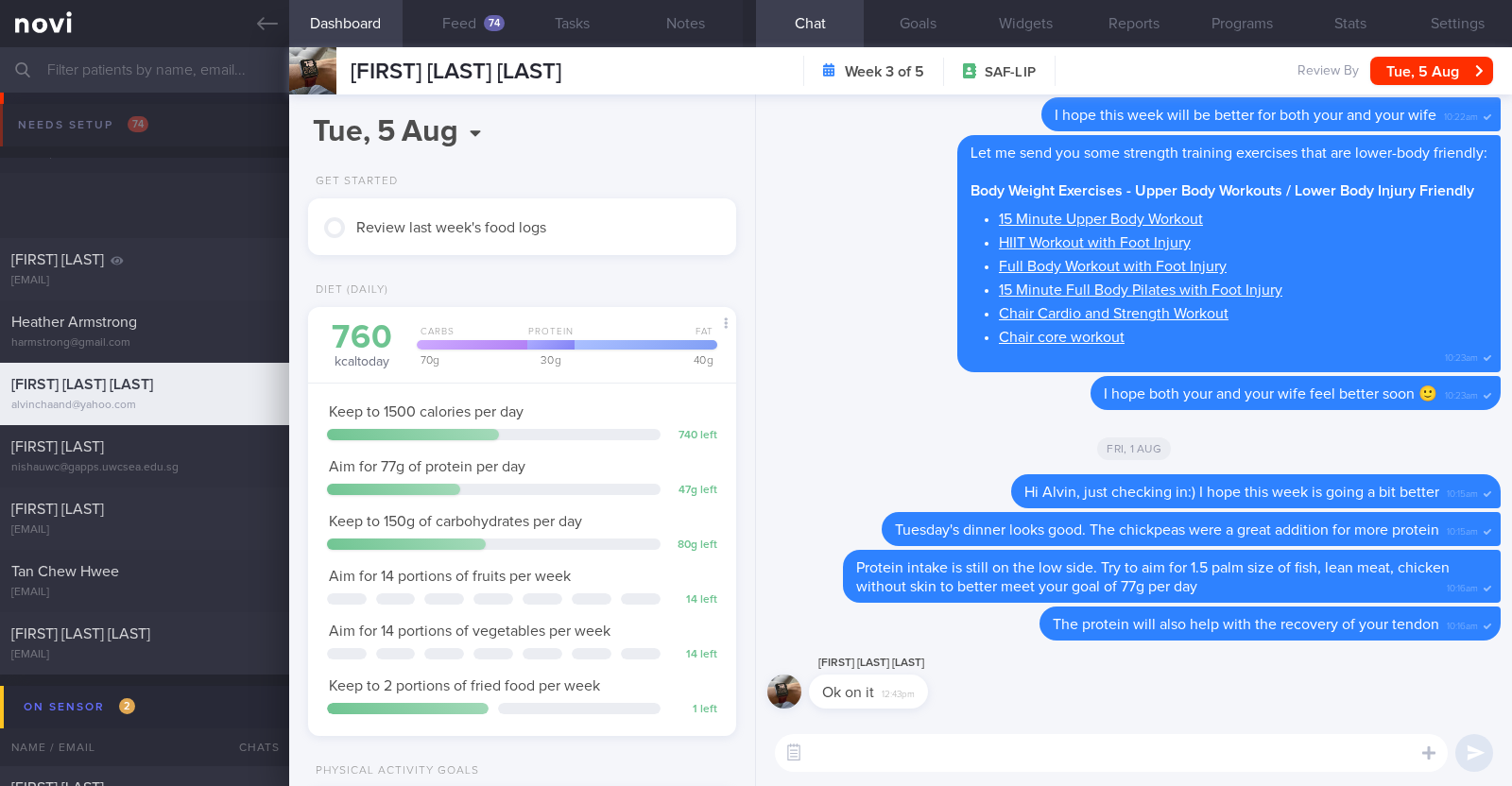 select on "7" 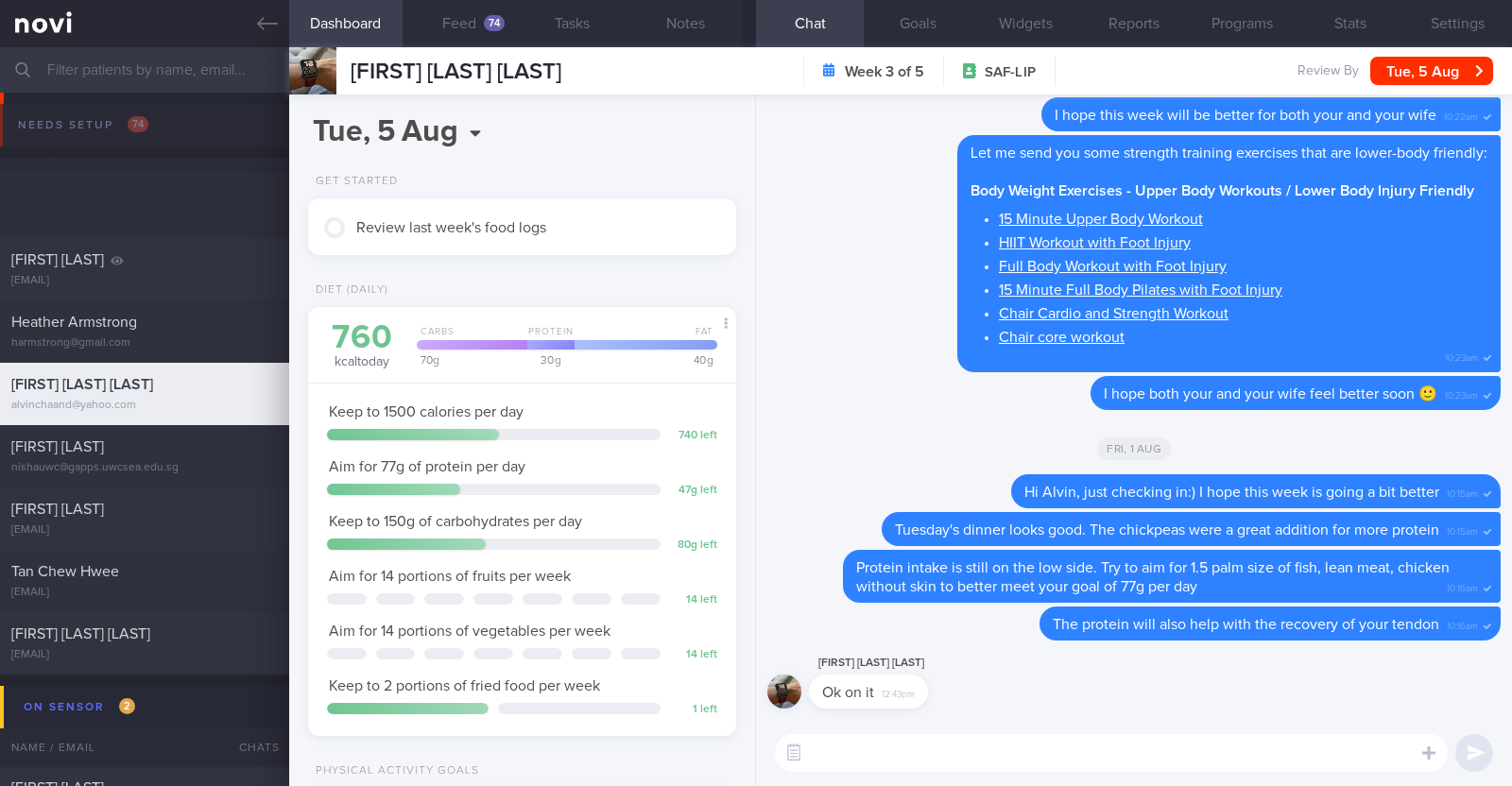 scroll, scrollTop: 117, scrollLeft: 0, axis: vertical 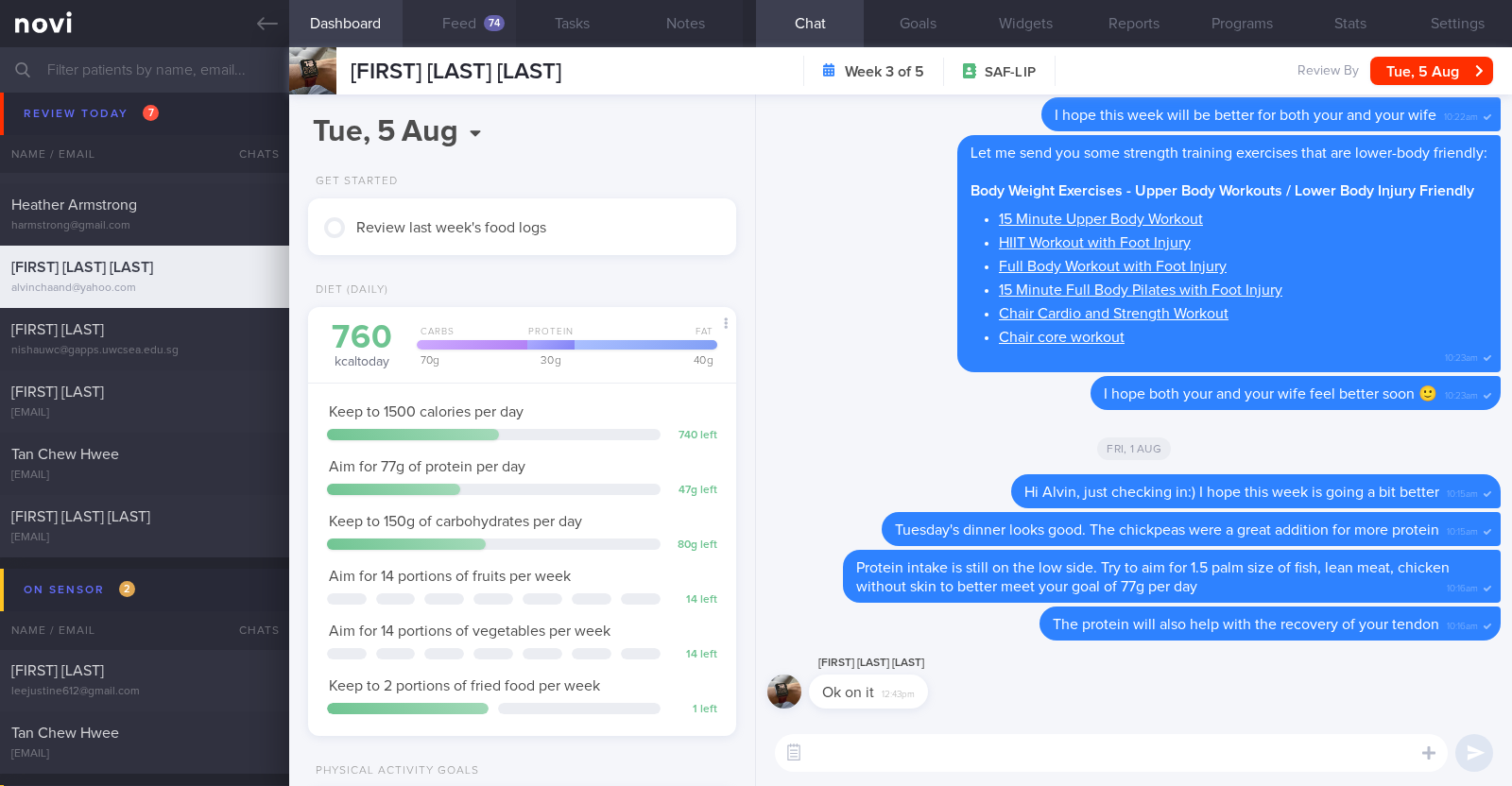 click on "Feed
74" at bounding box center [459, 24] 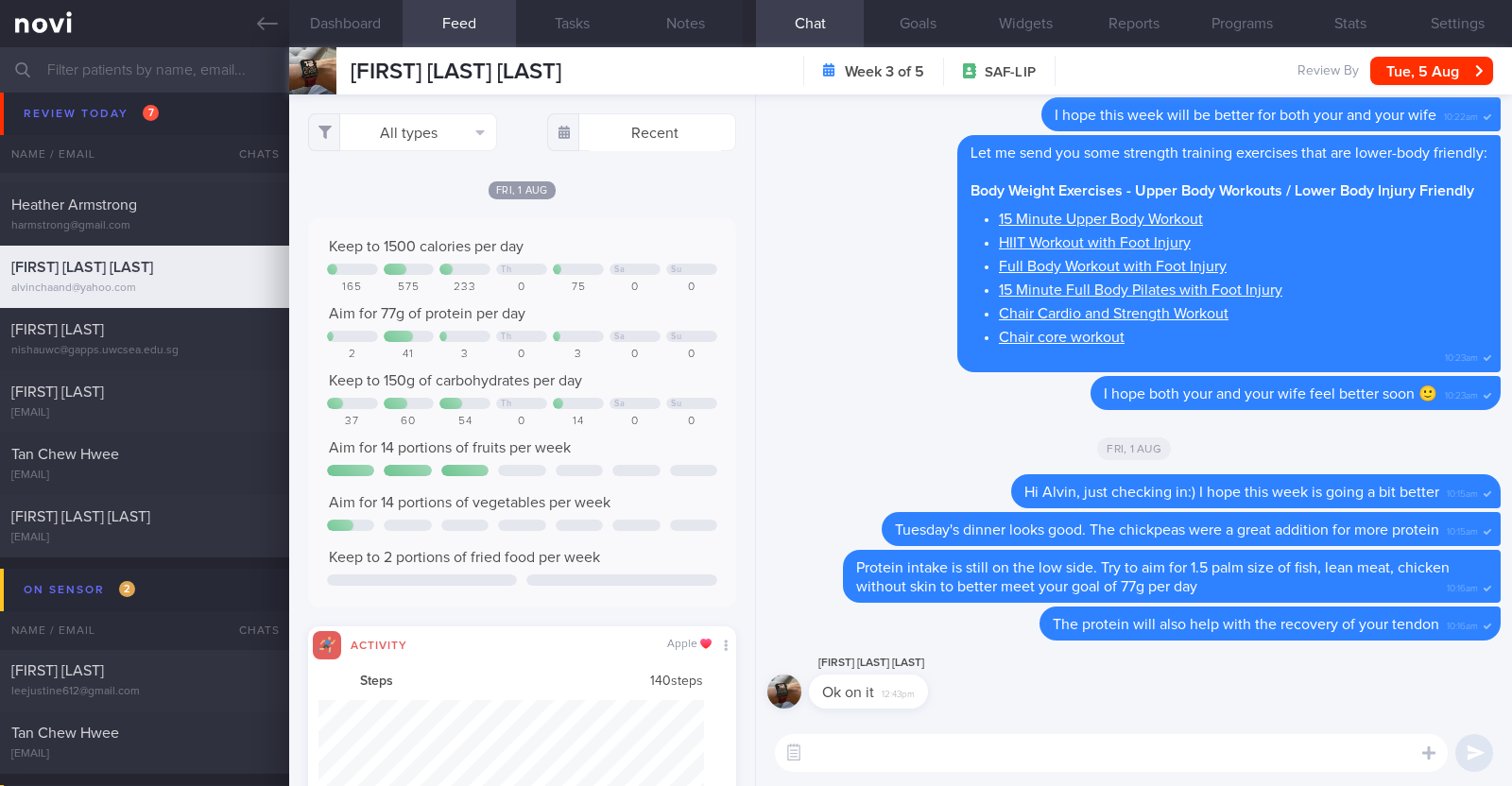 scroll, scrollTop: 944615, scrollLeft: 944613, axis: both 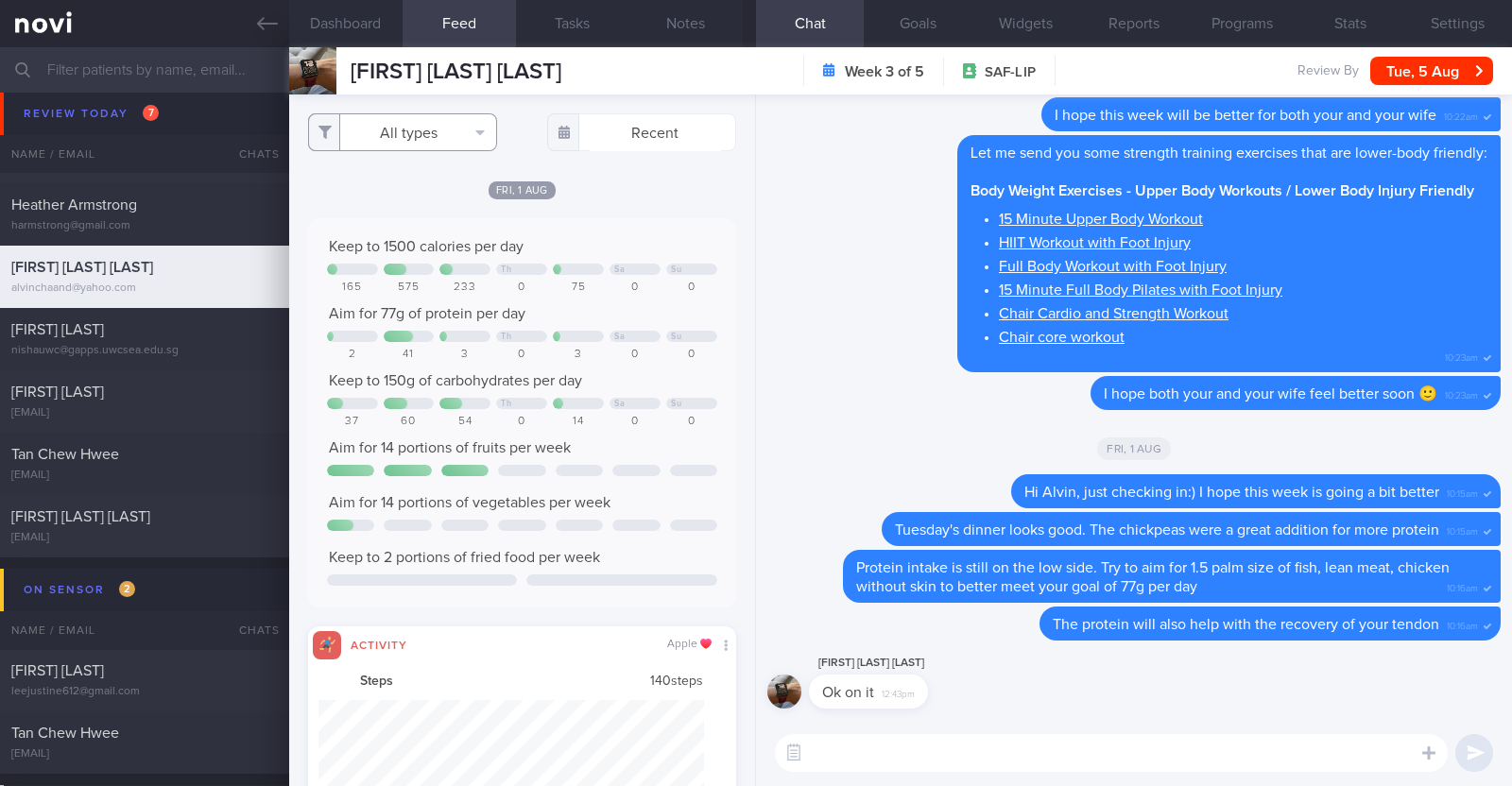 click on "All types" at bounding box center (403, 132) 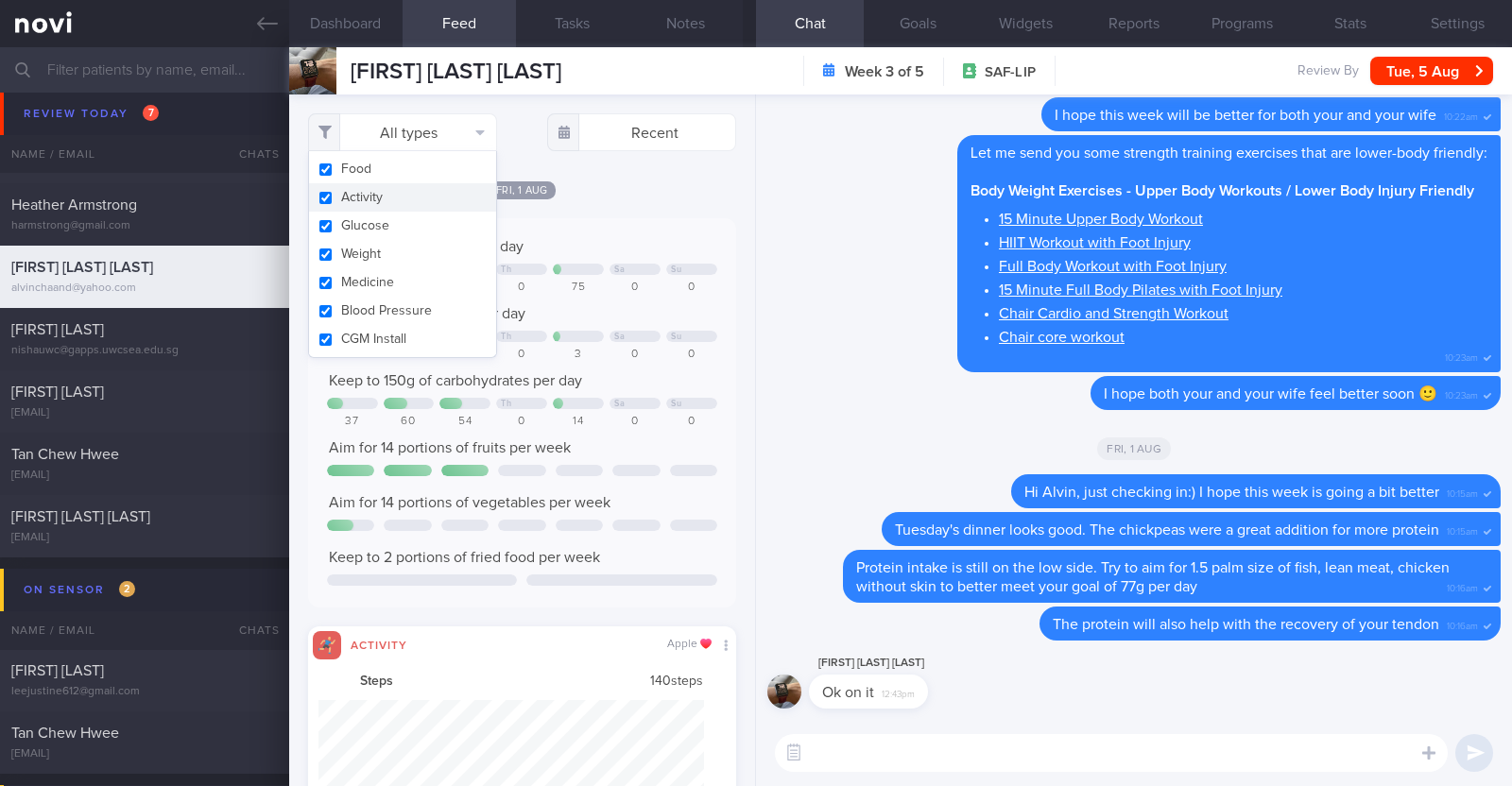 click on "Activity" at bounding box center [403, 197] 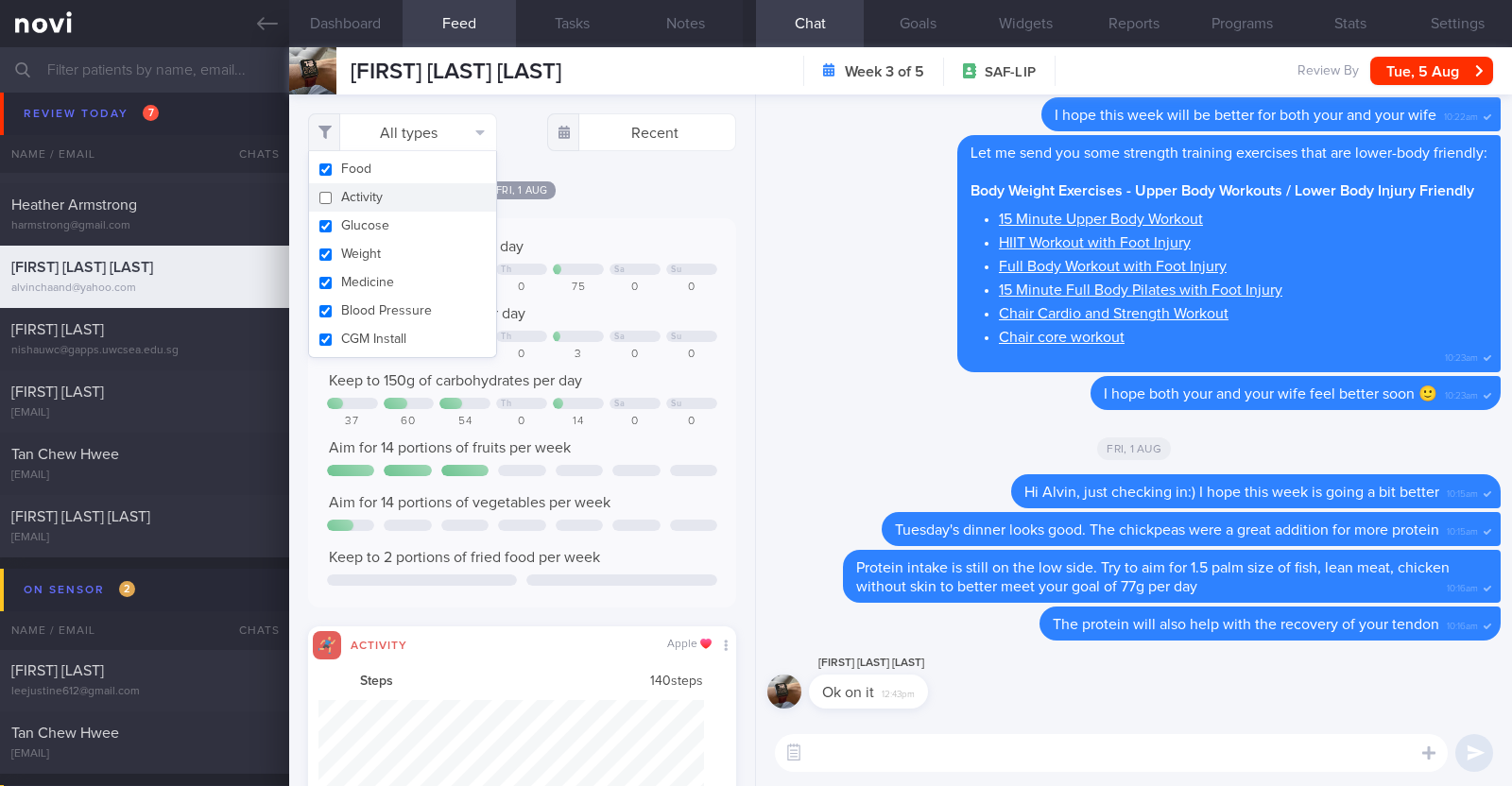 checkbox on "false" 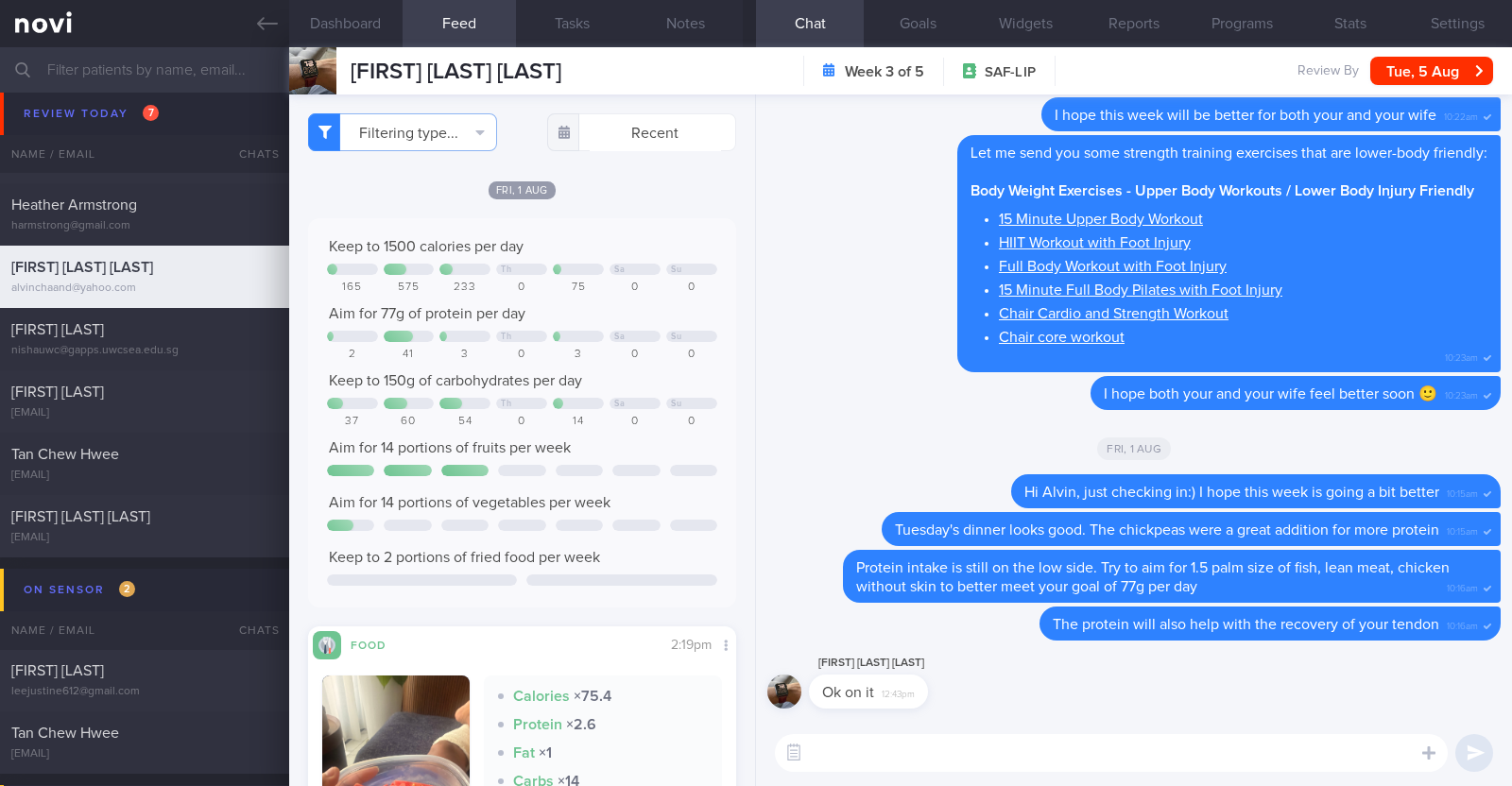 click on "Fri, 1 Aug" at bounding box center [522, 189] 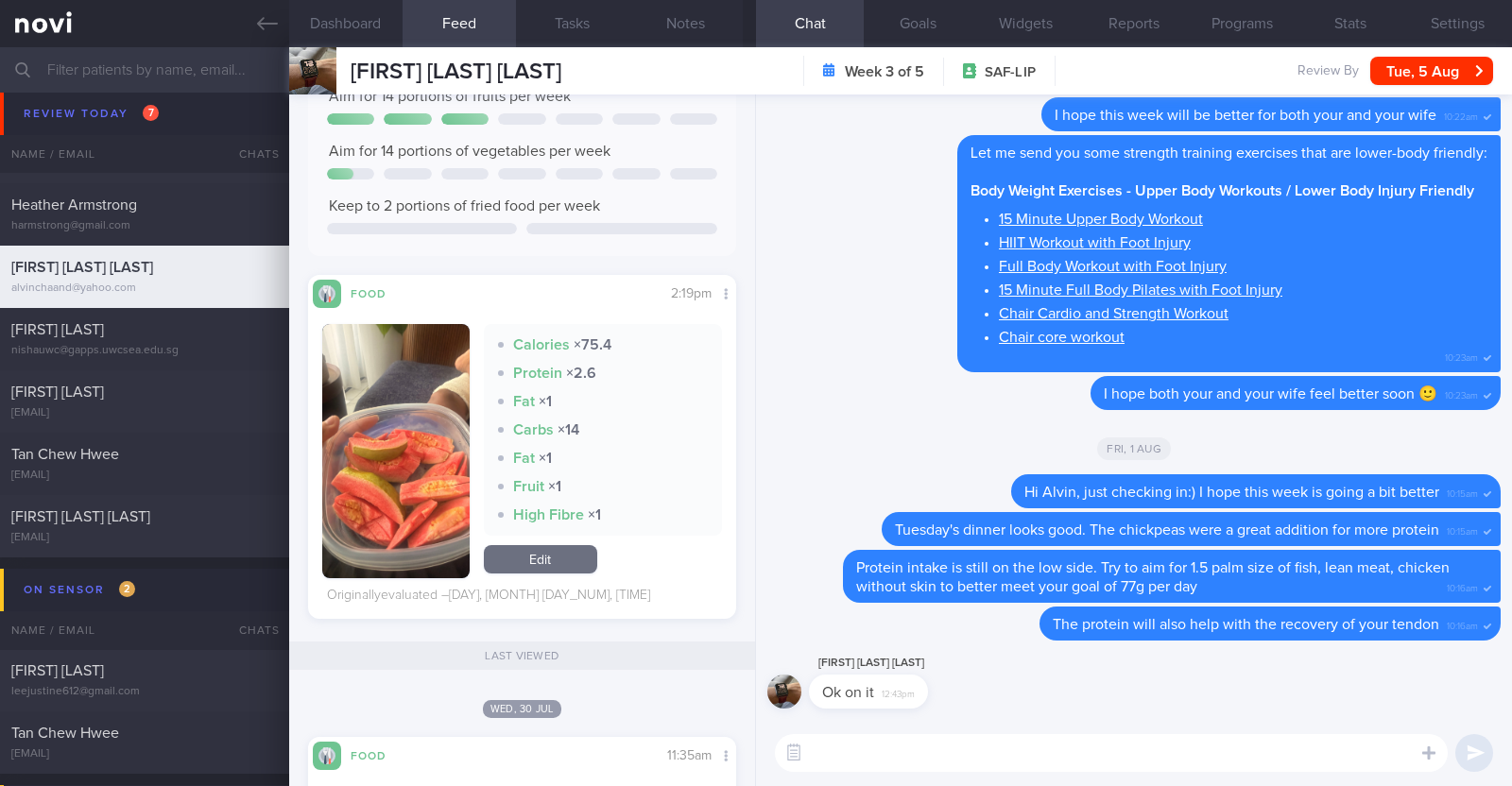 scroll, scrollTop: 235, scrollLeft: 0, axis: vertical 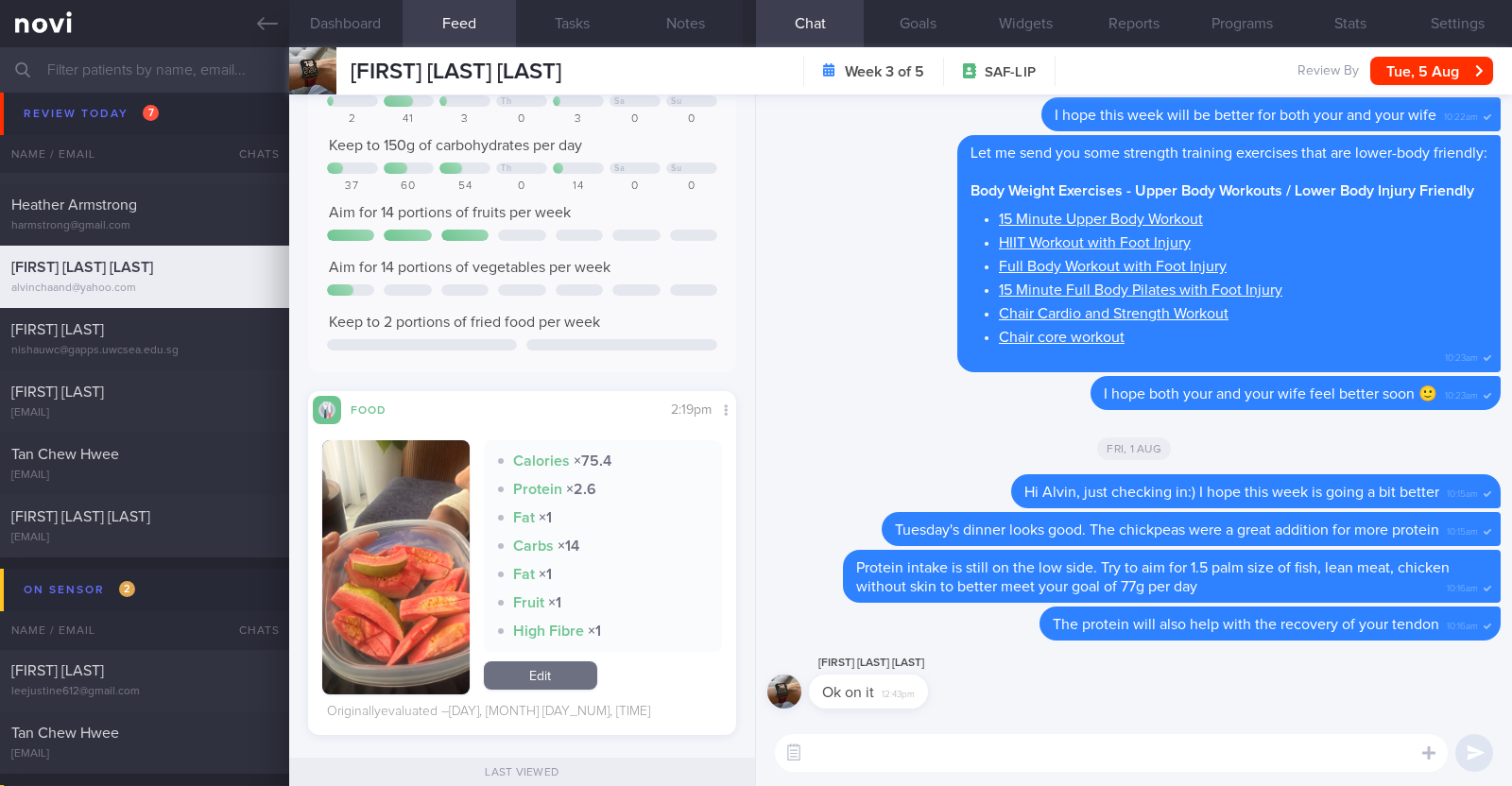 click on "ALVIN LOGESH
Ok on it
12:43pm" at bounding box center [1134, 686] 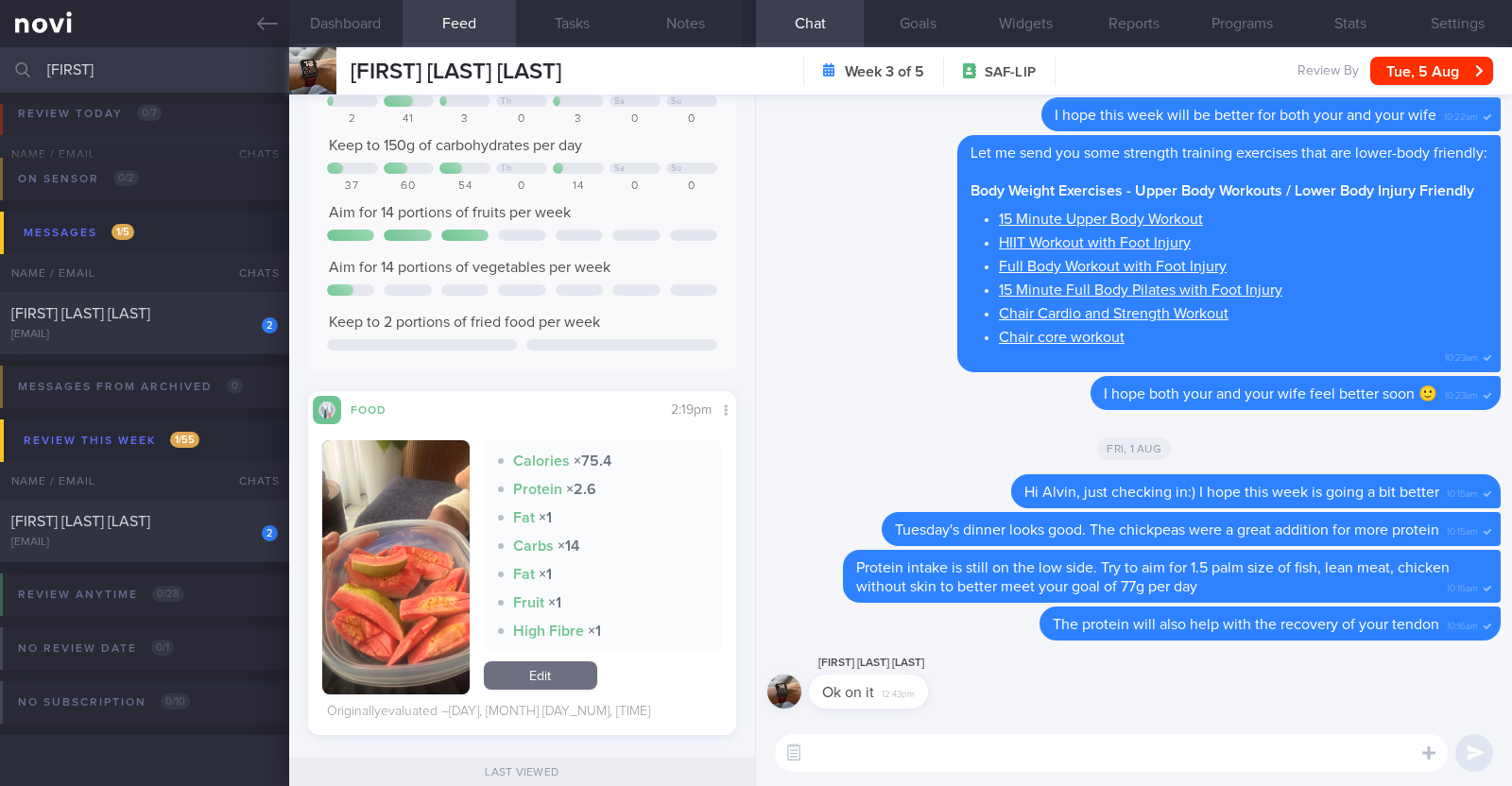 scroll, scrollTop: 54, scrollLeft: 0, axis: vertical 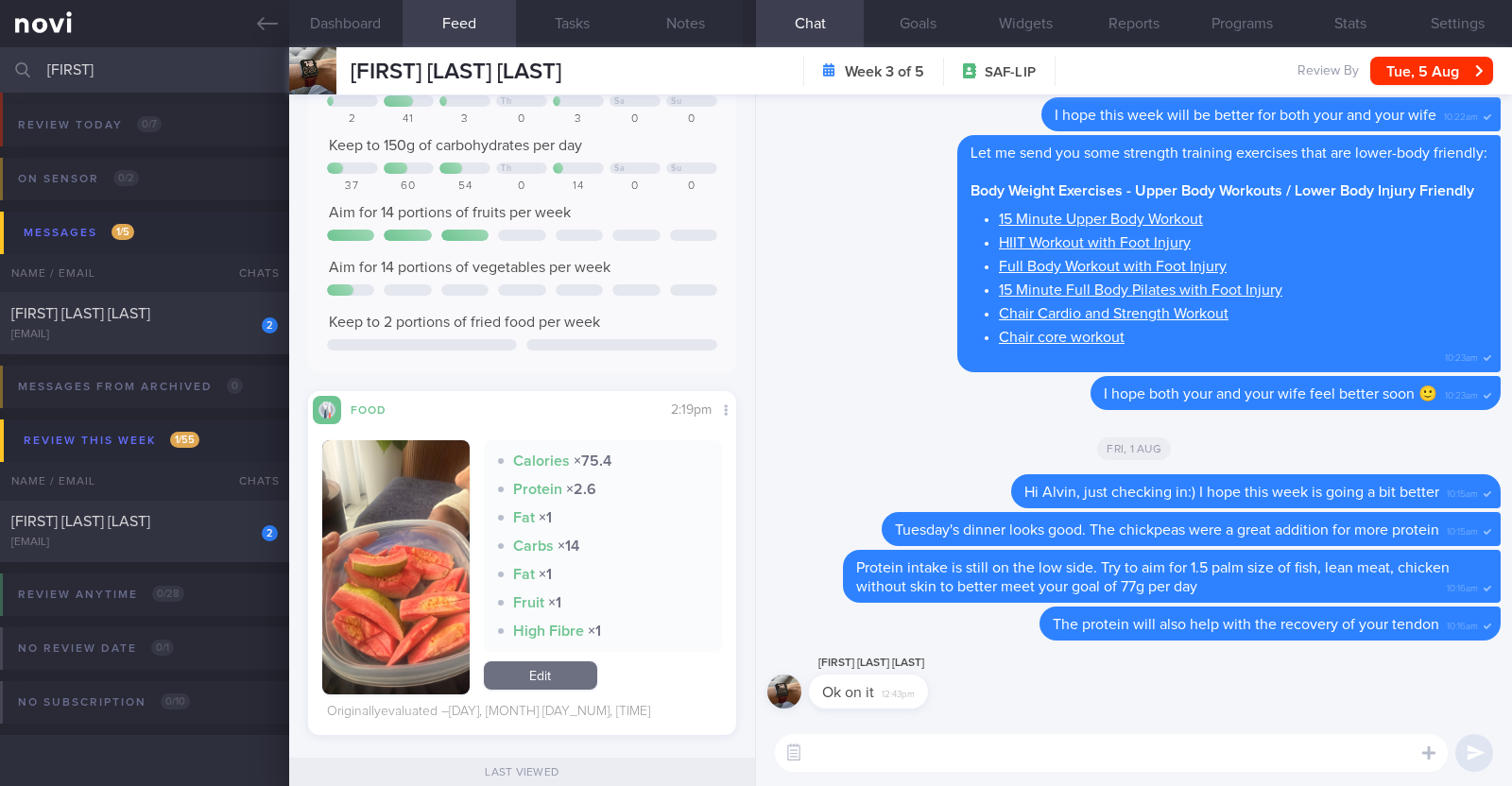 type on "arthi" 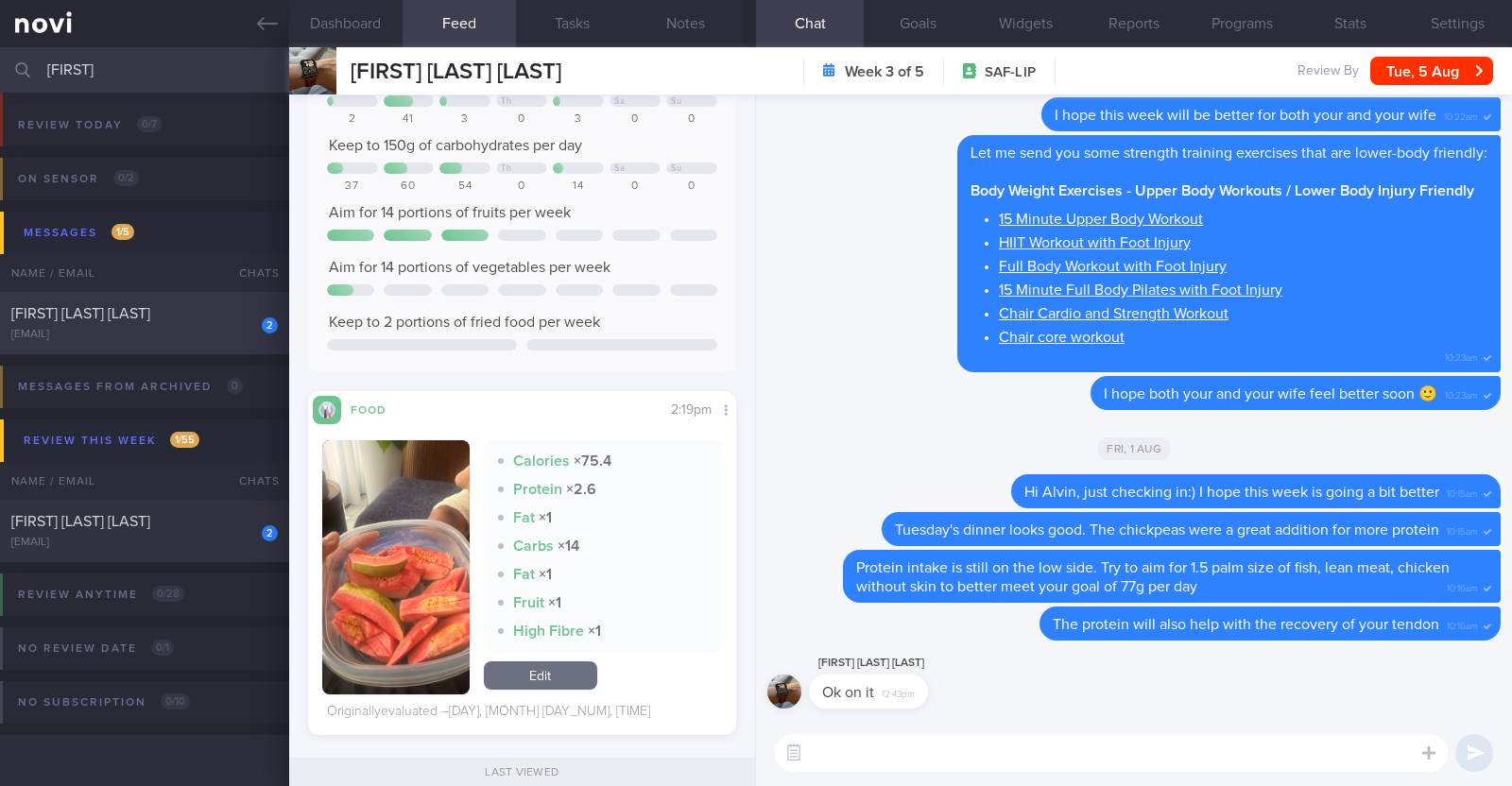 click on "[EMAIL]" at bounding box center (145, 334) 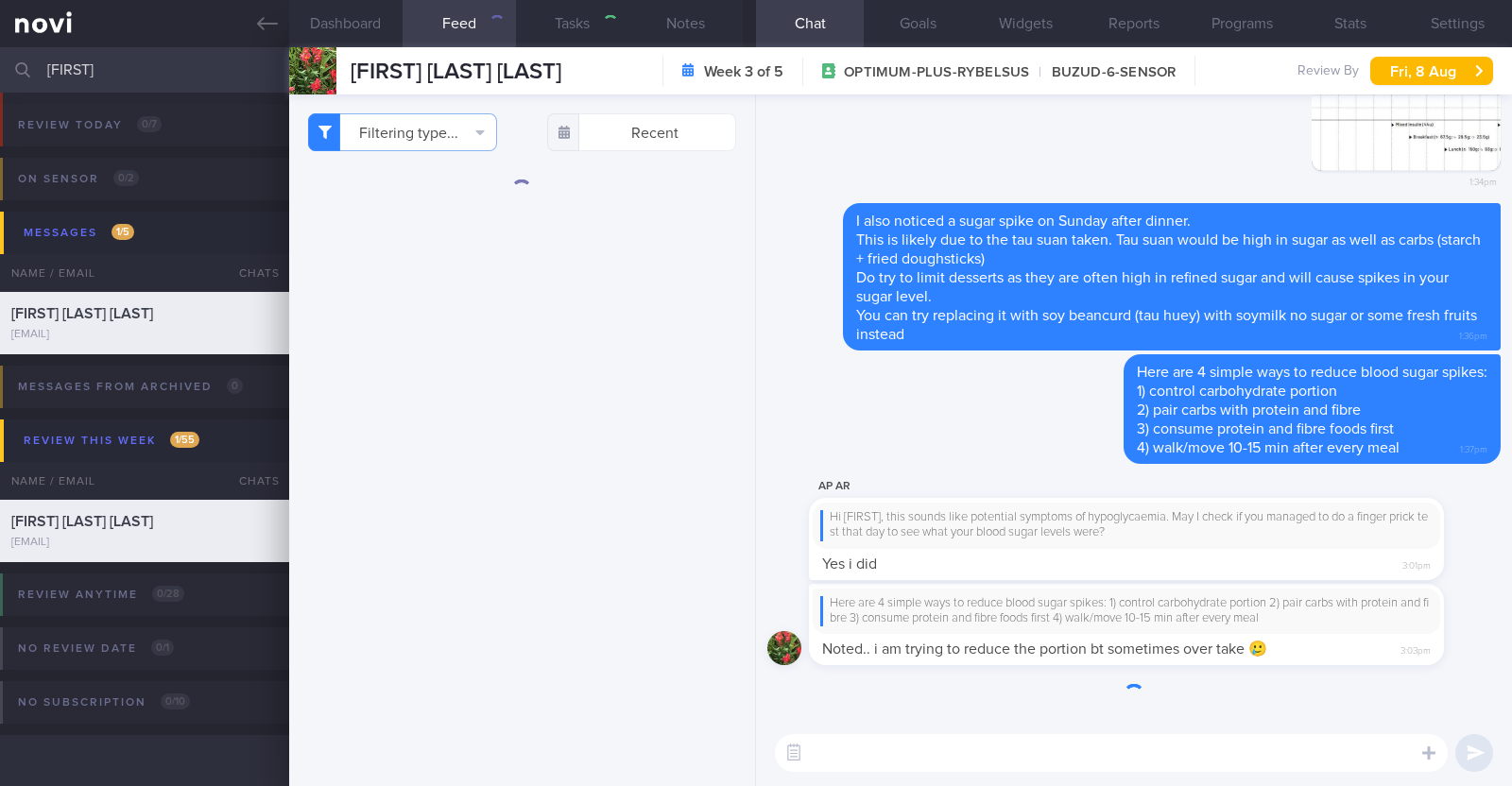 scroll, scrollTop: 0, scrollLeft: 0, axis: both 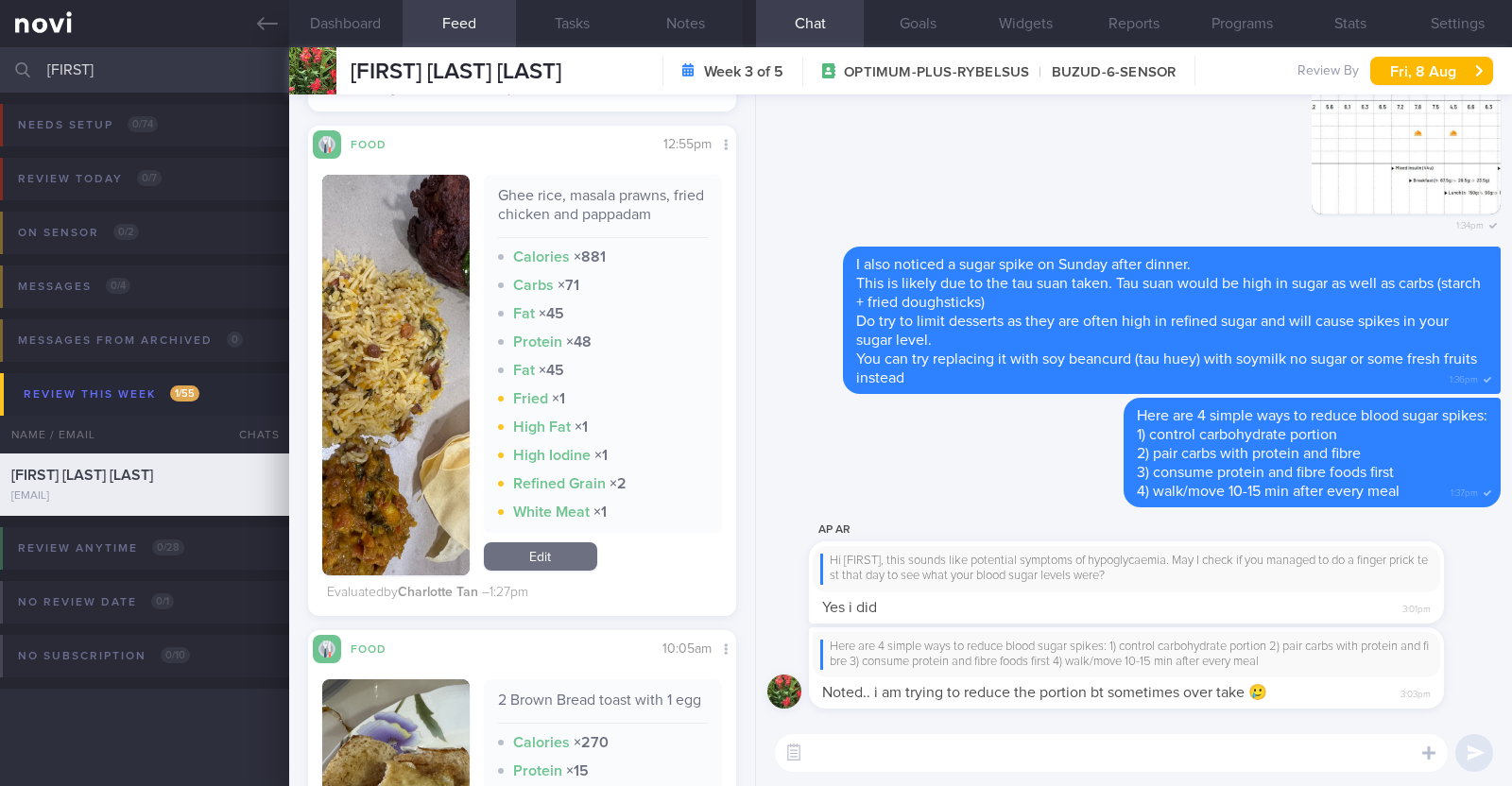 click at bounding box center [396, 375] 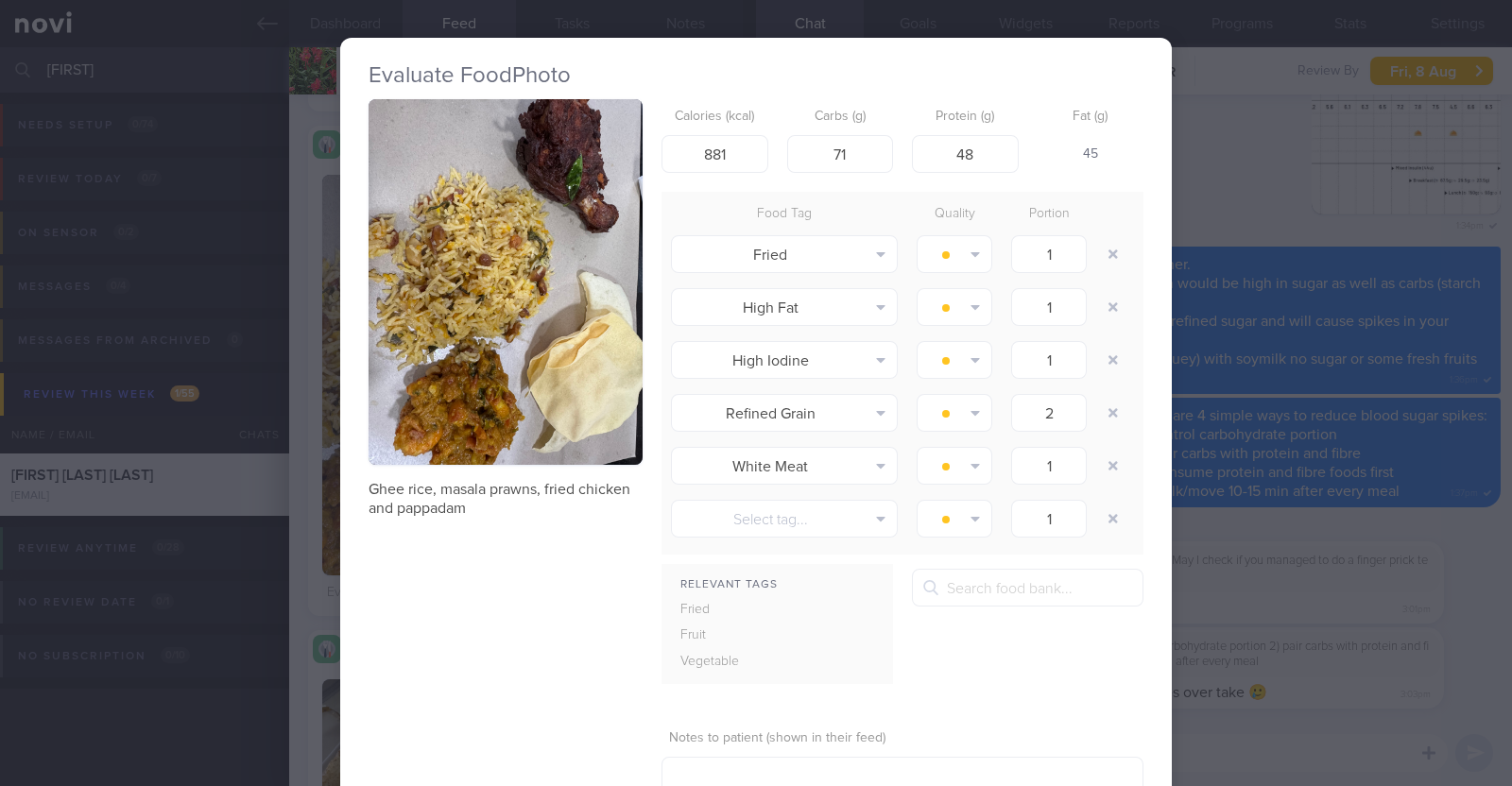 click on "Evaluate Food  Photo
Ghee rice, masala prawns, fried chicken and pappadam
Calories (kcal)
881
Carbs (g)
71
Protein (g)
48
Fat (g)
45
Food Tag
Quality
Portion
Fried
Alcohol
Fried
Fruit
Healthy Fats
High Calcium
High Cholesterol" at bounding box center (756, 393) 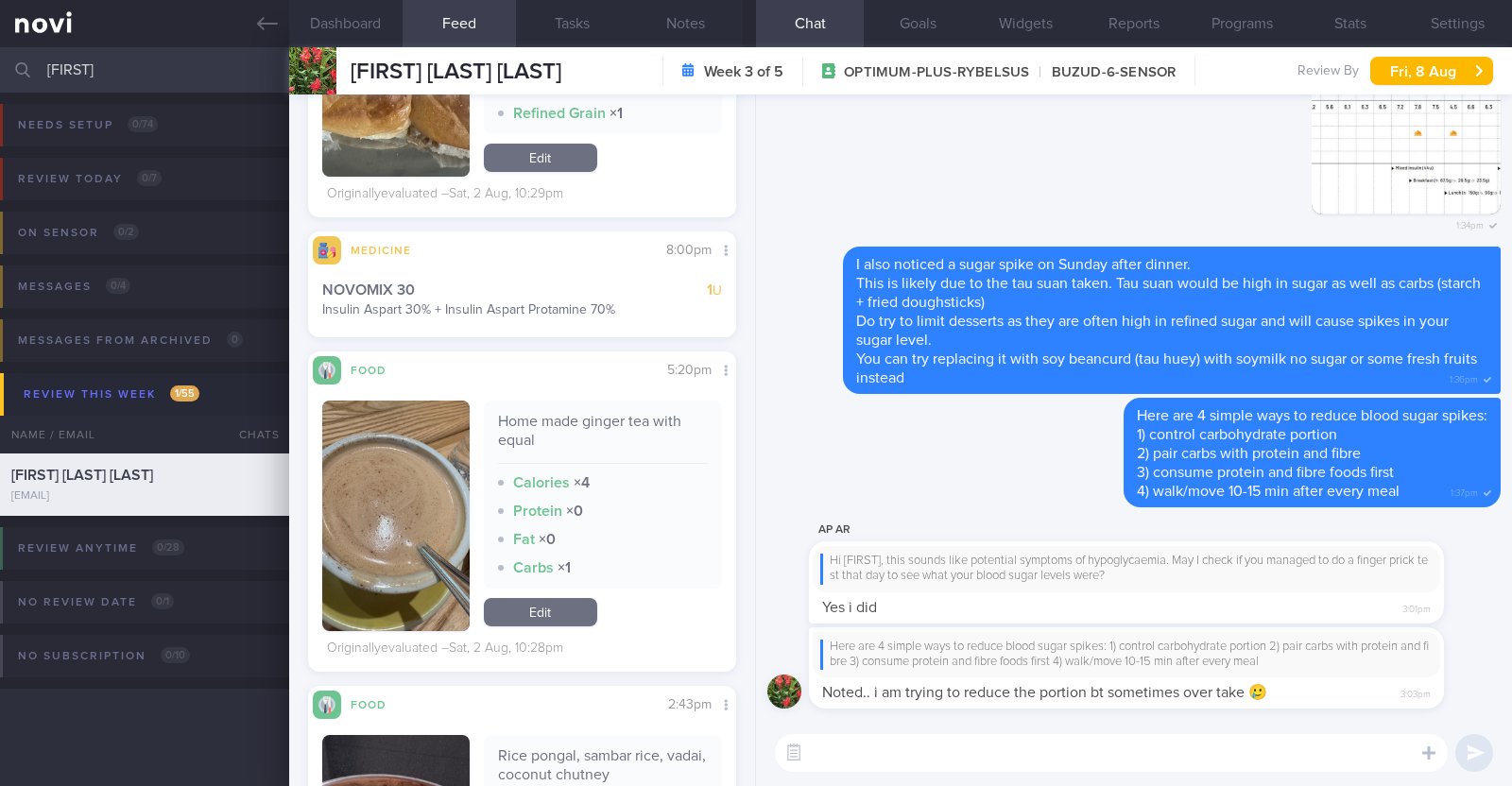 scroll, scrollTop: 4251, scrollLeft: 0, axis: vertical 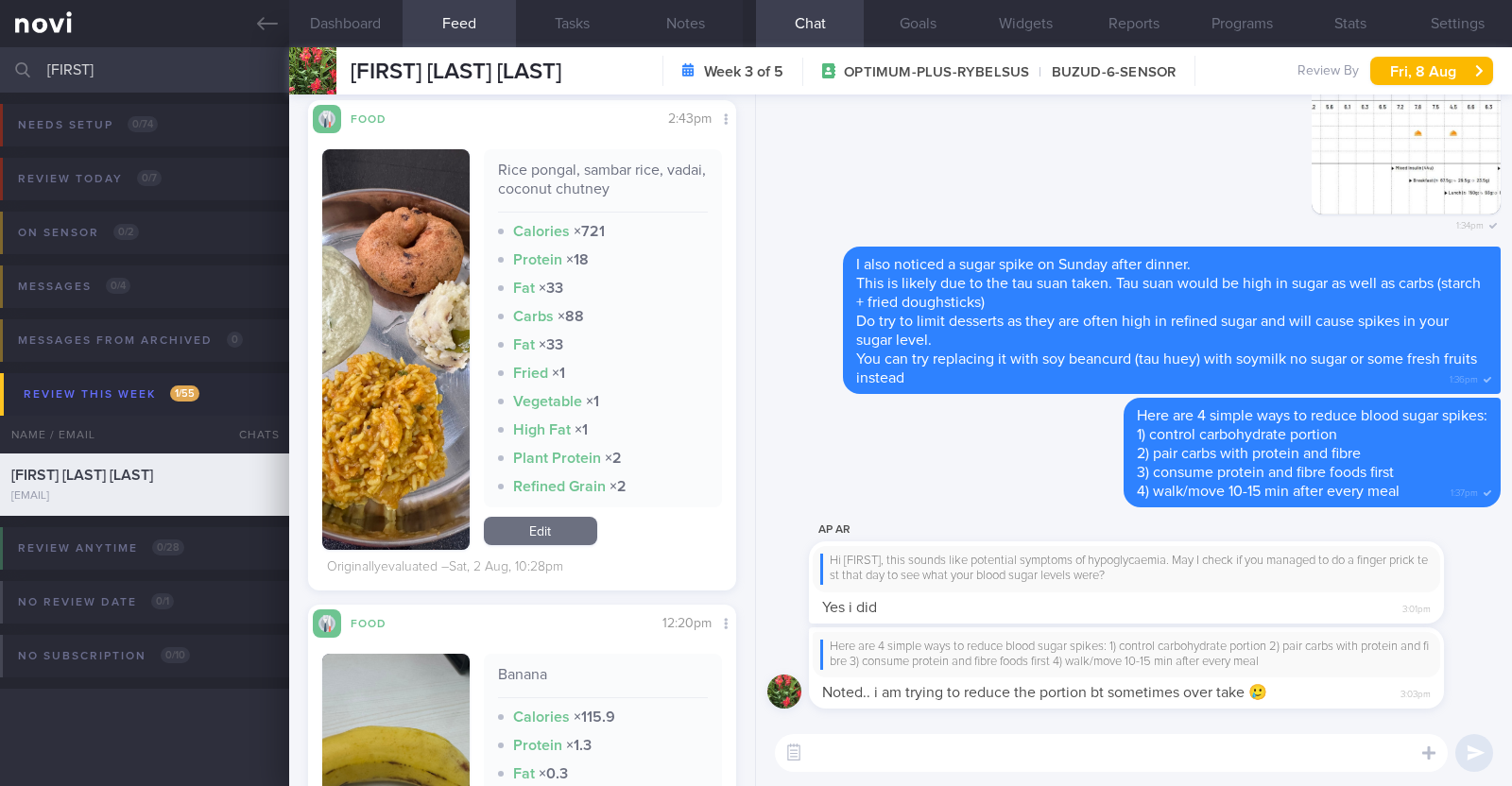 click at bounding box center [396, 350] 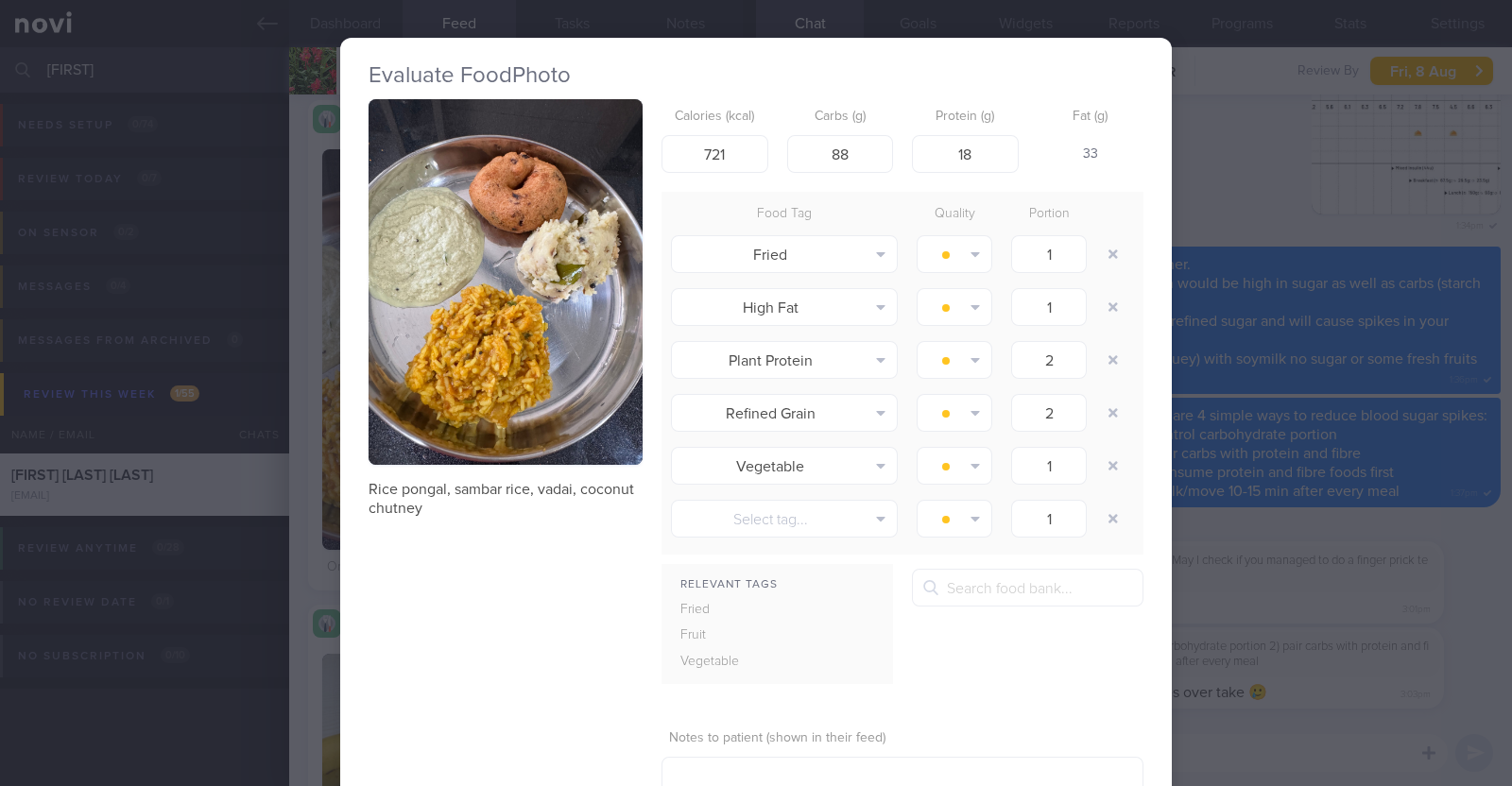 click on "Evaluate Food  Photo
Rice pongal, sambar rice, vadai, coconut chutney
Calories (kcal)
721
Carbs (g)
88
Protein (g)
18
Fat (g)
33
Food Tag
Quality
Portion
Fried
Alcohol
Fried
Fruit
Healthy Fats
High Calcium
High Cholesterol" at bounding box center (756, 393) 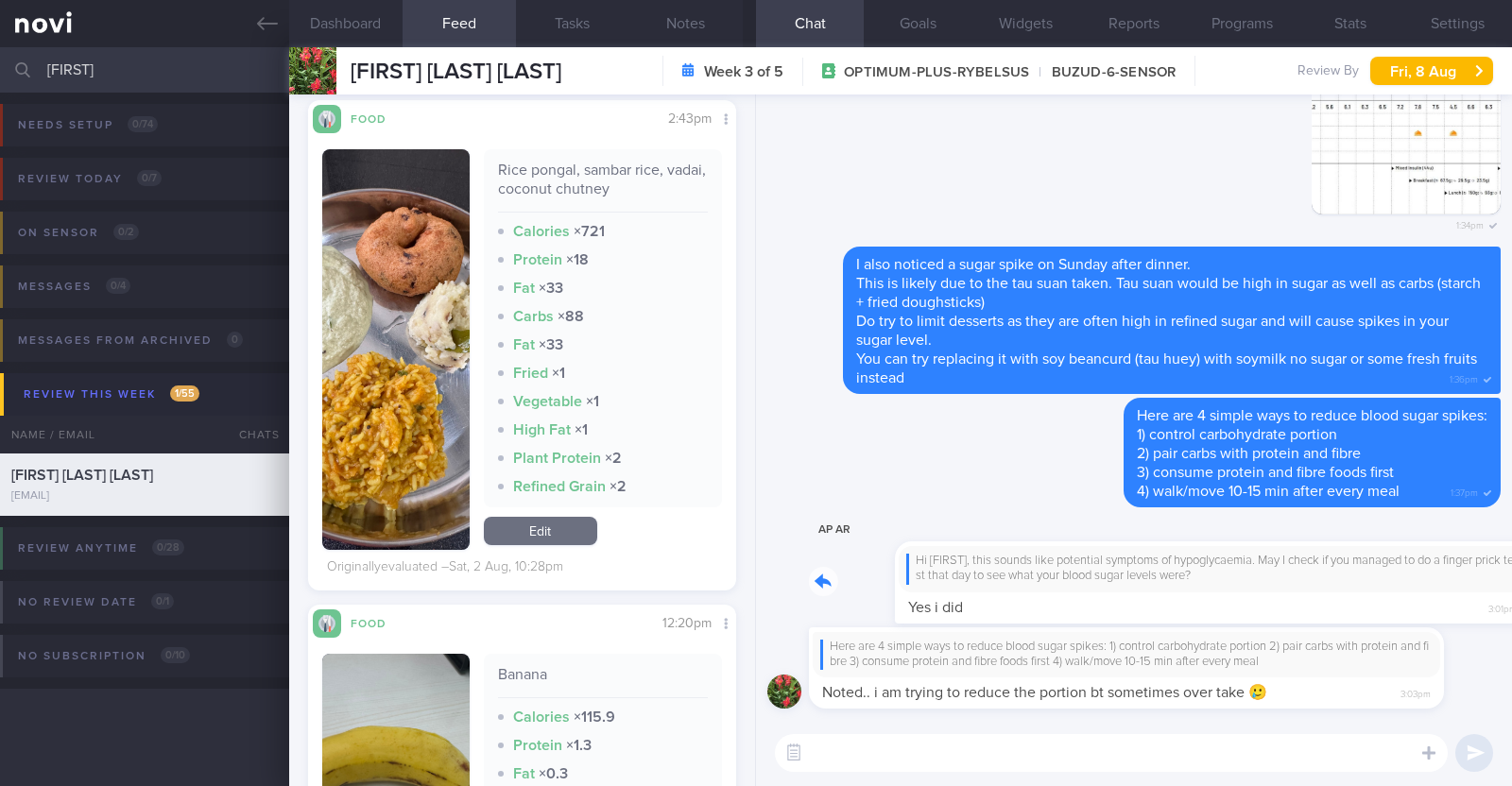 drag, startPoint x: 1160, startPoint y: 613, endPoint x: 1366, endPoint y: 617, distance: 206.0388 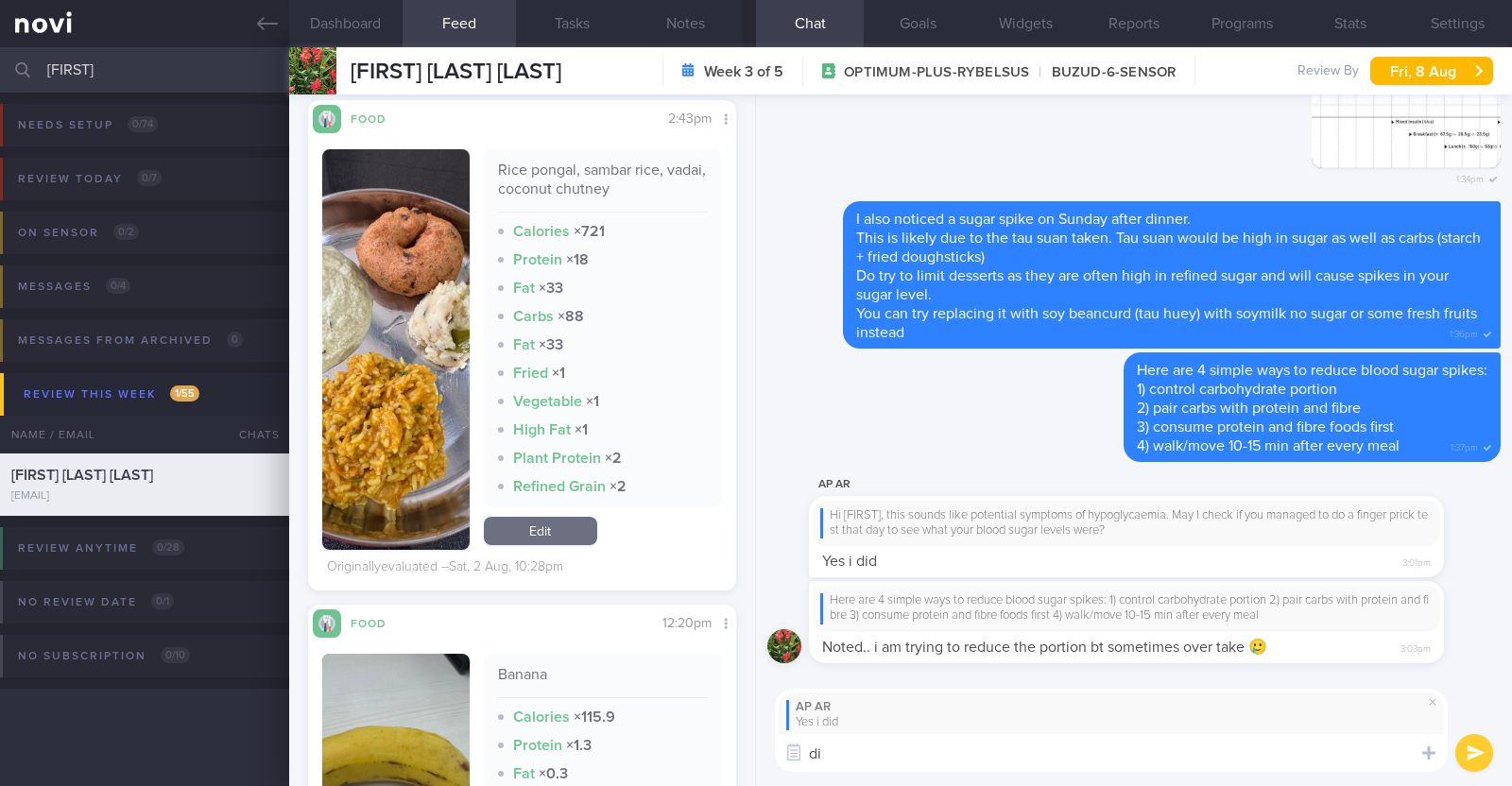type on "d" 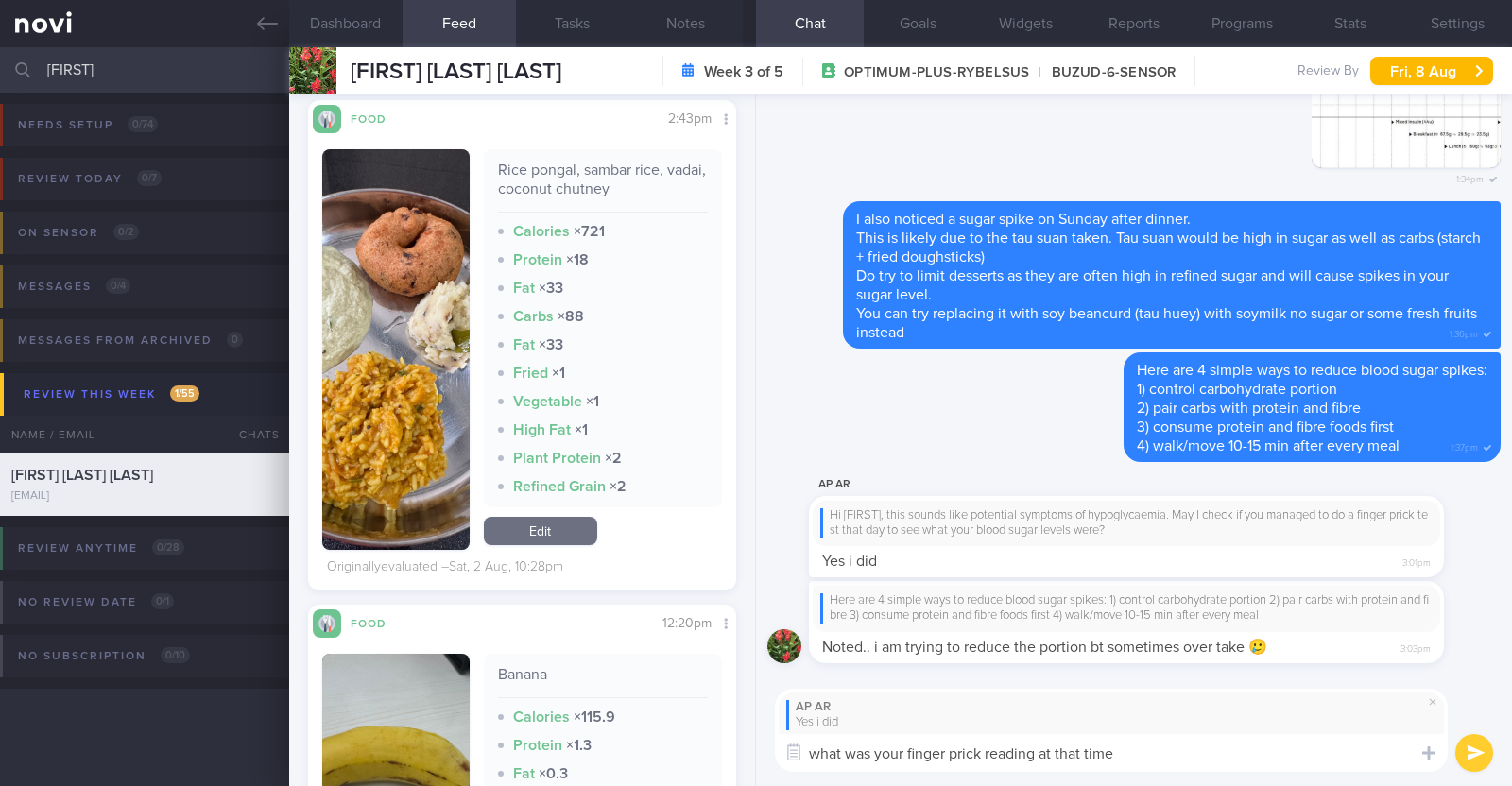 type on "what was your finger prick reading at that time?" 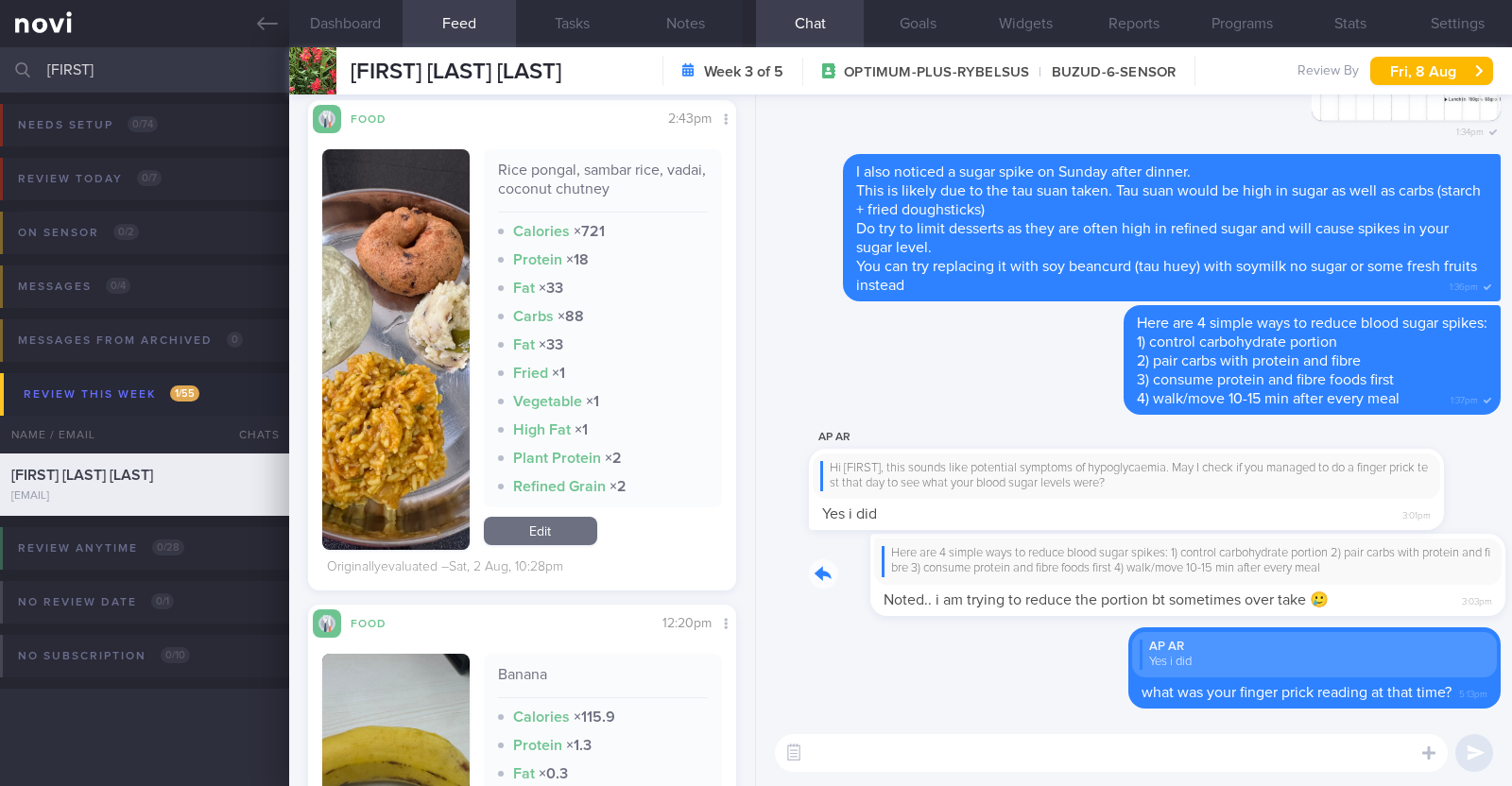drag, startPoint x: 1359, startPoint y: 603, endPoint x: 1439, endPoint y: 617, distance: 81.215762 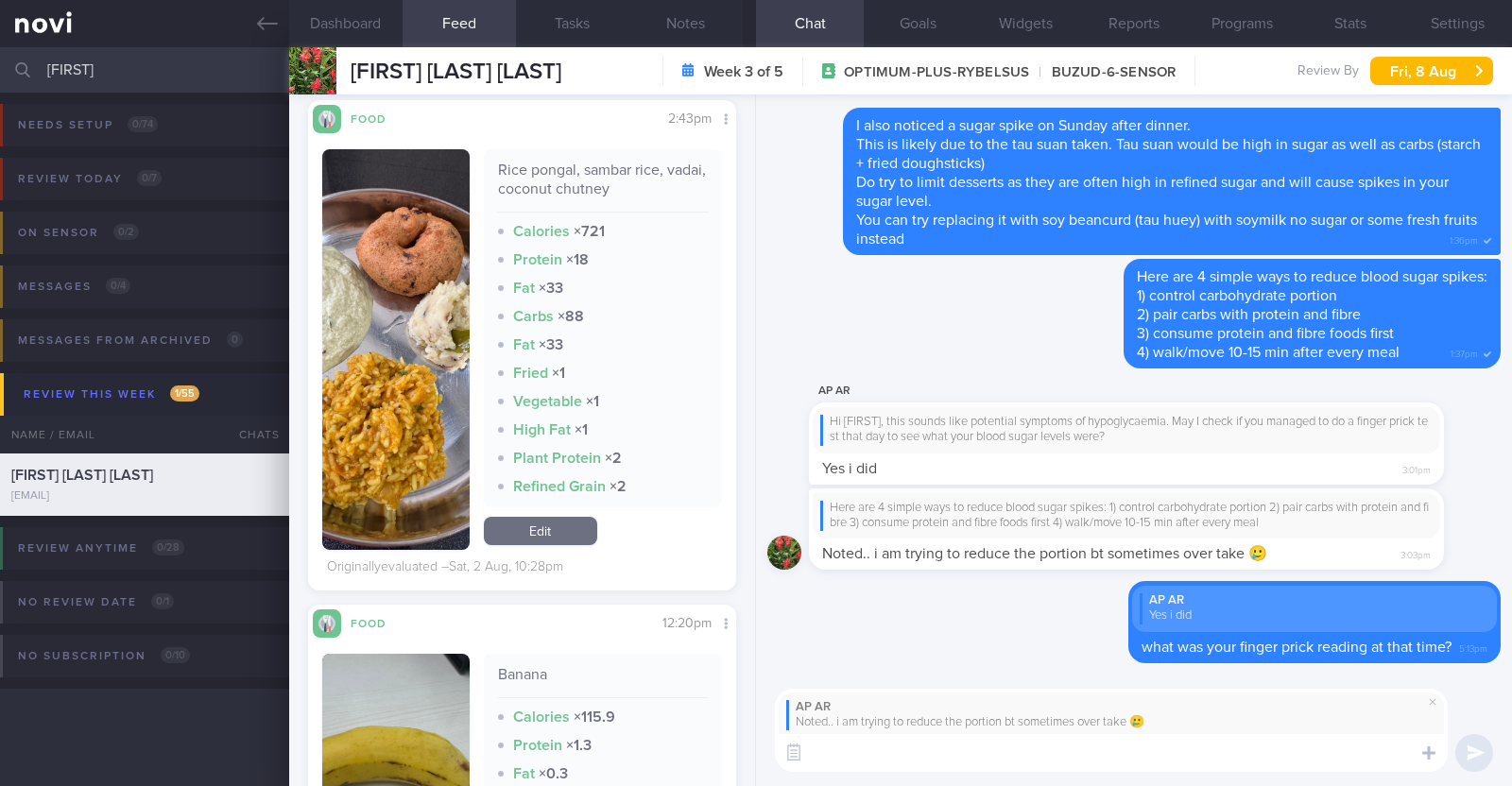 click at bounding box center [1111, 753] 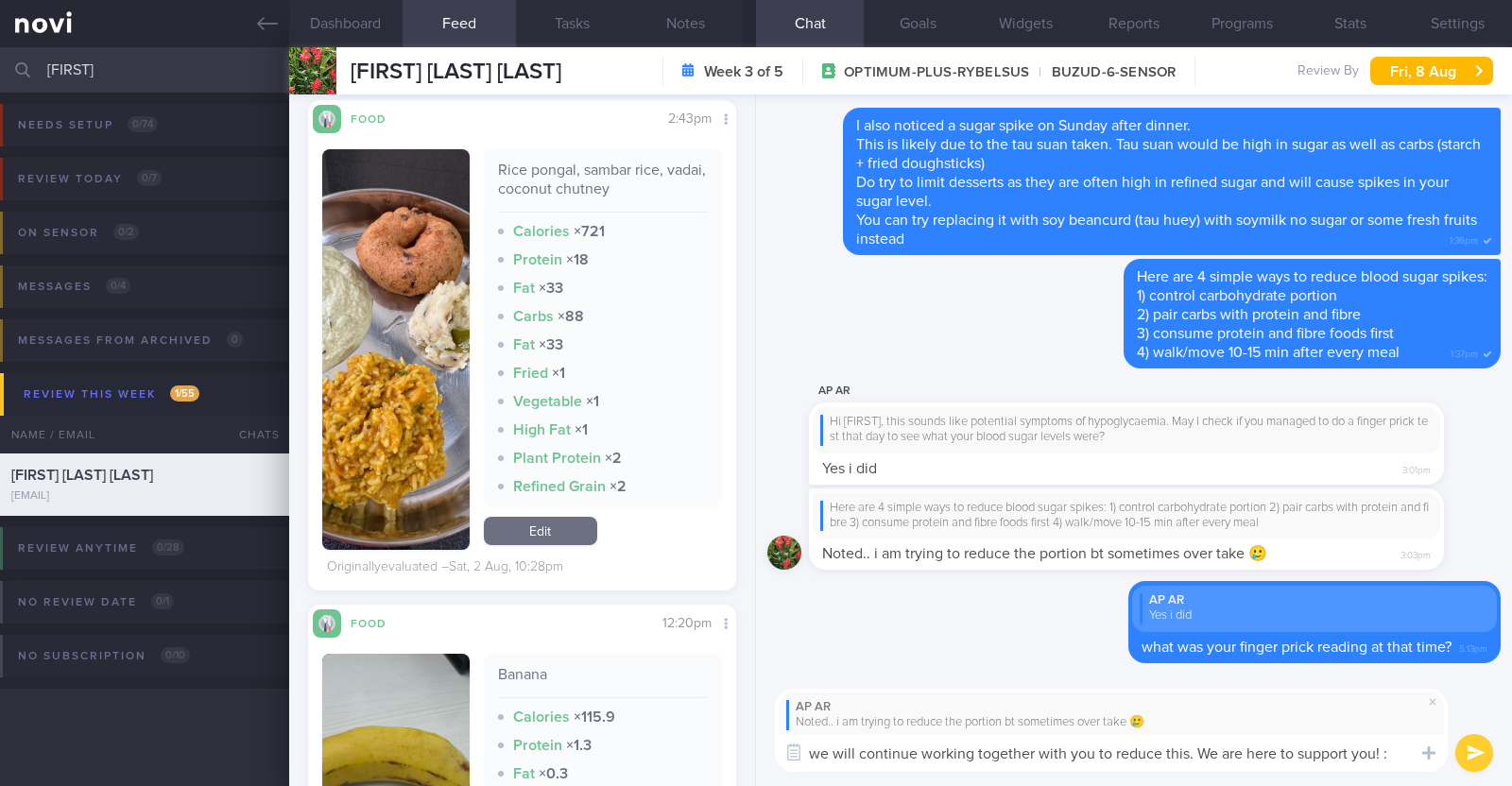type on "we will continue working together with you to reduce this. We are here to support you! :)" 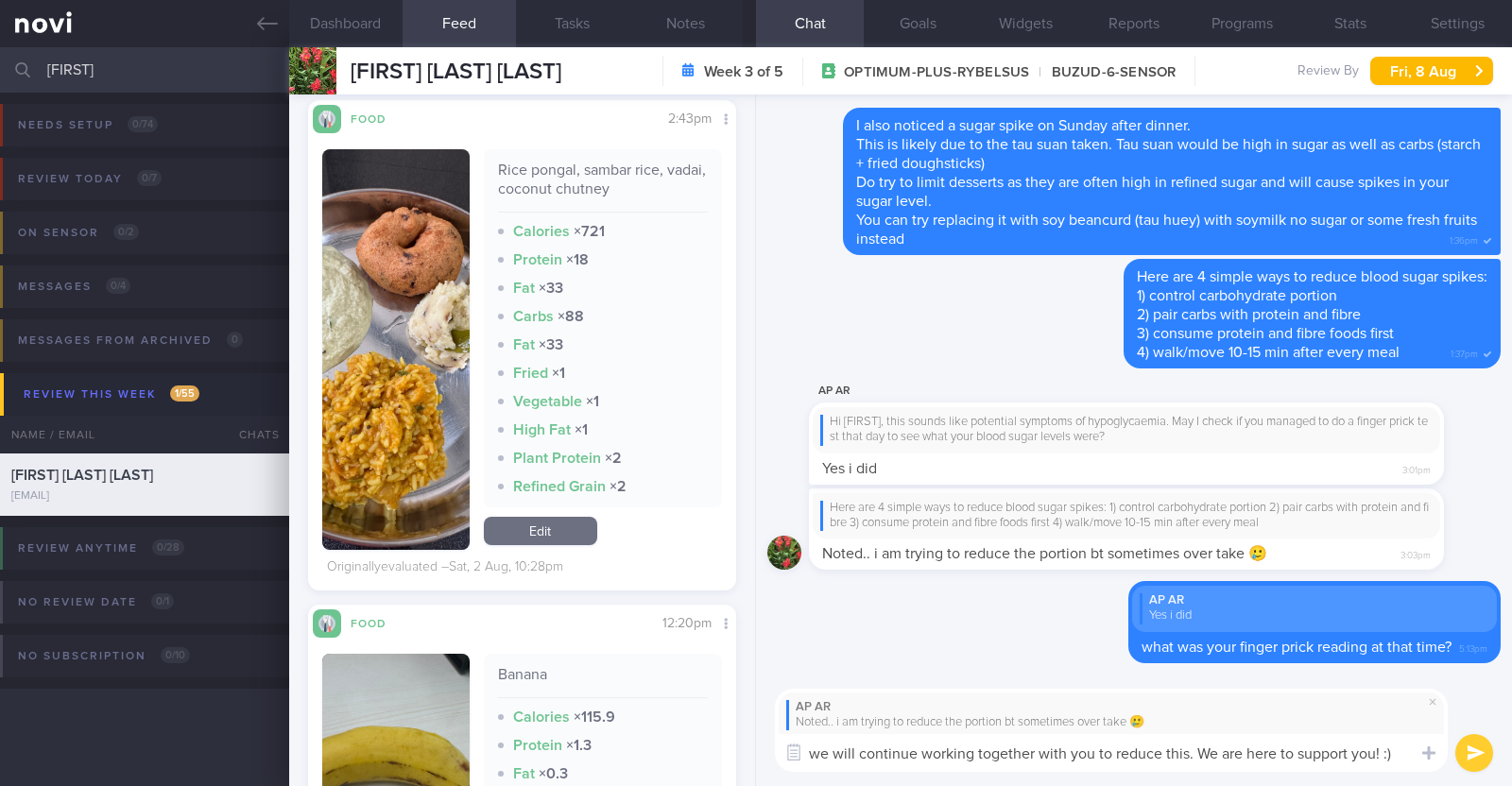 type 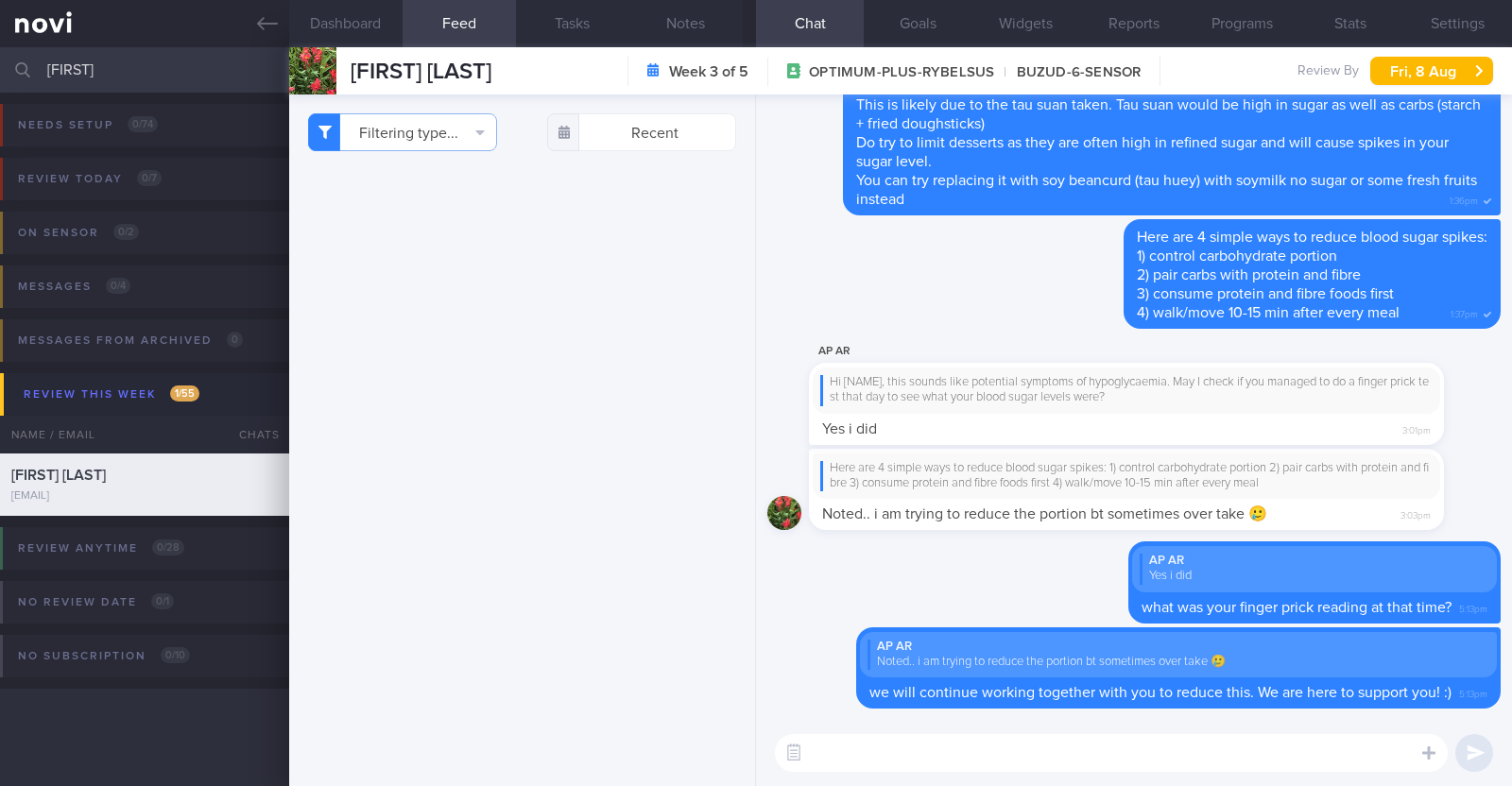 select on "7" 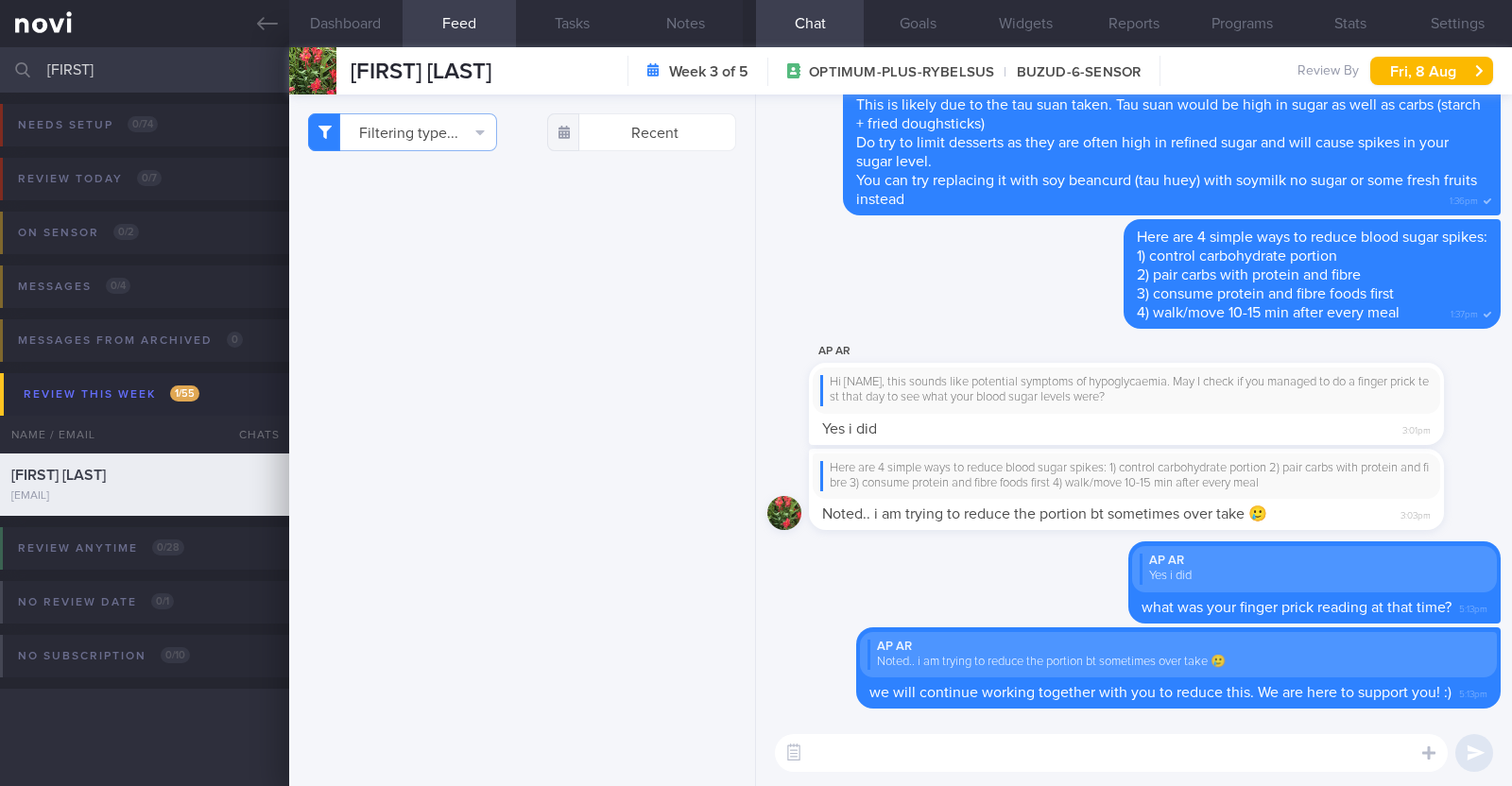 scroll, scrollTop: 4251, scrollLeft: 0, axis: vertical 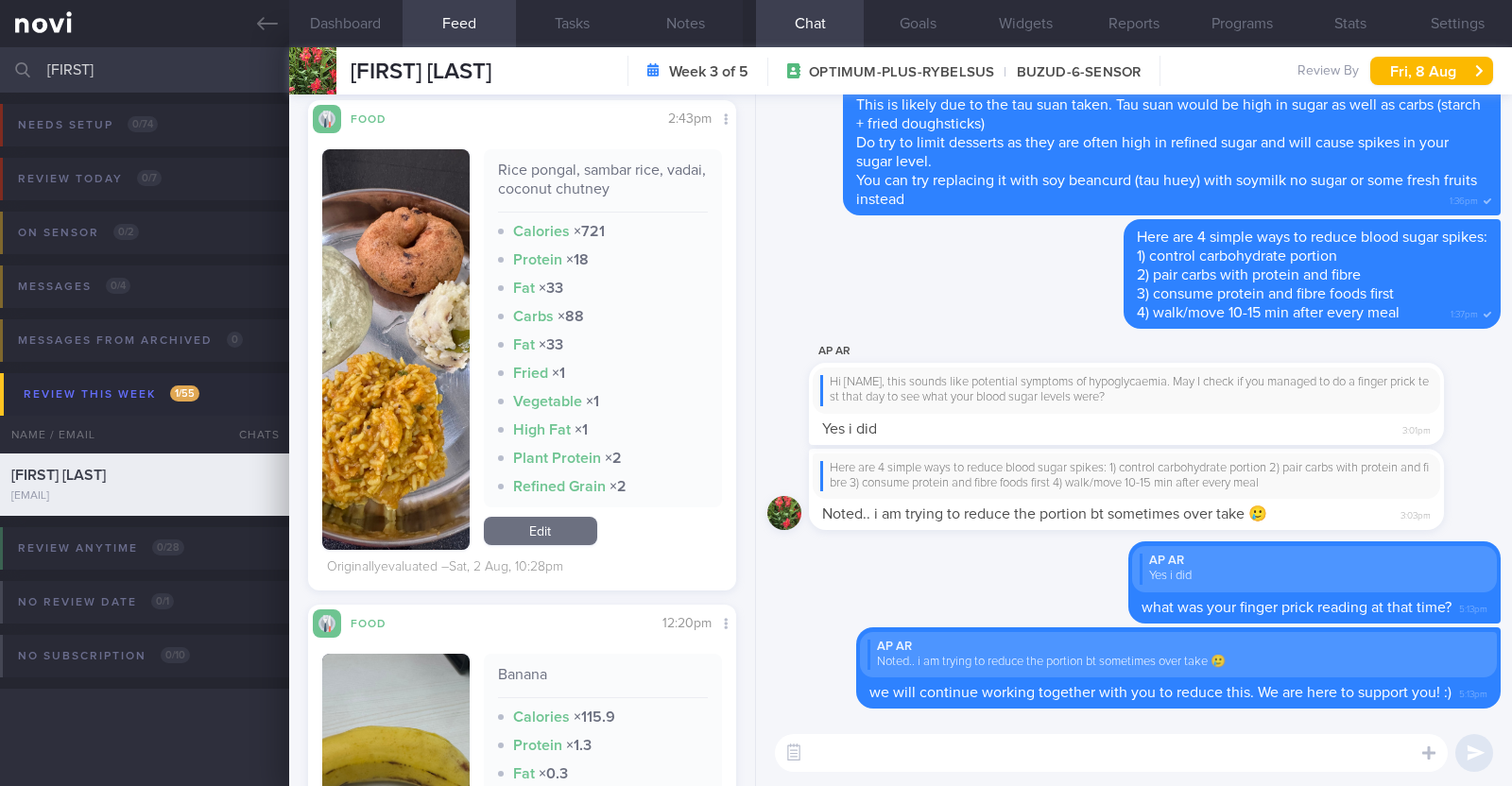 drag, startPoint x: 580, startPoint y: 60, endPoint x: 347, endPoint y: 57, distance: 233.01931 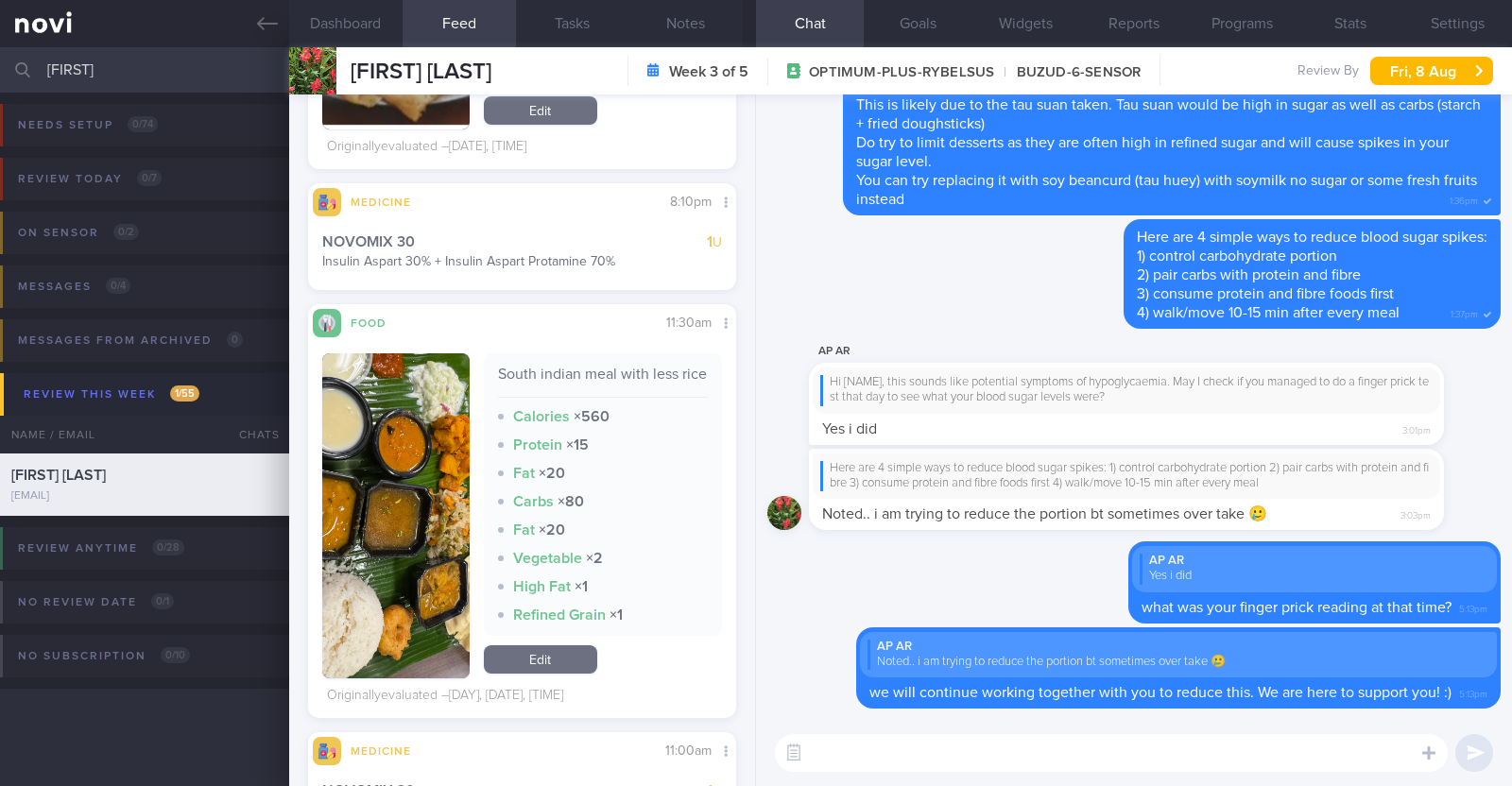 scroll, scrollTop: 6494, scrollLeft: 0, axis: vertical 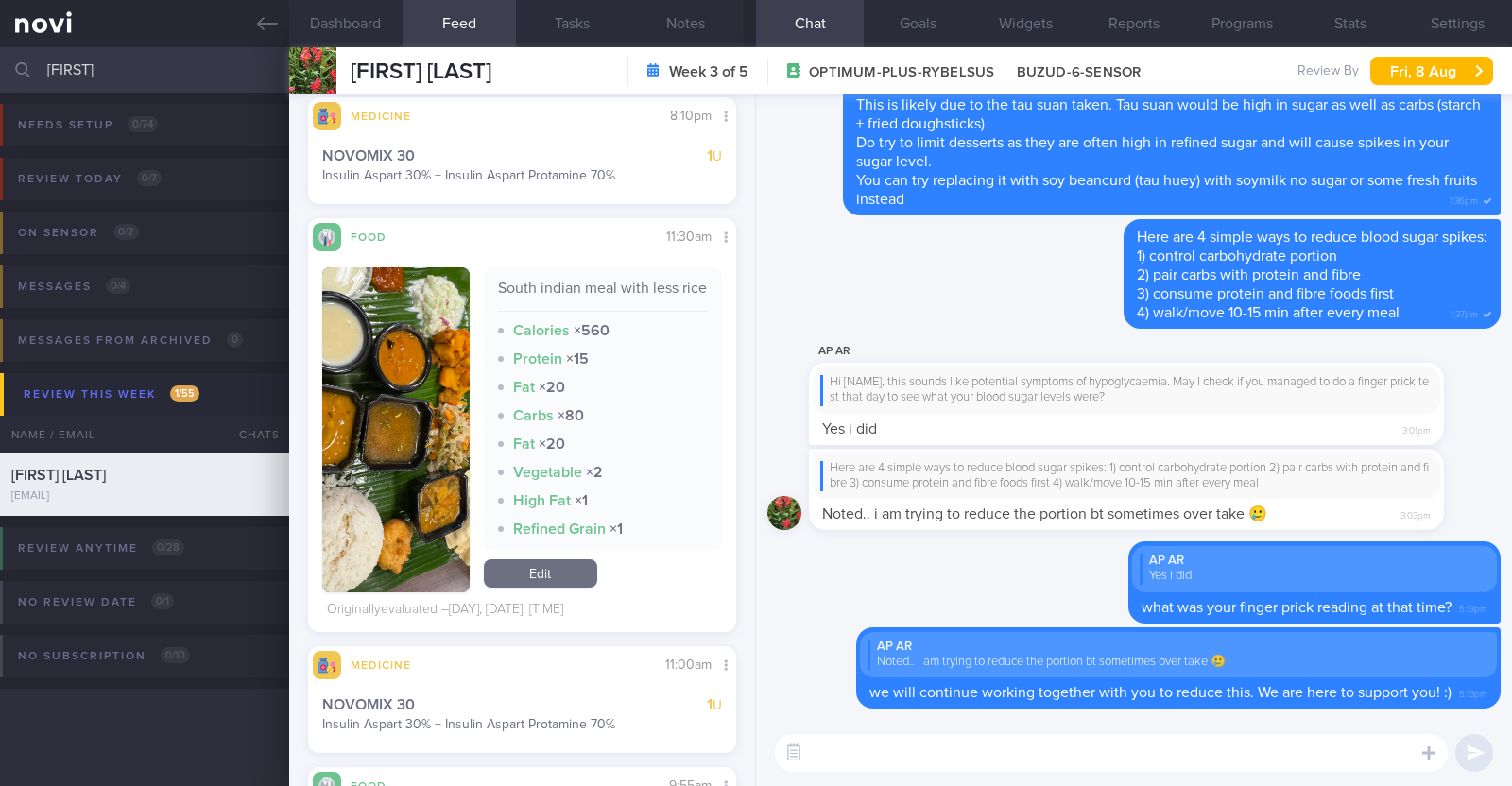 click at bounding box center [396, 430] 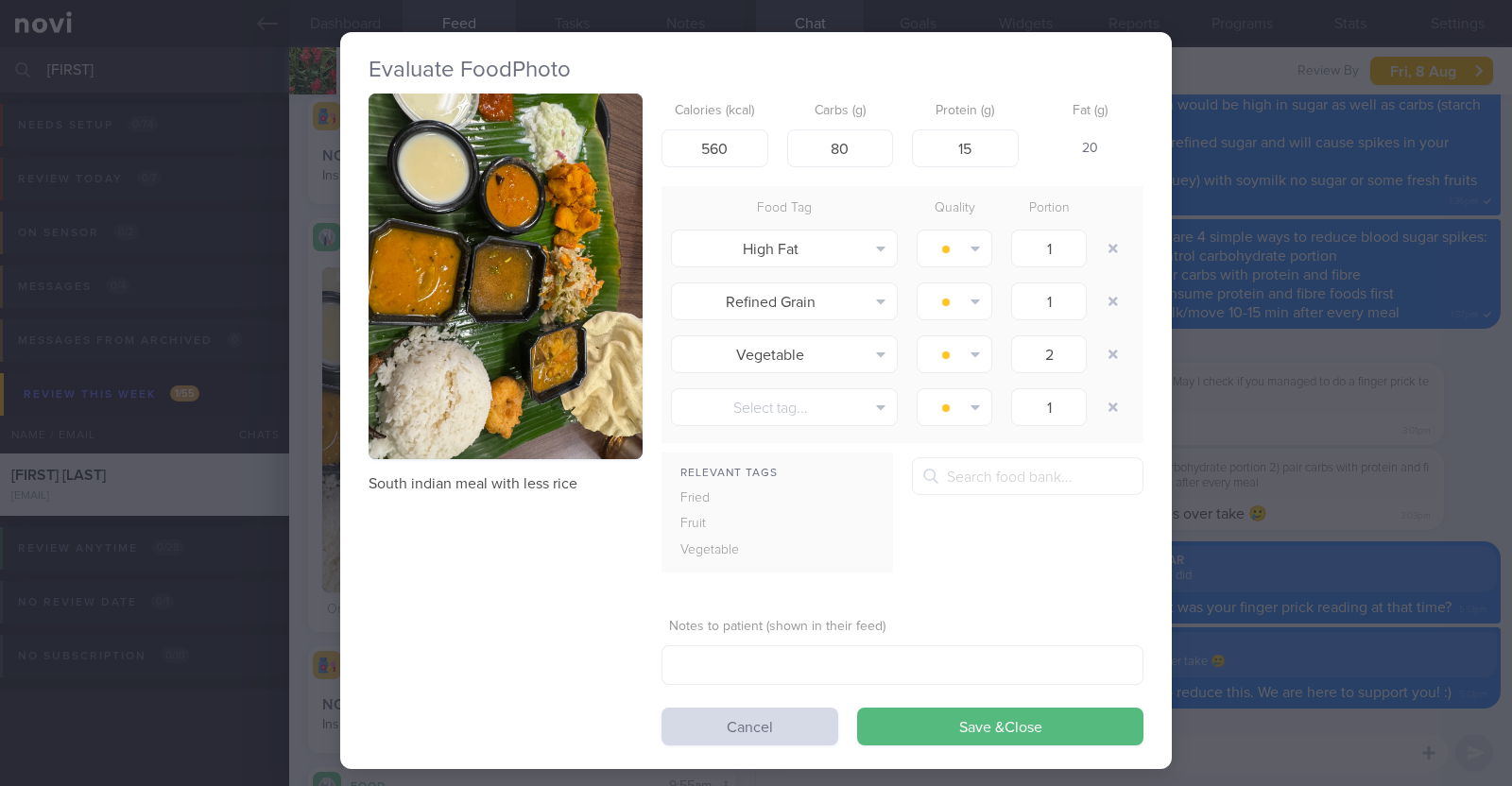 scroll, scrollTop: 0, scrollLeft: 0, axis: both 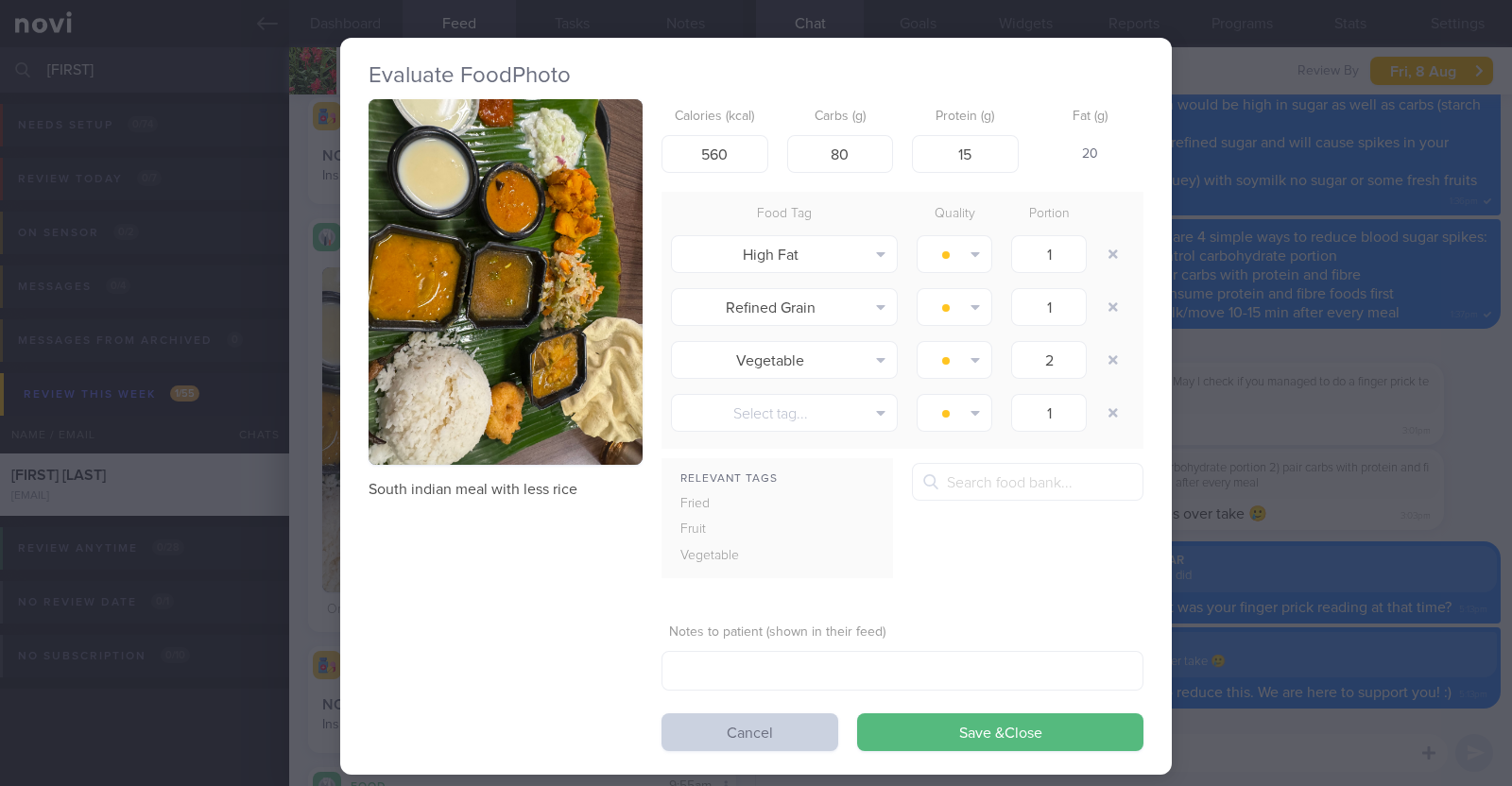 click on "Cancel" at bounding box center [749, 732] 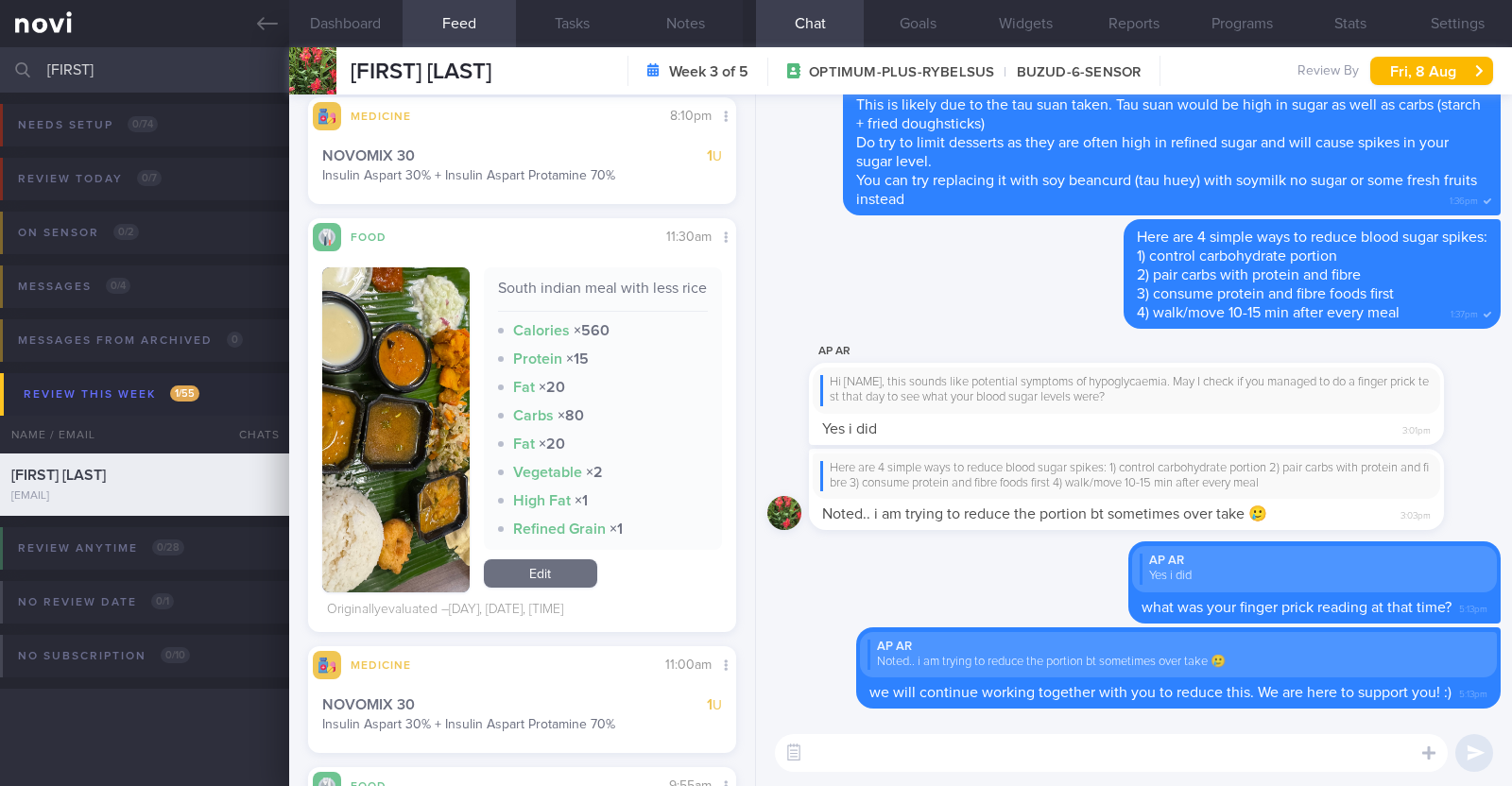 drag, startPoint x: 130, startPoint y: 75, endPoint x: 7, endPoint y: 75, distance: 123 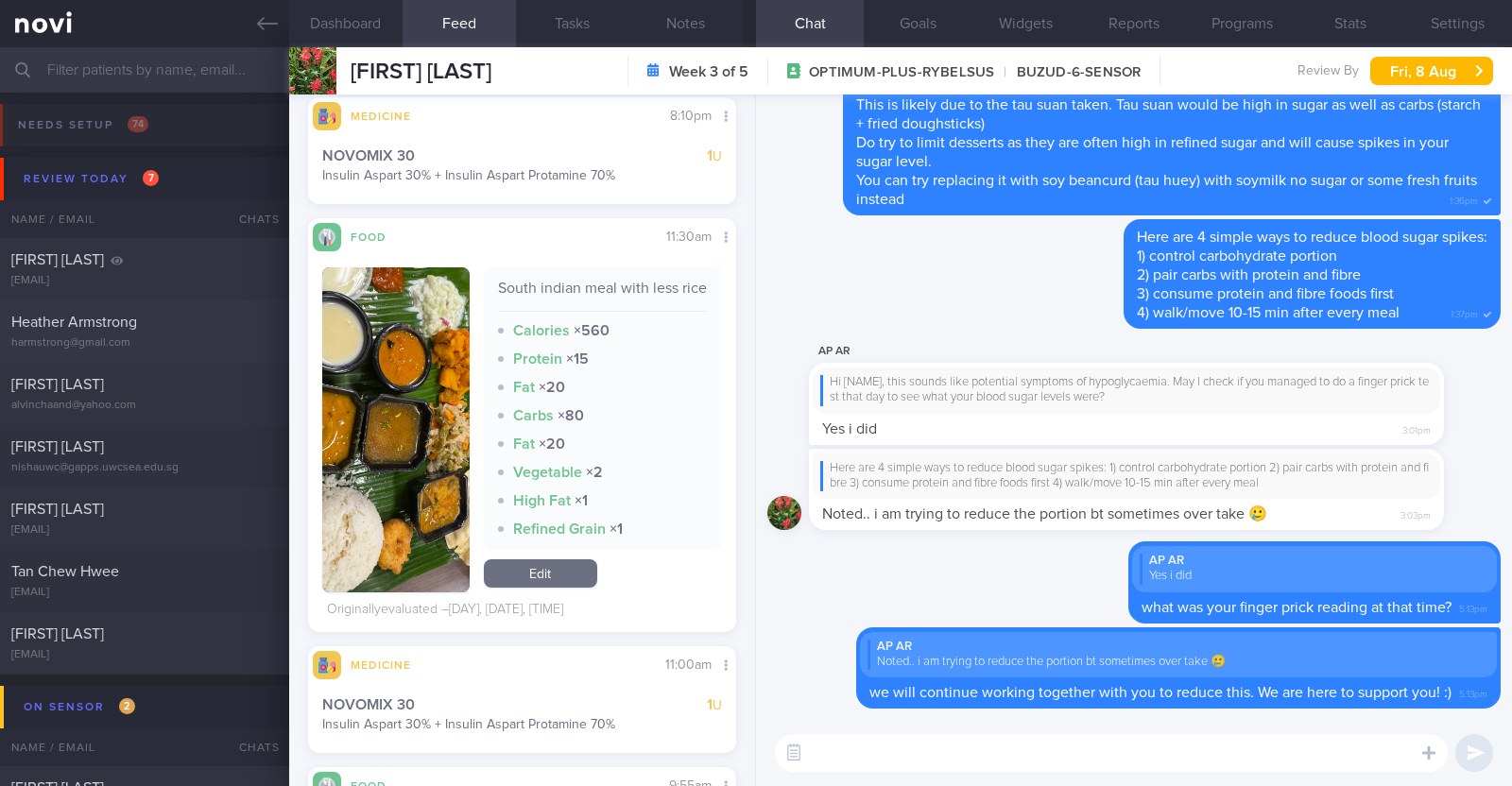 type 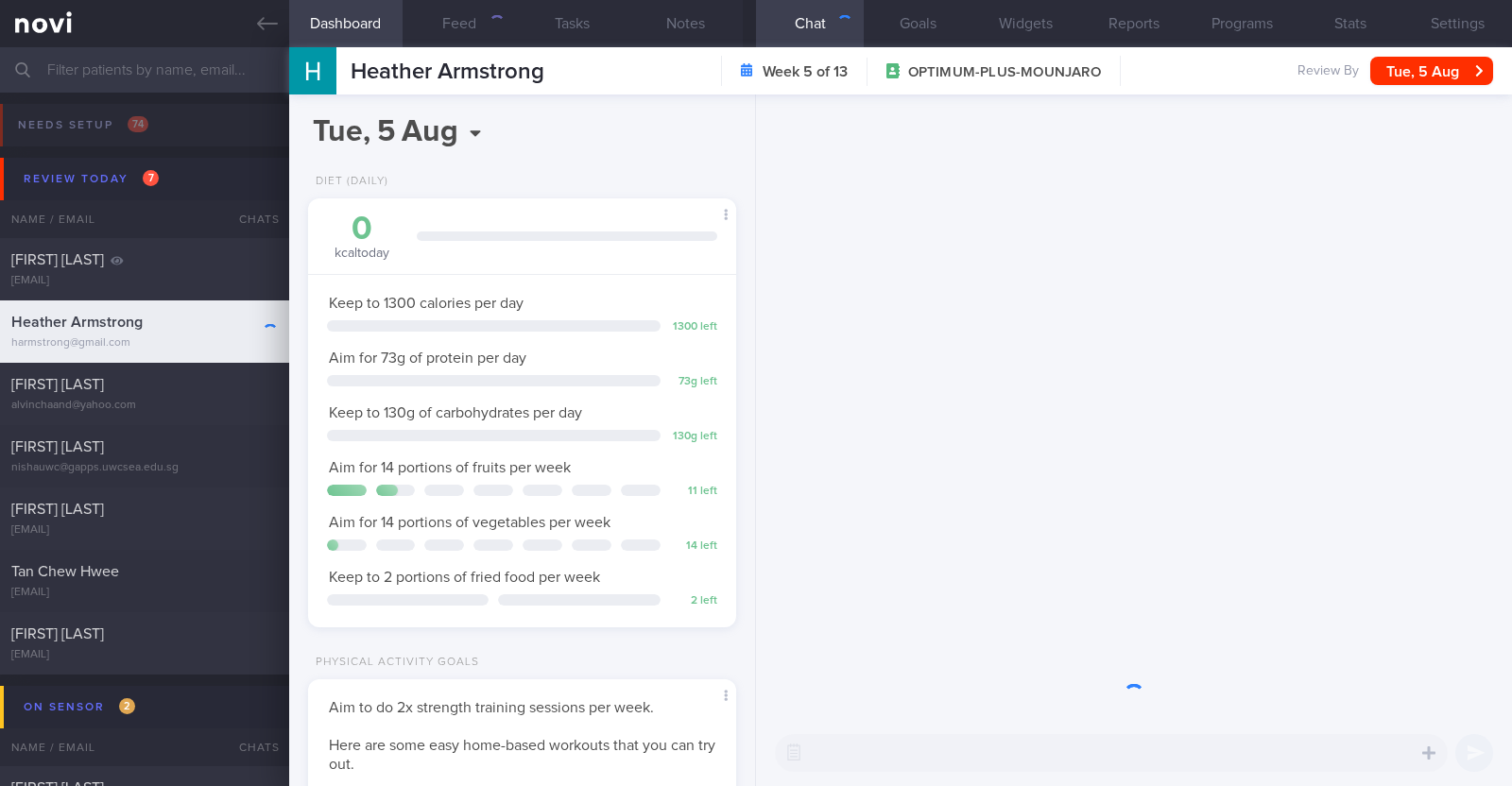 scroll, scrollTop: 944495, scrollLeft: 944623, axis: both 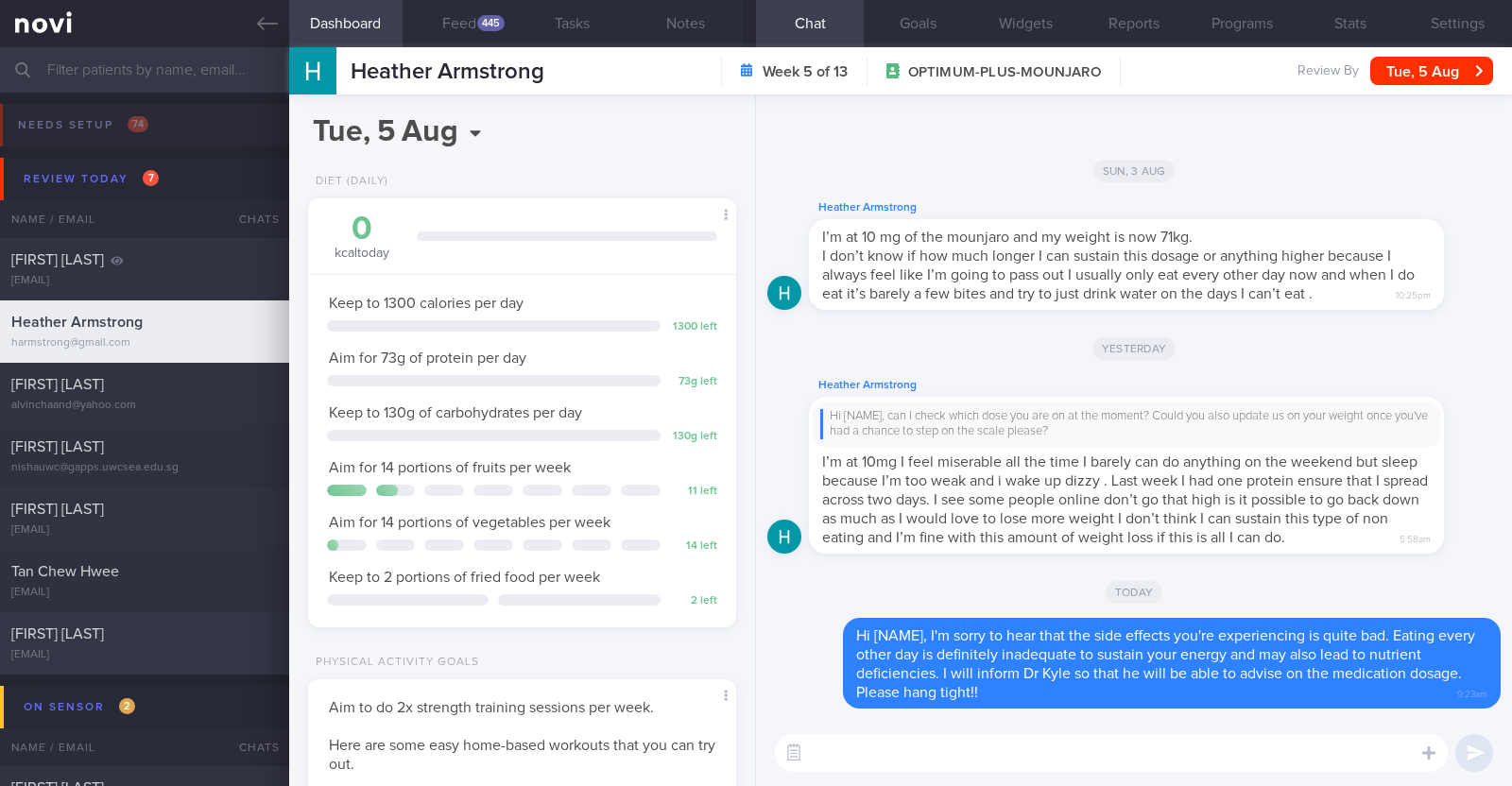 click on "Christian John Lo
cjohnmlo@gmail.com
Today
5 days ago
OPTIMUM-PLUS-RYBELSUS
nil r/v in system. r/v 1/8" 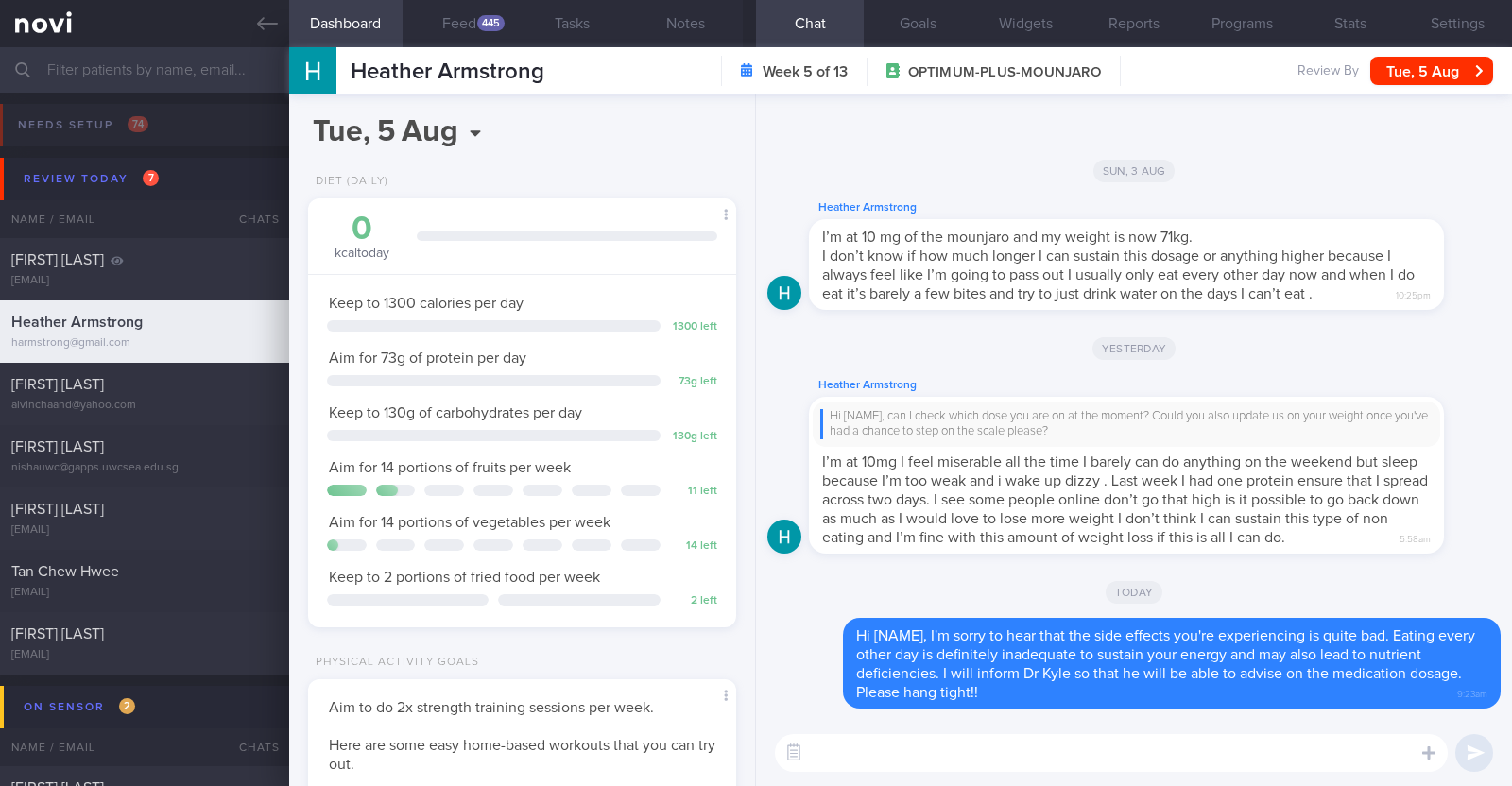 type on "nil r/v in system. r/v 1/8" 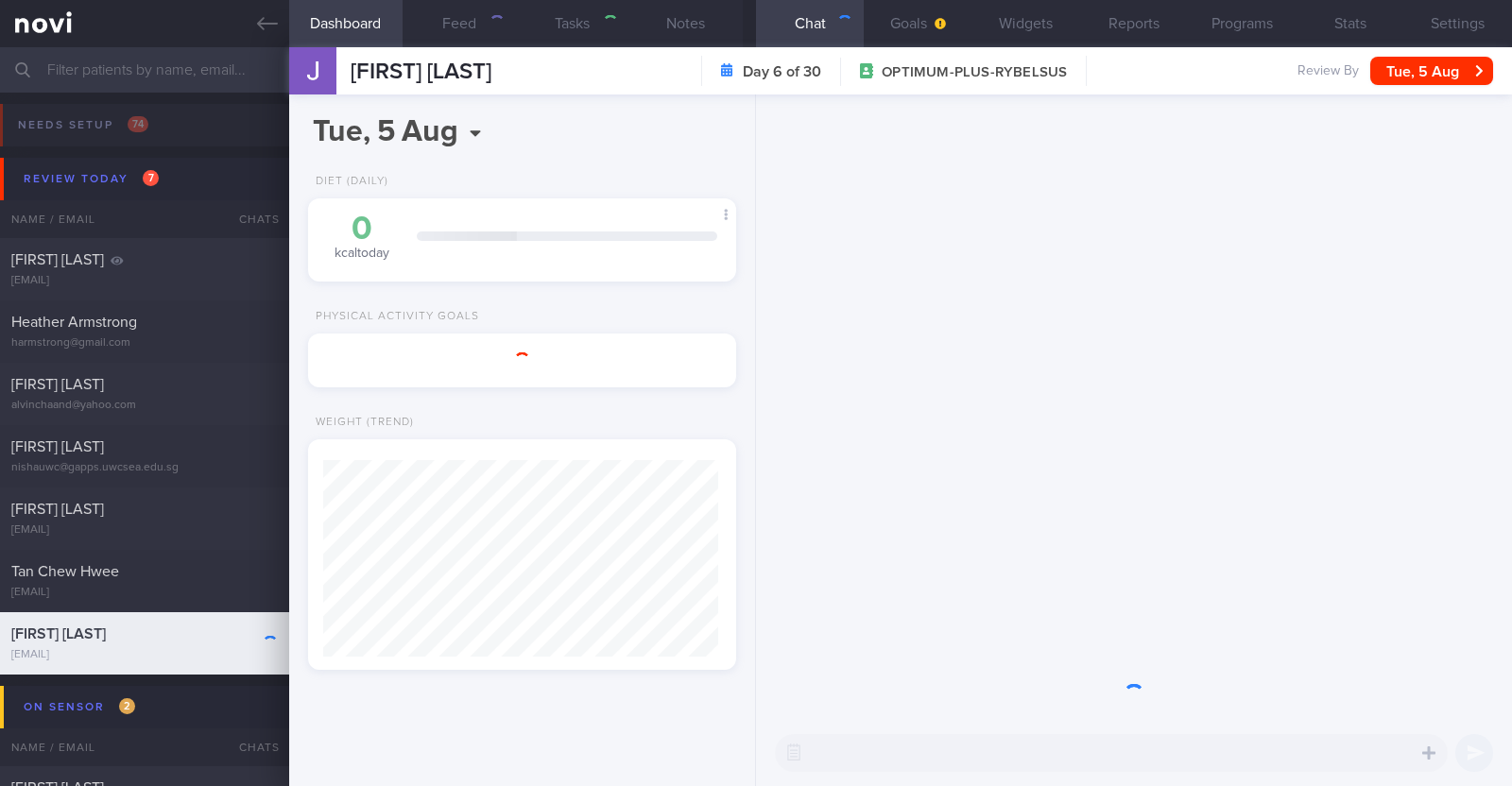 scroll, scrollTop: 214, scrollLeft: 376, axis: both 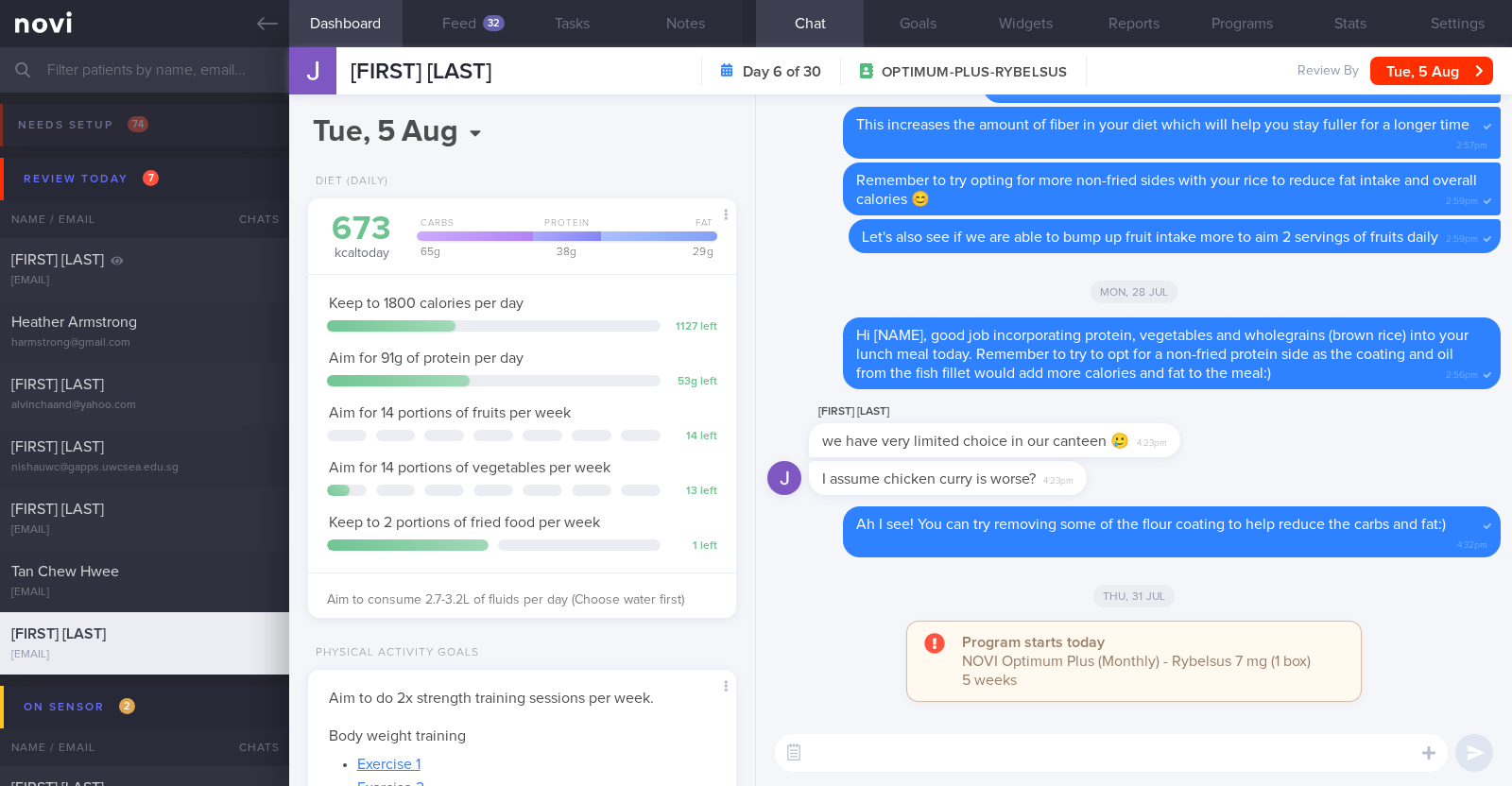 click at bounding box center (756, 70) 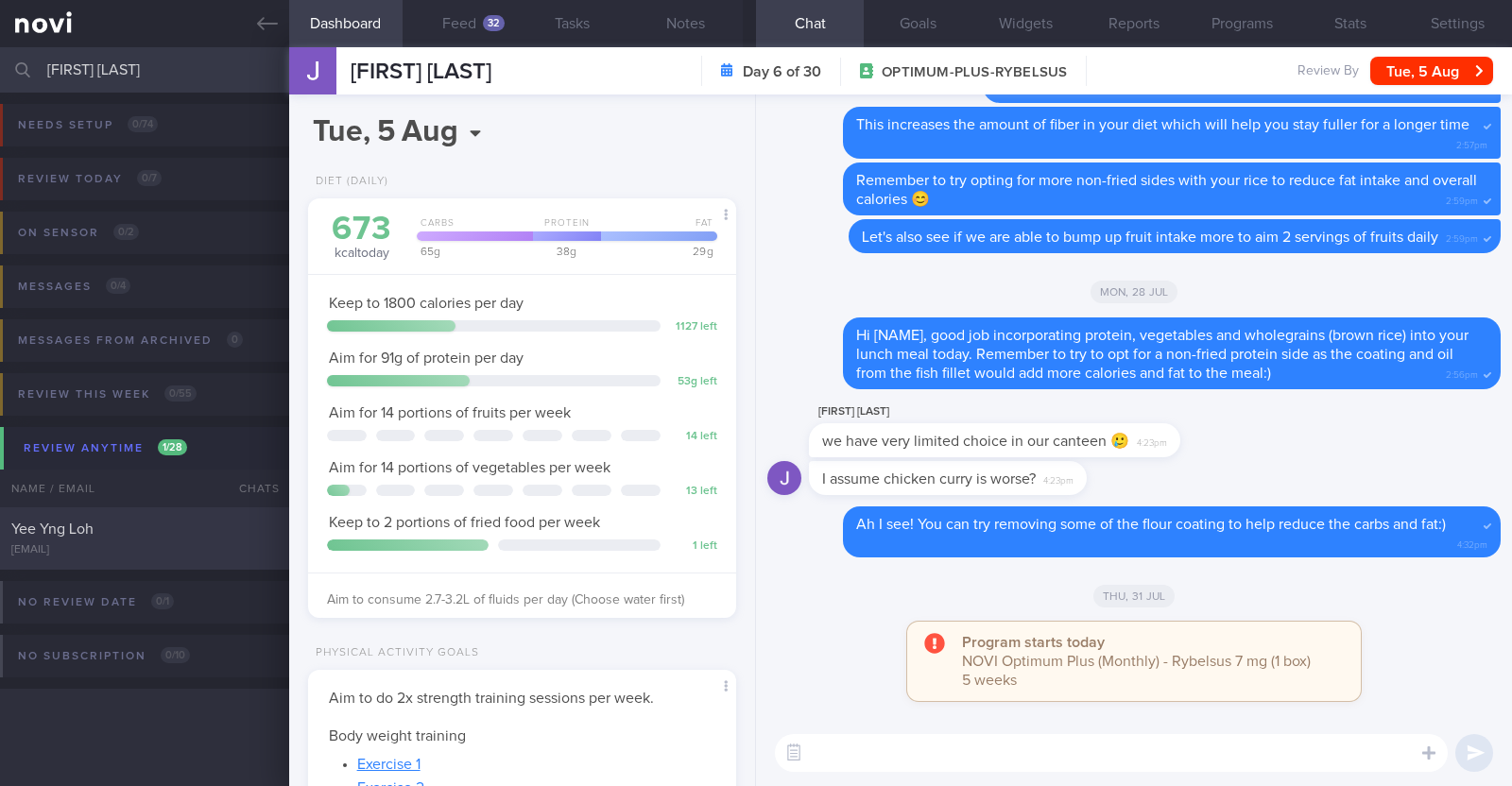 type on "[FIRST] [LAST]" 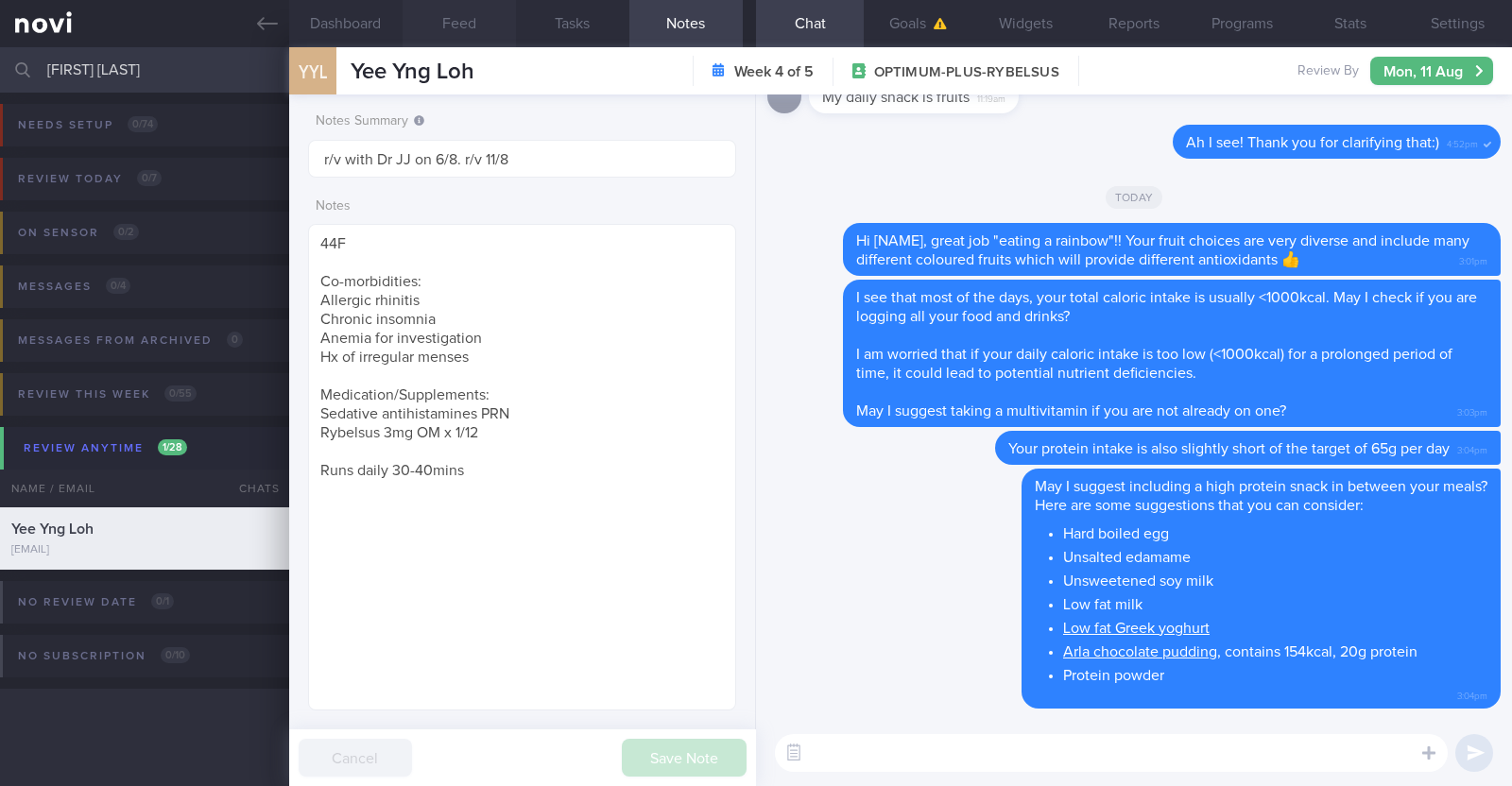 click on "Feed" at bounding box center [459, 24] 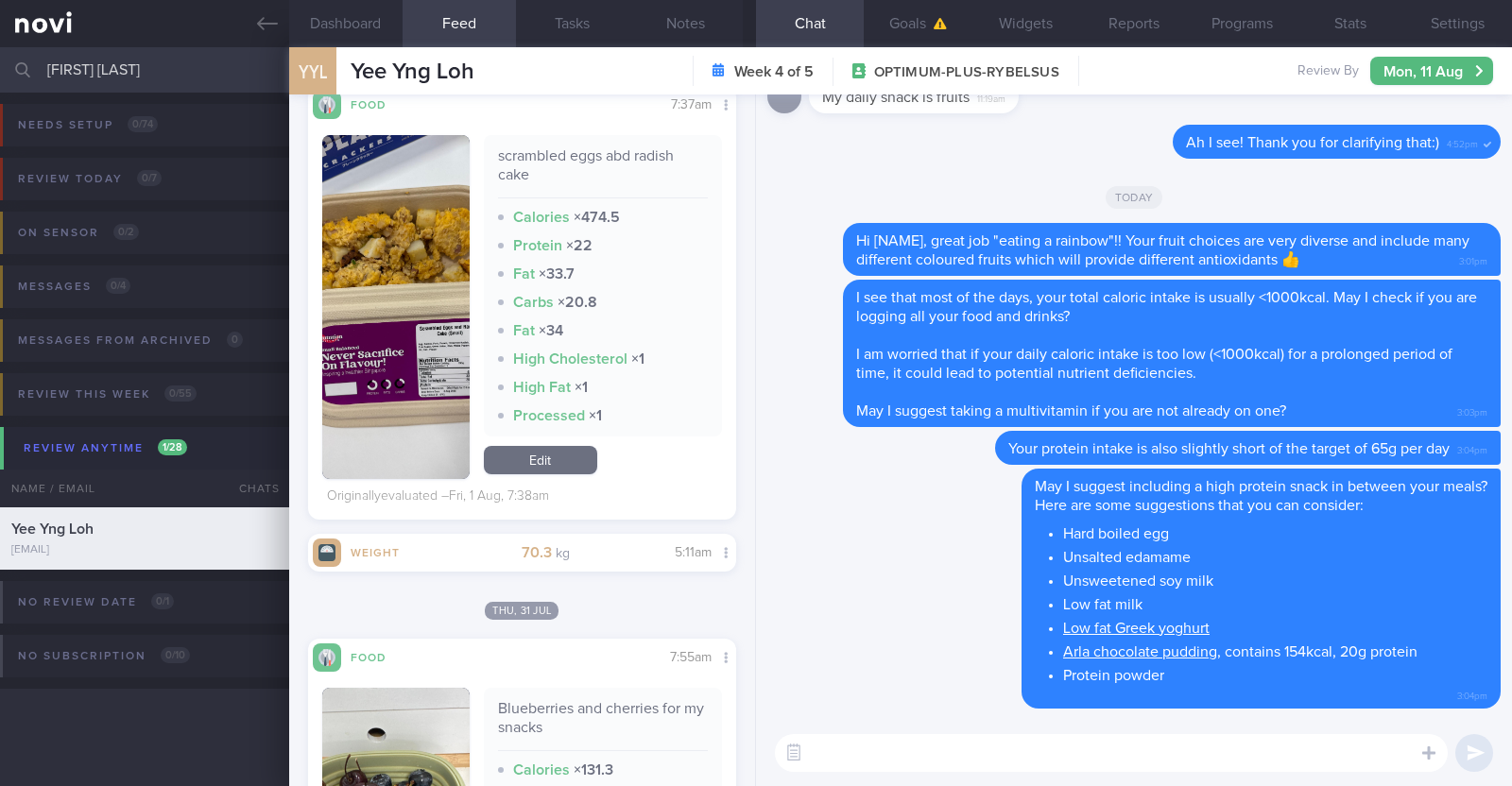 scroll, scrollTop: 5078, scrollLeft: 0, axis: vertical 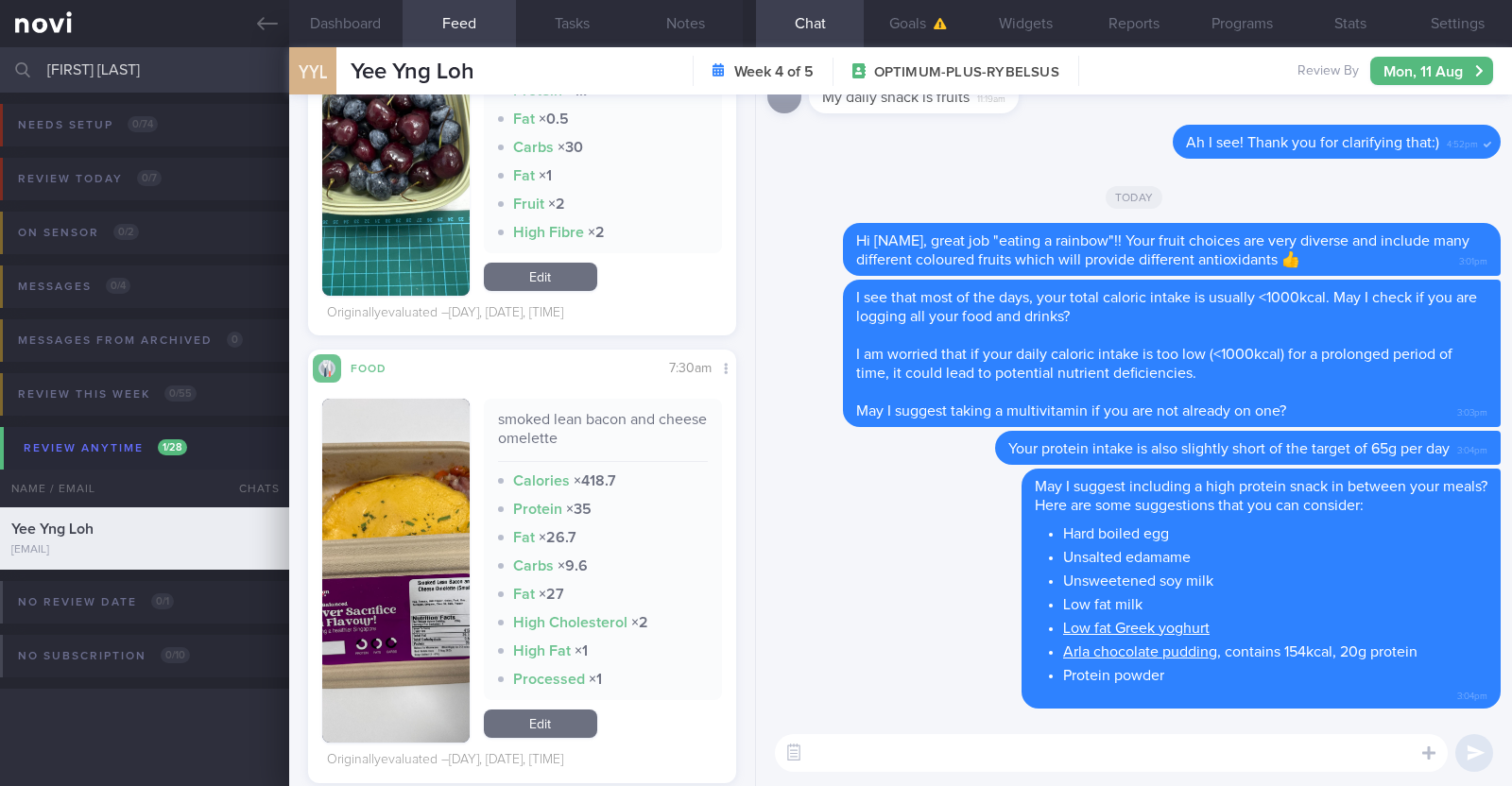 click at bounding box center [396, 571] 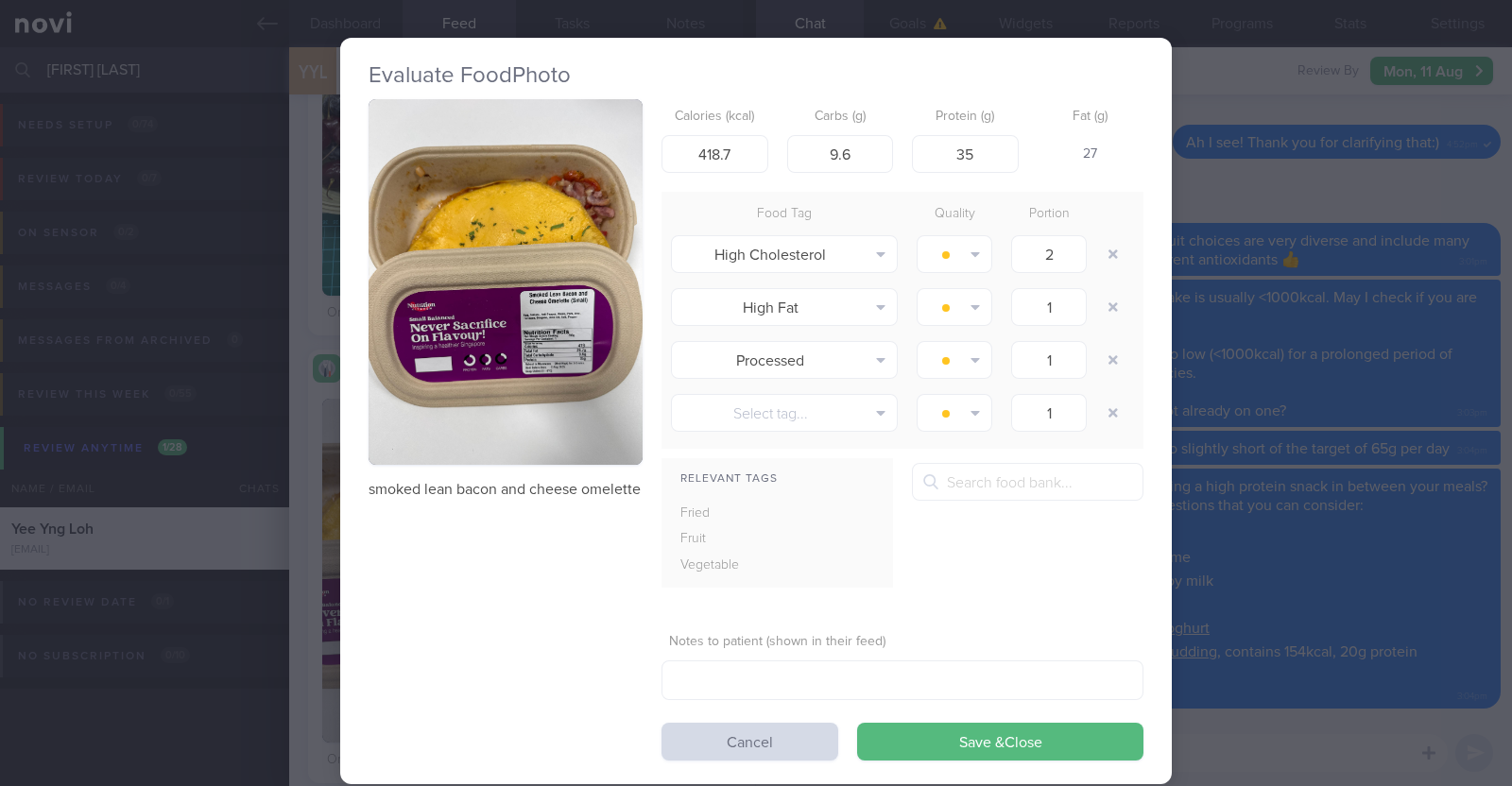 click at bounding box center (506, 282) 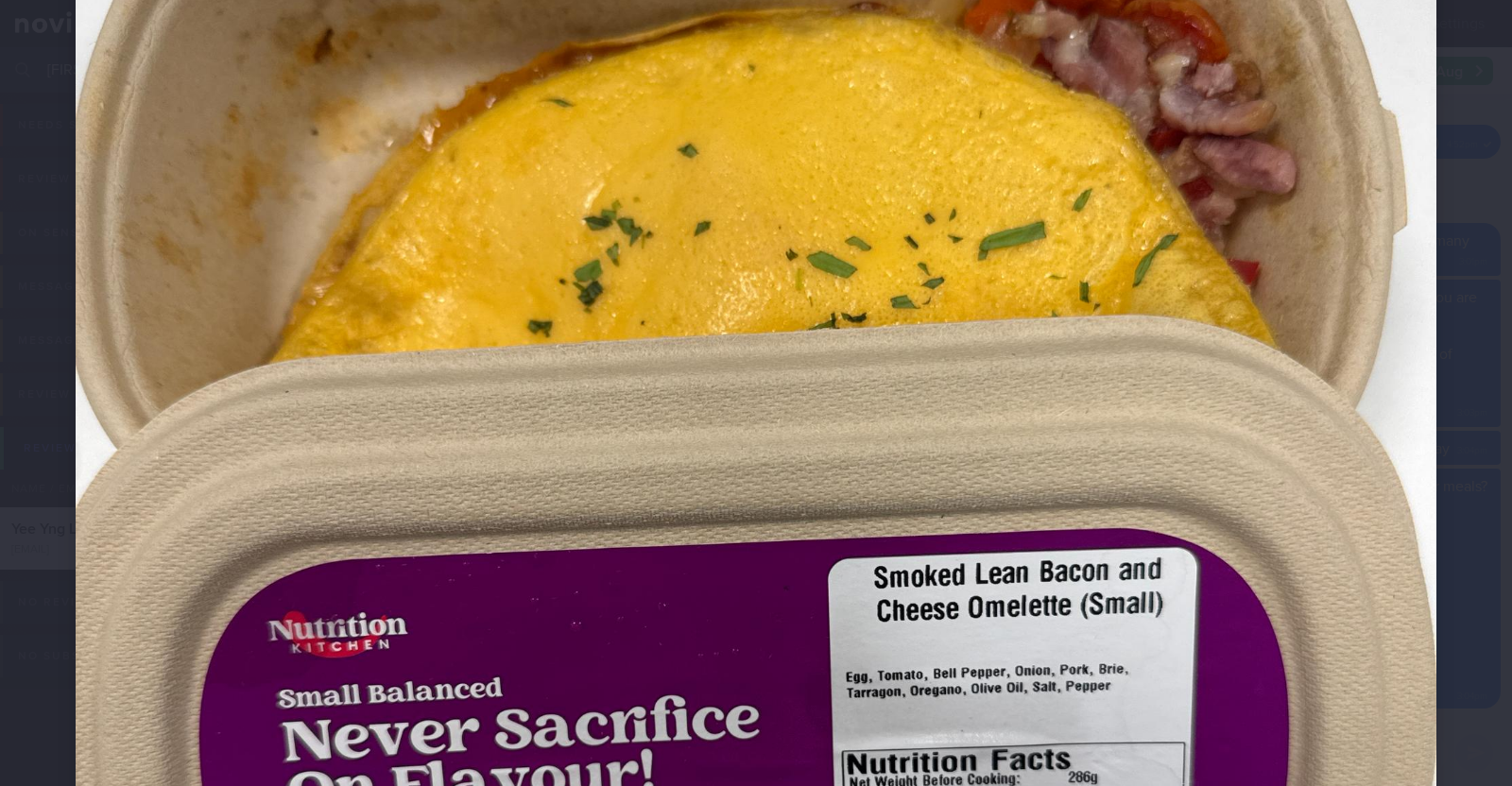 scroll, scrollTop: 709, scrollLeft: 0, axis: vertical 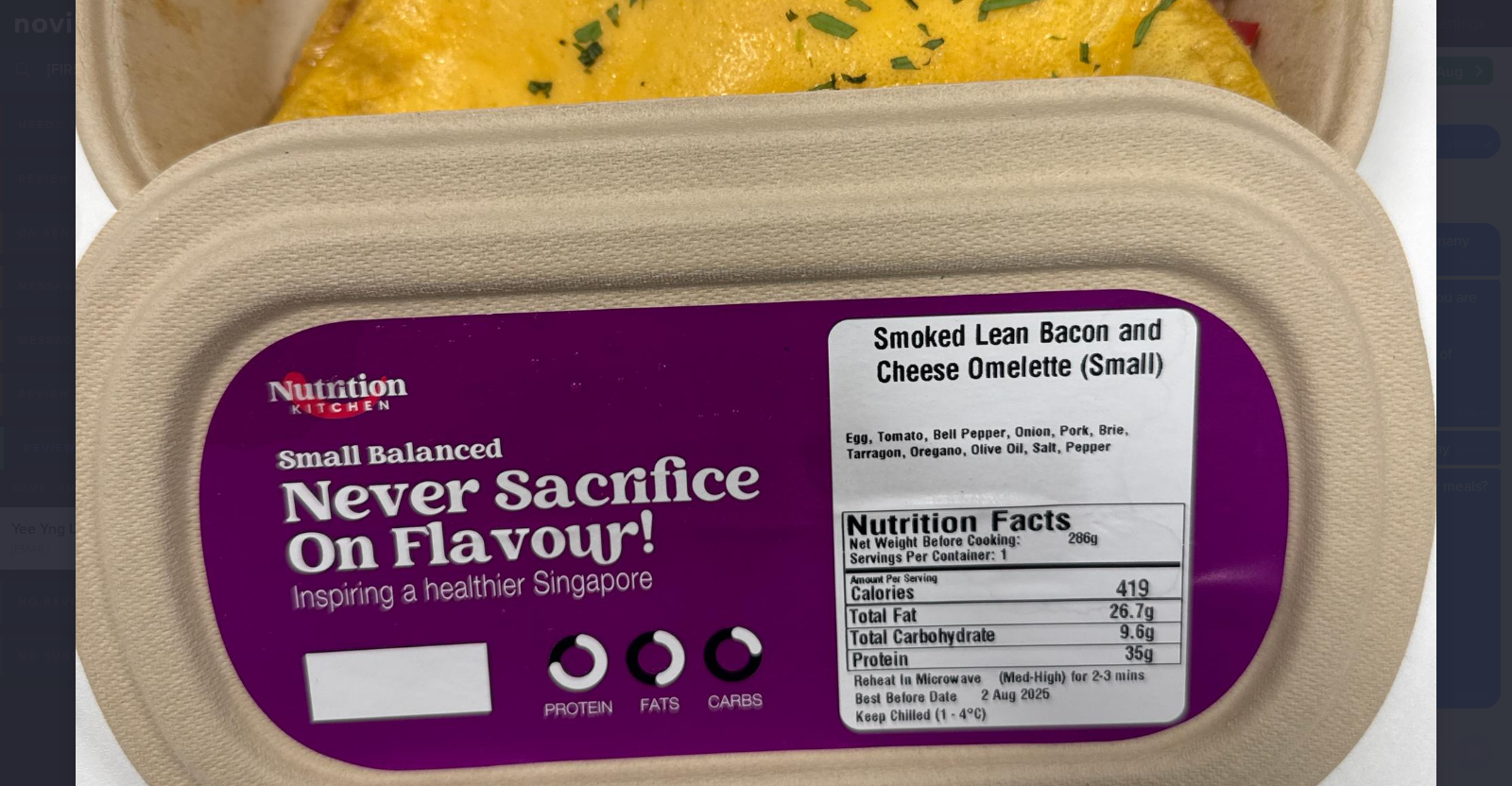 click at bounding box center [756, 274] 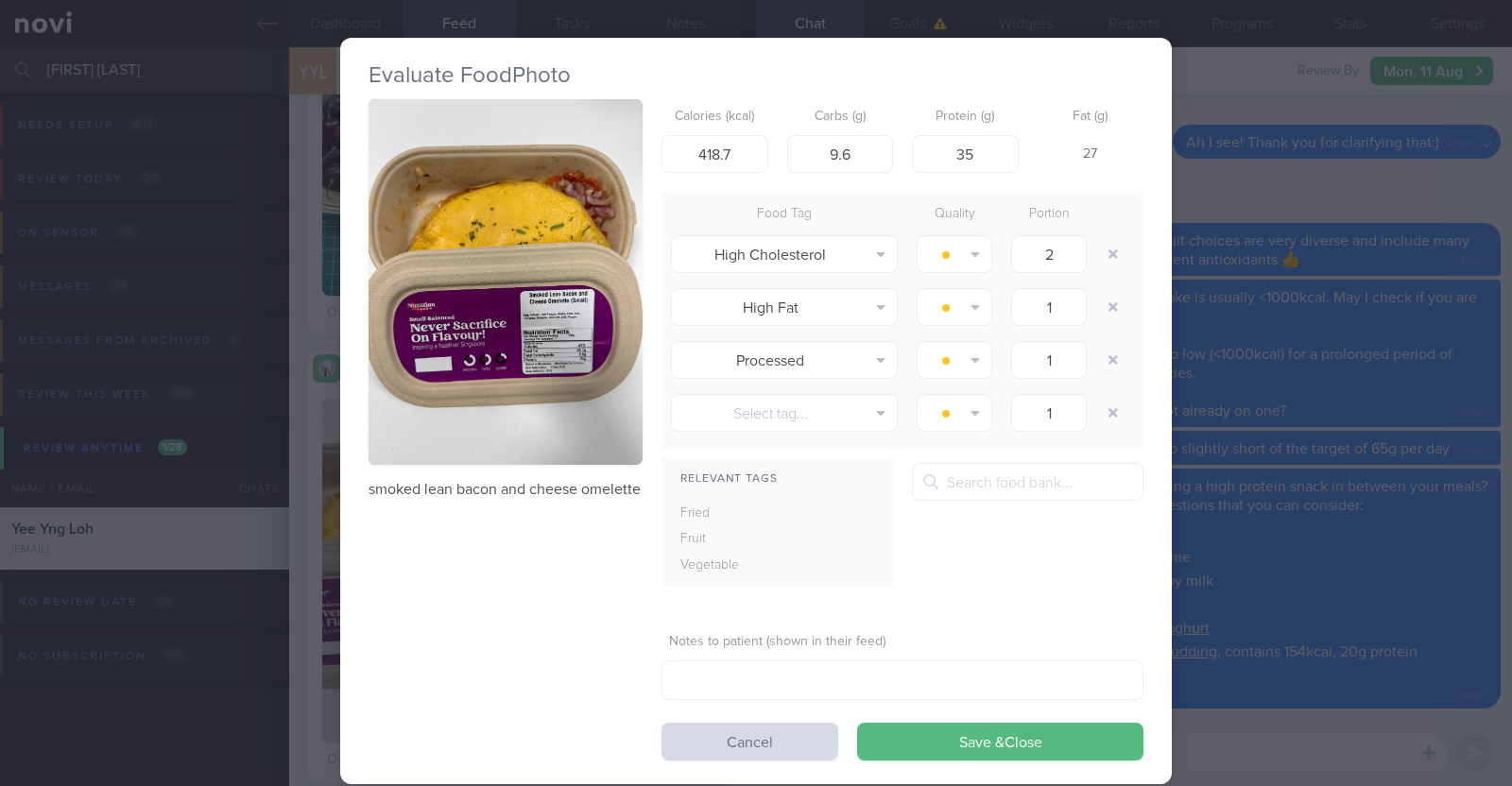 click at bounding box center [506, 282] 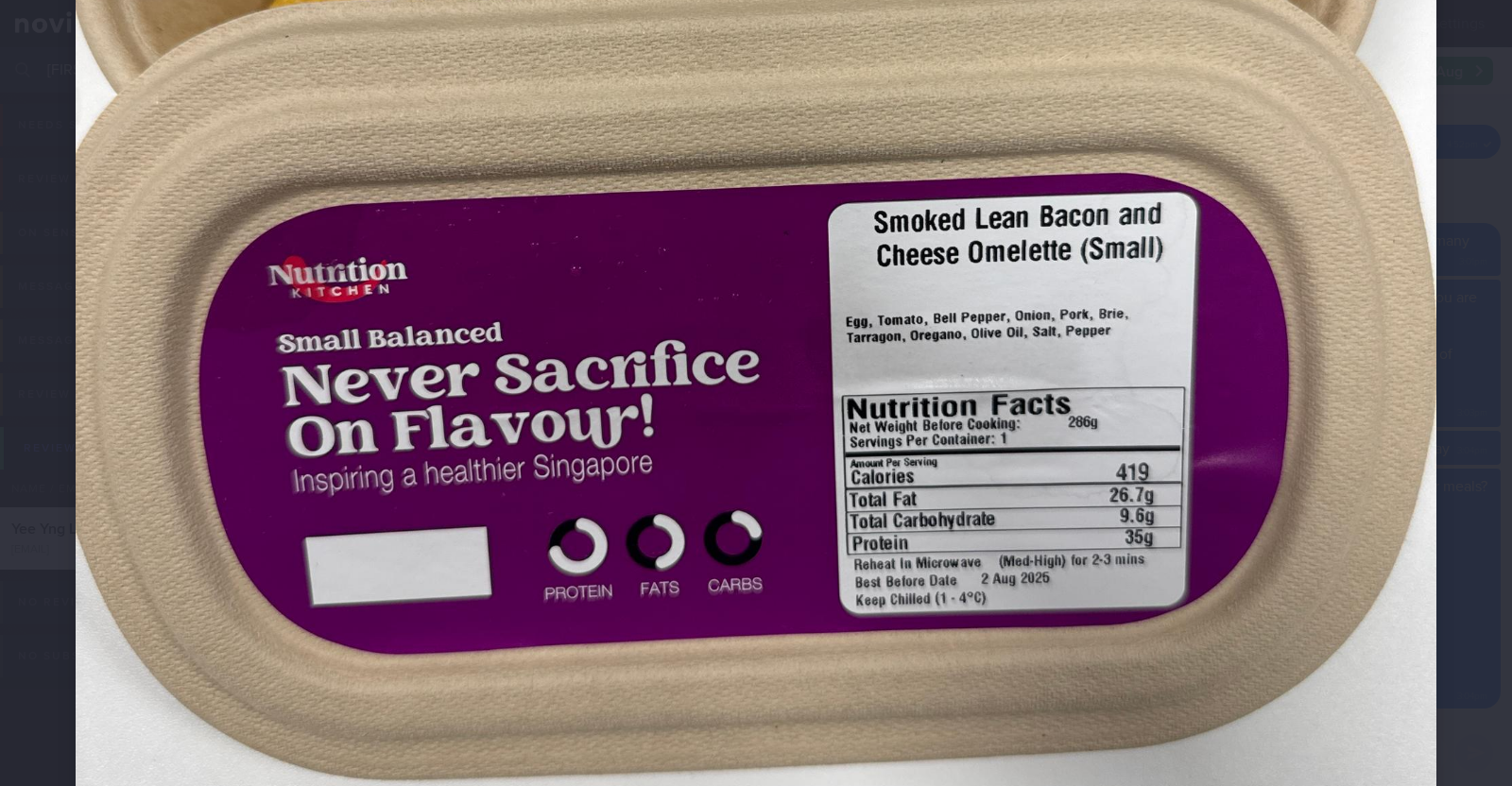 scroll, scrollTop: 826, scrollLeft: 0, axis: vertical 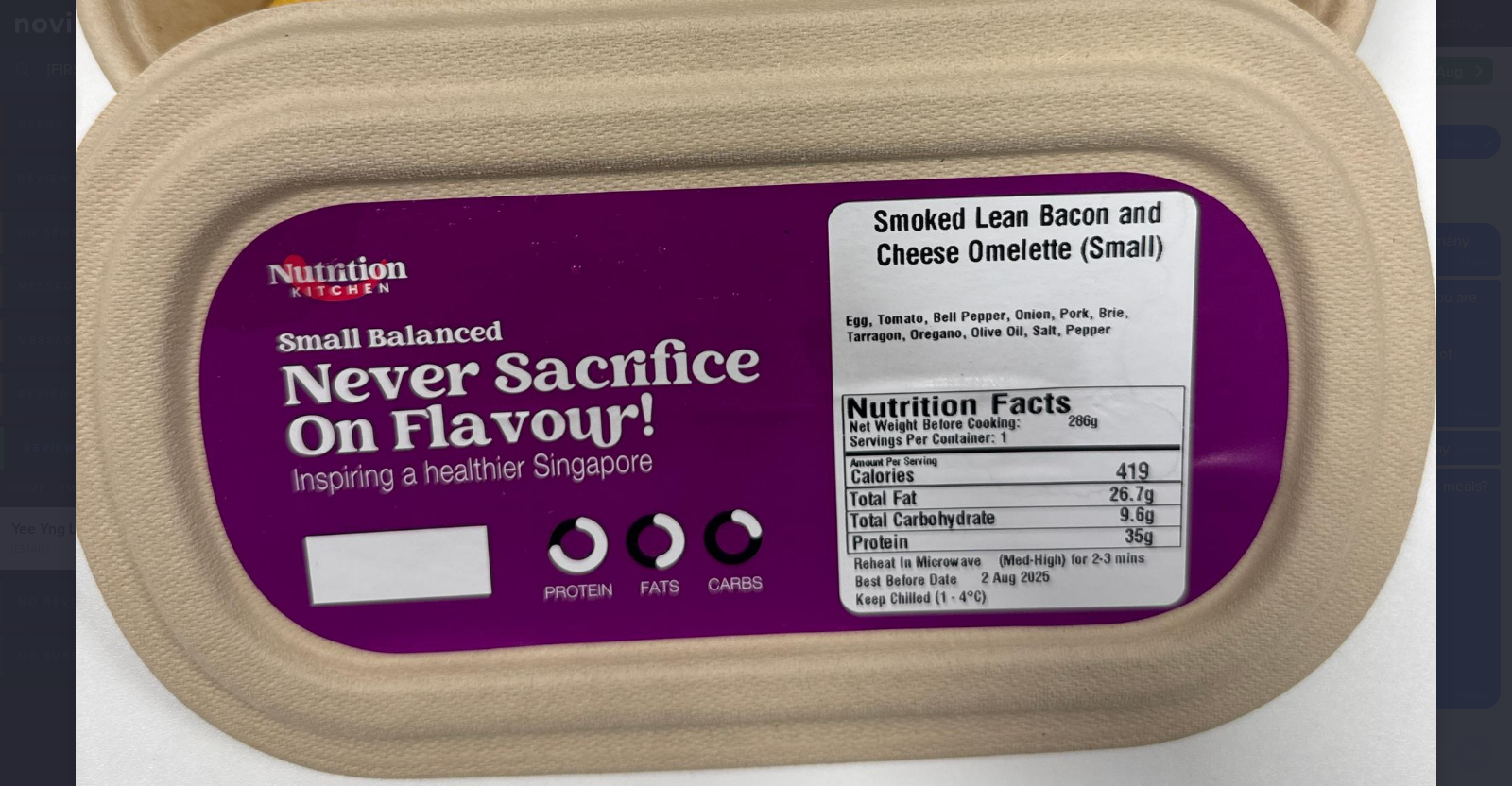click at bounding box center [756, 157] 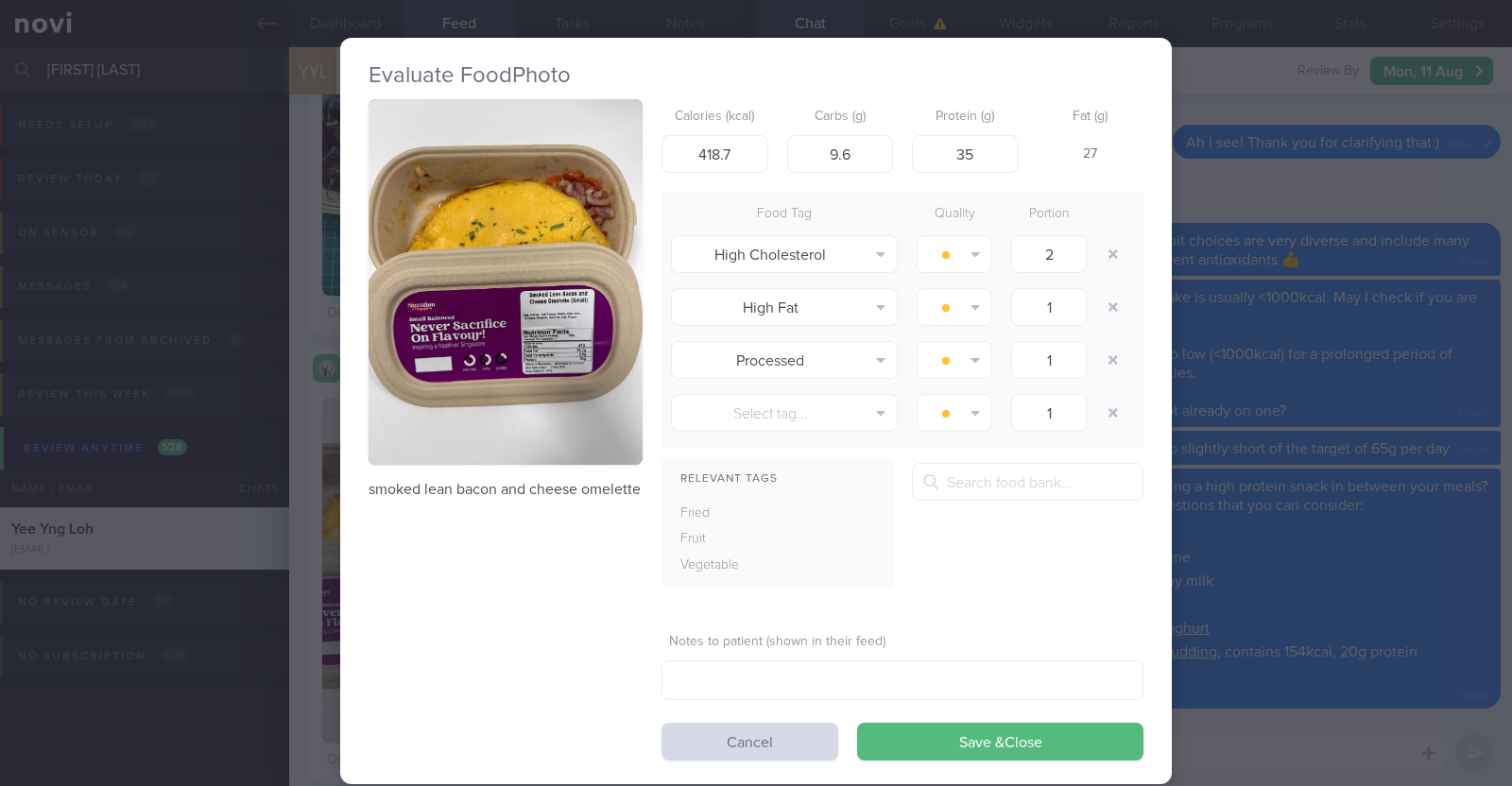 click on "Evaluate Food  Photo
smoked lean bacon and cheese omelette
Calories (kcal)
418.7
Carbs (g)
9.6
Protein (g)
35
Fat (g)
27
Food Tag
Quality
Portion
High Cholesterol
Alcohol
Fried
Fruit
Healthy Fats
High Calcium
High Cholesterol" at bounding box center (756, 393) 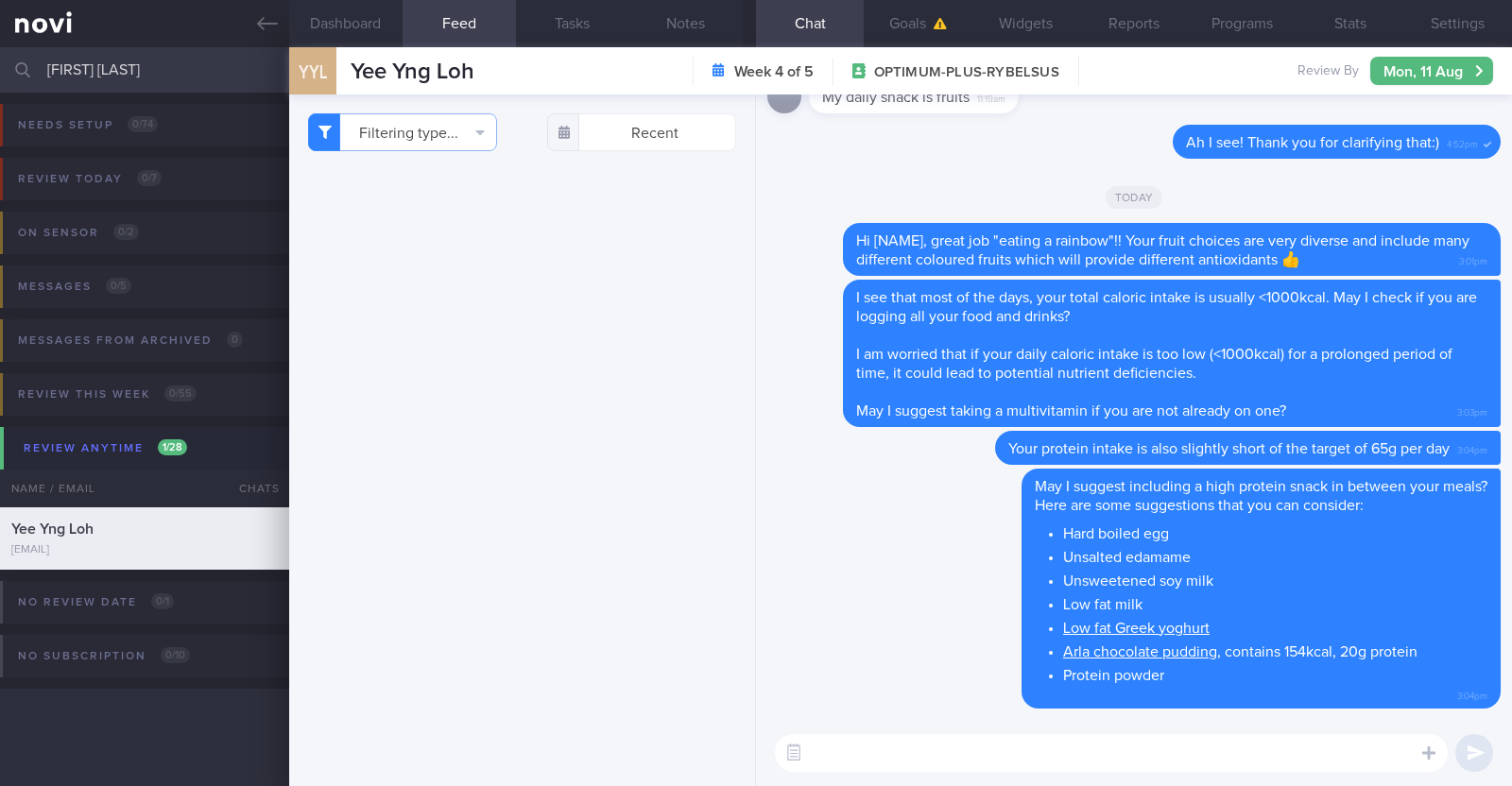 select on "7" 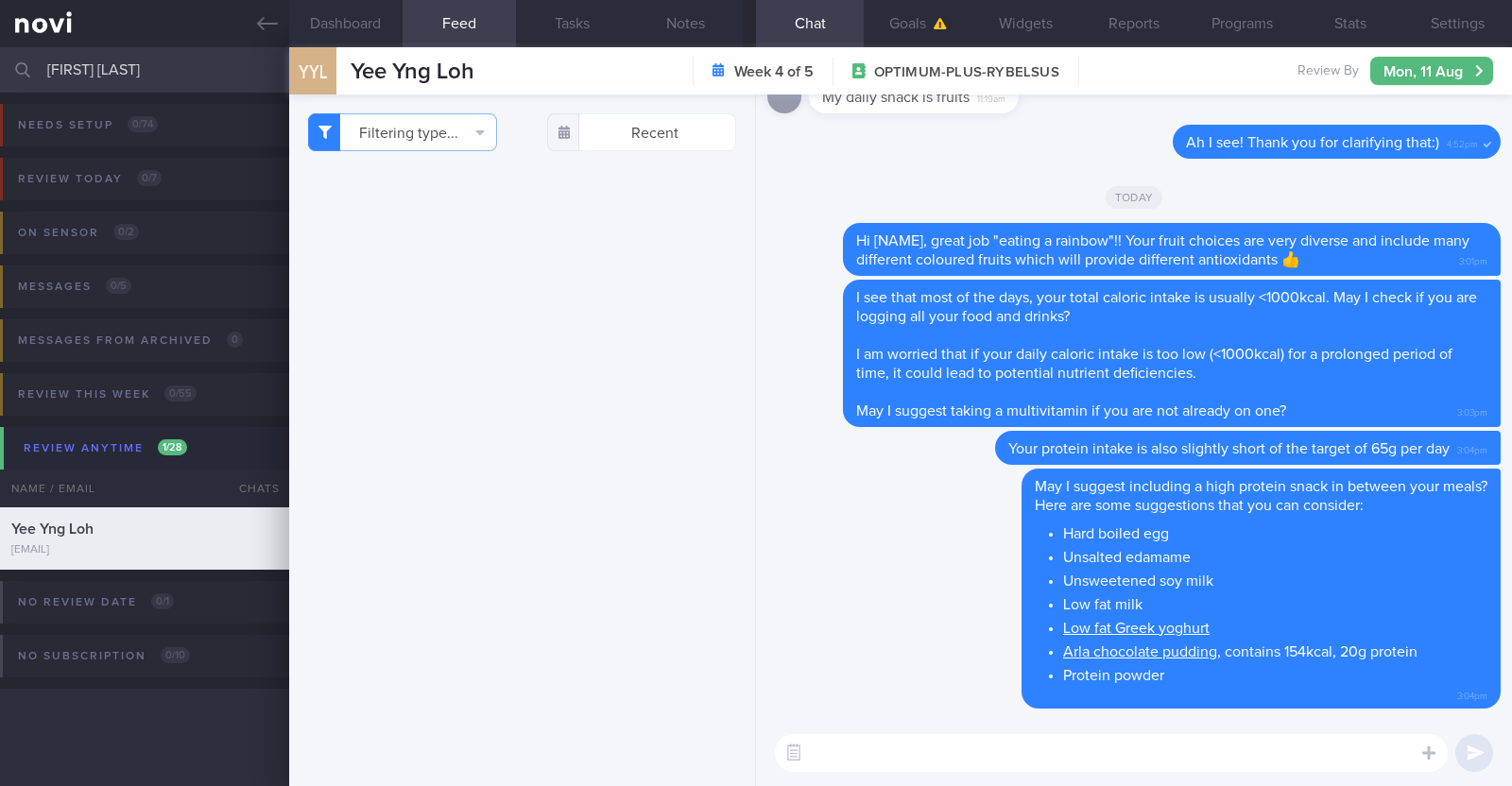 scroll, scrollTop: 5078, scrollLeft: 0, axis: vertical 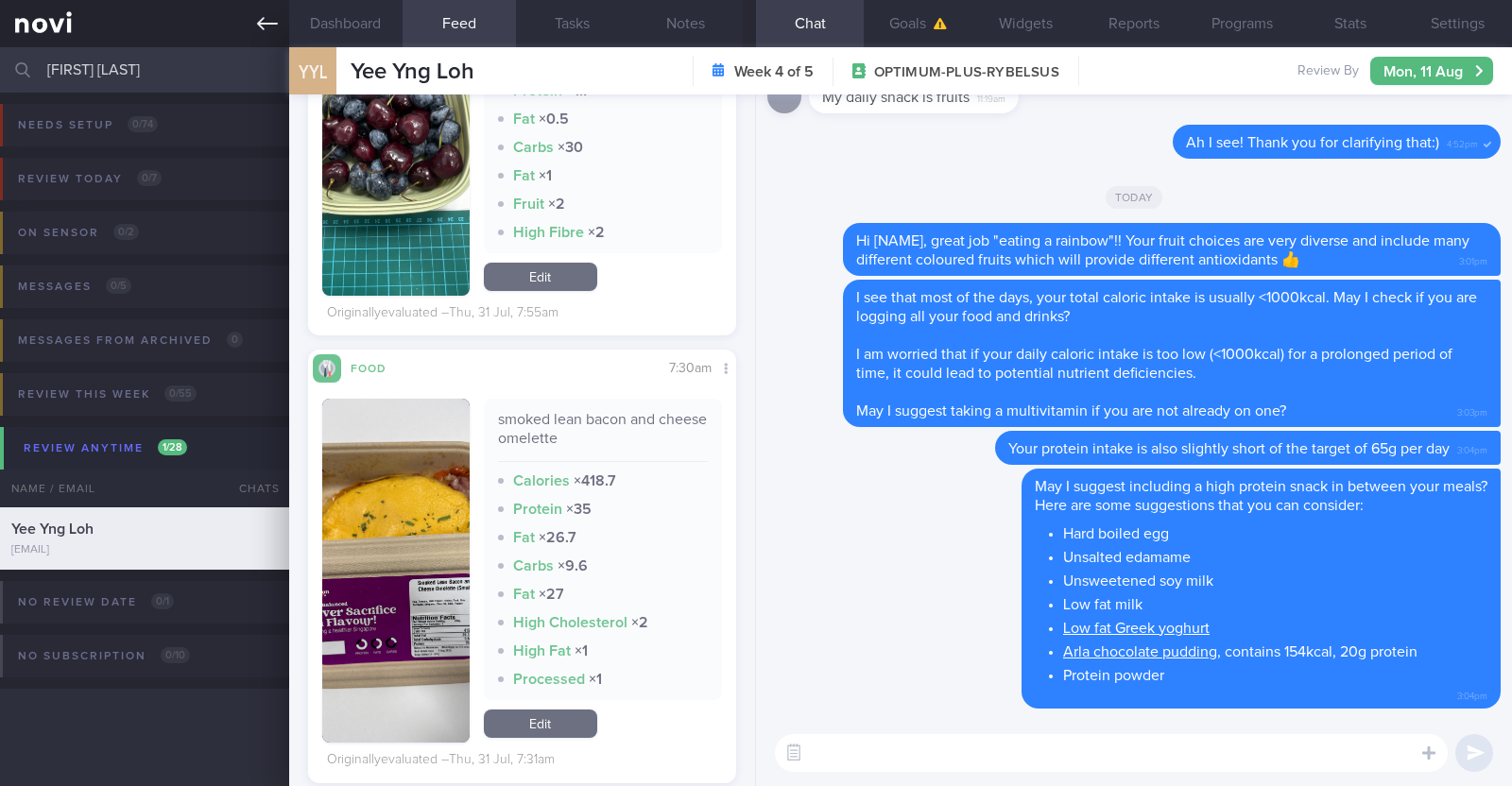 drag, startPoint x: 118, startPoint y: 68, endPoint x: 0, endPoint y: 29, distance: 124.27791 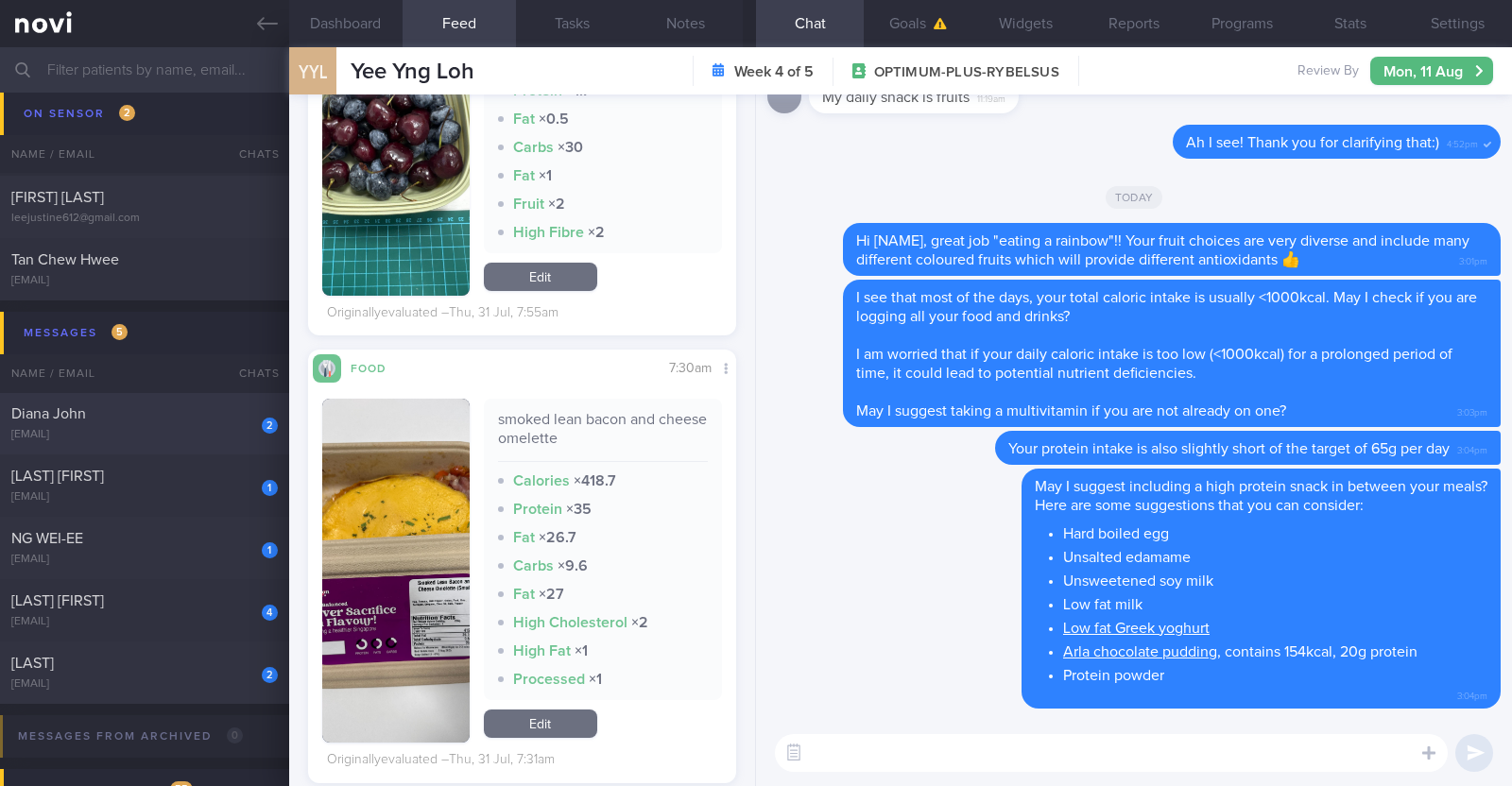 scroll, scrollTop: 709, scrollLeft: 0, axis: vertical 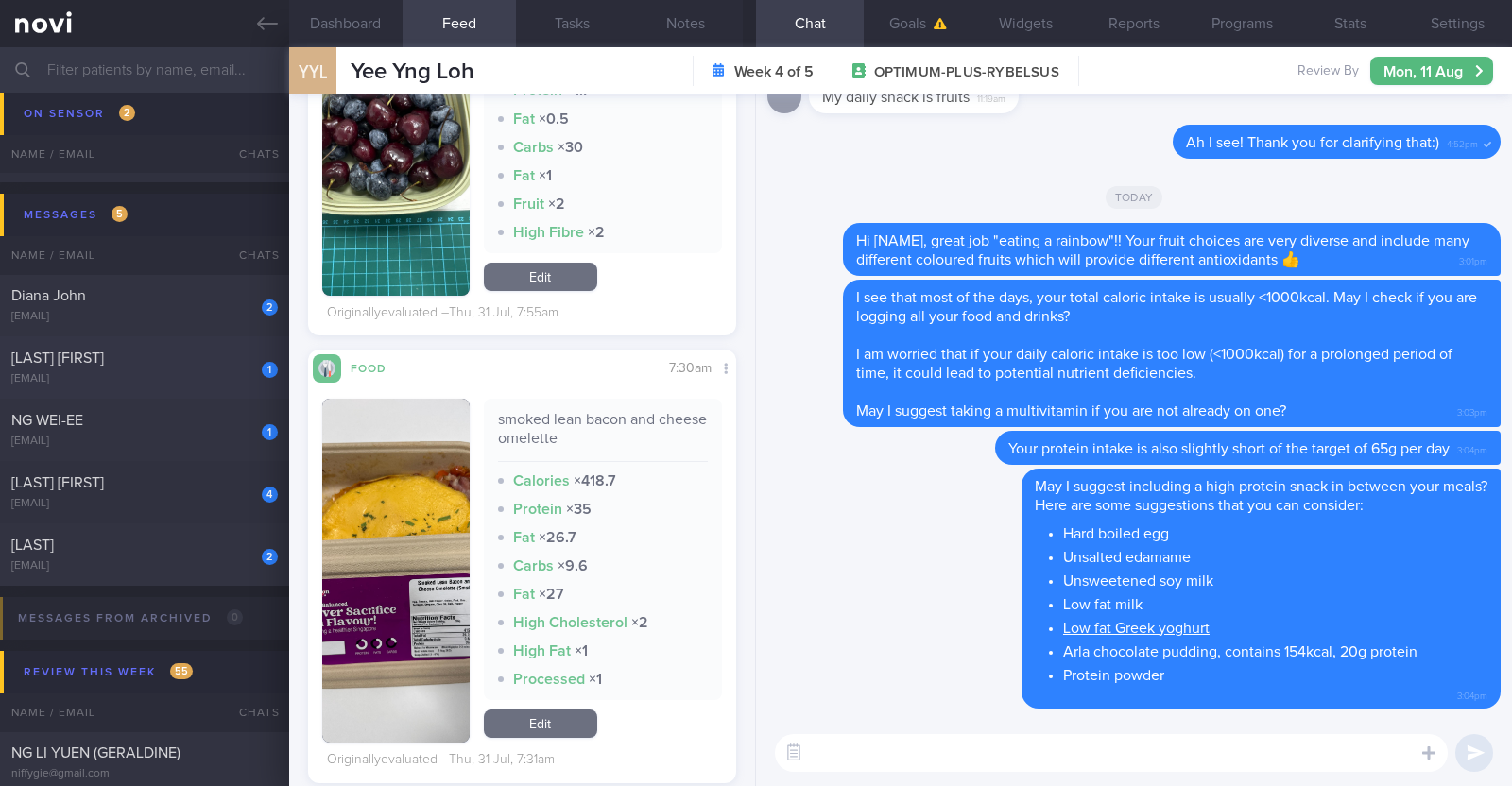 type 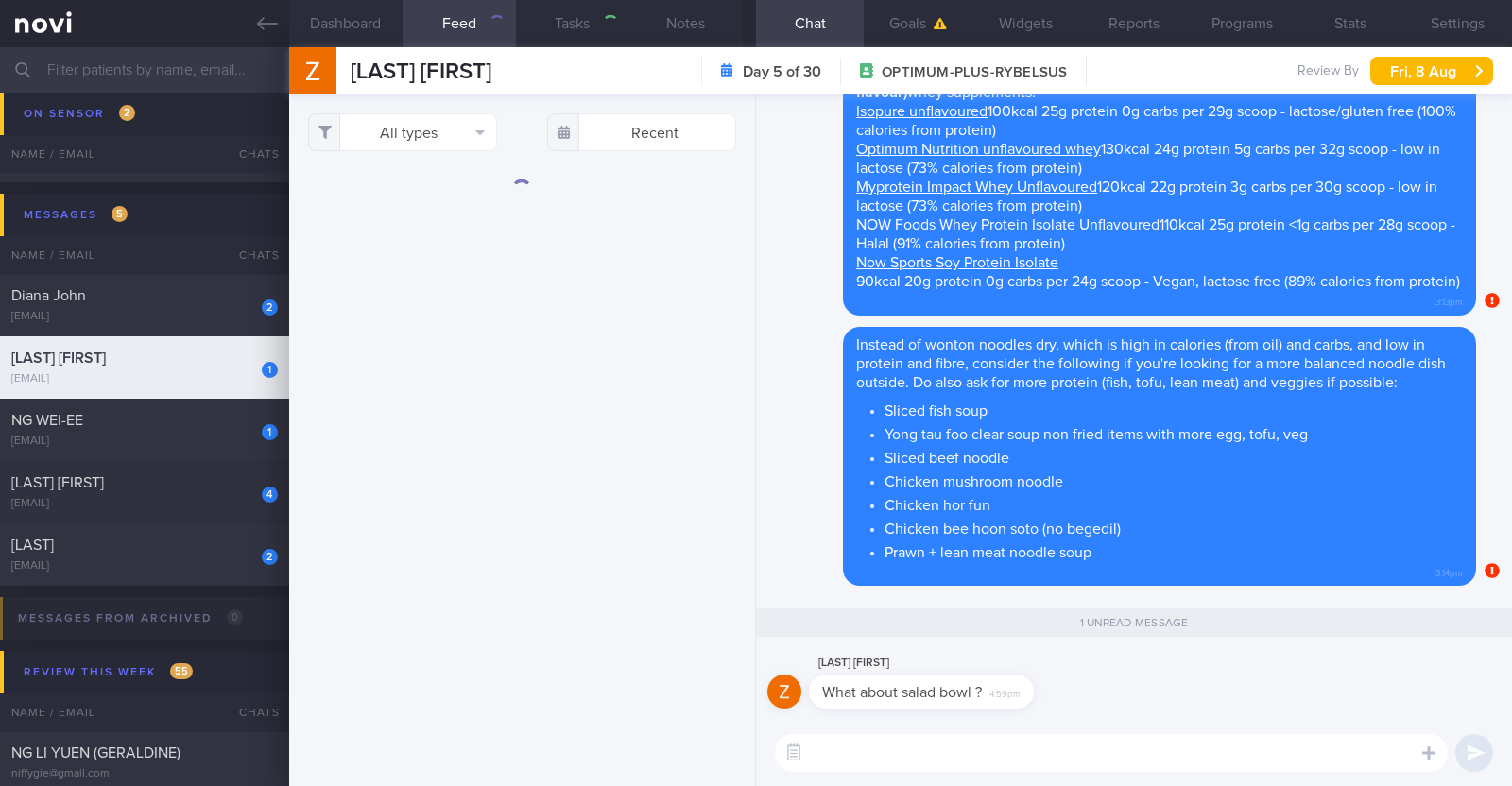 scroll, scrollTop: 0, scrollLeft: 0, axis: both 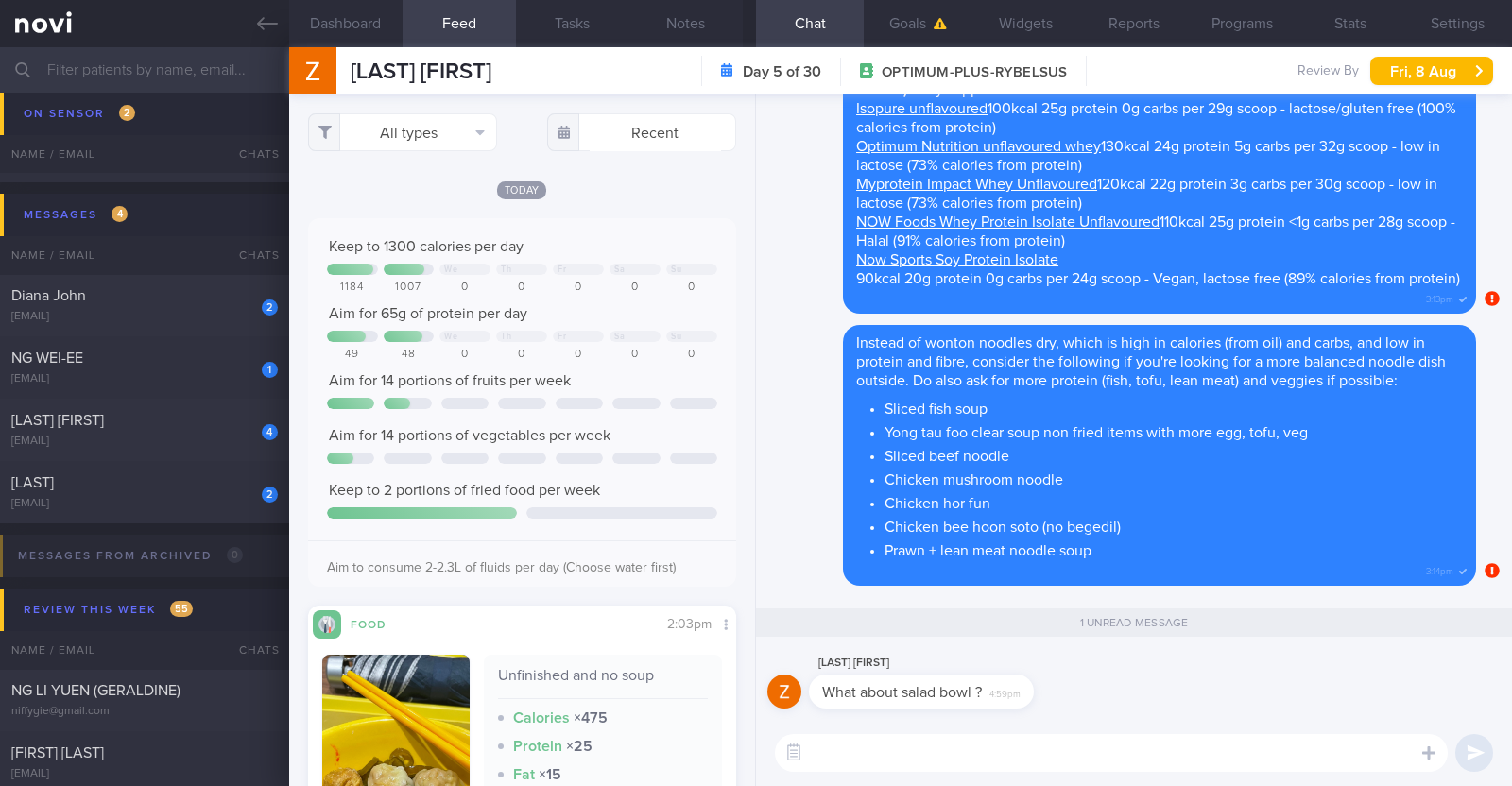 click at bounding box center [1111, 753] 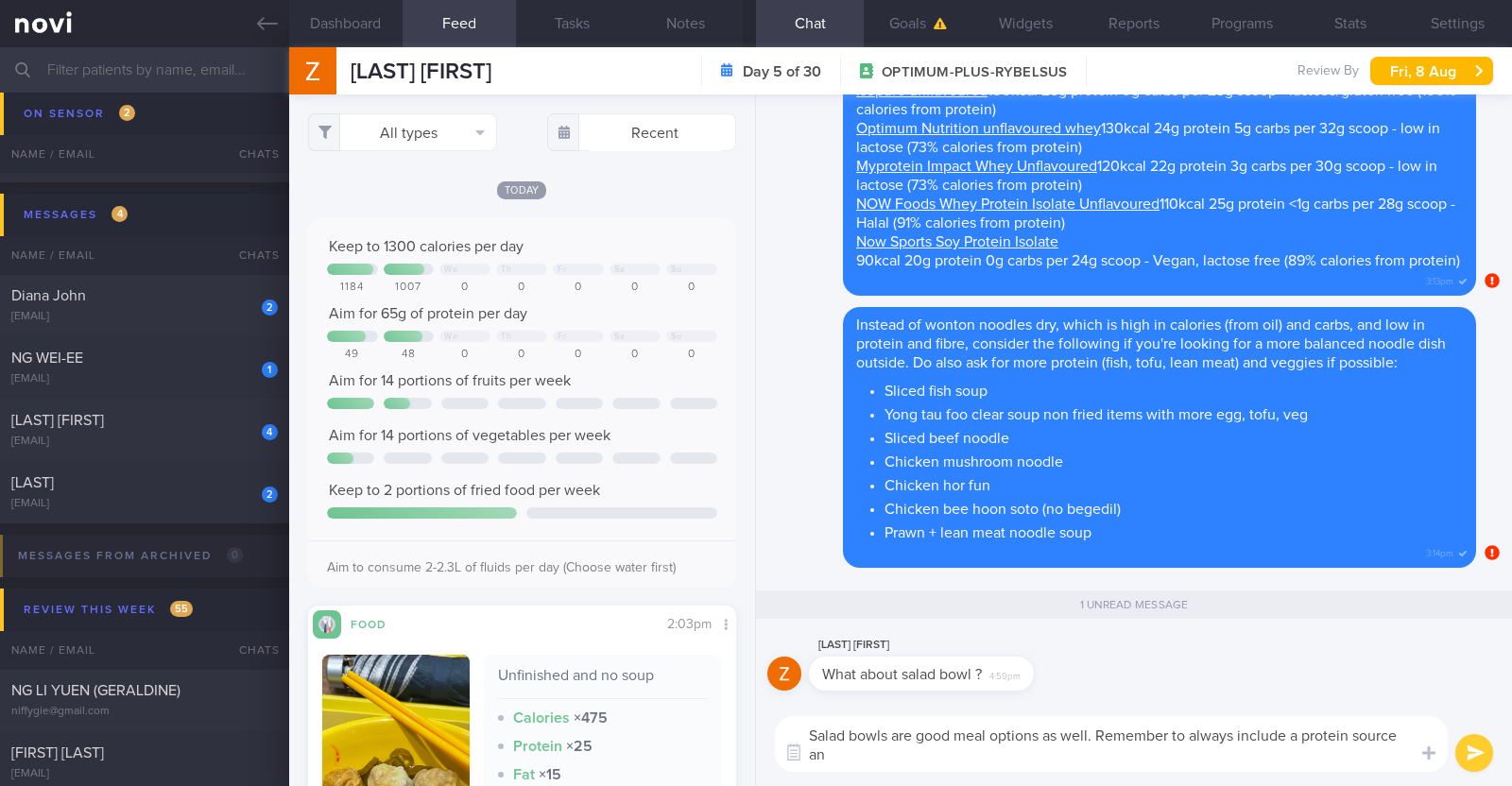 scroll, scrollTop: 0, scrollLeft: 0, axis: both 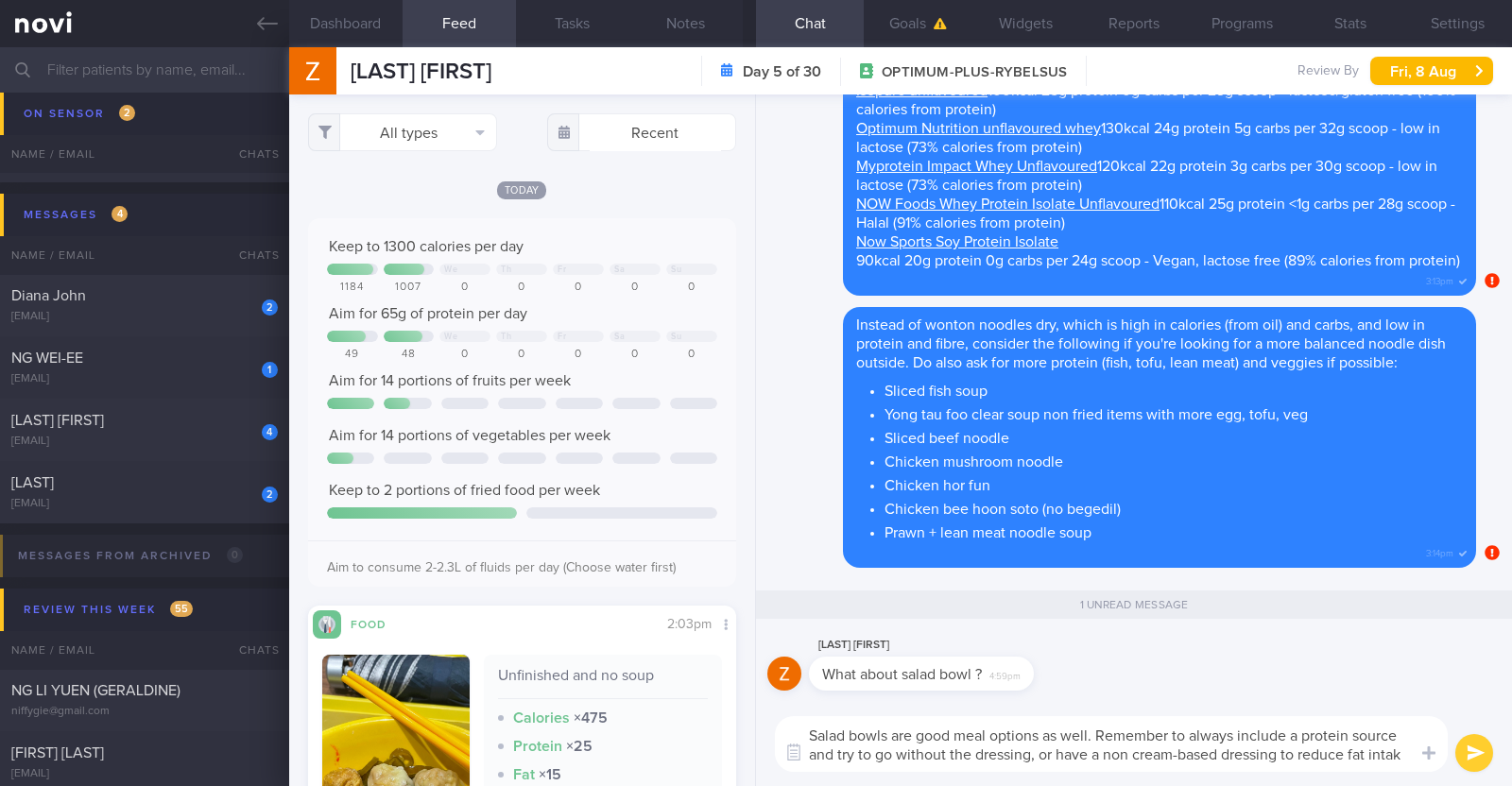 type on "Salad bowls are good meal options as well. Remember to always include a protein source and try to go without the dressing, or have a non cream-based dressing to reduce fat intake" 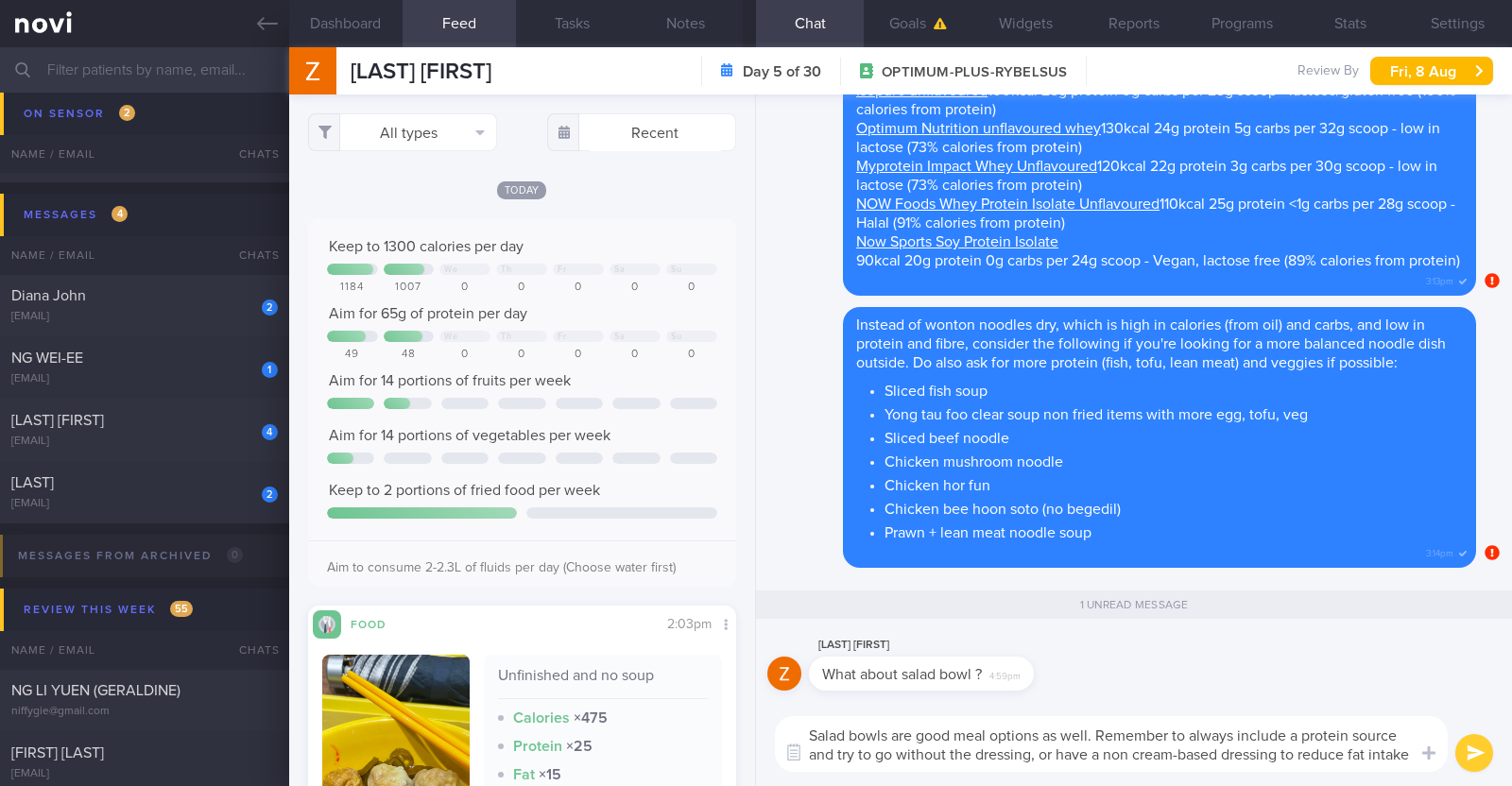 type 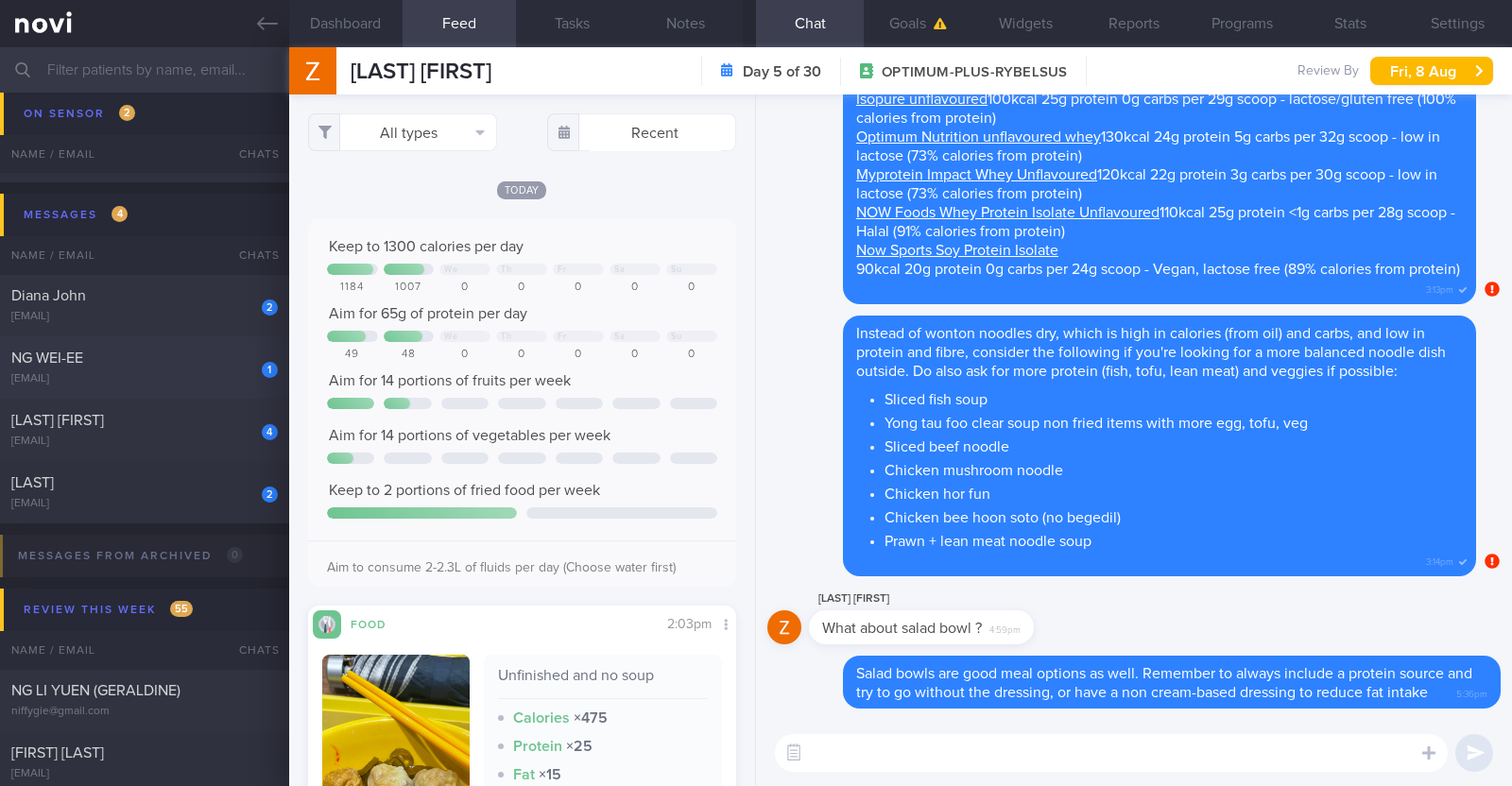 click on "1
NG WEI-EE
redapplecrumble@gmail.com" at bounding box center (145, 367) 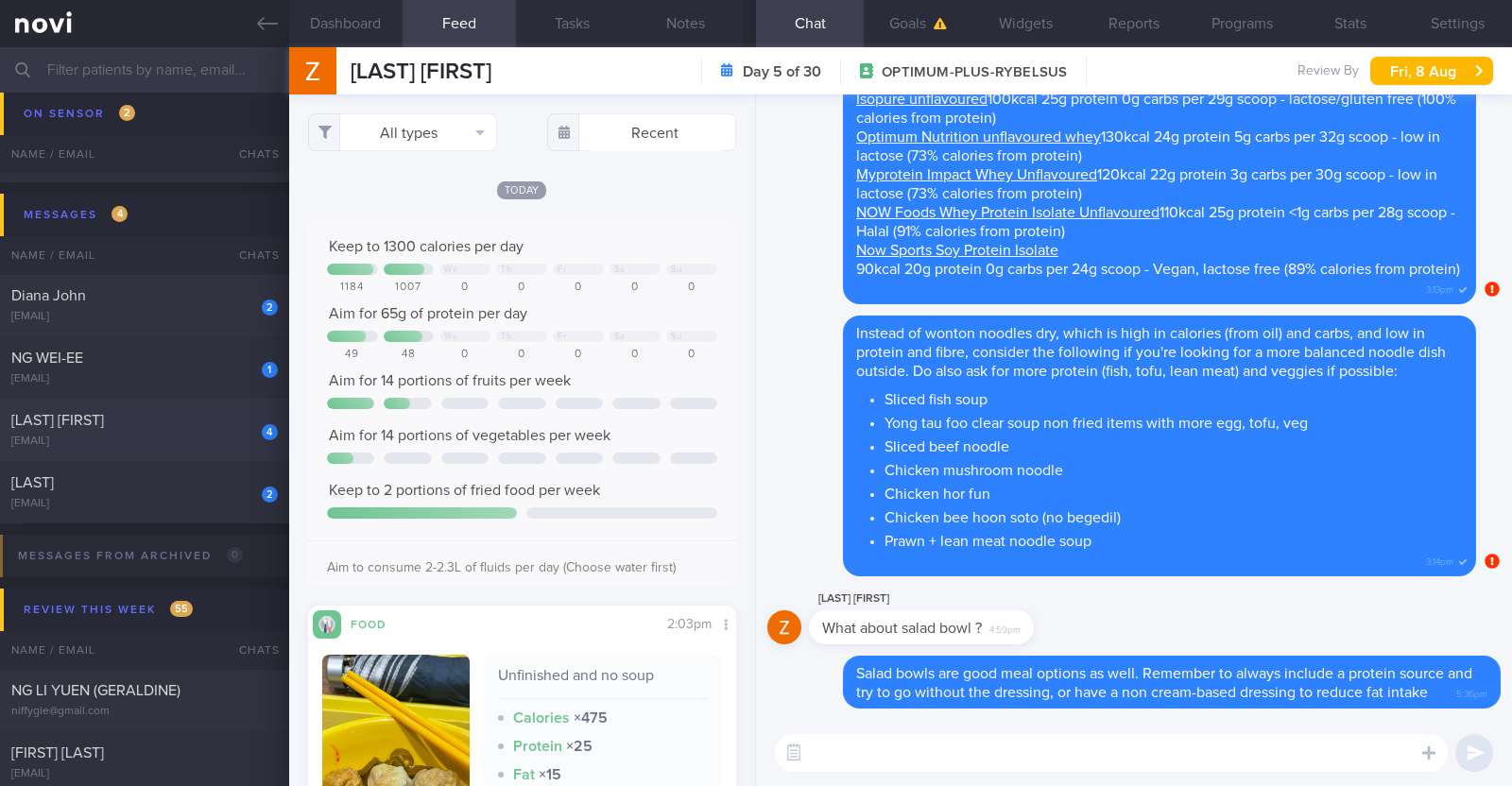 checkbox on "false" 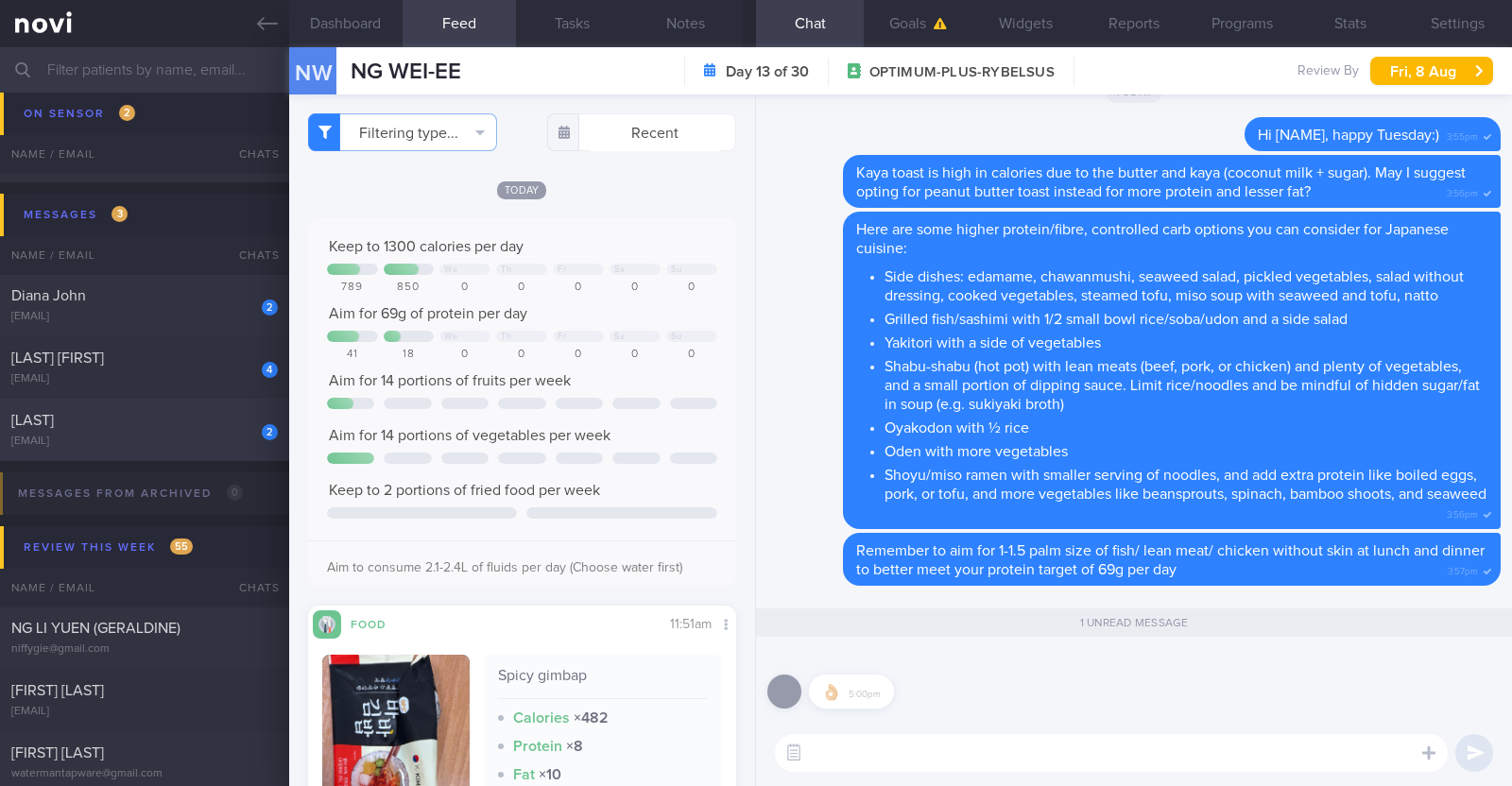 click on "A R ARTHI PRIYANKA" at bounding box center (142, 420) 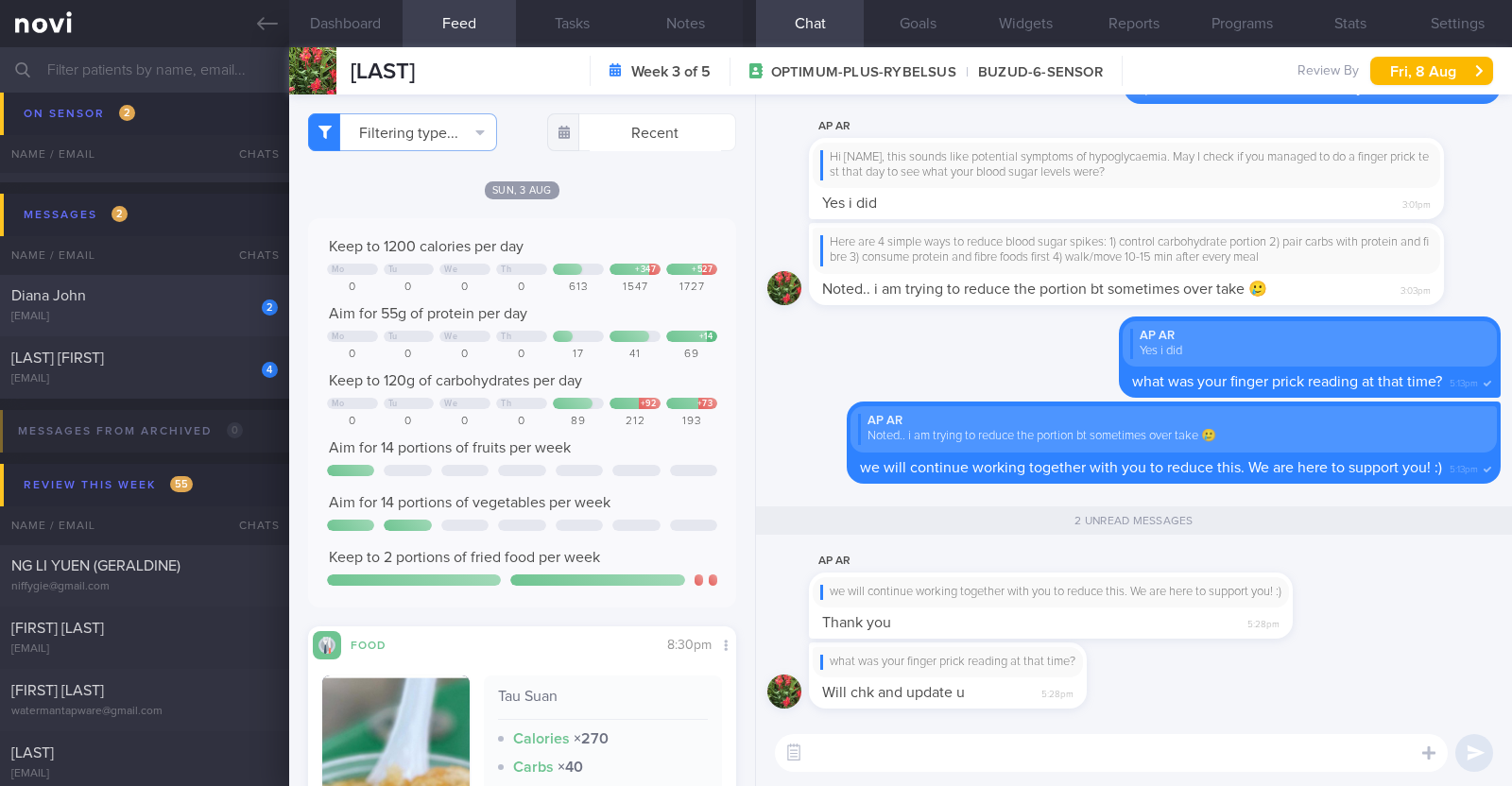 click on "[EMAIL]" at bounding box center (145, 316) 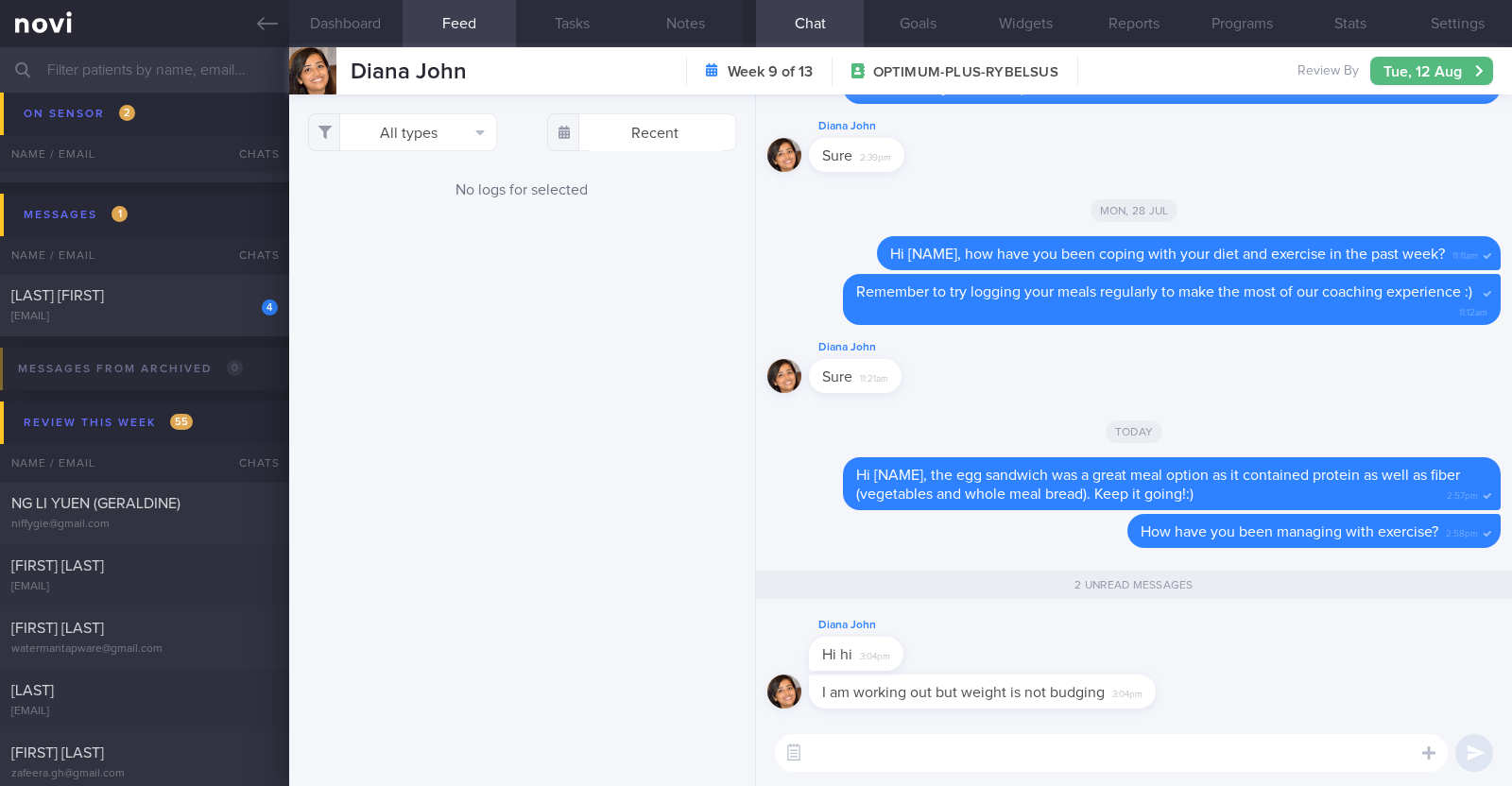 click on "I am working out but weight is not budging
3:04pm" at bounding box center [1134, 697] 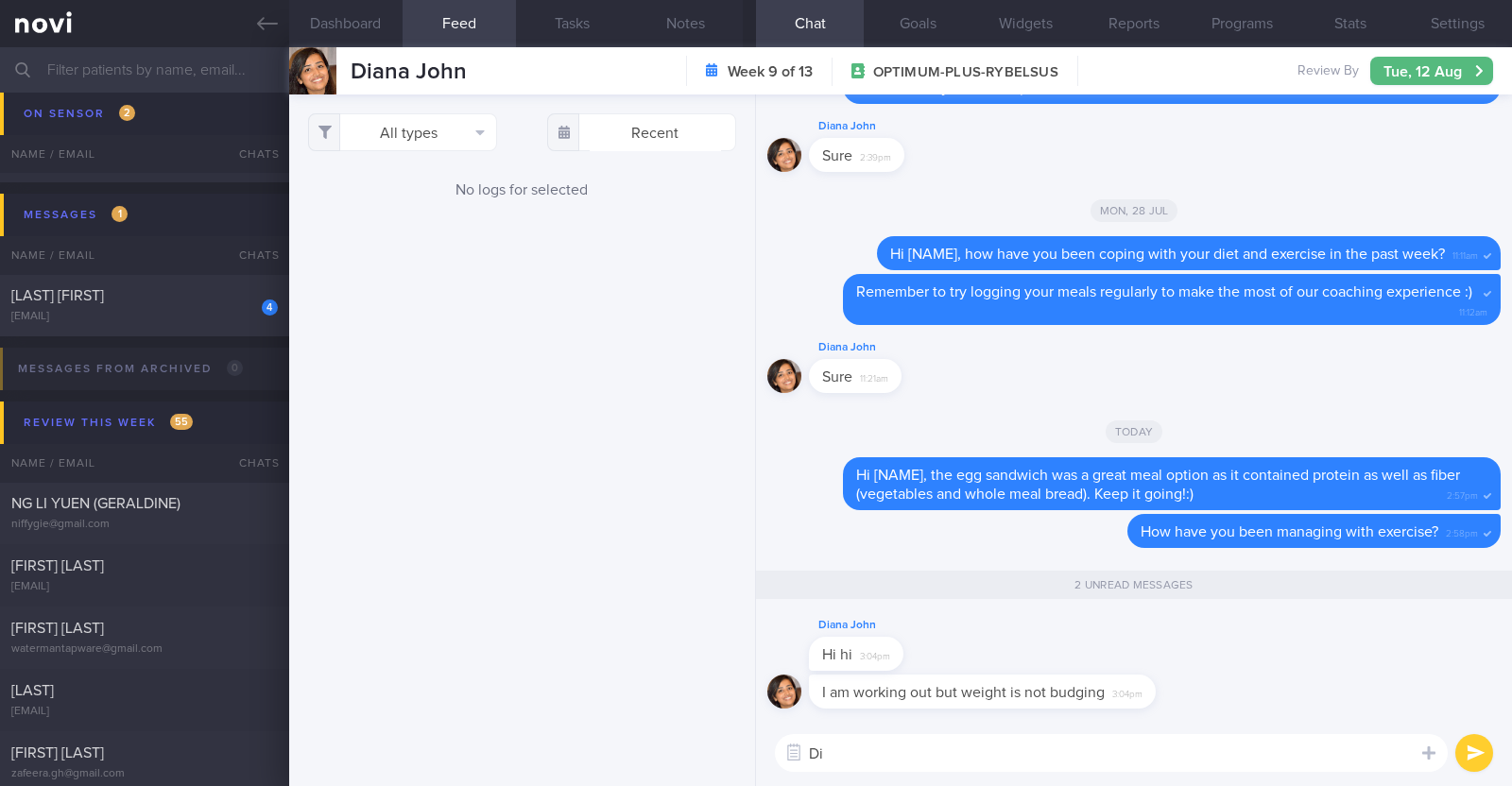 type on "D" 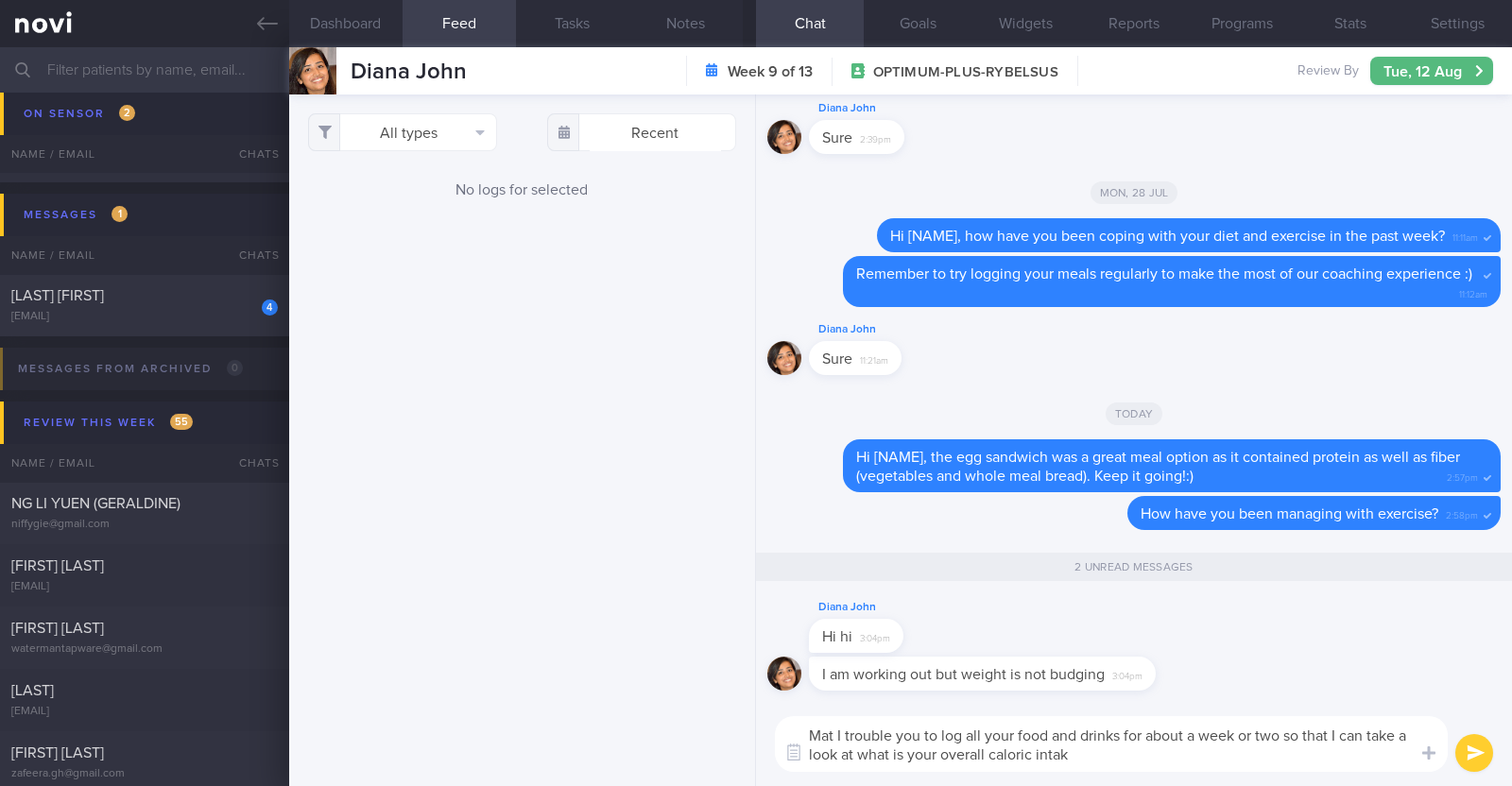 type on "Mat I trouble you to log all your food and drinks for about a week or two so that I can take a look at what is your overall caloric intake" 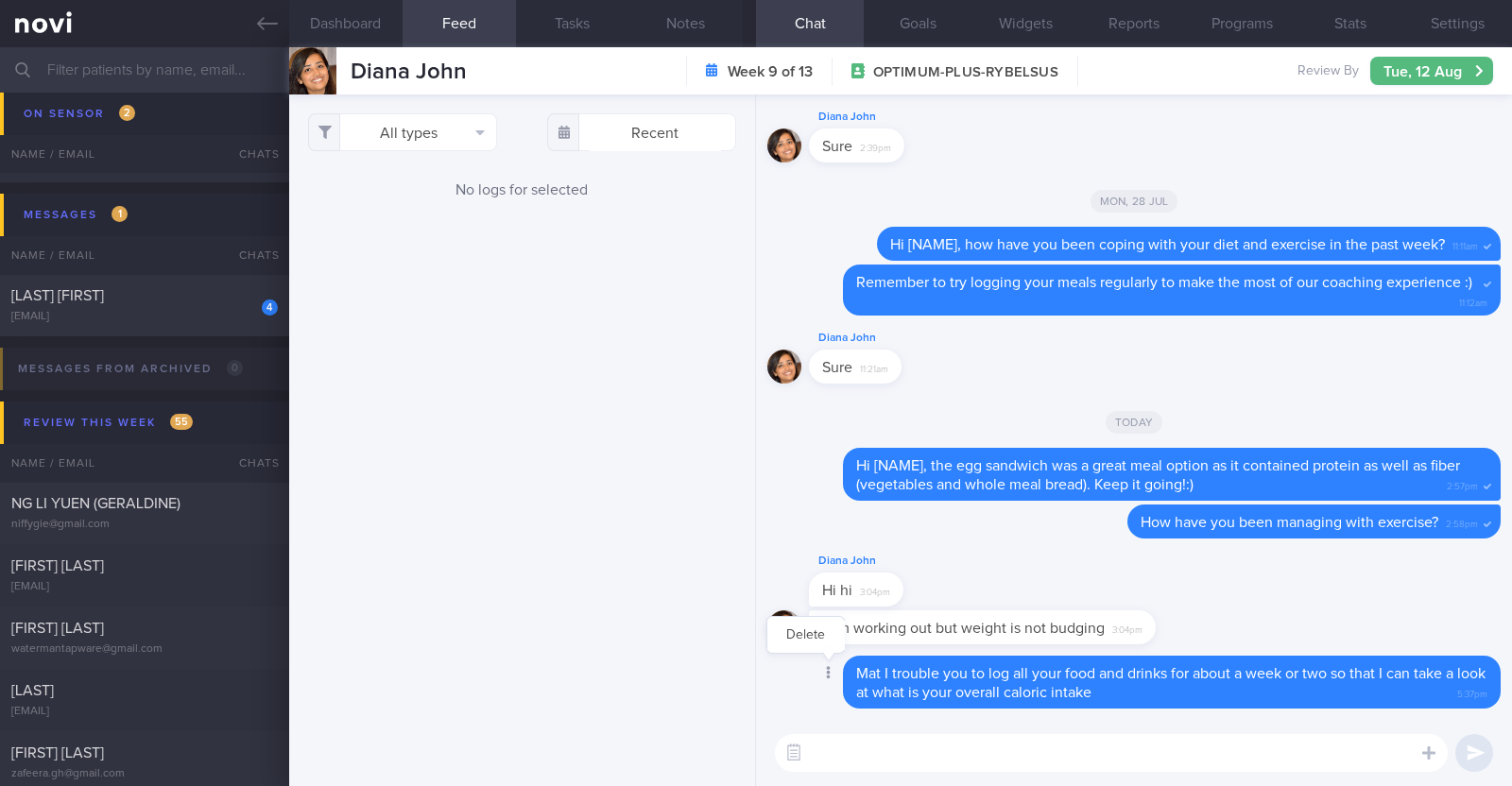 click at bounding box center [827, 674] 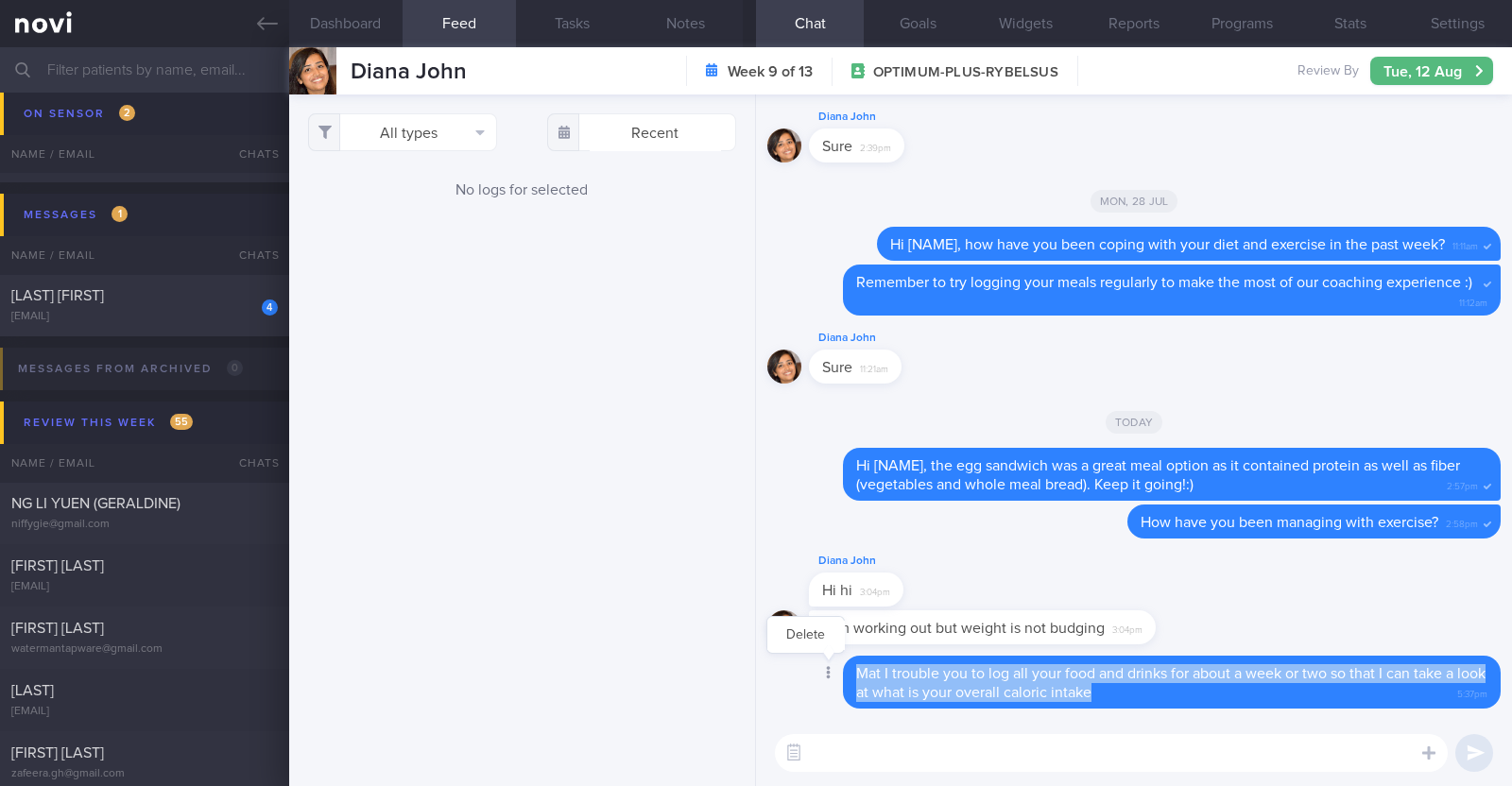 drag, startPoint x: 1191, startPoint y: 696, endPoint x: 839, endPoint y: 673, distance: 352.7506 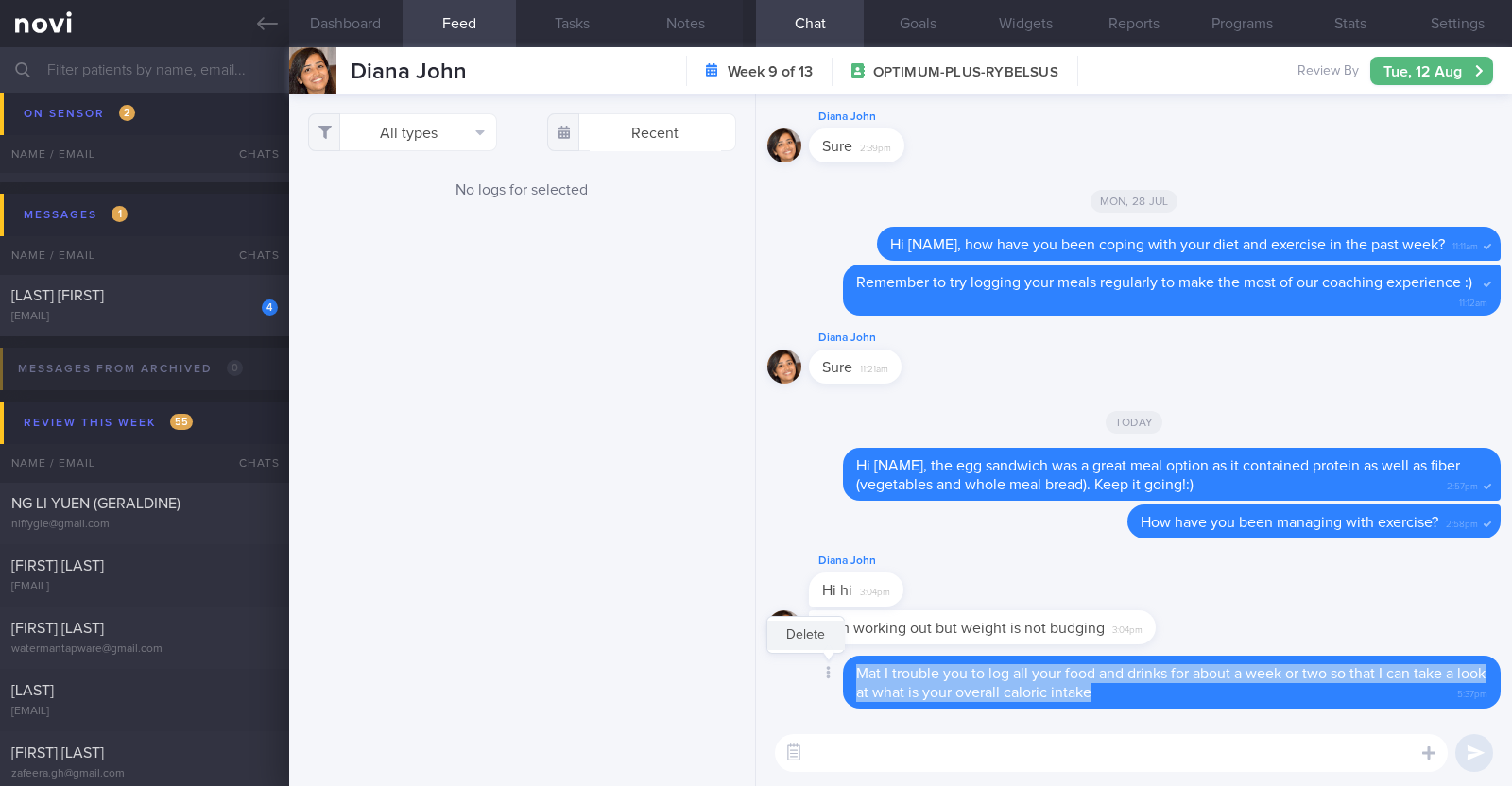 click on "Delete" at bounding box center (805, 635) 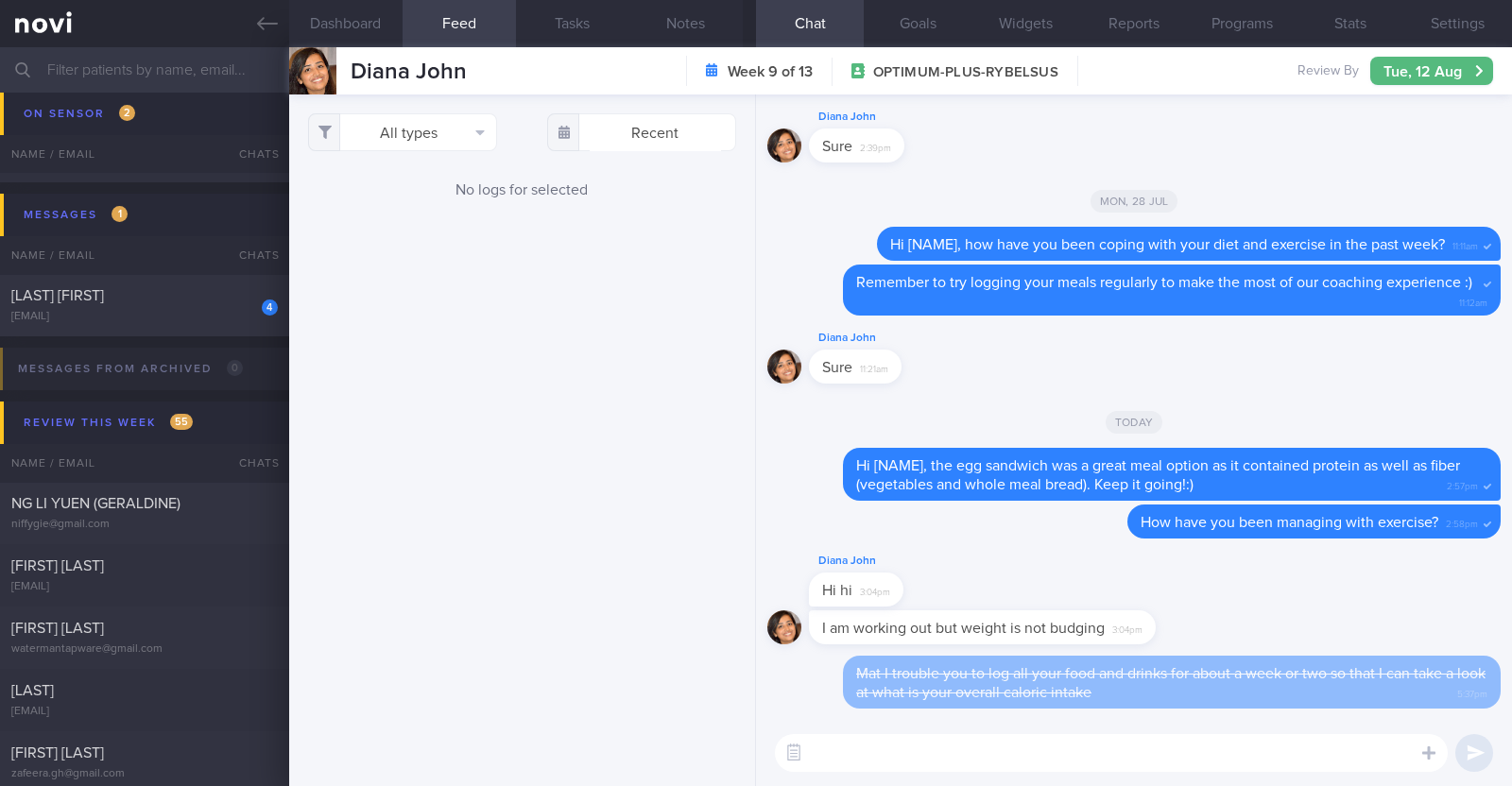 click at bounding box center [1111, 753] 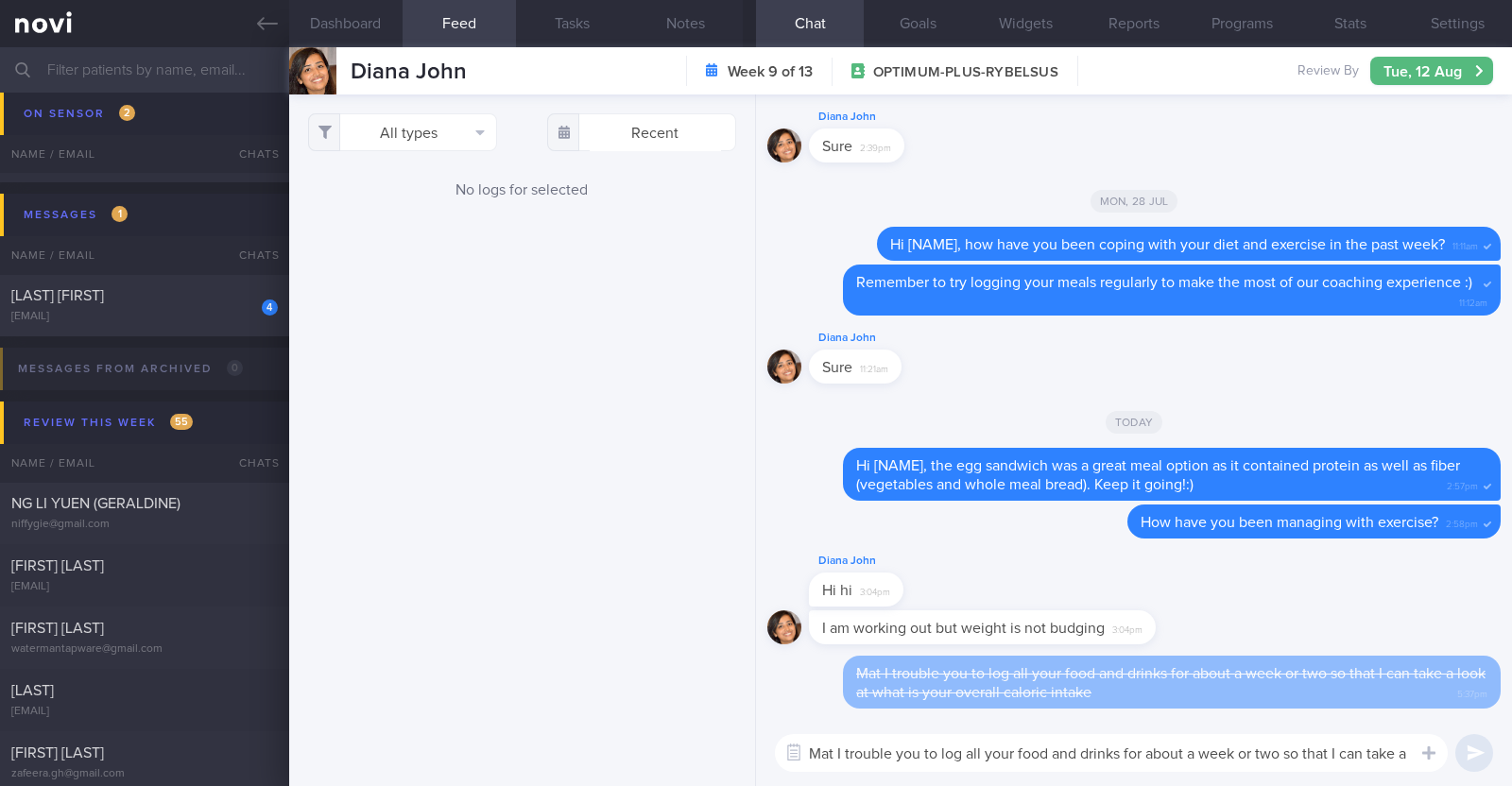 scroll, scrollTop: 0, scrollLeft: 0, axis: both 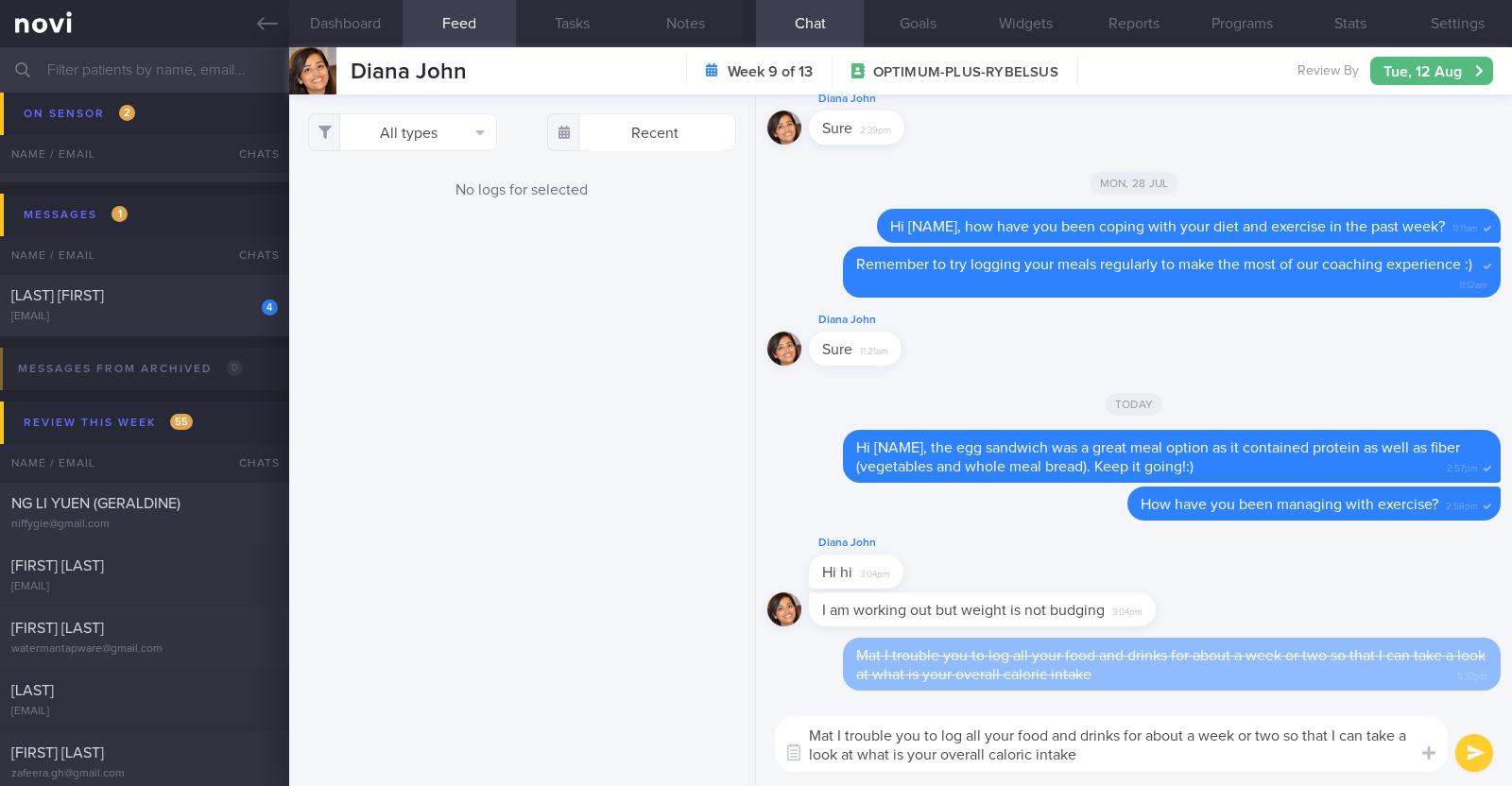 click on "Mat I trouble you to log all your food and drinks for about a week or two so that I can take a look at what is your overall caloric intake" at bounding box center [1111, 743] 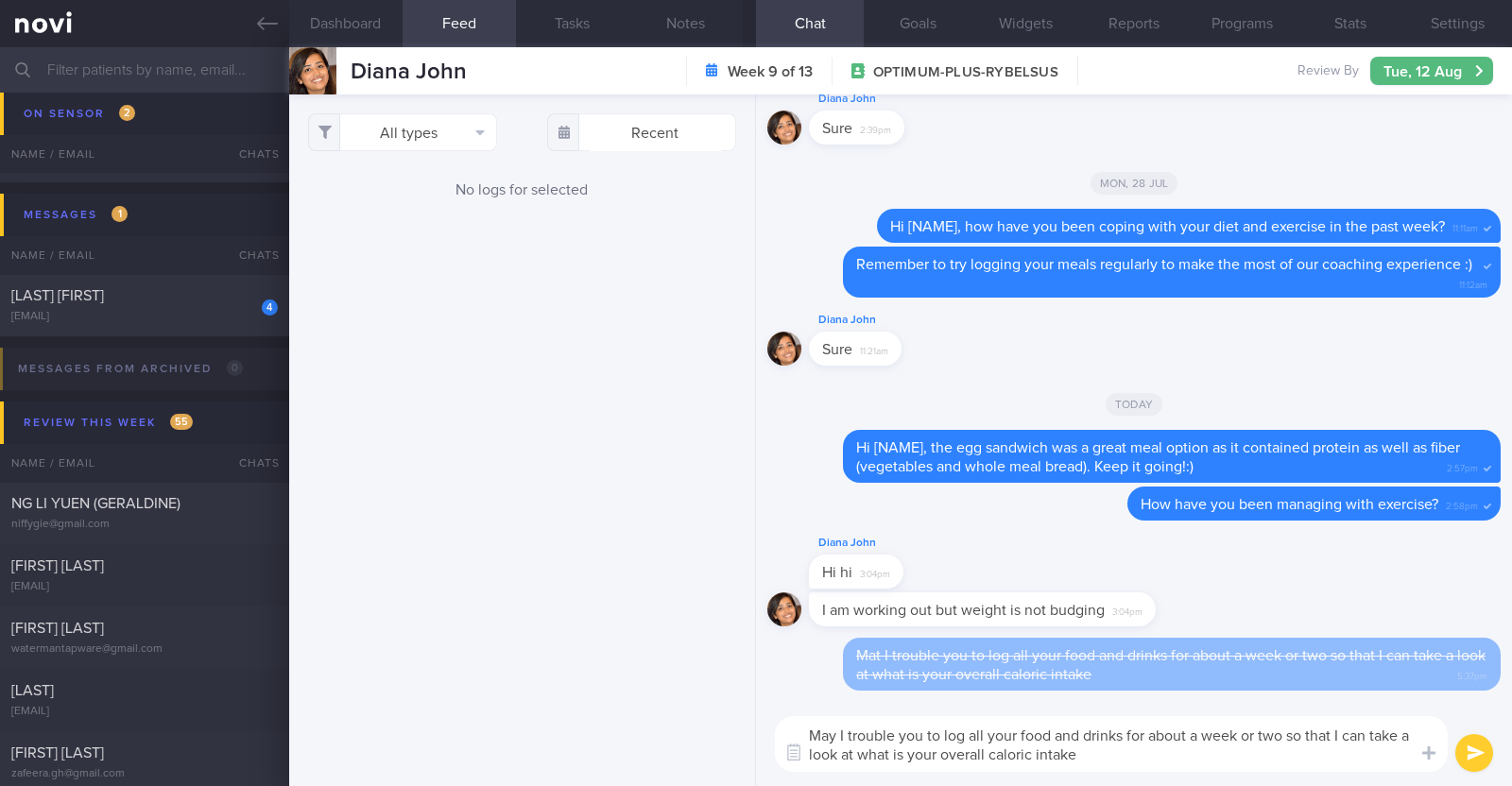 click on "May I trouble you to log all your food and drinks for about a week or two so that I can take a look at what is your overall caloric intake" at bounding box center (1111, 743) 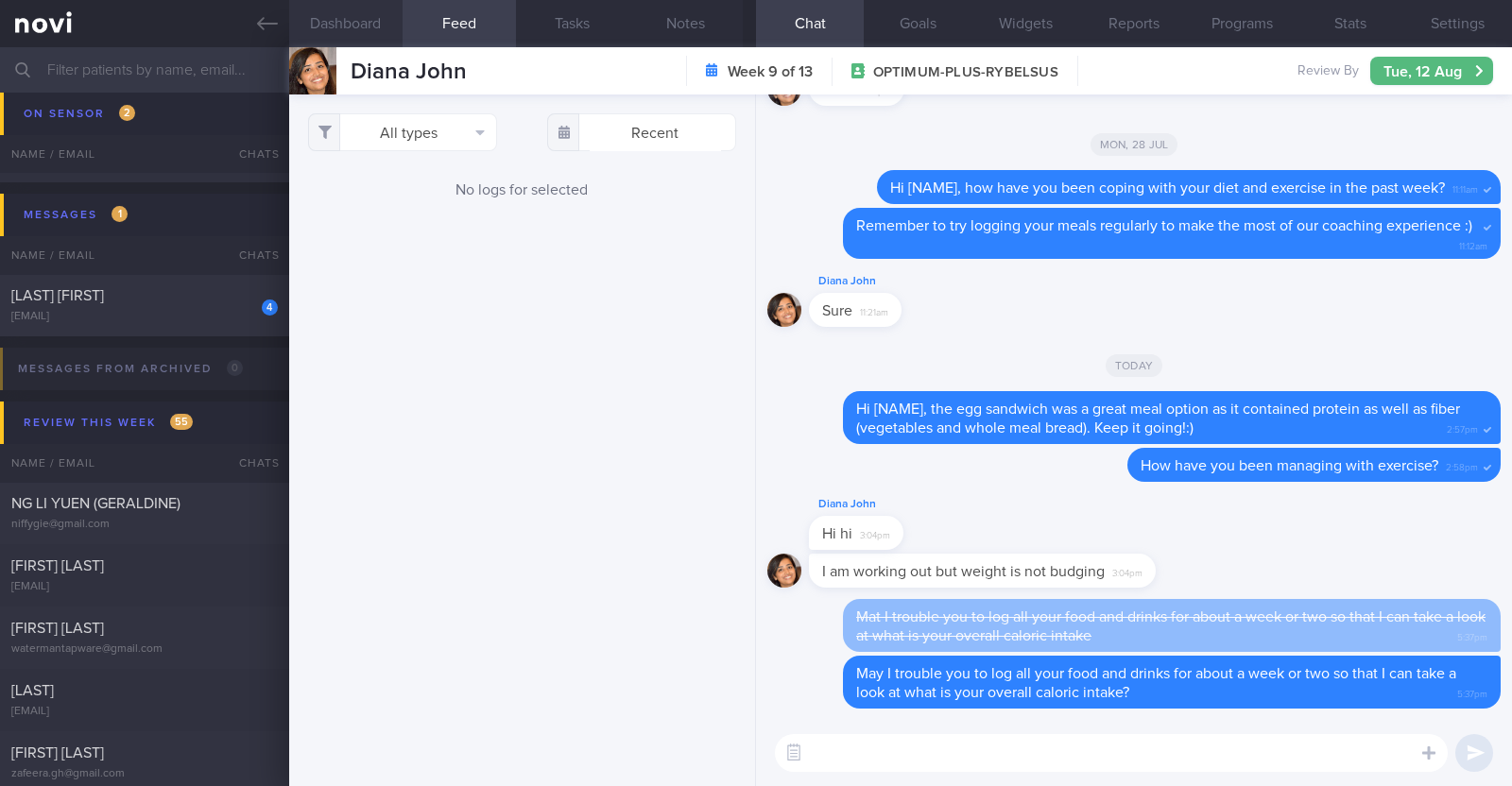 click on "Dashboard" at bounding box center (346, 24) 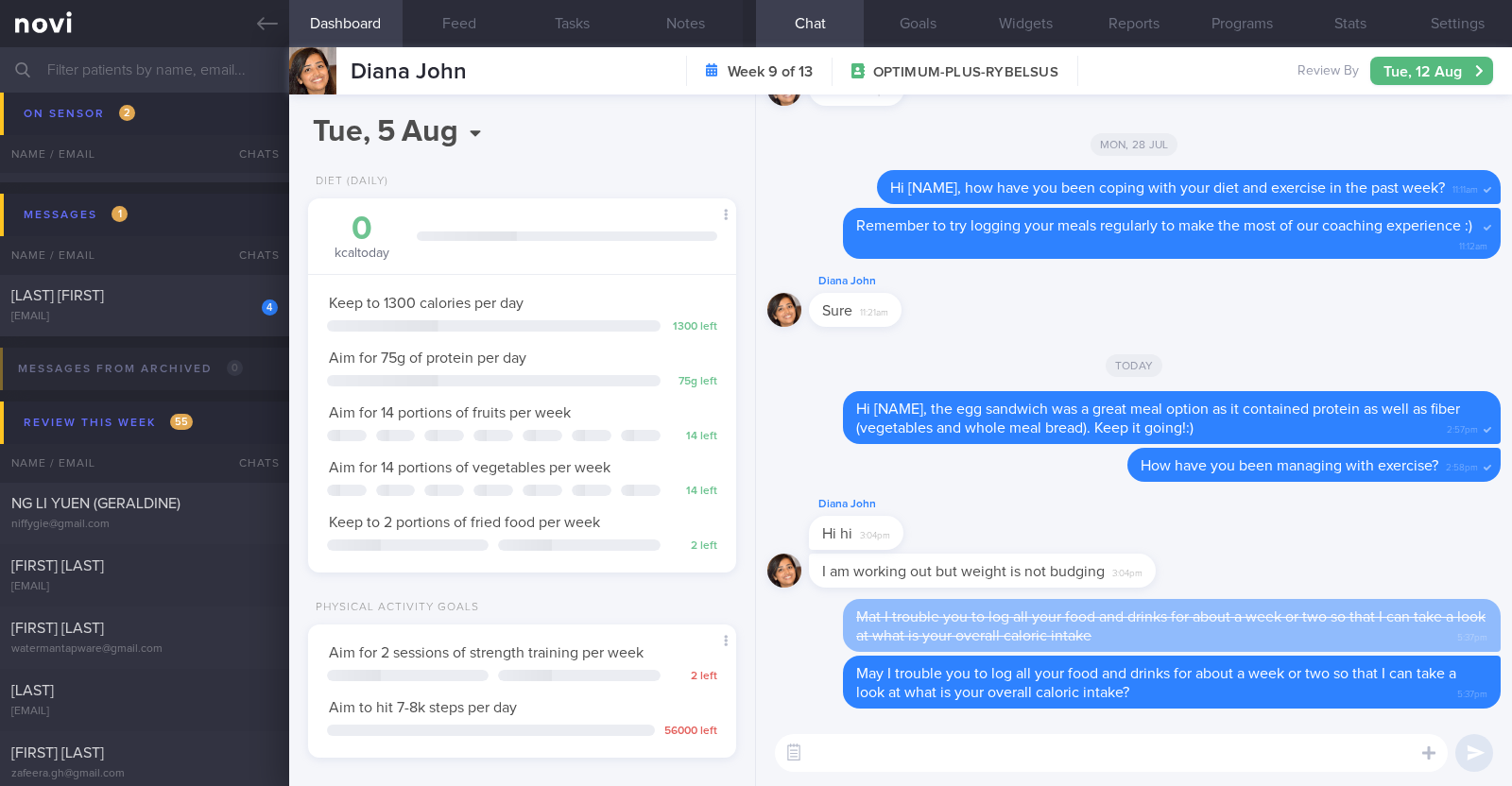 scroll, scrollTop: 944495, scrollLeft: 944623, axis: both 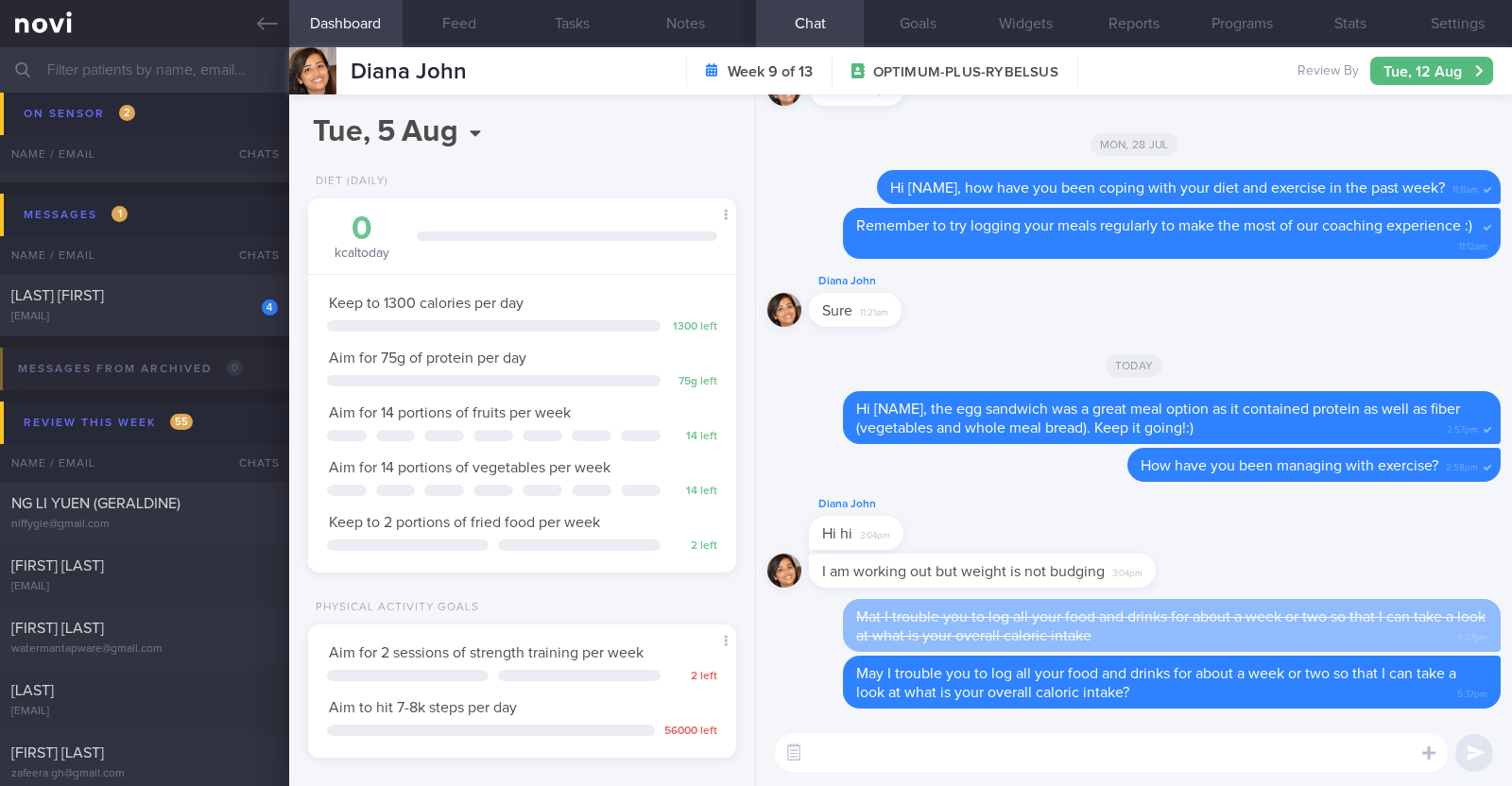 click at bounding box center [1111, 753] 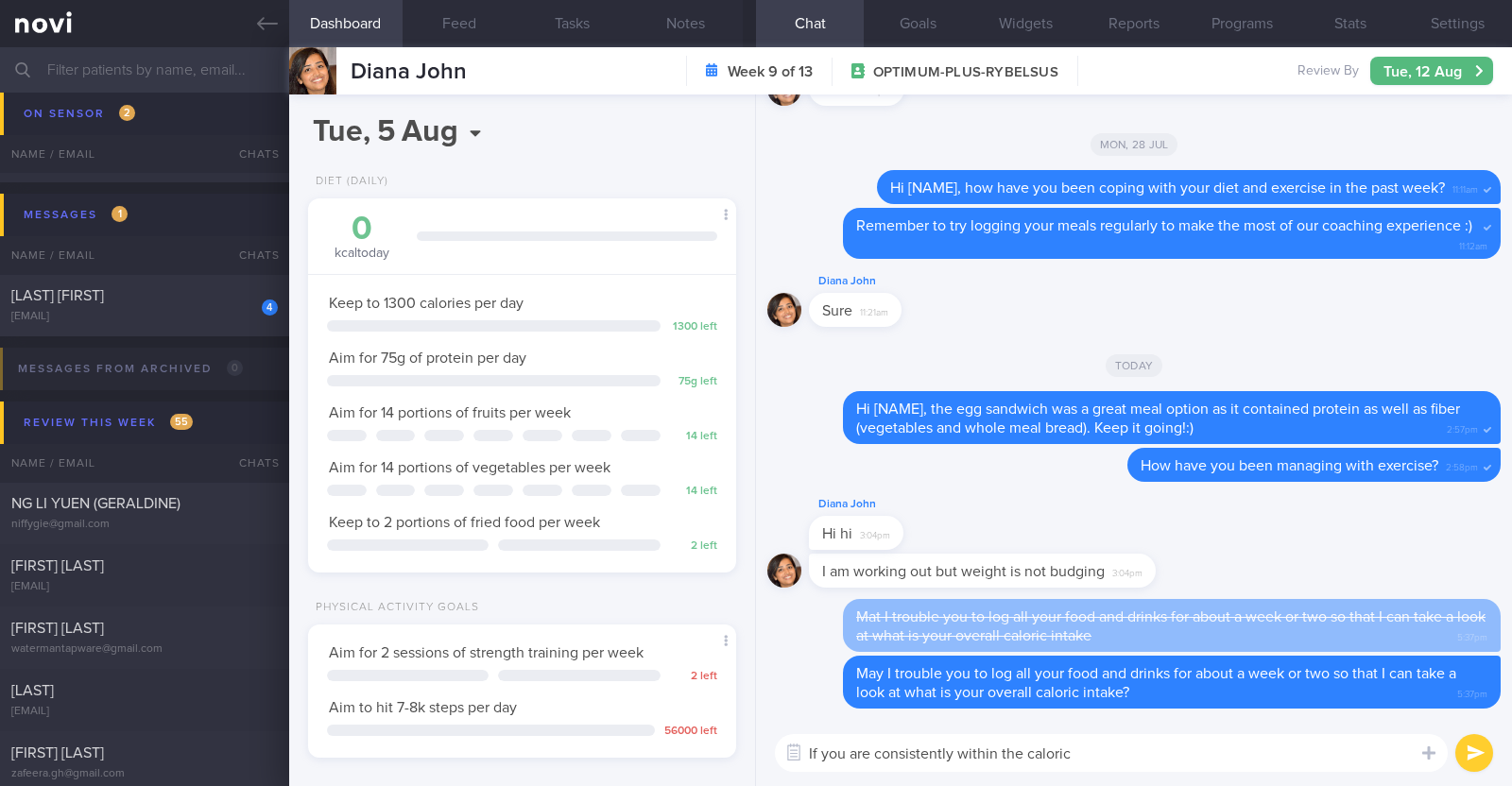 type on "If you are consistently within the caloric" 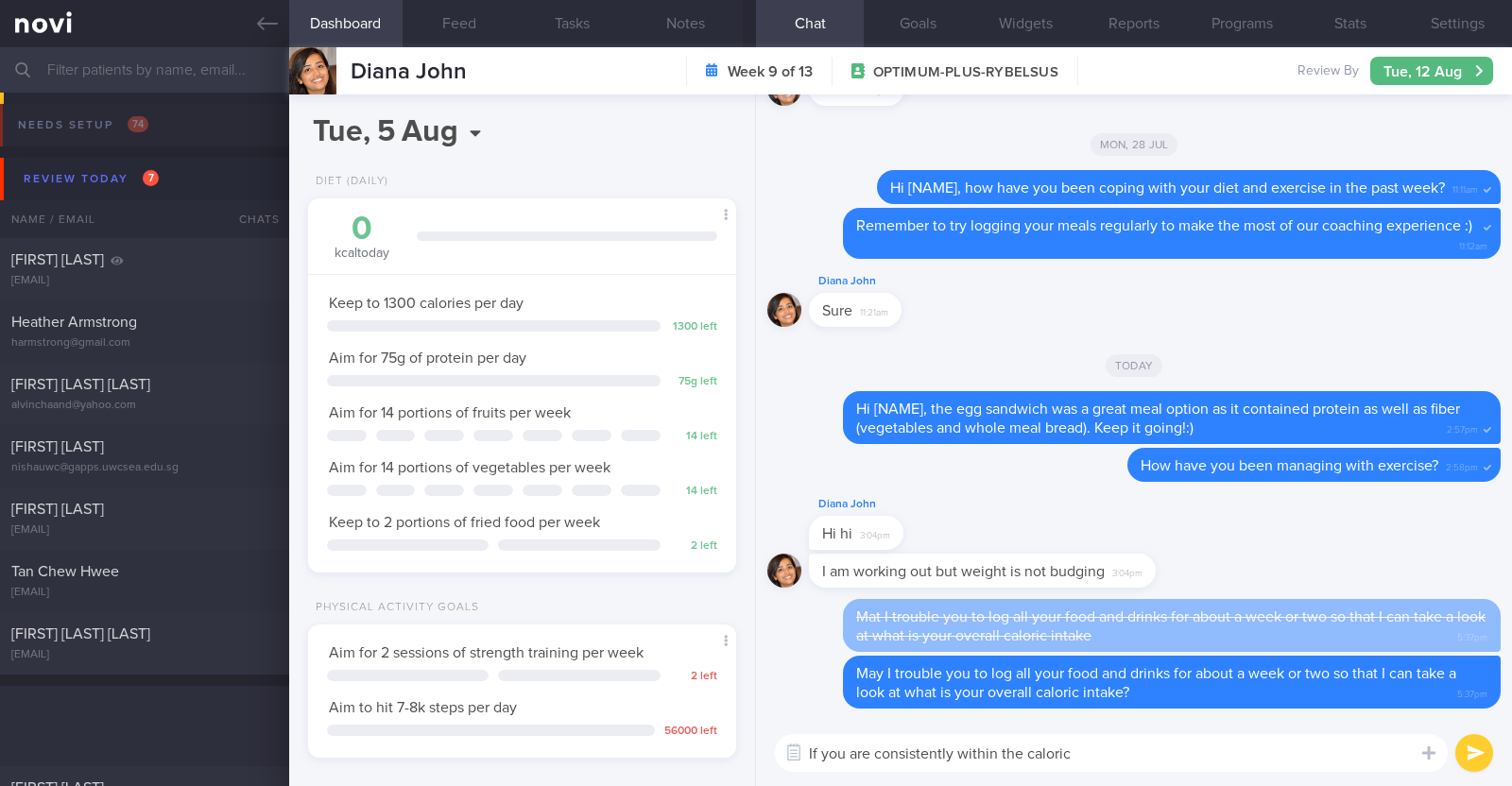 select on "7" 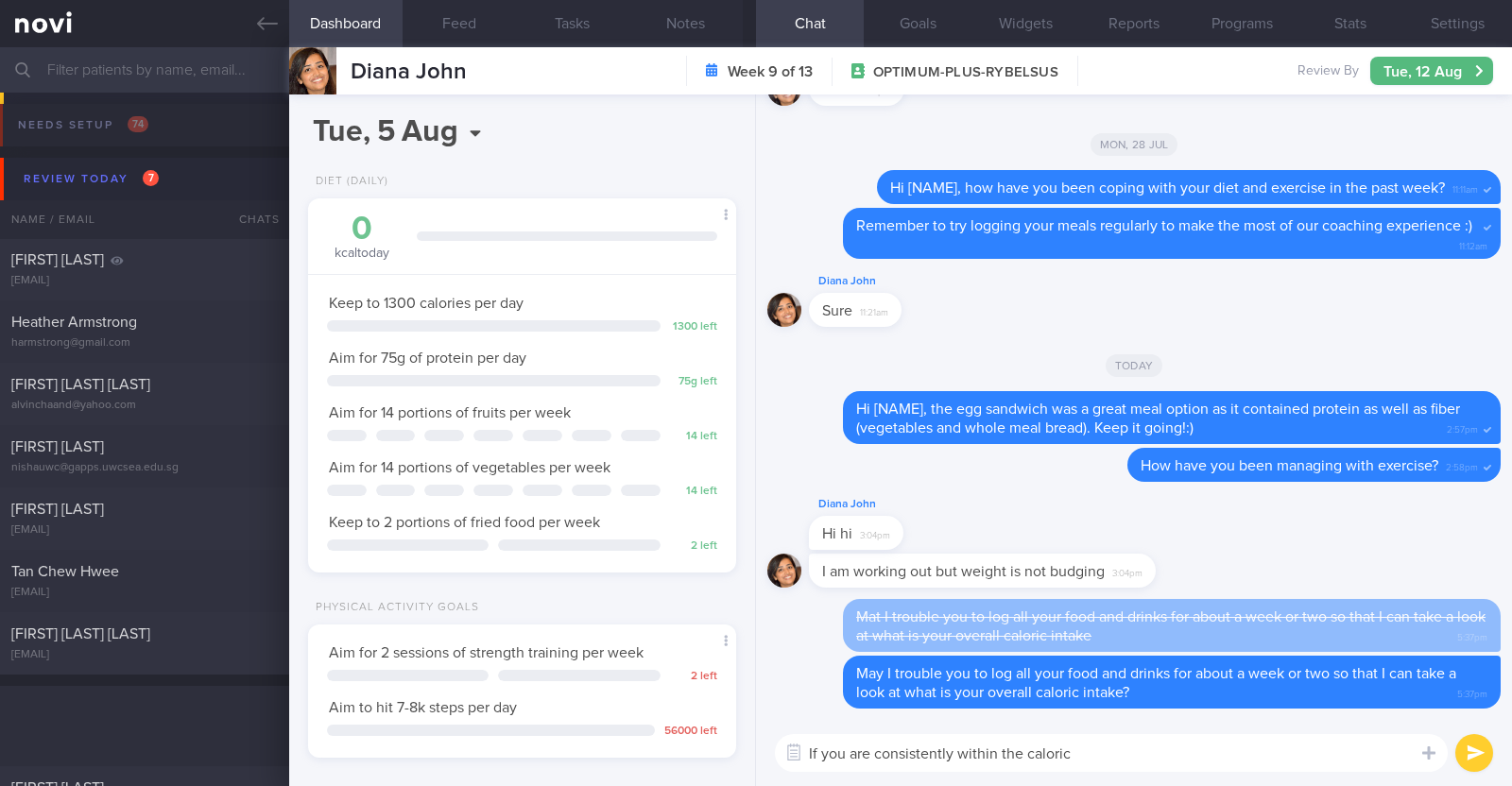 scroll, scrollTop: 709, scrollLeft: 0, axis: vertical 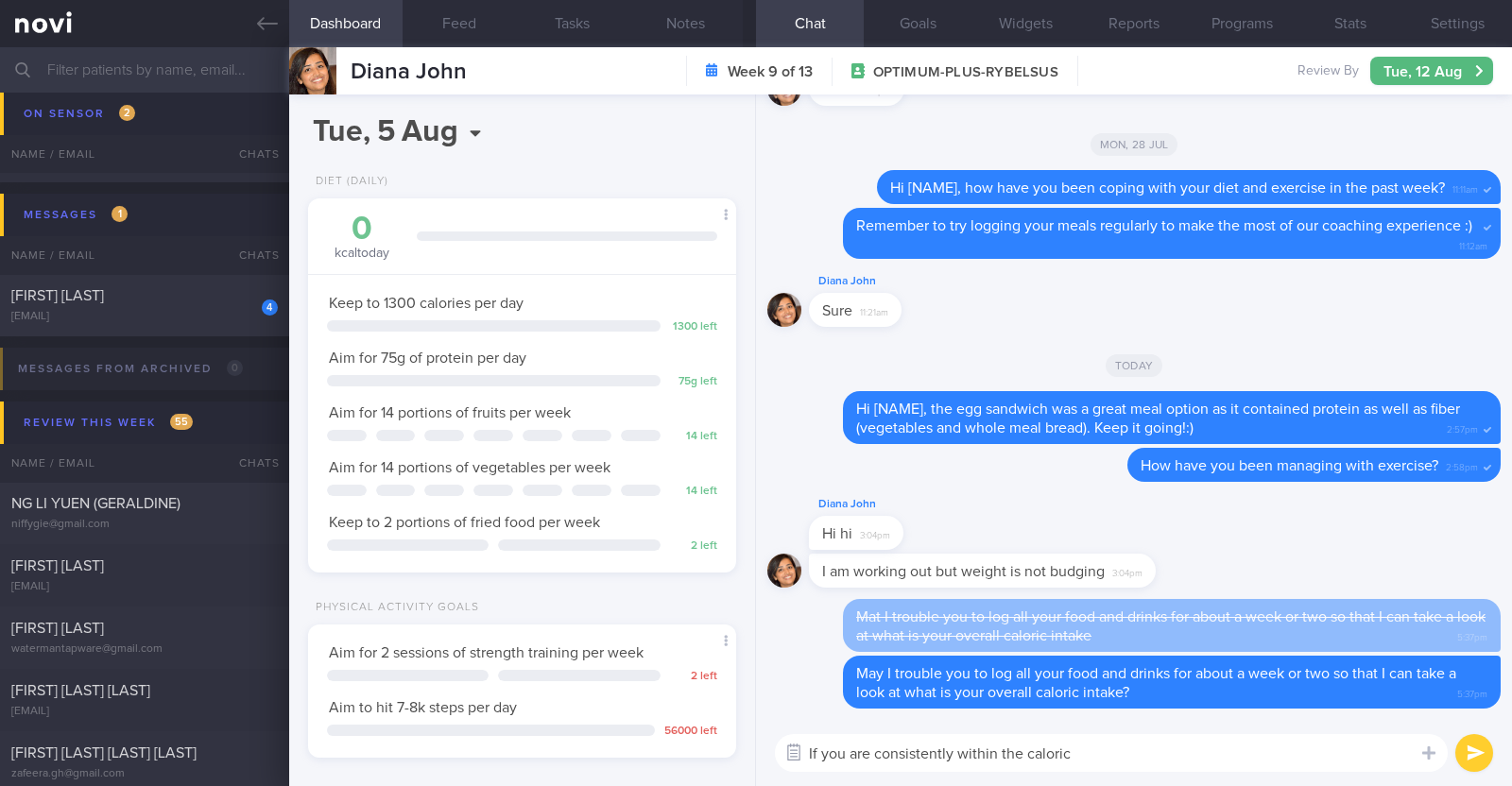 drag, startPoint x: 0, startPoint y: 0, endPoint x: 784, endPoint y: 749, distance: 1084.2772 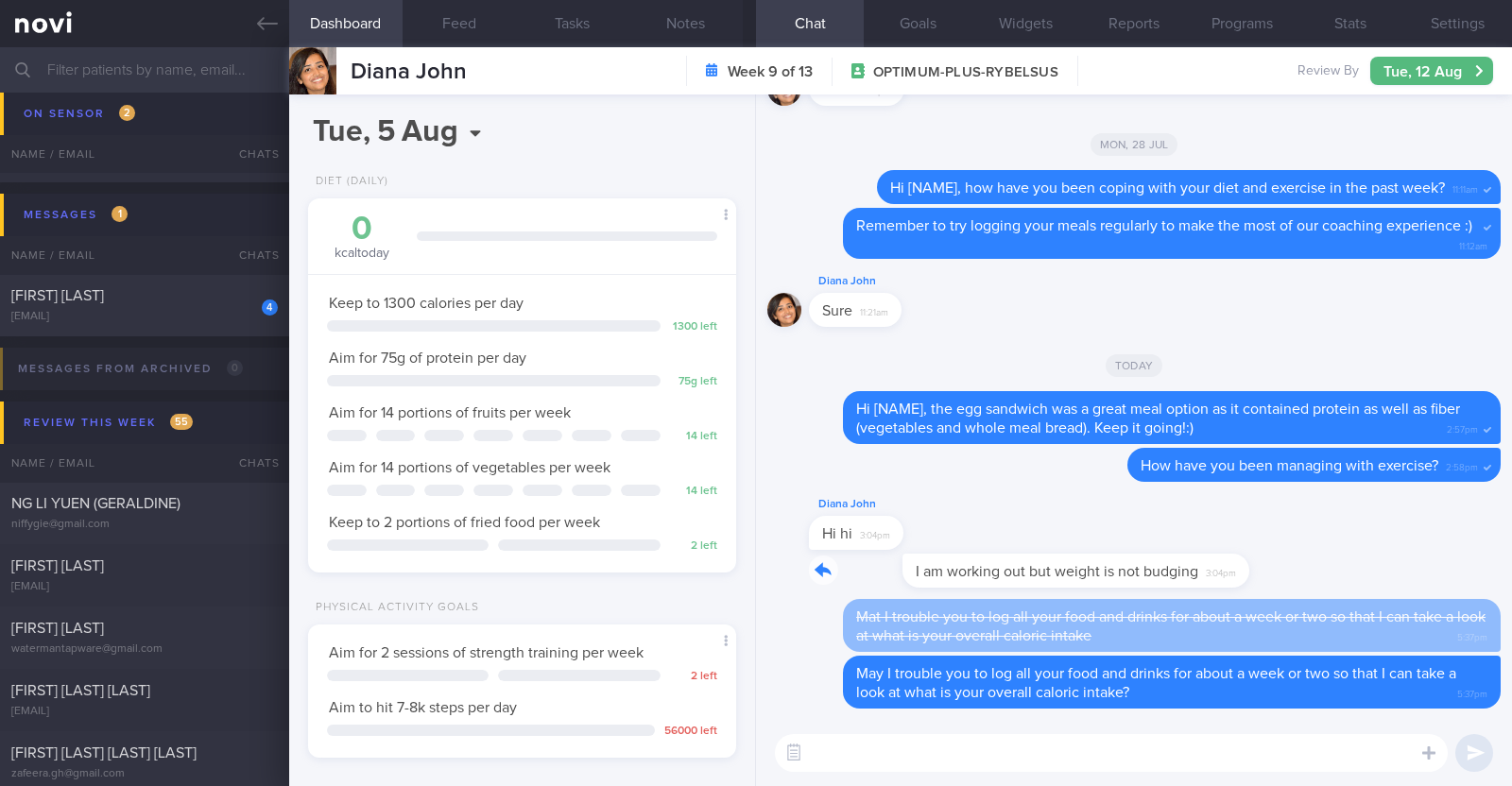 drag, startPoint x: 1143, startPoint y: 561, endPoint x: 1383, endPoint y: 581, distance: 240.83189 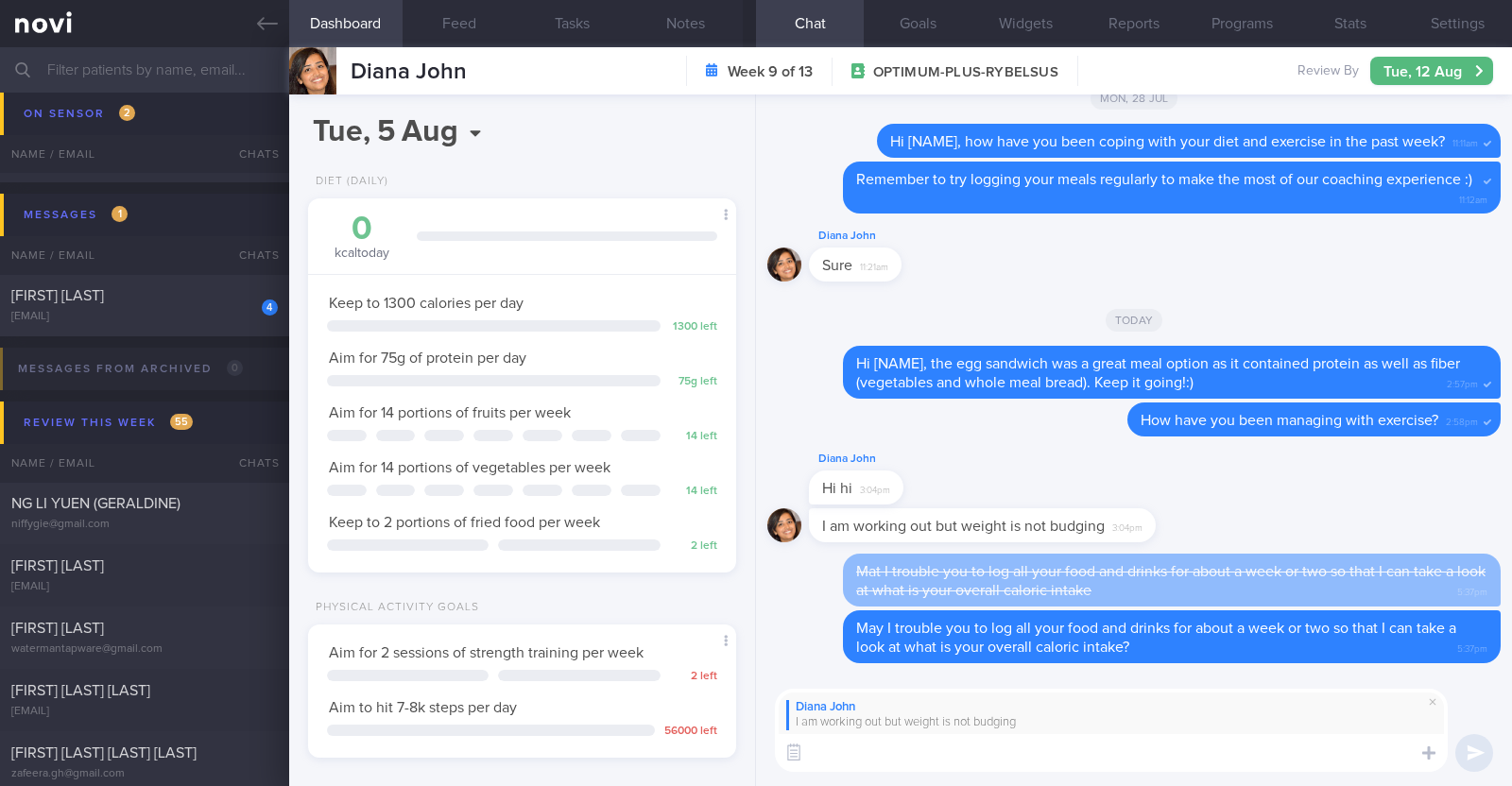 click at bounding box center [1111, 753] 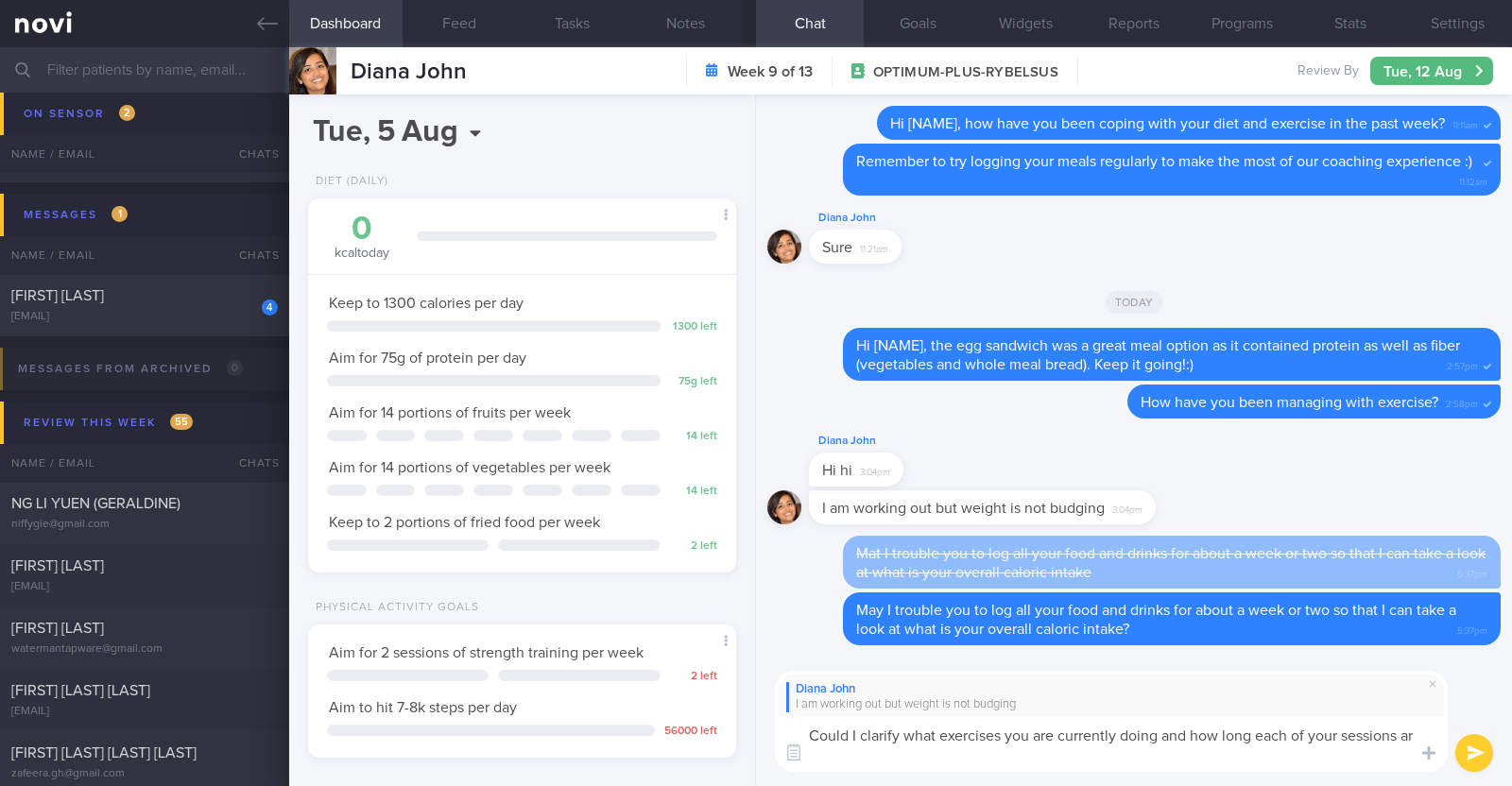 scroll, scrollTop: 0, scrollLeft: 0, axis: both 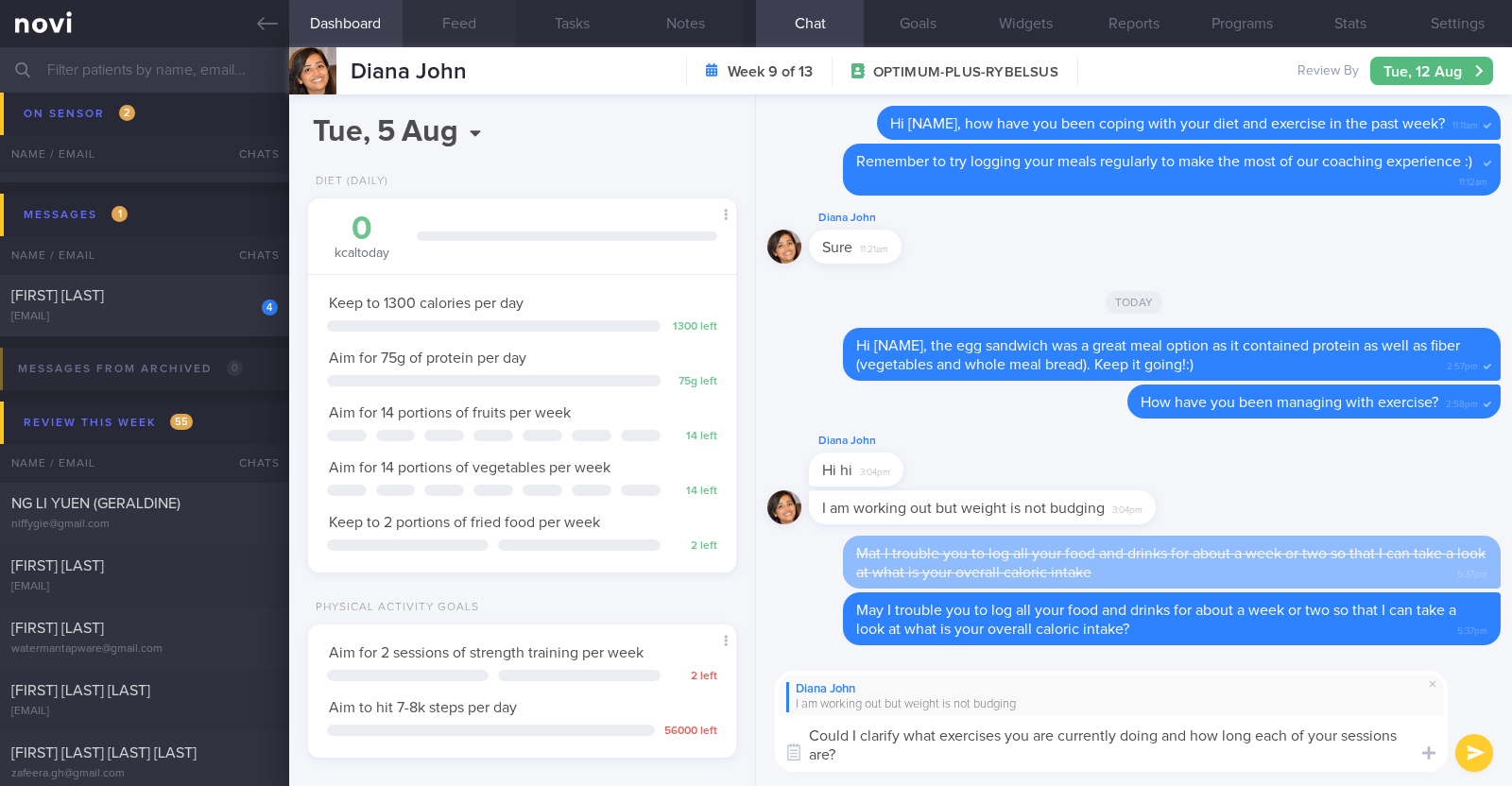 type on "Could I clarify what exercises you are currently doing and how long each of your sessions are?" 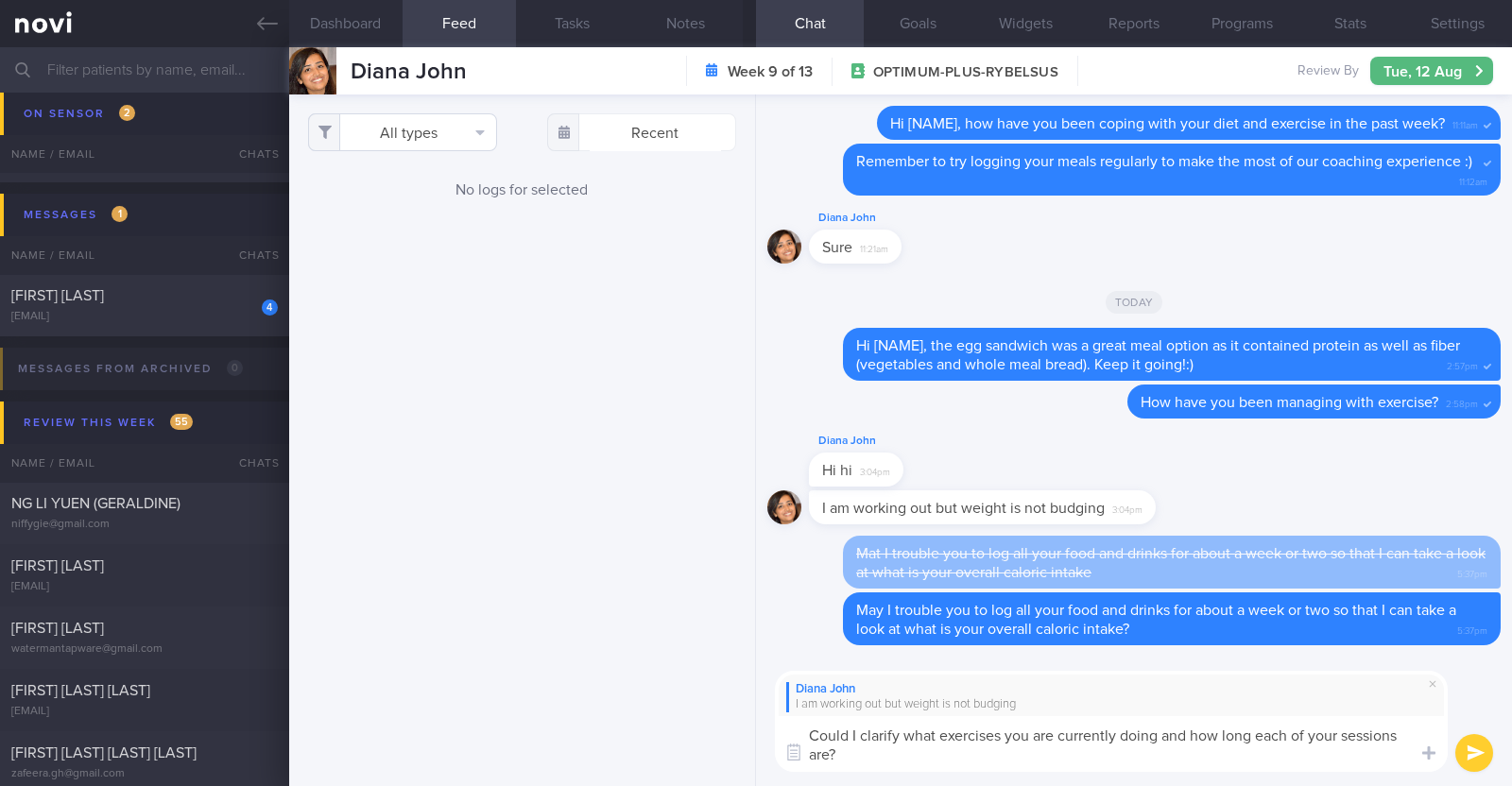 type 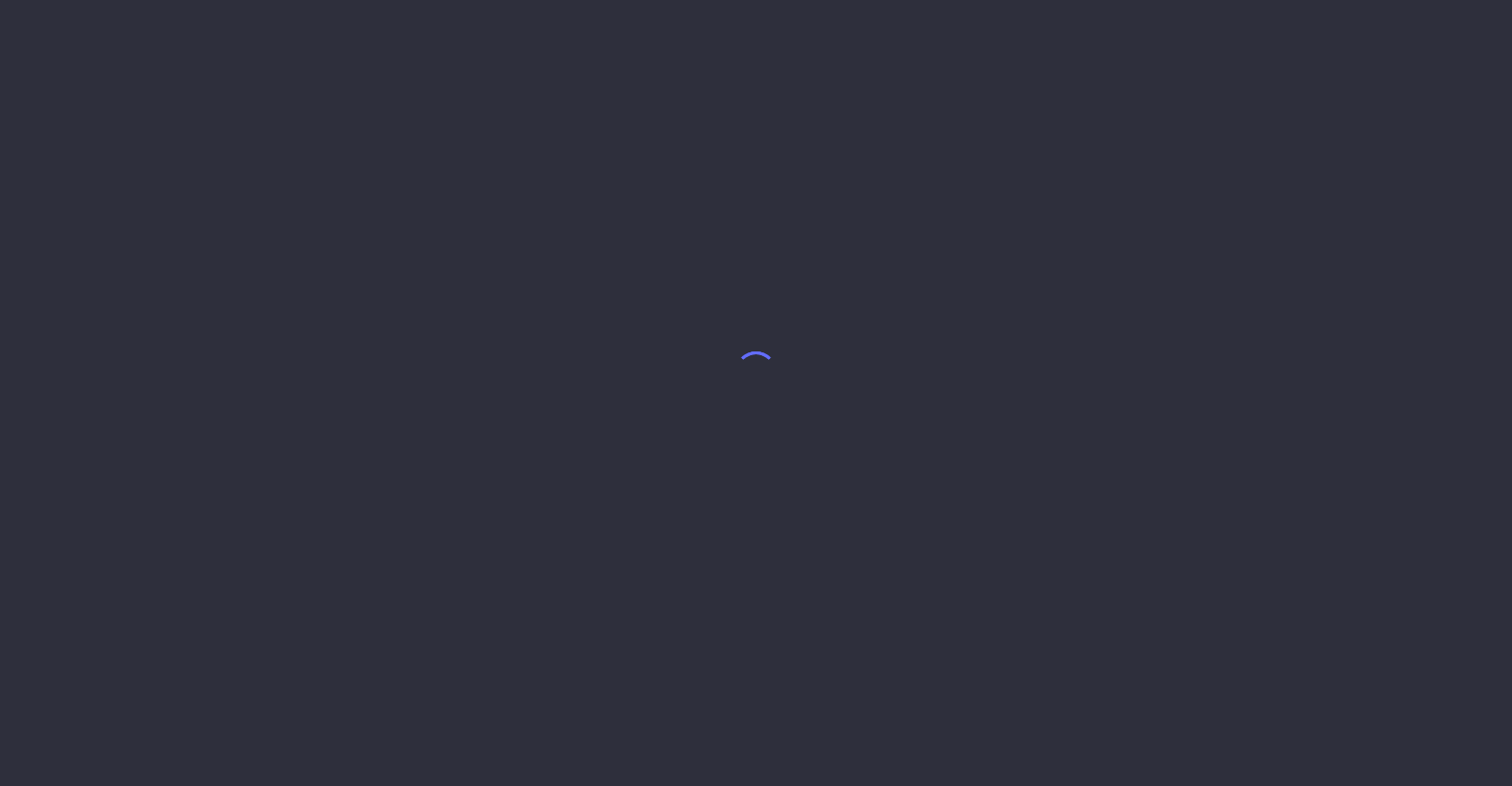 scroll, scrollTop: 0, scrollLeft: 0, axis: both 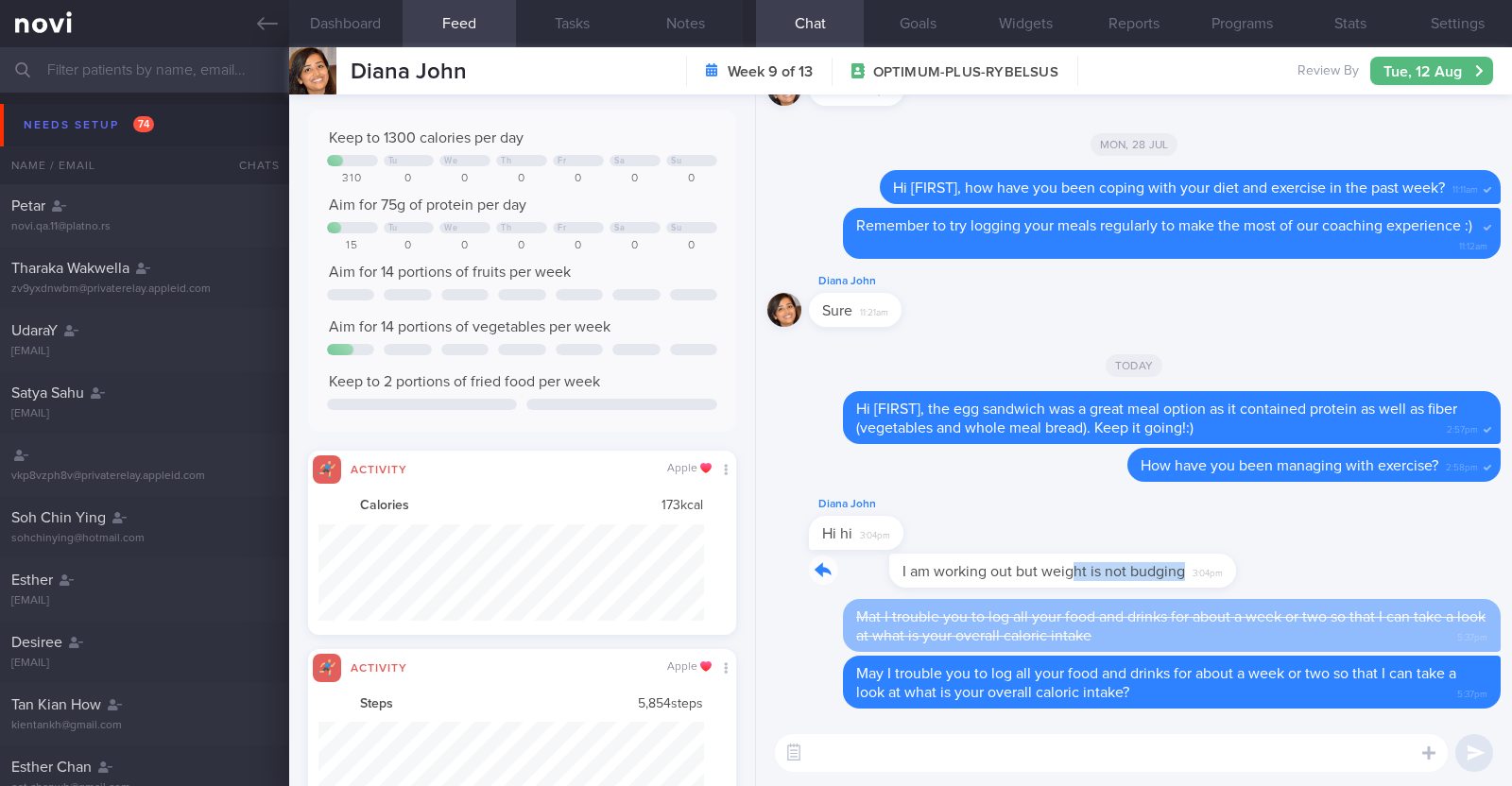 drag, startPoint x: 993, startPoint y: 581, endPoint x: 1170, endPoint y: 592, distance: 177.34148 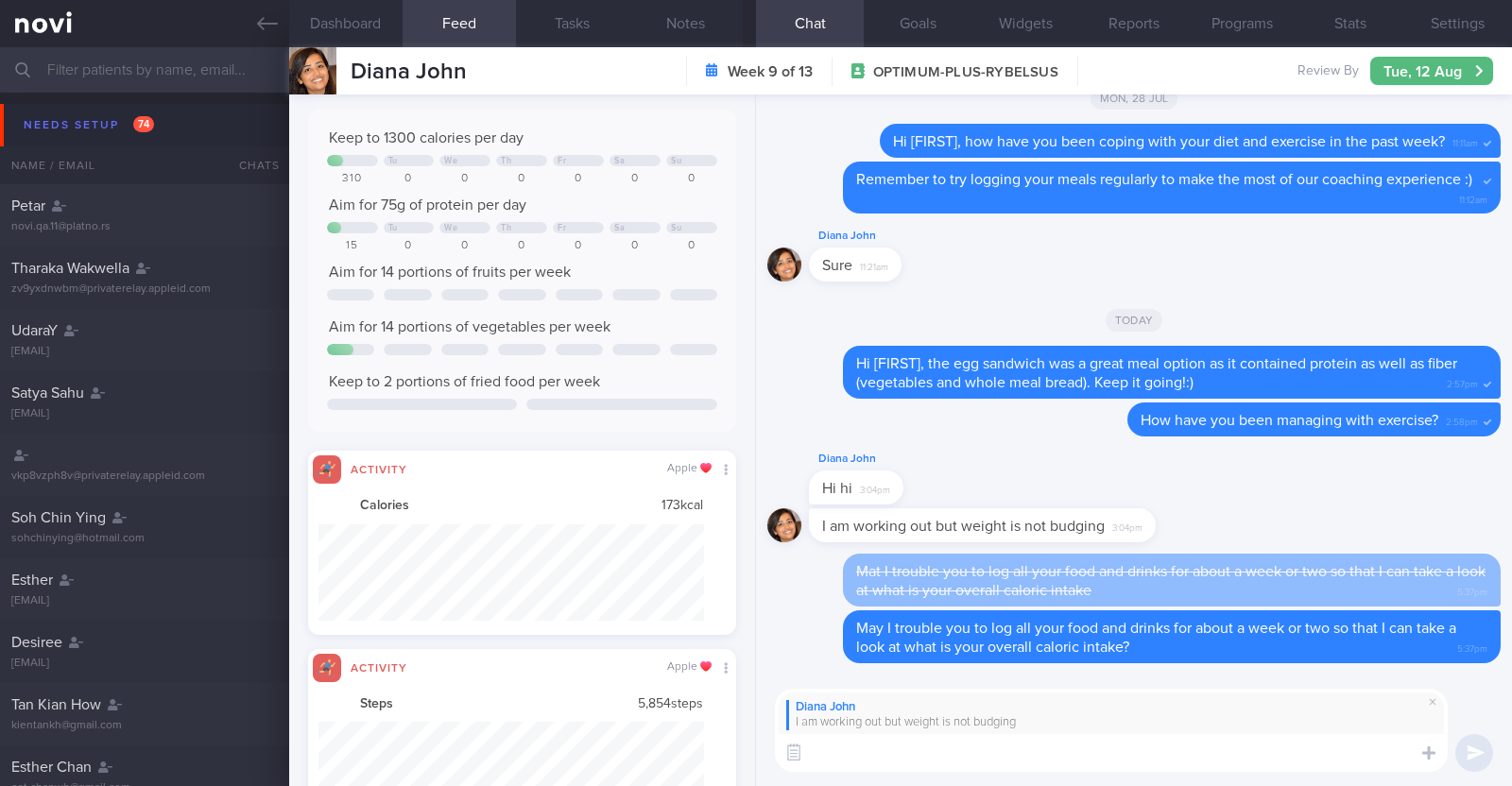 click at bounding box center (1111, 753) 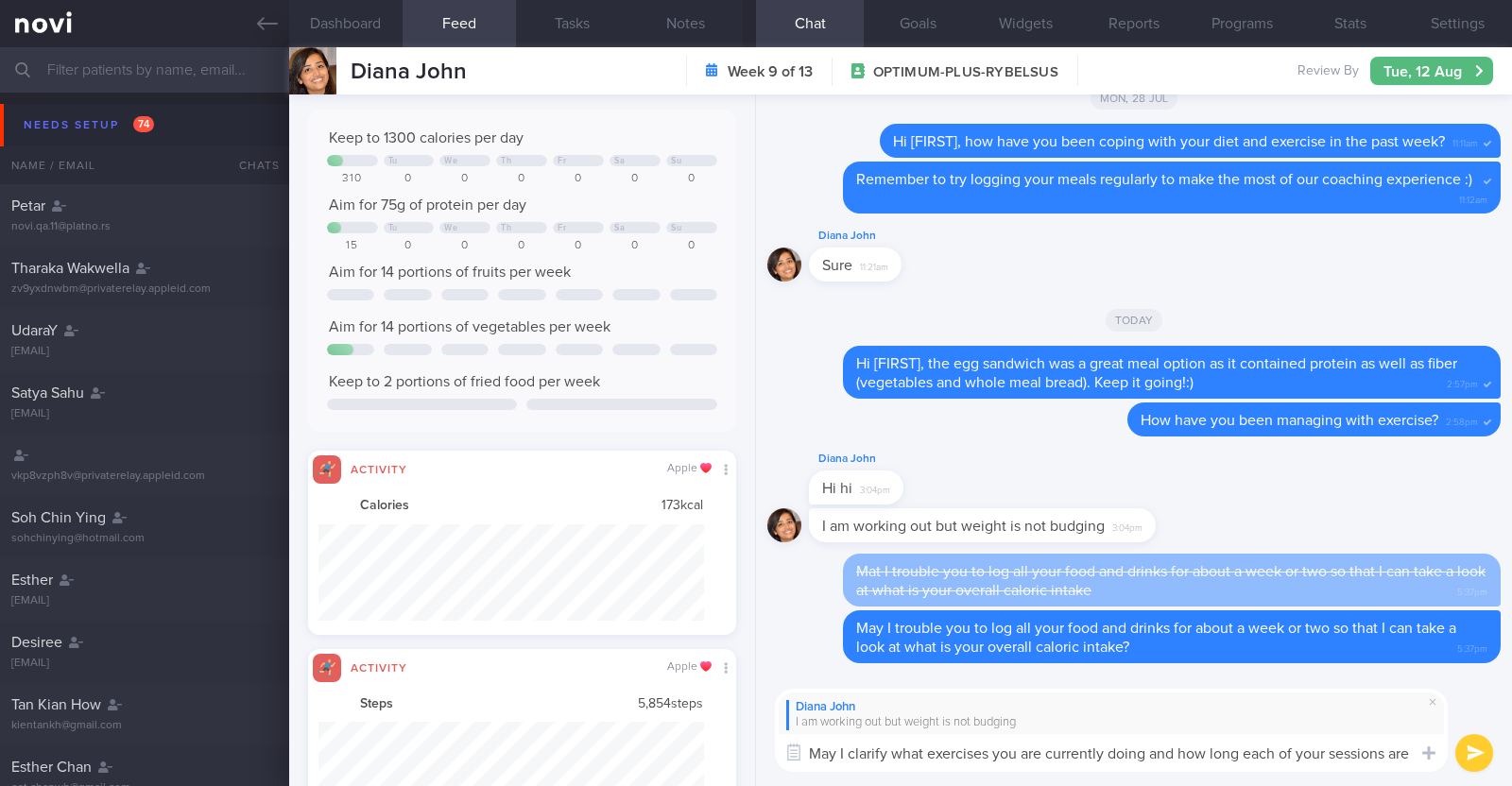 type on "May I clarify what exercises you are currently doing and how long each of your sessions are?" 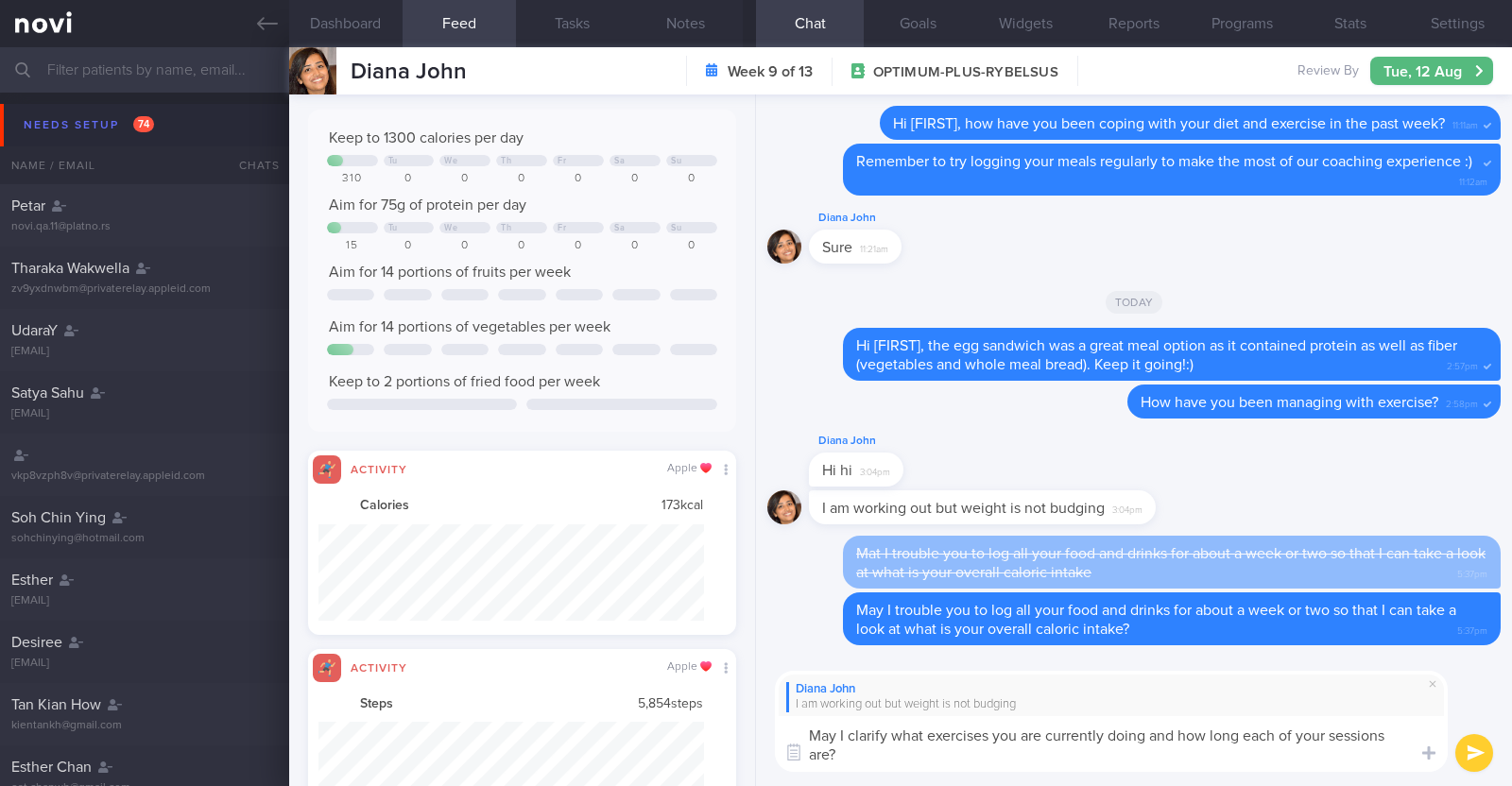 type 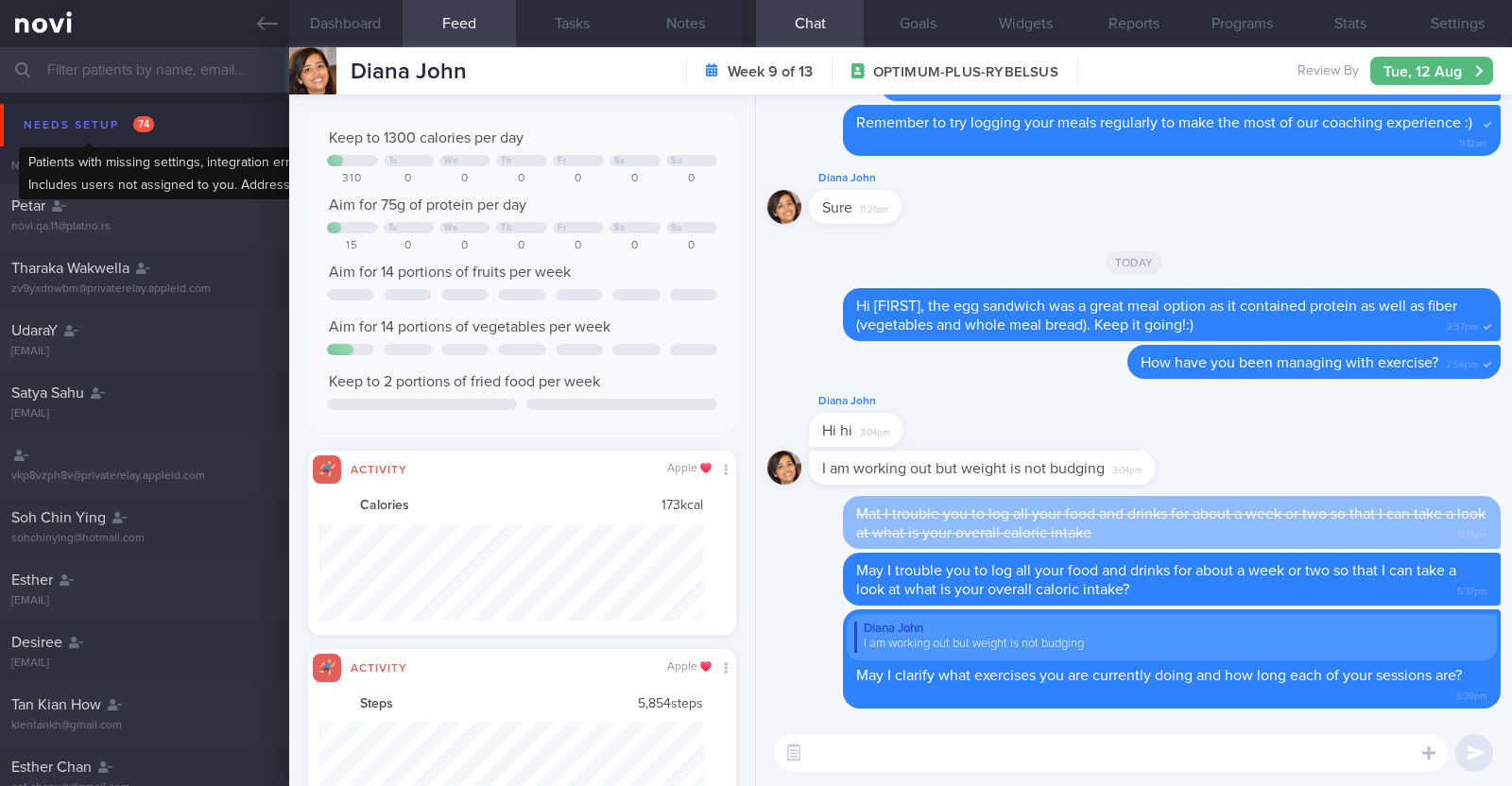 click on "Needs setup
74" at bounding box center (89, 125) 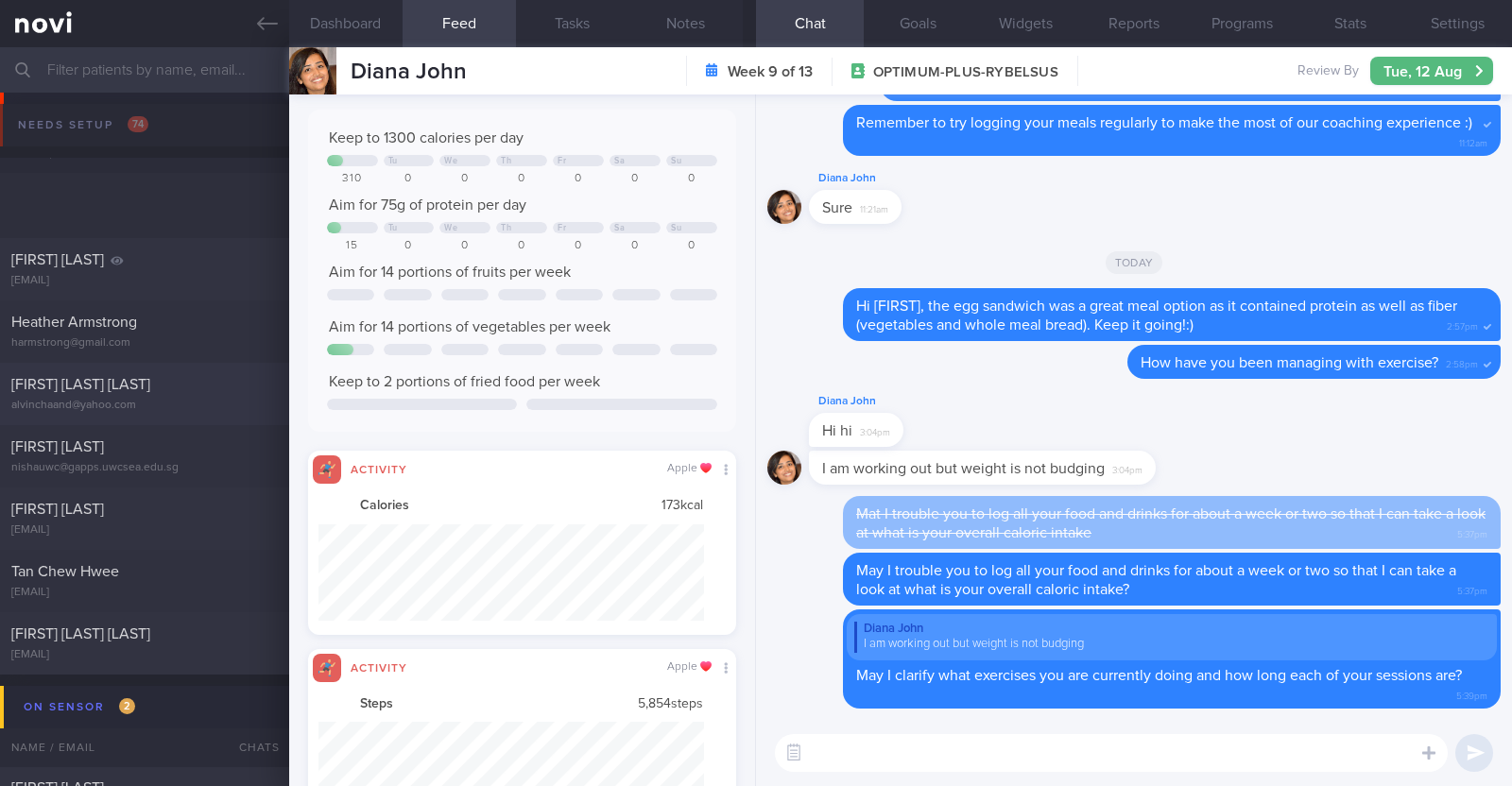 scroll, scrollTop: 471, scrollLeft: 0, axis: vertical 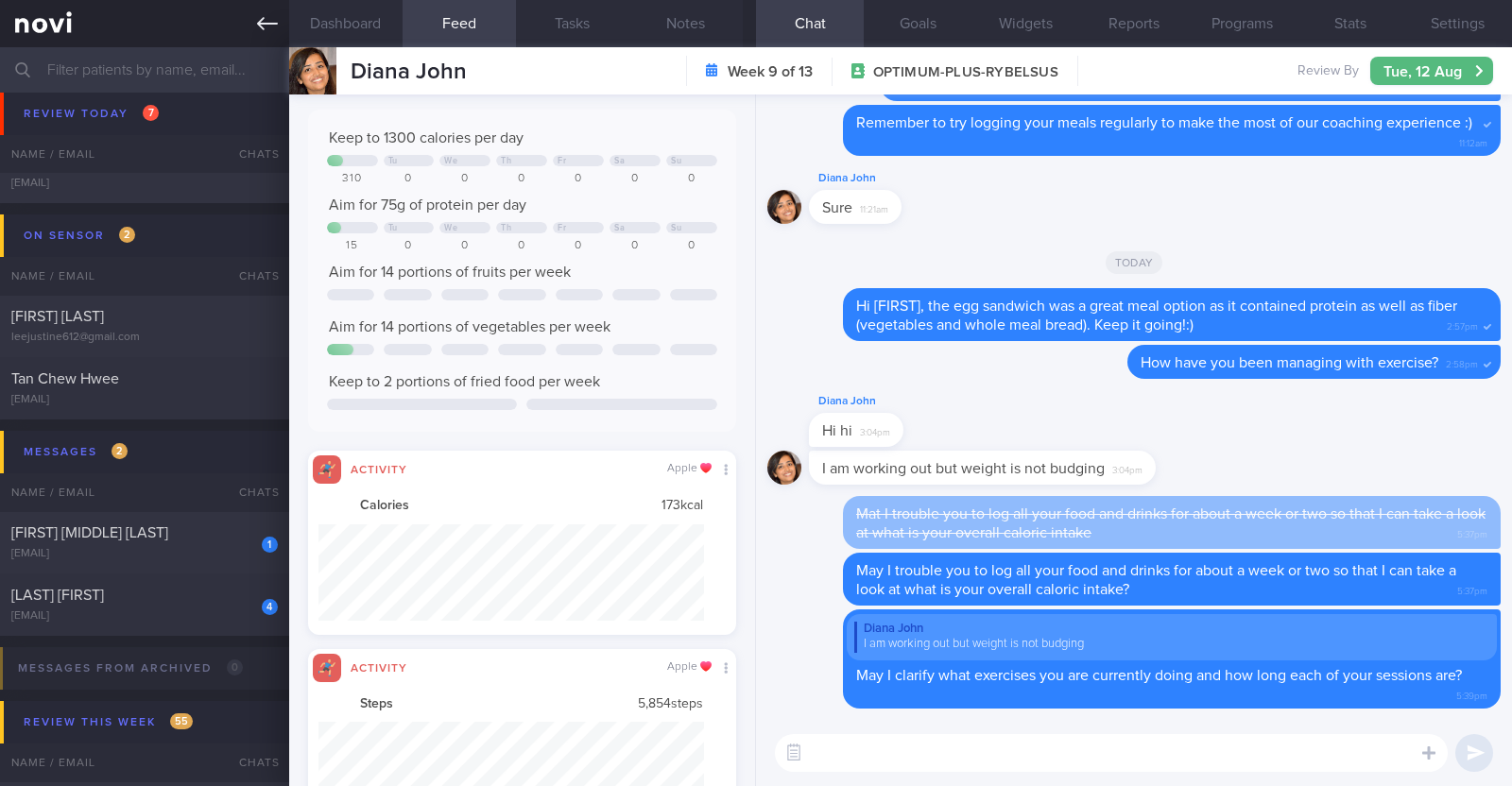 click 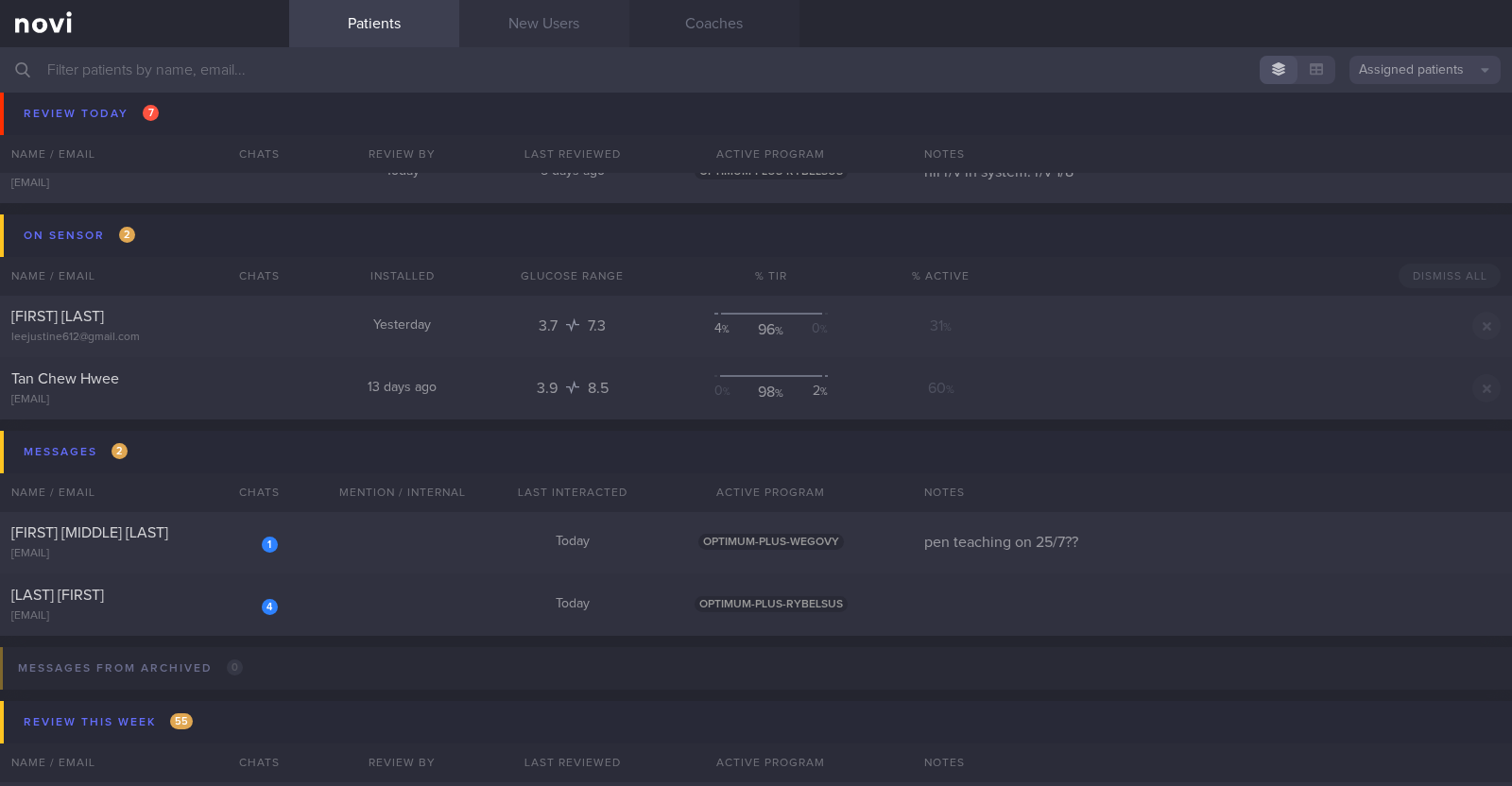 click on "New Users" at bounding box center [544, 24] 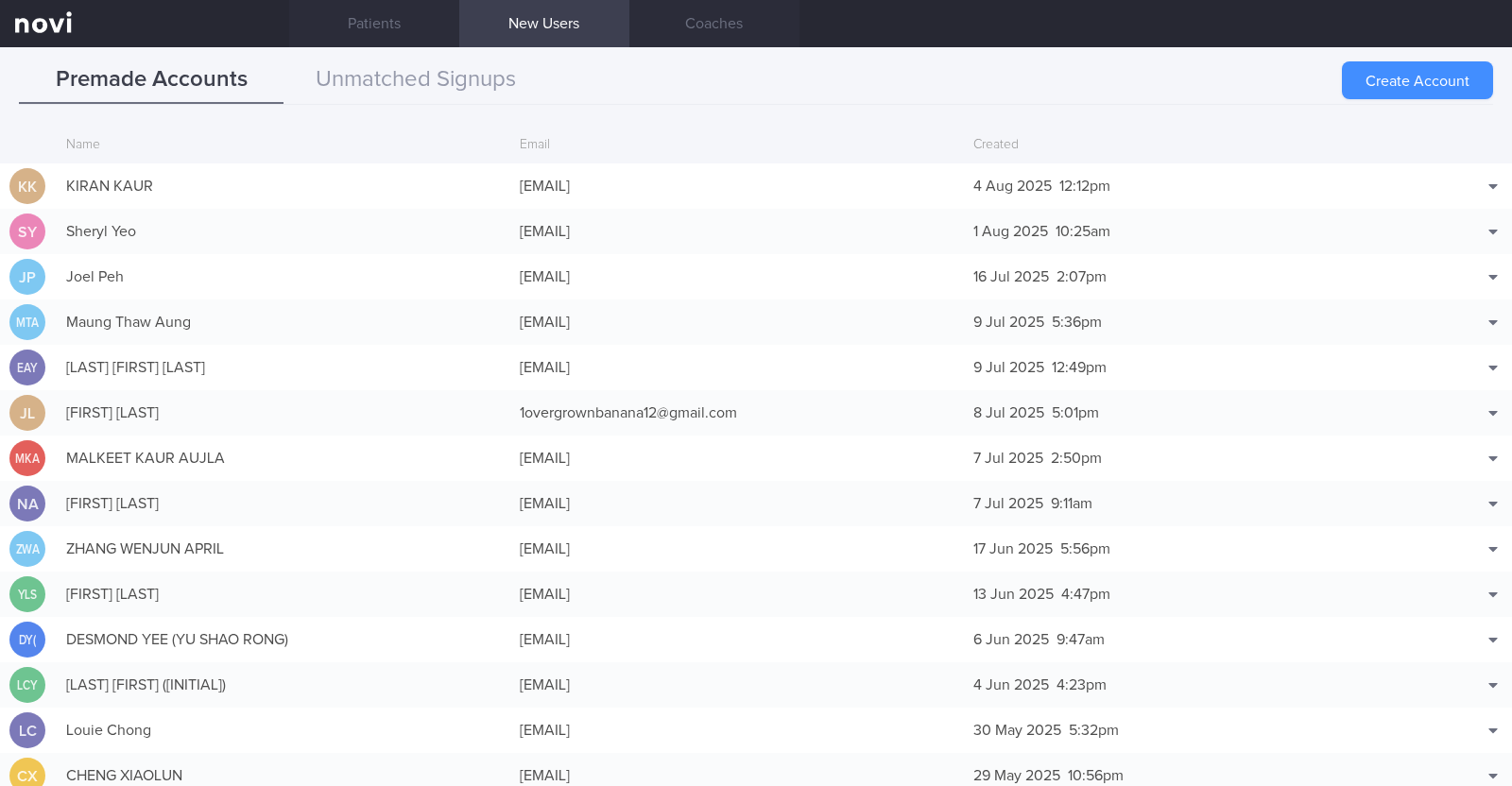 click on "Create Account" at bounding box center [1418, 80] 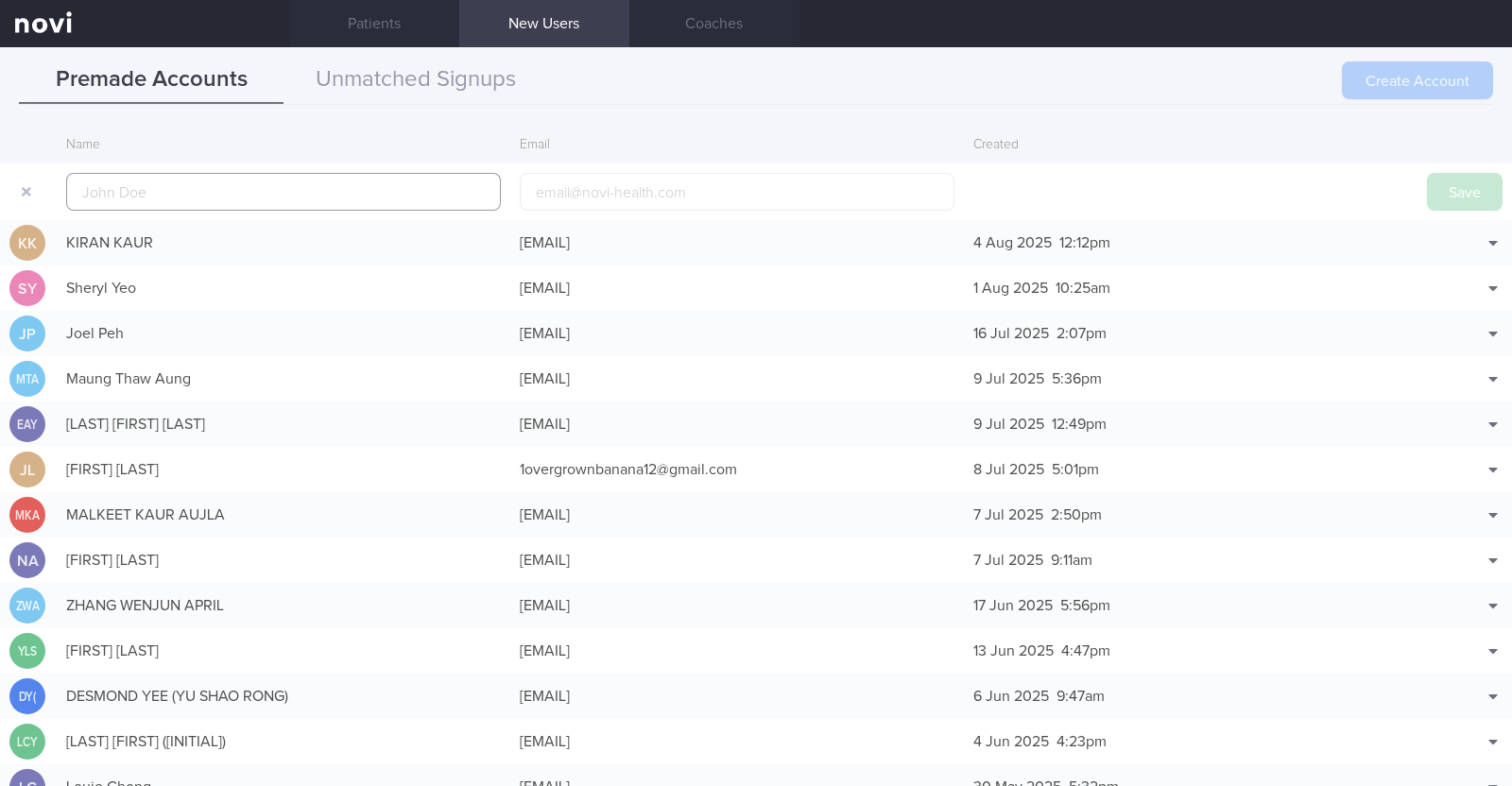 scroll, scrollTop: 45, scrollLeft: 0, axis: vertical 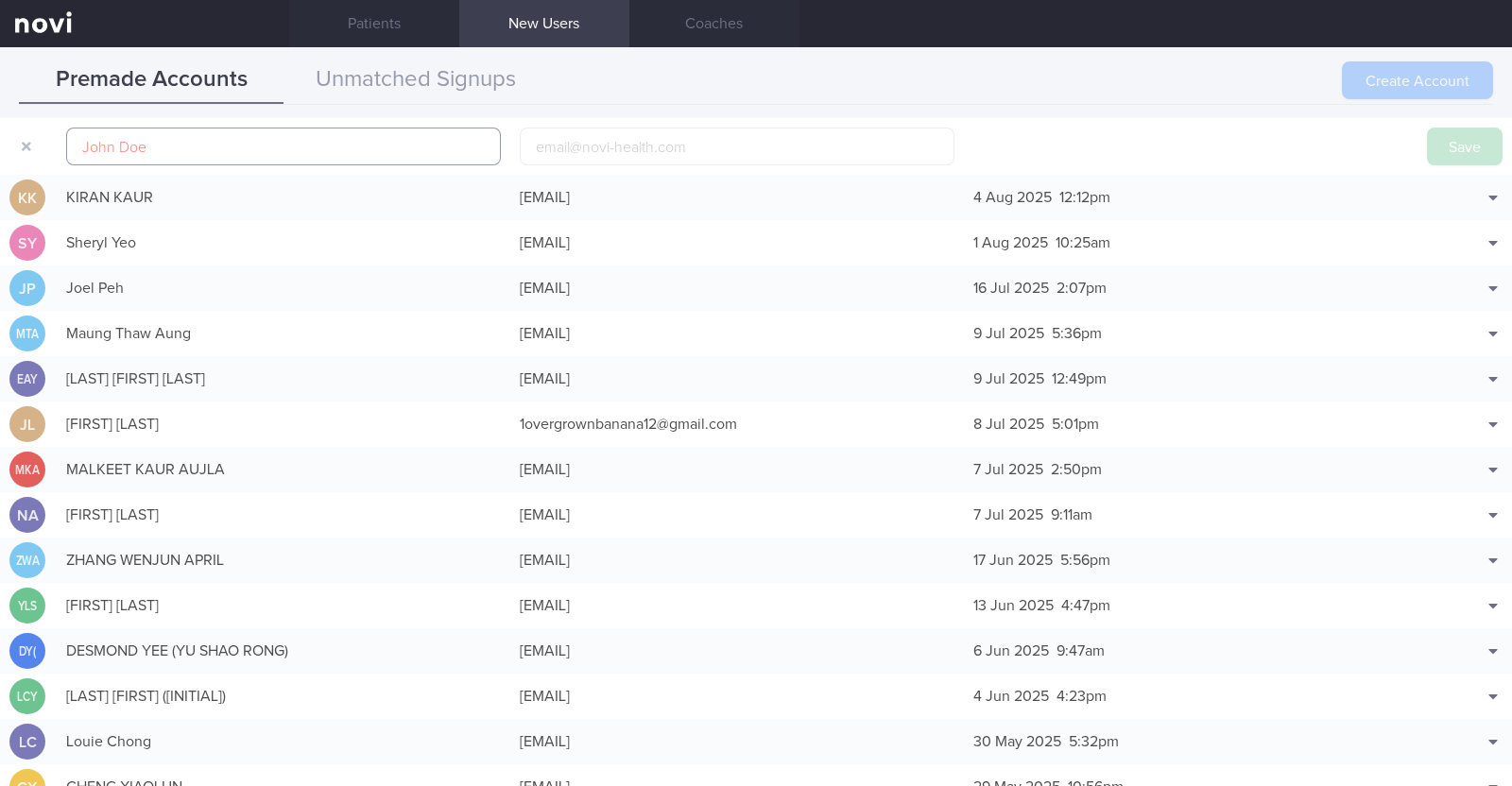 paste on "[FIRST] [LAST]" 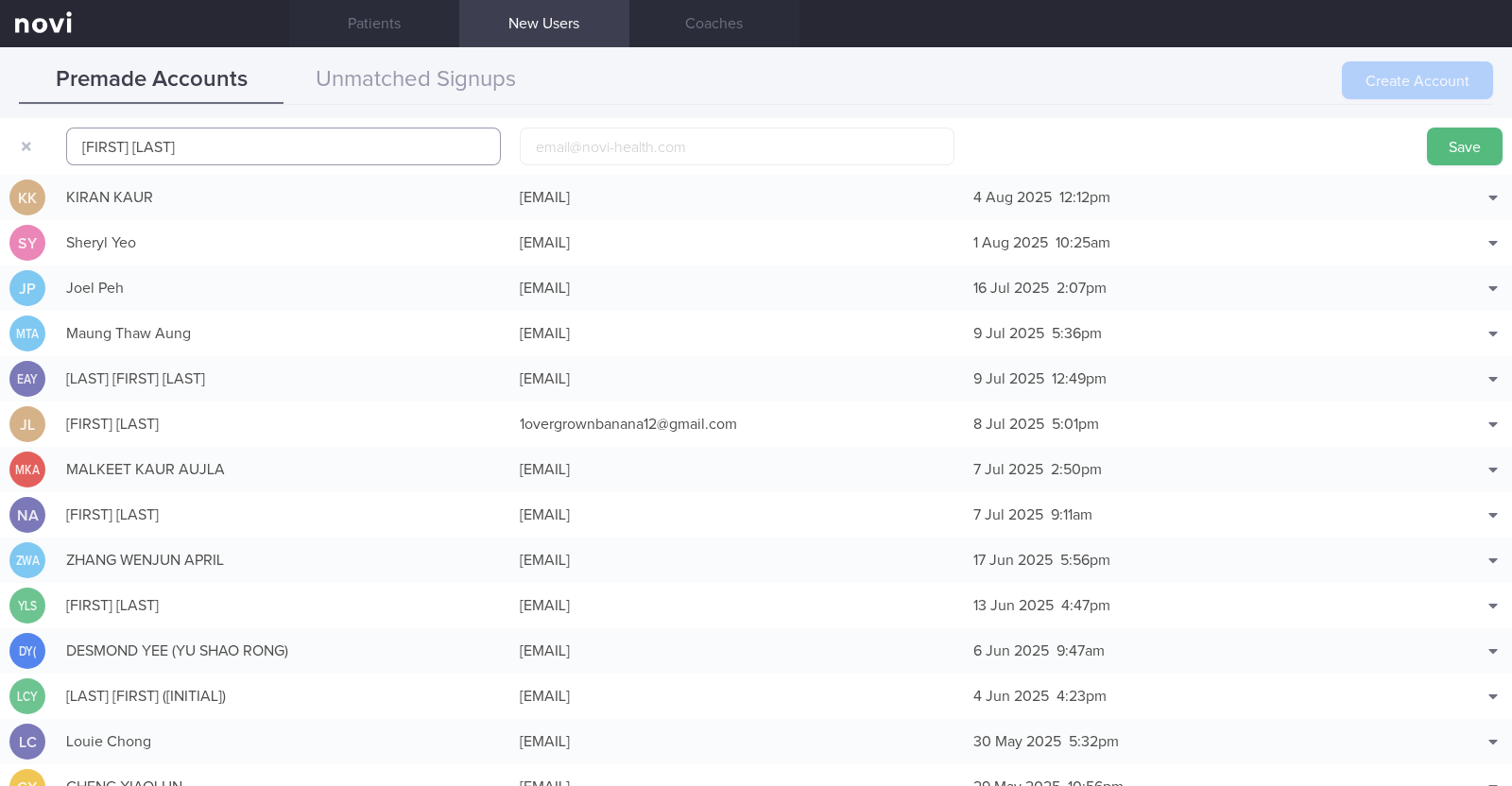 type on "[FIRST] [LAST]" 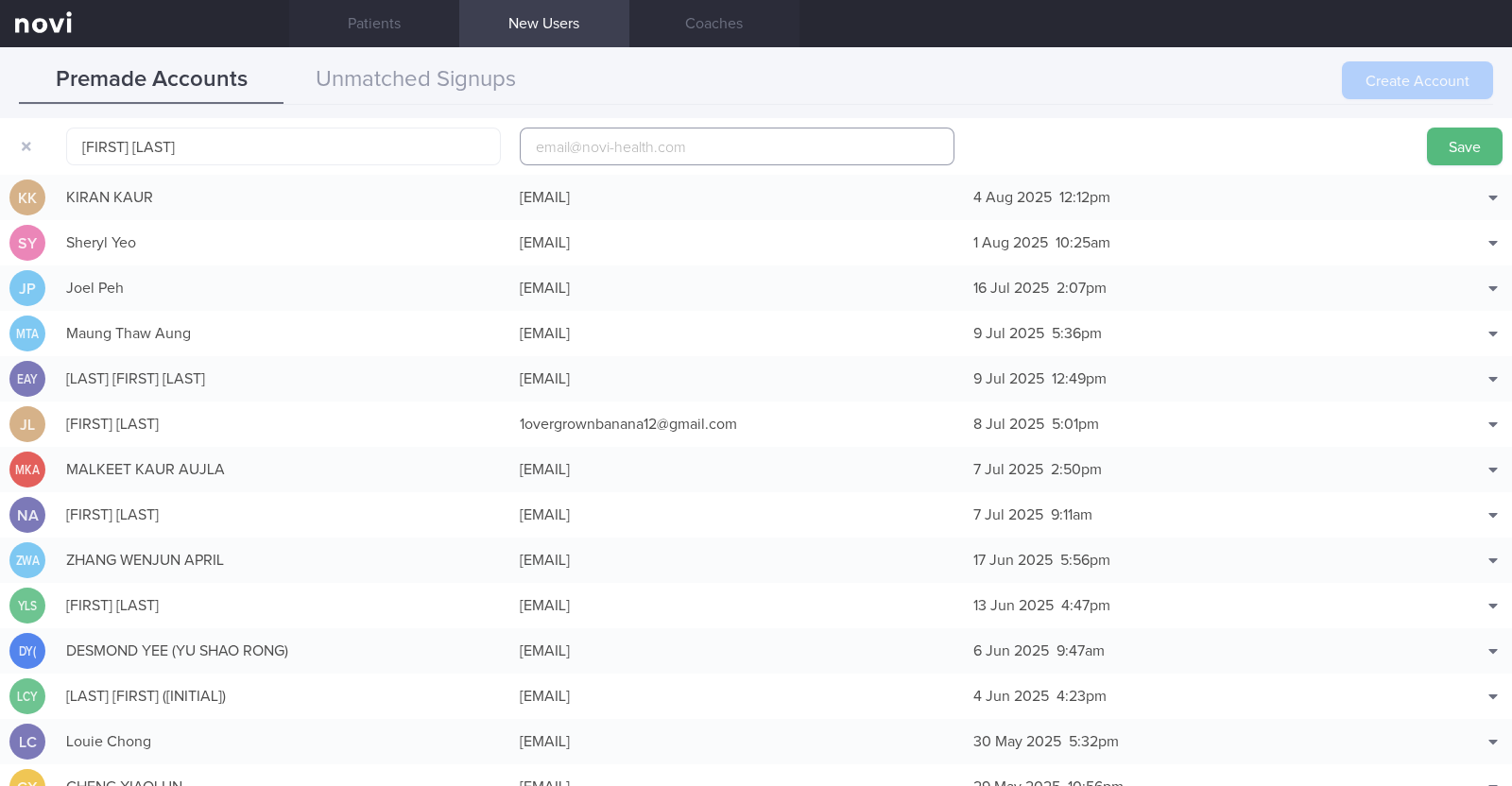 click at bounding box center [737, 146] 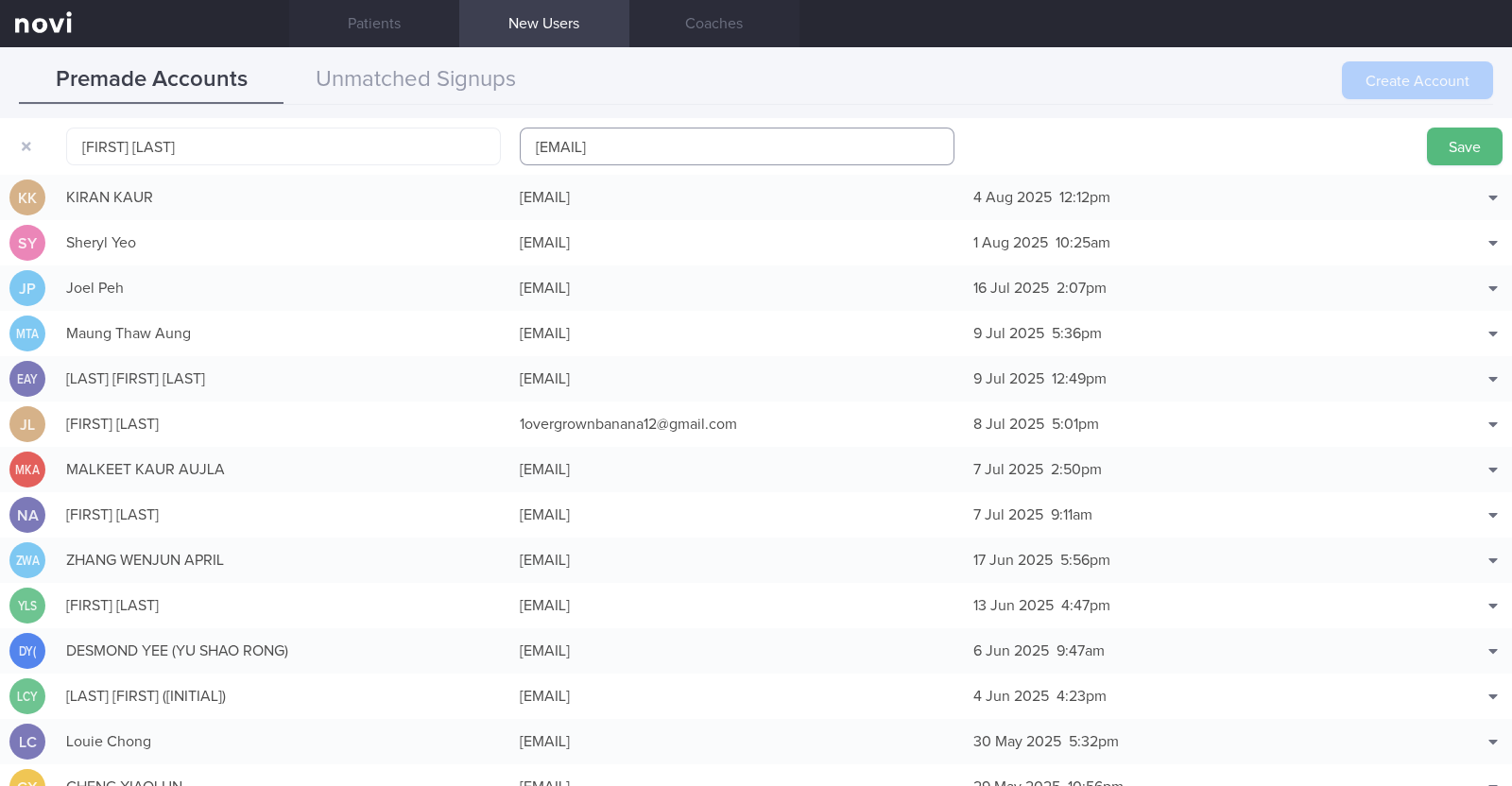 click on "[EMAIL]" at bounding box center (737, 146) 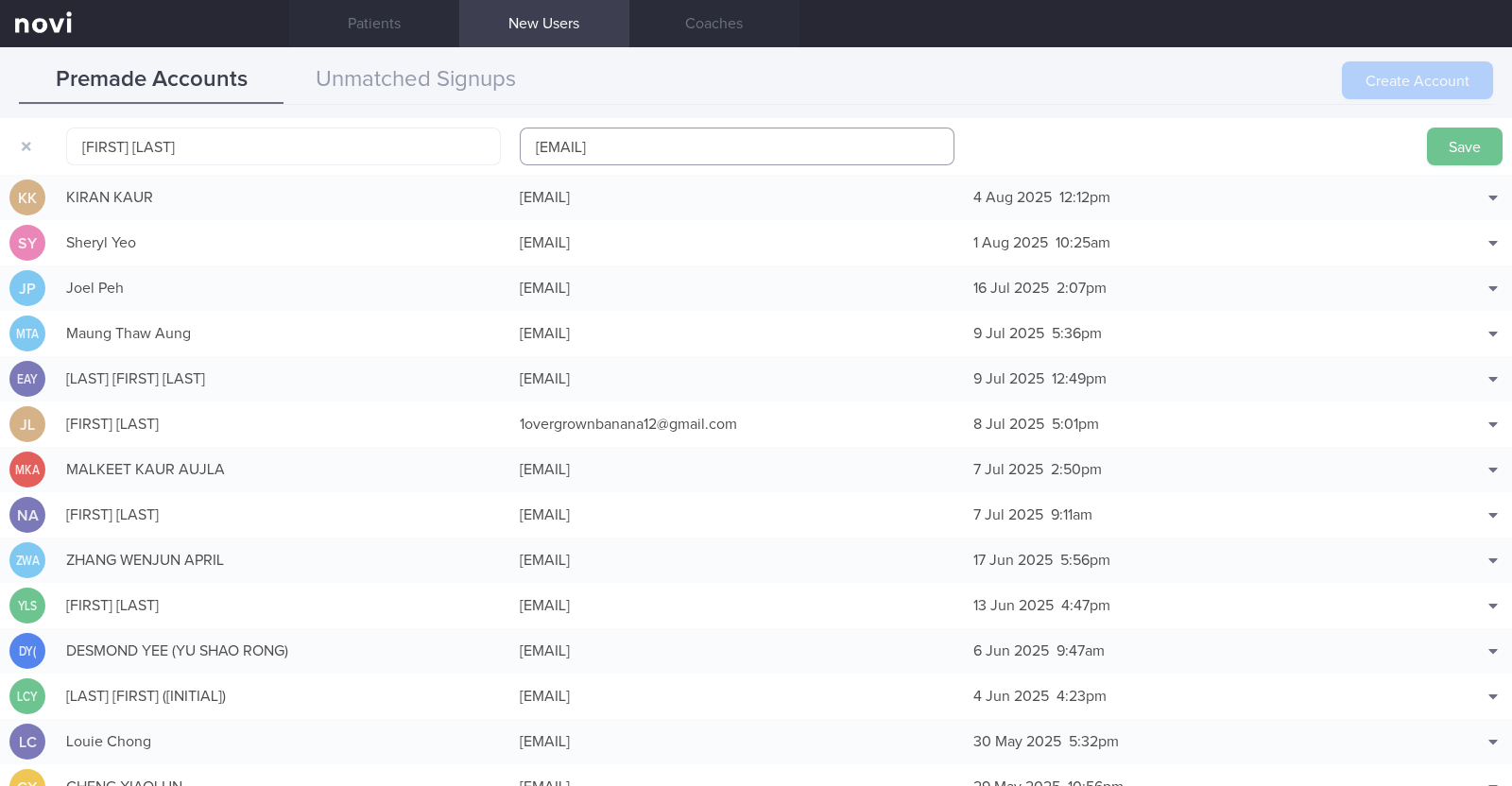 type on "[EMAIL]" 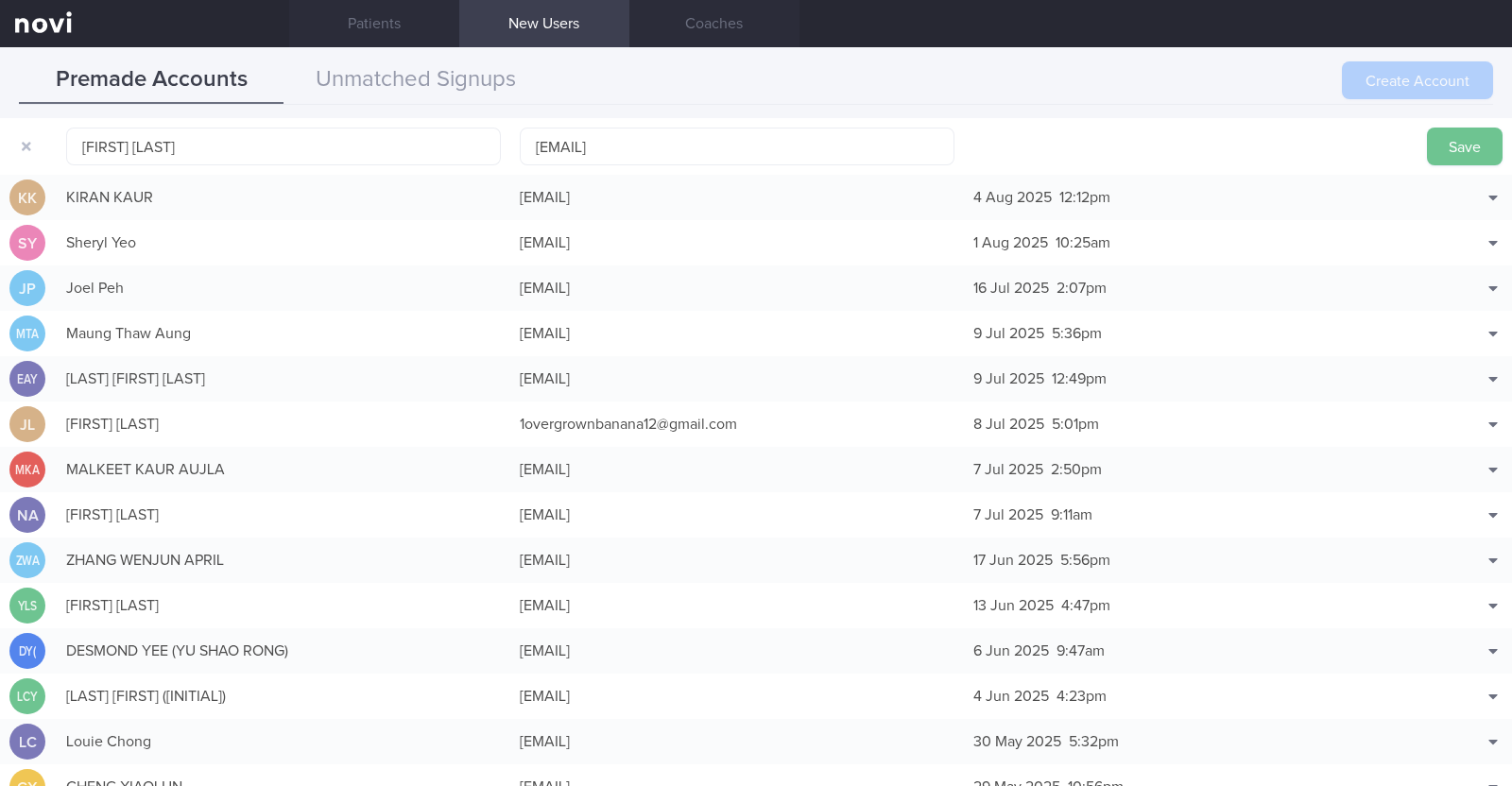 click on "Save" at bounding box center (1465, 146) 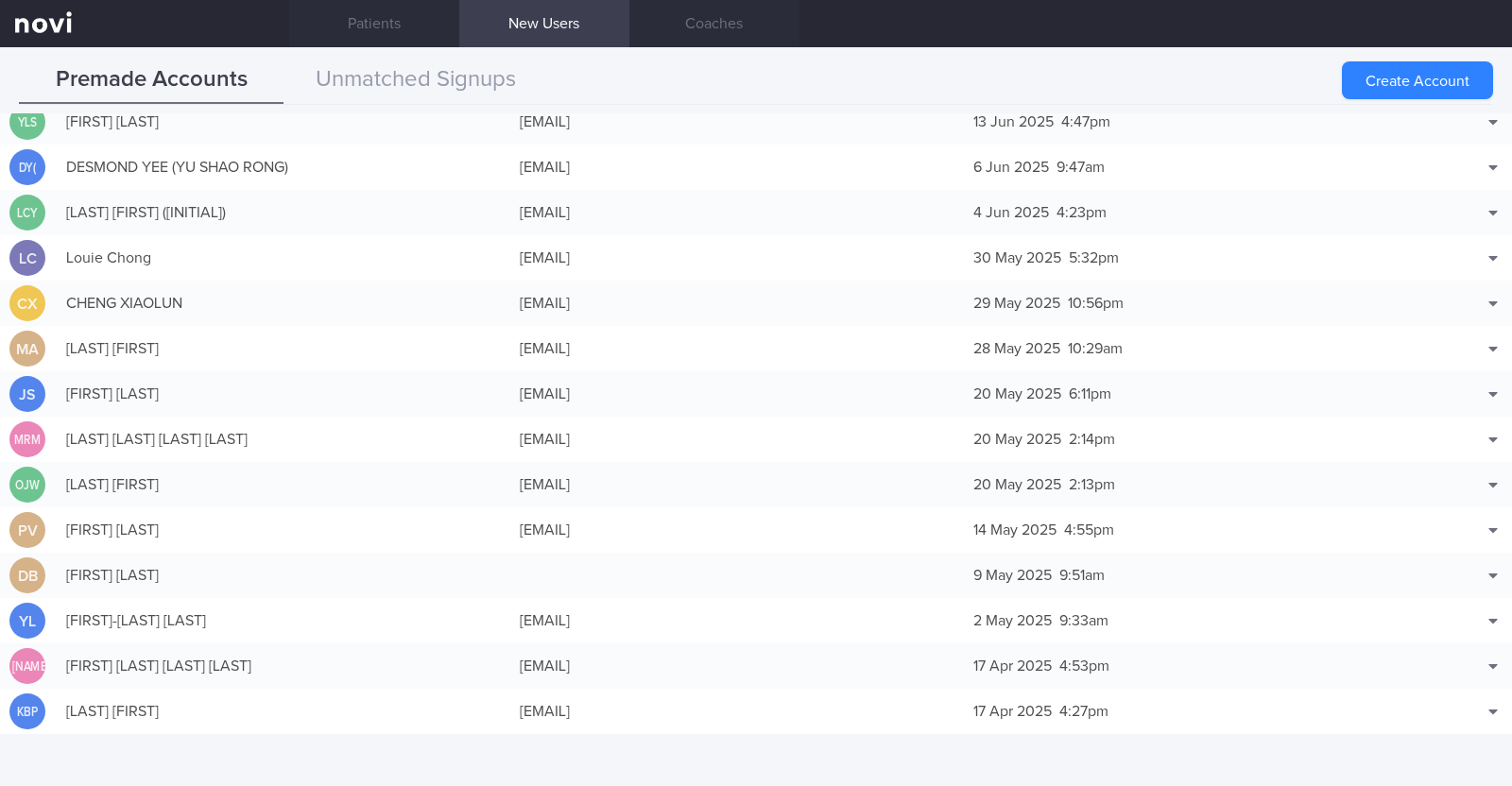 scroll, scrollTop: 0, scrollLeft: 0, axis: both 